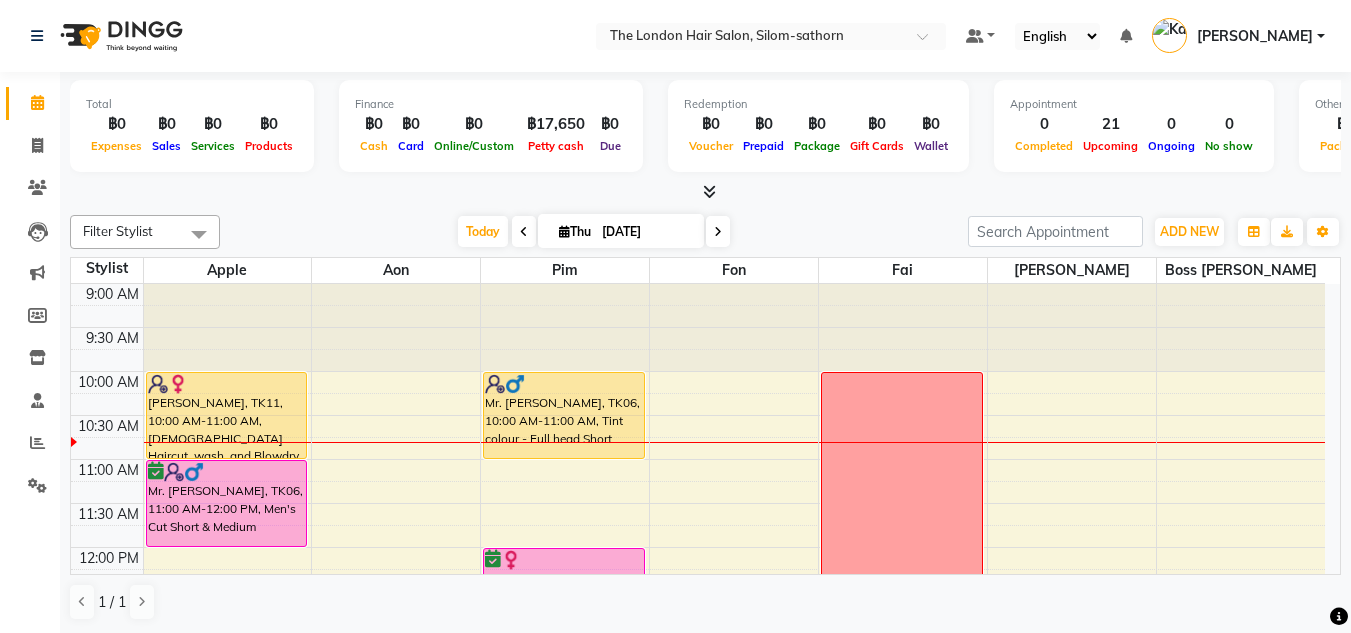 scroll, scrollTop: 1, scrollLeft: 0, axis: vertical 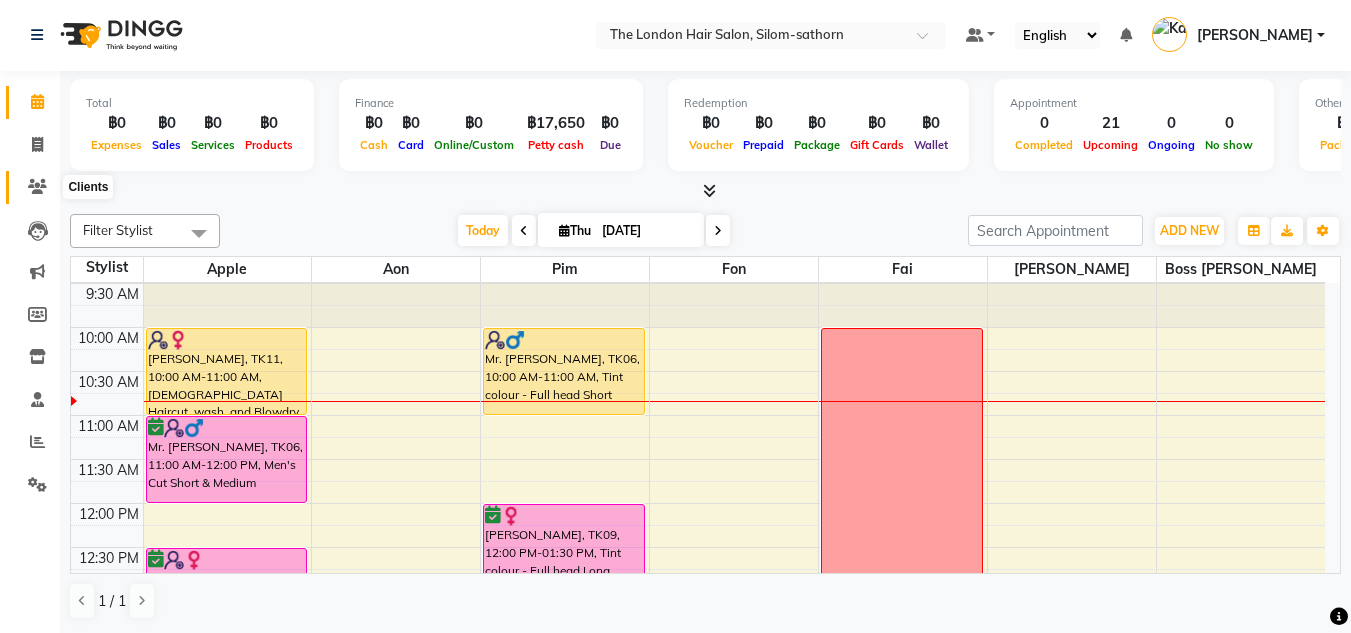 click 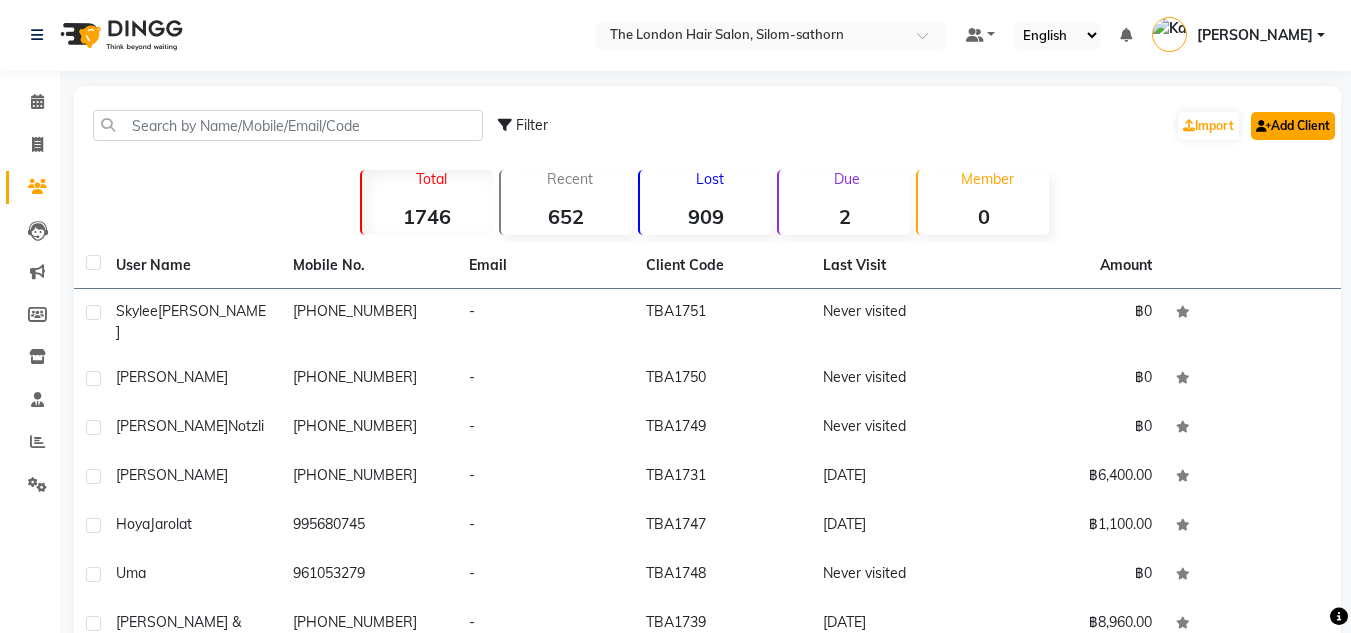 click on "Add Client" 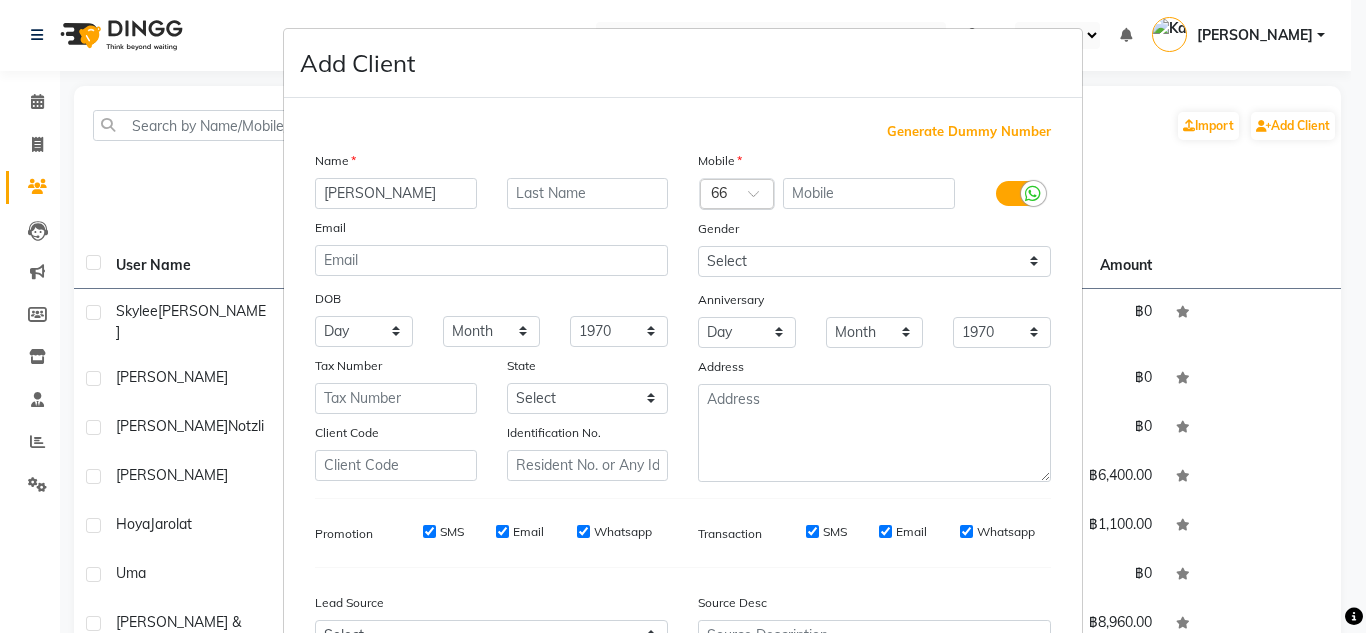 type on "[PERSON_NAME]" 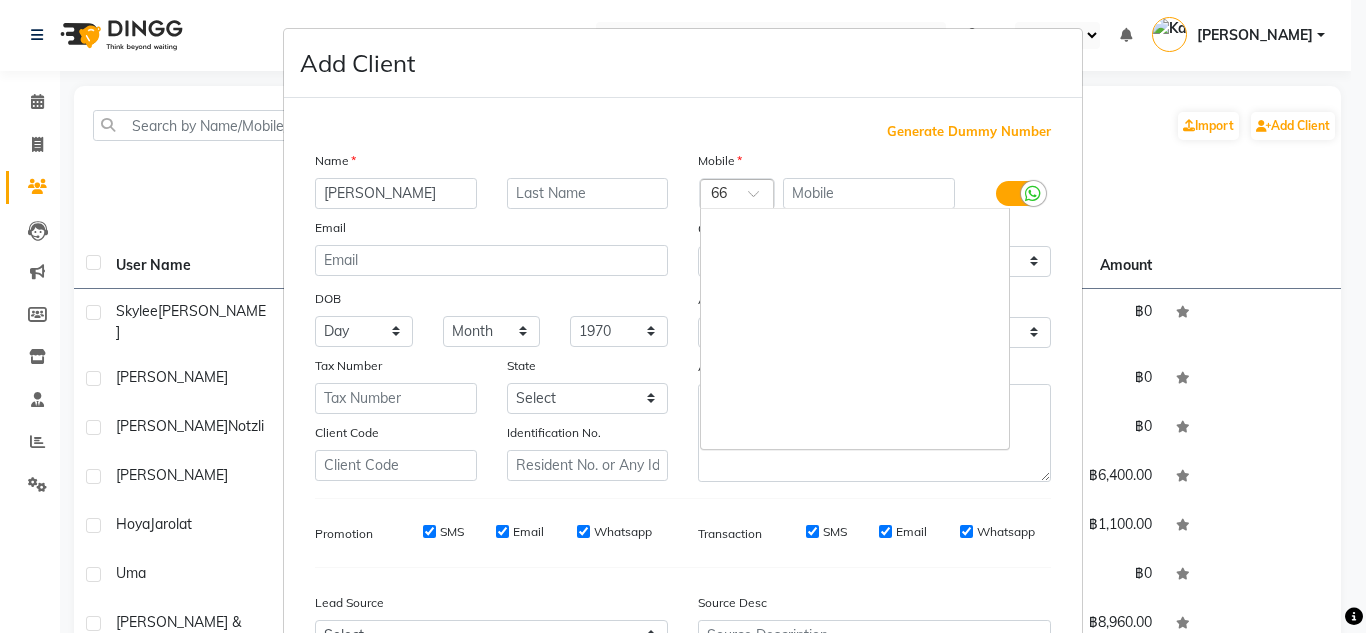 scroll, scrollTop: 7770, scrollLeft: 0, axis: vertical 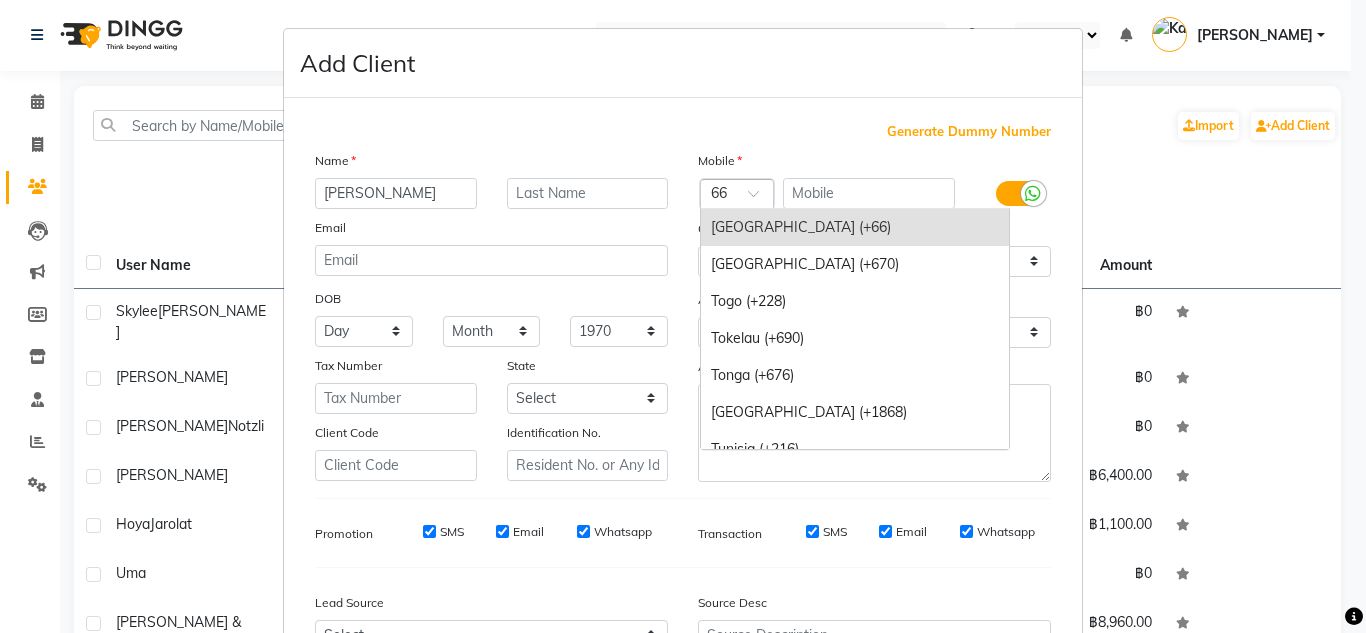 click on "Country Code × 66" at bounding box center [737, 194] 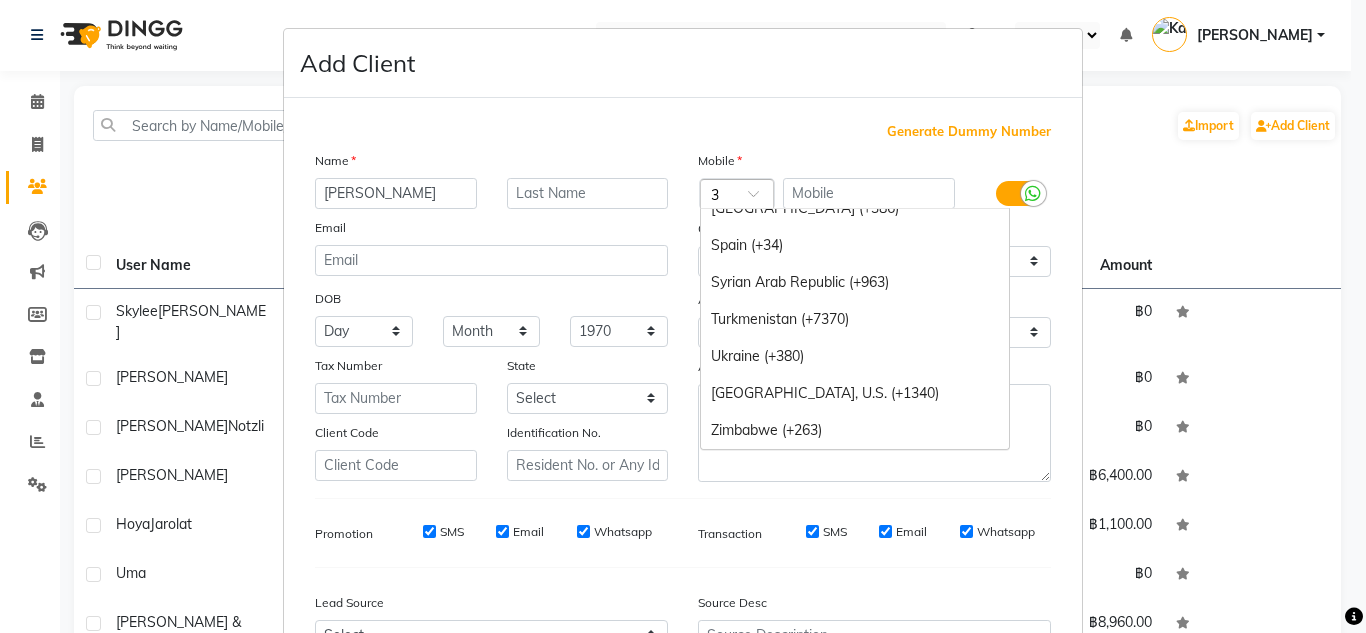 scroll, scrollTop: 2128, scrollLeft: 0, axis: vertical 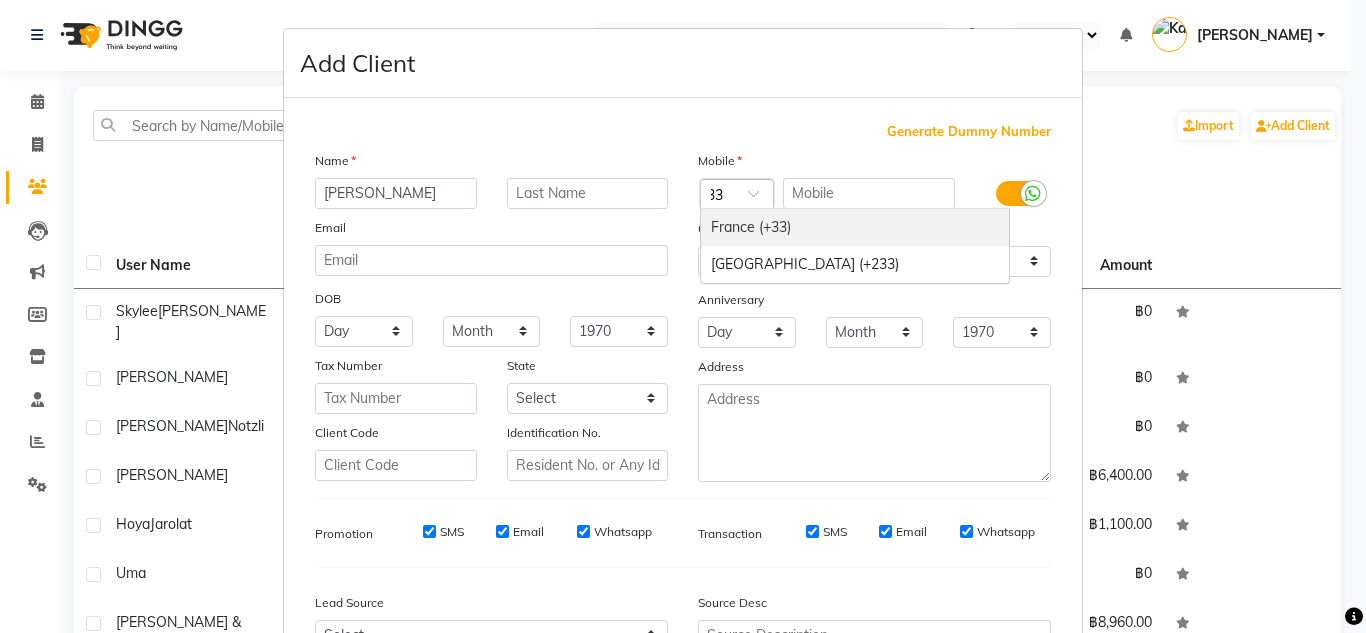 click on "France (+33)" at bounding box center (855, 227) 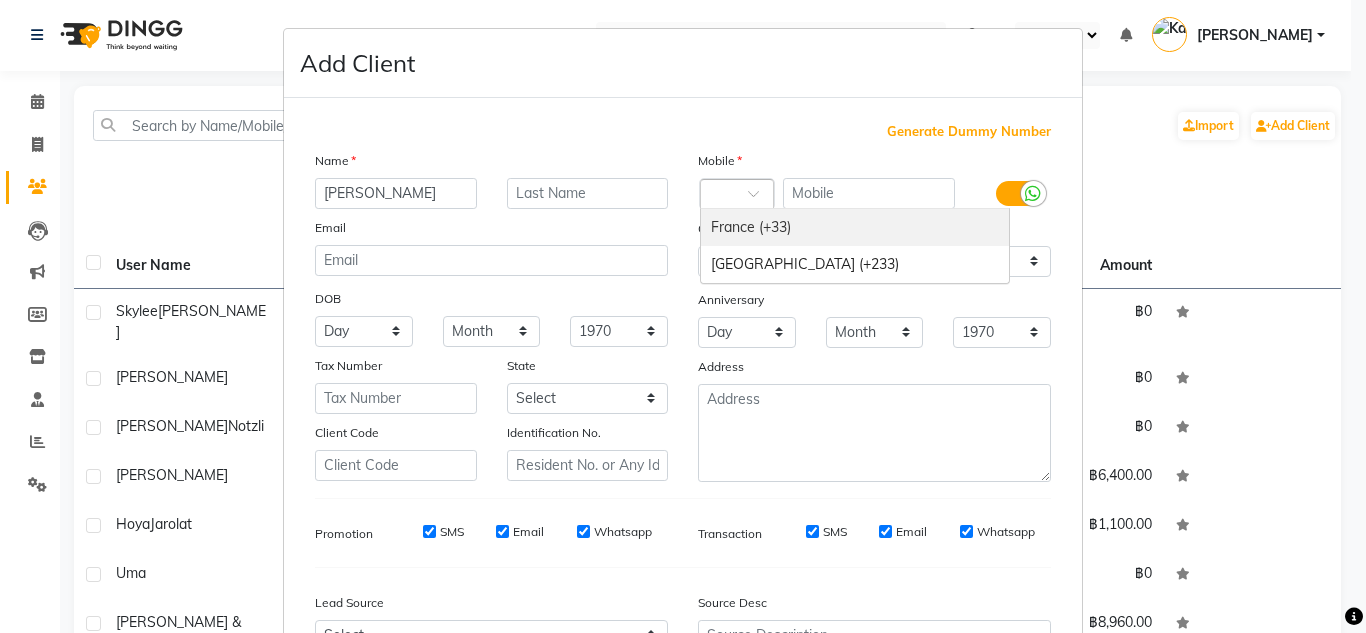 scroll, scrollTop: 0, scrollLeft: 0, axis: both 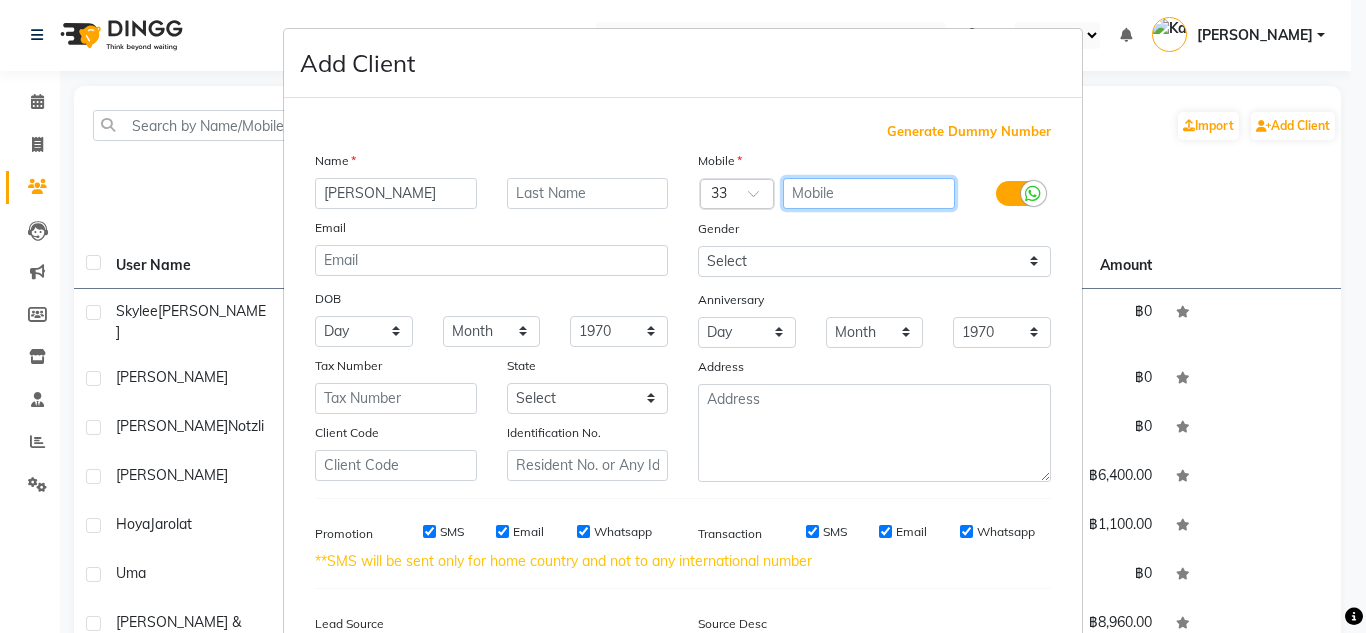 click at bounding box center [869, 193] 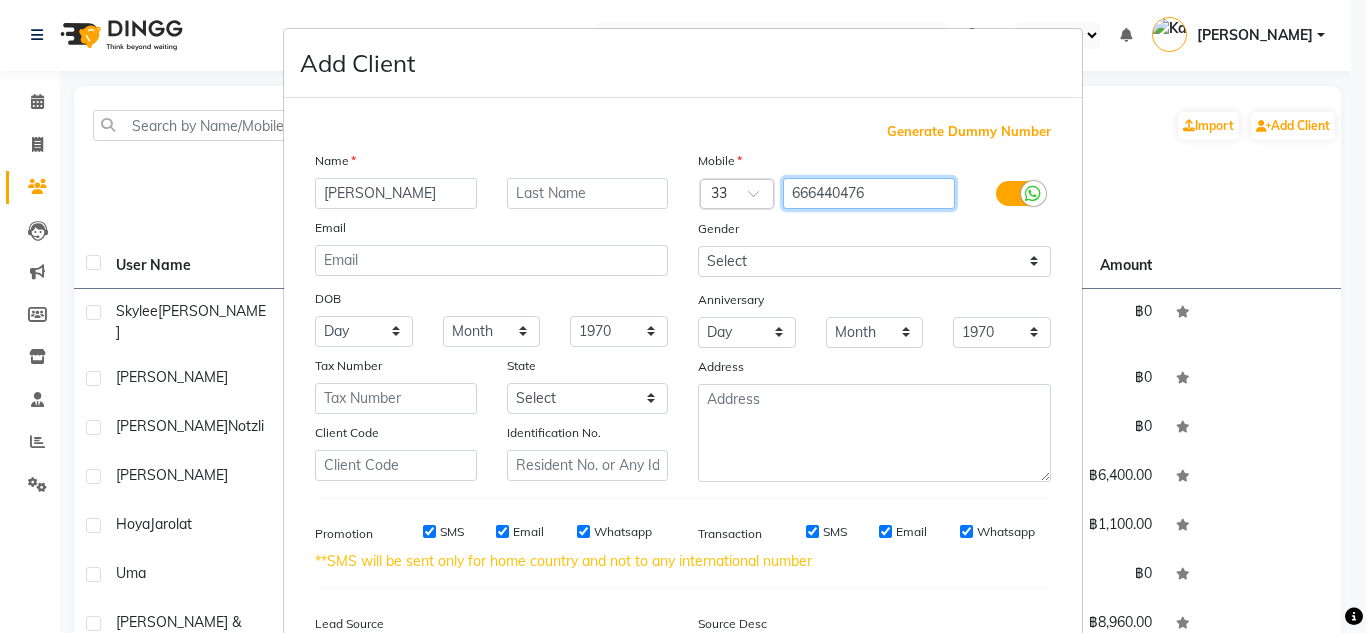 type on "666440476" 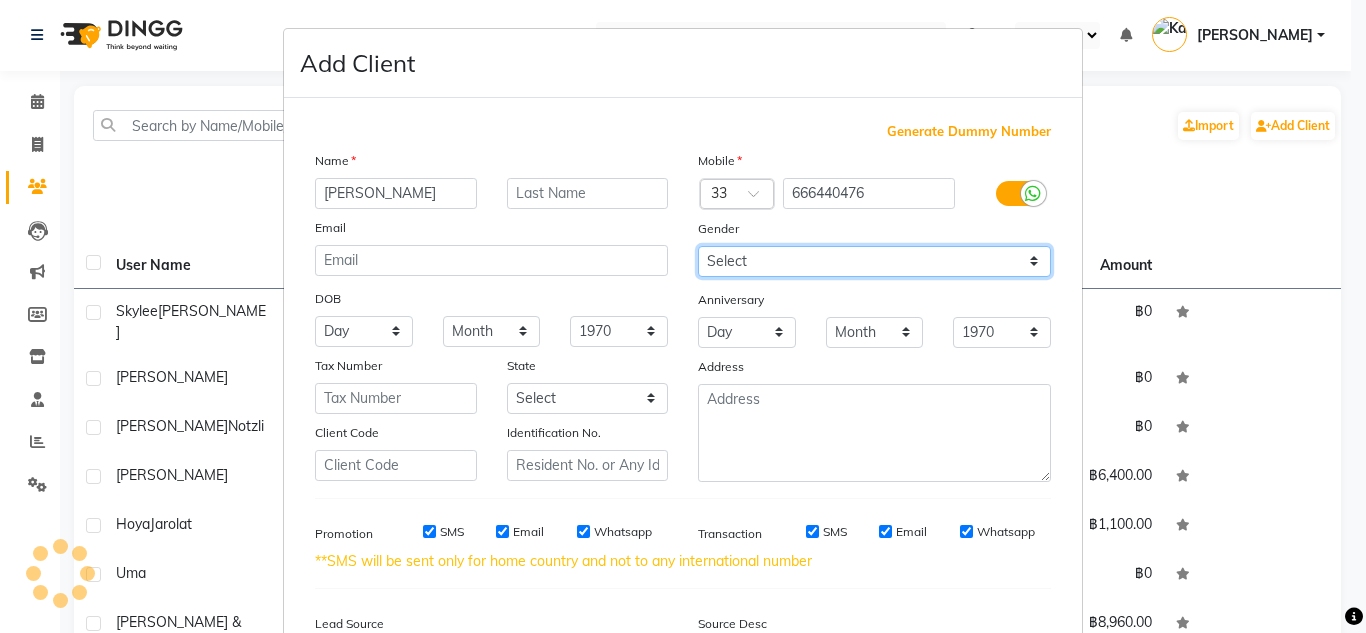 click on "Select [DEMOGRAPHIC_DATA] [DEMOGRAPHIC_DATA] Other Prefer Not To Say" at bounding box center (874, 261) 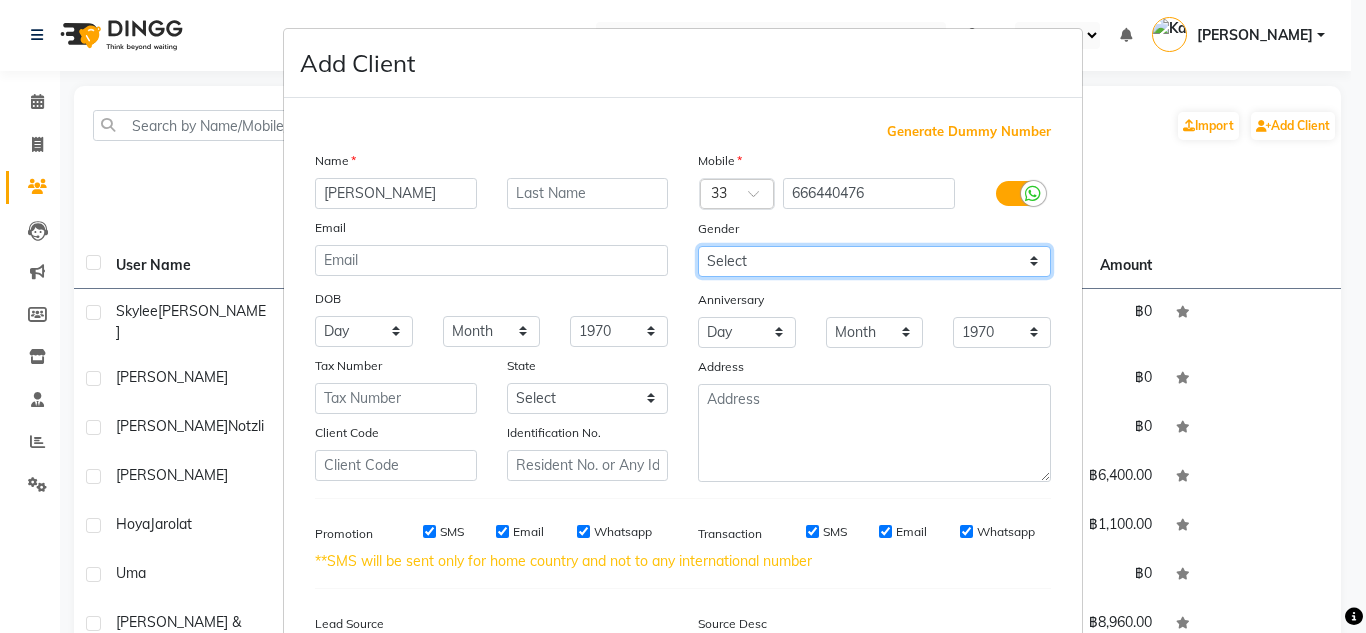 select on "[DEMOGRAPHIC_DATA]" 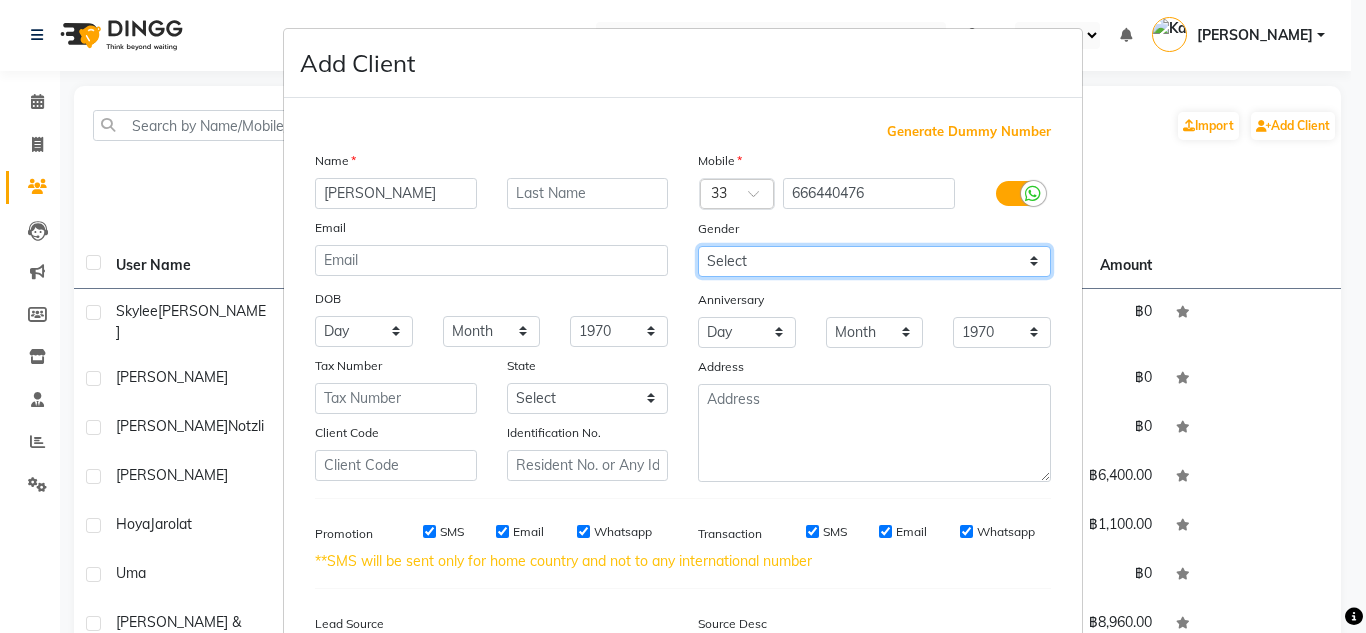 click on "Select [DEMOGRAPHIC_DATA] [DEMOGRAPHIC_DATA] Other Prefer Not To Say" at bounding box center [874, 261] 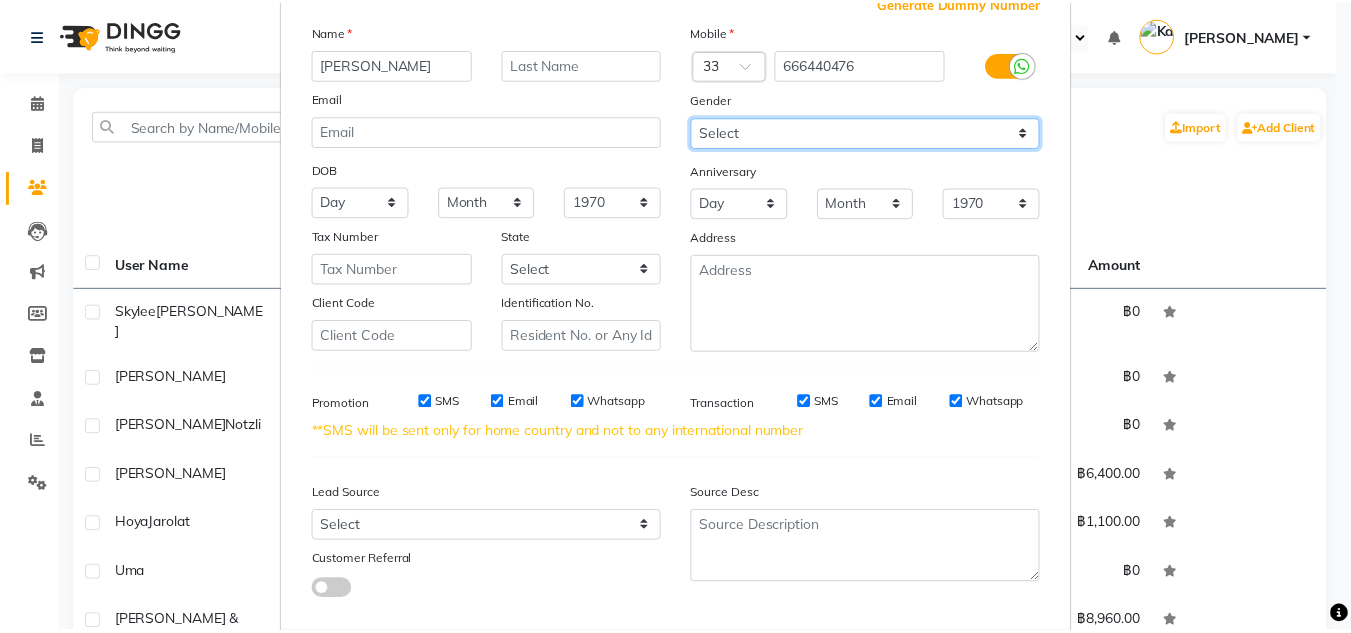 scroll, scrollTop: 237, scrollLeft: 0, axis: vertical 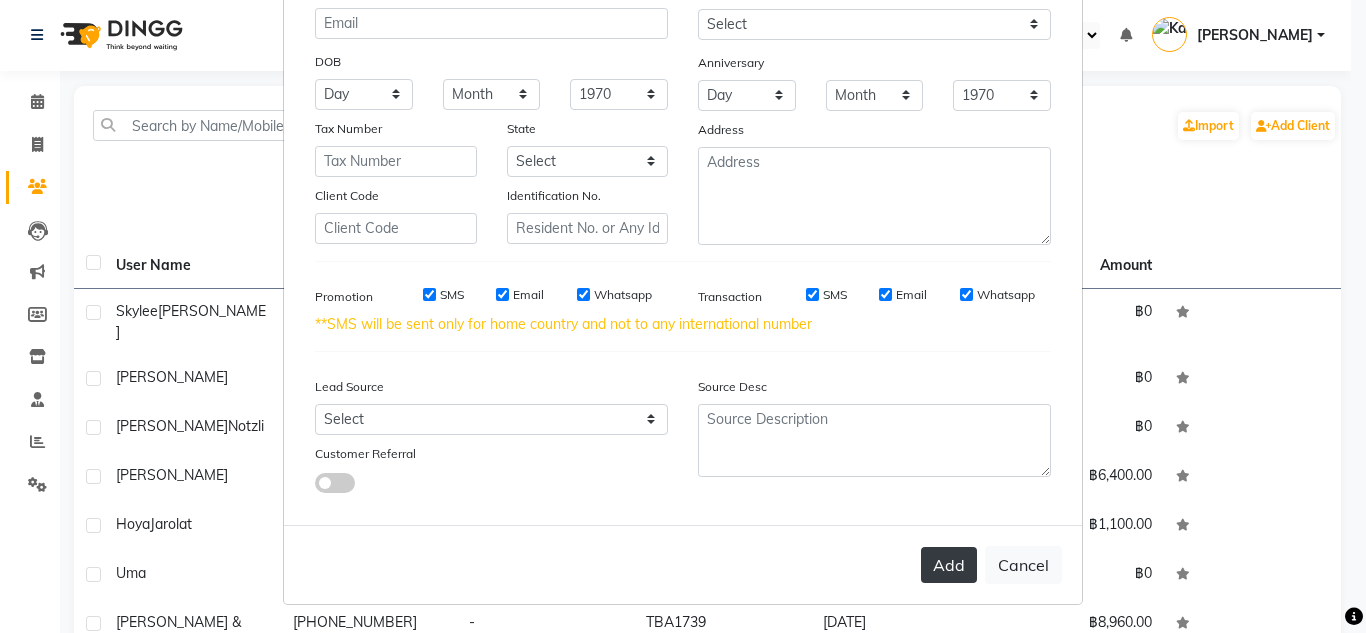 click on "Add" at bounding box center [949, 565] 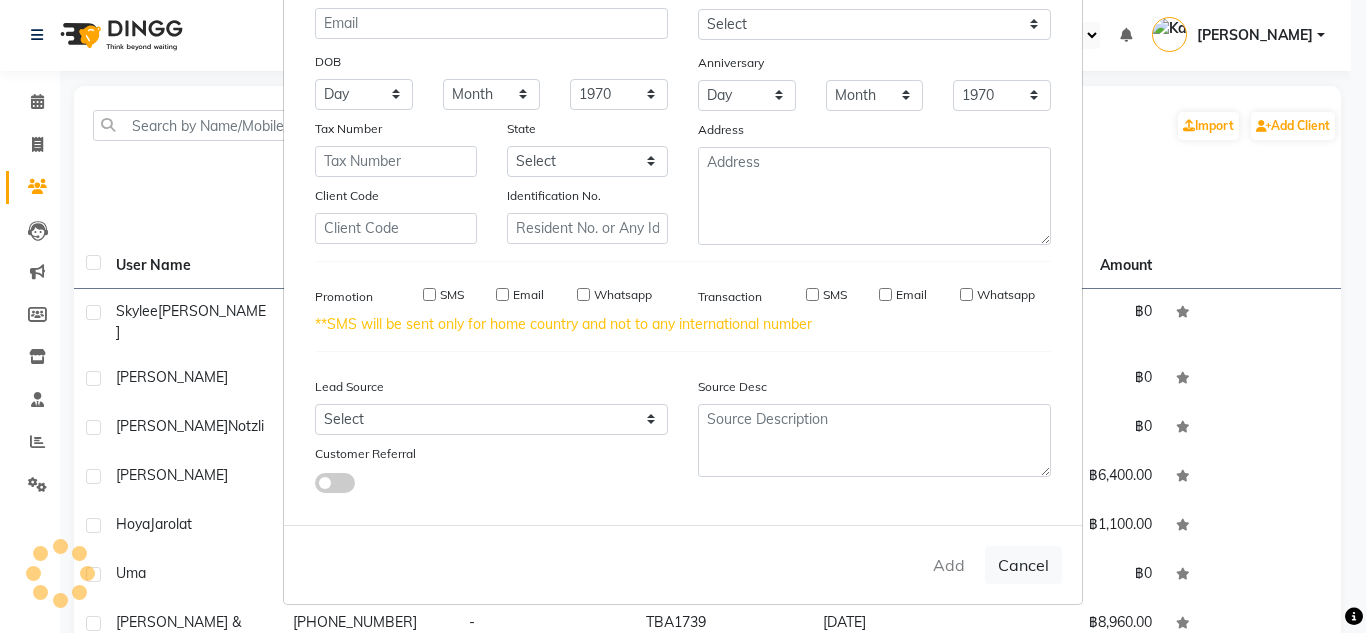 type 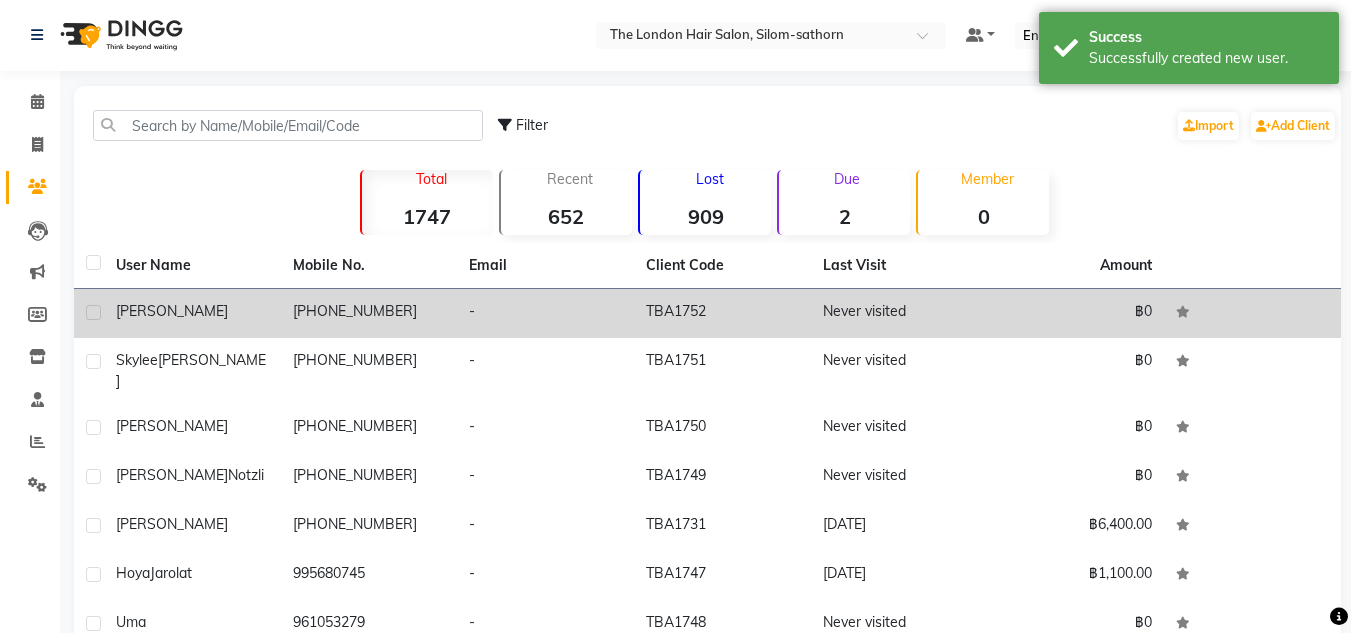 click on "[PHONE_NUMBER]" 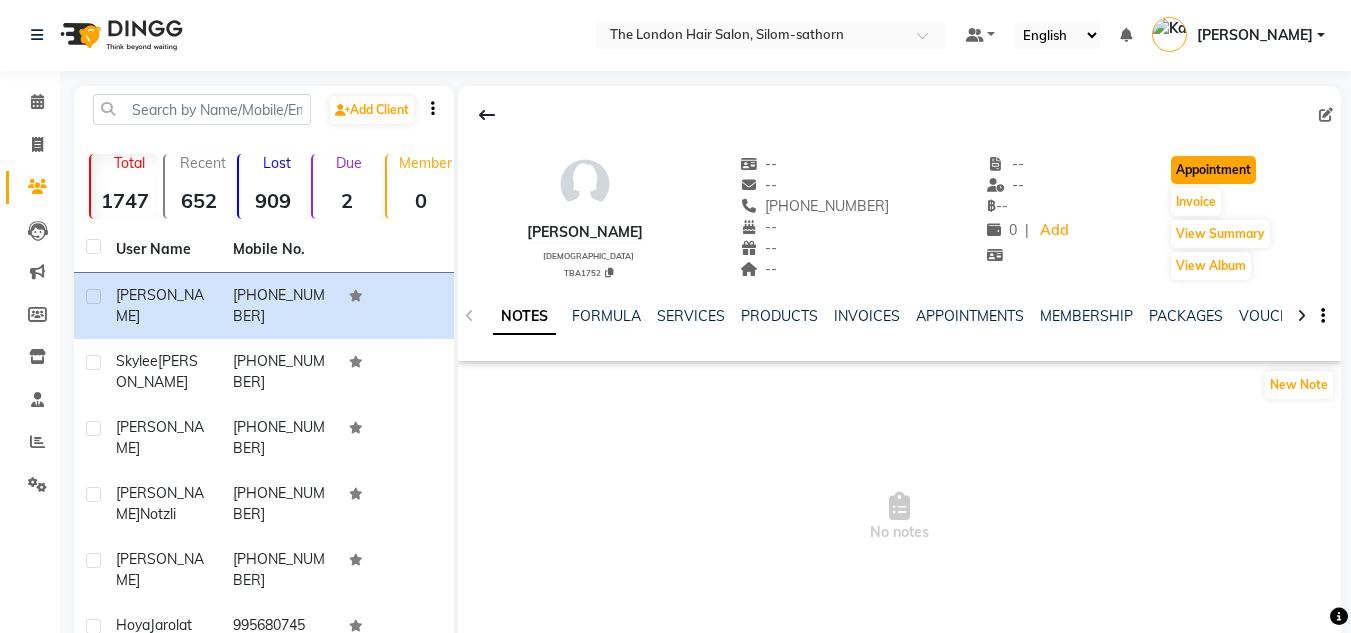 click on "Appointment" 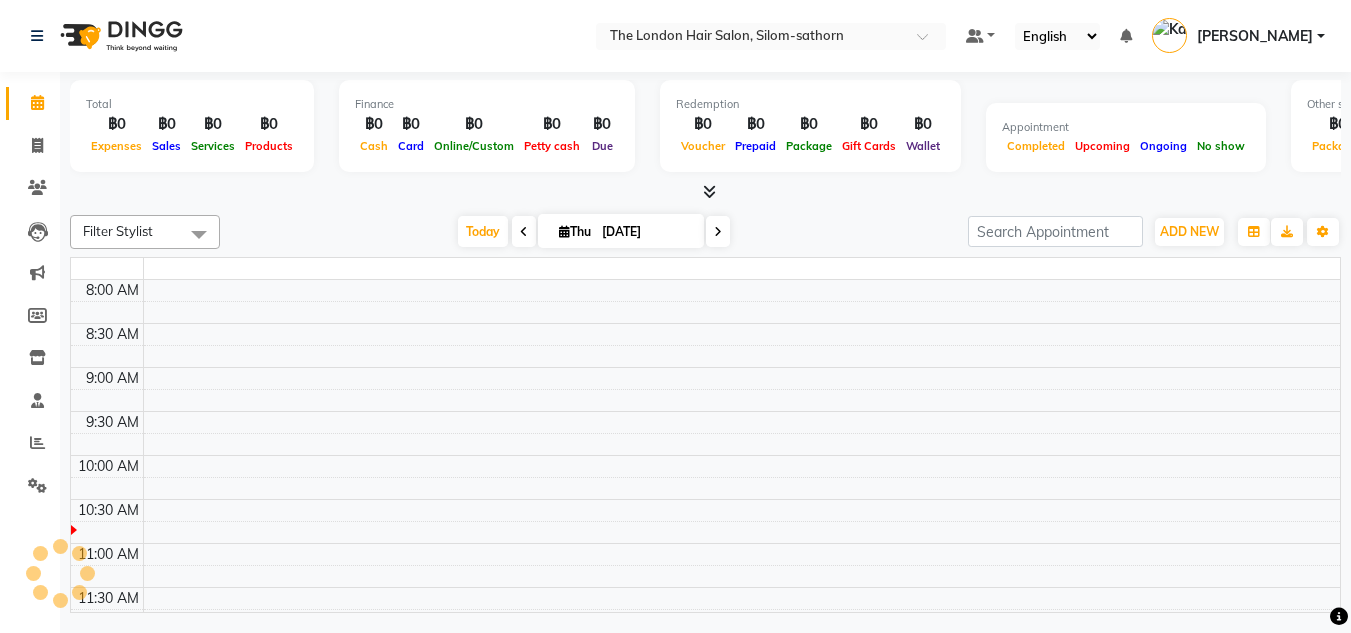 scroll, scrollTop: 0, scrollLeft: 0, axis: both 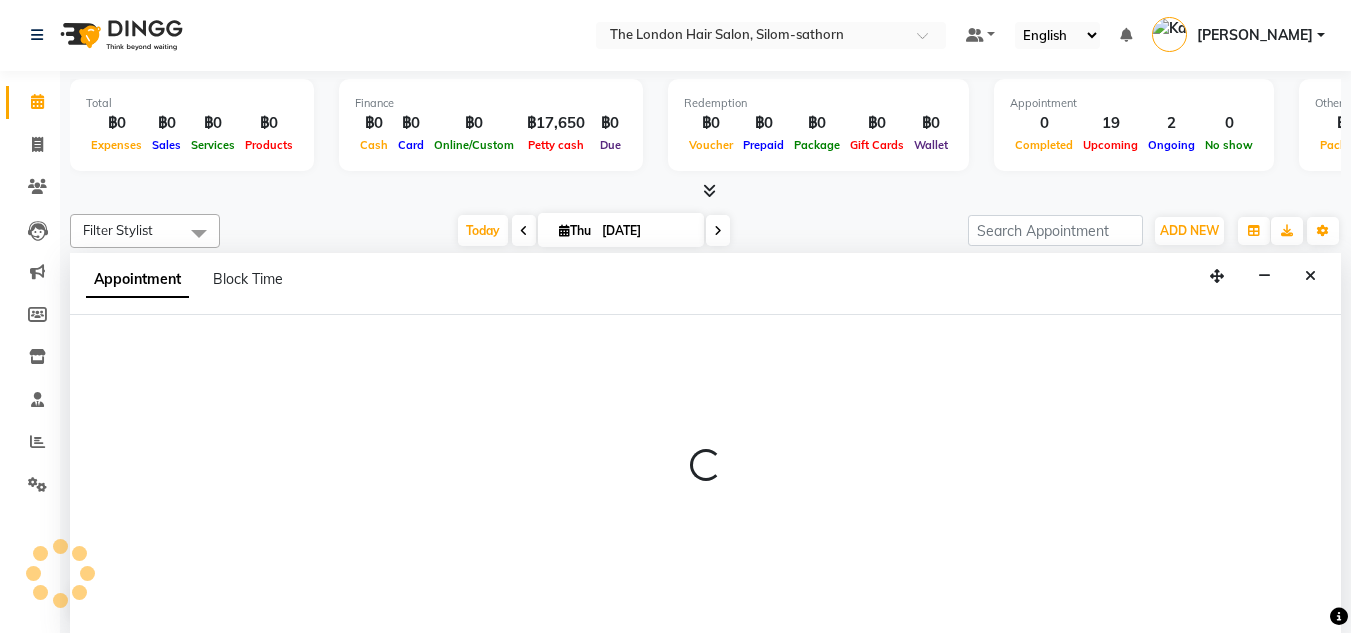 select on "600" 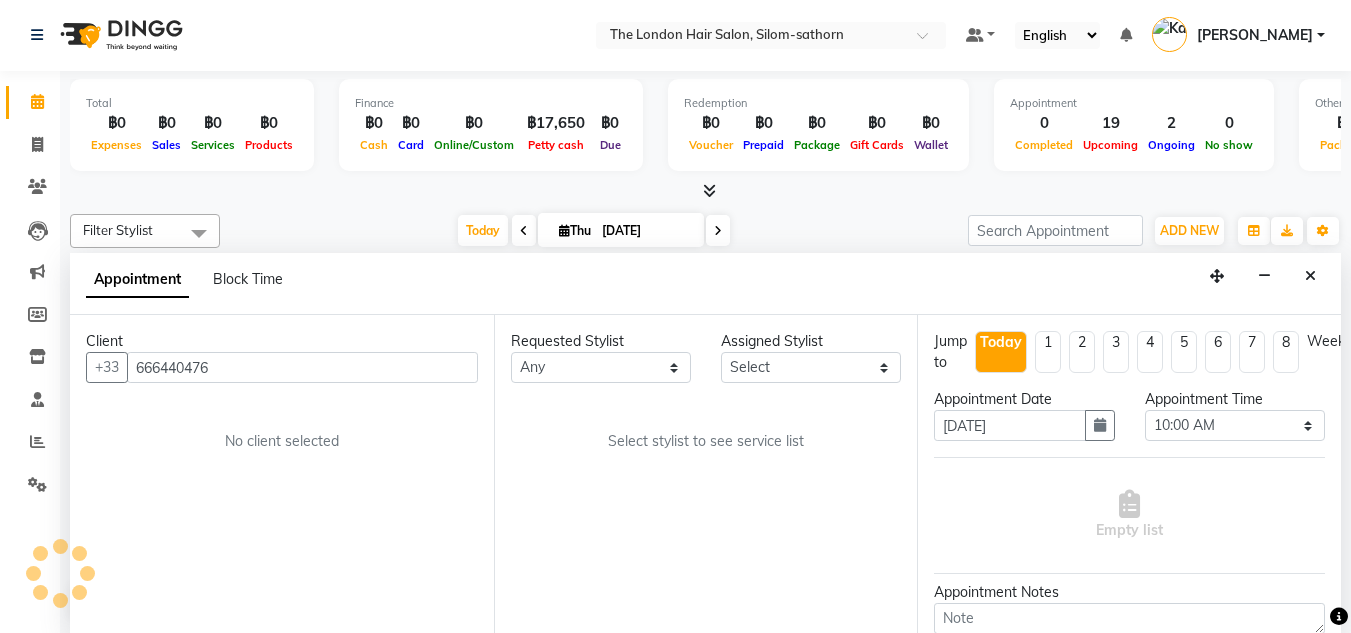 scroll, scrollTop: 89, scrollLeft: 0, axis: vertical 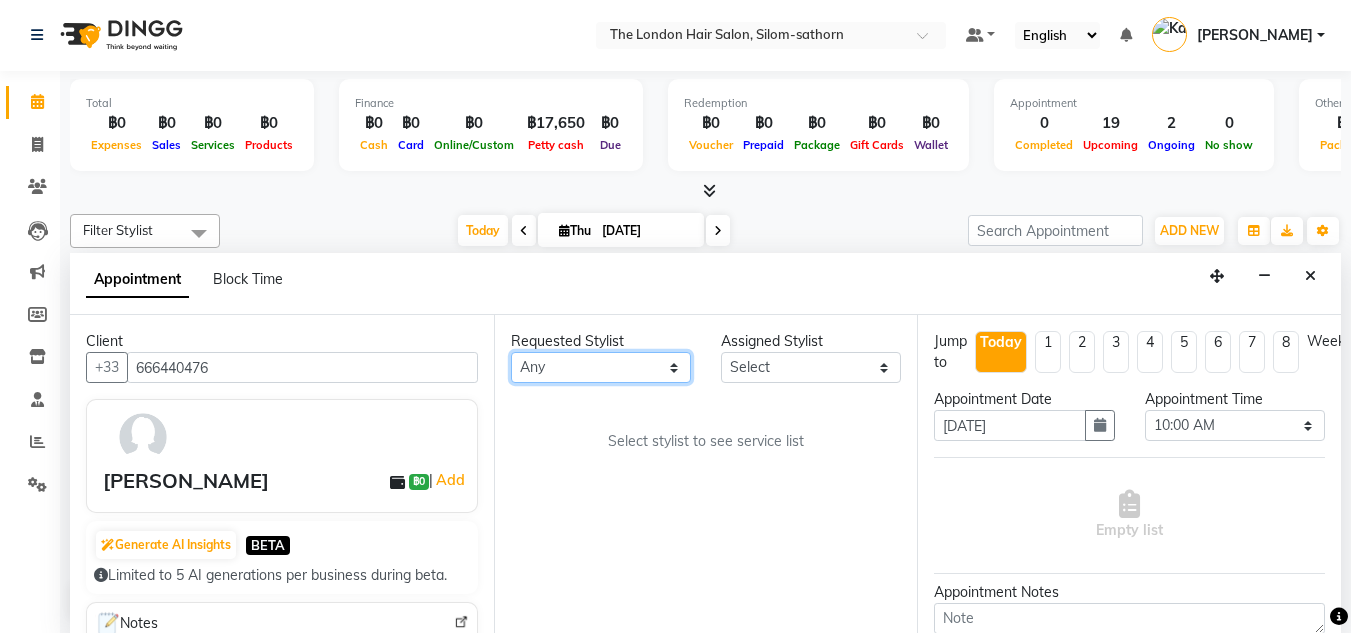 click on "Any Aon Apple   Boss [PERSON_NAME]  [PERSON_NAME]" at bounding box center [601, 367] 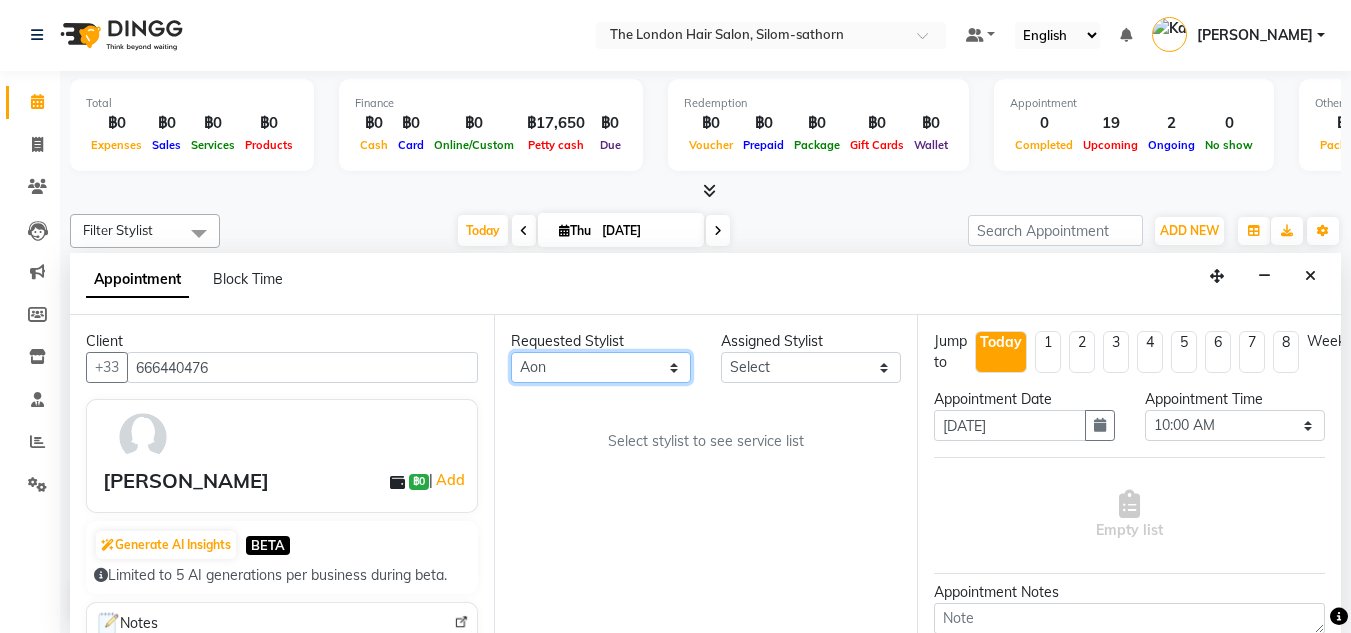click on "Any Aon Apple   Boss [PERSON_NAME]  [PERSON_NAME]" at bounding box center [601, 367] 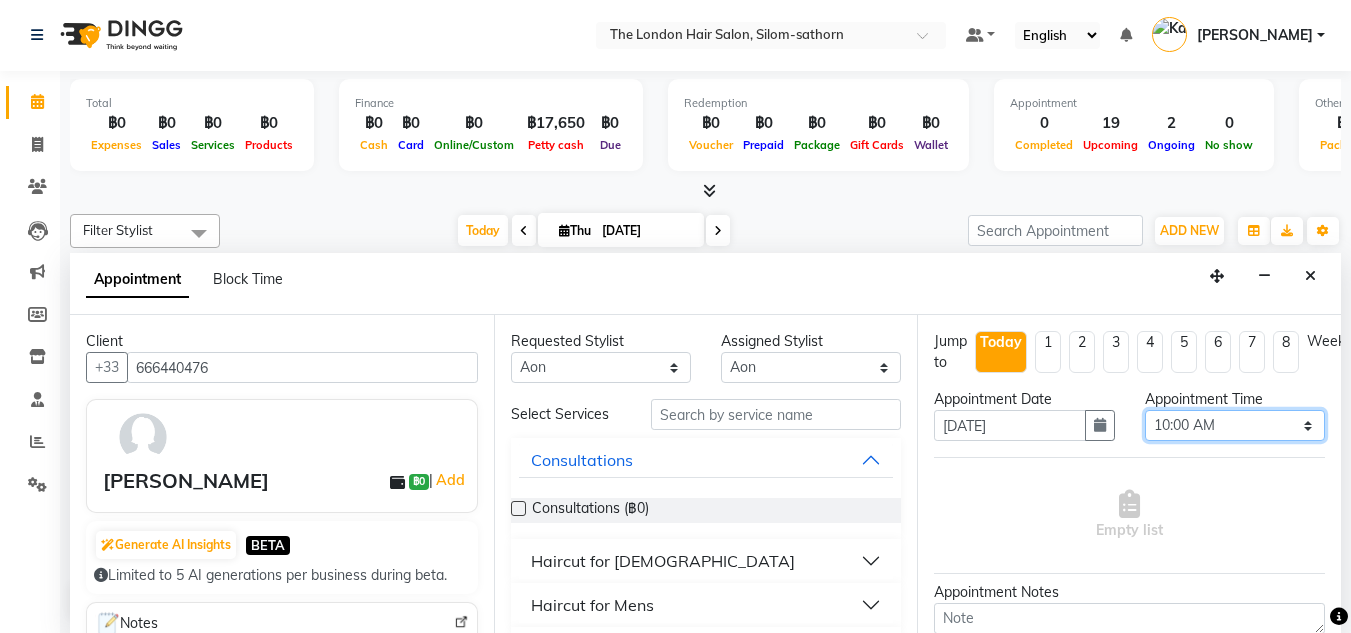 click on "Select 10:00 AM 10:05 AM 10:10 AM 10:15 AM 10:20 AM 10:25 AM 10:30 AM 10:35 AM 10:40 AM 10:45 AM 10:50 AM 10:55 AM 11:00 AM 11:05 AM 11:10 AM 11:15 AM 11:20 AM 11:25 AM 11:30 AM 11:35 AM 11:40 AM 11:45 AM 11:50 AM 11:55 AM 12:00 PM 12:05 PM 12:10 PM 12:15 PM 12:20 PM 12:25 PM 12:30 PM 12:35 PM 12:40 PM 12:45 PM 12:50 PM 12:55 PM 01:00 PM 01:05 PM 01:10 PM 01:15 PM 01:20 PM 01:25 PM 01:30 PM 01:35 PM 01:40 PM 01:45 PM 01:50 PM 01:55 PM 02:00 PM 02:05 PM 02:10 PM 02:15 PM 02:20 PM 02:25 PM 02:30 PM 02:35 PM 02:40 PM 02:45 PM 02:50 PM 02:55 PM 03:00 PM 03:05 PM 03:10 PM 03:15 PM 03:20 PM 03:25 PM 03:30 PM 03:35 PM 03:40 PM 03:45 PM 03:50 PM 03:55 PM 04:00 PM 04:05 PM 04:10 PM 04:15 PM 04:20 PM 04:25 PM 04:30 PM 04:35 PM 04:40 PM 04:45 PM 04:50 PM 04:55 PM 05:00 PM 05:05 PM 05:10 PM 05:15 PM 05:20 PM 05:25 PM 05:30 PM 05:35 PM 05:40 PM 05:45 PM 05:50 PM 05:55 PM 06:00 PM 06:05 PM 06:10 PM 06:15 PM 06:20 PM 06:25 PM 06:30 PM 06:35 PM 06:40 PM 06:45 PM 06:50 PM 06:55 PM 07:00 PM 07:05 PM 07:10 PM 07:15 PM 07:20 PM" at bounding box center (1235, 425) 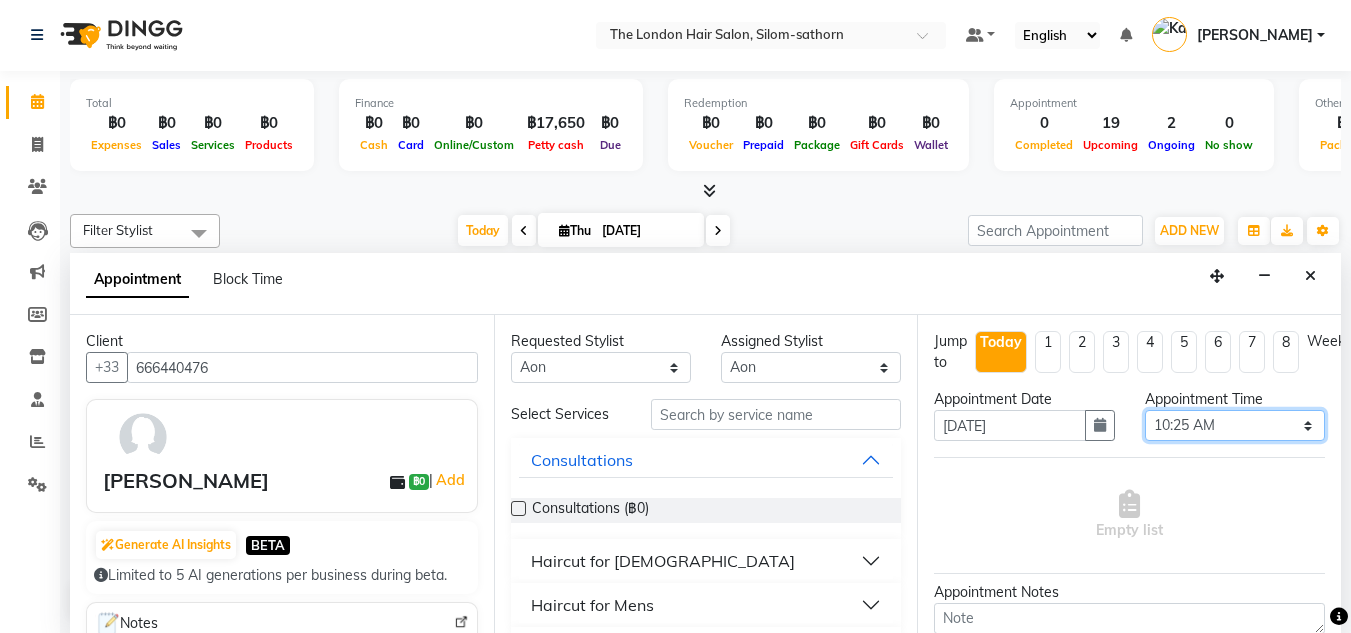 click on "Select 10:00 AM 10:05 AM 10:10 AM 10:15 AM 10:20 AM 10:25 AM 10:30 AM 10:35 AM 10:40 AM 10:45 AM 10:50 AM 10:55 AM 11:00 AM 11:05 AM 11:10 AM 11:15 AM 11:20 AM 11:25 AM 11:30 AM 11:35 AM 11:40 AM 11:45 AM 11:50 AM 11:55 AM 12:00 PM 12:05 PM 12:10 PM 12:15 PM 12:20 PM 12:25 PM 12:30 PM 12:35 PM 12:40 PM 12:45 PM 12:50 PM 12:55 PM 01:00 PM 01:05 PM 01:10 PM 01:15 PM 01:20 PM 01:25 PM 01:30 PM 01:35 PM 01:40 PM 01:45 PM 01:50 PM 01:55 PM 02:00 PM 02:05 PM 02:10 PM 02:15 PM 02:20 PM 02:25 PM 02:30 PM 02:35 PM 02:40 PM 02:45 PM 02:50 PM 02:55 PM 03:00 PM 03:05 PM 03:10 PM 03:15 PM 03:20 PM 03:25 PM 03:30 PM 03:35 PM 03:40 PM 03:45 PM 03:50 PM 03:55 PM 04:00 PM 04:05 PM 04:10 PM 04:15 PM 04:20 PM 04:25 PM 04:30 PM 04:35 PM 04:40 PM 04:45 PM 04:50 PM 04:55 PM 05:00 PM 05:05 PM 05:10 PM 05:15 PM 05:20 PM 05:25 PM 05:30 PM 05:35 PM 05:40 PM 05:45 PM 05:50 PM 05:55 PM 06:00 PM 06:05 PM 06:10 PM 06:15 PM 06:20 PM 06:25 PM 06:30 PM 06:35 PM 06:40 PM 06:45 PM 06:50 PM 06:55 PM 07:00 PM 07:05 PM 07:10 PM 07:15 PM 07:20 PM" at bounding box center [1235, 425] 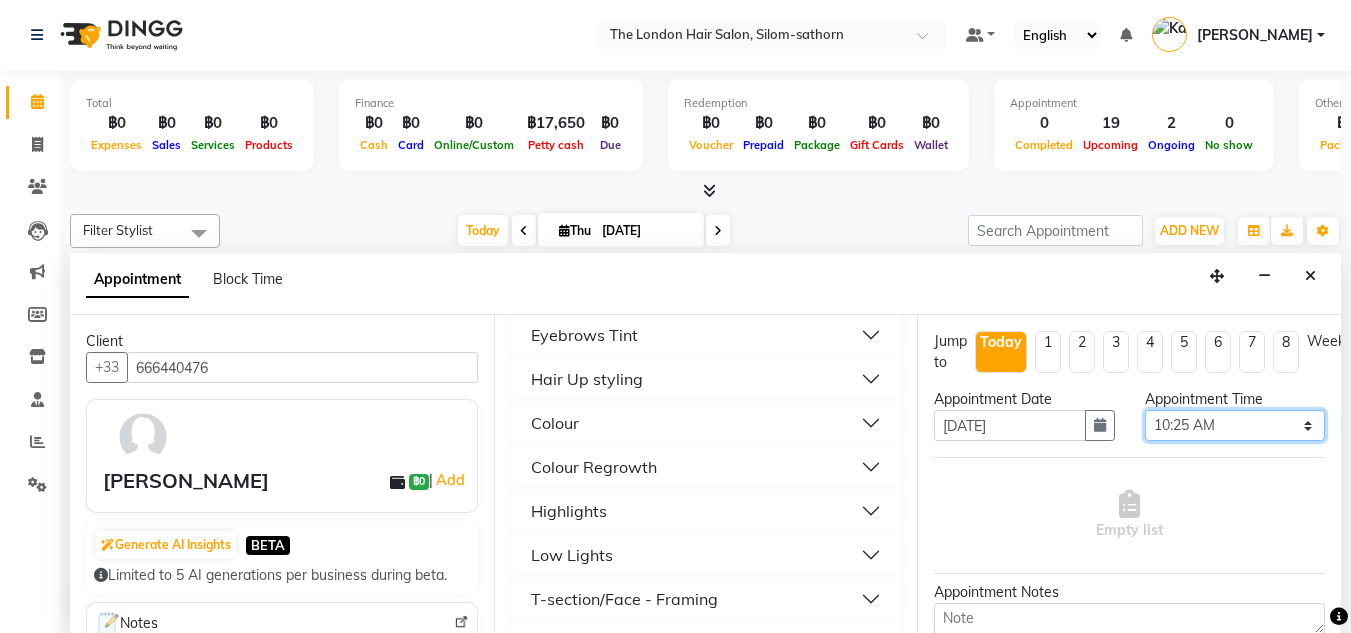 scroll, scrollTop: 358, scrollLeft: 0, axis: vertical 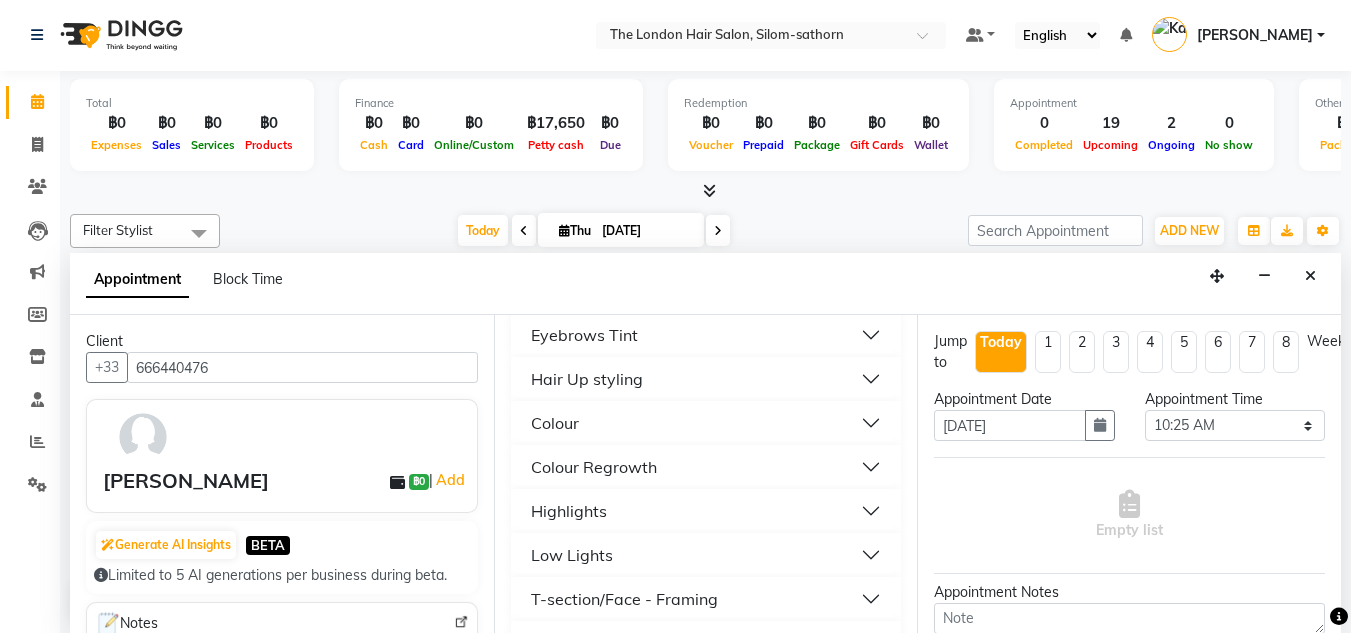 click on "Colour" at bounding box center (555, 423) 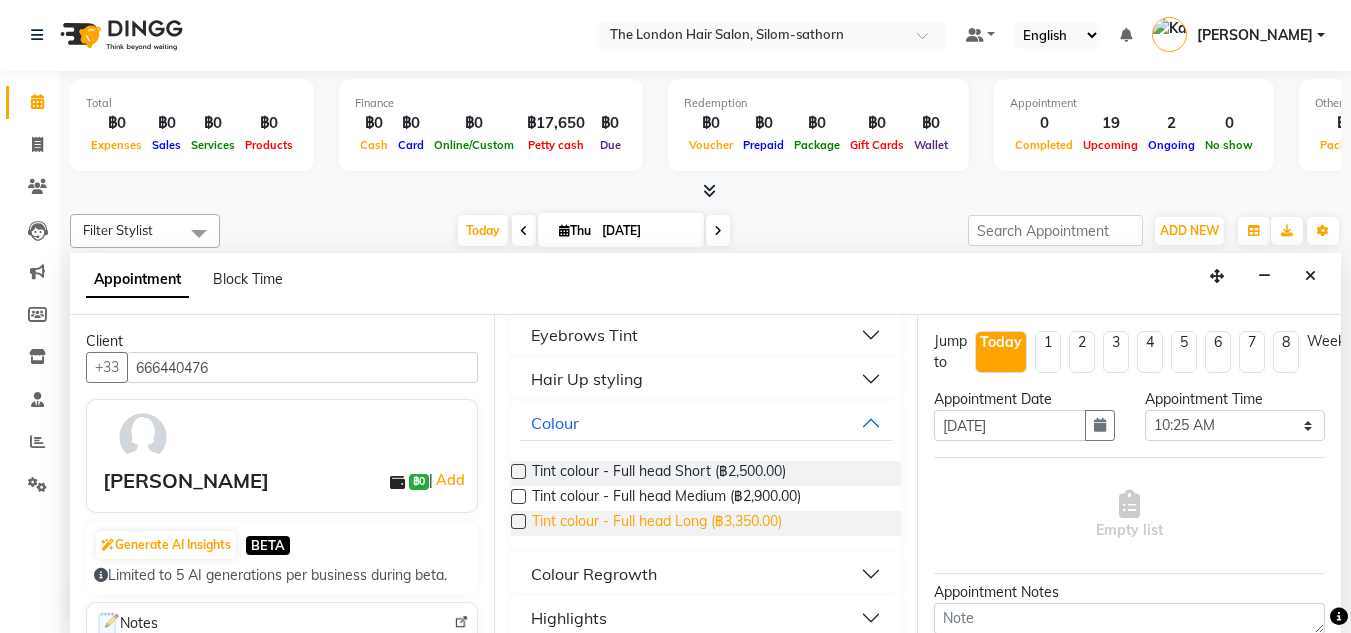click on "Tint colour - Full head Long (฿3,350.00)" at bounding box center [657, 523] 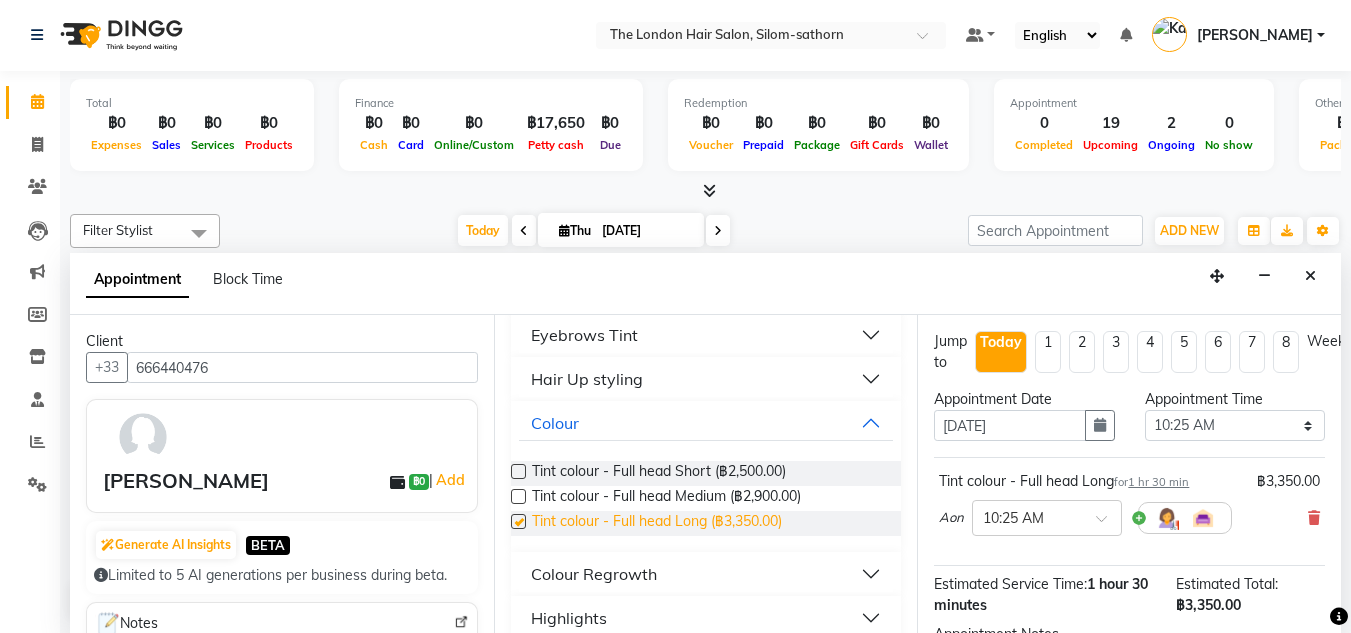 checkbox on "false" 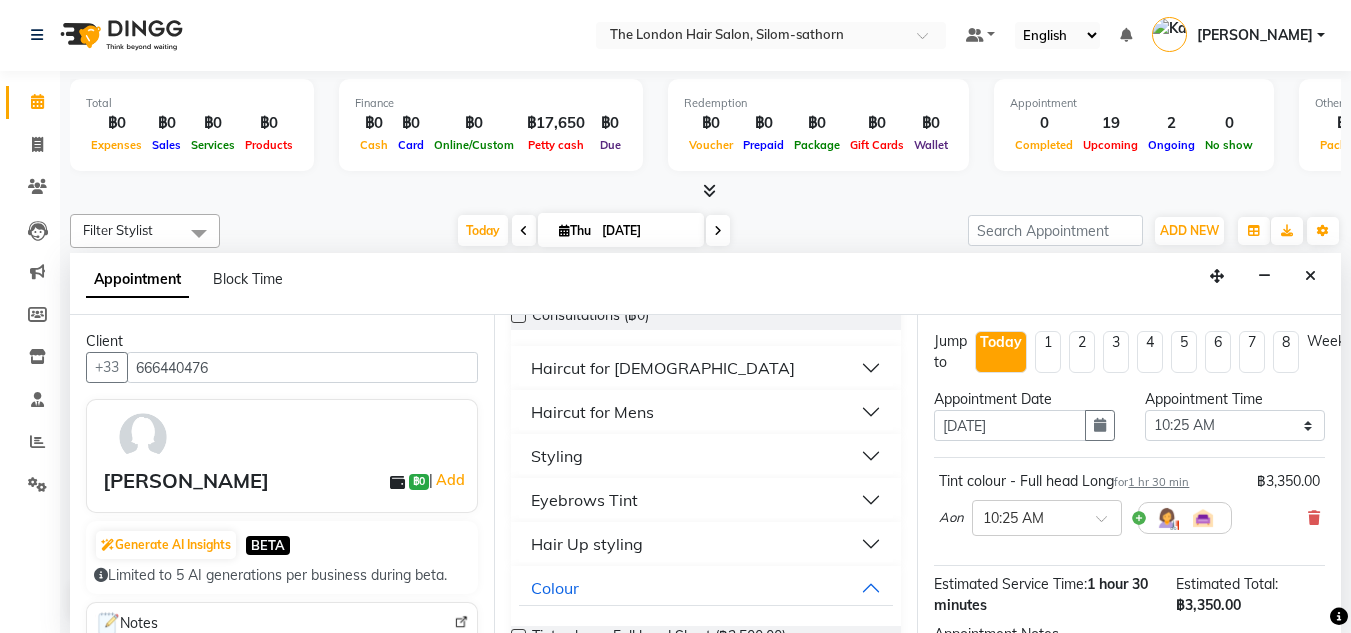 scroll, scrollTop: 189, scrollLeft: 0, axis: vertical 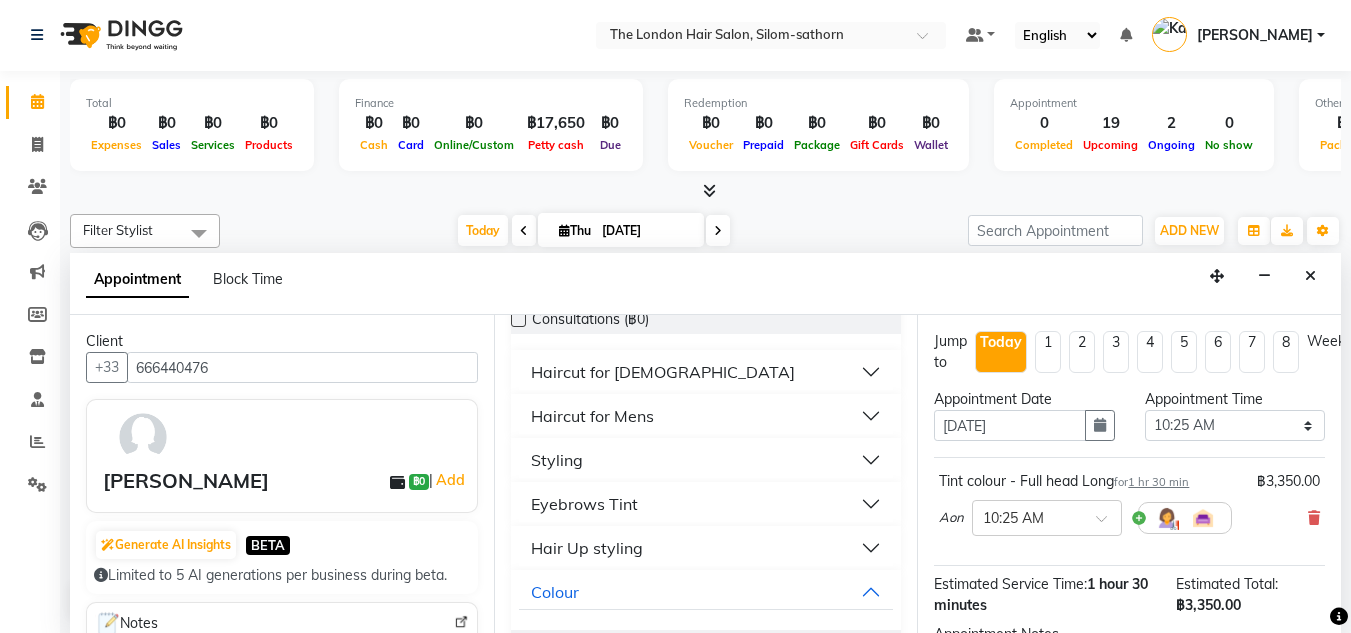 click on "Styling" at bounding box center [557, 460] 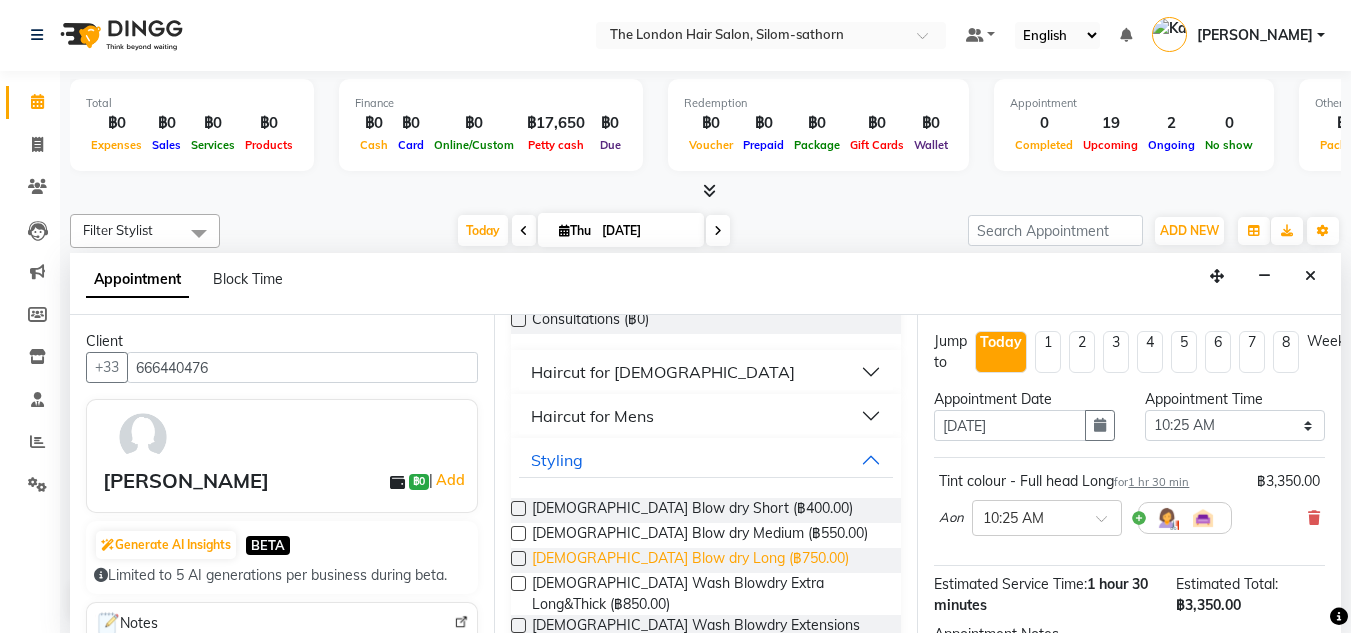 click on "[DEMOGRAPHIC_DATA] Blow dry Long (฿750.00)" at bounding box center (690, 560) 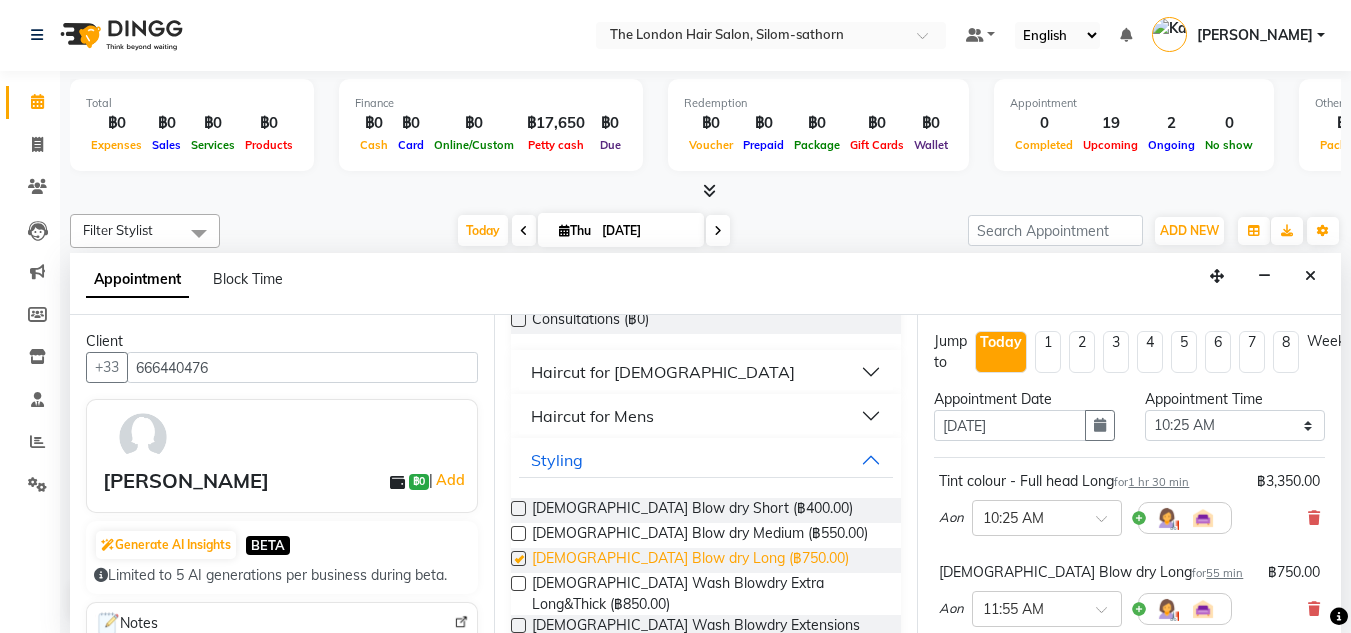 checkbox on "false" 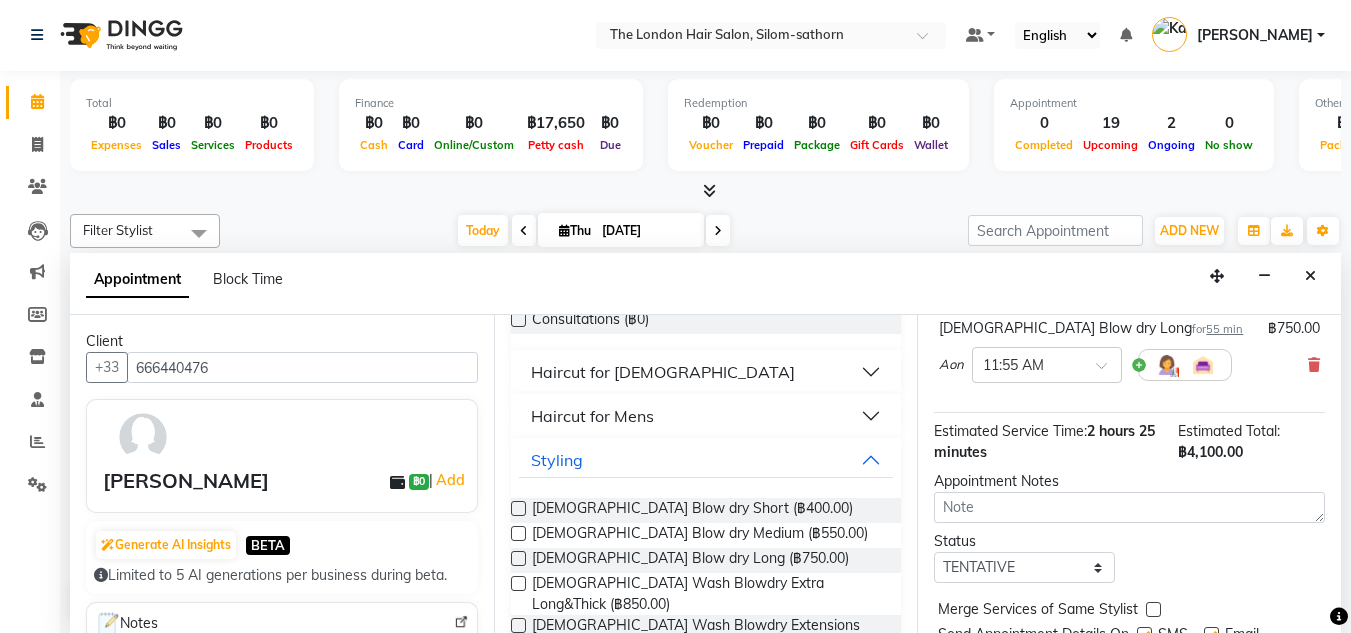 scroll, scrollTop: 335, scrollLeft: 0, axis: vertical 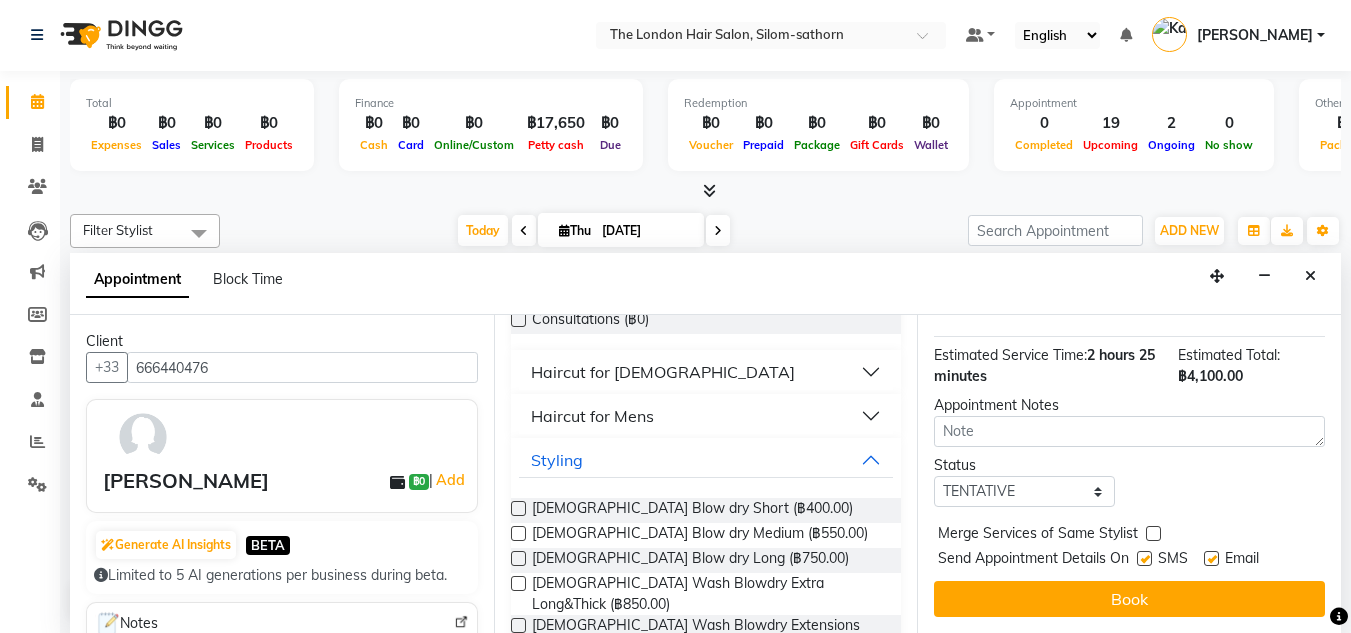 drag, startPoint x: 982, startPoint y: 458, endPoint x: 982, endPoint y: 473, distance: 15 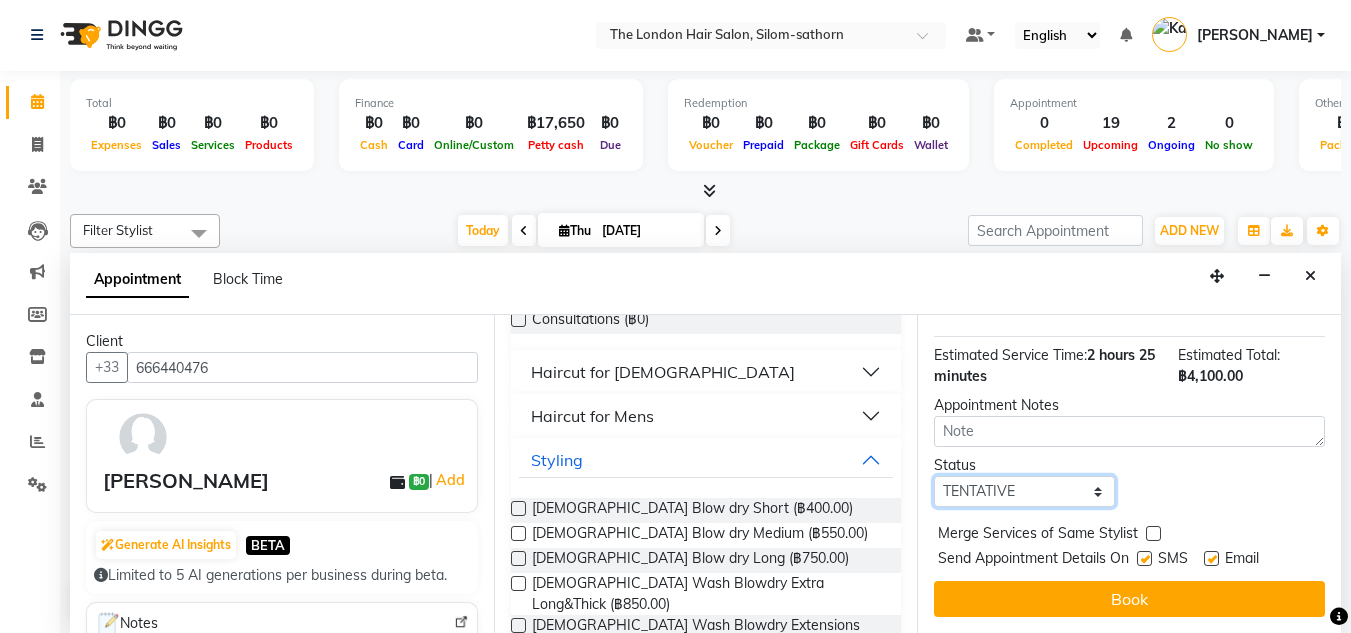 click on "Select TENTATIVE CONFIRM CHECK-IN UPCOMING" at bounding box center [1024, 491] 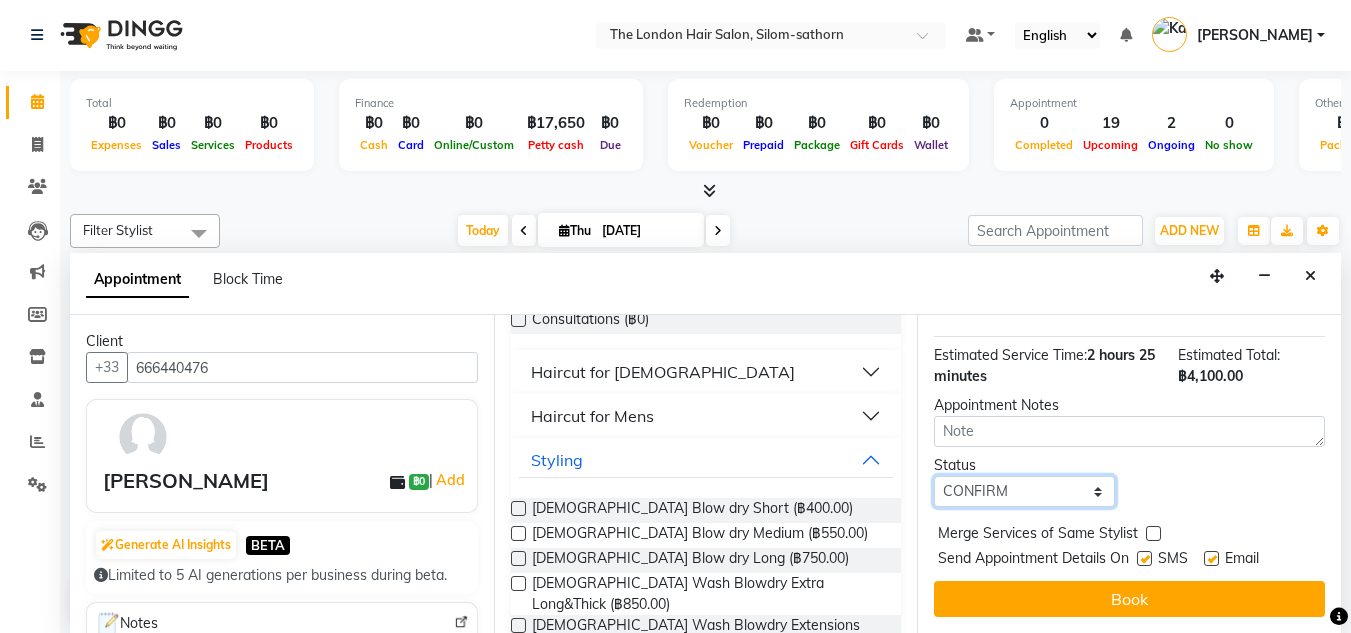 click on "Select TENTATIVE CONFIRM CHECK-IN UPCOMING" at bounding box center (1024, 491) 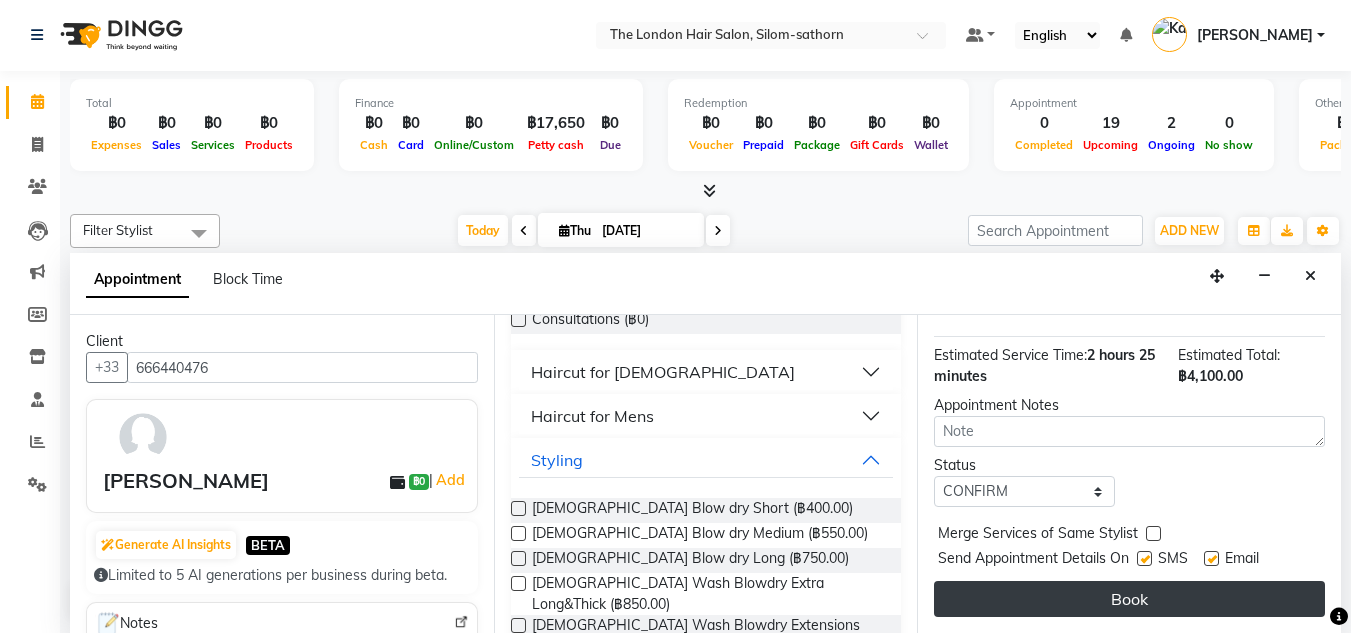 click on "Book" at bounding box center (1129, 599) 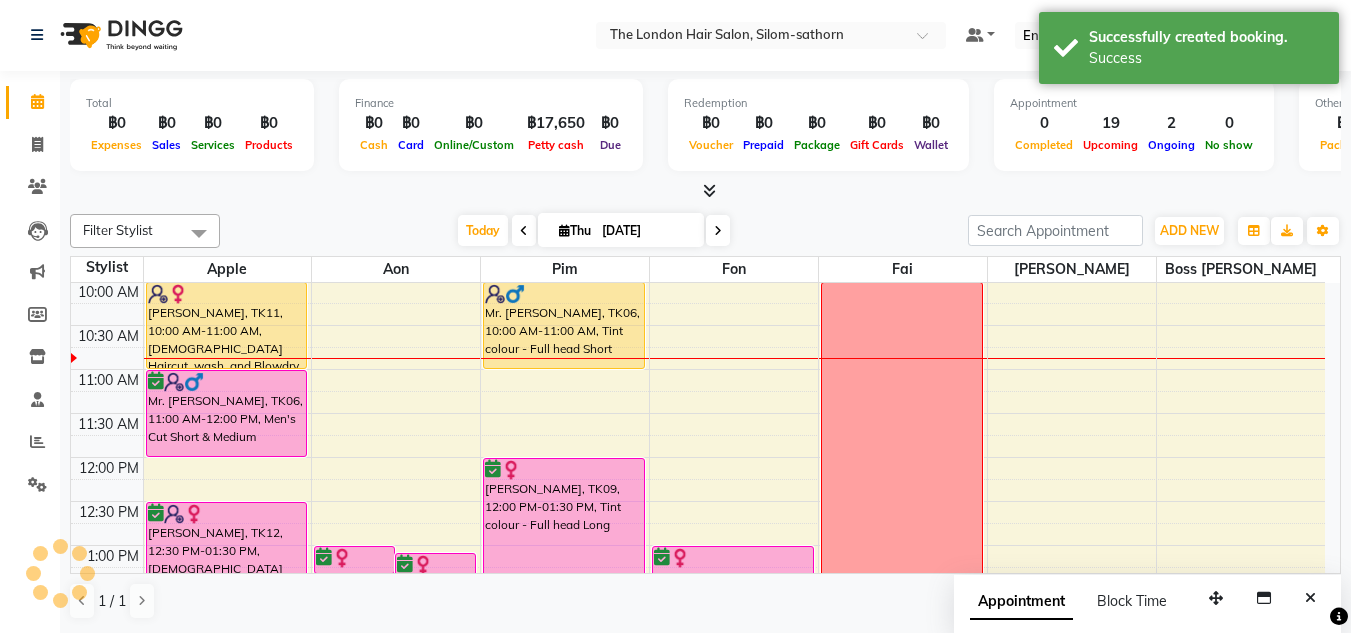 scroll, scrollTop: 0, scrollLeft: 0, axis: both 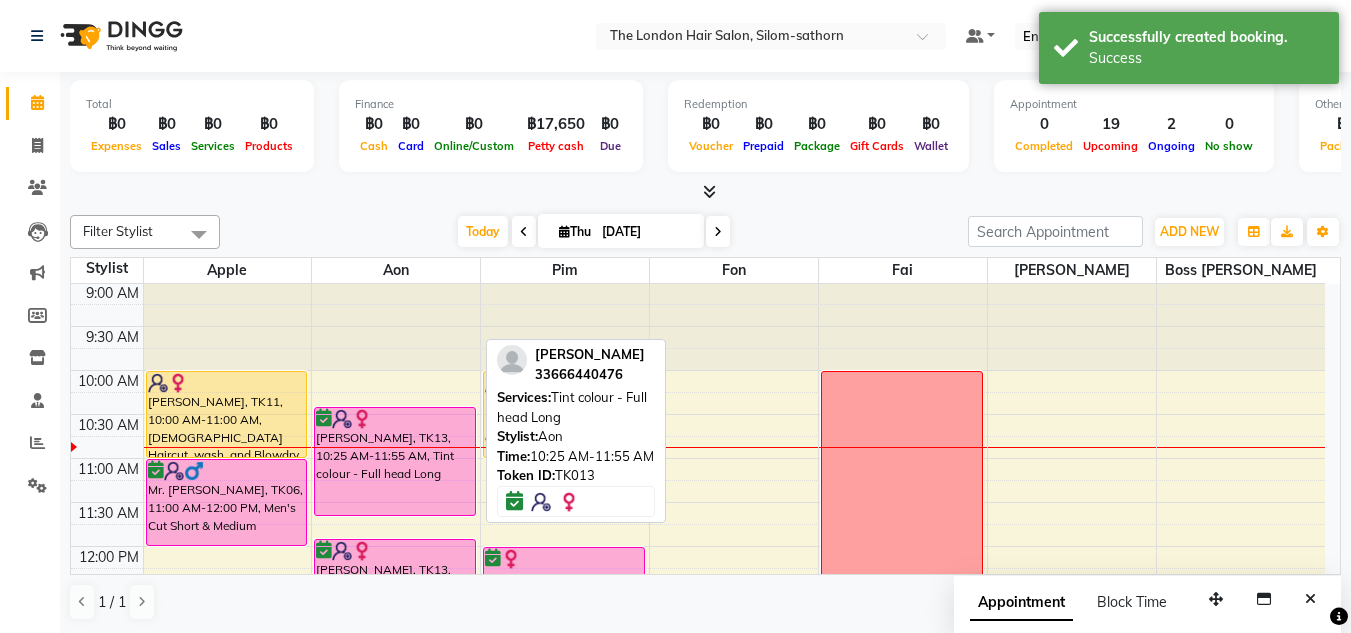 drag, startPoint x: 389, startPoint y: 533, endPoint x: 397, endPoint y: 510, distance: 24.351591 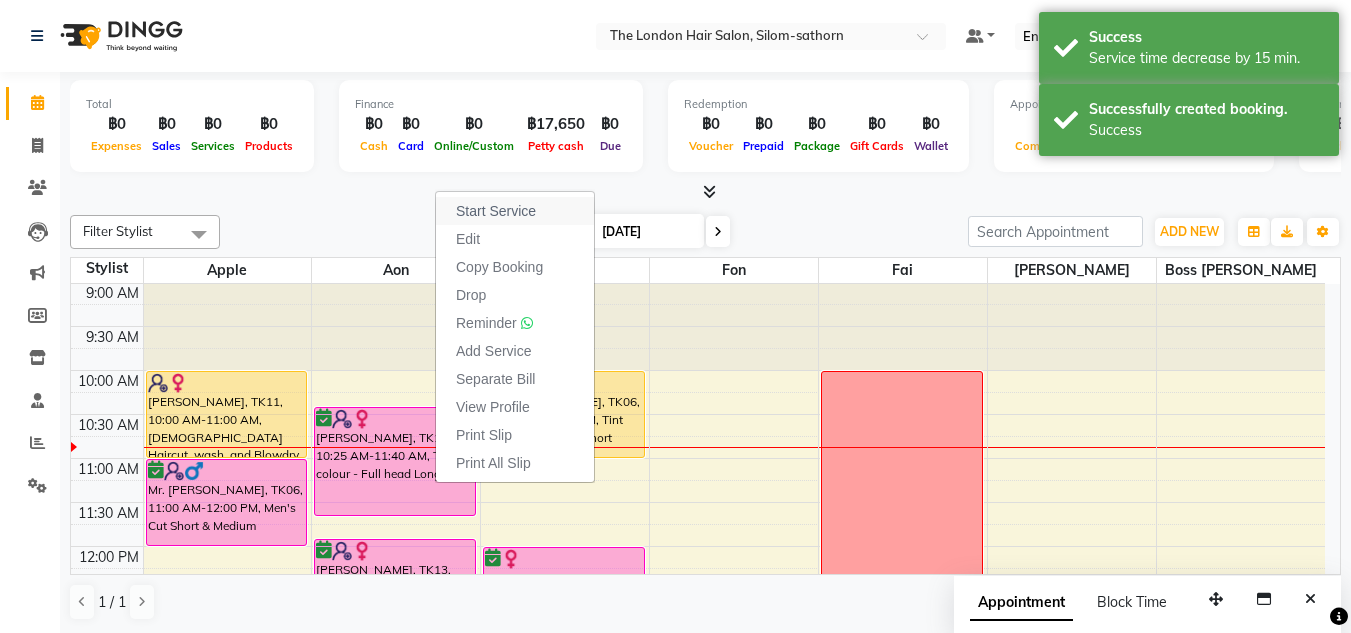 click on "Start Service" at bounding box center [496, 211] 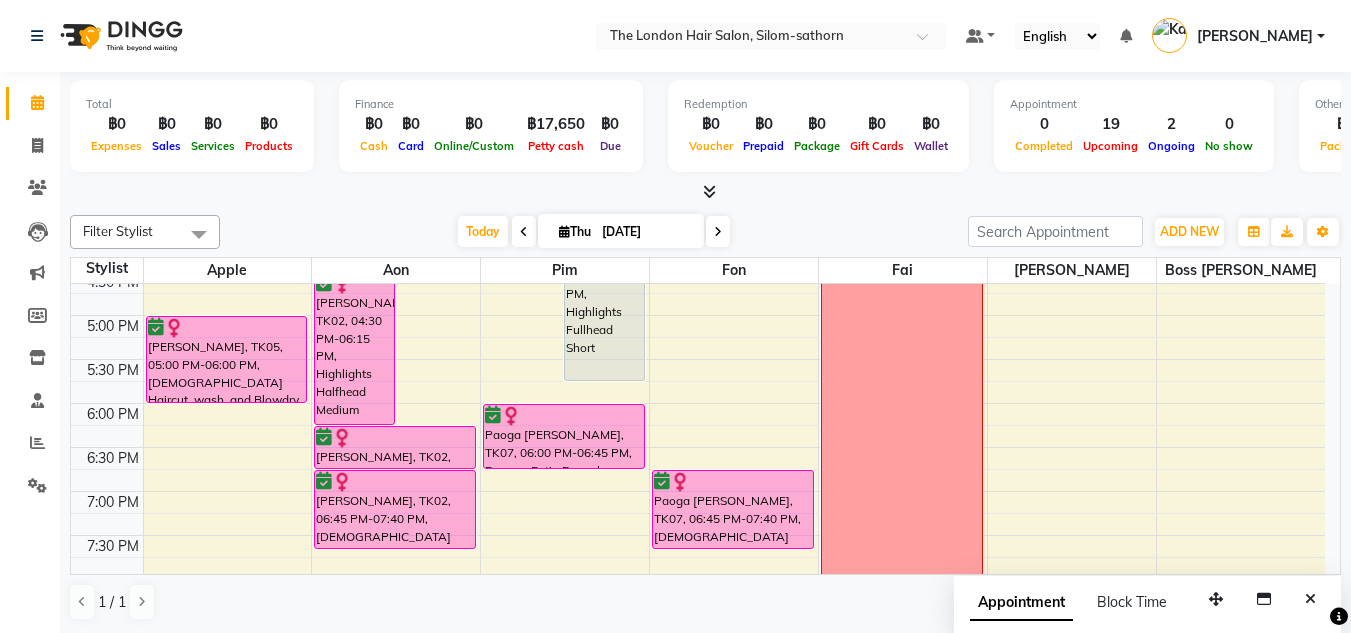 scroll, scrollTop: 765, scrollLeft: 0, axis: vertical 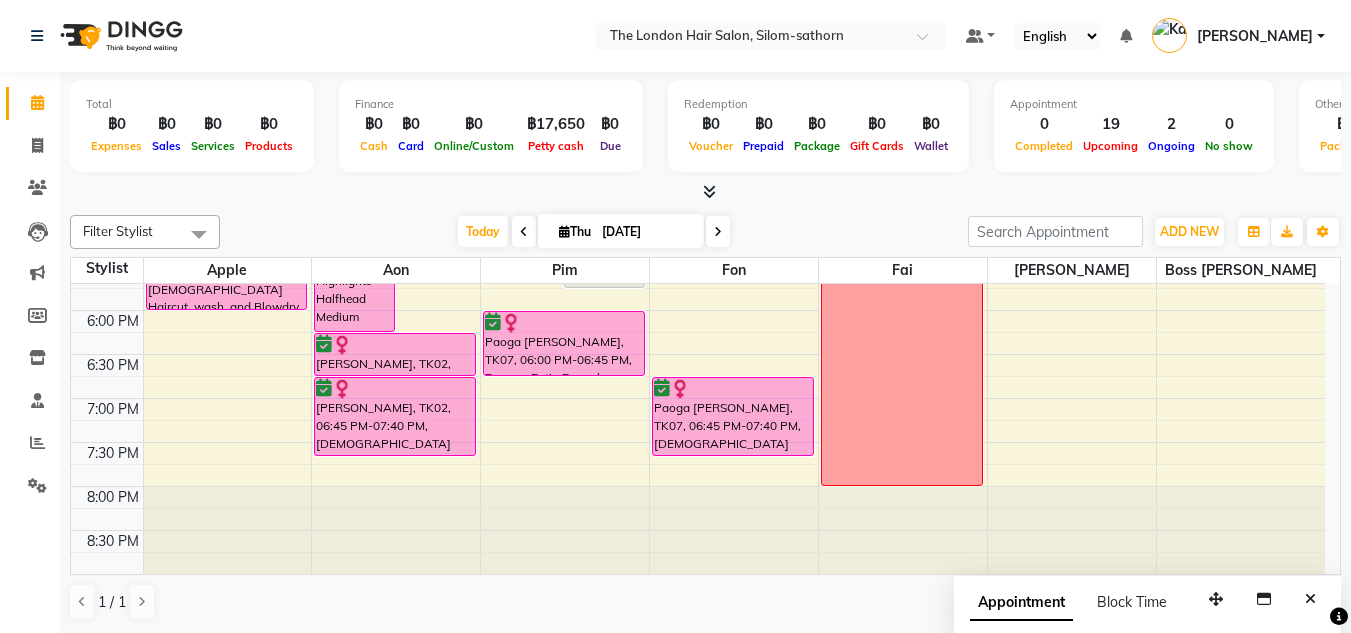 click at bounding box center [718, 232] 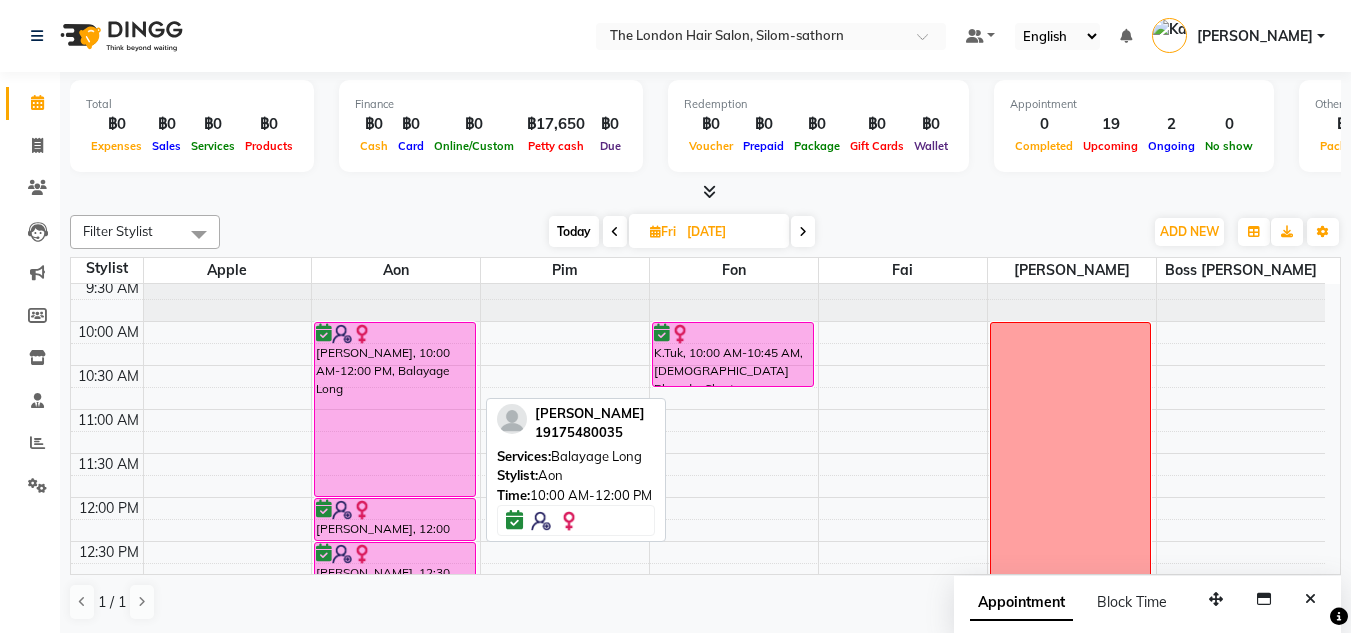 scroll, scrollTop: 49, scrollLeft: 0, axis: vertical 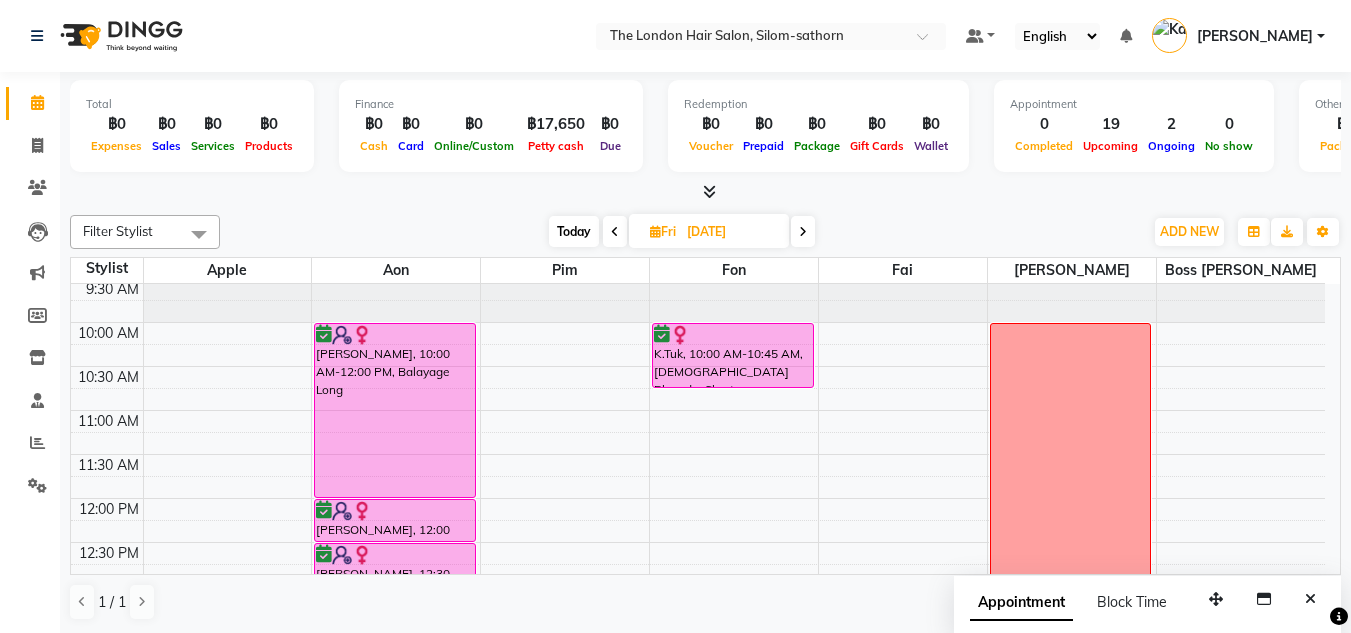 click on "Today" at bounding box center [574, 231] 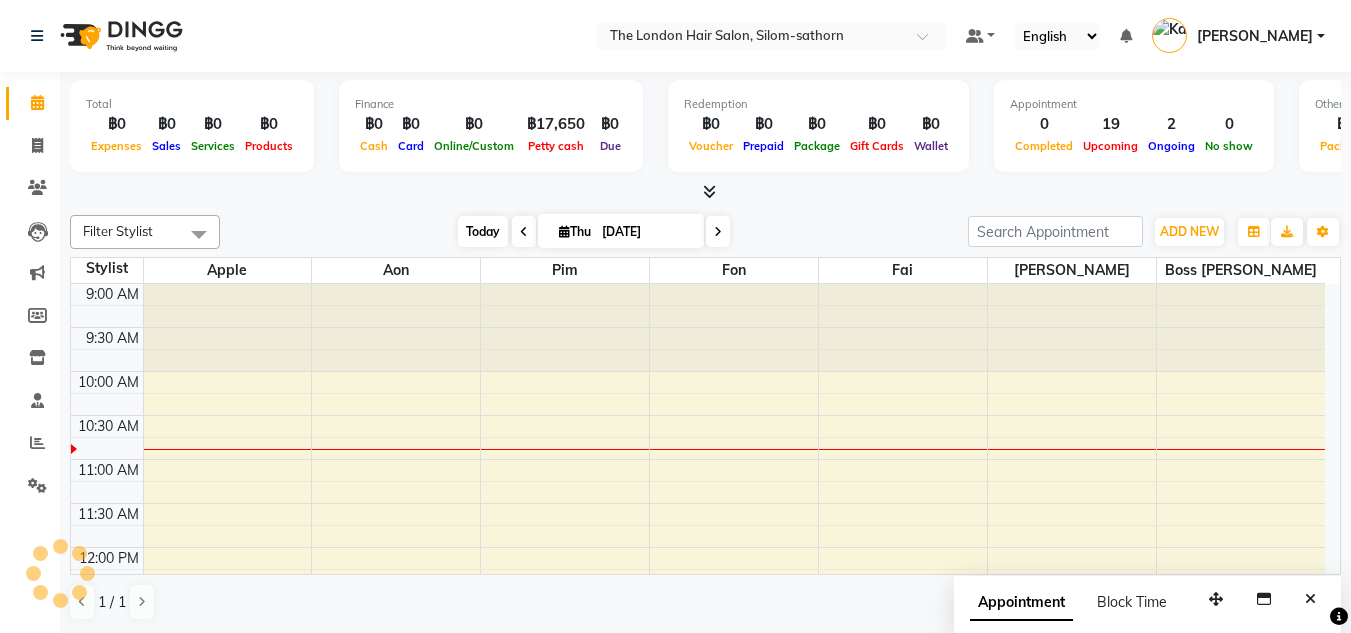 scroll, scrollTop: 89, scrollLeft: 0, axis: vertical 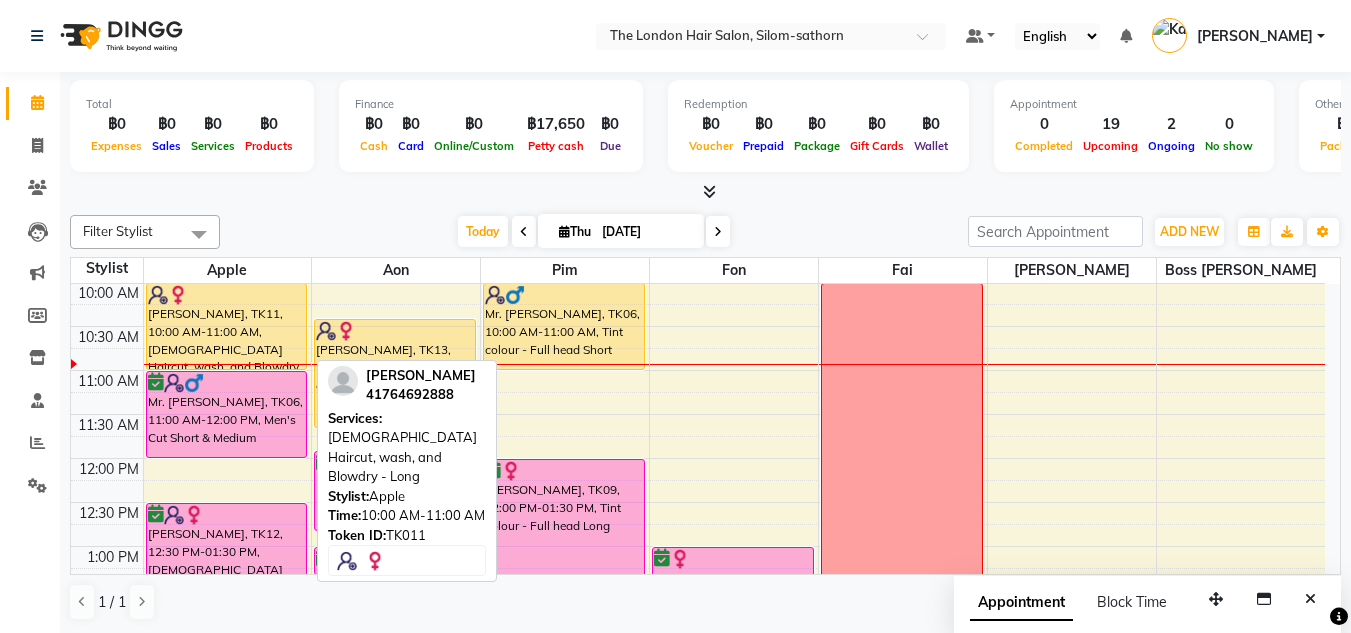 click on "[PERSON_NAME], TK11, 10:00 AM-11:00 AM, [DEMOGRAPHIC_DATA] Haircut, wash, and Blowdry - Long" at bounding box center [227, 326] 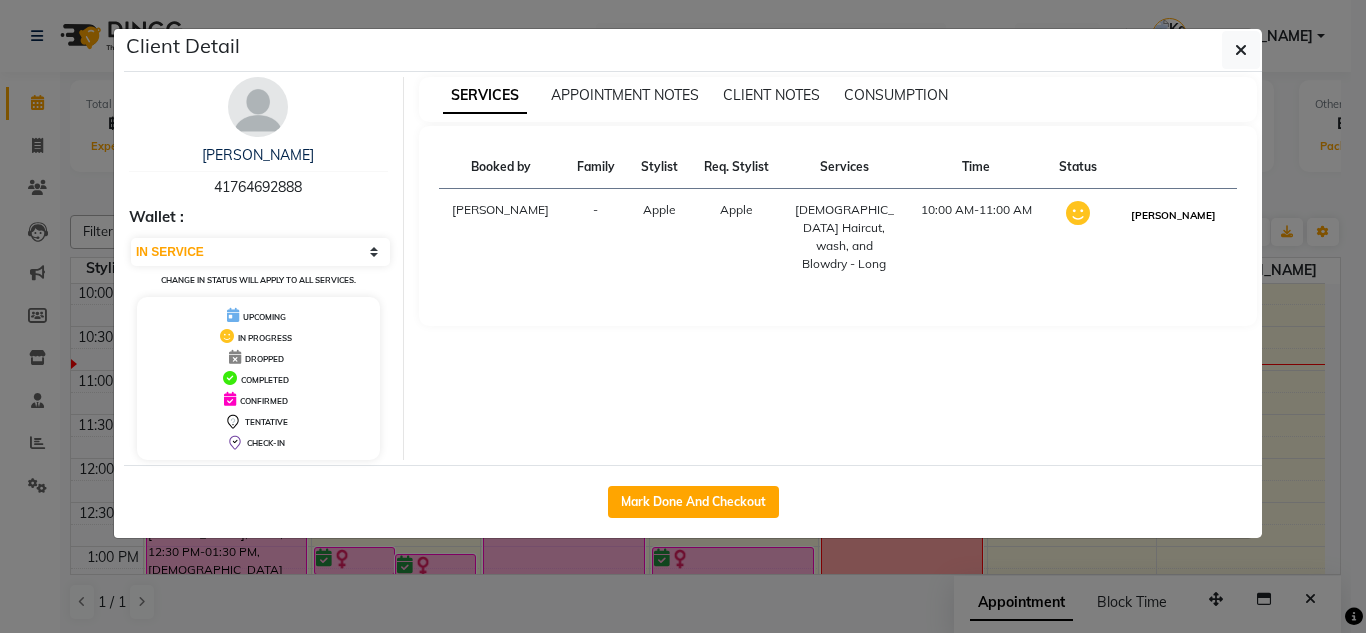 click on "[PERSON_NAME]" at bounding box center [1173, 215] 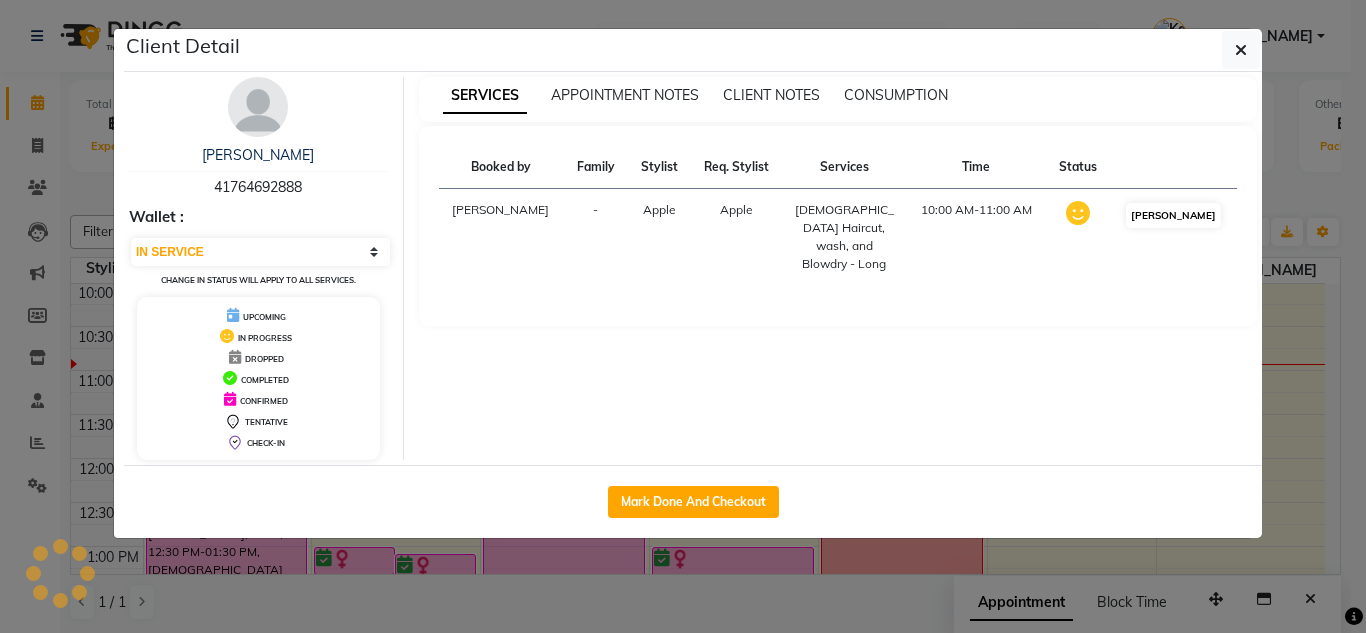 select on "3" 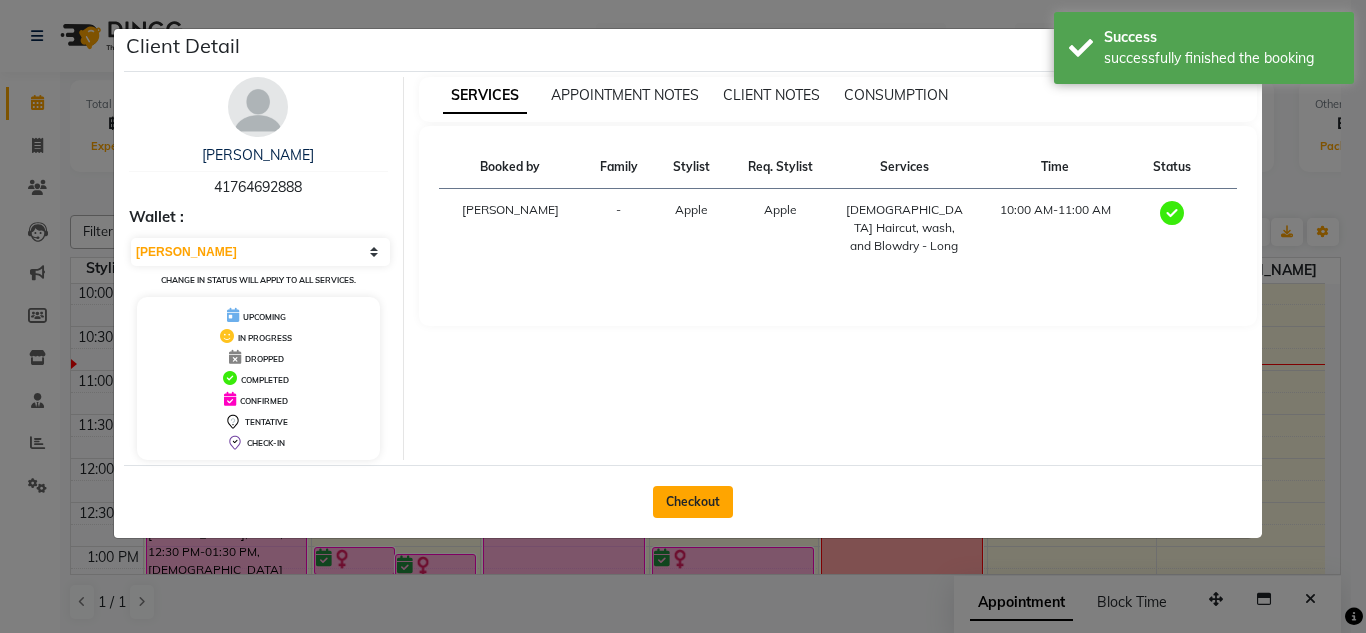 click on "Checkout" 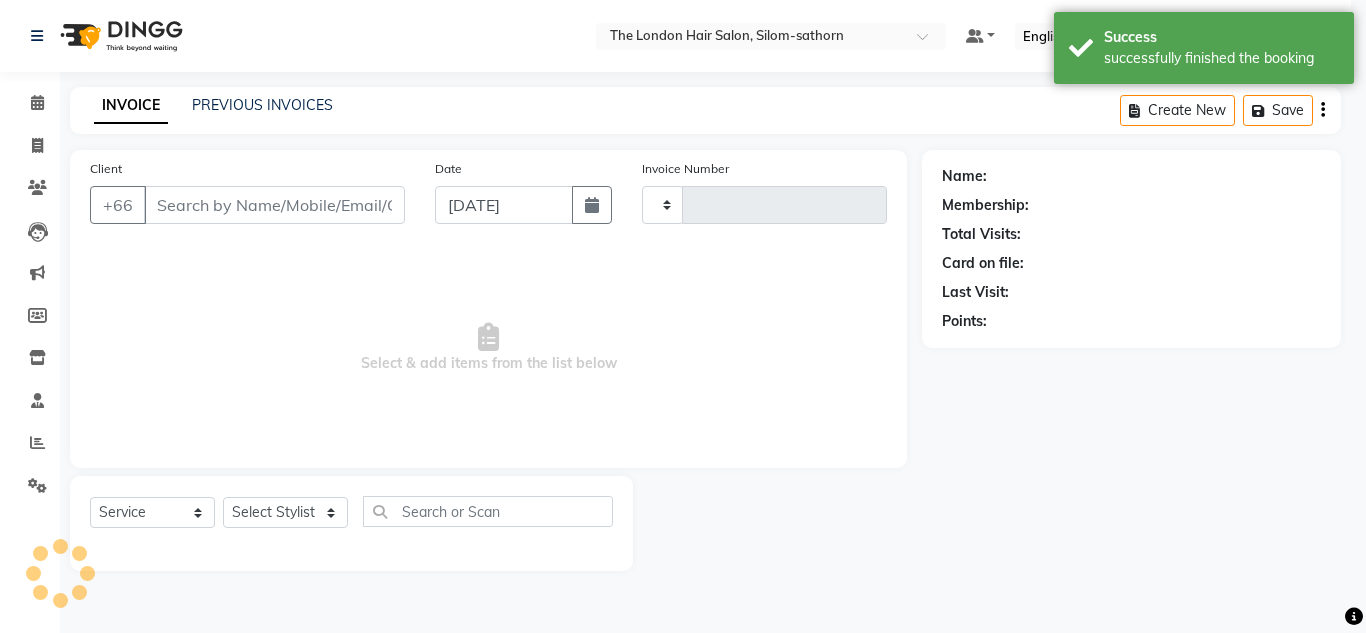 type on "0936" 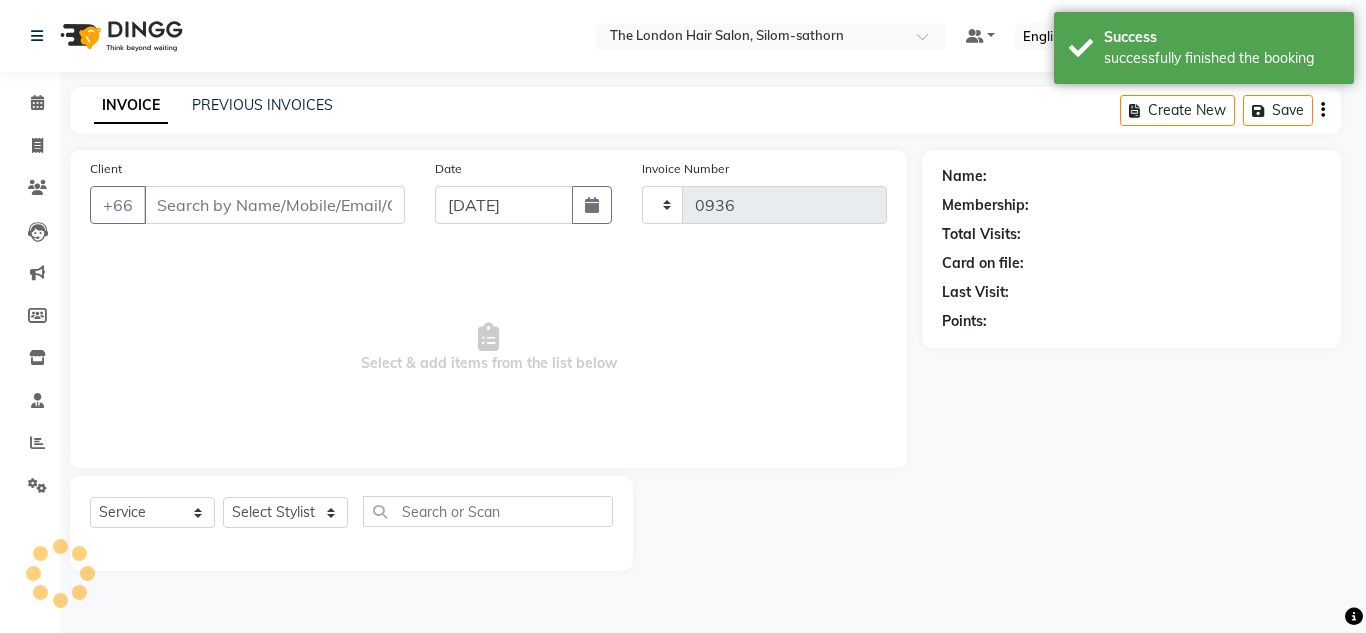 select on "6977" 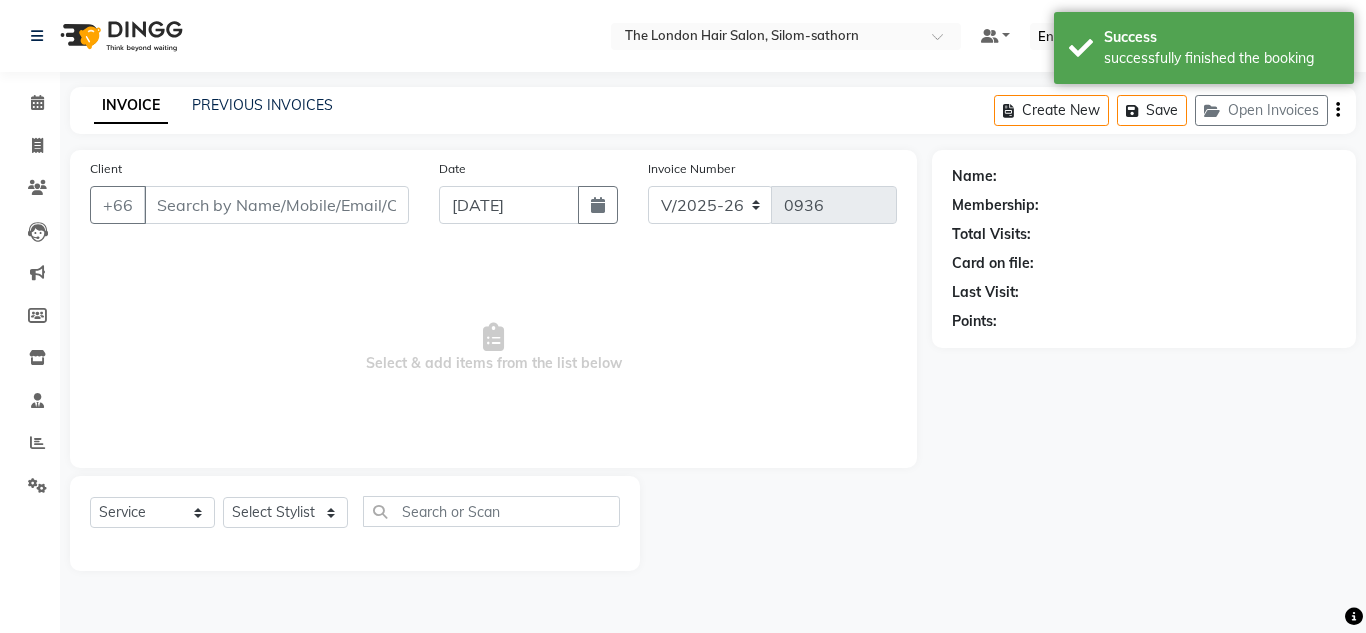 type on "41764692888" 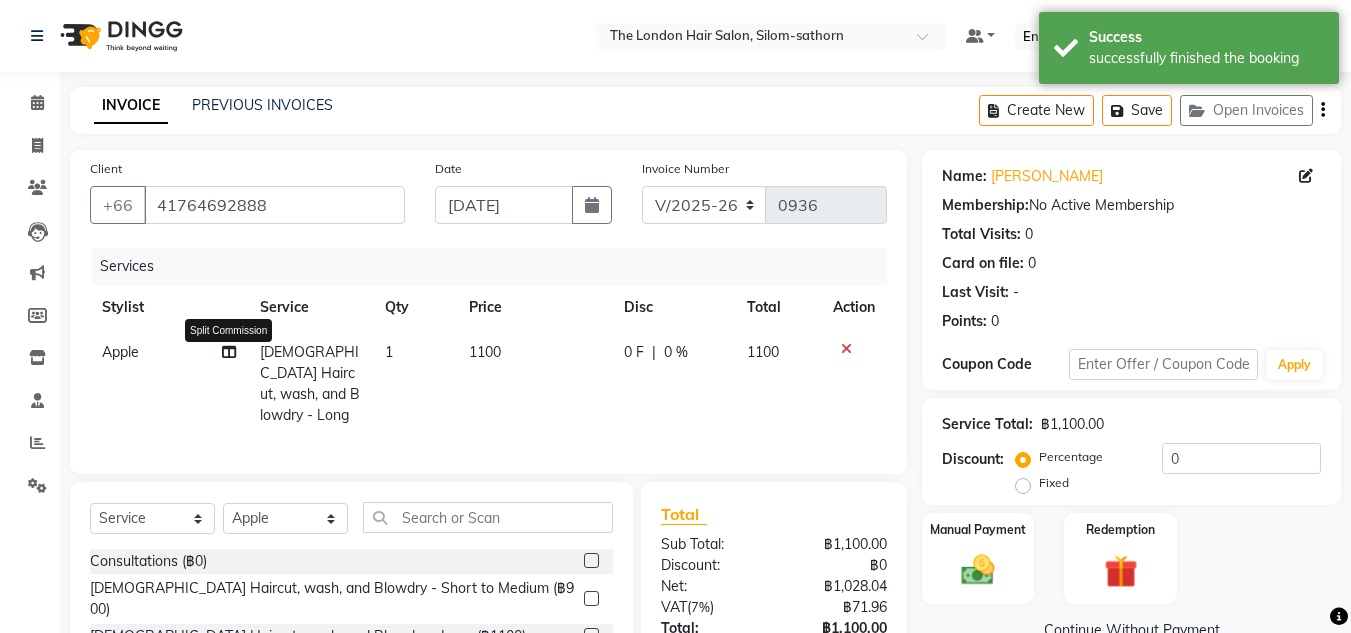 click 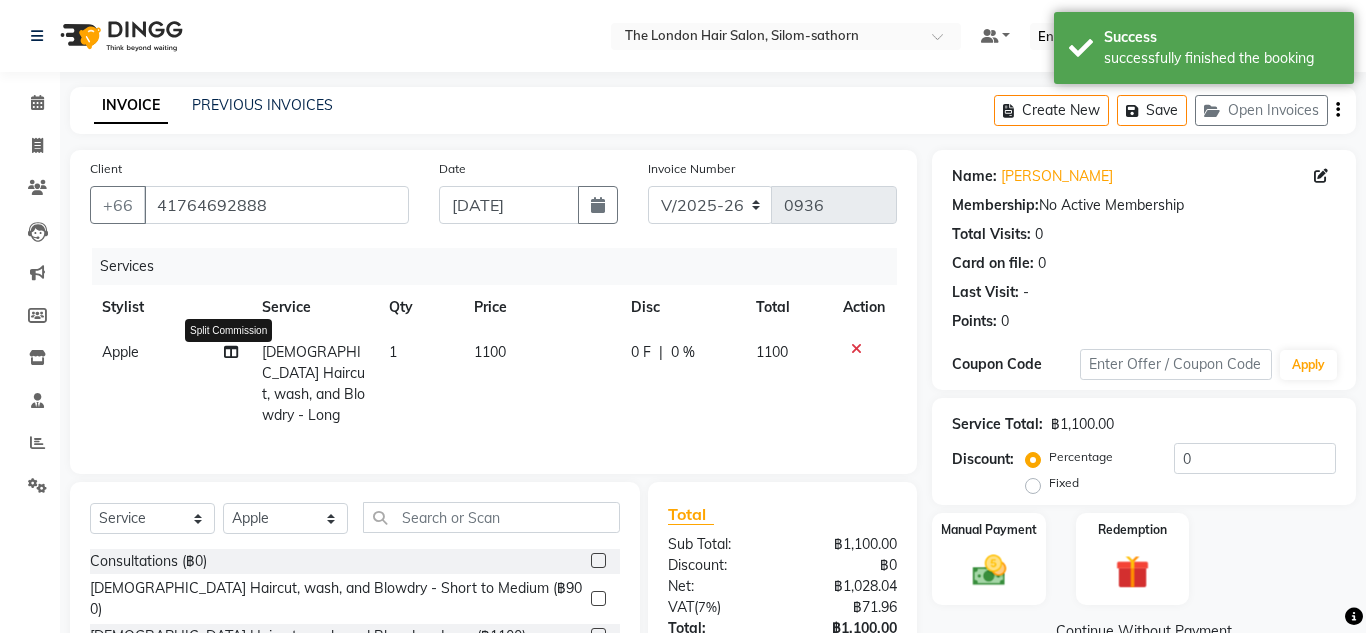 select on "56710" 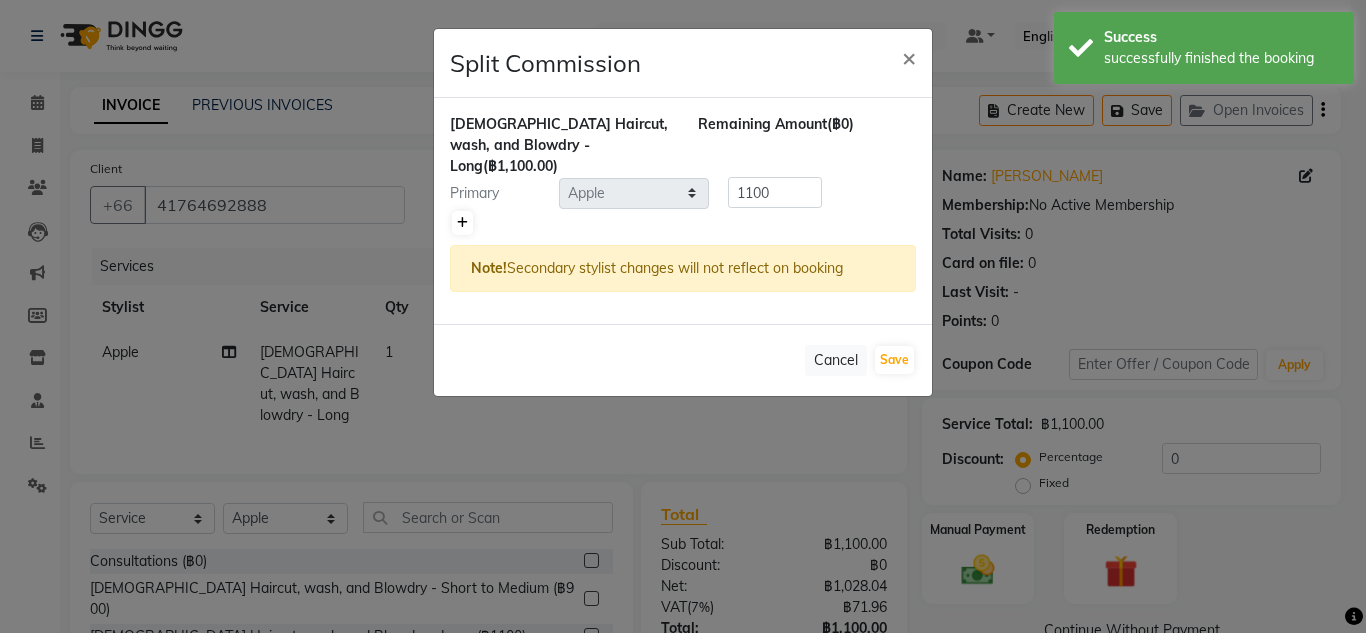 click 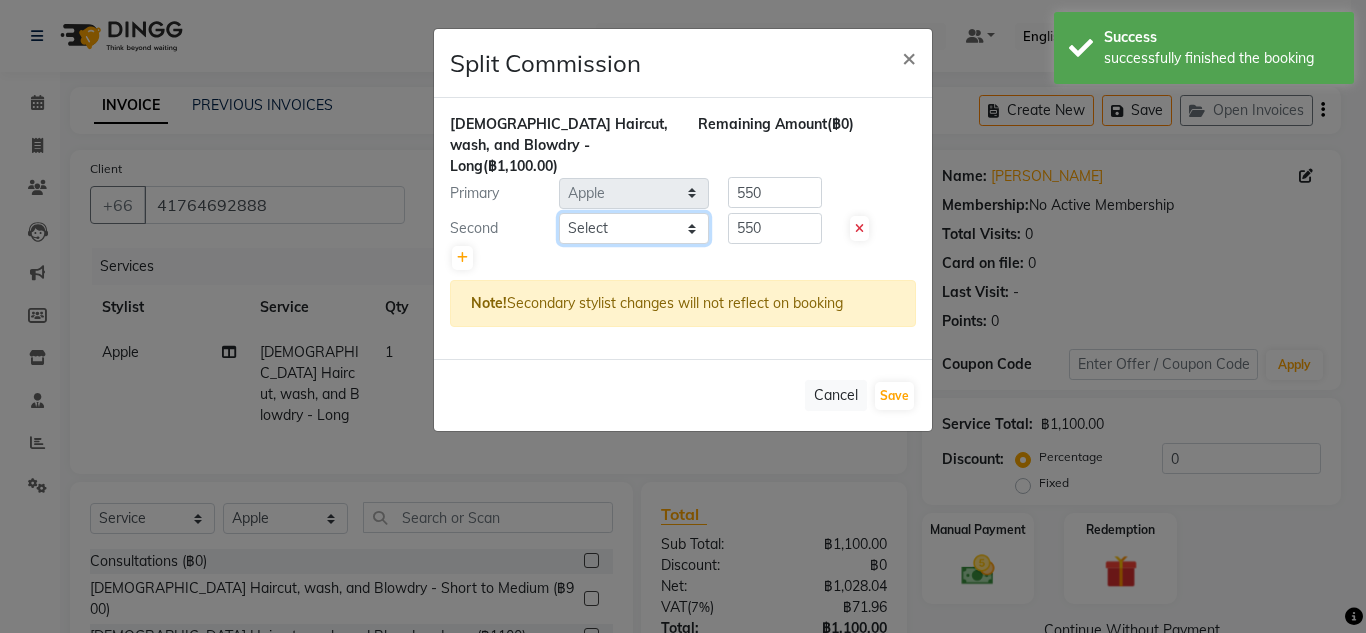 click on "Select  Aon   Apple     Boss [PERSON_NAME]    [PERSON_NAME]    Pim" 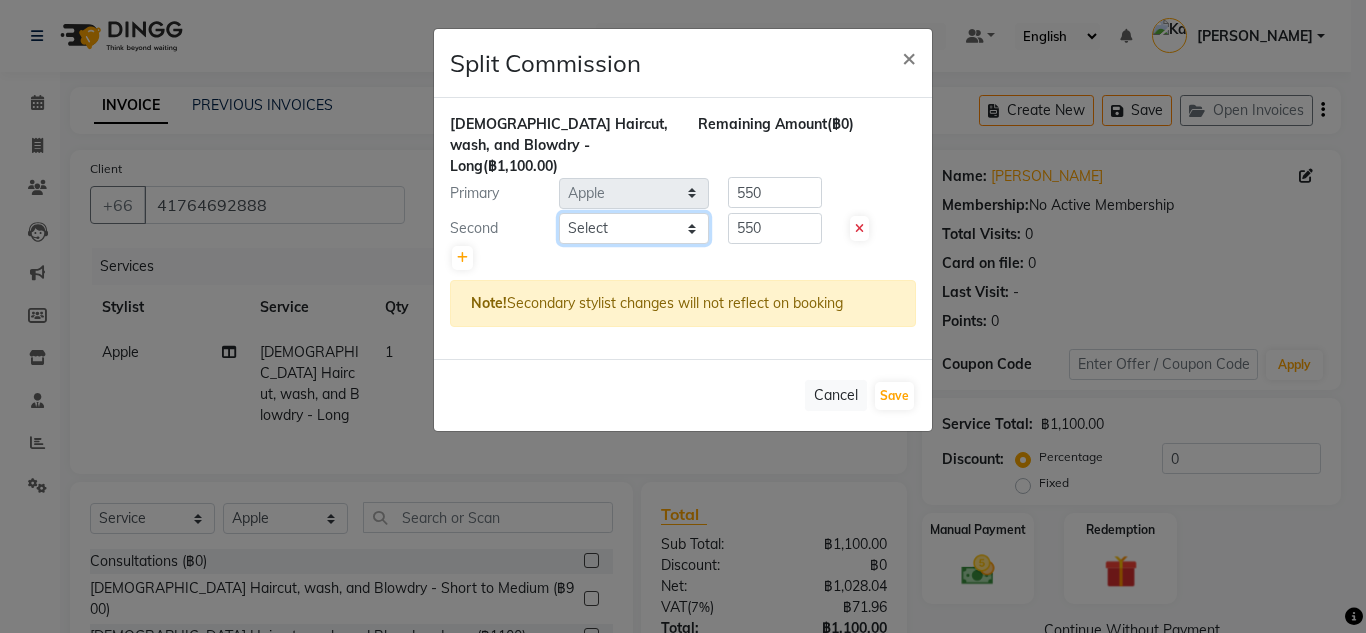 select on "56711" 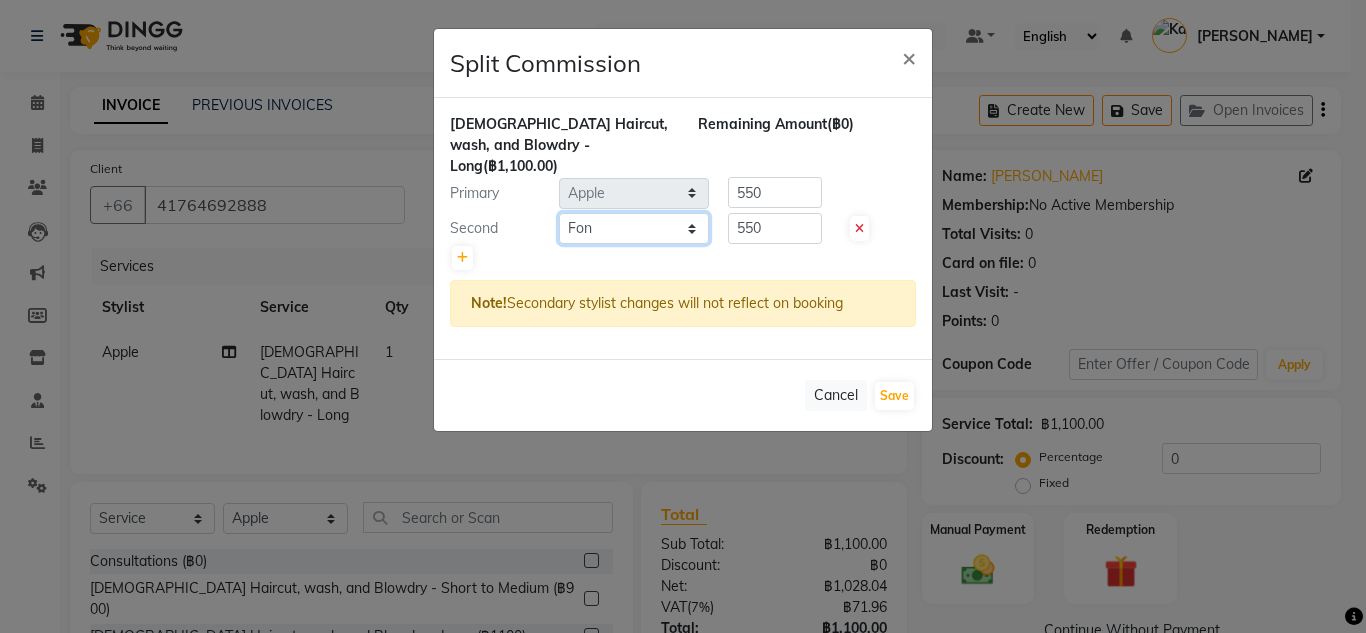 click on "Select  Aon   Apple     Boss [PERSON_NAME]    [PERSON_NAME]    Pim" 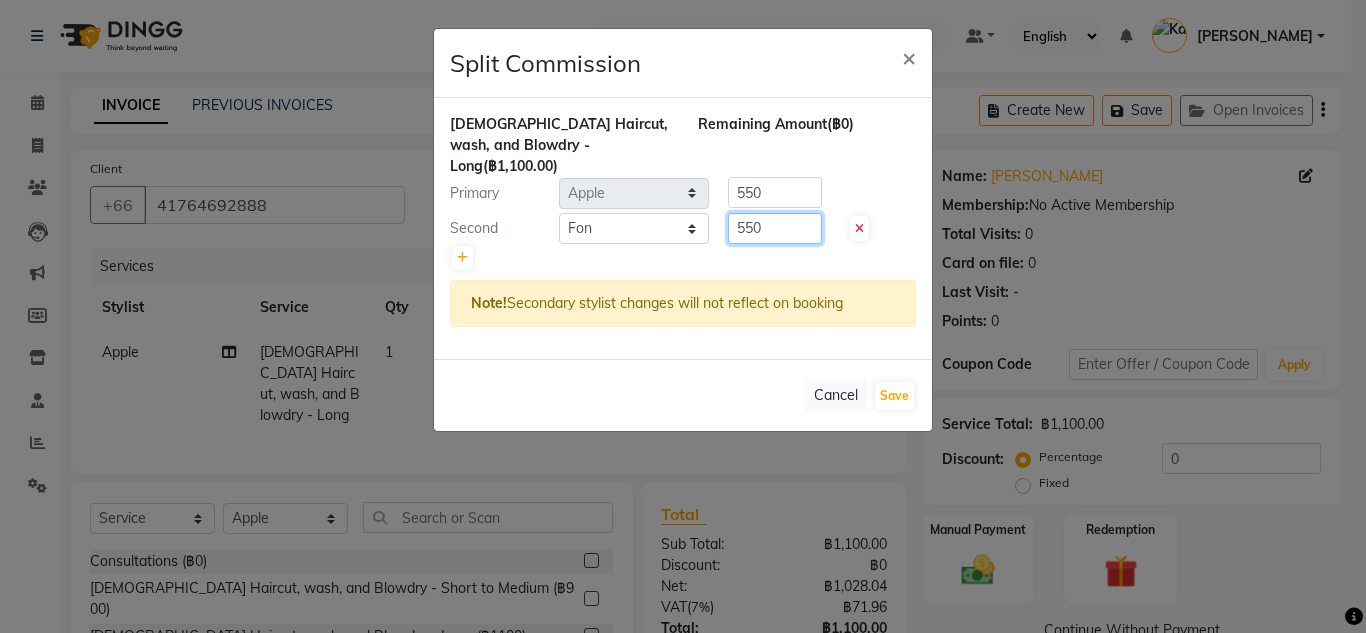 click on "550" 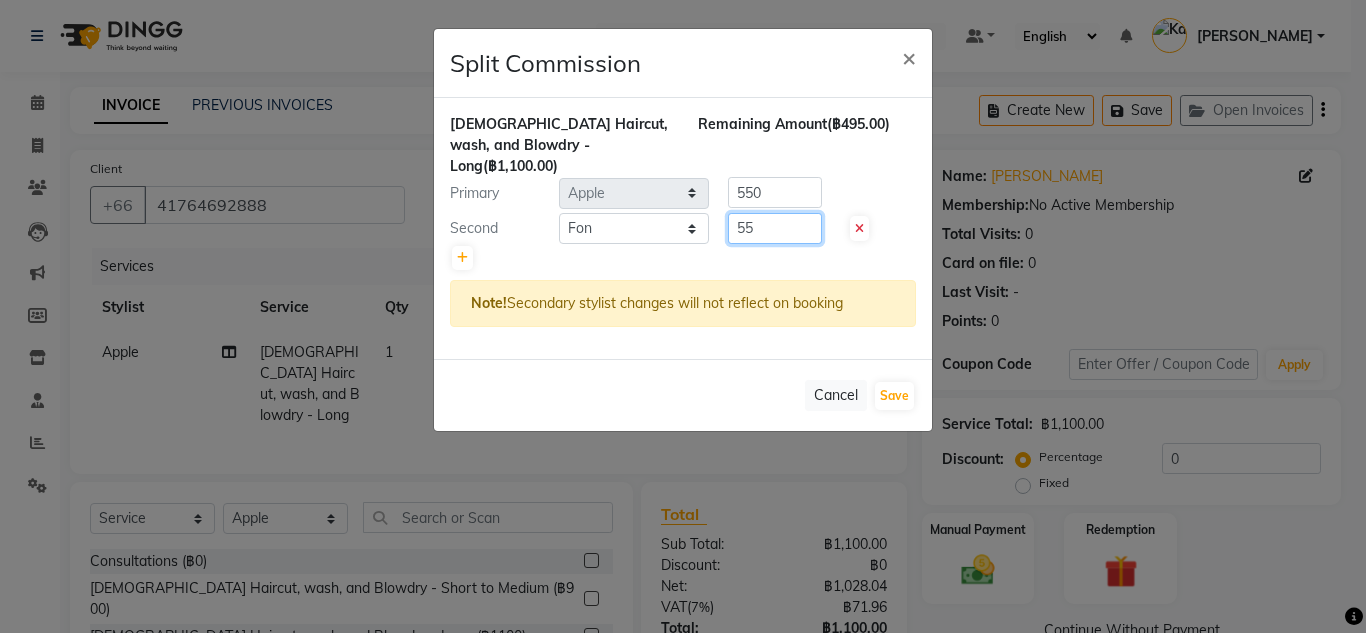 type on "5" 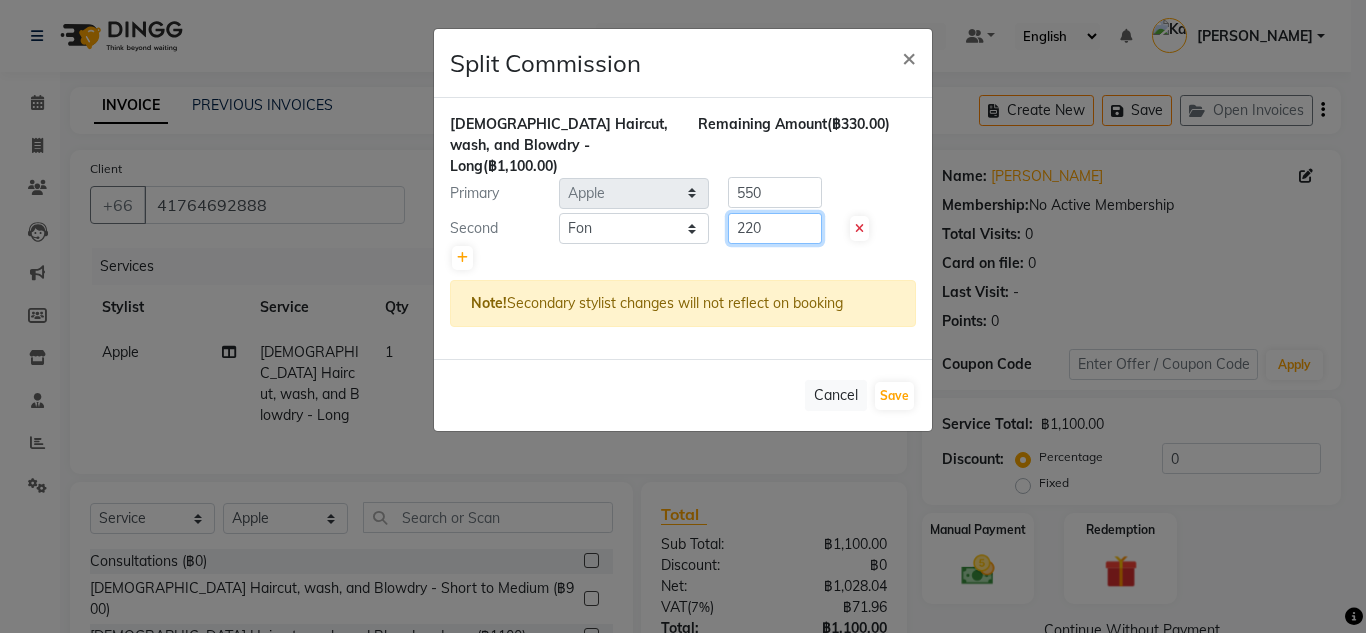 type on "220" 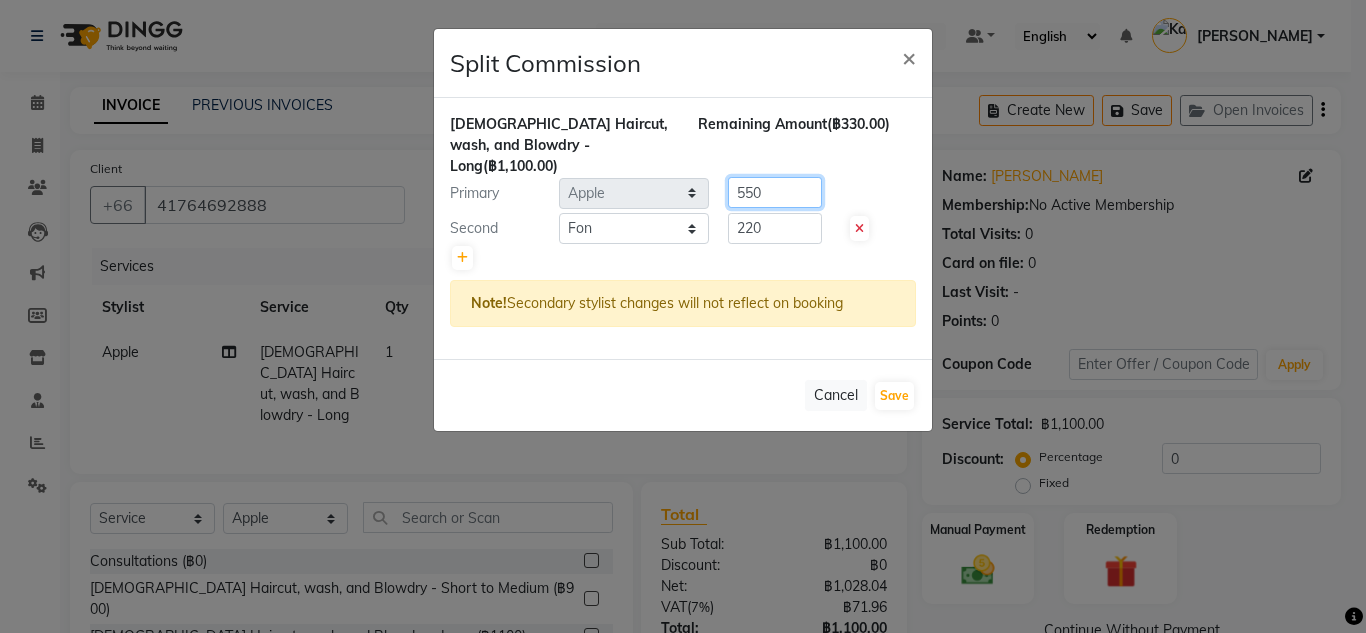 click on "550" 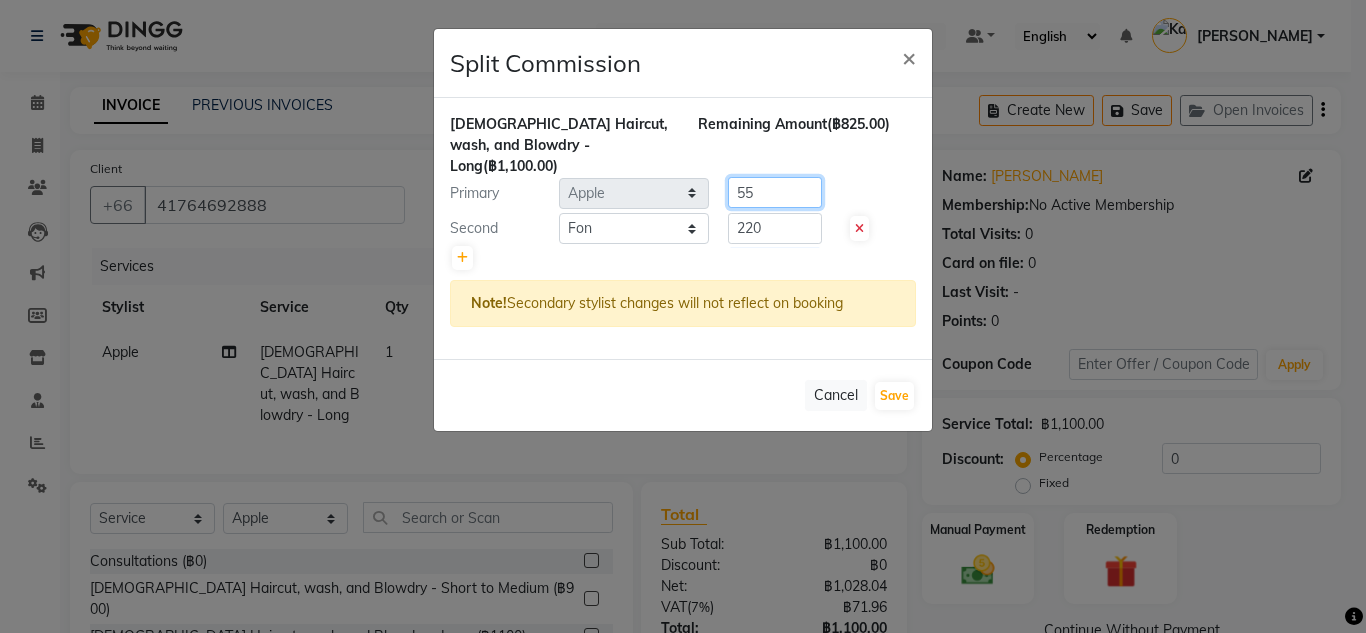 type on "5" 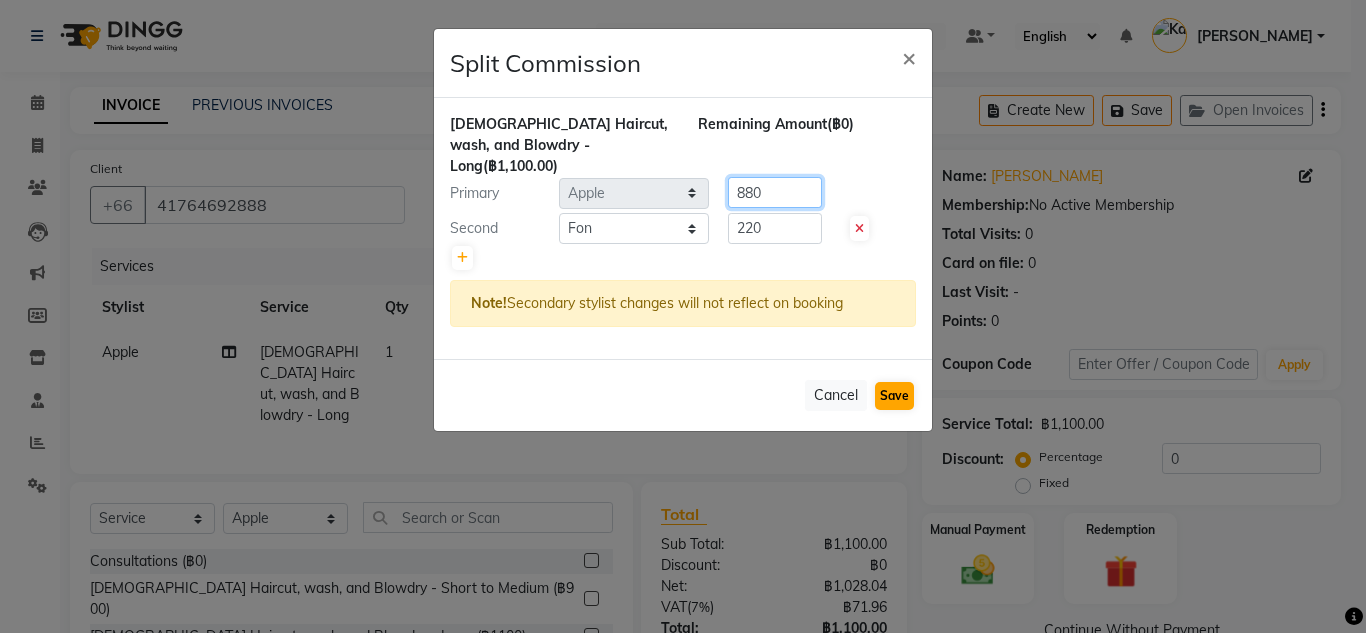 type on "880" 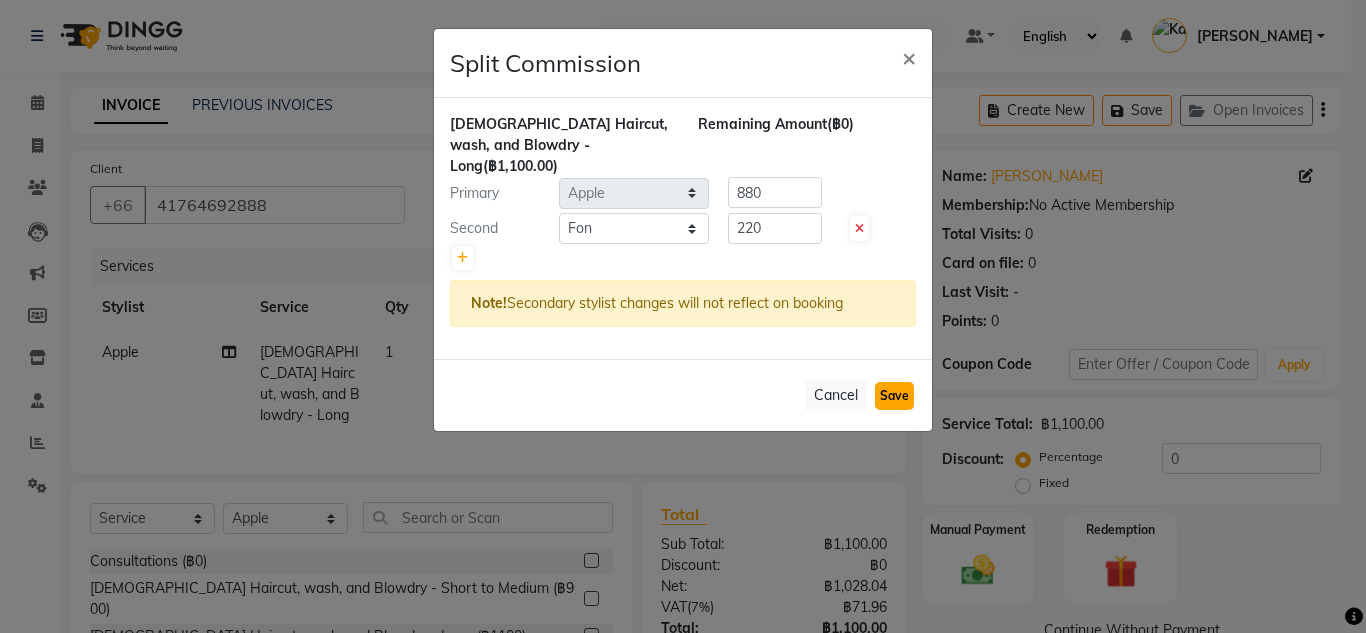 click on "Save" 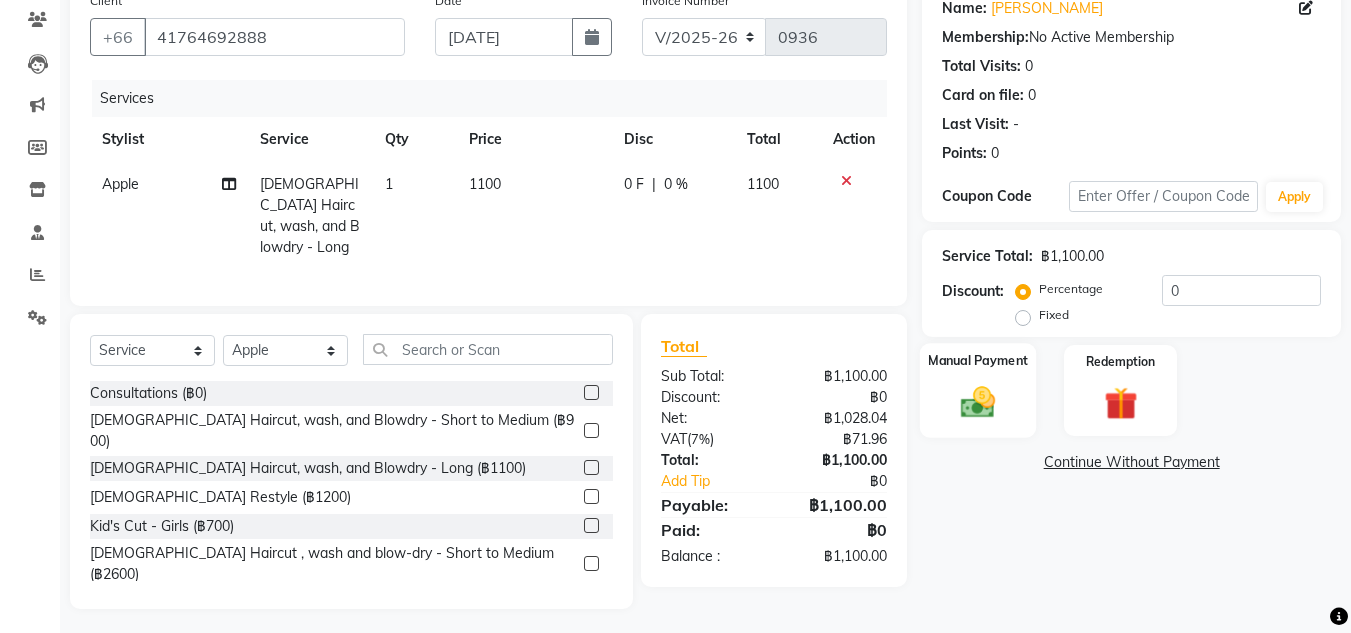 click on "Manual Payment" 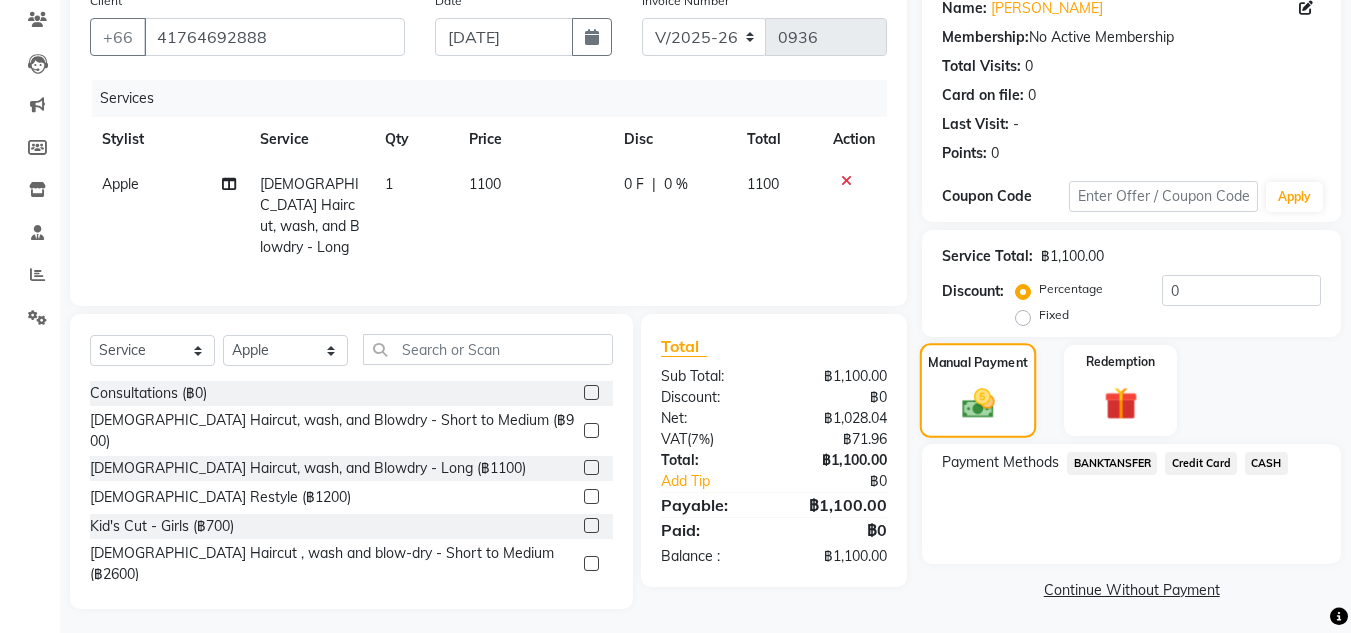 scroll, scrollTop: 169, scrollLeft: 0, axis: vertical 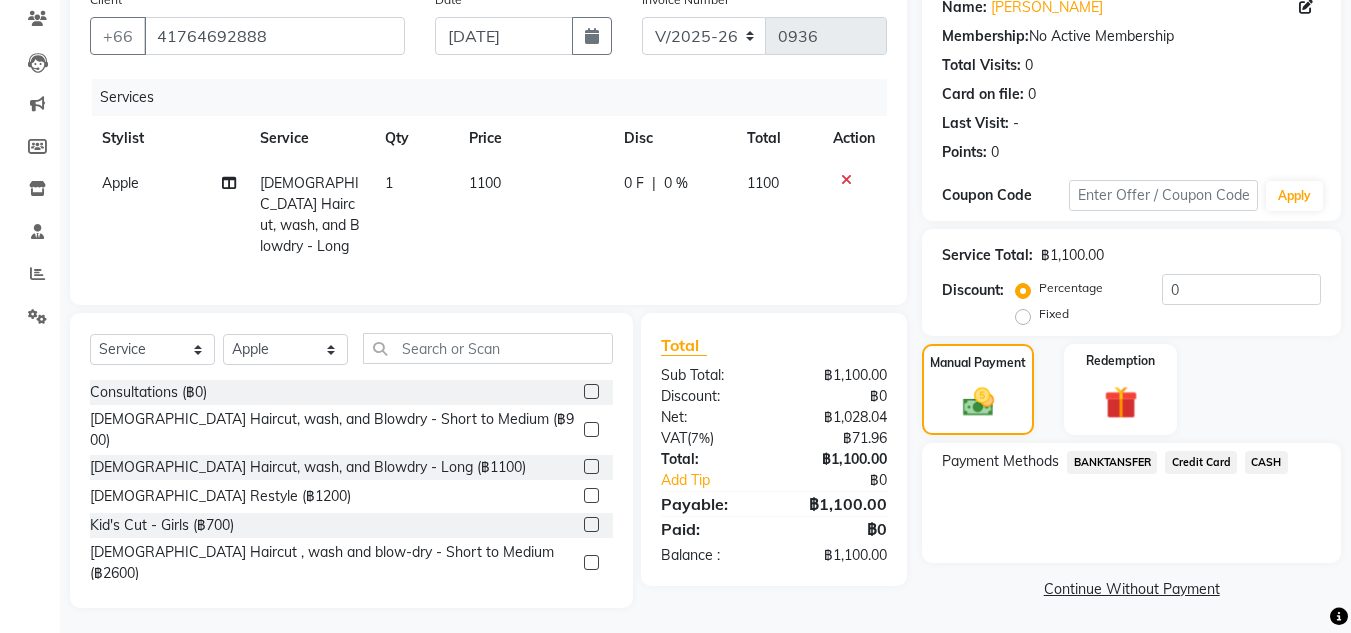 click on "Credit Card" 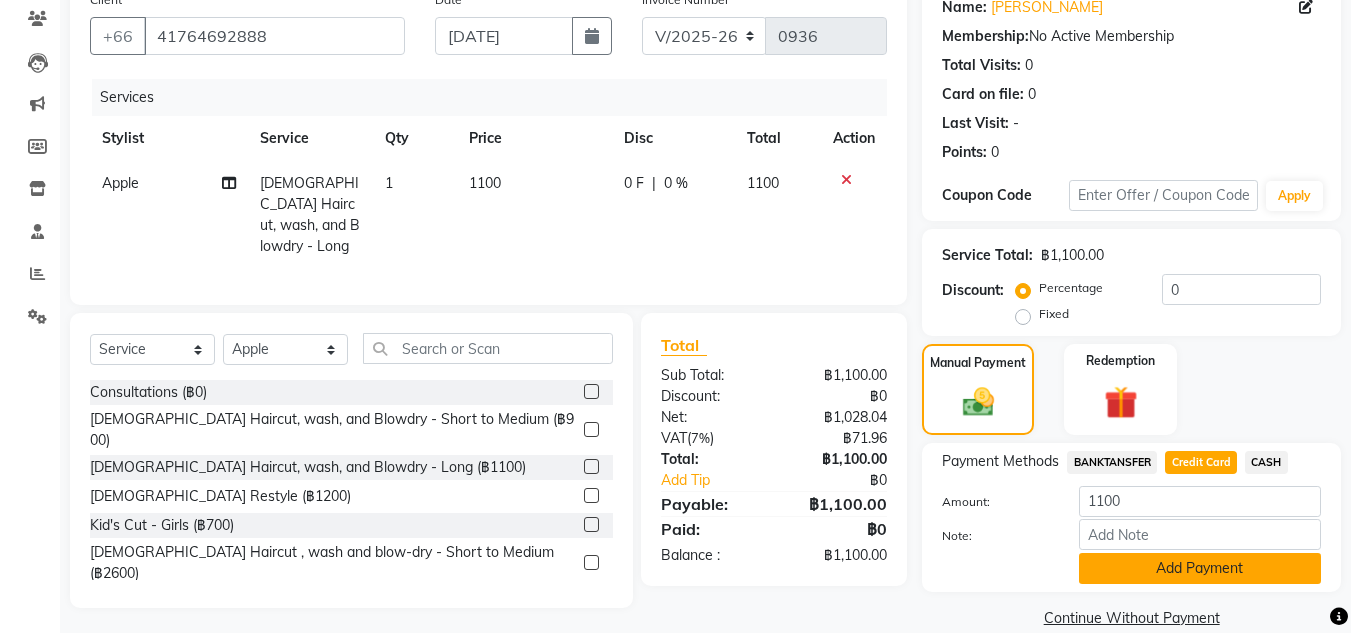 click on "Add Payment" 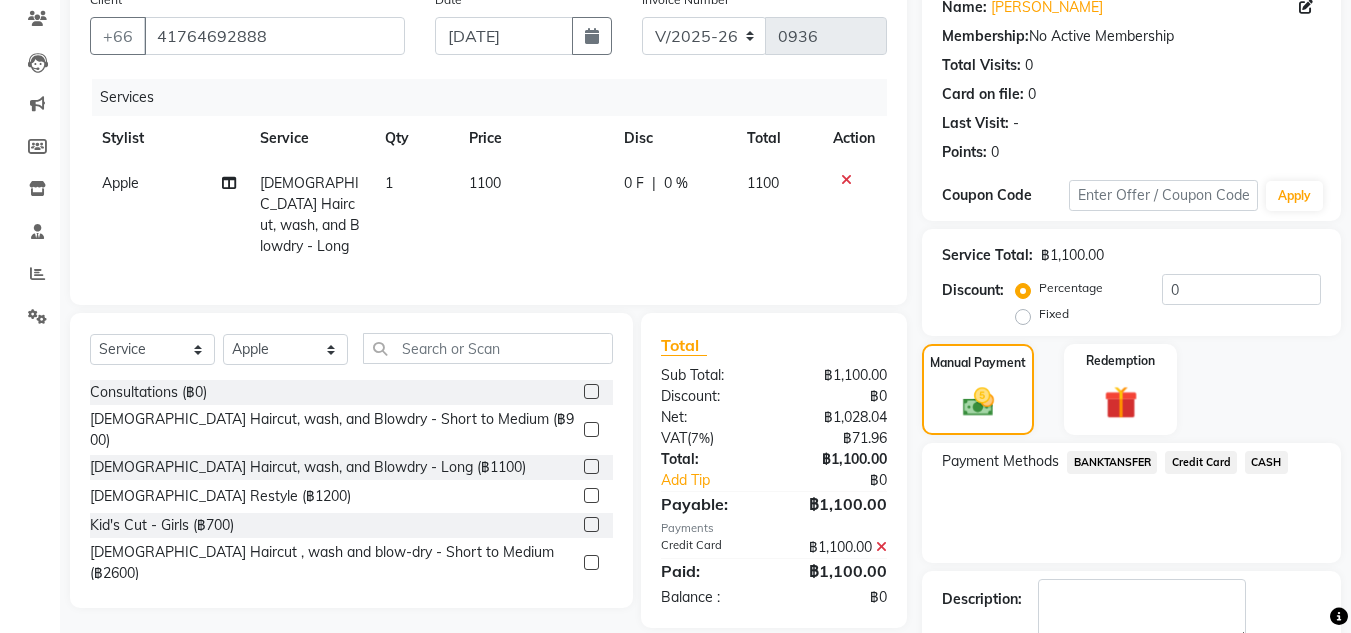 click 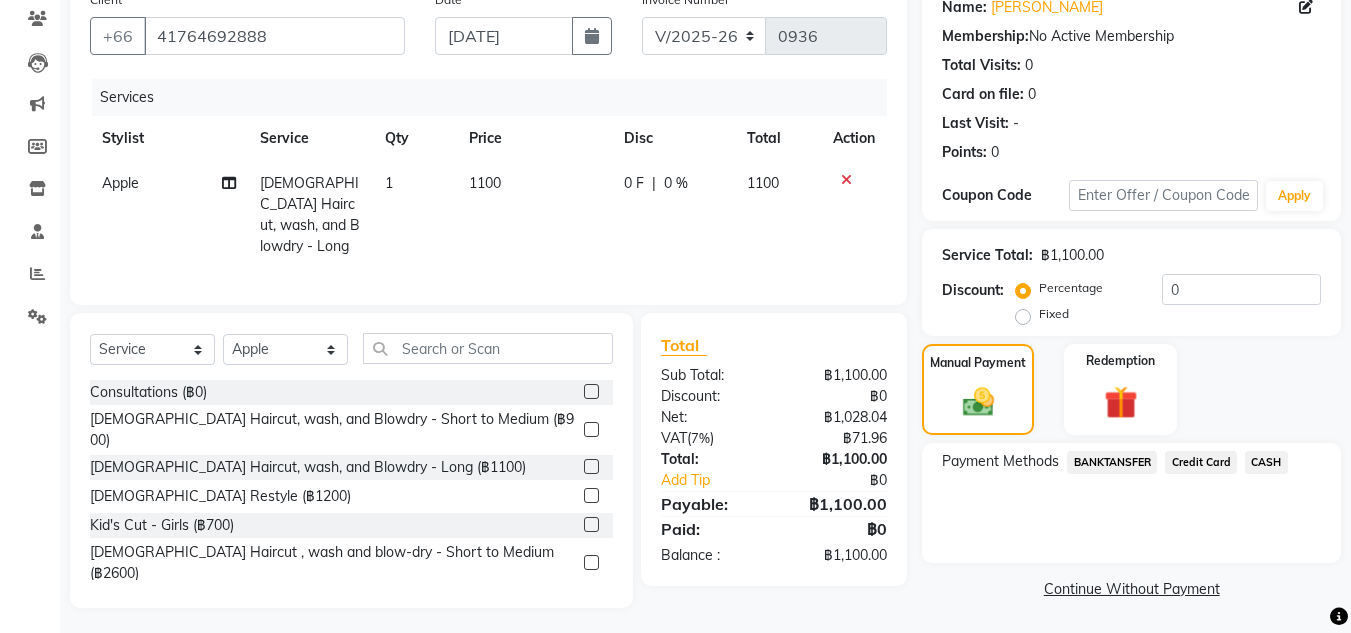 click on "Credit Card" 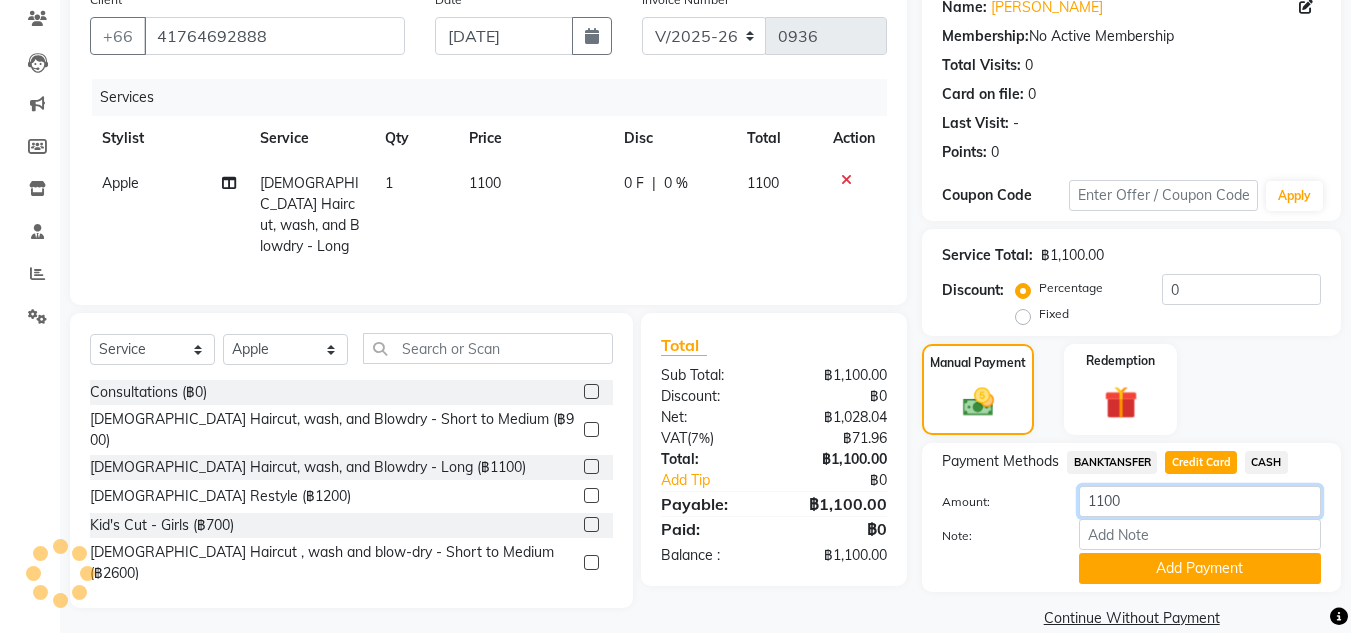 click on "1100" 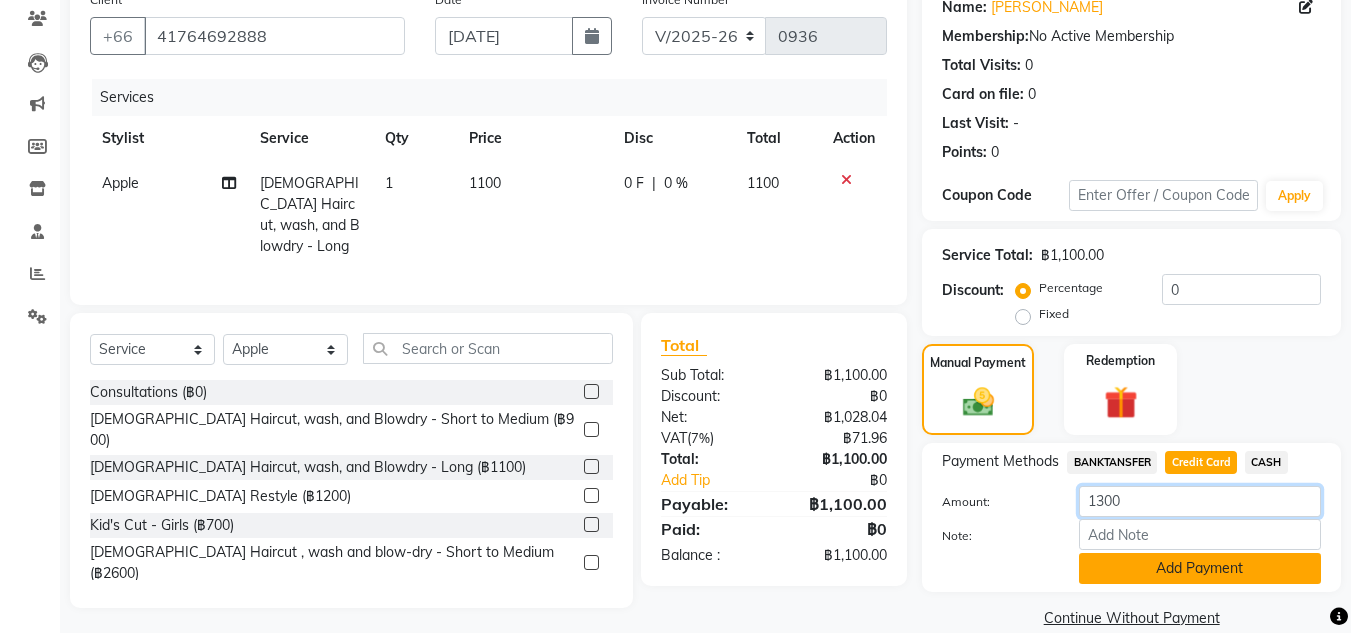 type on "1300" 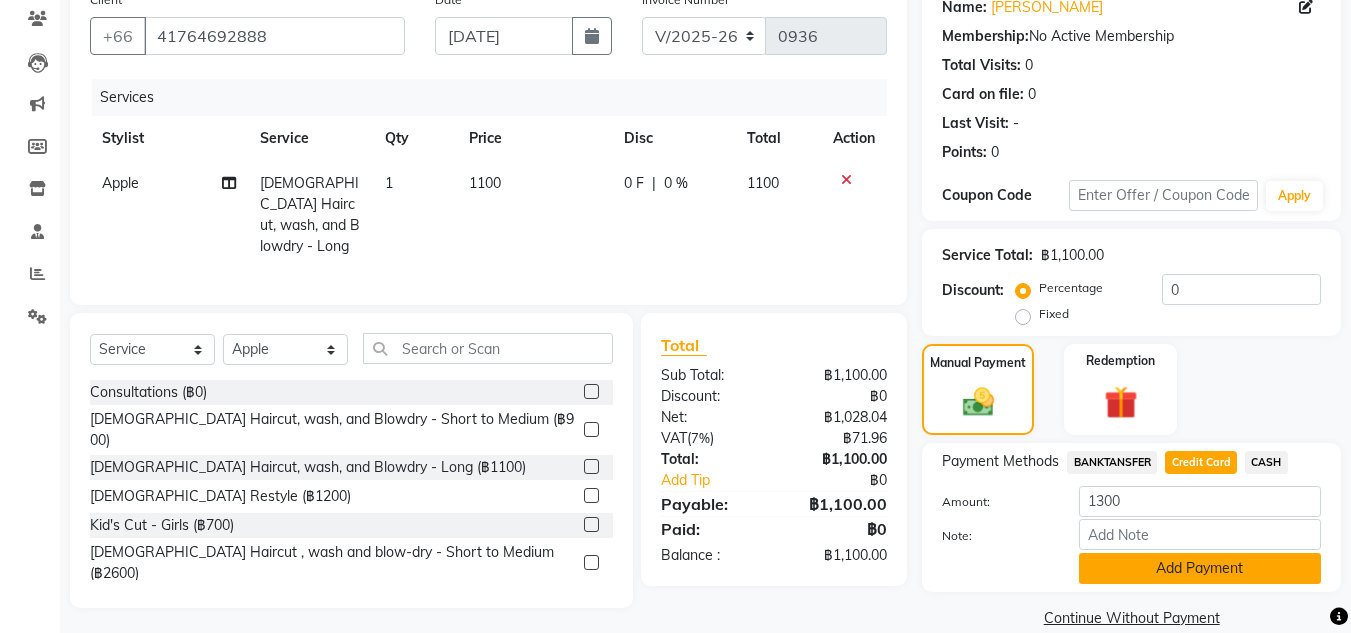 click on "Add Payment" 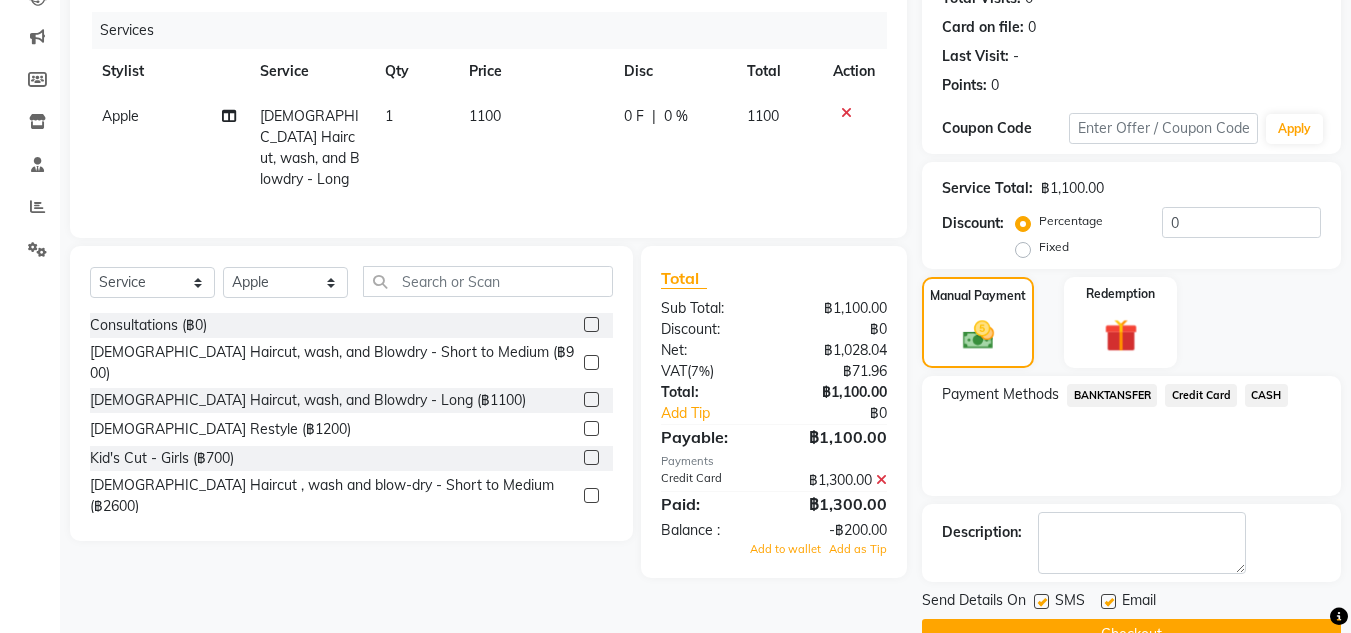scroll, scrollTop: 237, scrollLeft: 0, axis: vertical 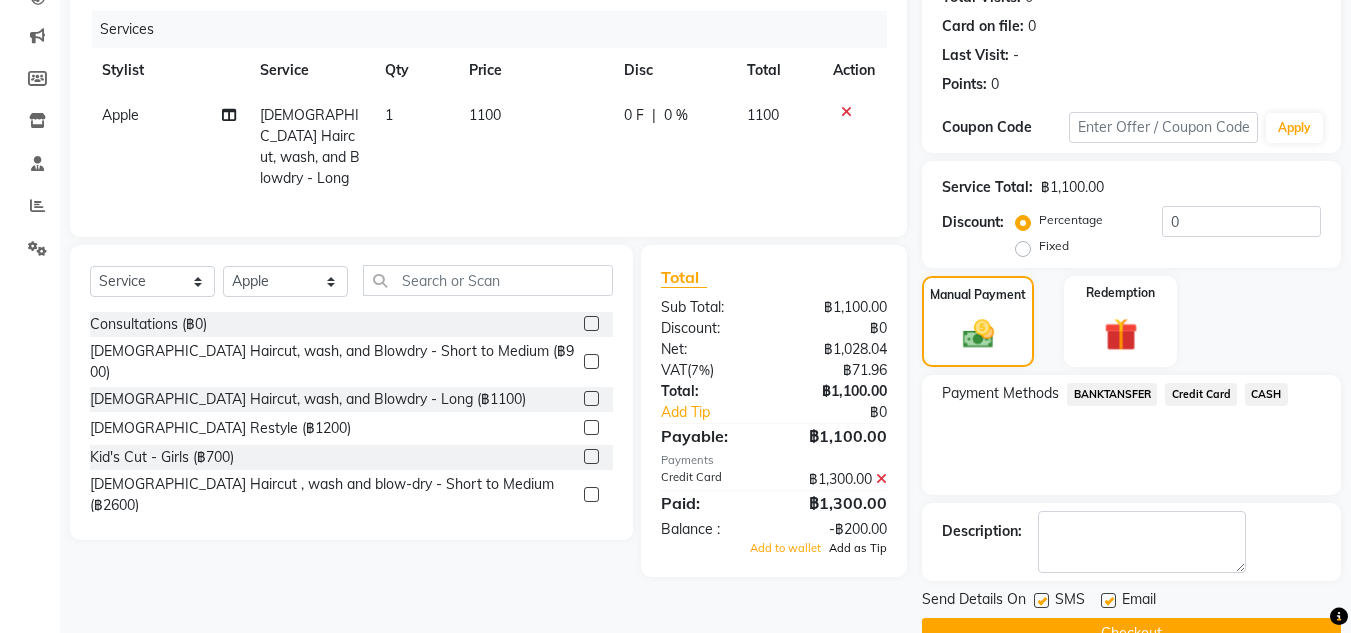 click on "Add as Tip" 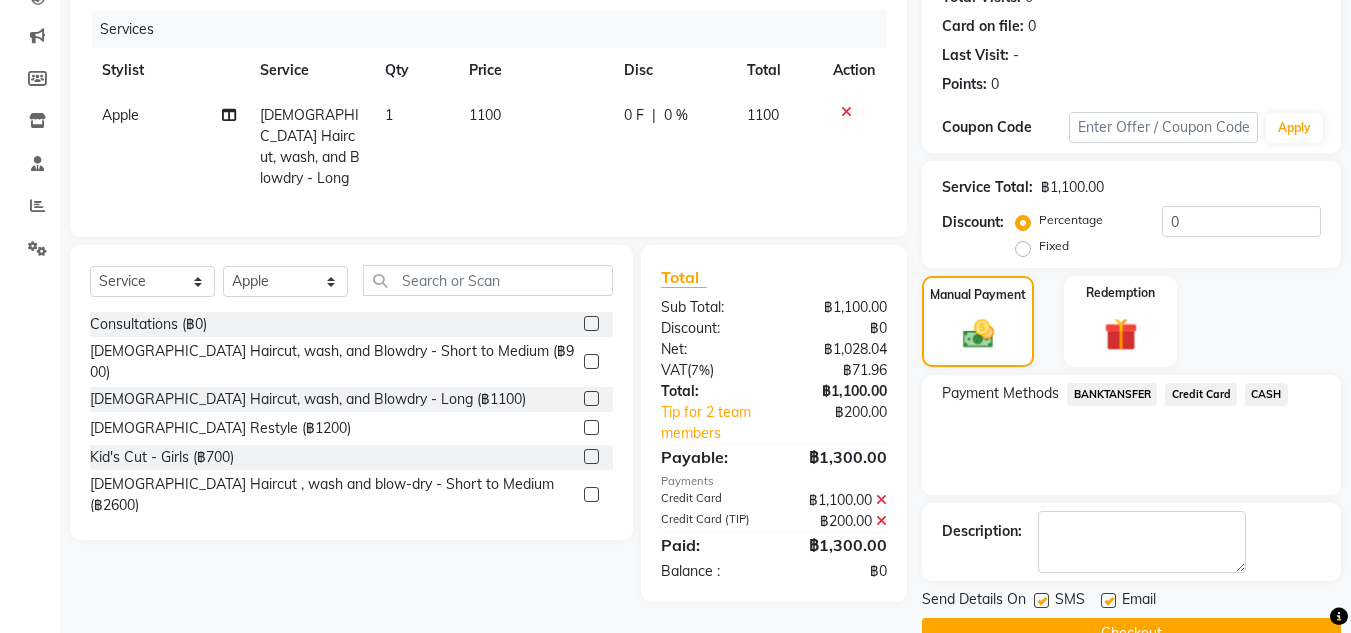 scroll, scrollTop: 283, scrollLeft: 0, axis: vertical 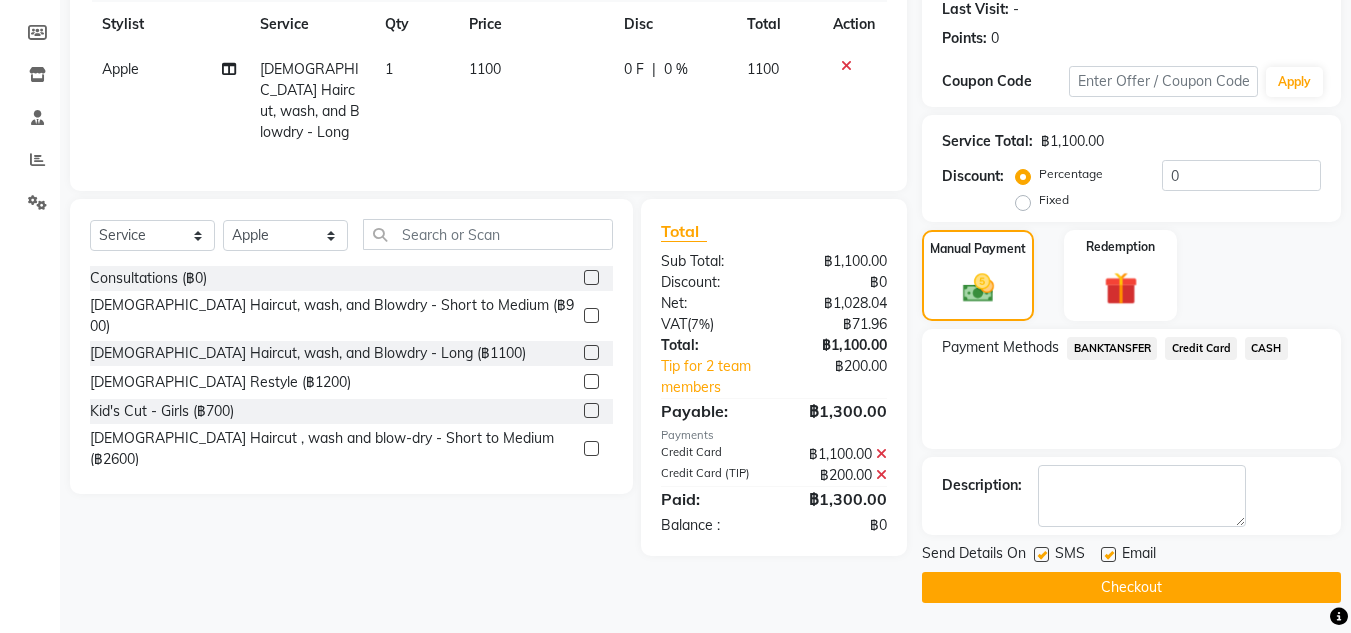 click on "Checkout" 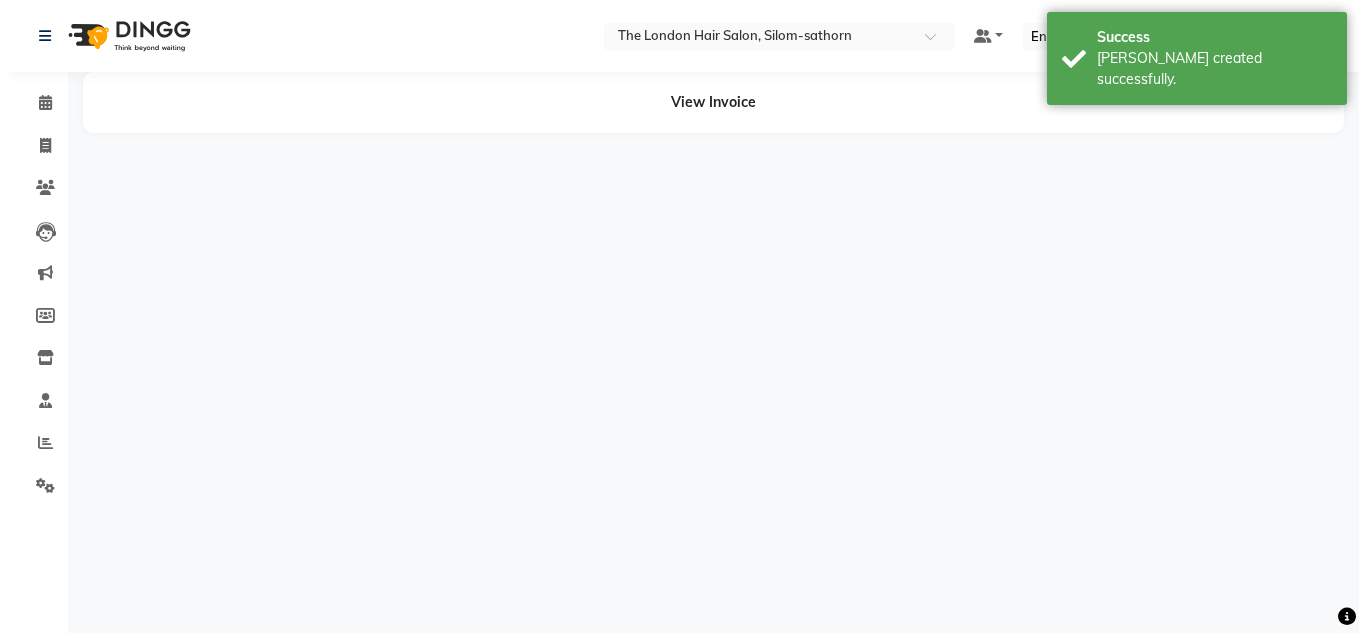 scroll, scrollTop: 0, scrollLeft: 0, axis: both 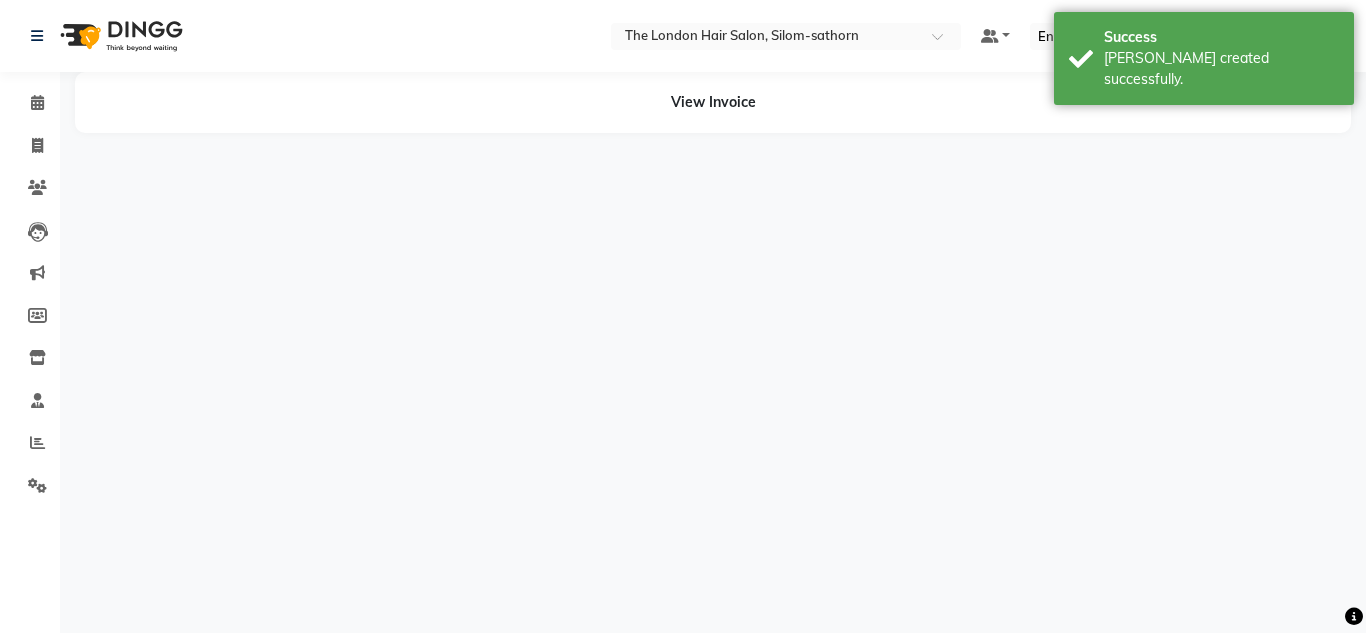 select on "56710" 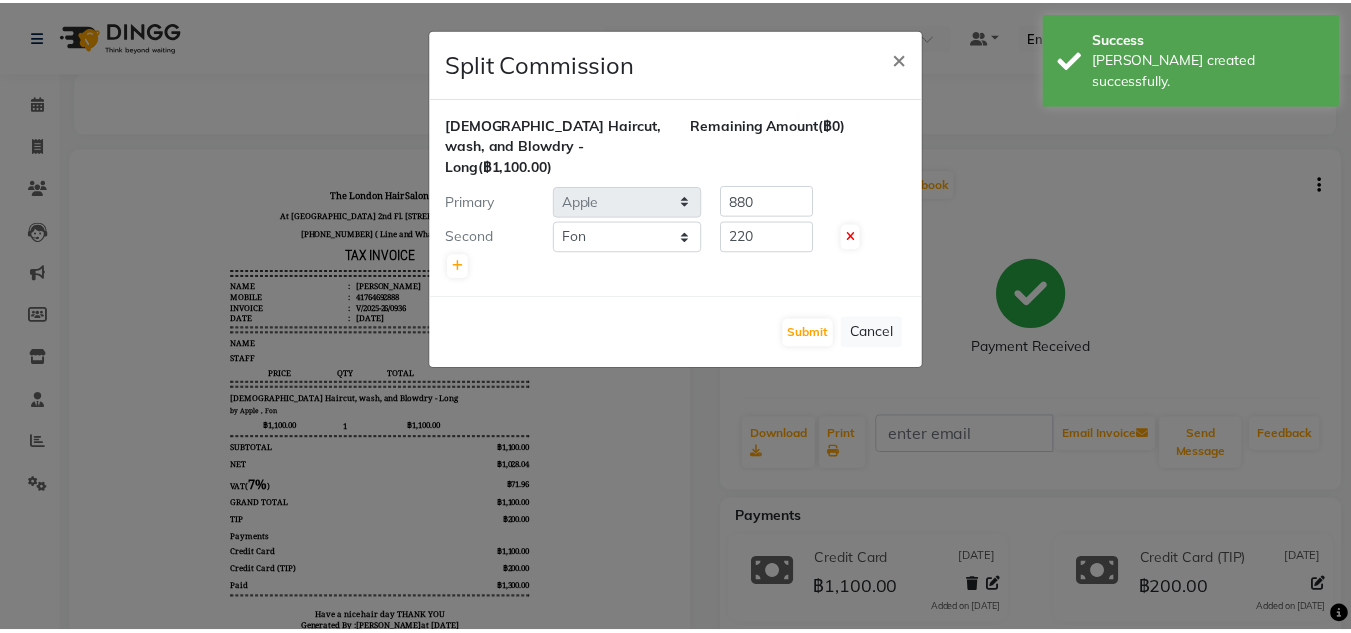 scroll, scrollTop: 0, scrollLeft: 0, axis: both 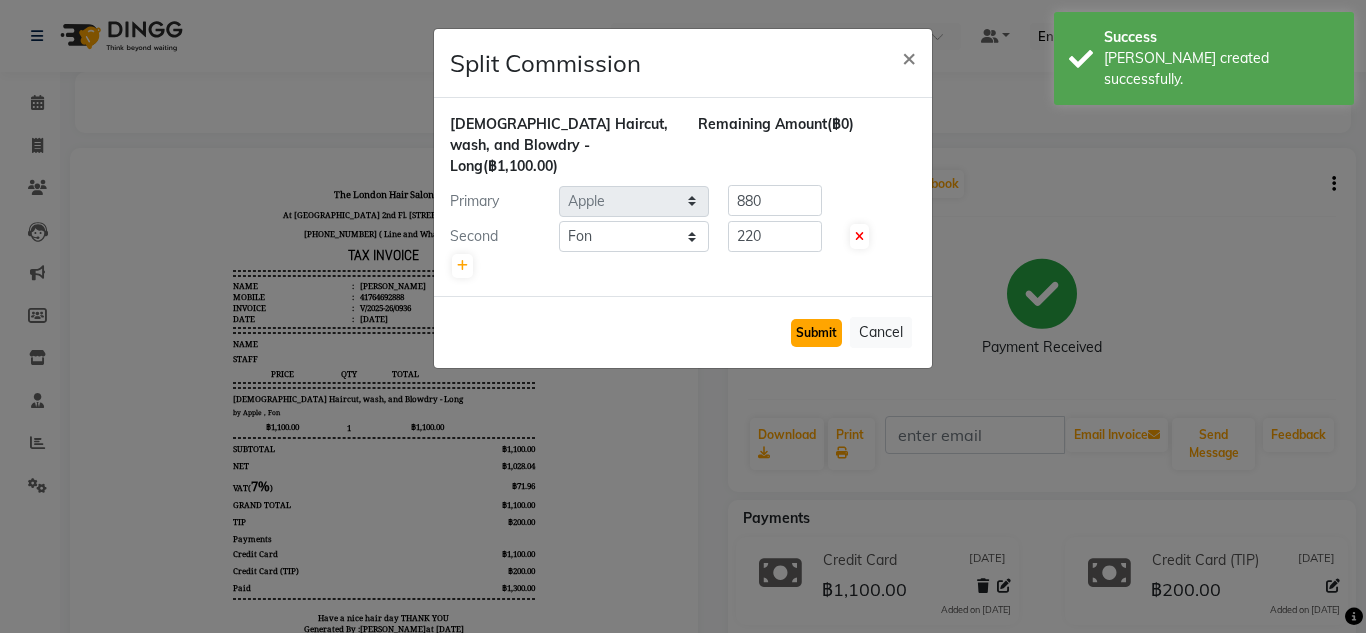 click on "Submit" 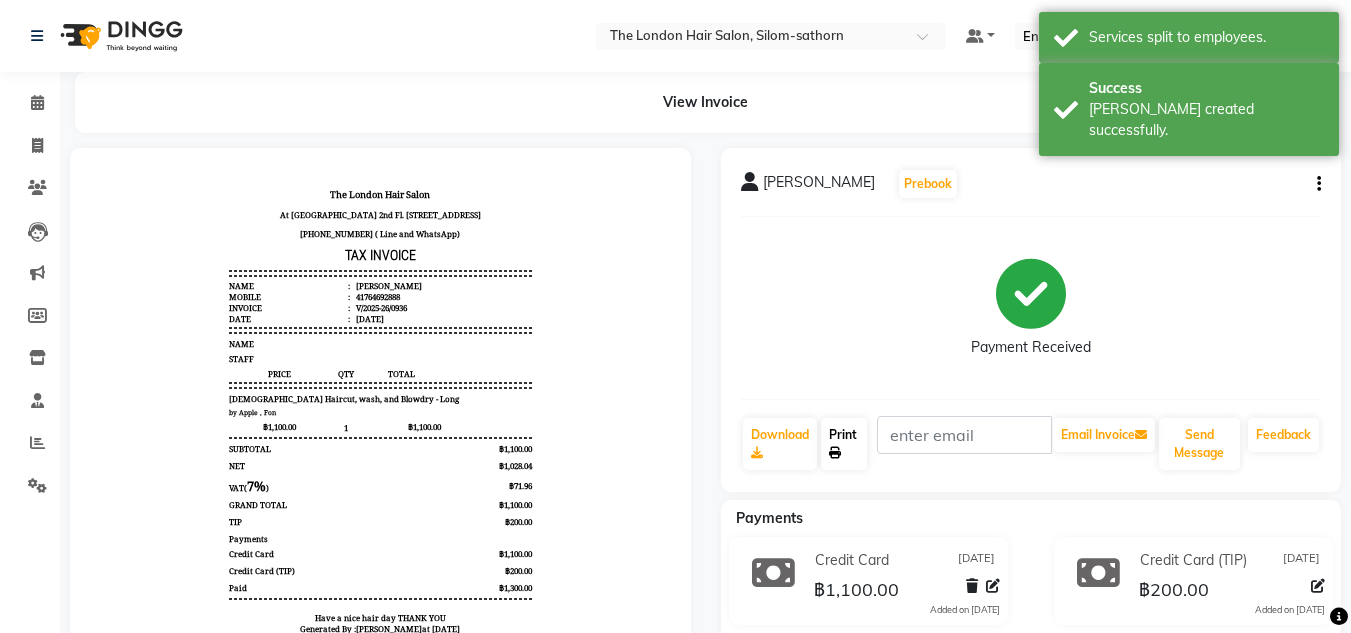 click on "Print" 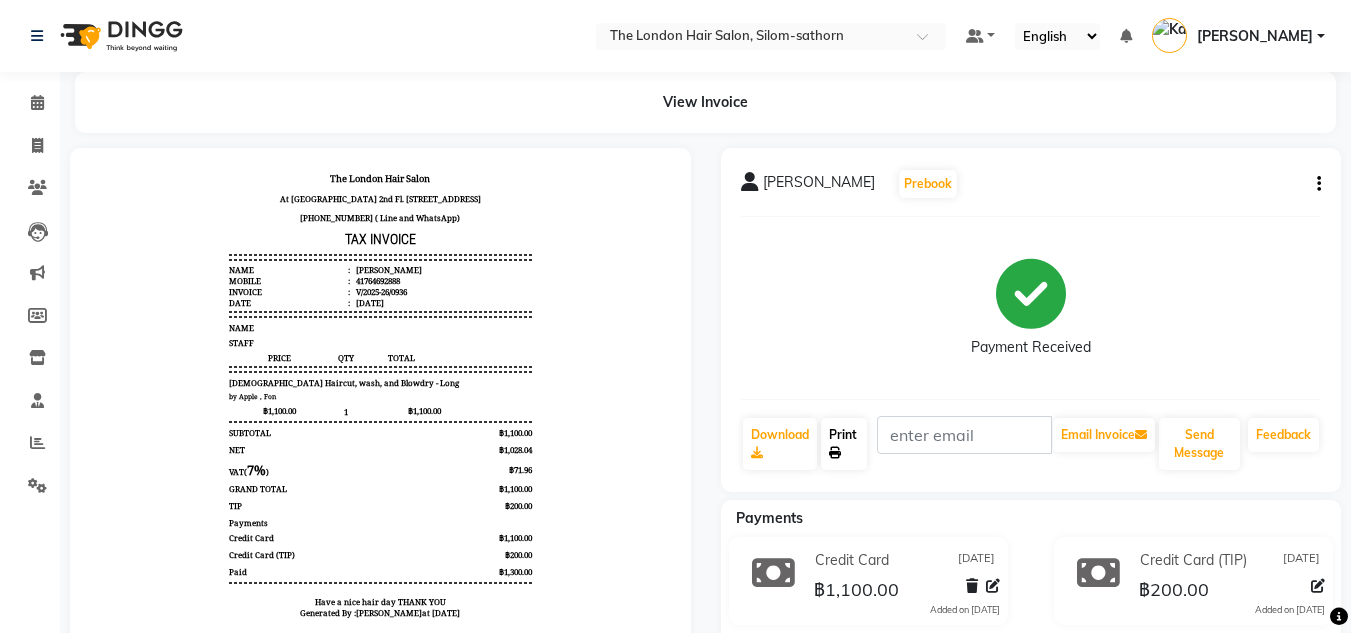 scroll, scrollTop: 80, scrollLeft: 0, axis: vertical 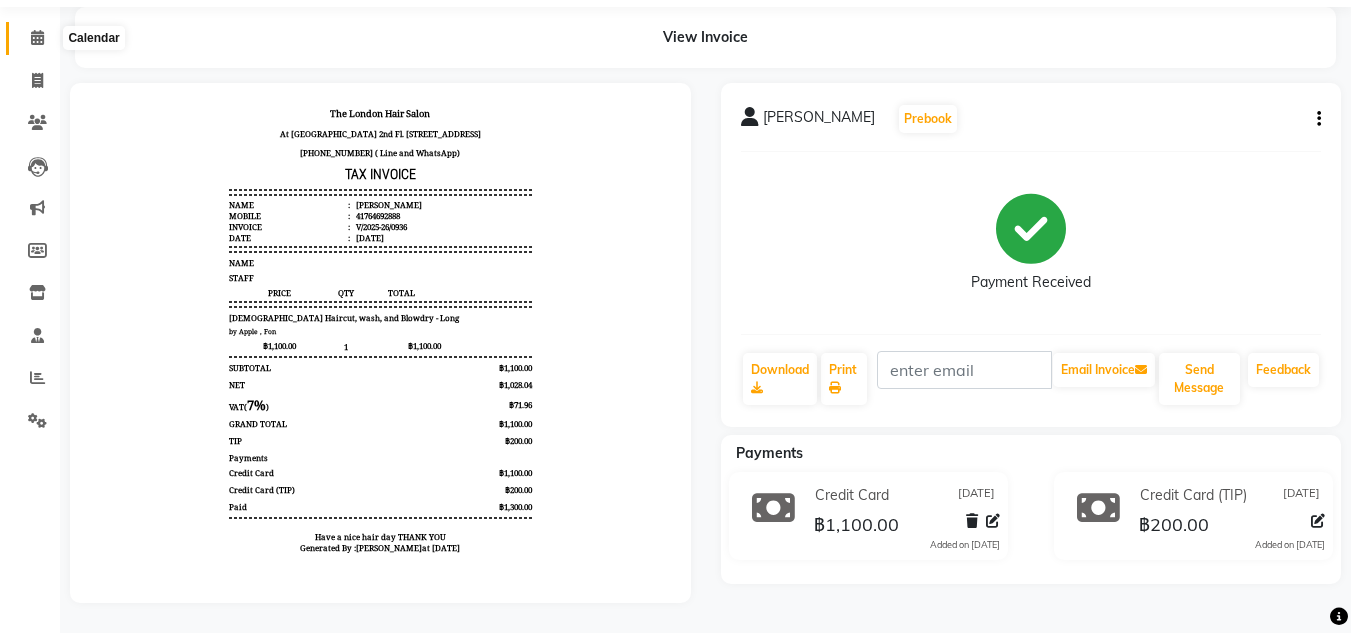 click 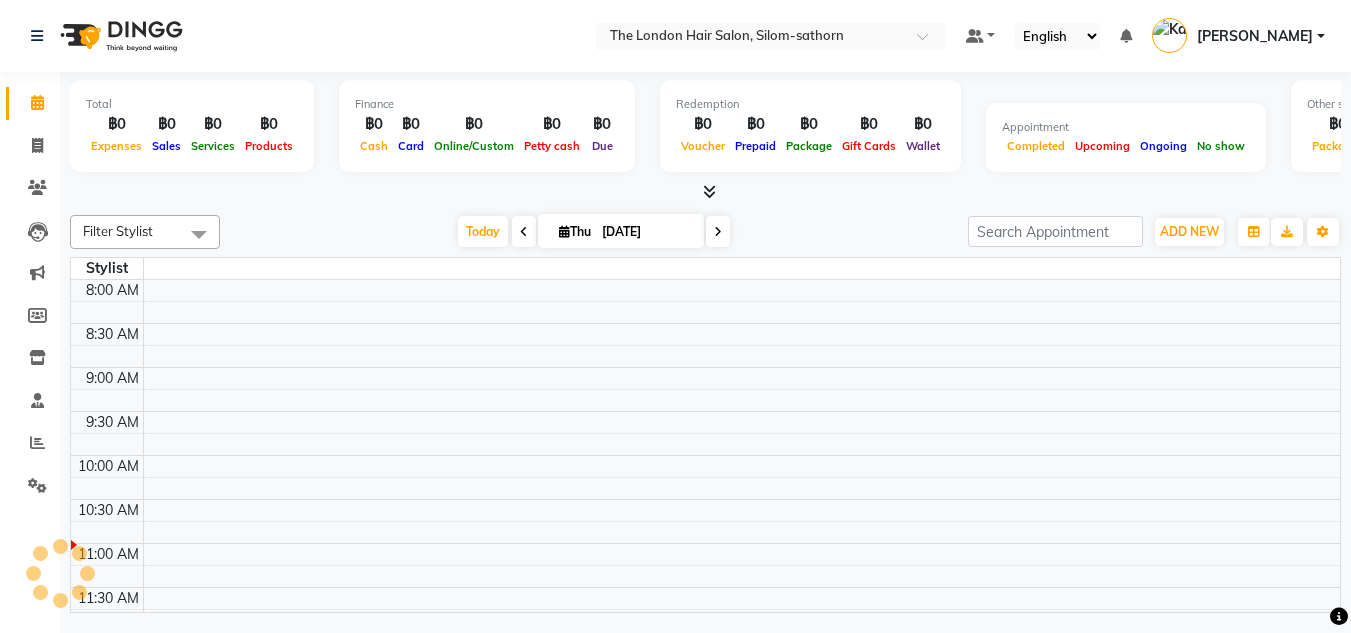scroll, scrollTop: 0, scrollLeft: 0, axis: both 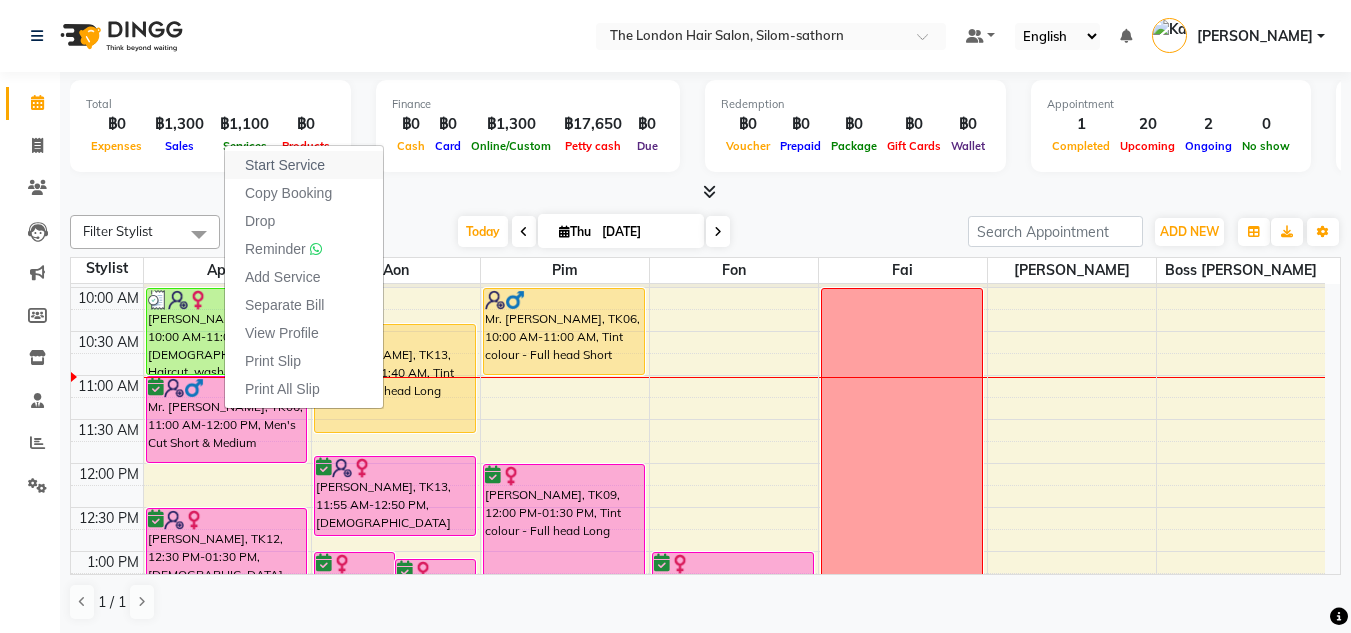 click on "Start Service" at bounding box center [285, 165] 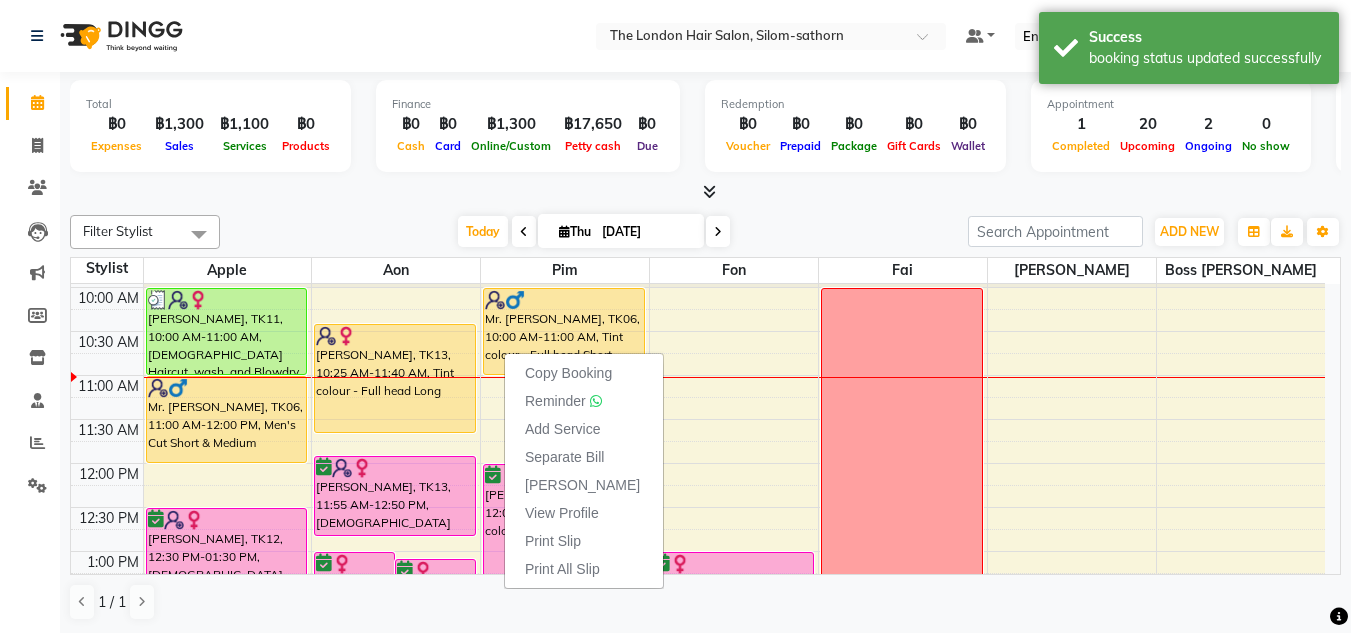 click on "Copy Booking Reminder   Add Service Separate Bill Mark Done View Profile Print Slip Print All Slip" at bounding box center (584, 470) 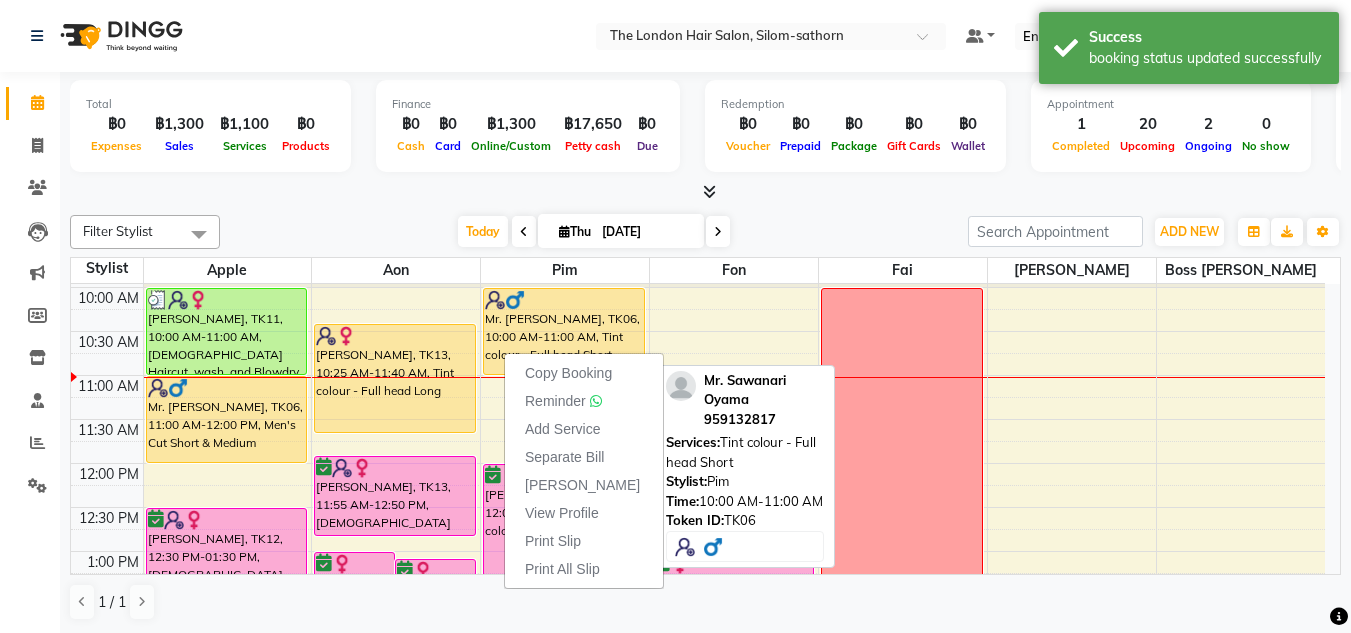 click on "Mr. [PERSON_NAME], TK06, 10:00 AM-11:00 AM, Tint colour - Full head Short" at bounding box center (564, 331) 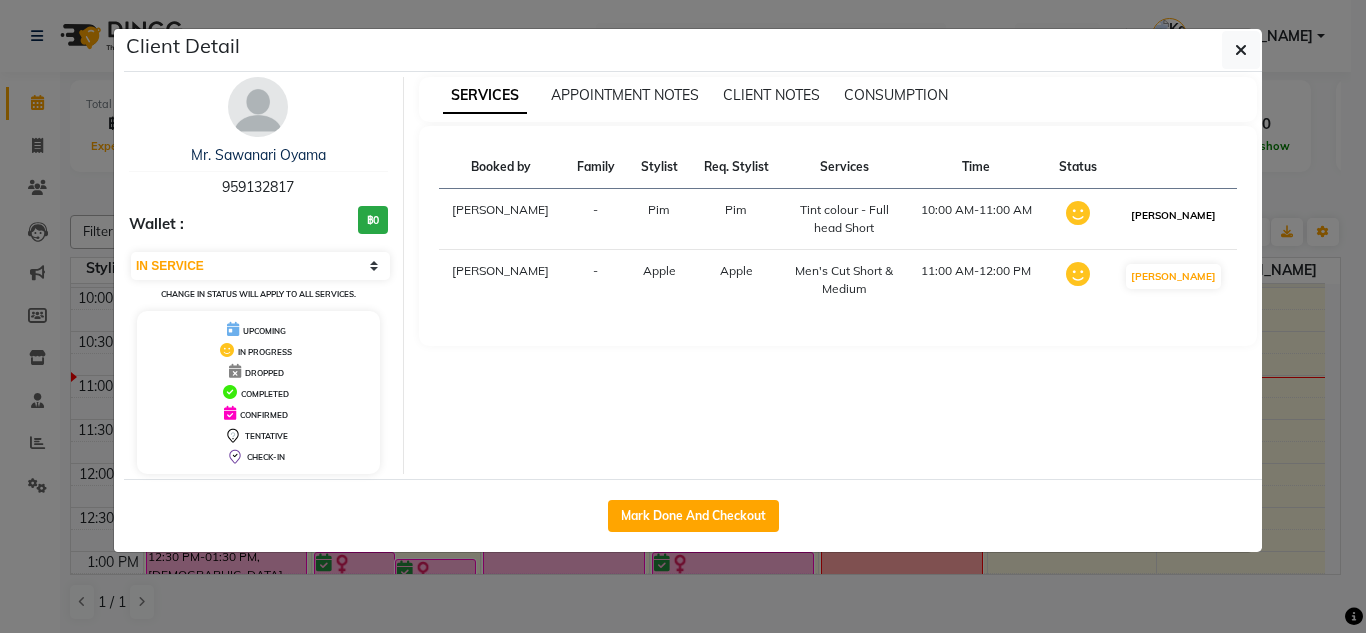 click on "MARK DONE" at bounding box center (1173, 215) 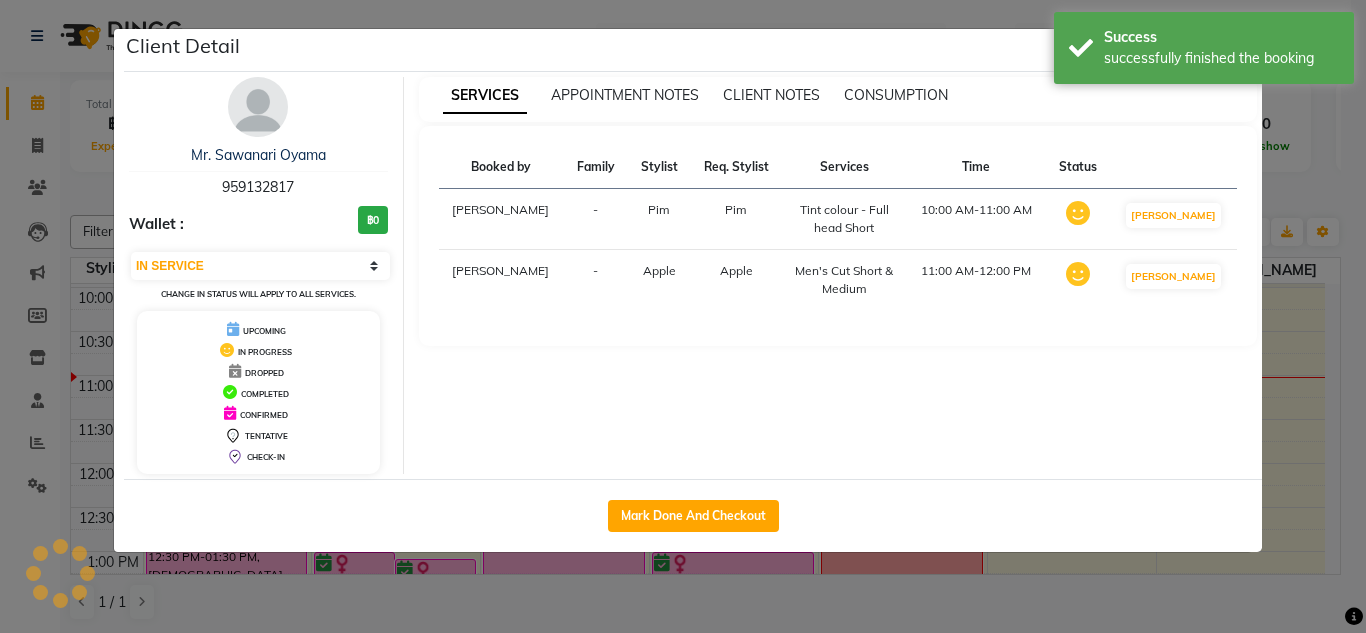 select on "select" 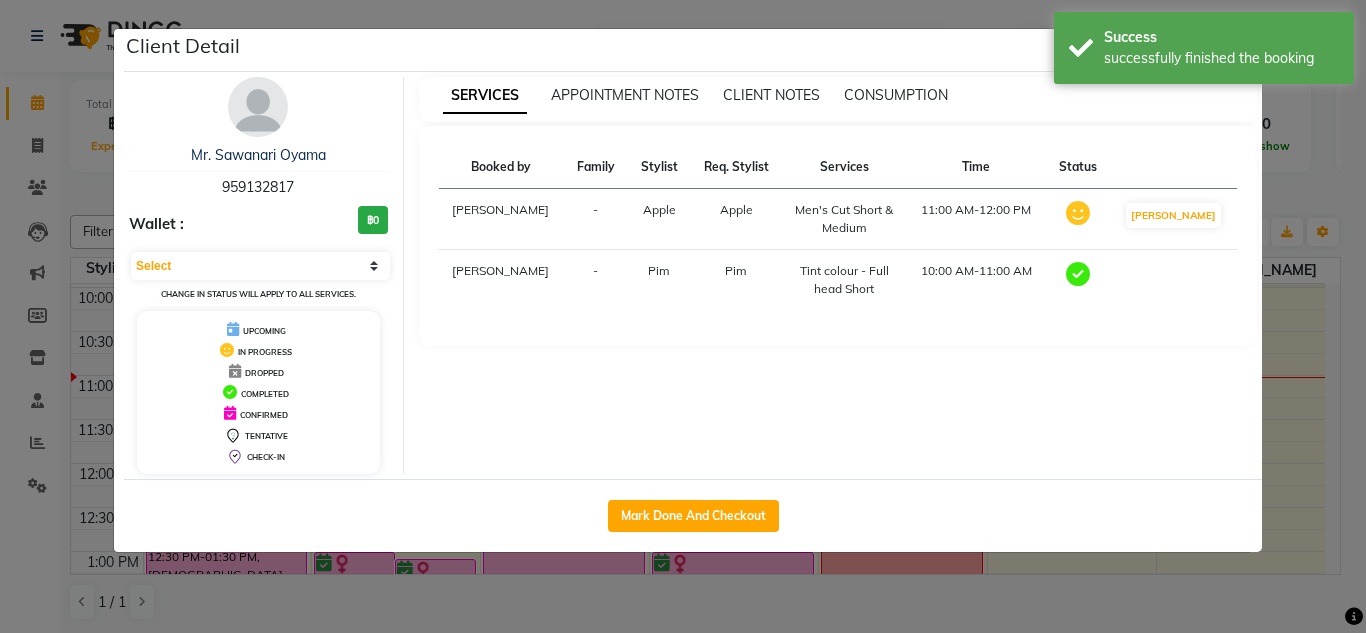 click on "Client Detail  Mr. Sawanari Oyama   959132817 Wallet : ฿0 Select MARK DONE DROPPED UPCOMING Change in status will apply to all services. UPCOMING IN PROGRESS DROPPED COMPLETED CONFIRMED TENTATIVE CHECK-IN SERVICES APPOINTMENT NOTES CLIENT NOTES CONSUMPTION Booked by Family Stylist Req. Stylist Services Time Status  Kate   - Apple   Apple    Men's Cut Short & Medium   11:00 AM-12:00 PM   MARK DONE   Kate   - Pim Pim  Tint colour - Full head Short   10:00 AM-11:00 AM   Mark Done And Checkout" 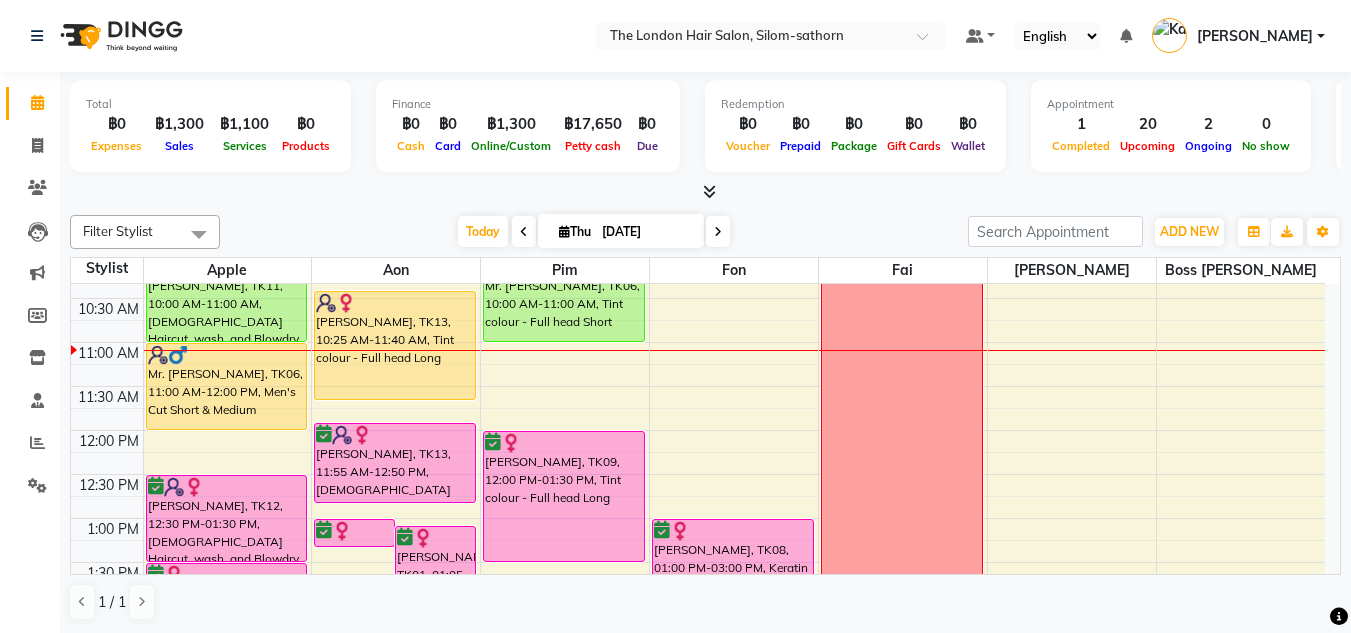scroll, scrollTop: 118, scrollLeft: 0, axis: vertical 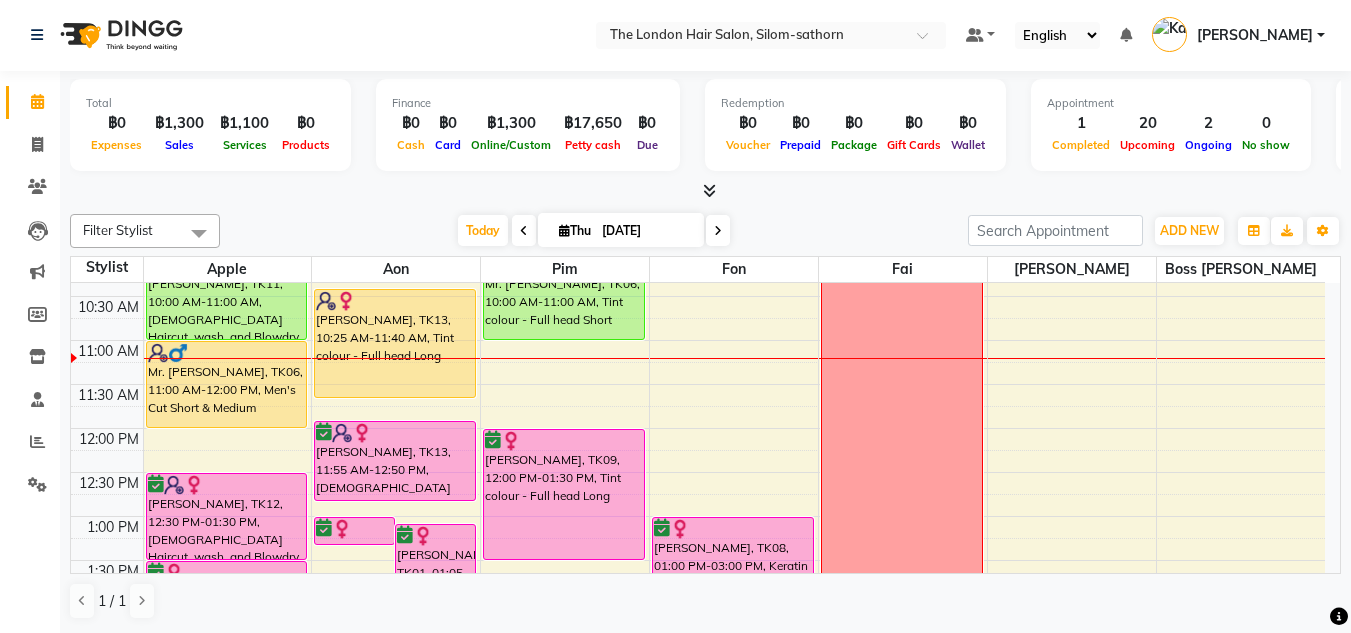 click on "[DATE]" at bounding box center [646, 231] 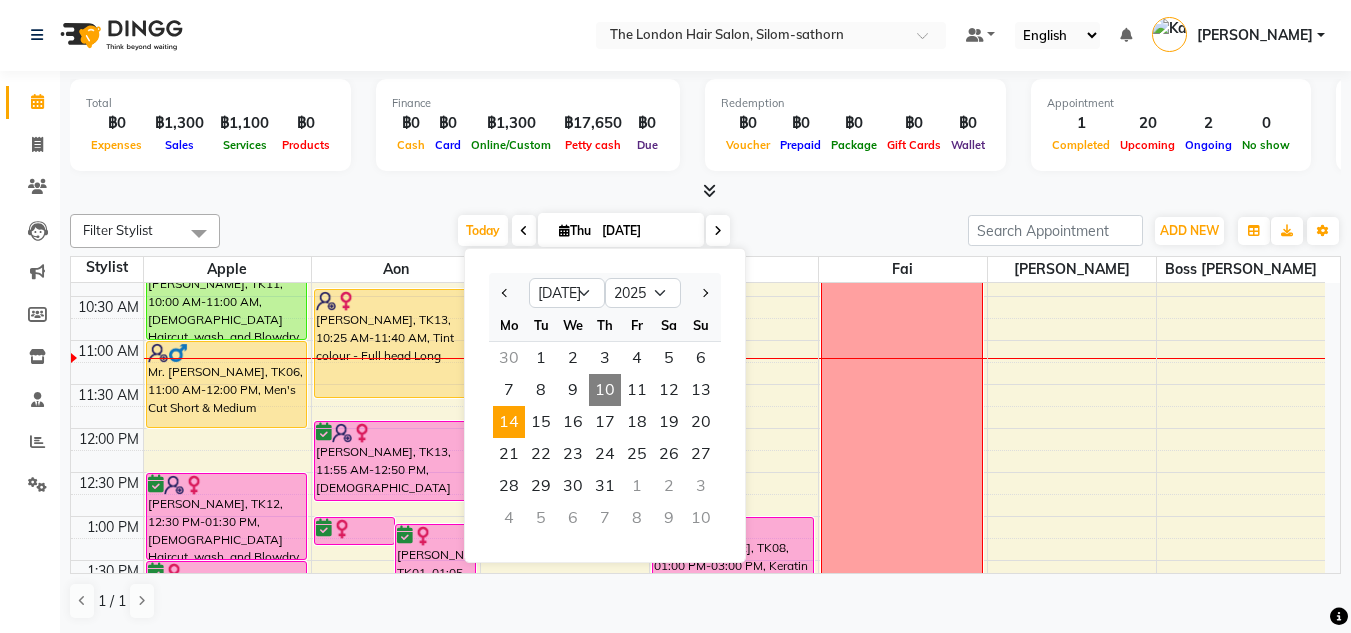 click on "14" at bounding box center [509, 422] 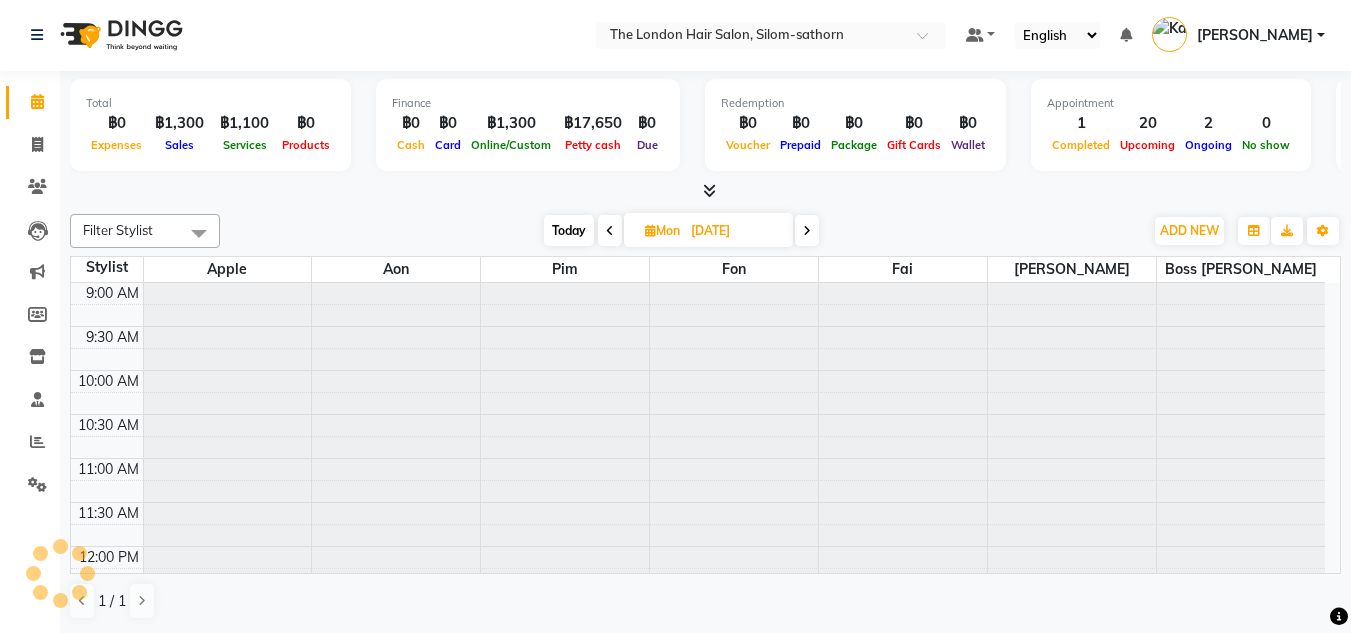 scroll, scrollTop: 177, scrollLeft: 0, axis: vertical 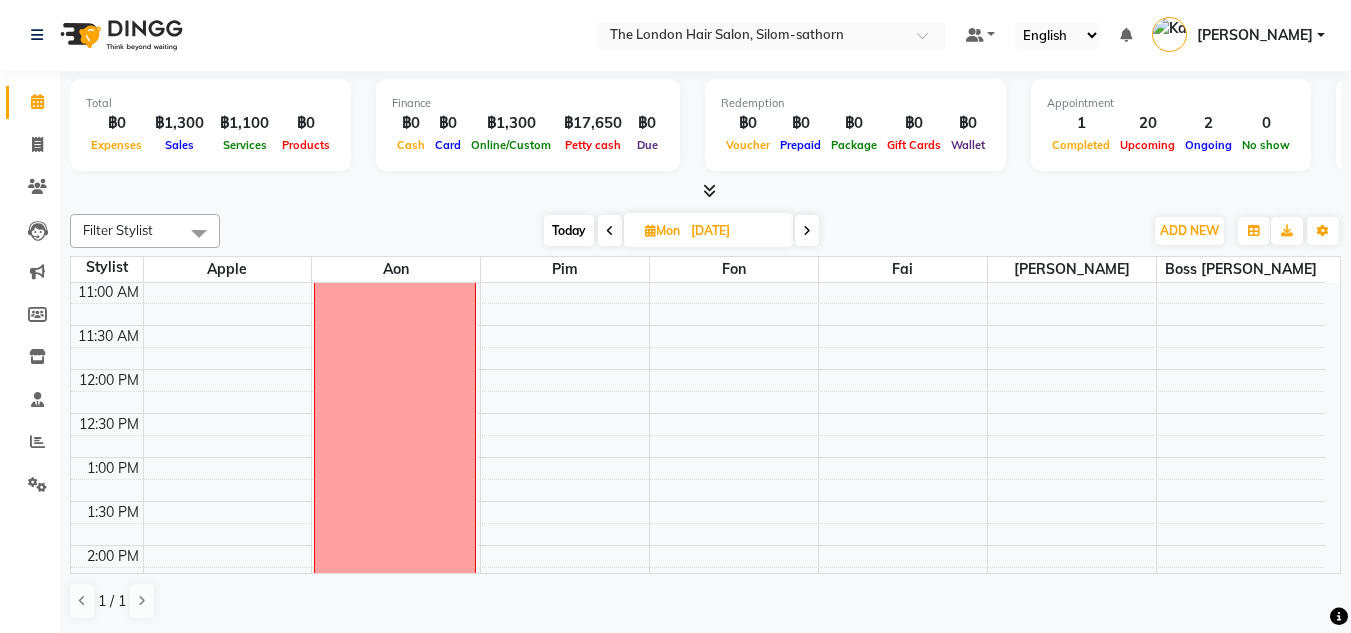 click on "Today" at bounding box center (569, 230) 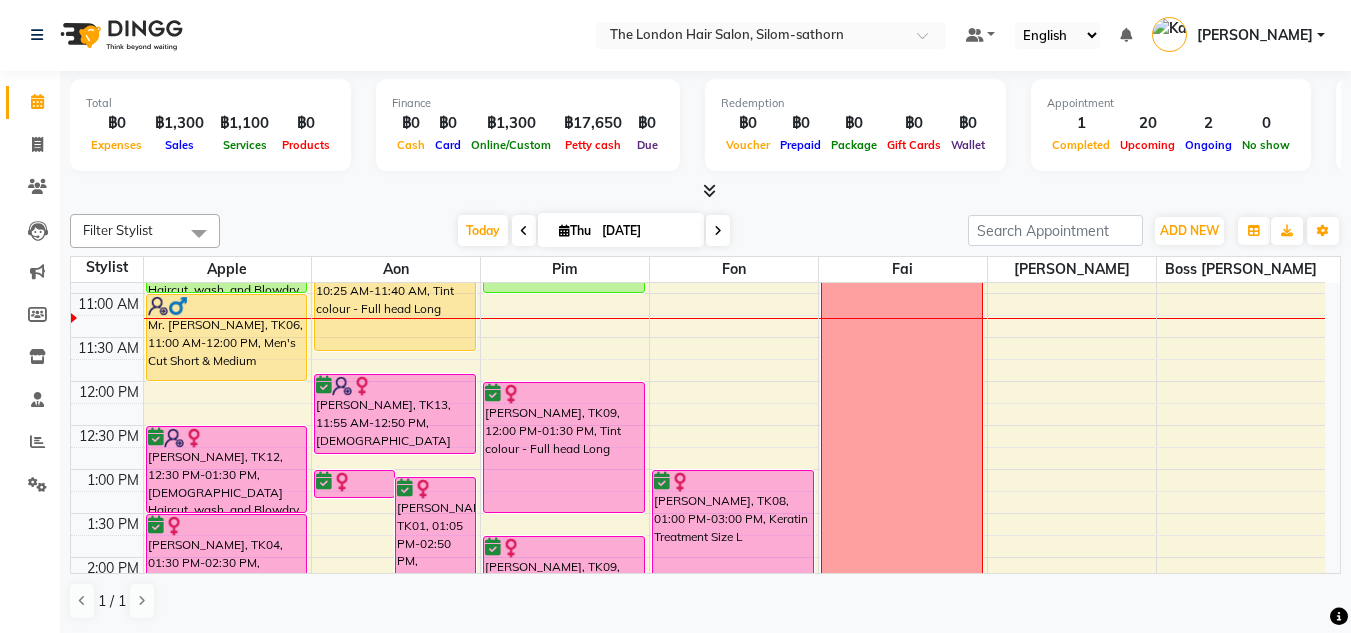 scroll, scrollTop: 166, scrollLeft: 0, axis: vertical 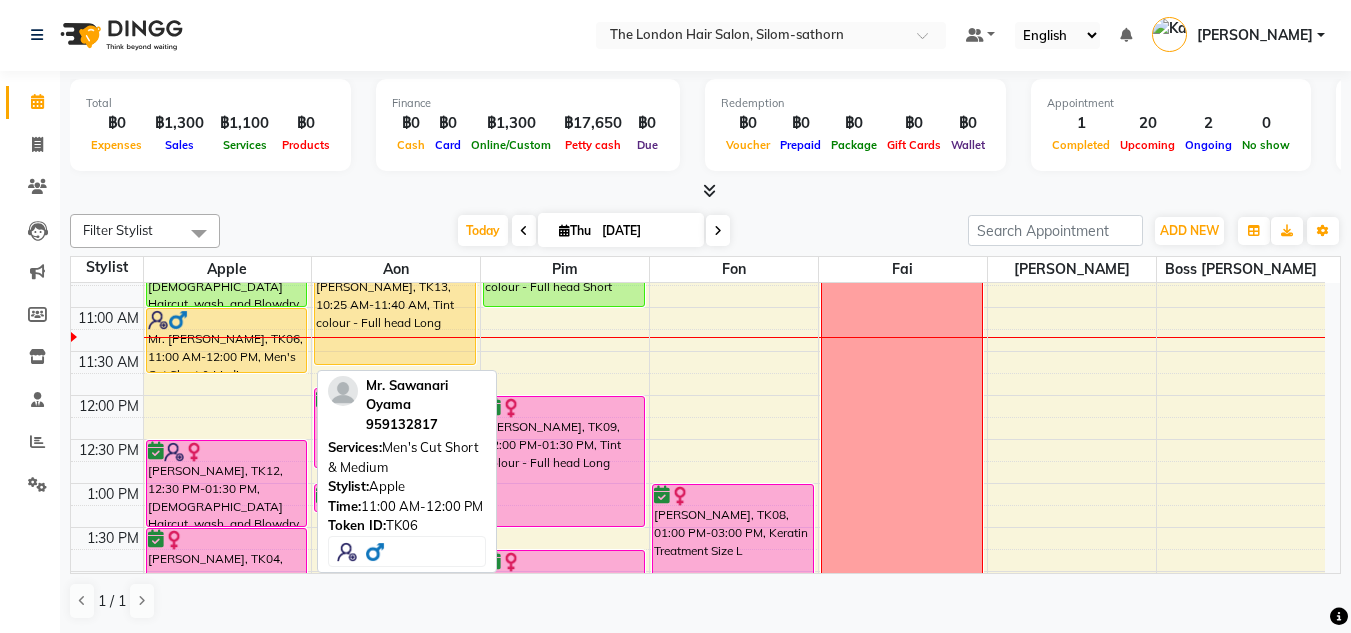 drag, startPoint x: 212, startPoint y: 379, endPoint x: 227, endPoint y: 360, distance: 24.207438 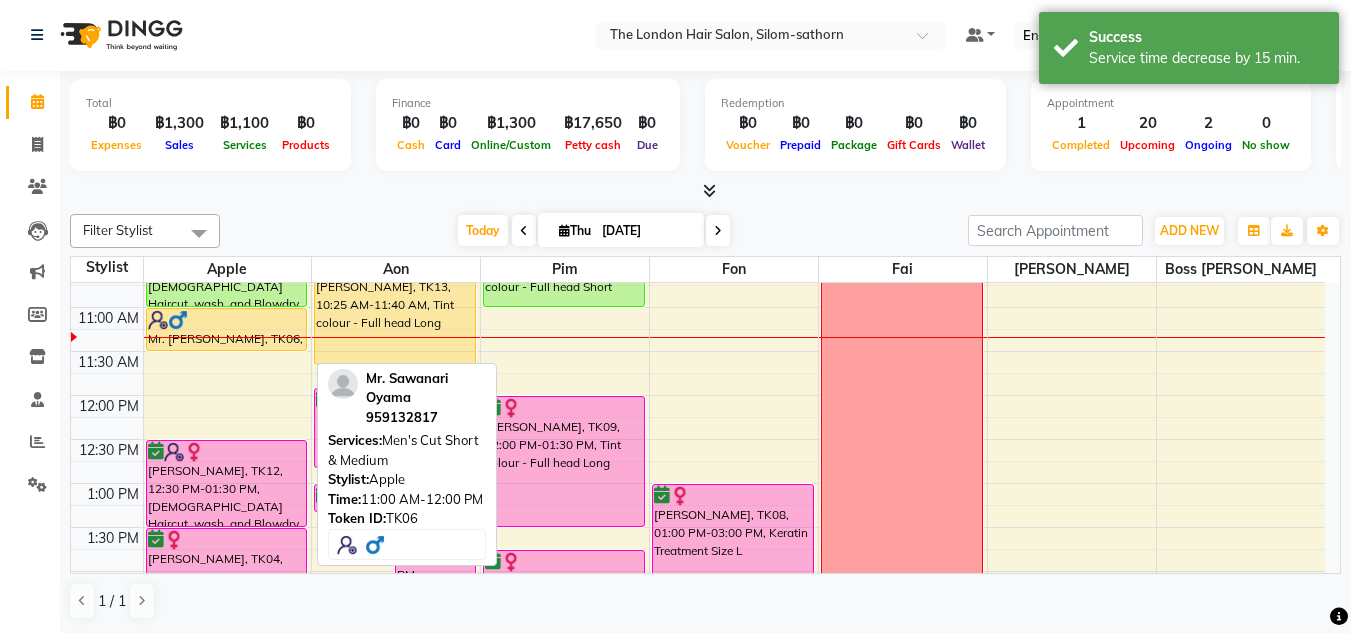 drag, startPoint x: 232, startPoint y: 368, endPoint x: 233, endPoint y: 352, distance: 16.03122 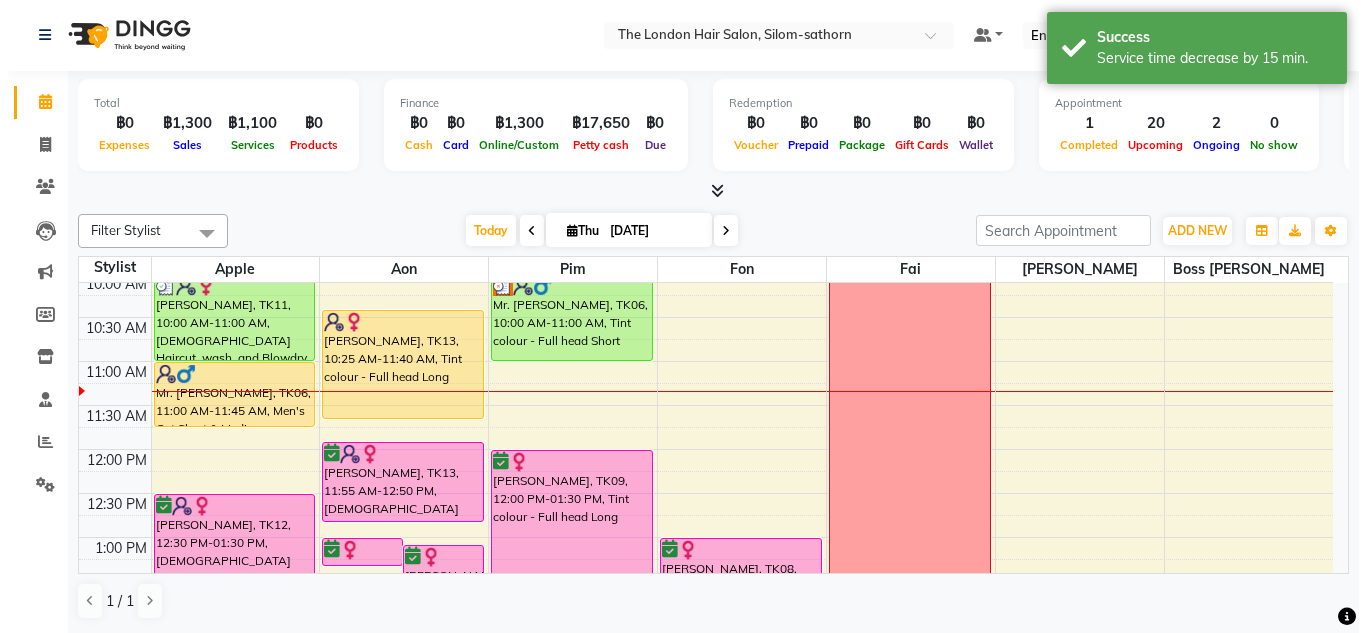 scroll, scrollTop: 97, scrollLeft: 0, axis: vertical 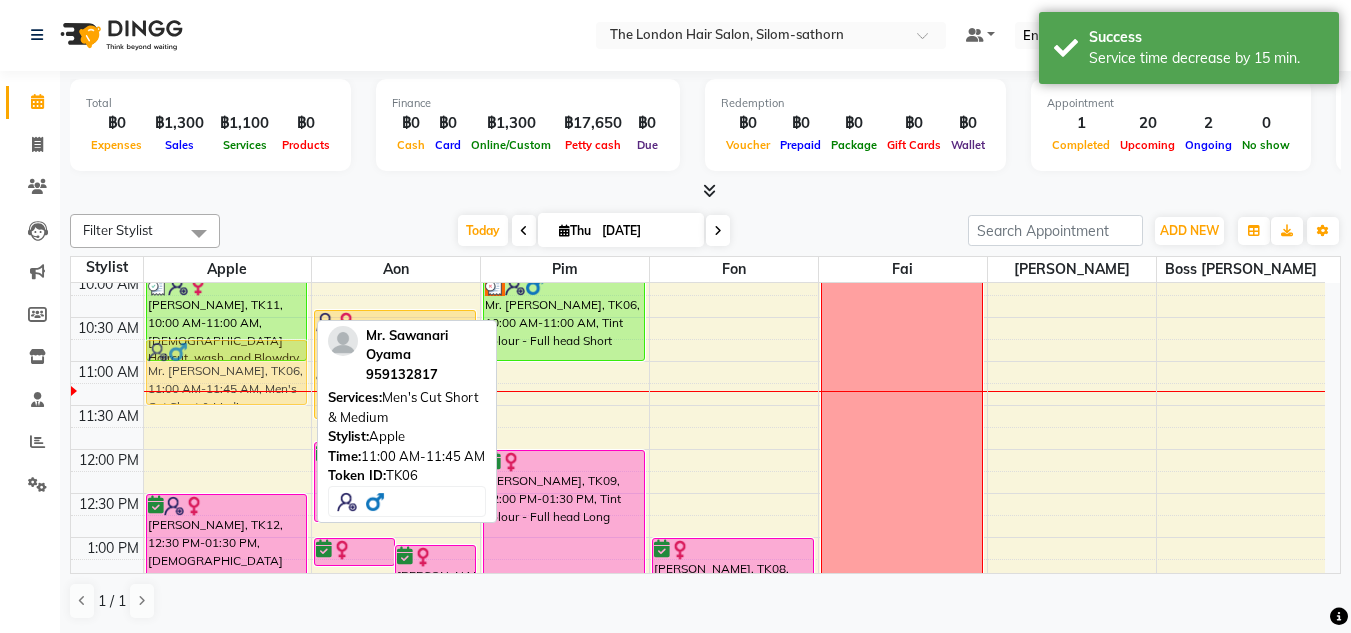 drag, startPoint x: 218, startPoint y: 381, endPoint x: 222, endPoint y: 355, distance: 26.305893 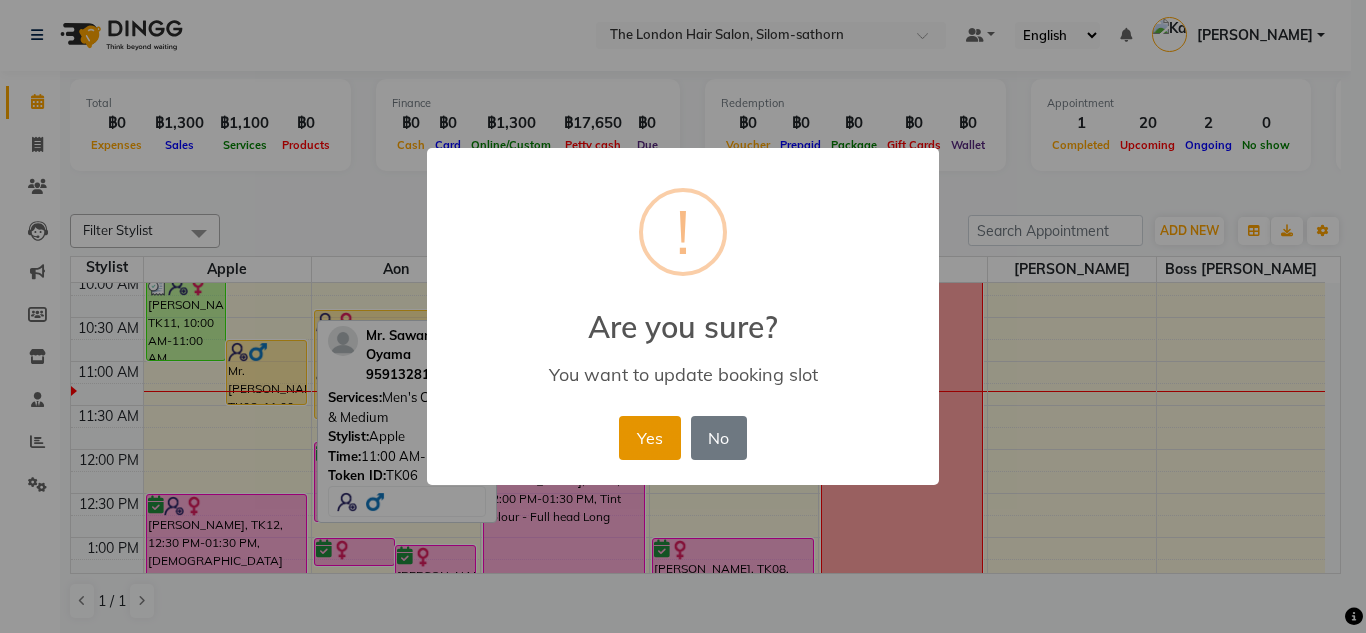 click on "Yes" at bounding box center [649, 438] 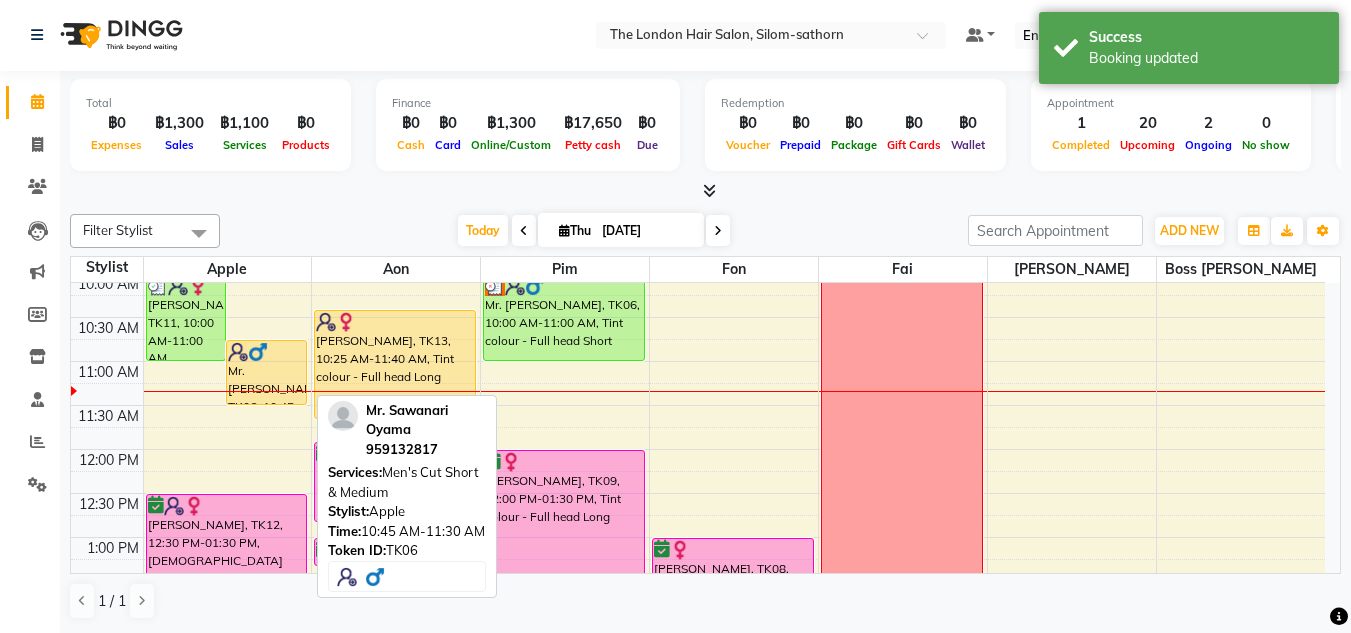 click on "Mr. [PERSON_NAME], TK06, 10:45 AM-11:30 AM, Men's Cut Short & Medium" at bounding box center [266, 372] 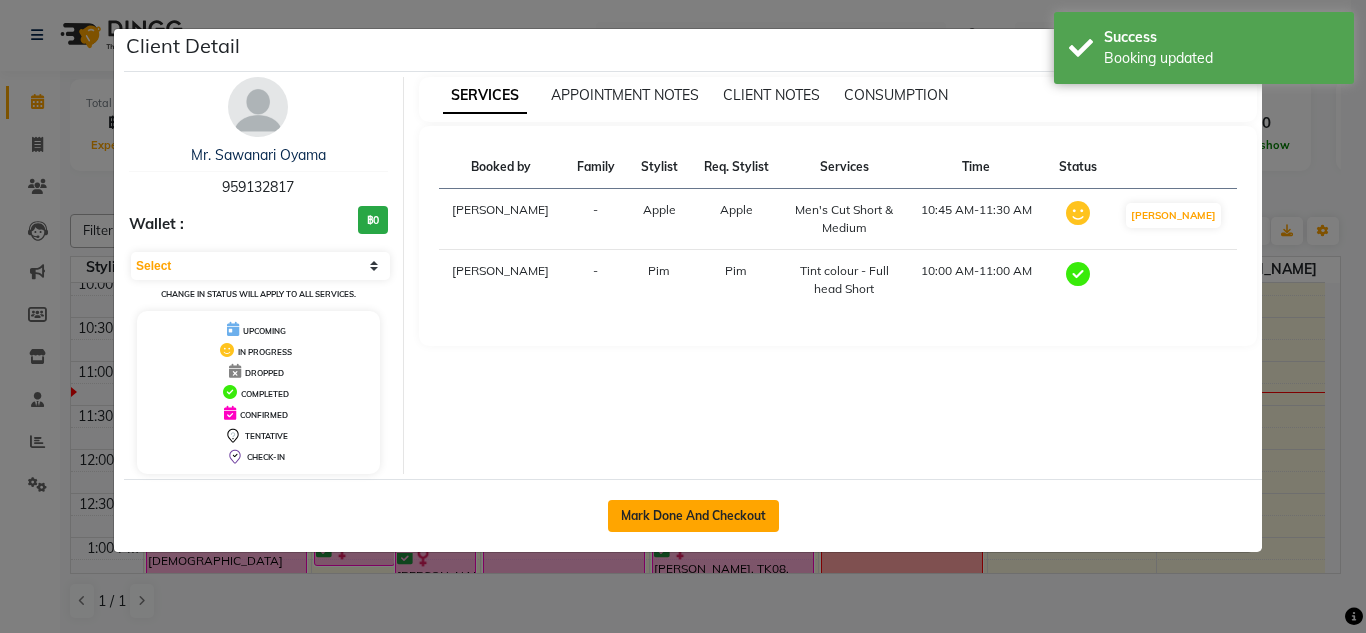 click on "Mark Done And Checkout" 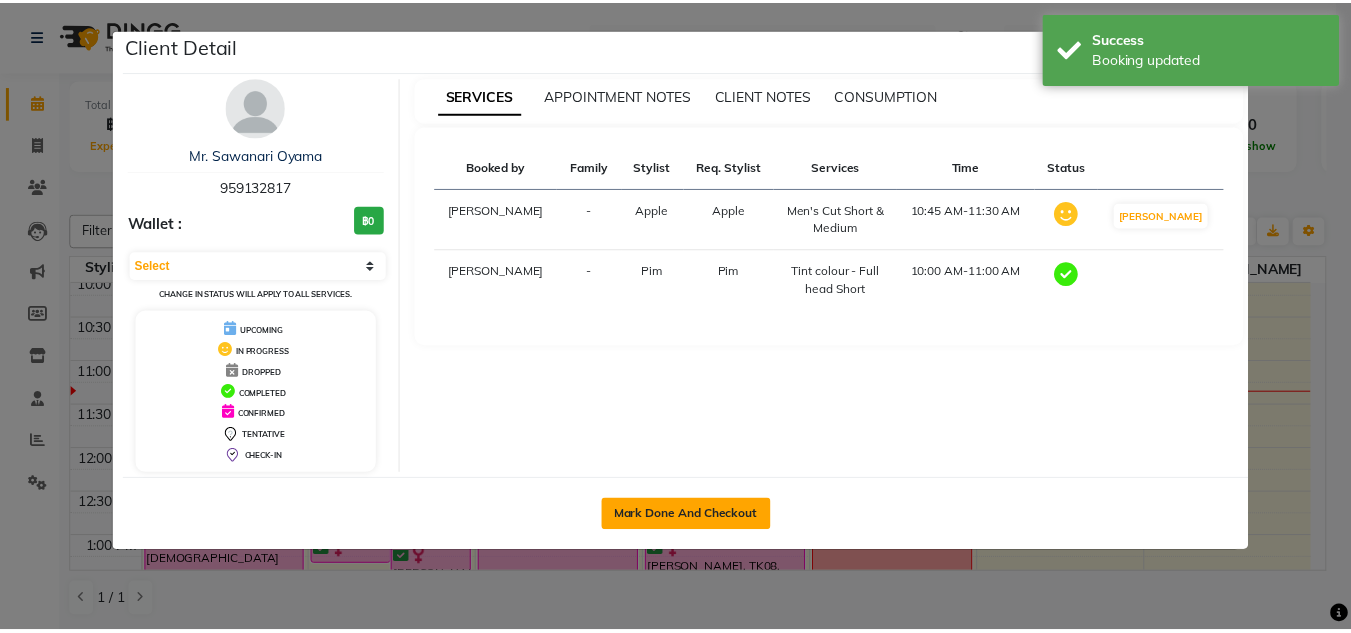 scroll, scrollTop: 0, scrollLeft: 0, axis: both 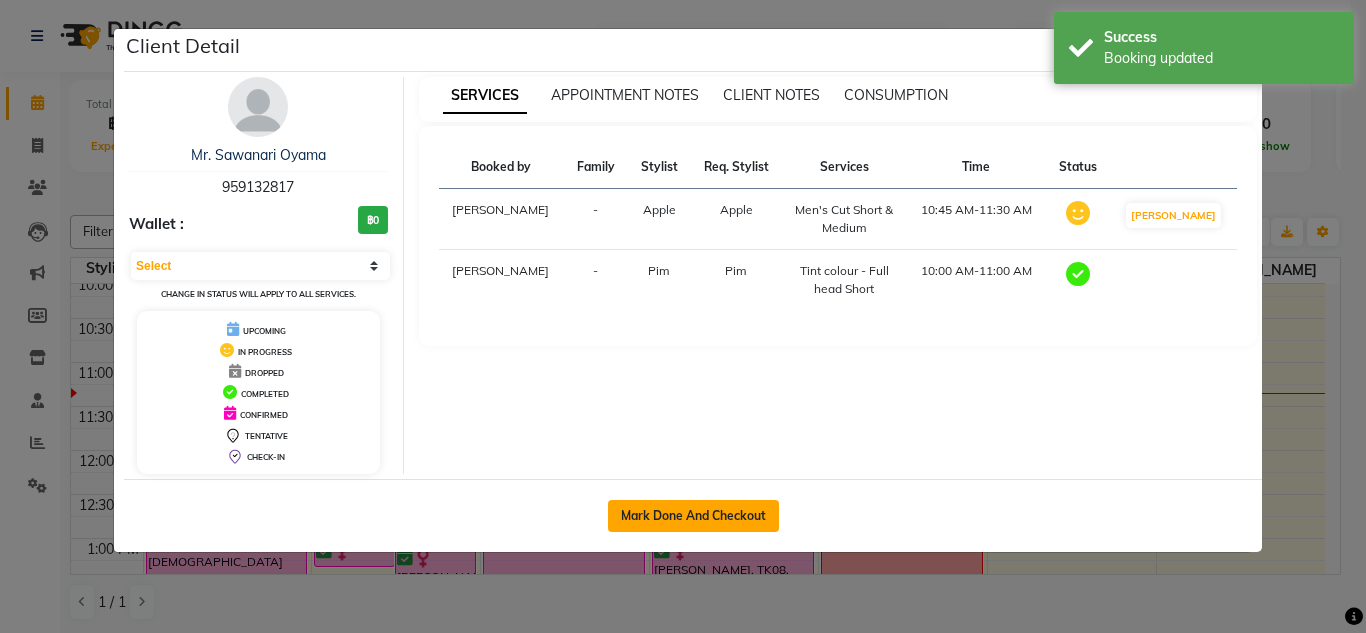 select on "service" 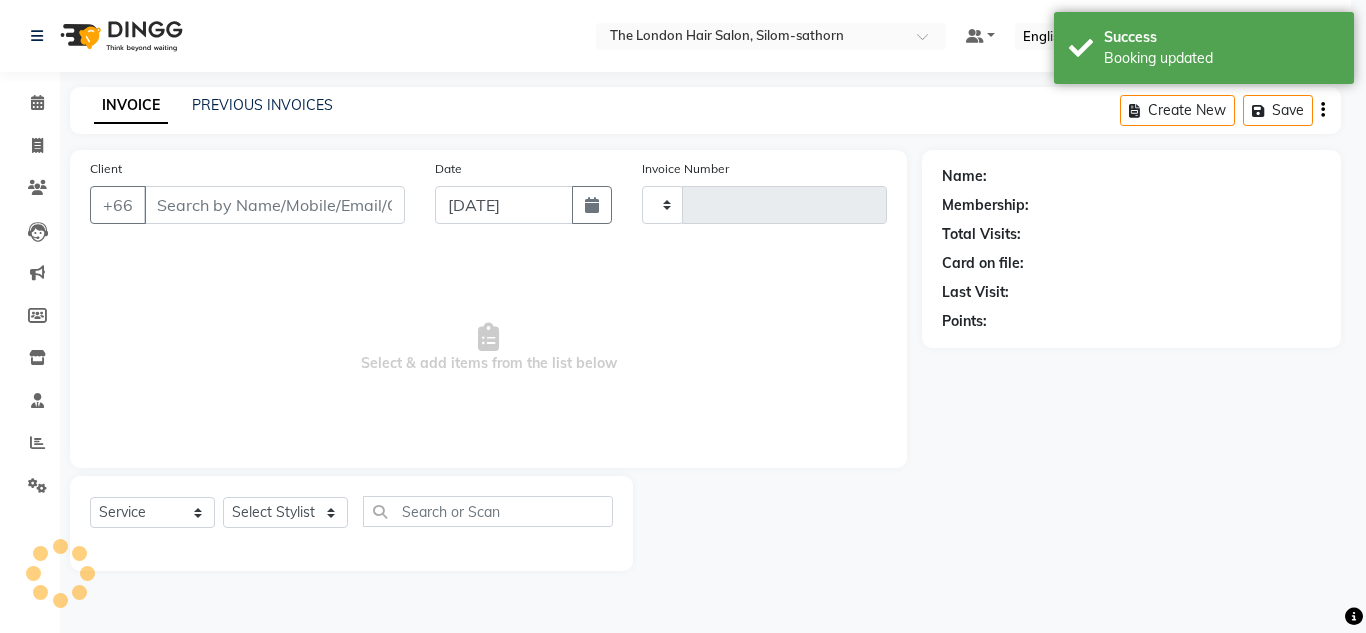 type on "0937" 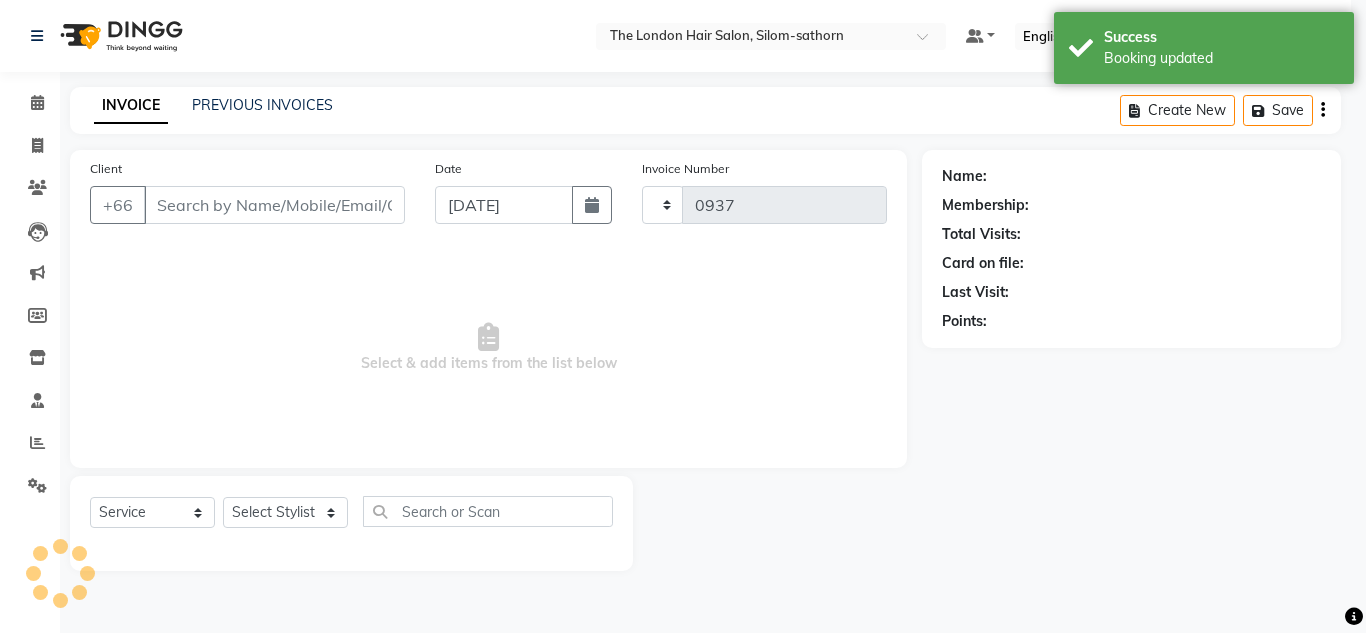 select on "6977" 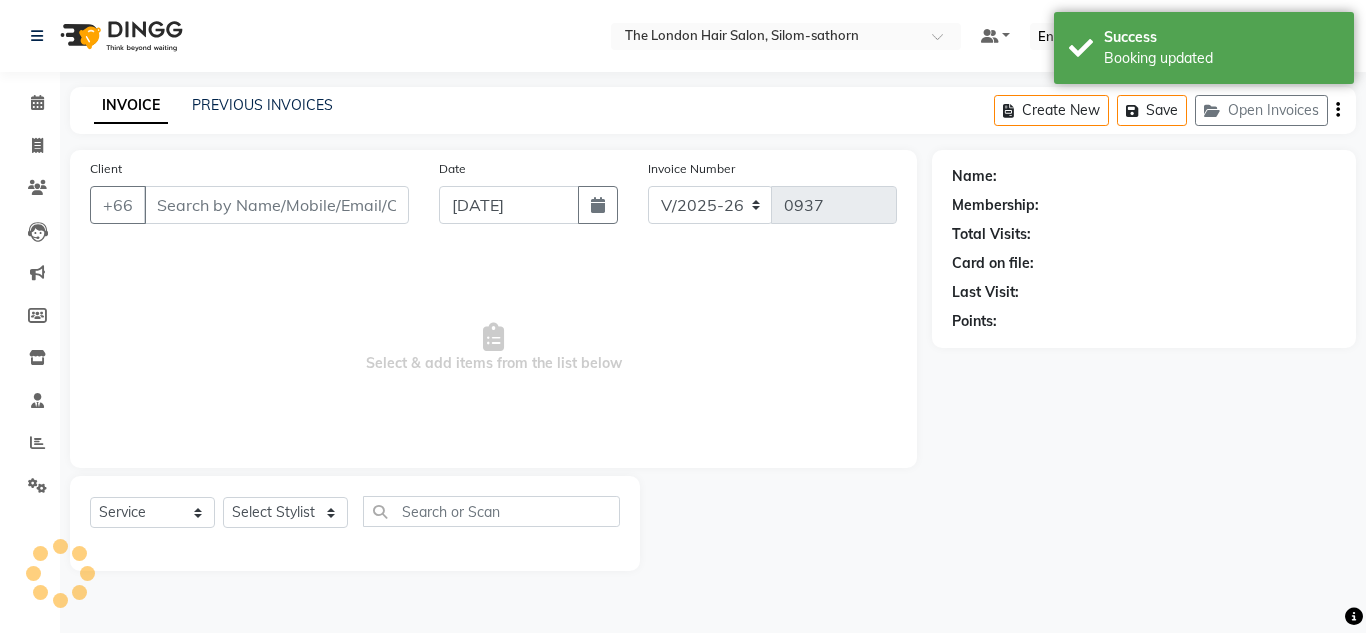 type on "959132817" 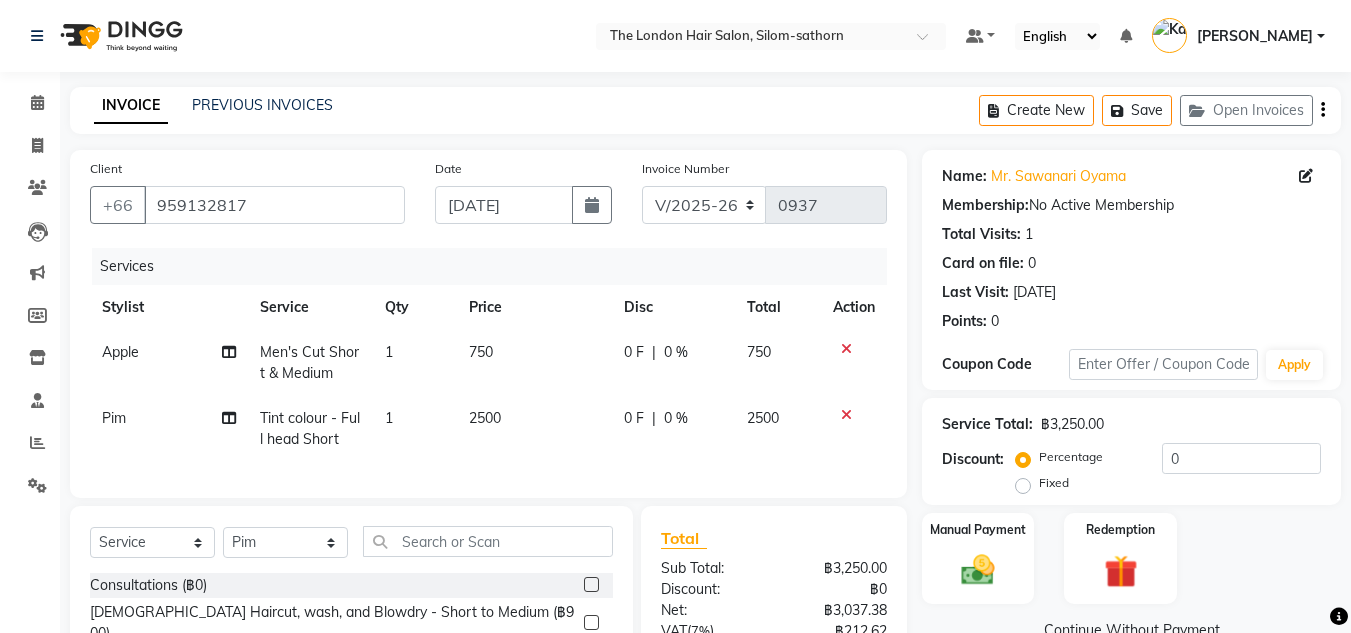 click on "2500" 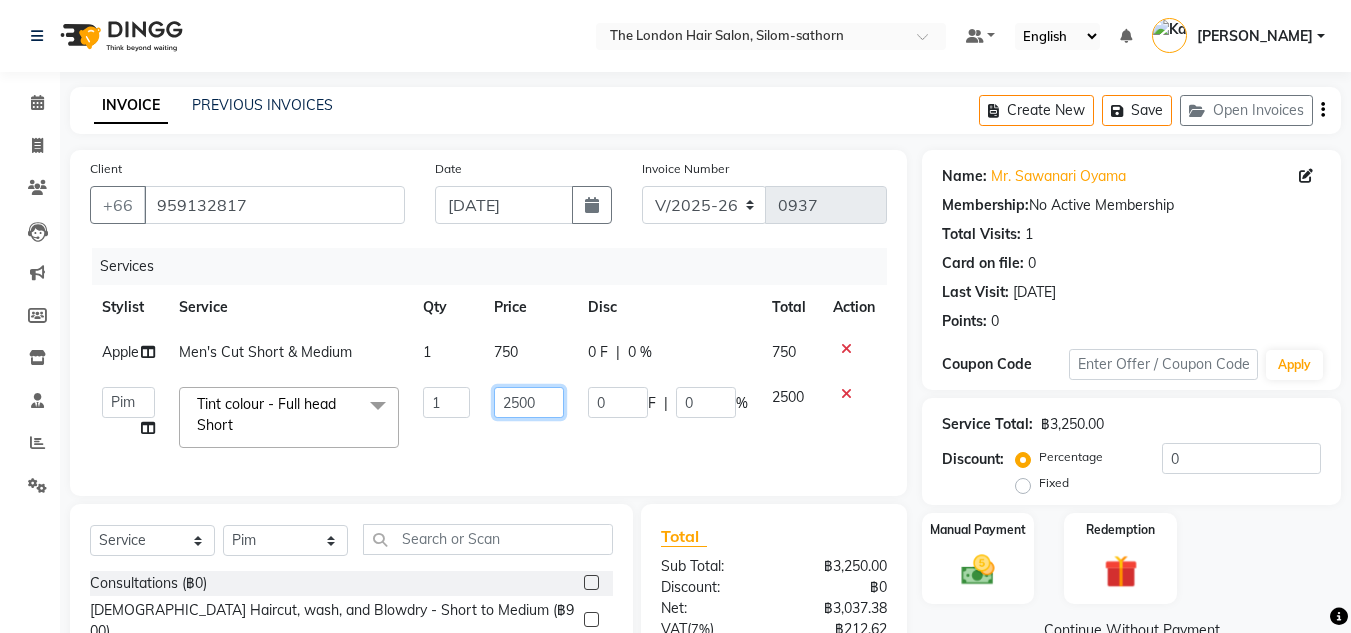 click on "2500" 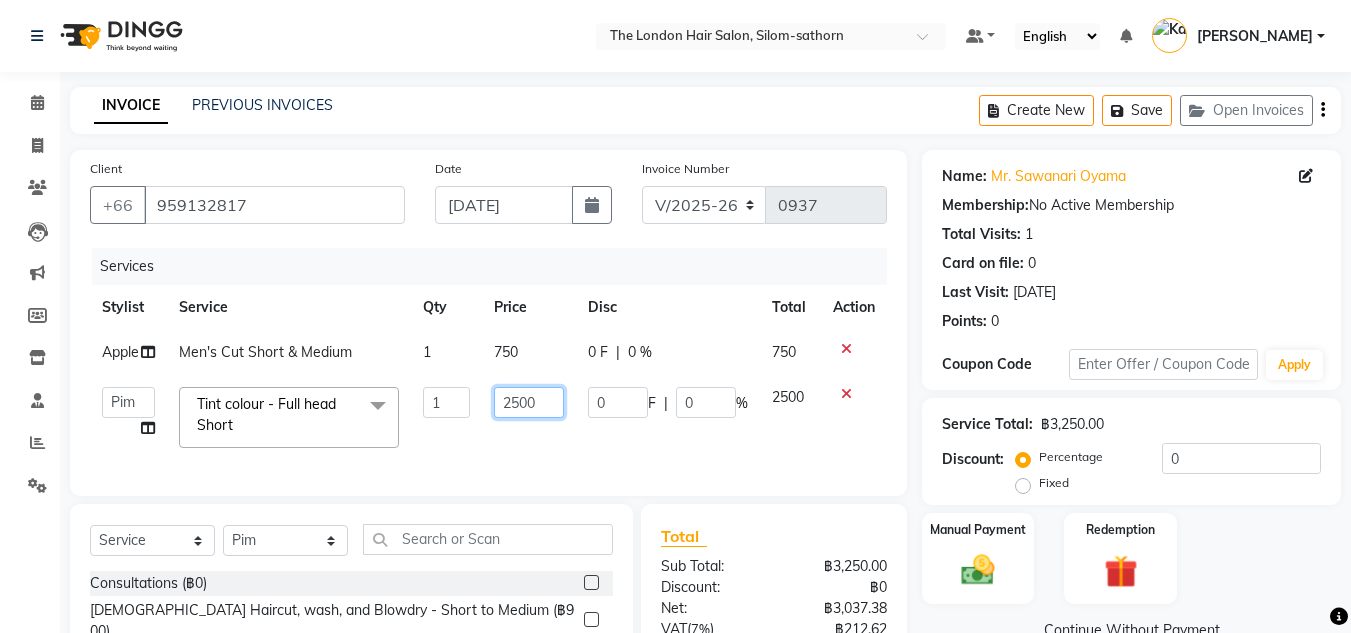 click on "2500" 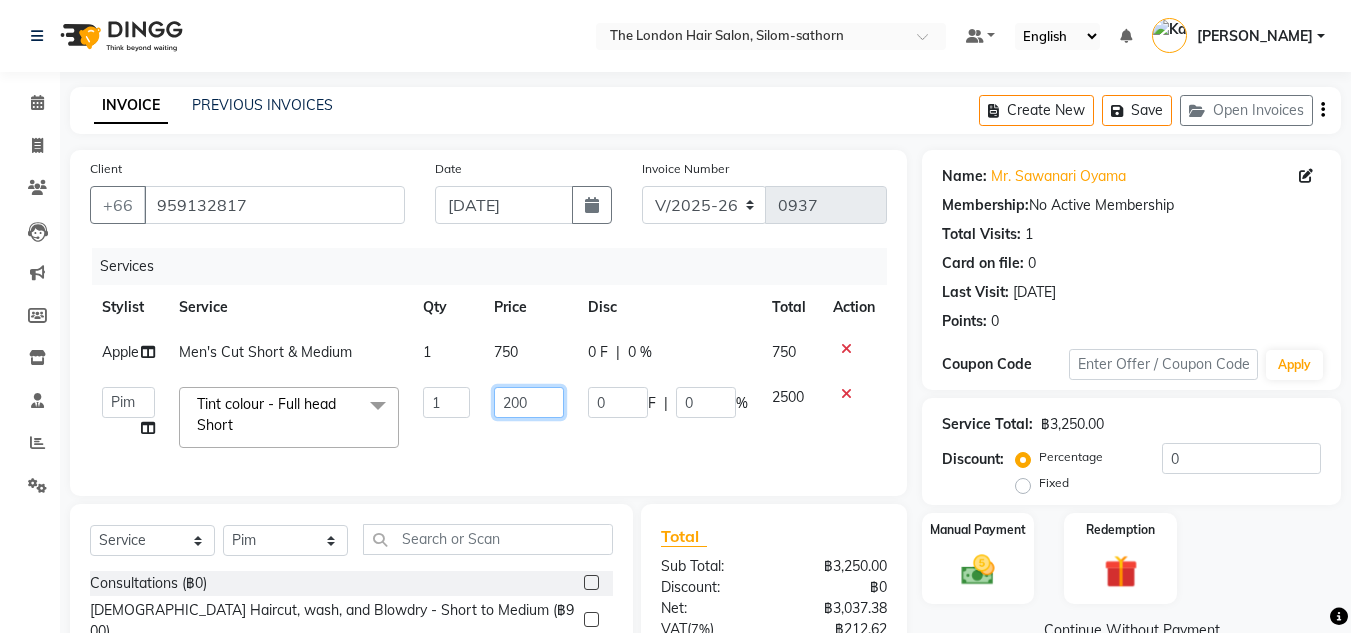 type on "2000" 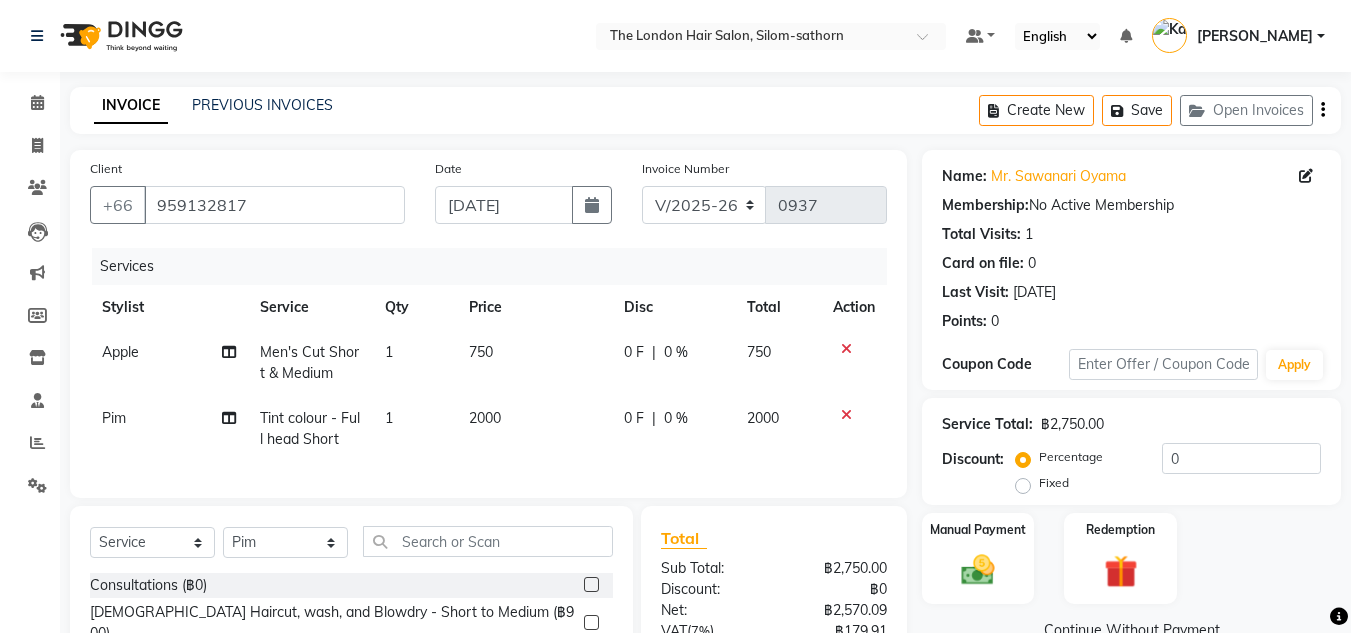 click on "Pim Tint colour - Full head Short 1 2000 0 F | 0 % 2000" 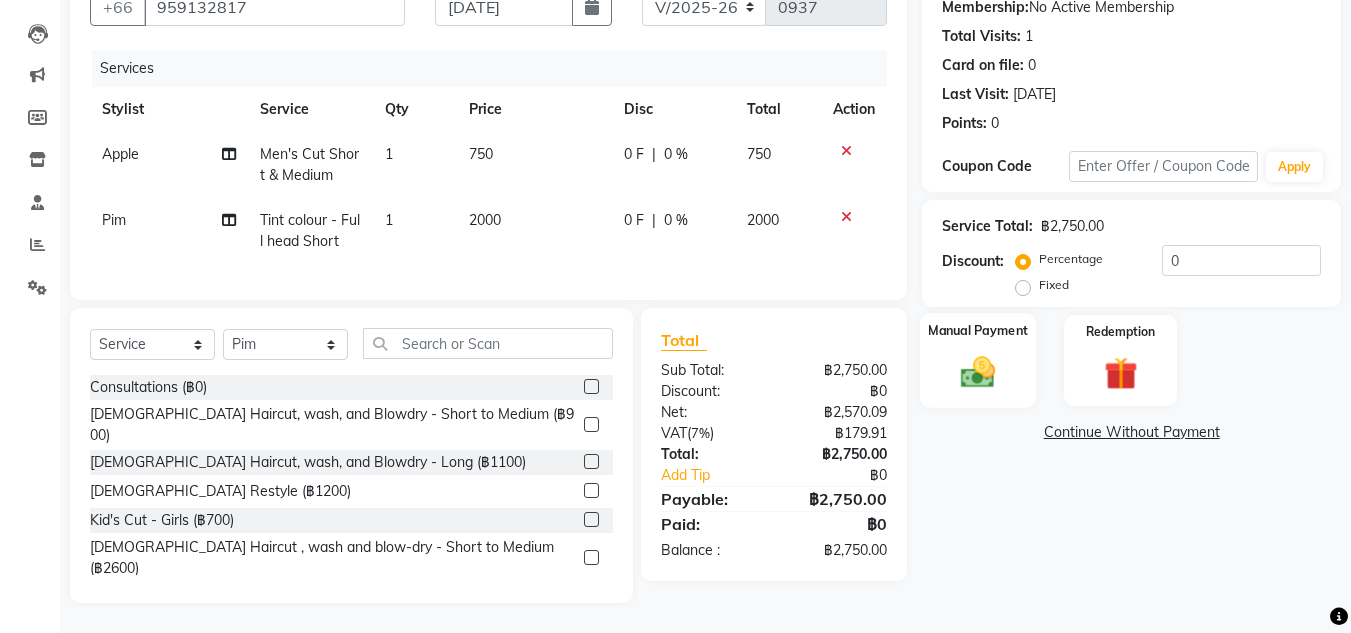 click 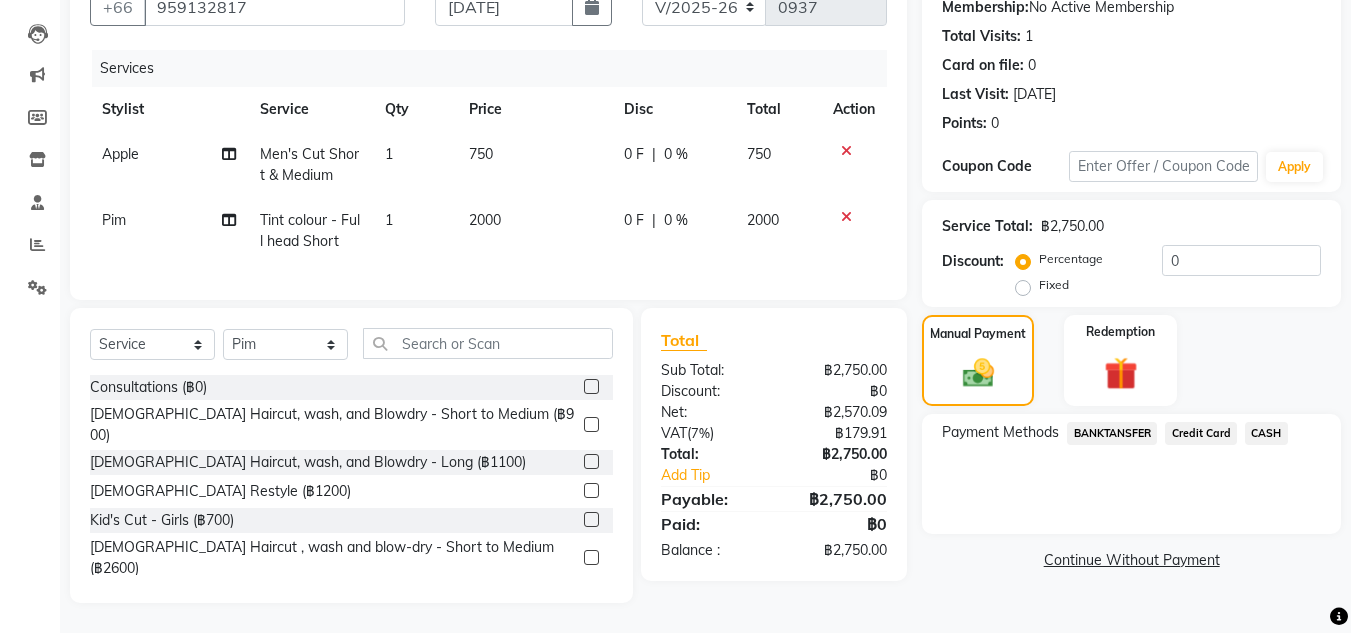 click on "BANKTANSFER" 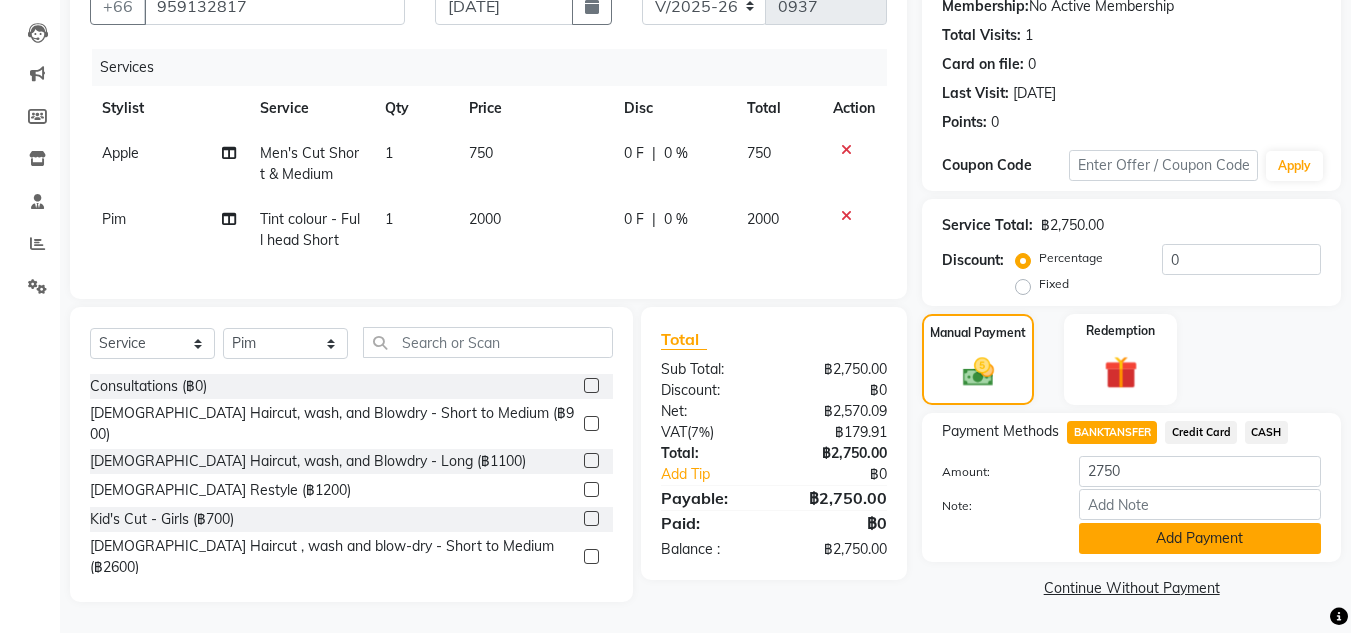 click on "Add Payment" 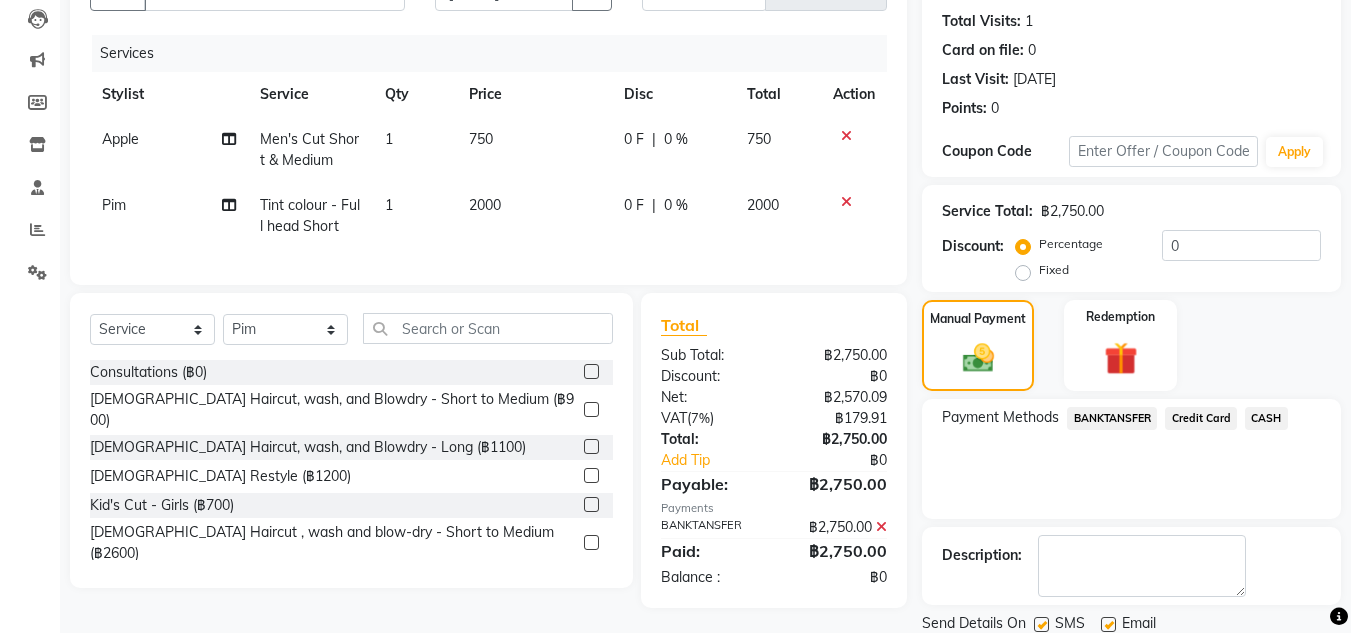 scroll, scrollTop: 283, scrollLeft: 0, axis: vertical 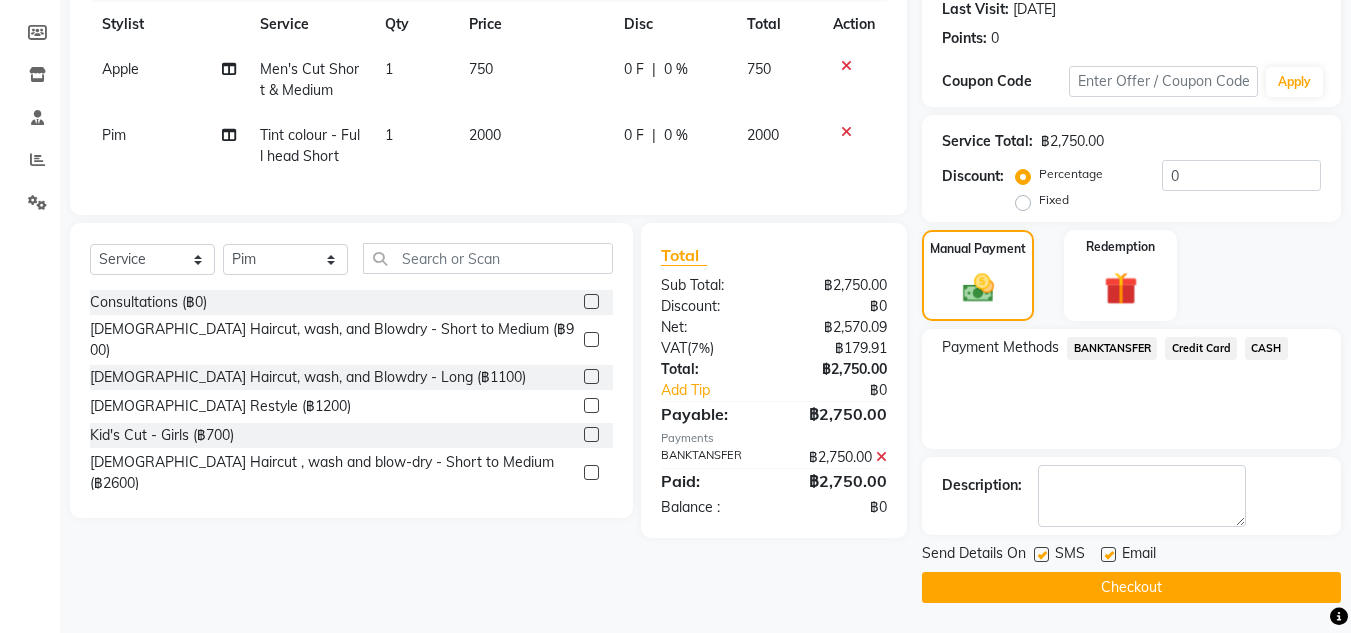click 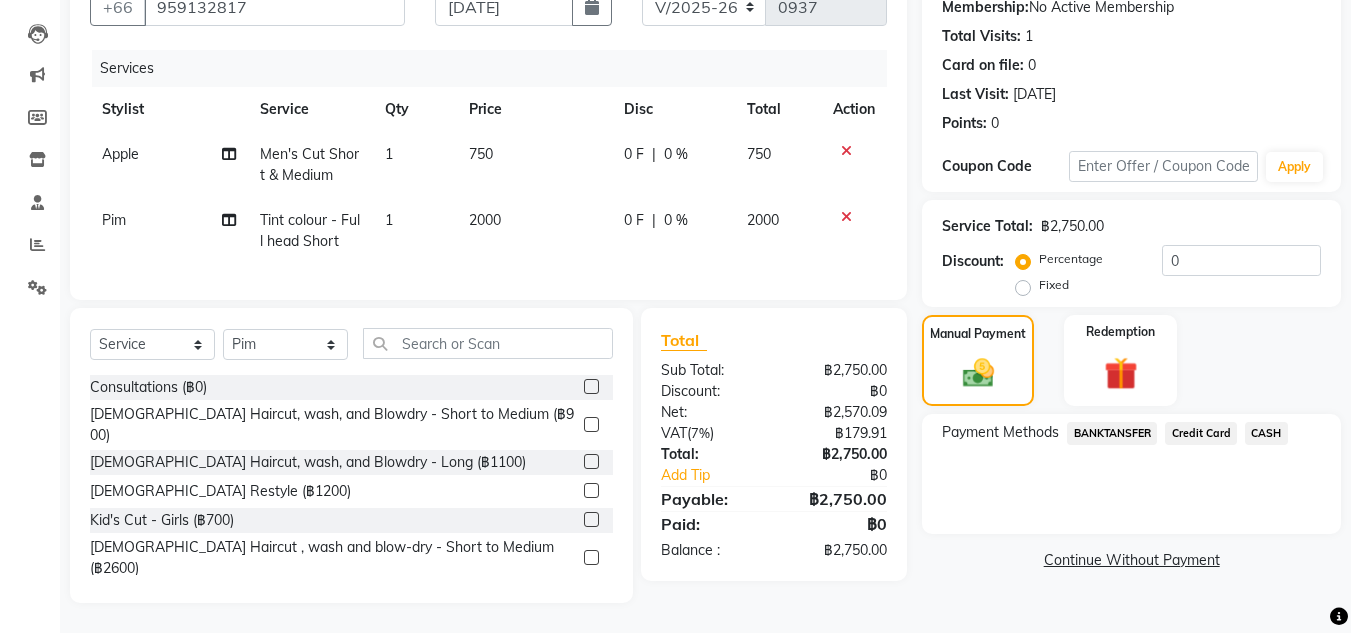 click on "BANKTANSFER" 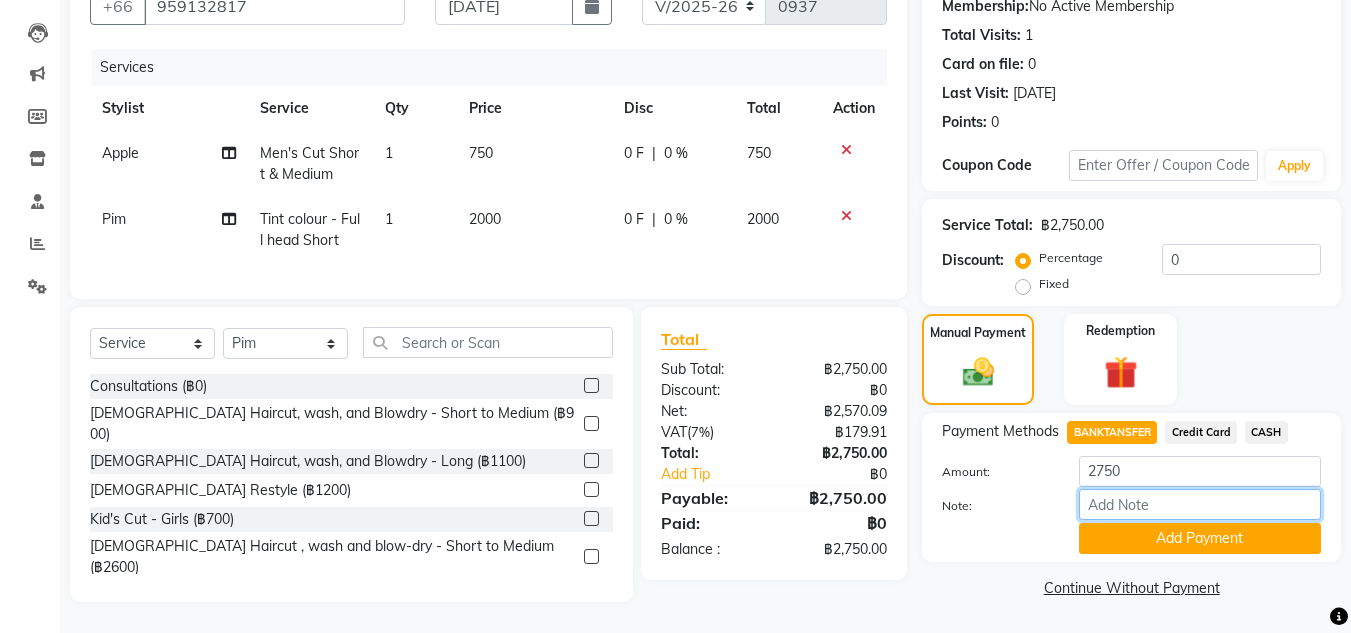 click on "Note:" at bounding box center (1200, 504) 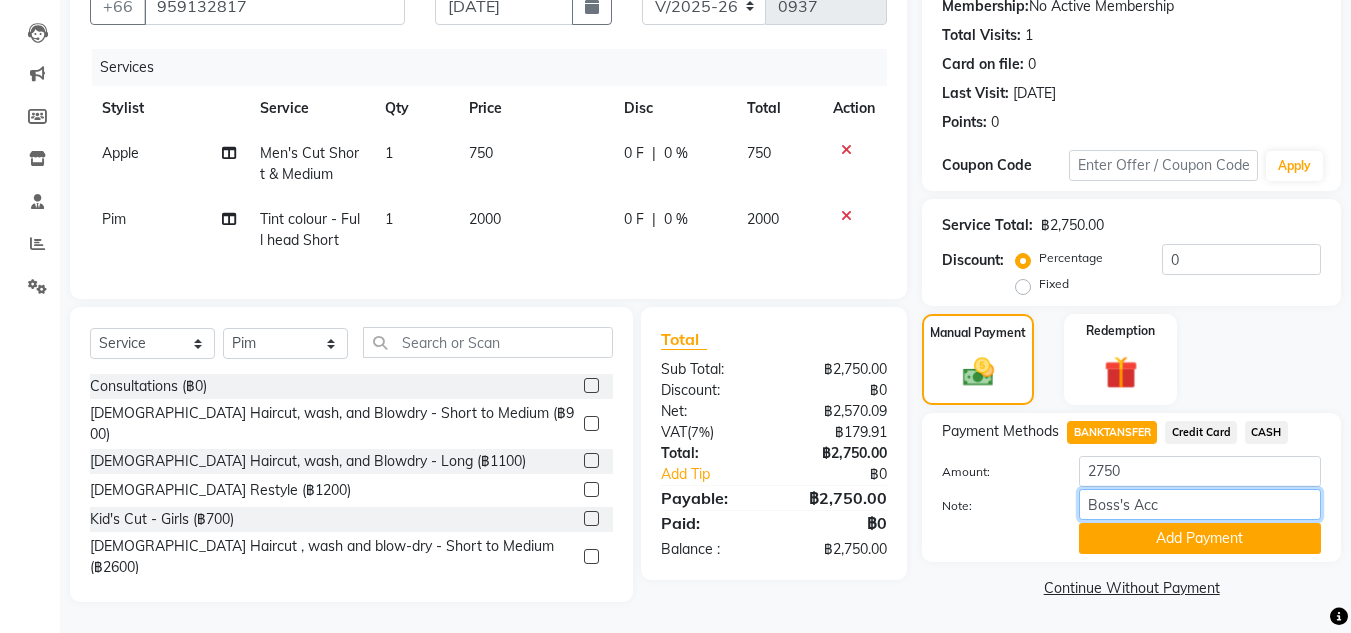 type on "Boss's Acc" 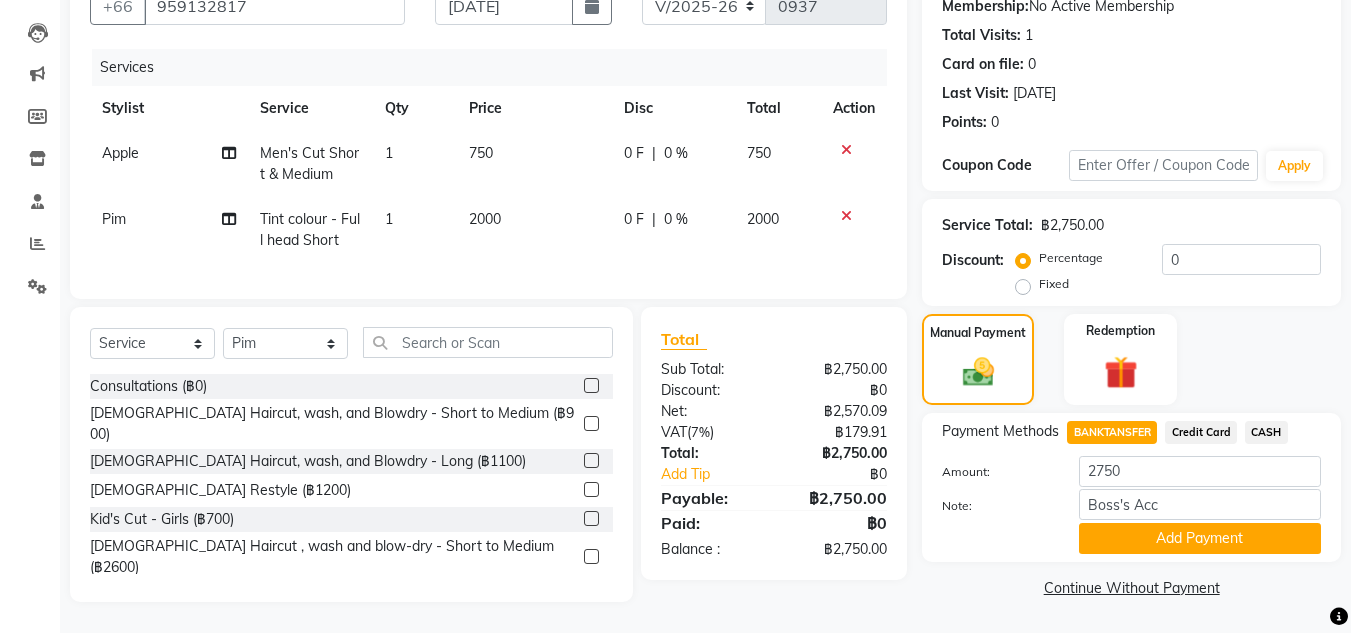 type 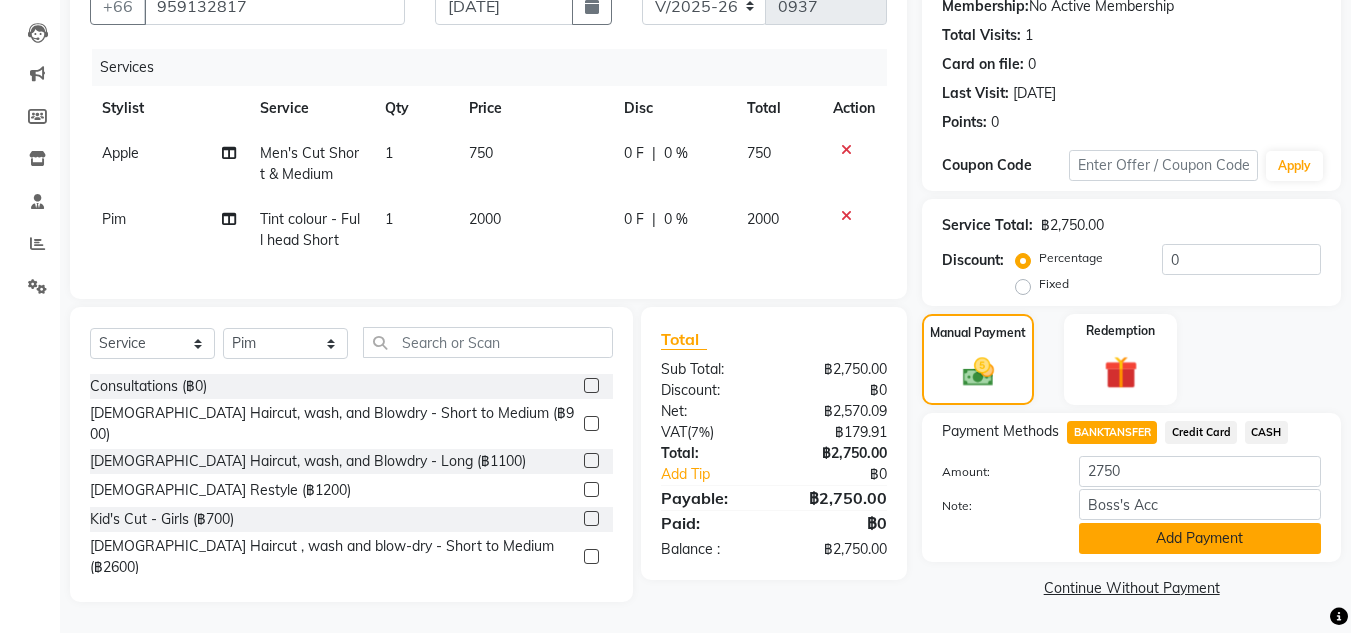 click on "Add Payment" 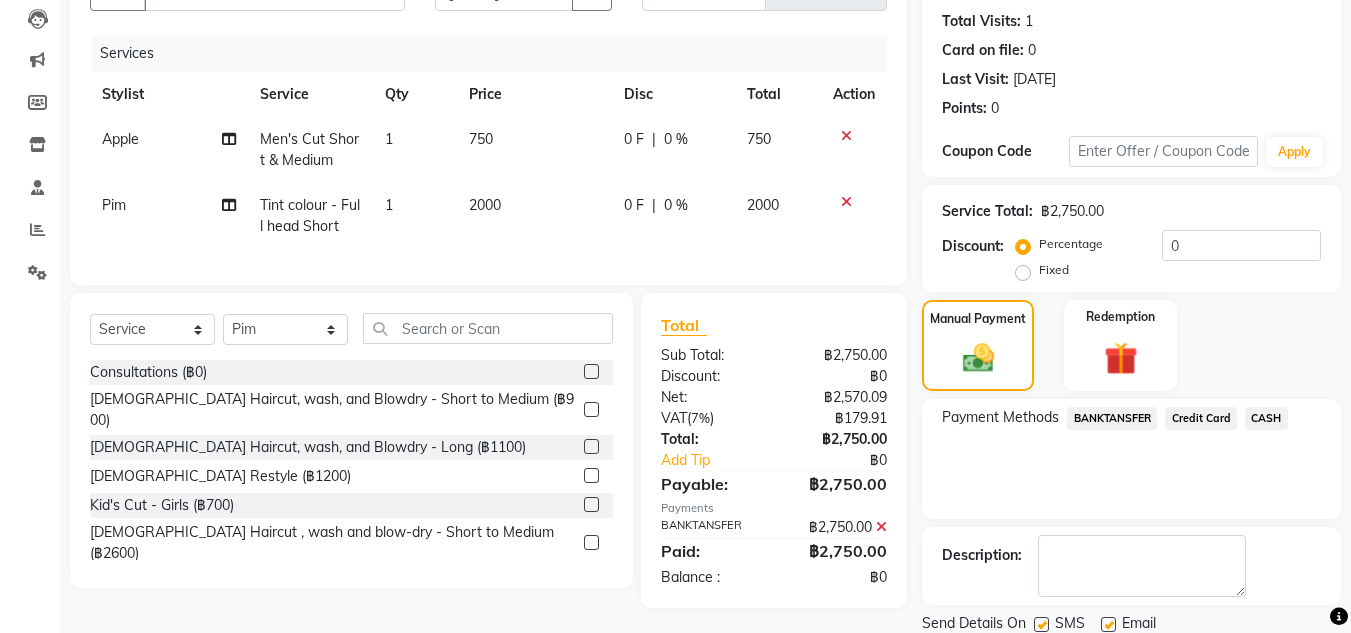 scroll, scrollTop: 283, scrollLeft: 0, axis: vertical 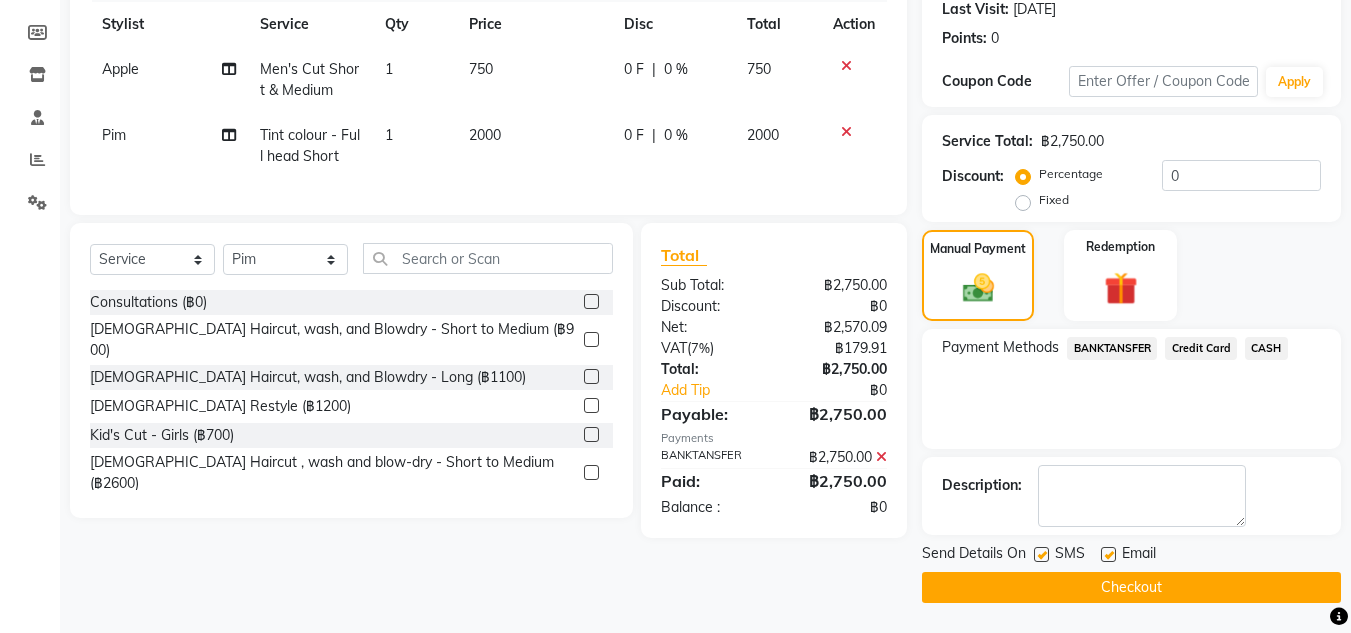 click on "Checkout" 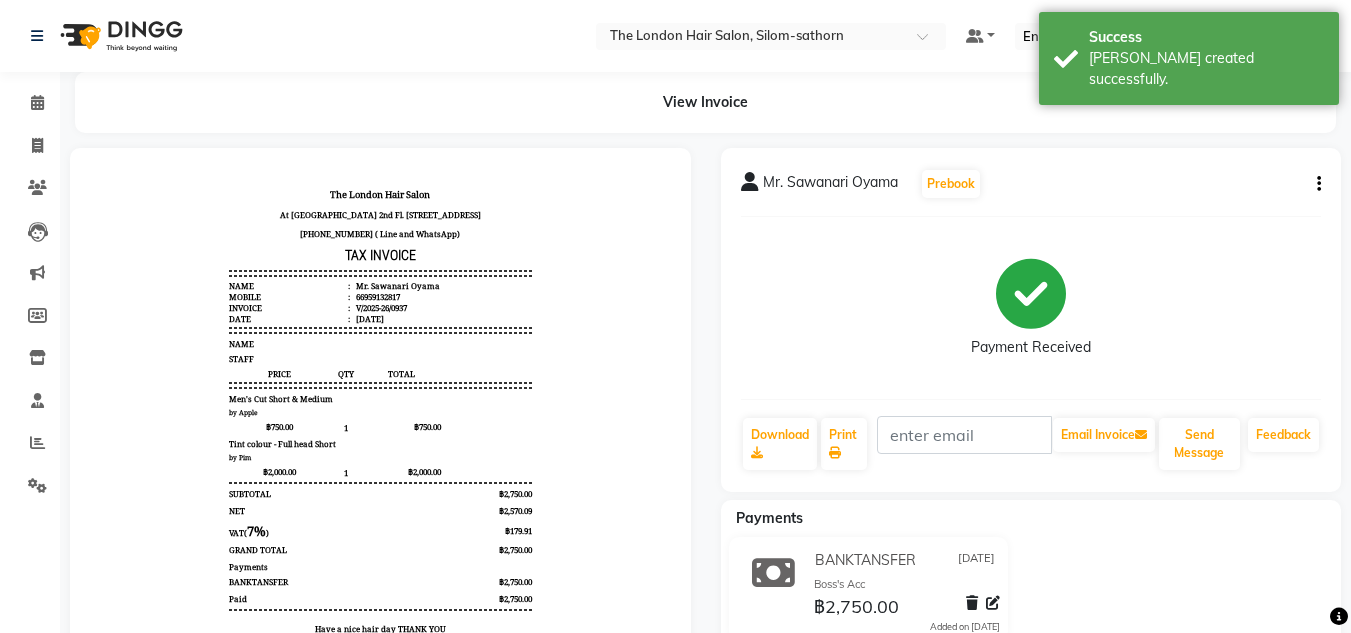 scroll, scrollTop: 0, scrollLeft: 0, axis: both 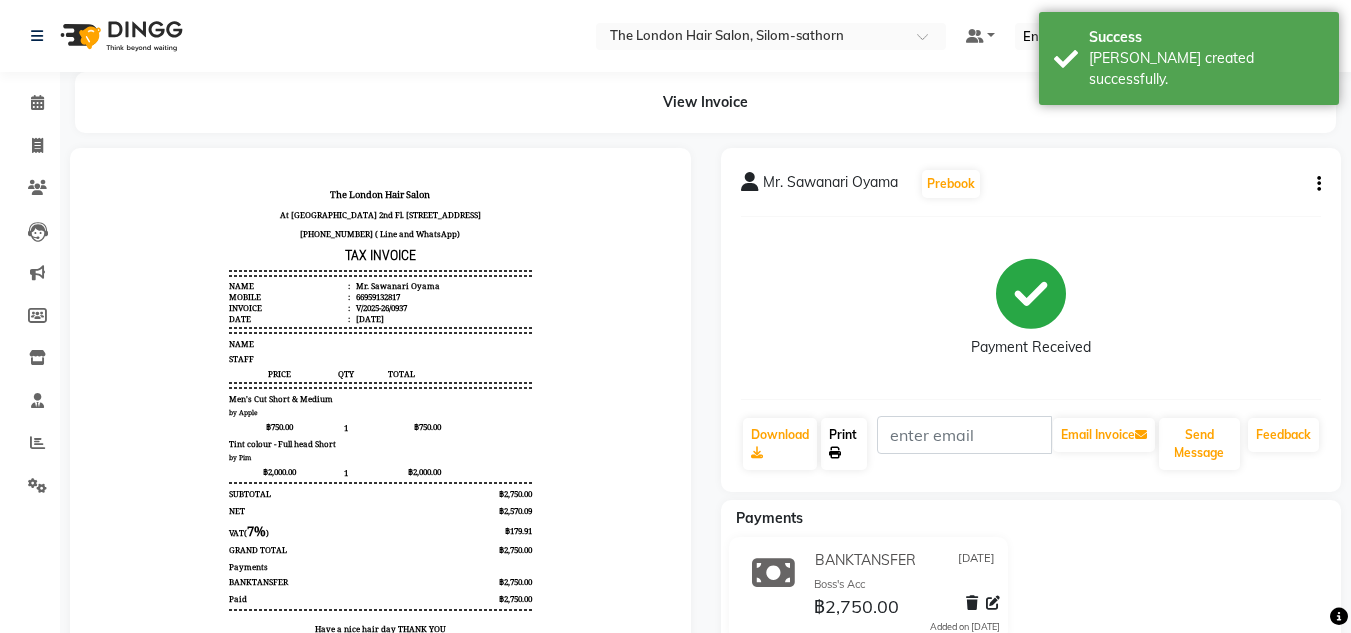 click on "Print" 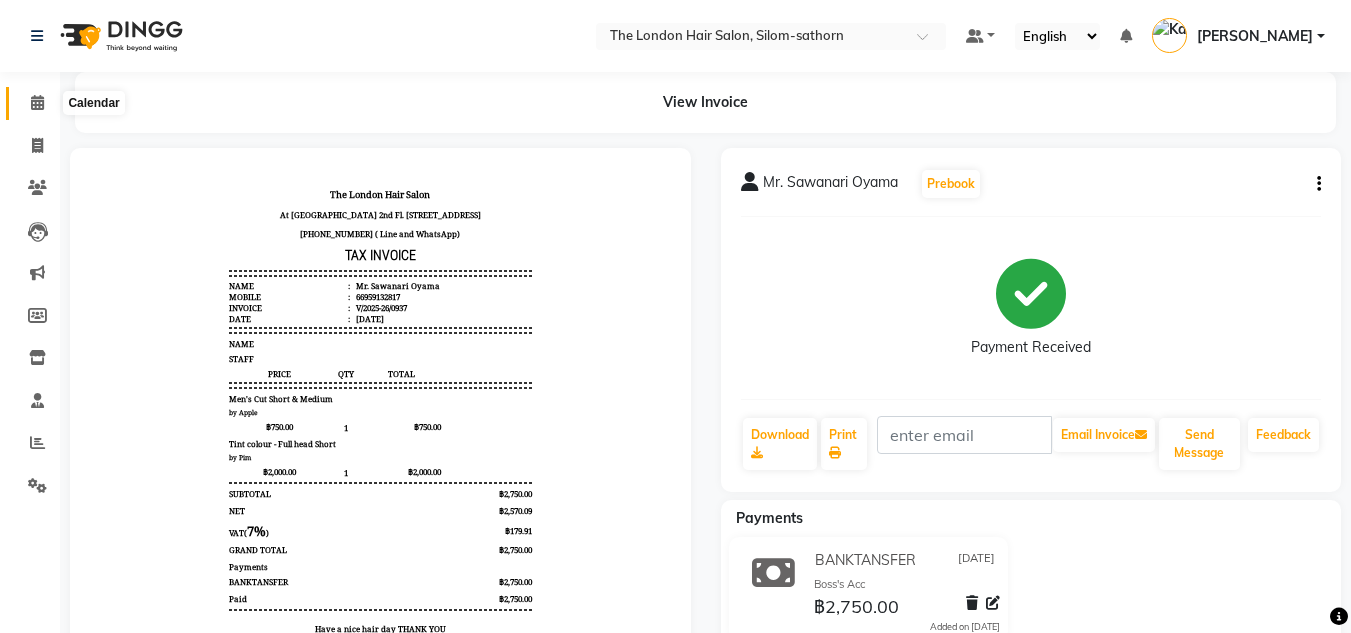 click 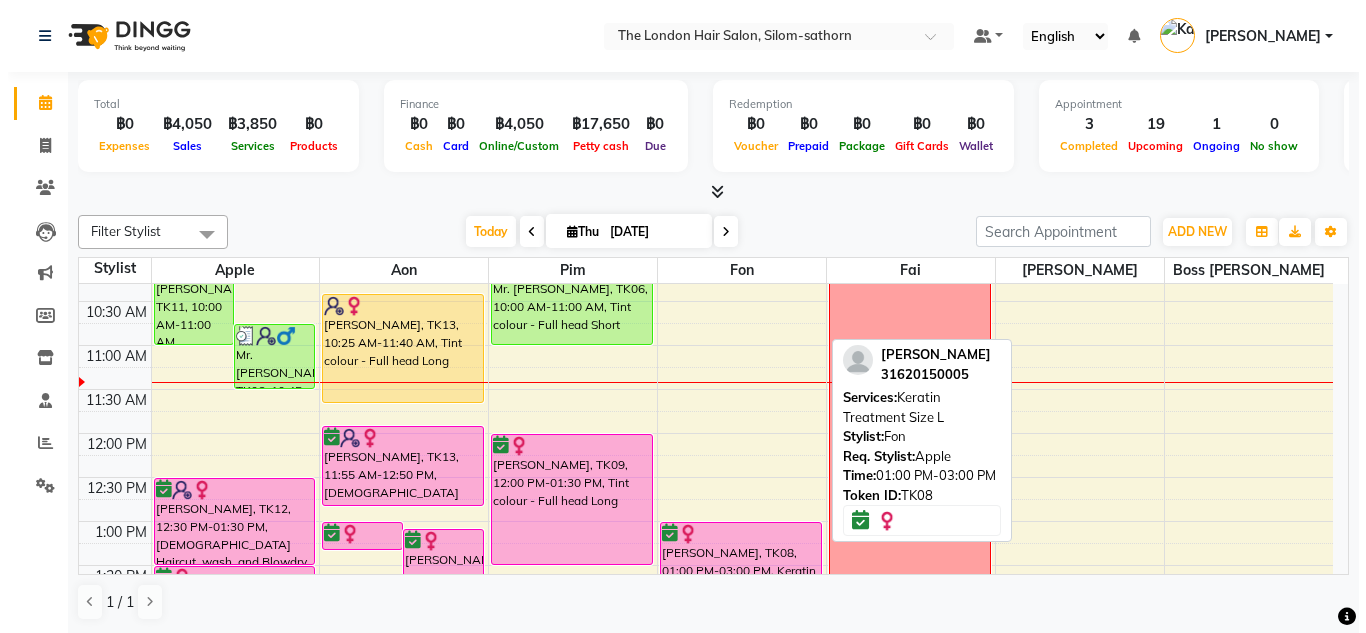 scroll, scrollTop: 115, scrollLeft: 0, axis: vertical 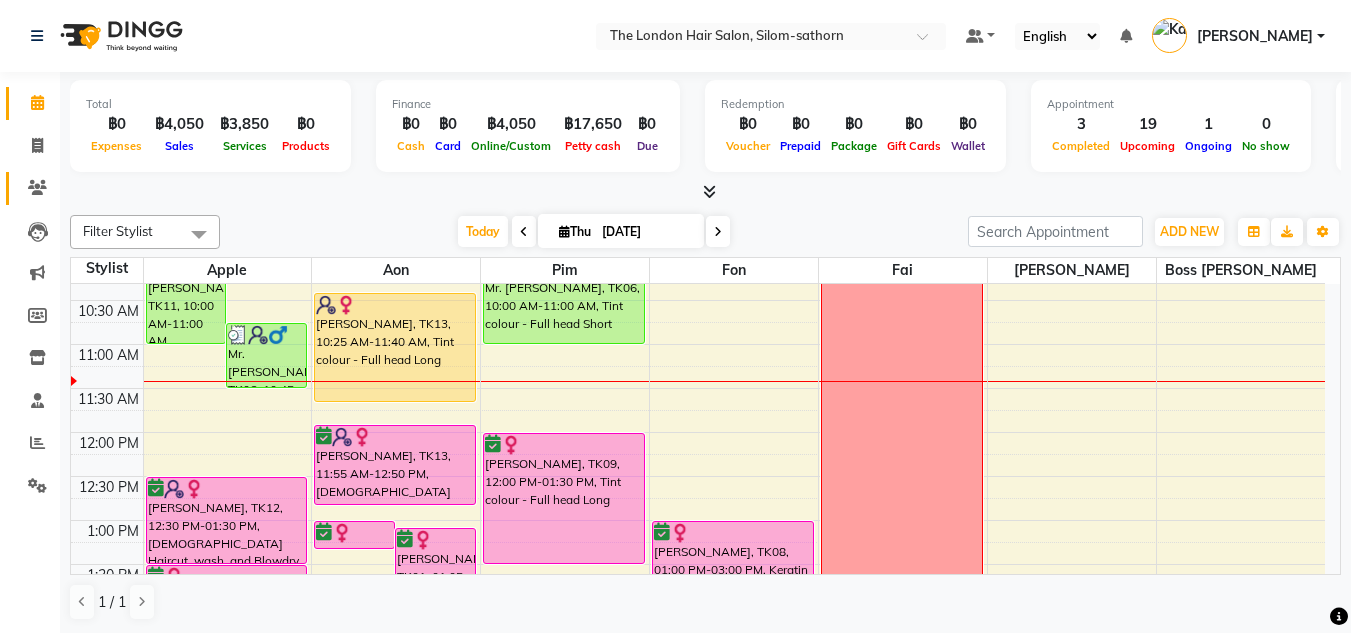 click 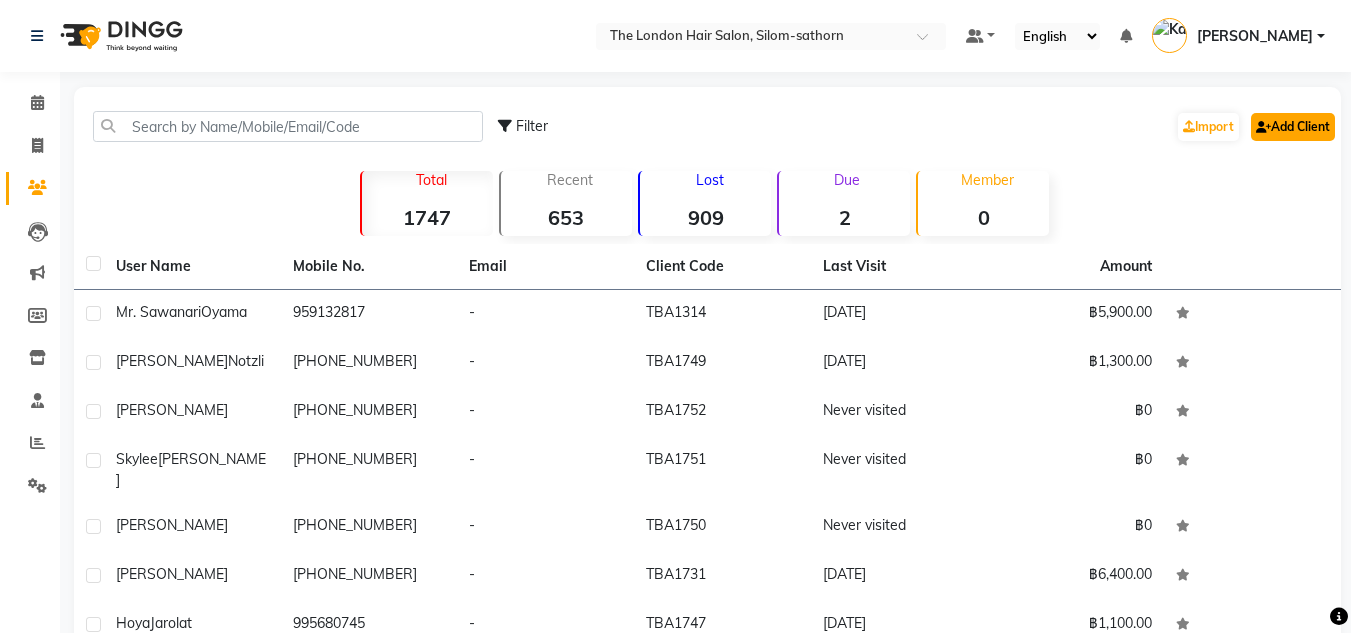 click on "Add Client" 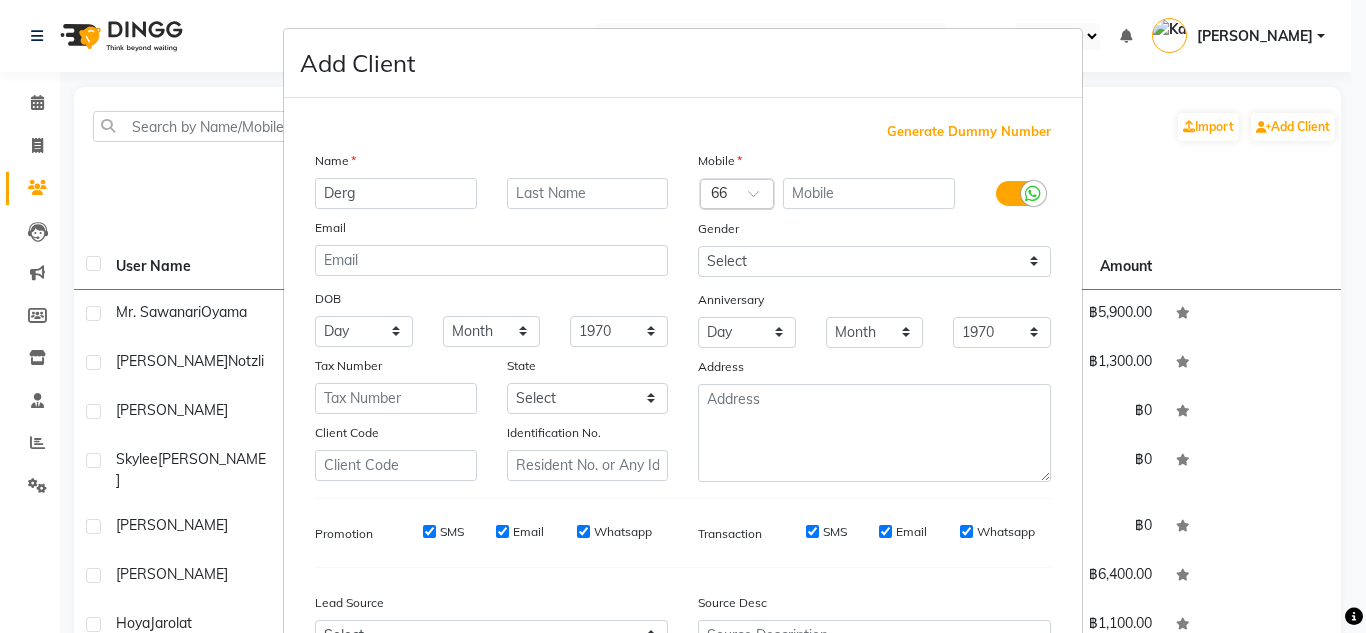 type on "Derg" 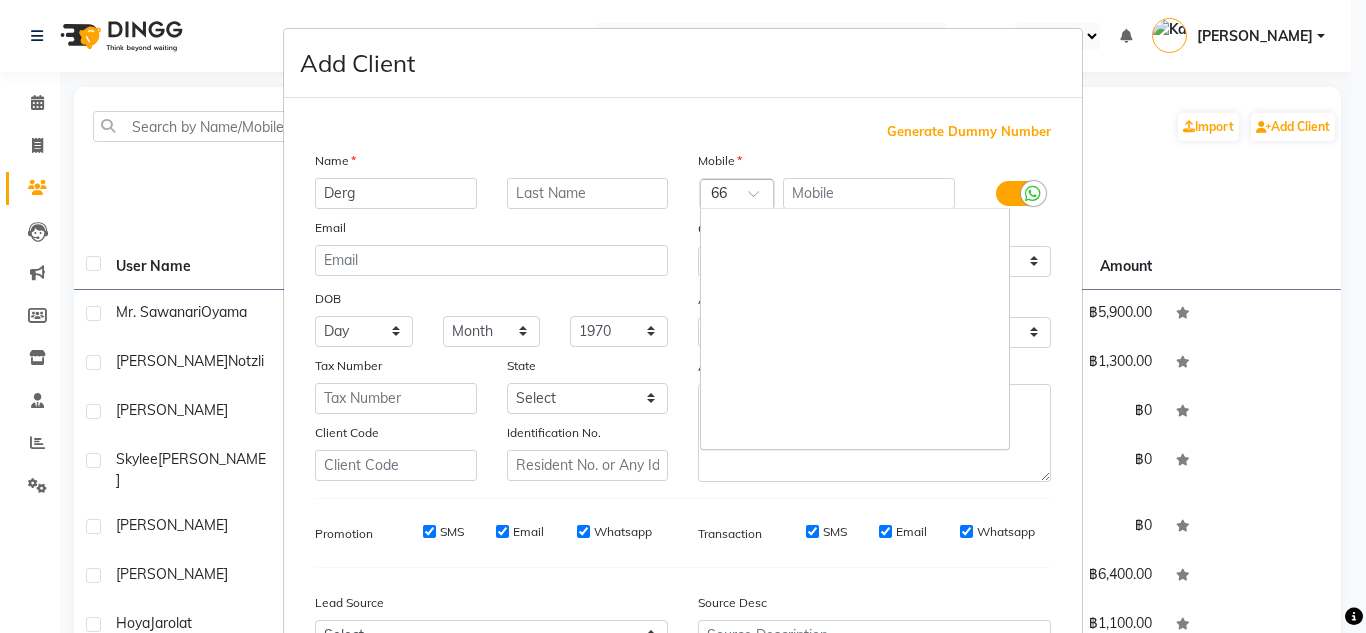 click at bounding box center (737, 195) 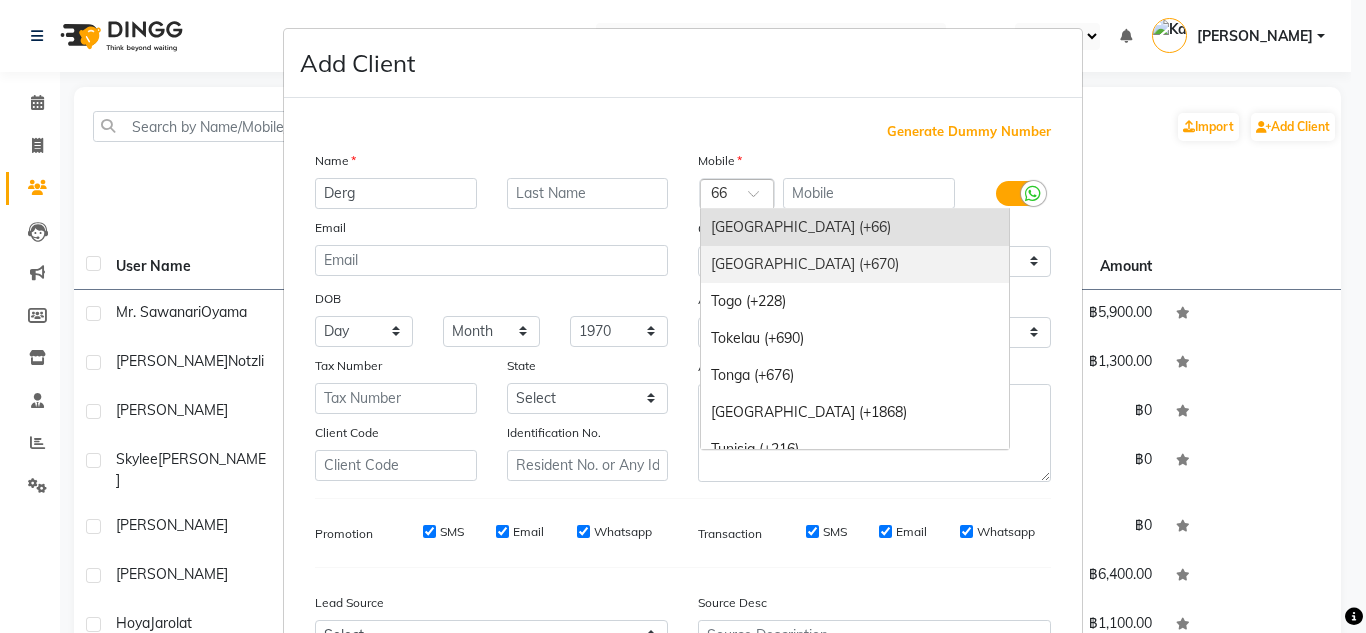 type on "1" 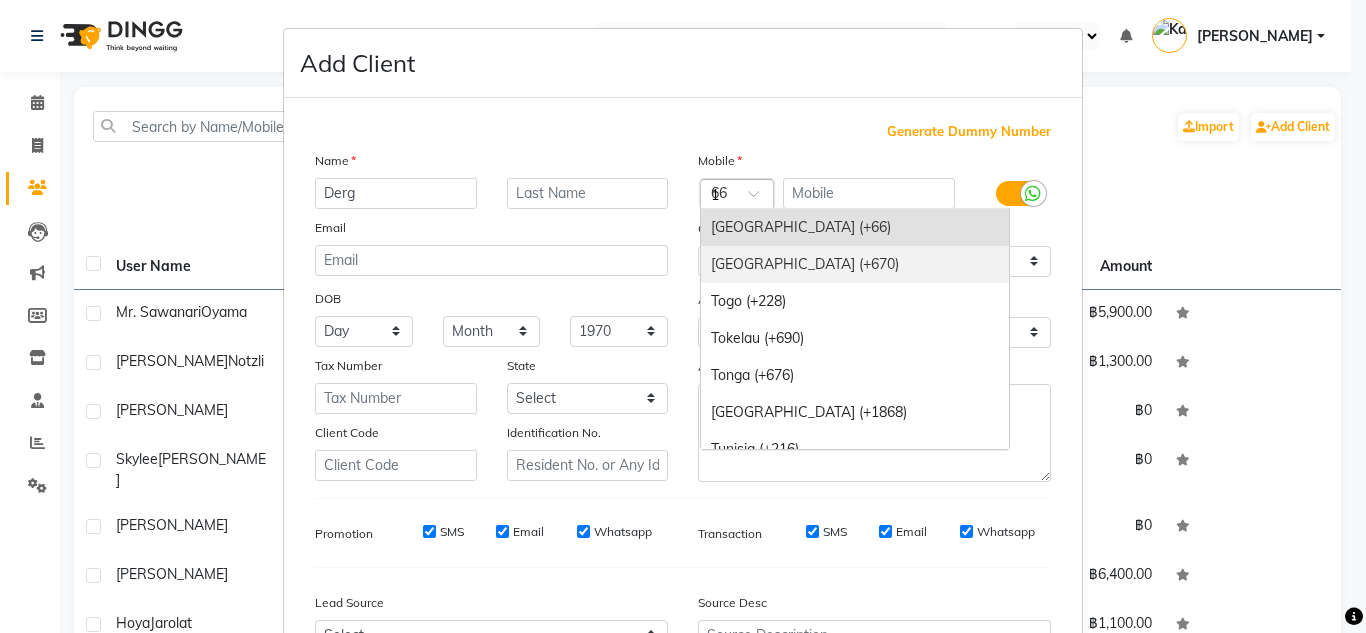 scroll, scrollTop: 1721, scrollLeft: 0, axis: vertical 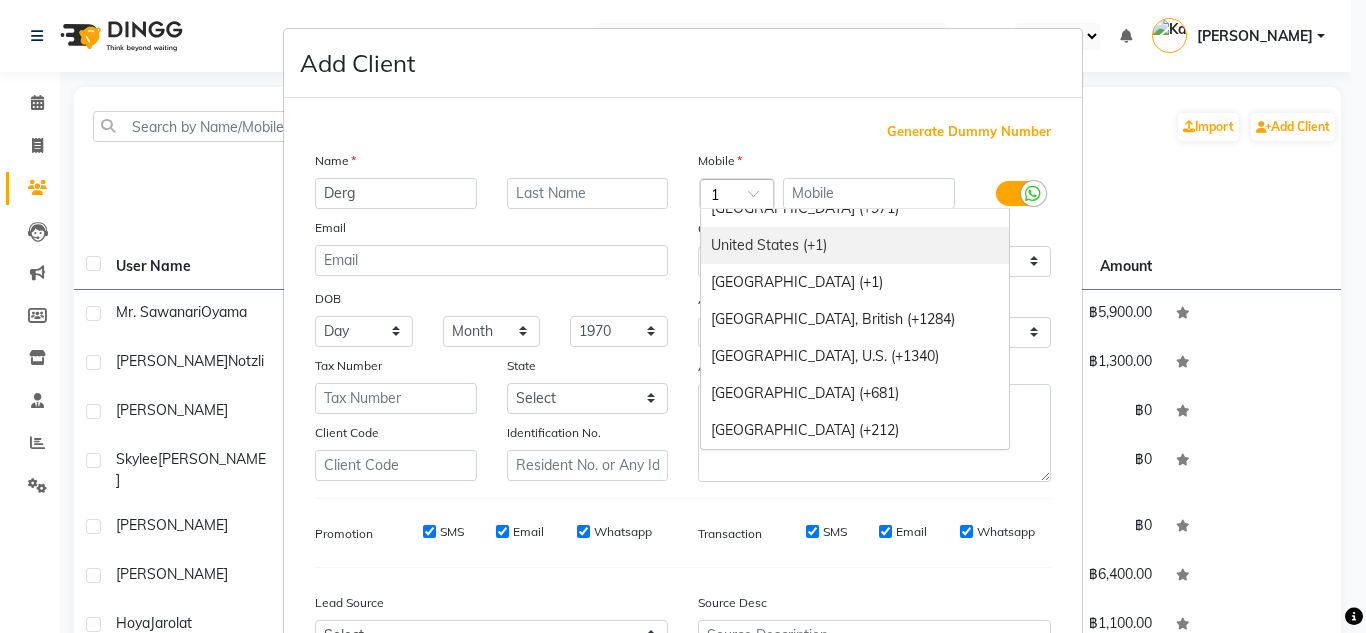 click on "United States (+1)" at bounding box center [855, 245] 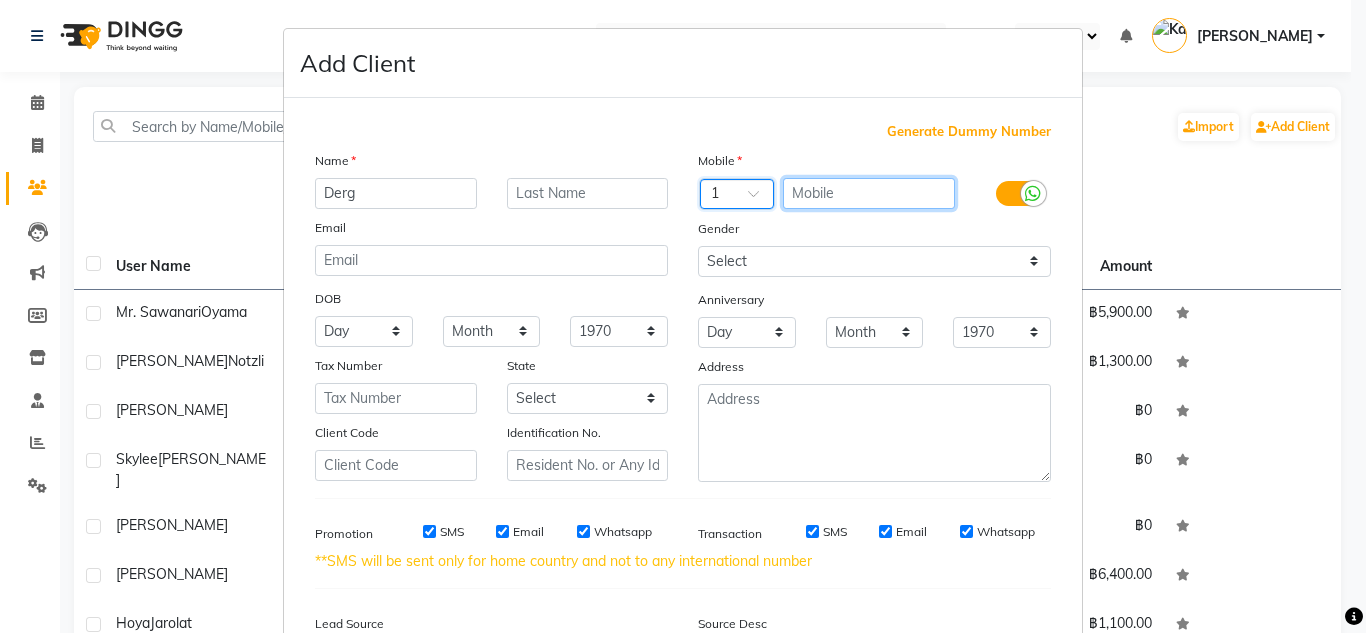click at bounding box center (869, 193) 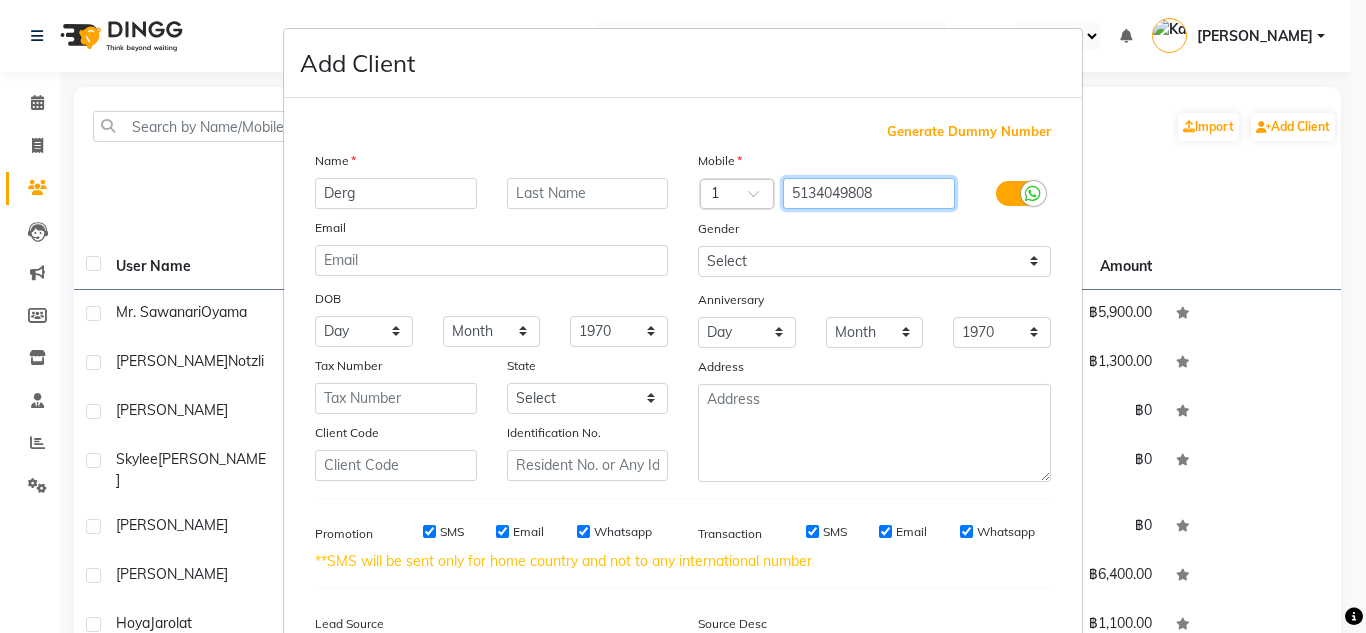 type on "5134049808" 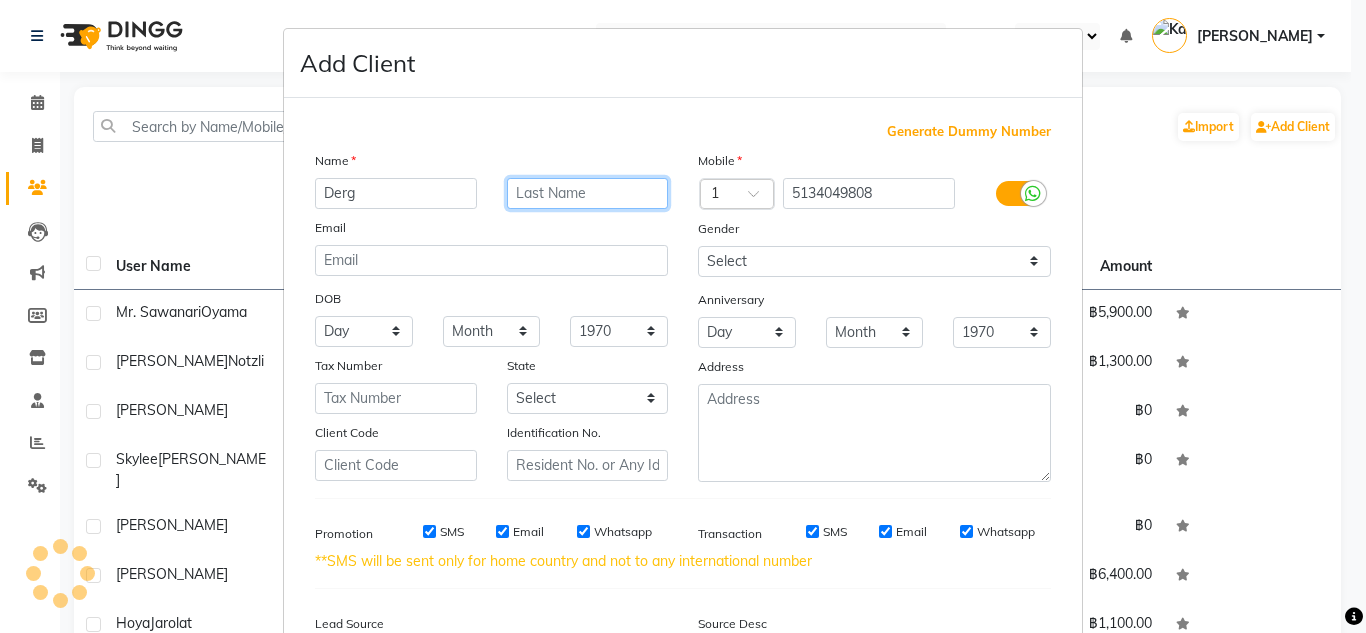 click at bounding box center [588, 193] 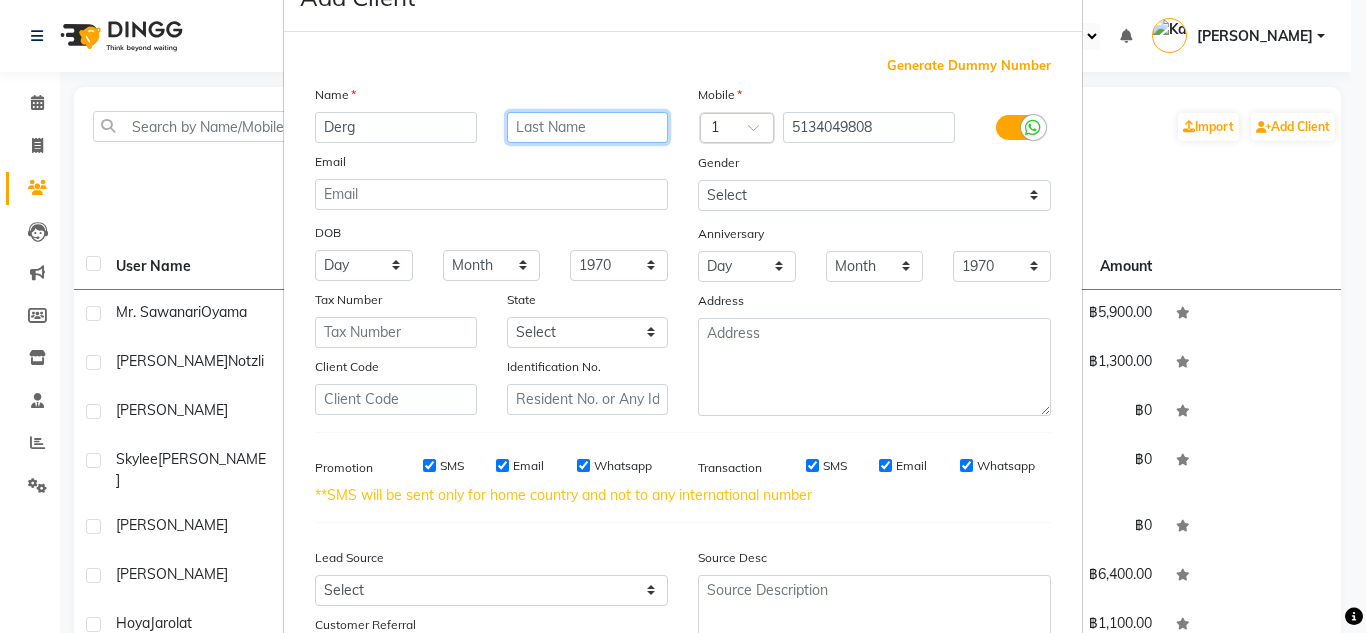scroll, scrollTop: 67, scrollLeft: 0, axis: vertical 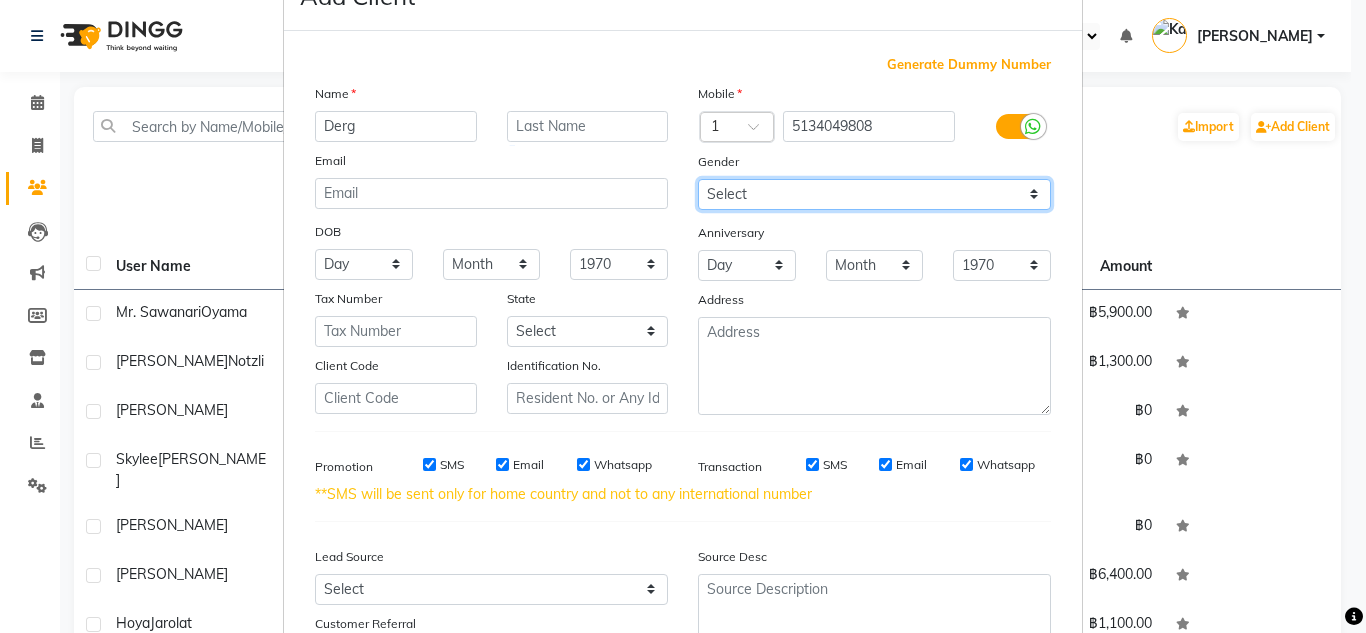 click on "Select Male Female Other Prefer Not To Say" at bounding box center [874, 194] 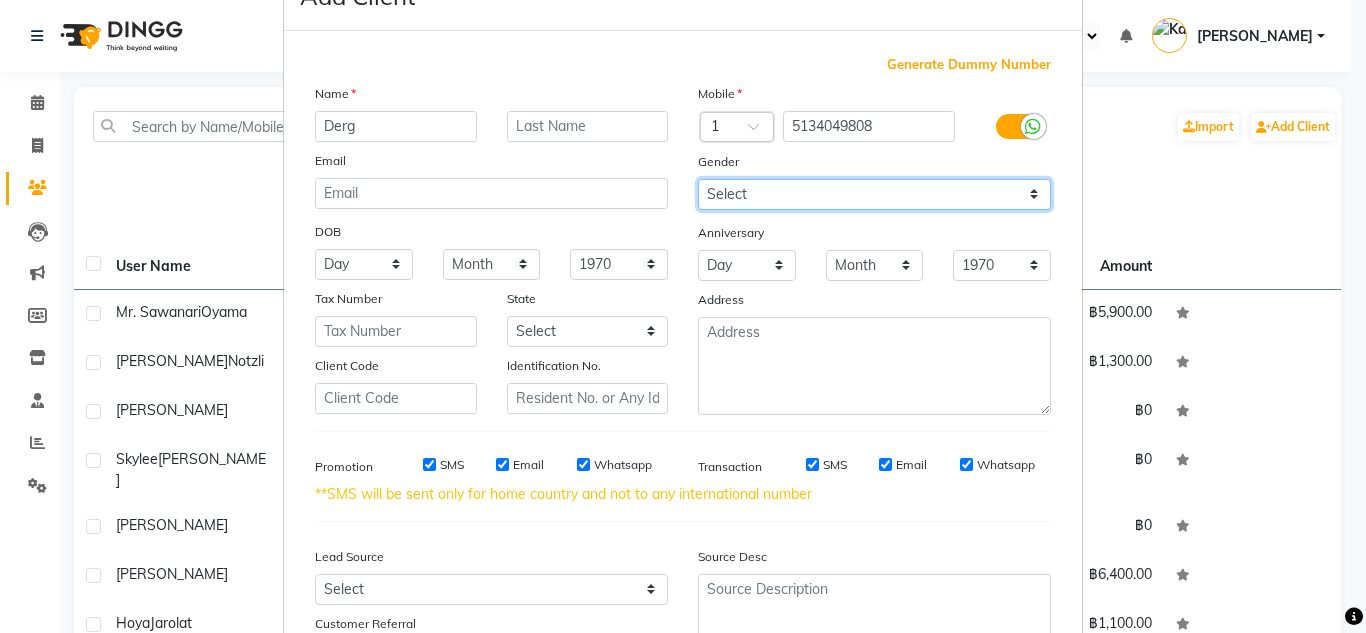 select on "male" 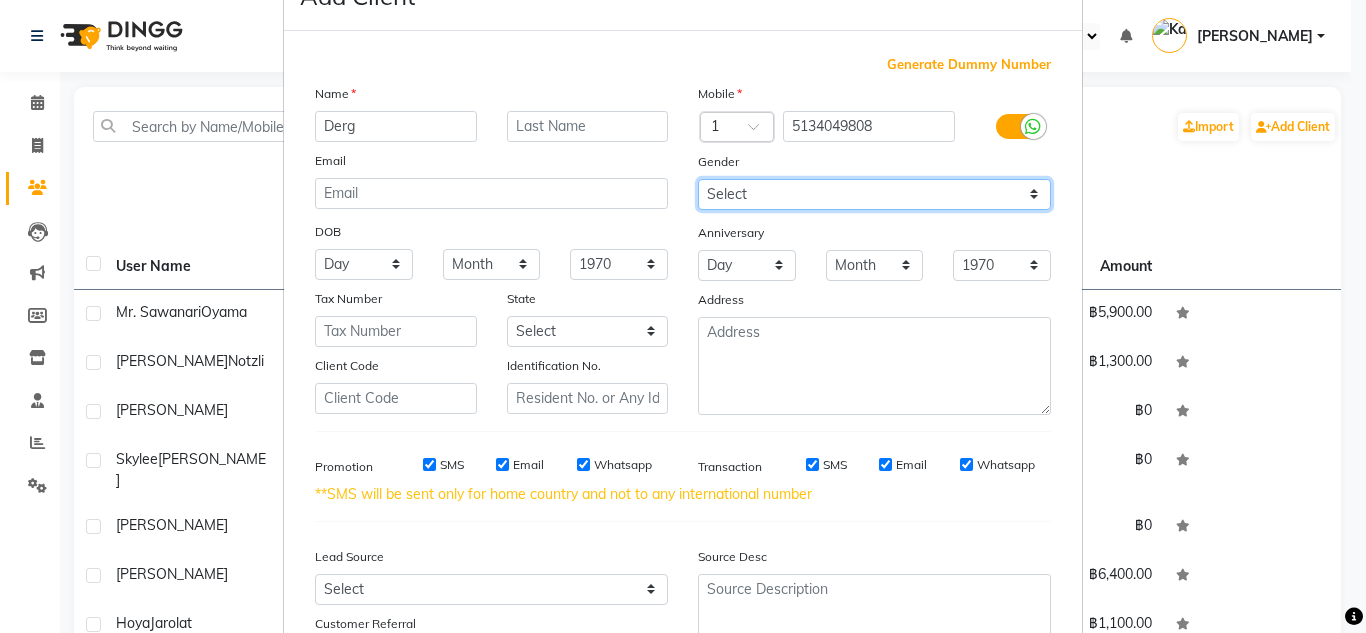 click on "Select Male Female Other Prefer Not To Say" at bounding box center [874, 194] 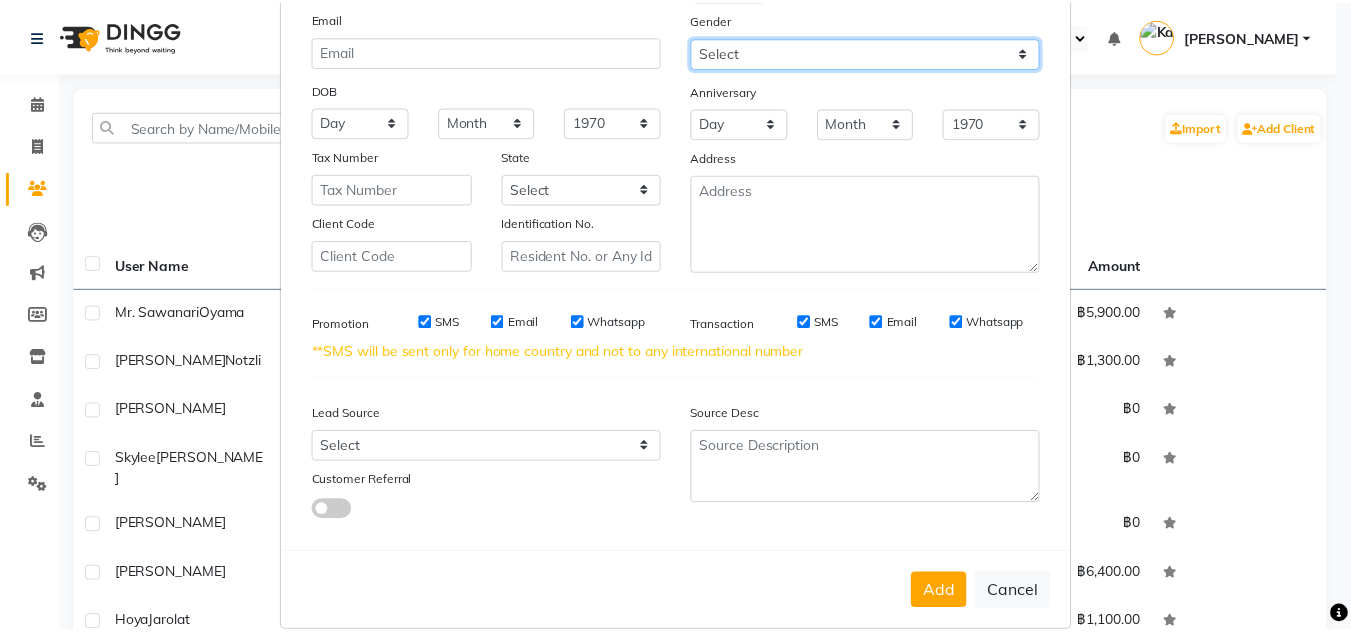 scroll, scrollTop: 237, scrollLeft: 0, axis: vertical 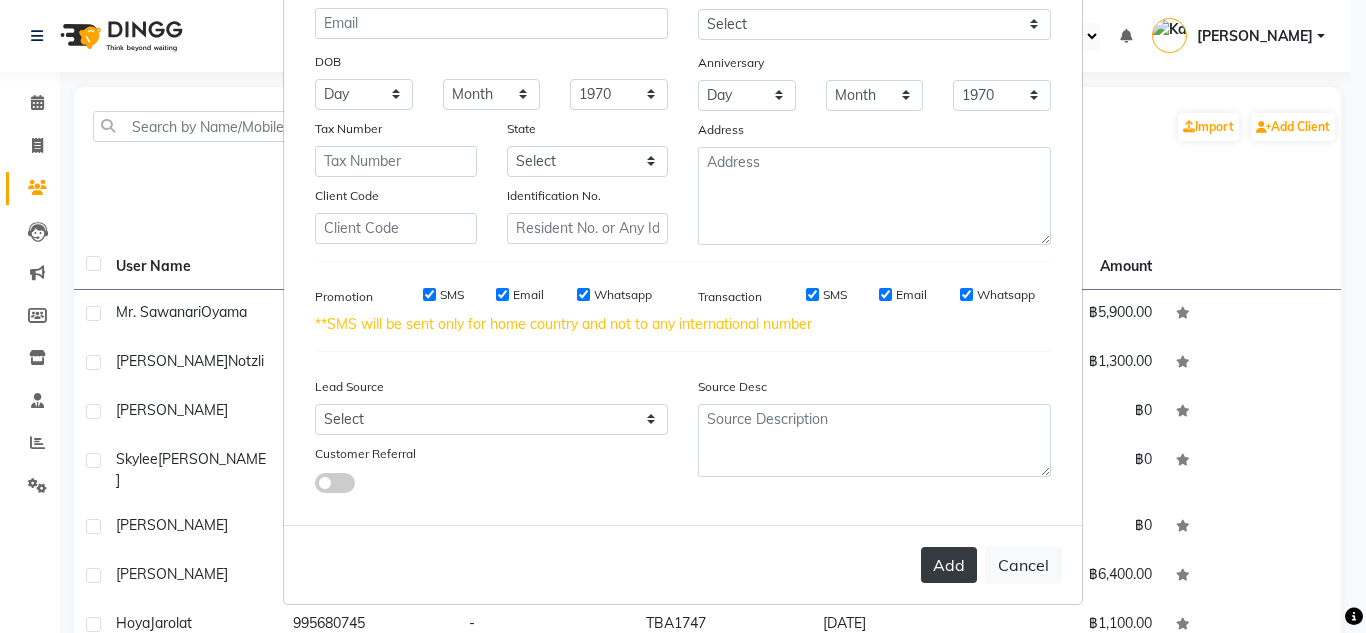 click on "Add" at bounding box center [949, 565] 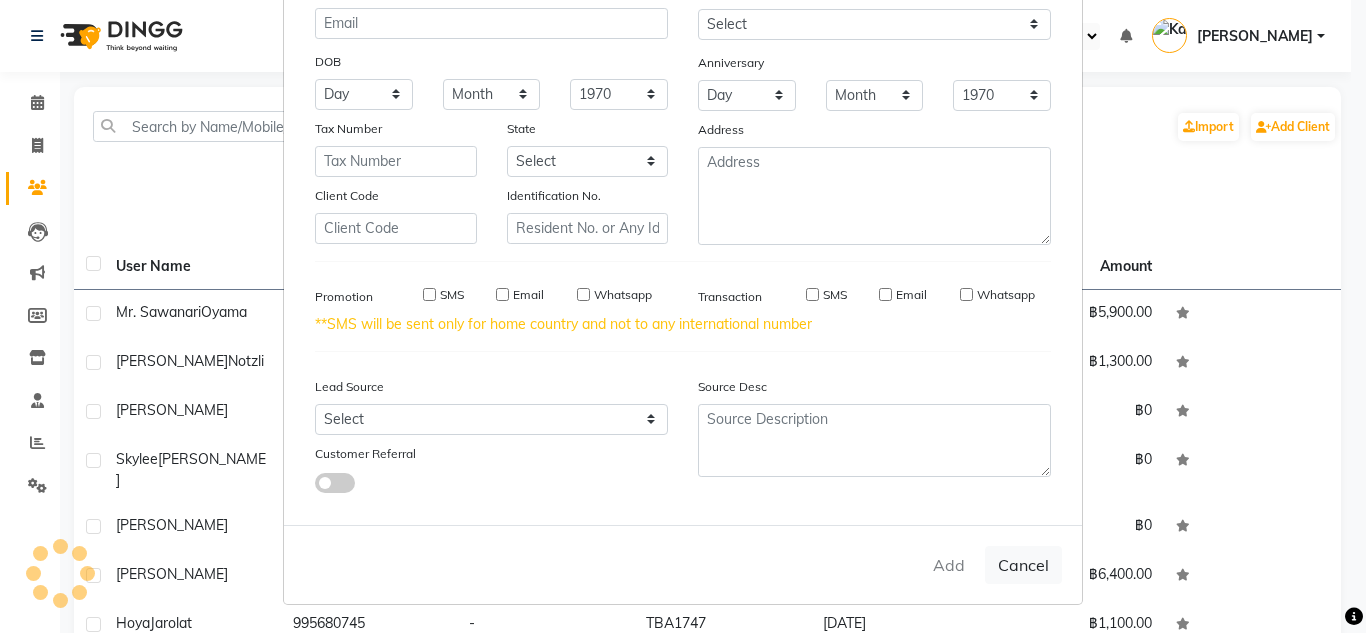 type 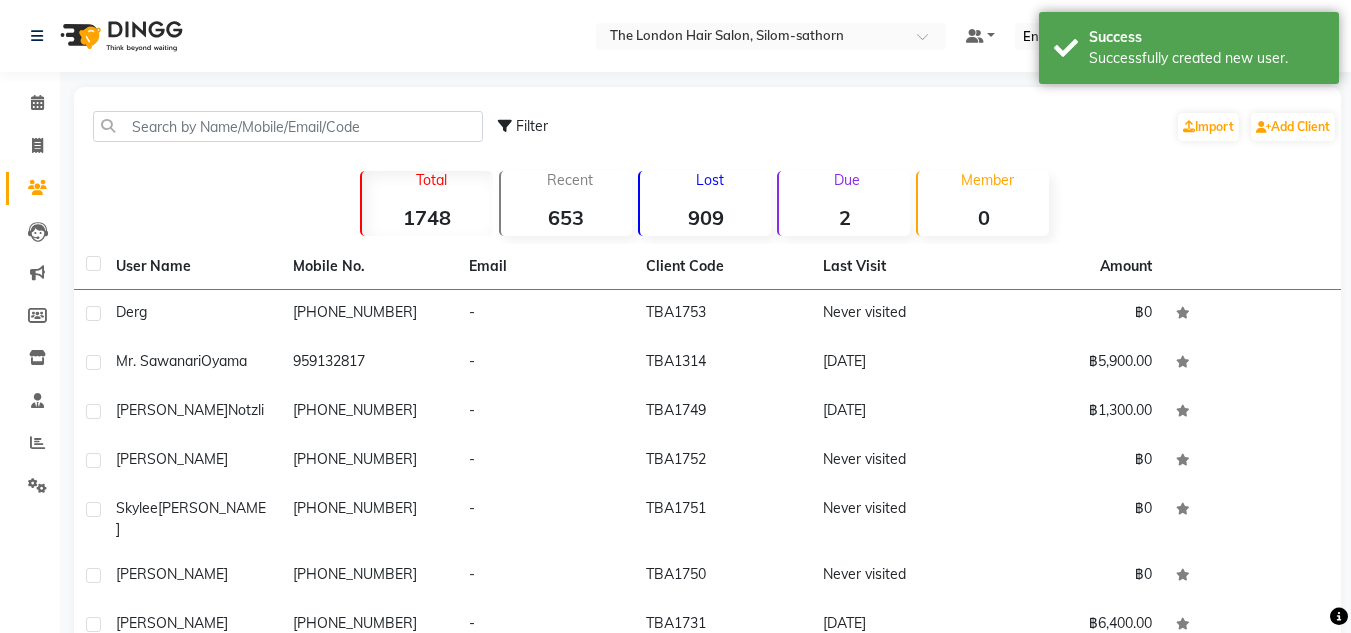 click on "TBA1753" 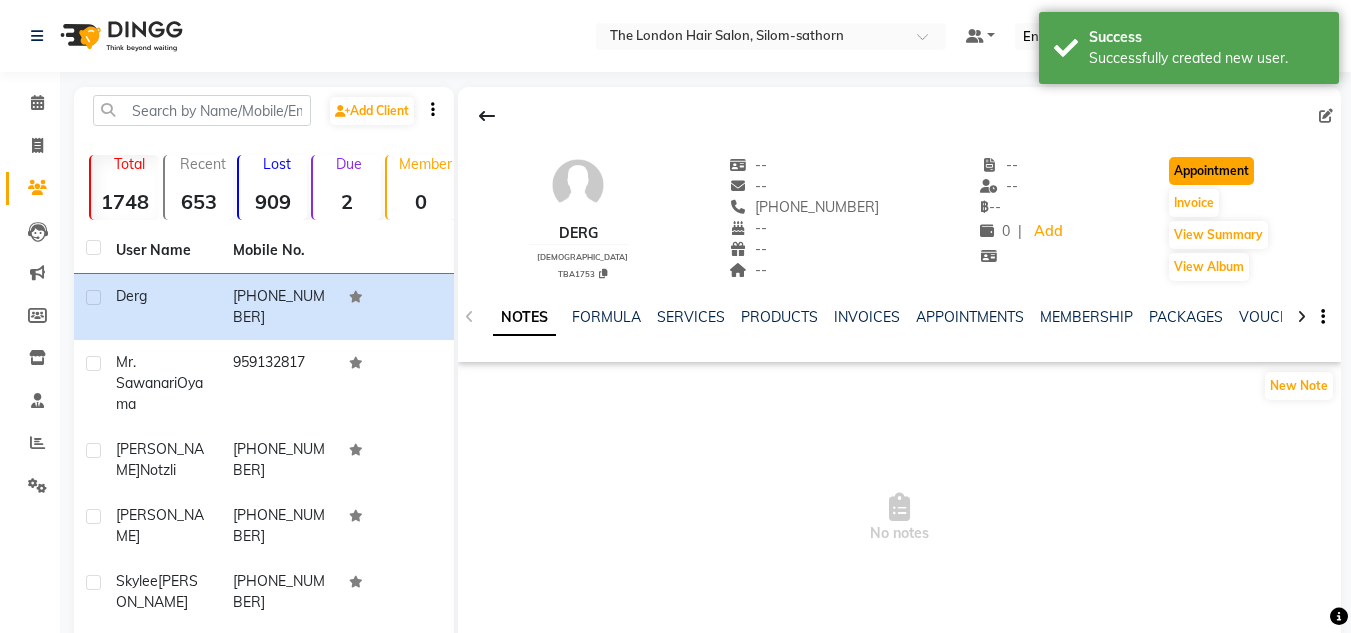 click on "Appointment" 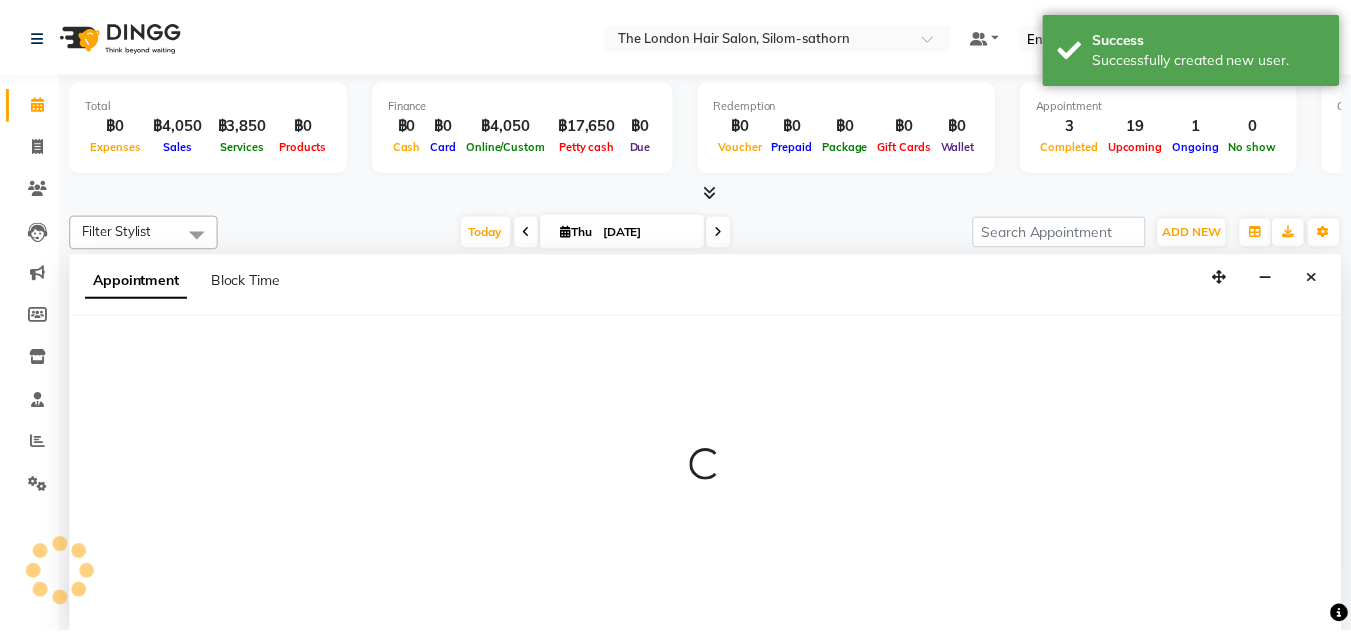 scroll, scrollTop: 0, scrollLeft: 0, axis: both 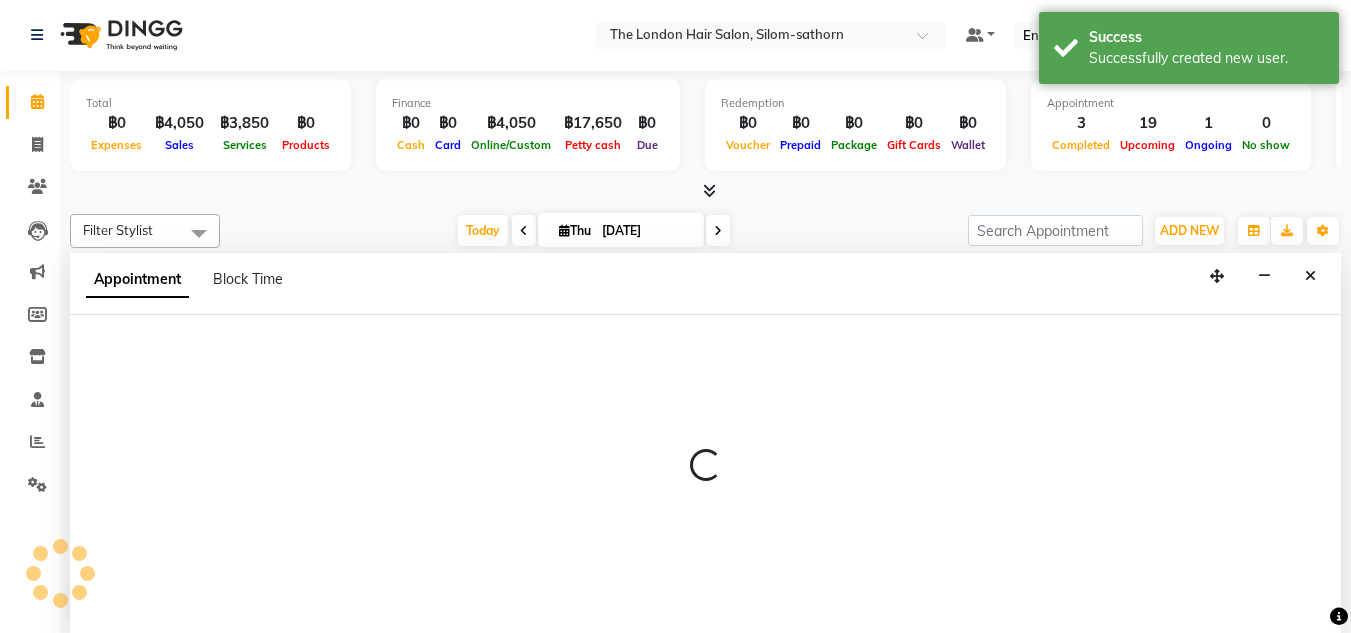 select on "600" 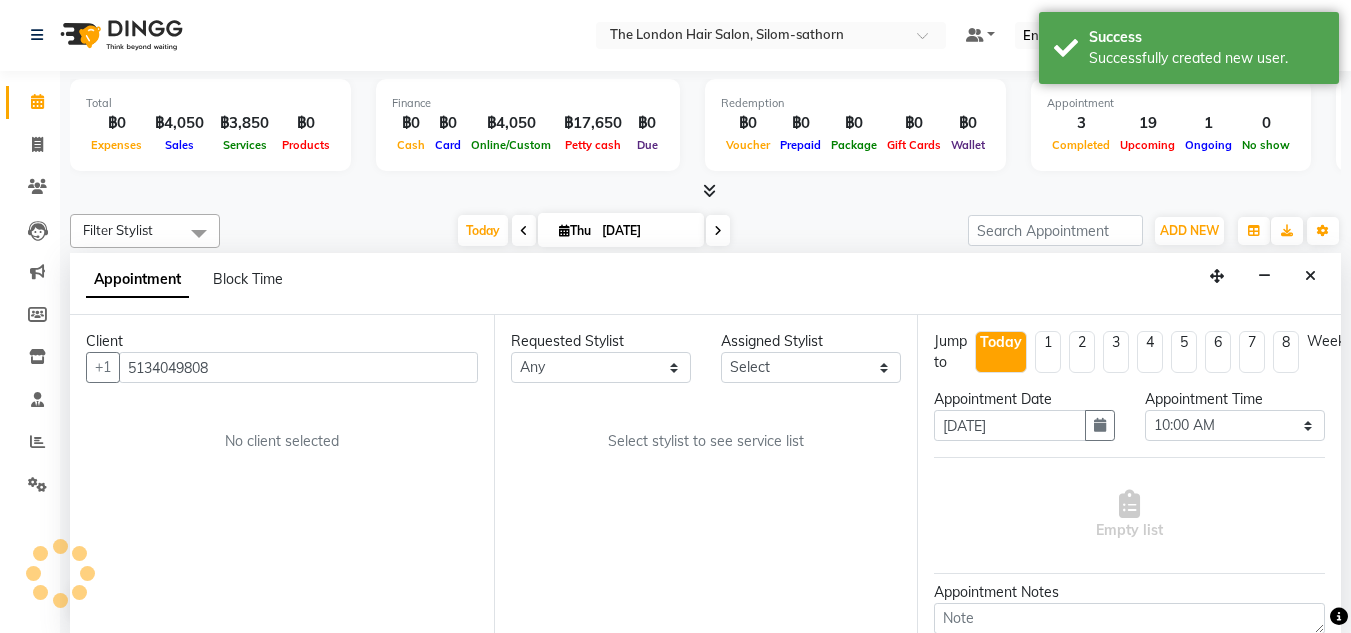 scroll, scrollTop: 177, scrollLeft: 0, axis: vertical 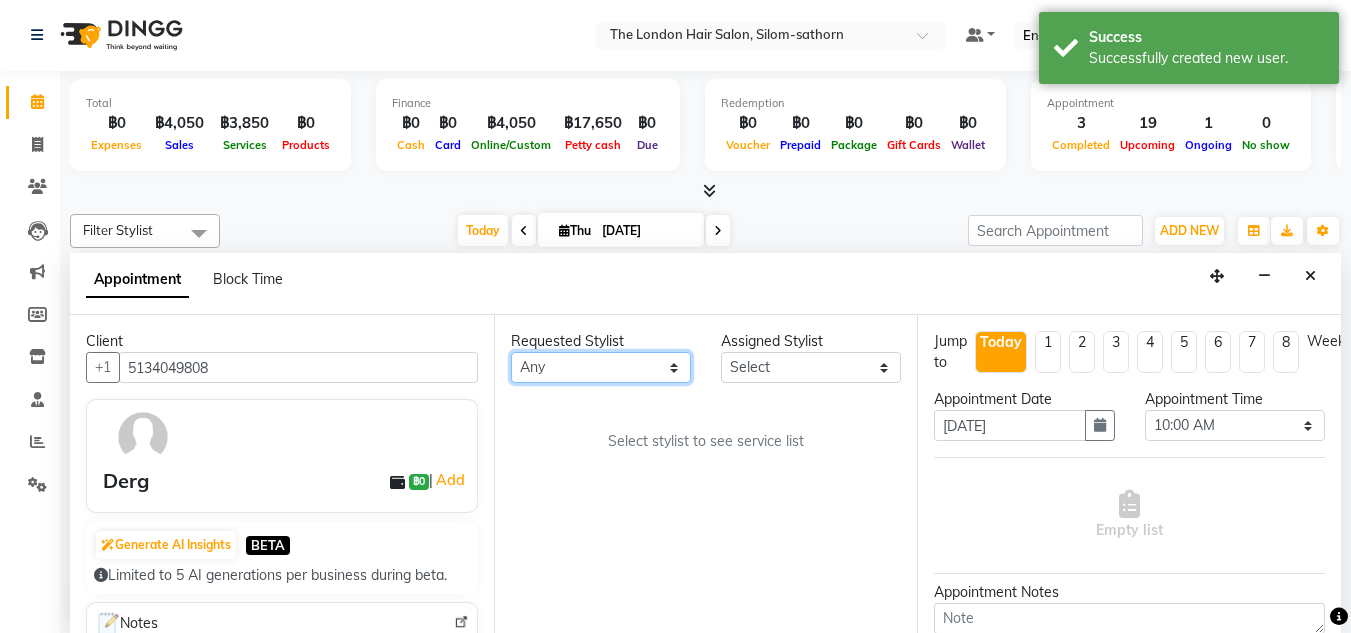 click on "Any Aon Apple   Boss Luke Fai  Fon Kate  Pim" at bounding box center [601, 367] 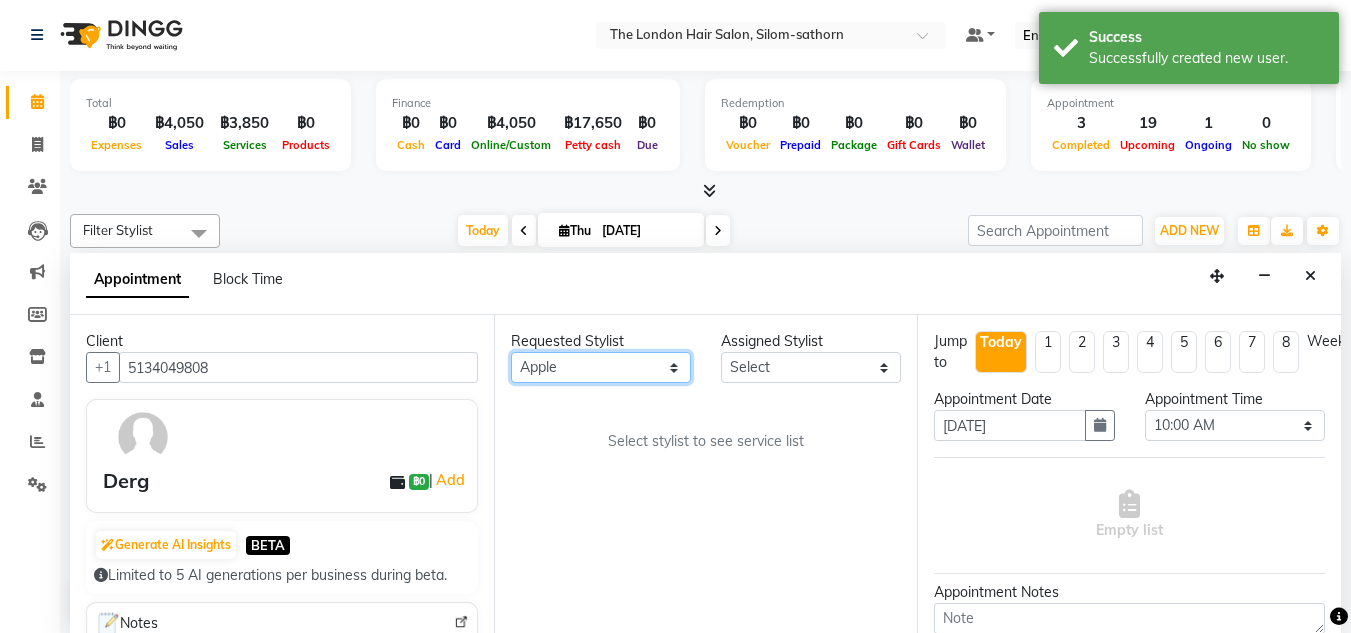 click on "Any Aon Apple   Boss Luke Fai  Fon Kate  Pim" at bounding box center (601, 367) 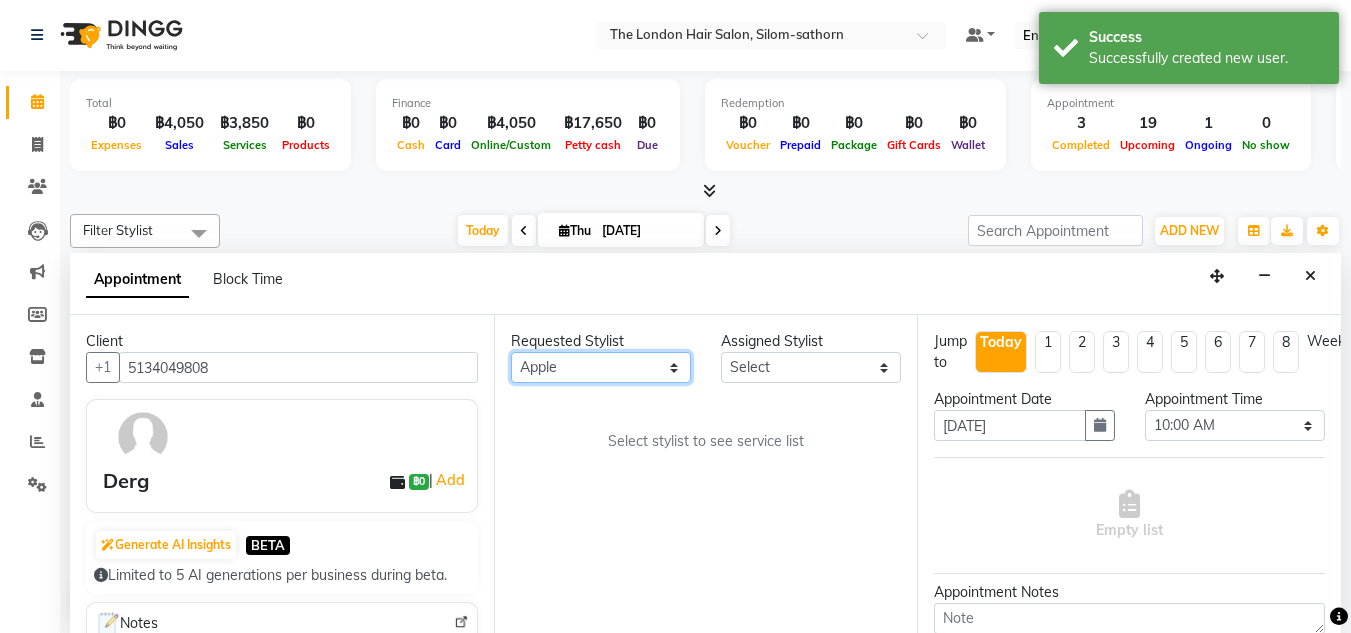 select on "56710" 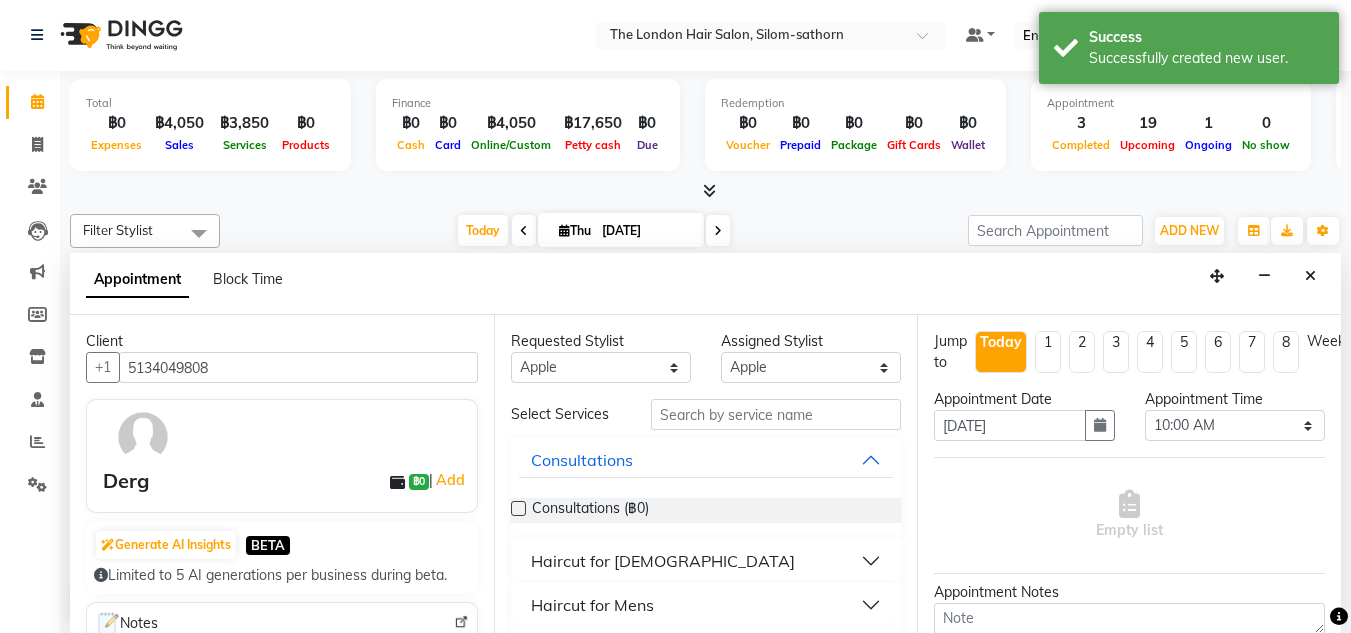 click on "Haircut for Ladies" at bounding box center (663, 561) 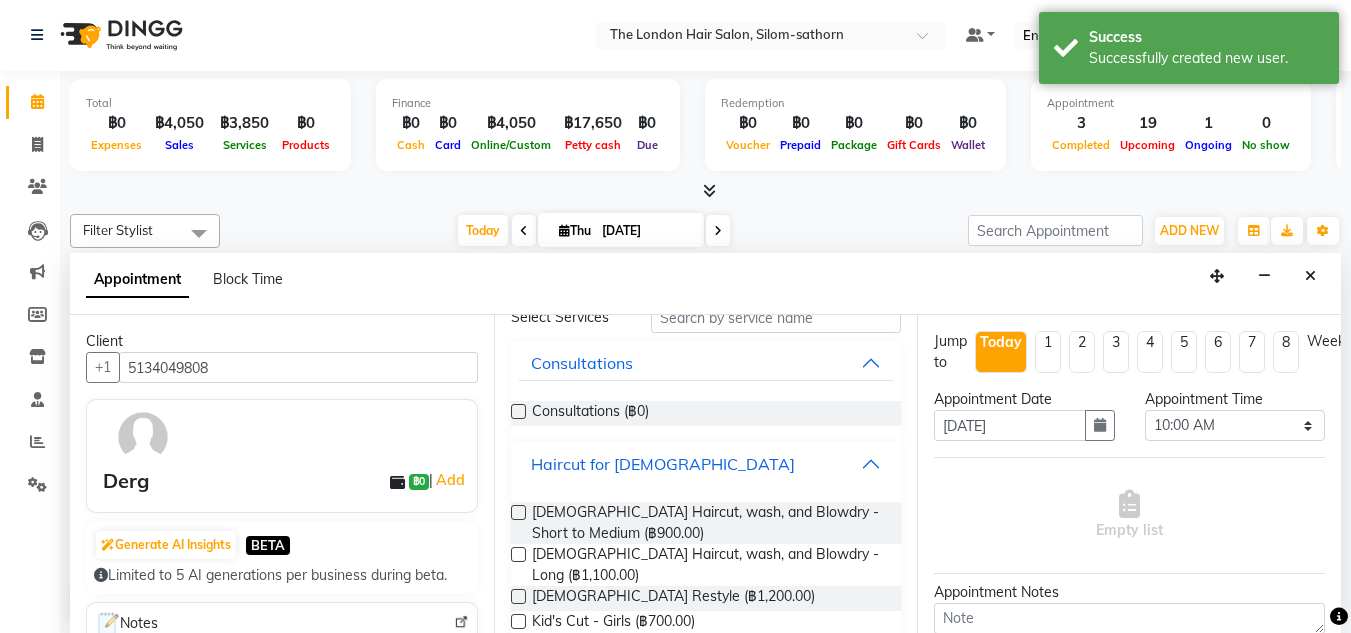 scroll, scrollTop: 98, scrollLeft: 0, axis: vertical 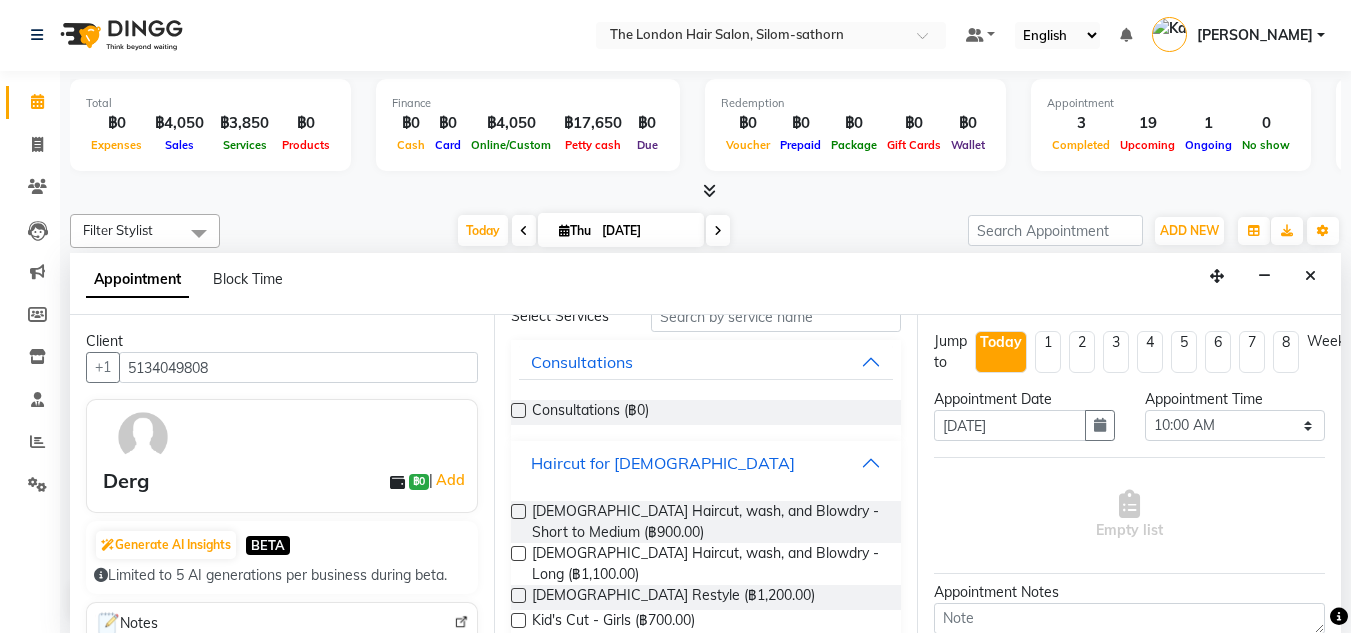 click on "Haircut for Ladies" at bounding box center [663, 463] 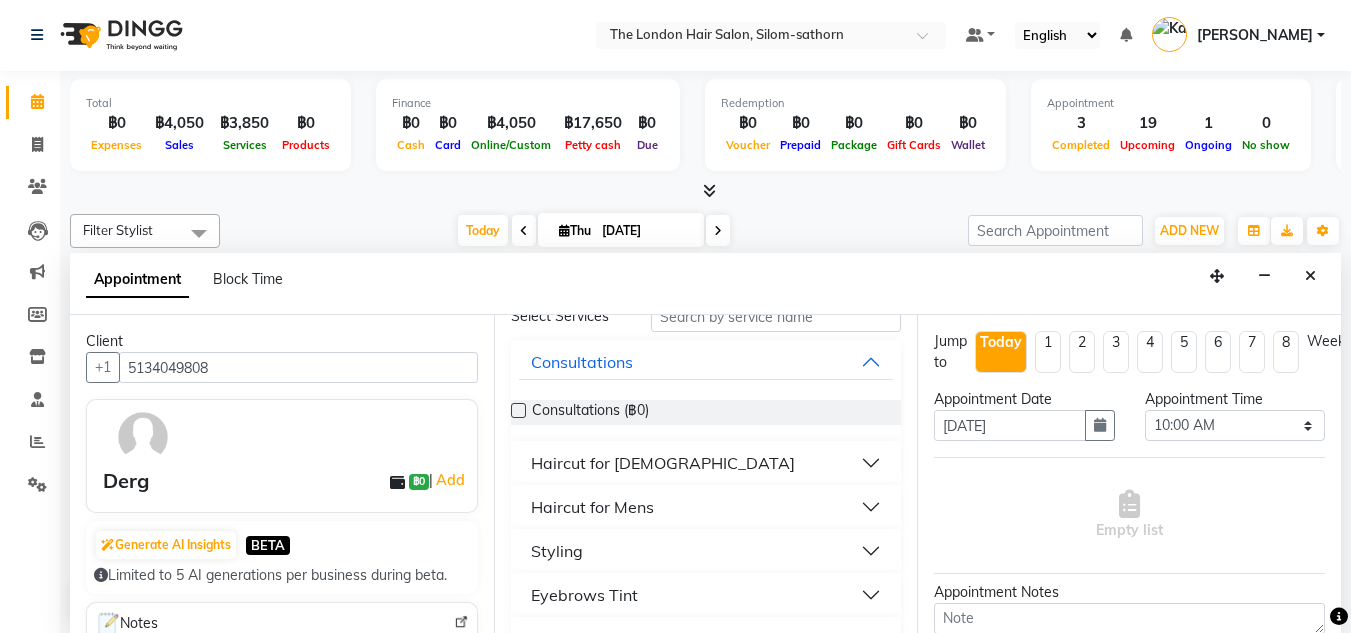 click on "Haircut for Mens" at bounding box center (592, 507) 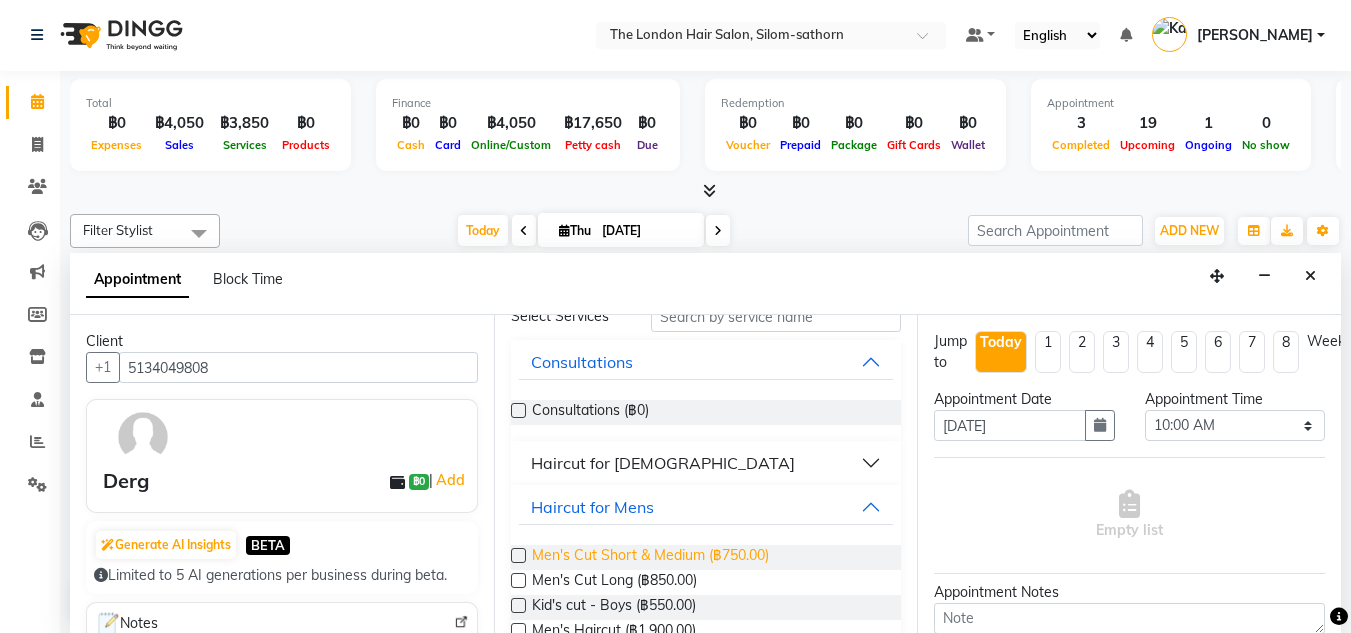 click on "Men's Cut Short & Medium (฿750.00)" at bounding box center (650, 557) 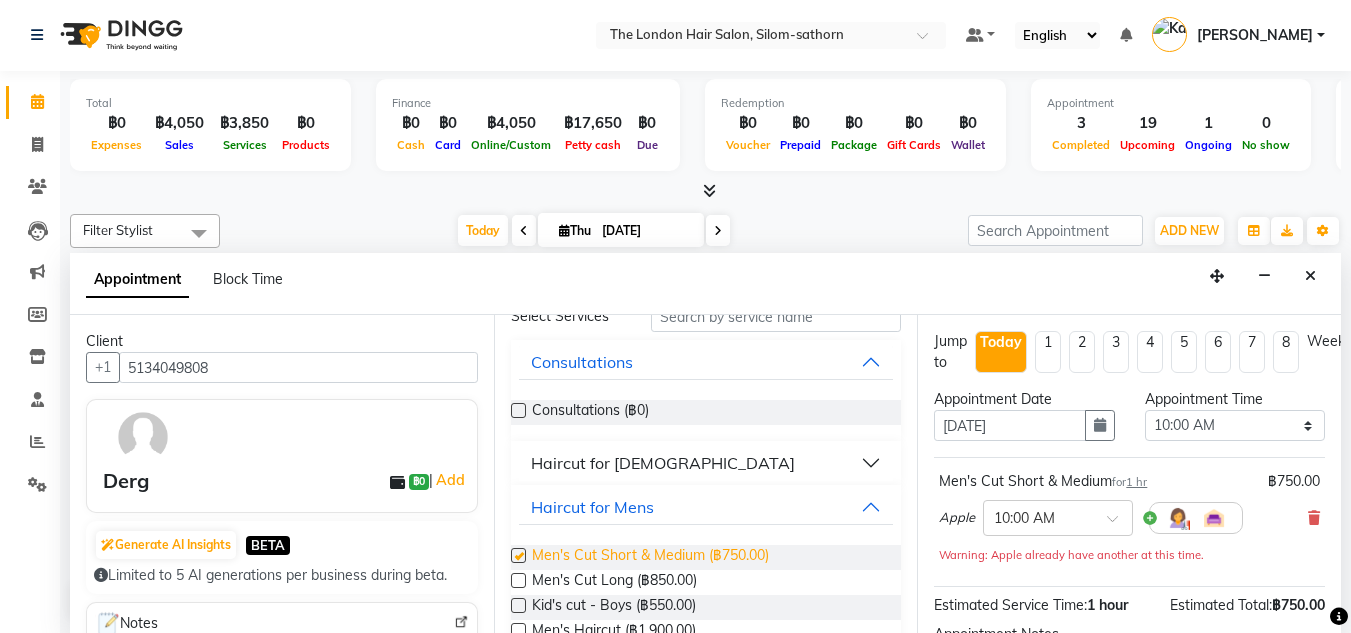 checkbox on "false" 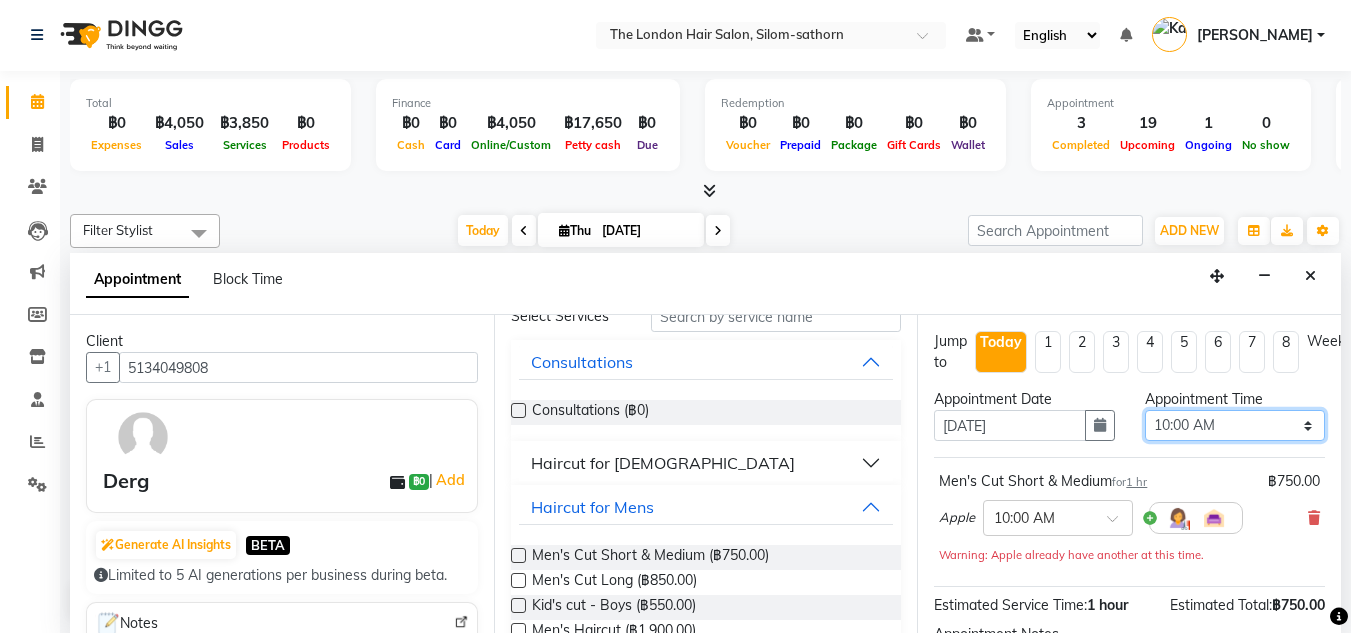 click on "Select 10:00 AM 10:05 AM 10:10 AM 10:15 AM 10:20 AM 10:25 AM 10:30 AM 10:35 AM 10:40 AM 10:45 AM 10:50 AM 10:55 AM 11:00 AM 11:05 AM 11:10 AM 11:15 AM 11:20 AM 11:25 AM 11:30 AM 11:35 AM 11:40 AM 11:45 AM 11:50 AM 11:55 AM 12:00 PM 12:05 PM 12:10 PM 12:15 PM 12:20 PM 12:25 PM 12:30 PM 12:35 PM 12:40 PM 12:45 PM 12:50 PM 12:55 PM 01:00 PM 01:05 PM 01:10 PM 01:15 PM 01:20 PM 01:25 PM 01:30 PM 01:35 PM 01:40 PM 01:45 PM 01:50 PM 01:55 PM 02:00 PM 02:05 PM 02:10 PM 02:15 PM 02:20 PM 02:25 PM 02:30 PM 02:35 PM 02:40 PM 02:45 PM 02:50 PM 02:55 PM 03:00 PM 03:05 PM 03:10 PM 03:15 PM 03:20 PM 03:25 PM 03:30 PM 03:35 PM 03:40 PM 03:45 PM 03:50 PM 03:55 PM 04:00 PM 04:05 PM 04:10 PM 04:15 PM 04:20 PM 04:25 PM 04:30 PM 04:35 PM 04:40 PM 04:45 PM 04:50 PM 04:55 PM 05:00 PM 05:05 PM 05:10 PM 05:15 PM 05:20 PM 05:25 PM 05:30 PM 05:35 PM 05:40 PM 05:45 PM 05:50 PM 05:55 PM 06:00 PM 06:05 PM 06:10 PM 06:15 PM 06:20 PM 06:25 PM 06:30 PM 06:35 PM 06:40 PM 06:45 PM 06:50 PM 06:55 PM 07:00 PM 07:05 PM 07:10 PM 07:15 PM 07:20 PM" at bounding box center (1235, 425) 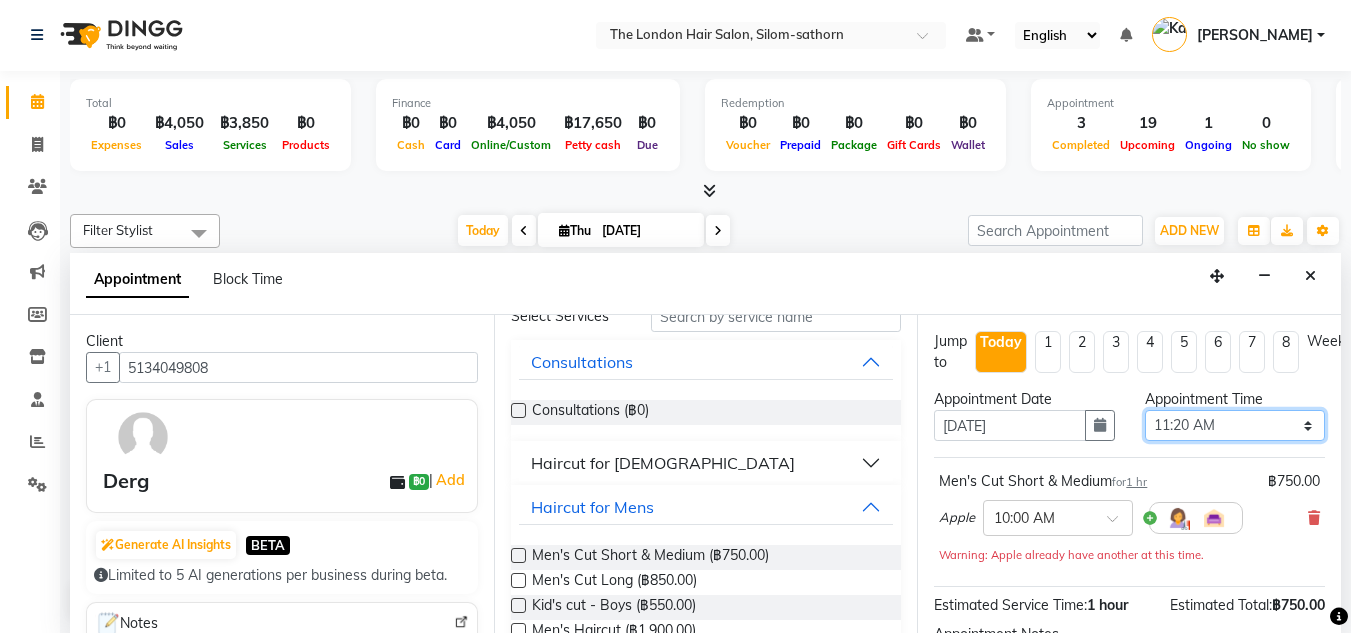 click on "Select 10:00 AM 10:05 AM 10:10 AM 10:15 AM 10:20 AM 10:25 AM 10:30 AM 10:35 AM 10:40 AM 10:45 AM 10:50 AM 10:55 AM 11:00 AM 11:05 AM 11:10 AM 11:15 AM 11:20 AM 11:25 AM 11:30 AM 11:35 AM 11:40 AM 11:45 AM 11:50 AM 11:55 AM 12:00 PM 12:05 PM 12:10 PM 12:15 PM 12:20 PM 12:25 PM 12:30 PM 12:35 PM 12:40 PM 12:45 PM 12:50 PM 12:55 PM 01:00 PM 01:05 PM 01:10 PM 01:15 PM 01:20 PM 01:25 PM 01:30 PM 01:35 PM 01:40 PM 01:45 PM 01:50 PM 01:55 PM 02:00 PM 02:05 PM 02:10 PM 02:15 PM 02:20 PM 02:25 PM 02:30 PM 02:35 PM 02:40 PM 02:45 PM 02:50 PM 02:55 PM 03:00 PM 03:05 PM 03:10 PM 03:15 PM 03:20 PM 03:25 PM 03:30 PM 03:35 PM 03:40 PM 03:45 PM 03:50 PM 03:55 PM 04:00 PM 04:05 PM 04:10 PM 04:15 PM 04:20 PM 04:25 PM 04:30 PM 04:35 PM 04:40 PM 04:45 PM 04:50 PM 04:55 PM 05:00 PM 05:05 PM 05:10 PM 05:15 PM 05:20 PM 05:25 PM 05:30 PM 05:35 PM 05:40 PM 05:45 PM 05:50 PM 05:55 PM 06:00 PM 06:05 PM 06:10 PM 06:15 PM 06:20 PM 06:25 PM 06:30 PM 06:35 PM 06:40 PM 06:45 PM 06:50 PM 06:55 PM 07:00 PM 07:05 PM 07:10 PM 07:15 PM 07:20 PM" at bounding box center [1235, 425] 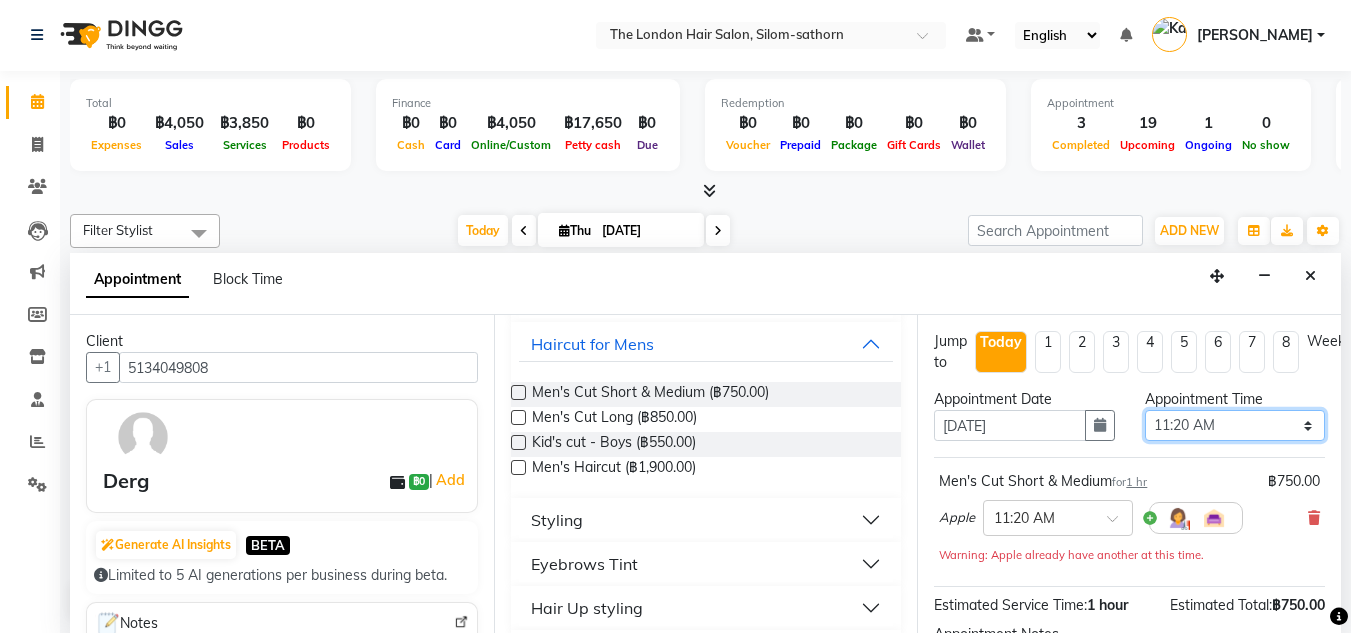 scroll, scrollTop: 262, scrollLeft: 0, axis: vertical 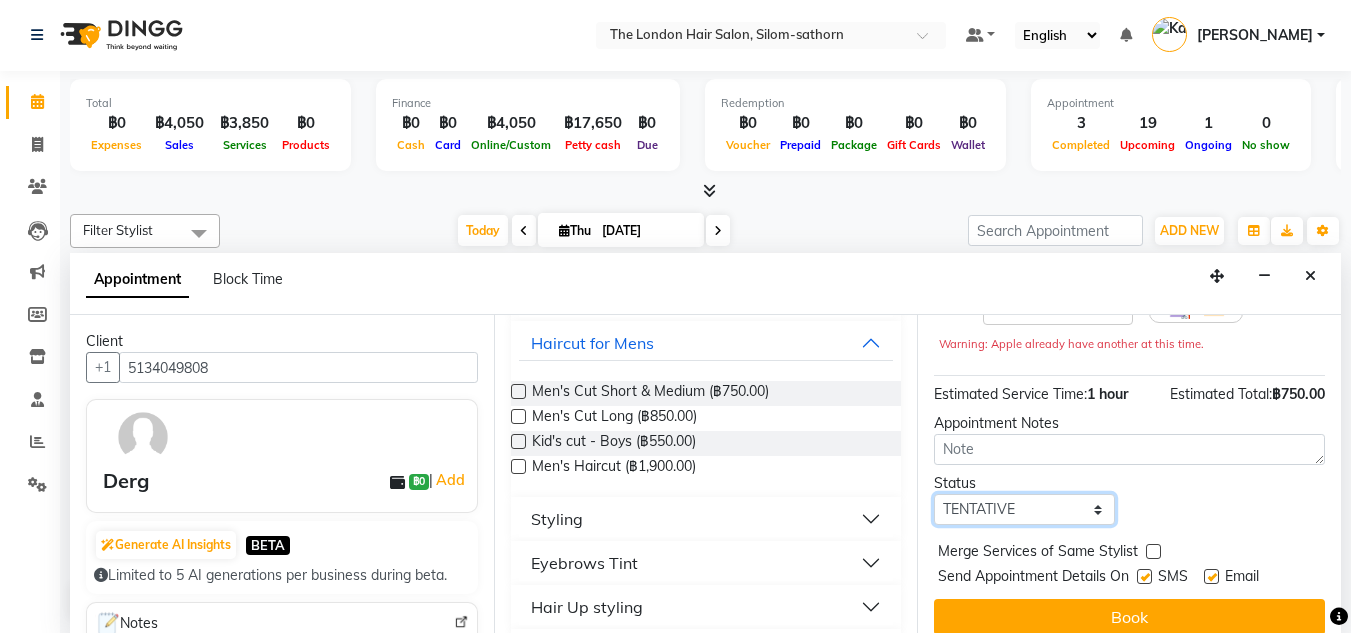 click on "Select TENTATIVE CONFIRM CHECK-IN UPCOMING" at bounding box center [1024, 509] 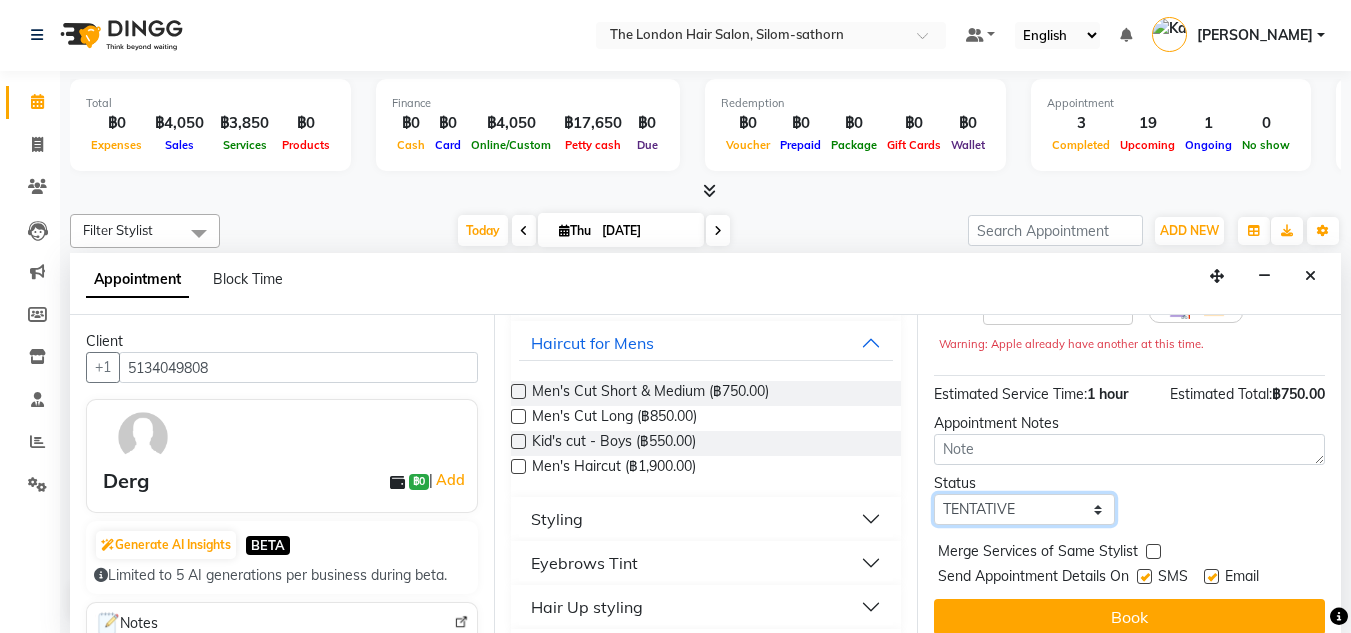 select on "confirm booking" 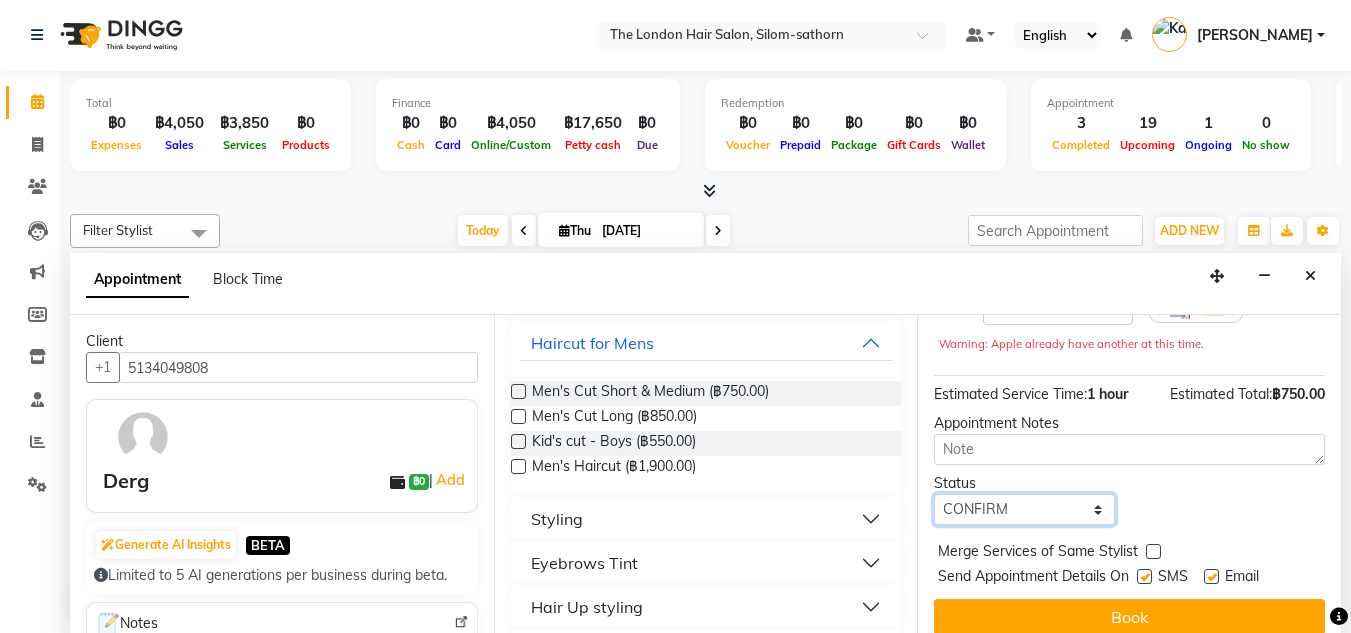 click on "Select TENTATIVE CONFIRM CHECK-IN UPCOMING" at bounding box center [1024, 509] 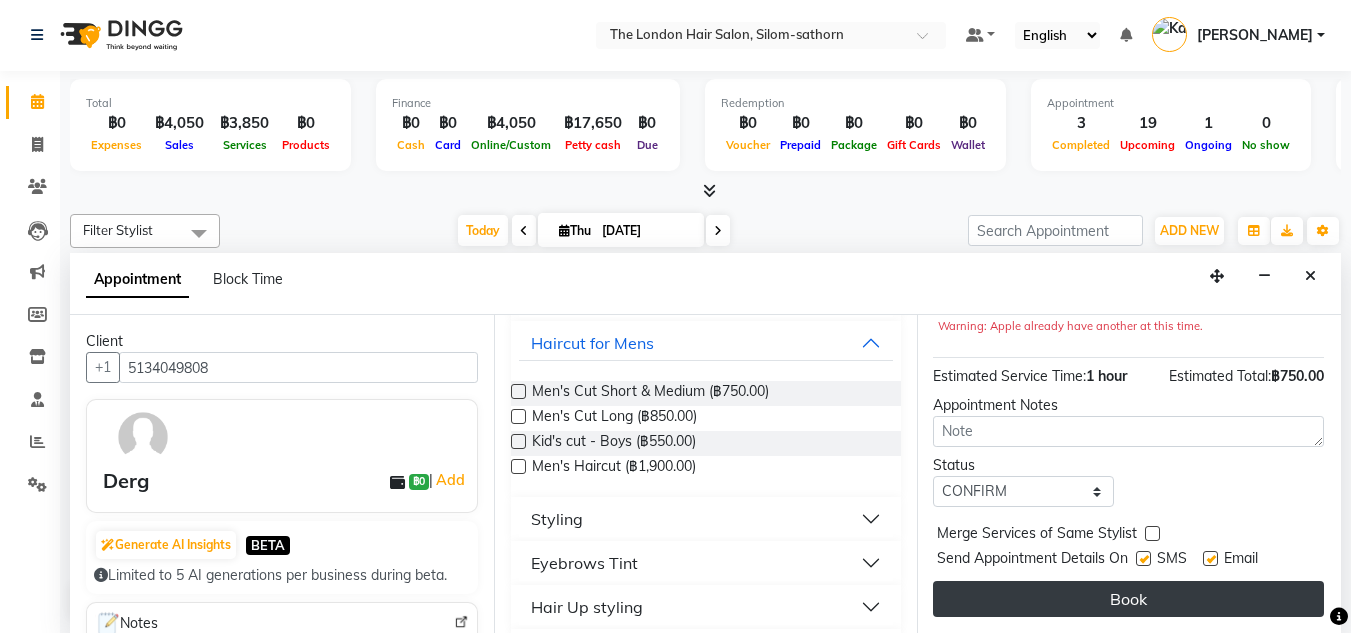 click on "Book" at bounding box center (1128, 599) 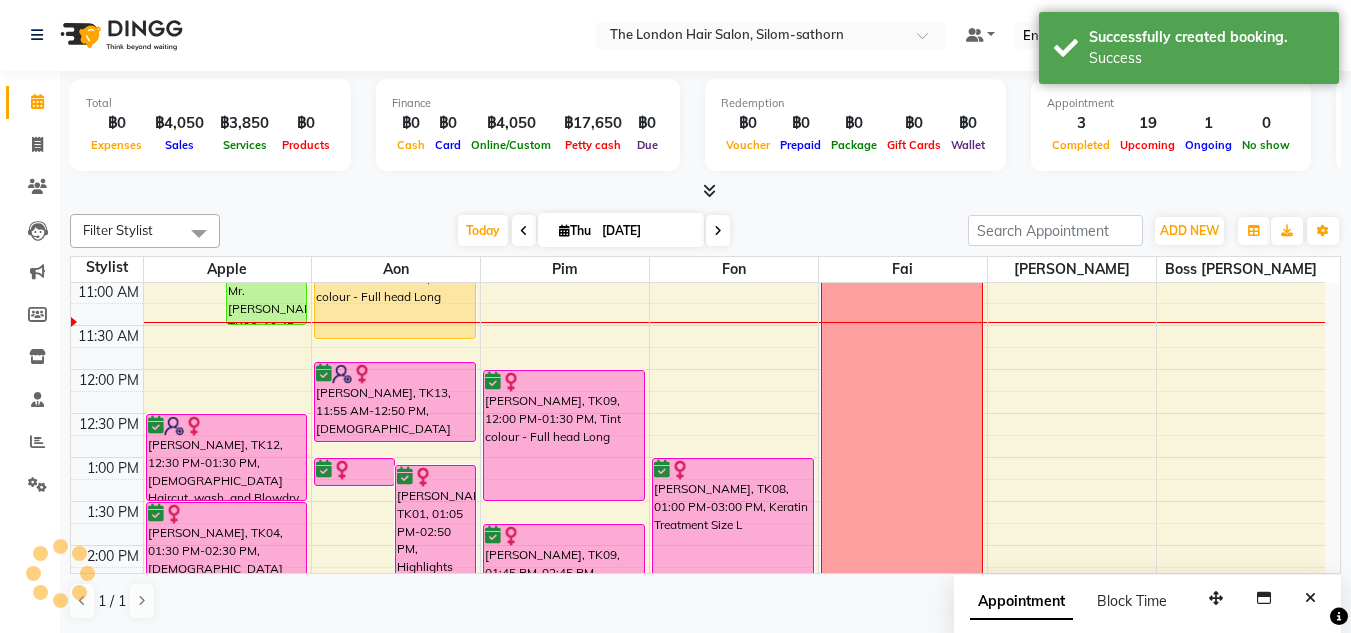 scroll, scrollTop: 0, scrollLeft: 0, axis: both 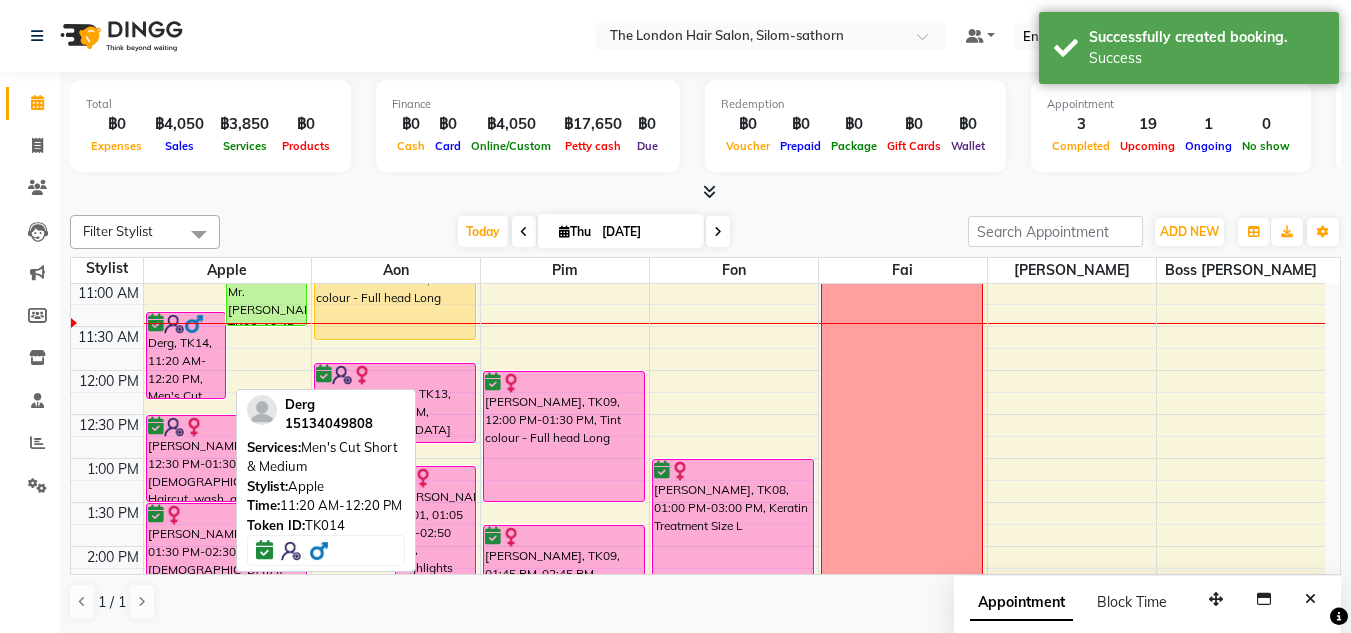 click on "Derg, TK14, 11:20 AM-12:20 PM, Men's Cut Short & Medium" at bounding box center (186, 355) 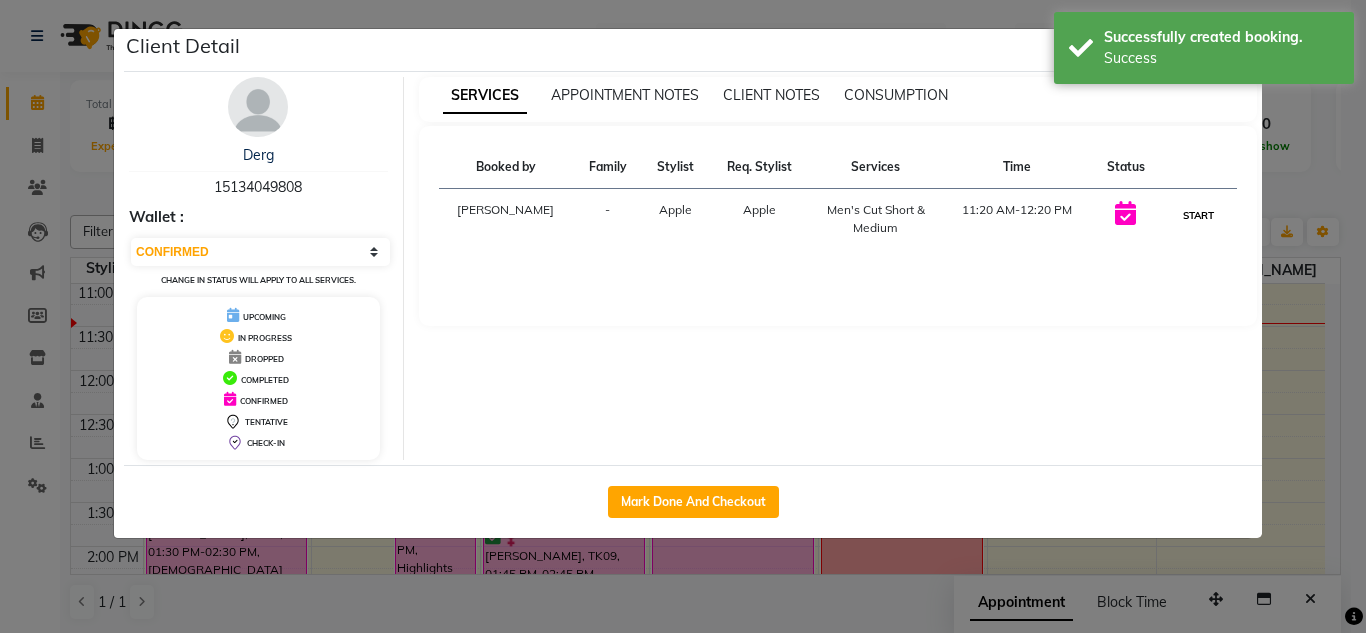 click on "START" at bounding box center (1198, 215) 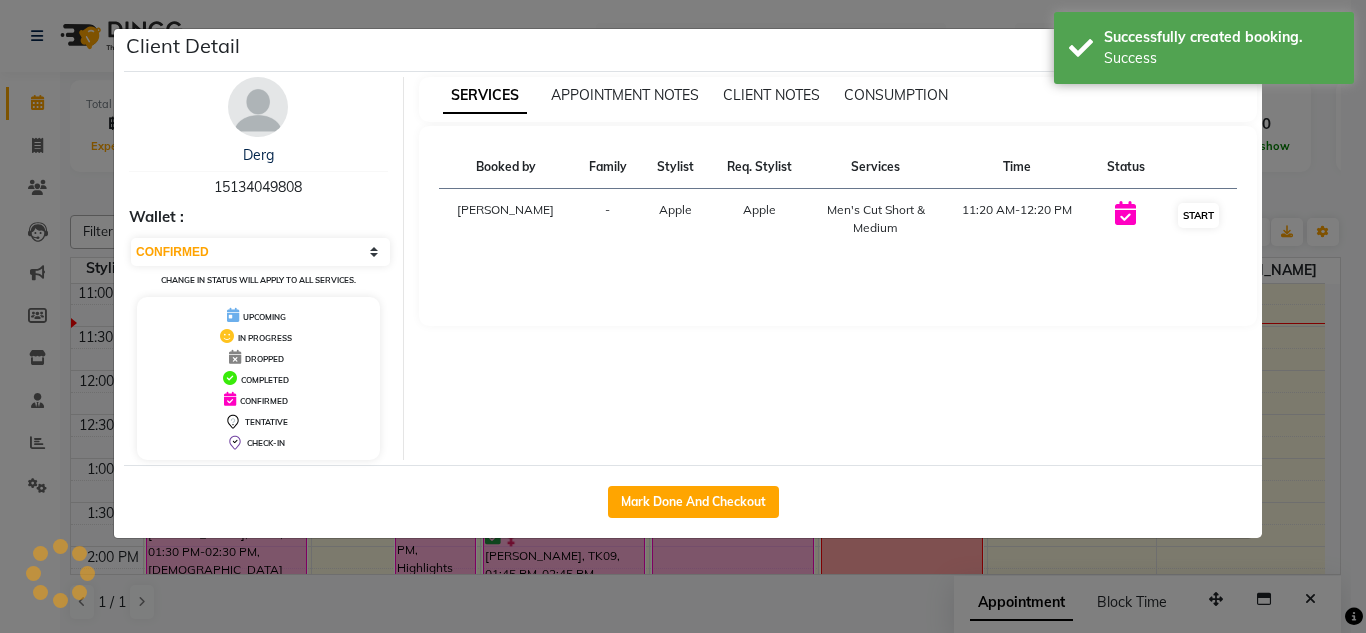 select on "1" 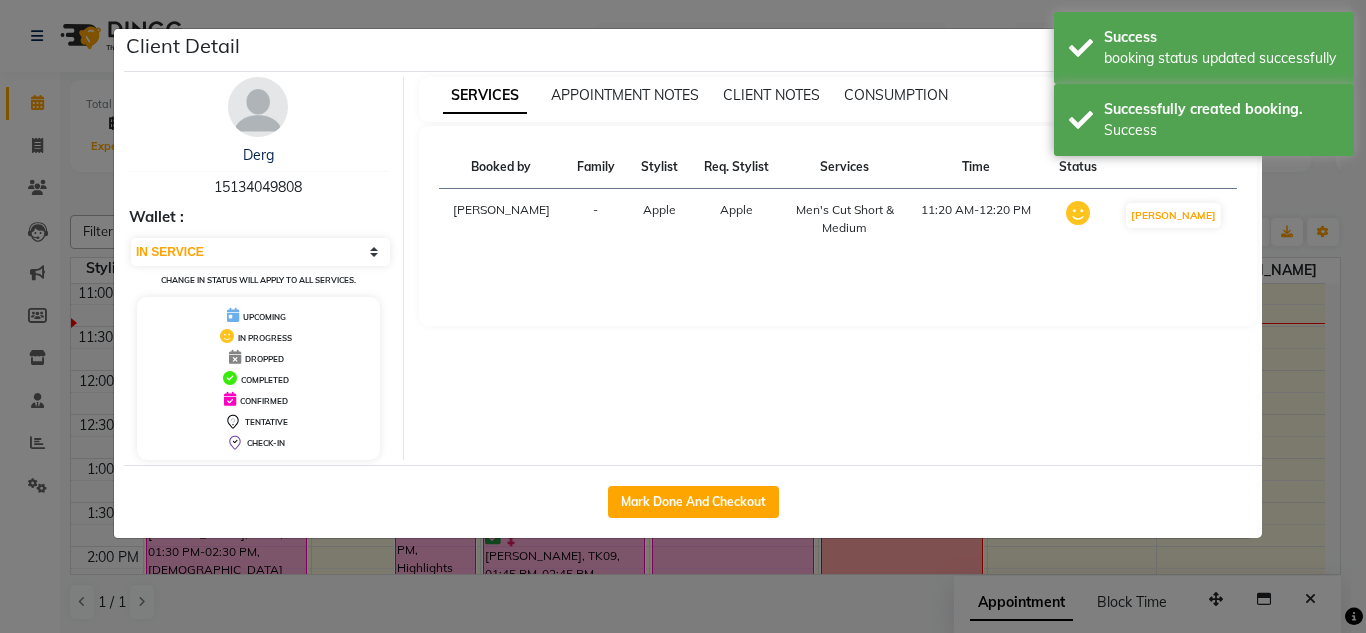 click on "Client Detail  Derg    15134049808 Wallet : Select IN SERVICE CONFIRMED TENTATIVE CHECK IN MARK DONE DROPPED UPCOMING Change in status will apply to all services. UPCOMING IN PROGRESS DROPPED COMPLETED CONFIRMED TENTATIVE CHECK-IN SERVICES APPOINTMENT NOTES CLIENT NOTES CONSUMPTION Booked by Family Stylist Req. Stylist Services Time Status  Kate   - Apple   Apple    Men's Cut Short & Medium   11:20 AM-12:20 PM   MARK DONE   Mark Done And Checkout" 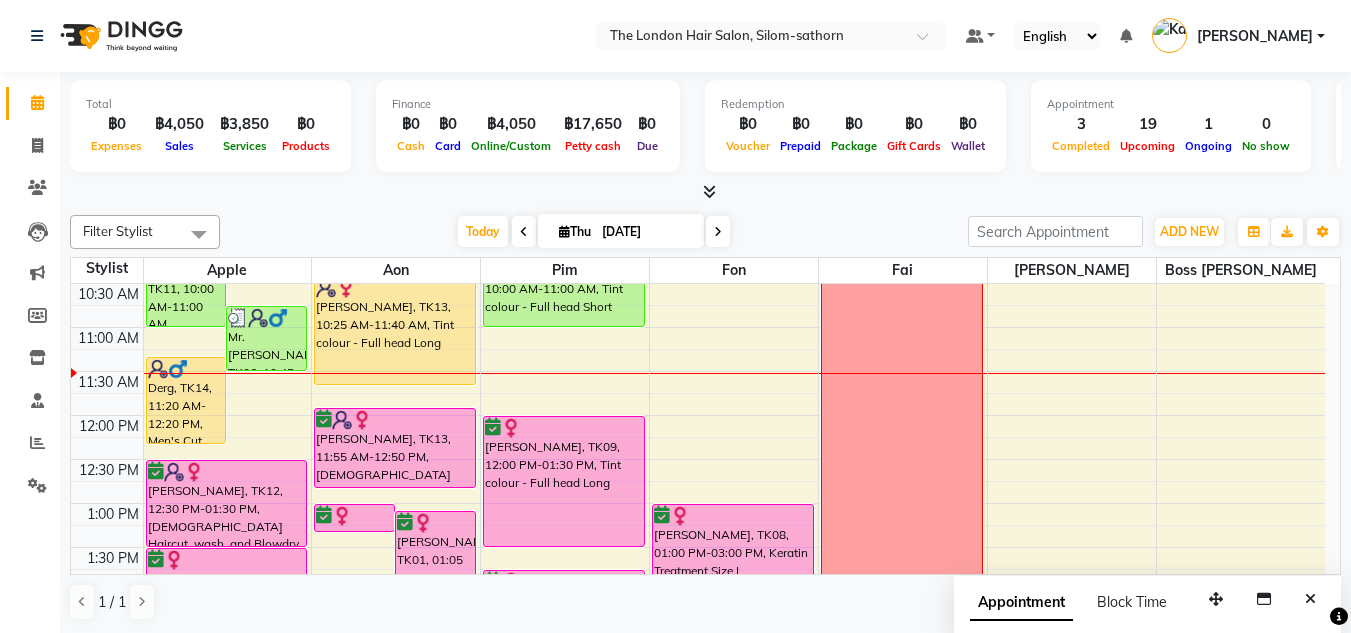 scroll, scrollTop: 82, scrollLeft: 0, axis: vertical 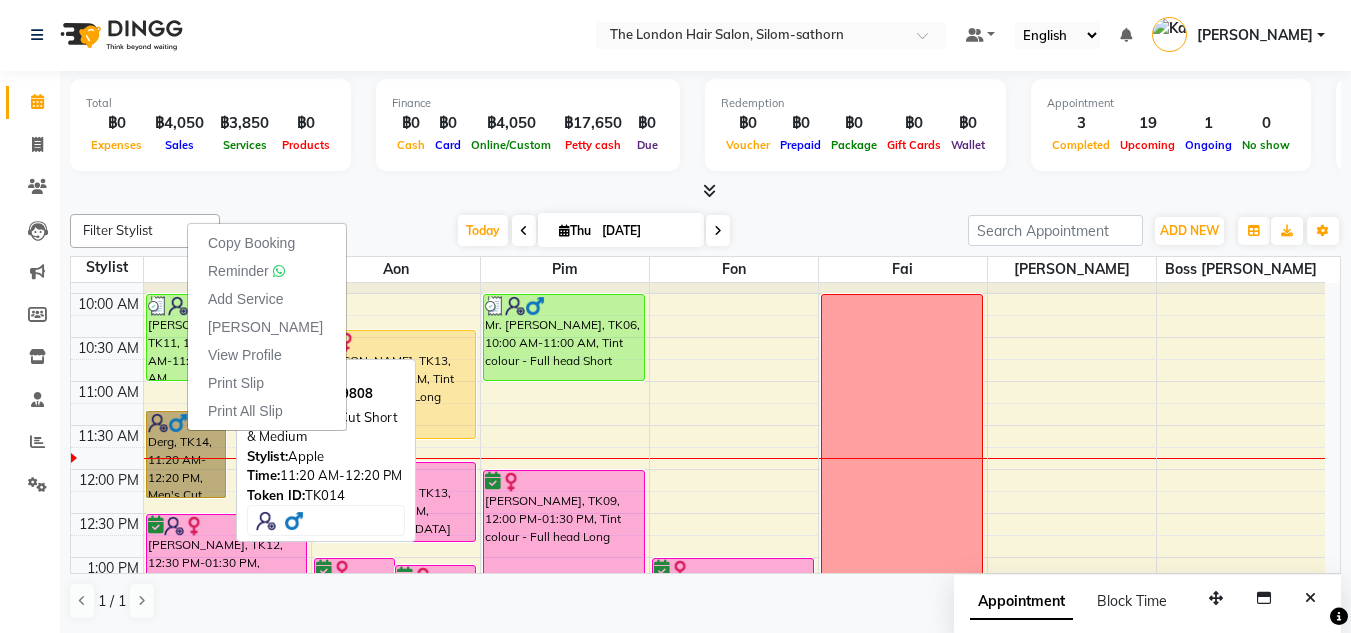 click on "Derg, TK14, 11:20 AM-12:20 PM, Men's Cut Short & Medium" at bounding box center (186, 454) 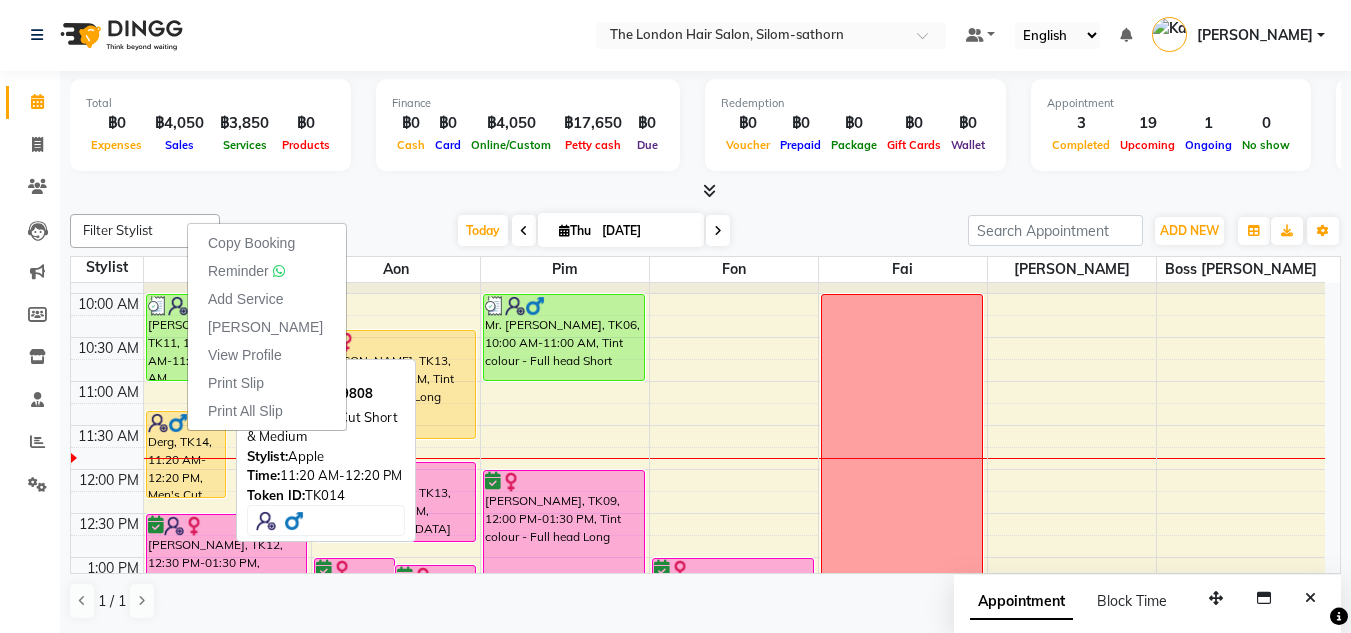 select on "1" 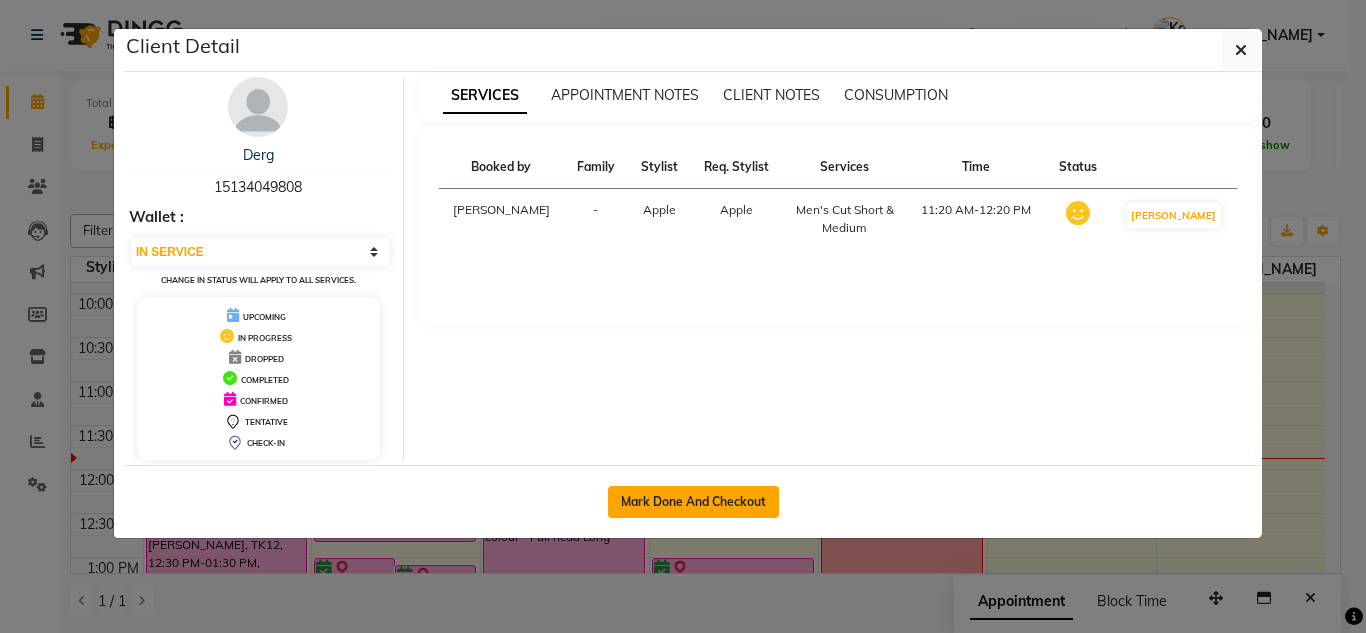 click on "Mark Done And Checkout" 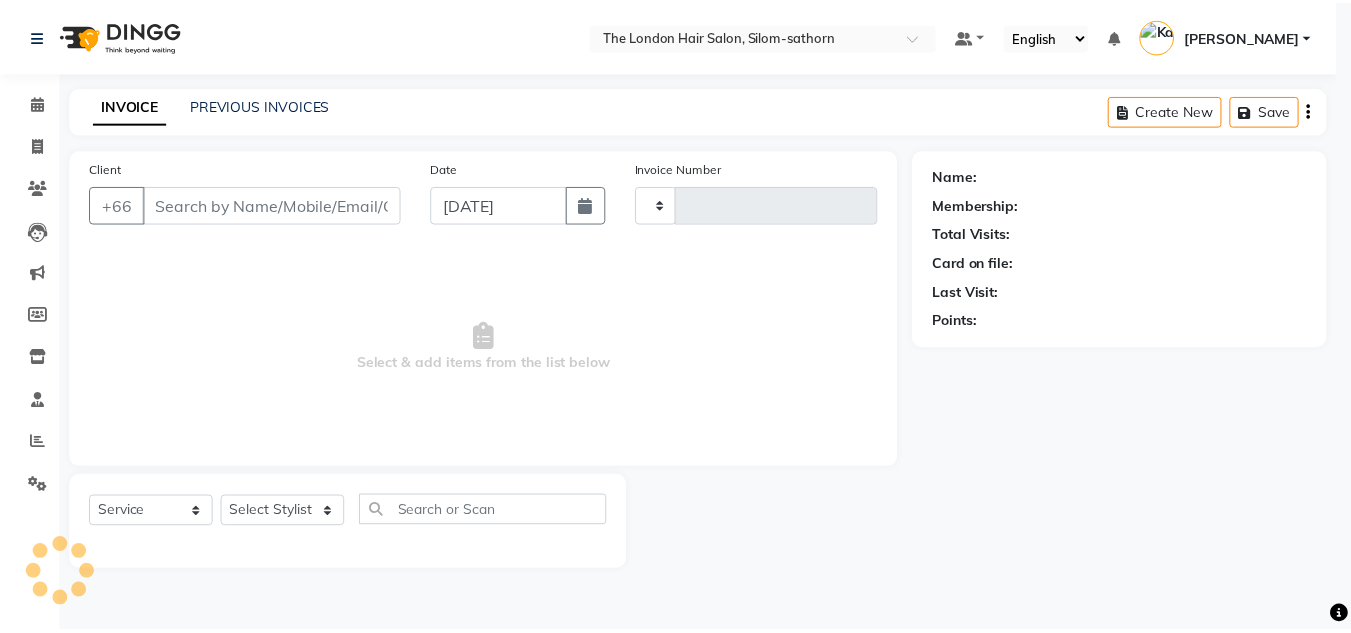 scroll, scrollTop: 0, scrollLeft: 0, axis: both 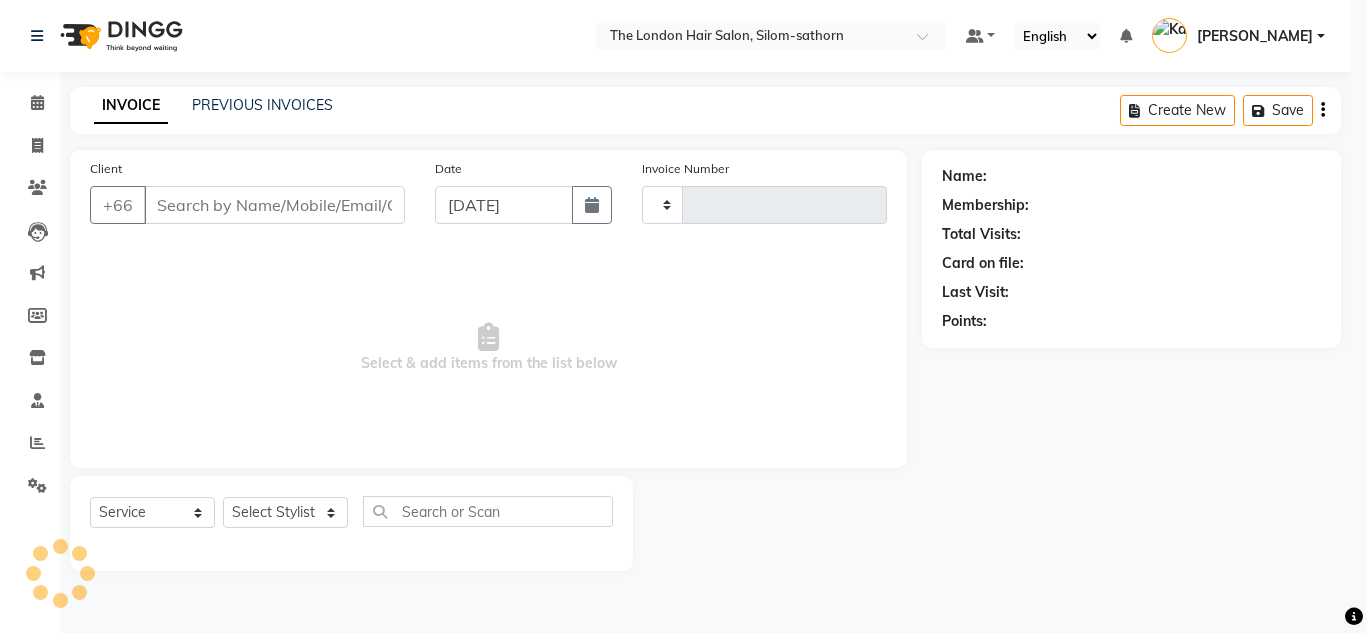 type on "0938" 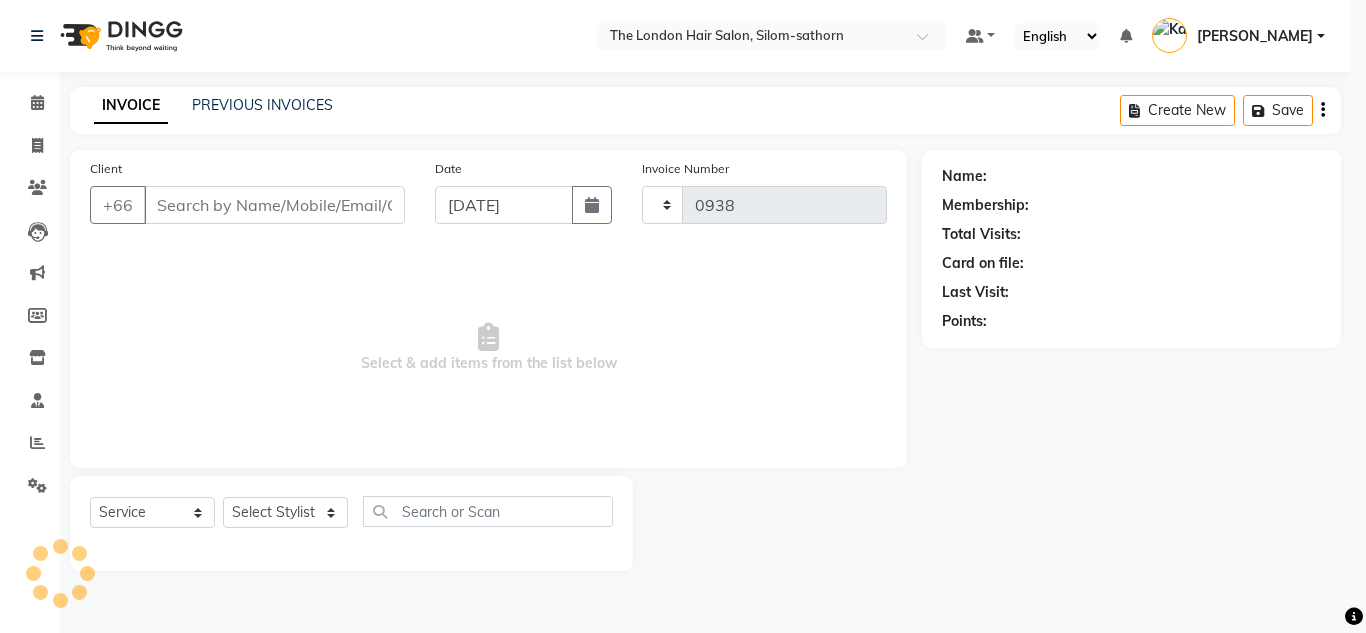 select on "6977" 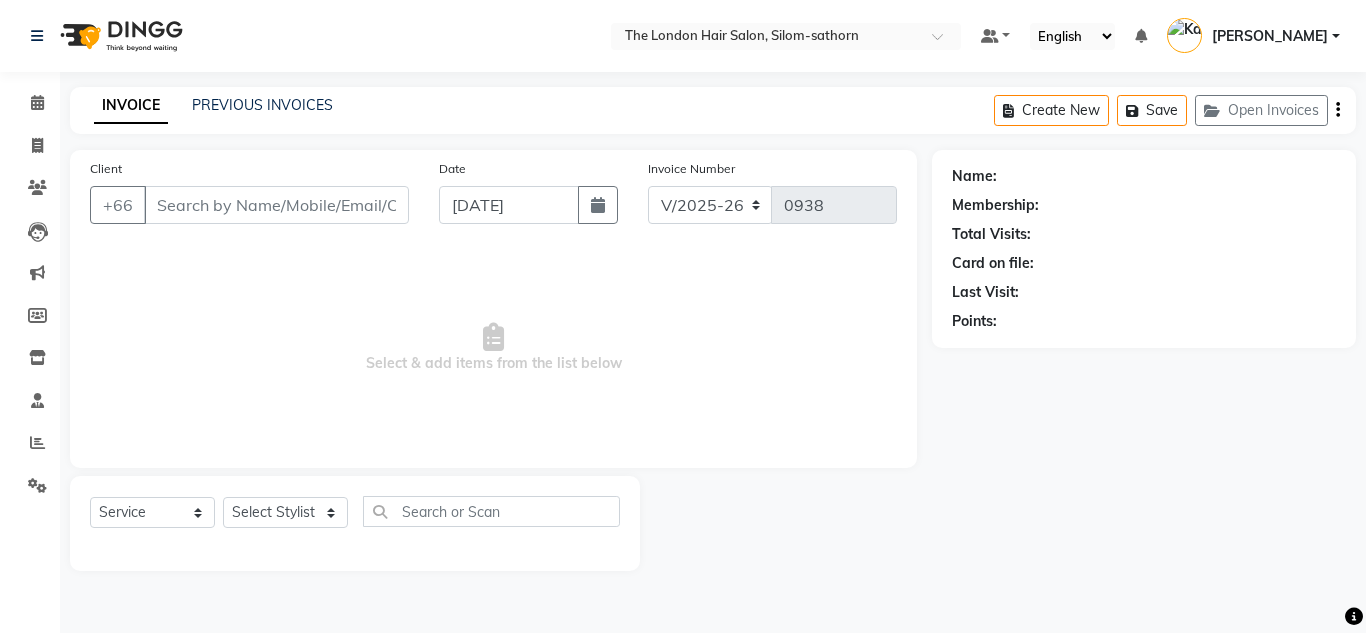 type on "15134049808" 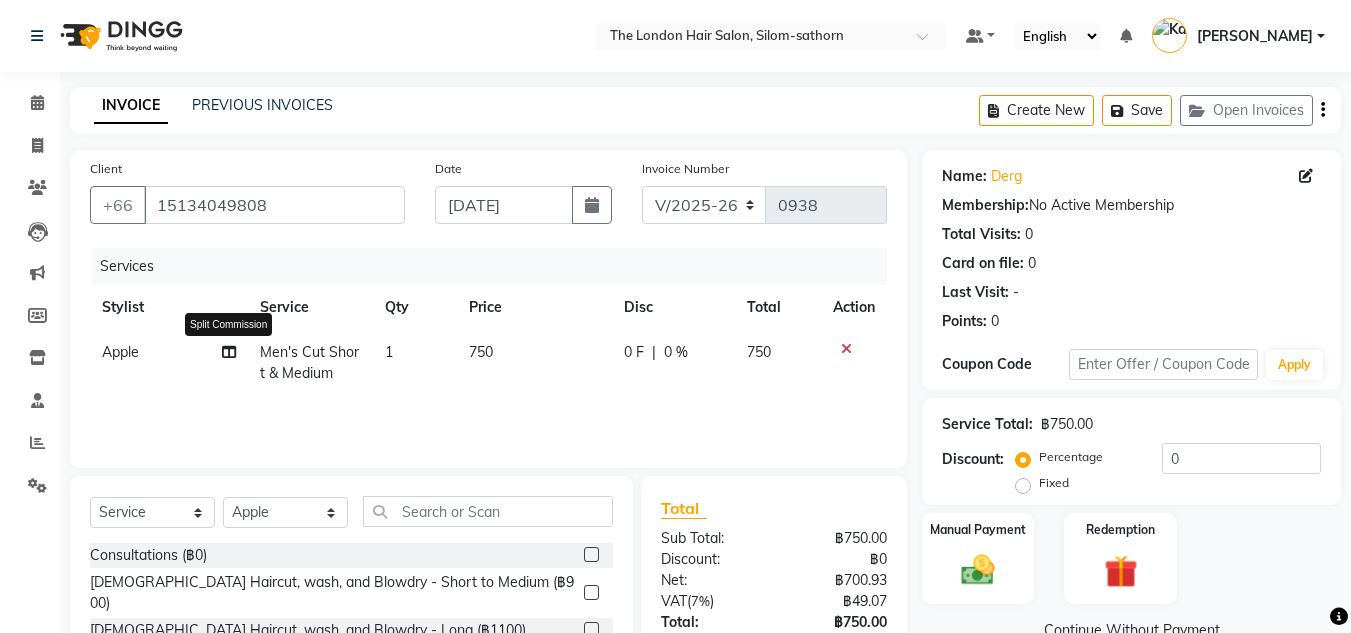 click 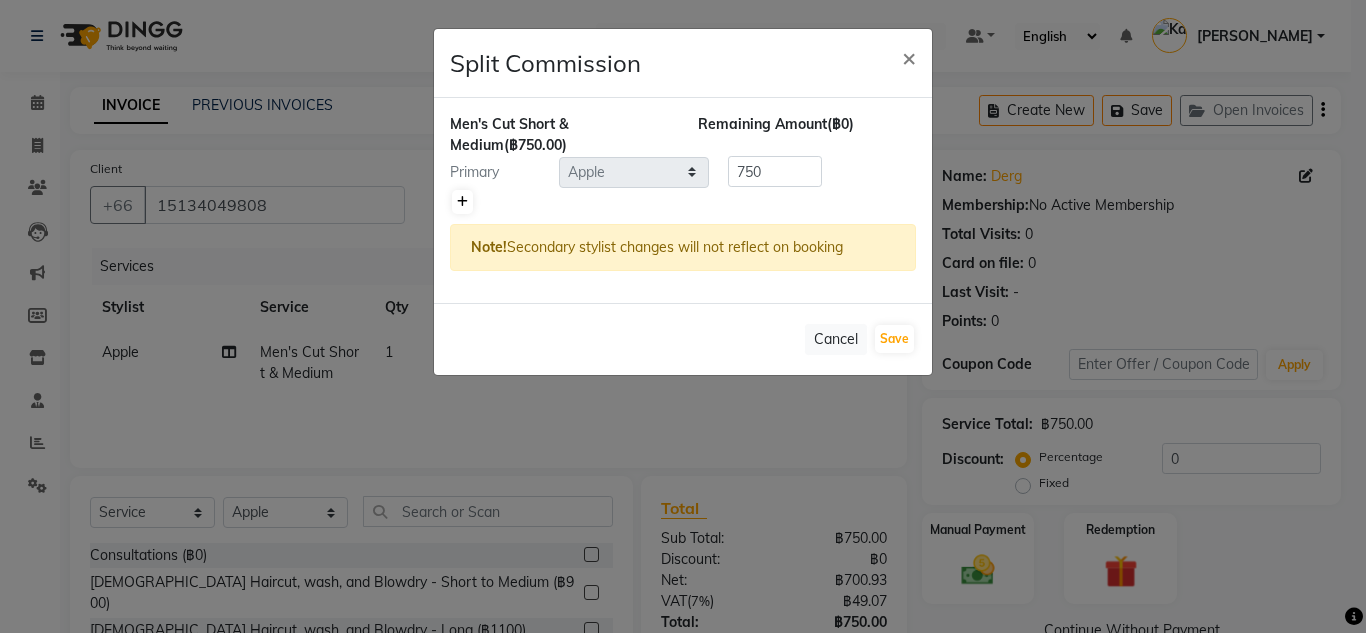 click 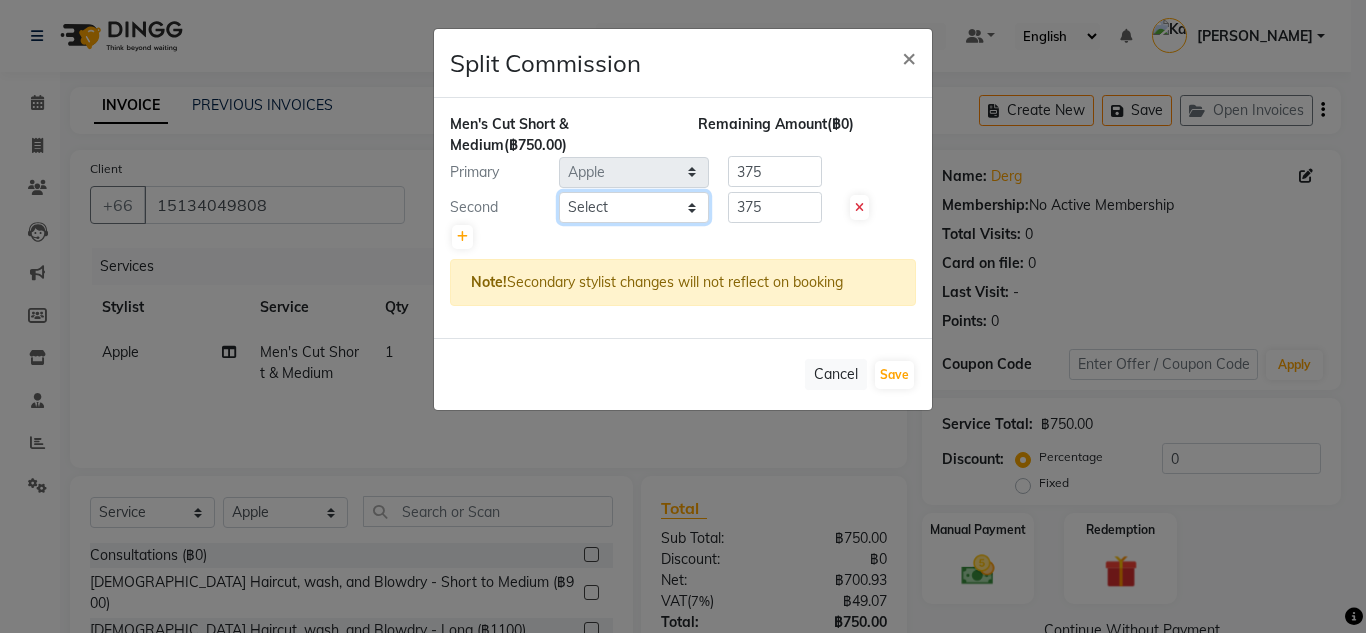 click on "Select  Aon   Apple     Boss Luke   Fai    Fon   Kate    Pim" 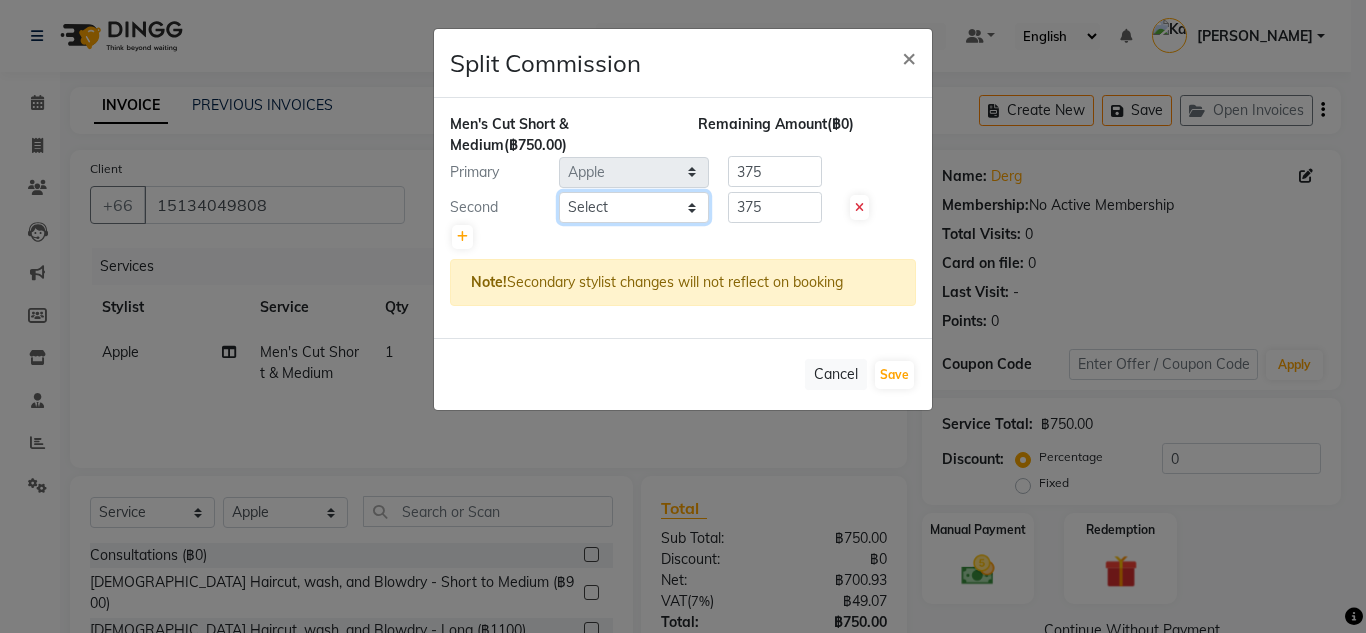 select on "56711" 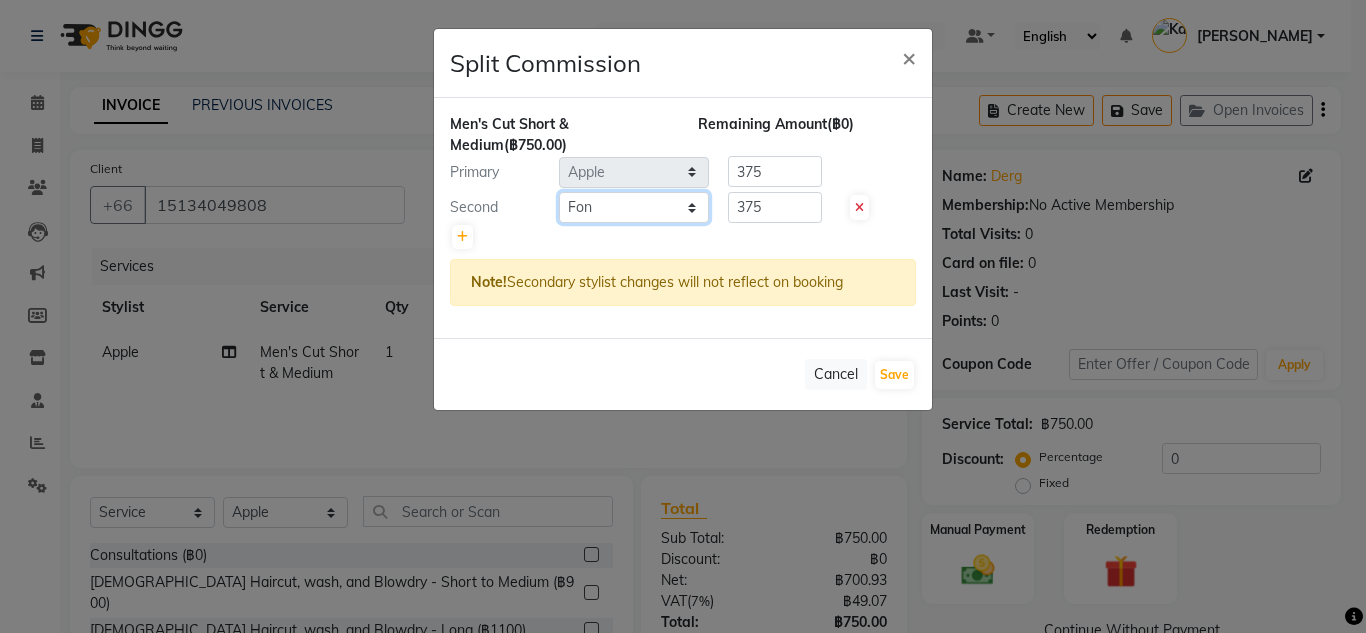 click on "Select  Aon   Apple     Boss Luke   Fai    Fon   Kate    Pim" 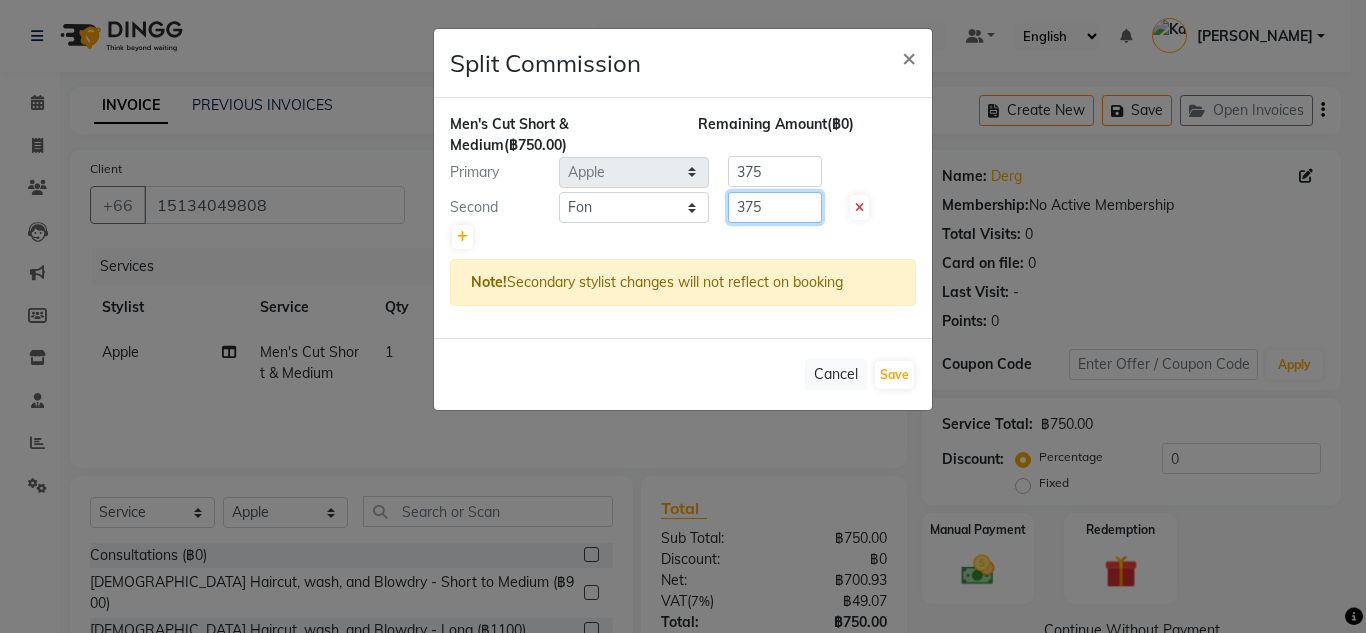 click on "375" 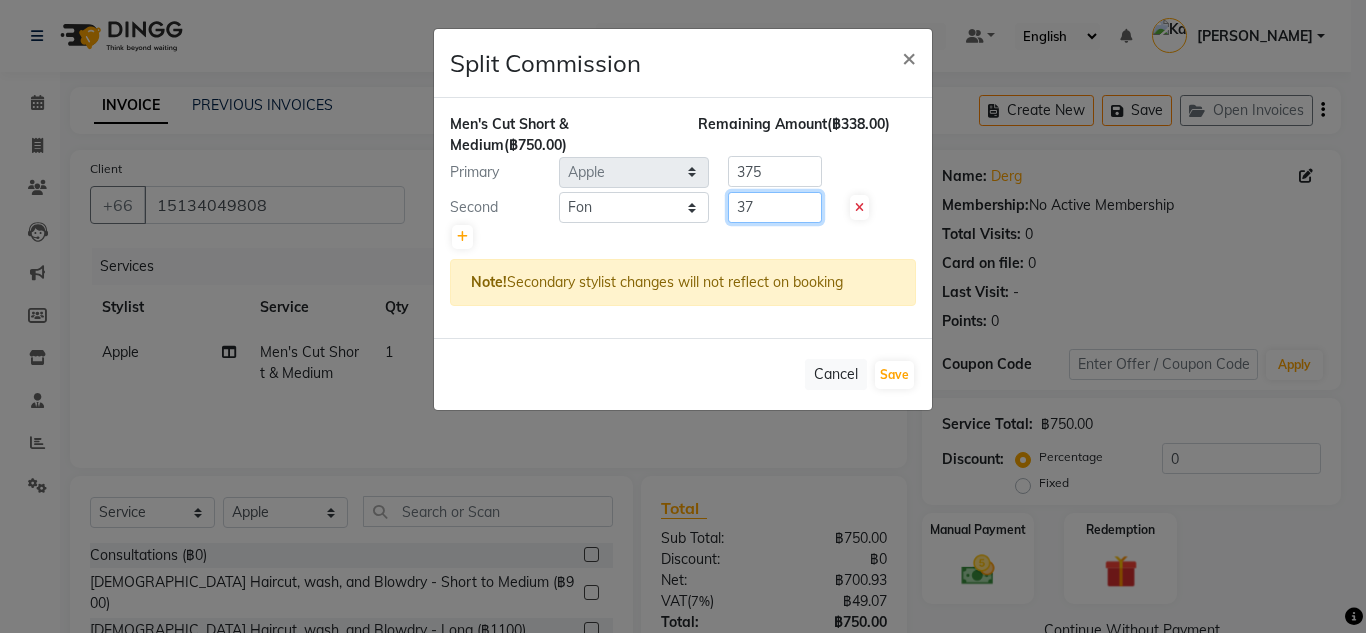 type on "3" 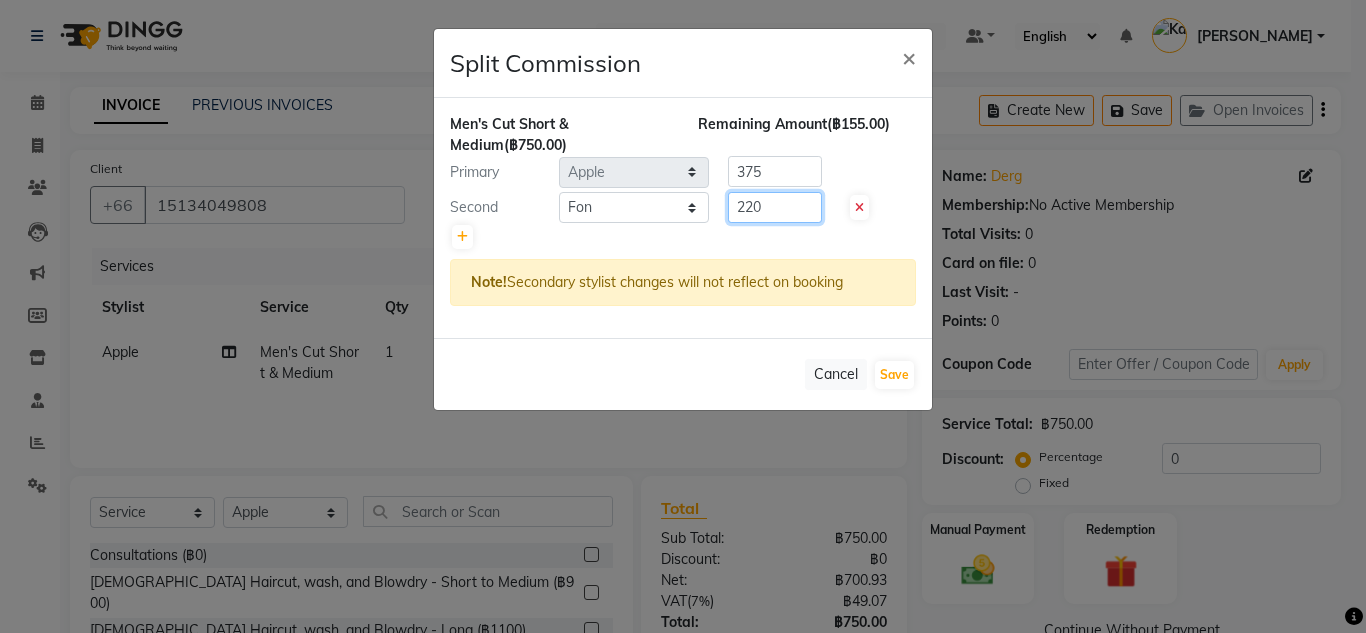 type on "220" 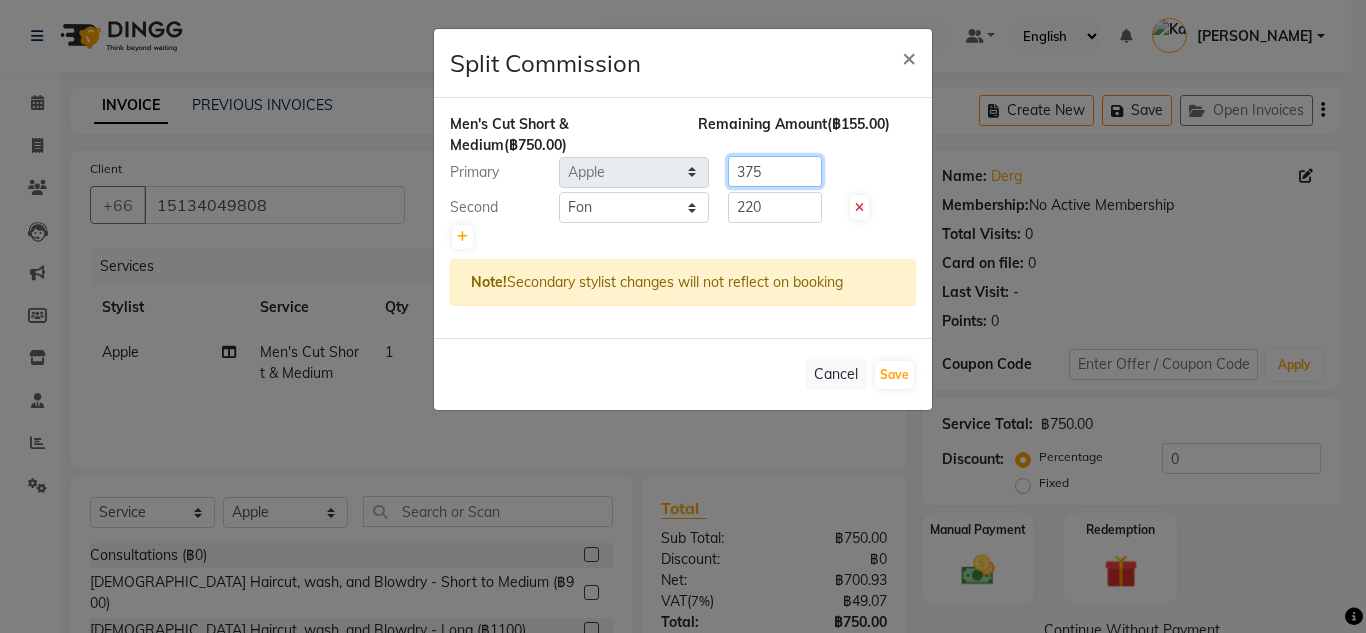 click on "375" 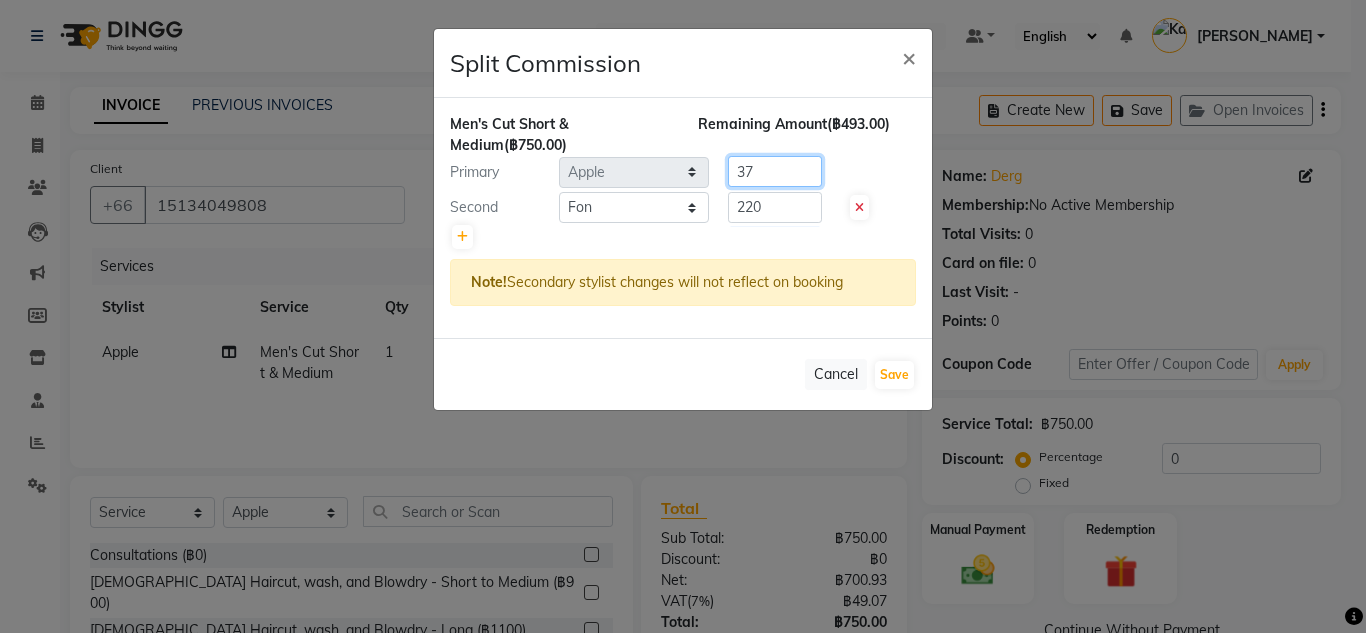 type on "3" 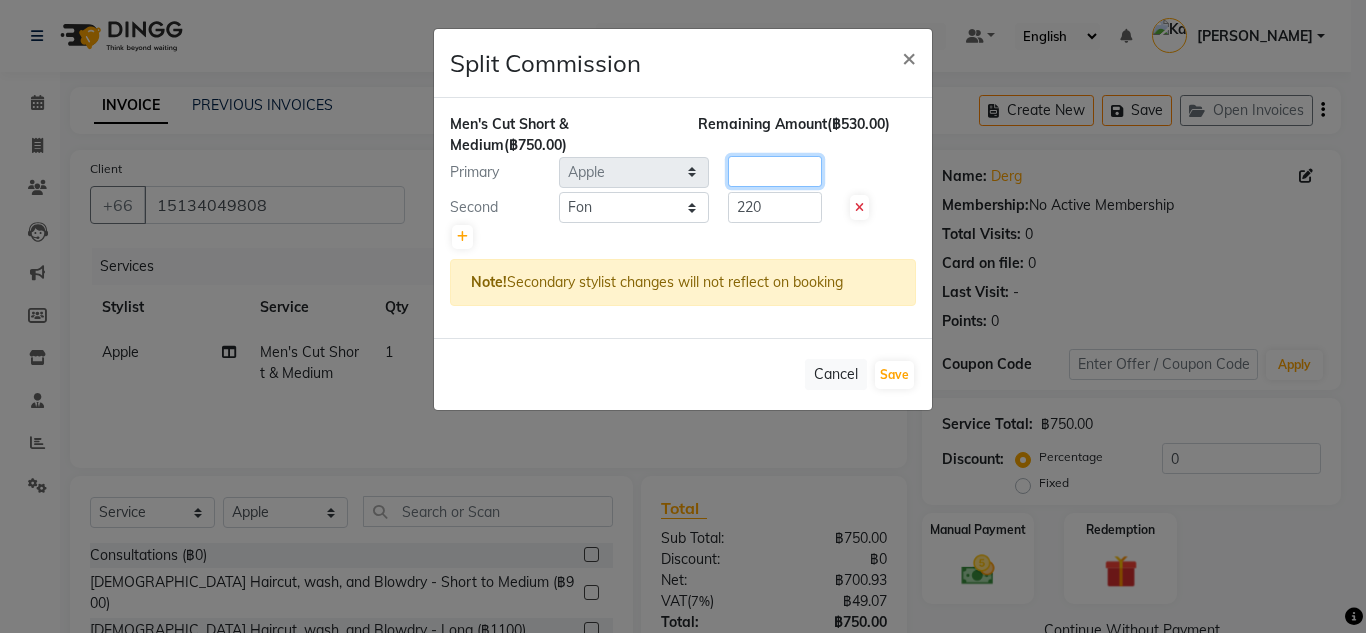 type 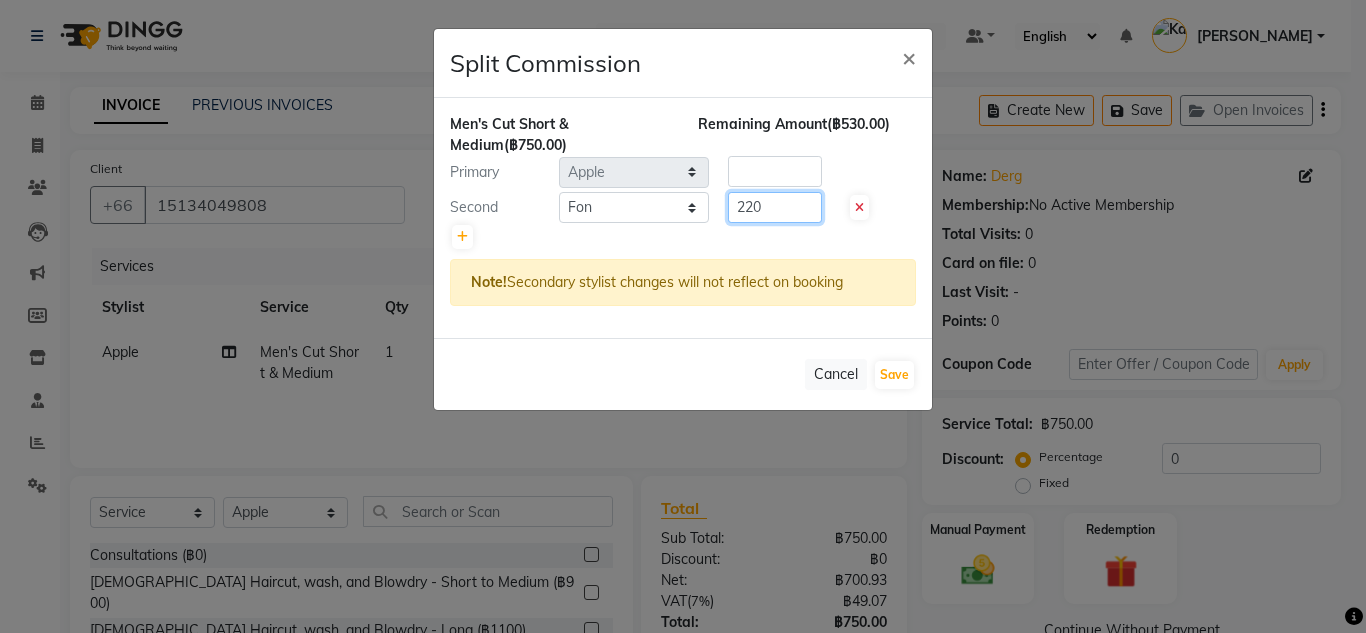 click on "220" 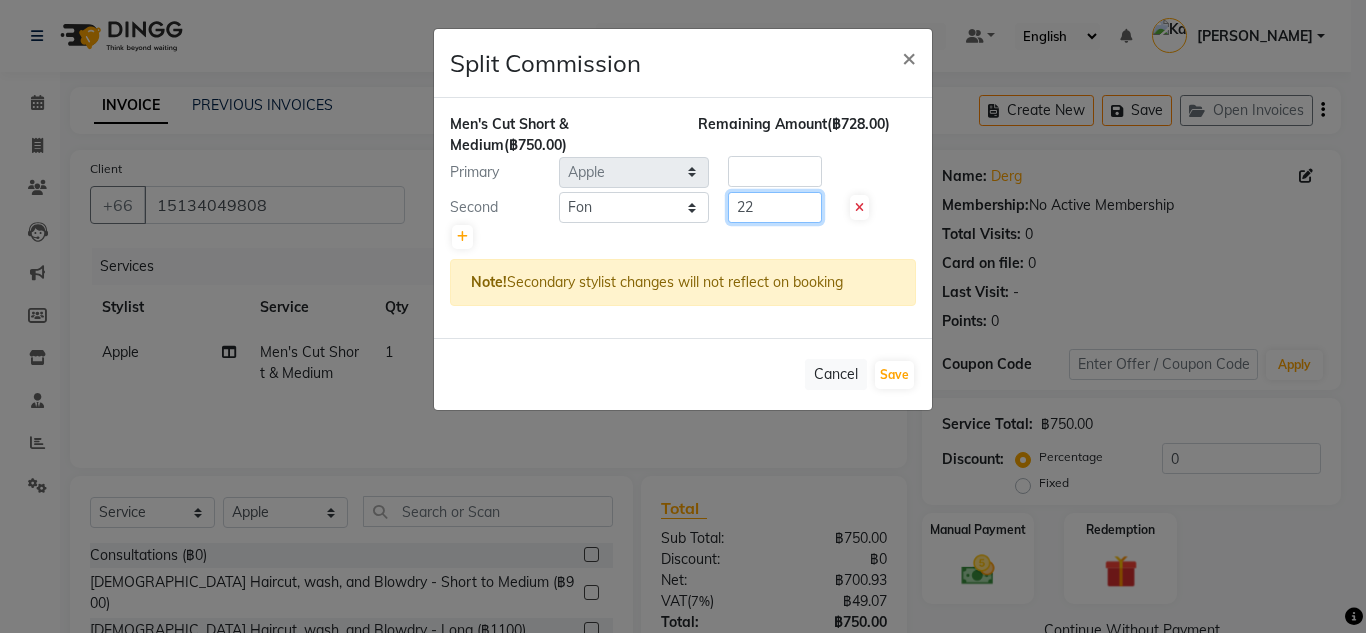 type on "2" 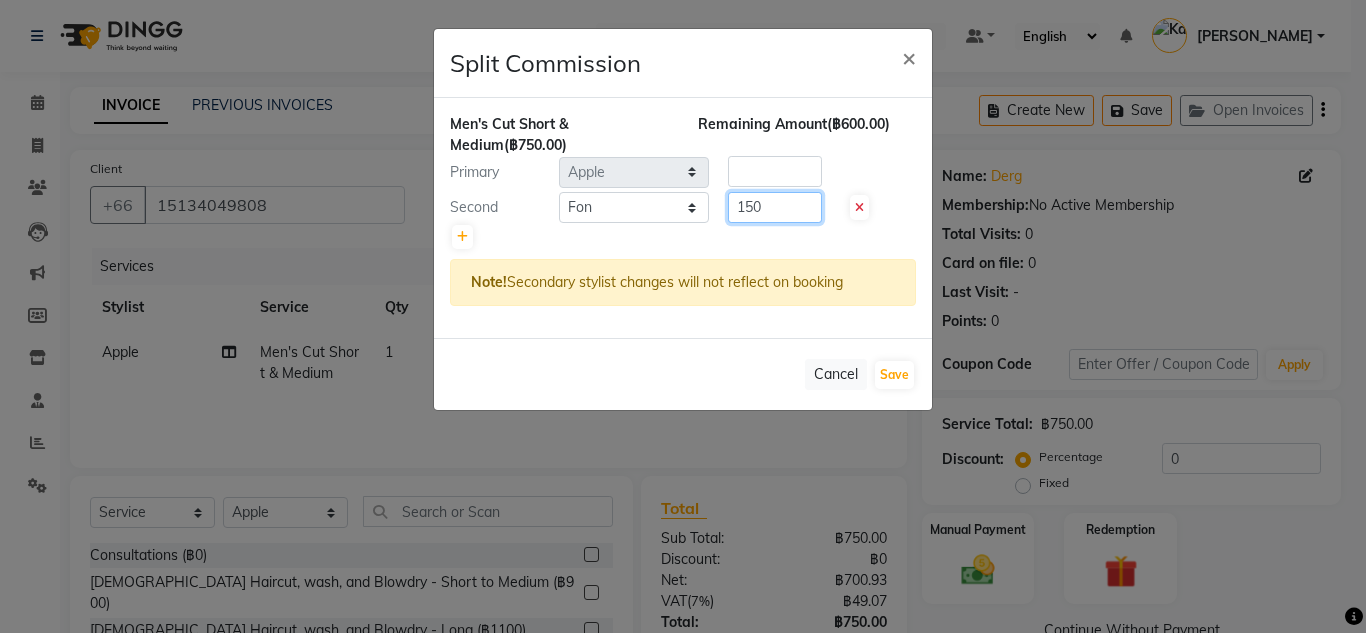 type on "150" 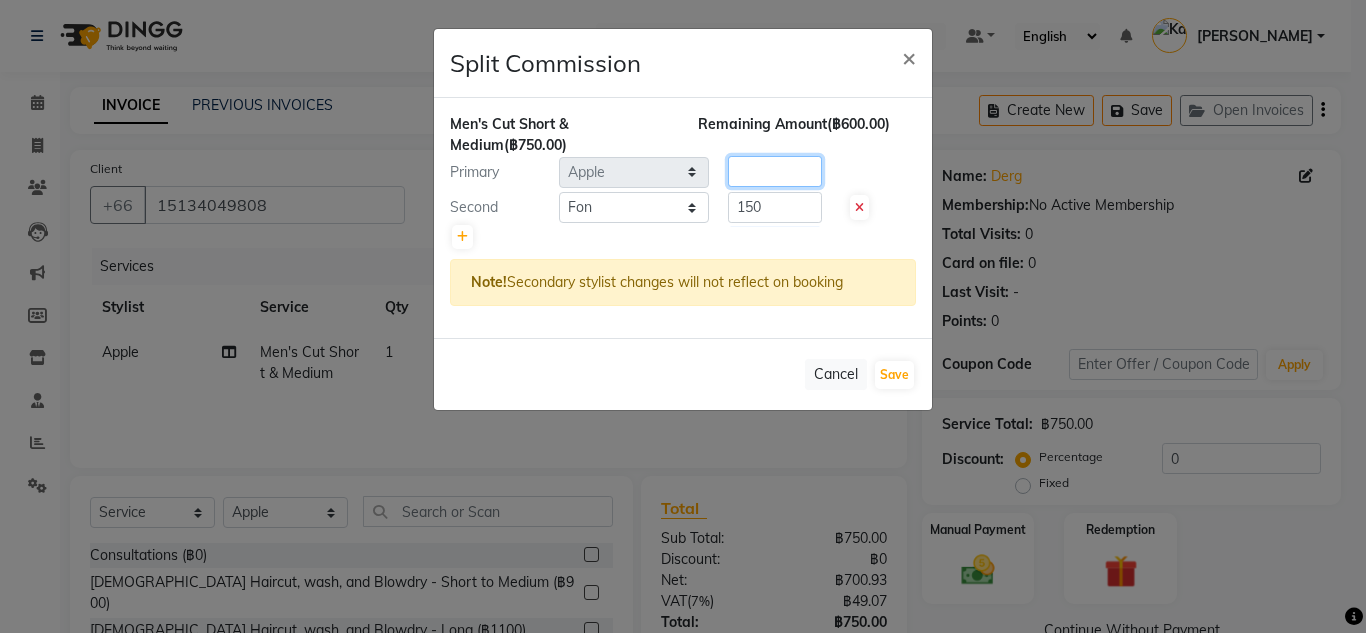 click 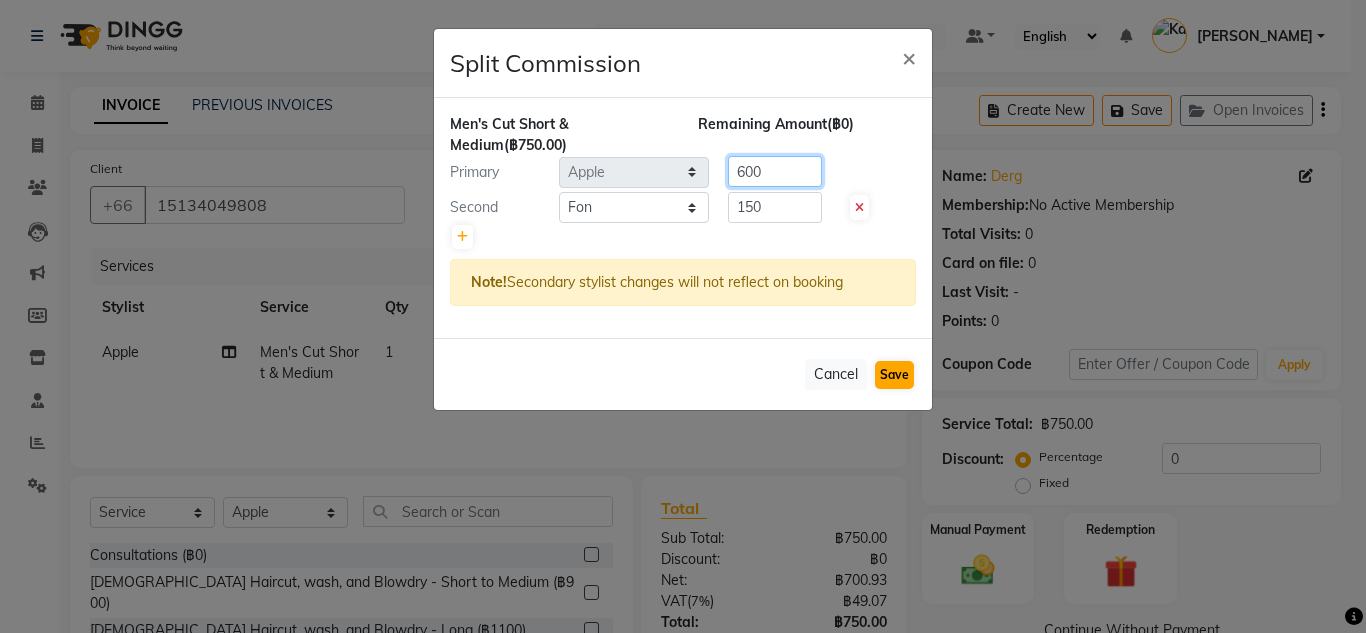 type on "600" 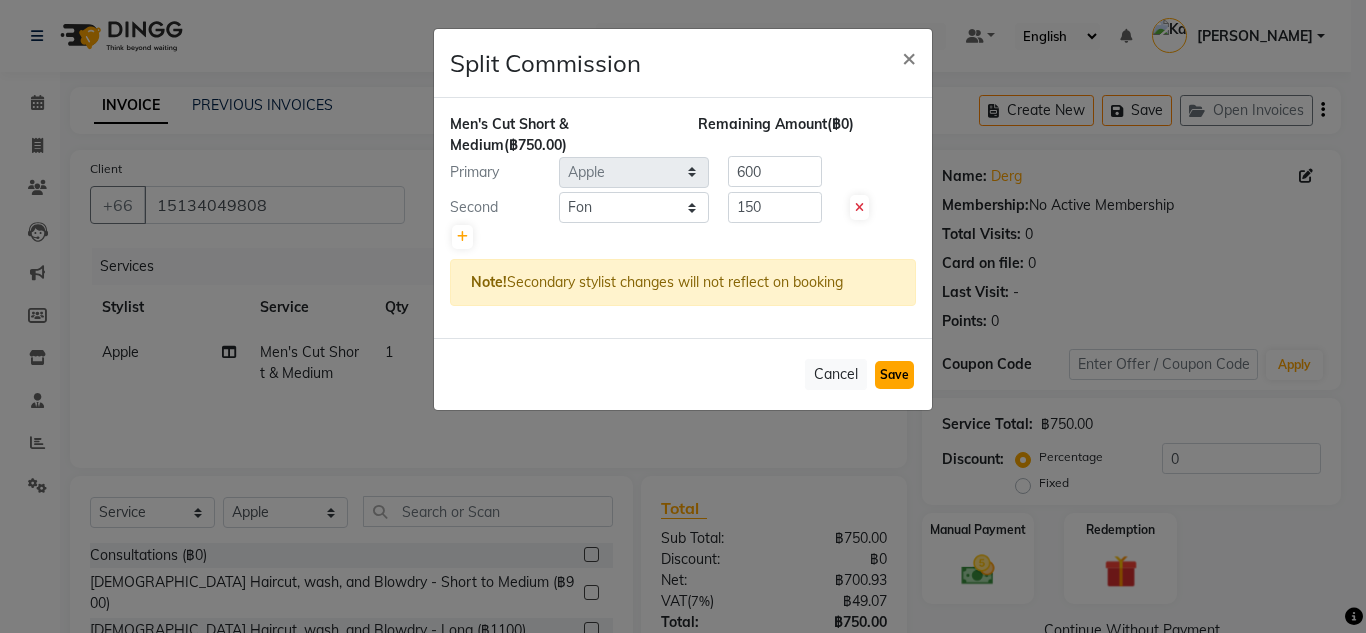click on "Save" 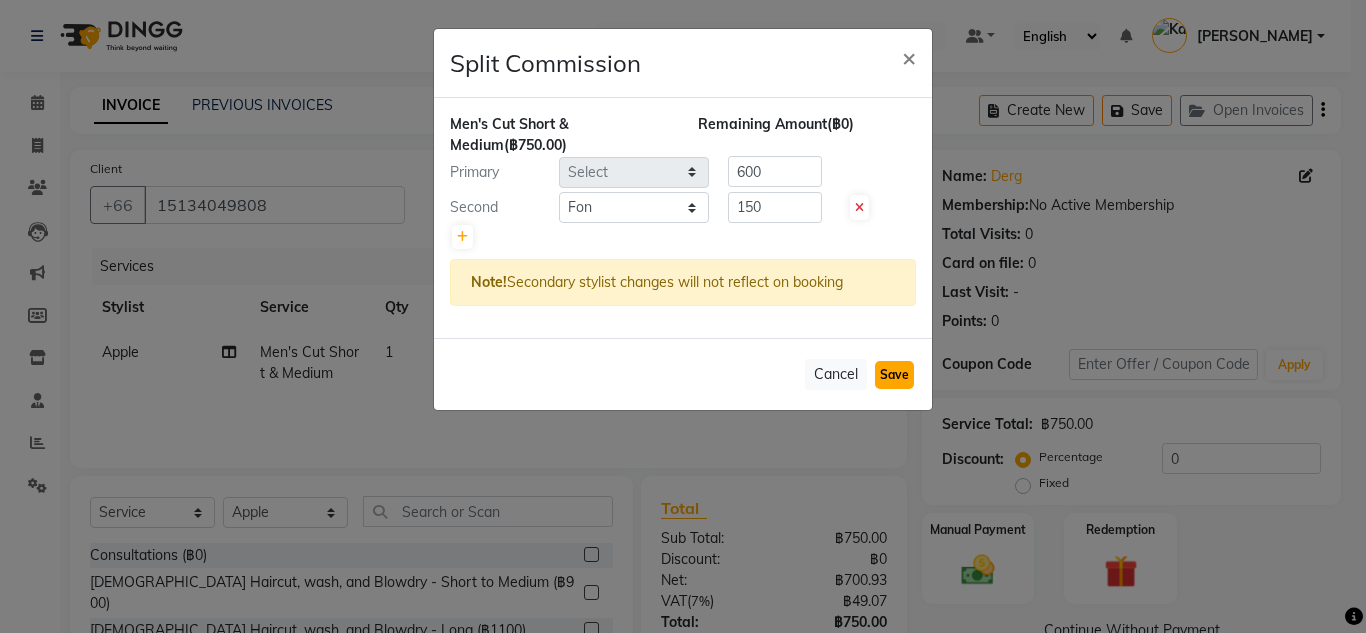 type 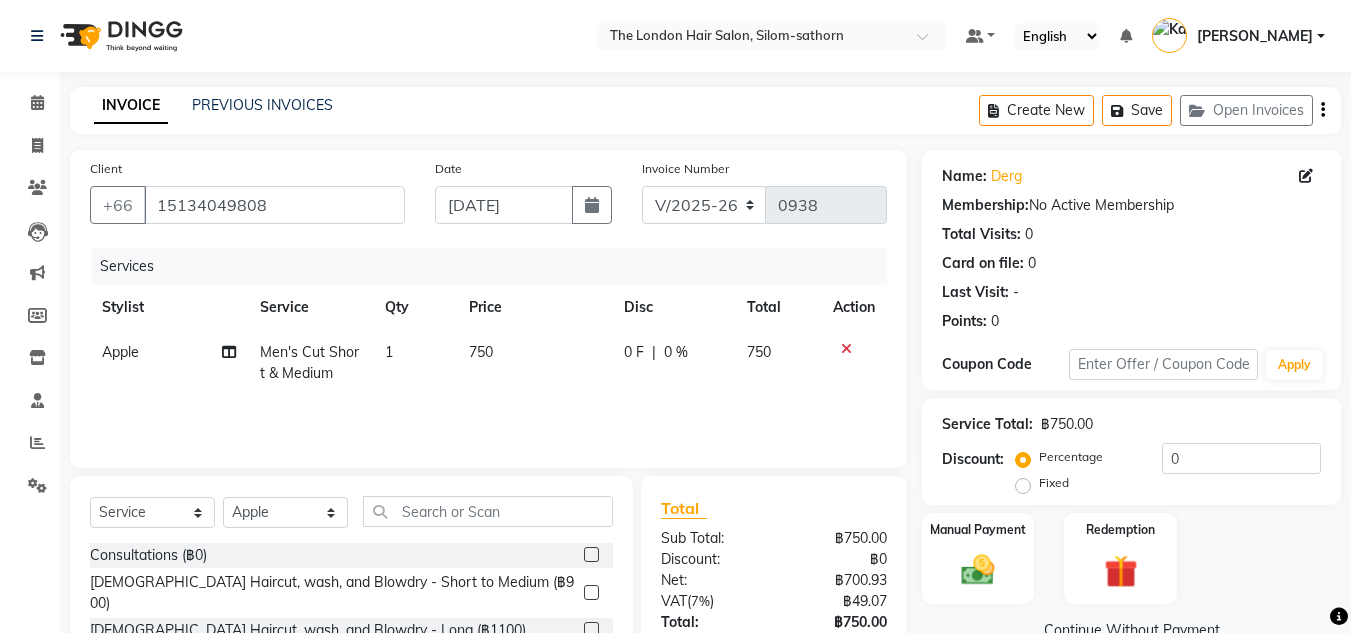 scroll, scrollTop: 168, scrollLeft: 0, axis: vertical 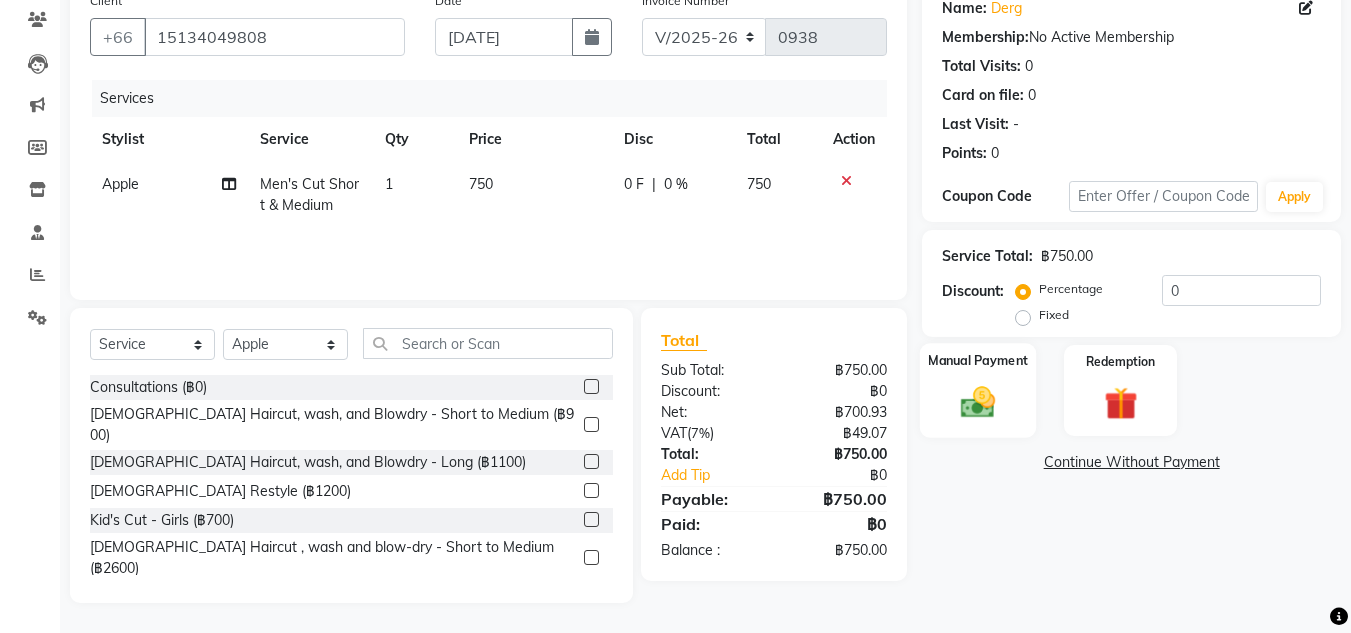 click 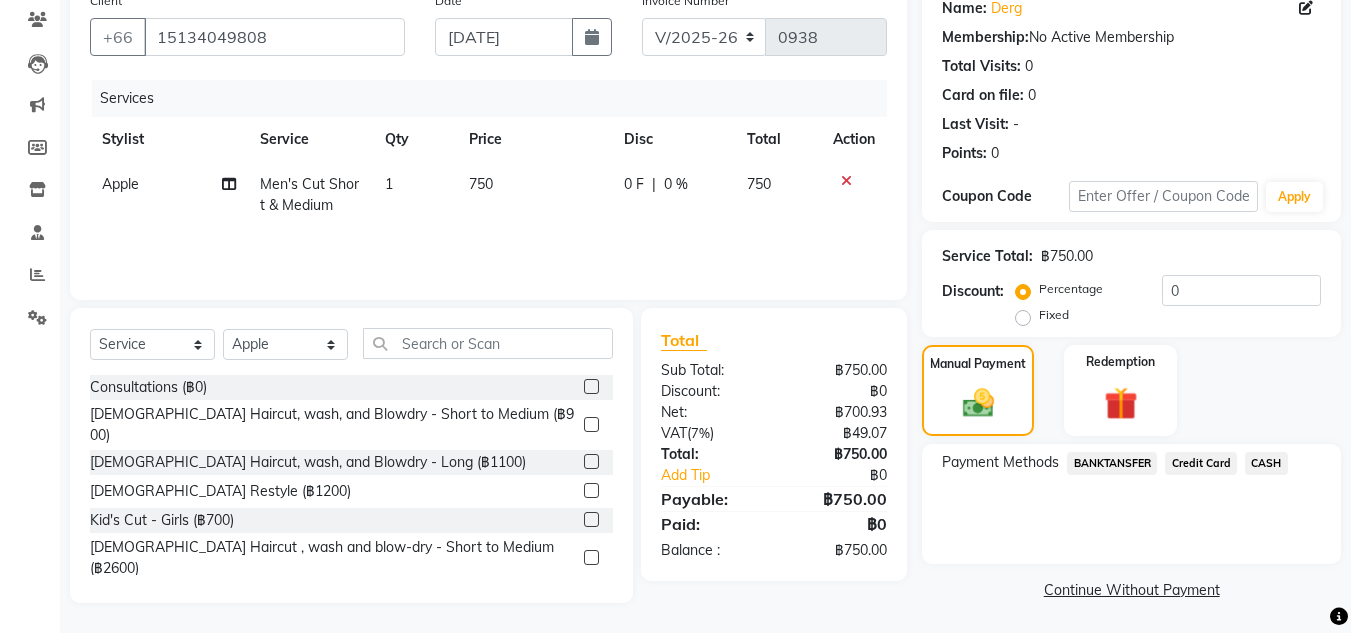 click on "Credit Card" 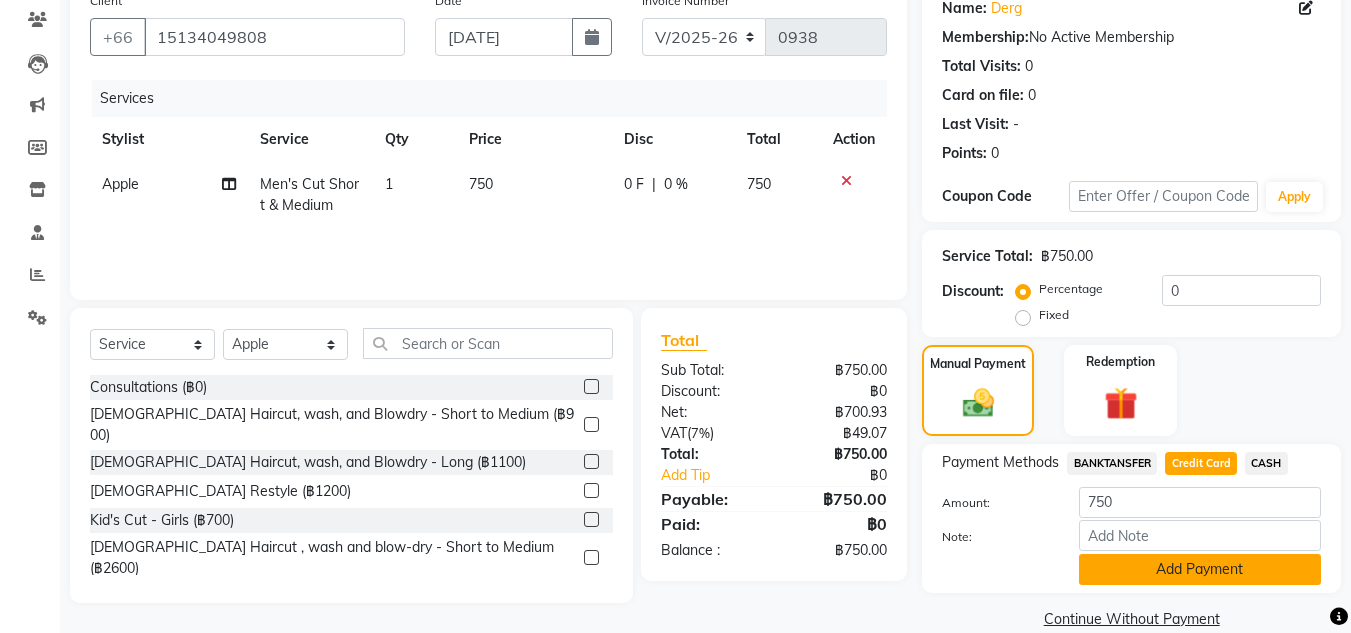 click on "Add Payment" 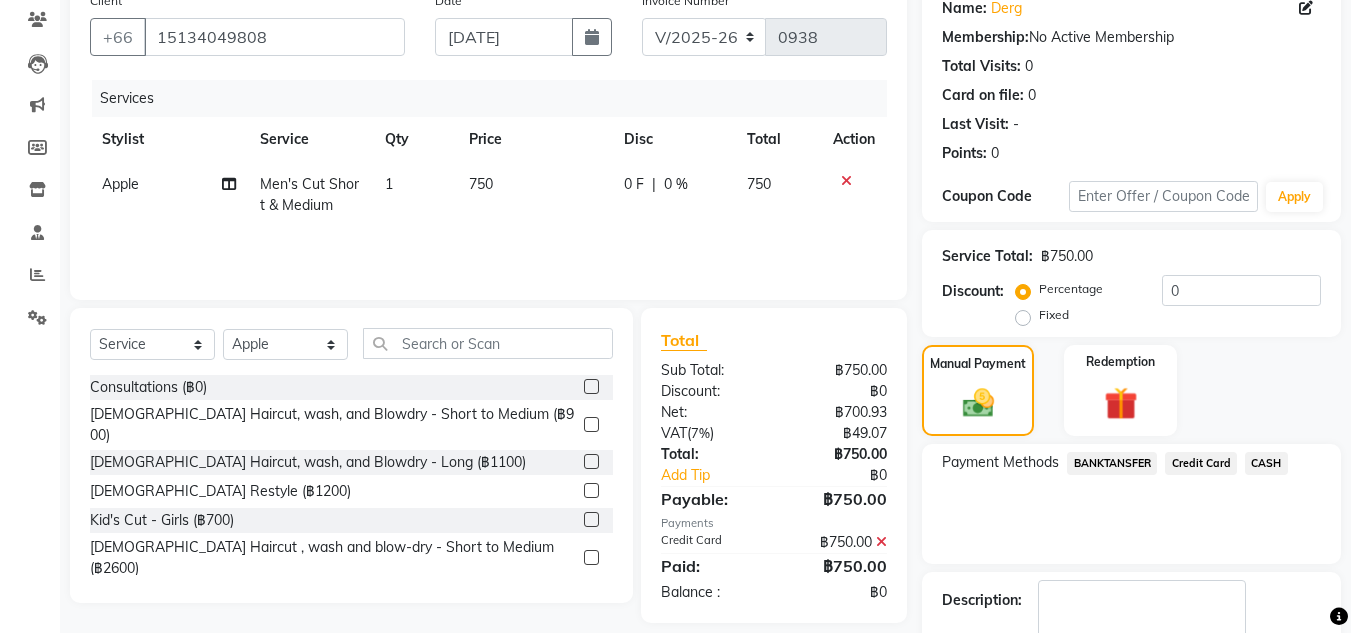 scroll, scrollTop: 283, scrollLeft: 0, axis: vertical 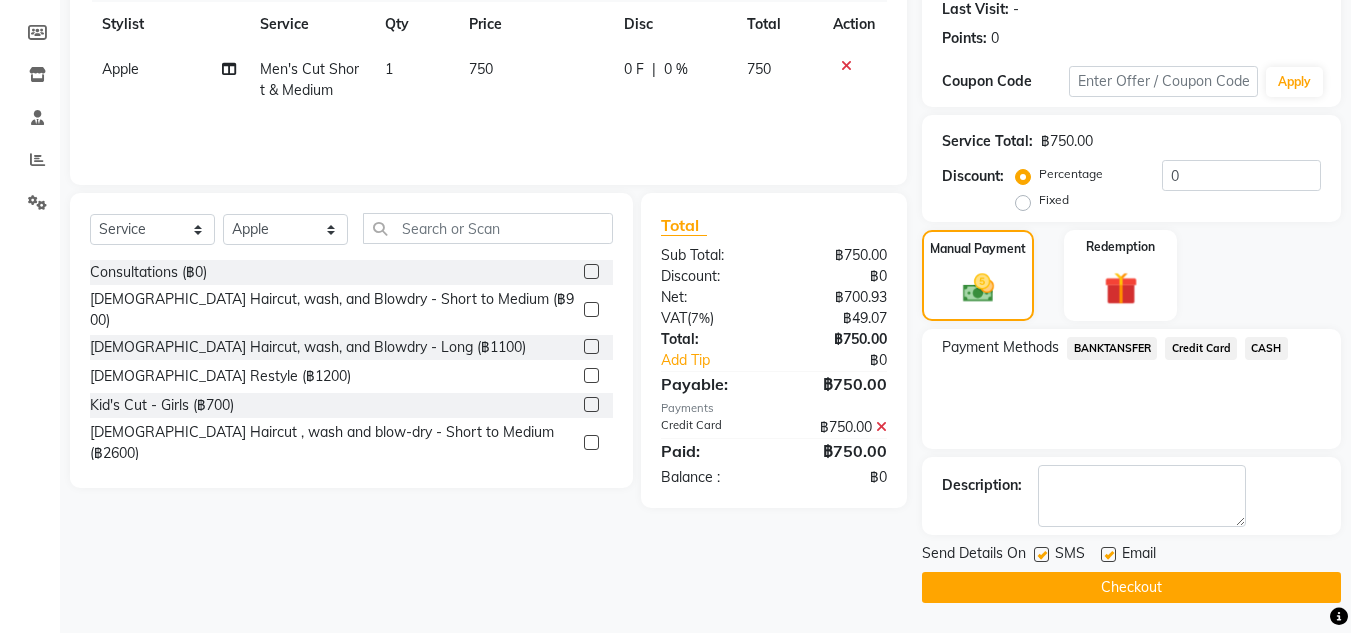 click on "Checkout" 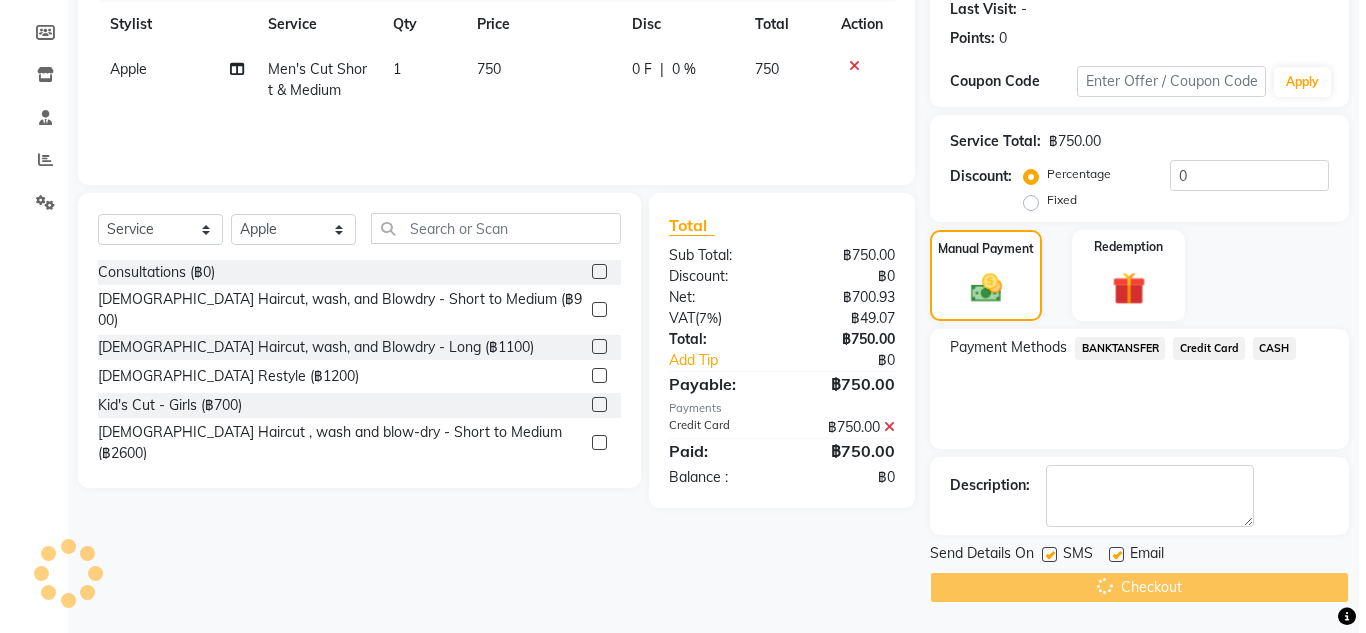 scroll, scrollTop: 0, scrollLeft: 0, axis: both 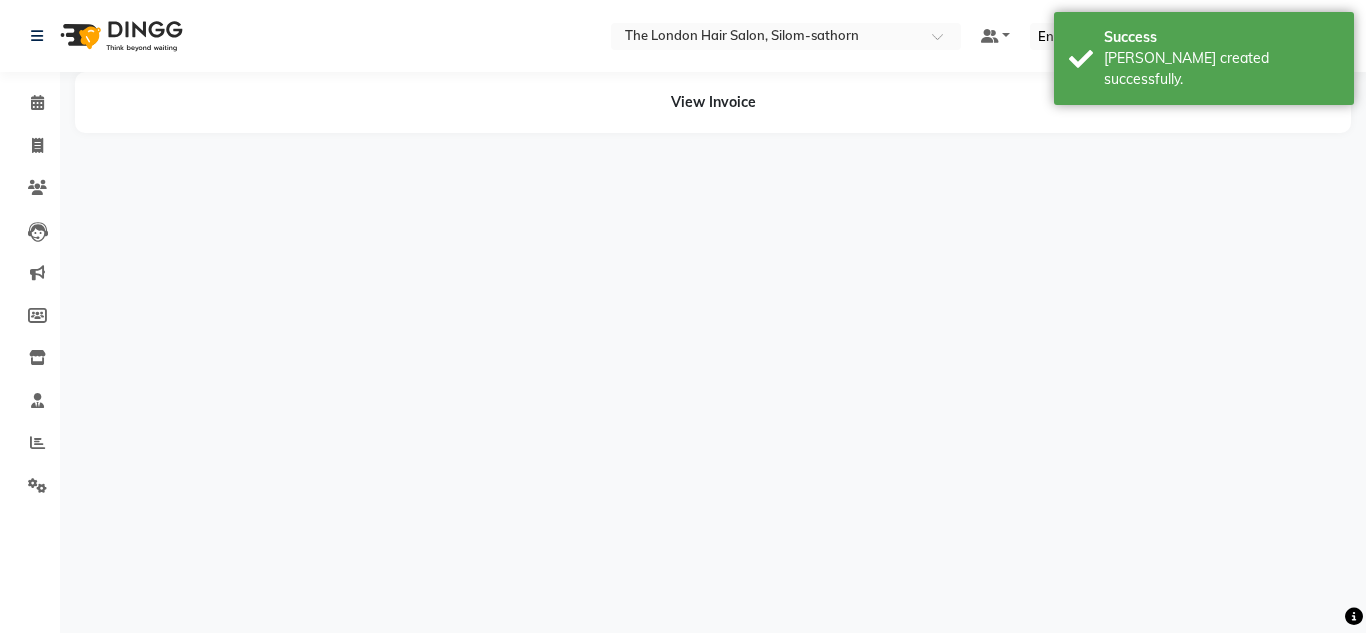 select on "56710" 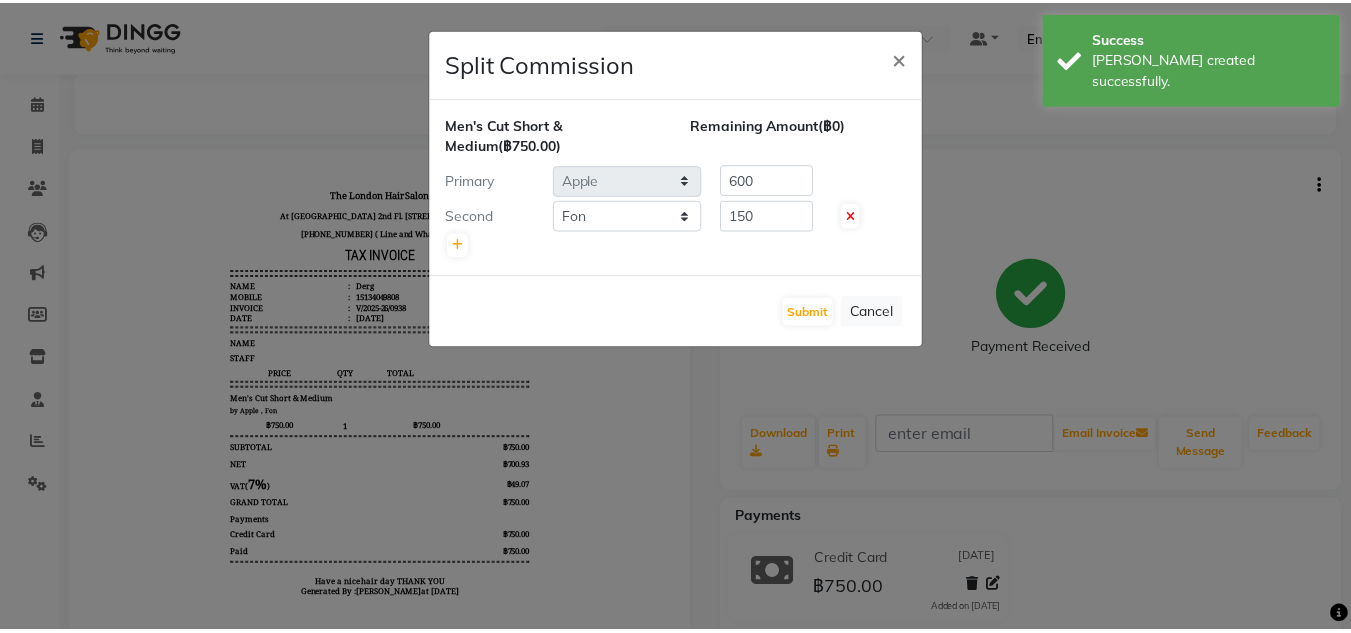 scroll, scrollTop: 0, scrollLeft: 0, axis: both 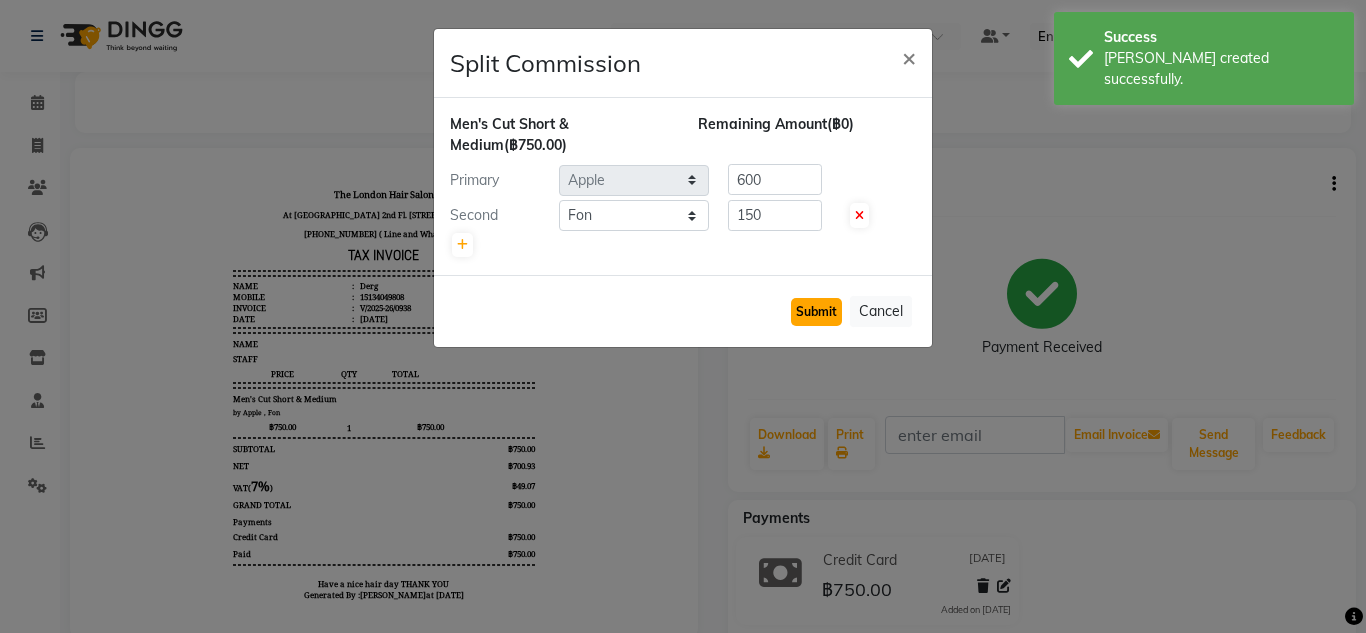 click on "Submit" 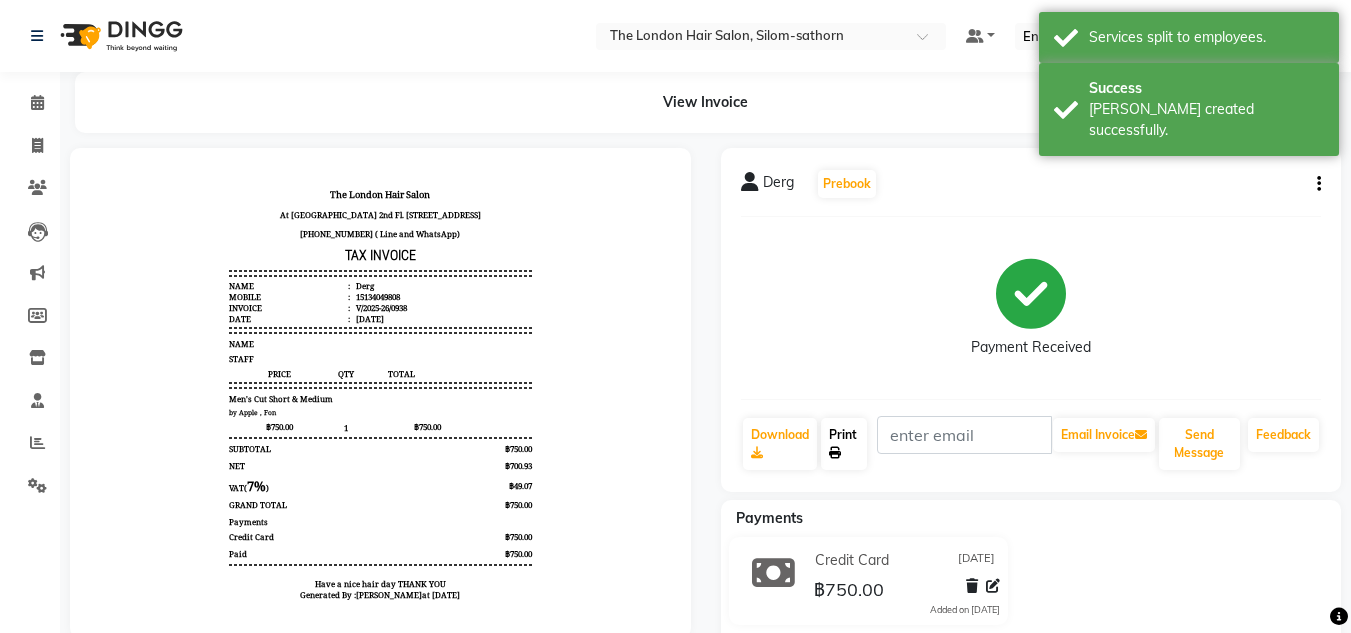 click on "Print" 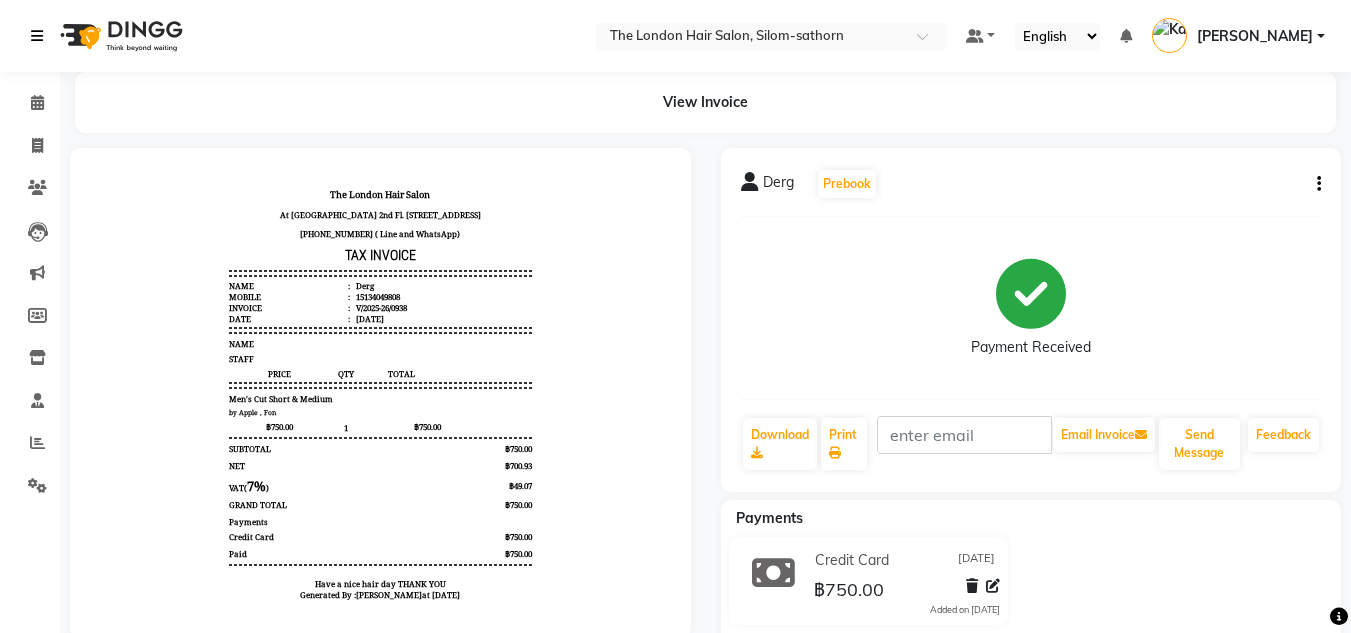 click at bounding box center [37, 36] 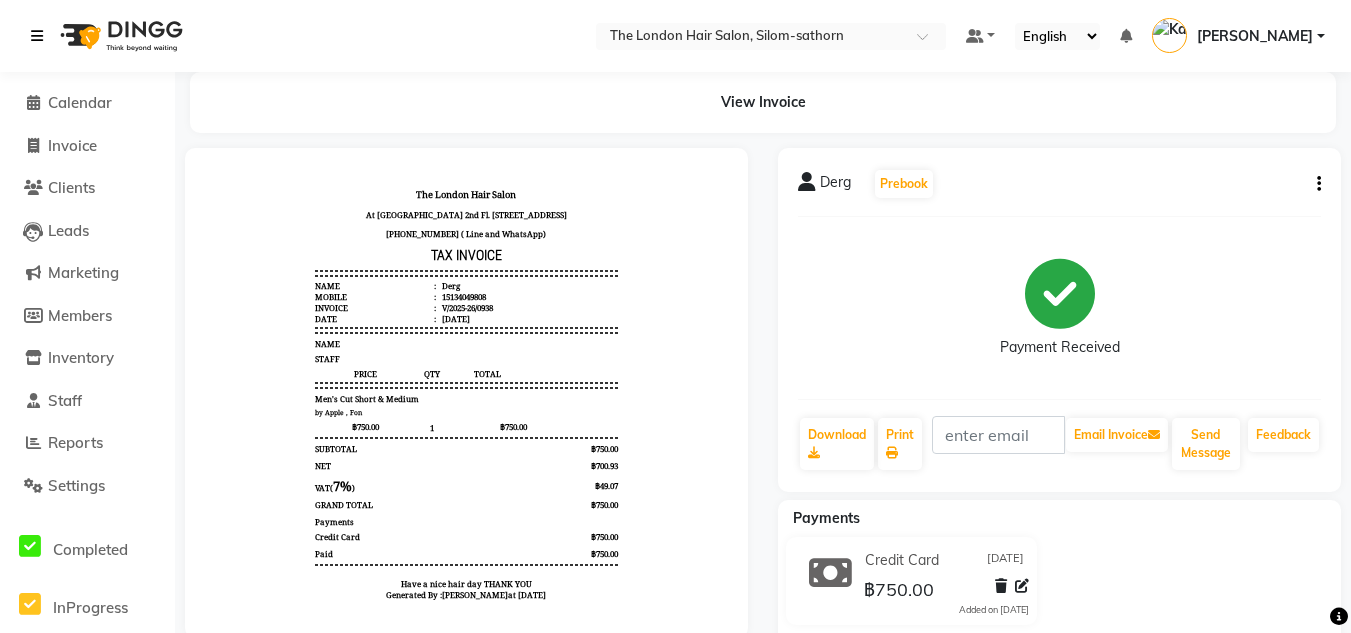 click at bounding box center [37, 36] 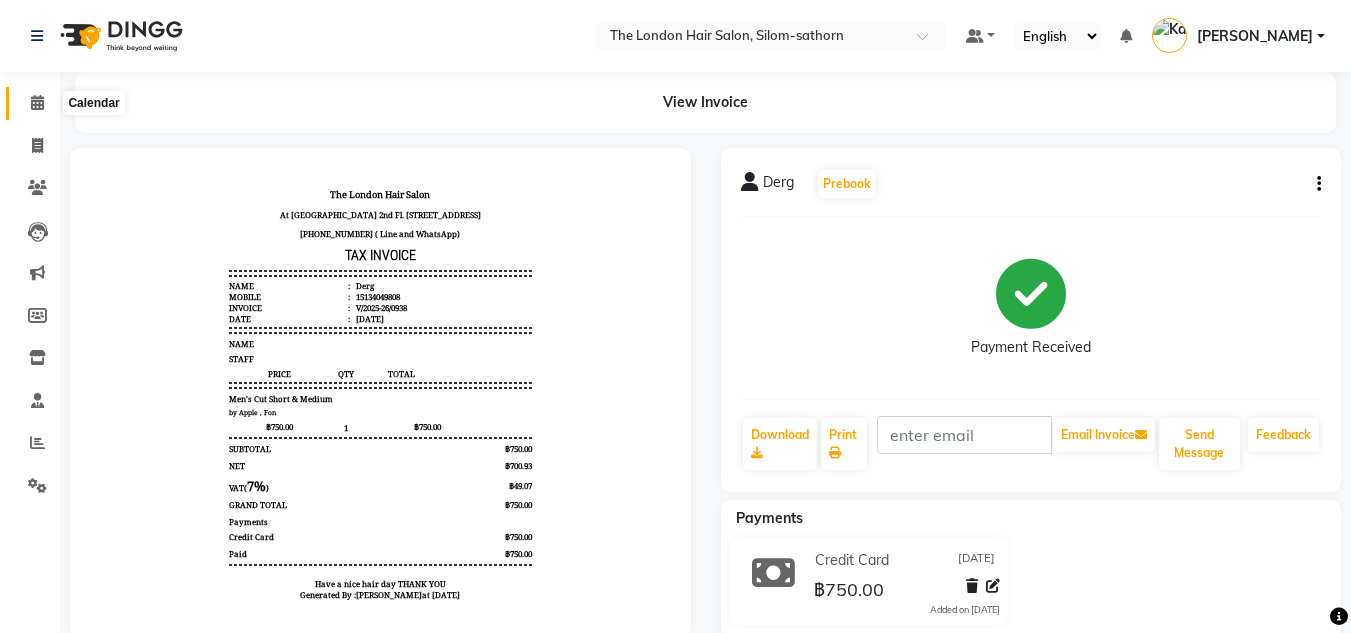click 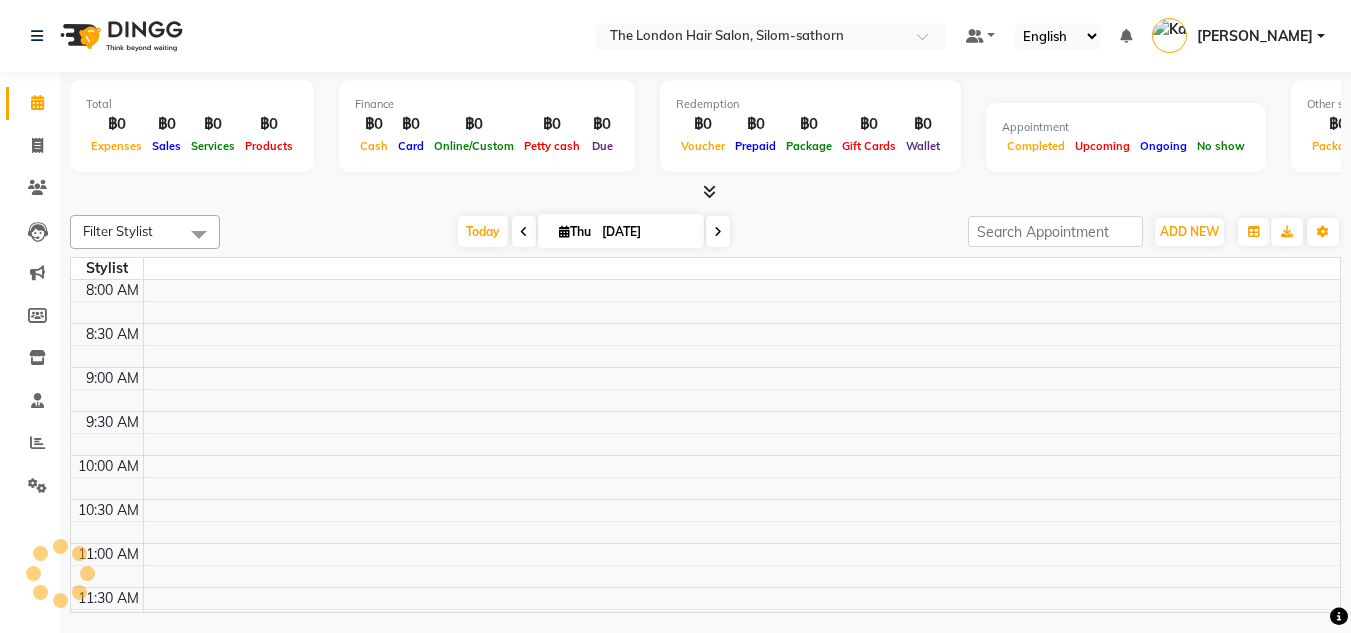 scroll, scrollTop: 0, scrollLeft: 0, axis: both 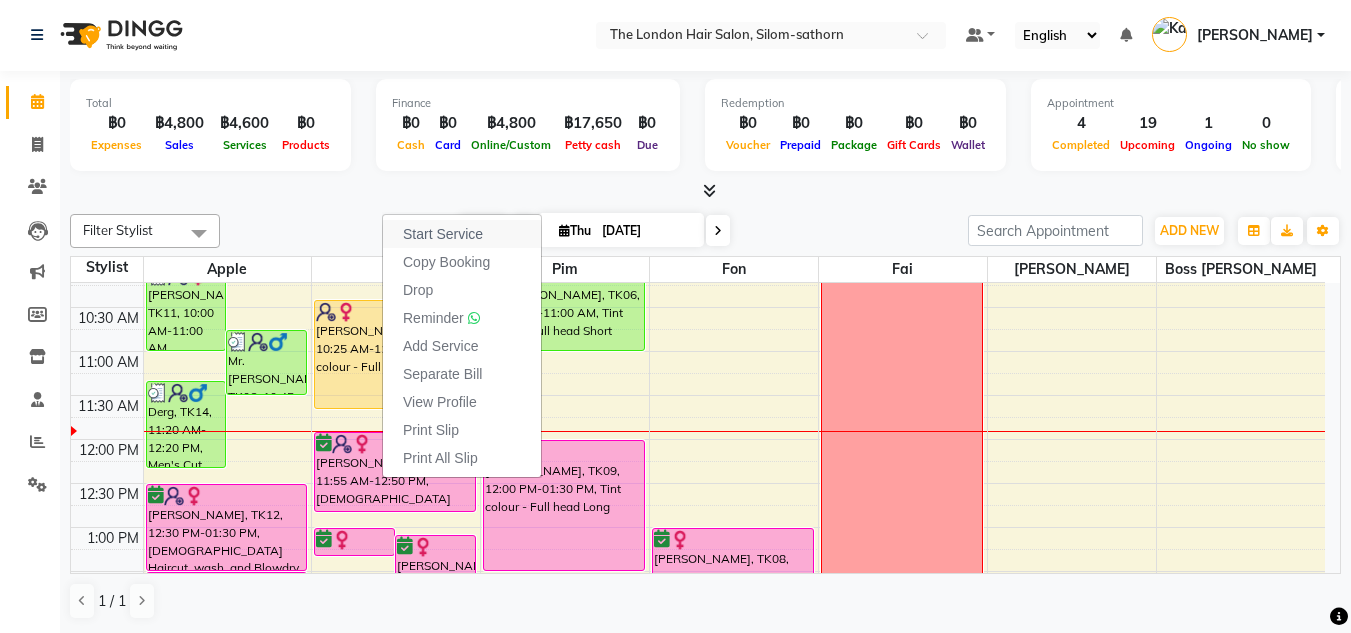 click on "Start Service" at bounding box center [443, 234] 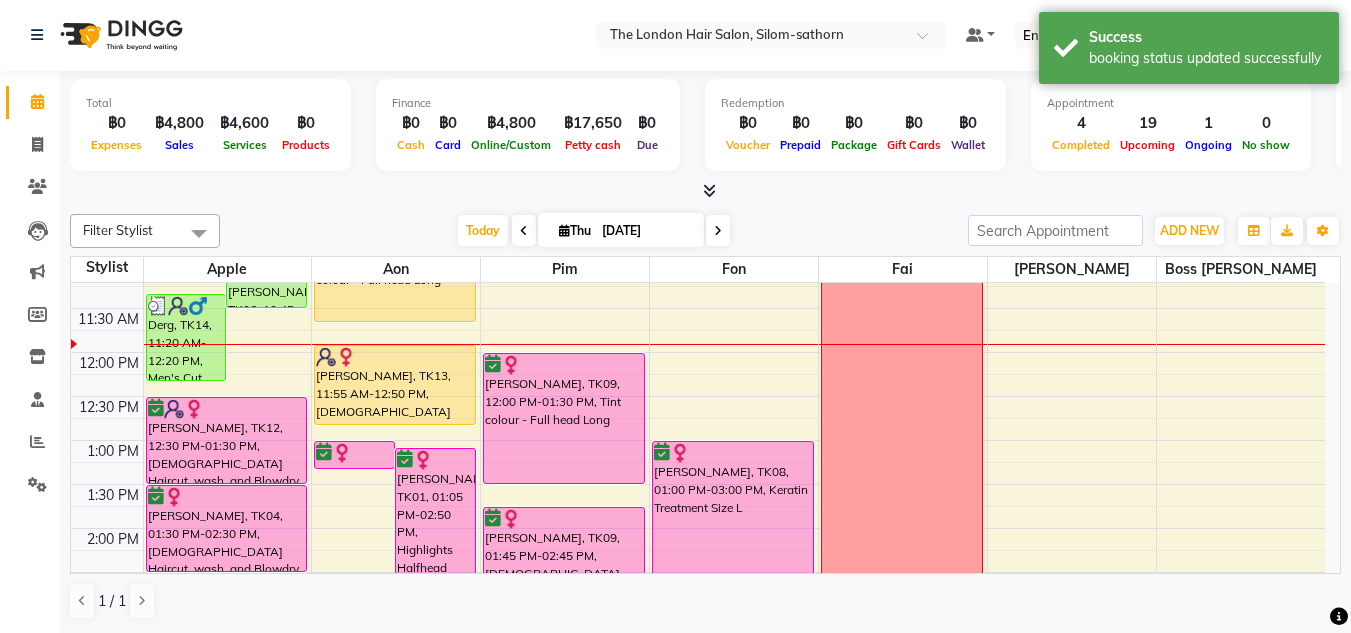 scroll, scrollTop: 223, scrollLeft: 0, axis: vertical 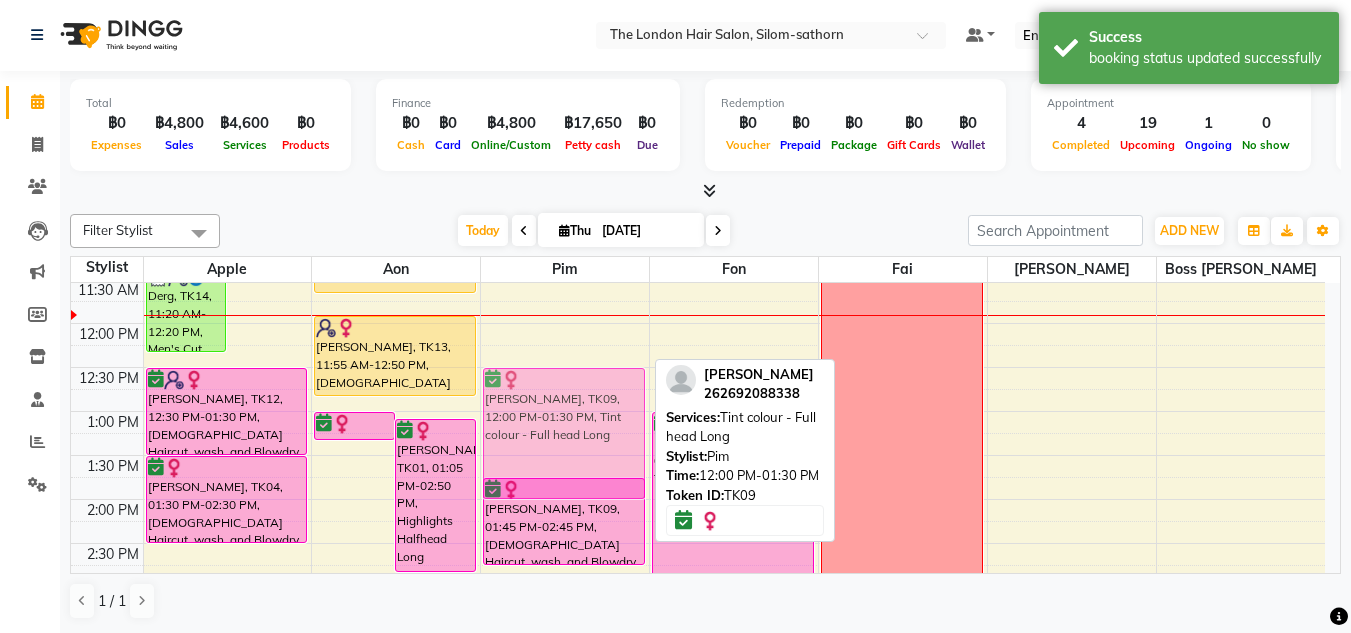 drag, startPoint x: 565, startPoint y: 365, endPoint x: 570, endPoint y: 407, distance: 42.296574 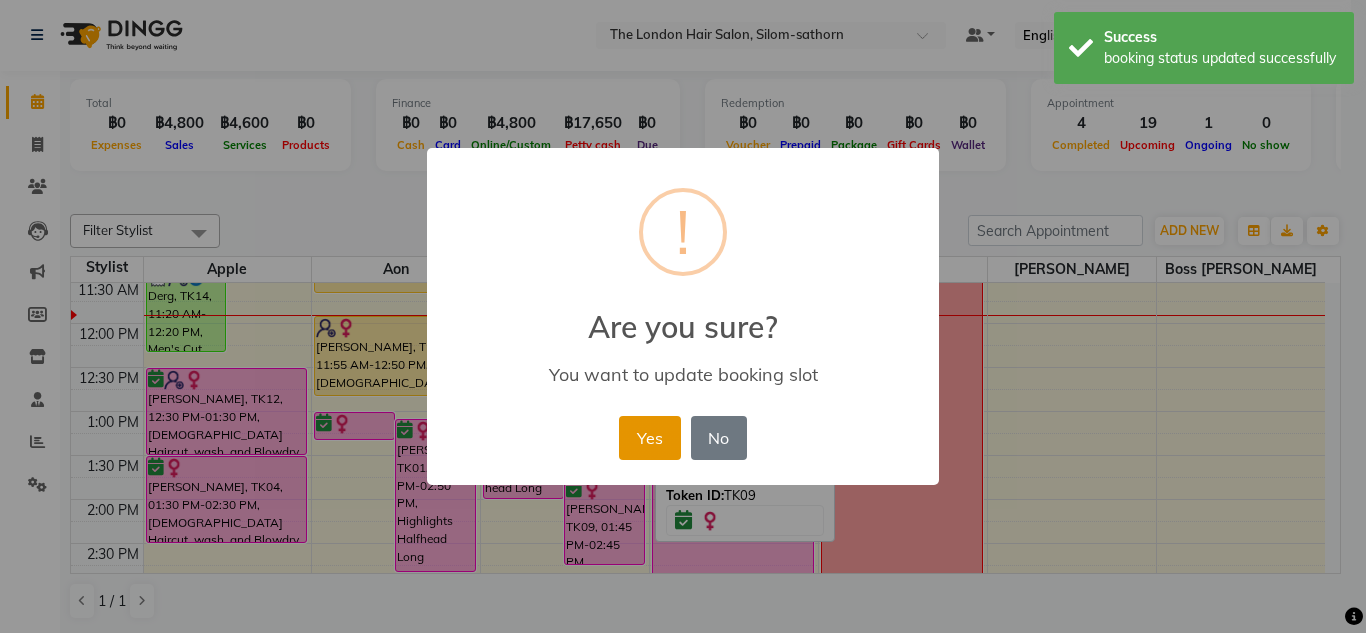 click on "Yes" at bounding box center (649, 438) 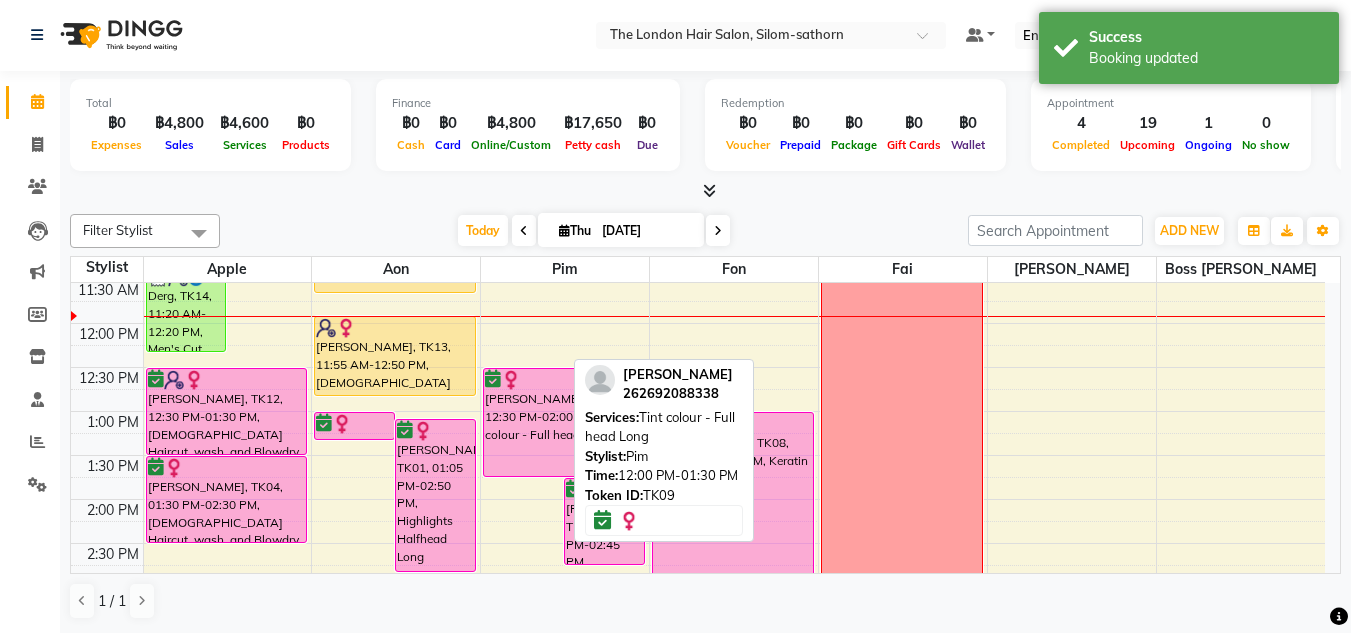 click on "9:00 AM 9:30 AM 10:00 AM 10:30 AM 11:00 AM 11:30 AM 12:00 PM 12:30 PM 1:00 PM 1:30 PM 2:00 PM 2:30 PM 3:00 PM 3:30 PM 4:00 PM 4:30 PM 5:00 PM 5:30 PM 6:00 PM 6:30 PM 7:00 PM 7:30 PM 8:00 PM 8:30 PM     Janine Notzli, TK11, 10:00 AM-11:00 AM, Ladies Haircut, wash, and Blowdry - Long     Mr. Sawanari Oyama, TK06, 10:45 AM-11:30 AM, Men's Cut Short & Medium     Derg, TK14, 11:20 AM-12:20 PM, Men's Cut Short & Medium     Ana, TK12, 12:30 PM-01:30 PM, Ladies Haircut, wash, and Blowdry - Long     Doune Henry, TK04, 01:30 PM-02:30 PM, Ladies Haircut, wash, and Blowdry - Short to Medium     Alison Bodinnar, TK03, 03:00 PM-04:30 PM, Keratin Treatment Size S      Alisa, TK05, 05:00 PM-06:00 PM, Ladies Haircut, wash, and Blowdry - Long     Katinka Forbord, TK01, 01:00 PM-01:20 PM, Consultations      Katinka Forbord, TK01, 01:05 PM-02:50 PM, Highlights Halfhead Long     Katinka Forbord, TK01, 03:20 PM-03:50 PM, Toner Long     Katinka Forbord, TK01, 03:35 PM-04:35 PM, Ladies Haircut, wash, and Blowdry - Long" at bounding box center [698, 587] 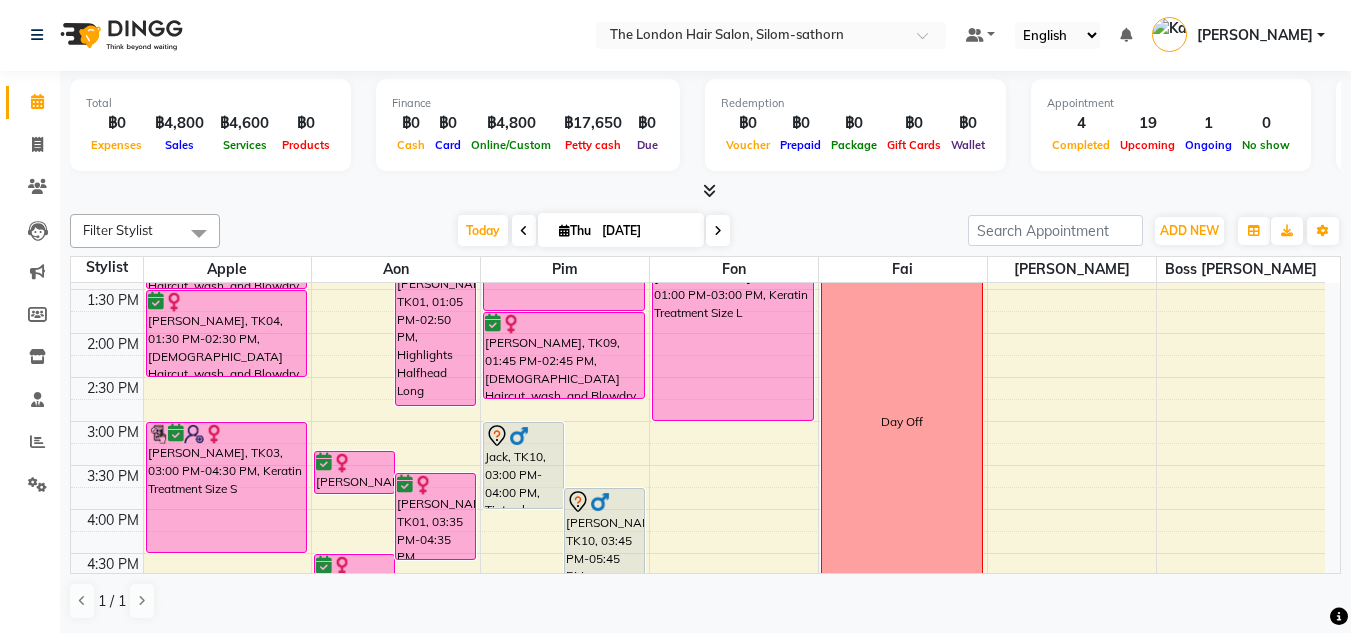 scroll, scrollTop: 424, scrollLeft: 0, axis: vertical 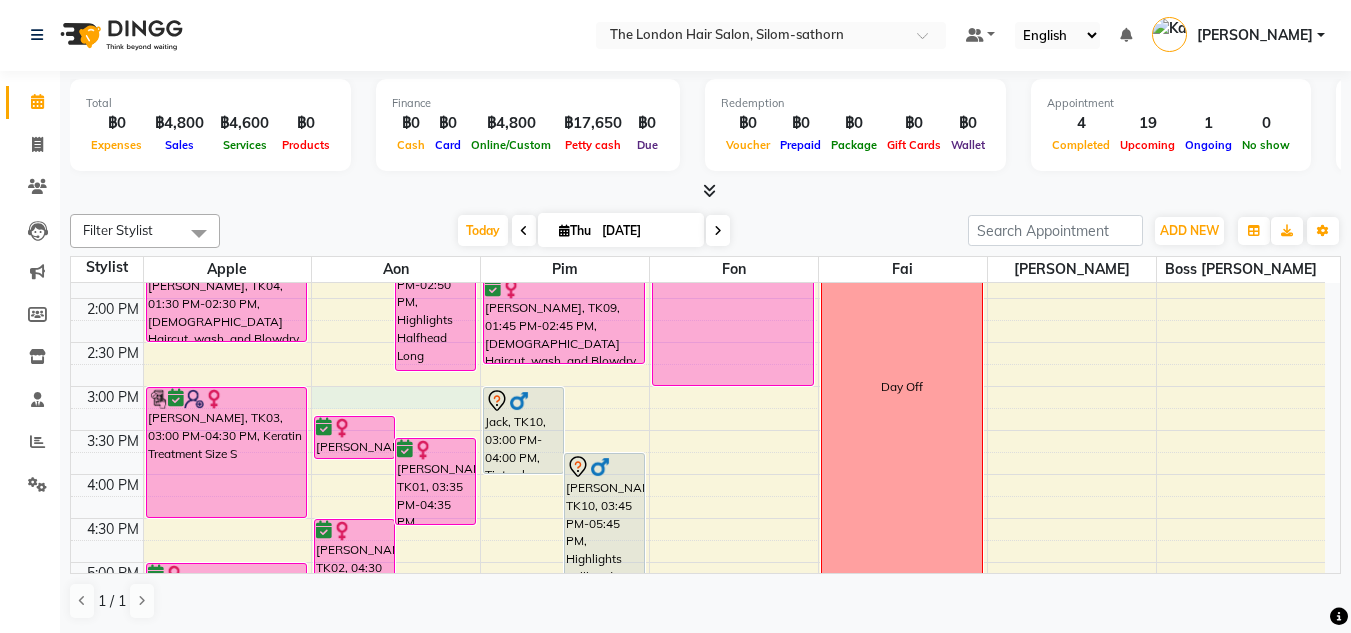 click on "9:00 AM 9:30 AM 10:00 AM 10:30 AM 11:00 AM 11:30 AM 12:00 PM 12:30 PM 1:00 PM 1:30 PM 2:00 PM 2:30 PM 3:00 PM 3:30 PM 4:00 PM 4:30 PM 5:00 PM 5:30 PM 6:00 PM 6:30 PM 7:00 PM 7:30 PM 8:00 PM 8:30 PM     Janine Notzli, TK11, 10:00 AM-11:00 AM, Ladies Haircut, wash, and Blowdry - Long     Mr. Sawanari Oyama, TK06, 10:45 AM-11:30 AM, Men's Cut Short & Medium     Derg, TK14, 11:20 AM-12:20 PM, Men's Cut Short & Medium     Ana, TK12, 12:30 PM-01:30 PM, Ladies Haircut, wash, and Blowdry - Long     Doune Henry, TK04, 01:30 PM-02:30 PM, Ladies Haircut, wash, and Blowdry - Short to Medium     Alison Bodinnar, TK03, 03:00 PM-04:30 PM, Keratin Treatment Size S      Alisa, TK05, 05:00 PM-06:00 PM, Ladies Haircut, wash, and Blowdry - Long     Katinka Forbord, TK01, 01:00 PM-01:20 PM, Consultations      Katinka Forbord, TK01, 01:05 PM-02:50 PM, Highlights Halfhead Long     Katinka Forbord, TK01, 03:20 PM-03:50 PM, Toner Long     Katinka Forbord, TK01, 03:35 PM-04:35 PM, Ladies Haircut, wash, and Blowdry - Long" at bounding box center [698, 386] 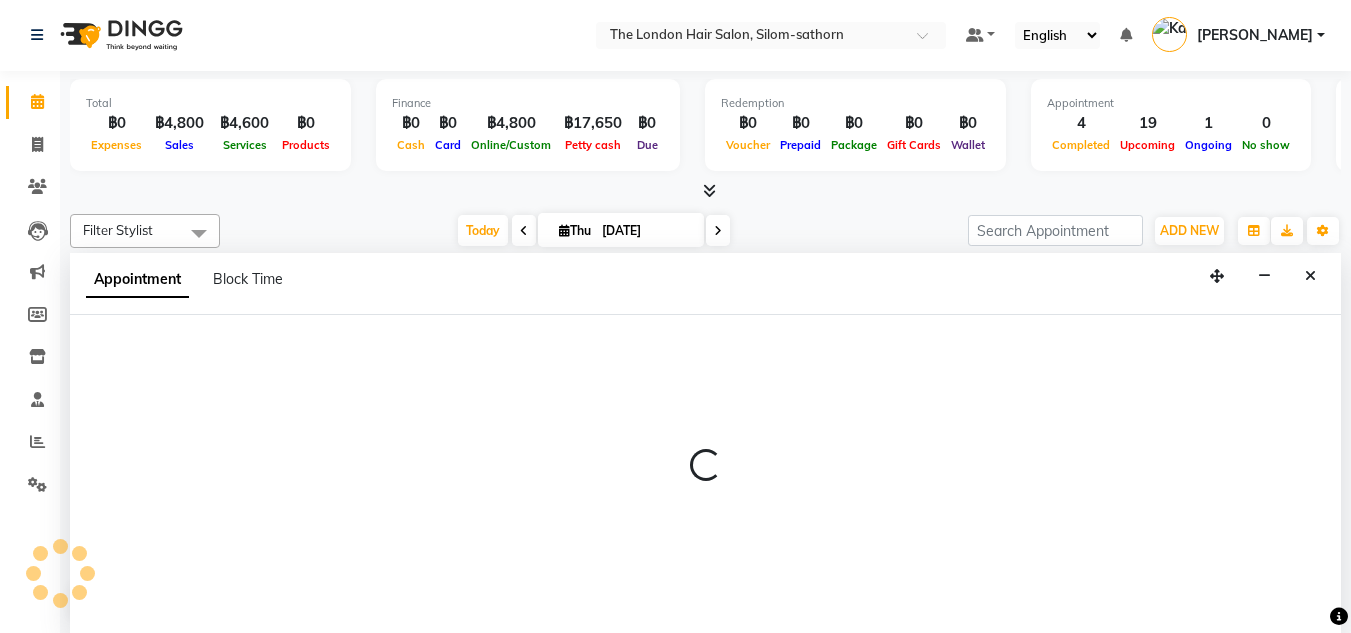 select on "56709" 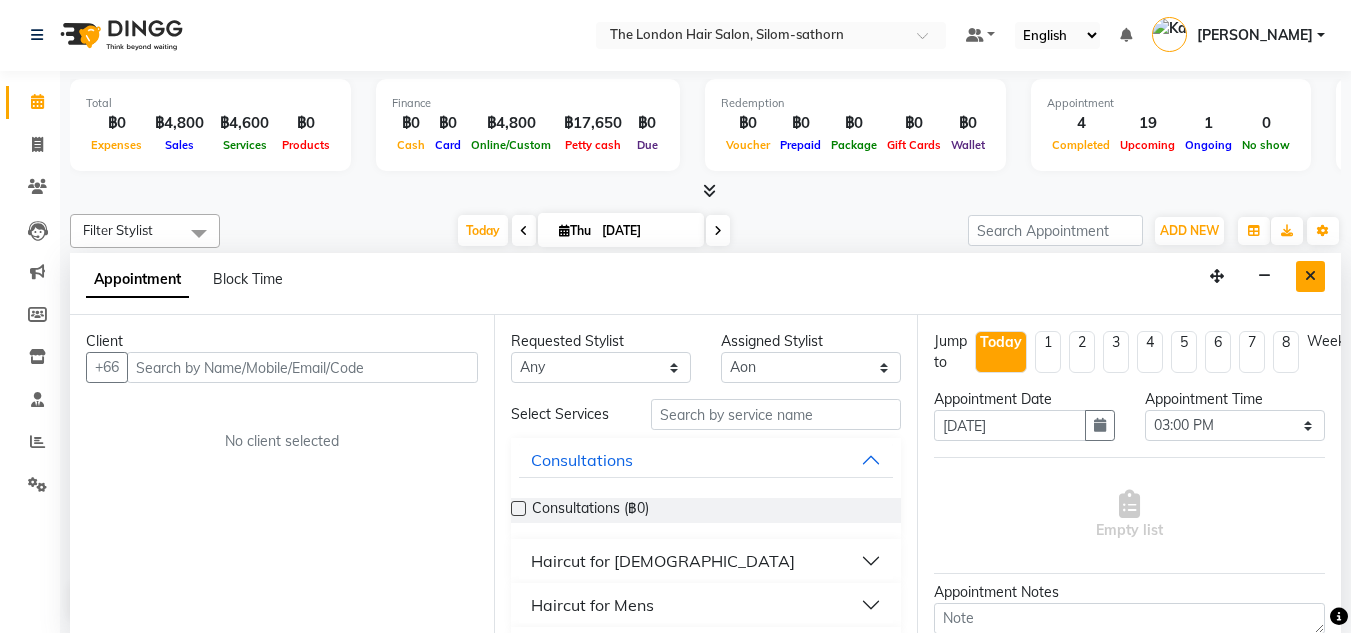 click at bounding box center [1310, 276] 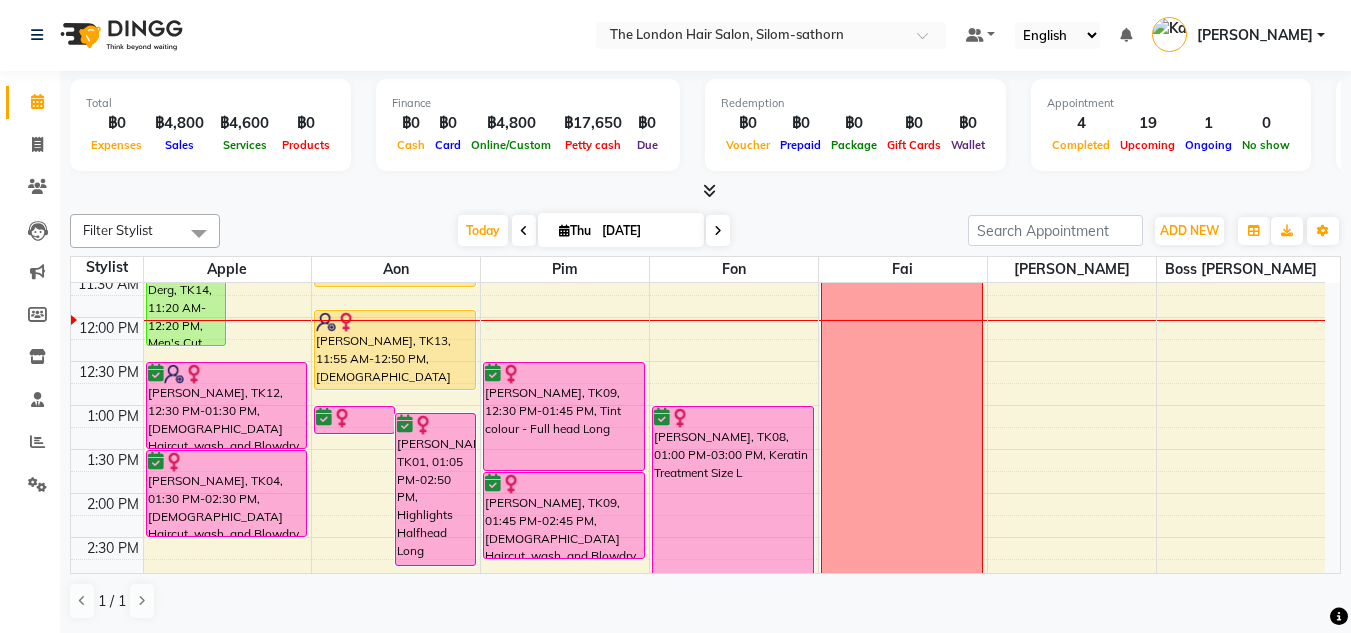 scroll, scrollTop: 247, scrollLeft: 0, axis: vertical 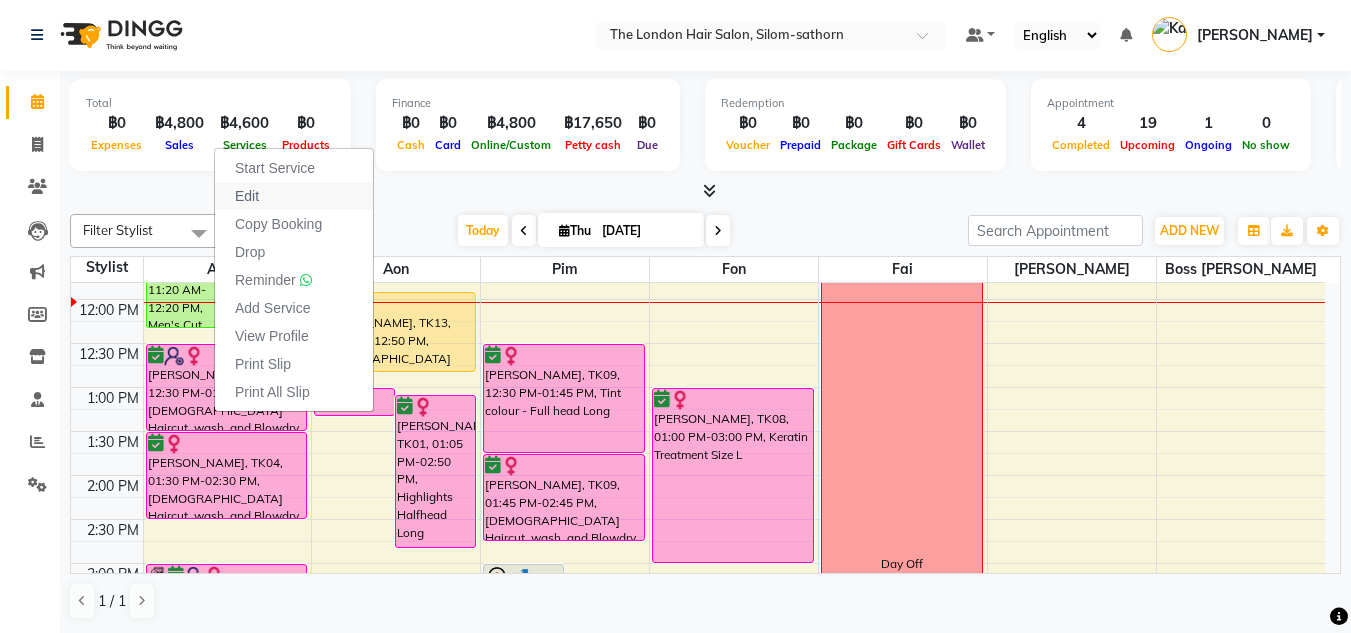 click on "Edit" at bounding box center [247, 196] 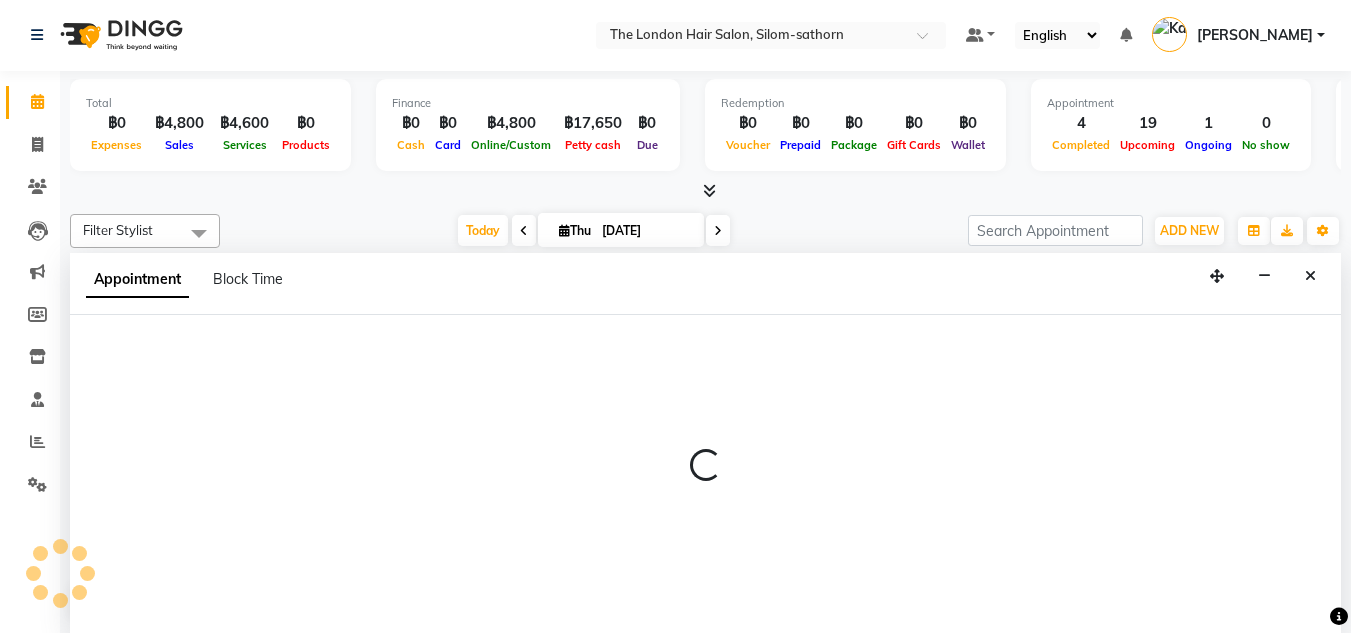 select on "tentative" 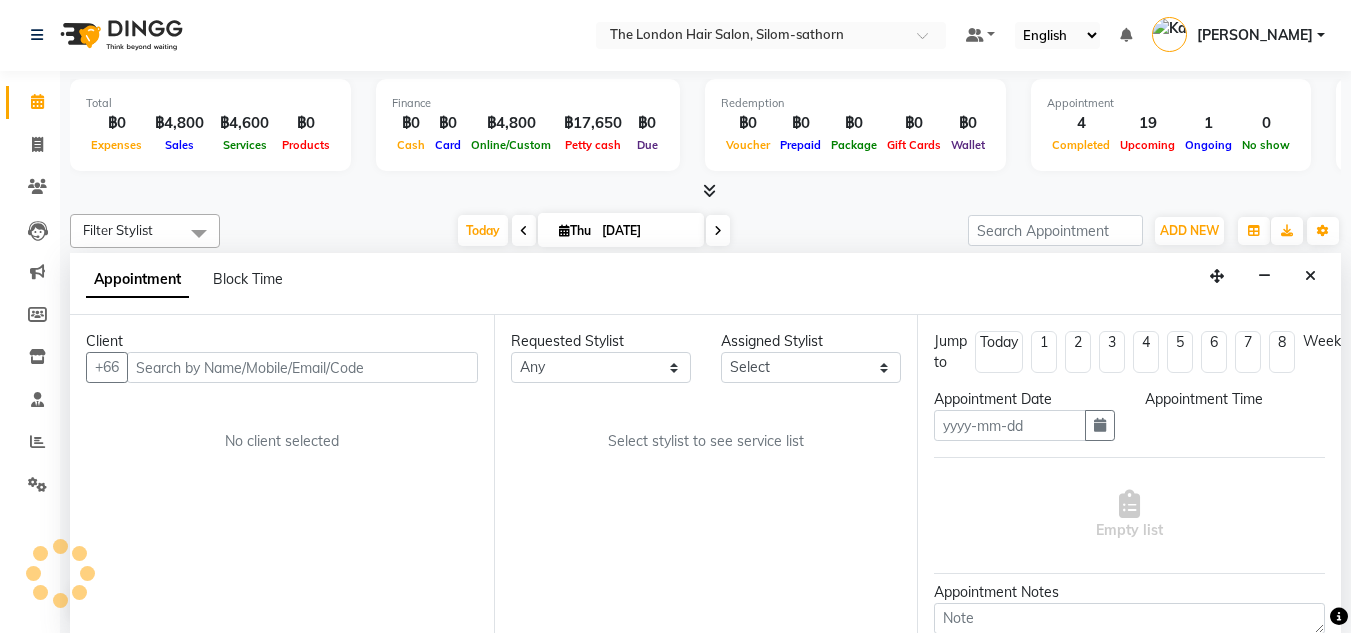 type on "[DATE]" 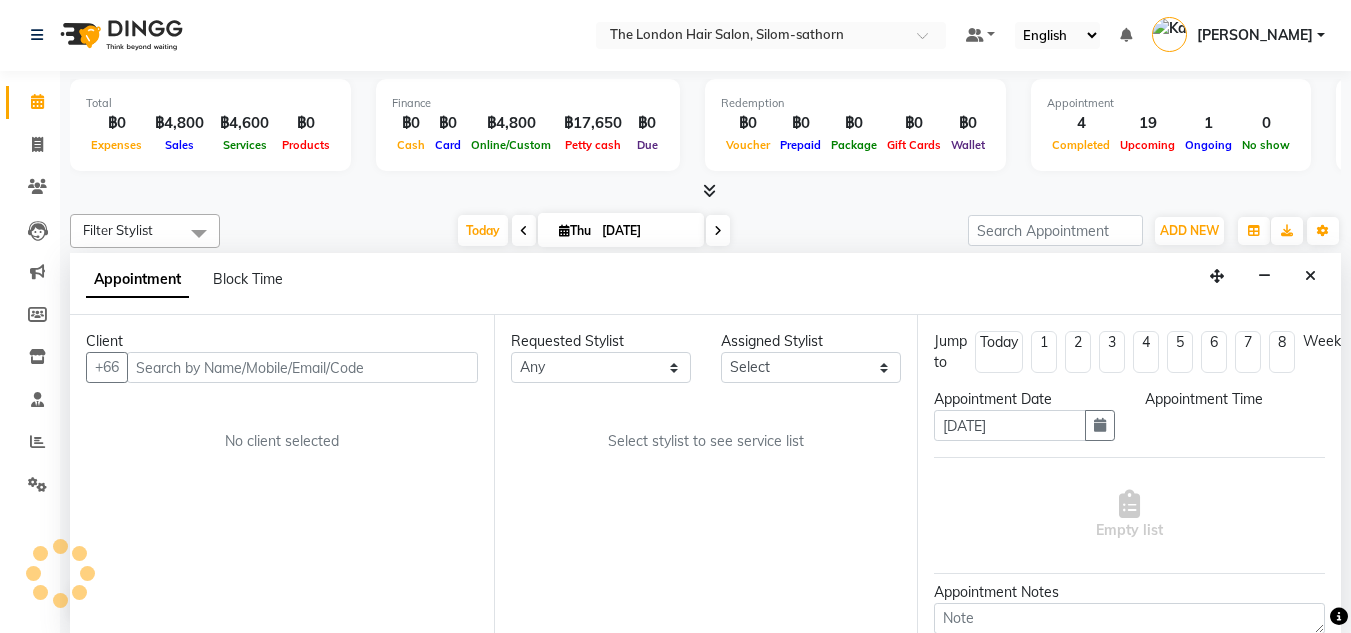 scroll, scrollTop: 0, scrollLeft: 0, axis: both 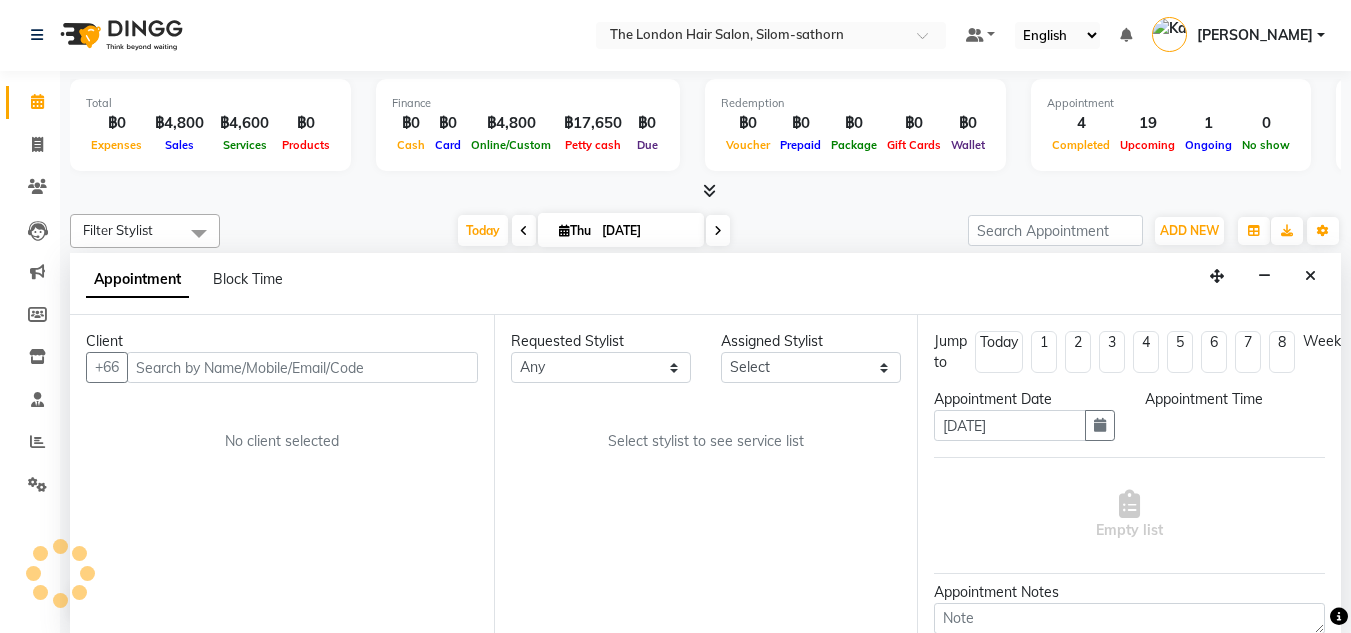 select on "confirm booking" 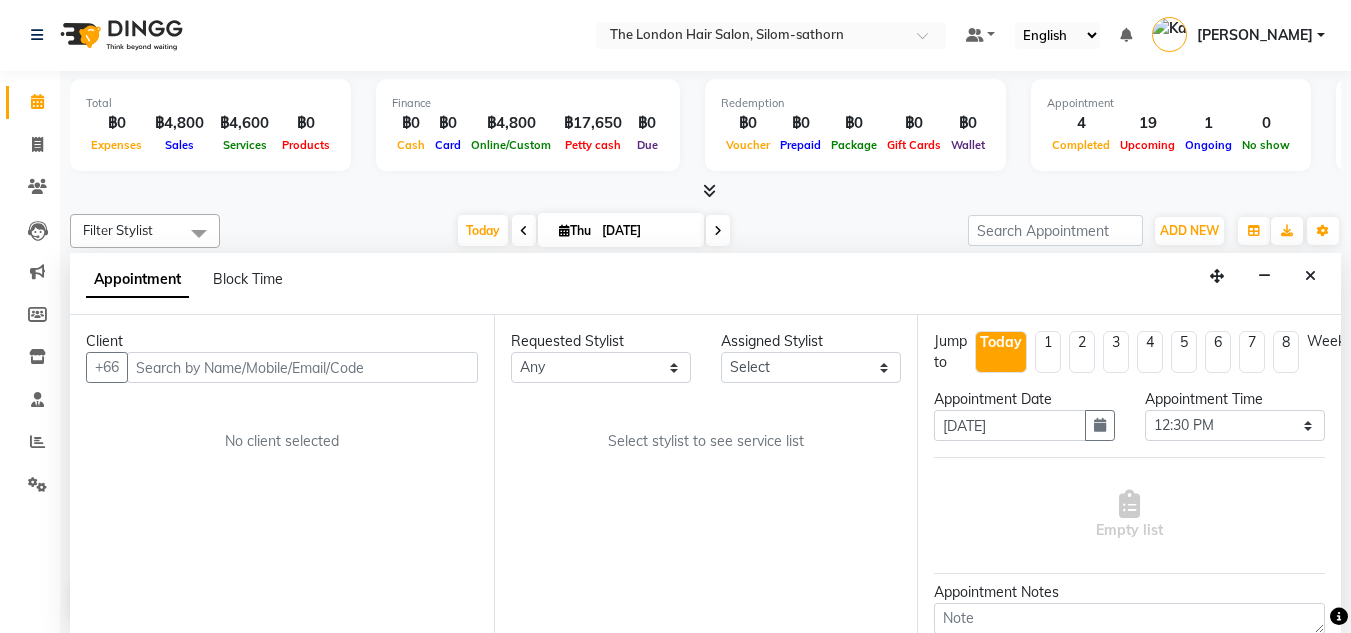 select on "56710" 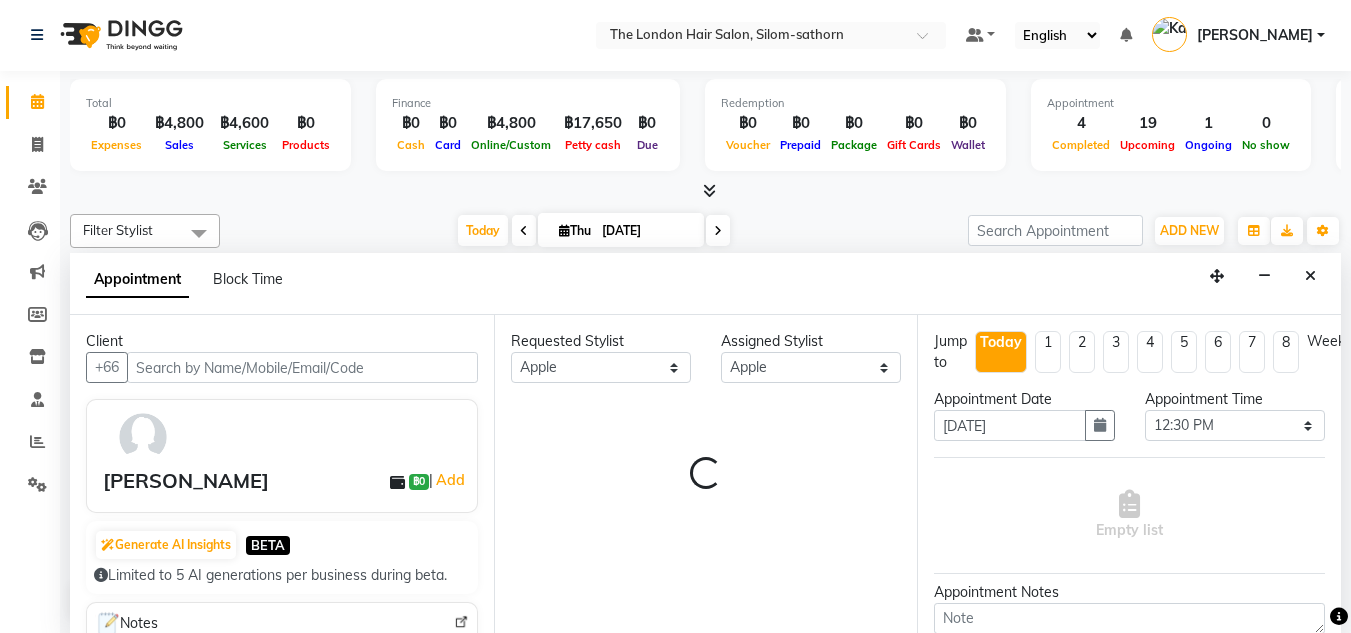 scroll, scrollTop: 265, scrollLeft: 0, axis: vertical 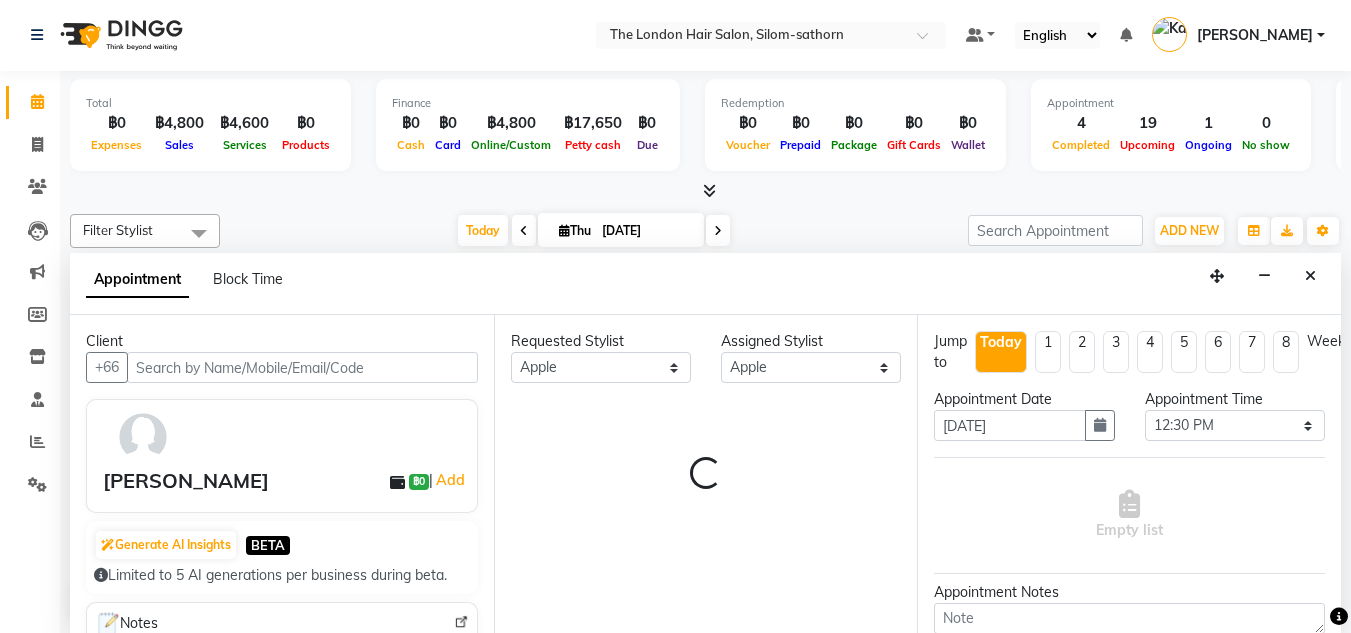 select on "3480" 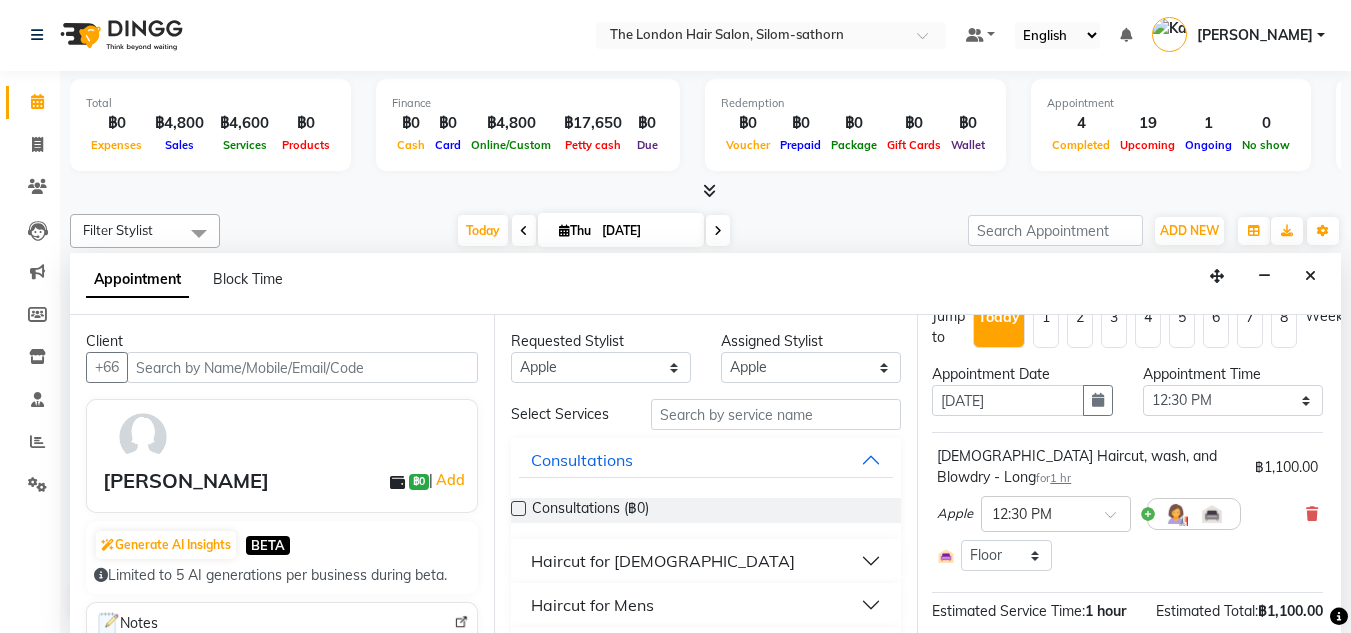 scroll, scrollTop: 26, scrollLeft: 2, axis: both 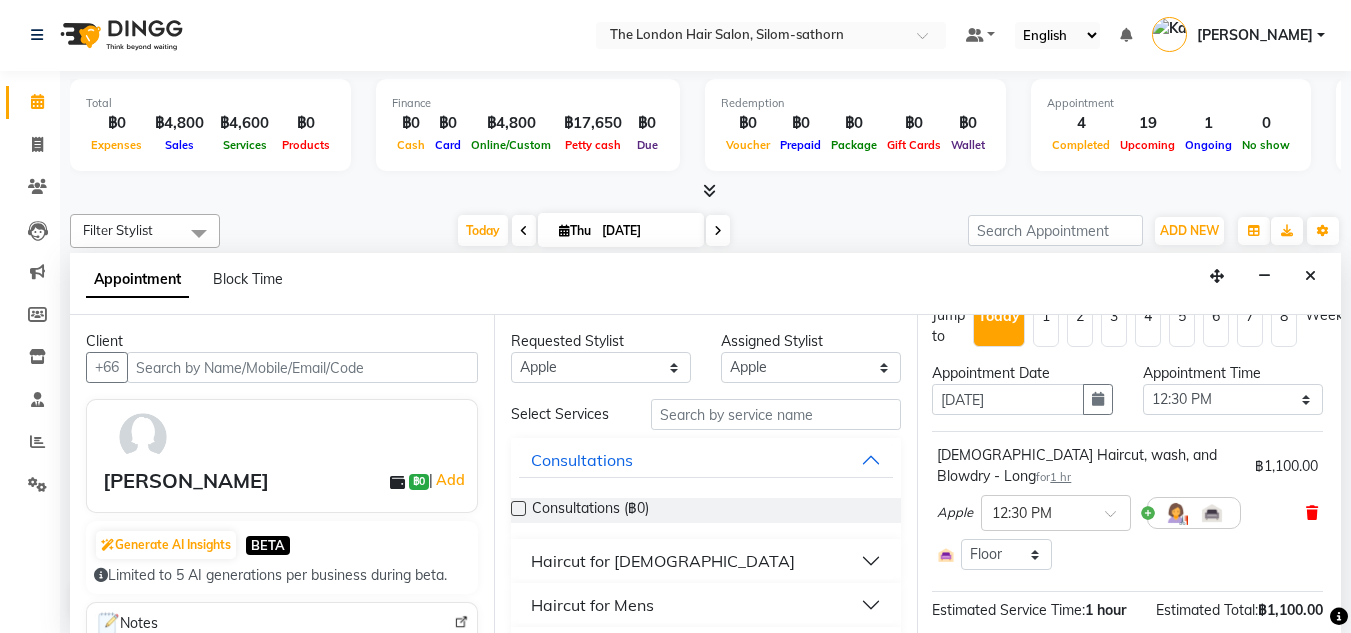 click at bounding box center (1312, 513) 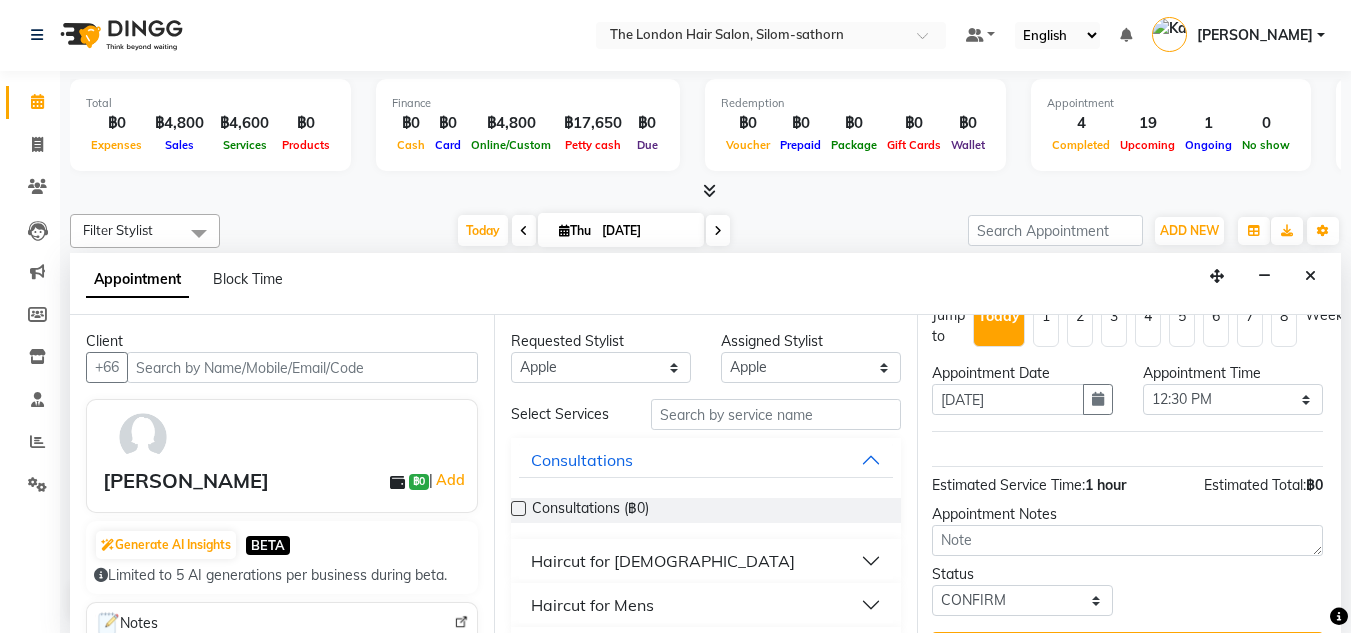 click on "Haircut for Ladies" at bounding box center (663, 561) 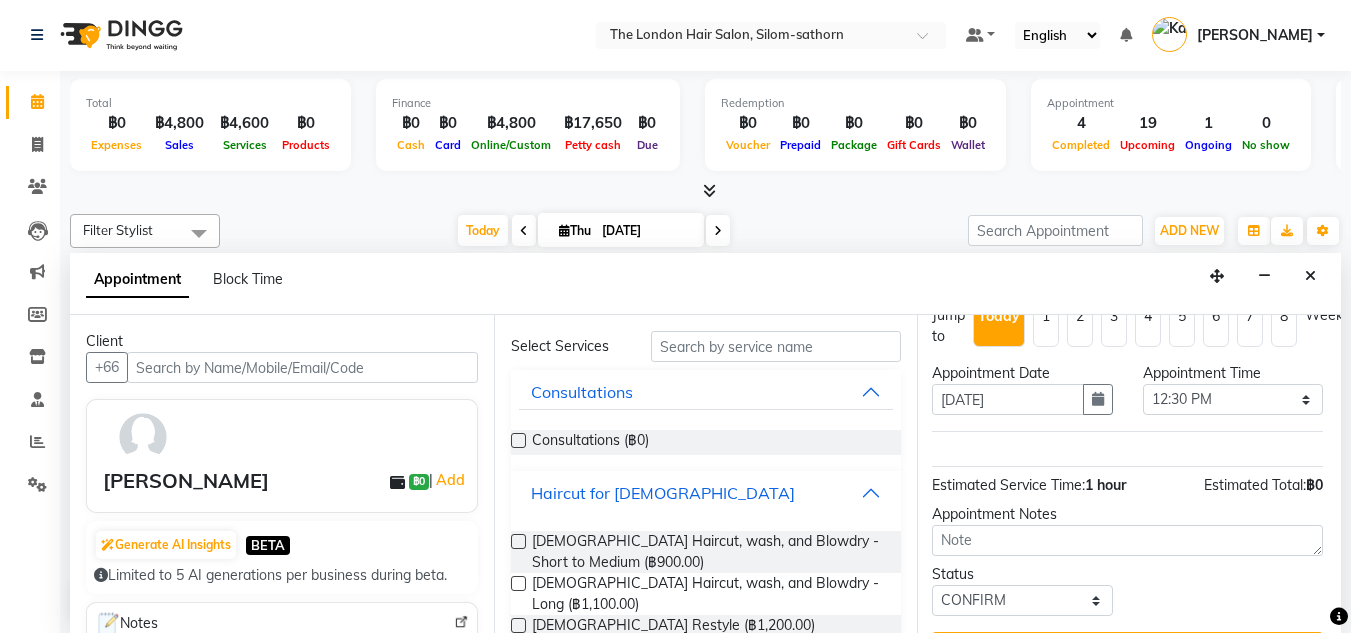 scroll, scrollTop: 69, scrollLeft: 0, axis: vertical 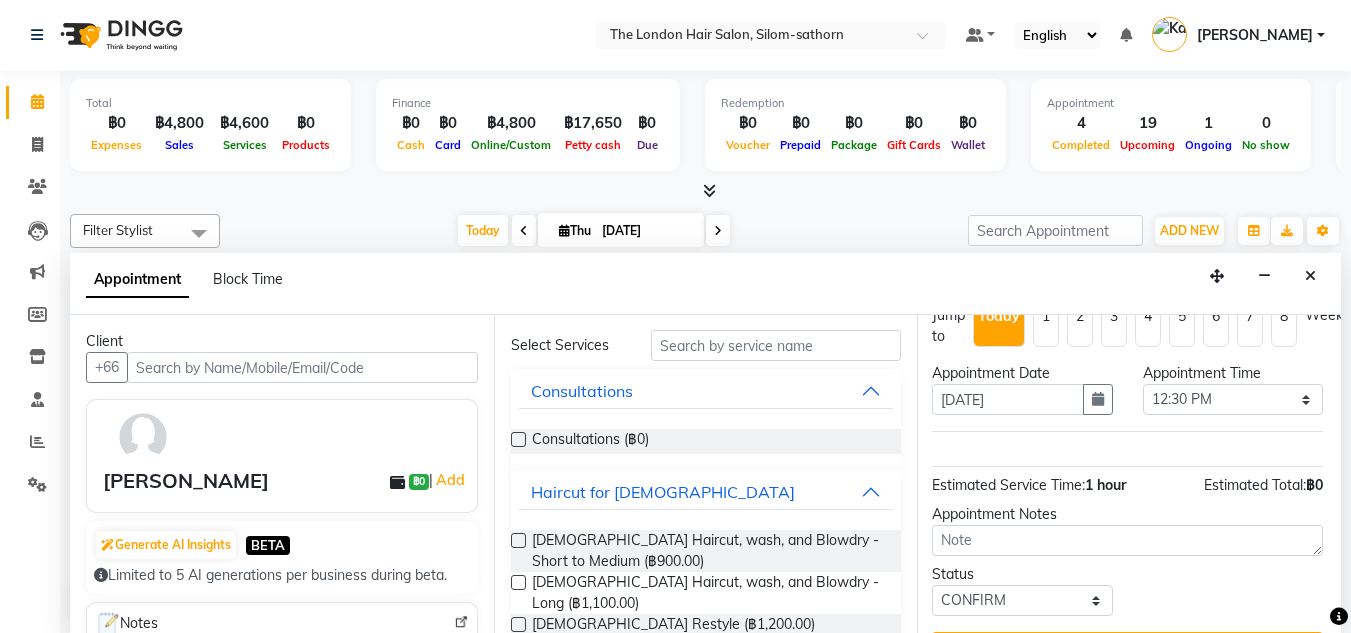 click at bounding box center [518, 540] 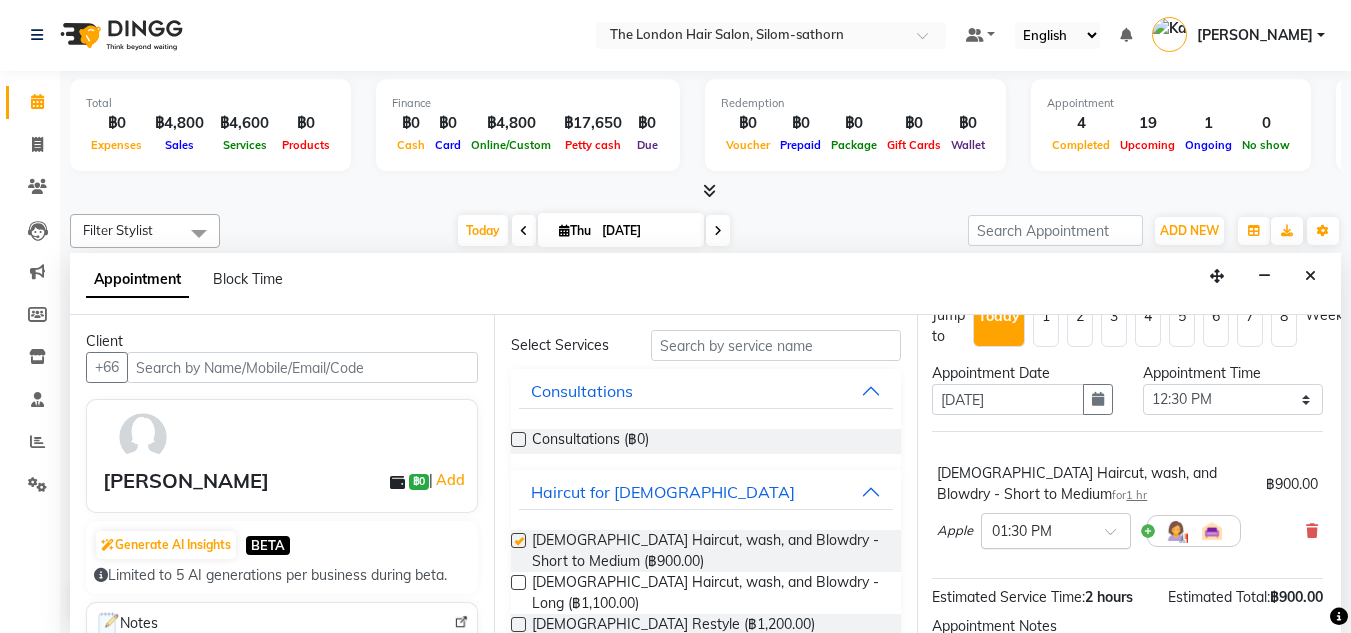 checkbox on "false" 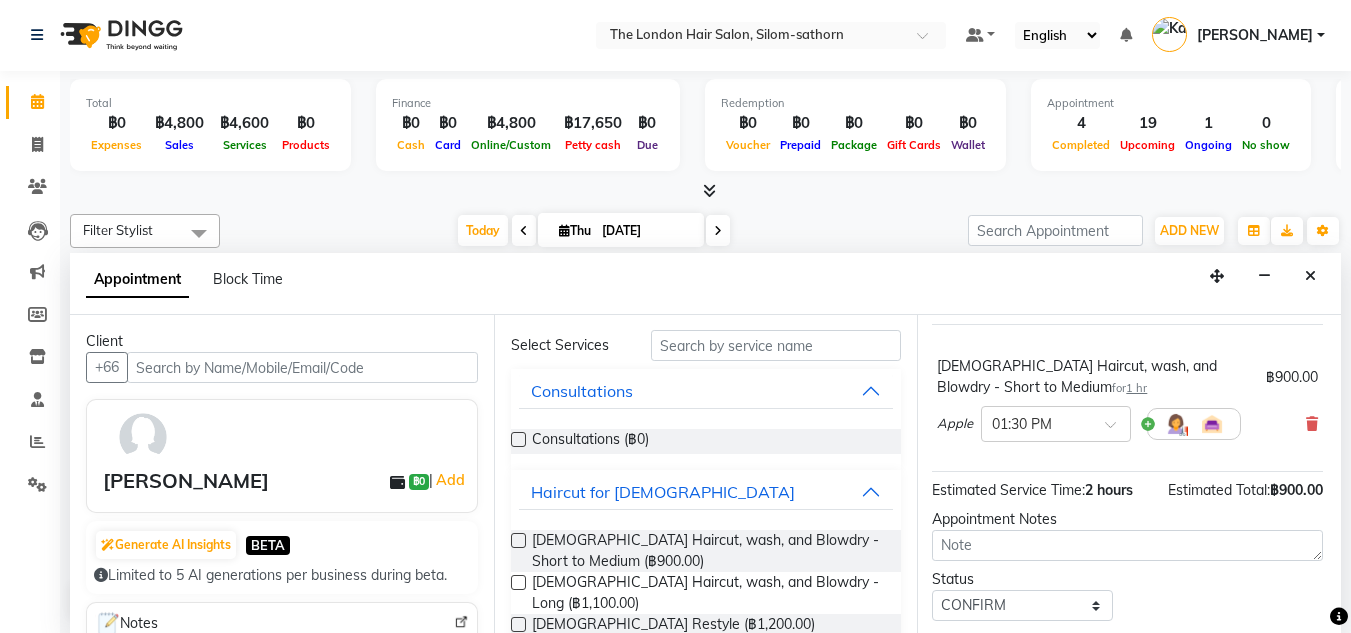 scroll, scrollTop: 134, scrollLeft: 2, axis: both 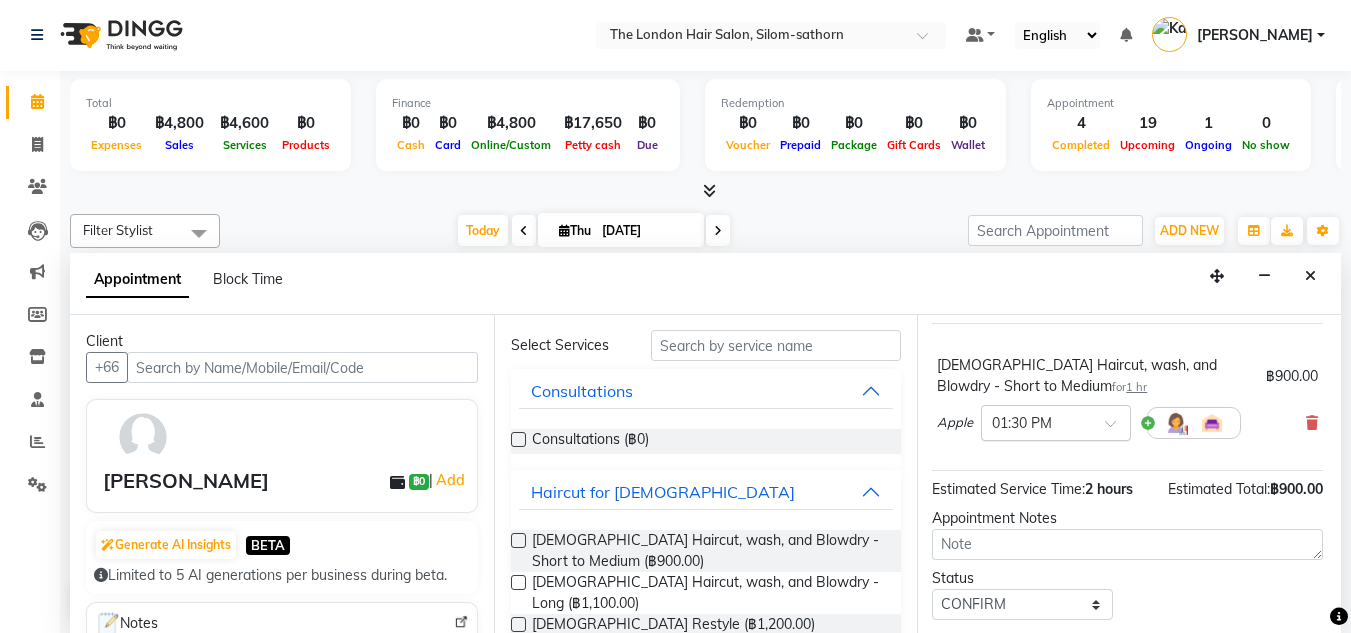 click at bounding box center [1036, 421] 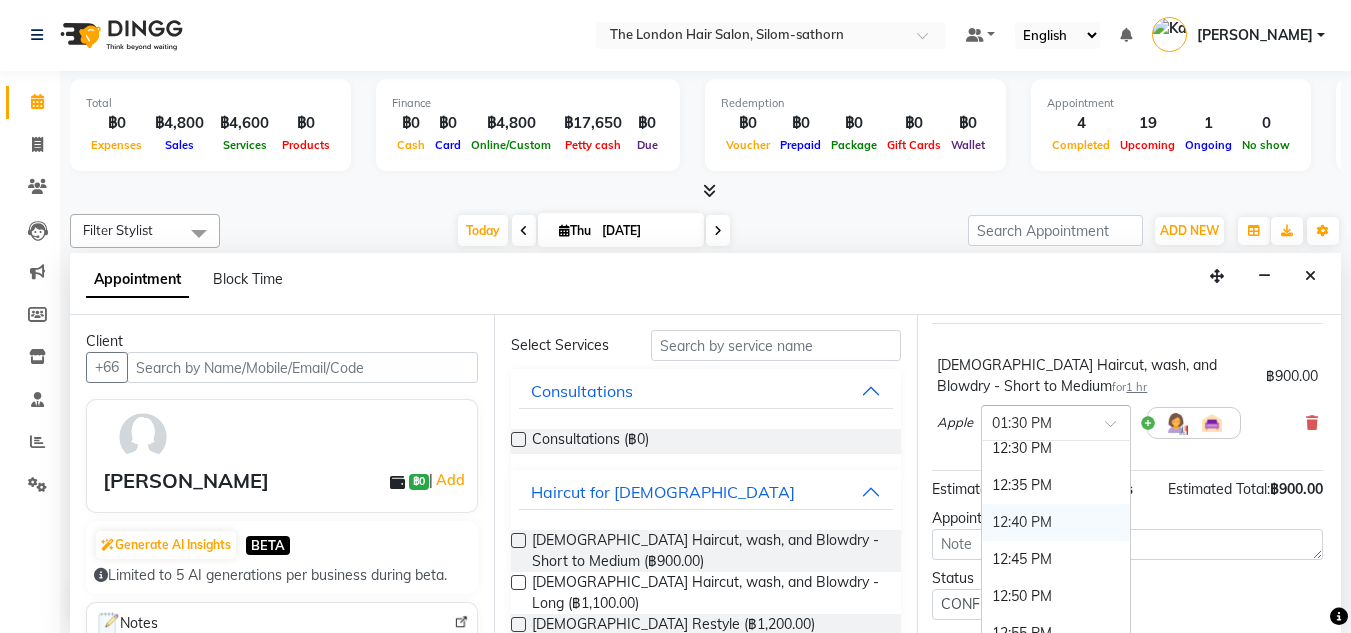scroll, scrollTop: 1161, scrollLeft: 0, axis: vertical 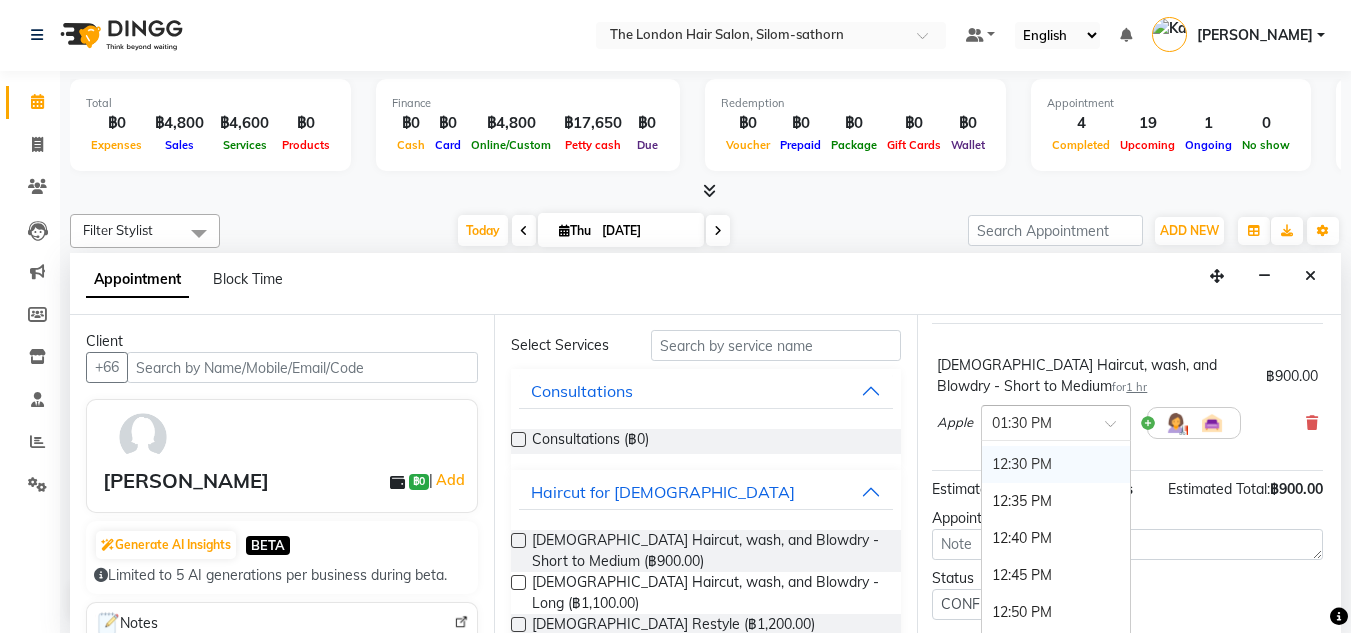 click on "12:30 PM" at bounding box center (1056, 464) 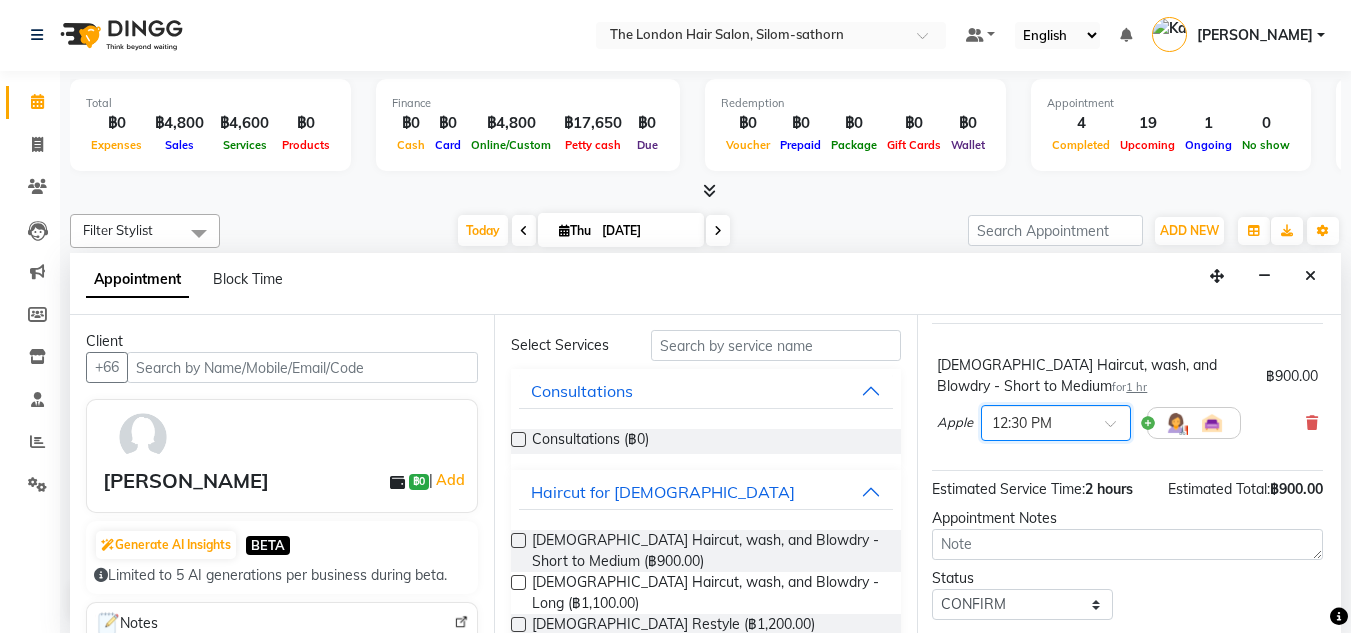 scroll, scrollTop: 204, scrollLeft: 2, axis: both 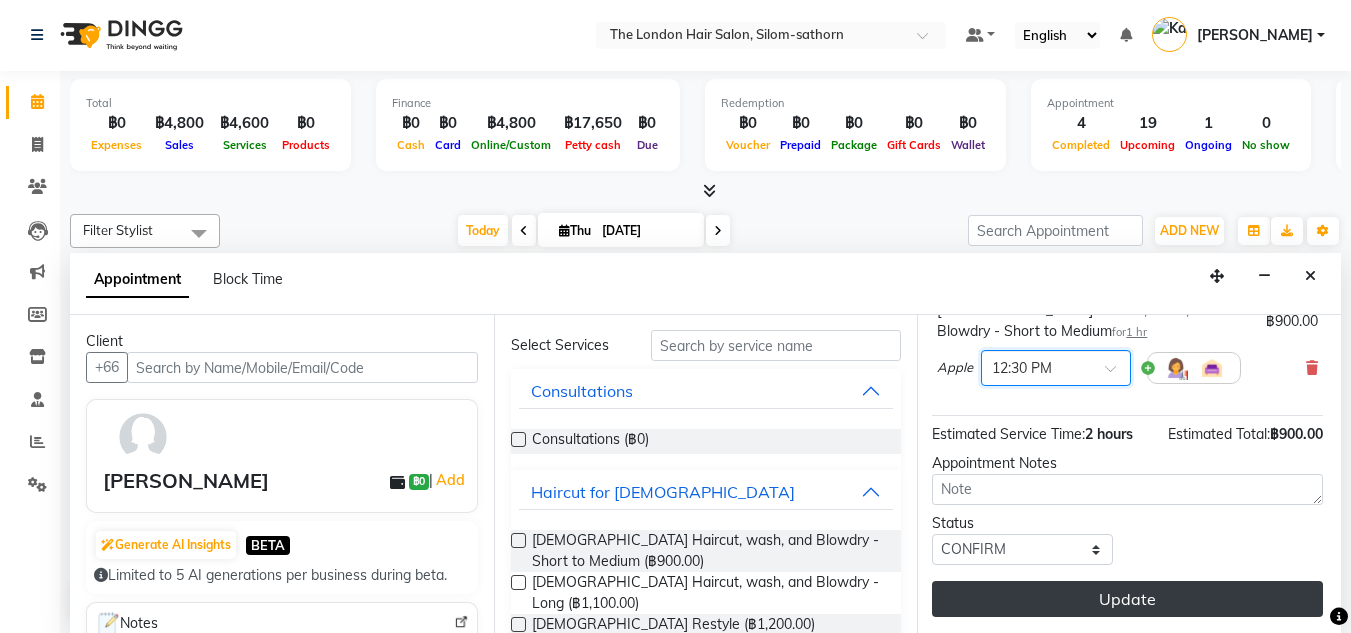 click on "Update" at bounding box center (1127, 599) 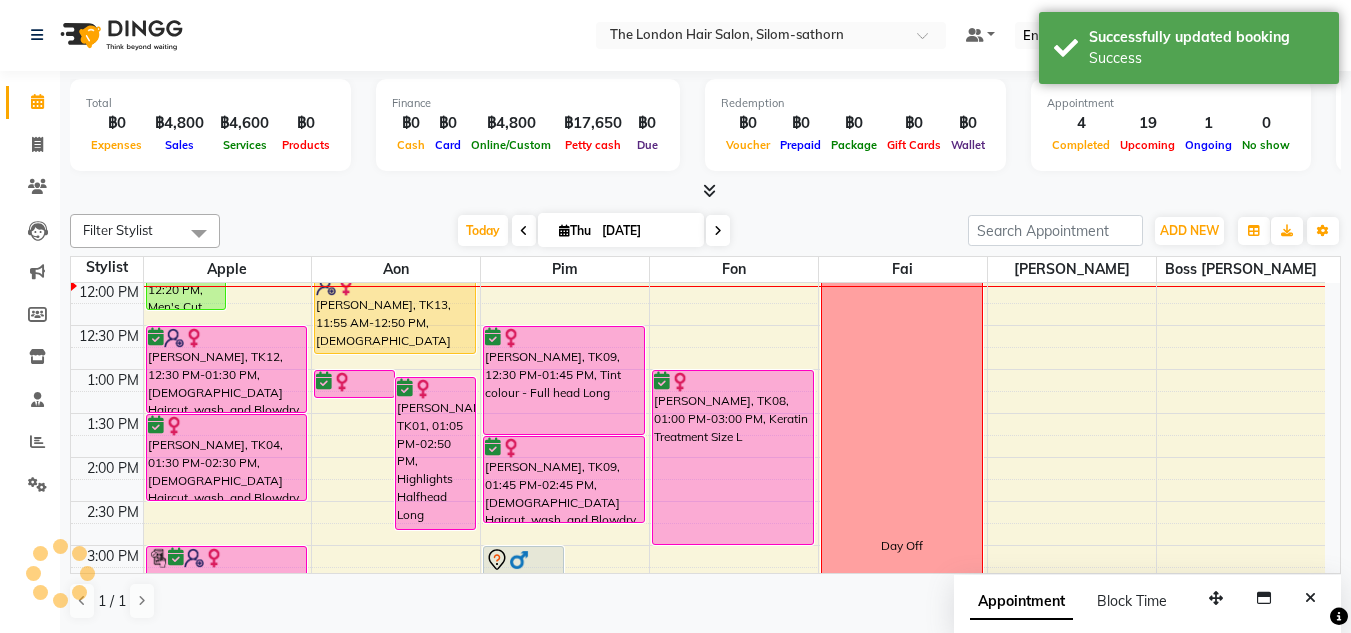 scroll, scrollTop: 0, scrollLeft: 0, axis: both 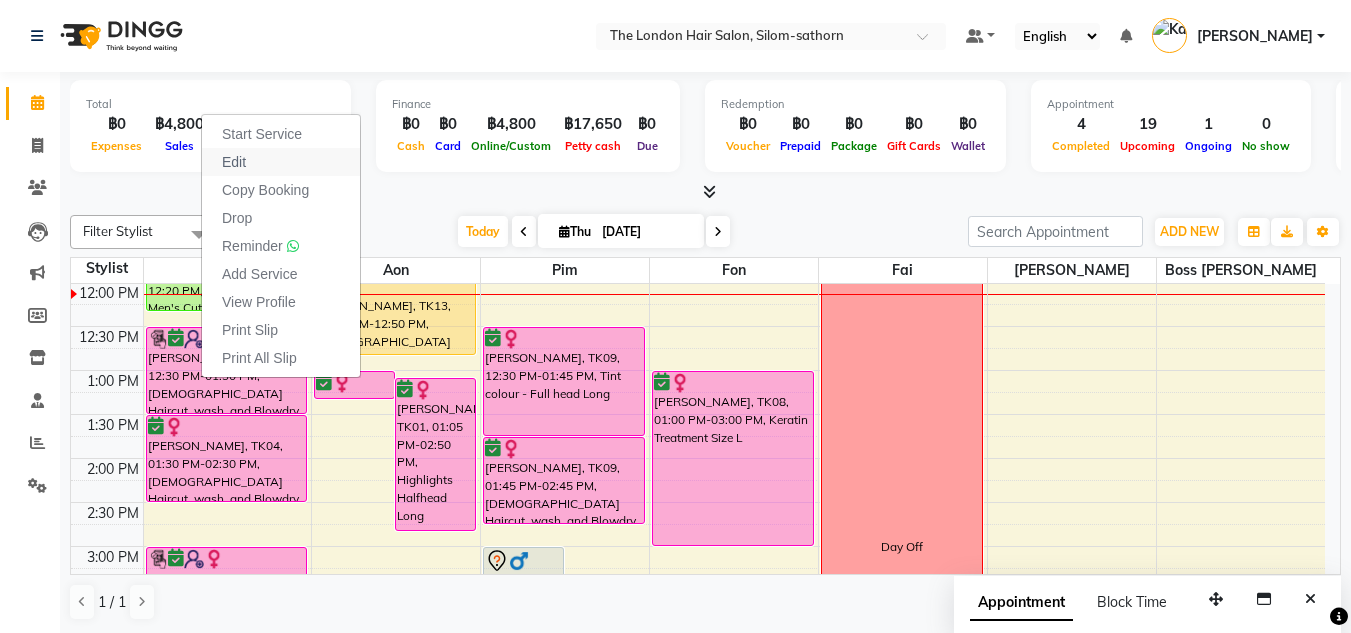 click on "Edit" at bounding box center (234, 162) 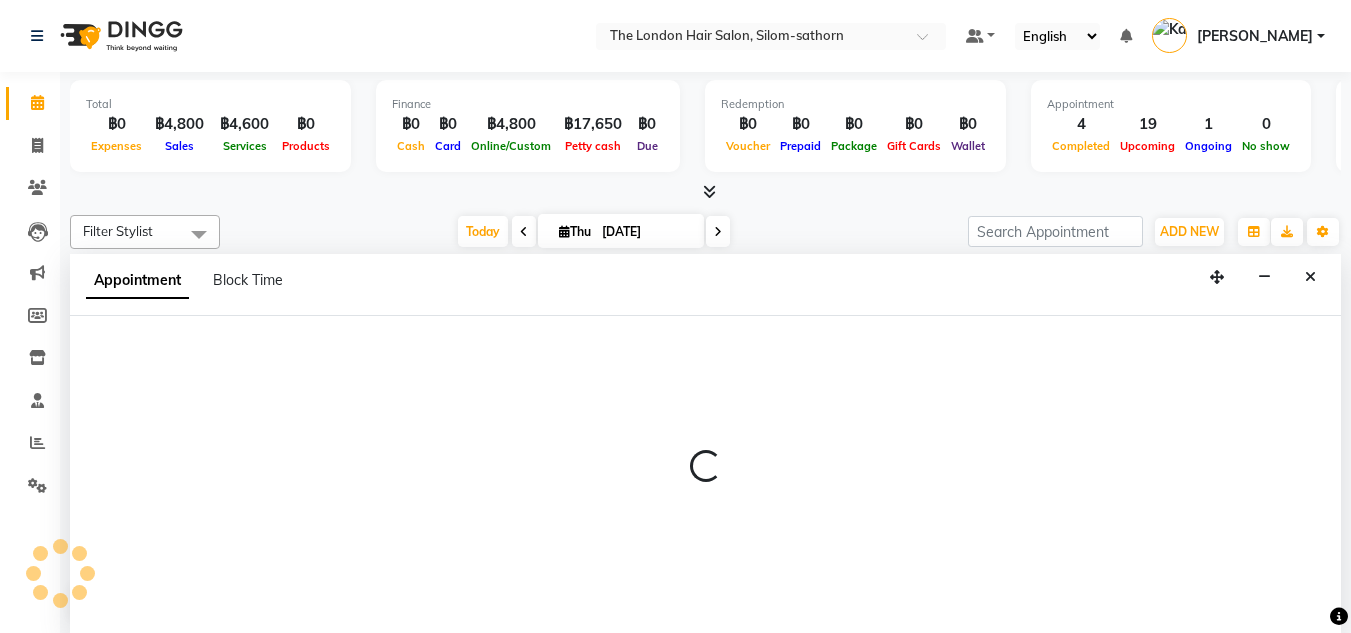 scroll, scrollTop: 1, scrollLeft: 0, axis: vertical 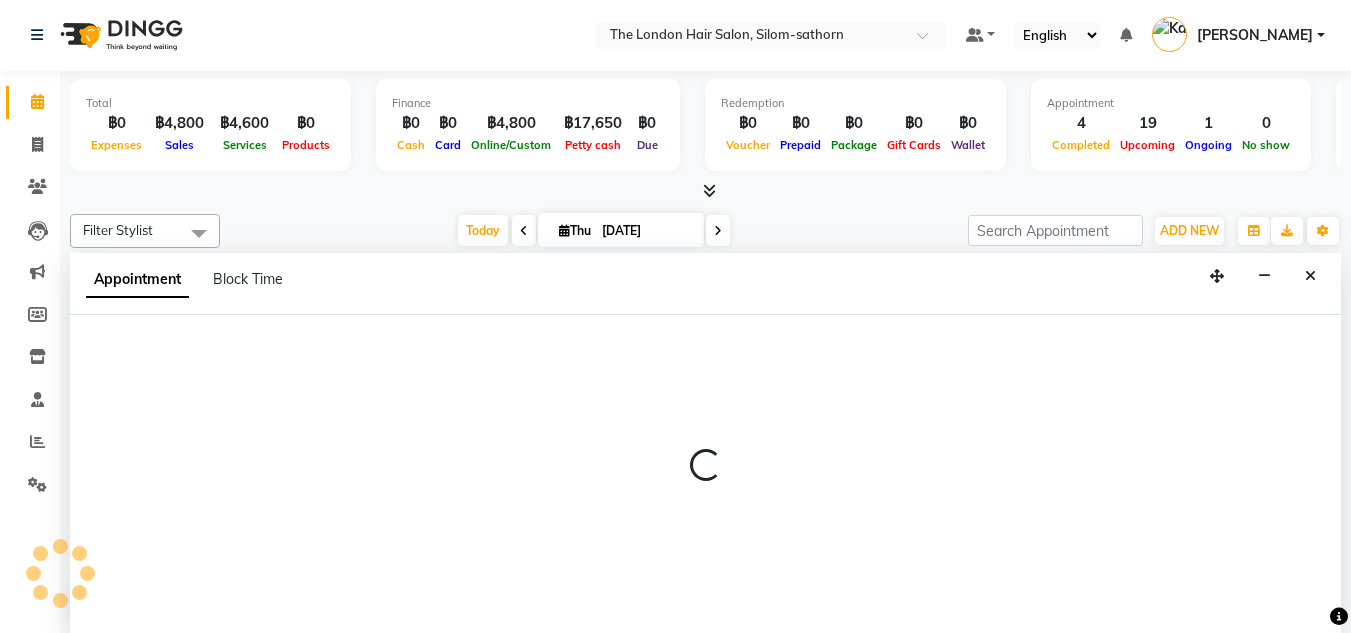select on "tentative" 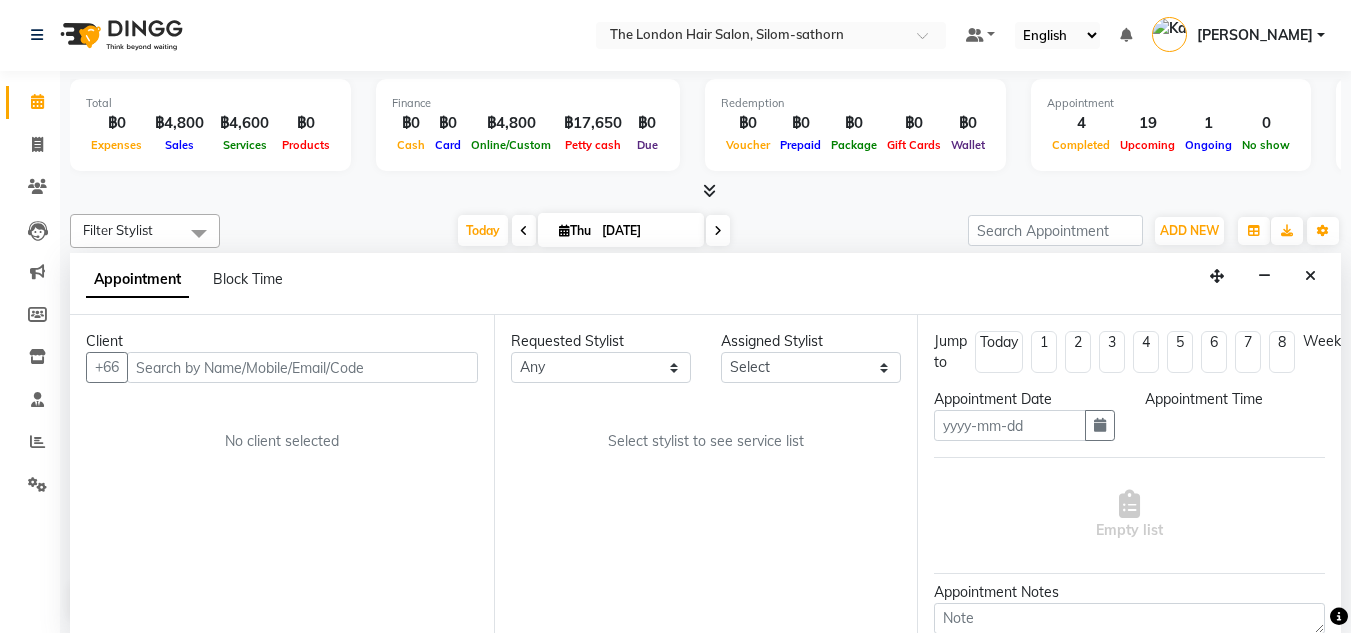 type on "[DATE]" 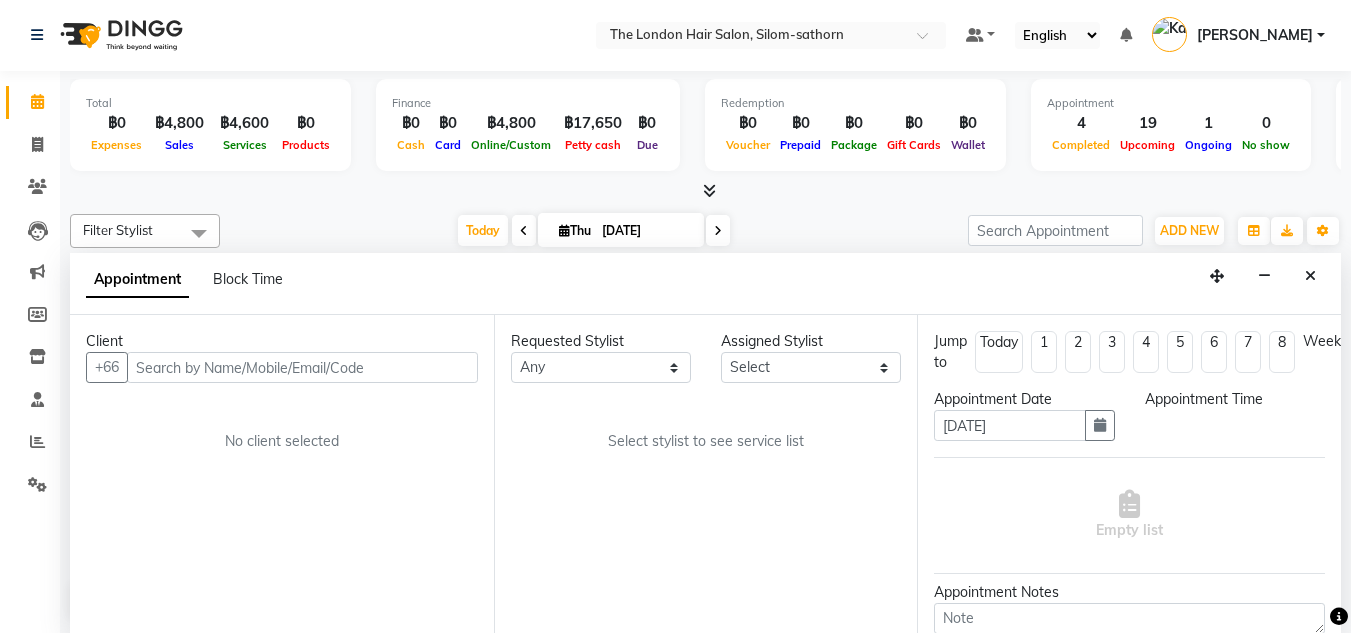 select on "confirm booking" 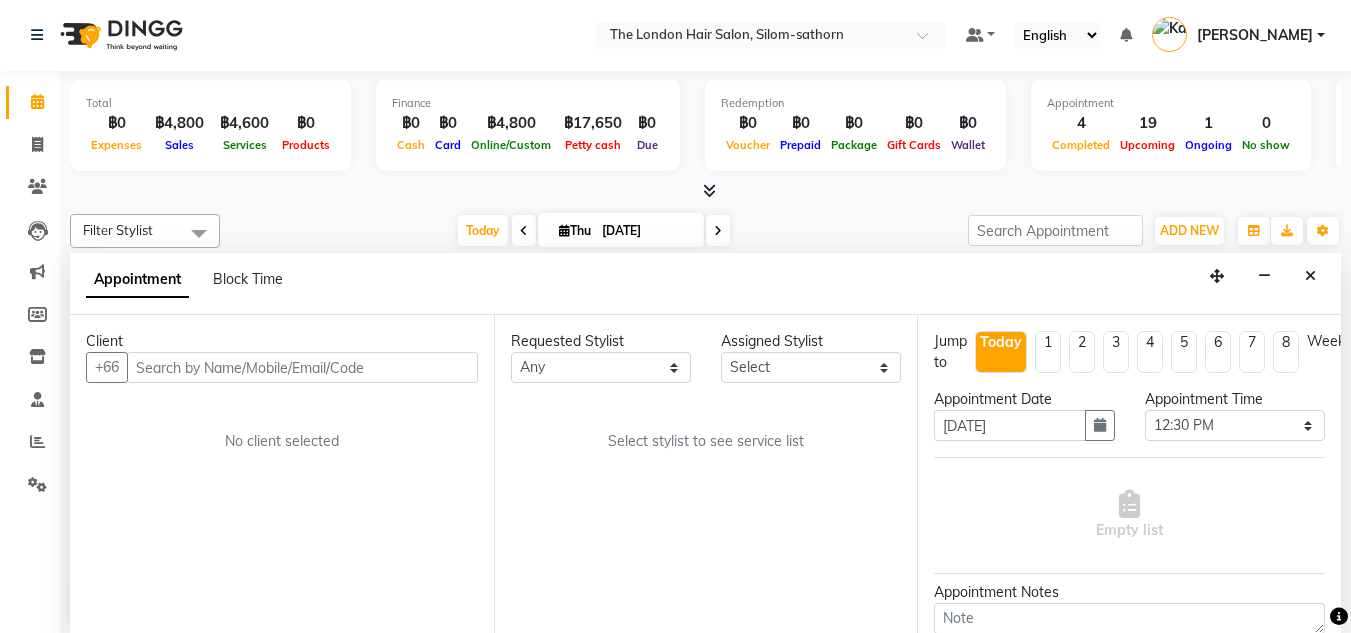 scroll, scrollTop: 0, scrollLeft: 0, axis: both 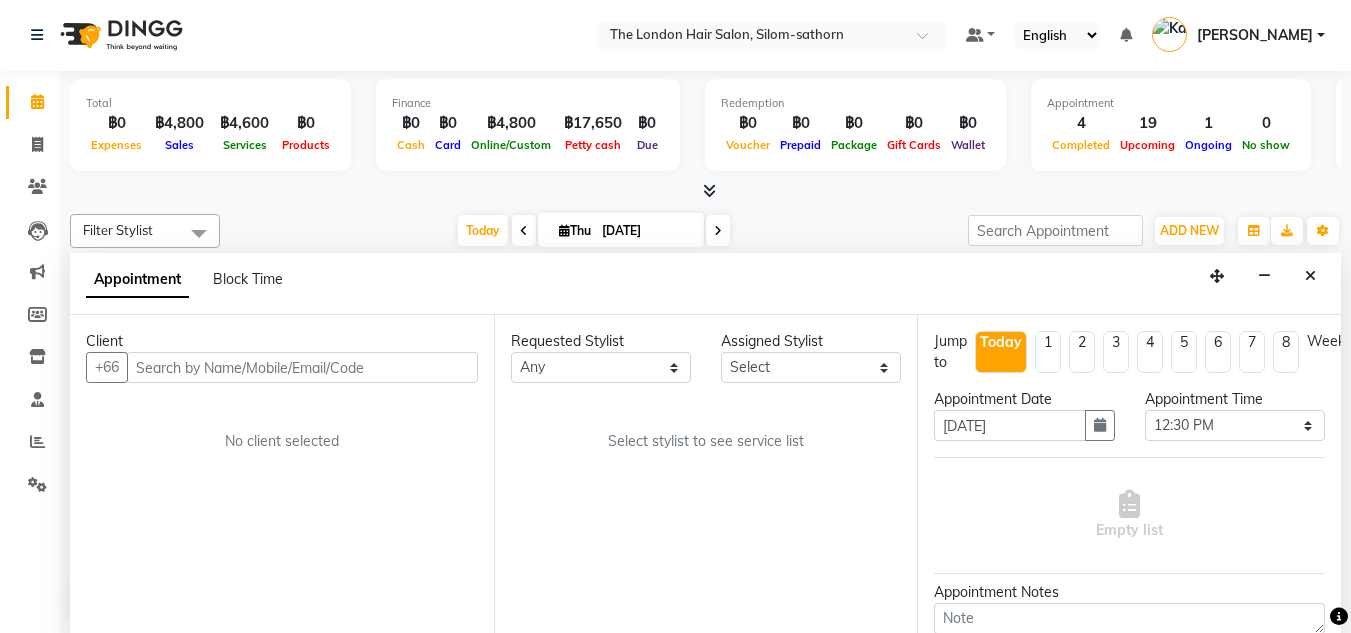 select on "56710" 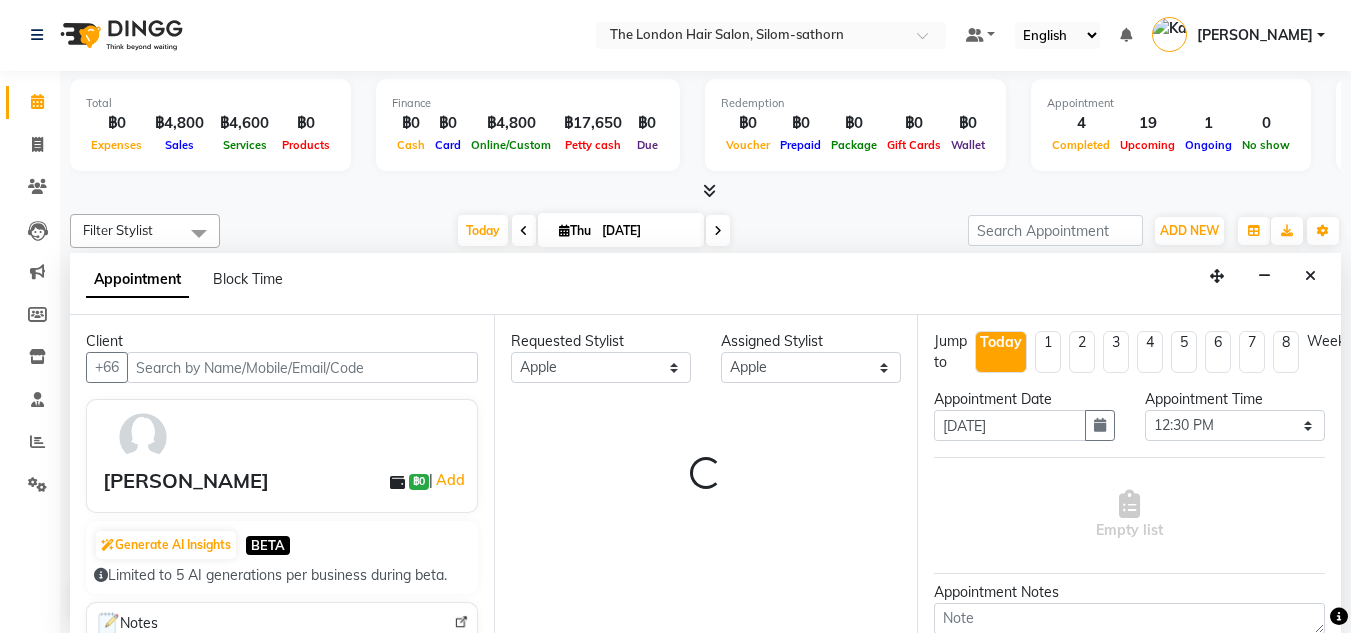 select on "3480" 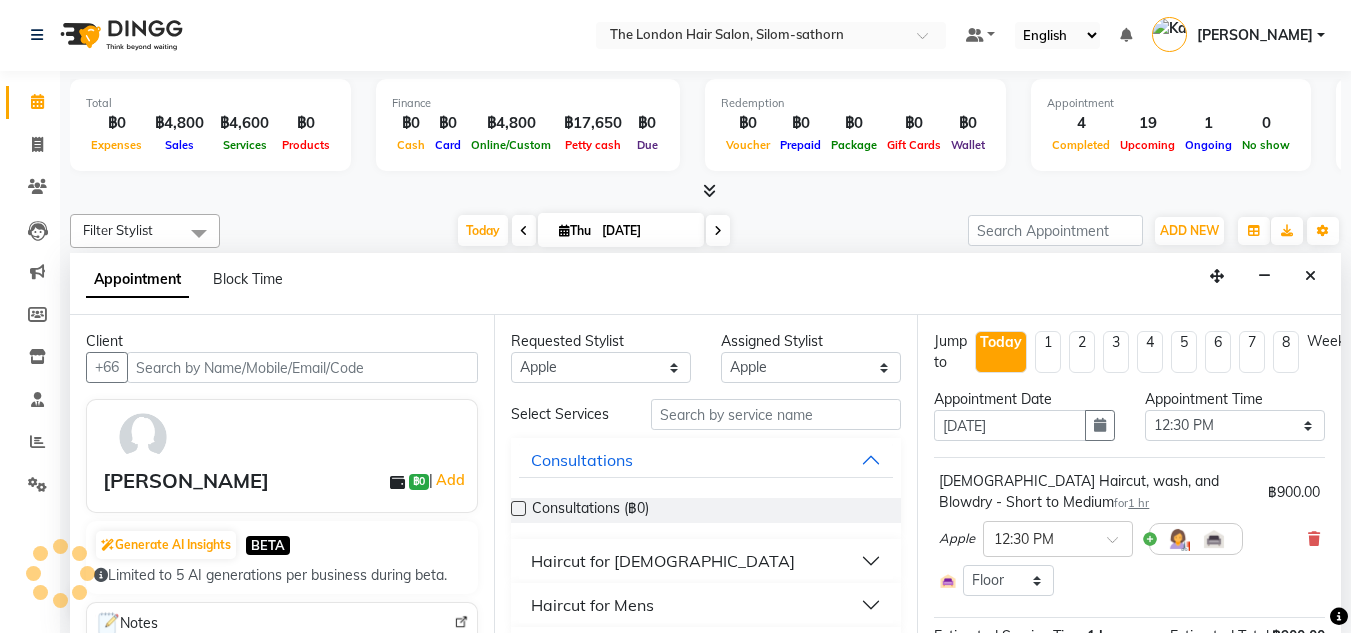 scroll, scrollTop: 265, scrollLeft: 0, axis: vertical 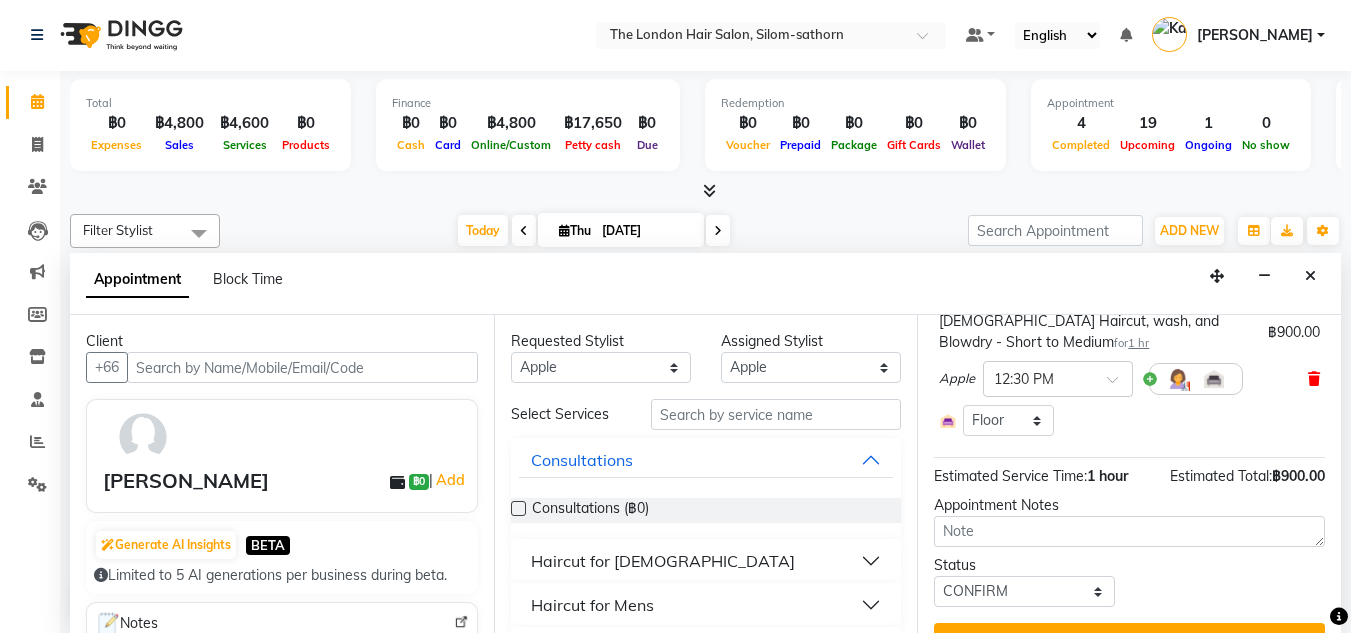 click at bounding box center [1314, 379] 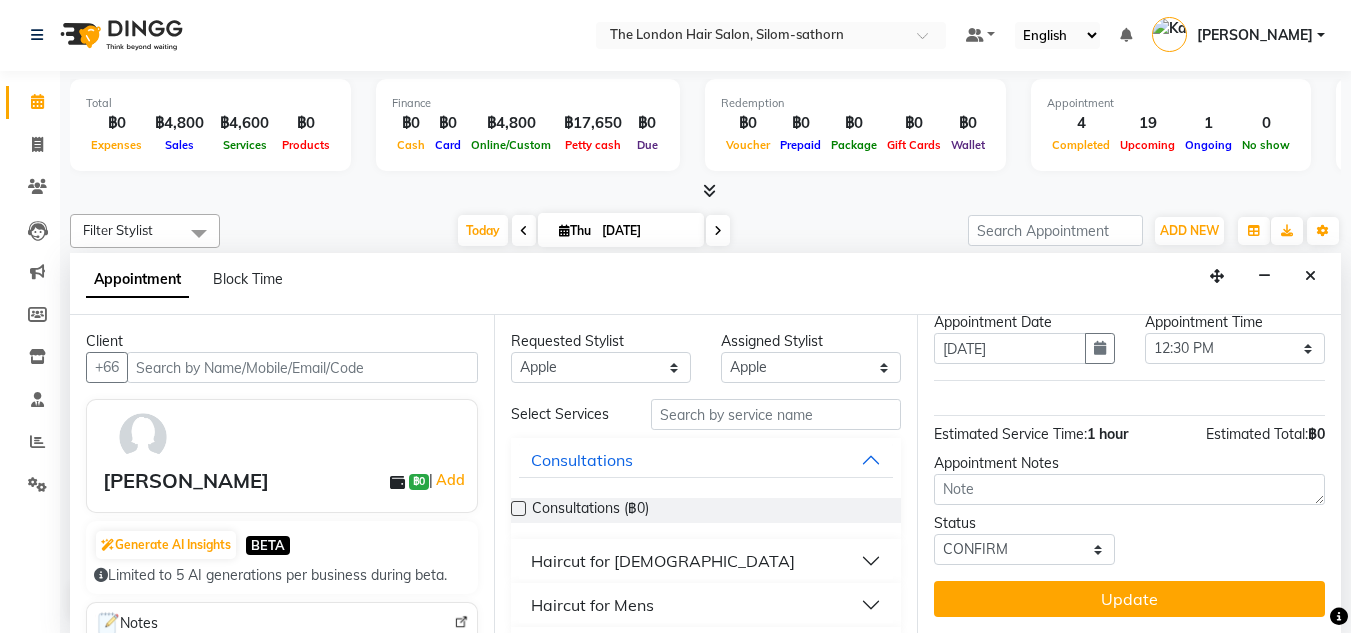 scroll, scrollTop: 92, scrollLeft: 0, axis: vertical 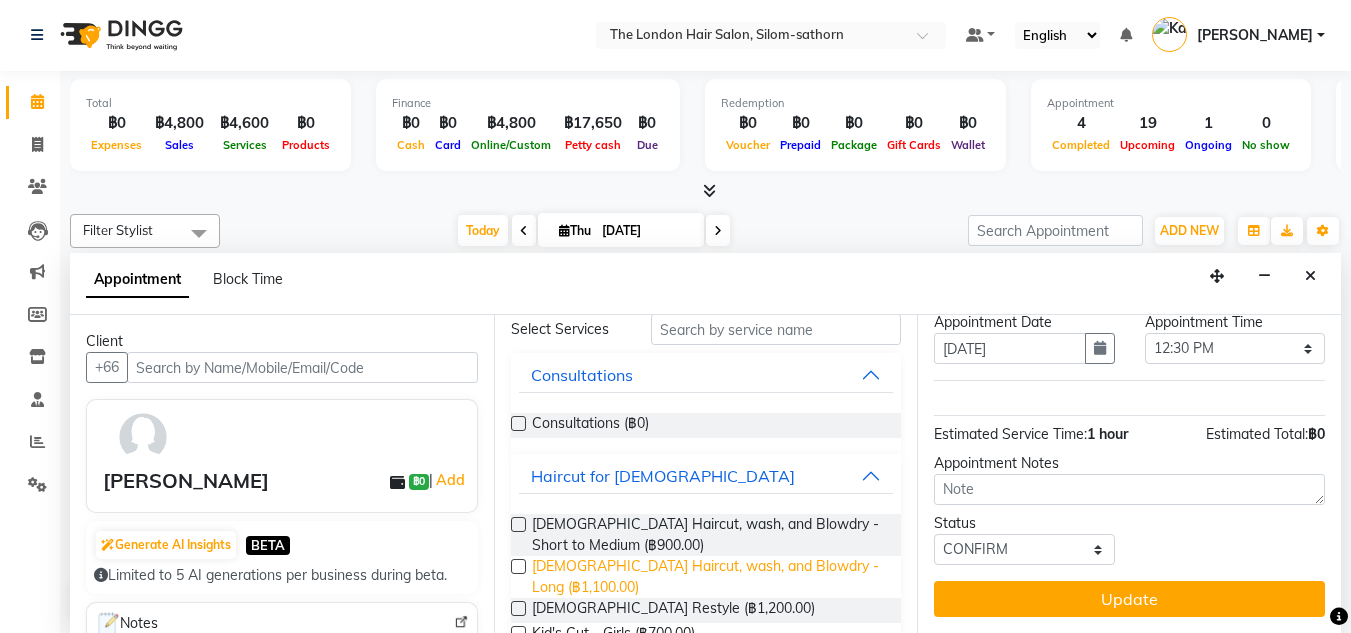 click on "Ladies Haircut, wash, and Blowdry - Long (฿1,100.00)" at bounding box center [709, 577] 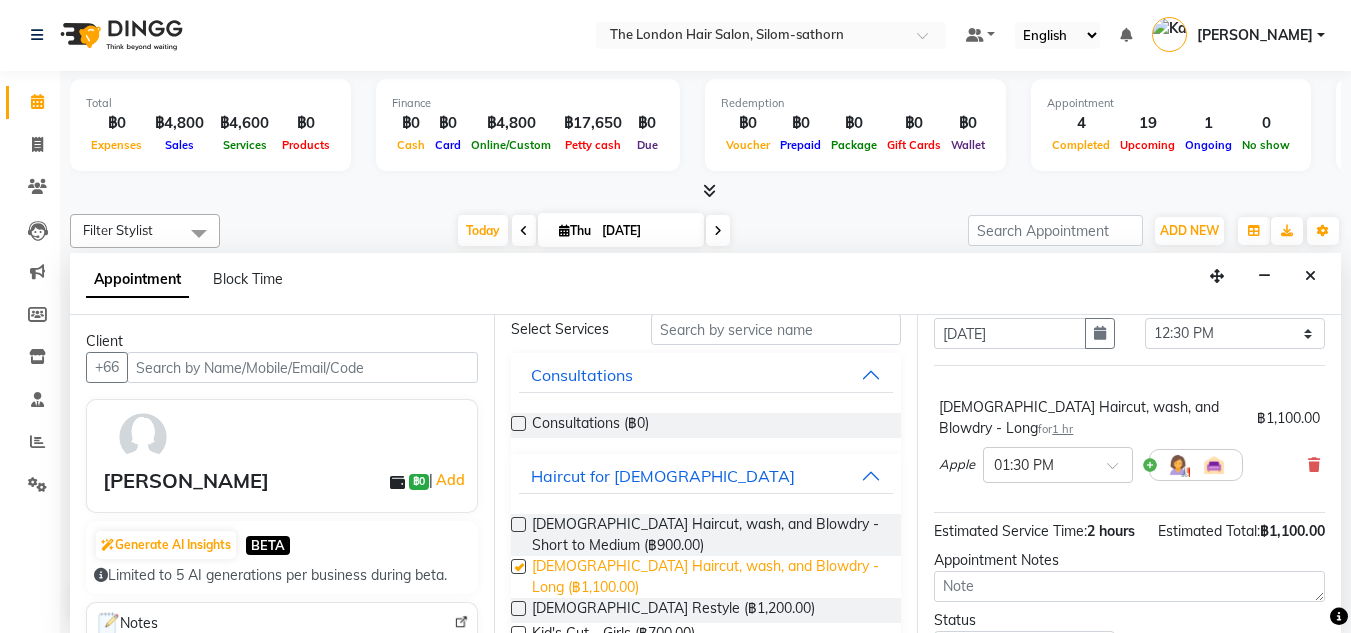scroll, scrollTop: 160, scrollLeft: 0, axis: vertical 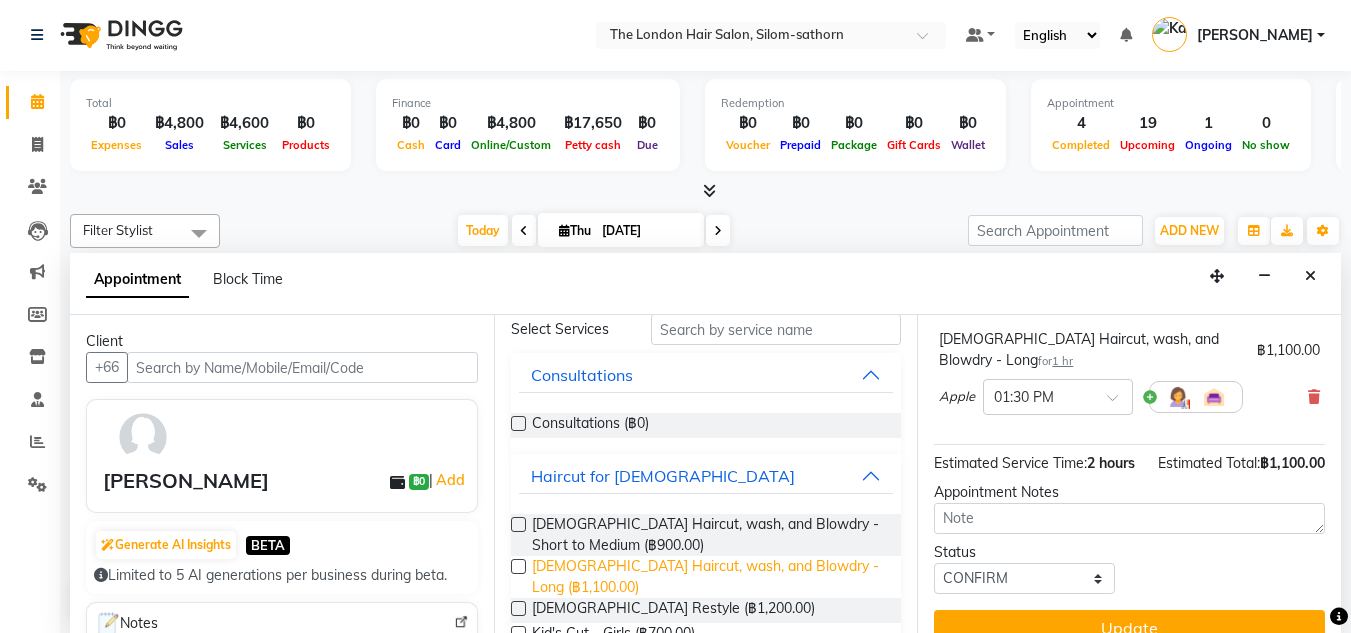 checkbox on "false" 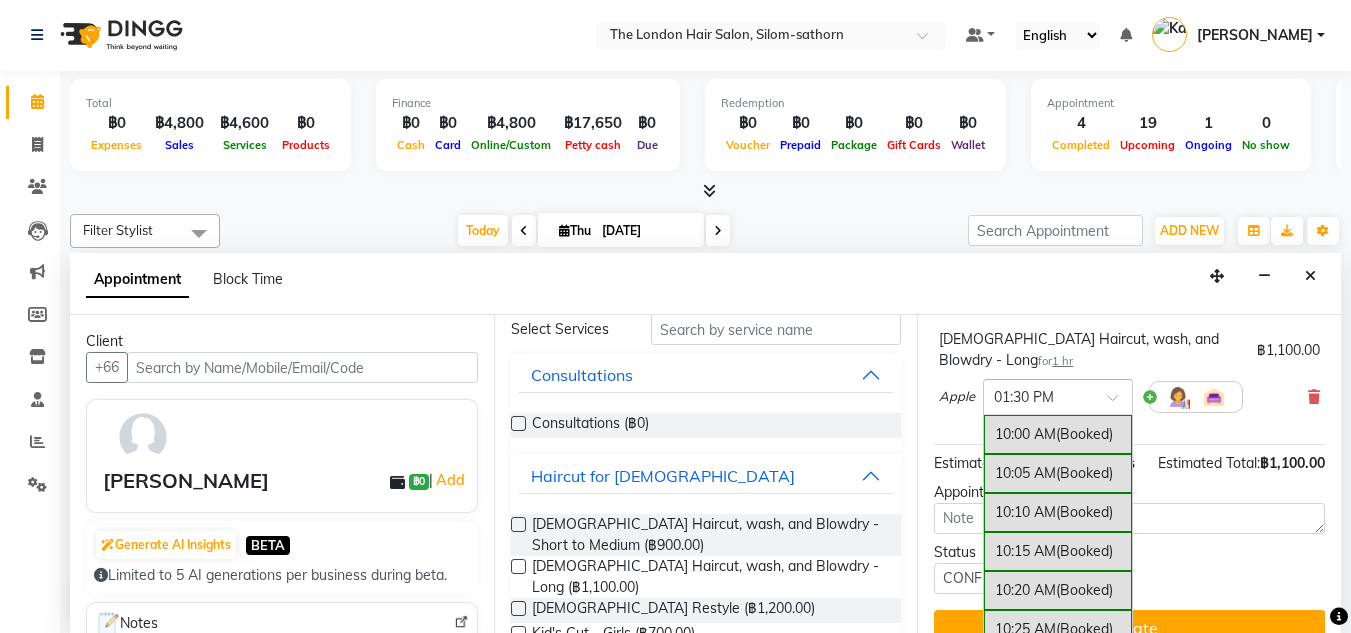 click at bounding box center (1058, 395) 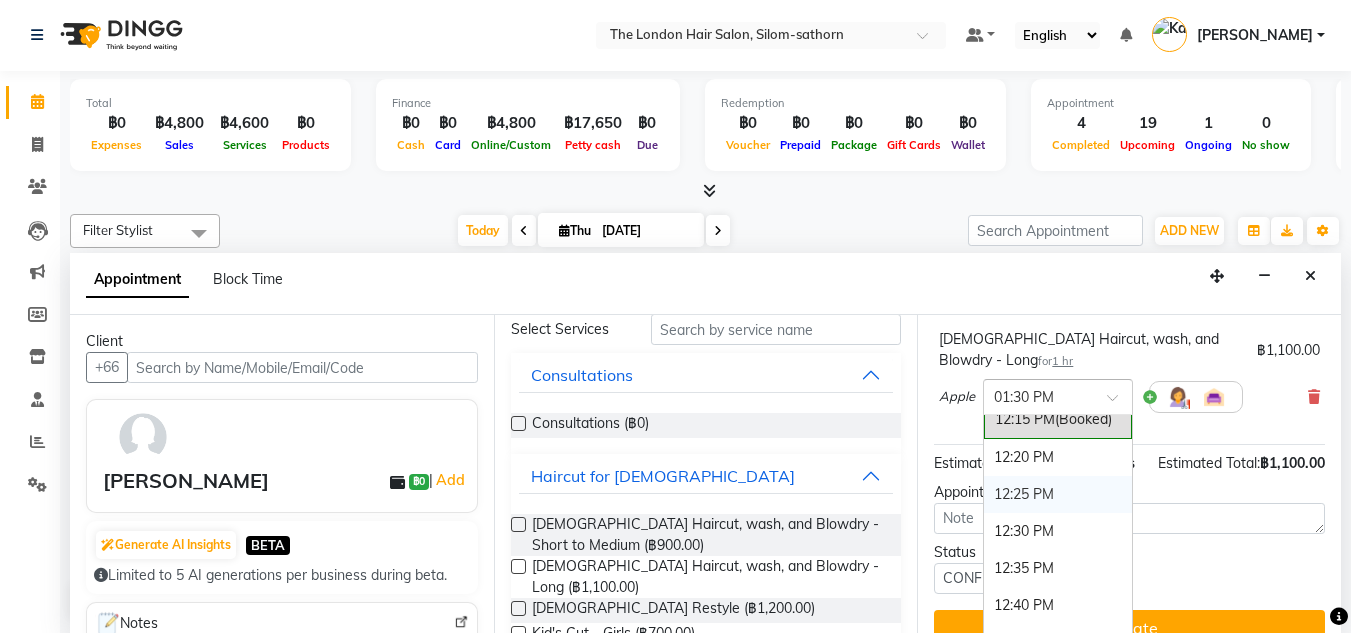 scroll, scrollTop: 1067, scrollLeft: 0, axis: vertical 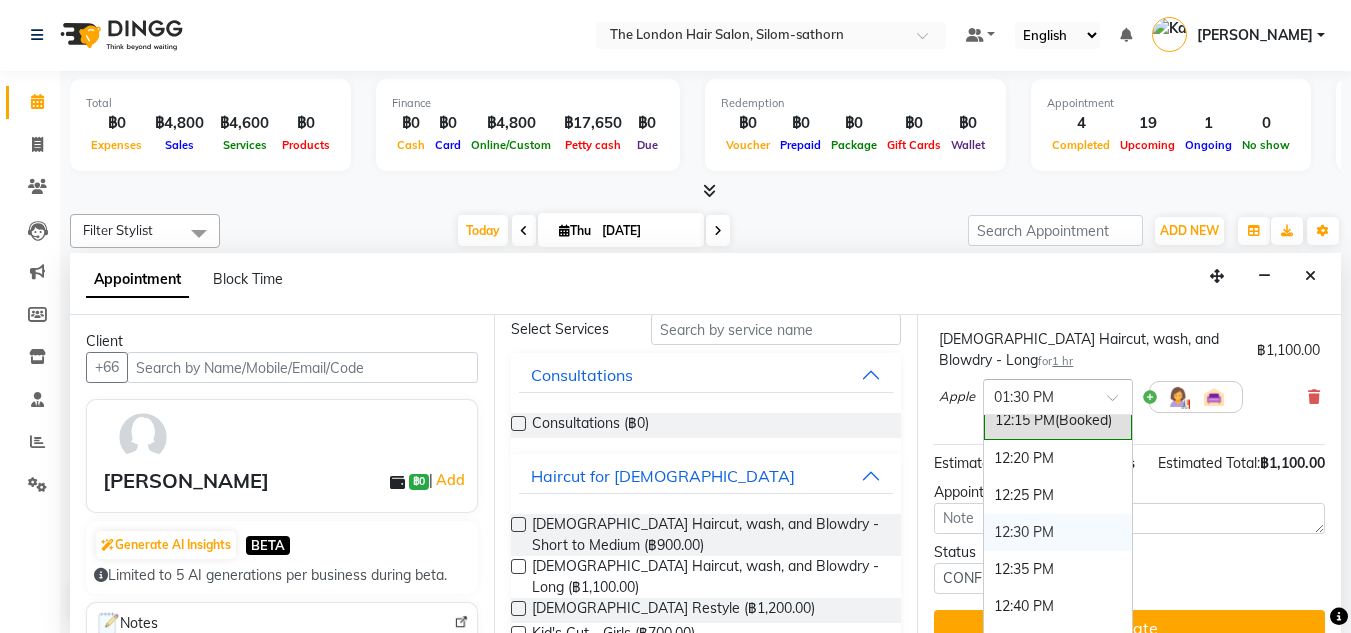 drag, startPoint x: 1006, startPoint y: 532, endPoint x: 1038, endPoint y: 520, distance: 34.176014 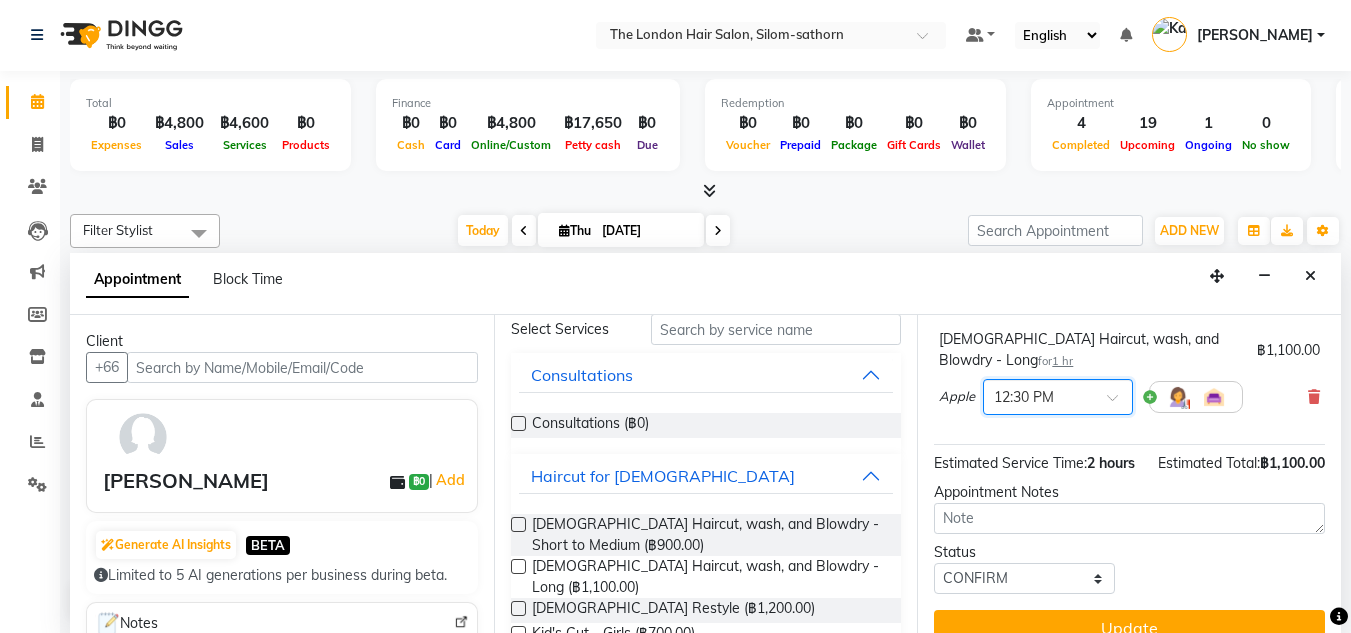 scroll, scrollTop: 225, scrollLeft: 0, axis: vertical 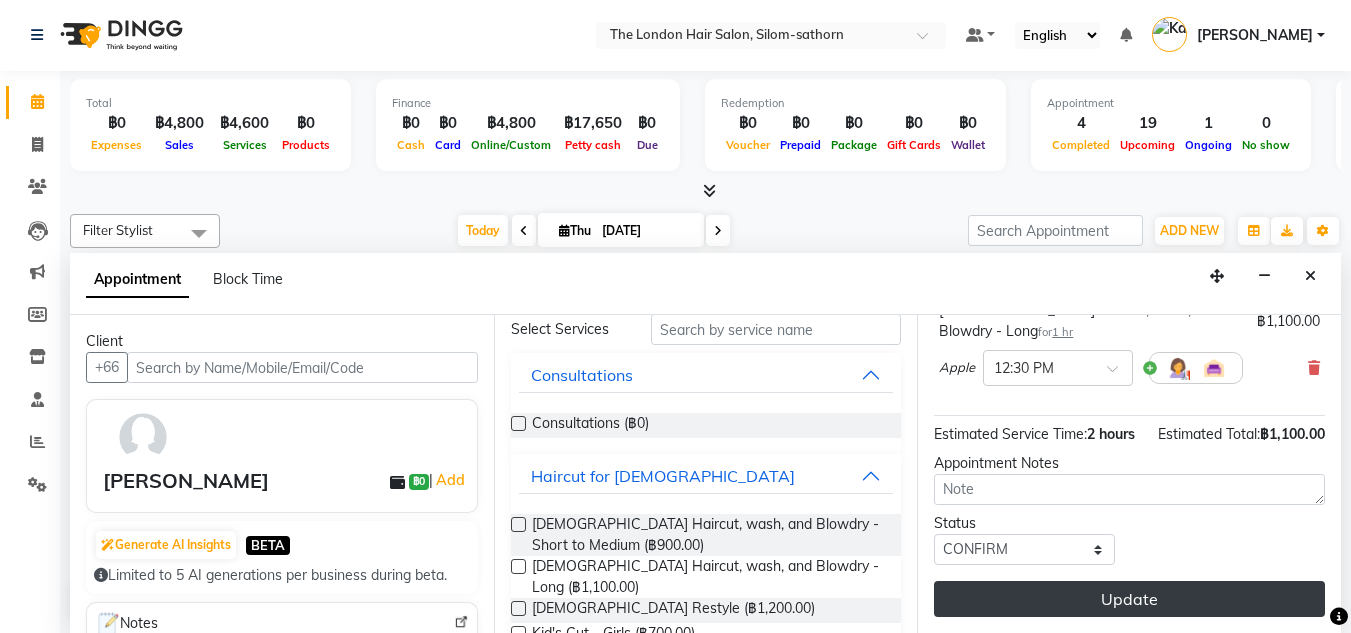 click on "Update" at bounding box center (1129, 599) 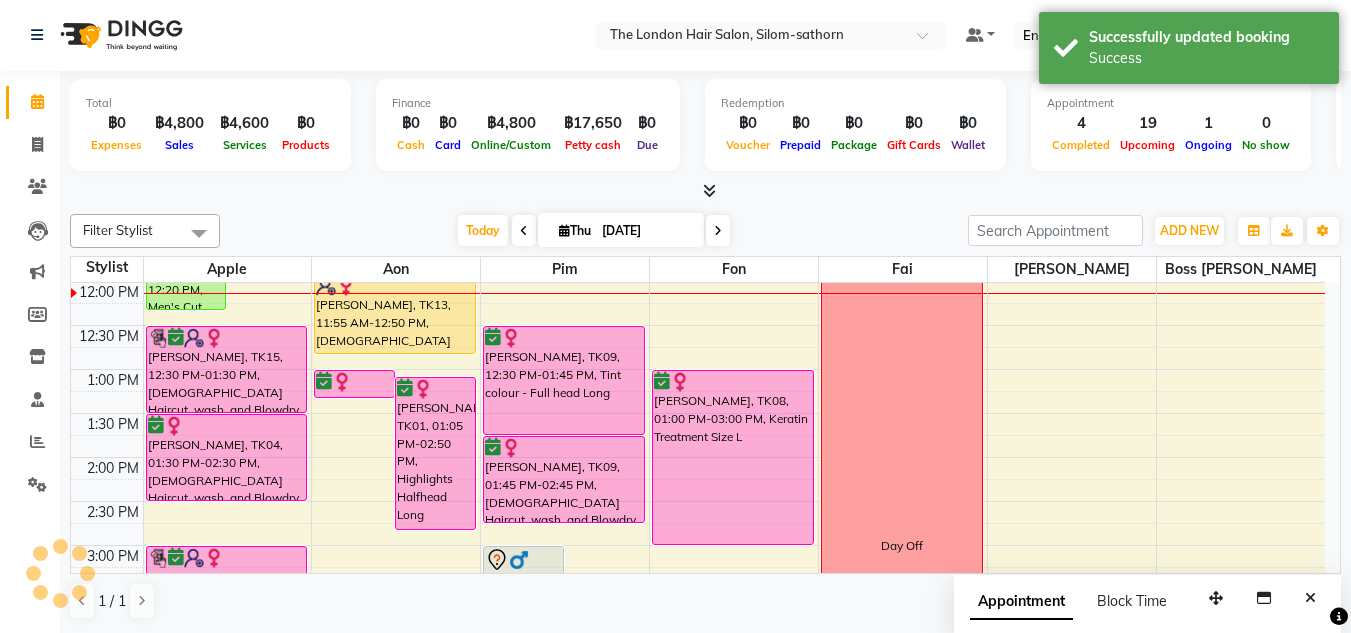 scroll, scrollTop: 0, scrollLeft: 0, axis: both 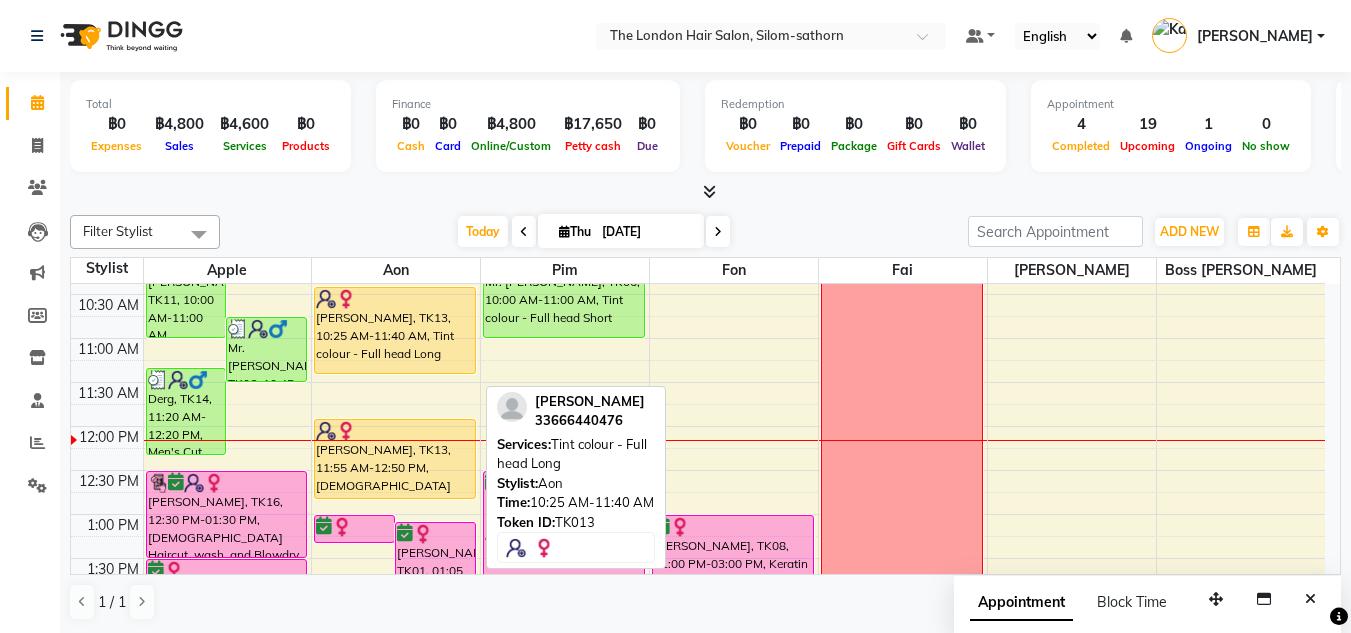 drag, startPoint x: 410, startPoint y: 390, endPoint x: 410, endPoint y: 378, distance: 12 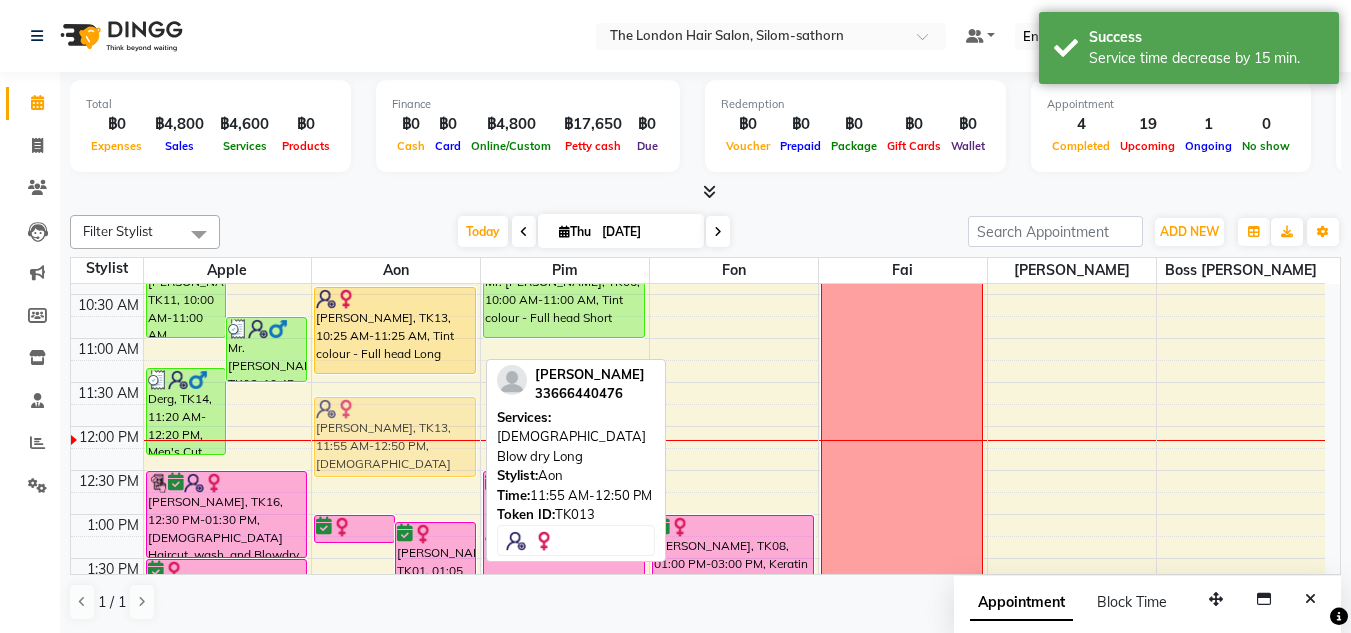 drag, startPoint x: 399, startPoint y: 461, endPoint x: 398, endPoint y: 444, distance: 17.029387 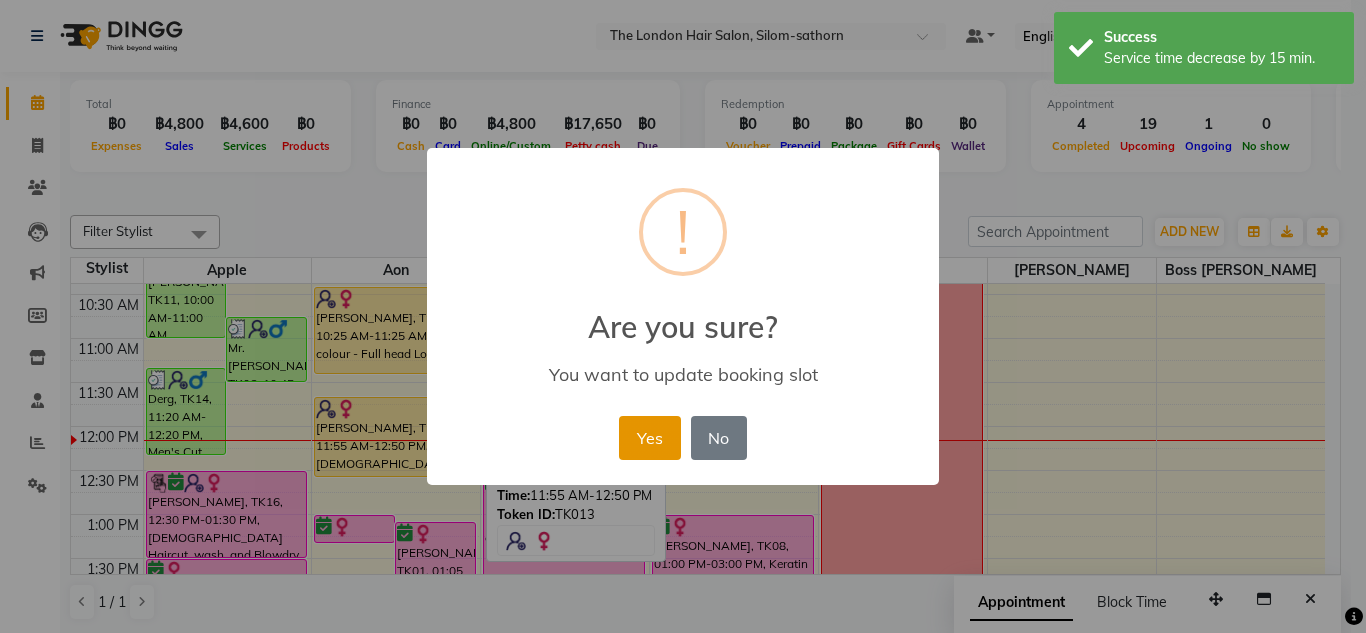 drag, startPoint x: 663, startPoint y: 438, endPoint x: 651, endPoint y: 434, distance: 12.649111 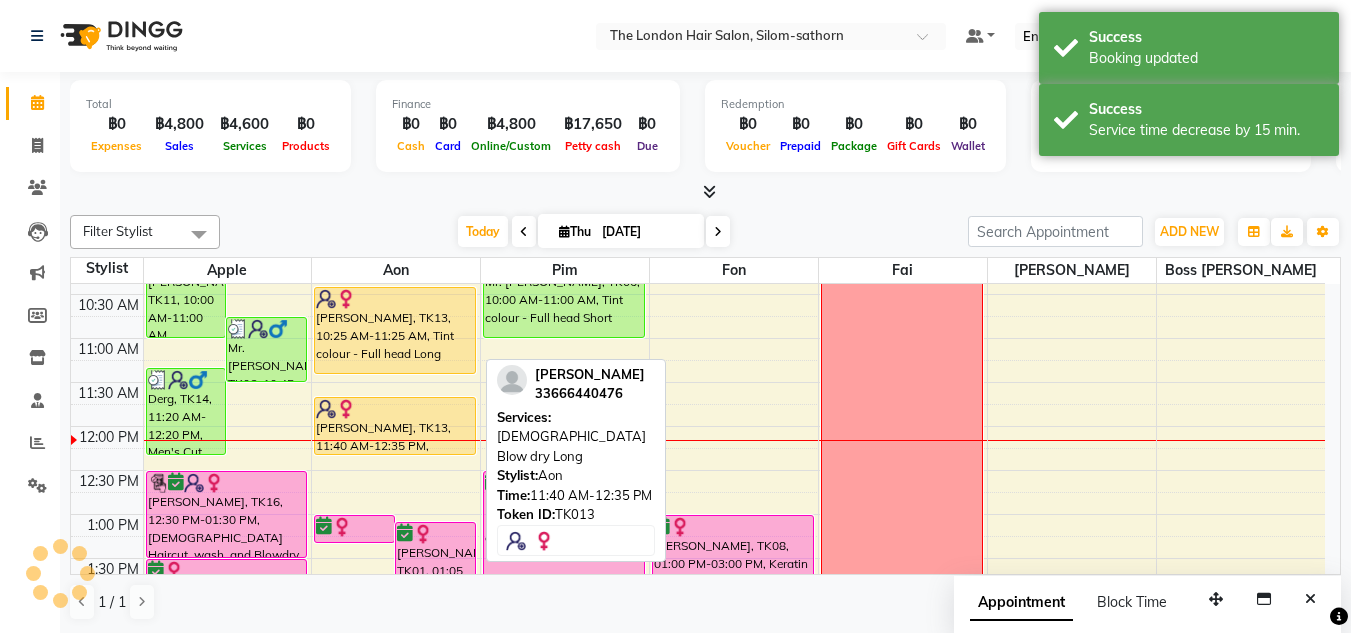 drag, startPoint x: 373, startPoint y: 472, endPoint x: 376, endPoint y: 460, distance: 12.369317 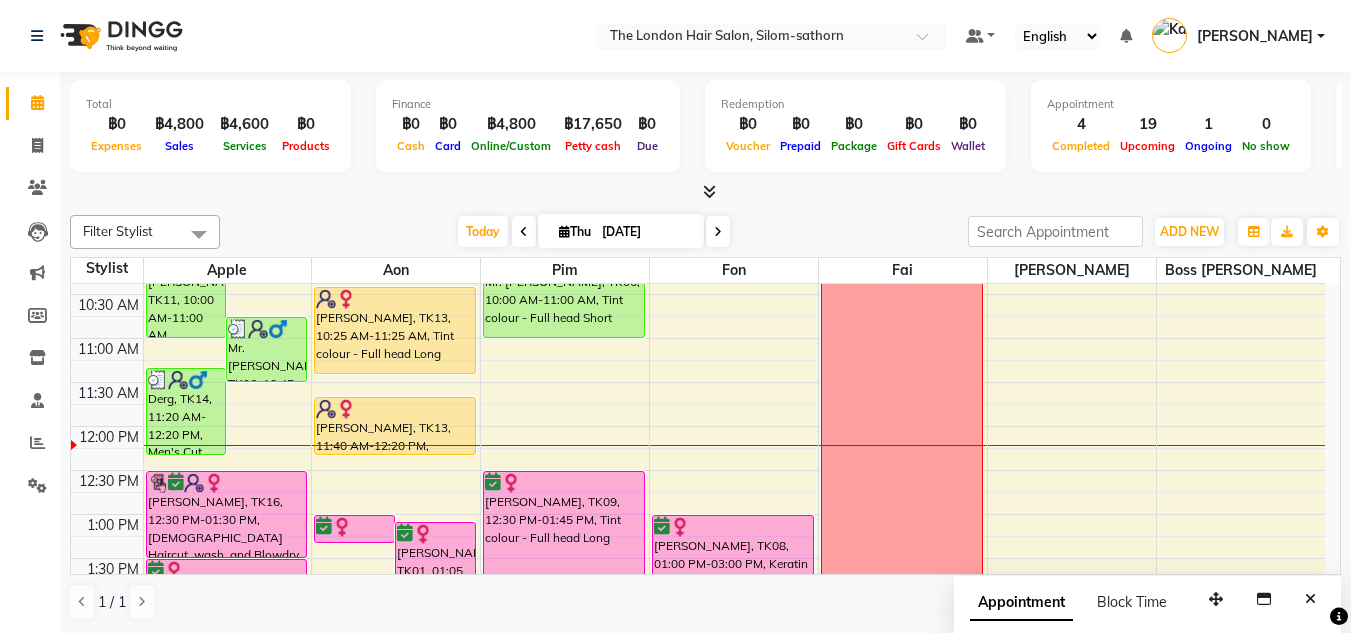 click on "Thu" at bounding box center (575, 231) 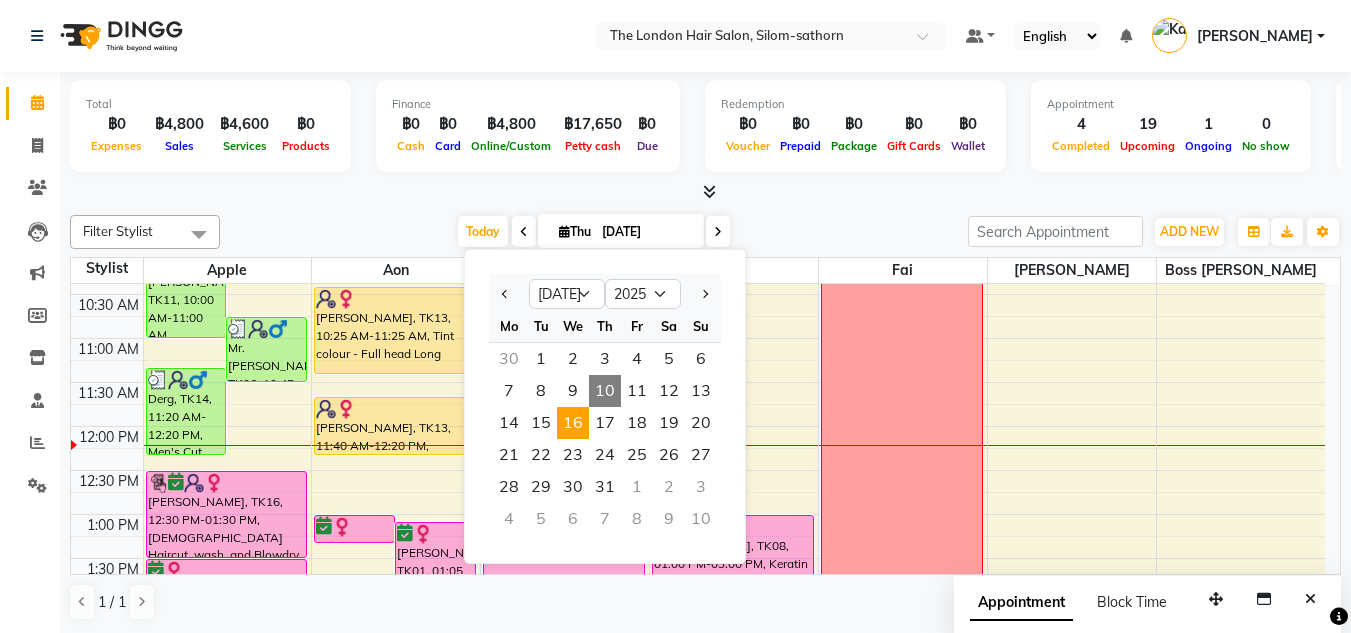 click on "16" at bounding box center [573, 423] 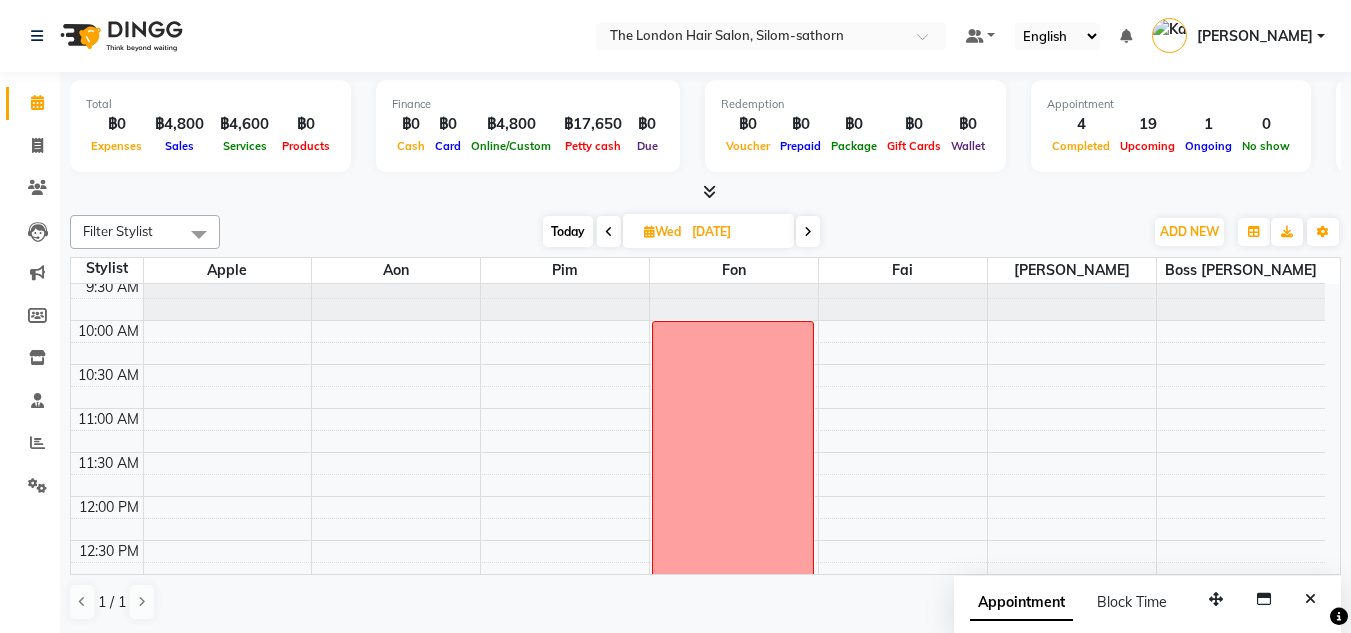 scroll, scrollTop: 0, scrollLeft: 0, axis: both 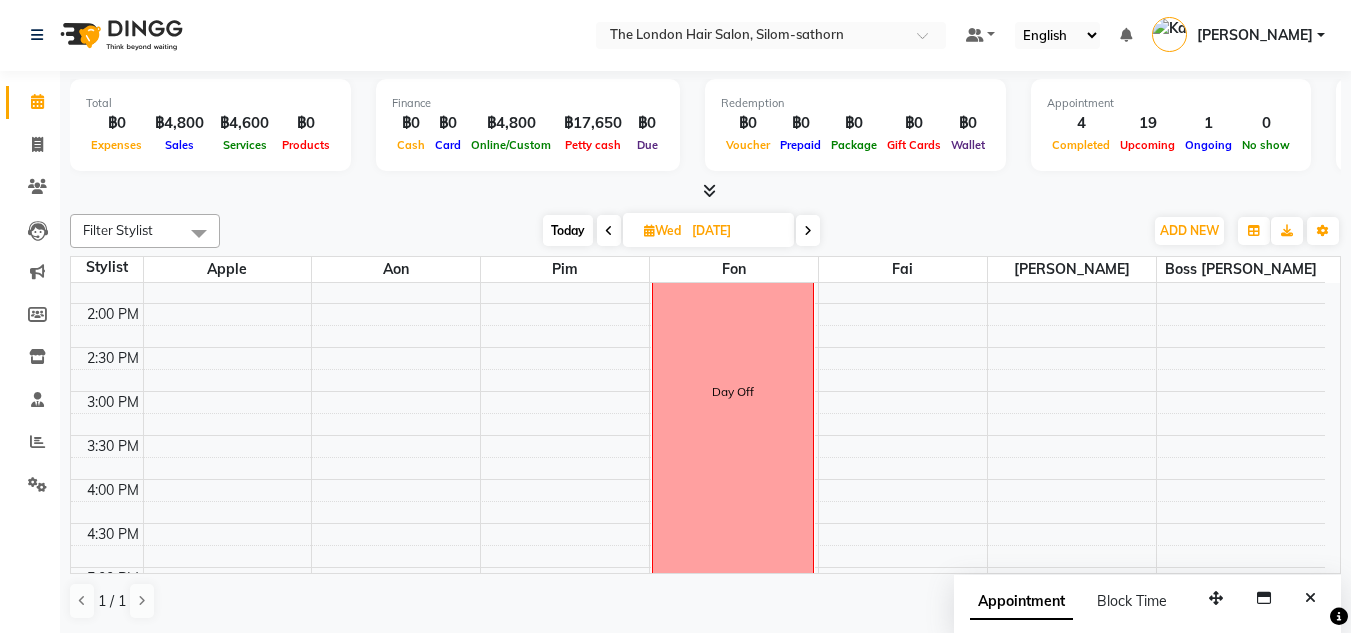 click on "Today" at bounding box center (568, 230) 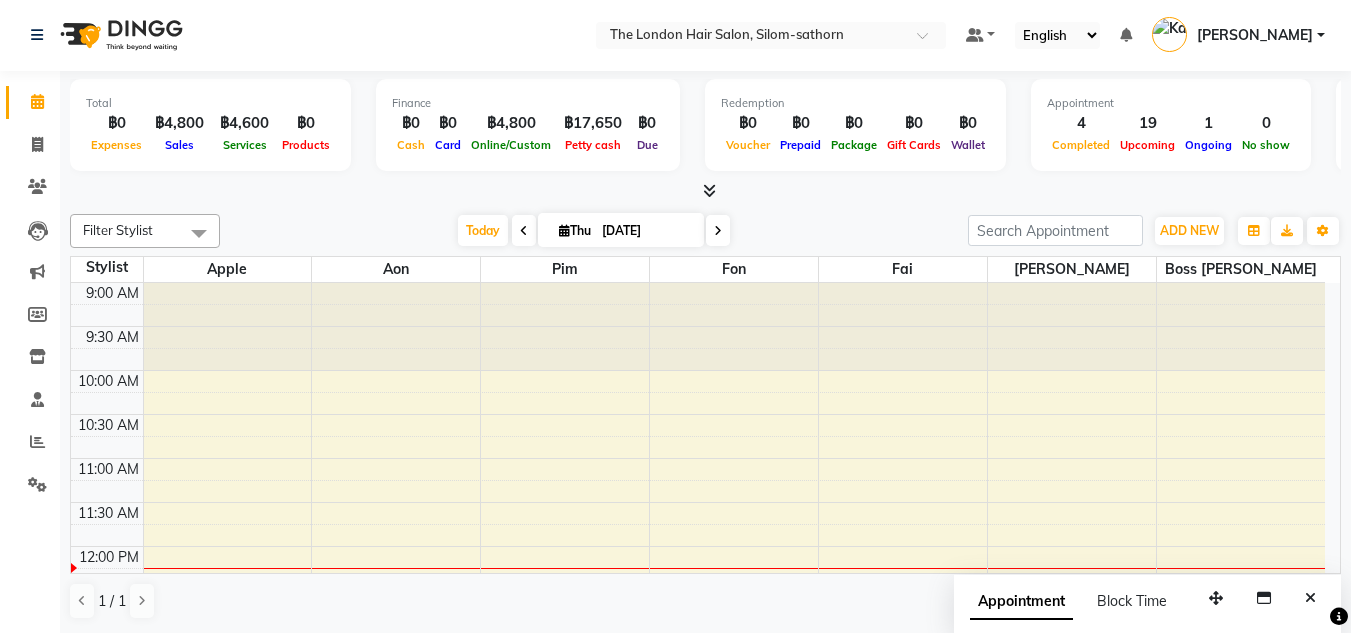 scroll, scrollTop: 265, scrollLeft: 0, axis: vertical 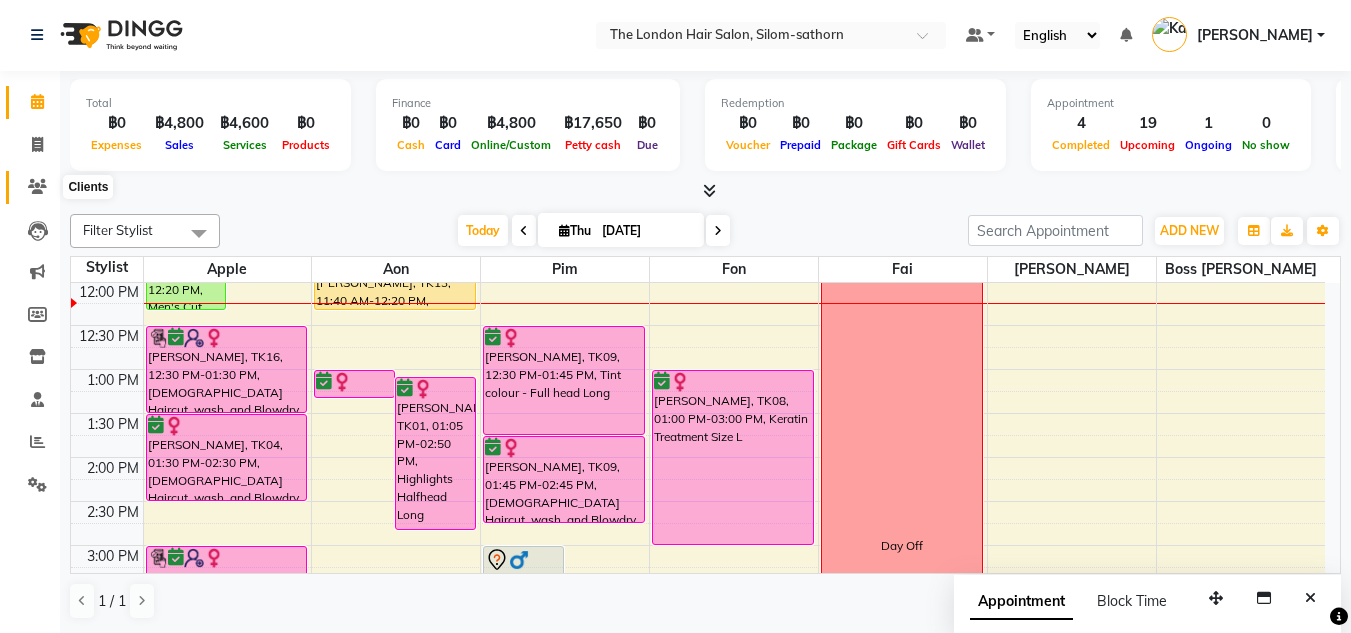 click 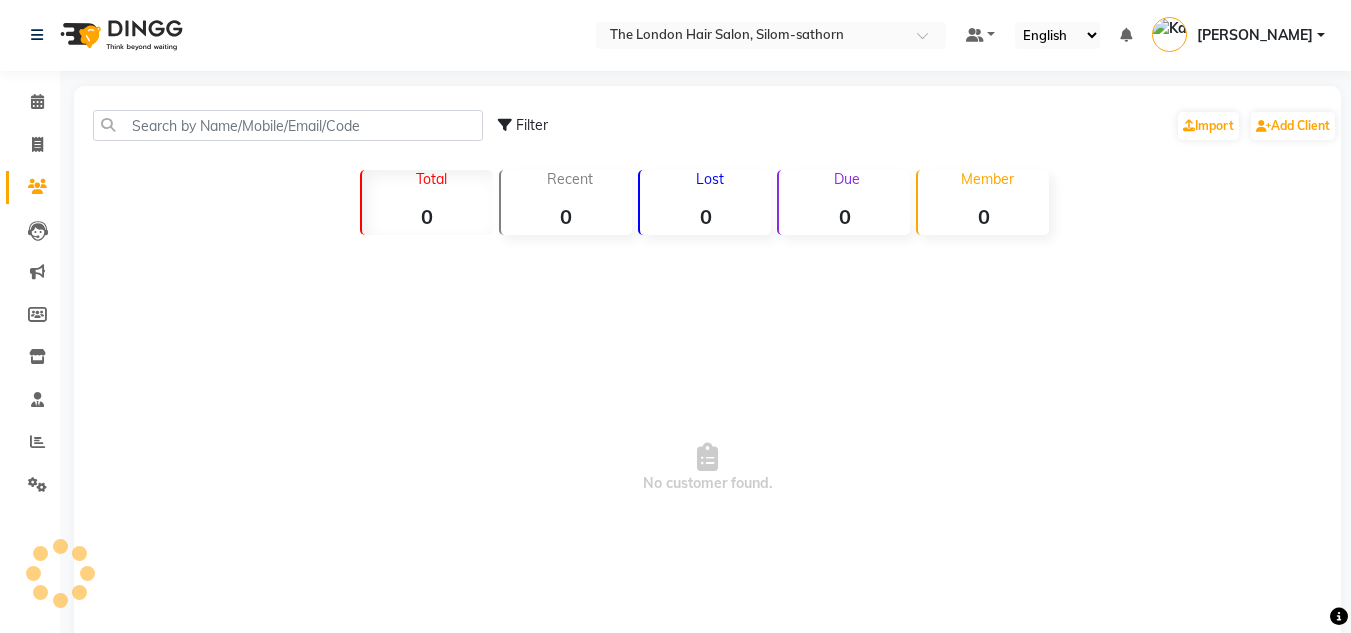 scroll, scrollTop: 0, scrollLeft: 0, axis: both 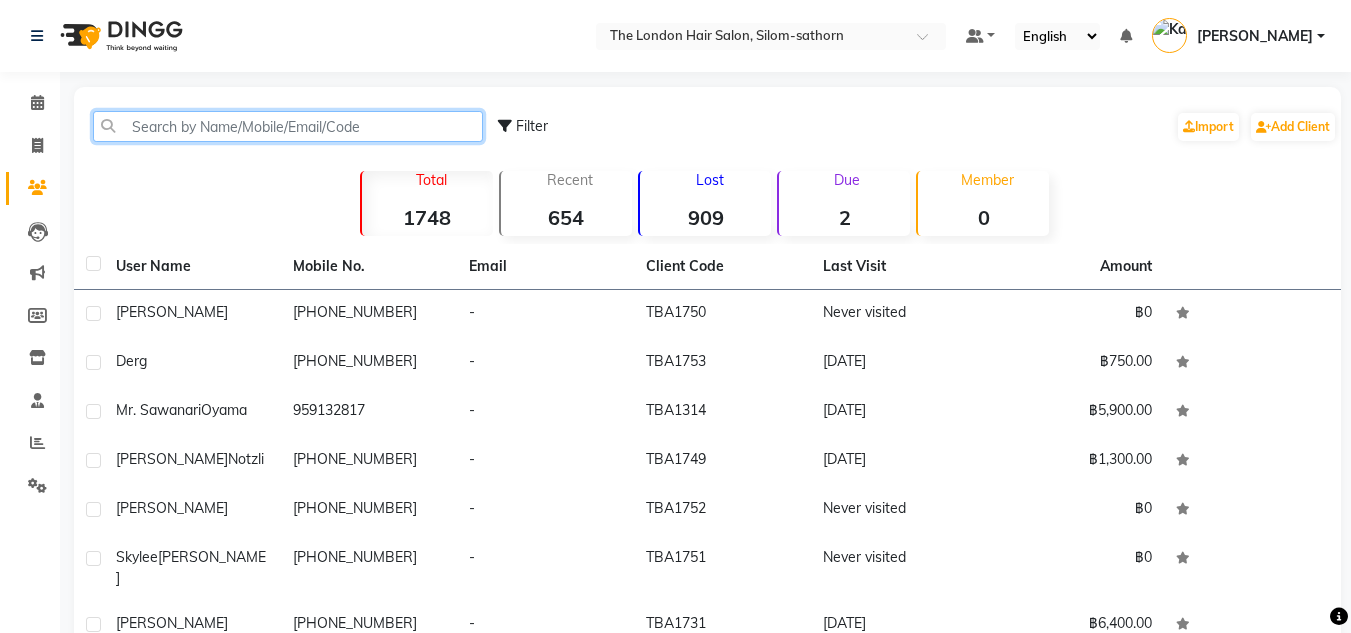 click 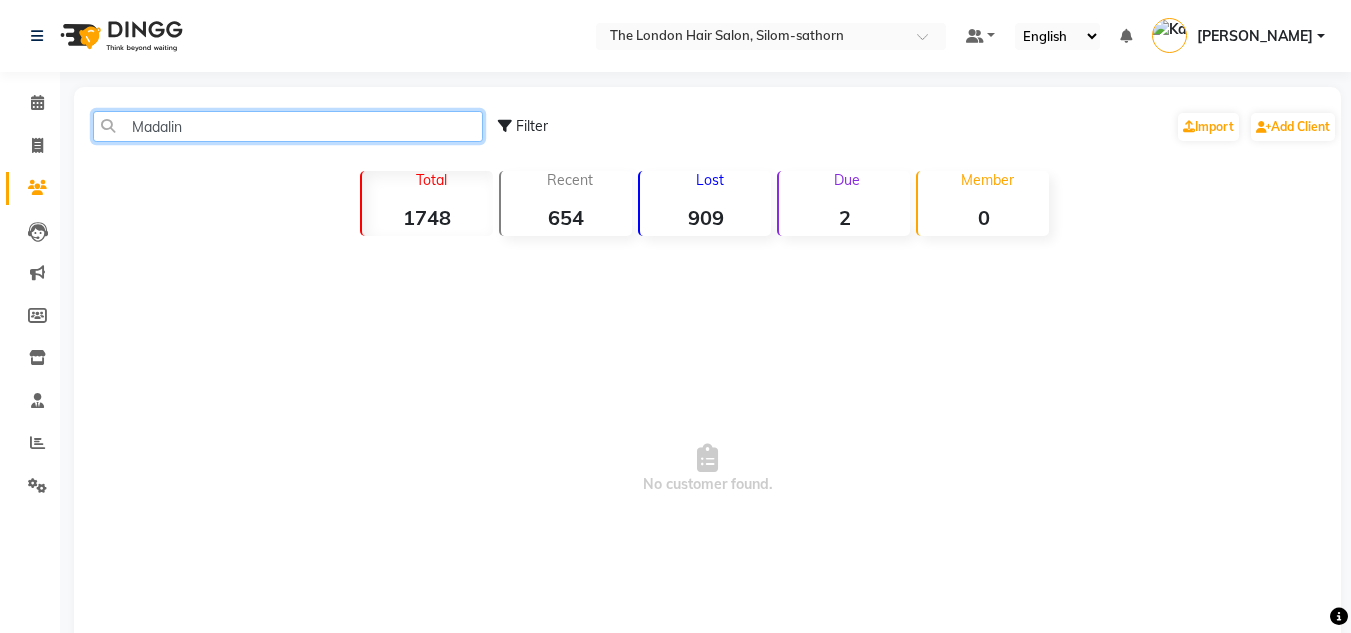 type on "Madalina" 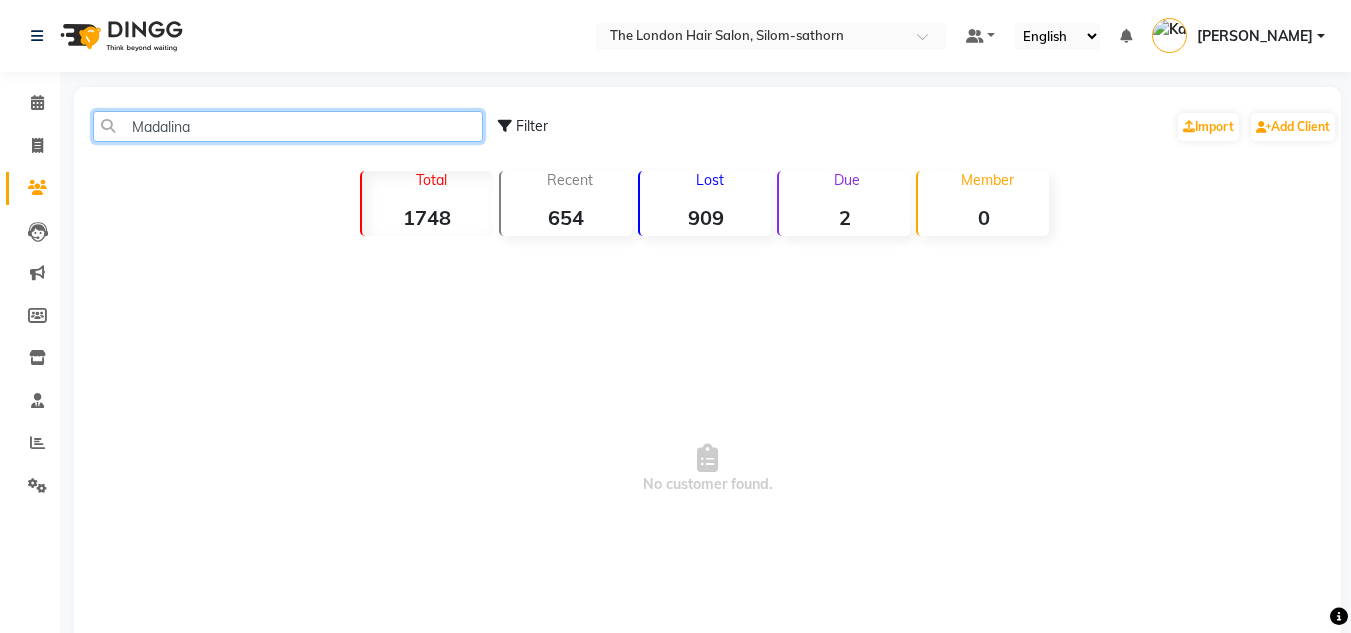 click on "Madalina" 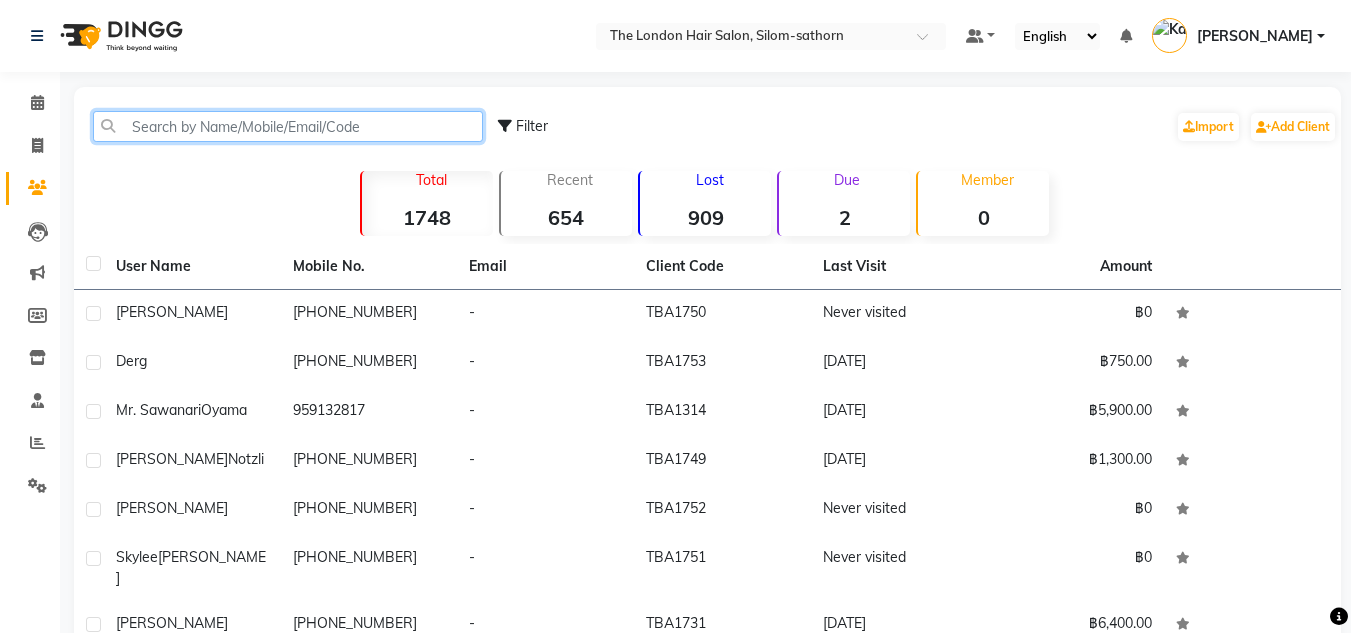 click 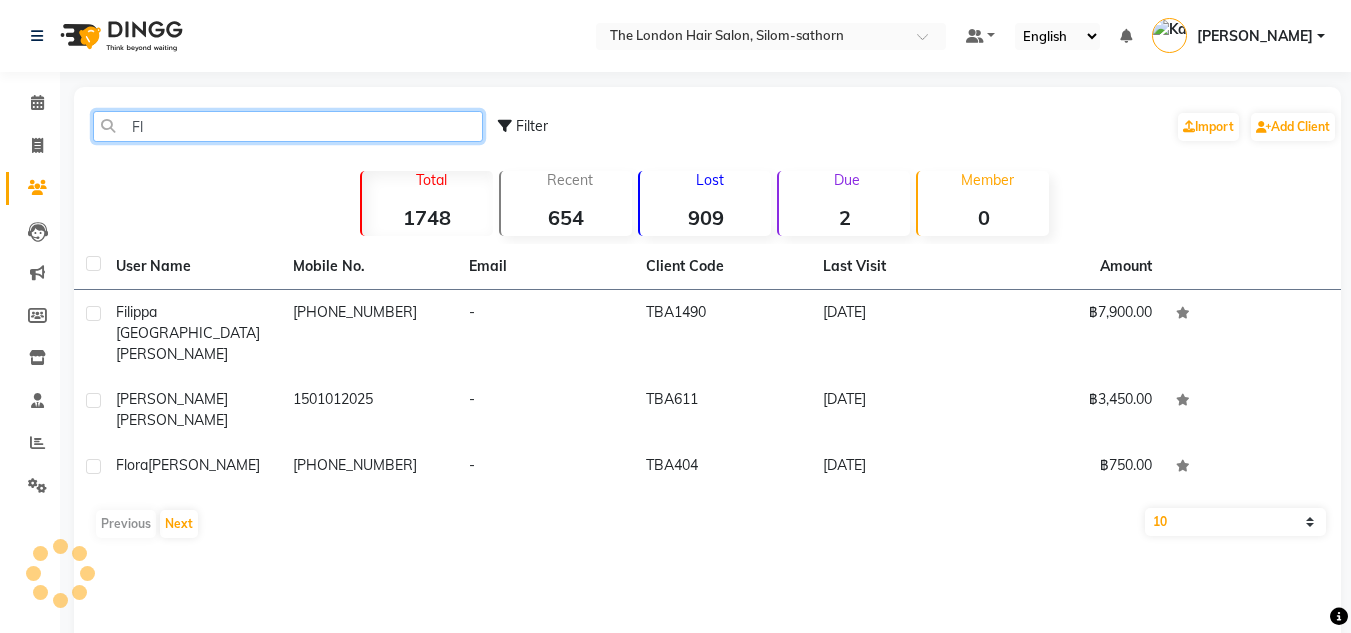 type on "F" 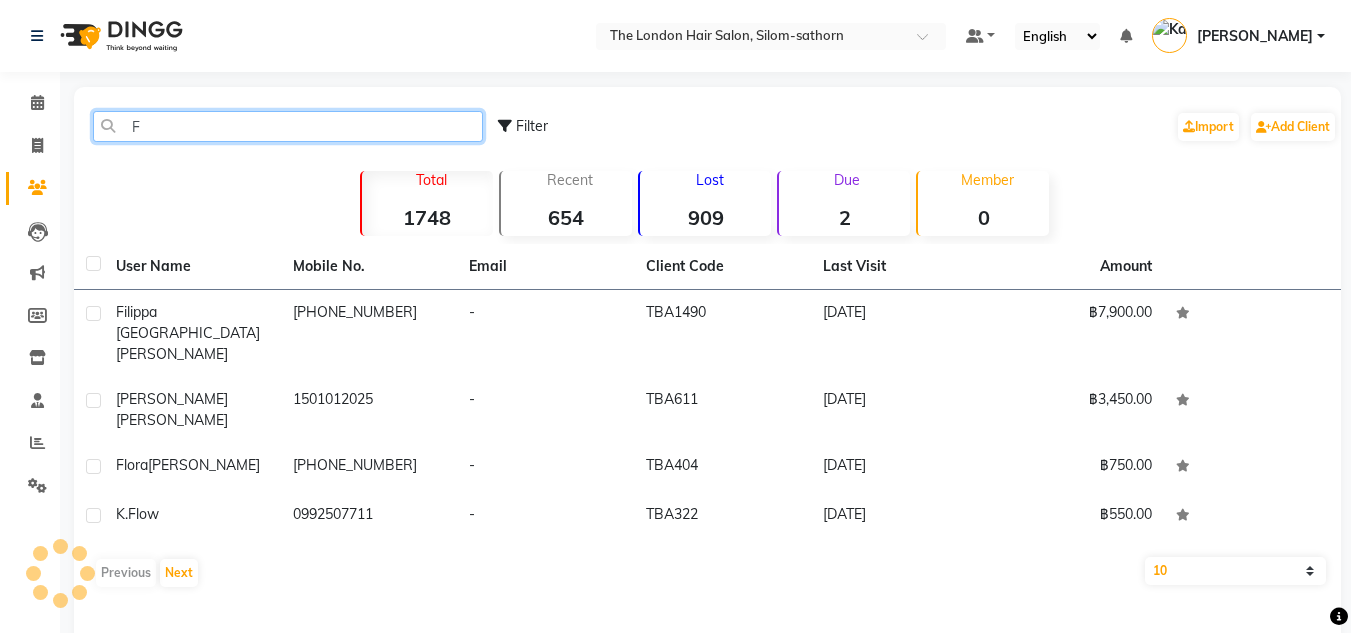type 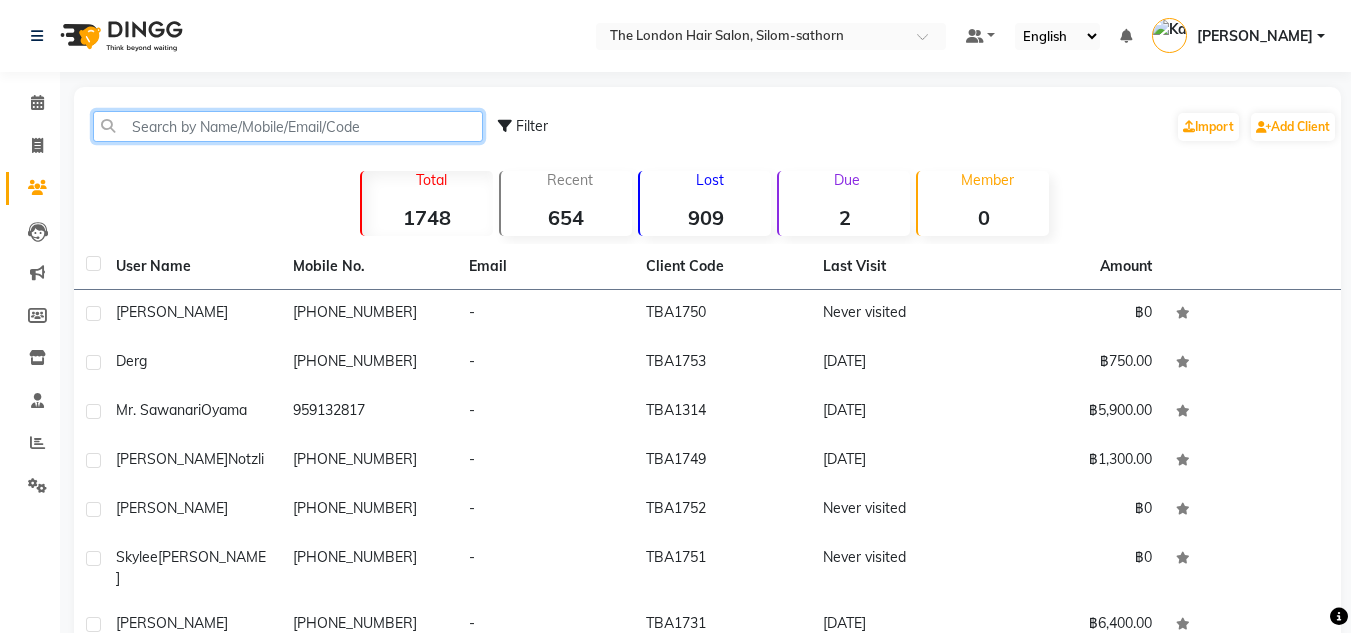 click 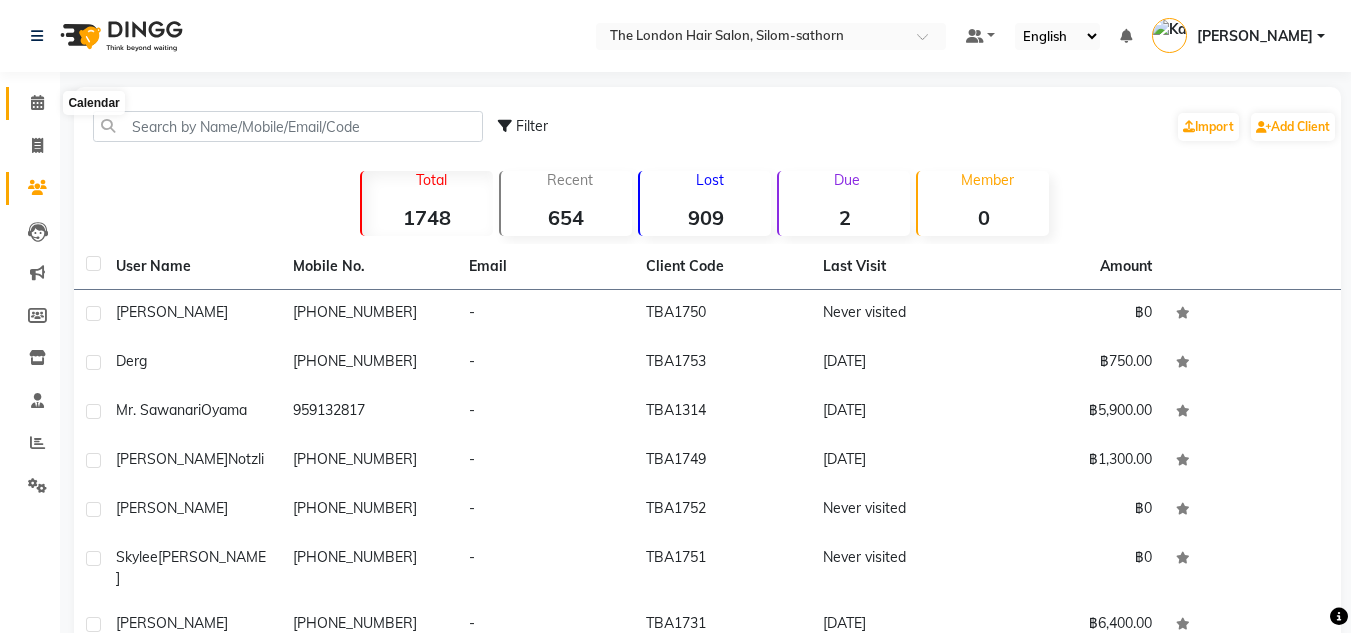 click 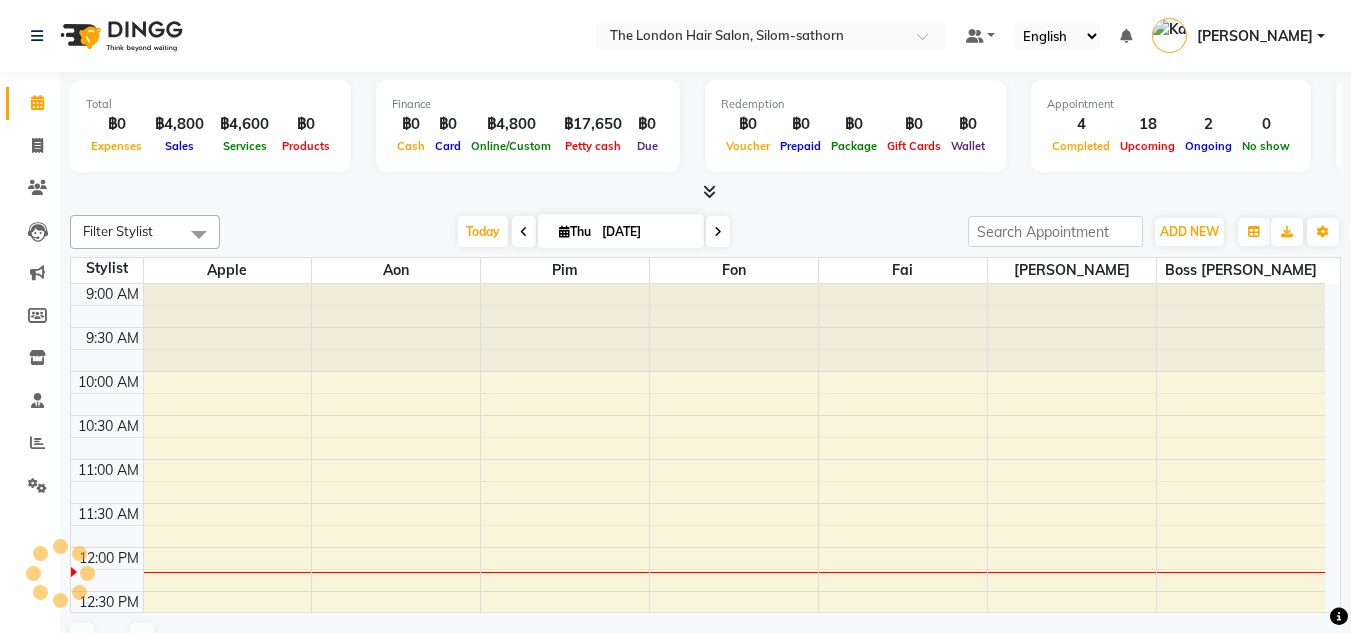scroll, scrollTop: 0, scrollLeft: 0, axis: both 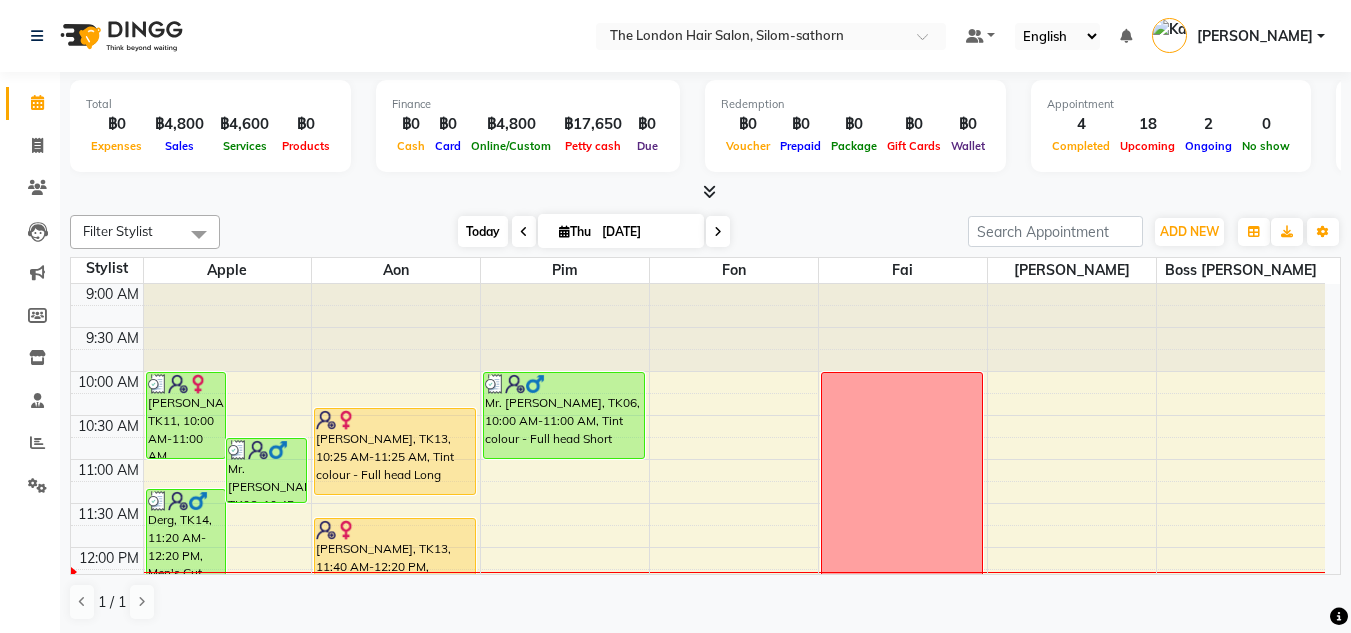 click on "Today" at bounding box center (483, 231) 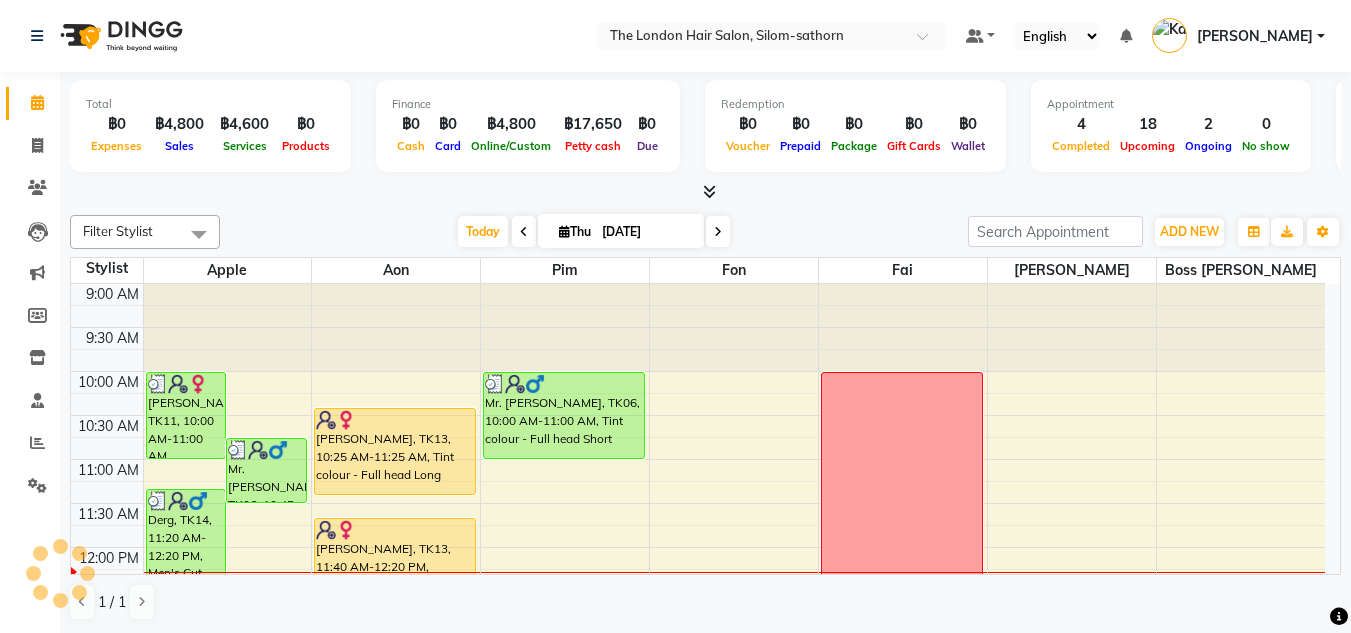 scroll, scrollTop: 265, scrollLeft: 0, axis: vertical 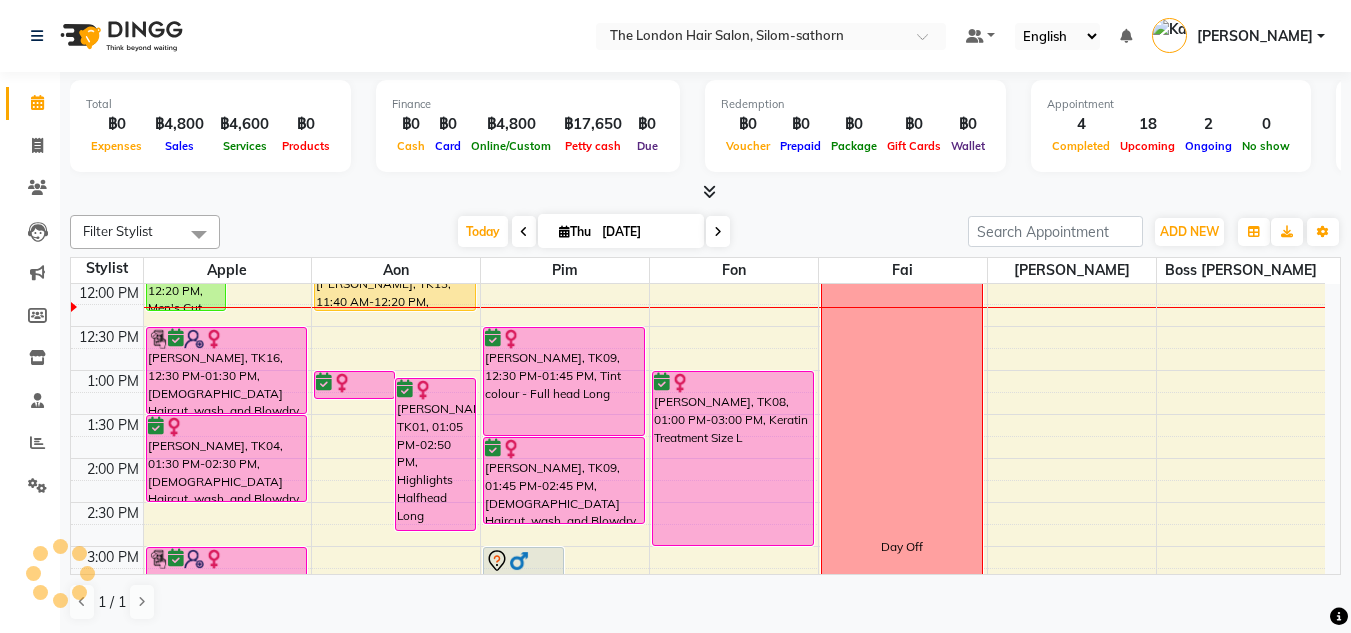 click on "Thu" at bounding box center (575, 231) 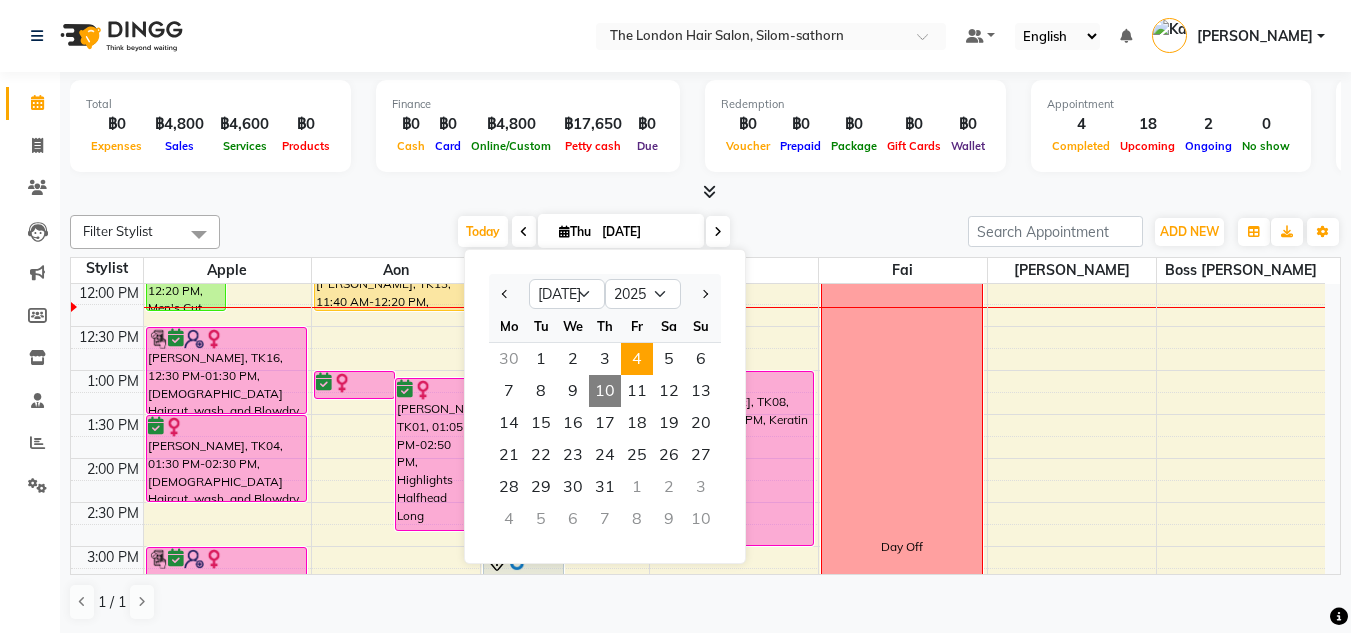click on "4" at bounding box center [637, 359] 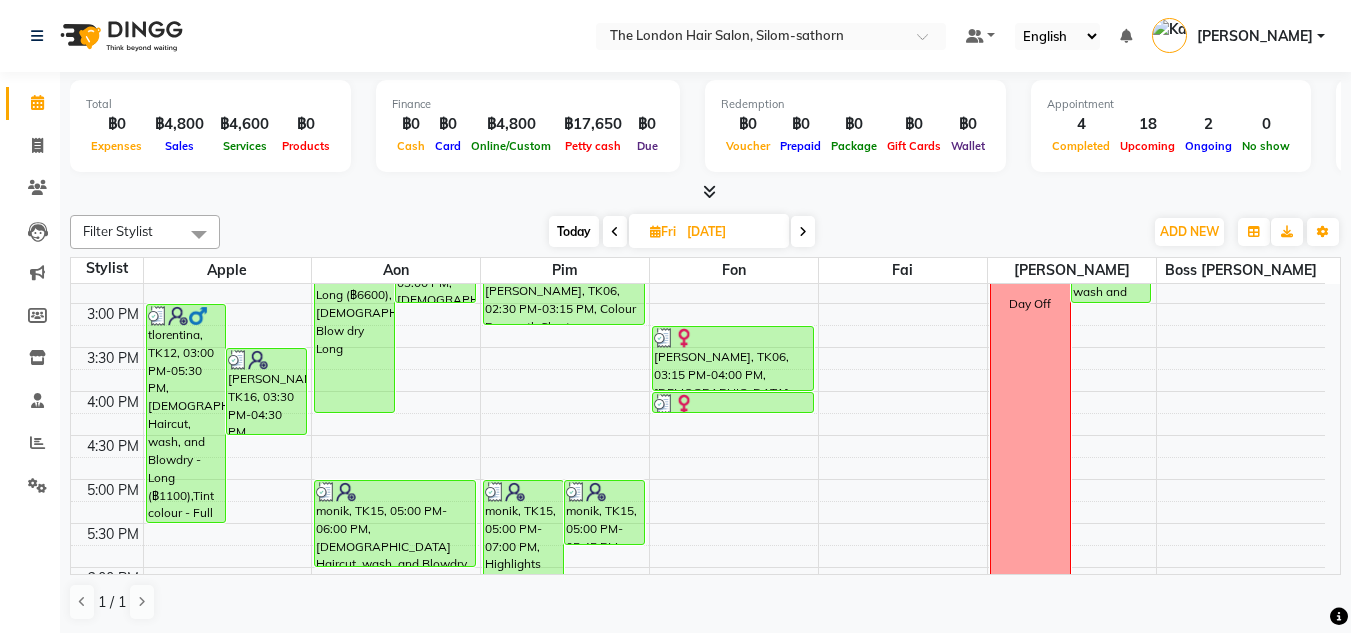 scroll, scrollTop: 509, scrollLeft: 0, axis: vertical 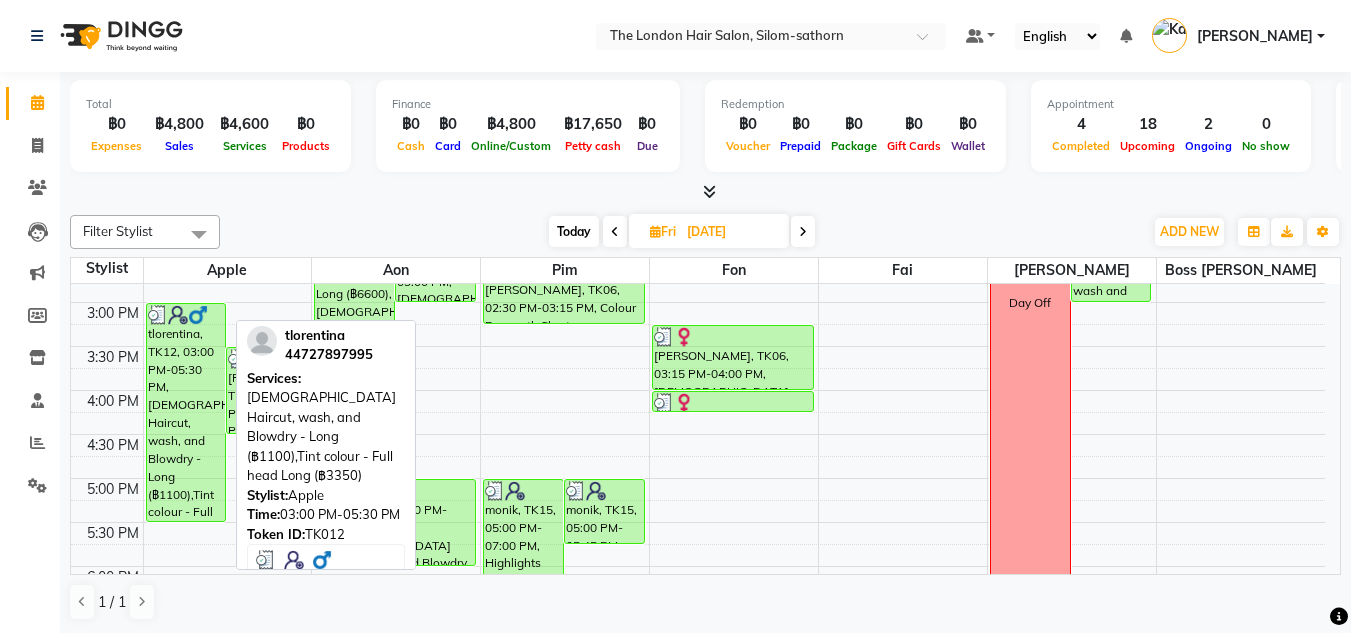 click on "tlorentina, TK12, 03:00 PM-05:30 PM, Ladies Haircut, wash, and Blowdry - Long (฿1100),Tint colour - Full head Long (฿3350)" at bounding box center [186, 412] 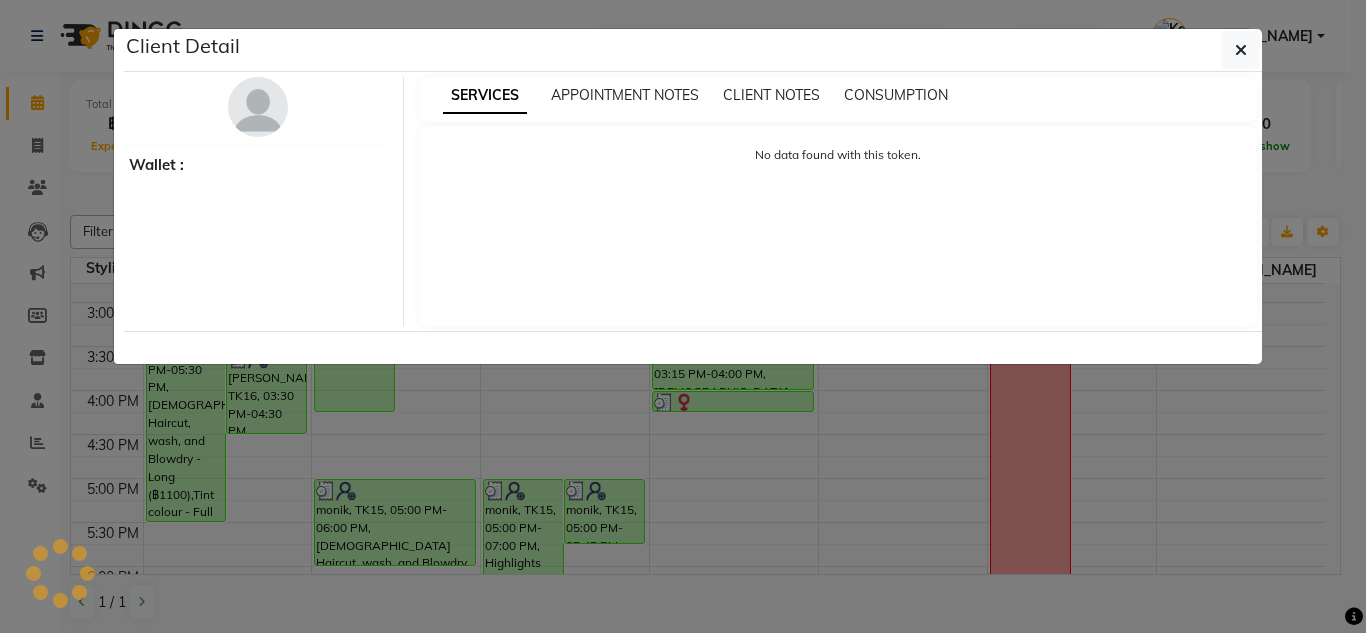 select on "3" 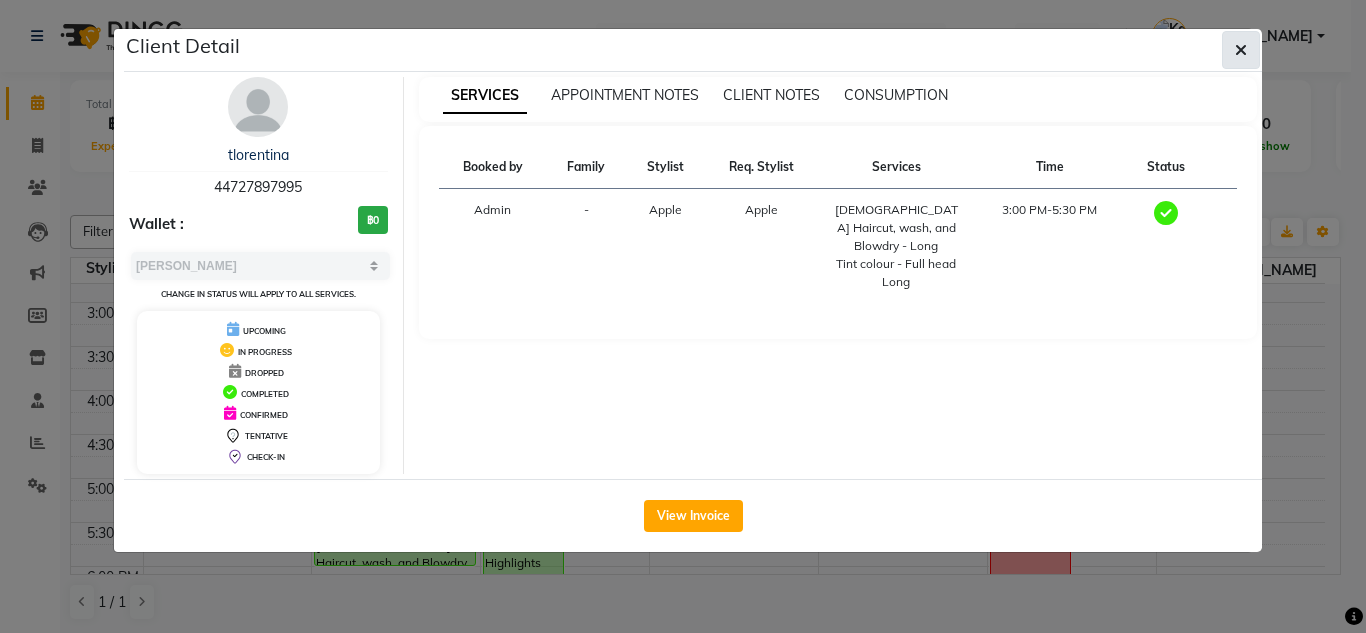 click 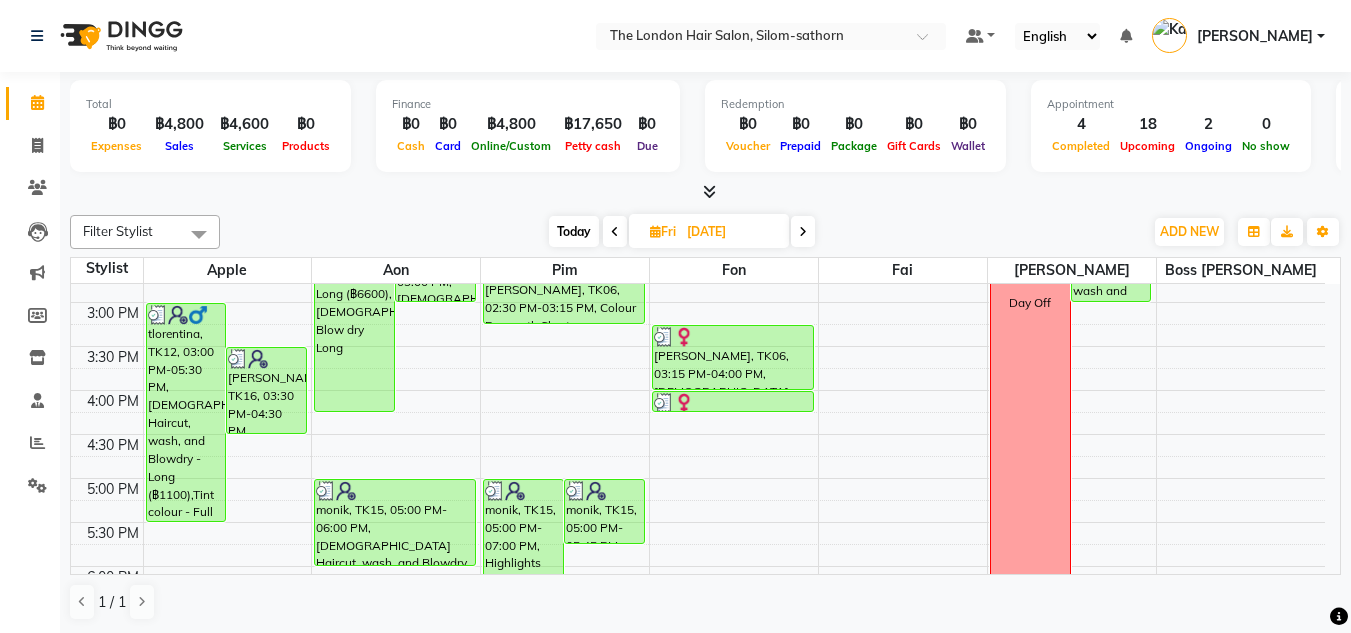 click at bounding box center (803, 232) 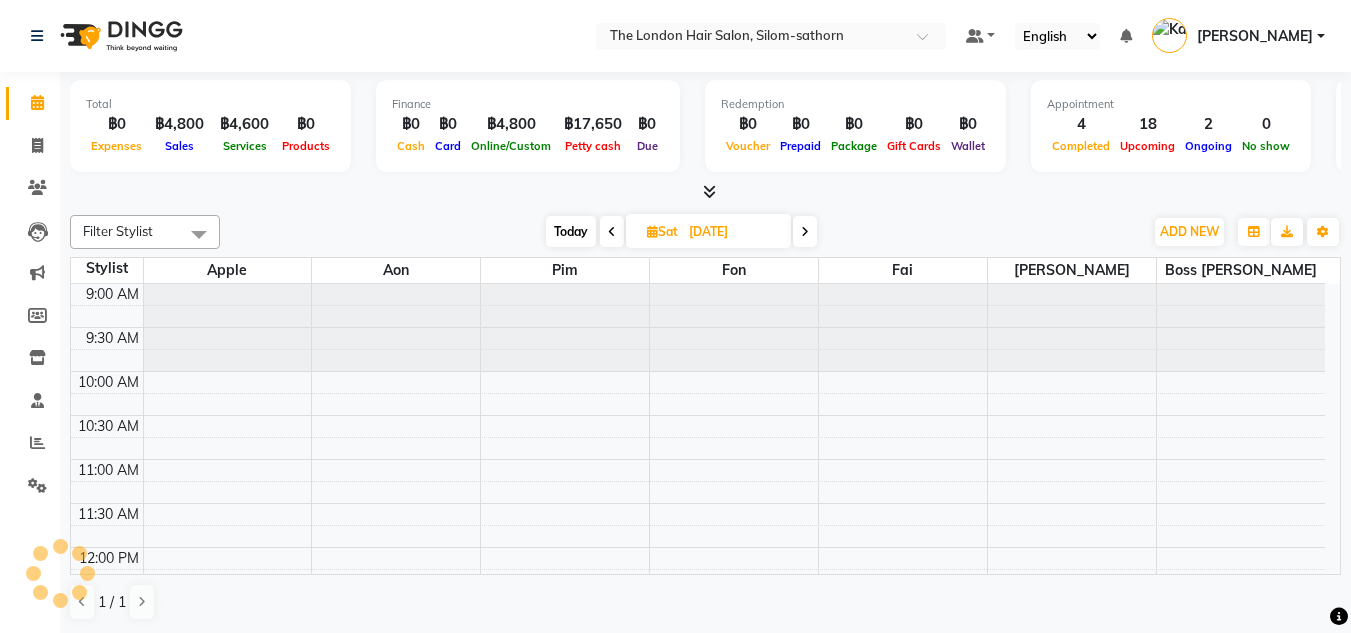 scroll, scrollTop: 265, scrollLeft: 0, axis: vertical 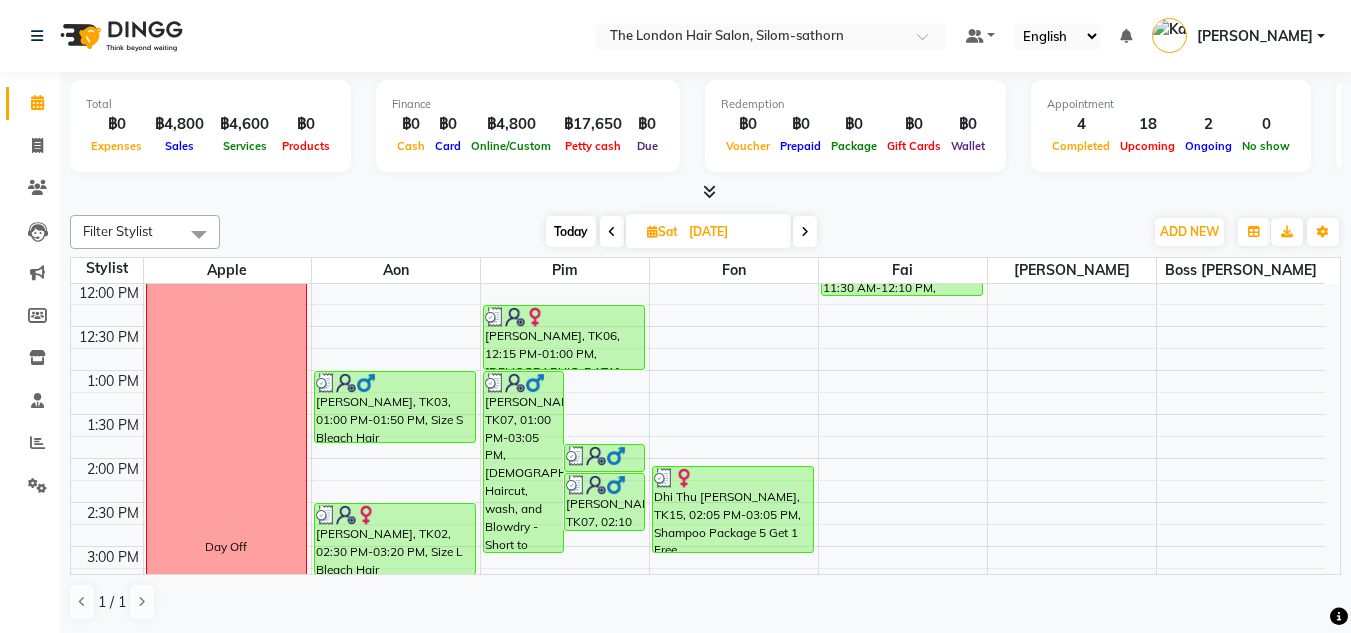 click on "Today" at bounding box center (571, 231) 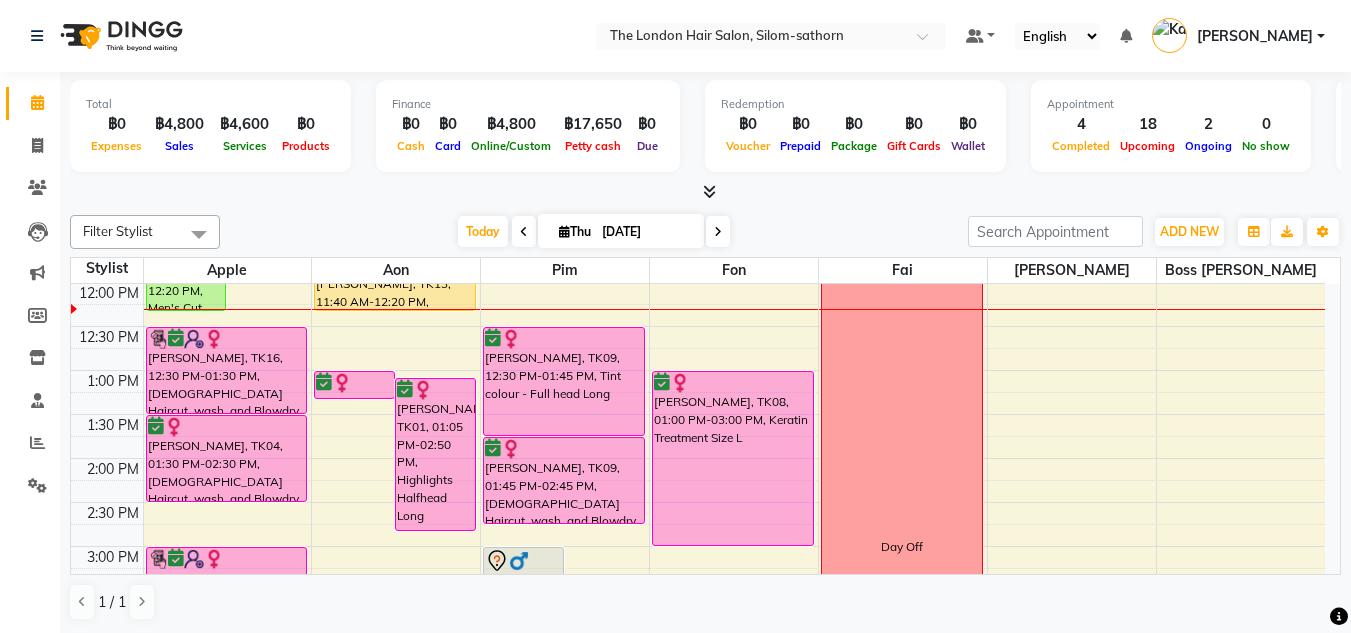 scroll, scrollTop: 273, scrollLeft: 0, axis: vertical 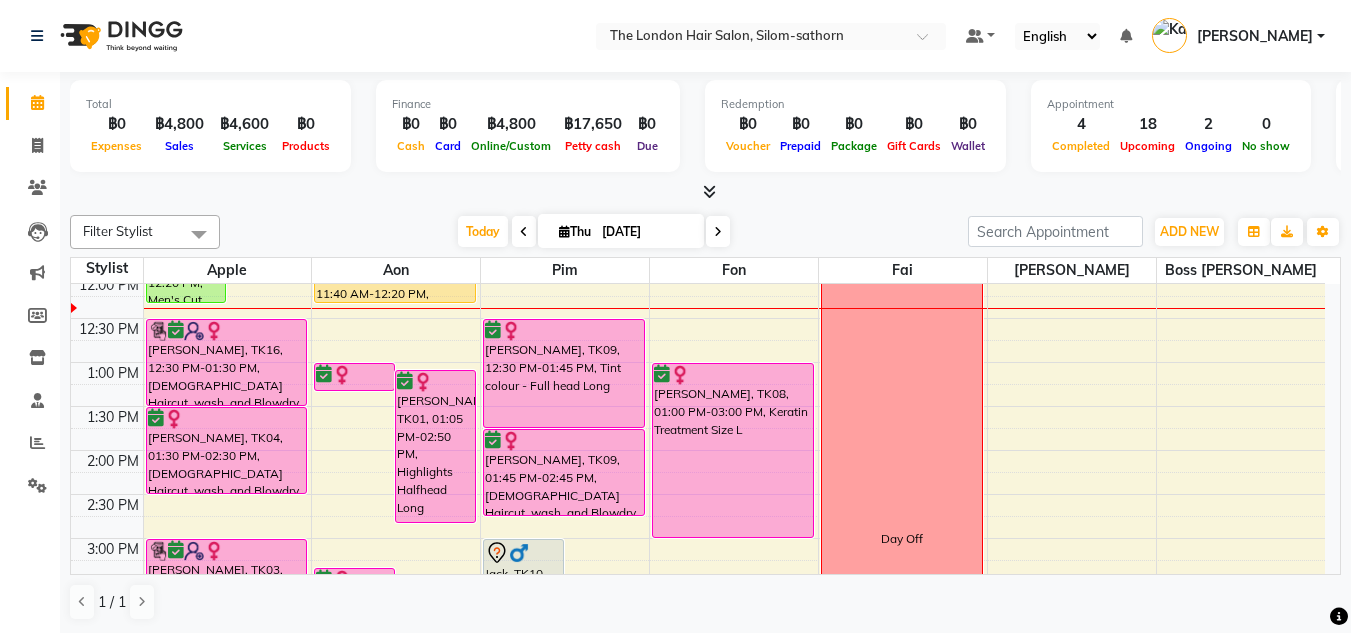 click on "Filter Stylist Select All Aon Apple   Boss Luke Fai  Fon Kate  Pim Today  Thu 10-07-2025 Toggle Dropdown Add Appointment Add Invoice Add Expense Add Attendance Add Client Add Transaction Toggle Dropdown Add Appointment Add Invoice Add Expense Add Attendance Add Client ADD NEW Toggle Dropdown Add Appointment Add Invoice Add Expense Add Attendance Add Client Add Transaction Filter Stylist Select All Aon Apple   Boss Luke Fai  Fon Kate  Pim Group By  Staff View   Room View  View as Vertical  Vertical - Week View  Horizontal  Horizontal - Week View  List  Toggle Dropdown Calendar Settings Manage Tags   Arrange Stylists   Reset Stylists  Full Screen Appointment Form Zoom 100% Staff/Room Display Count 7 Stylist Apple   Aon Pim Fon Fai  Kate  Boss Luke 9:00 AM 9:30 AM 10:00 AM 10:30 AM 11:00 AM 11:30 AM 12:00 PM 12:30 PM 1:00 PM 1:30 PM 2:00 PM 2:30 PM 3:00 PM 3:30 PM 4:00 PM 4:30 PM 5:00 PM 5:30 PM 6:00 PM 6:30 PM 7:00 PM 7:30 PM 8:00 PM 8:30 PM             Derg, TK14, 11:20 AM-12:20 PM, Men's Cut Short & Medium" 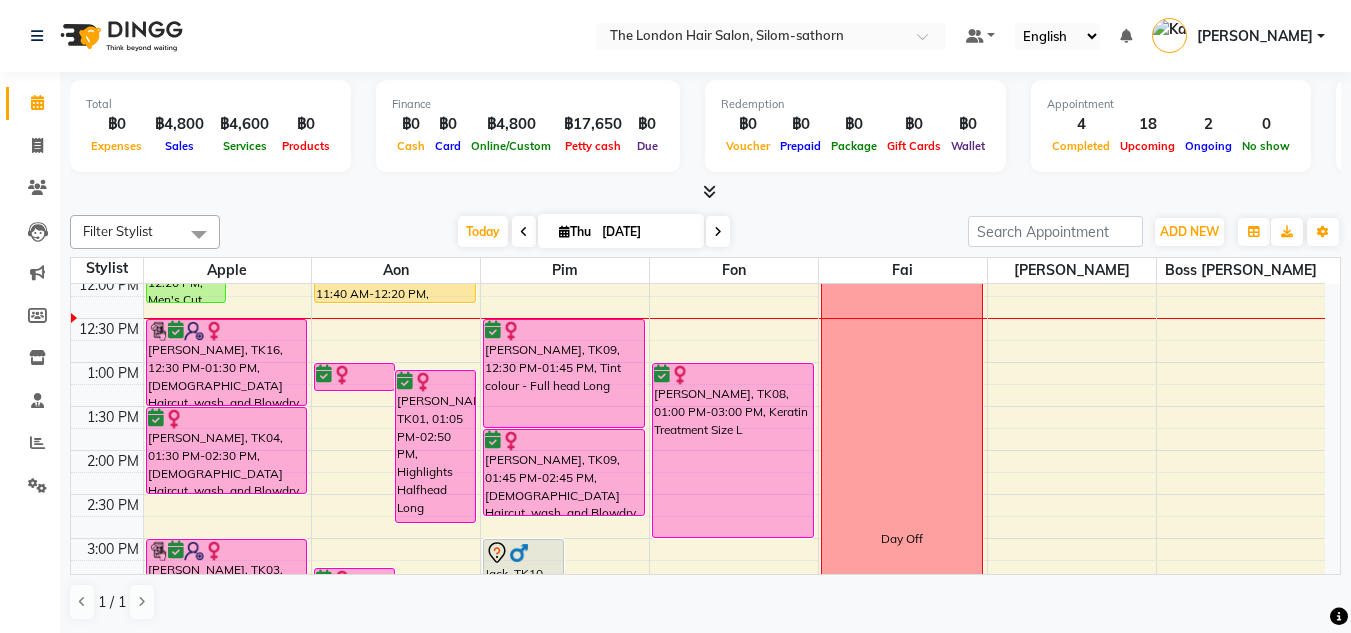 scroll, scrollTop: 1, scrollLeft: 0, axis: vertical 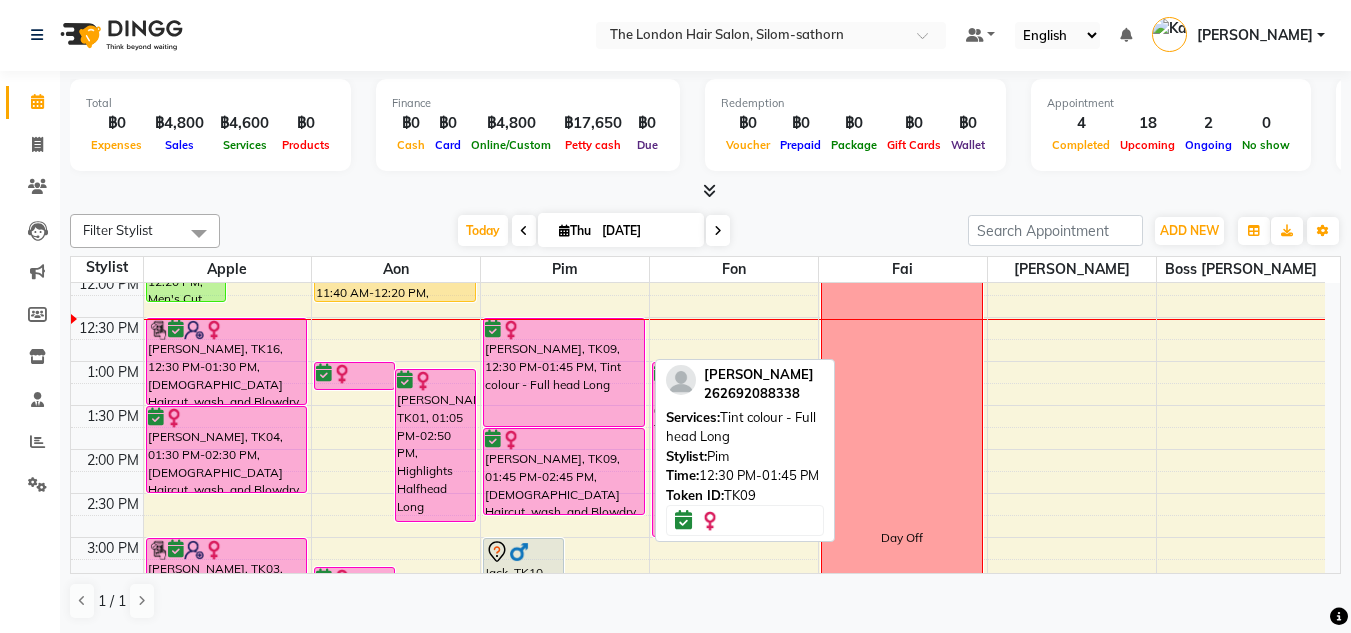 click on "Hanae Hoarau, TK09, 12:30 PM-01:45 PM, Tint colour - Full head Long" at bounding box center (564, 372) 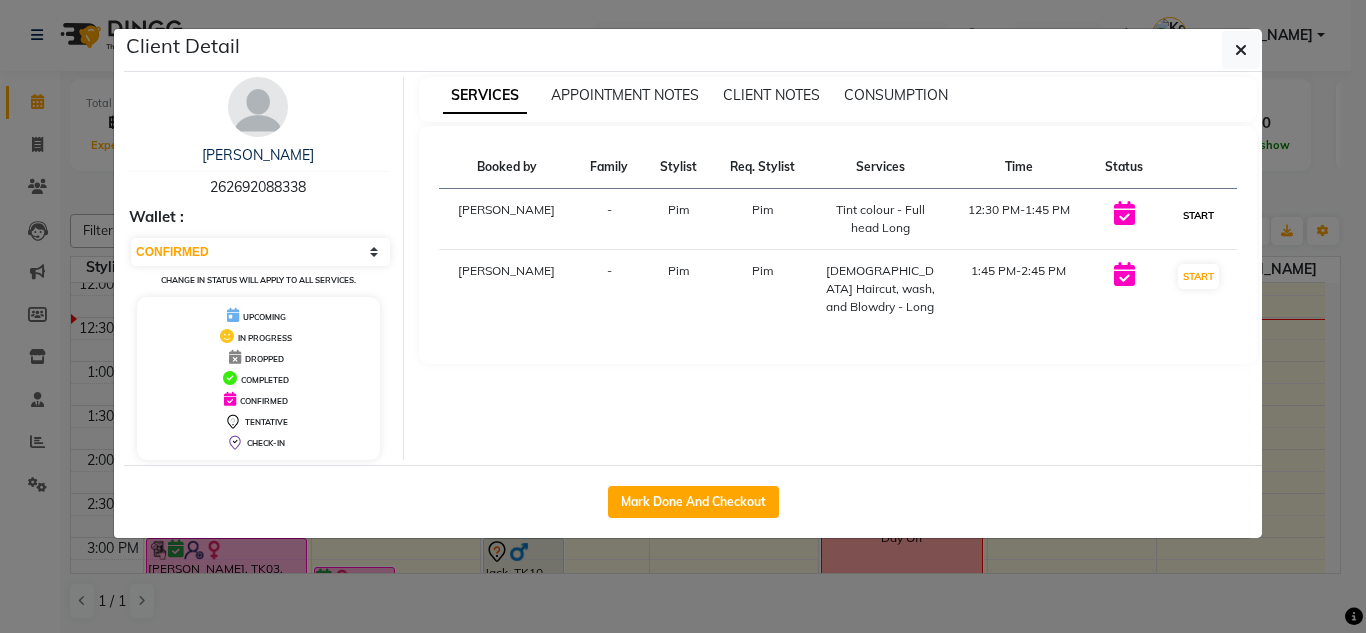 click on "START" at bounding box center [1198, 215] 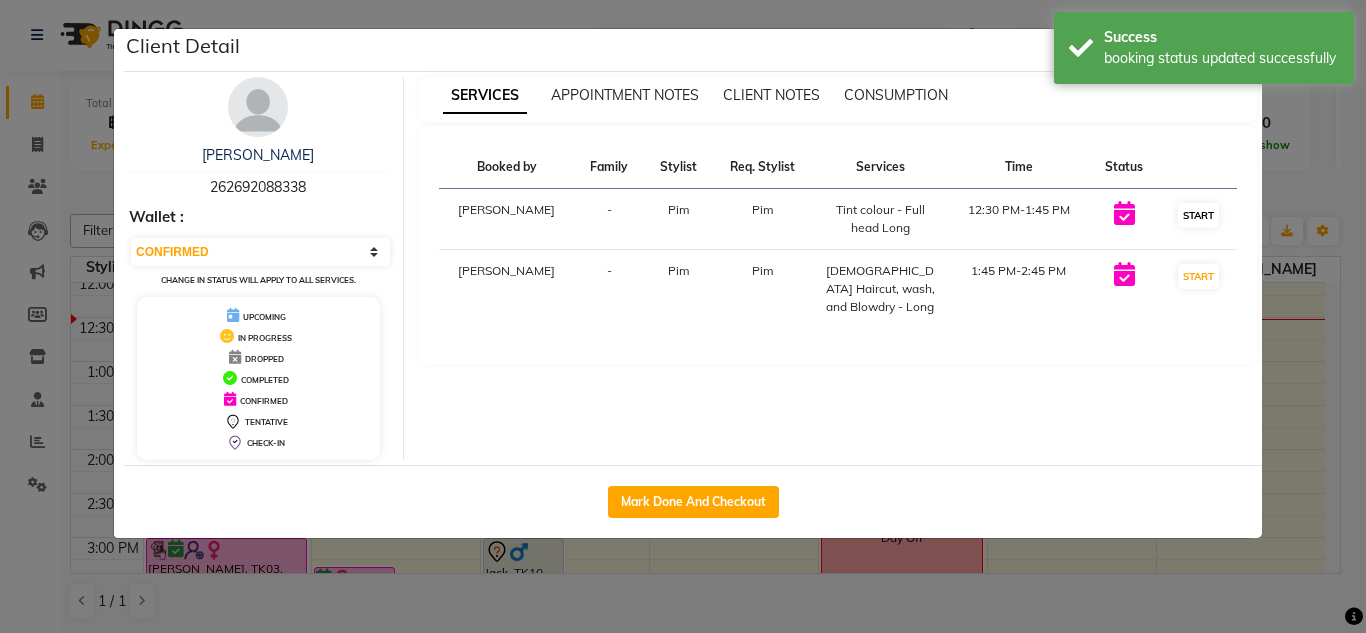 select on "select" 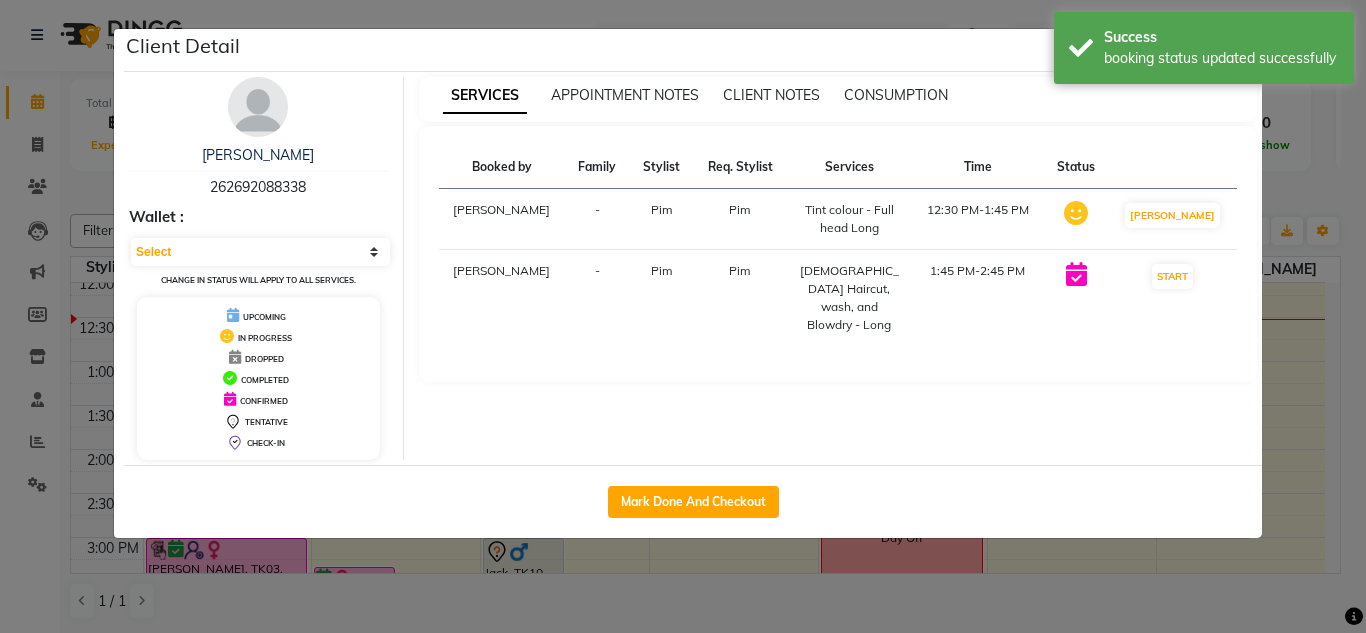 click on "Client Detail  Hanae Hoarau   262692088338 Wallet : Select IN SERVICE CONFIRMED TENTATIVE CHECK IN MARK DONE DROPPED UPCOMING Change in status will apply to all services. UPCOMING IN PROGRESS DROPPED COMPLETED CONFIRMED TENTATIVE CHECK-IN SERVICES APPOINTMENT NOTES CLIENT NOTES CONSUMPTION Booked by Family Stylist Req. Stylist Services Time Status  Kate   - Pim Pim  Tint colour - Full head Long   12:30 PM-1:45 PM   MARK DONE   Kate   - Pim Pim  Ladies Haircut, wash, and Blowdry - Long   1:45 PM-2:45 PM   START   Mark Done And Checkout" 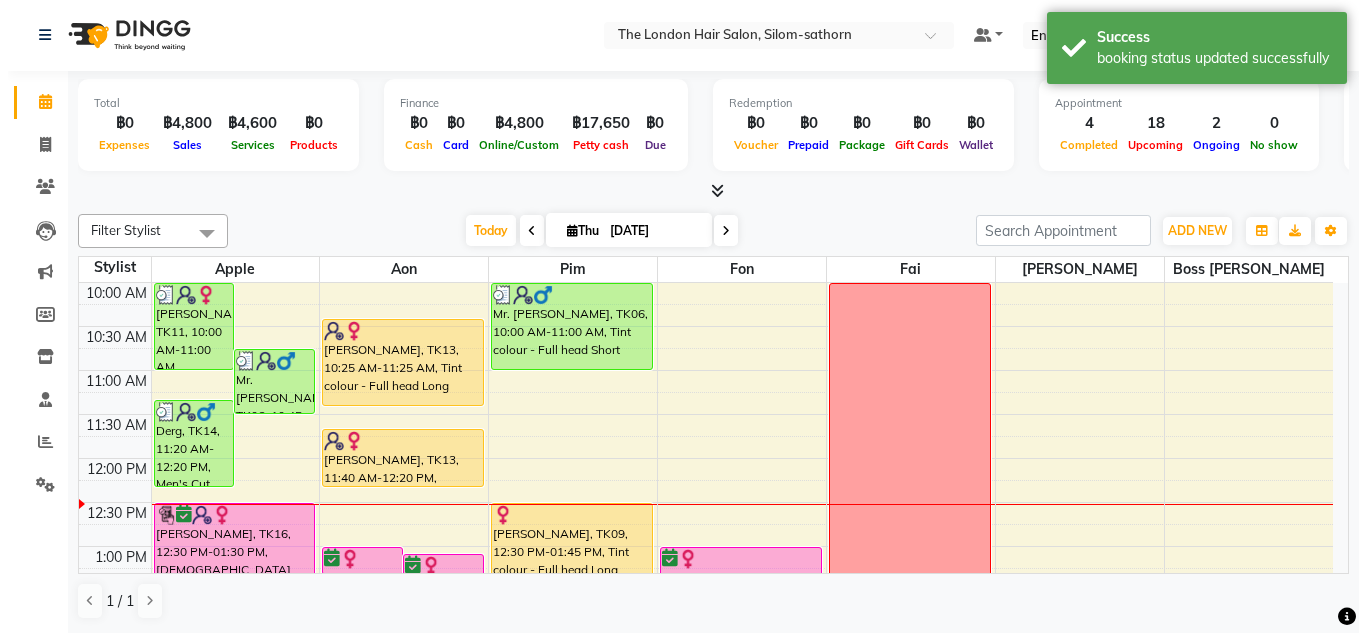 scroll, scrollTop: 79, scrollLeft: 0, axis: vertical 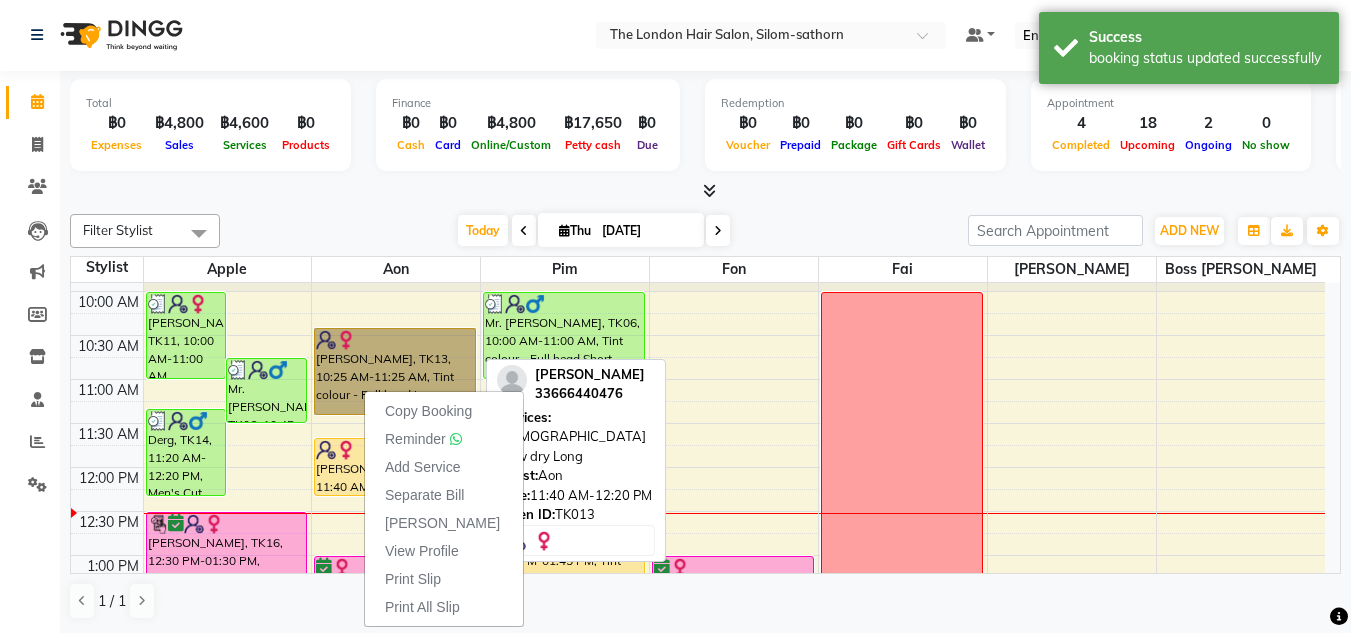click on "[PERSON_NAME], TK13, 11:40 AM-12:20 PM, [DEMOGRAPHIC_DATA] Blow dry Long" at bounding box center [395, 467] 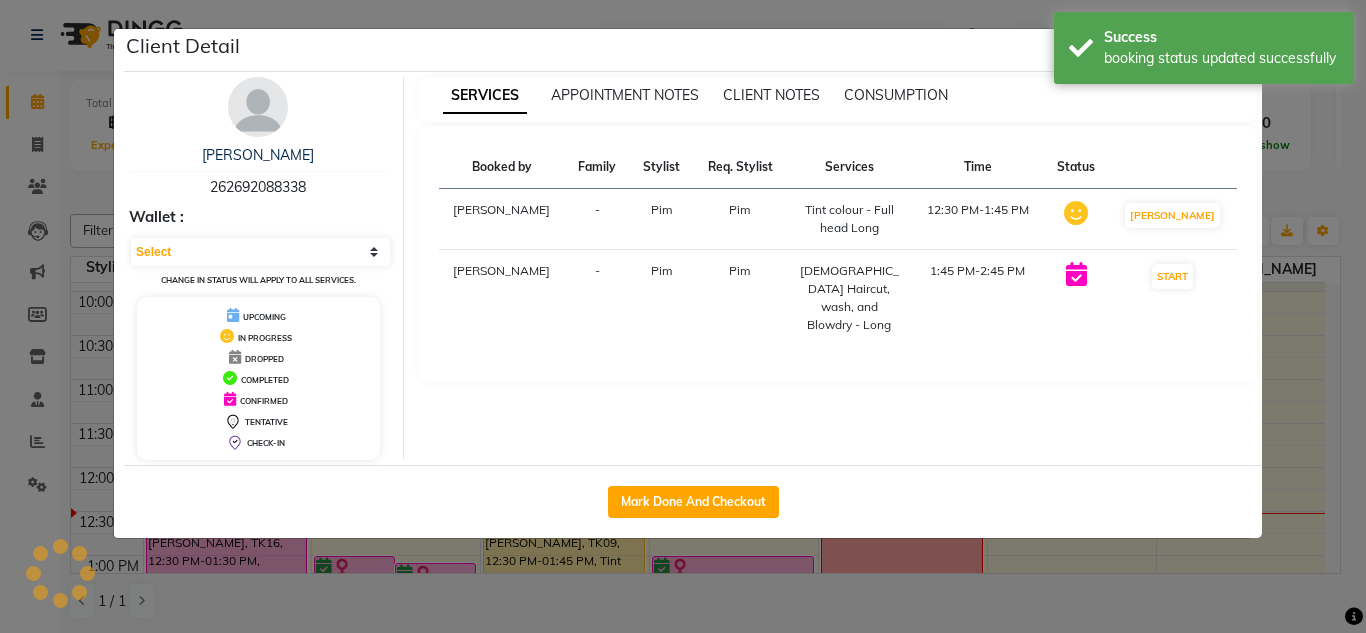 select on "1" 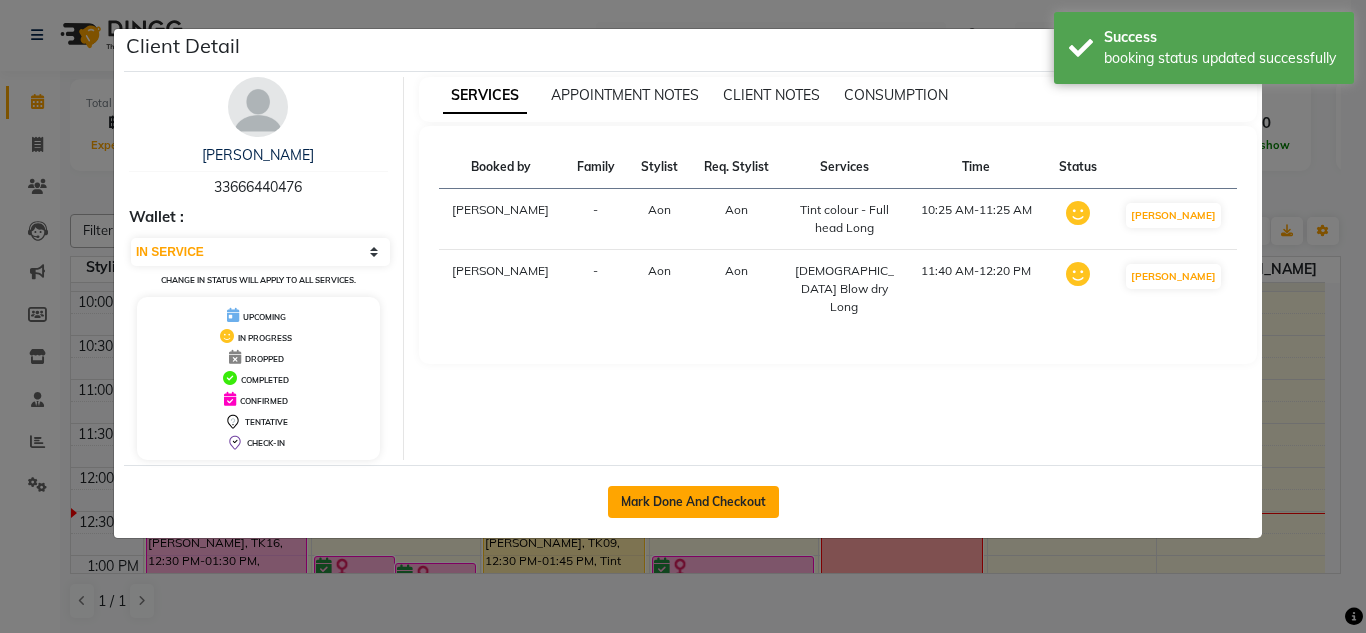 click on "Mark Done And Checkout" 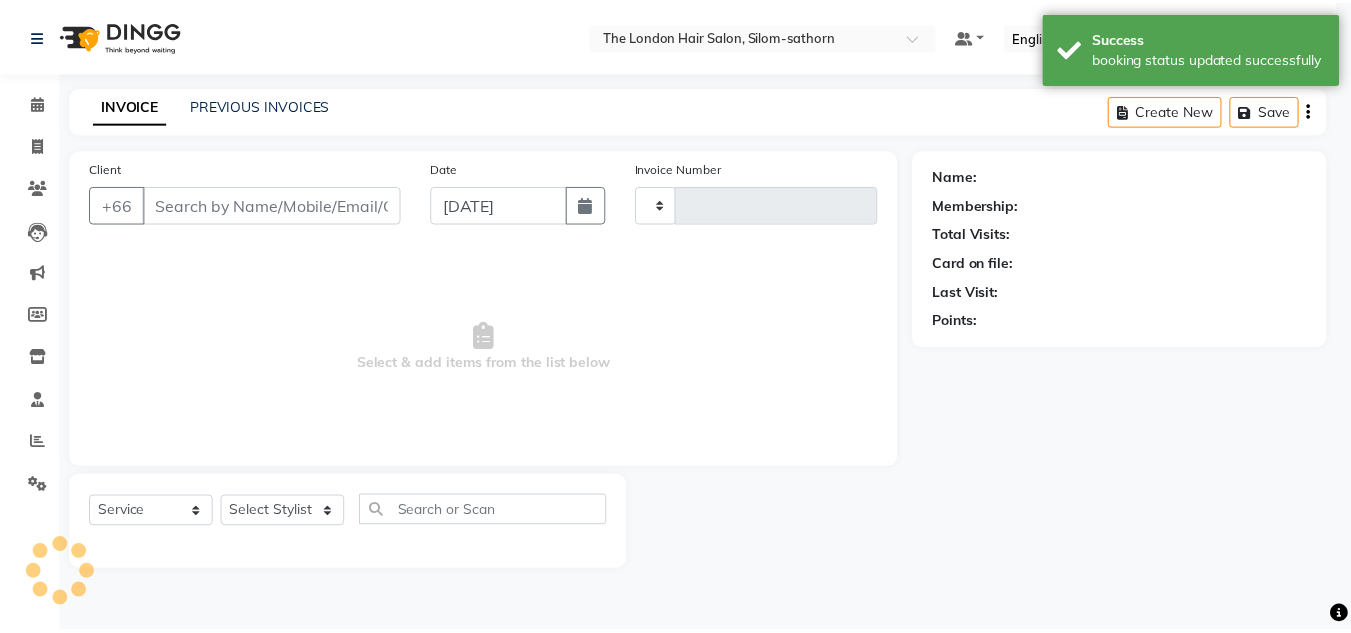 scroll, scrollTop: 0, scrollLeft: 0, axis: both 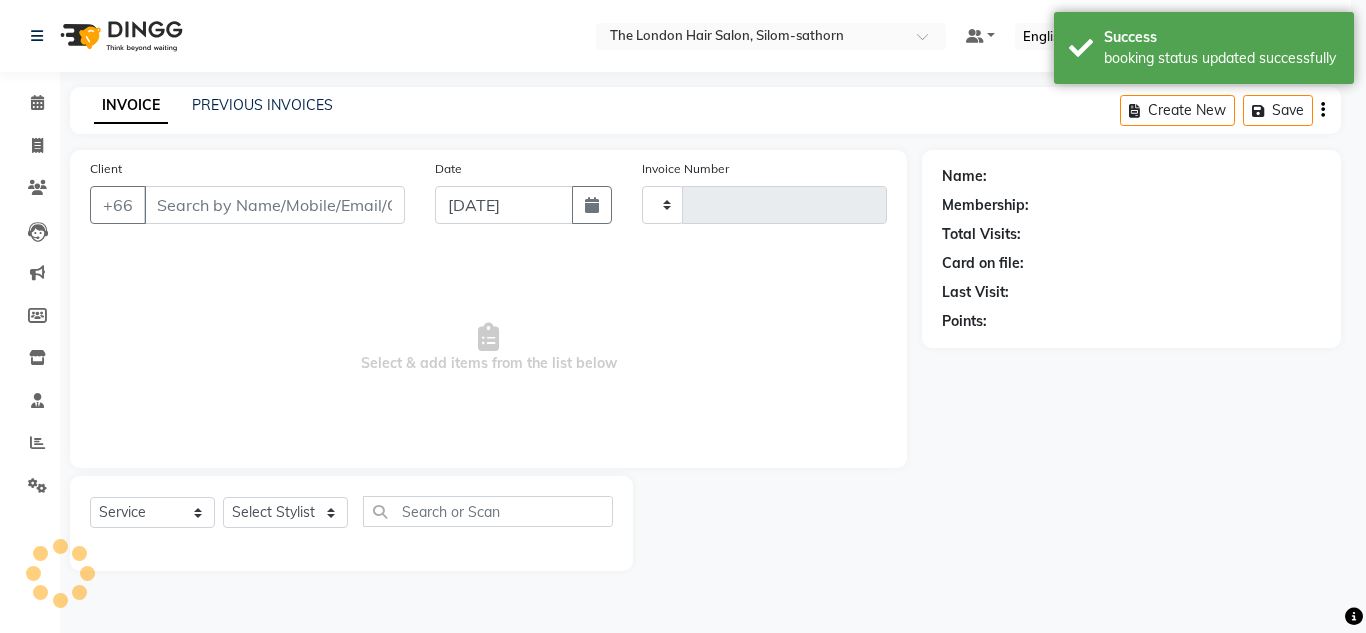 type on "0939" 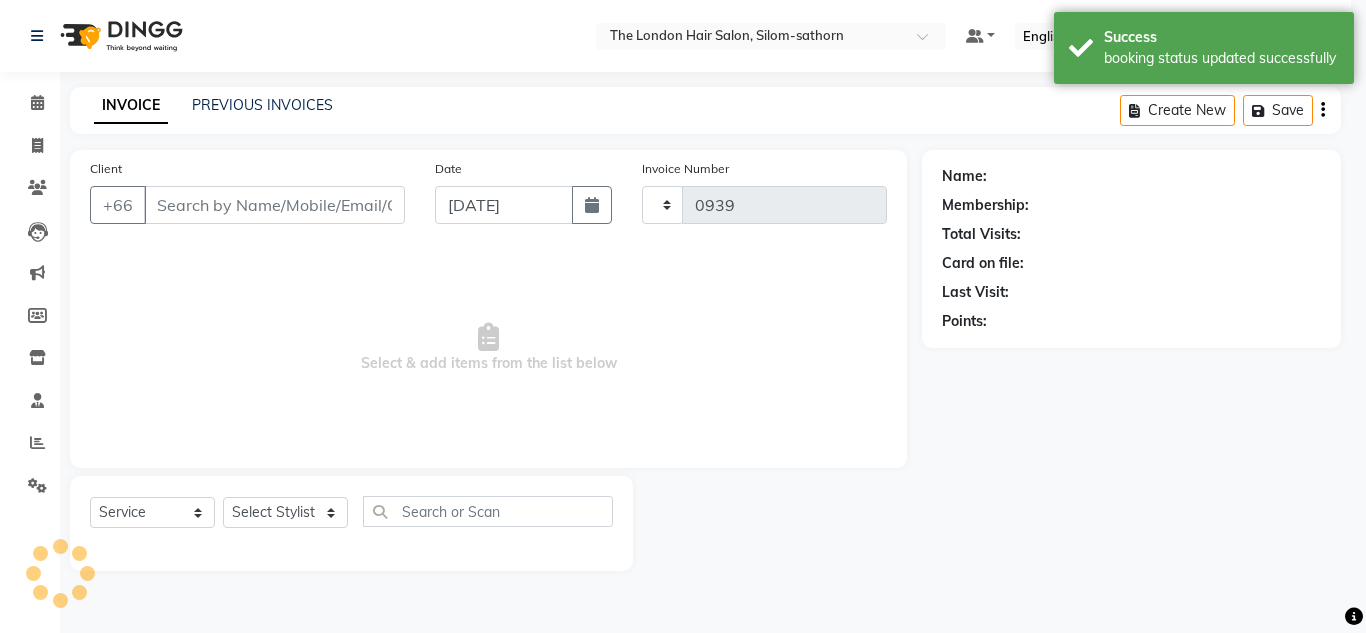 select on "6977" 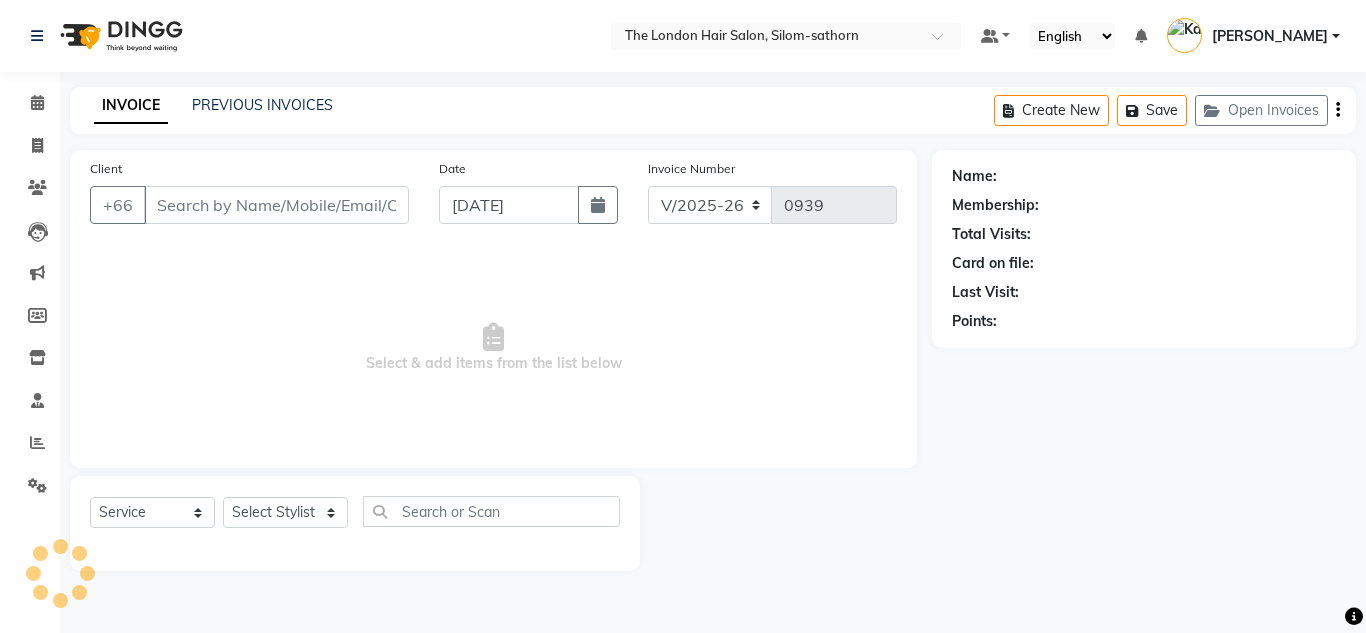 type on "33666440476" 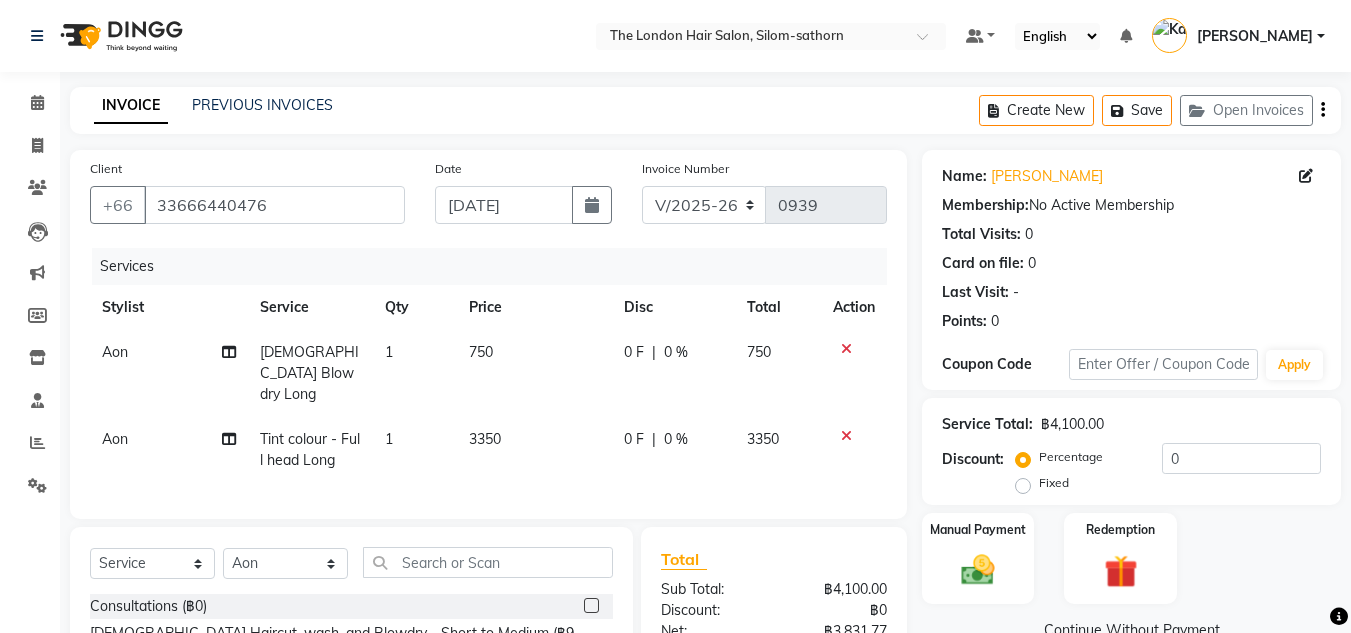 click on "3350" 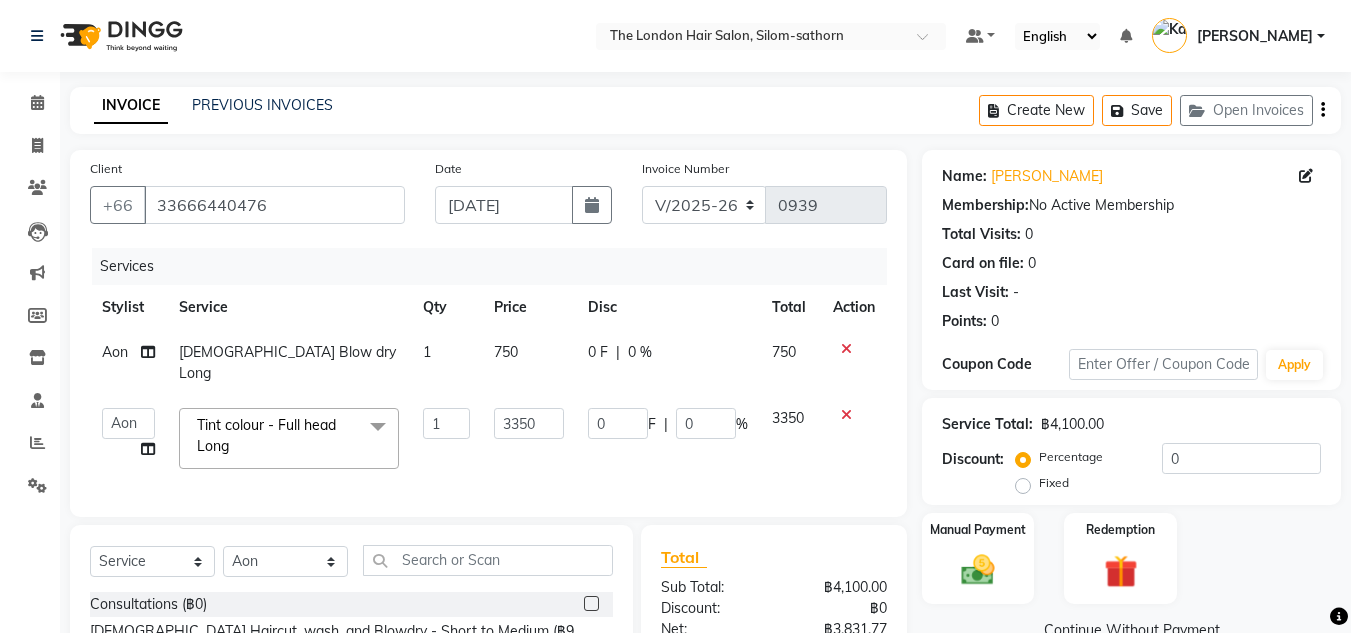 click on "3350" 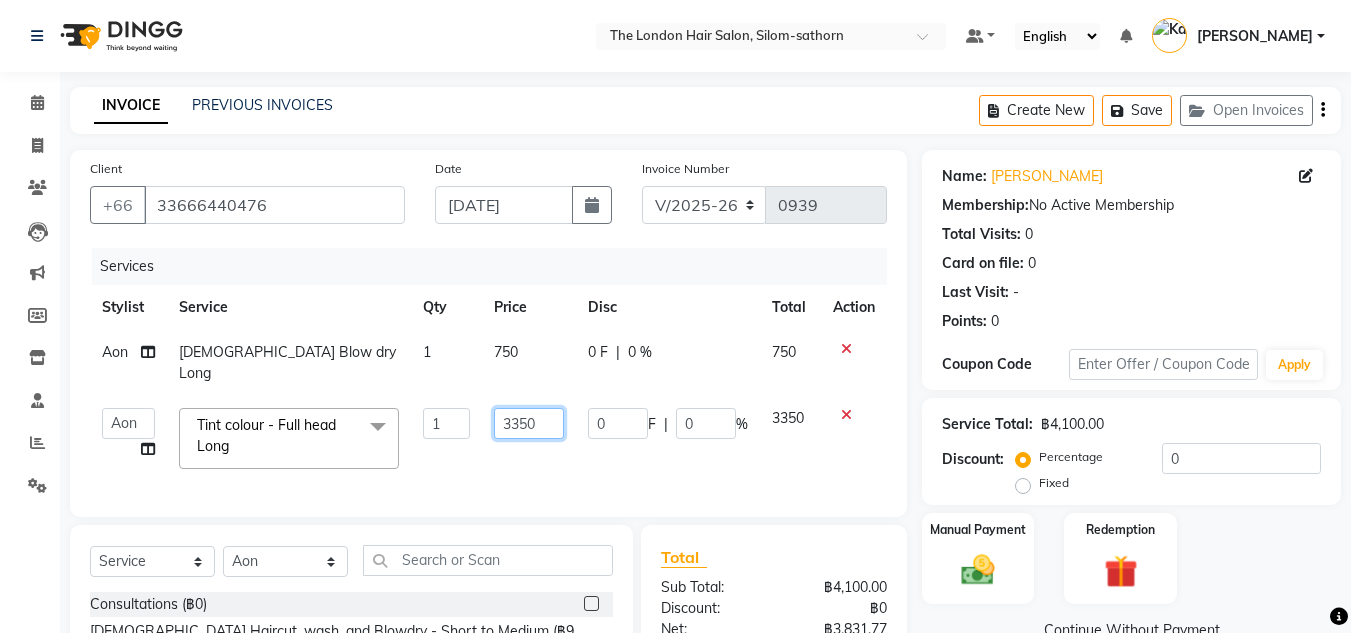 click on "3350" 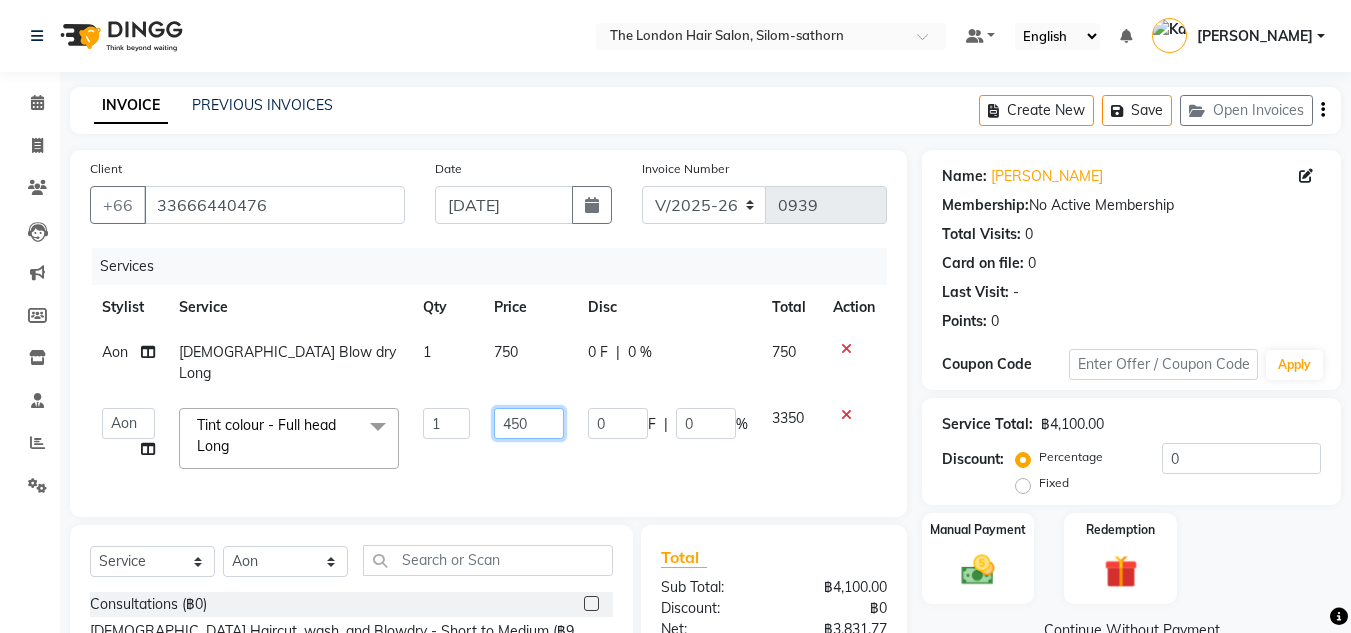 type on "4500" 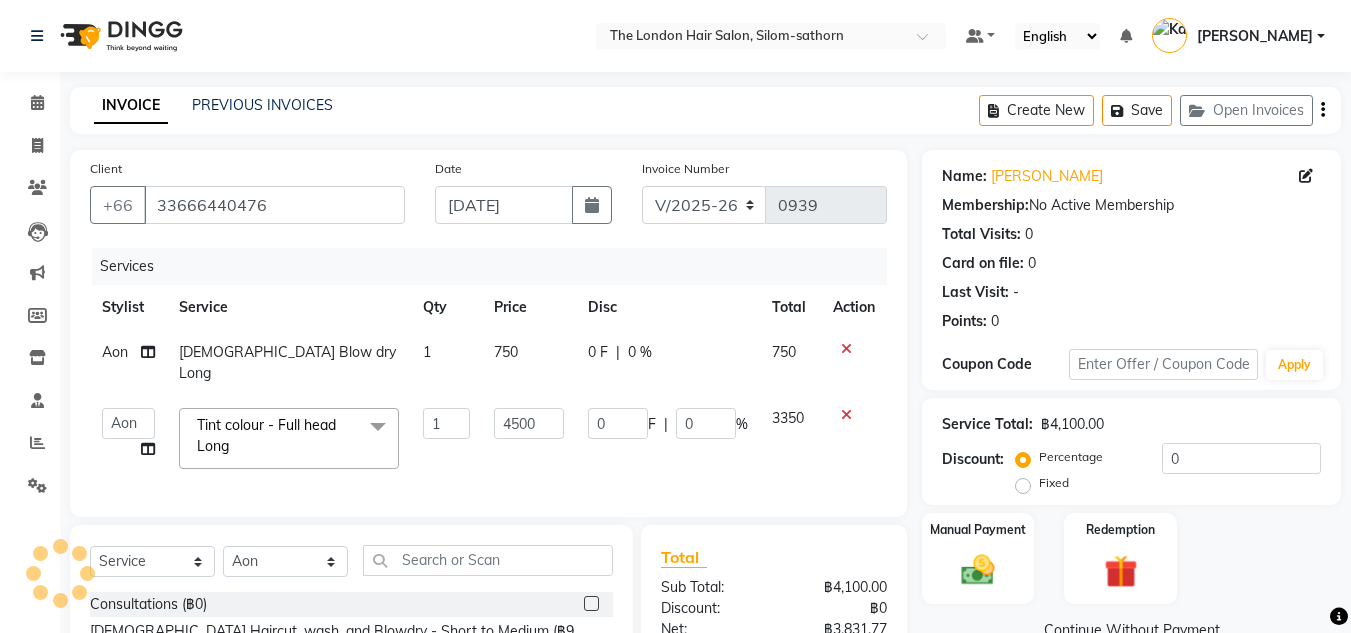 click on "Services Stylist Service Qty Price Disc Total Action Aon Ladies Blow dry Long 1 750 0 F | 0 % 750  Aon   Apple     Boss Luke   Fai    Fon   Kate    Pim  Tint colour - Full head Long  x Consultations  (฿0) Ladies Haircut, wash, and Blowdry - Short to Medium (฿900) Ladies Haircut, wash, and Blowdry - Long (฿1100) Ladies Restyle (฿1200) Kid's Cut - Girls (฿700) Ladies Haircut , wash and blow-dry - Short to Medium (฿2600) Ladies Haircut , wash and blowdry  - Medium to Long (฿3400) Men's Cut Short & Medium (฿750) Men's Cut Long (฿850) Kid's cut - Boys (฿550) Men's Haircut  (฿1900) Ladies Blow dry Short (฿400) Ladies Blow dry Medium (฿550) Ladies Blow dry Long (฿750) Ladies Wash Blowdry Extra Long&Thick  (฿850) Ladies Wash Blowdry Extensions  (฿900) Extra for Wand and Iron (฿200) Extra Purpel or Orange Shampoo  (฿200) Men Wash and Blowdry Short (฿350) Shampoo Package 5 Get 1 Free (฿0) Shampoo Package 10 Get 2 Free (฿0) Eyebrows tint color (฿300) Simple styling (฿1200)" 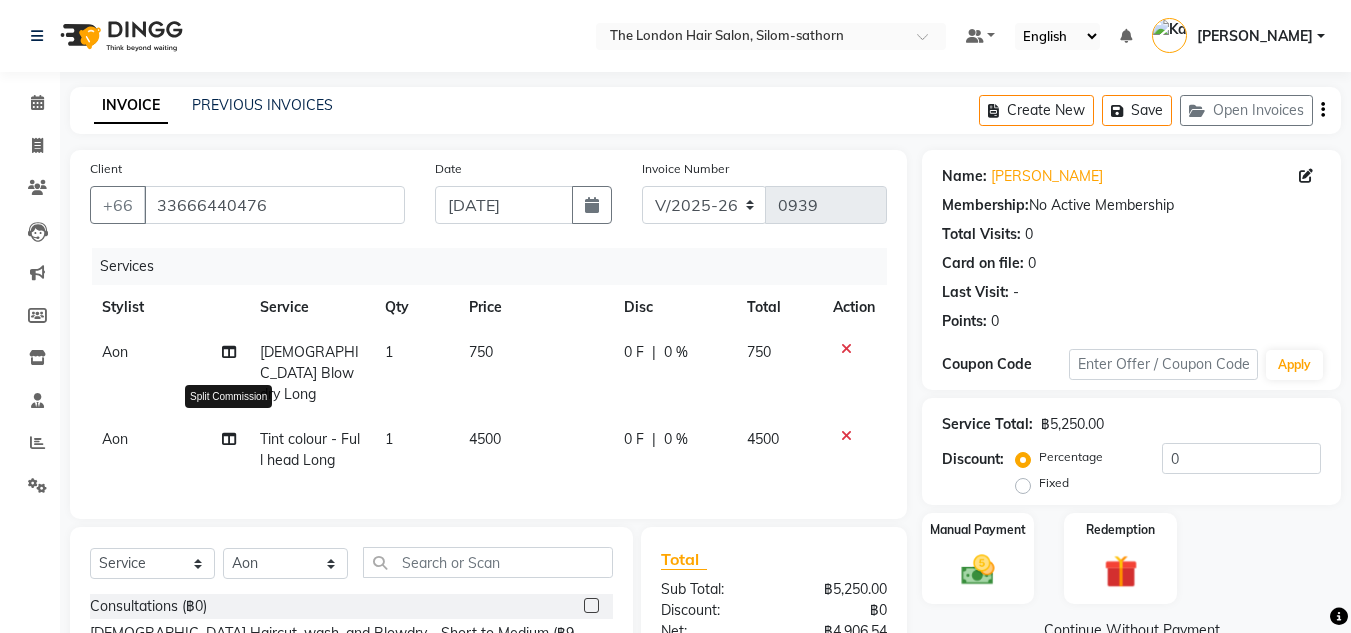 click 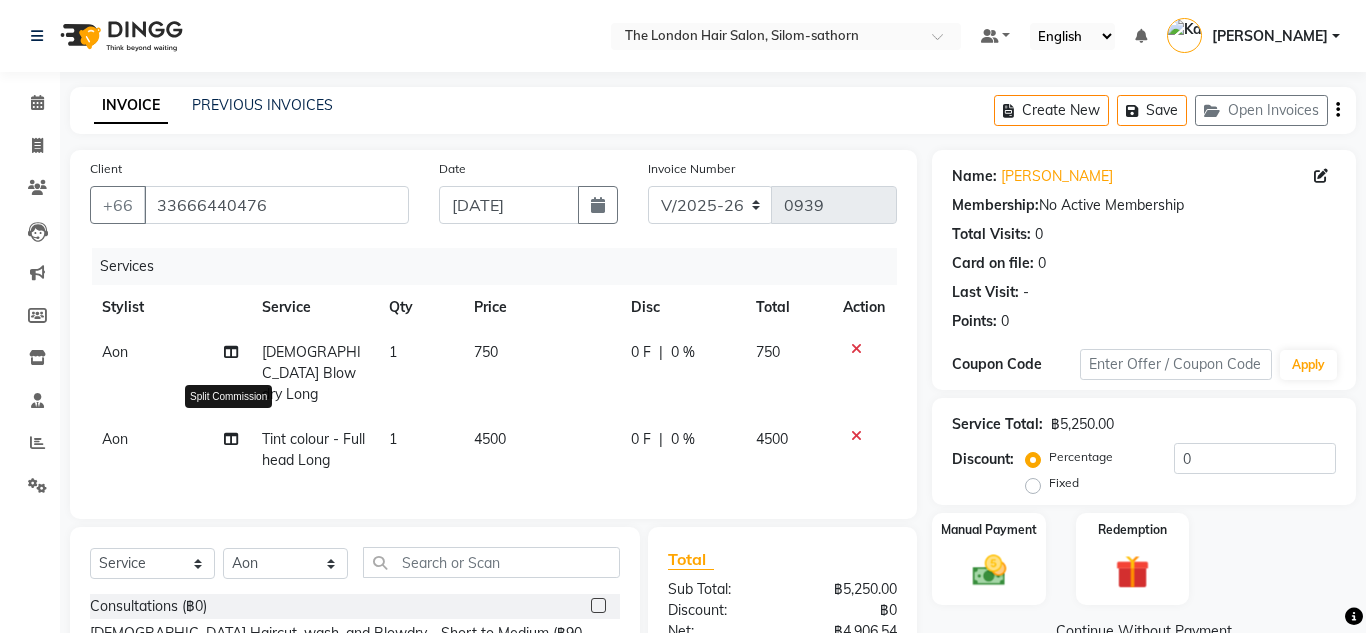select on "56709" 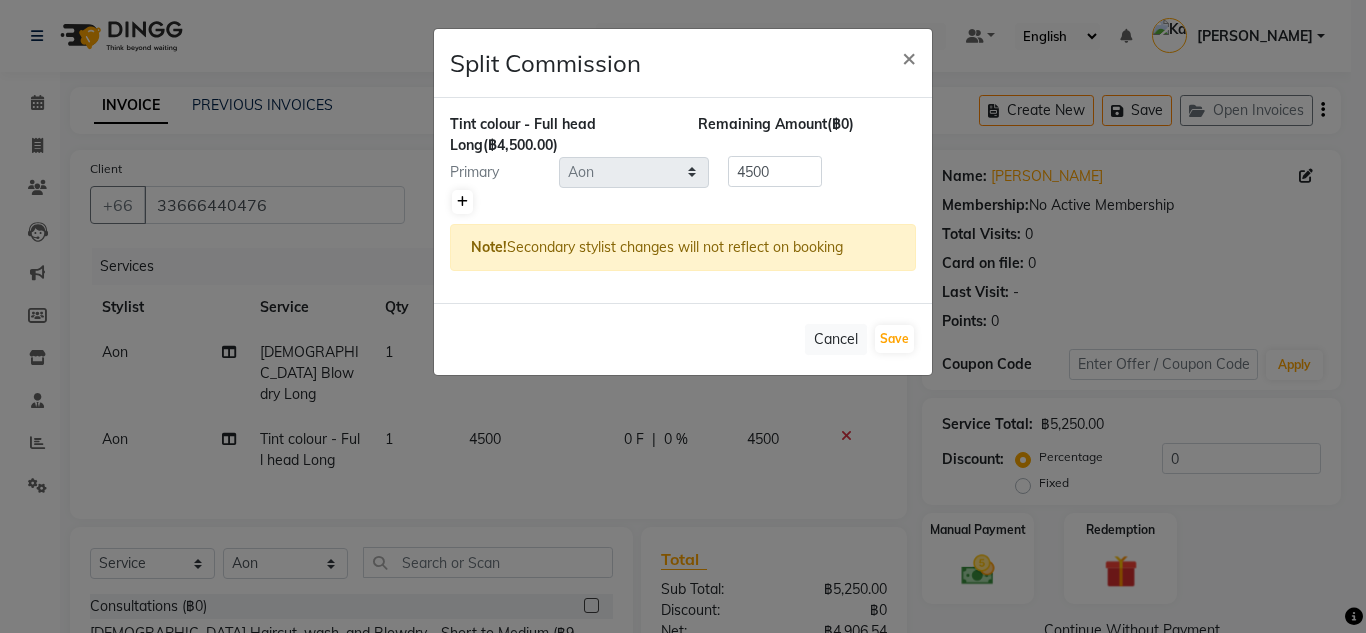 click 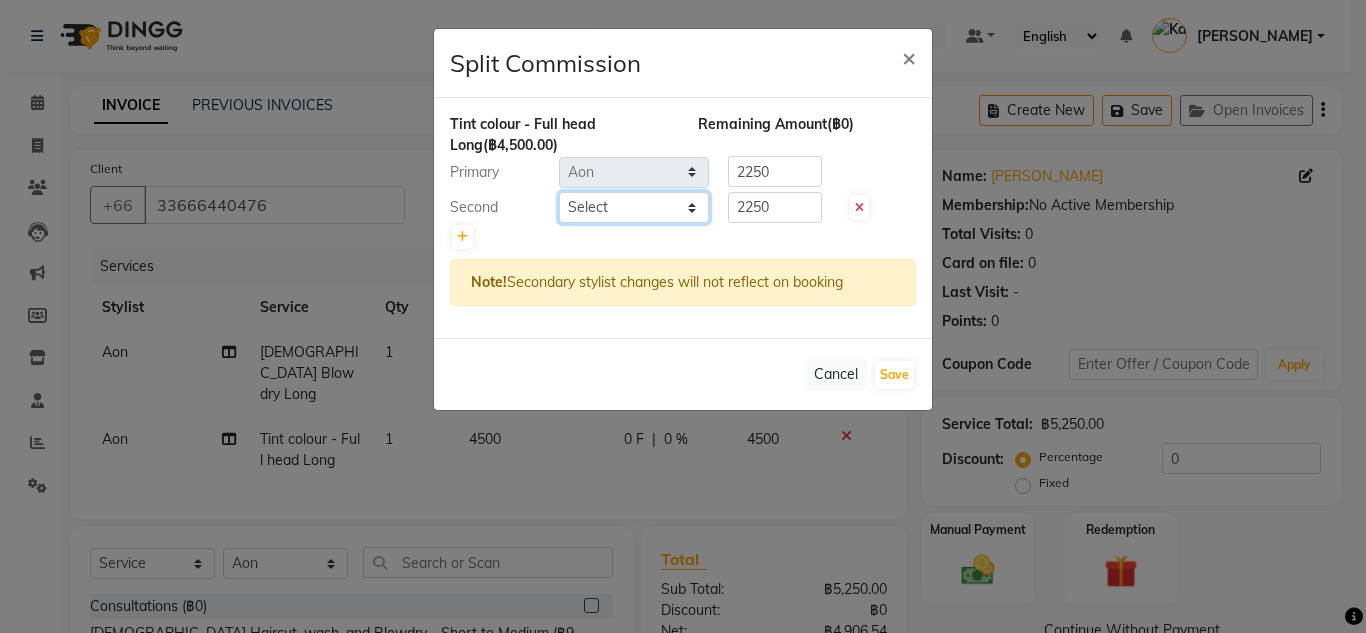 click on "Select  Aon   Apple     Boss Luke   Fai    Fon   Kate    Pim" 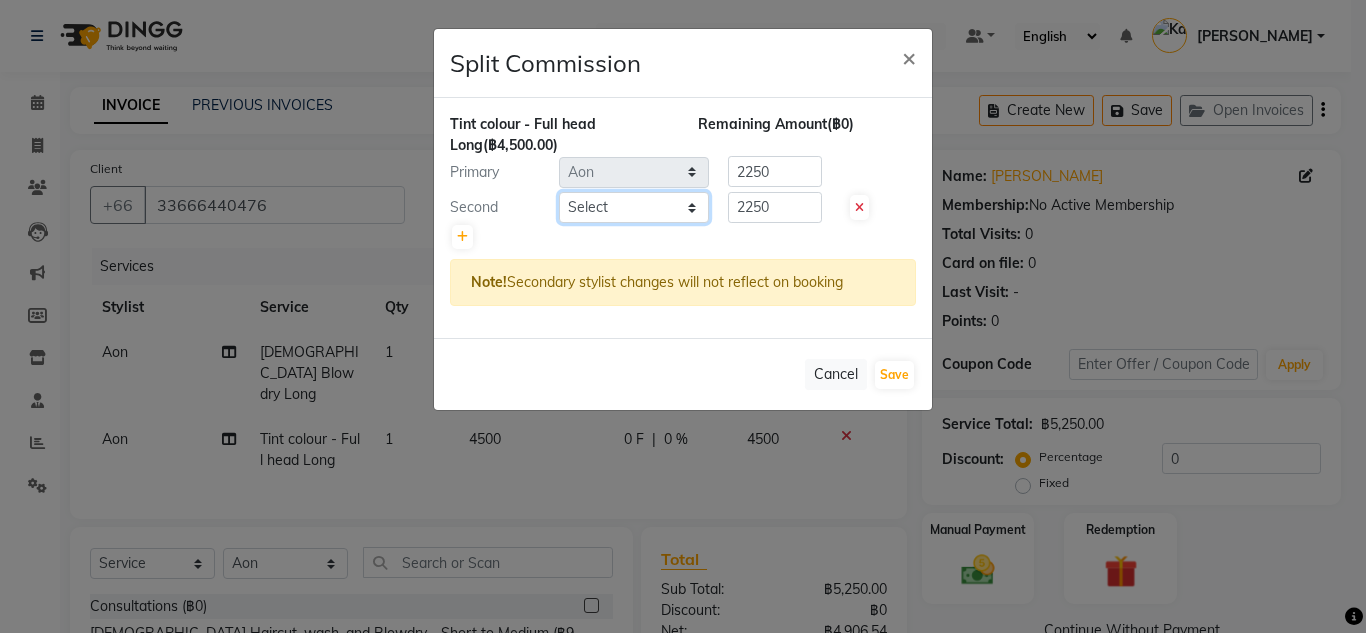 select on "56711" 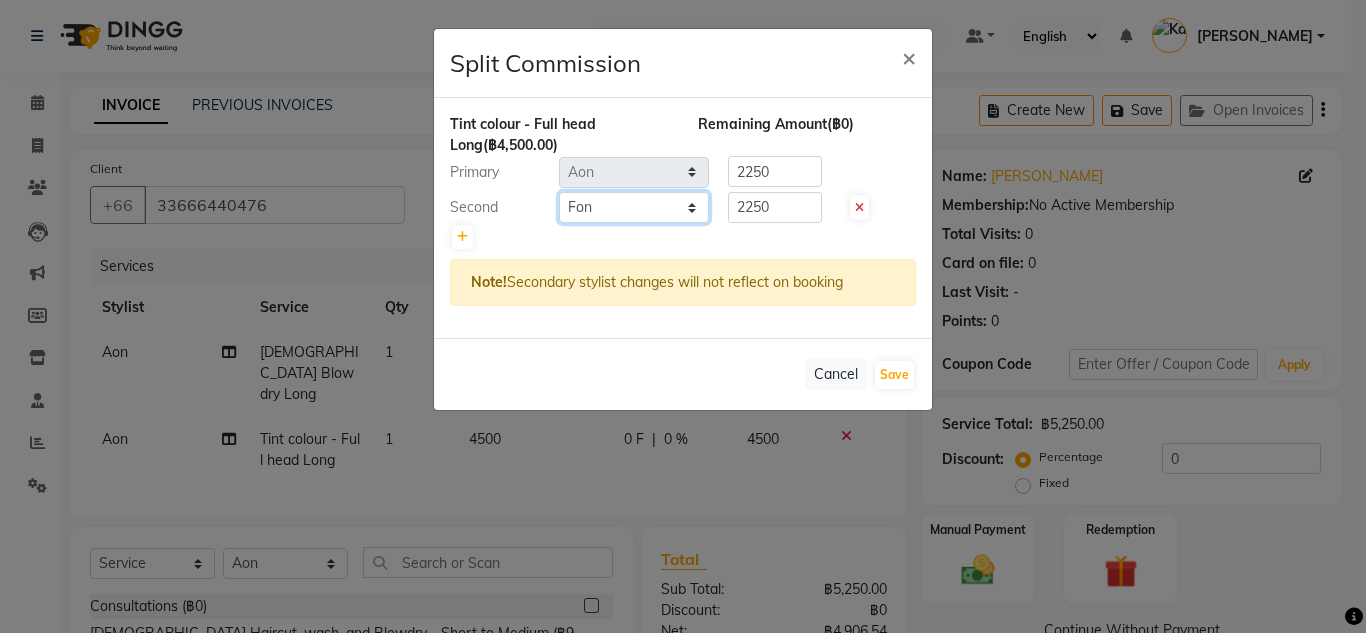 click on "Select  Aon   Apple     Boss Luke   Fai    Fon   Kate    Pim" 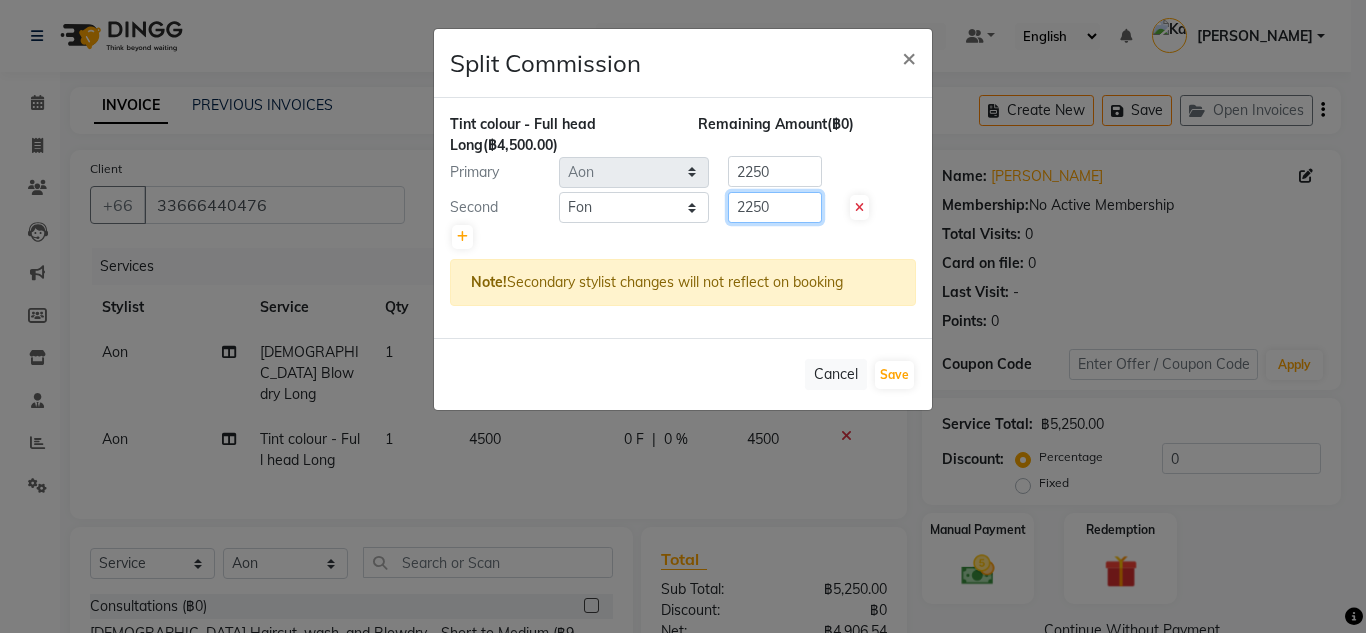 click on "2250" 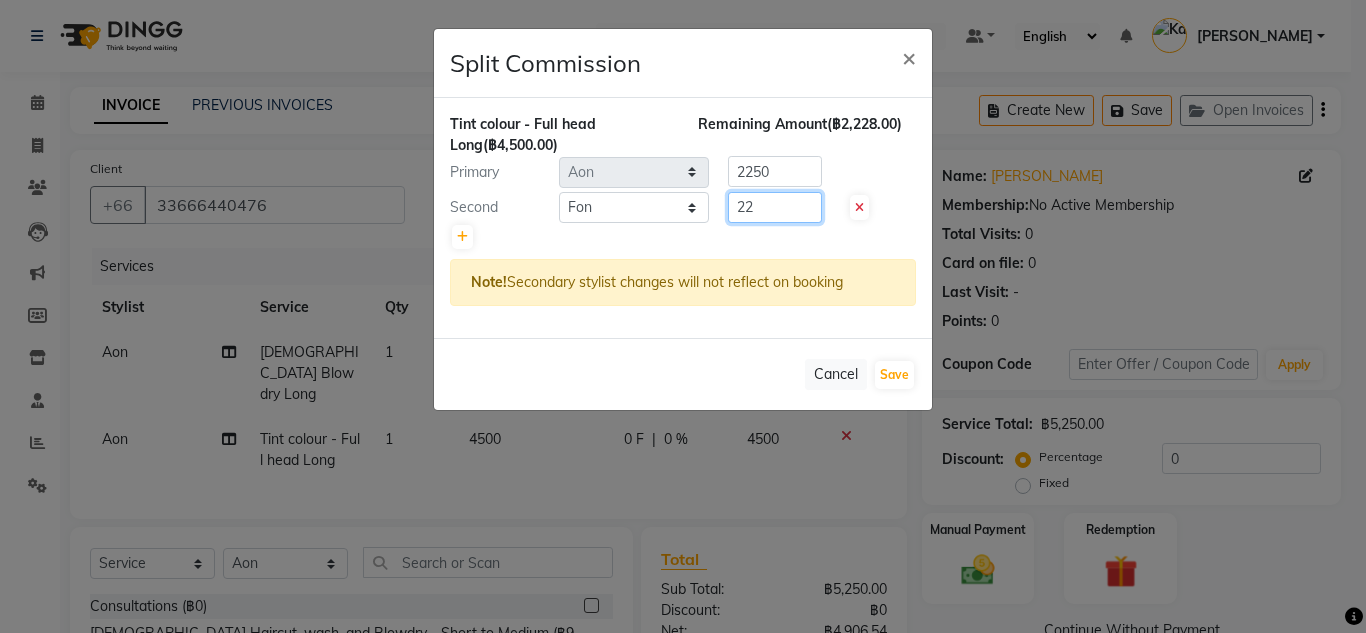 type on "2" 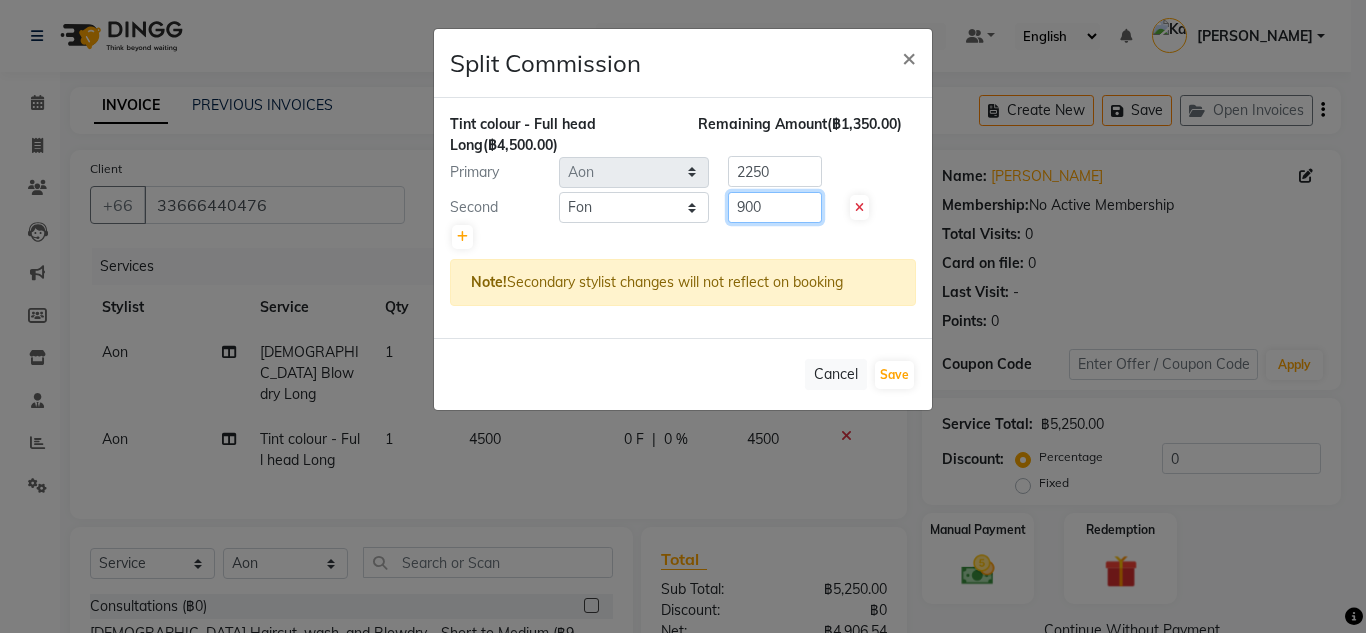 type on "900" 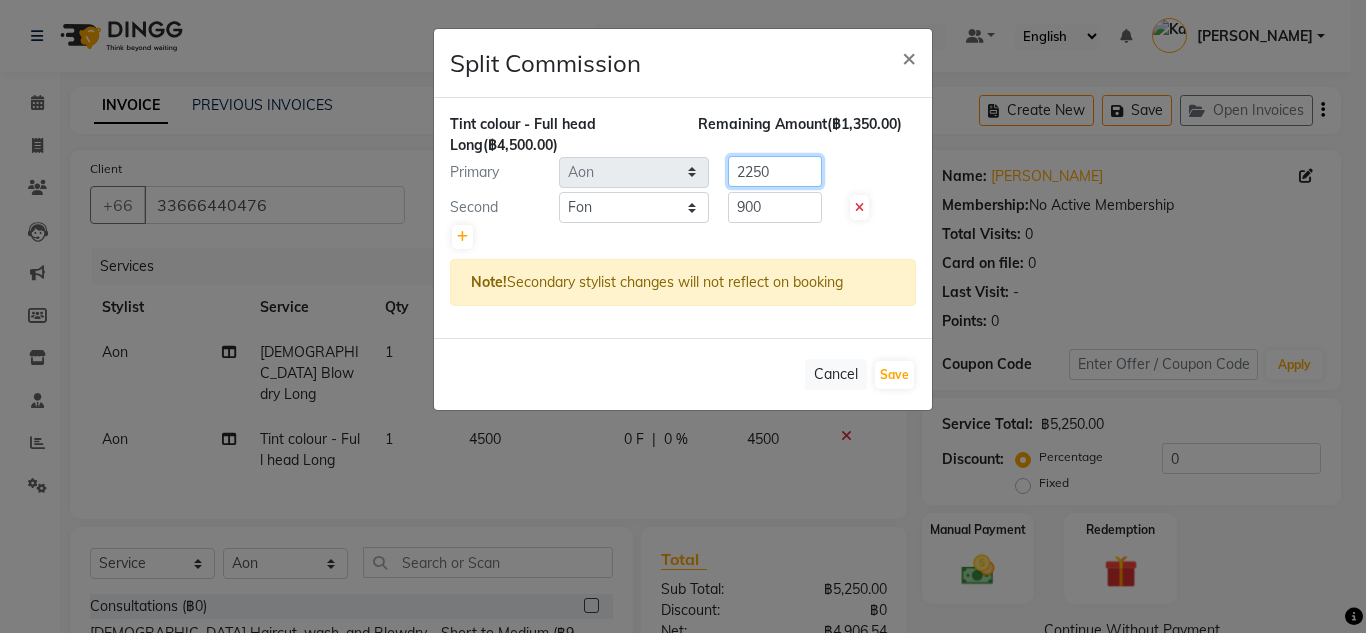 click on "2250" 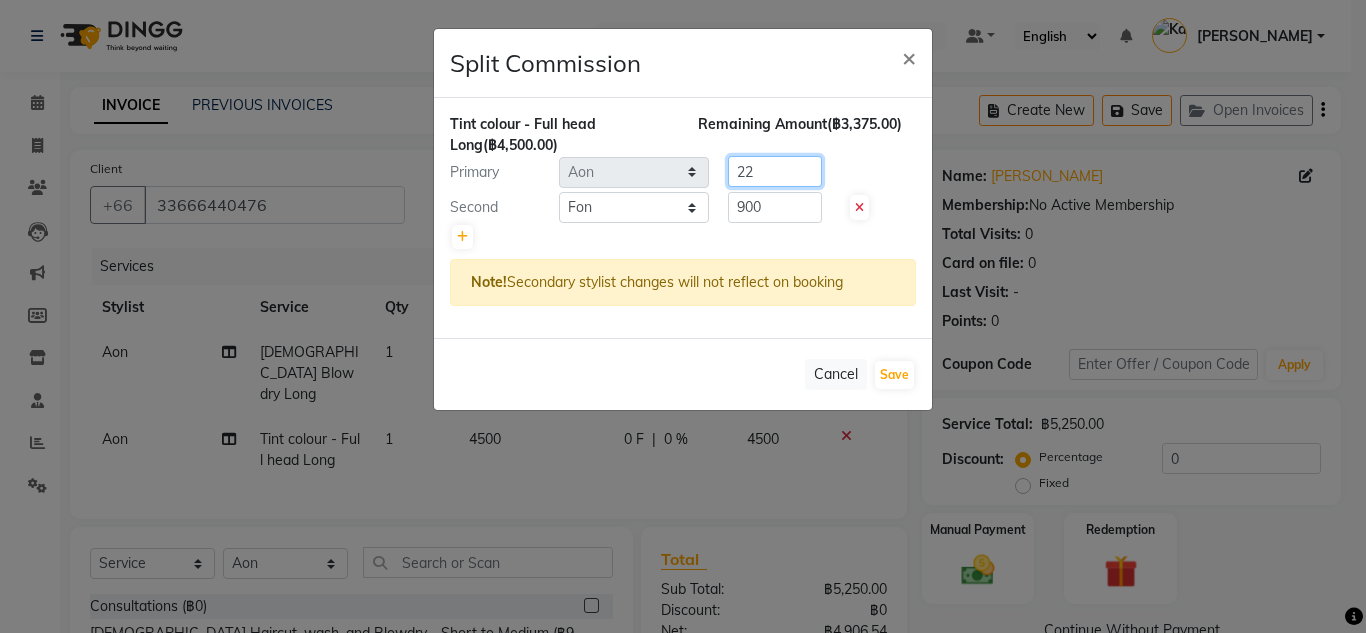 type on "2" 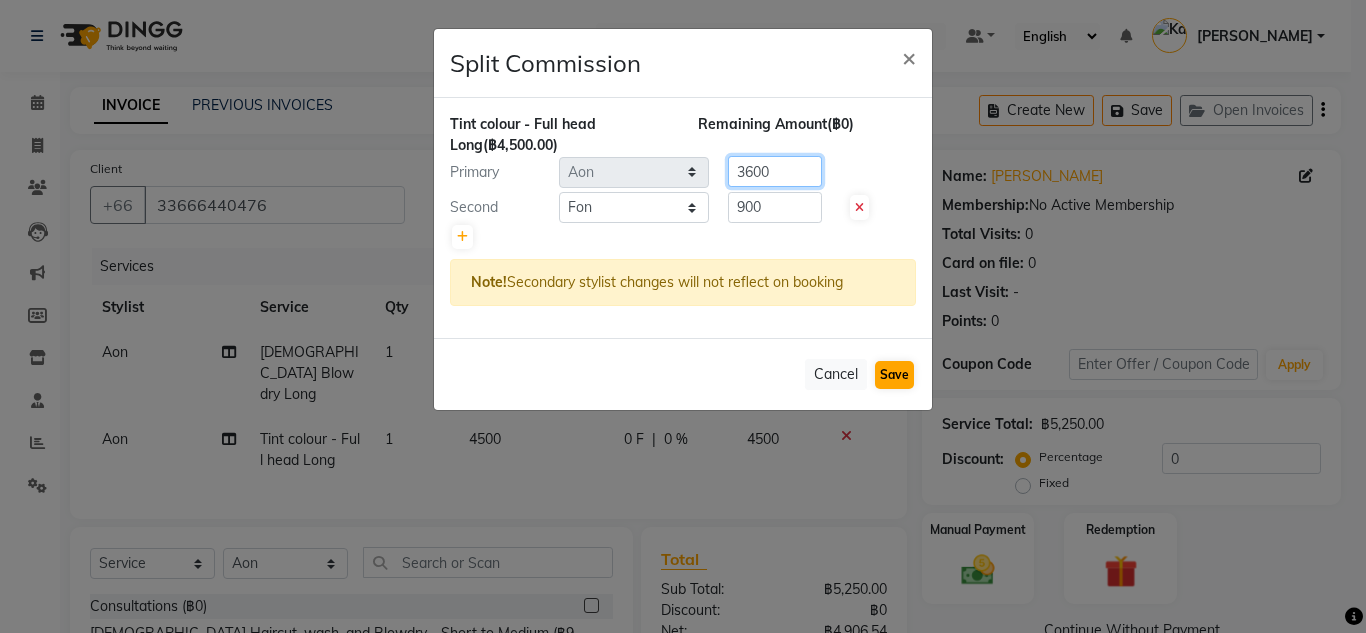 type on "3600" 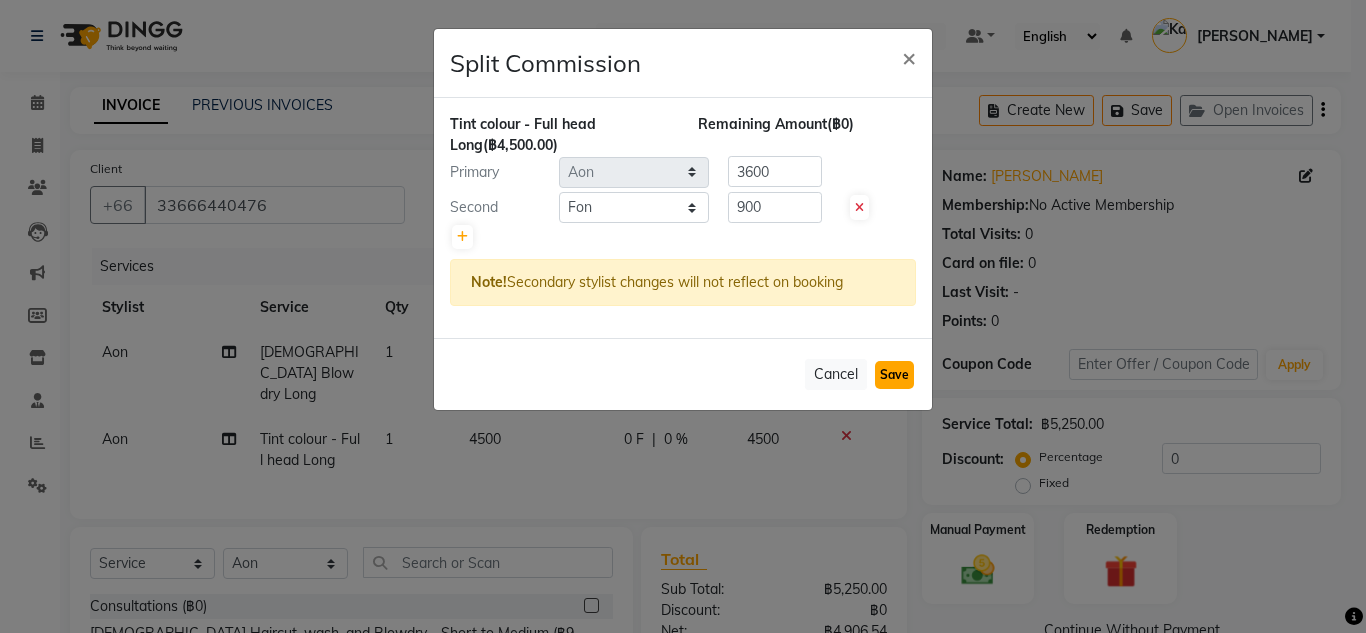 click on "Save" 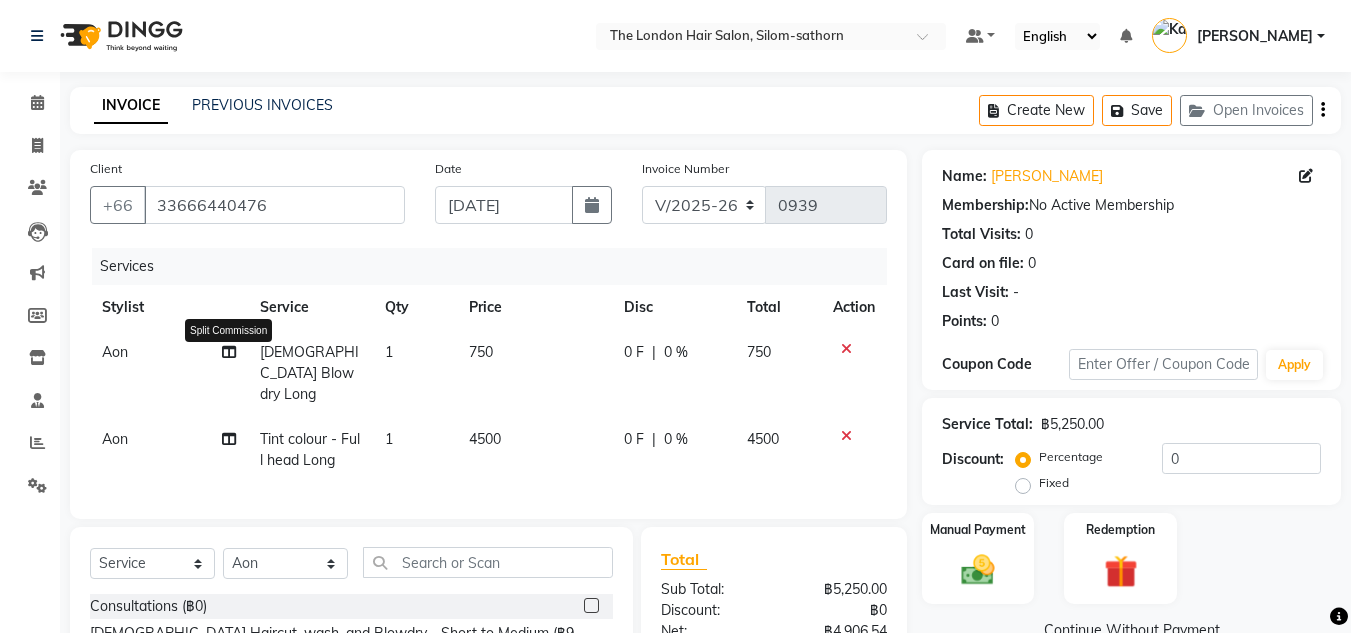 click 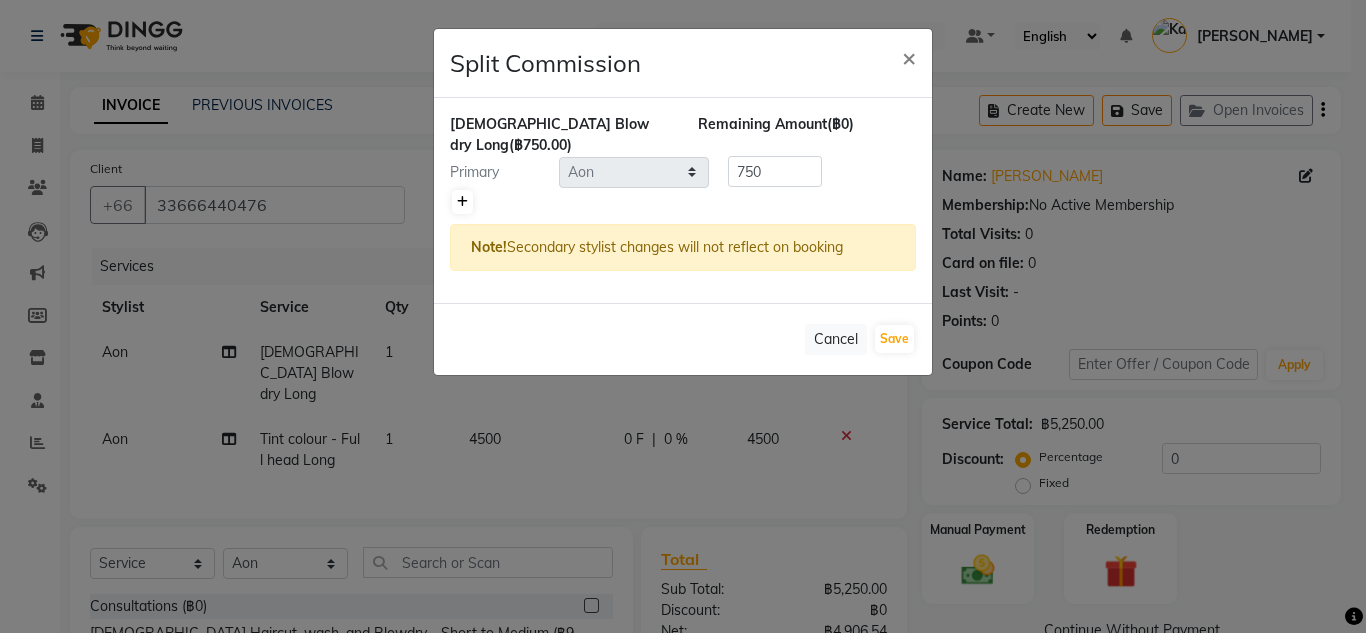 click 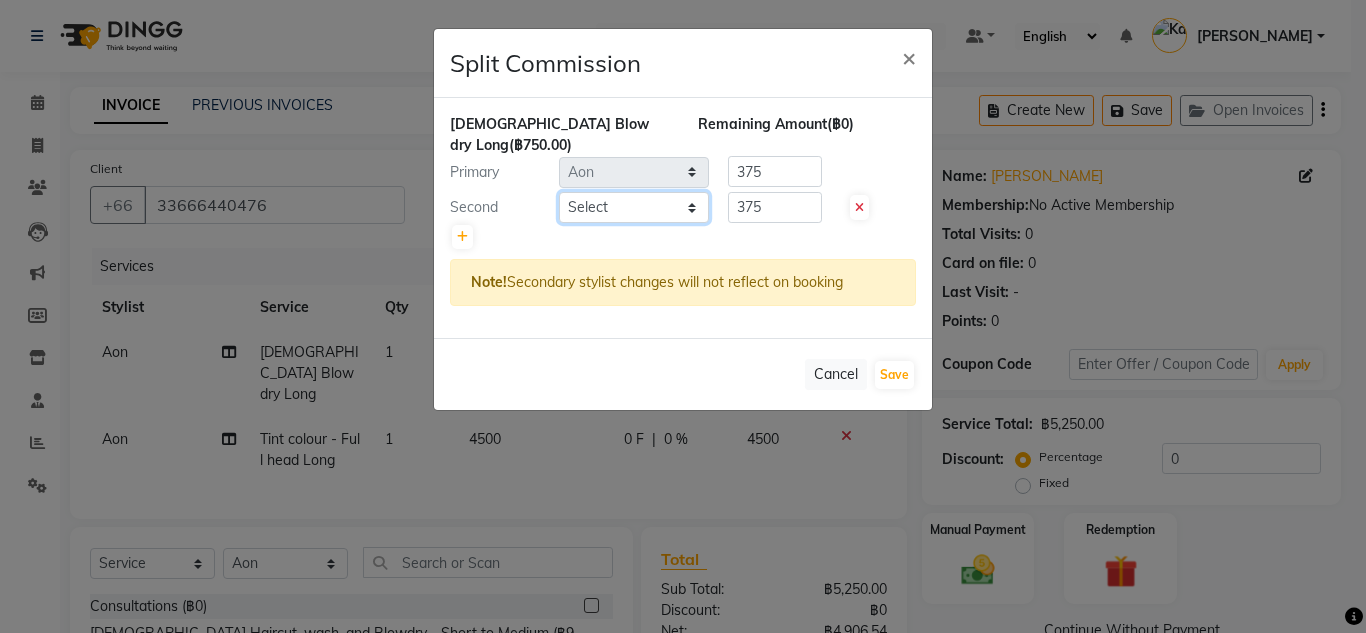 click on "Select  Aon   Apple     Boss Luke   Fai    Fon   Kate    Pim" 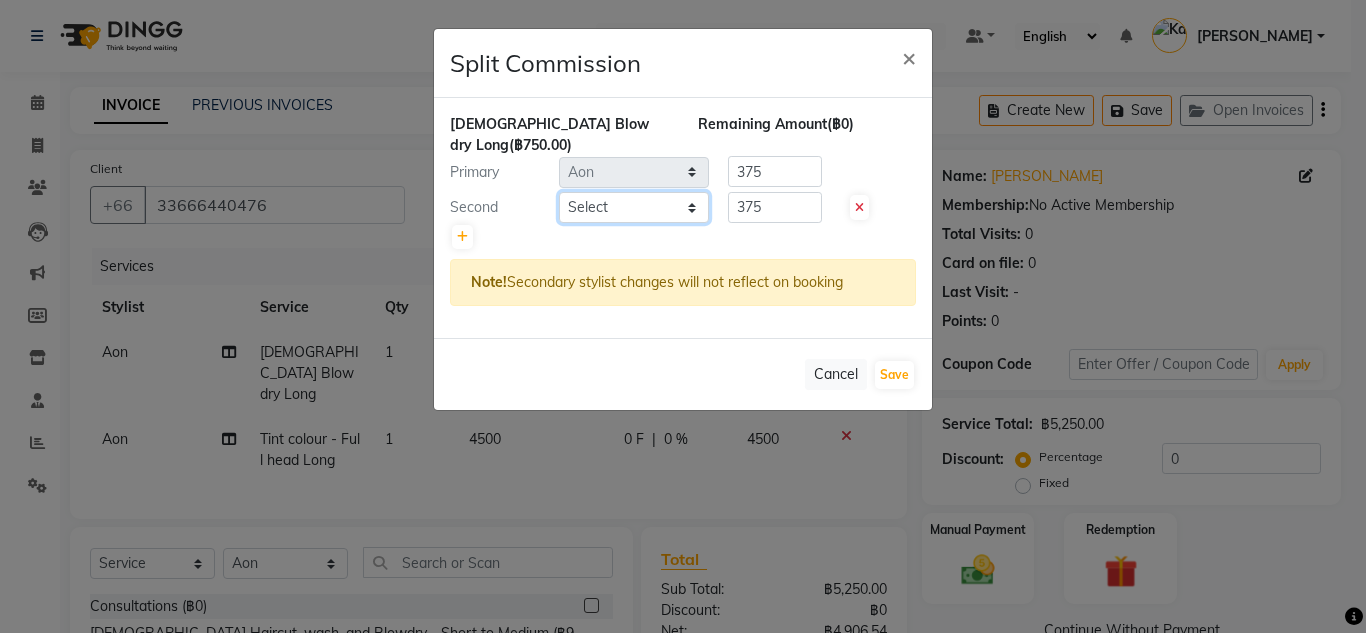 select on "56711" 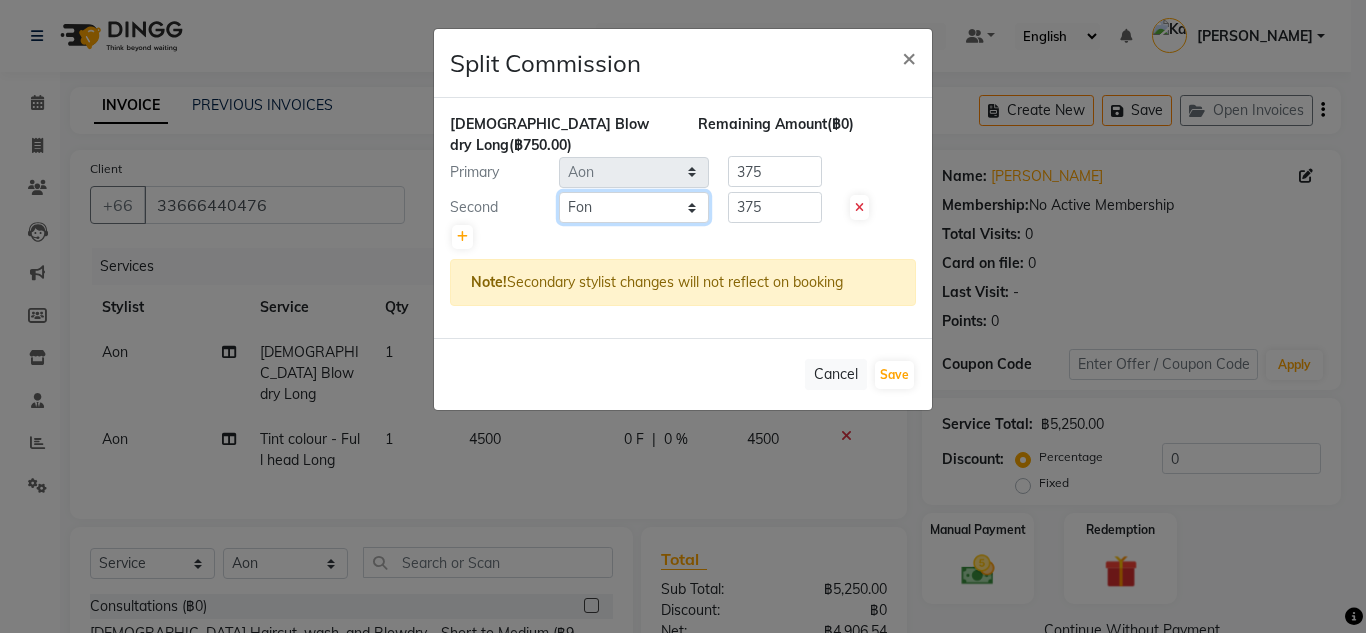 click on "Select  Aon   Apple     Boss Luke   Fai    Fon   Kate    Pim" 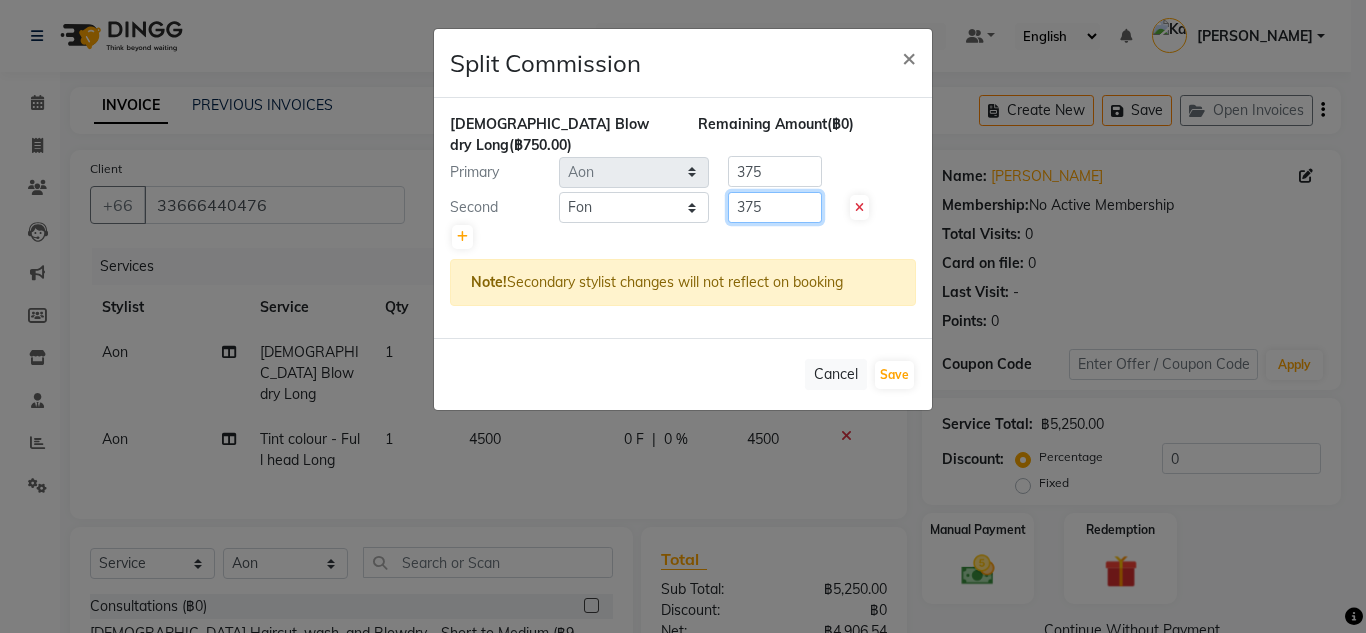 click on "375" 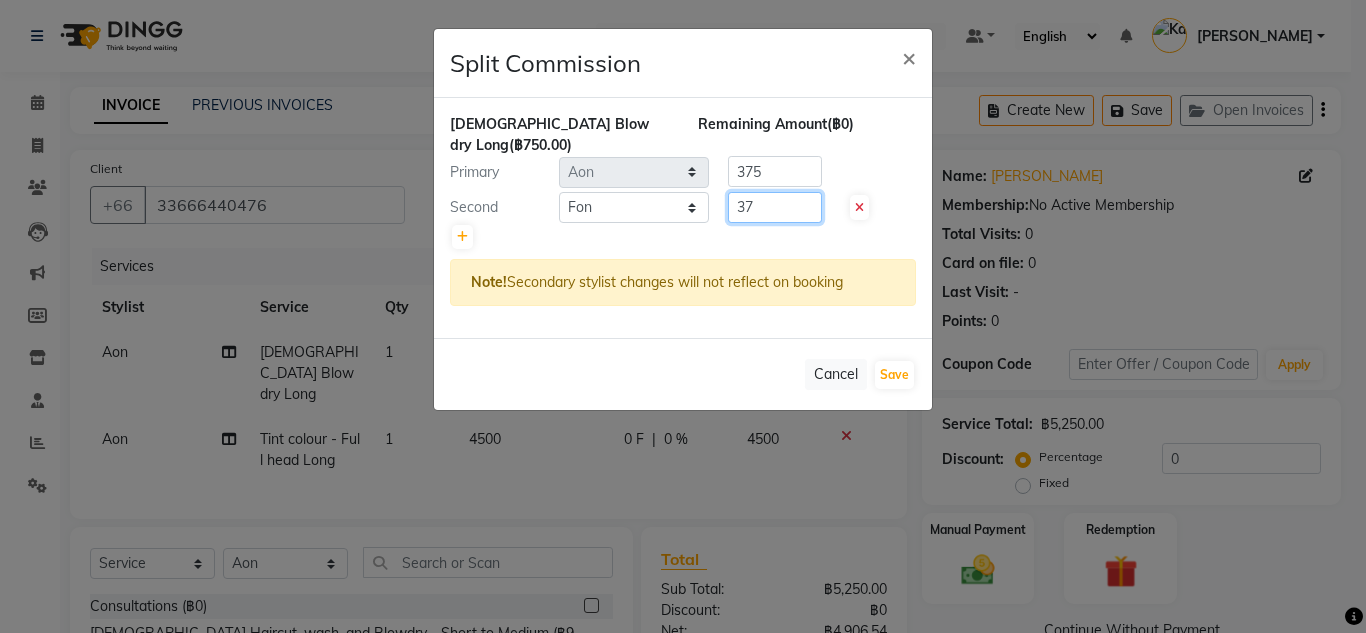 type on "3" 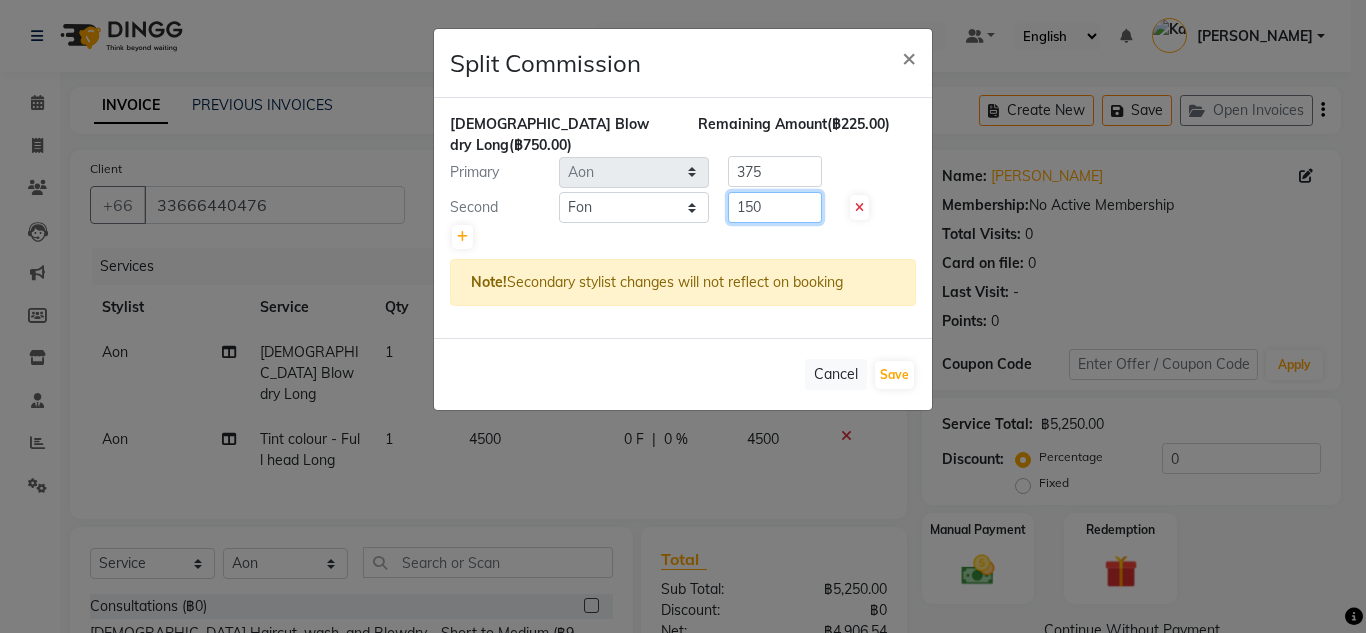 type on "150" 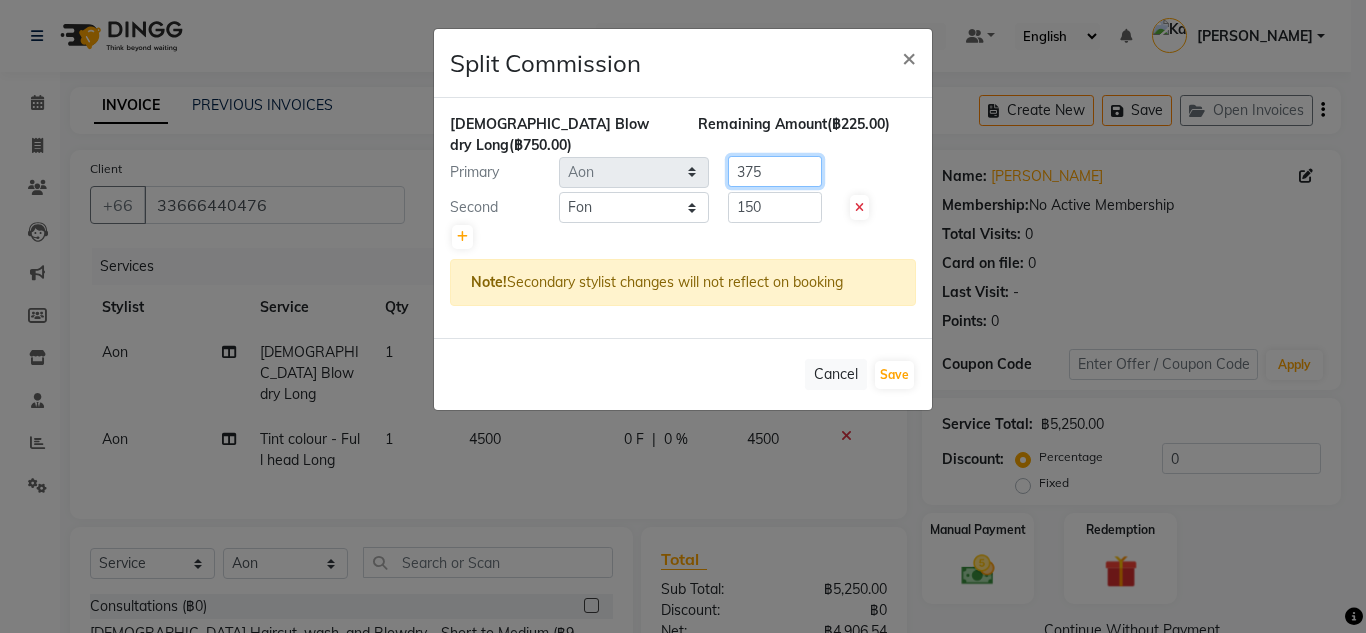 click on "375" 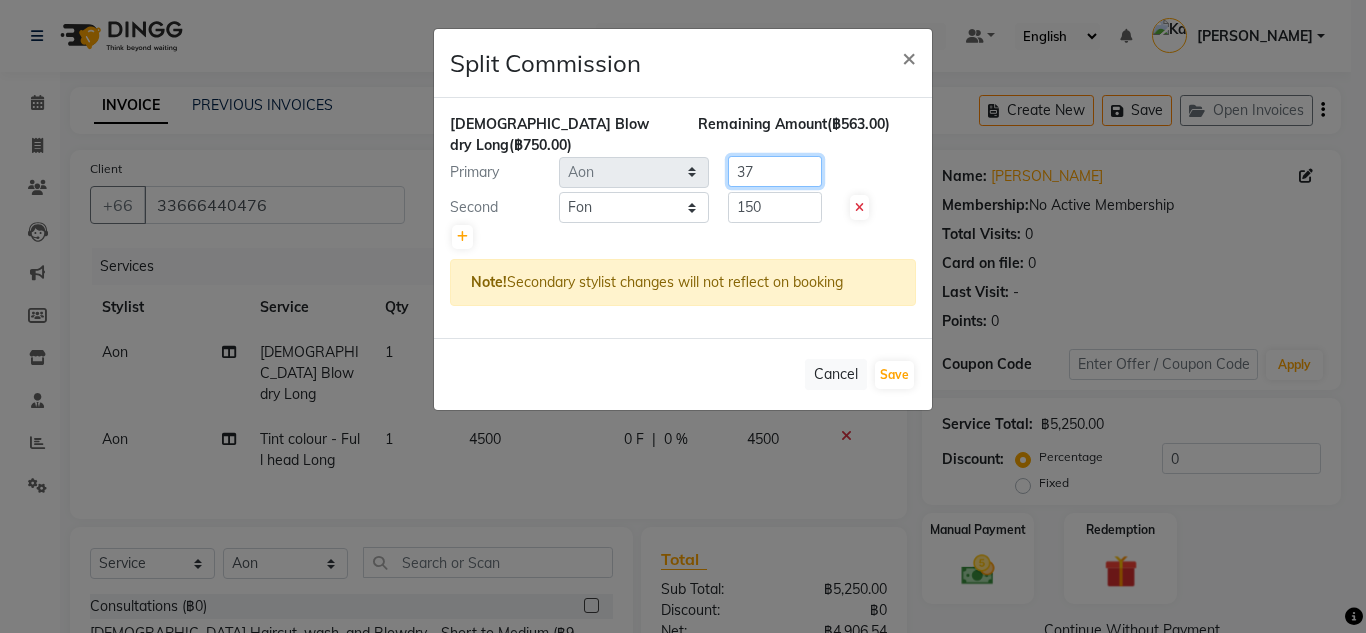 type on "3" 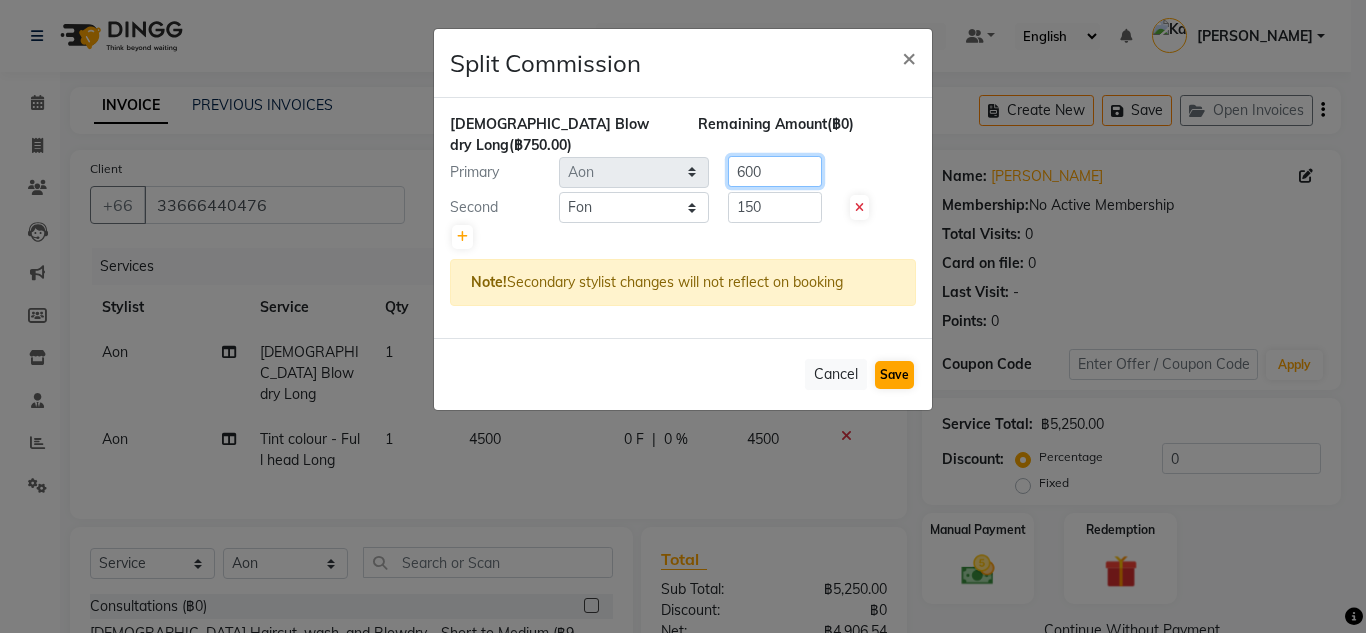 type on "600" 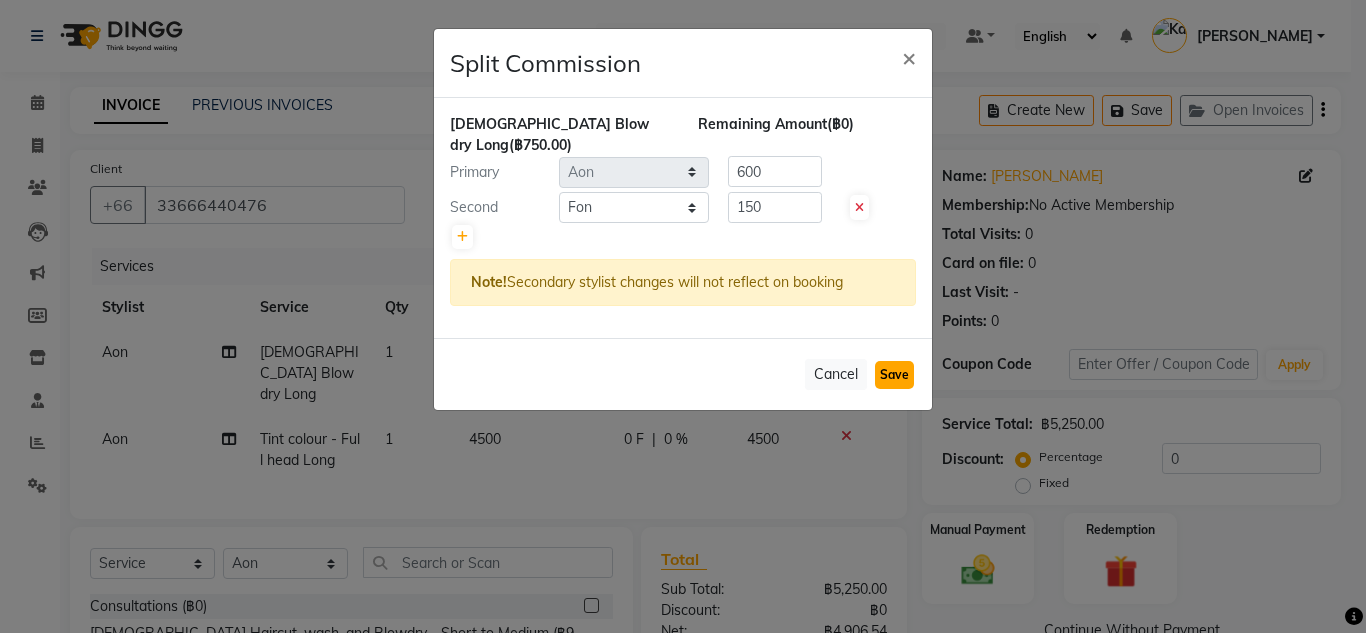 click on "Save" 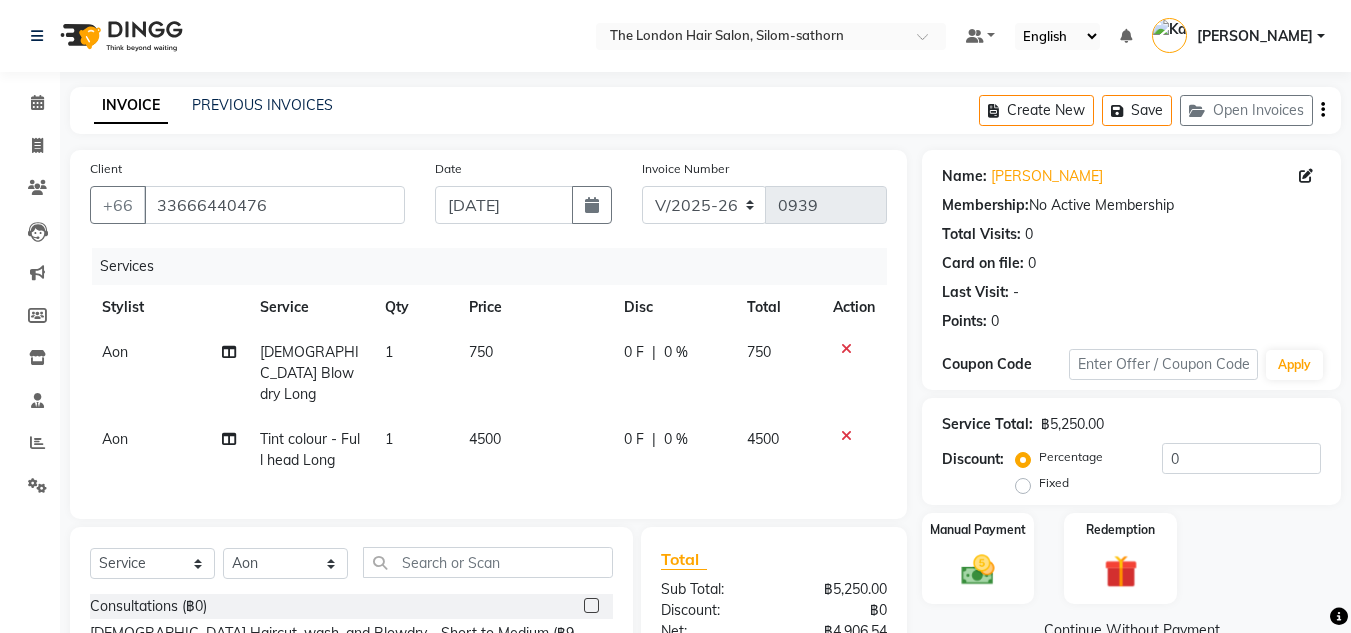 scroll, scrollTop: 213, scrollLeft: 0, axis: vertical 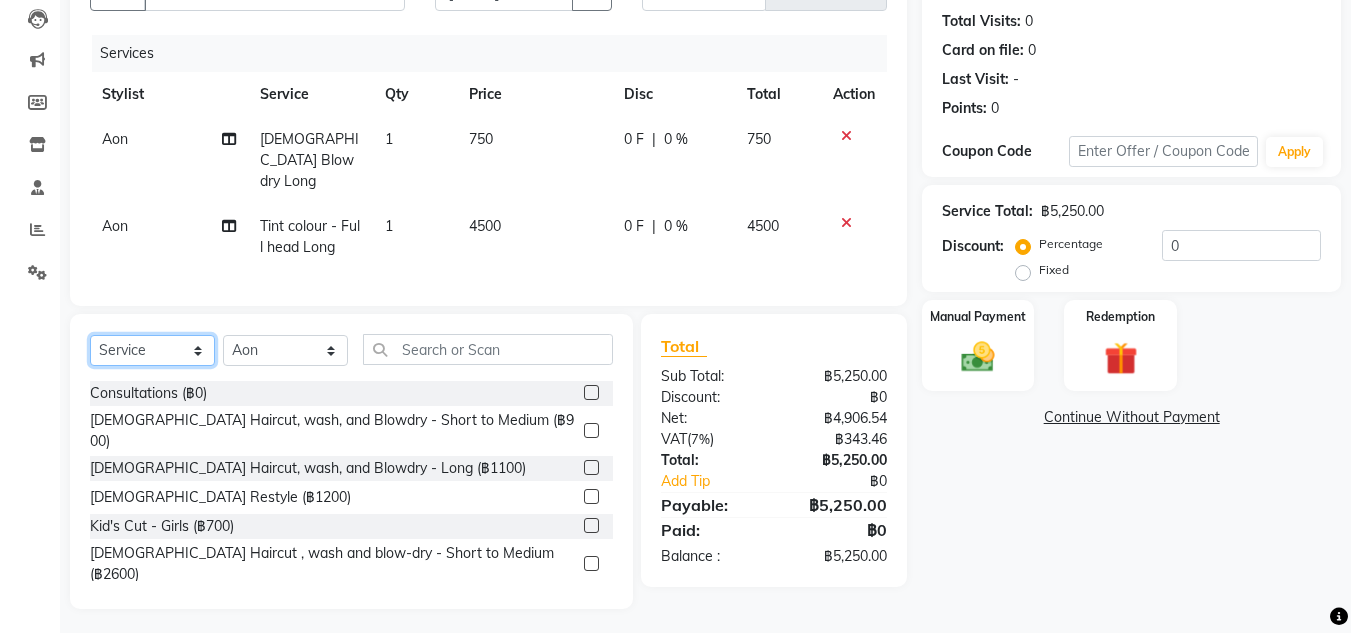 click on "Select  Service  Product  Membership  Package Voucher Prepaid Gift Card" 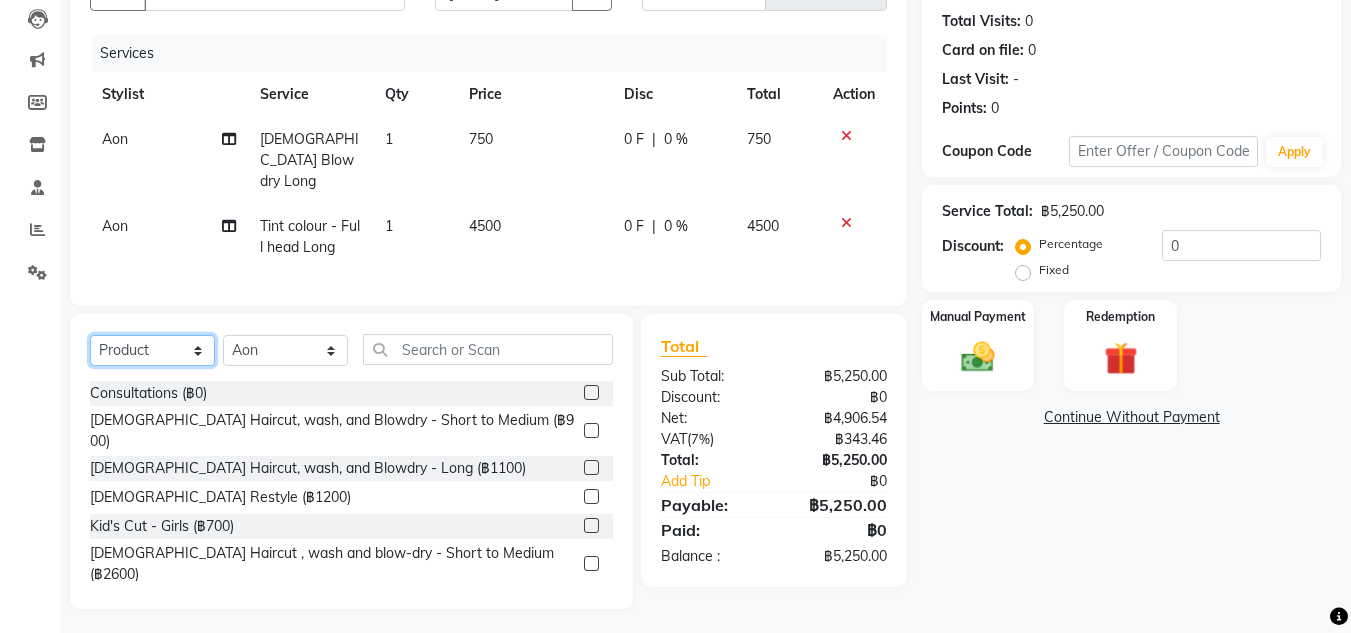 click on "Select  Service  Product  Membership  Package Voucher Prepaid Gift Card" 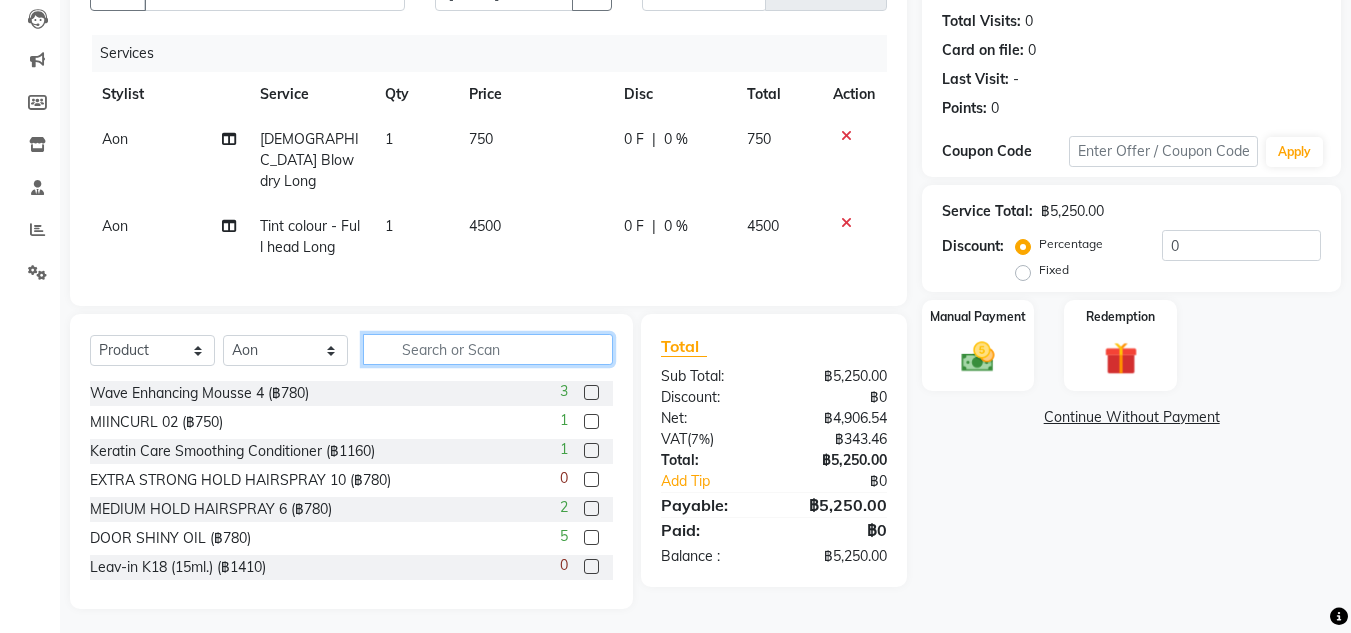click 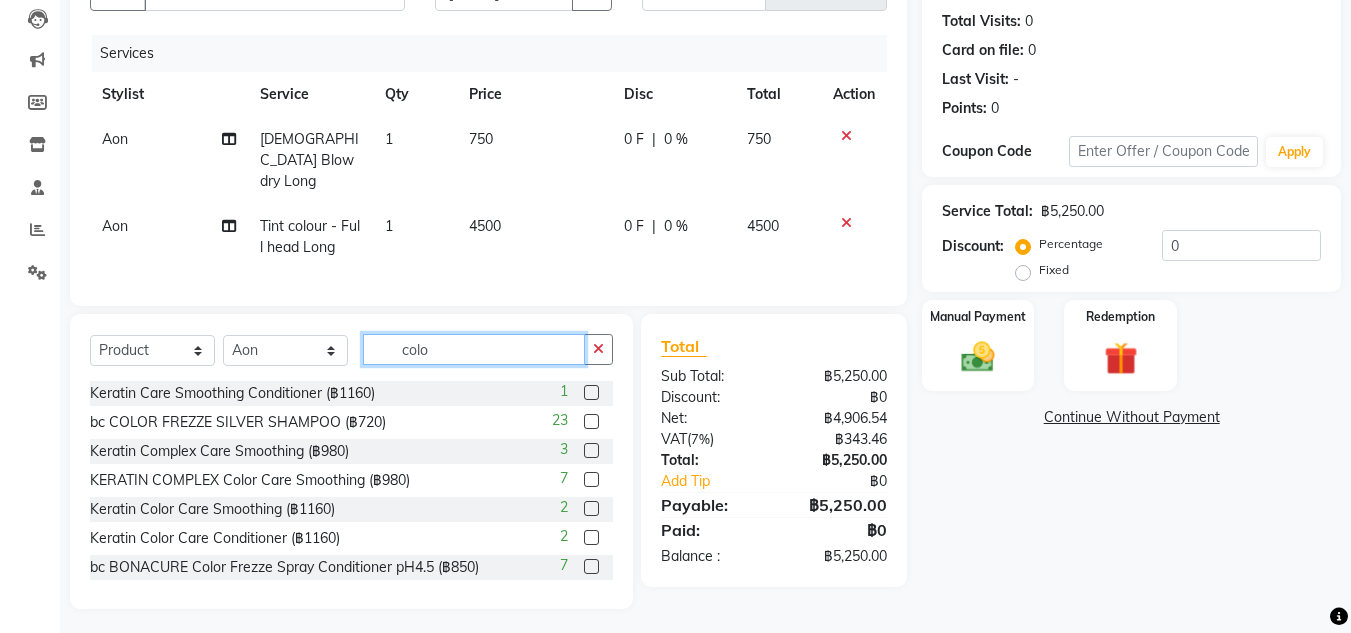 scroll, scrollTop: 191, scrollLeft: 0, axis: vertical 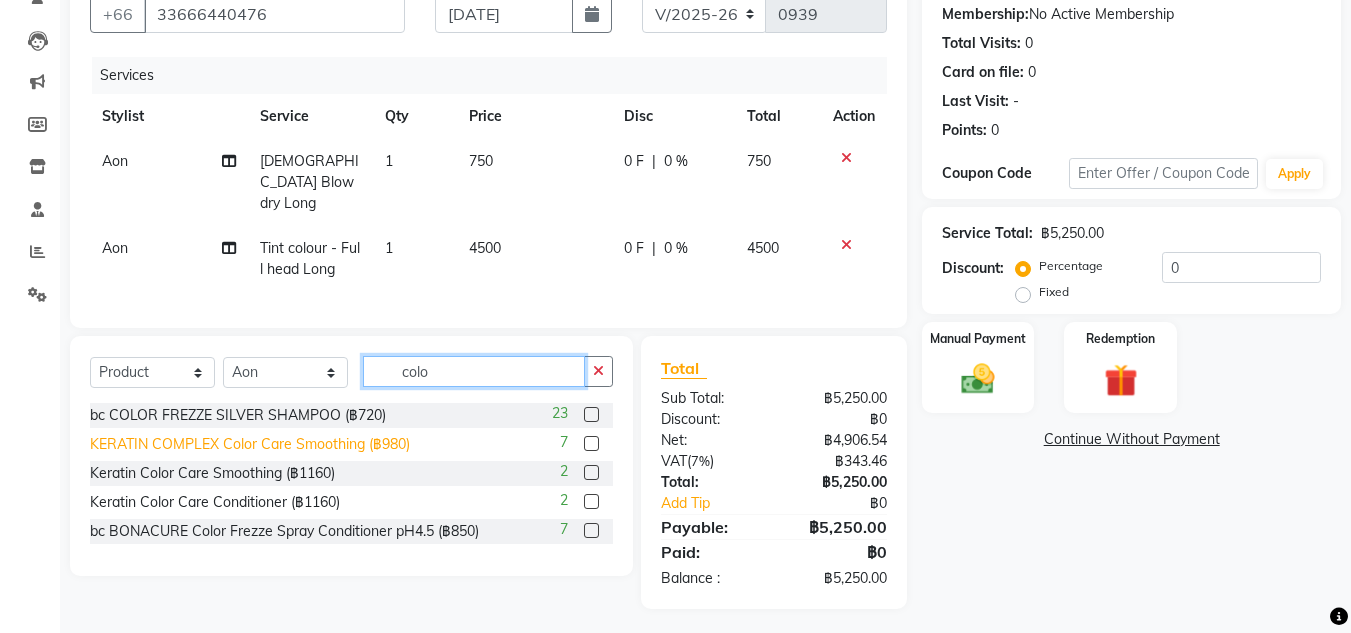 type on "colo" 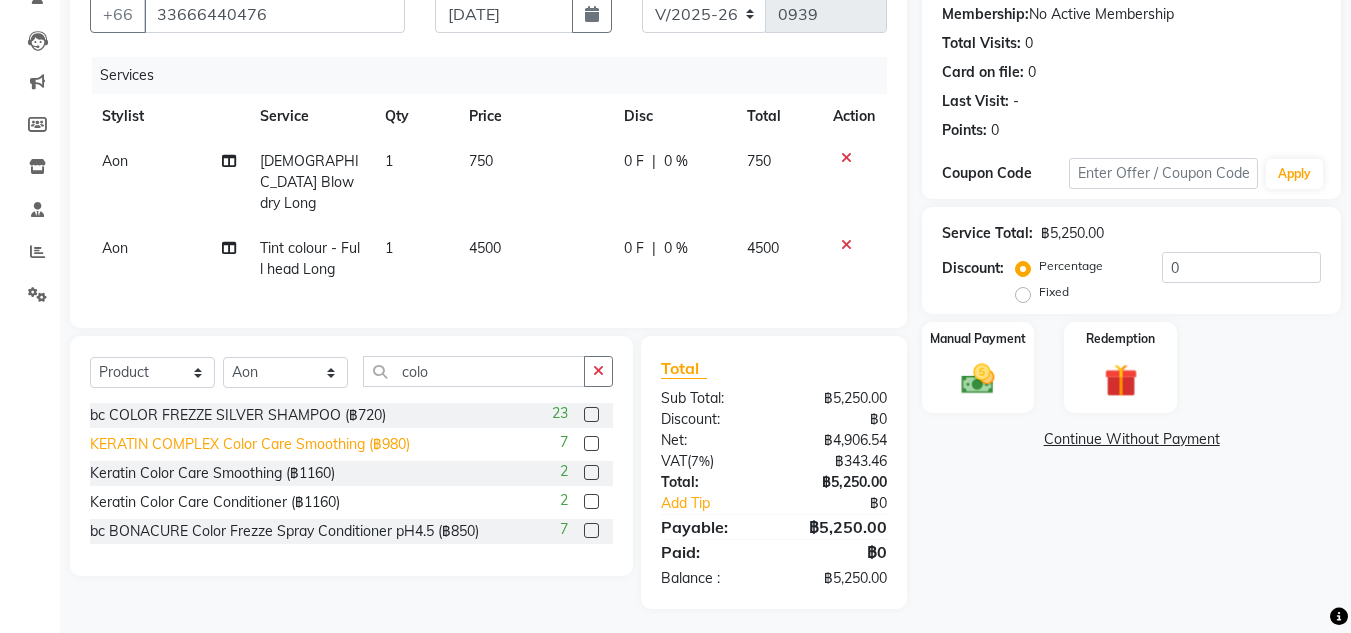 click on "KERATIN COMPLEX Color Care Smoothing (฿980)" 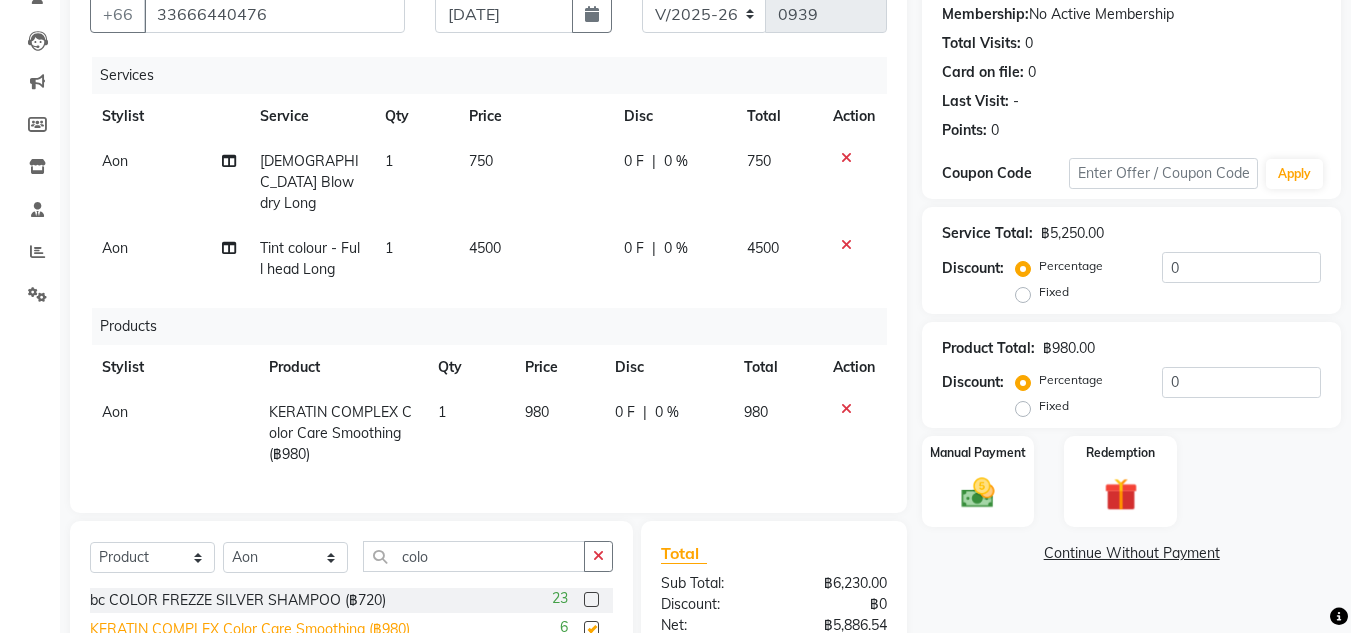 checkbox on "false" 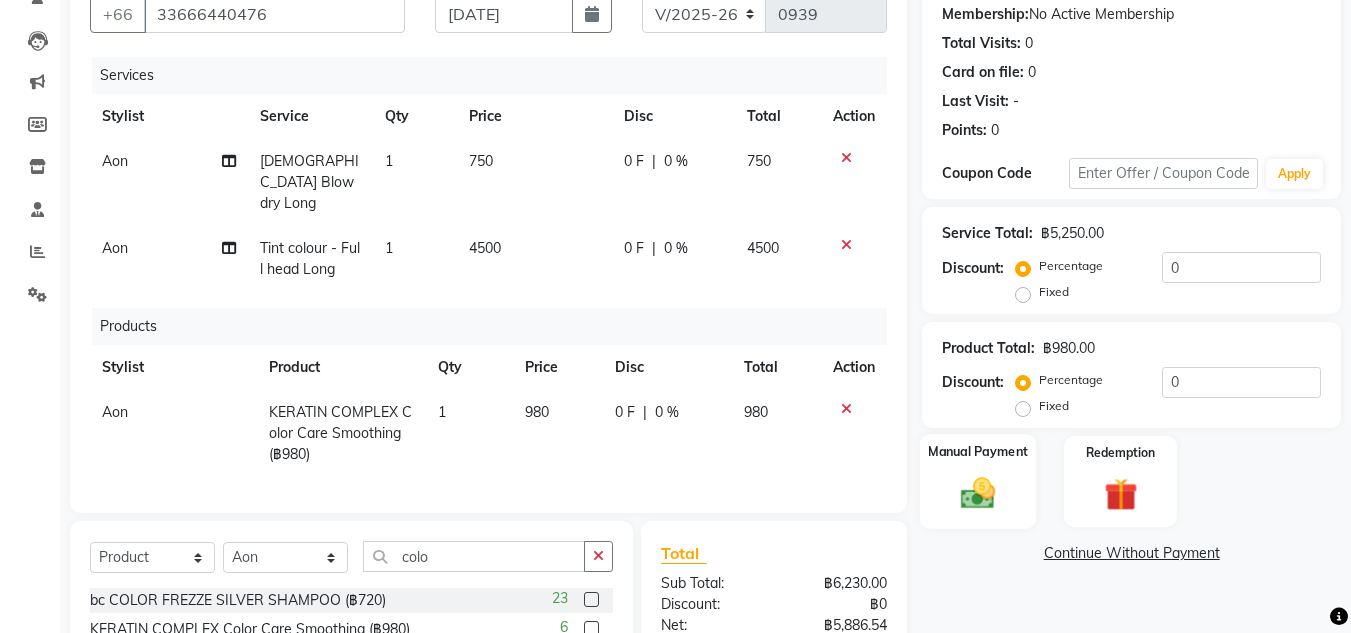 click 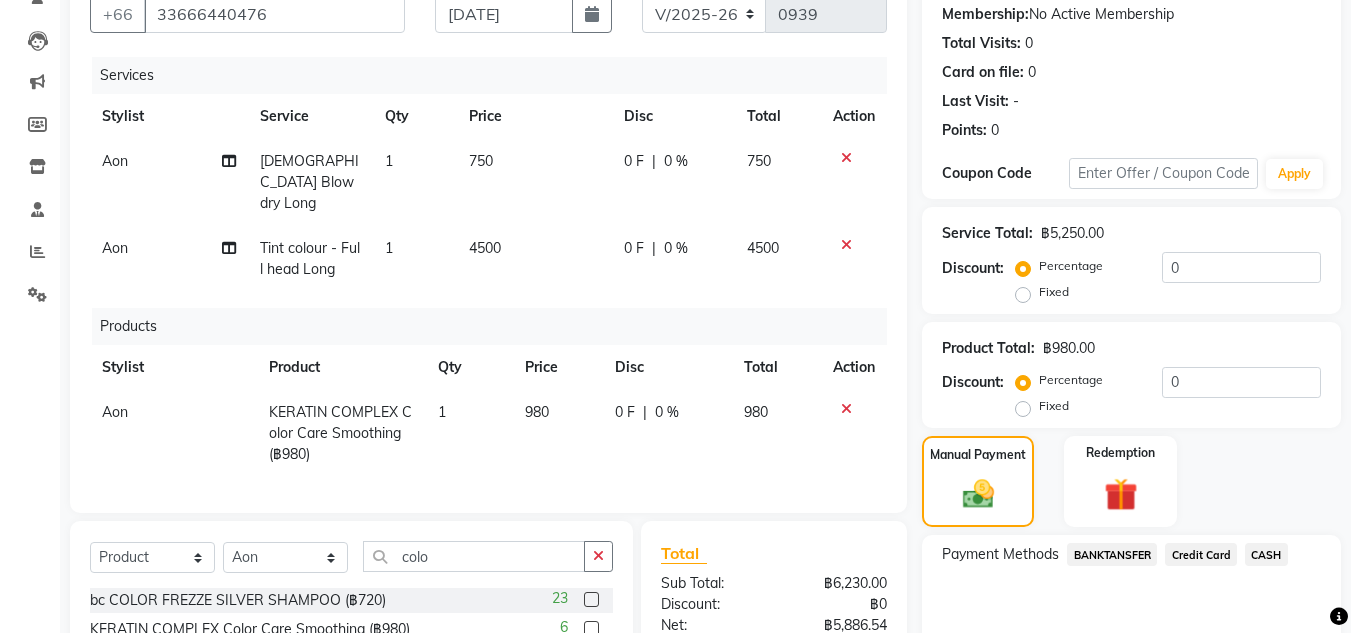 scroll, scrollTop: 376, scrollLeft: 0, axis: vertical 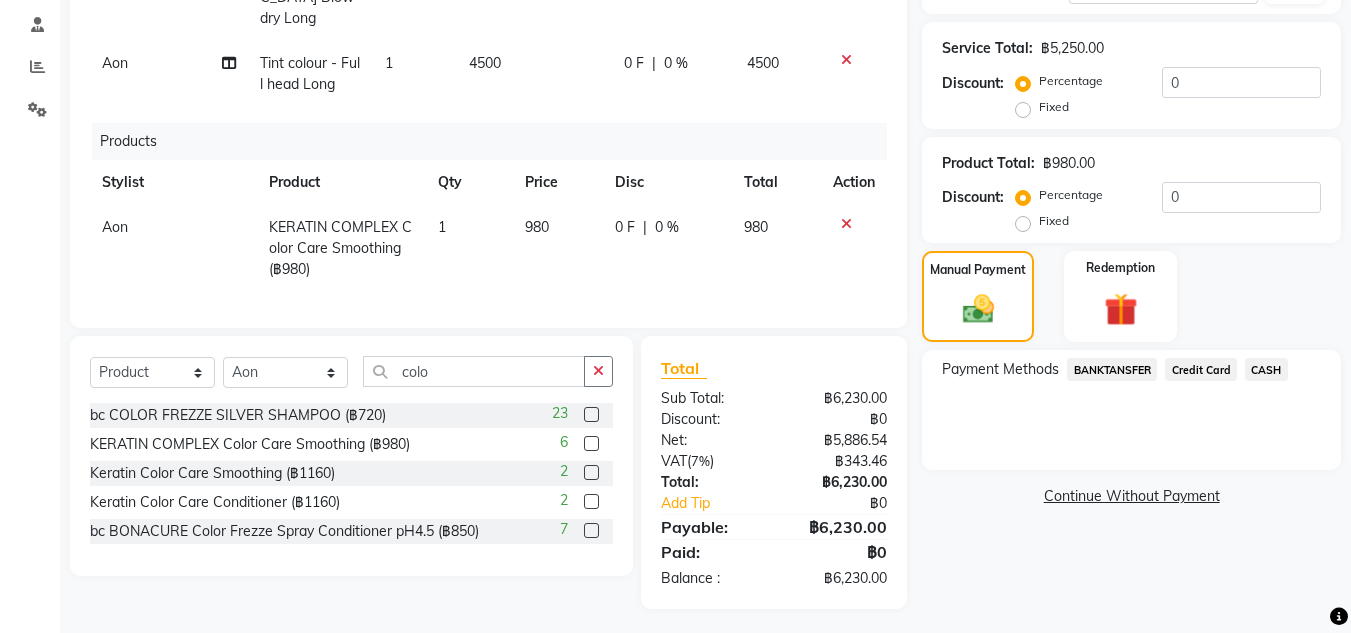 click on "Credit Card" 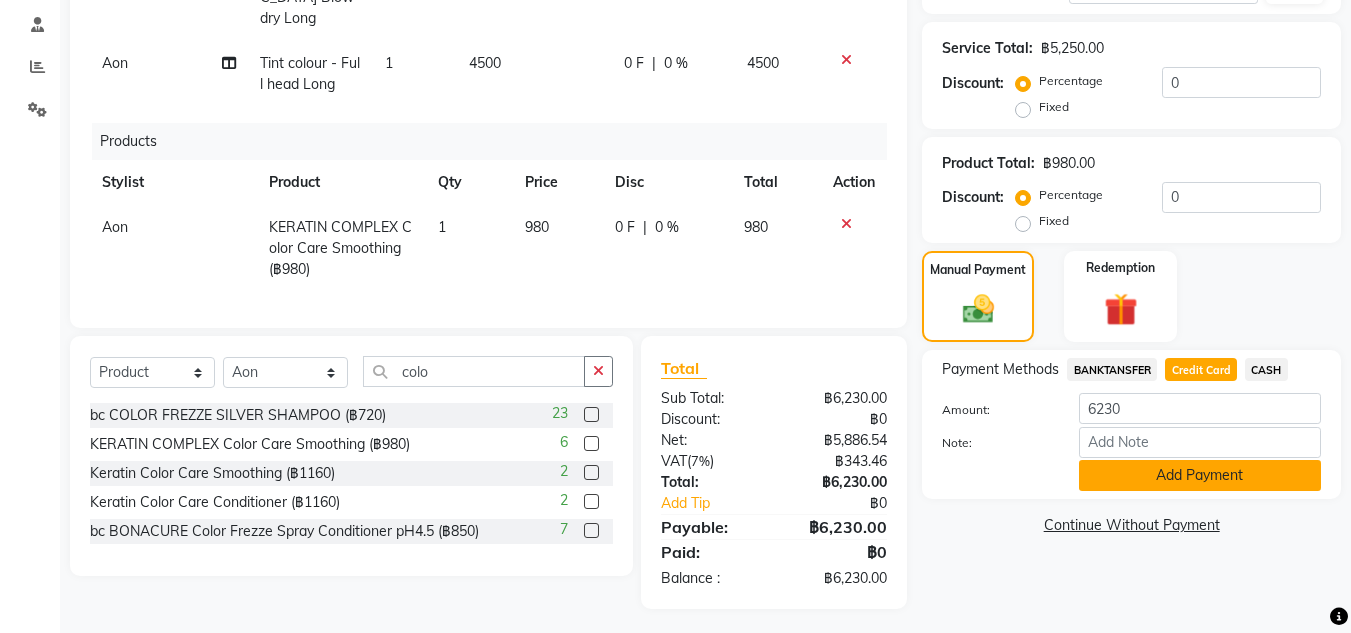 click on "Add Payment" 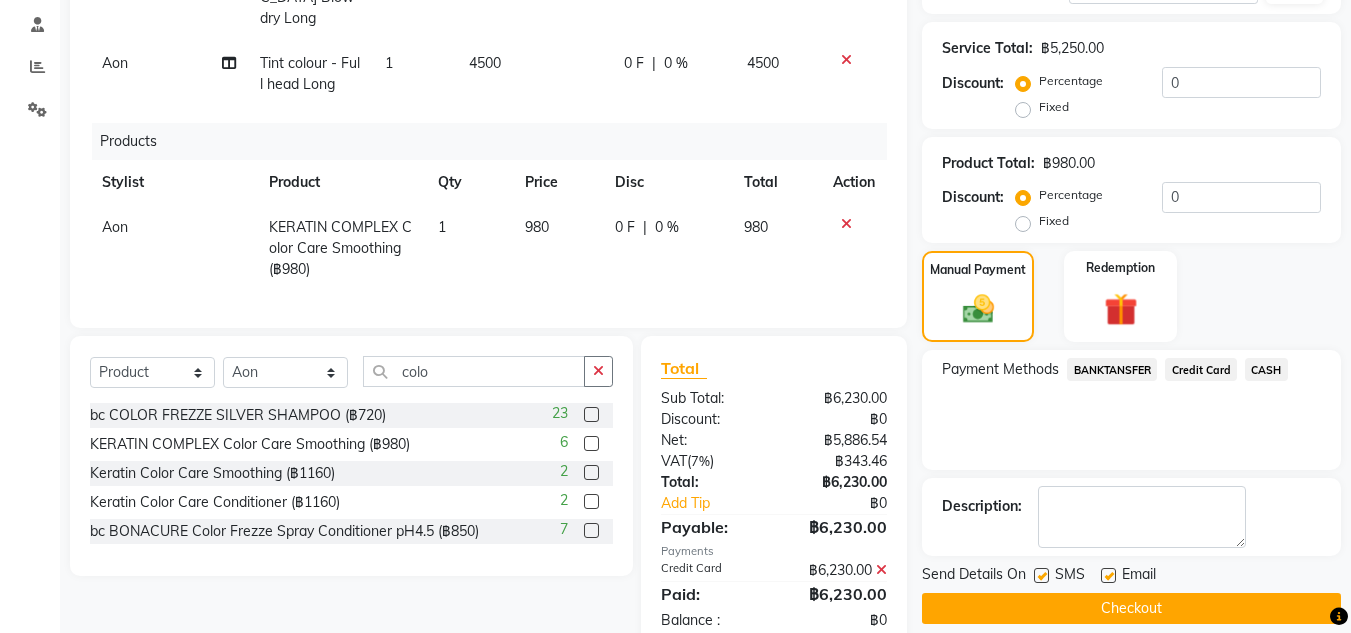 scroll, scrollTop: 418, scrollLeft: 0, axis: vertical 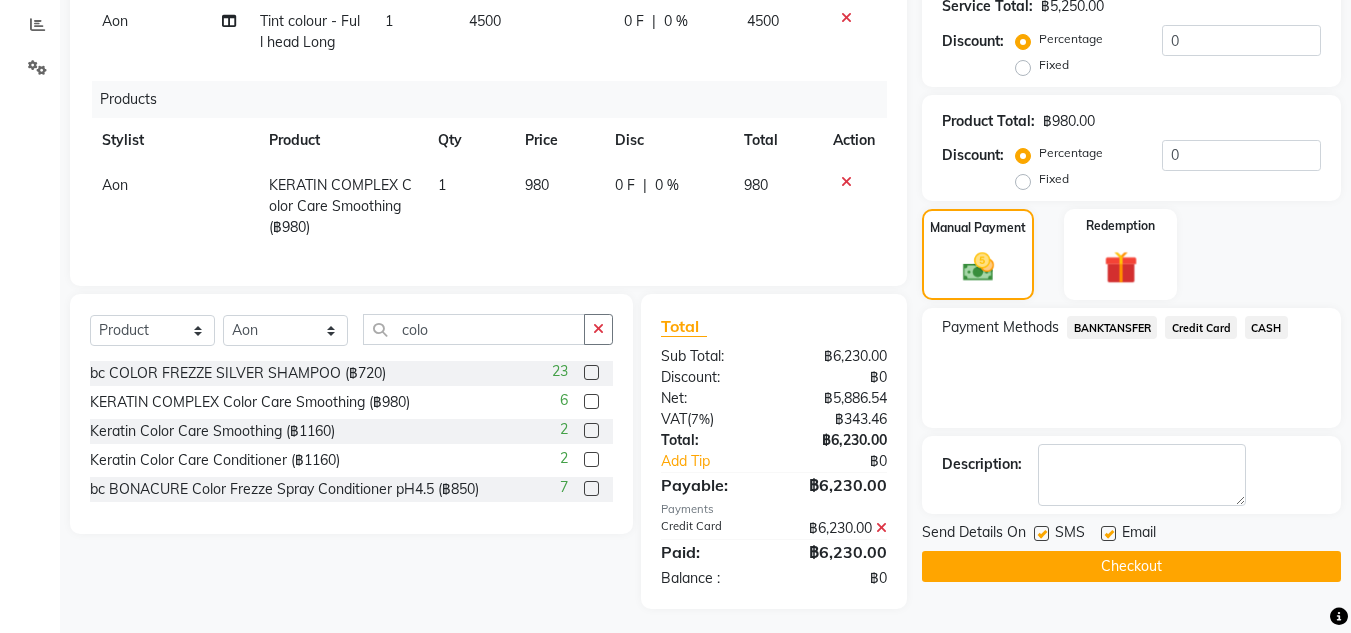 click on "Checkout" 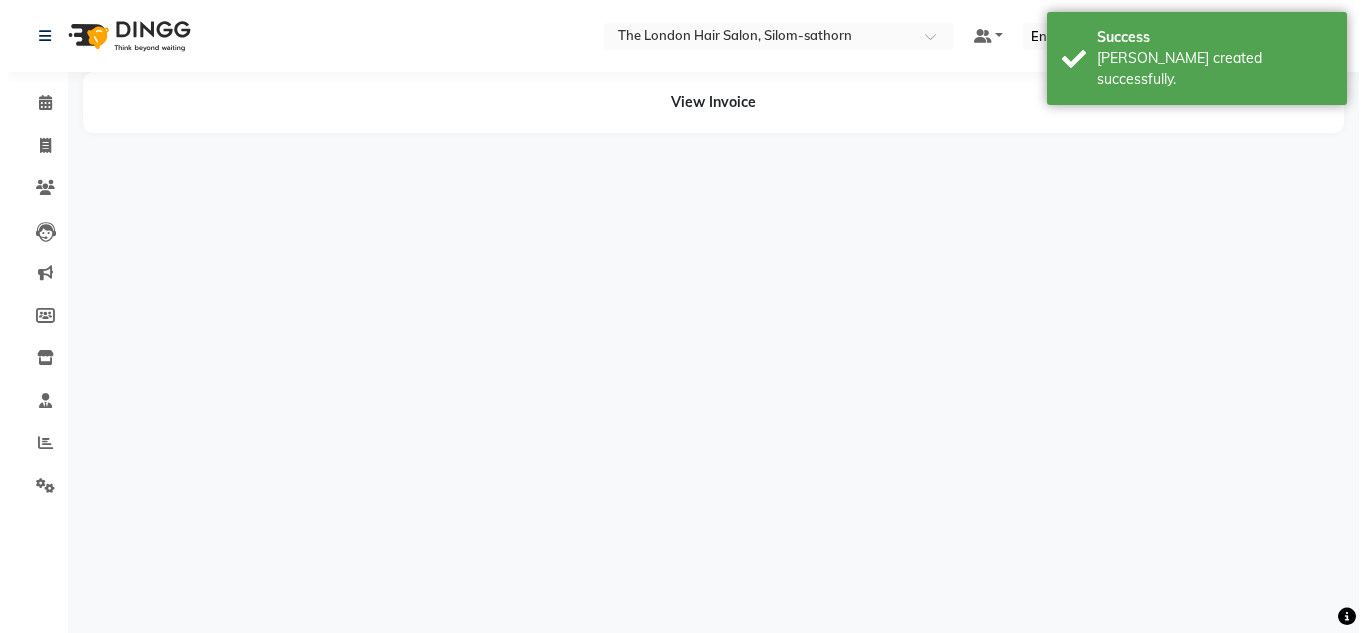scroll, scrollTop: 0, scrollLeft: 0, axis: both 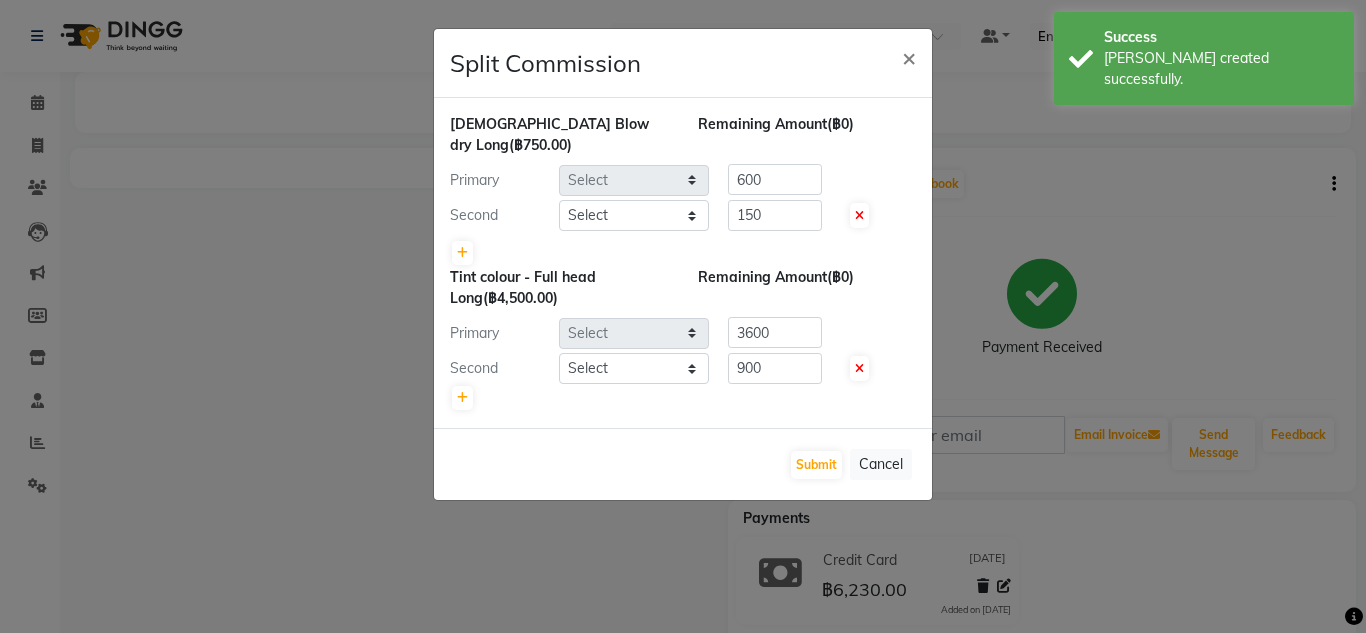 select on "56709" 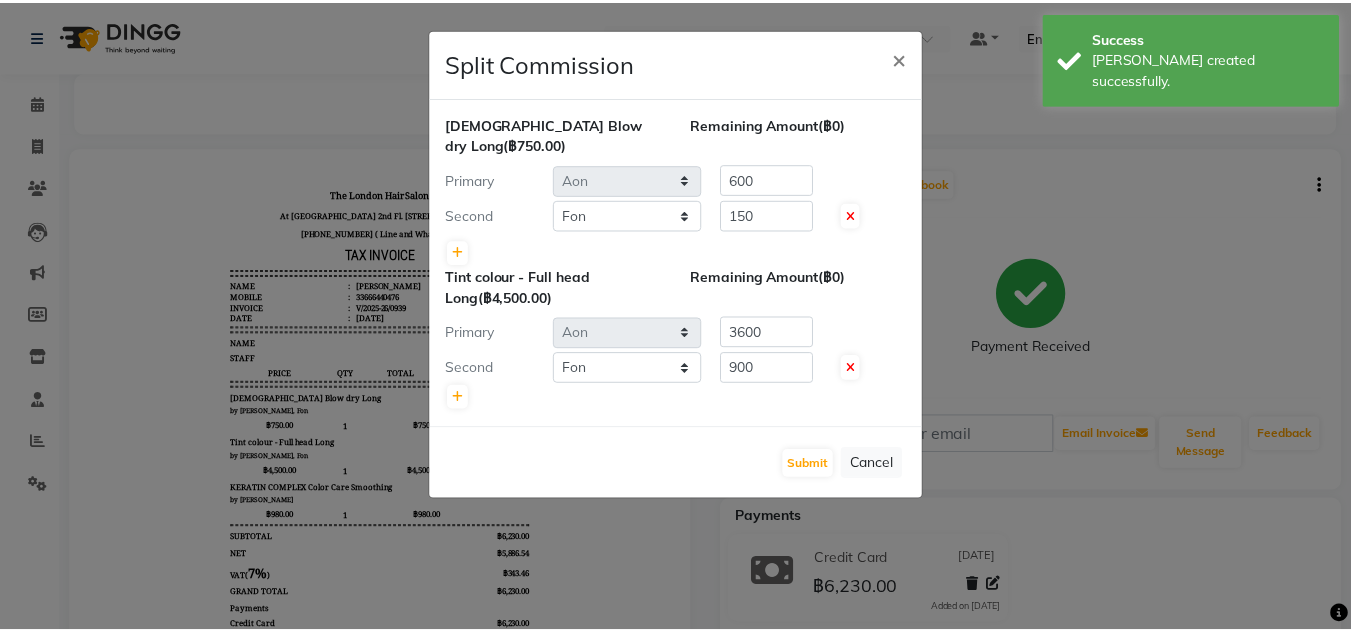 scroll, scrollTop: 0, scrollLeft: 0, axis: both 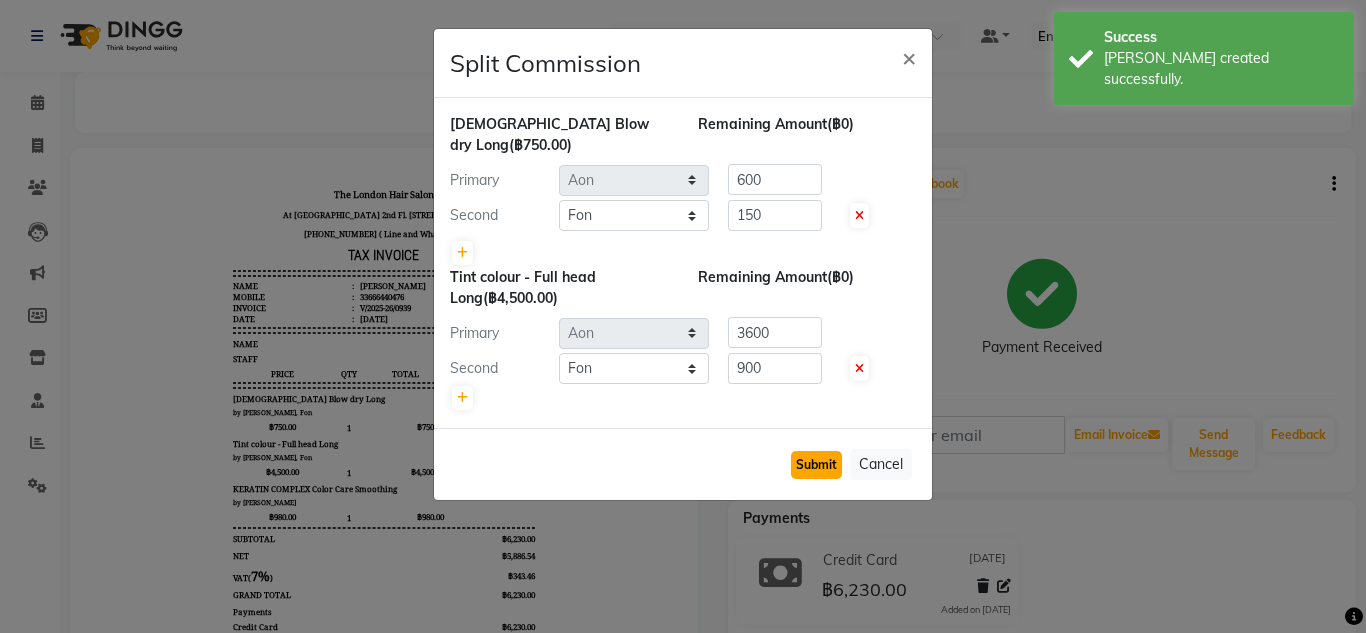 click on "Submit" 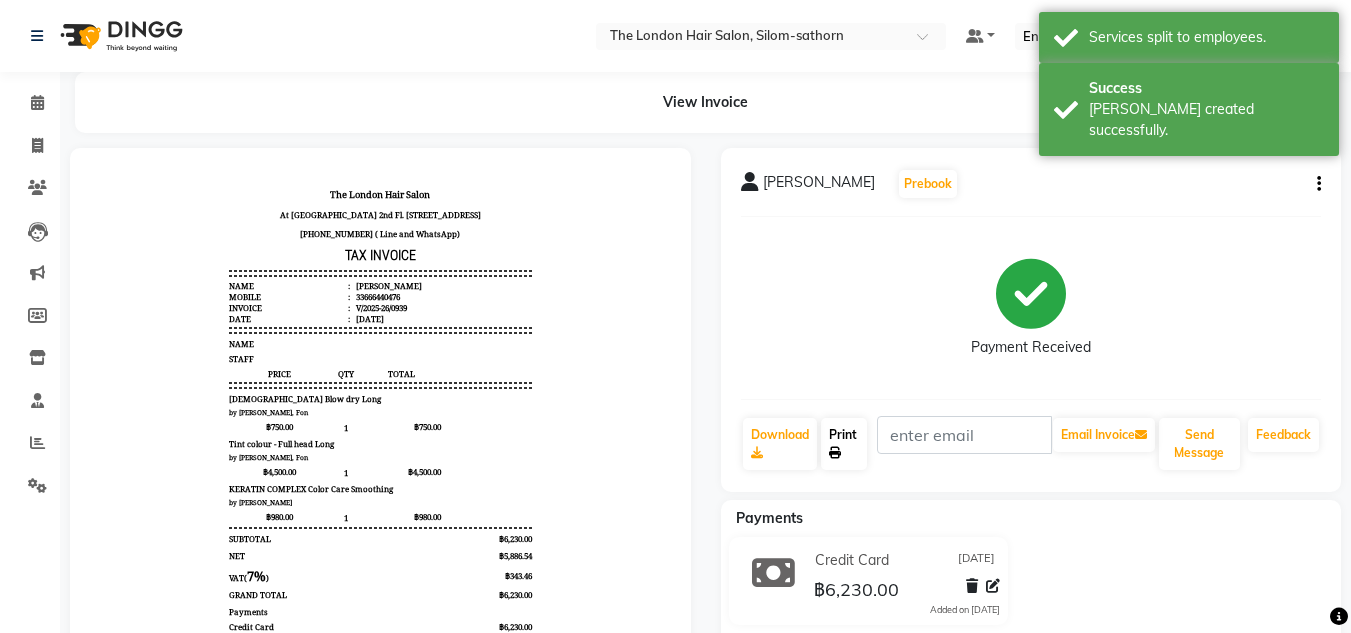 click on "Print" 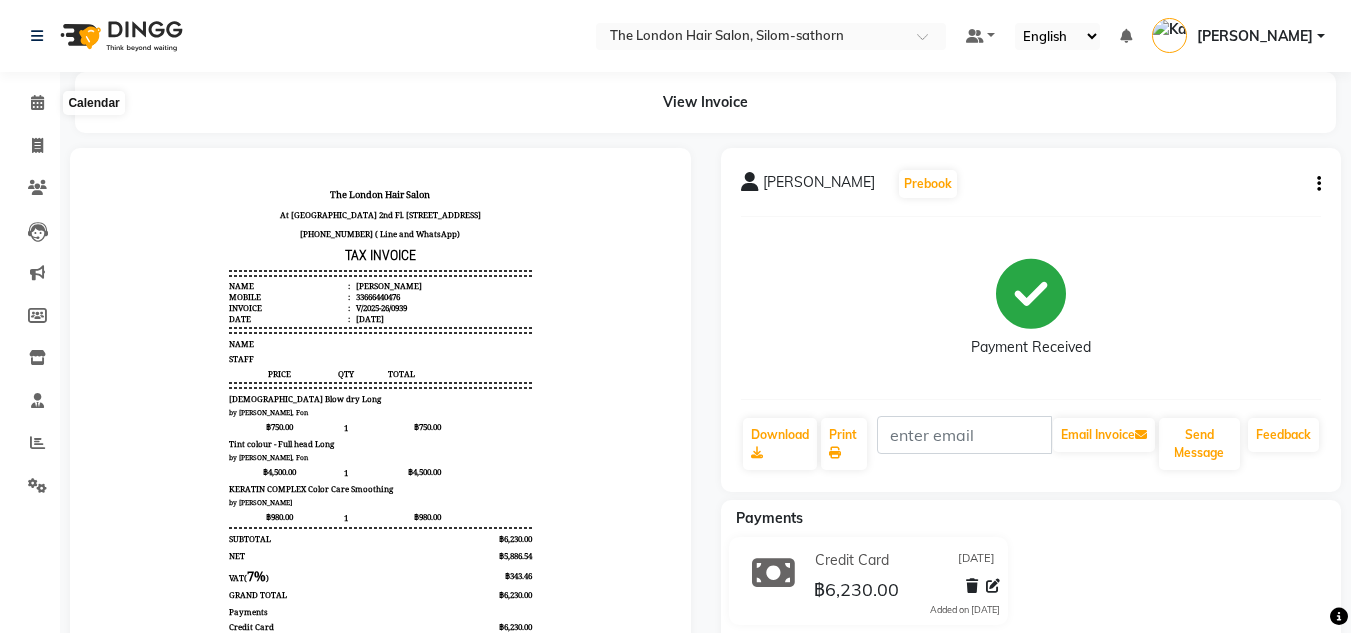 drag, startPoint x: 43, startPoint y: 103, endPoint x: 453, endPoint y: 75, distance: 410.955 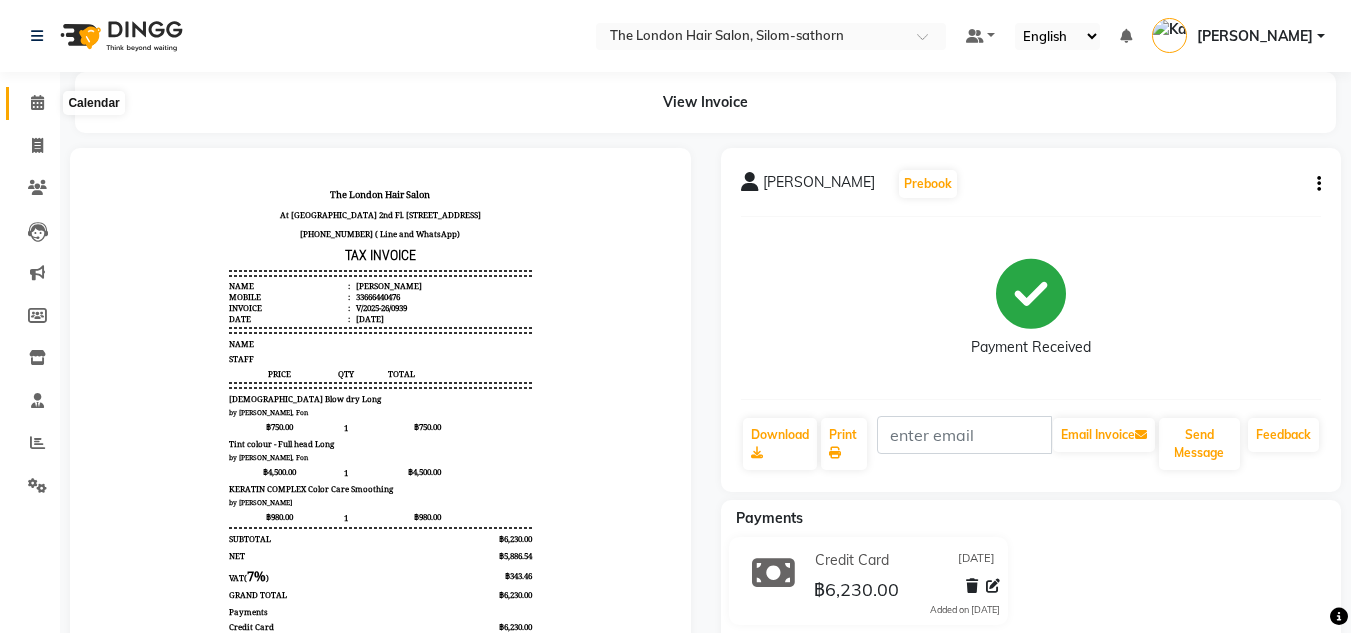 click 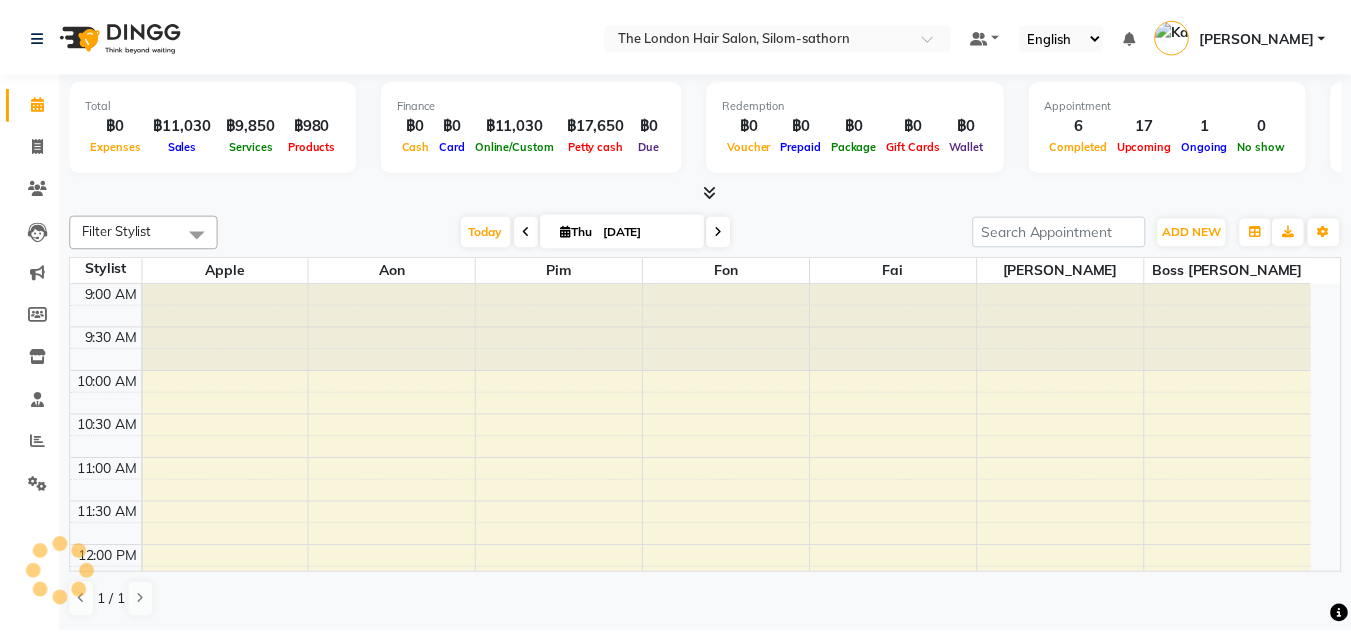 scroll, scrollTop: 0, scrollLeft: 0, axis: both 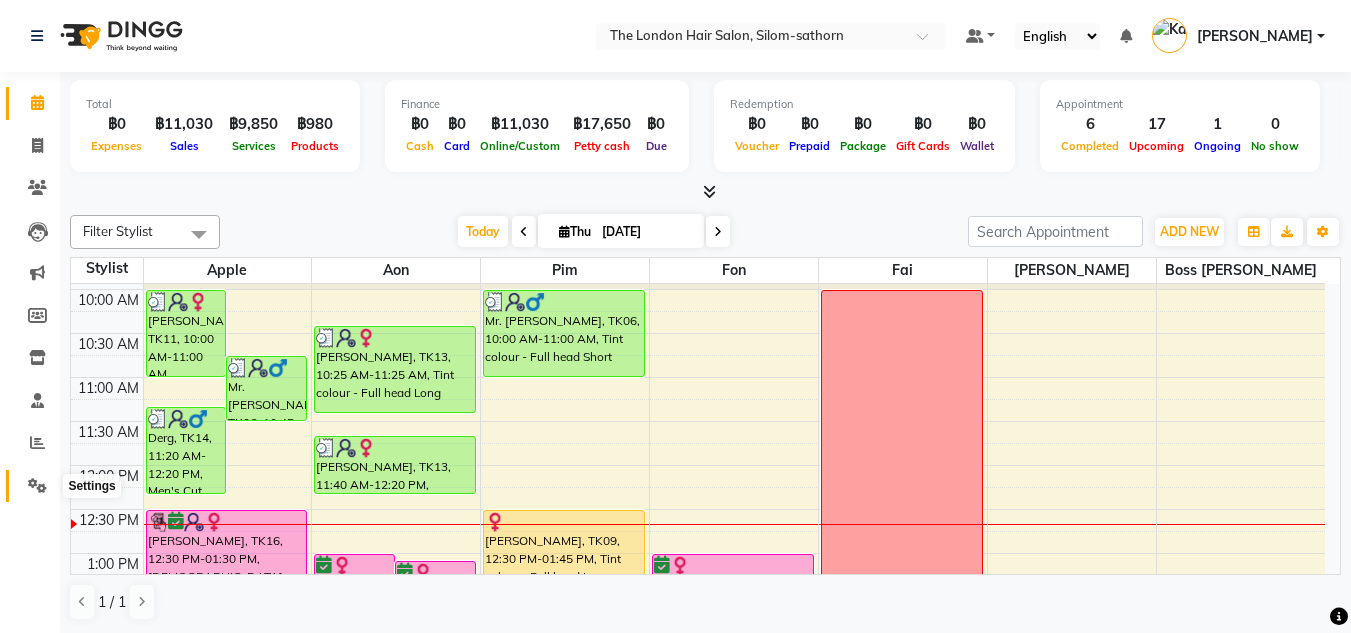 click 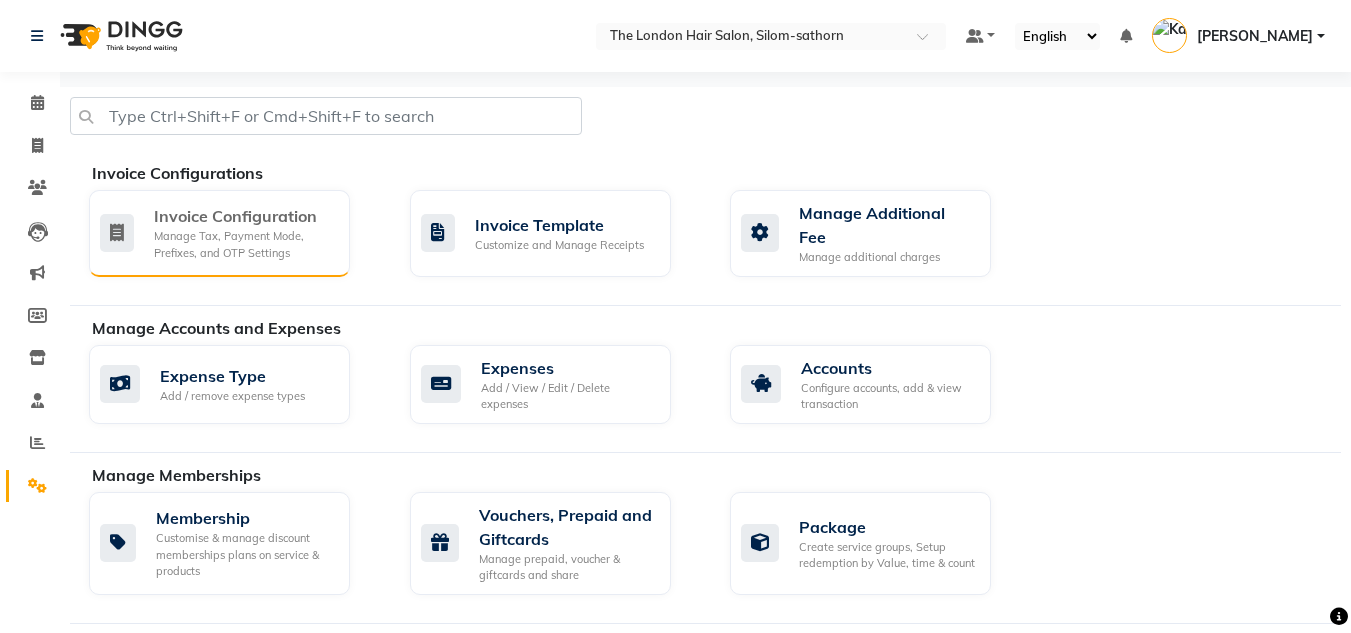 click on "Manage Tax, Payment Mode, Prefixes, and OTP Settings" 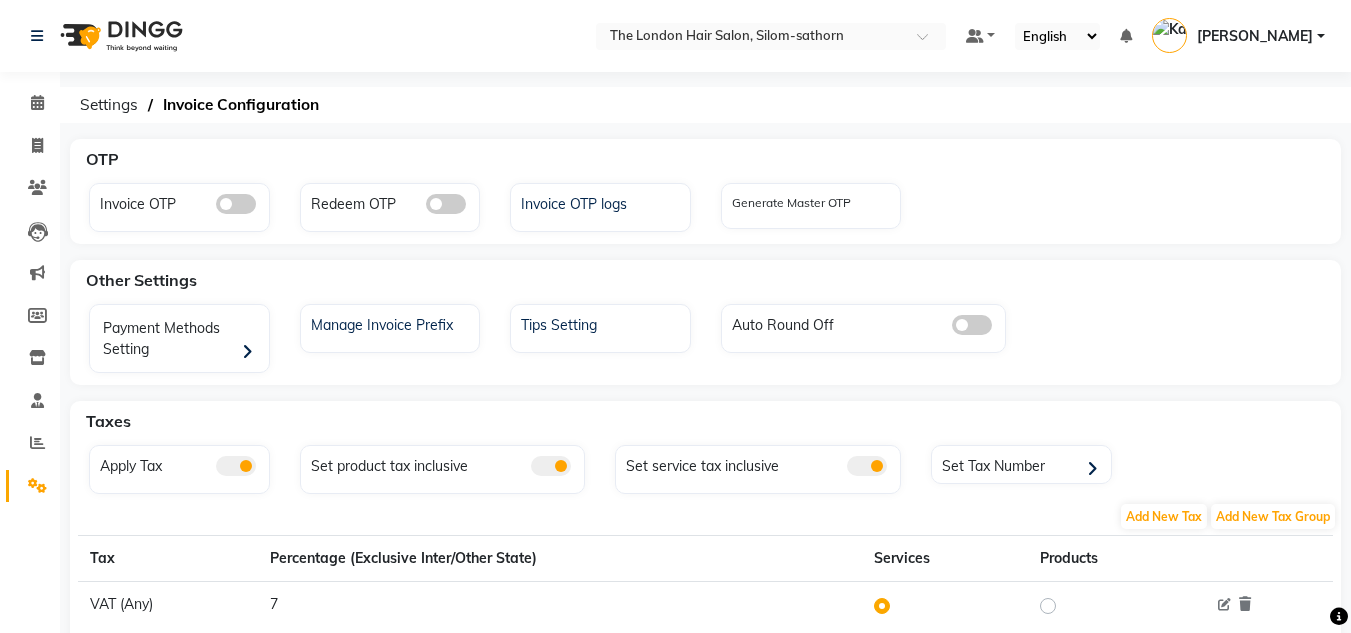 click 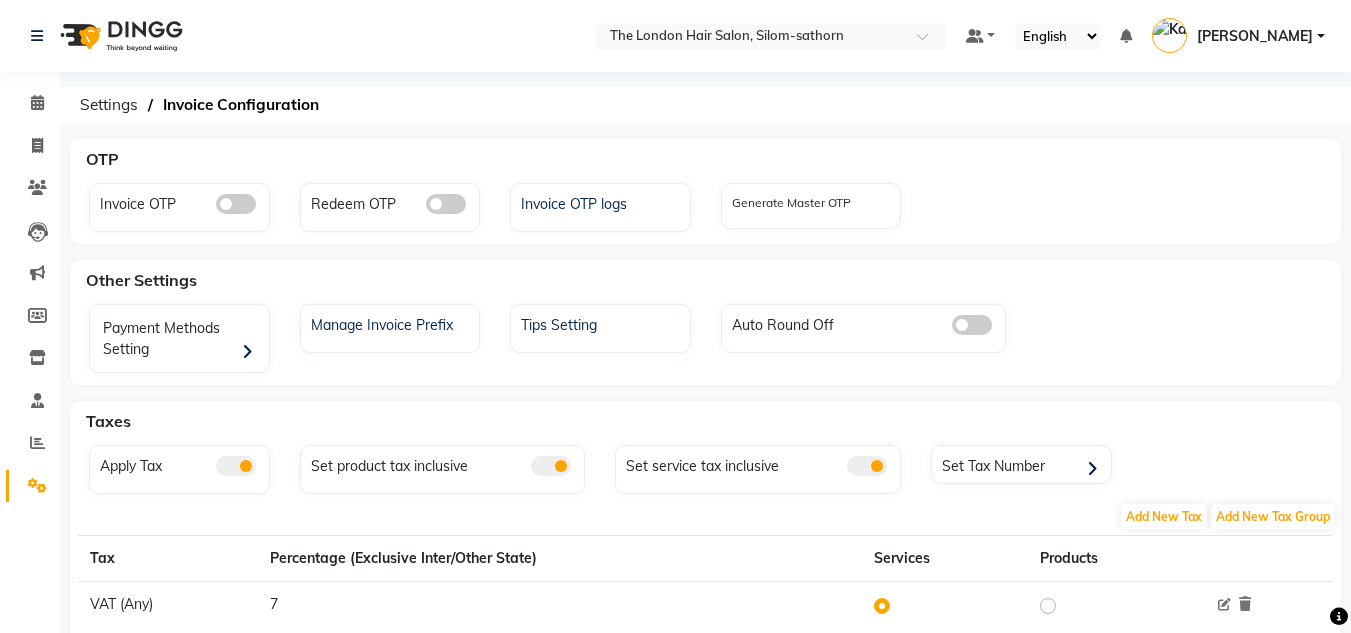 click 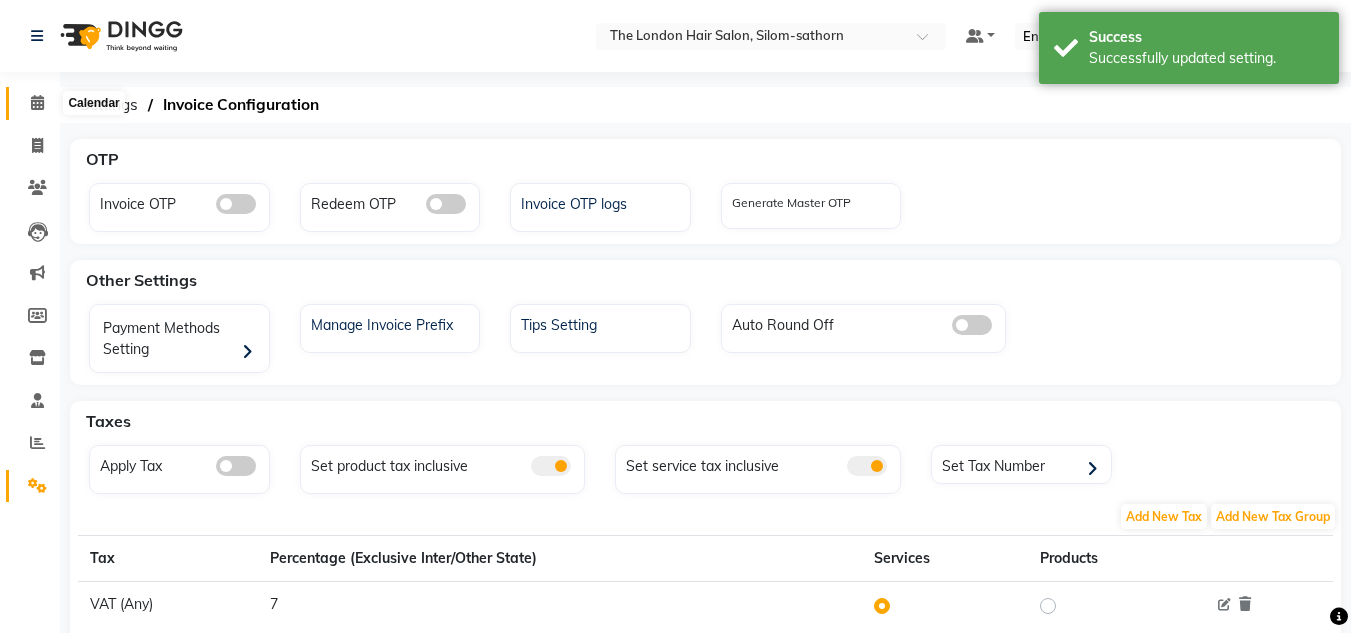 click 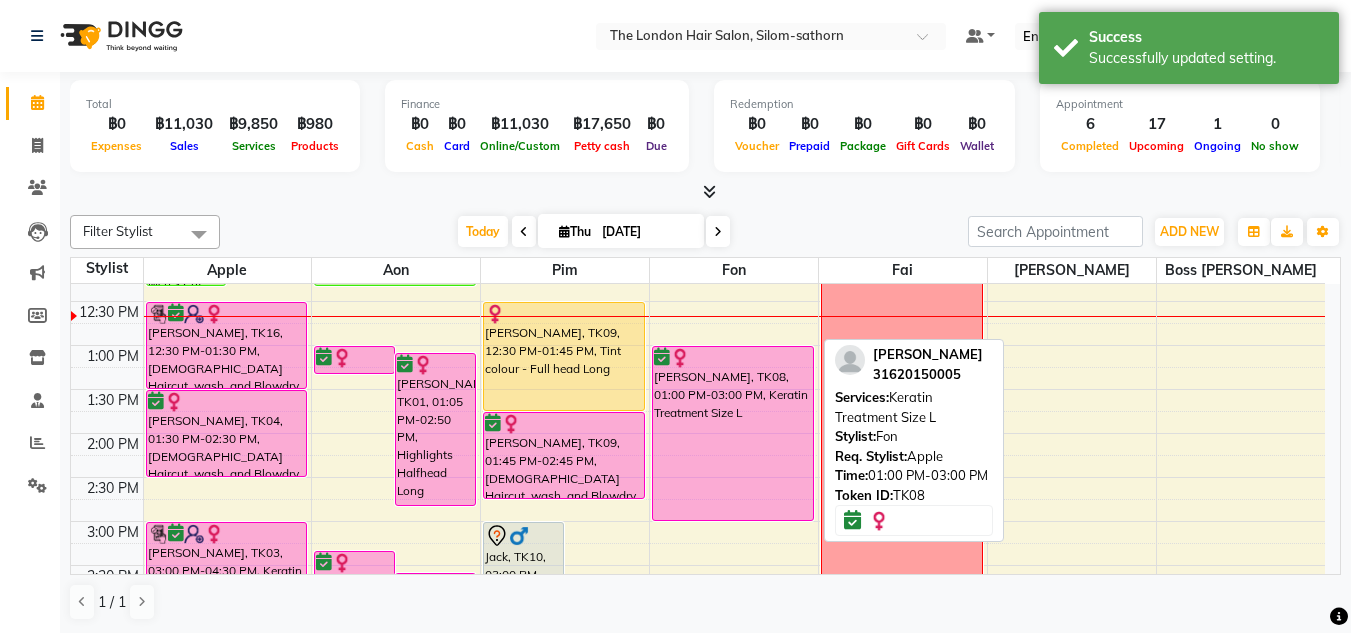 scroll, scrollTop: 291, scrollLeft: 0, axis: vertical 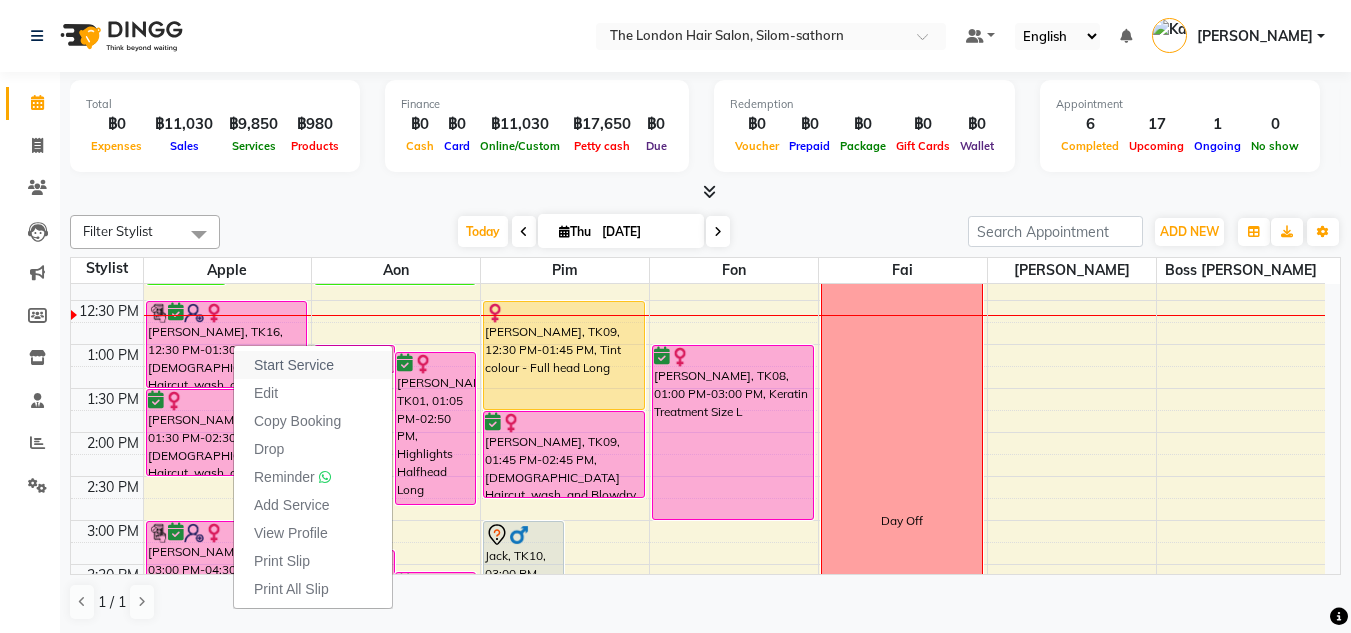 click on "Start Service" at bounding box center [294, 365] 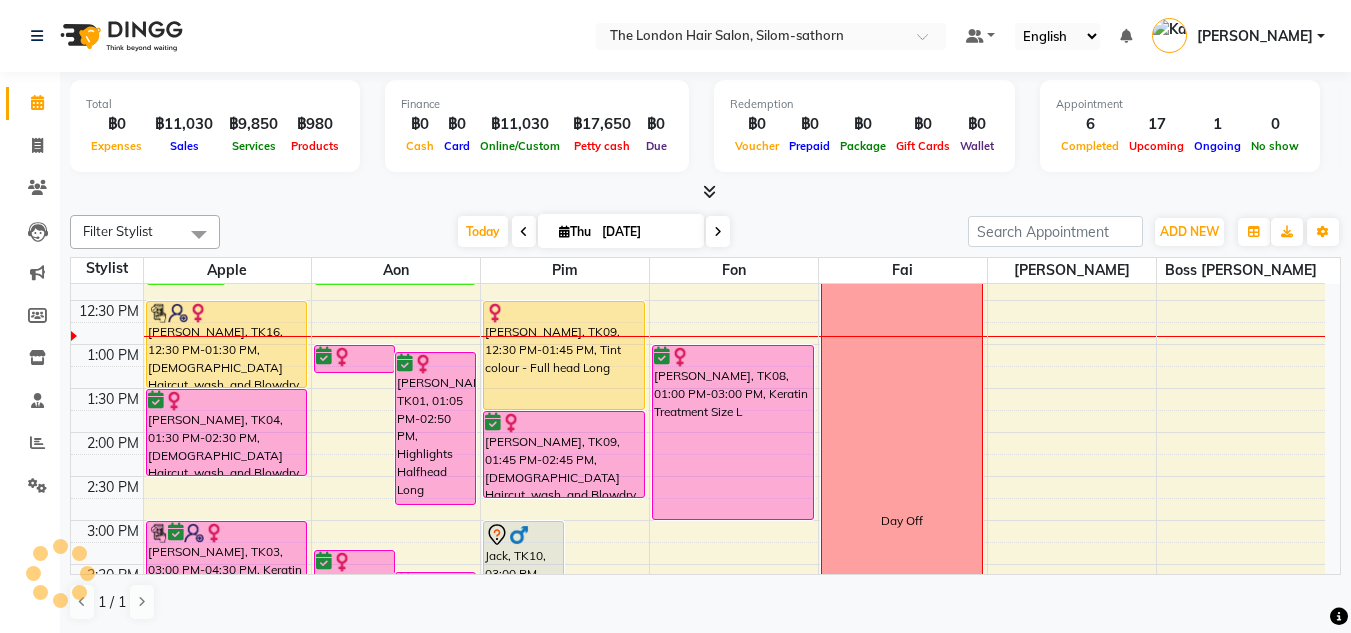scroll, scrollTop: 1, scrollLeft: 0, axis: vertical 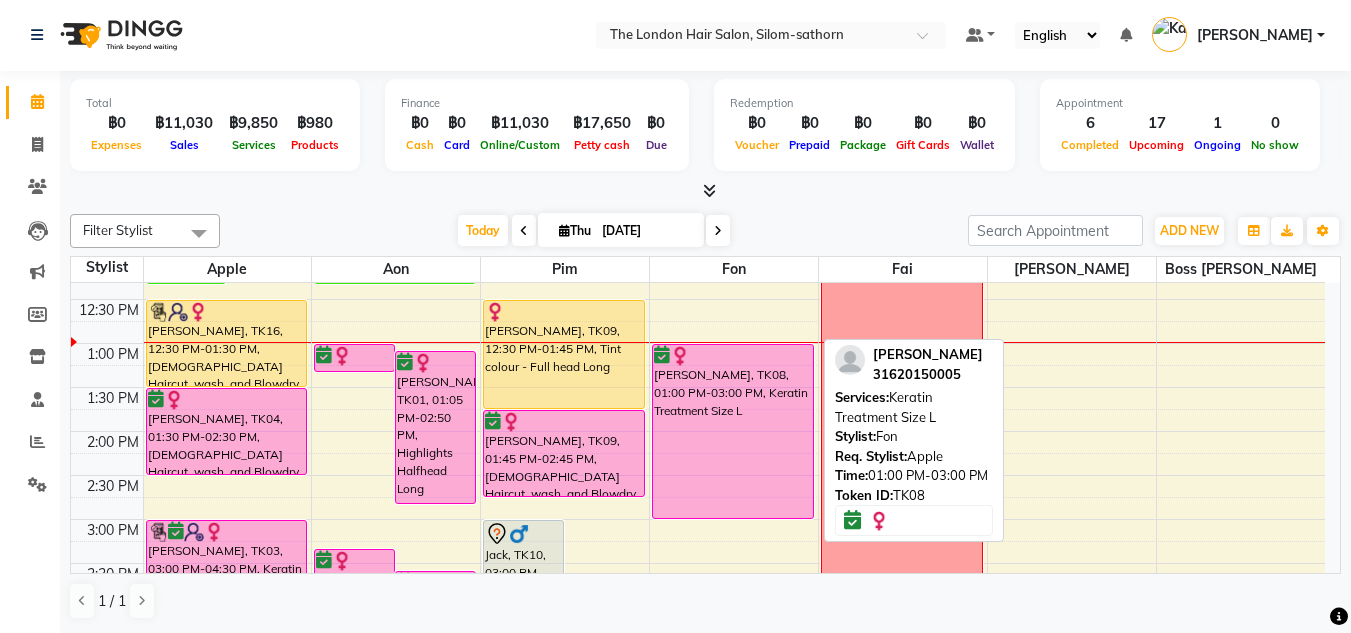 click on "[PERSON_NAME], TK08, 01:00 PM-03:00 PM, Keratin Treatment Size L" at bounding box center [733, 431] 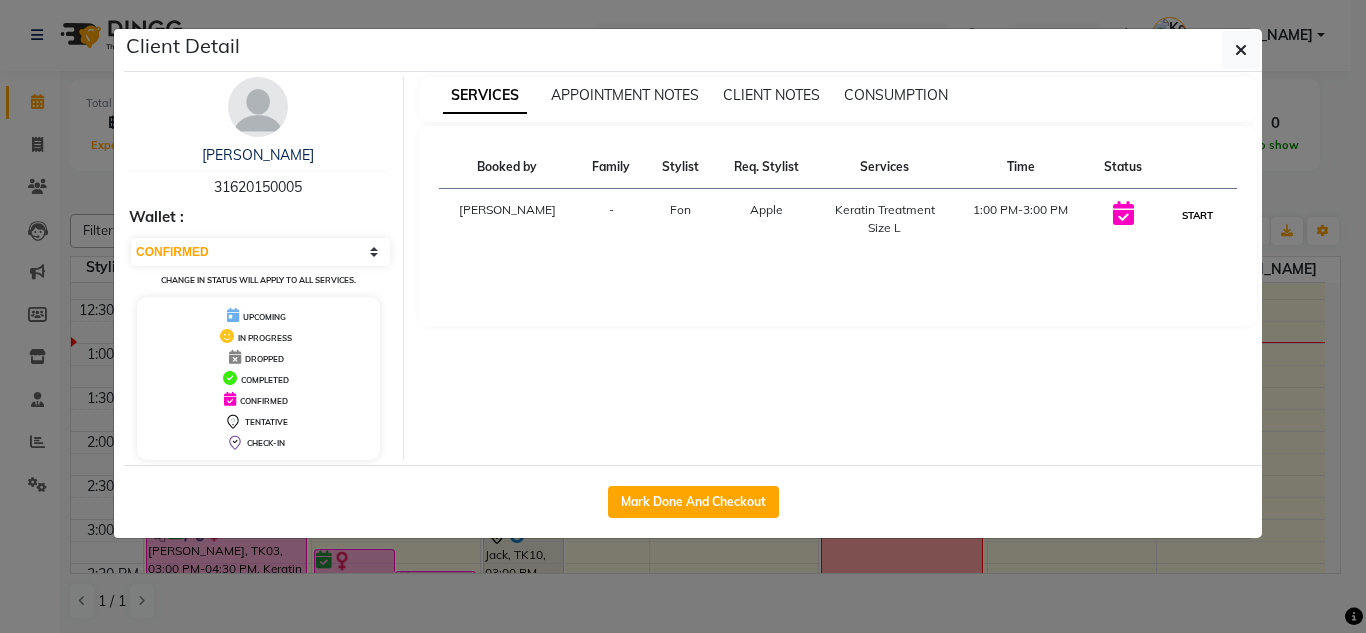 click on "START" at bounding box center (1197, 215) 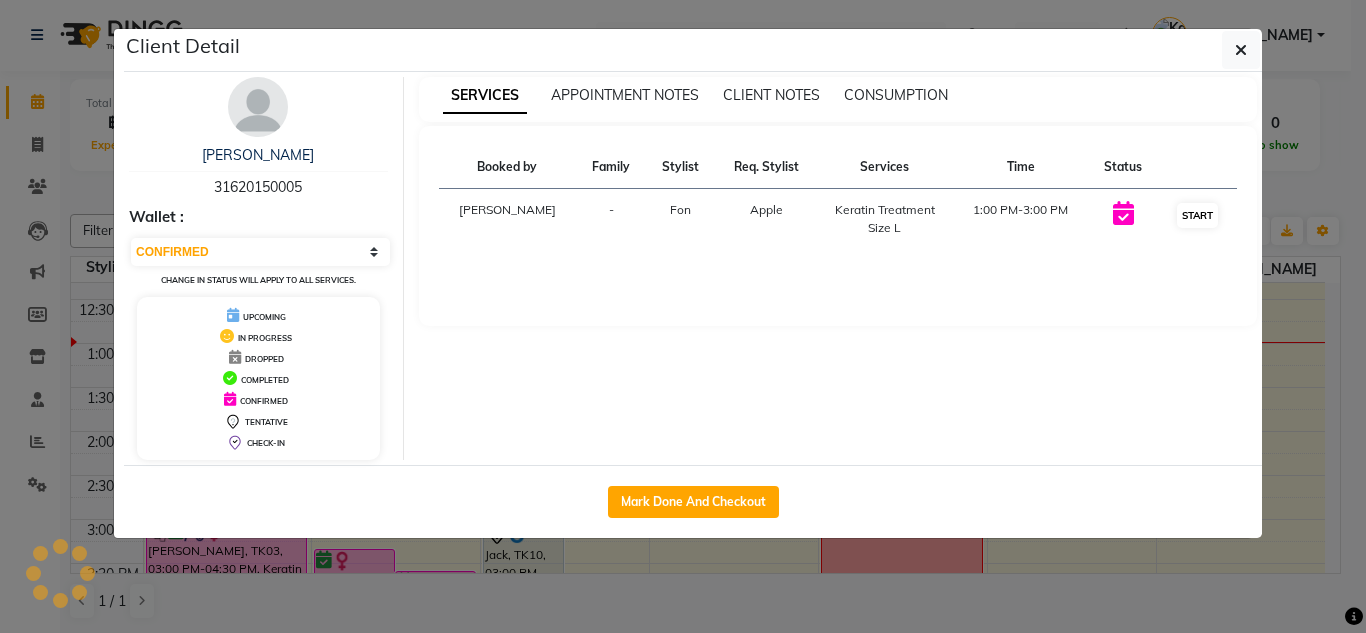 select on "1" 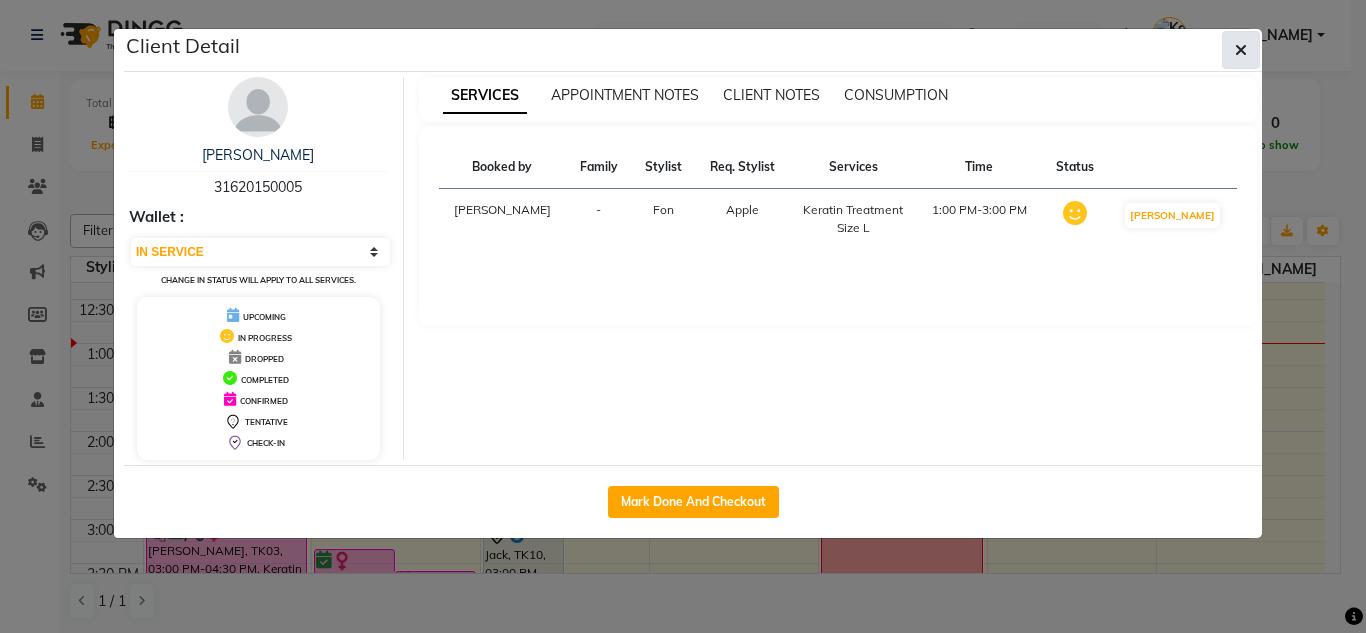 click 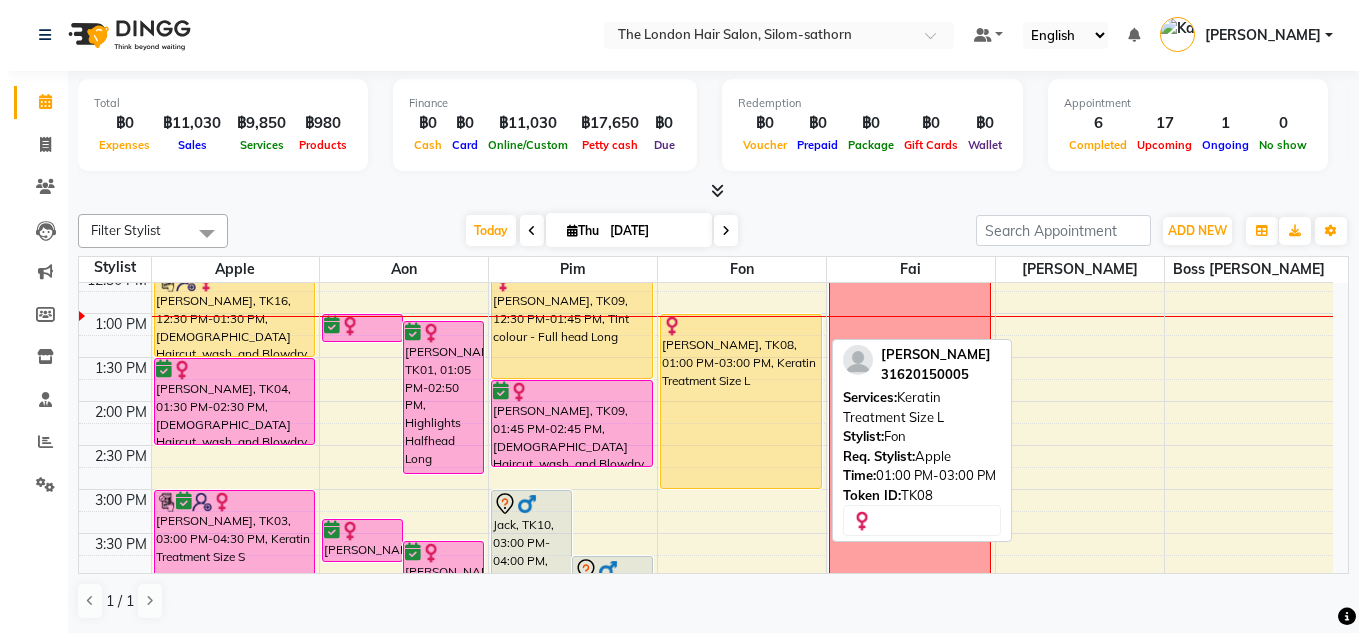 scroll, scrollTop: 322, scrollLeft: 0, axis: vertical 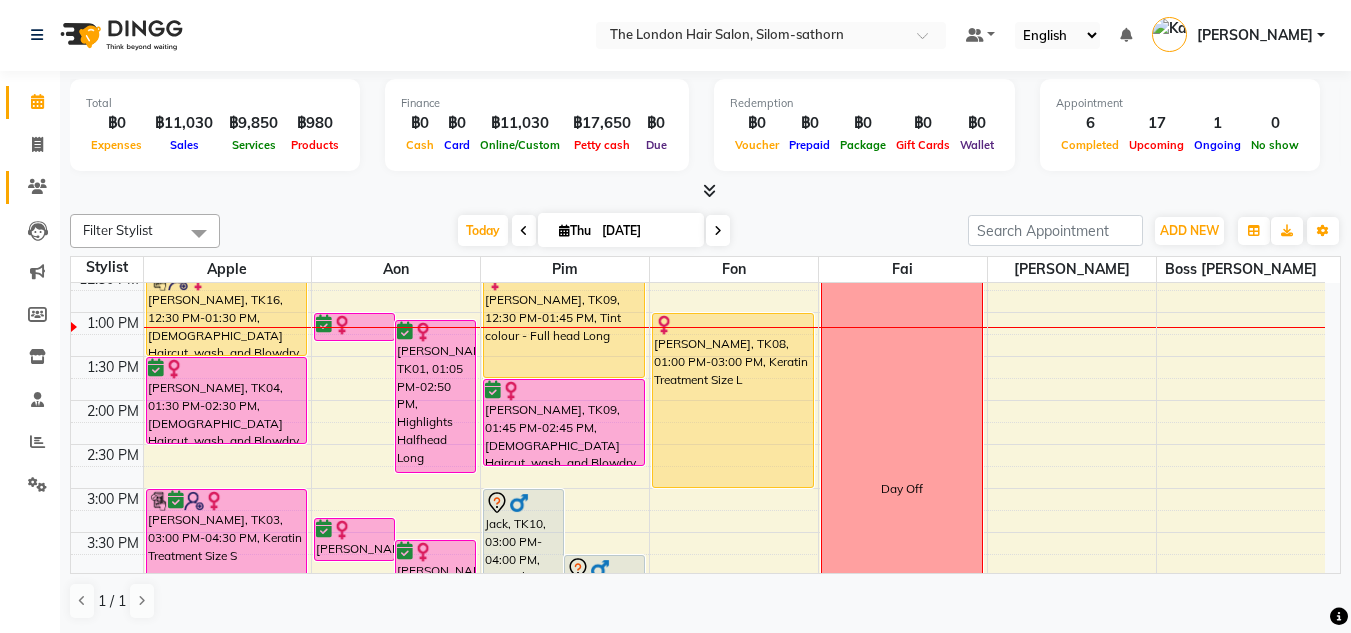 click 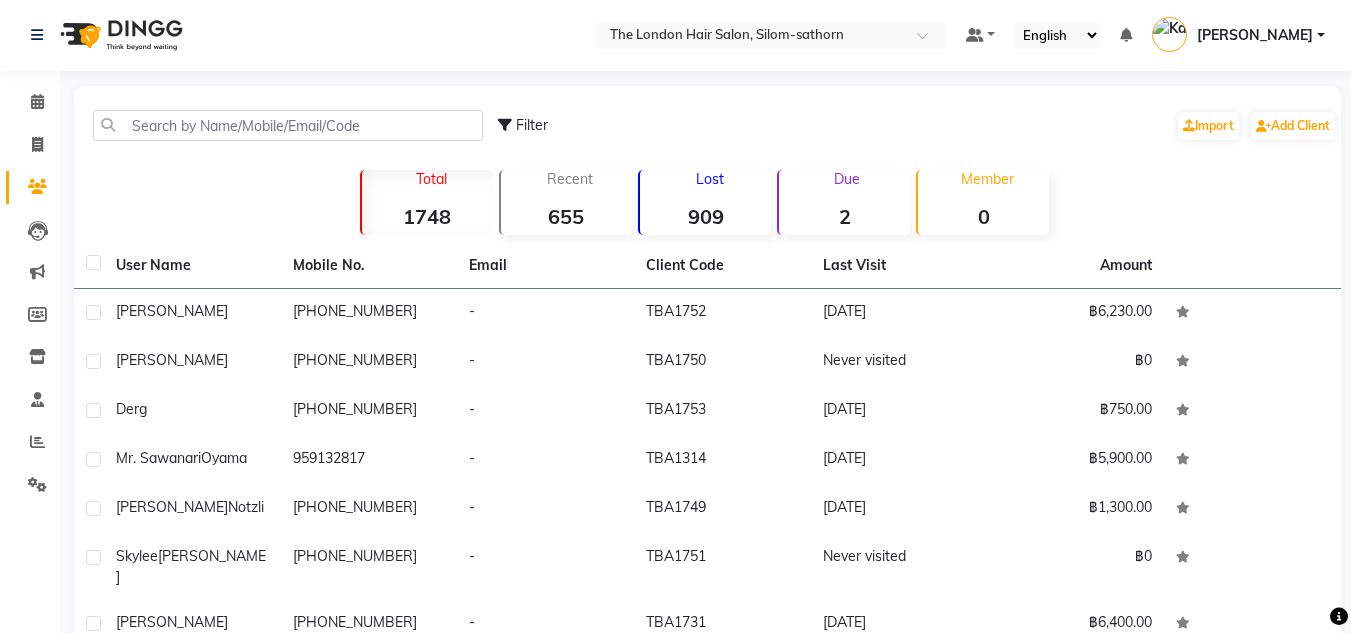 drag, startPoint x: 1270, startPoint y: 118, endPoint x: 798, endPoint y: 121, distance: 472.00952 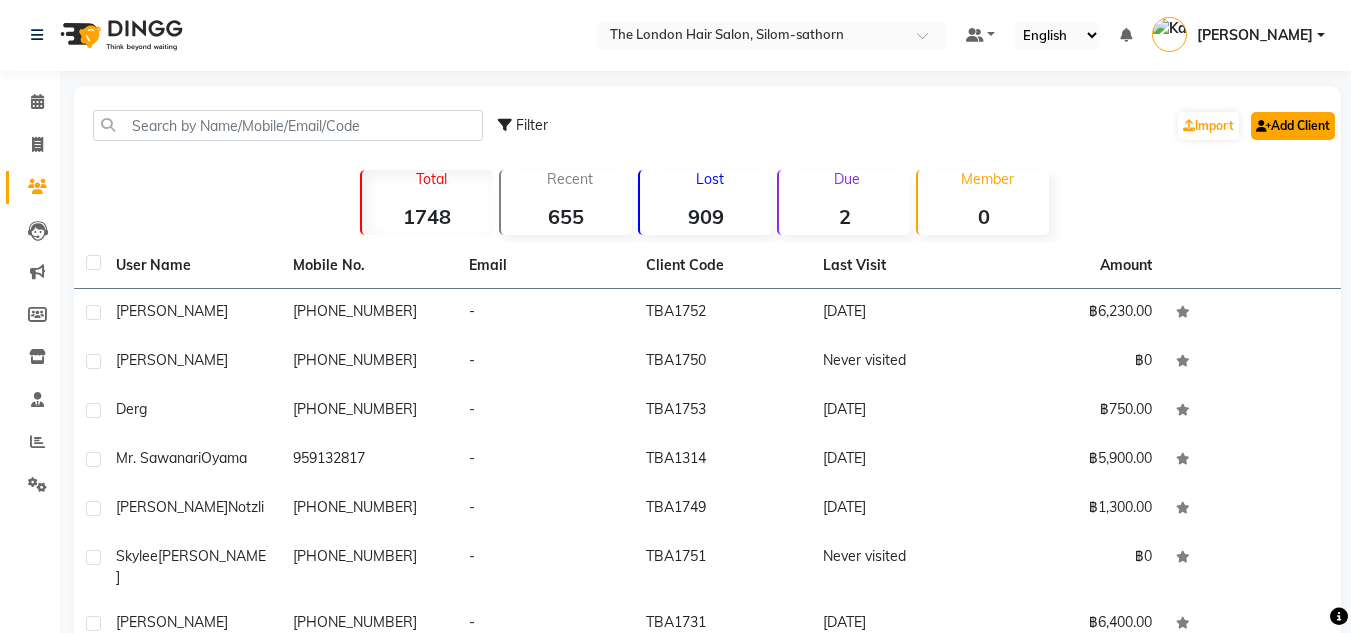 click on "Add Client" 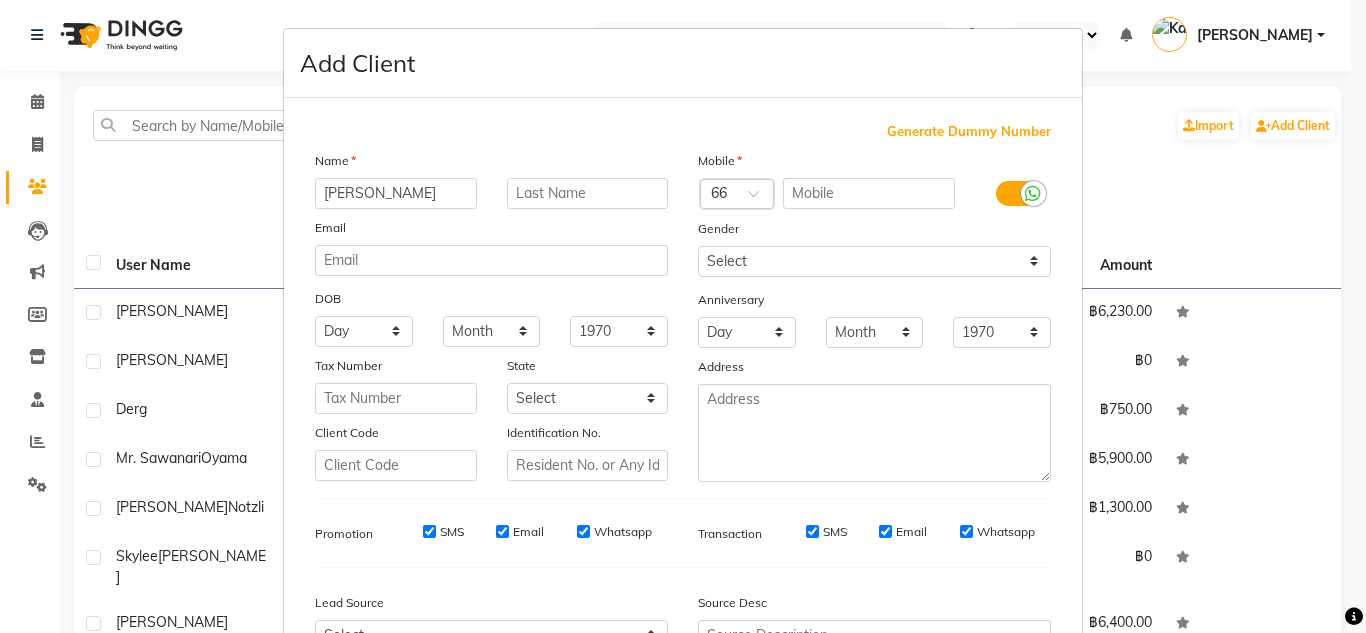 type on "[PERSON_NAME]" 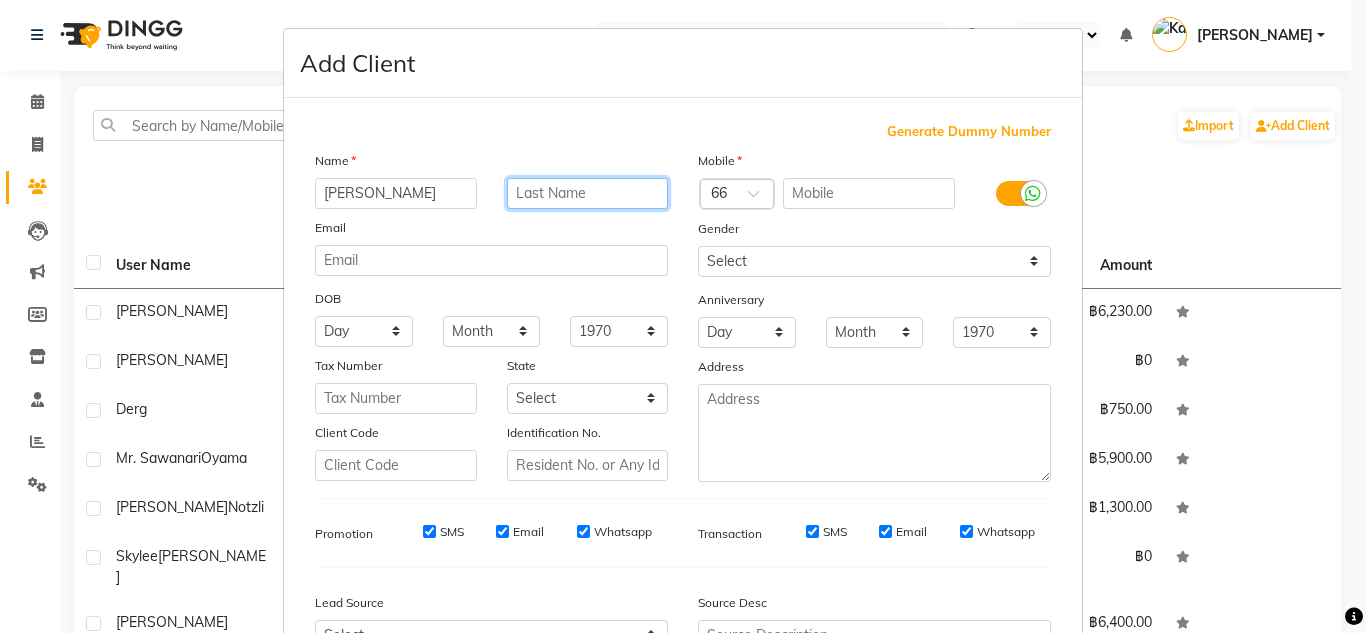 click at bounding box center (588, 193) 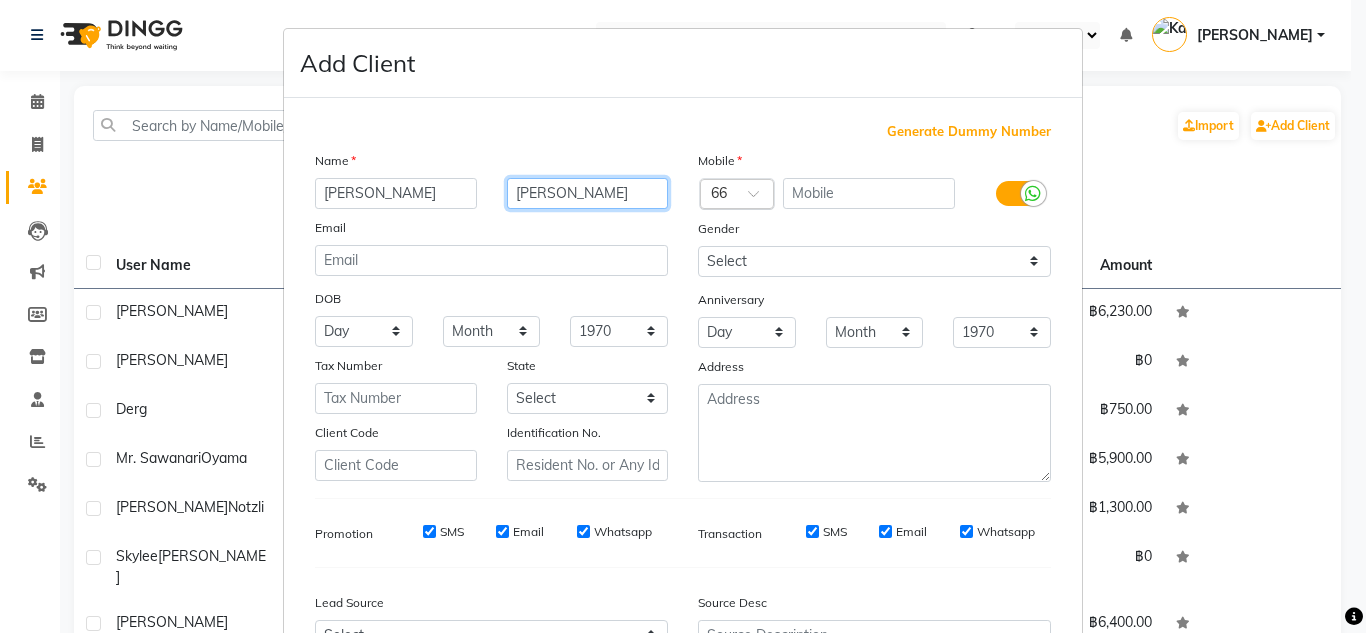 type on "[PERSON_NAME]" 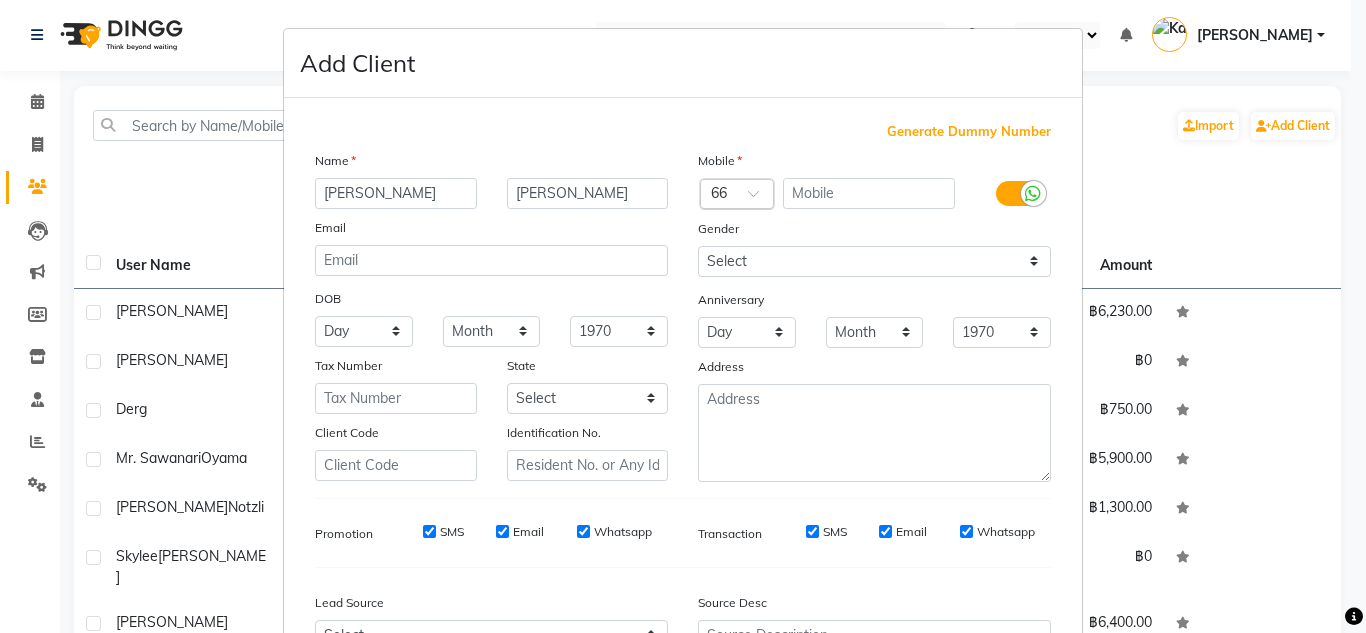 click at bounding box center [717, 195] 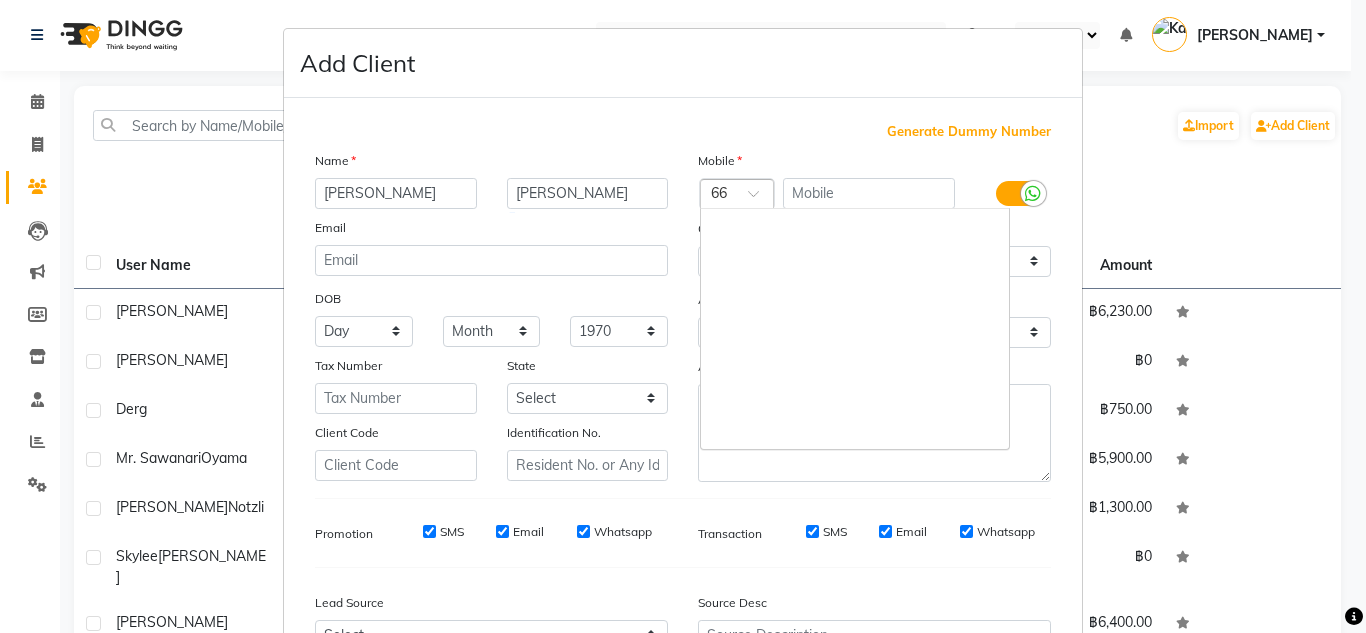 scroll, scrollTop: 7770, scrollLeft: 0, axis: vertical 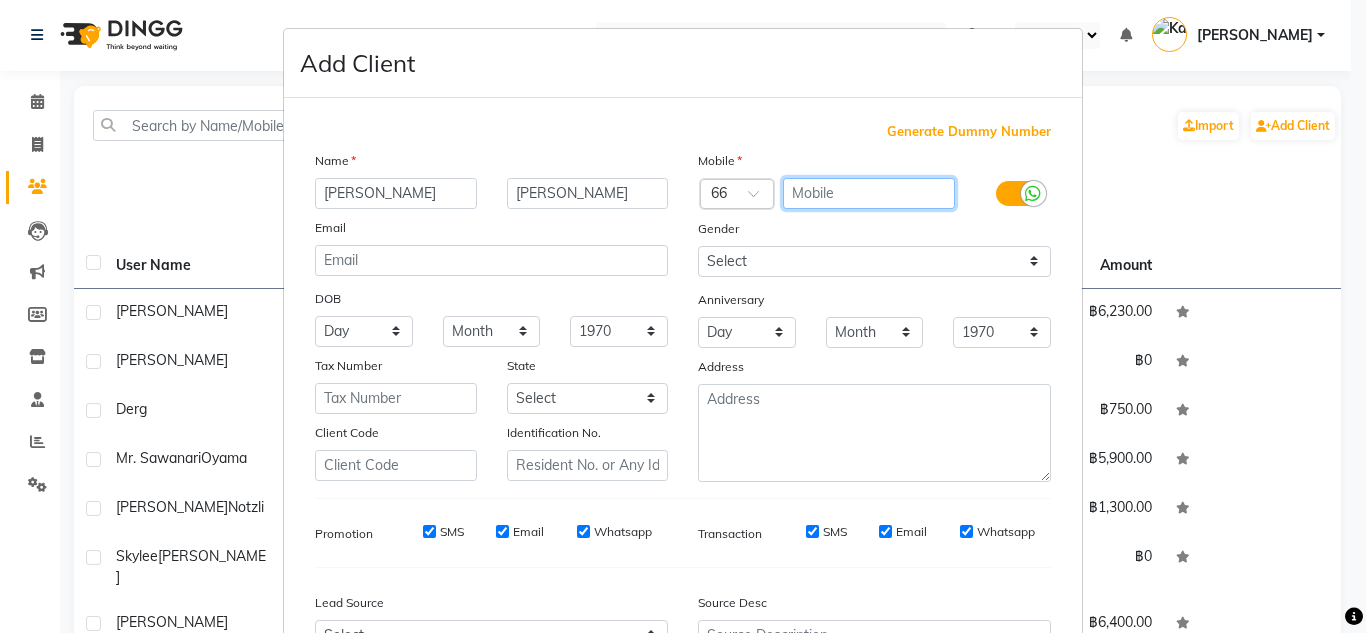 click at bounding box center (869, 193) 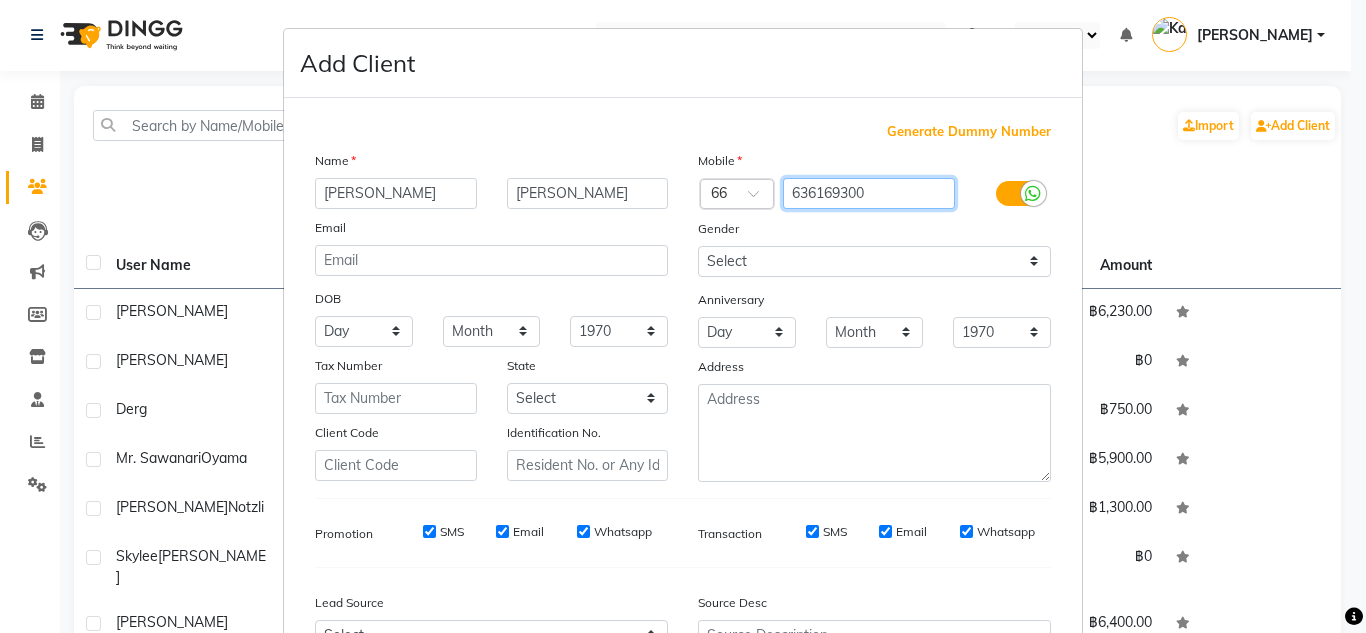 type on "636169300" 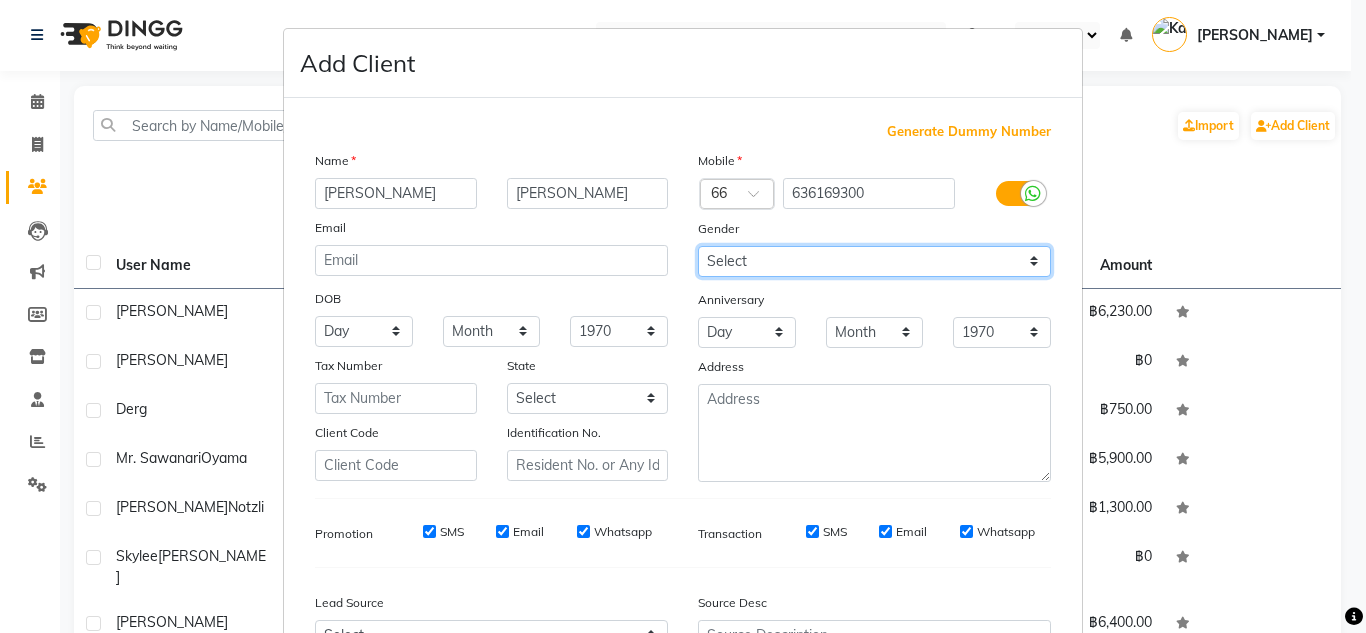 click on "Select Male Female Other Prefer Not To Say" at bounding box center [874, 261] 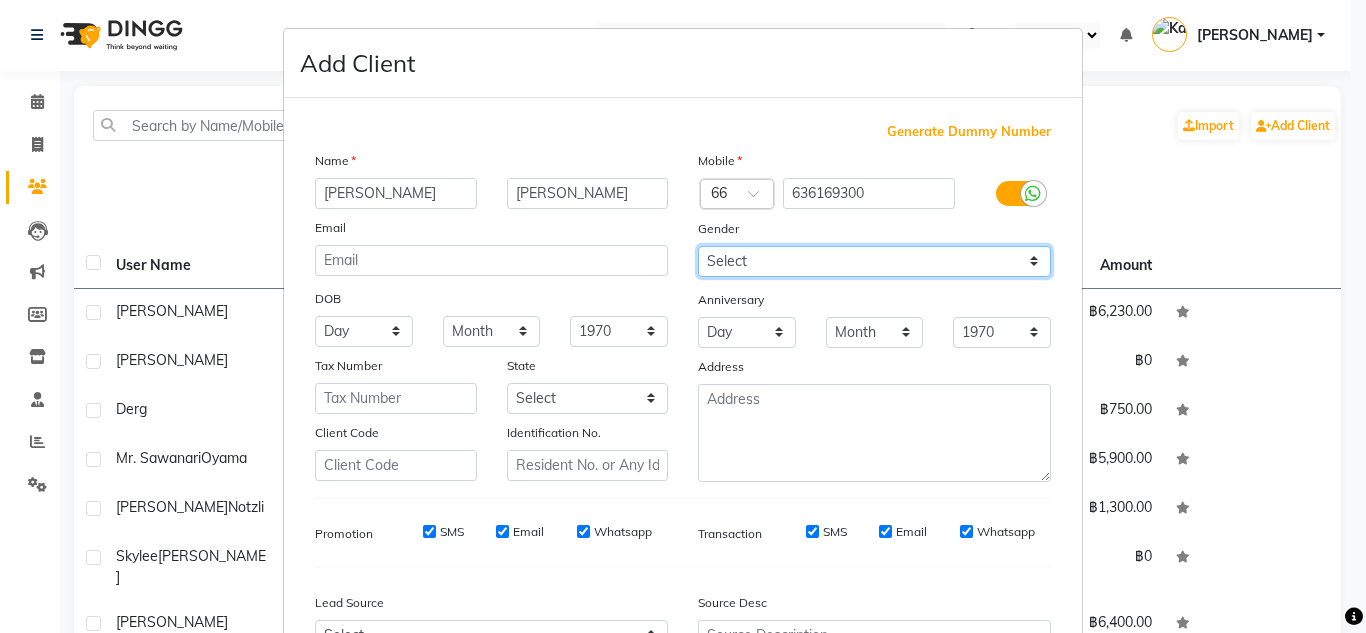 select on "[DEMOGRAPHIC_DATA]" 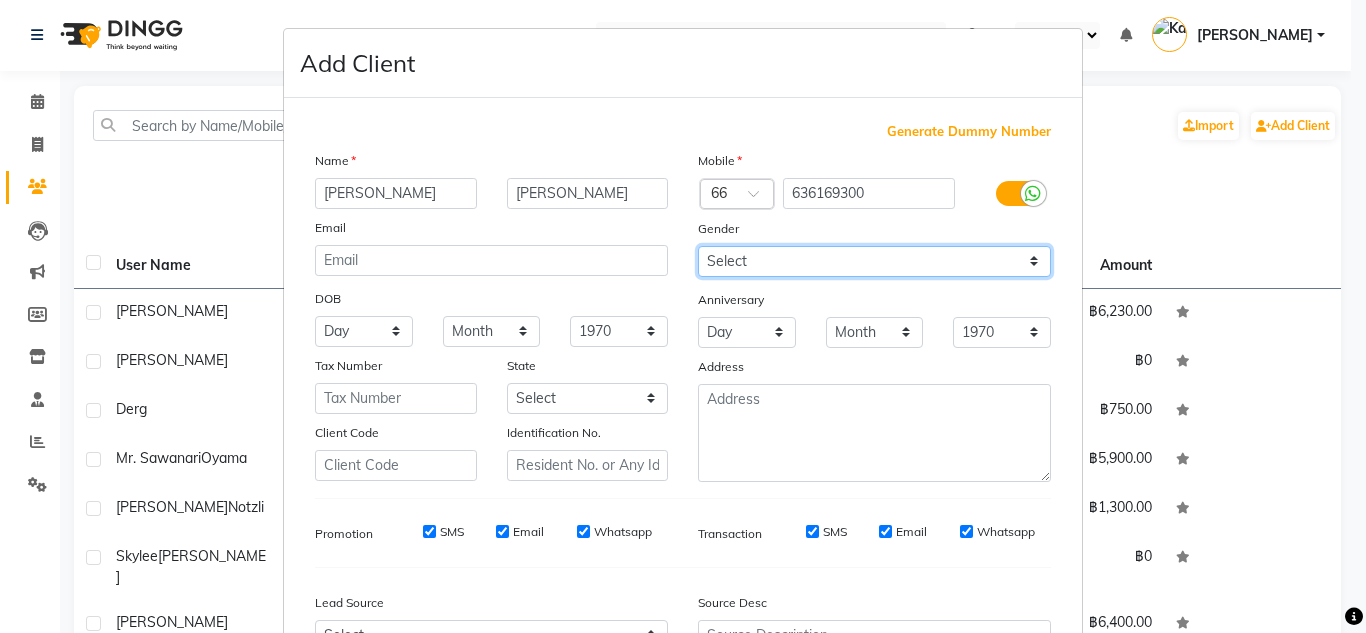 click on "Select Male Female Other Prefer Not To Say" at bounding box center [874, 261] 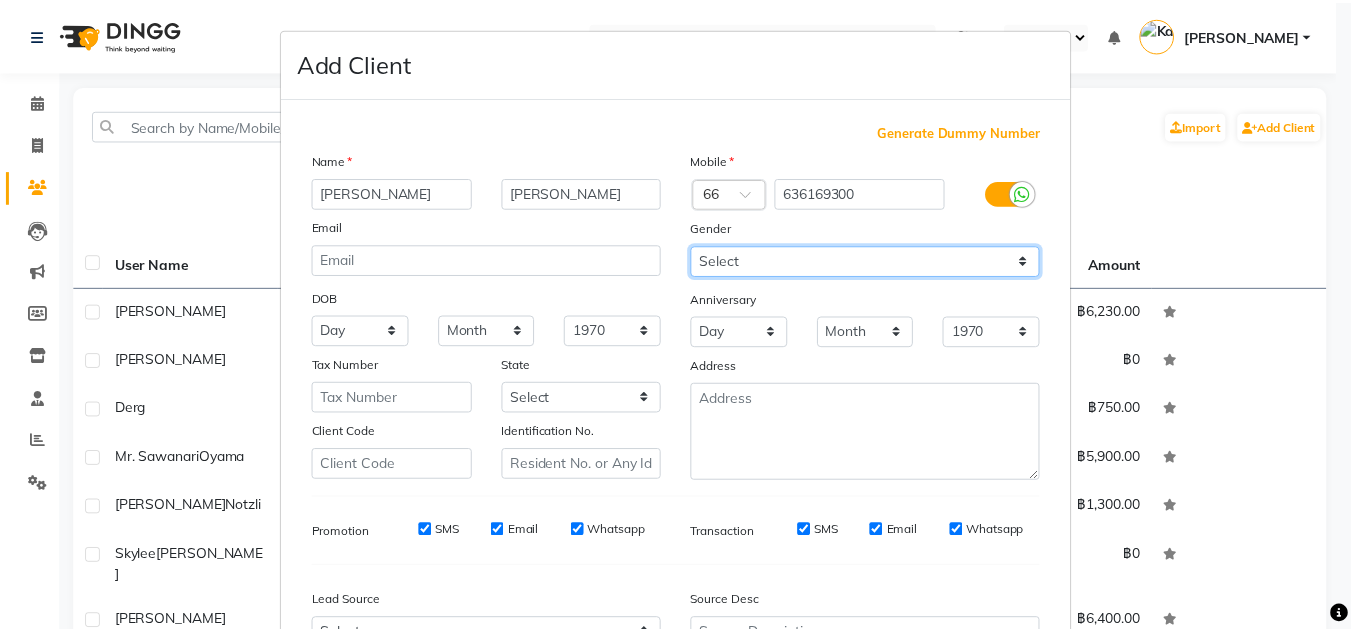 scroll, scrollTop: 216, scrollLeft: 0, axis: vertical 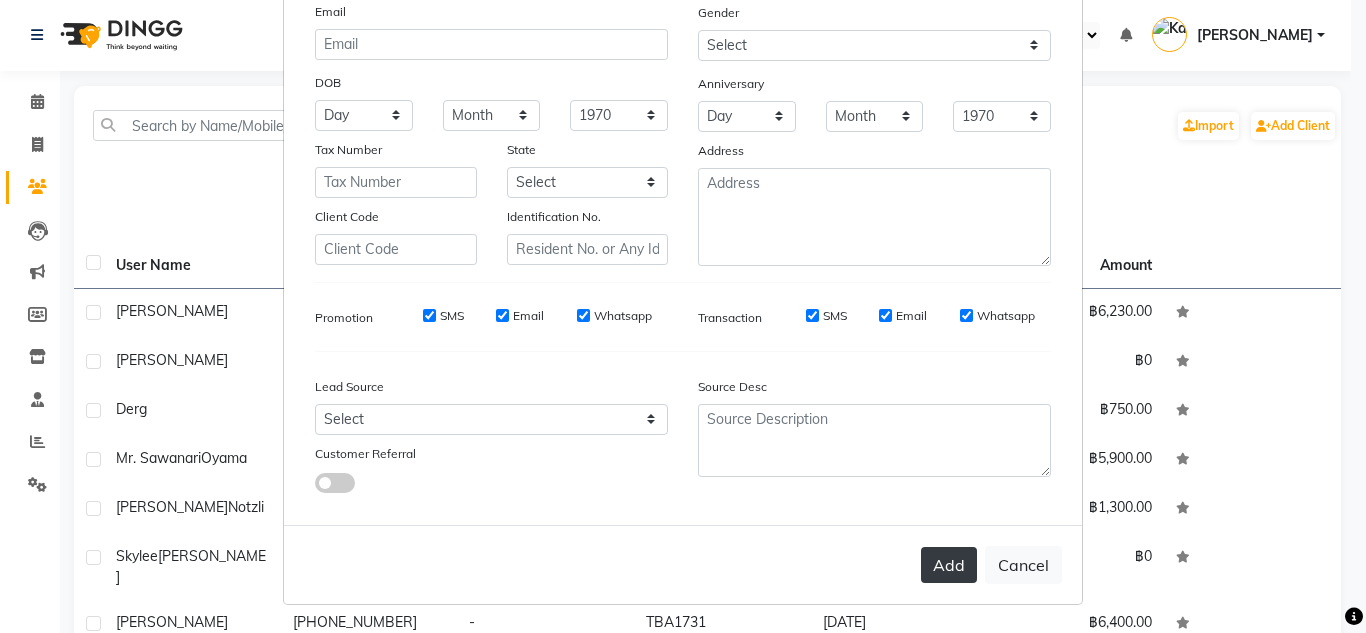 click on "Add" at bounding box center (949, 565) 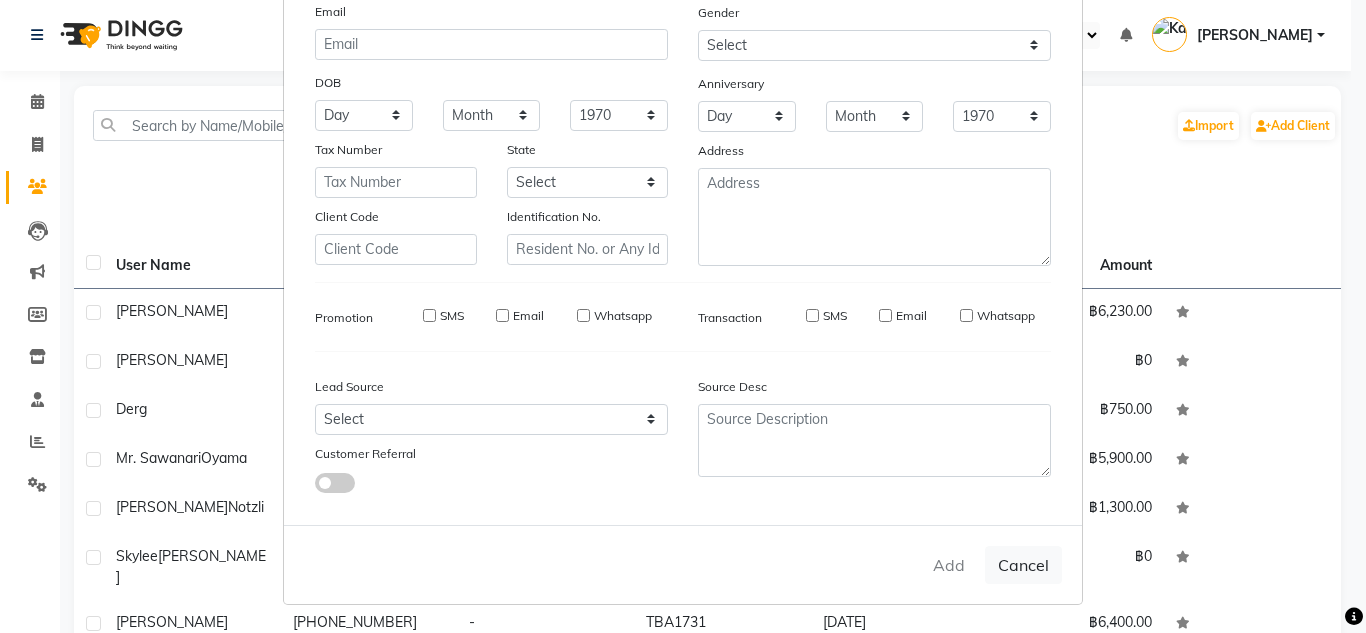 type 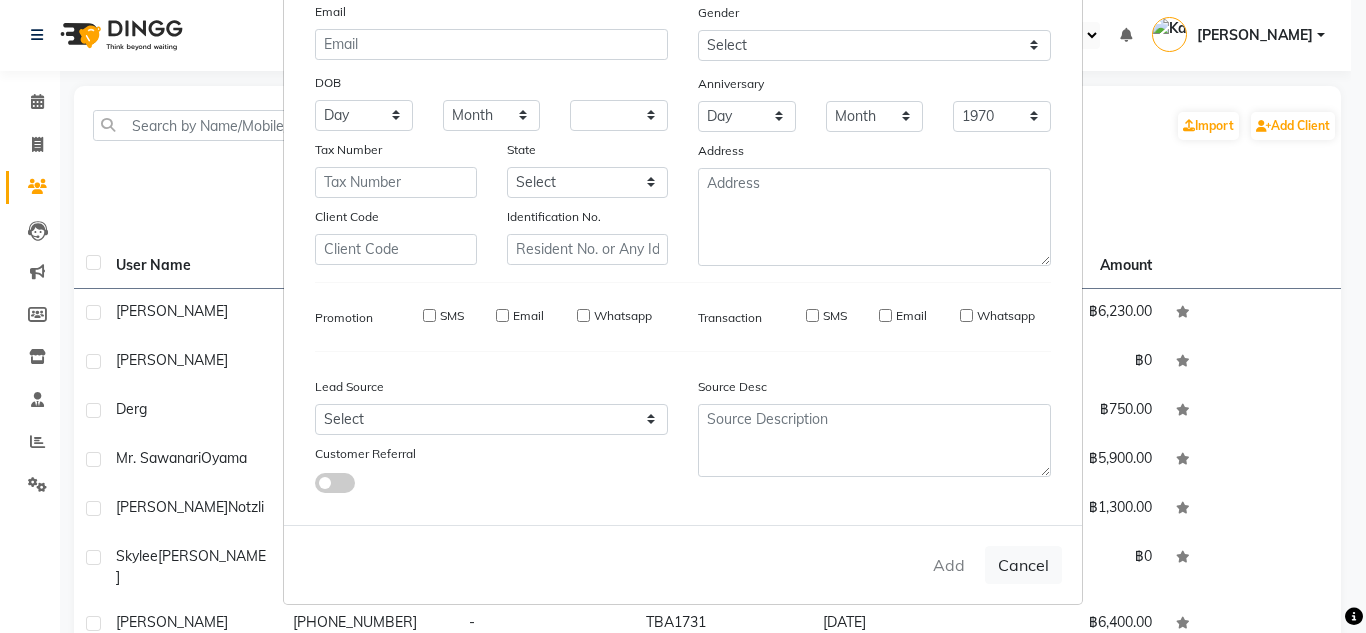 select 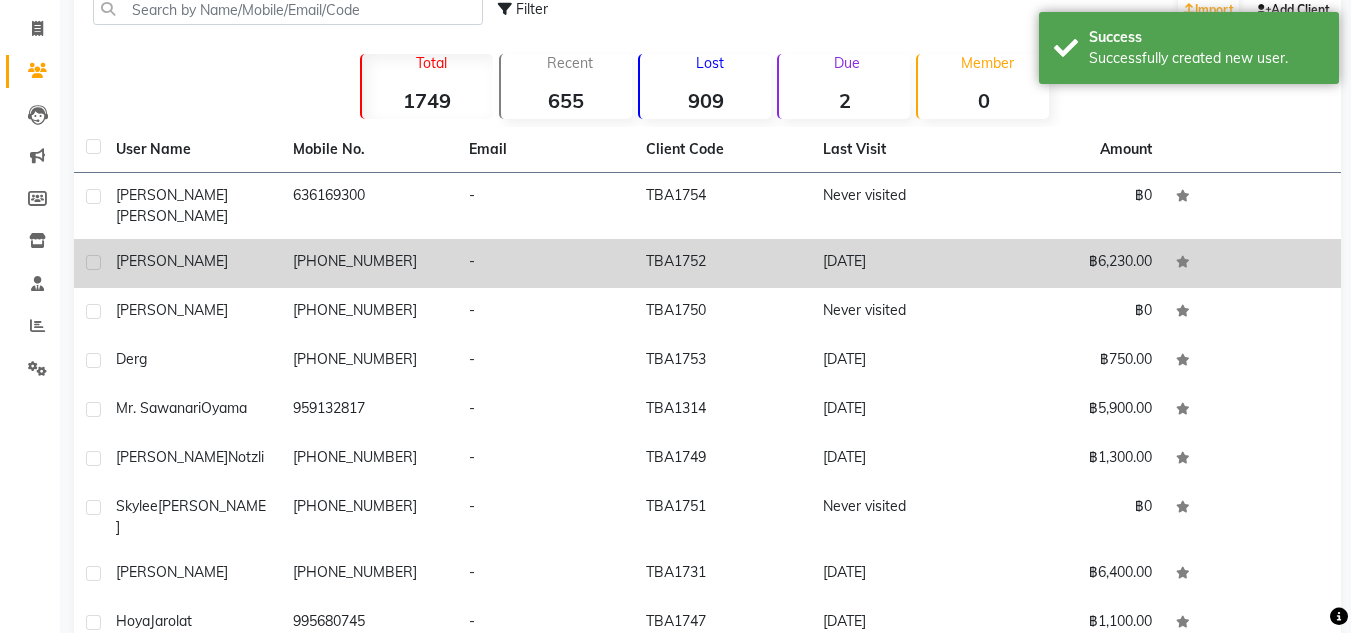 scroll, scrollTop: 233, scrollLeft: 0, axis: vertical 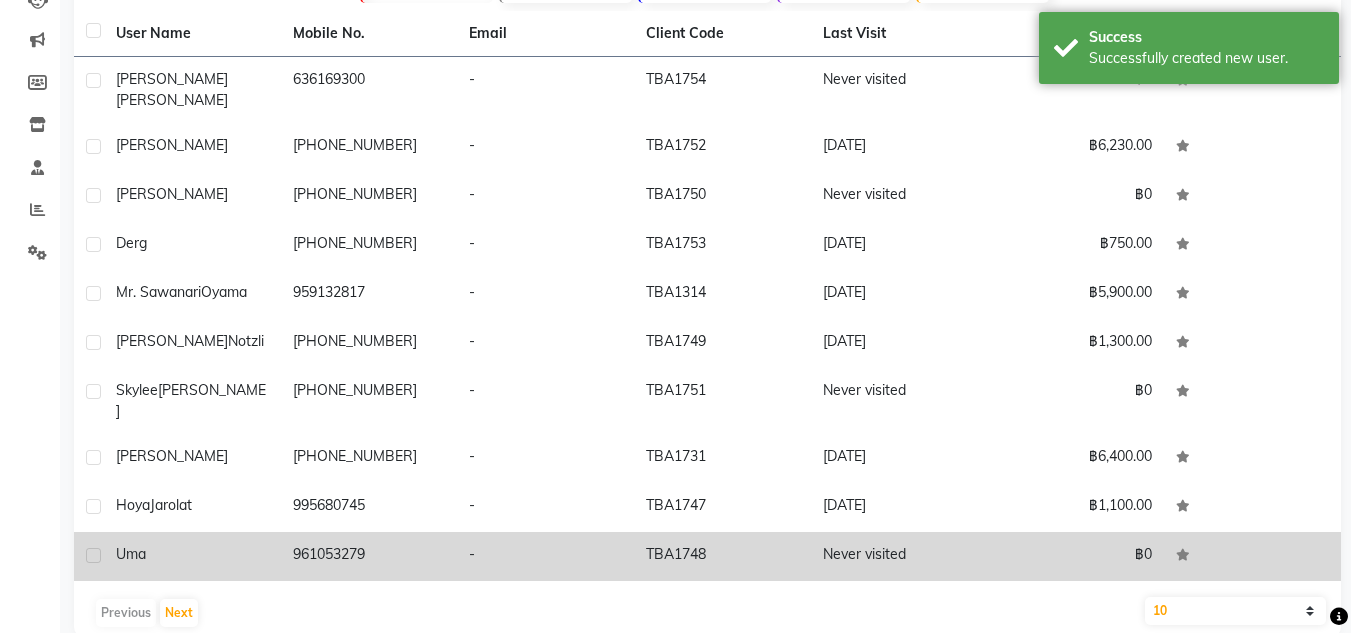 click on "961053279" 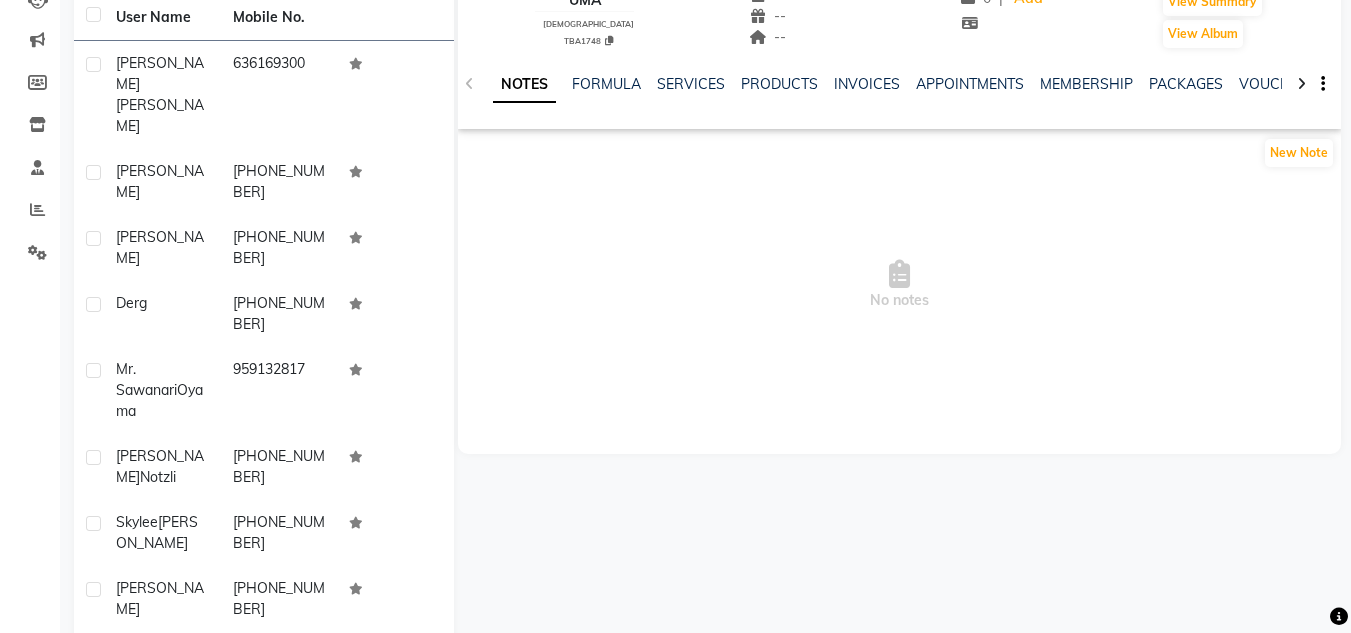 scroll, scrollTop: 0, scrollLeft: 0, axis: both 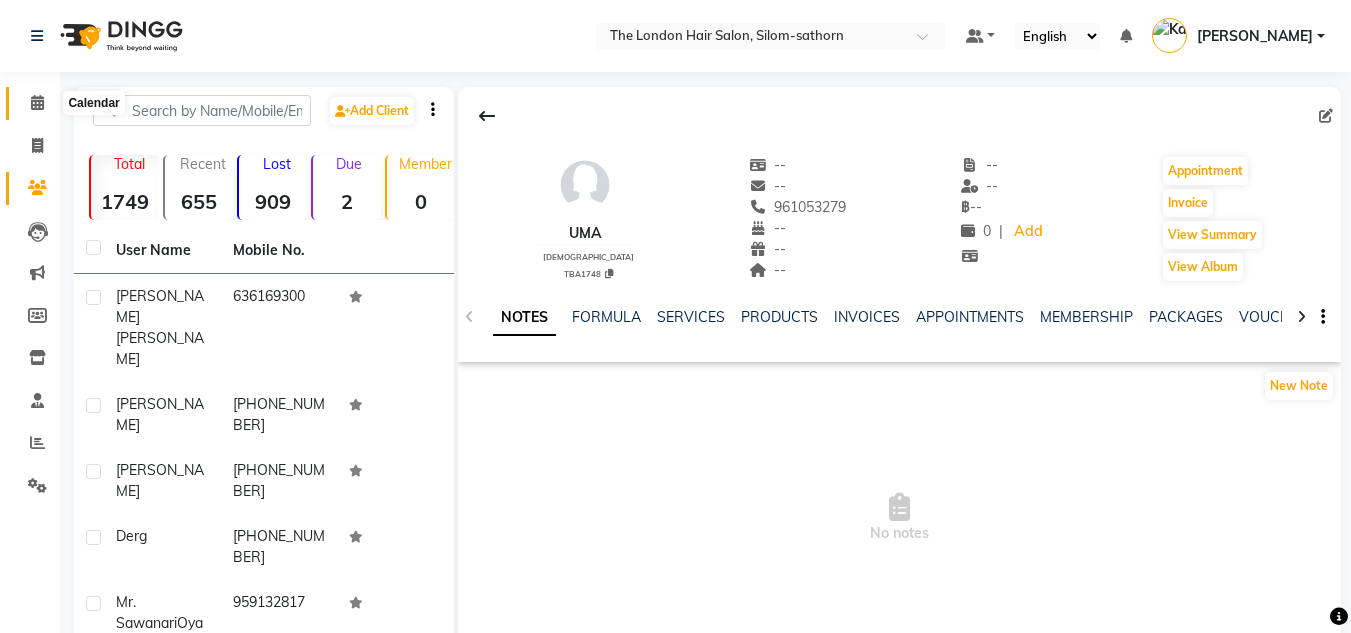 click 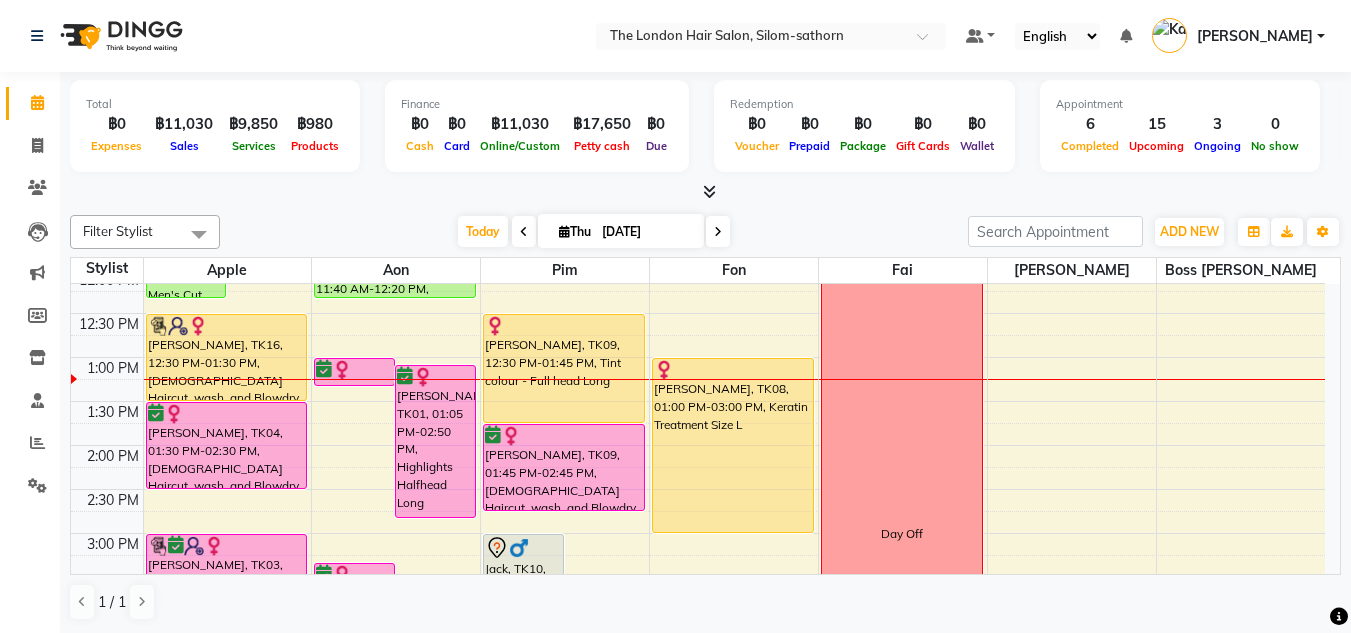 scroll, scrollTop: 278, scrollLeft: 0, axis: vertical 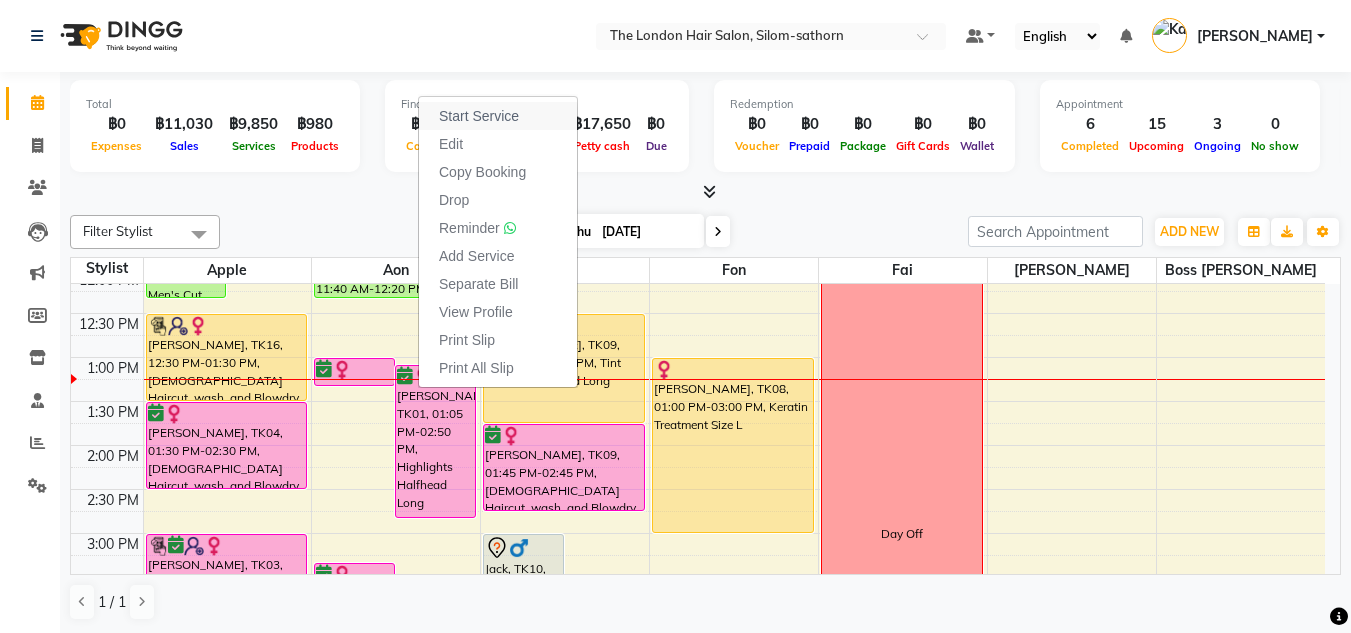 click on "Start Service" at bounding box center (479, 116) 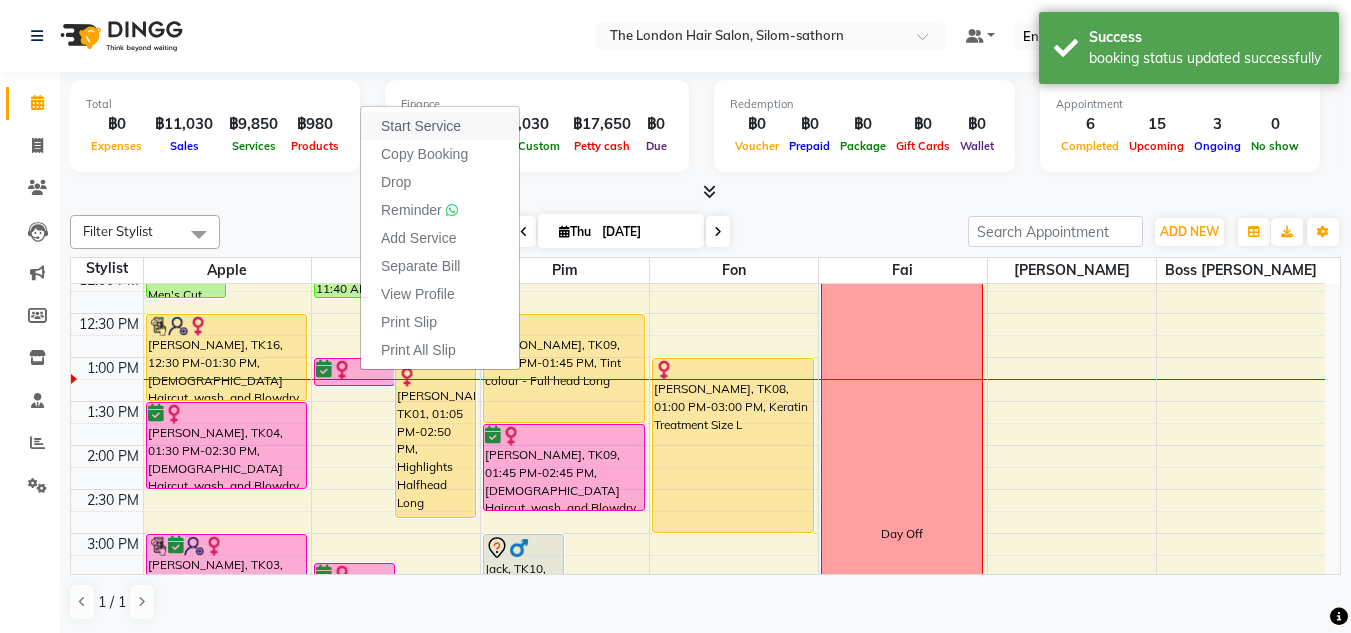 click on "Start Service" at bounding box center [440, 126] 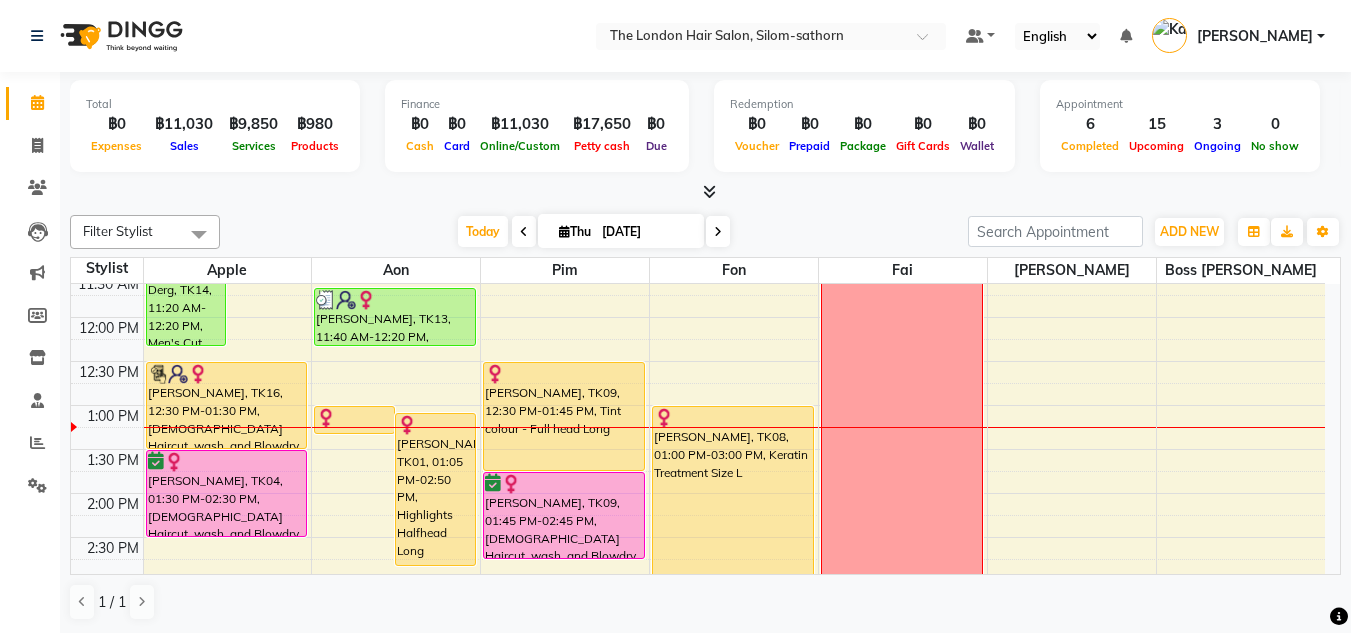 scroll, scrollTop: 229, scrollLeft: 0, axis: vertical 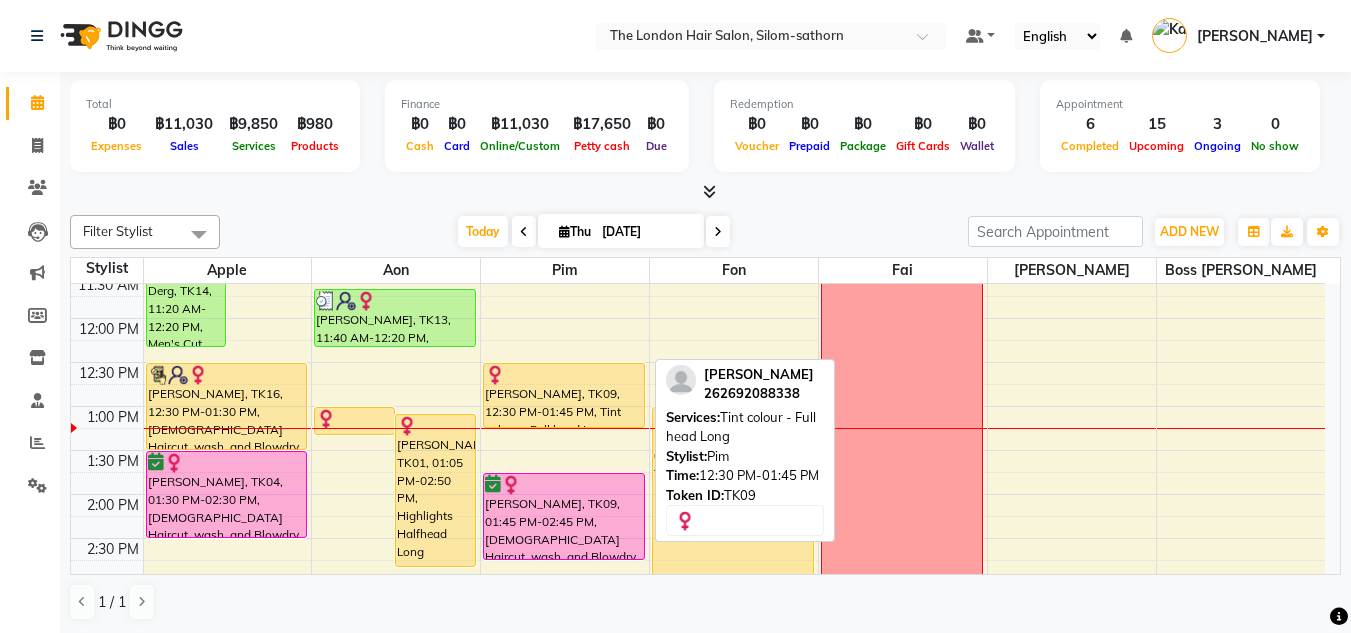 drag, startPoint x: 557, startPoint y: 469, endPoint x: 556, endPoint y: 432, distance: 37.01351 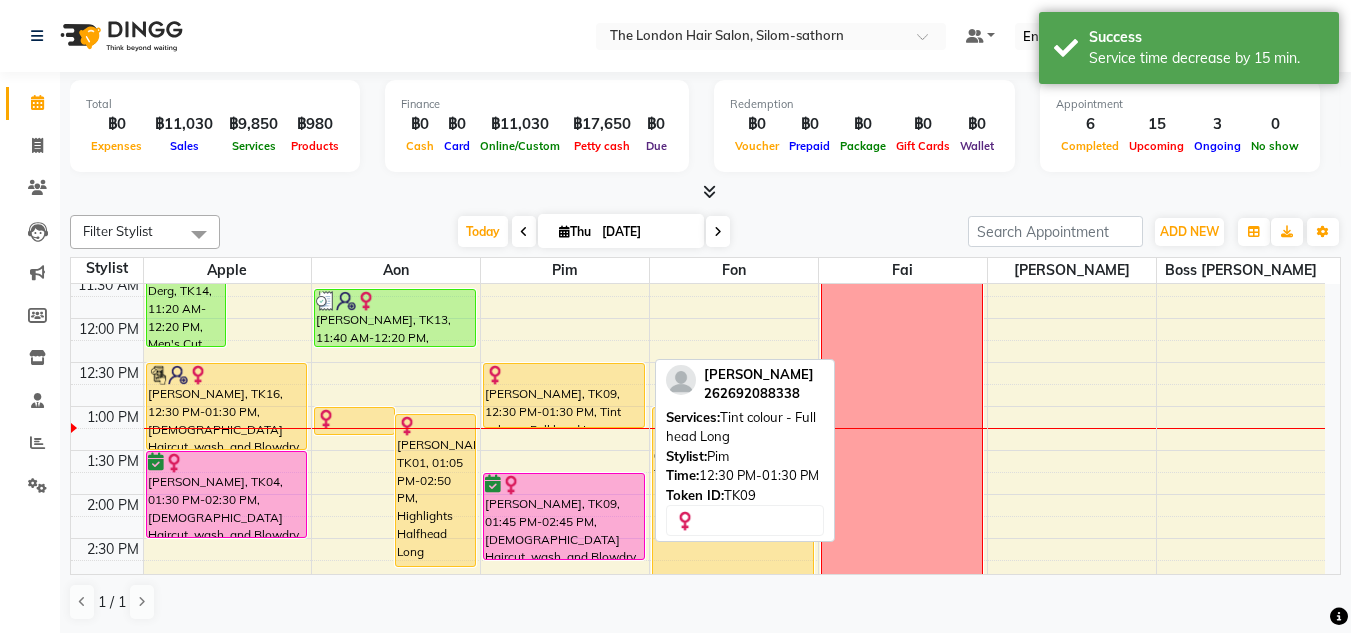 drag, startPoint x: 563, startPoint y: 445, endPoint x: 564, endPoint y: 421, distance: 24.020824 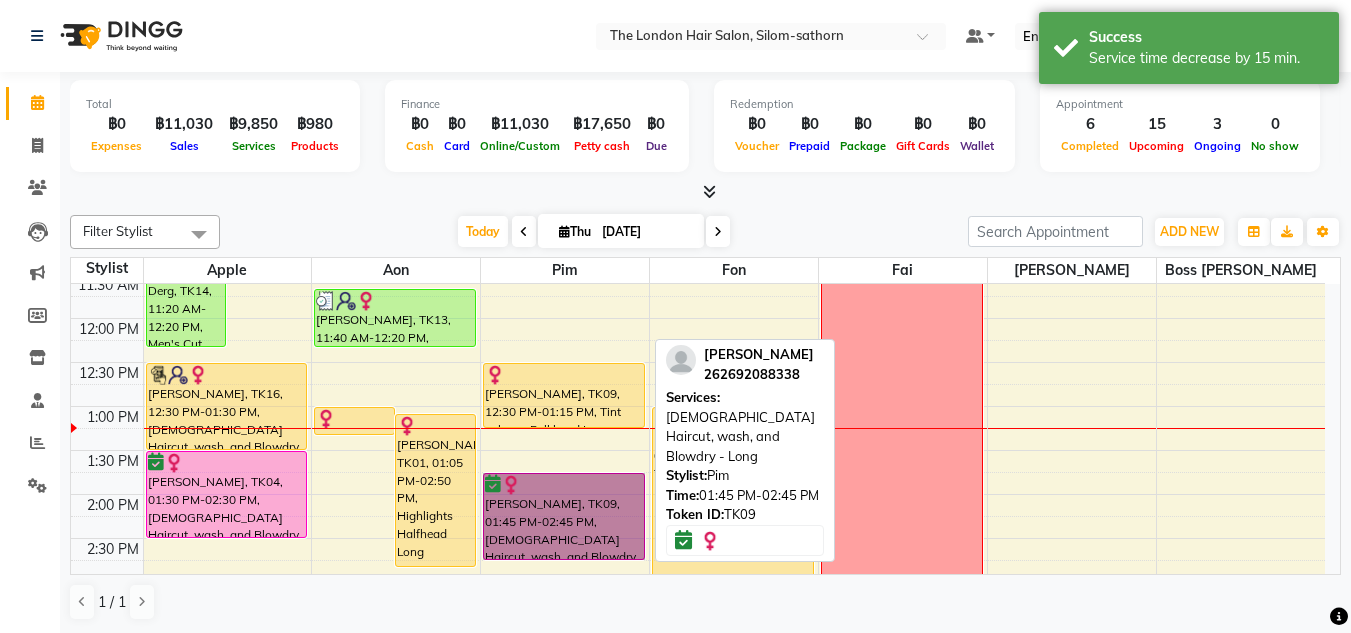 drag, startPoint x: 553, startPoint y: 517, endPoint x: 549, endPoint y: 475, distance: 42.190044 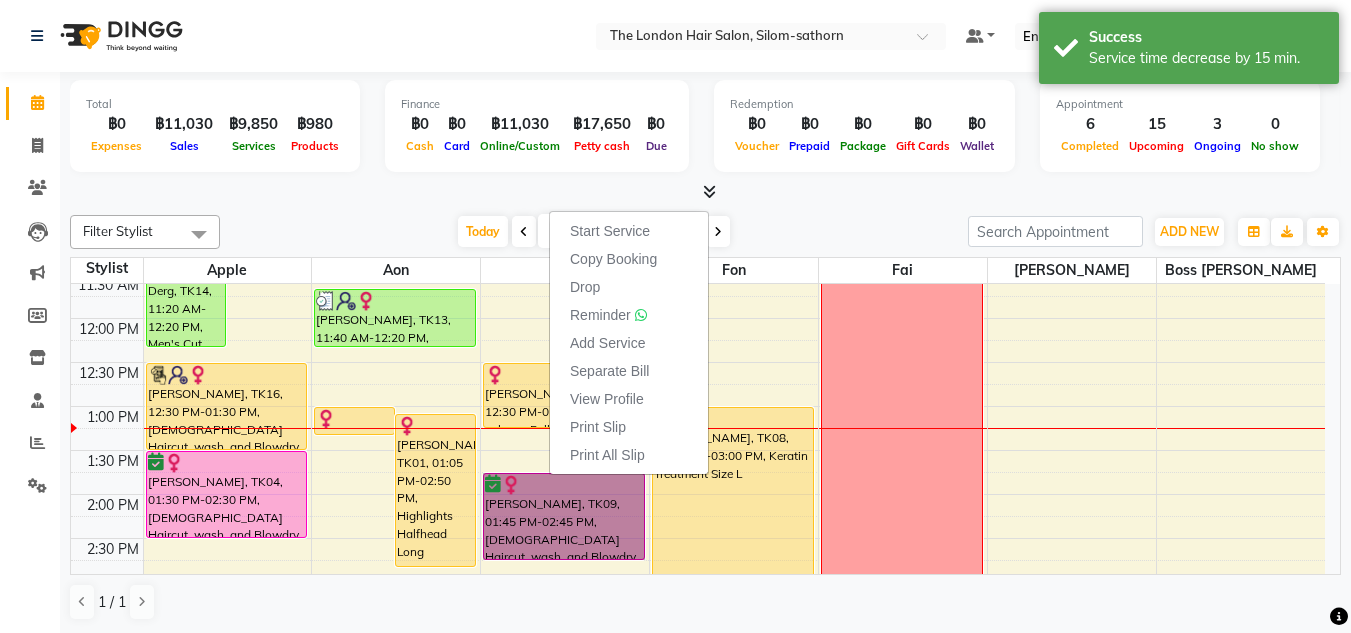 click on "9:00 AM 9:30 AM 10:00 AM 10:30 AM 11:00 AM 11:30 AM 12:00 PM 12:30 PM 1:00 PM 1:30 PM 2:00 PM 2:30 PM 3:00 PM 3:30 PM 4:00 PM 4:30 PM 5:00 PM 5:30 PM 6:00 PM 6:30 PM 7:00 PM 7:30 PM 8:00 PM 8:30 PM     Janine Notzli, TK11, 10:00 AM-11:00 AM, Ladies Haircut, wash, and Blowdry - Long     Mr. Sawanari Oyama, TK06, 10:45 AM-11:30 AM, Men's Cut Short & Medium     Derg, TK14, 11:20 AM-12:20 PM, Men's Cut Short & Medium     Ana, TK16, 12:30 PM-01:30 PM, Ladies Haircut, wash, and Blowdry - Long     Doune Henry, TK04, 01:30 PM-02:30 PM, Ladies Haircut, wash, and Blowdry - Short to Medium     Alison Bodinnar, TK03, 03:00 PM-04:30 PM, Keratin Treatment Size S      Alisa, TK05, 05:00 PM-06:00 PM, Ladies Haircut, wash, and Blowdry - Long     Katinka Forbord, TK01, 01:00 PM-01:20 PM, Consultations      Katinka Forbord, TK01, 01:05 PM-02:50 PM, Highlights Halfhead Long     Katinka Forbord, TK01, 03:20 PM-03:50 PM, Toner Long     Katinka Forbord, TK01, 03:35 PM-04:35 PM, Ladies Haircut, wash, and Blowdry - Long" at bounding box center [698, 582] 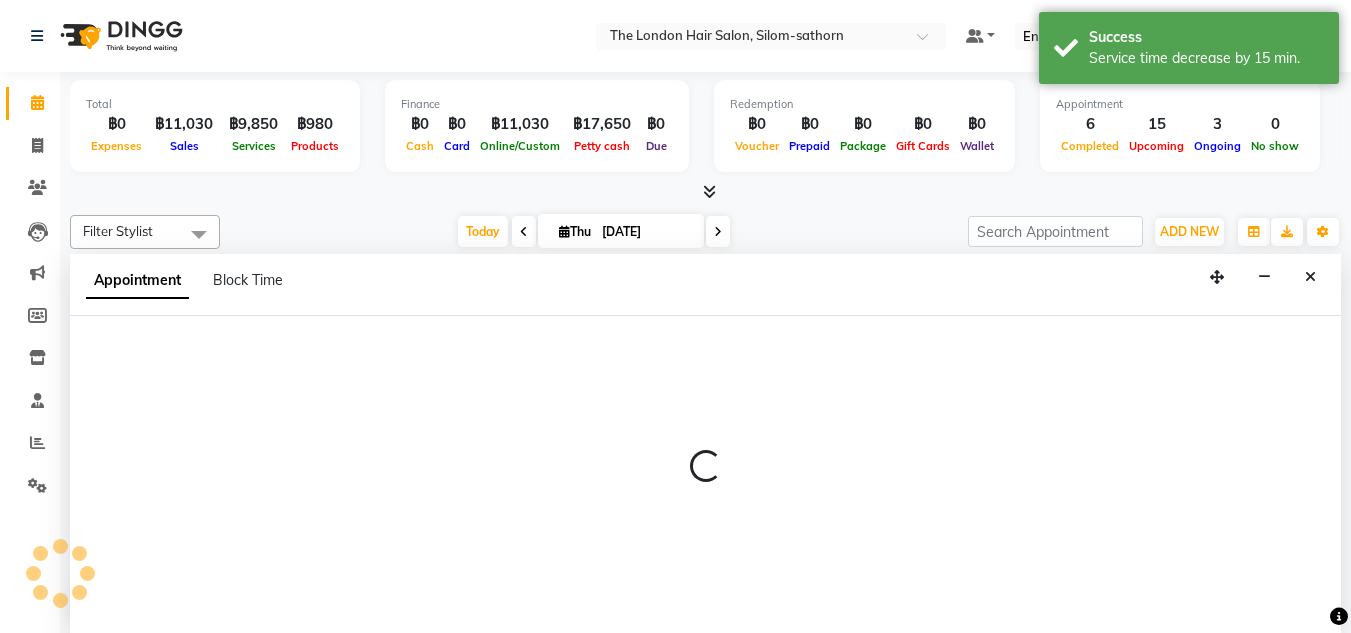 scroll, scrollTop: 1, scrollLeft: 0, axis: vertical 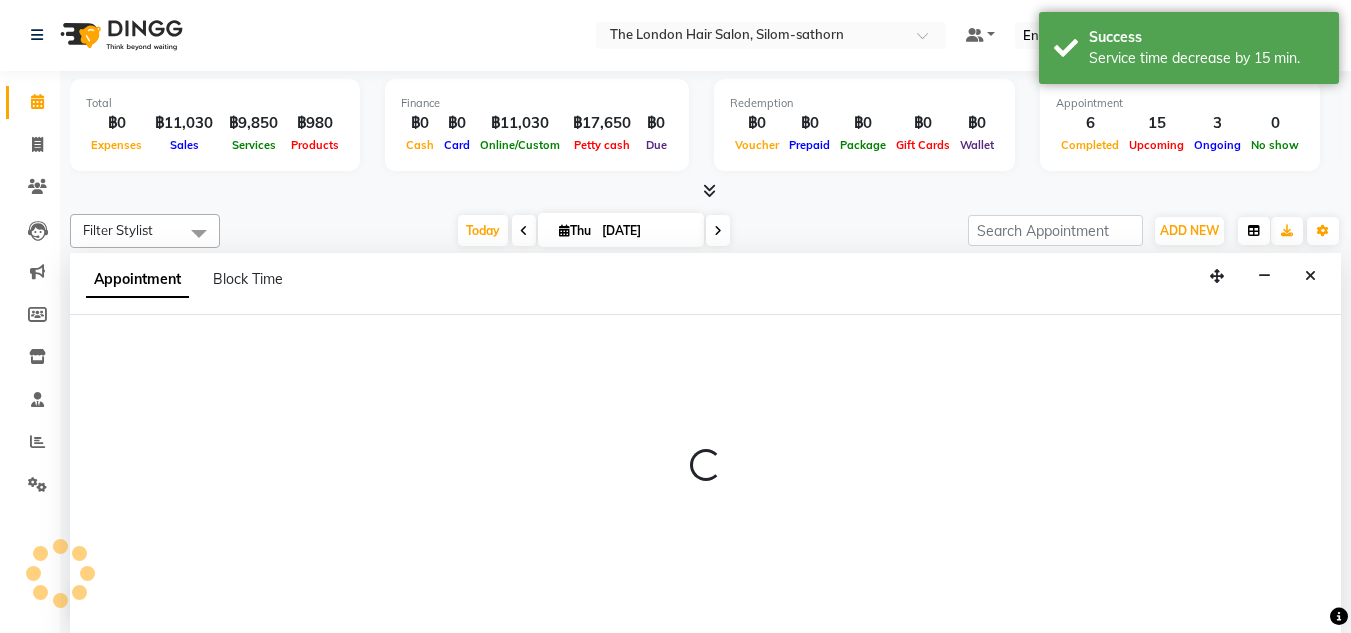 select on "56708" 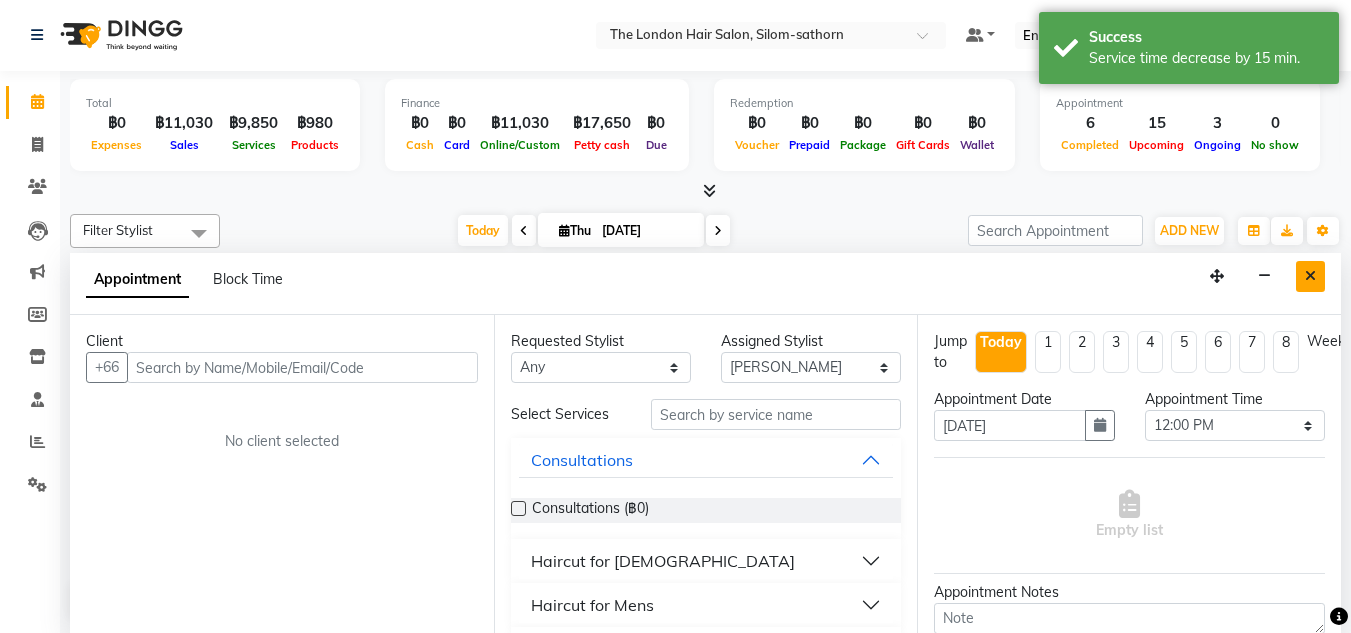 click at bounding box center [1310, 276] 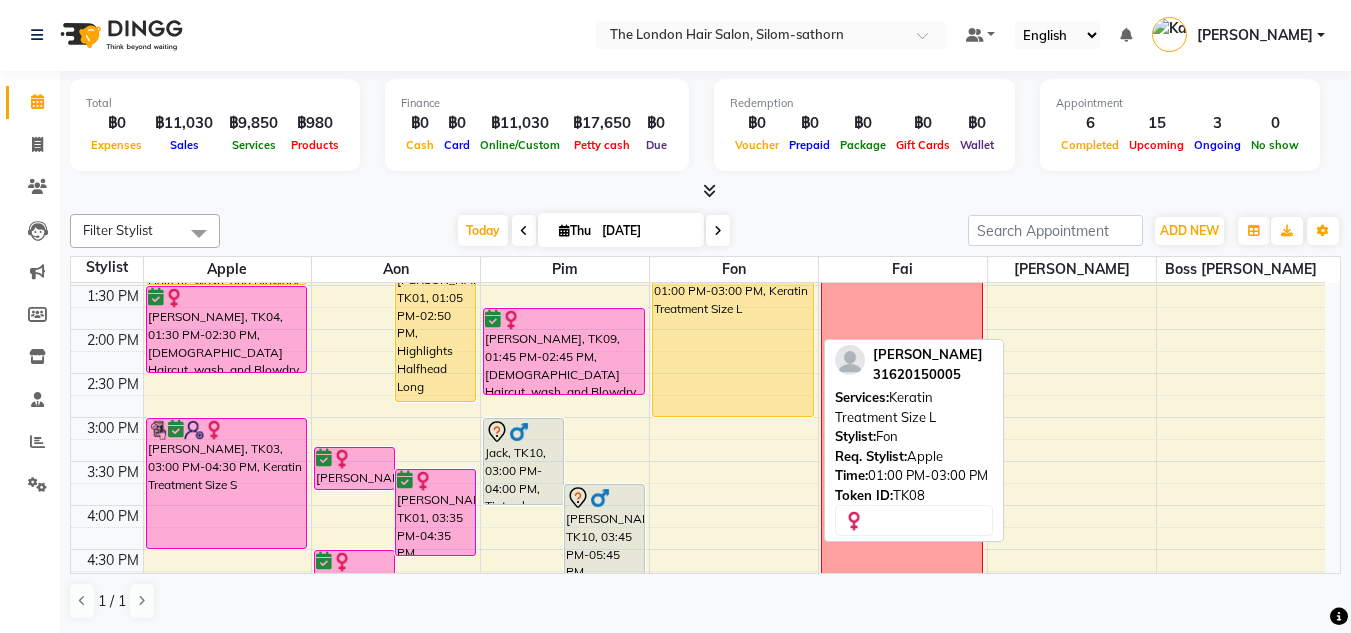 scroll, scrollTop: 392, scrollLeft: 0, axis: vertical 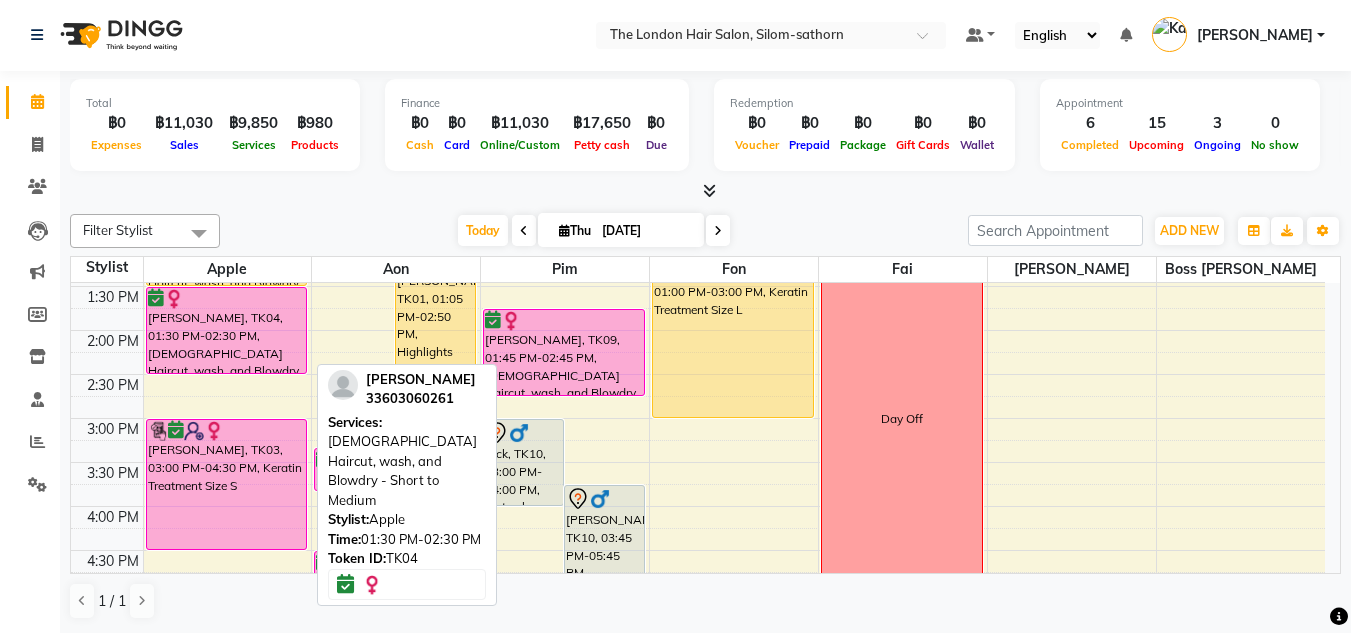 click on "Doune Henry, TK04, 01:30 PM-02:30 PM, Ladies Haircut, wash, and Blowdry - Short to Medium" at bounding box center (227, 330) 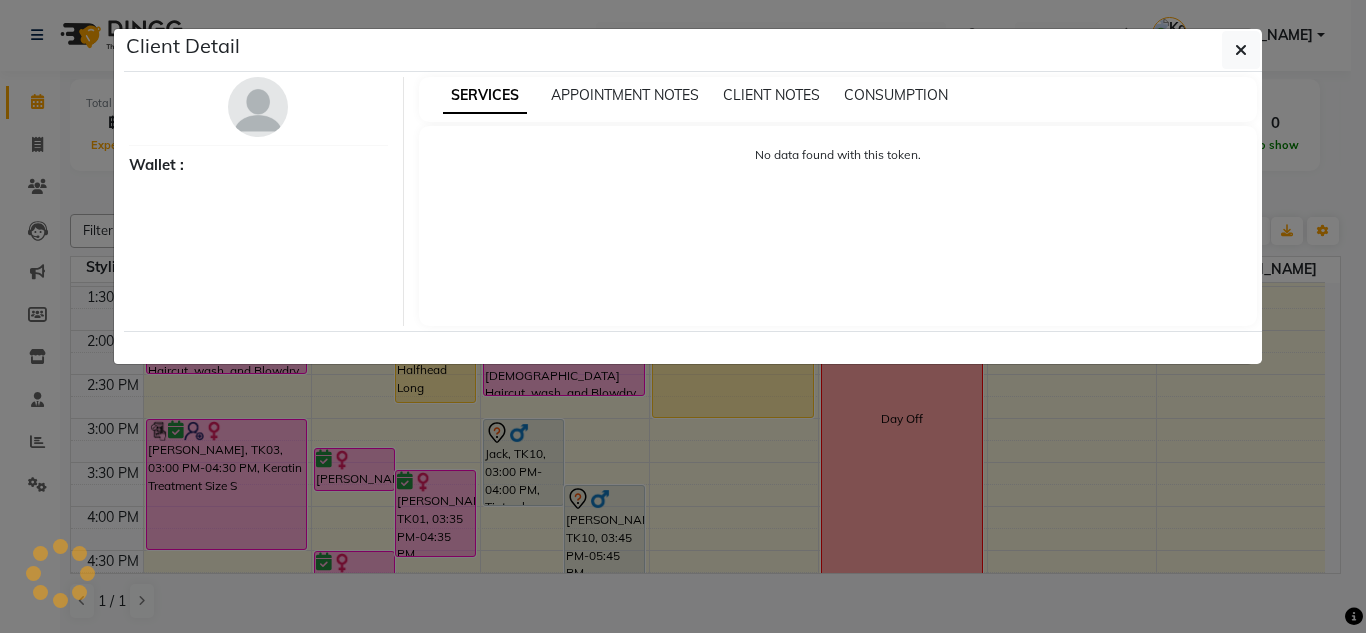 select on "6" 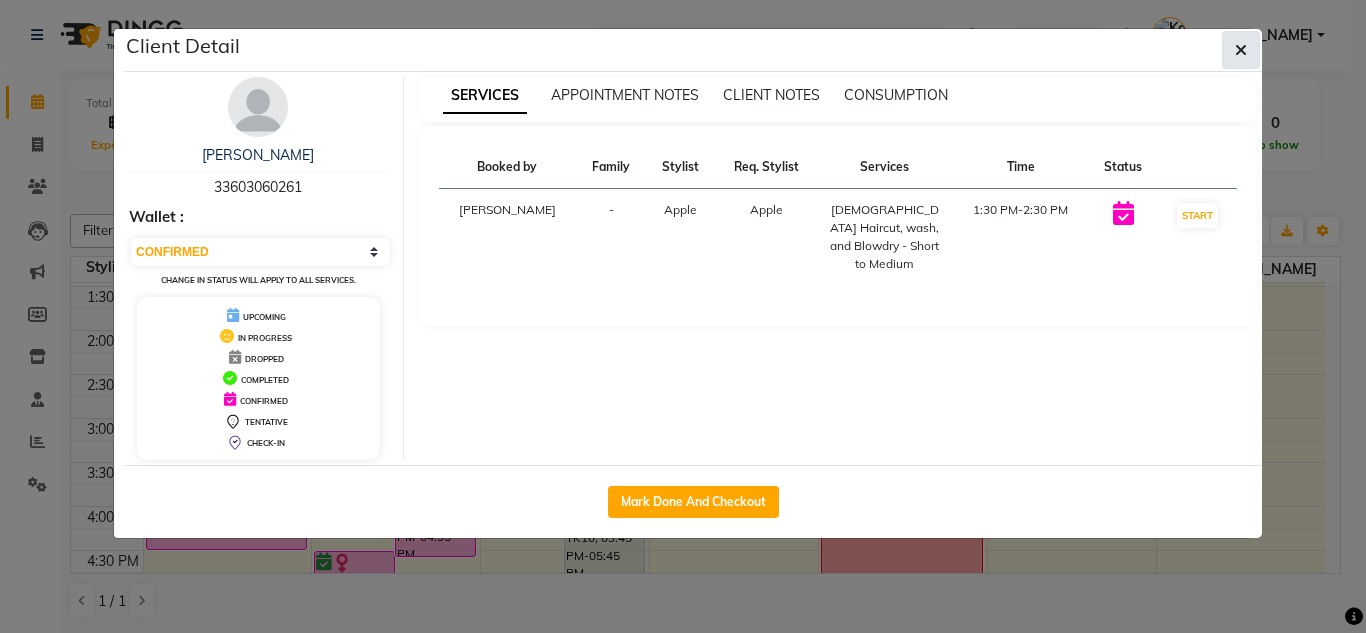 click 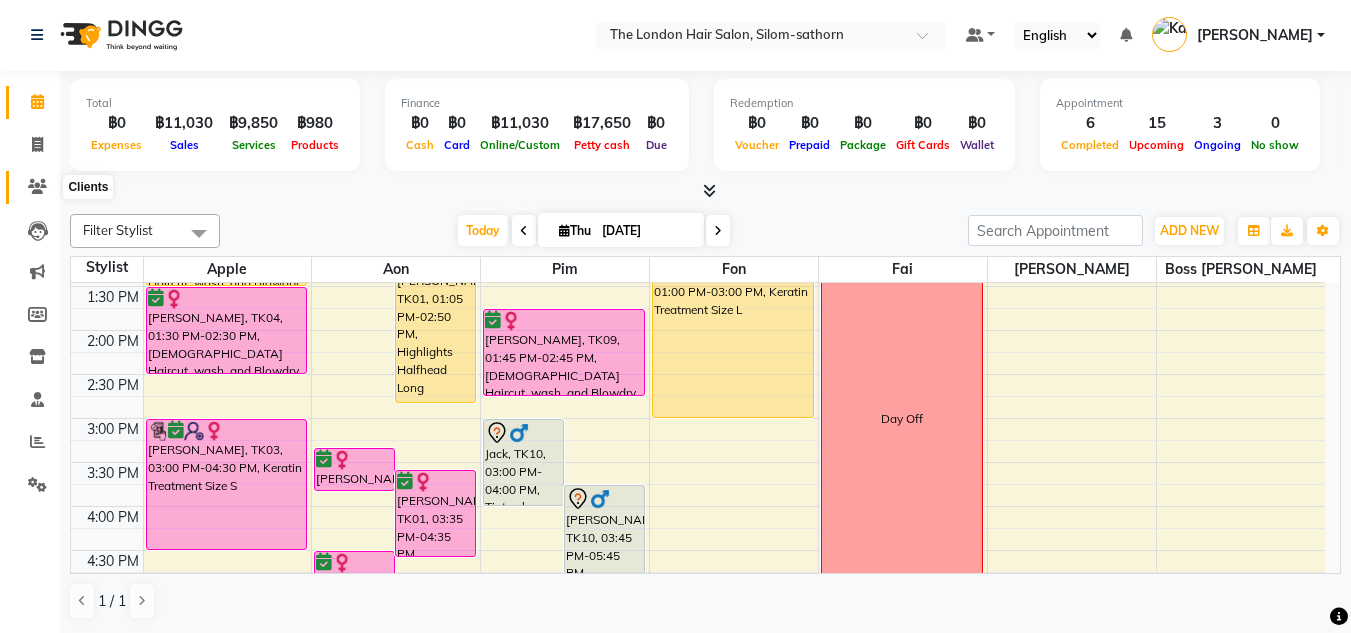 click 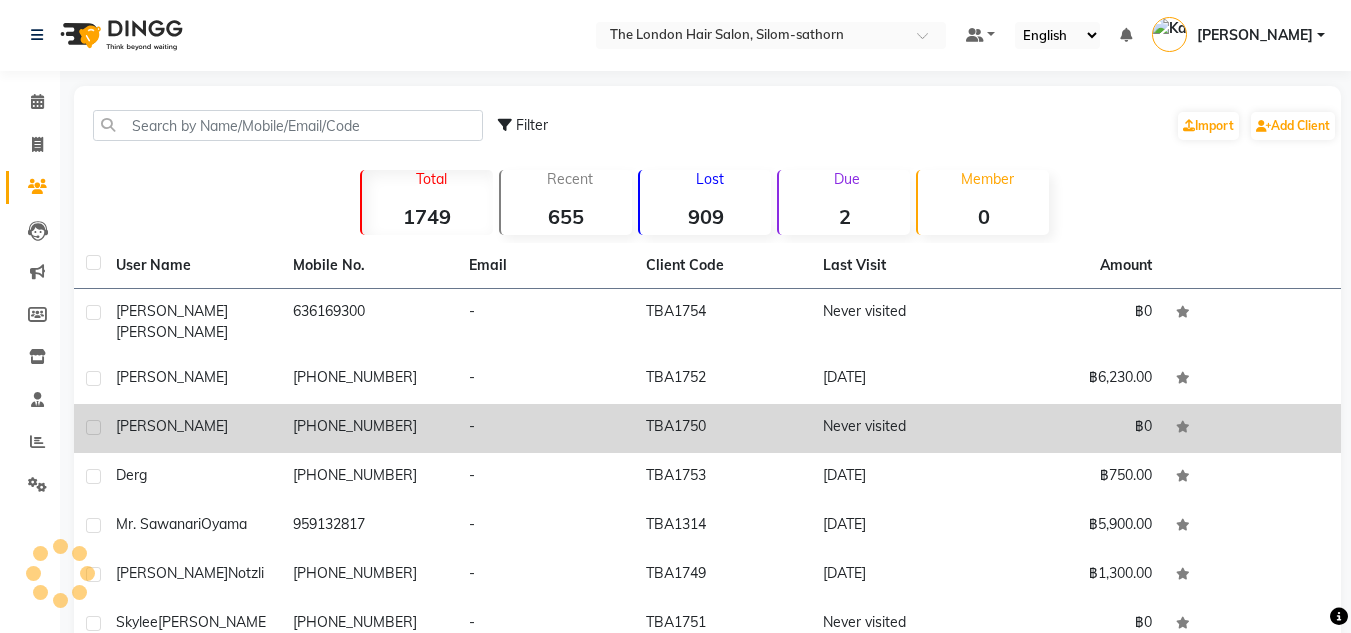 scroll, scrollTop: 210, scrollLeft: 0, axis: vertical 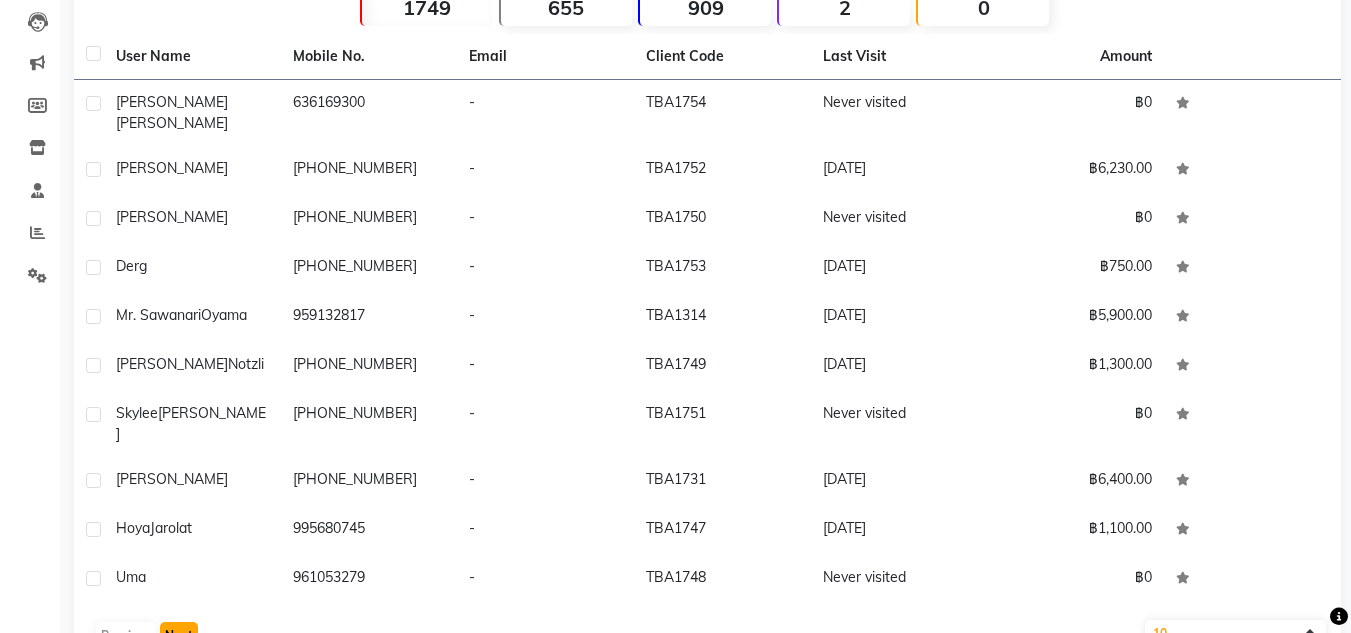 click on "Next" 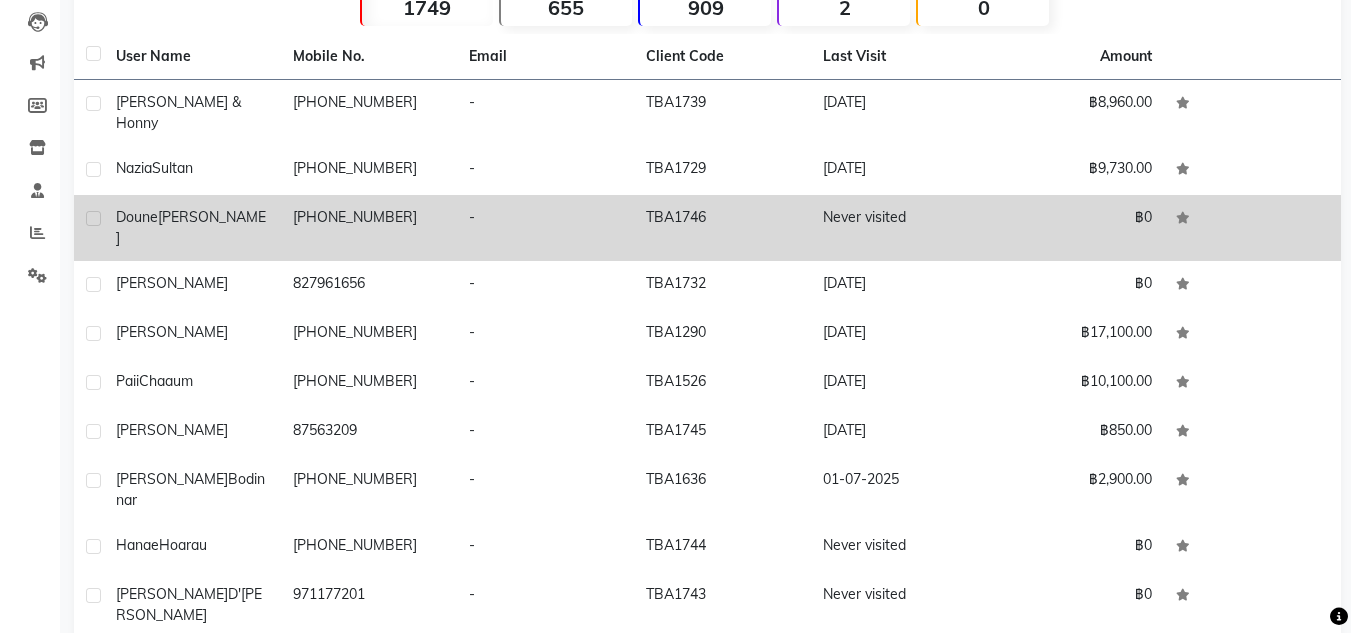 click on "Doune  Henry" 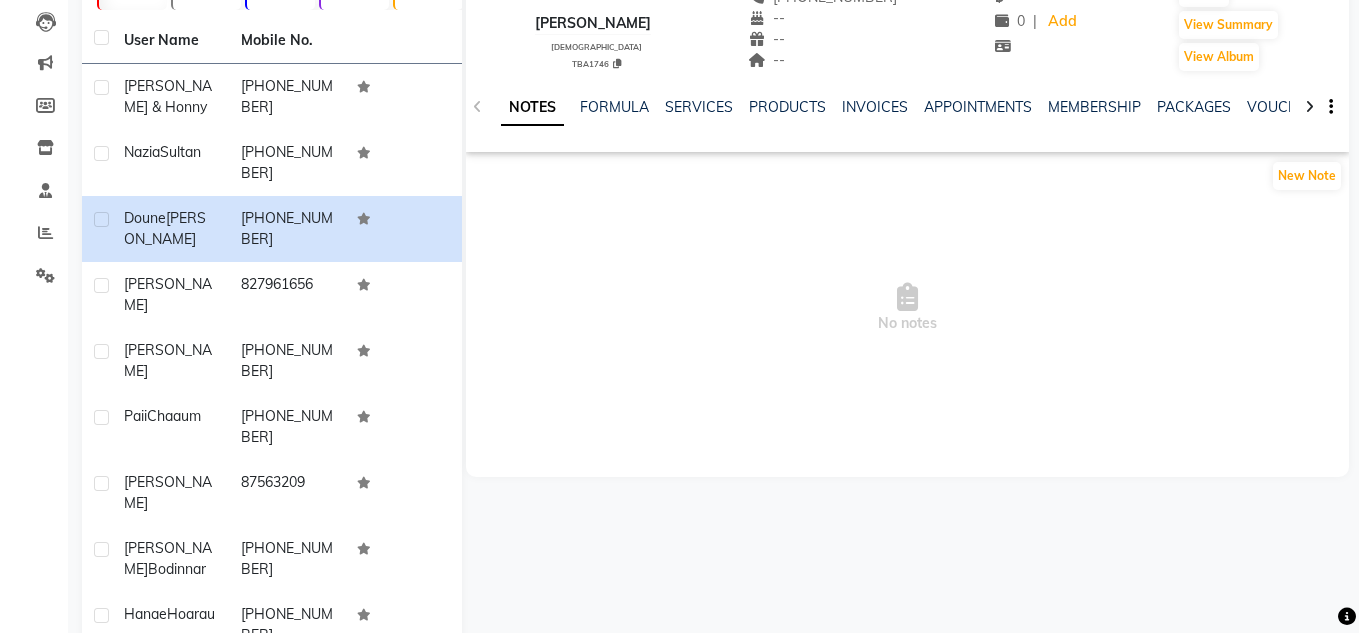 scroll, scrollTop: 0, scrollLeft: 0, axis: both 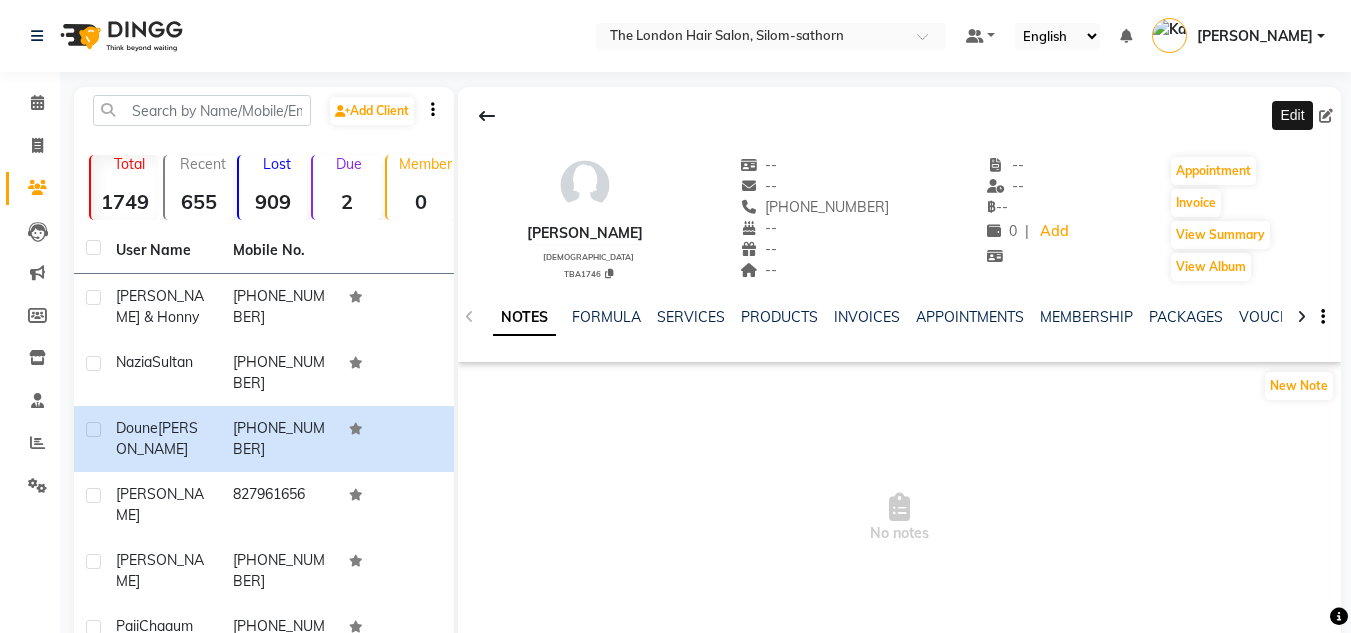 click 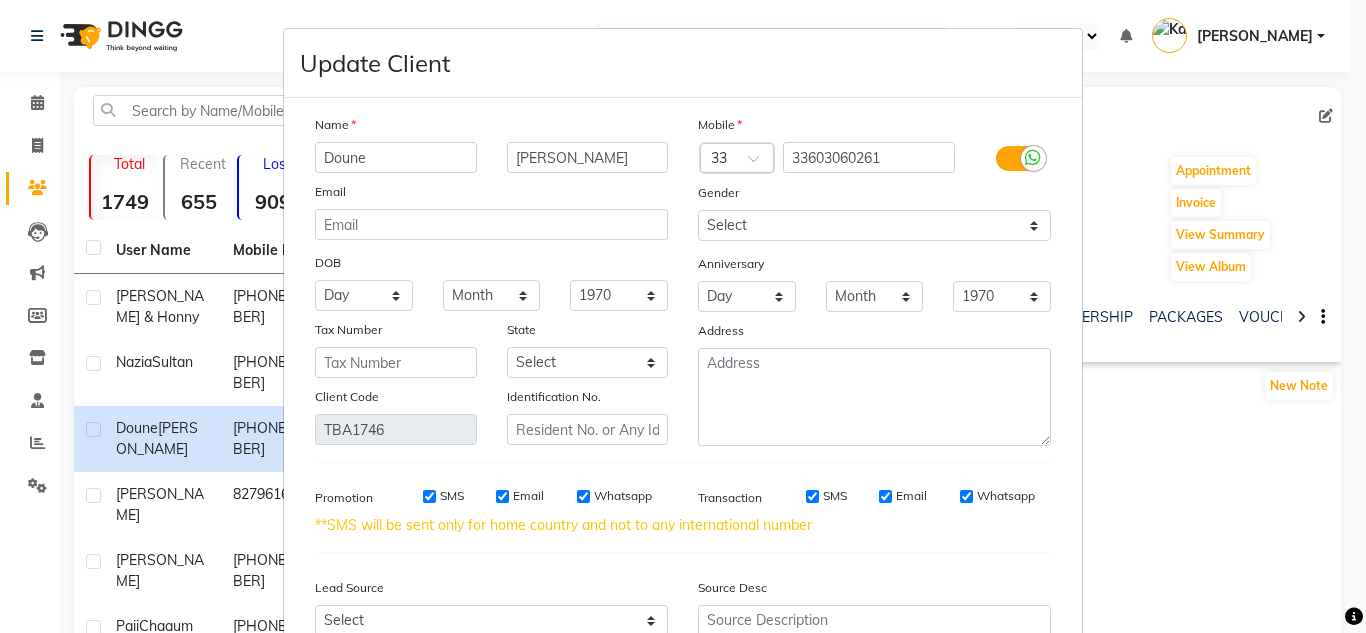 click on "Doune" at bounding box center [396, 157] 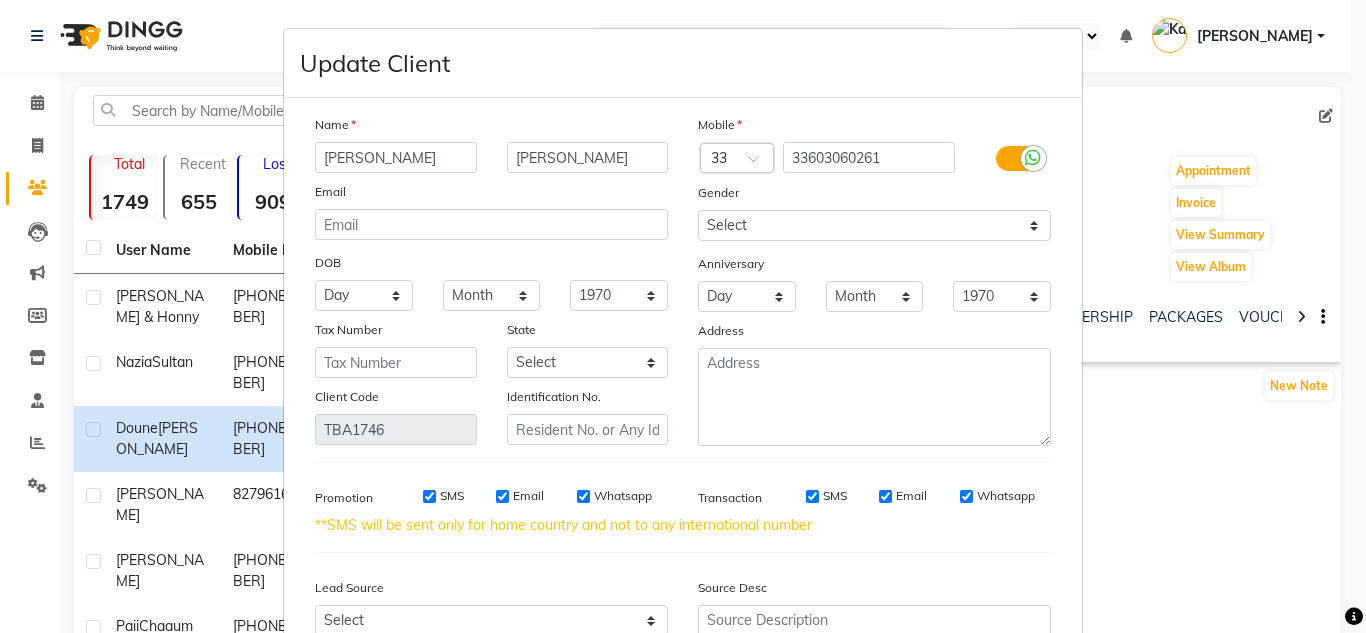 scroll, scrollTop: 201, scrollLeft: 0, axis: vertical 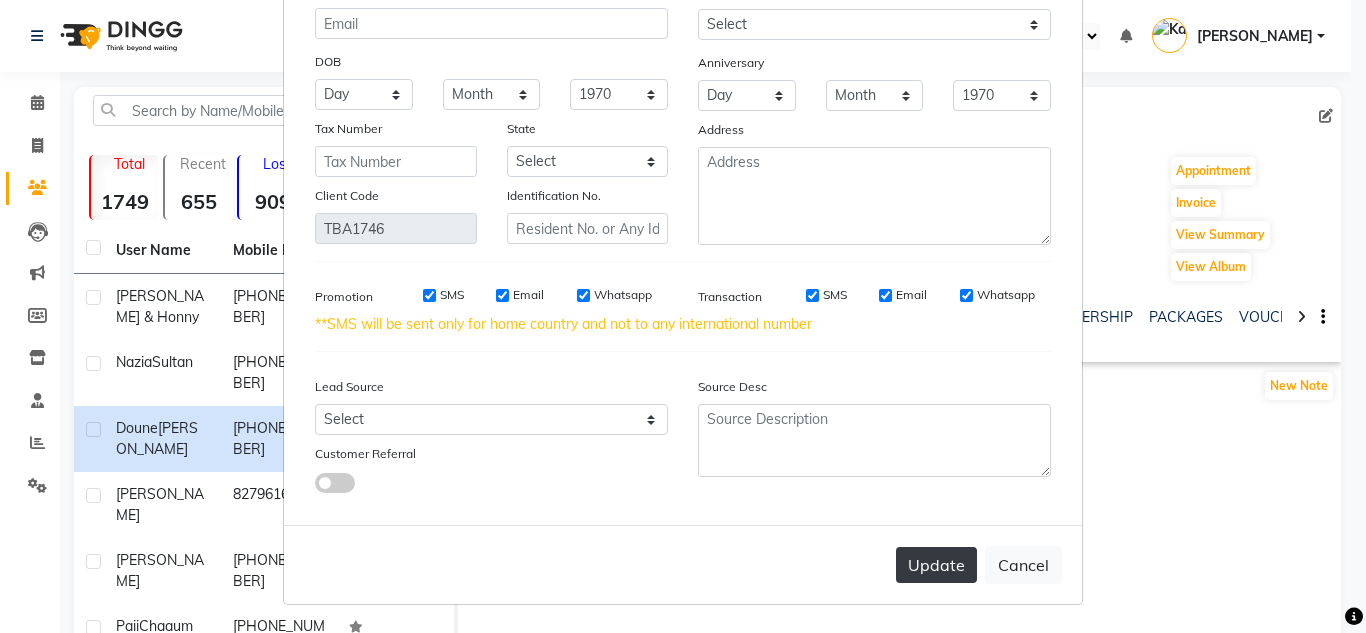 type on "[PERSON_NAME]" 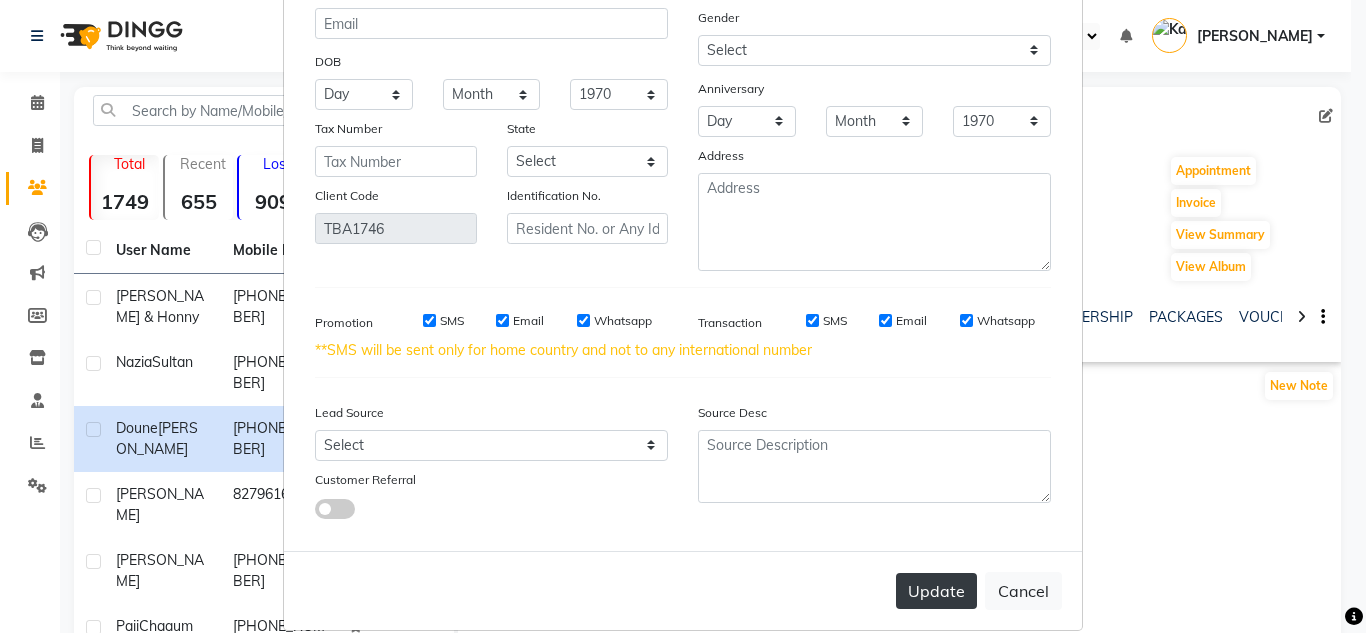 click on "Update" at bounding box center [936, 591] 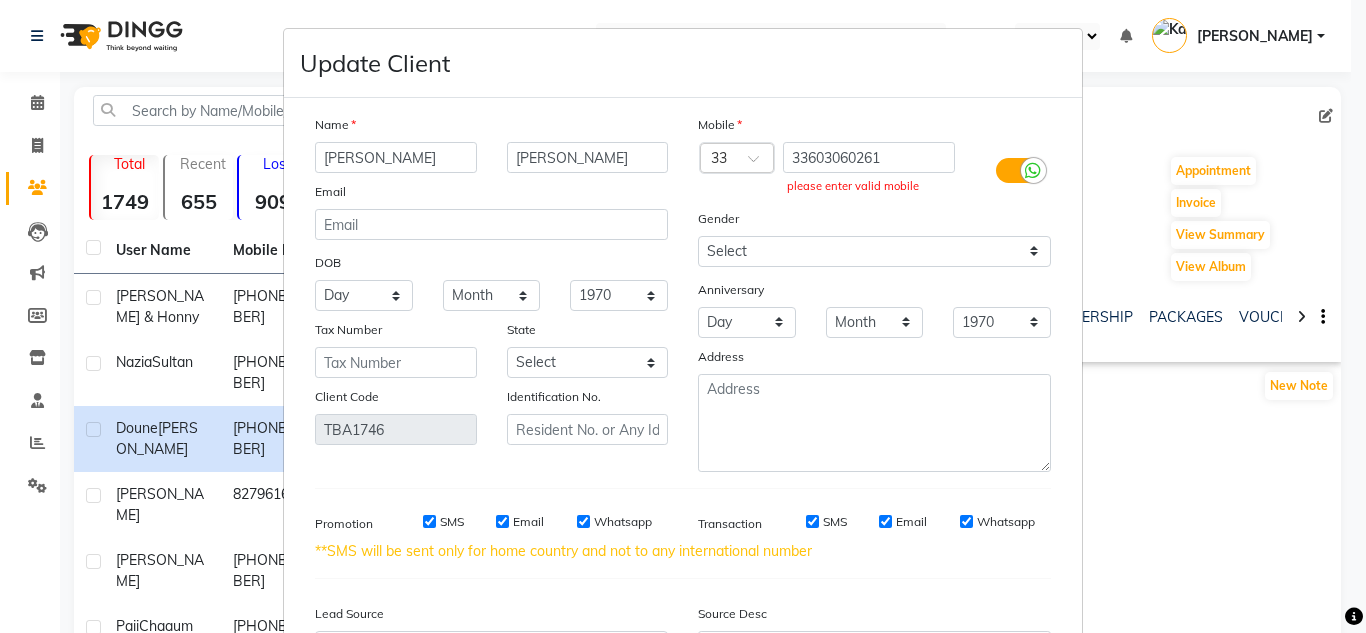 scroll, scrollTop: 1, scrollLeft: 0, axis: vertical 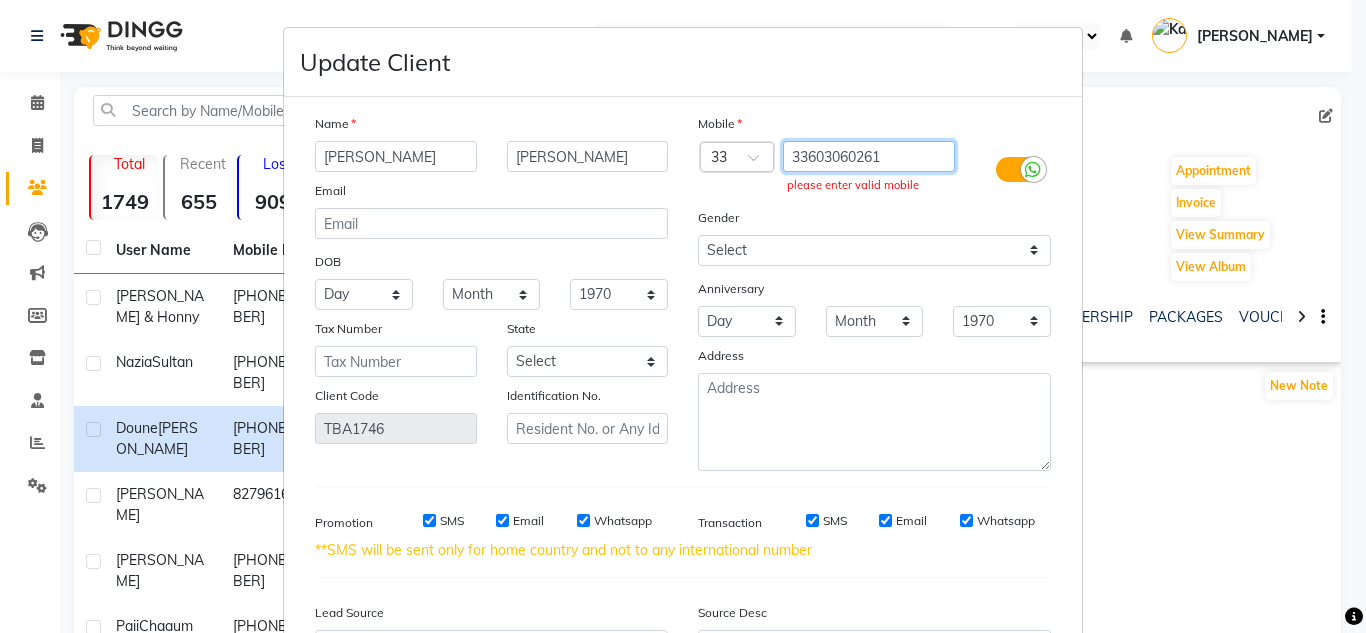 click on "33603060261" at bounding box center (869, 156) 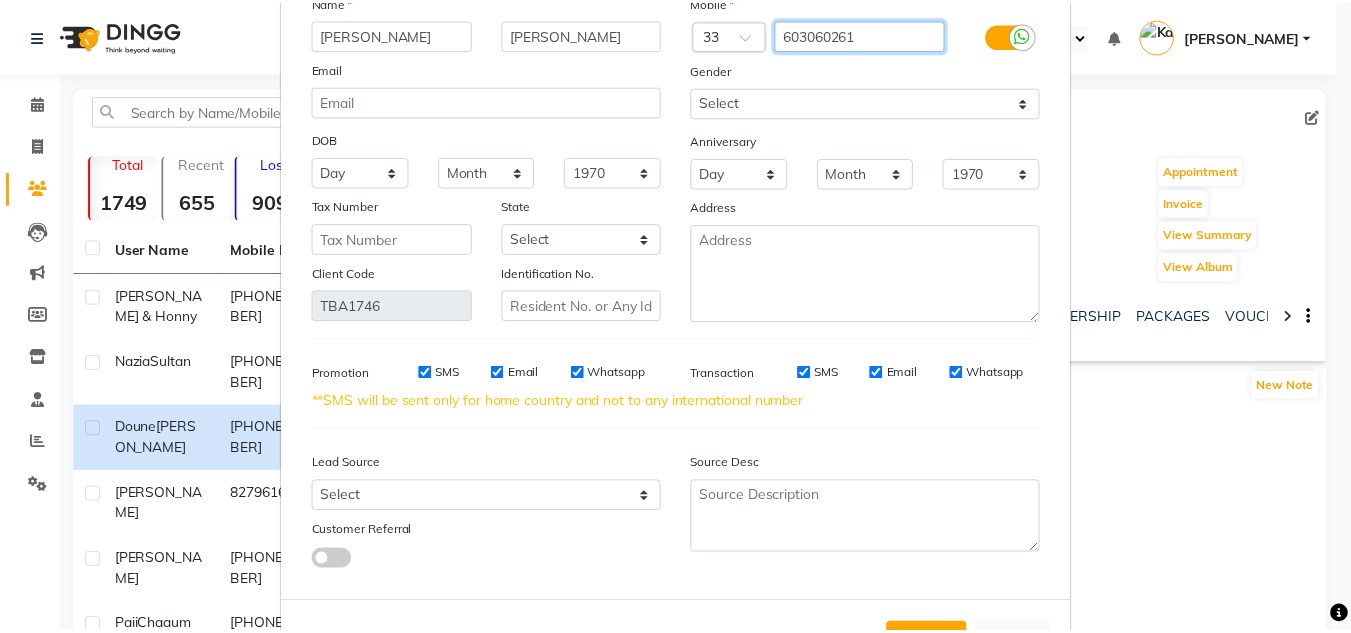 scroll, scrollTop: 201, scrollLeft: 0, axis: vertical 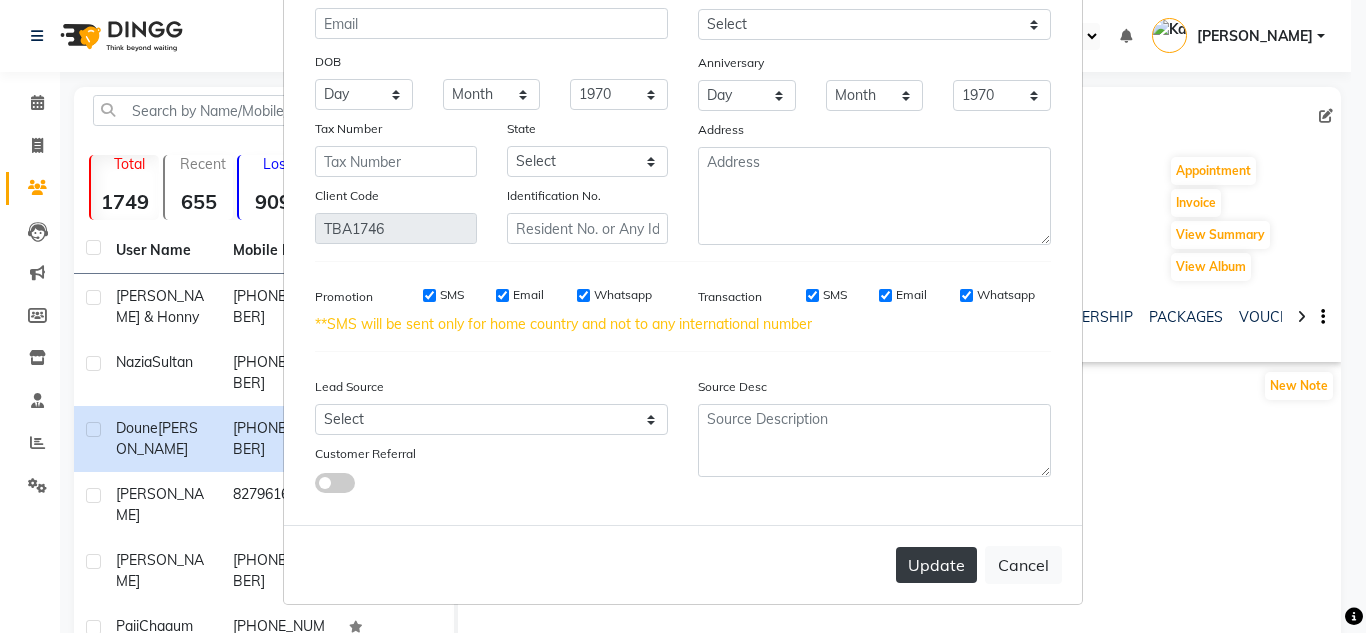 type on "603060261" 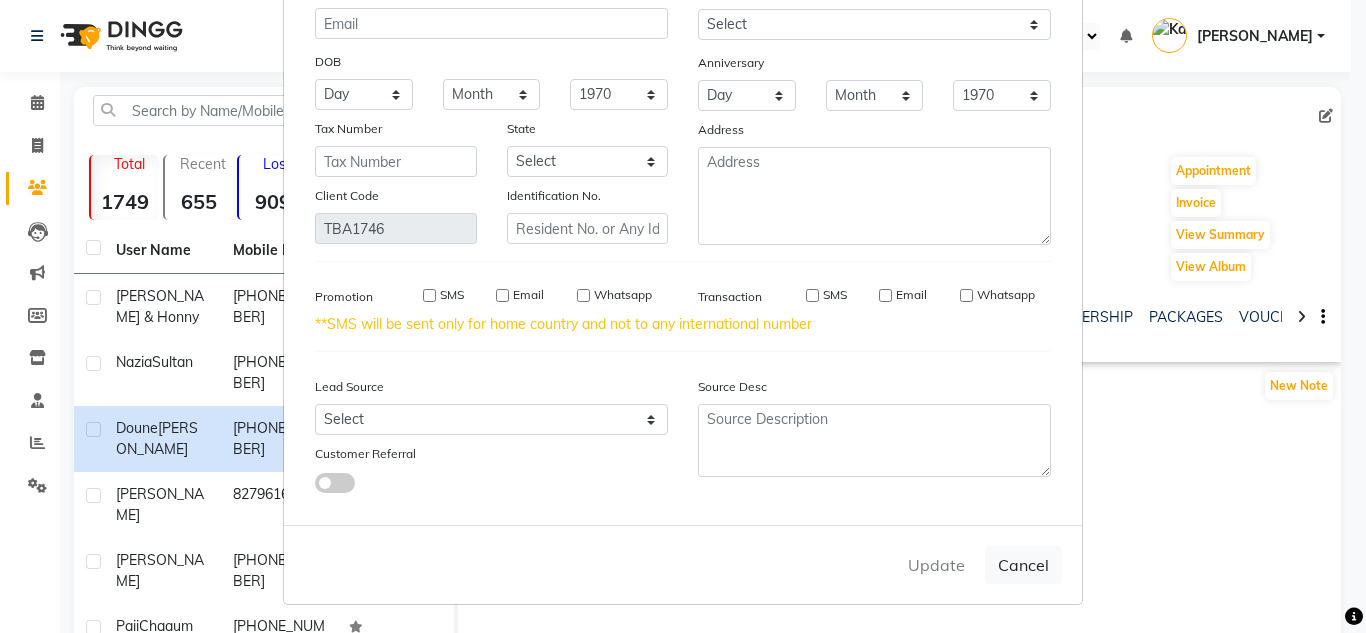 type 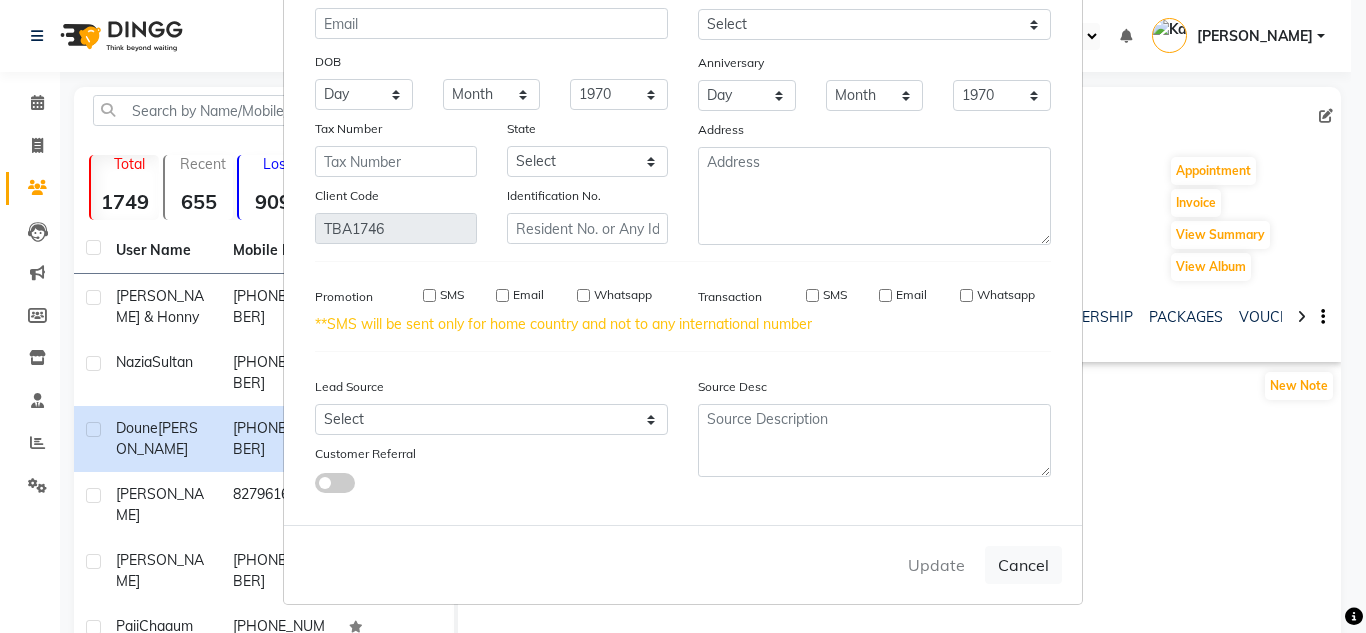 select 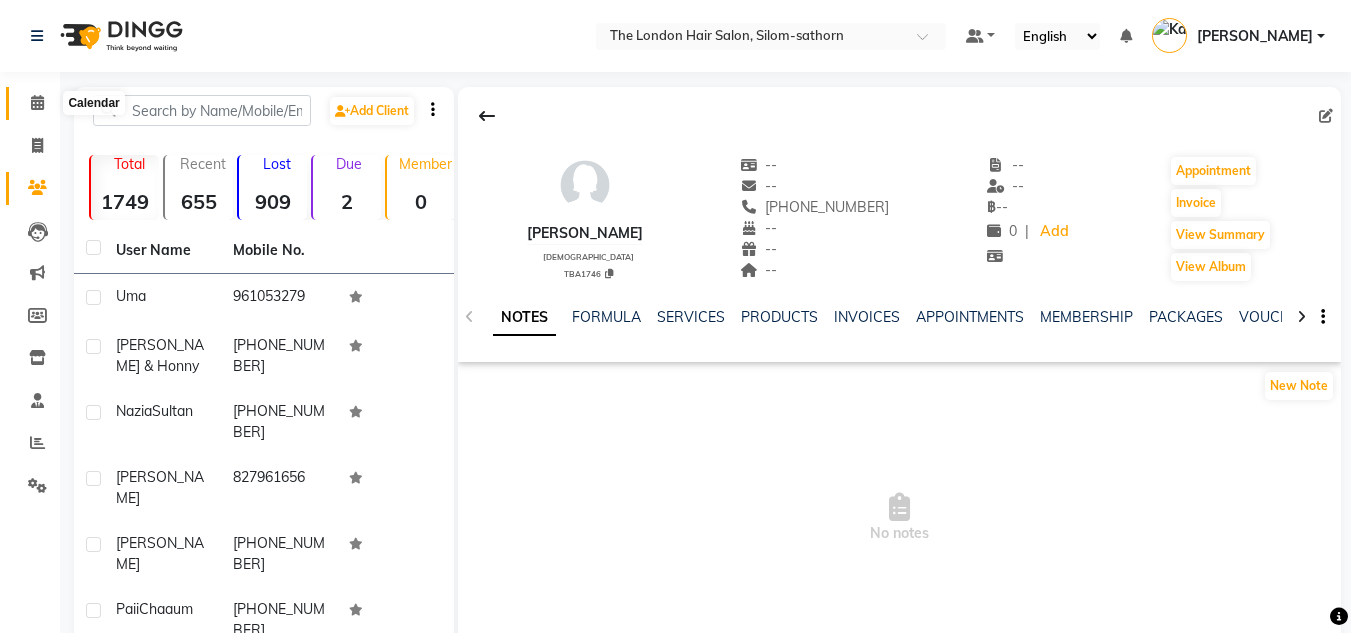 click 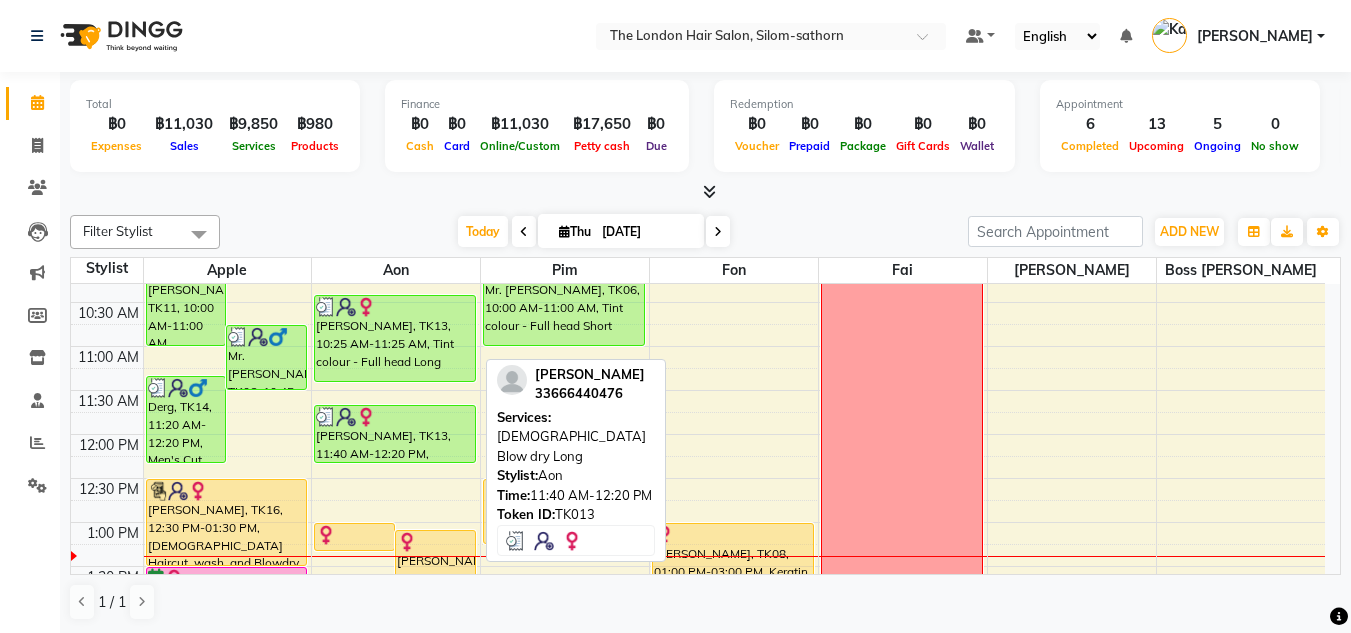 scroll, scrollTop: 115, scrollLeft: 0, axis: vertical 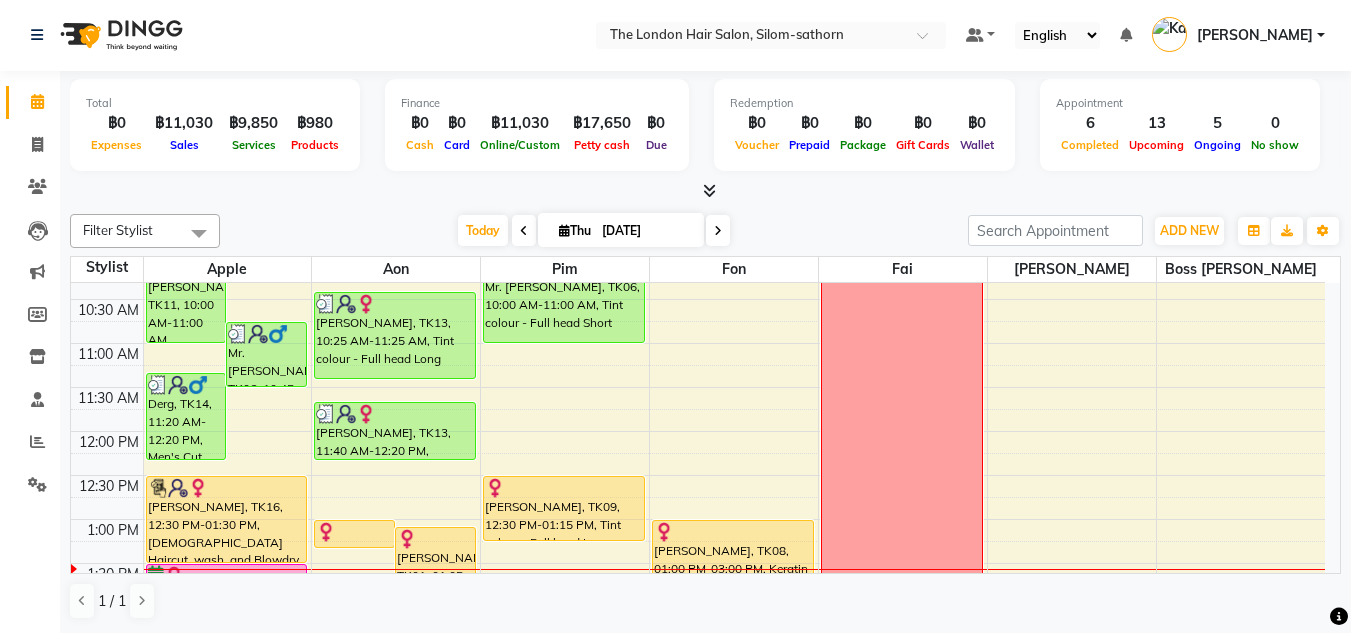 click at bounding box center [354, 532] 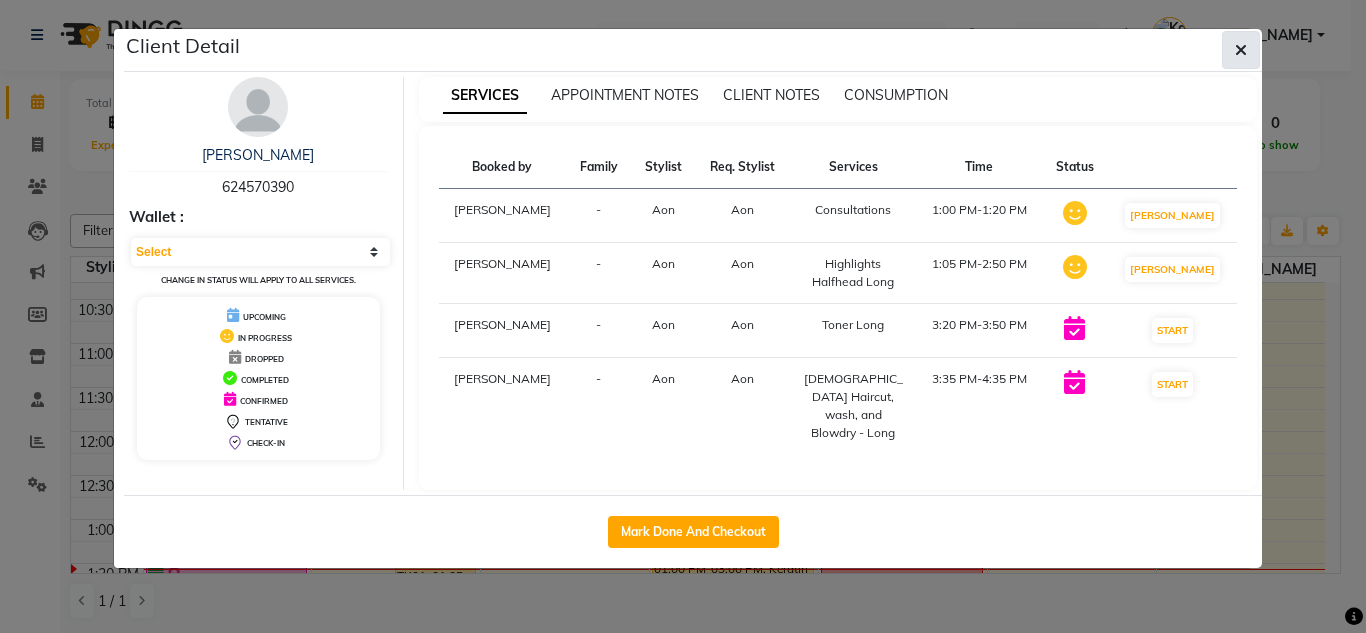 click 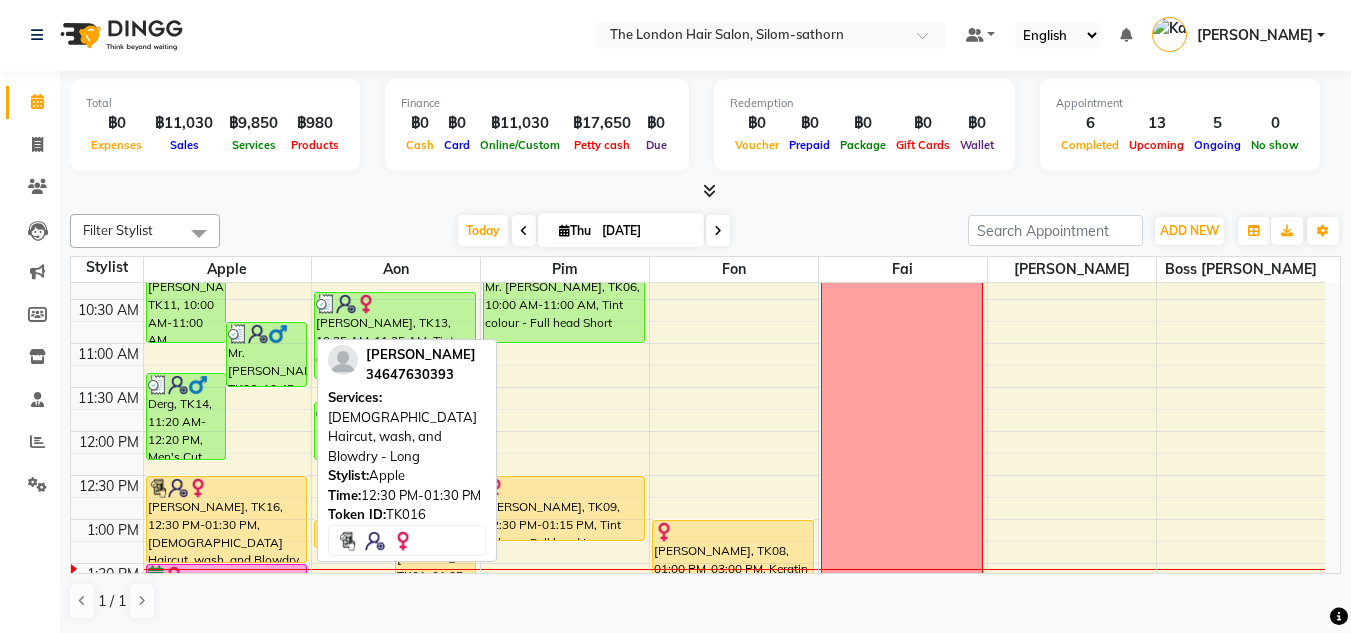 click on "Ana, TK16, 12:30 PM-01:30 PM, Ladies Haircut, wash, and Blowdry - Long" at bounding box center (227, 519) 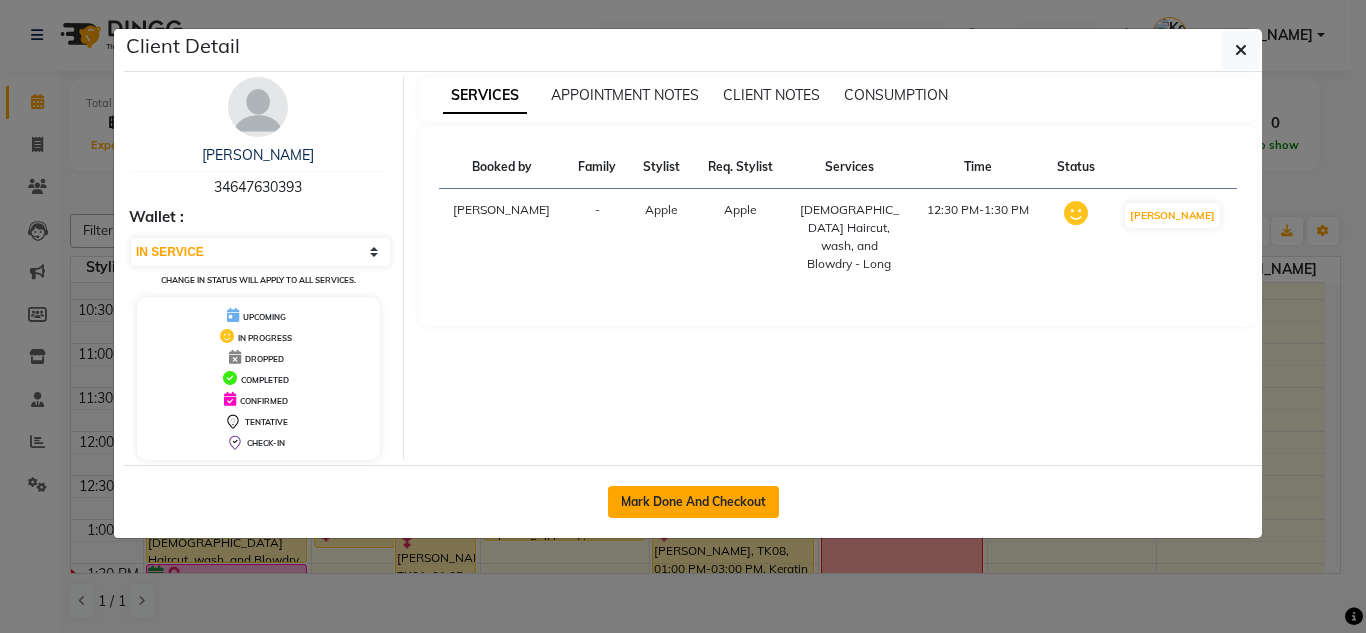 click on "Mark Done And Checkout" 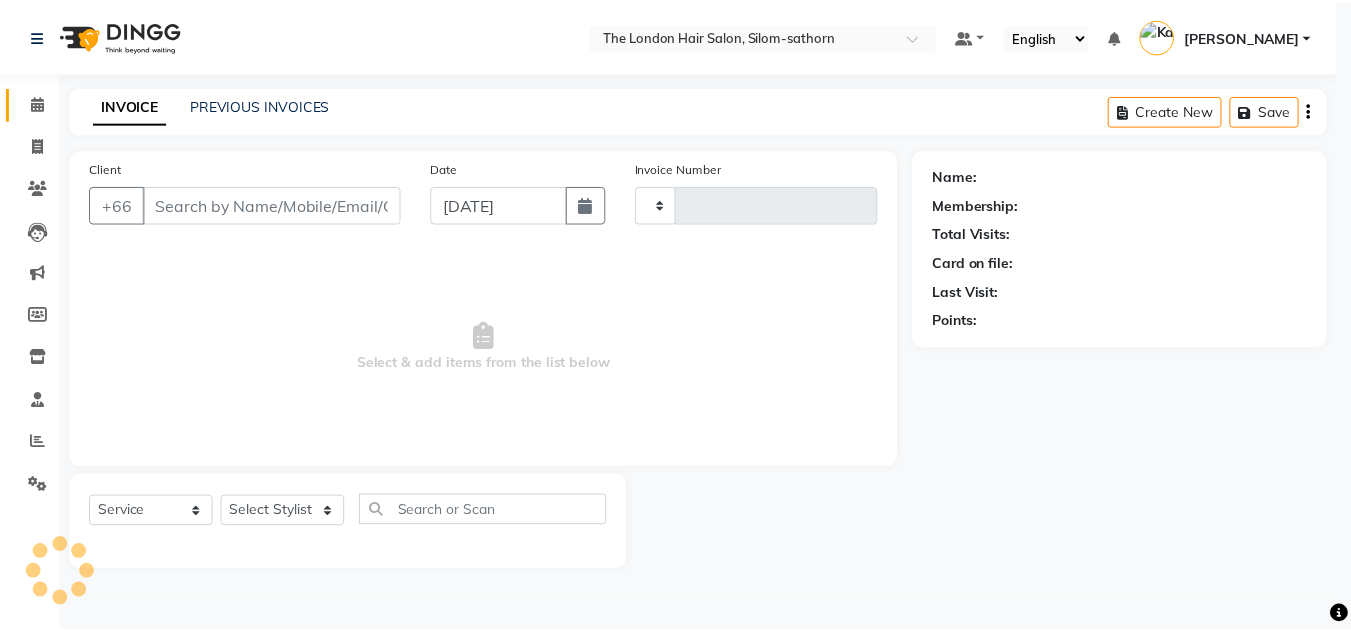 scroll, scrollTop: 0, scrollLeft: 0, axis: both 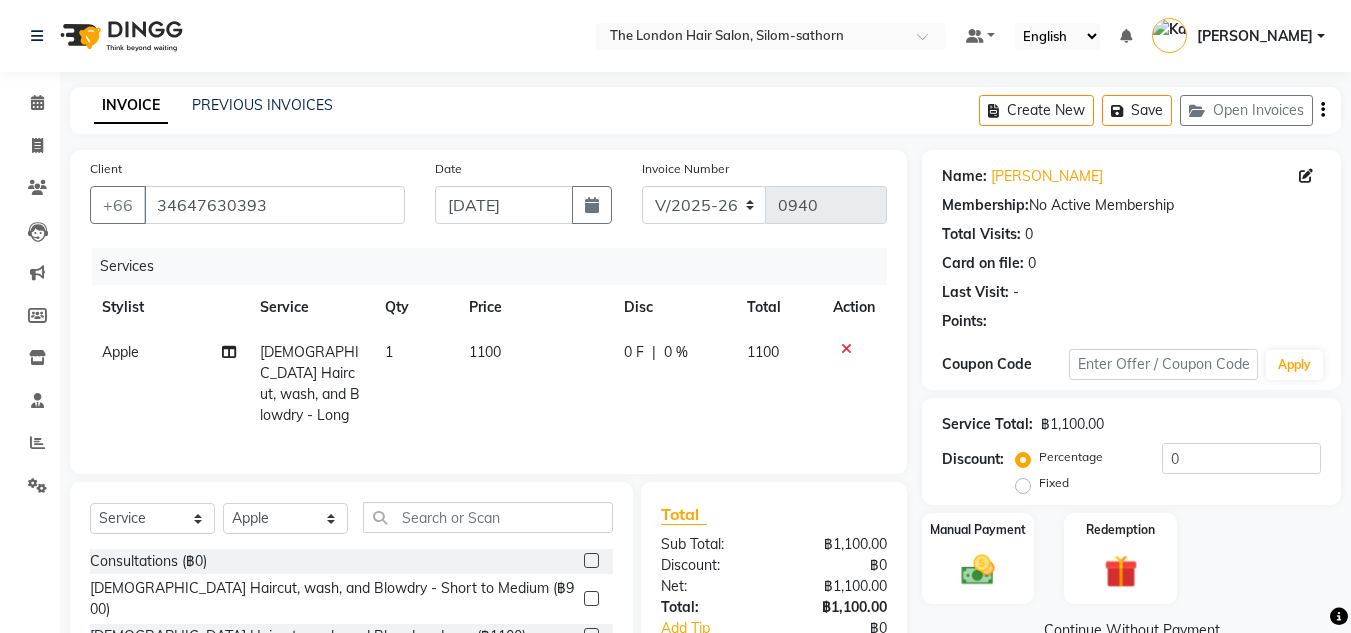 click on "[DEMOGRAPHIC_DATA] Haircut, wash, and Blowdry - Long" 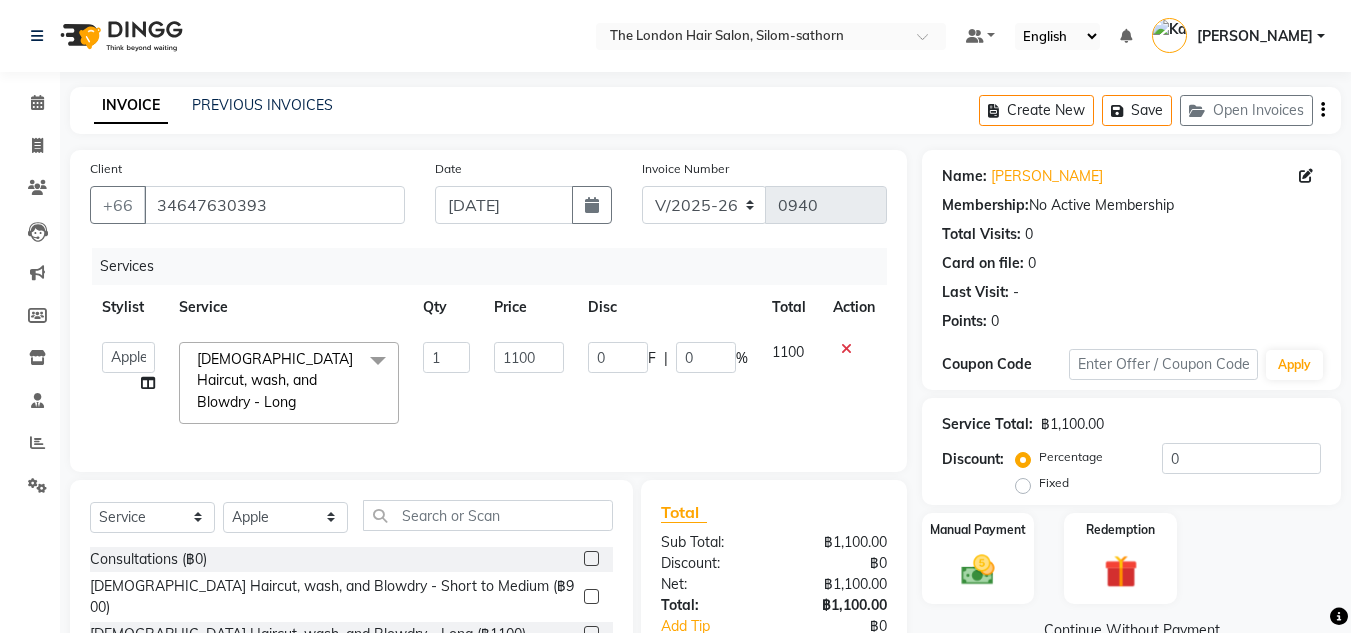click on "Ladies Haircut, wash, and Blowdry - Long  x" 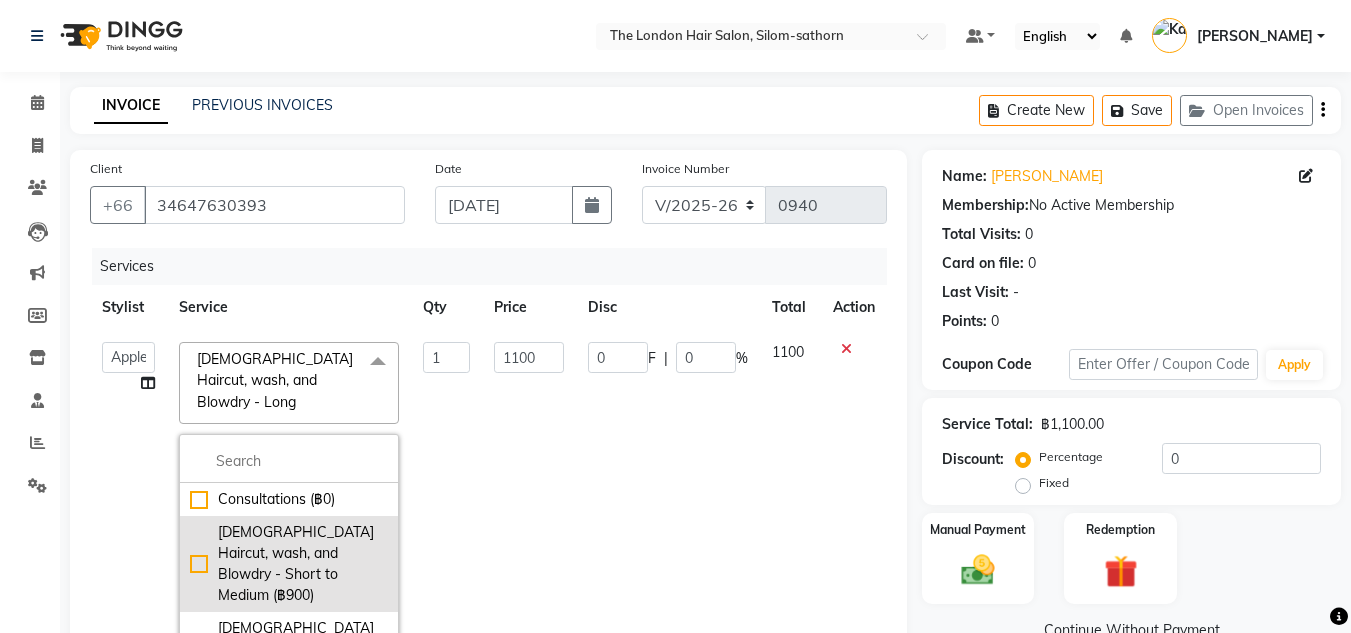 click on "Ladies Haircut, wash, and Blowdry - Short to Medium (฿900)" 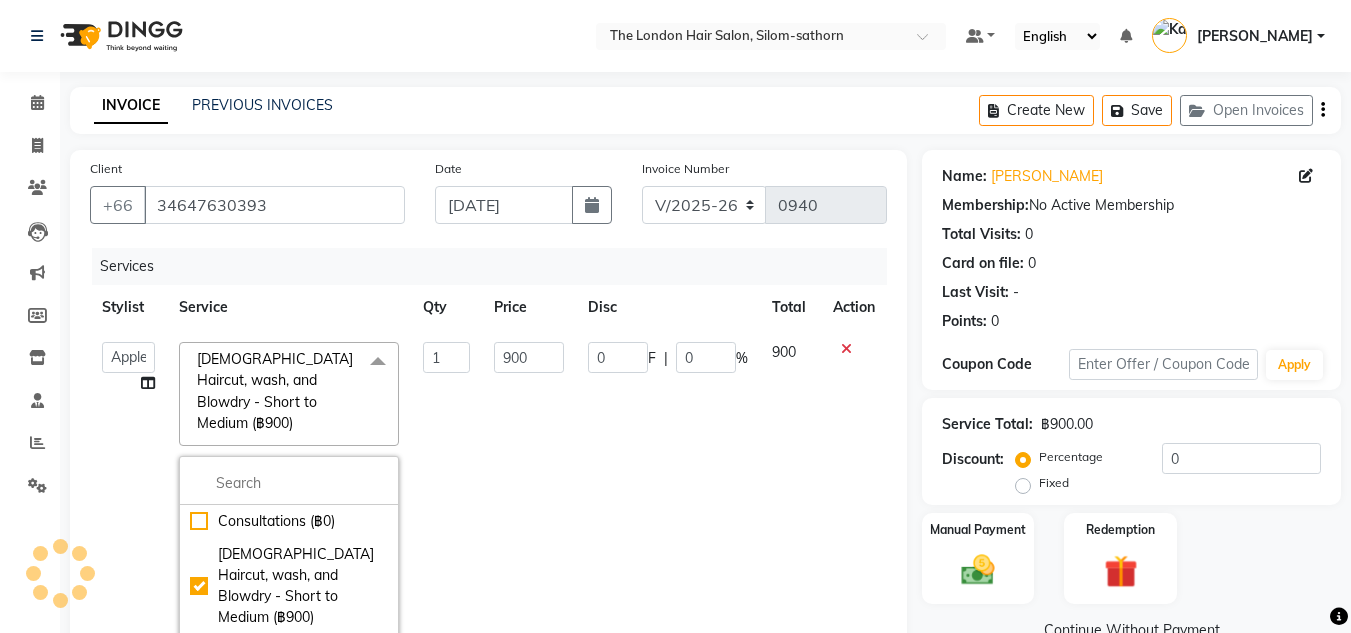 click on "0 F | 0 %" 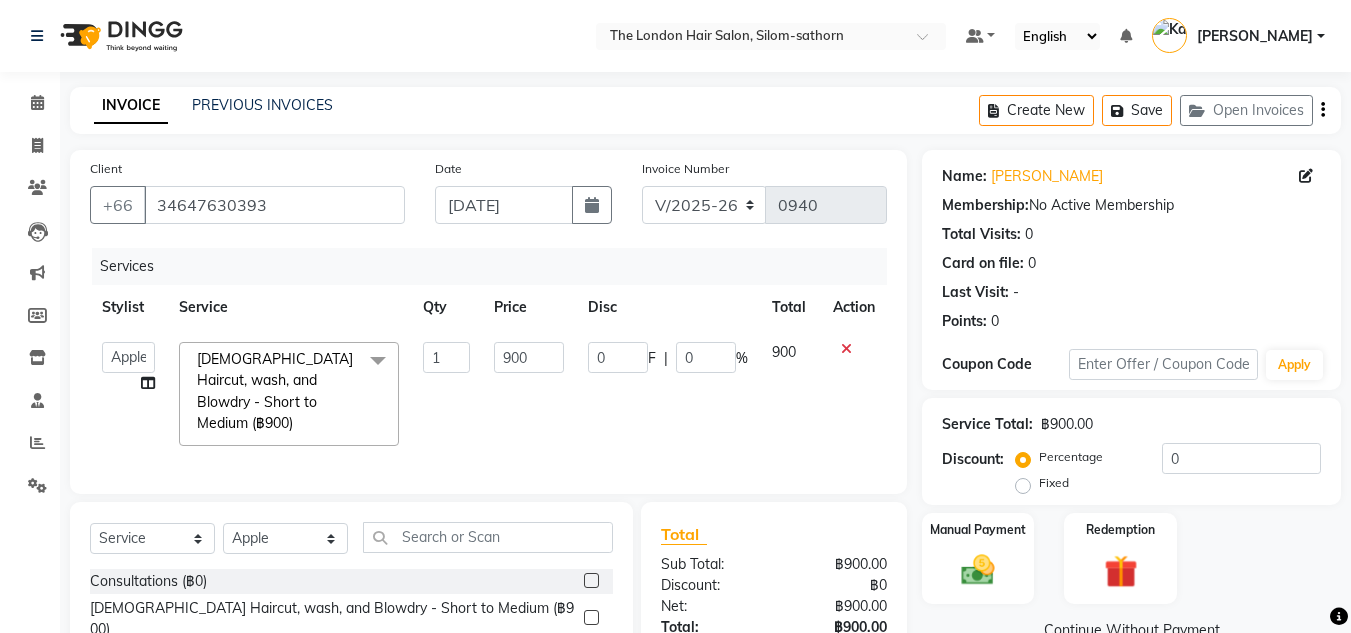 scroll, scrollTop: 130, scrollLeft: 0, axis: vertical 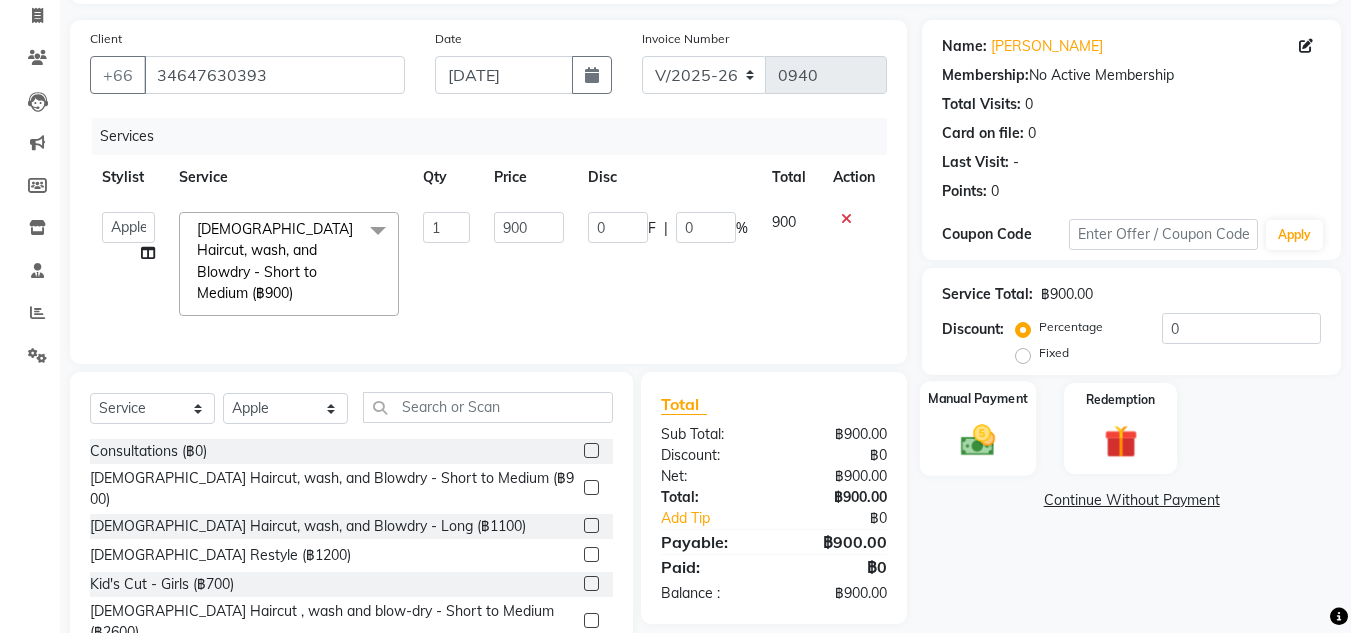 drag, startPoint x: 989, startPoint y: 431, endPoint x: 958, endPoint y: 434, distance: 31.144823 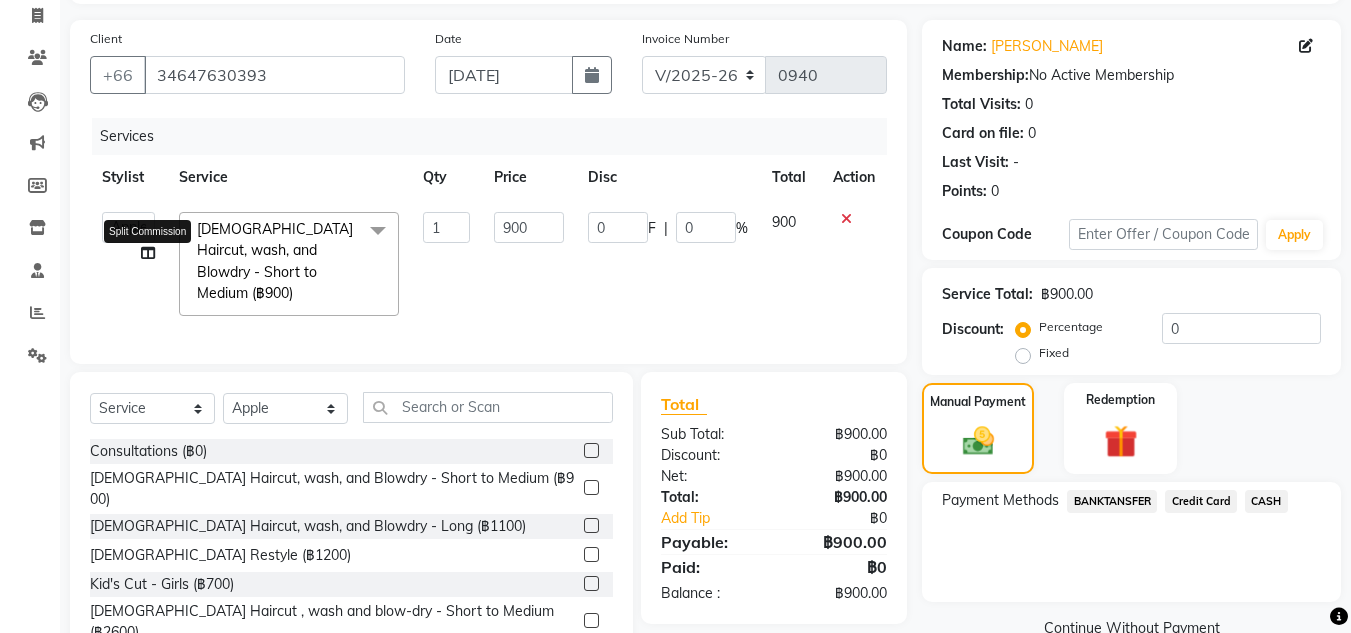 click 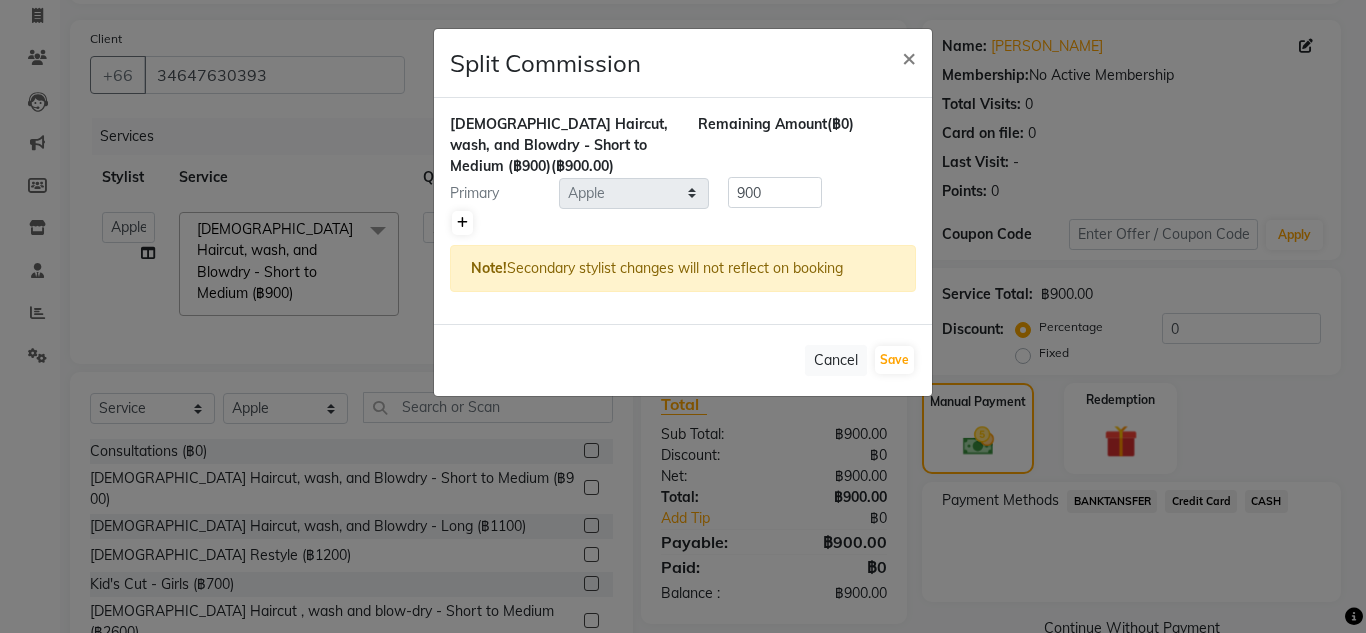 click 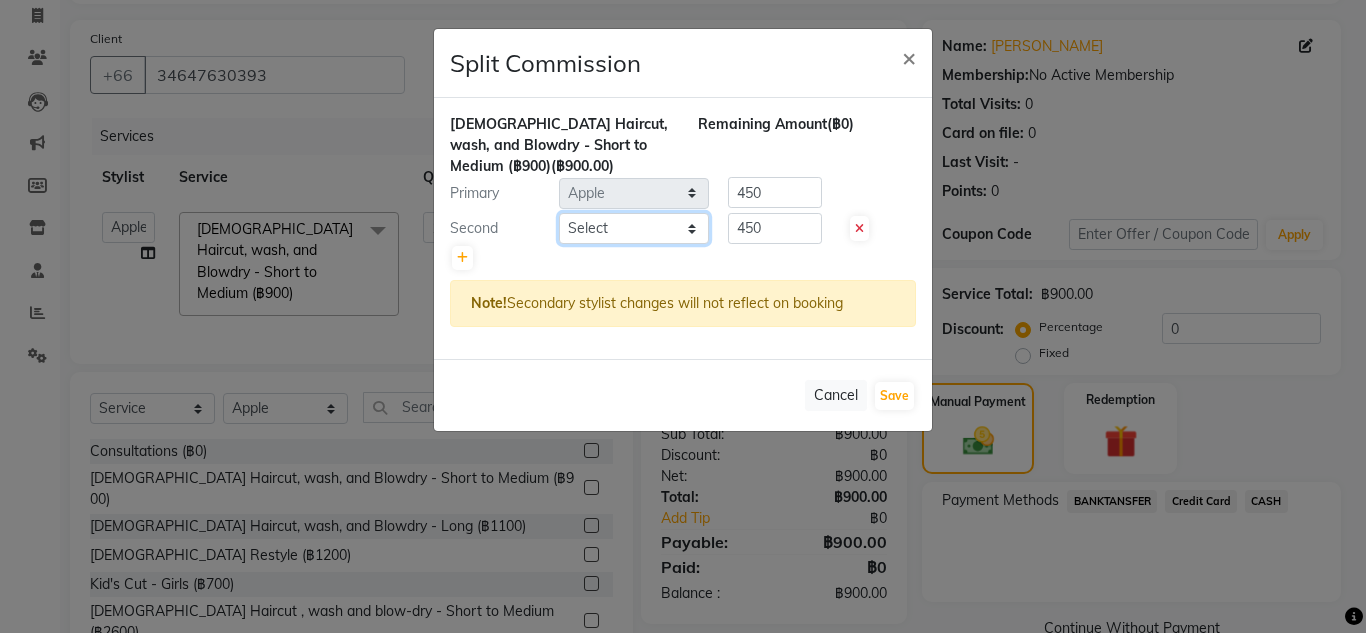 click on "Select  Aon   Apple     Boss Luke   Fai    Fon   Kate    Pim" 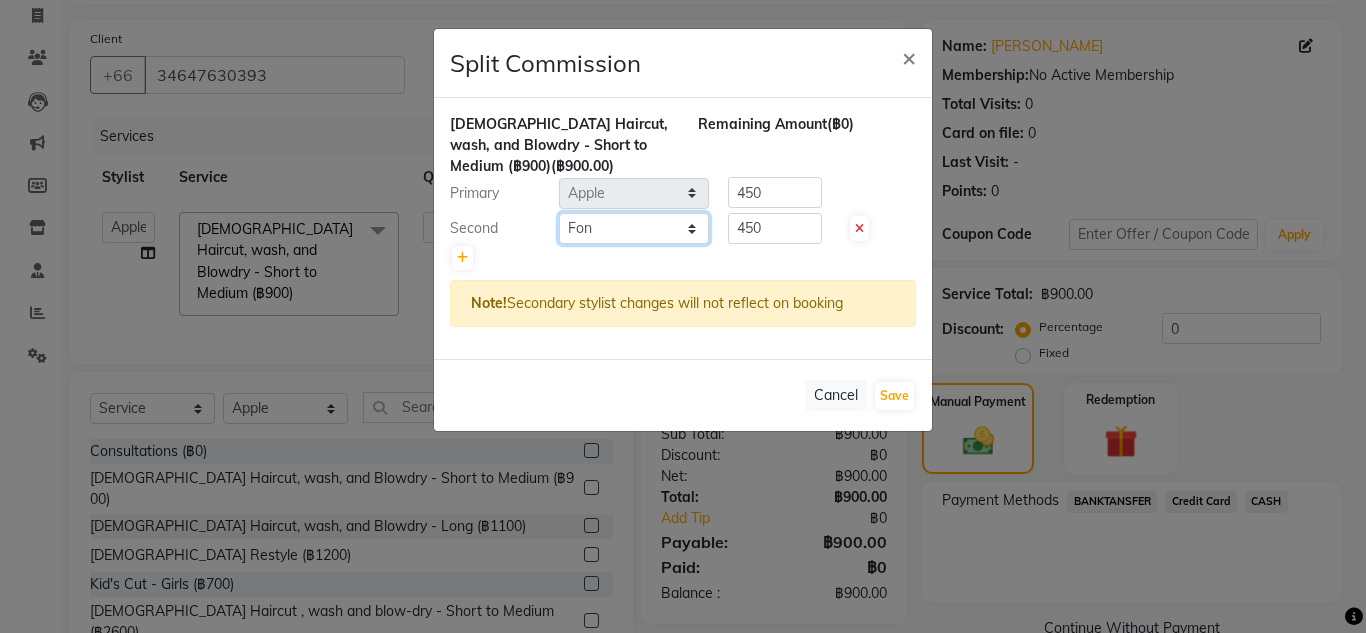 click on "Select  Aon   Apple     Boss Luke   Fai    Fon   Kate    Pim" 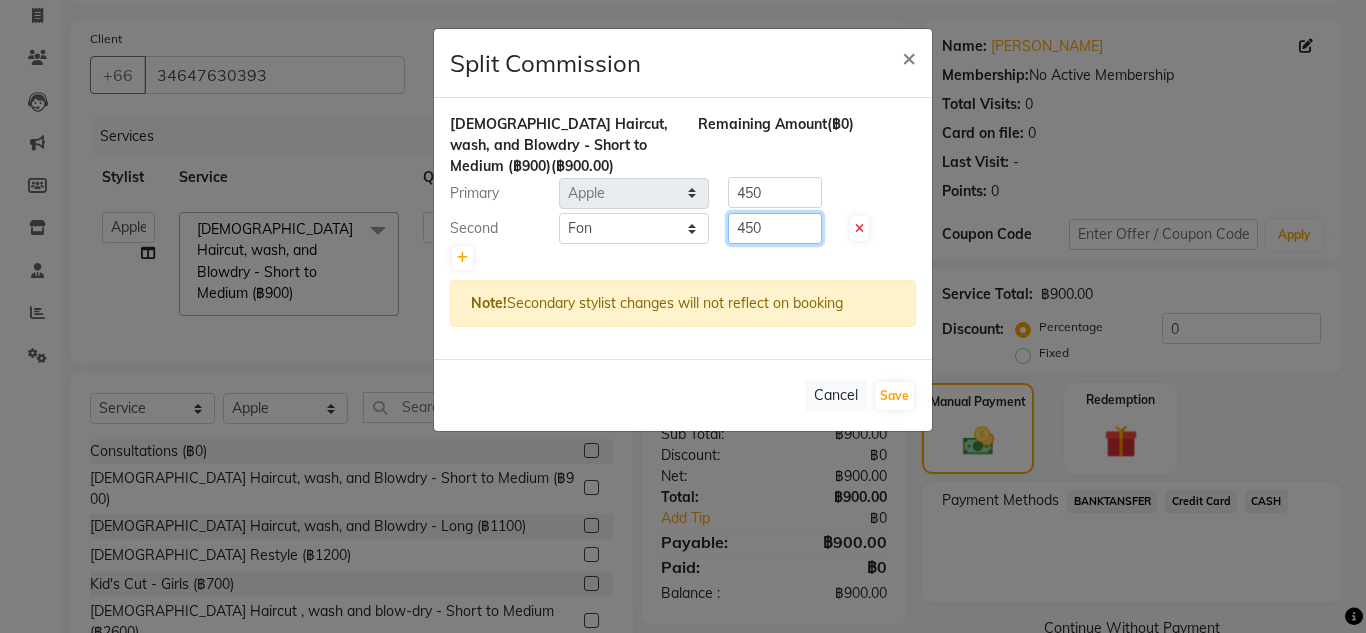 click on "450" 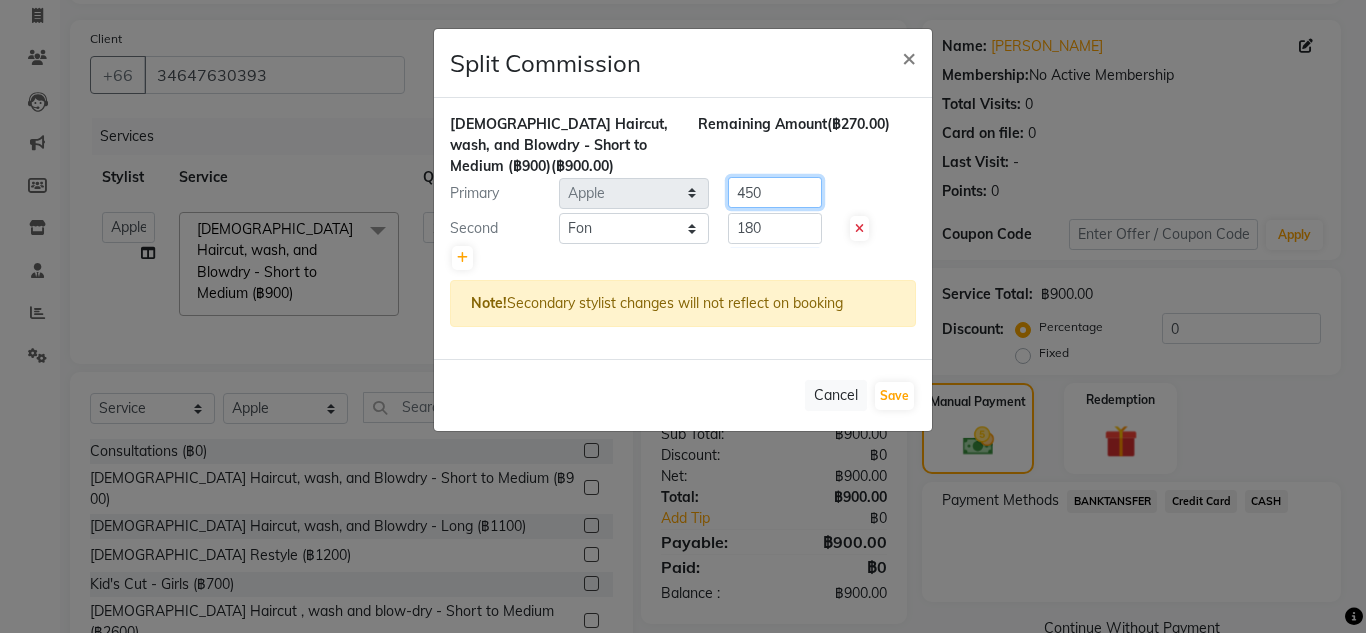 click on "450" 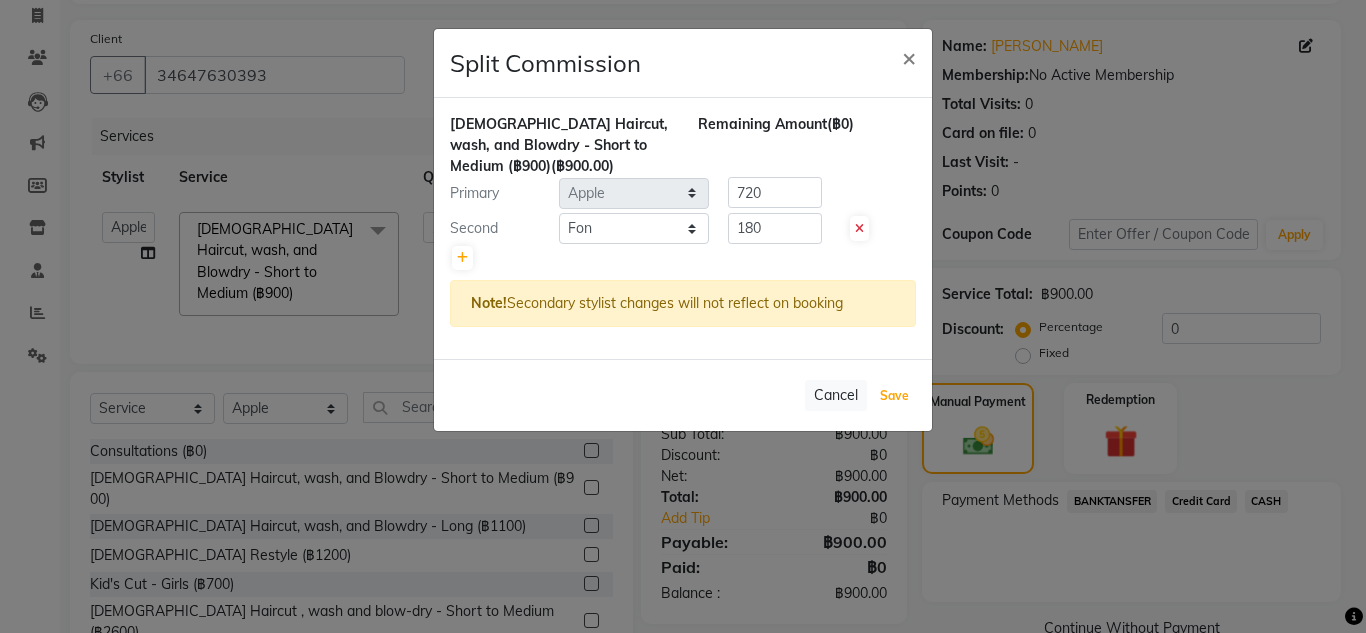 click on "Save" 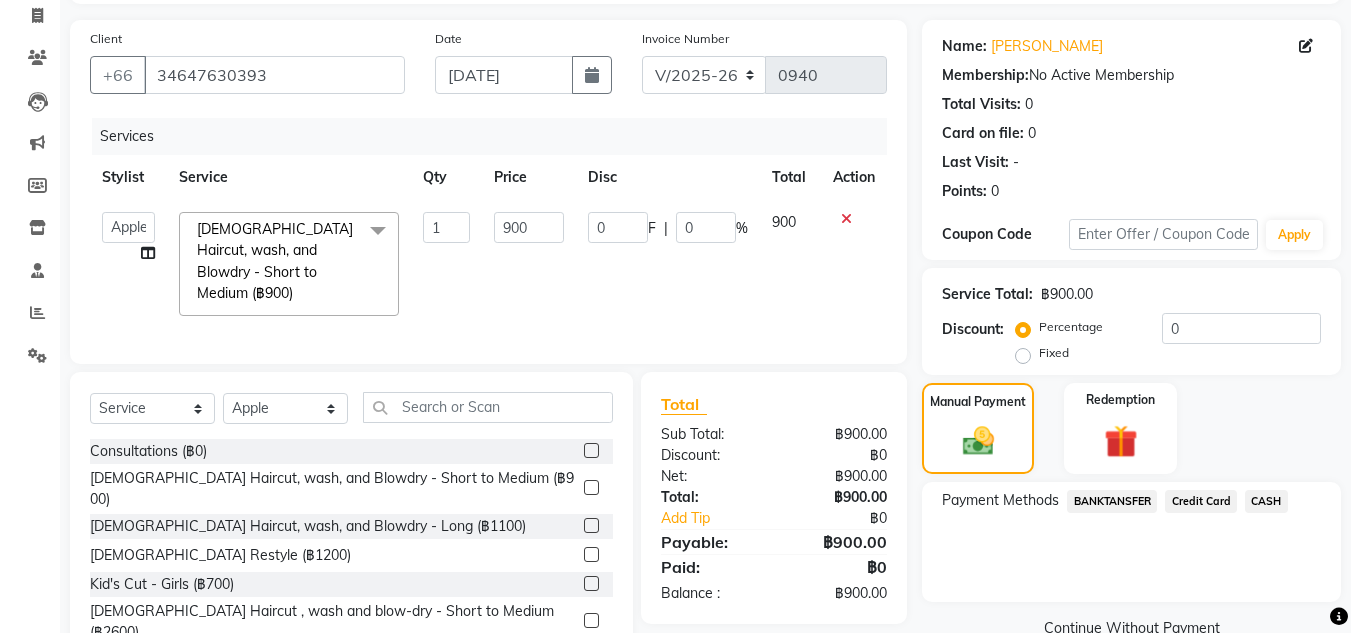 click on "Credit Card" 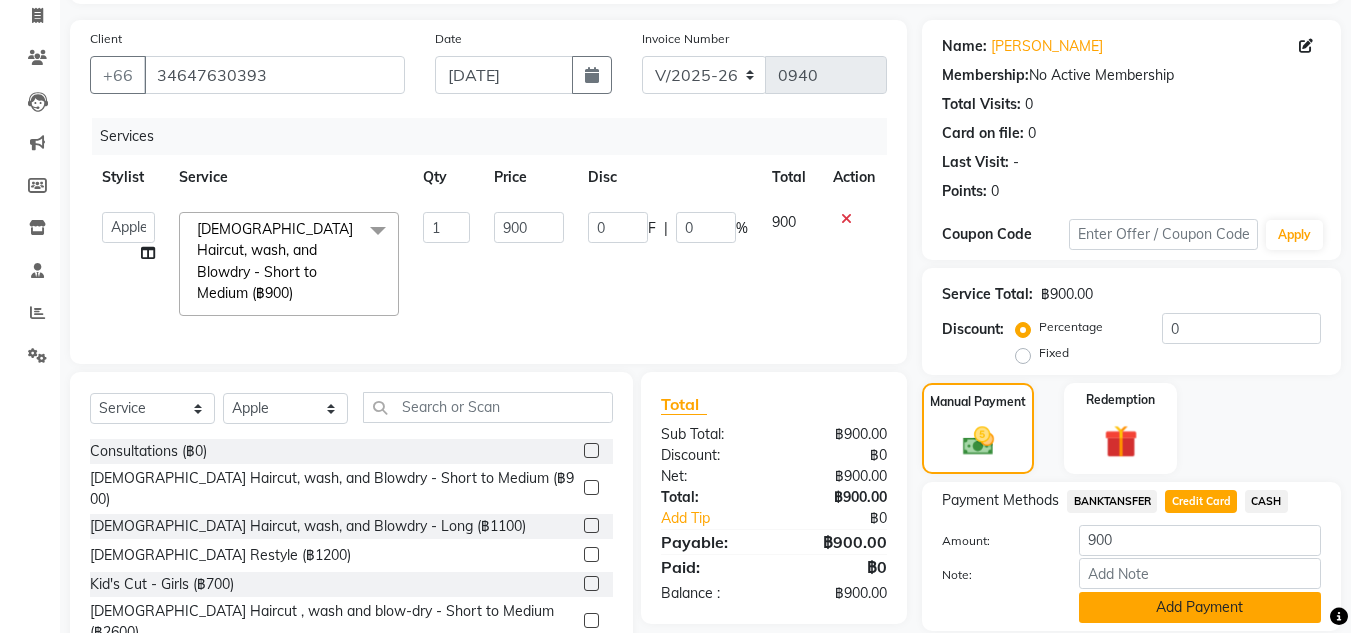 drag, startPoint x: 1144, startPoint y: 610, endPoint x: 1197, endPoint y: 613, distance: 53.08484 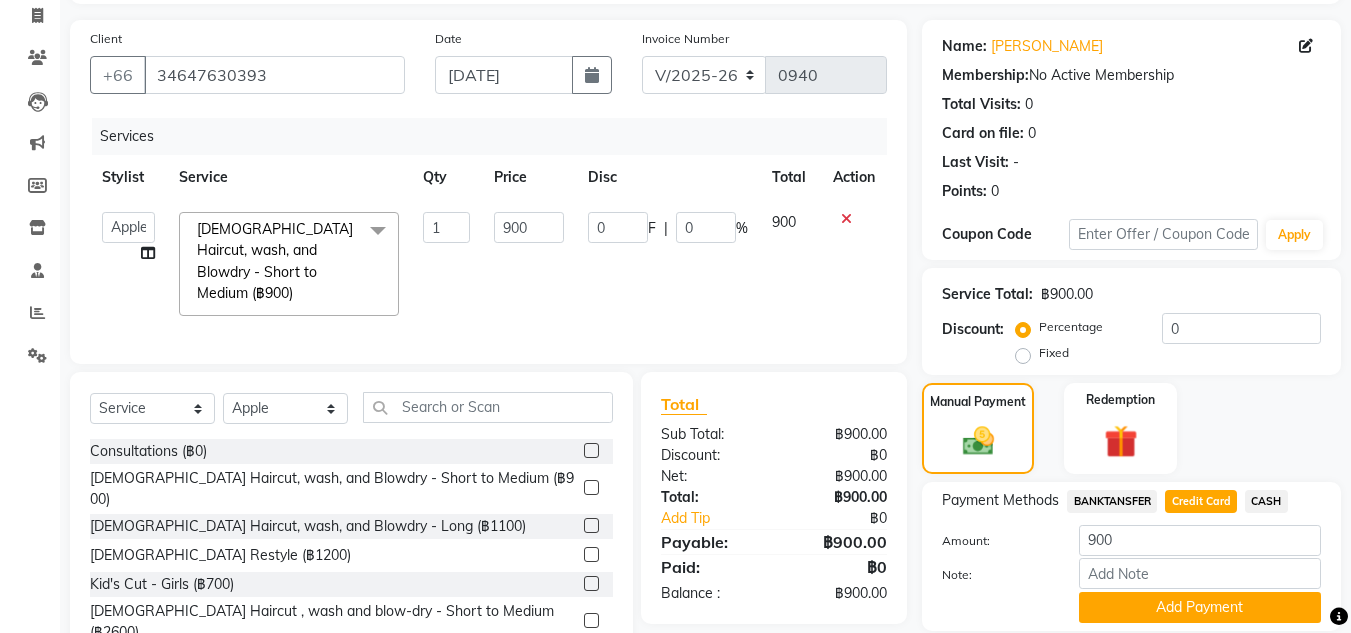 drag, startPoint x: 1197, startPoint y: 613, endPoint x: 1055, endPoint y: 621, distance: 142.22517 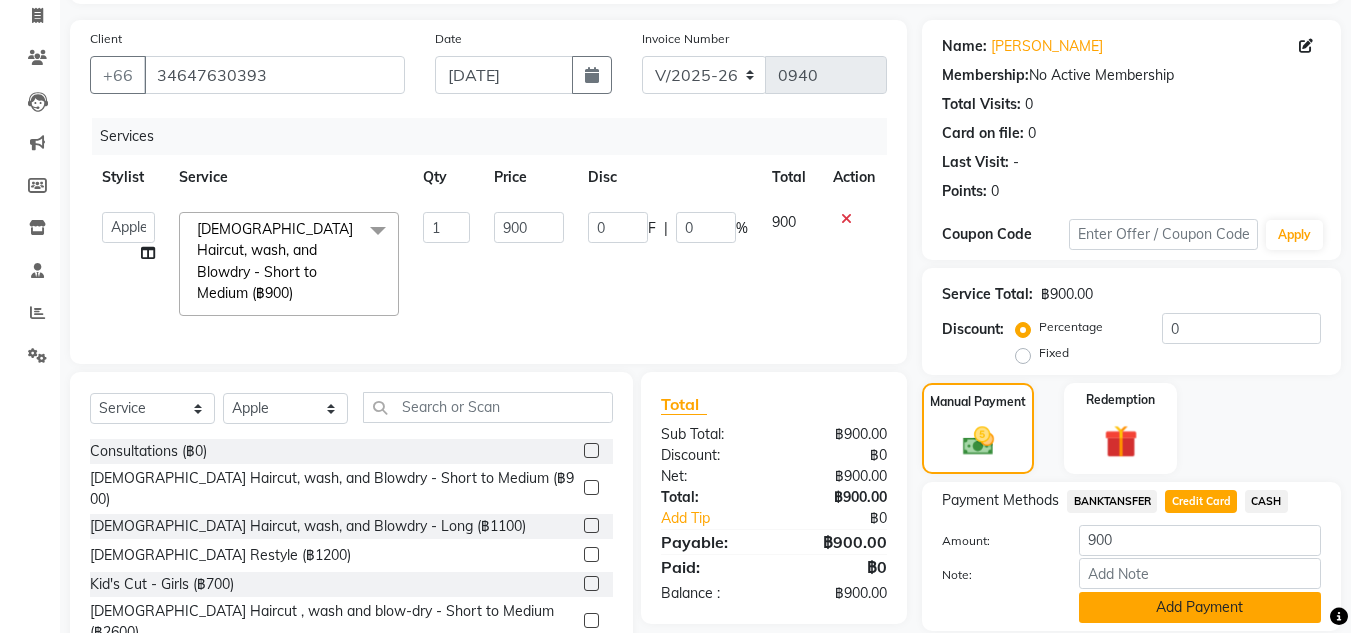 click on "Add Payment" 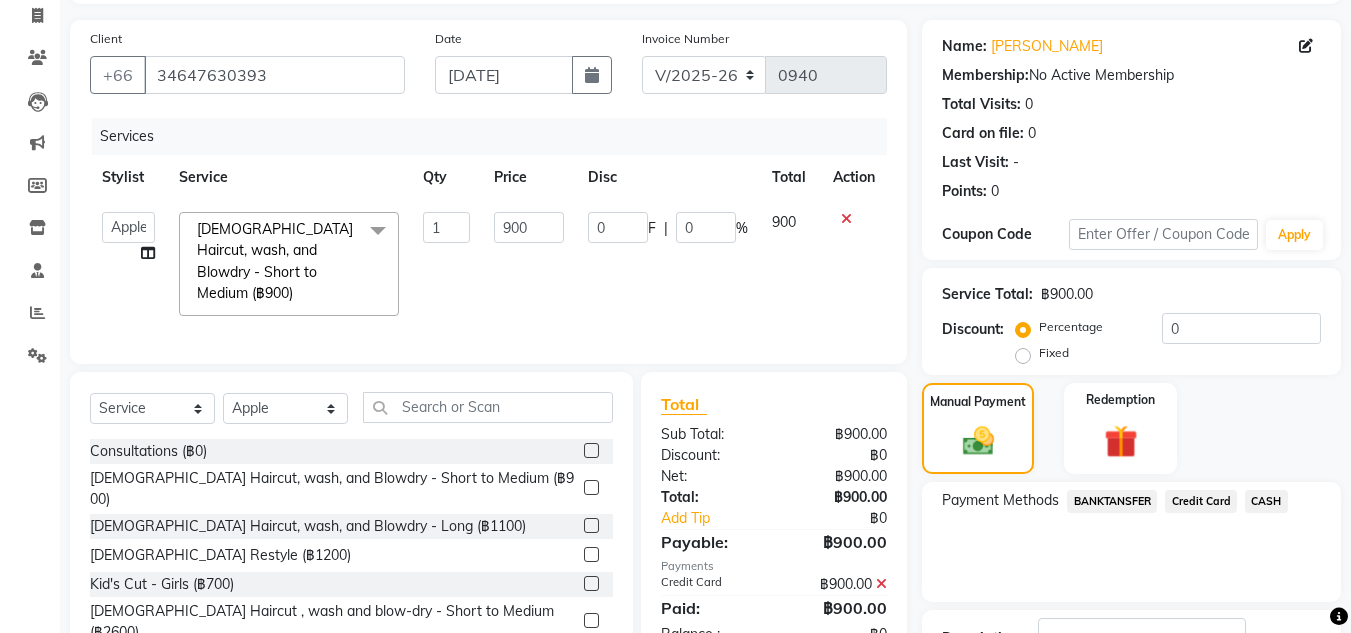 scroll, scrollTop: 283, scrollLeft: 0, axis: vertical 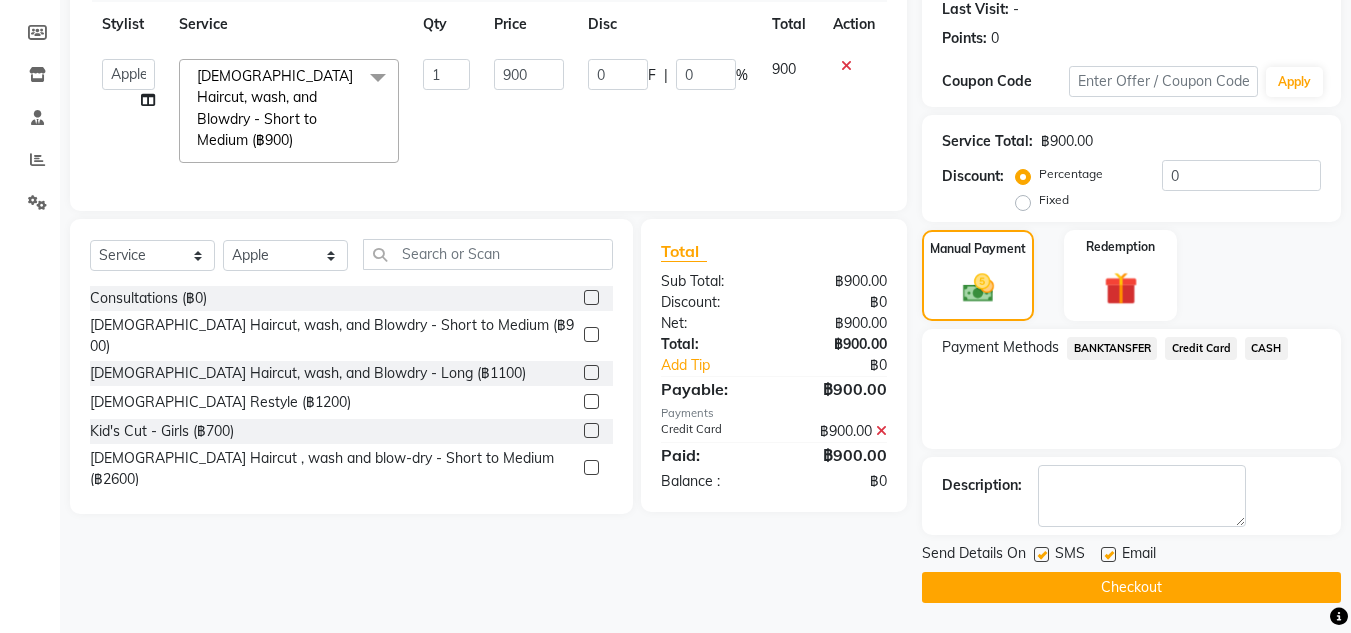 click on "Checkout" 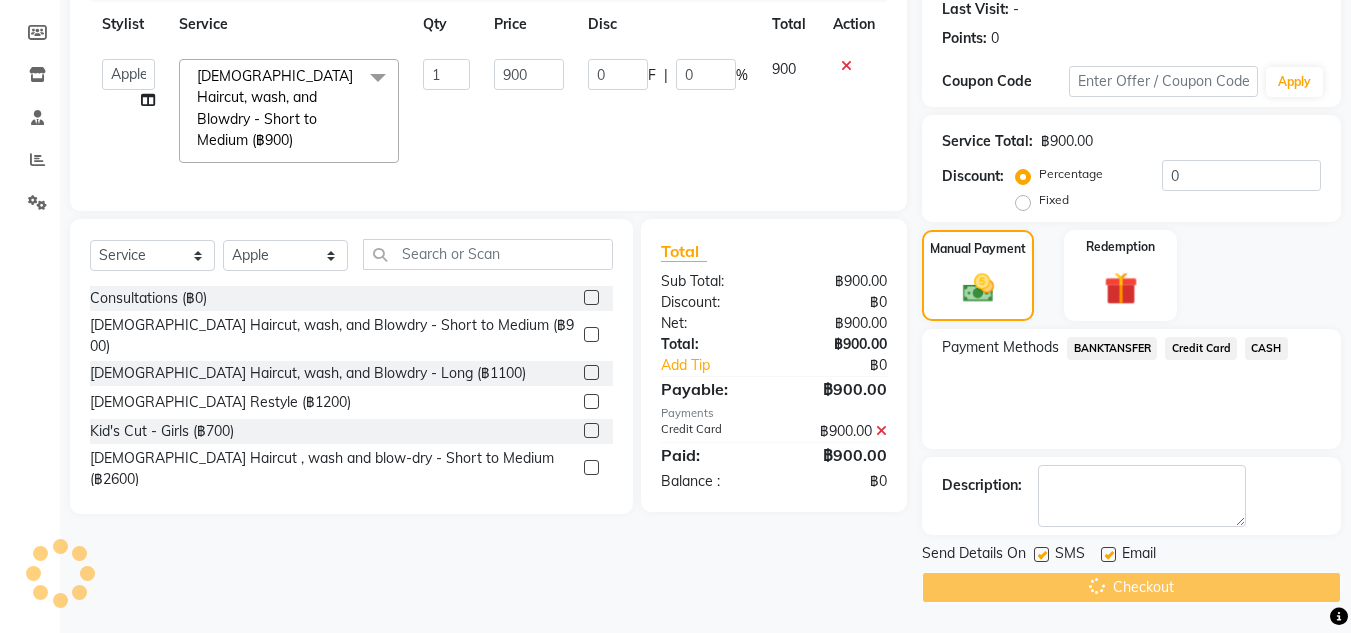 click on "Checkout" 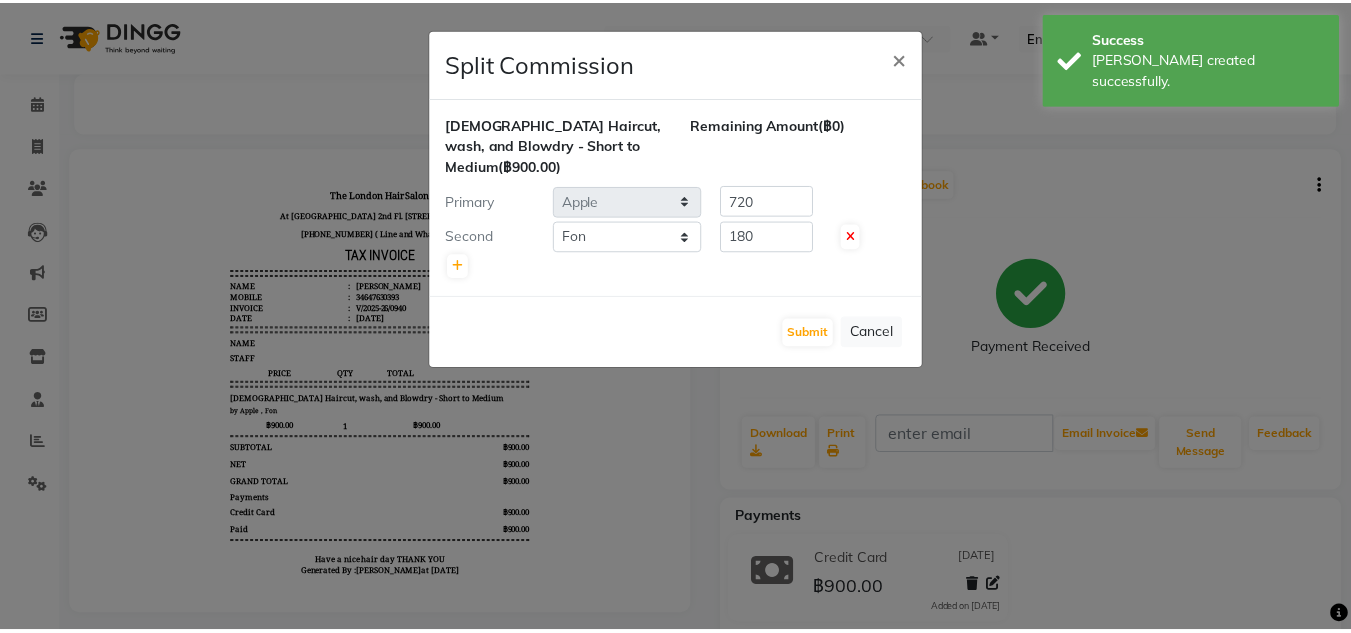 scroll, scrollTop: 0, scrollLeft: 0, axis: both 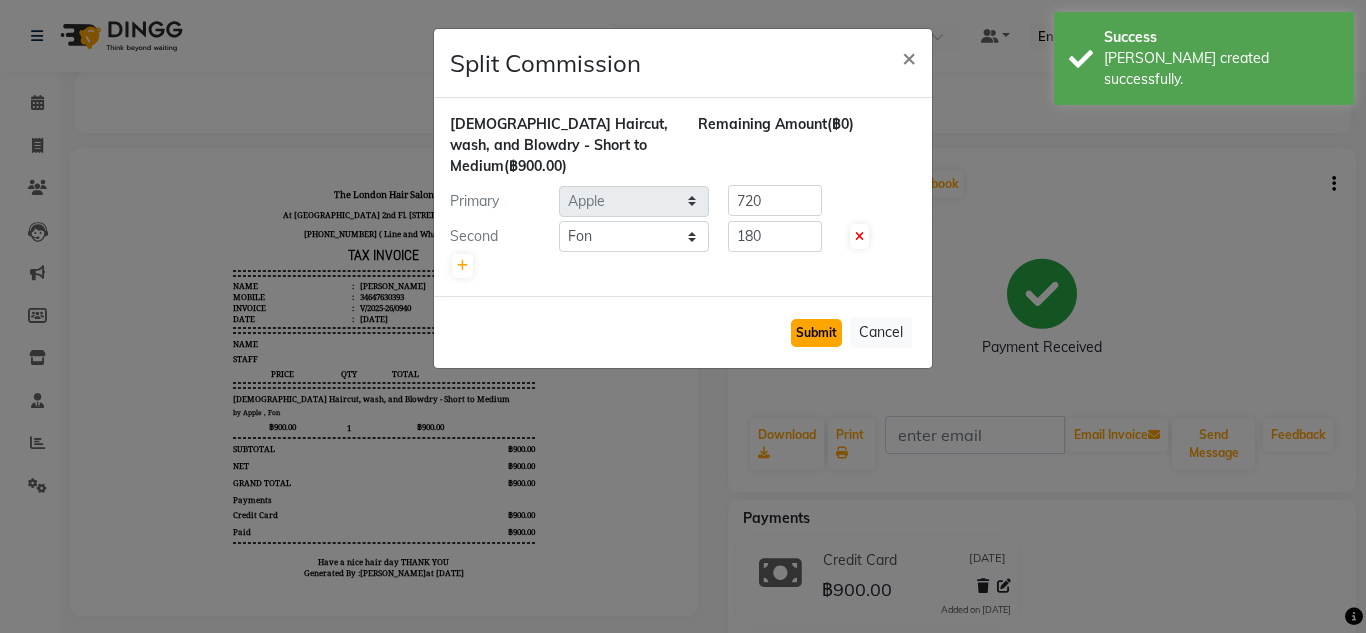 click on "Submit" 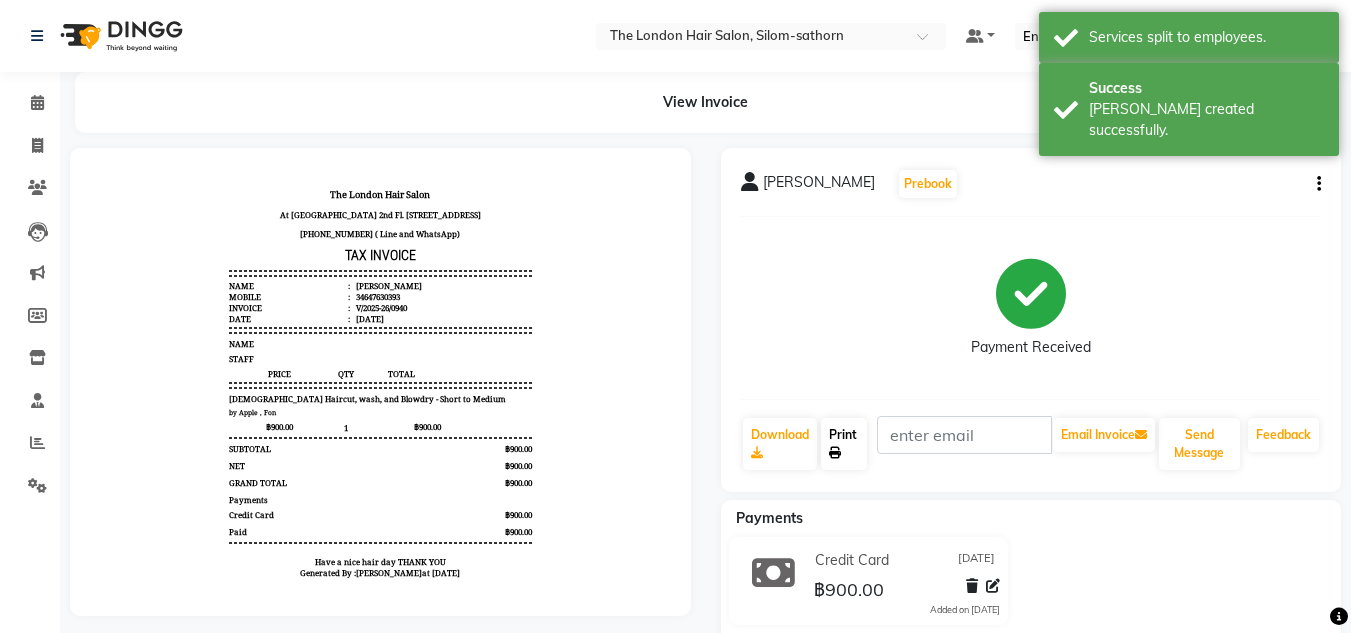 click on "Print" 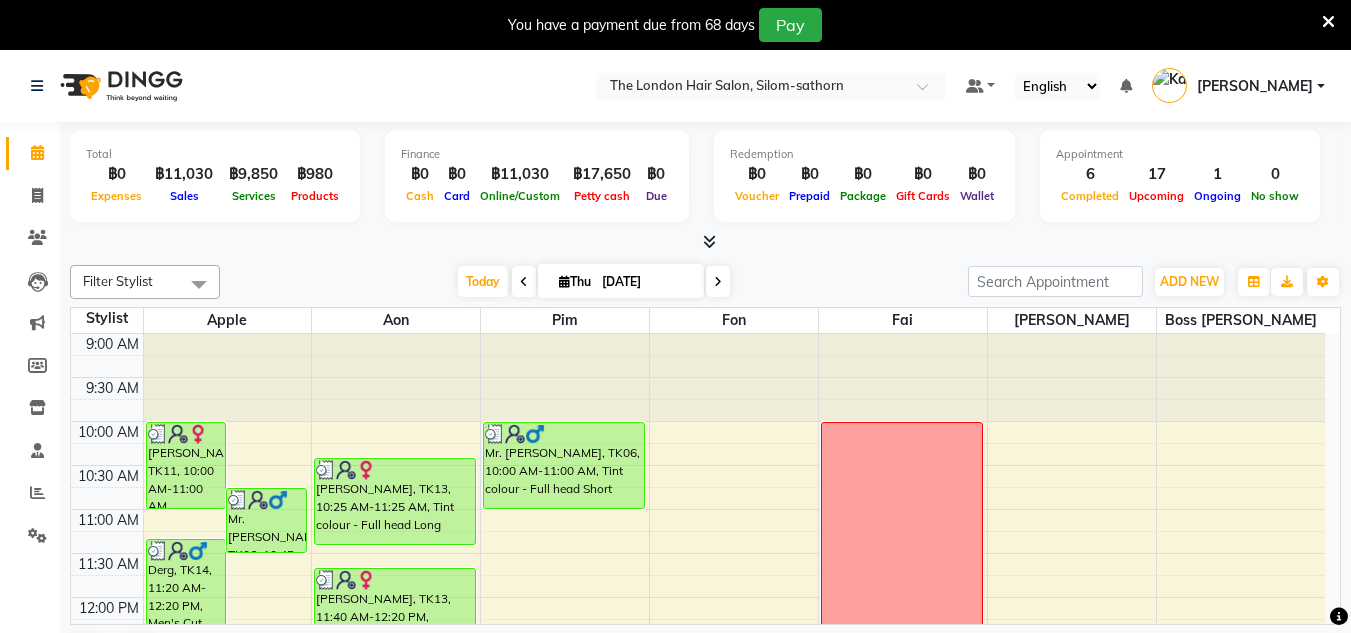 scroll, scrollTop: 0, scrollLeft: 0, axis: both 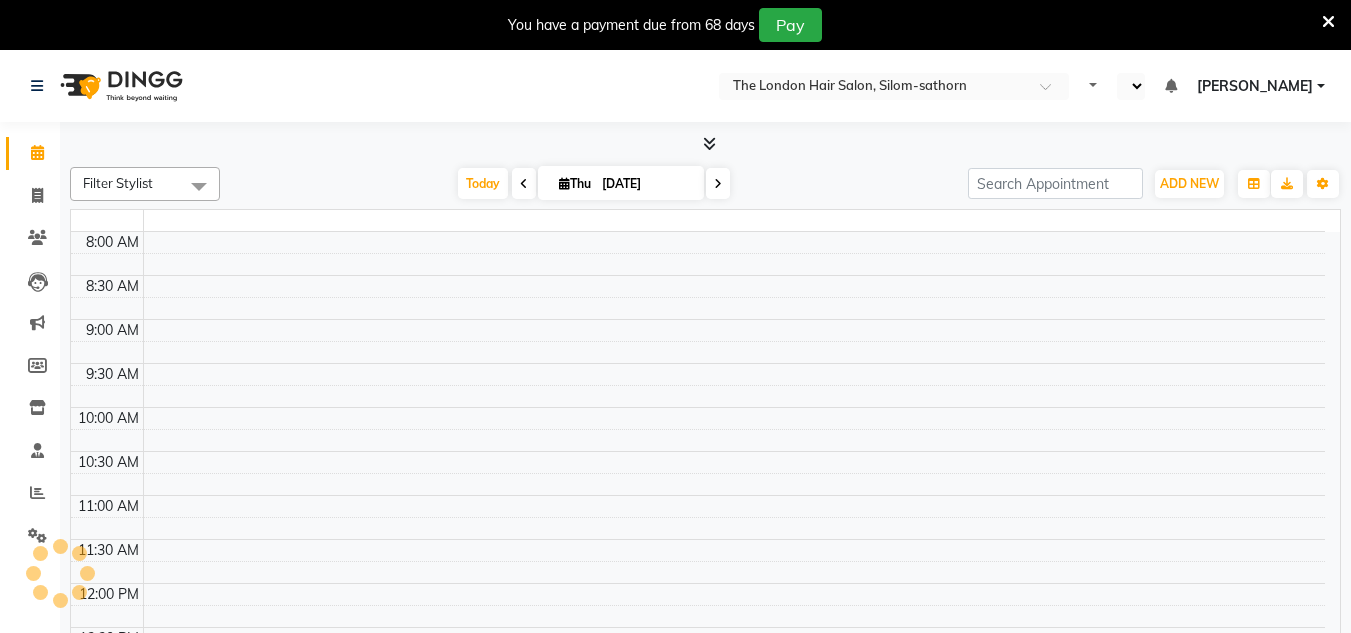 click at bounding box center (734, 374) 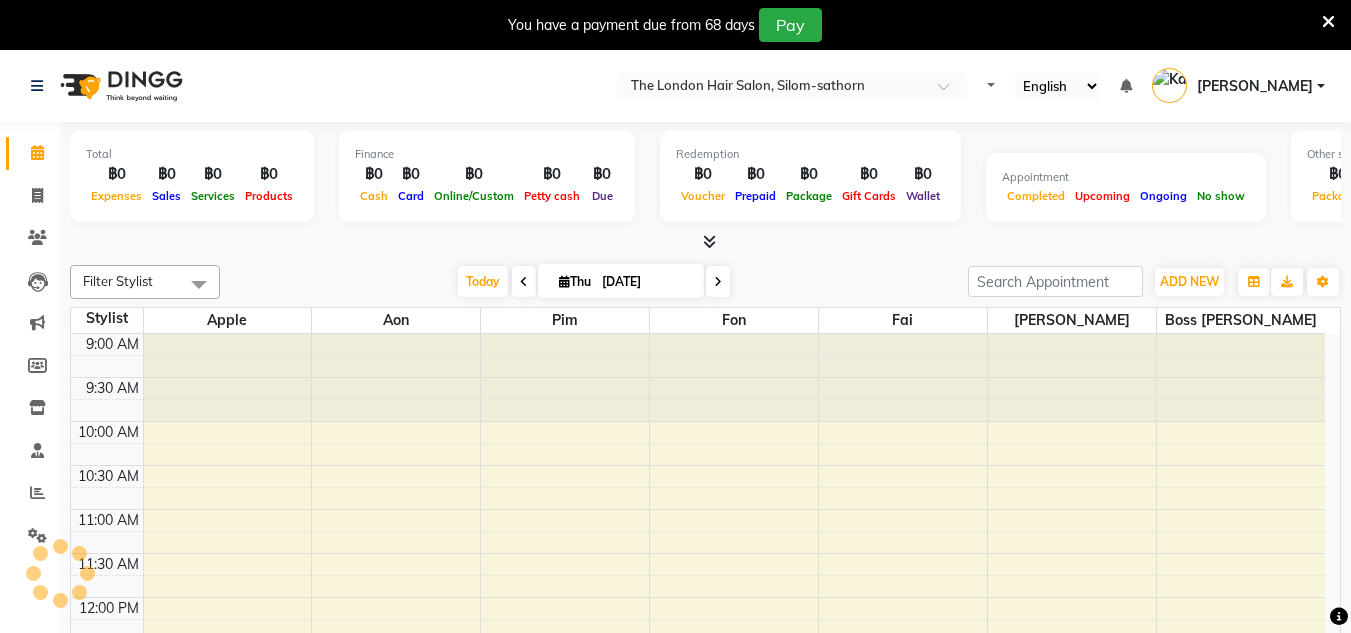 select on "en" 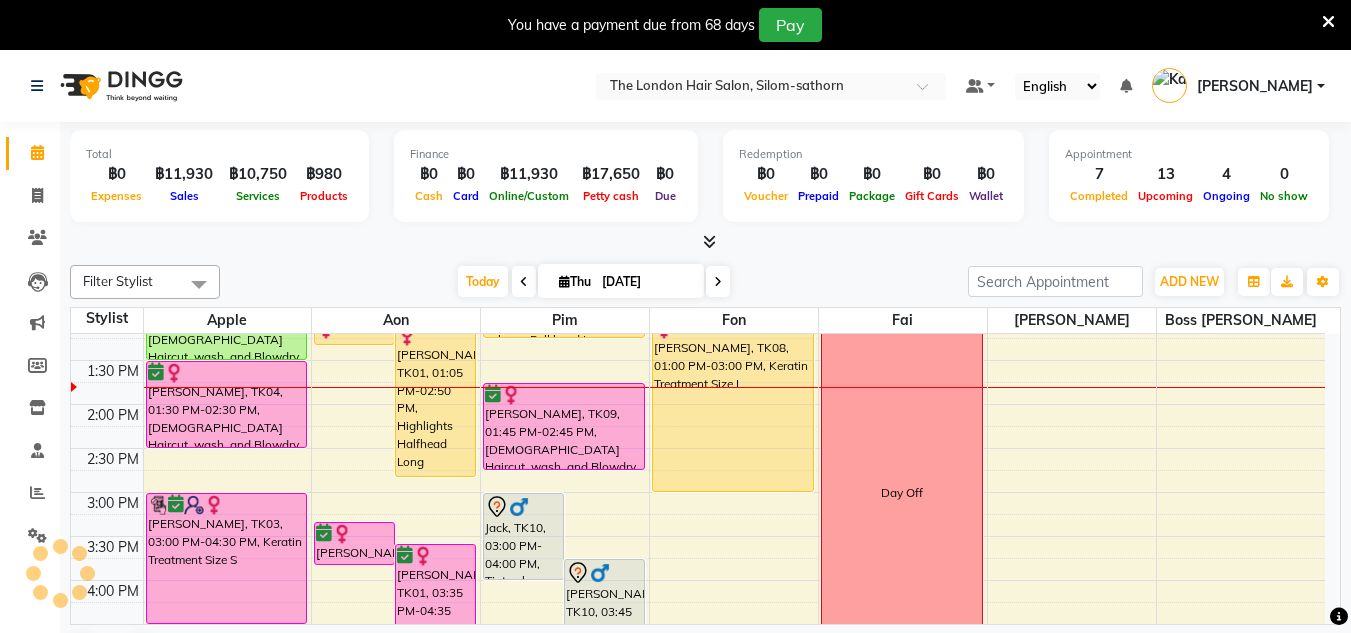 scroll, scrollTop: 597, scrollLeft: 0, axis: vertical 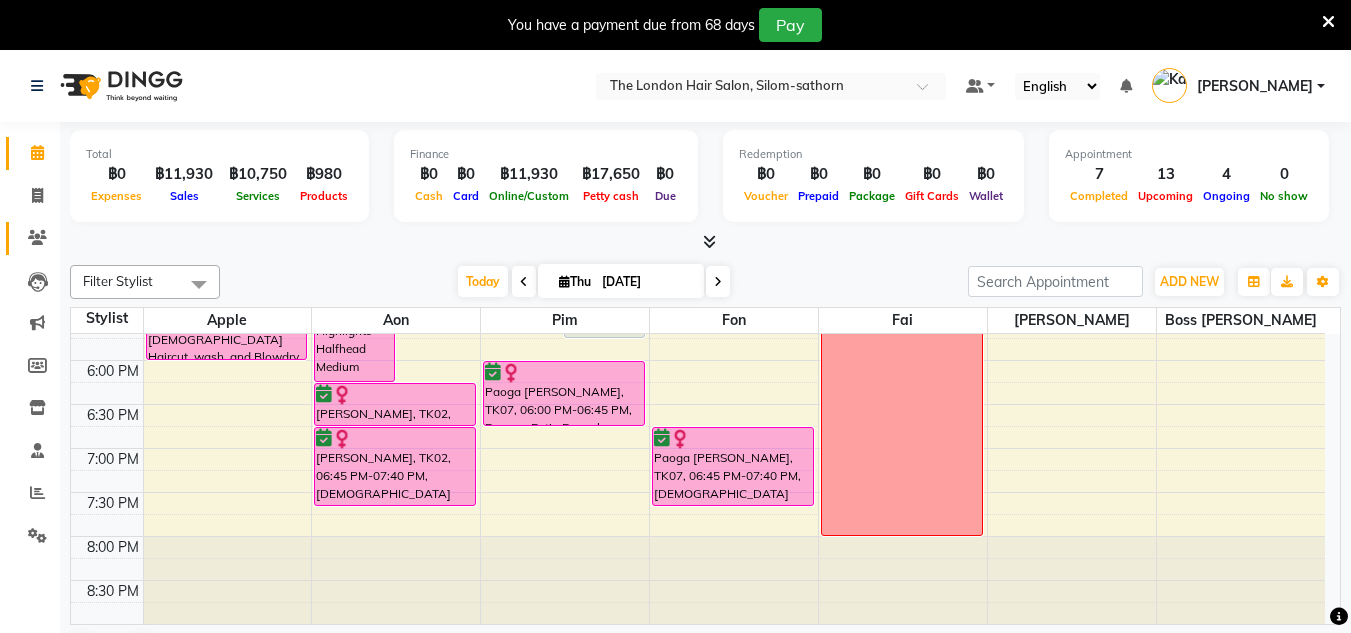 click on "Clients" 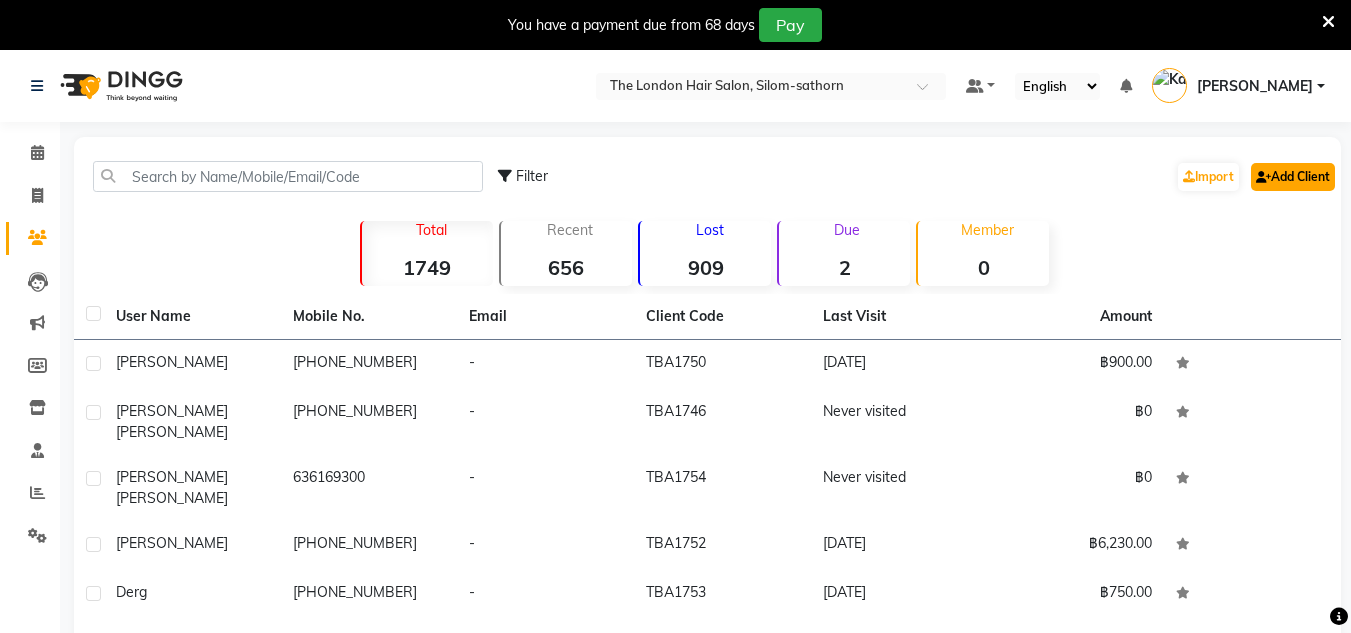 click 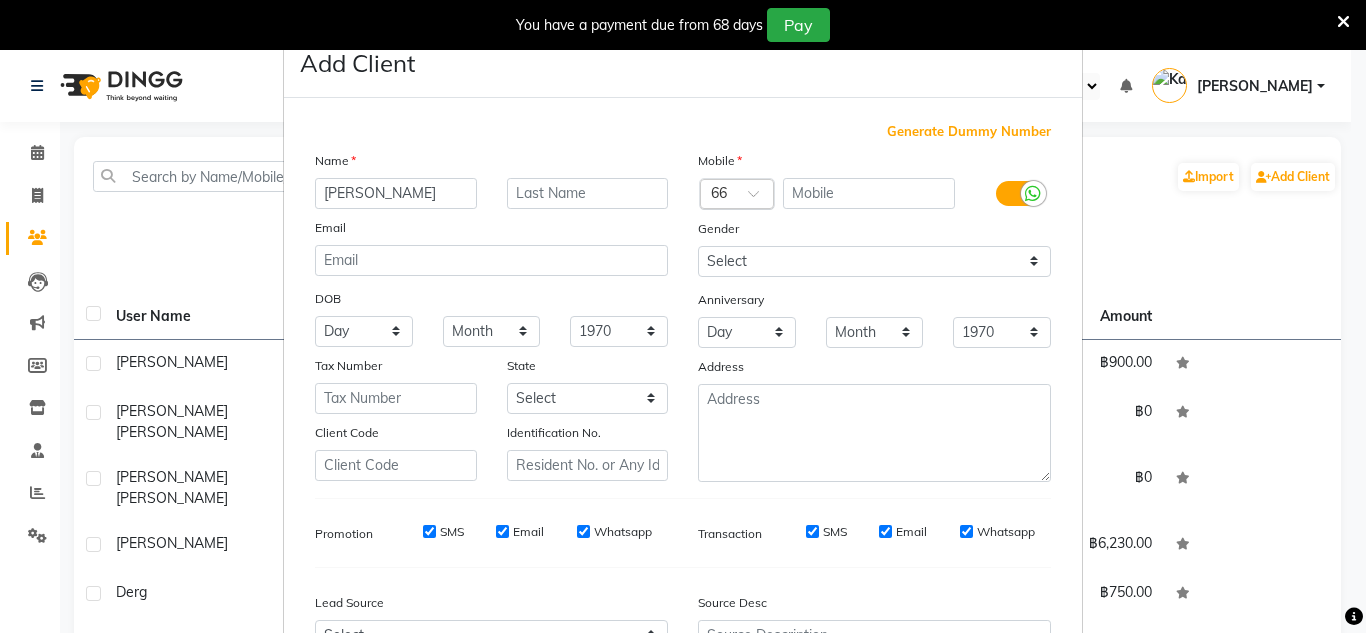 type on "[PERSON_NAME]" 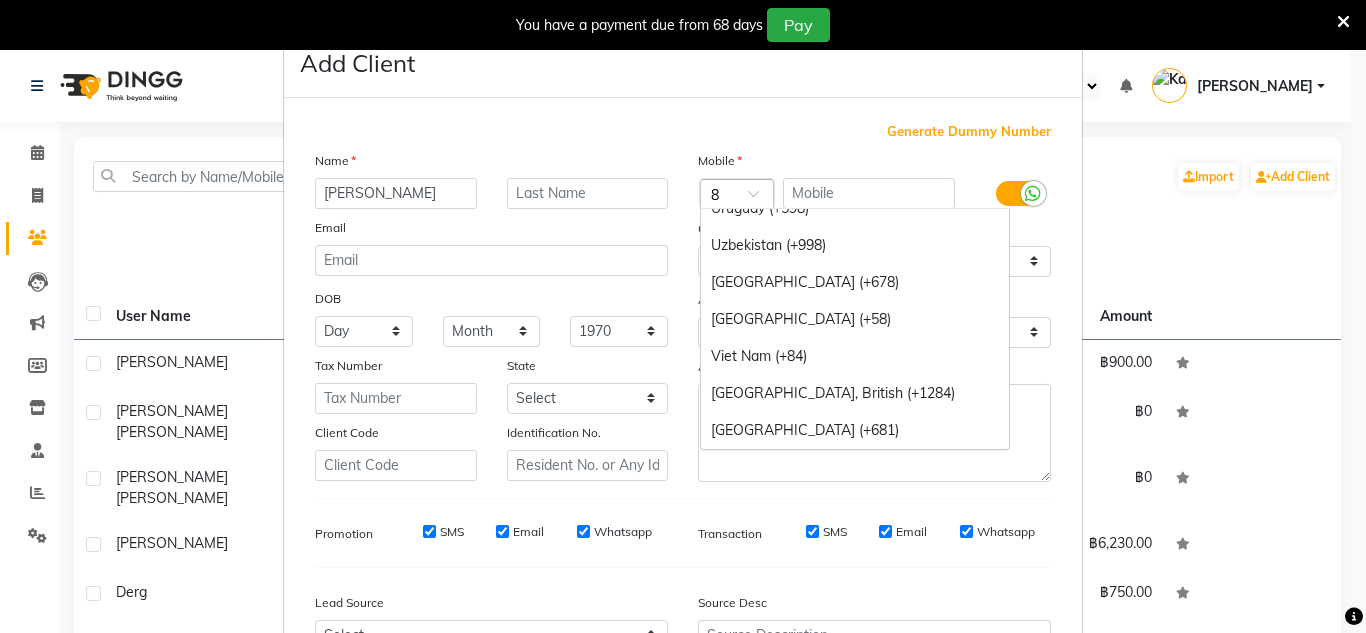 scroll, scrollTop: 1684, scrollLeft: 0, axis: vertical 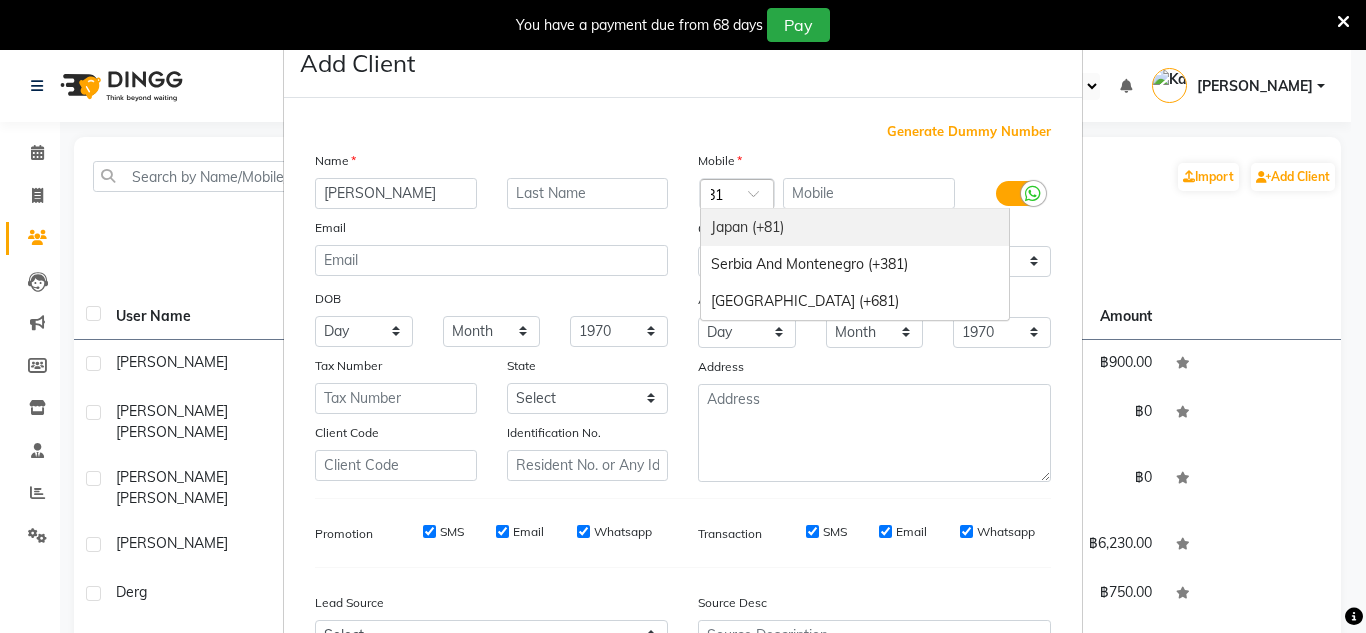 click on "Japan (+81)" at bounding box center [855, 227] 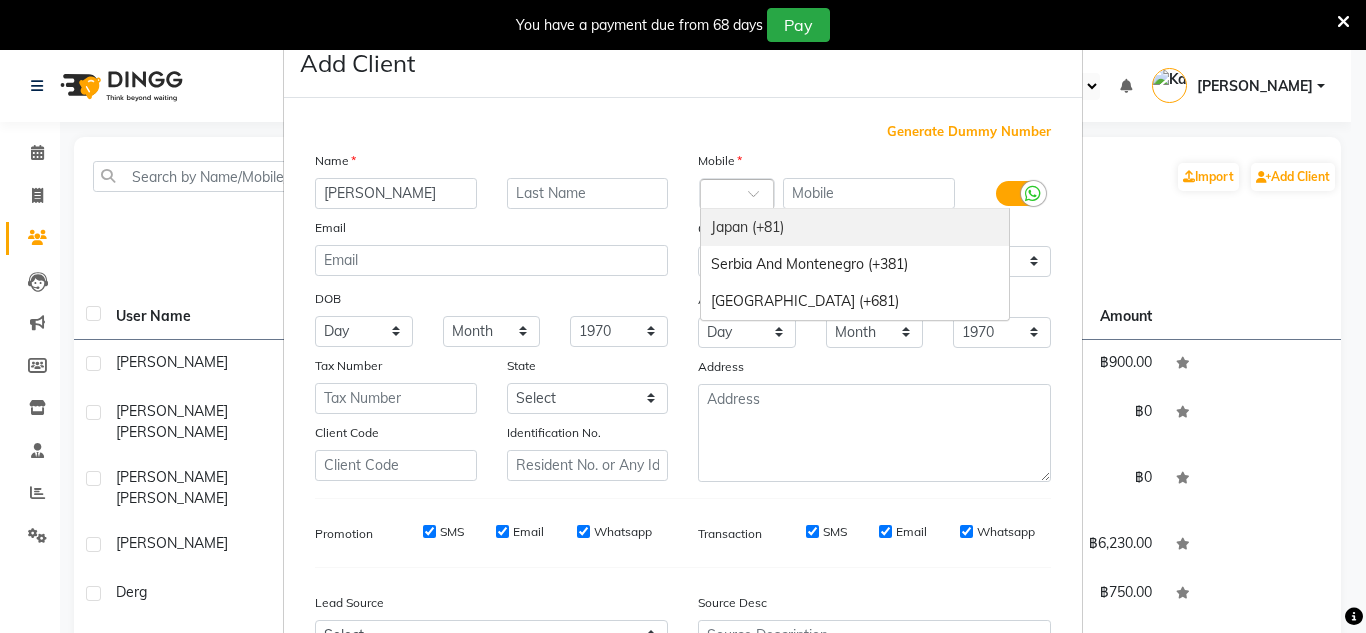 scroll, scrollTop: 0, scrollLeft: 0, axis: both 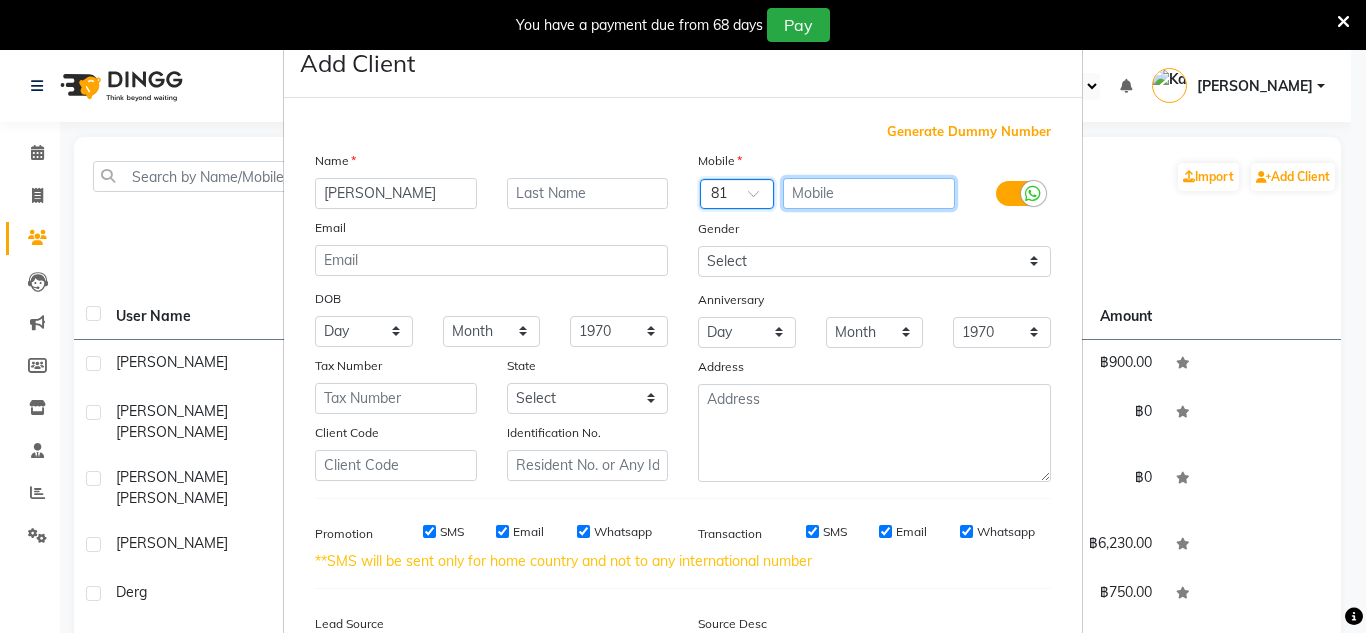click at bounding box center (869, 193) 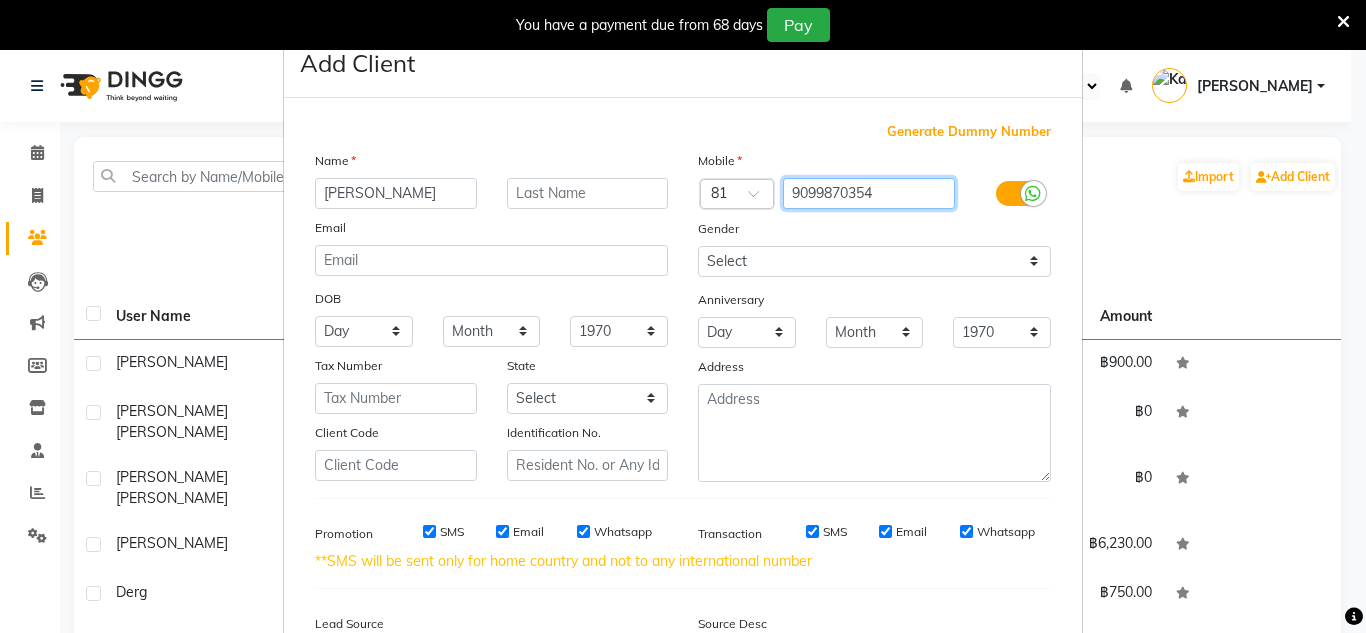 type on "9099870354" 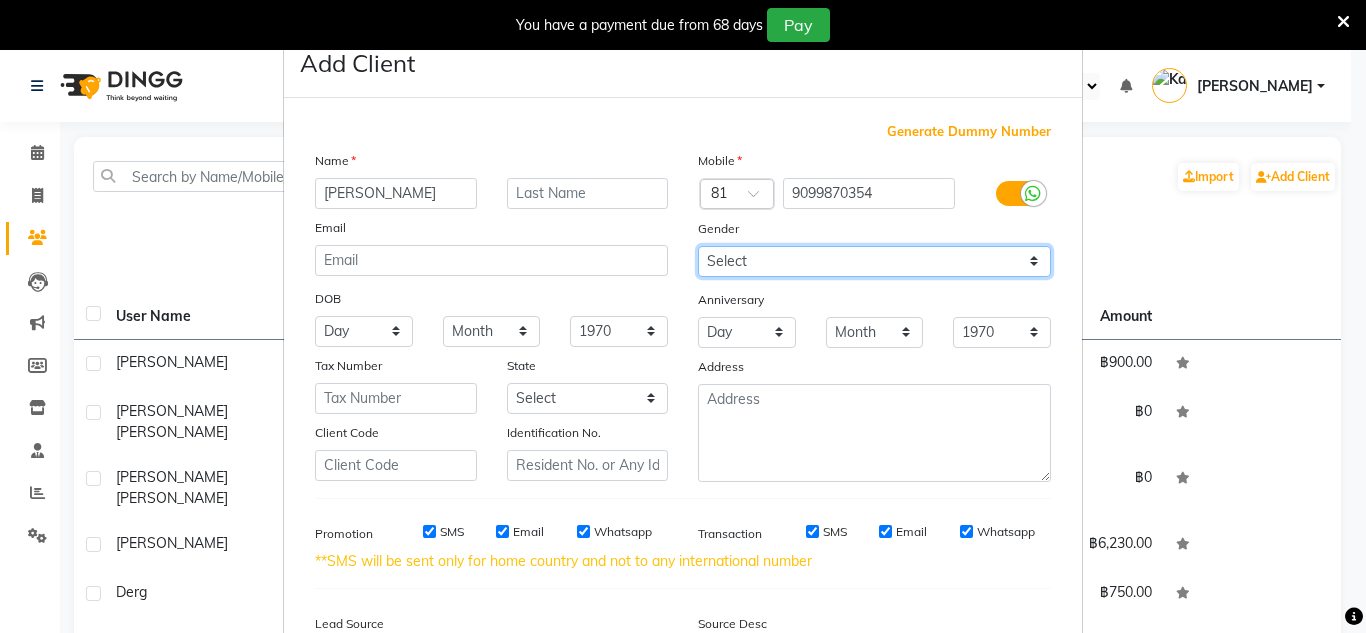 click on "Select [DEMOGRAPHIC_DATA] [DEMOGRAPHIC_DATA] Other Prefer Not To Say" at bounding box center [874, 261] 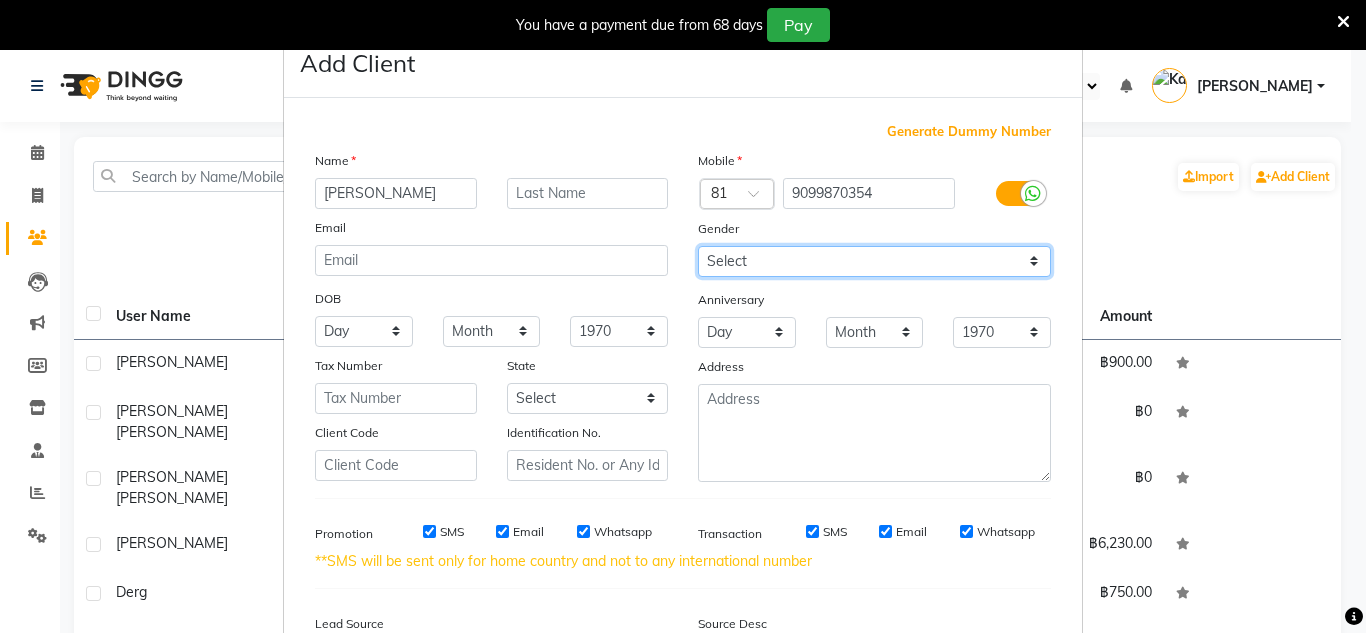 select on "[DEMOGRAPHIC_DATA]" 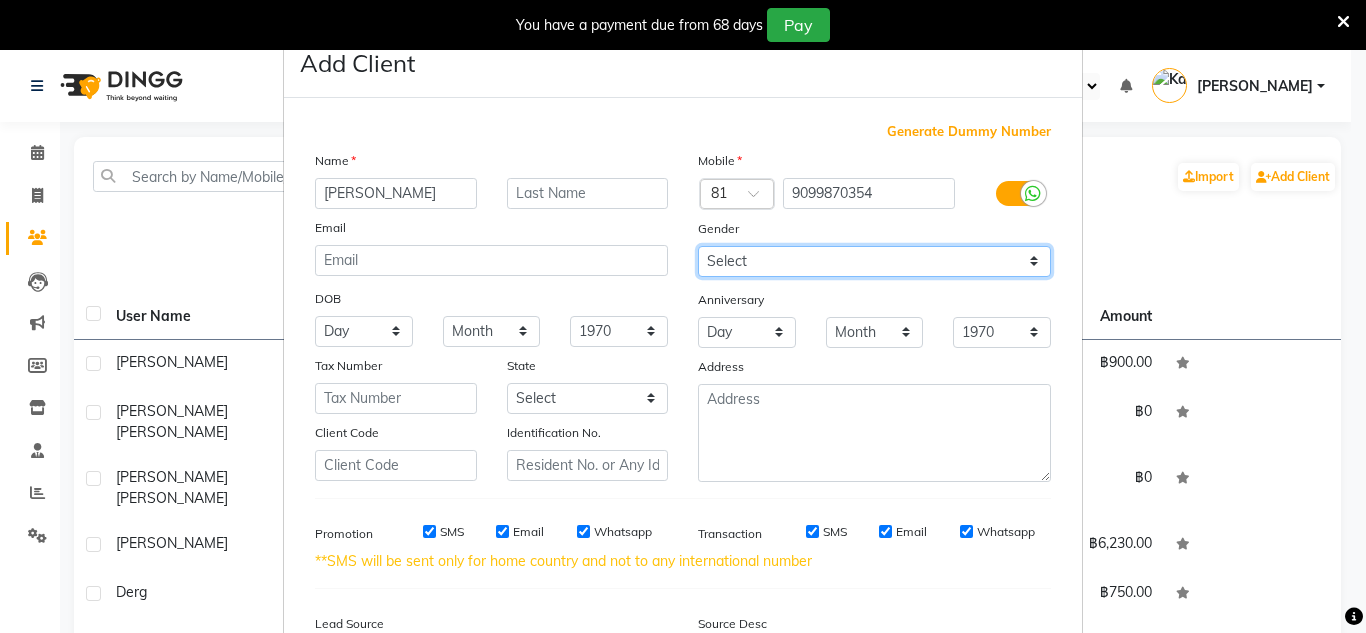click on "Select [DEMOGRAPHIC_DATA] [DEMOGRAPHIC_DATA] Other Prefer Not To Say" at bounding box center [874, 261] 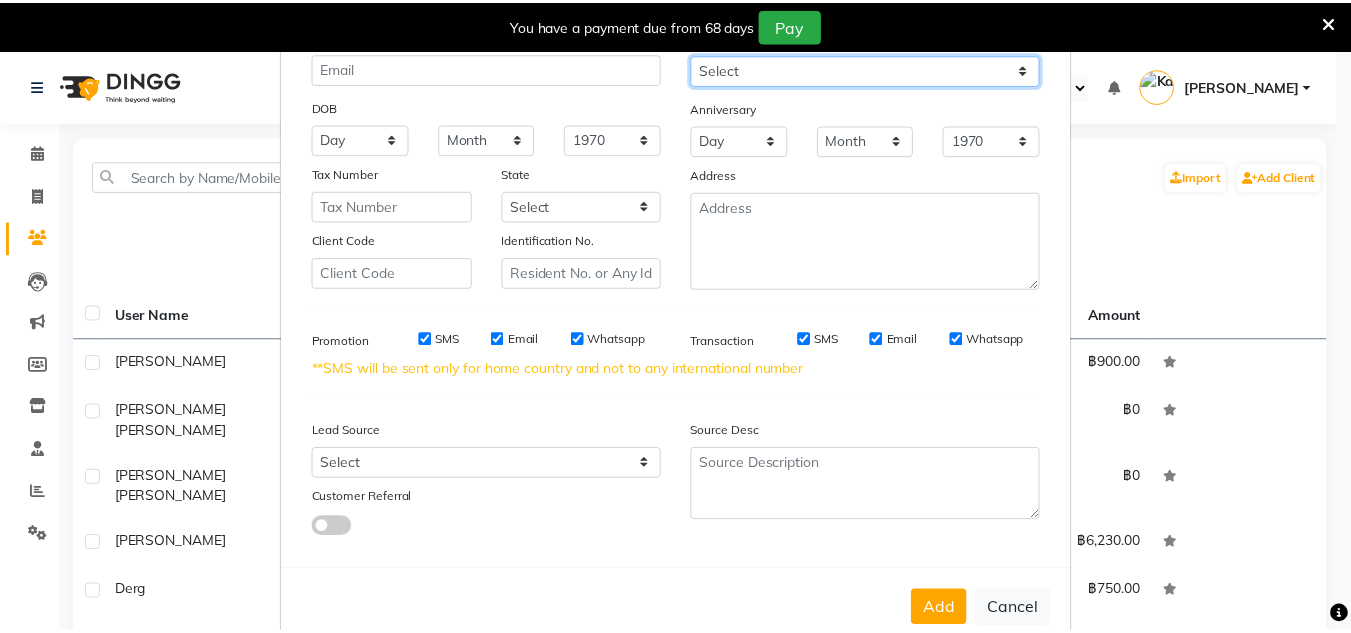 scroll, scrollTop: 237, scrollLeft: 0, axis: vertical 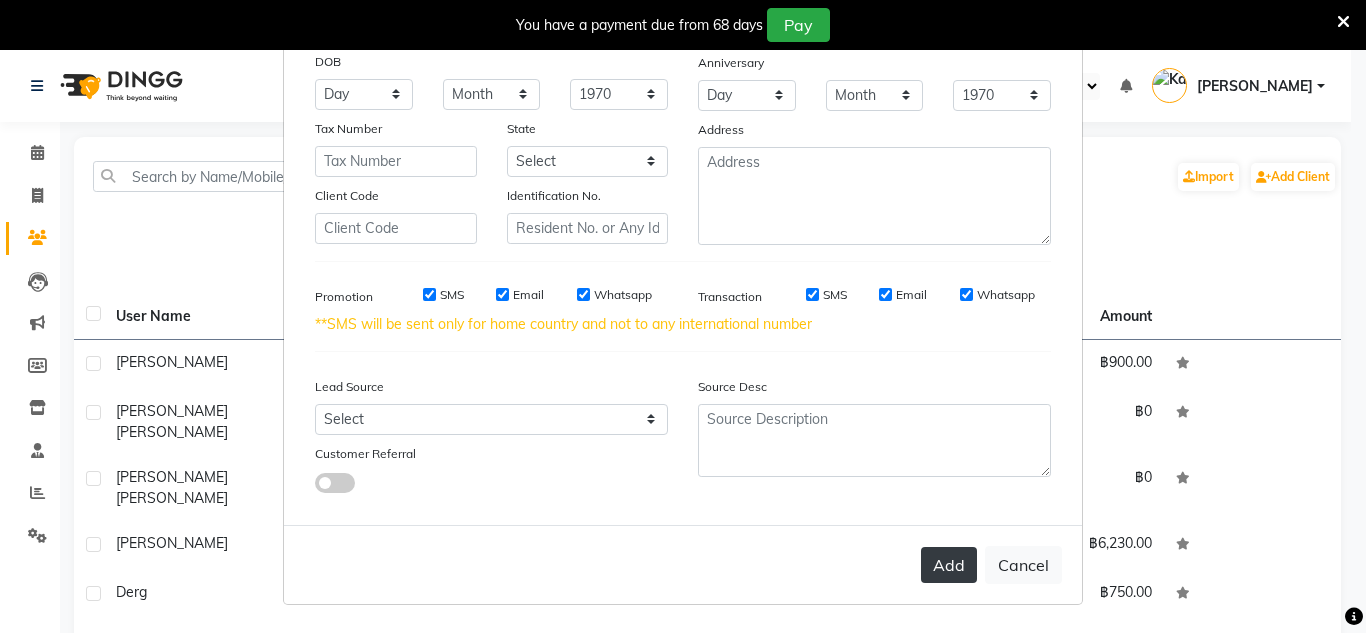 click on "Add" at bounding box center [949, 565] 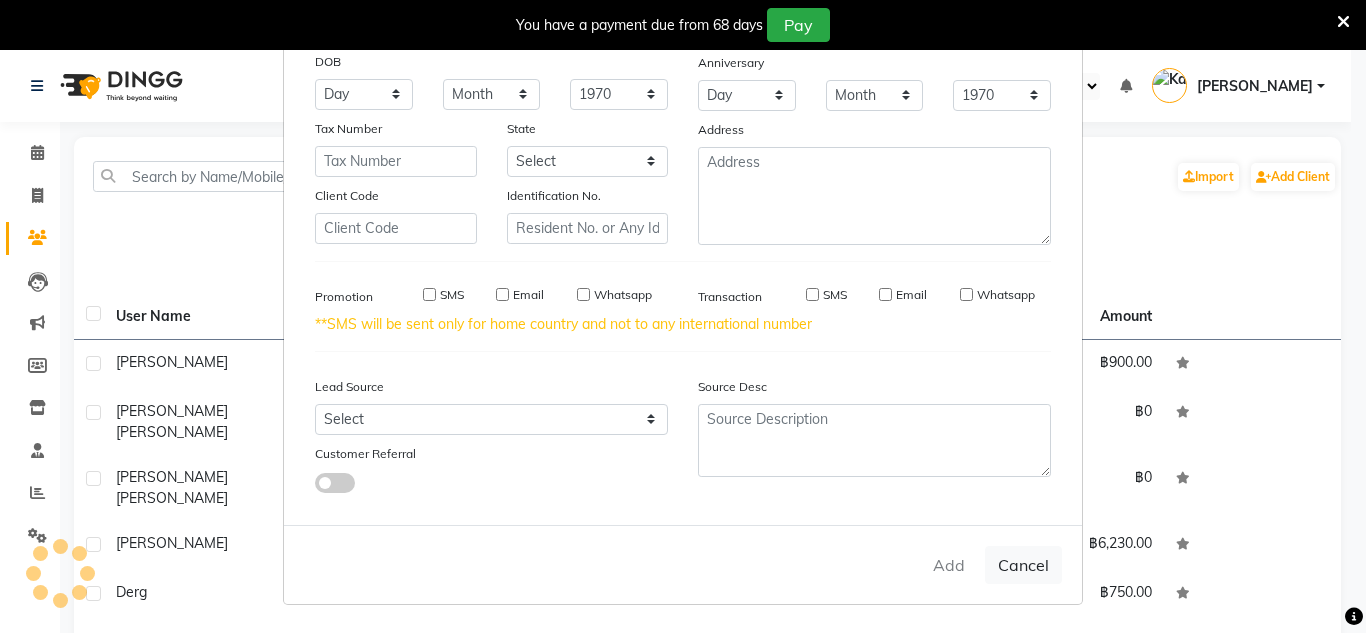 type 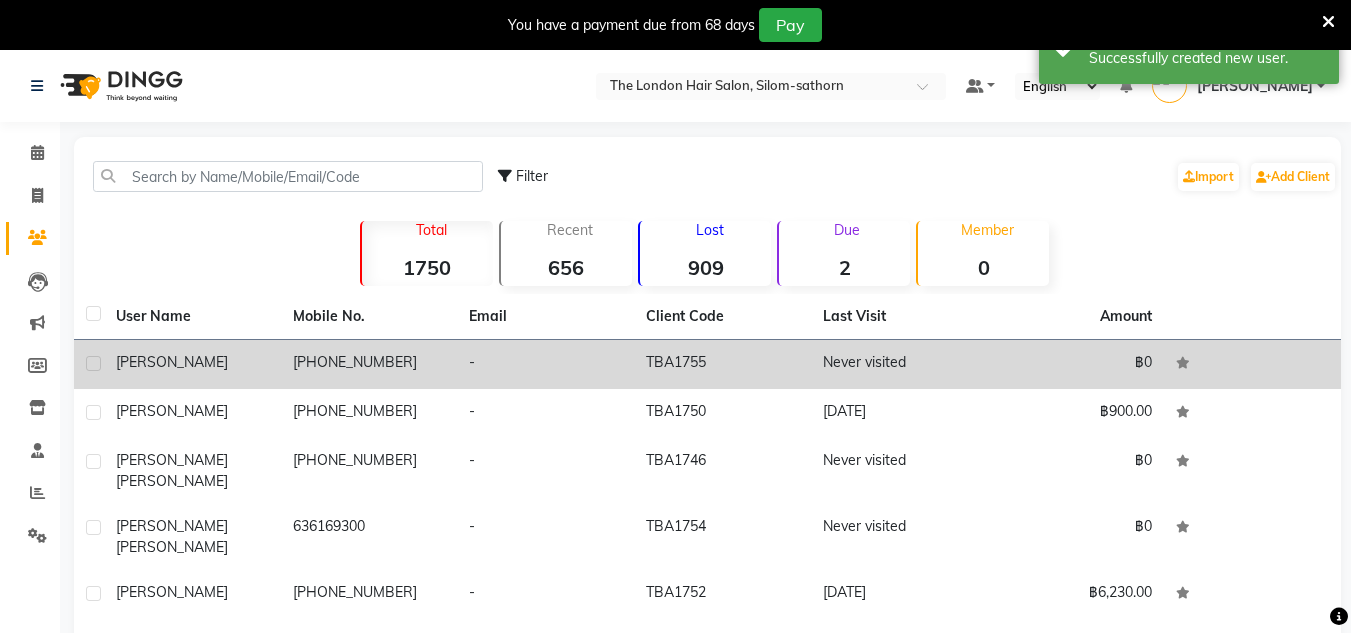 click on "-" 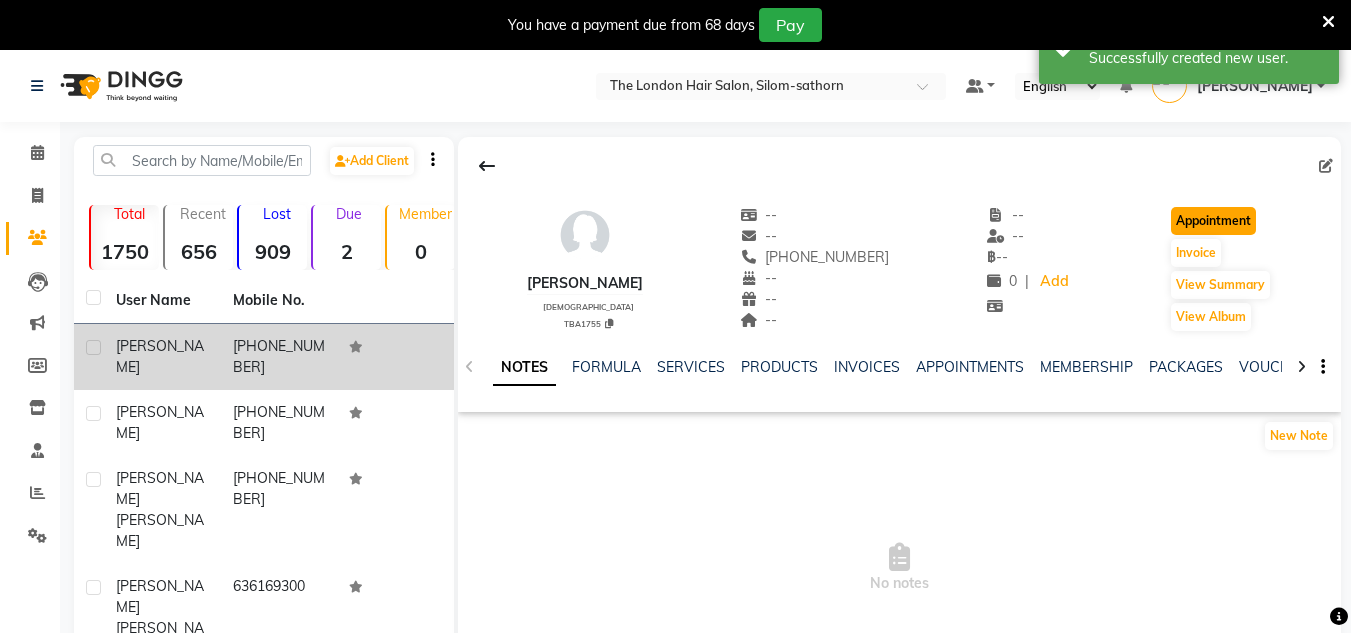 click on "Appointment" 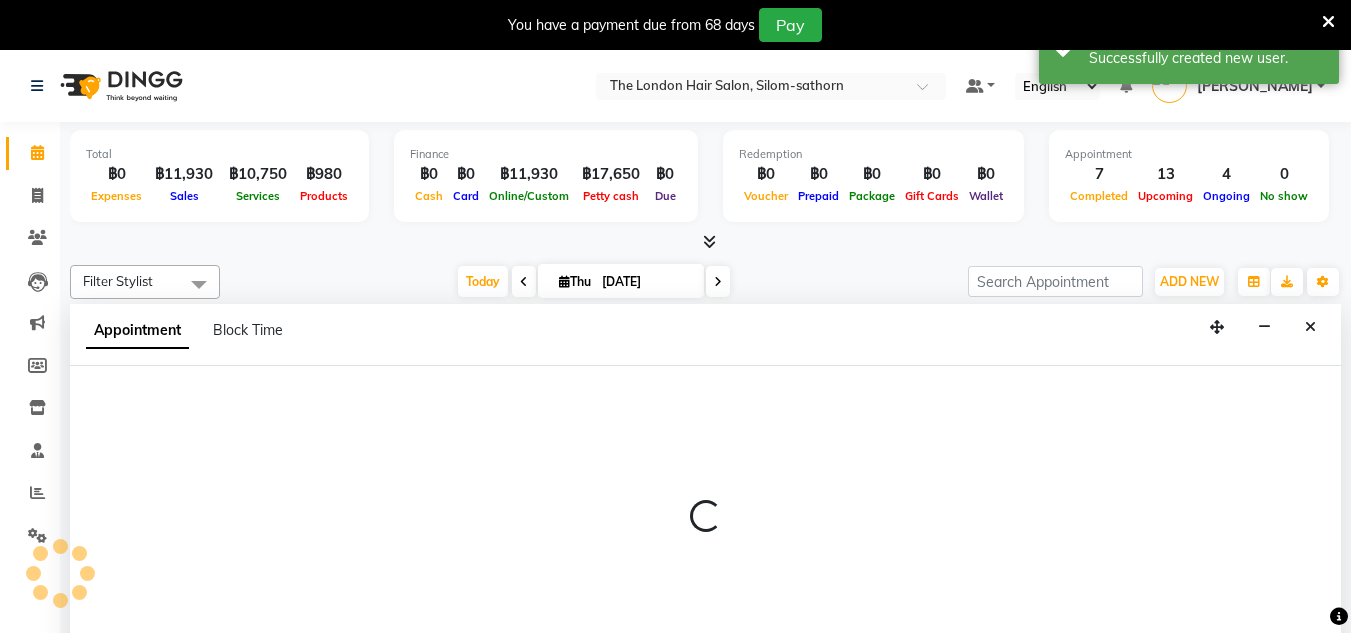 scroll, scrollTop: 0, scrollLeft: 0, axis: both 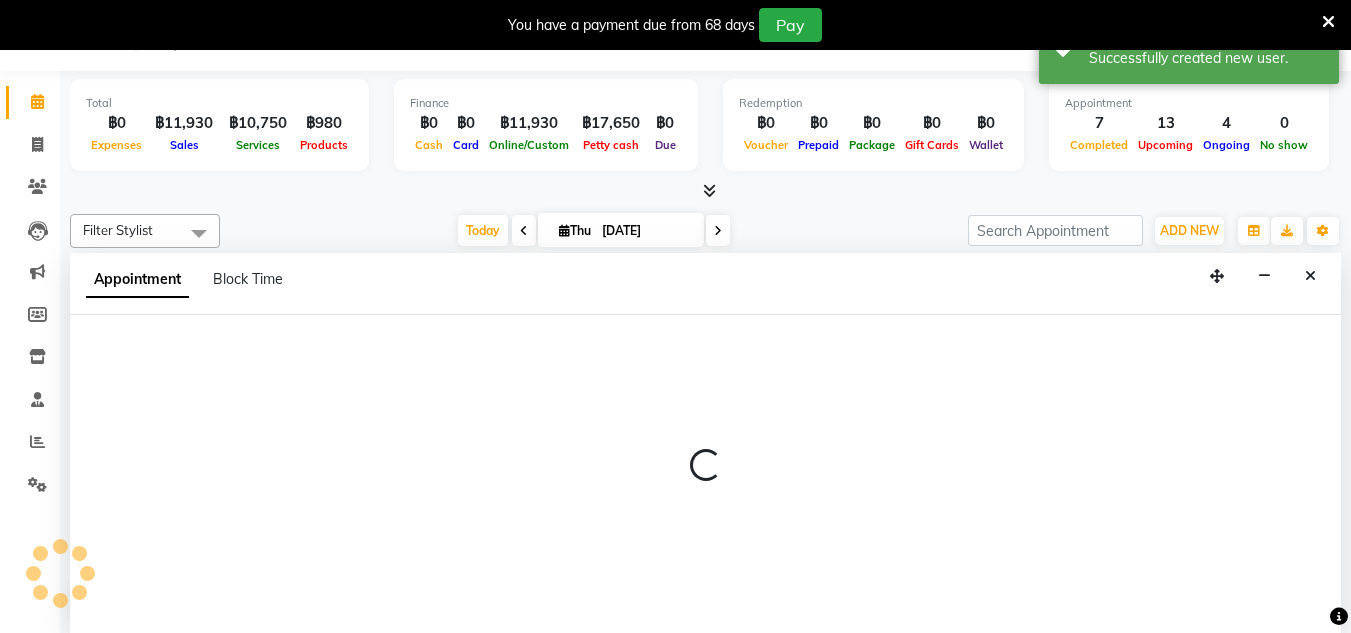 select on "600" 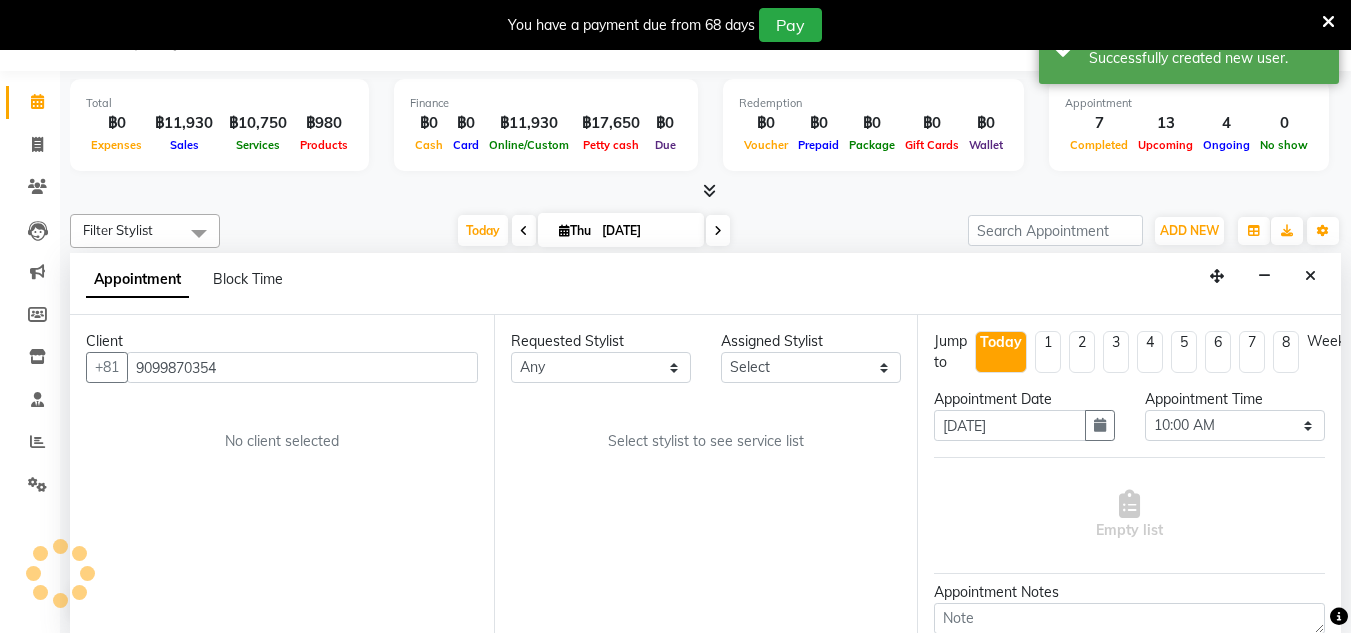 scroll, scrollTop: 353, scrollLeft: 0, axis: vertical 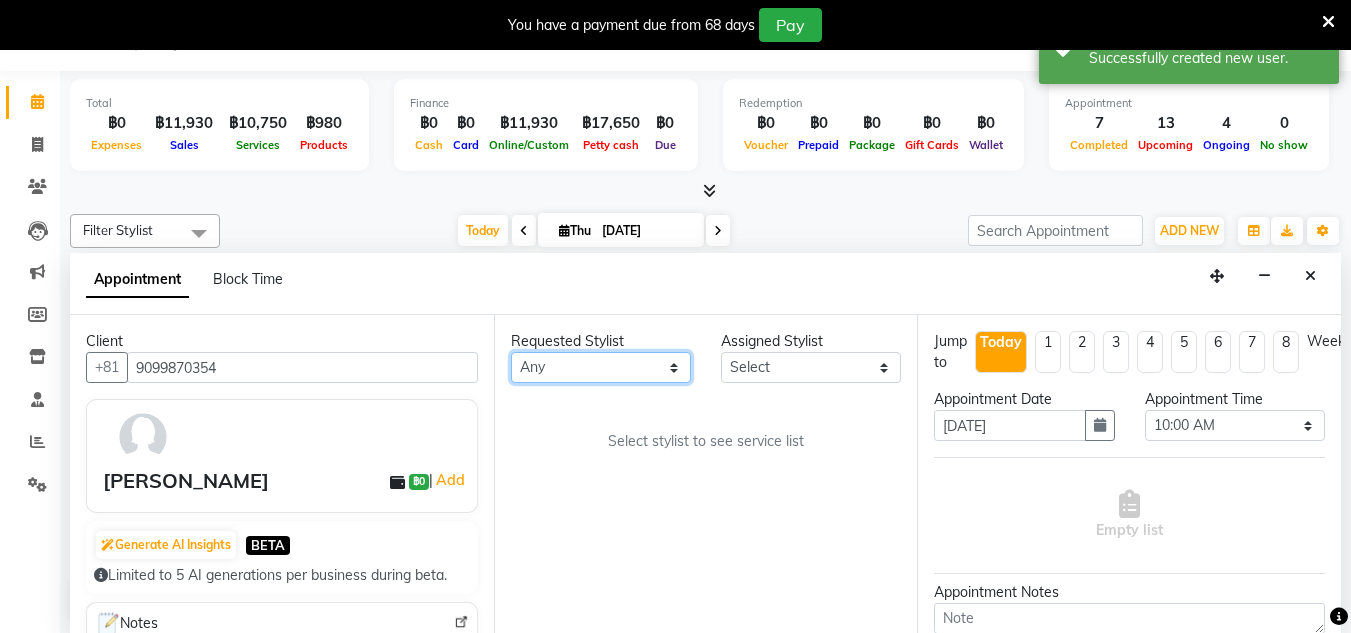 click on "Any Aon Apple   Boss [PERSON_NAME]  [PERSON_NAME]" at bounding box center [601, 367] 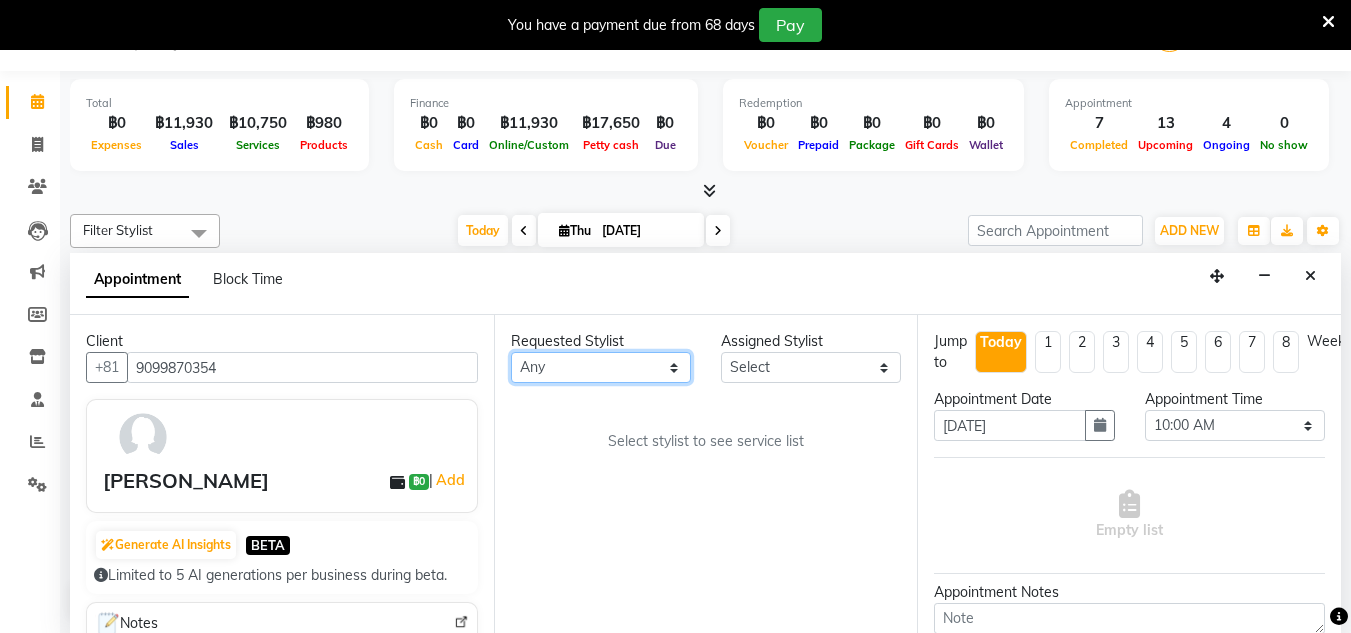 select on "56711" 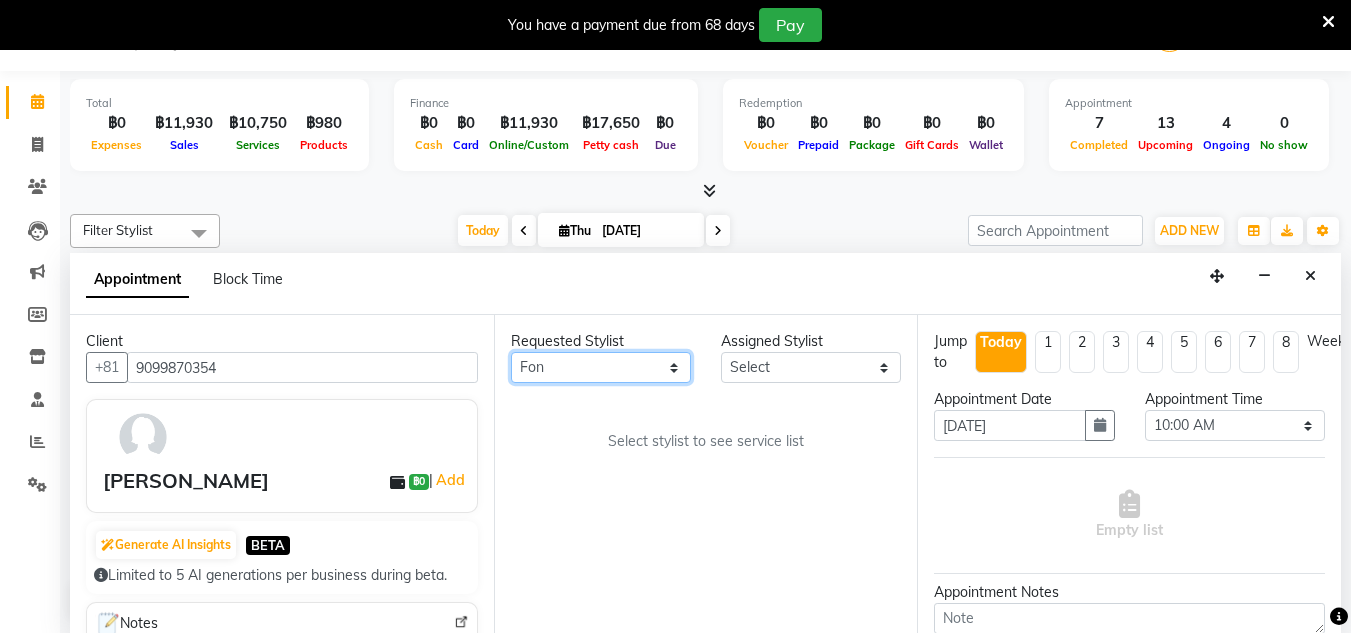 click on "Any Aon Apple   Boss [PERSON_NAME]  [PERSON_NAME]" at bounding box center [601, 367] 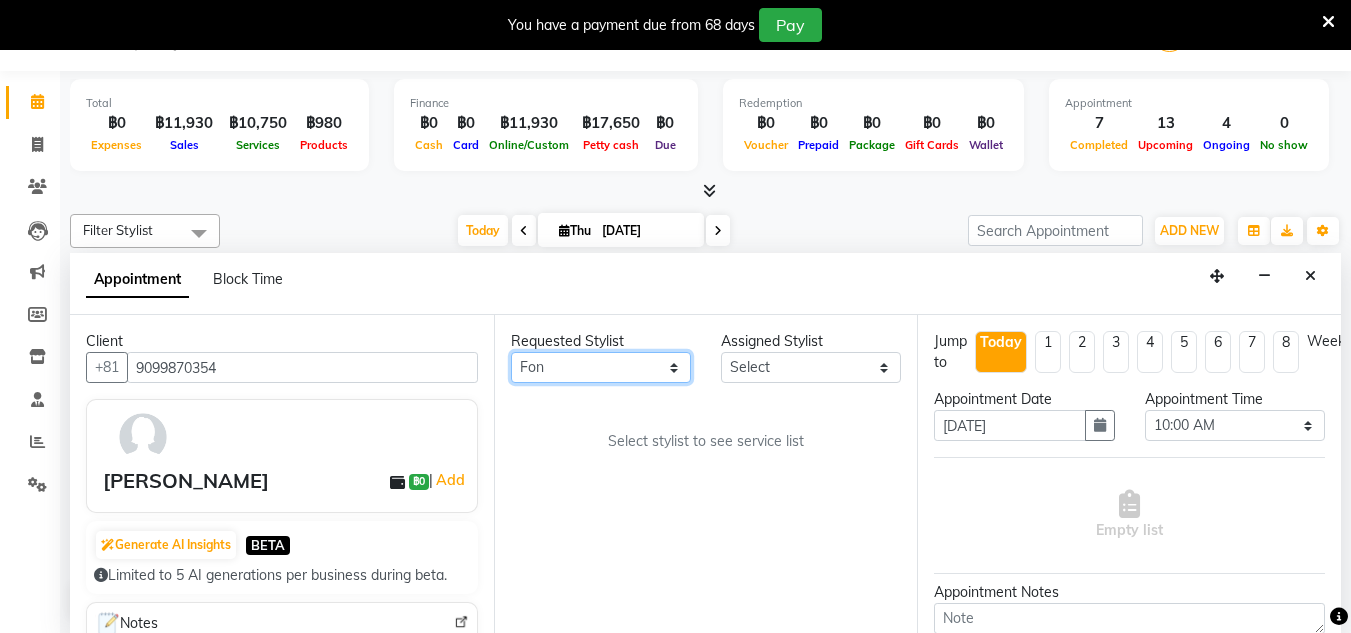 select on "56711" 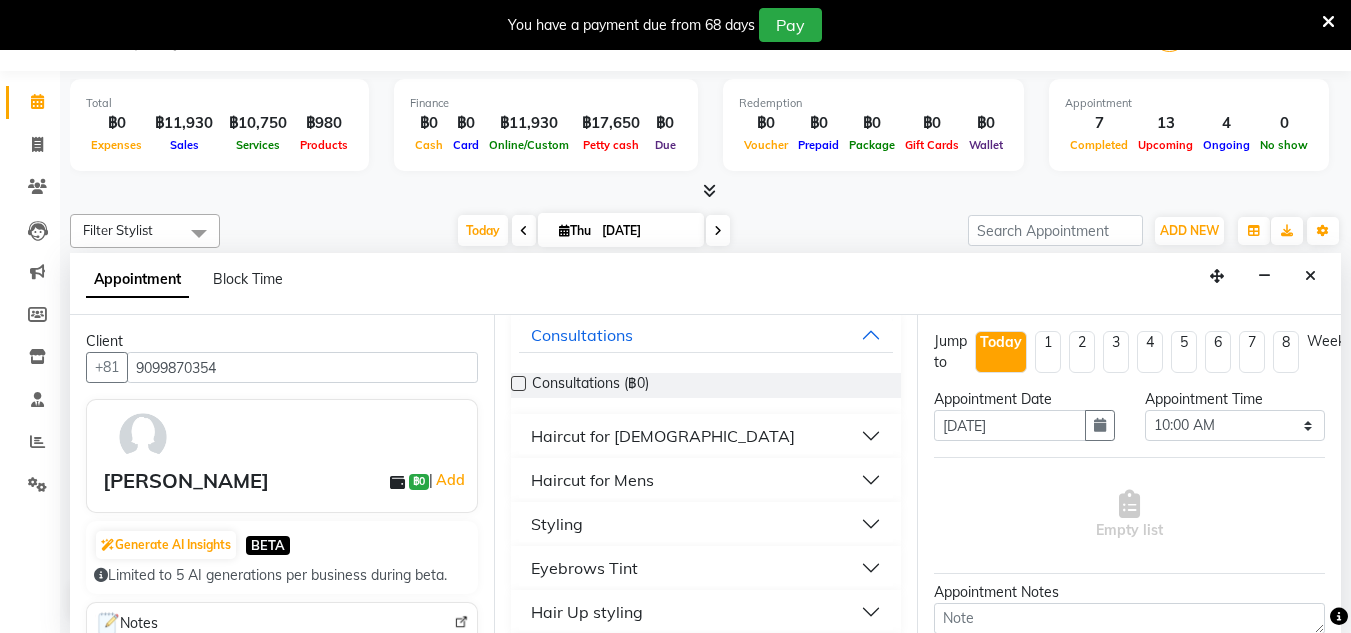 scroll, scrollTop: 126, scrollLeft: 0, axis: vertical 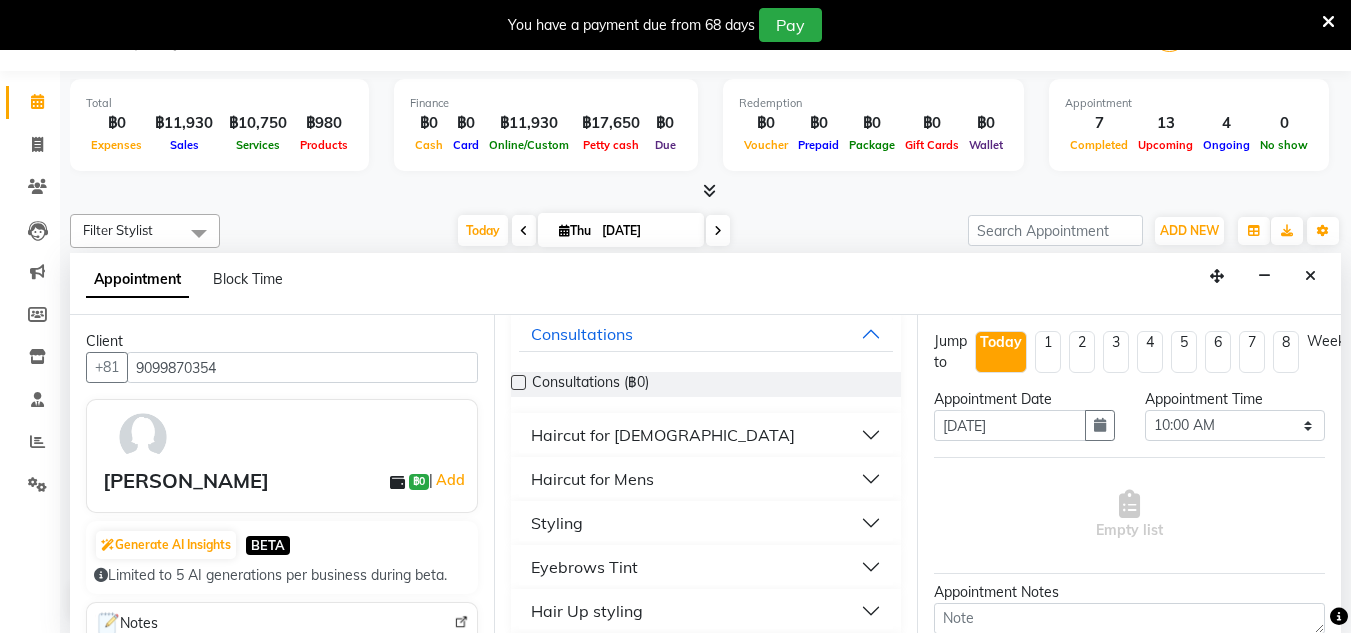 click on "Styling" at bounding box center [557, 523] 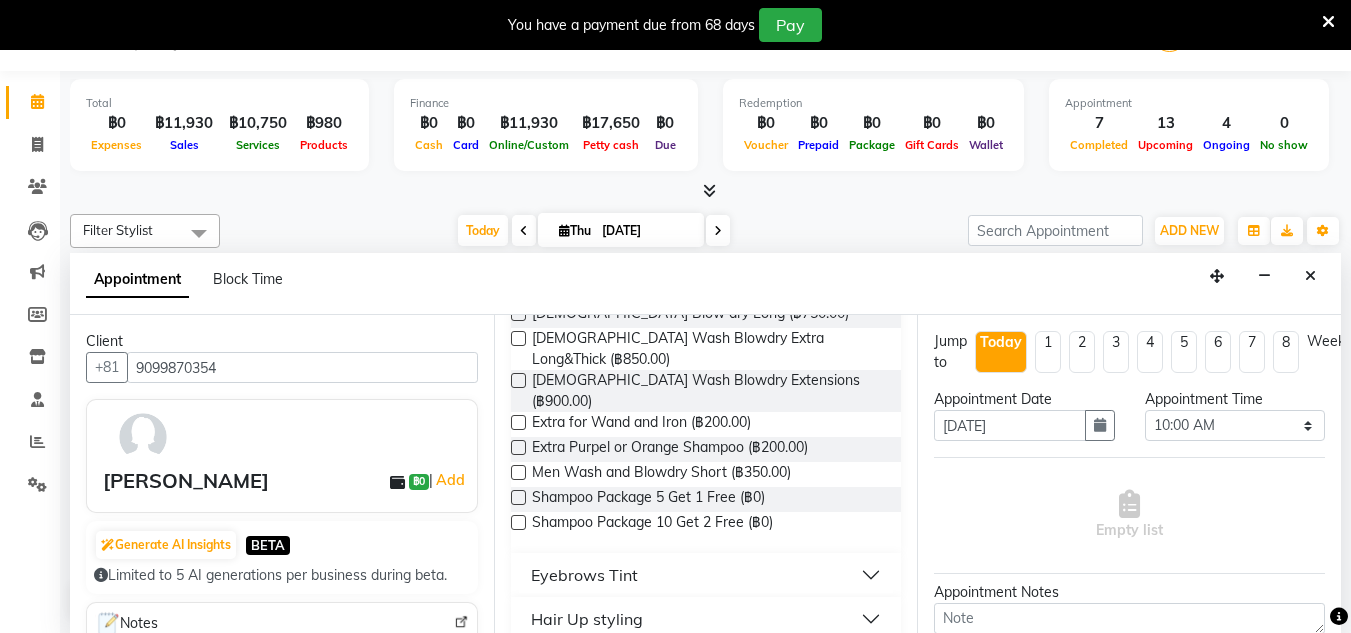 scroll, scrollTop: 435, scrollLeft: 0, axis: vertical 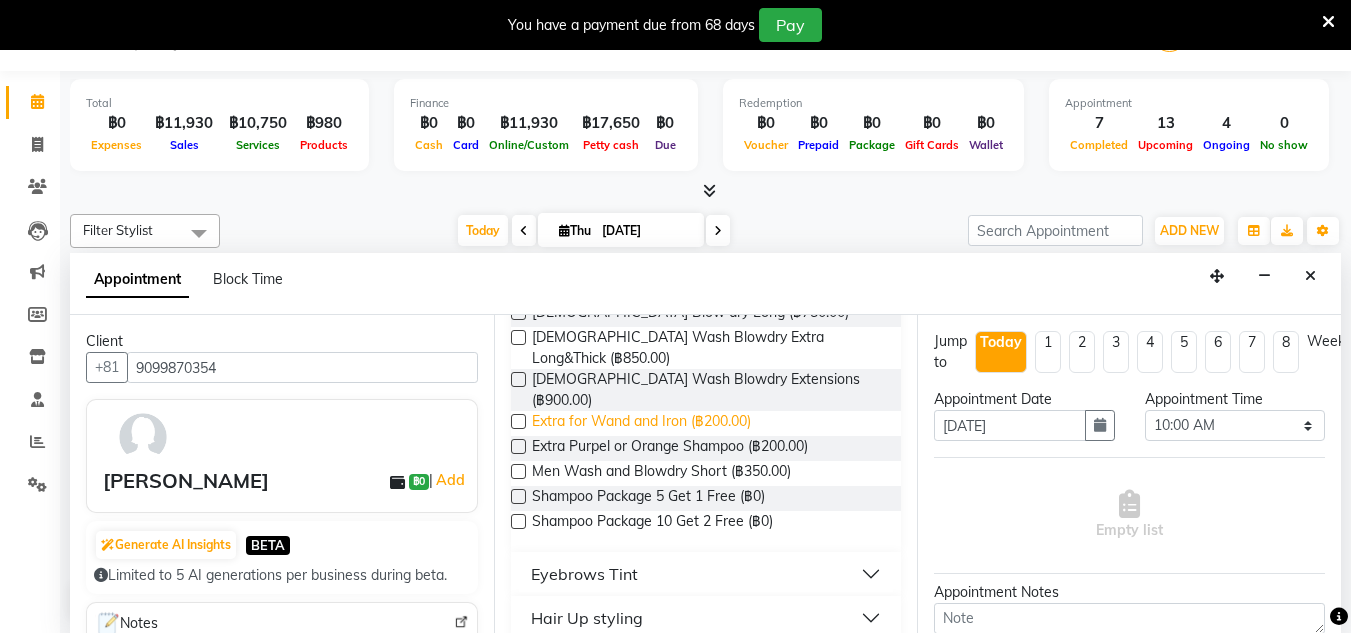 click on "Extra for Wand and Iron (฿200.00)" at bounding box center (641, 423) 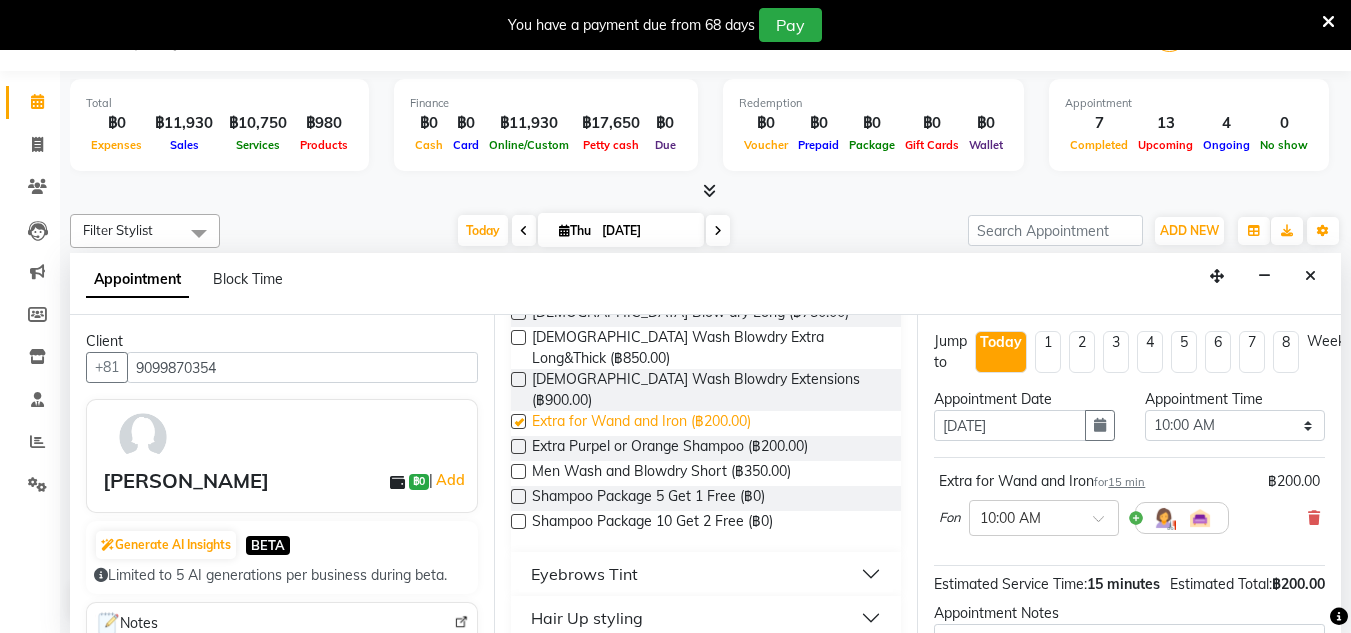 checkbox on "false" 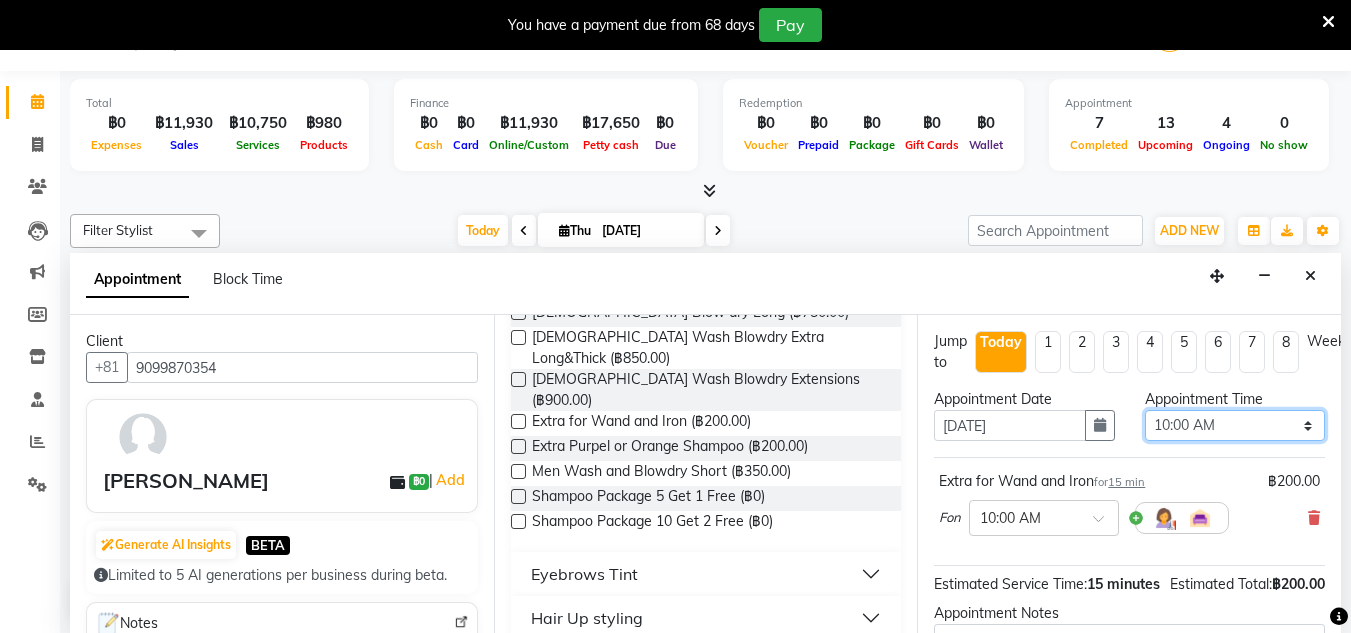 click on "Select 10:00 AM 10:05 AM 10:10 AM 10:15 AM 10:20 AM 10:25 AM 10:30 AM 10:35 AM 10:40 AM 10:45 AM 10:50 AM 10:55 AM 11:00 AM 11:05 AM 11:10 AM 11:15 AM 11:20 AM 11:25 AM 11:30 AM 11:35 AM 11:40 AM 11:45 AM 11:50 AM 11:55 AM 12:00 PM 12:05 PM 12:10 PM 12:15 PM 12:20 PM 12:25 PM 12:30 PM 12:35 PM 12:40 PM 12:45 PM 12:50 PM 12:55 PM 01:00 PM 01:05 PM 01:10 PM 01:15 PM 01:20 PM 01:25 PM 01:30 PM 01:35 PM 01:40 PM 01:45 PM 01:50 PM 01:55 PM 02:00 PM 02:05 PM 02:10 PM 02:15 PM 02:20 PM 02:25 PM 02:30 PM 02:35 PM 02:40 PM 02:45 PM 02:50 PM 02:55 PM 03:00 PM 03:05 PM 03:10 PM 03:15 PM 03:20 PM 03:25 PM 03:30 PM 03:35 PM 03:40 PM 03:45 PM 03:50 PM 03:55 PM 04:00 PM 04:05 PM 04:10 PM 04:15 PM 04:20 PM 04:25 PM 04:30 PM 04:35 PM 04:40 PM 04:45 PM 04:50 PM 04:55 PM 05:00 PM 05:05 PM 05:10 PM 05:15 PM 05:20 PM 05:25 PM 05:30 PM 05:35 PM 05:40 PM 05:45 PM 05:50 PM 05:55 PM 06:00 PM 06:05 PM 06:10 PM 06:15 PM 06:20 PM 06:25 PM 06:30 PM 06:35 PM 06:40 PM 06:45 PM 06:50 PM 06:55 PM 07:00 PM 07:05 PM 07:10 PM 07:15 PM 07:20 PM" at bounding box center [1235, 425] 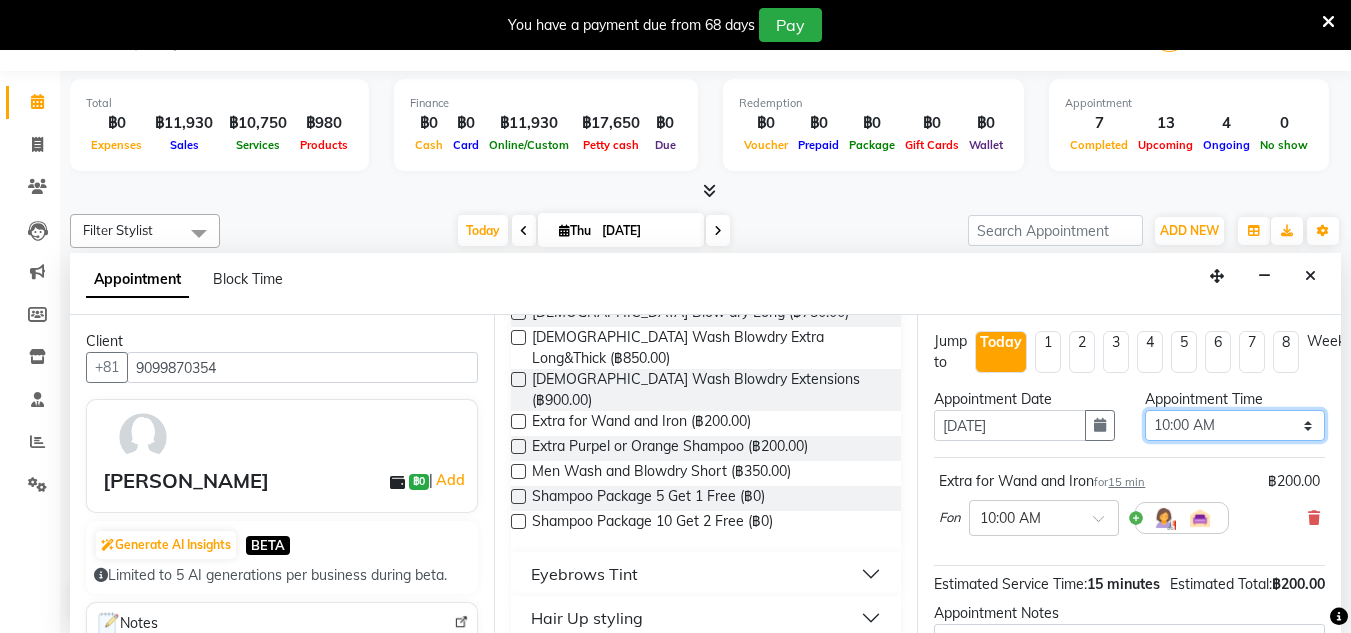 select on "960" 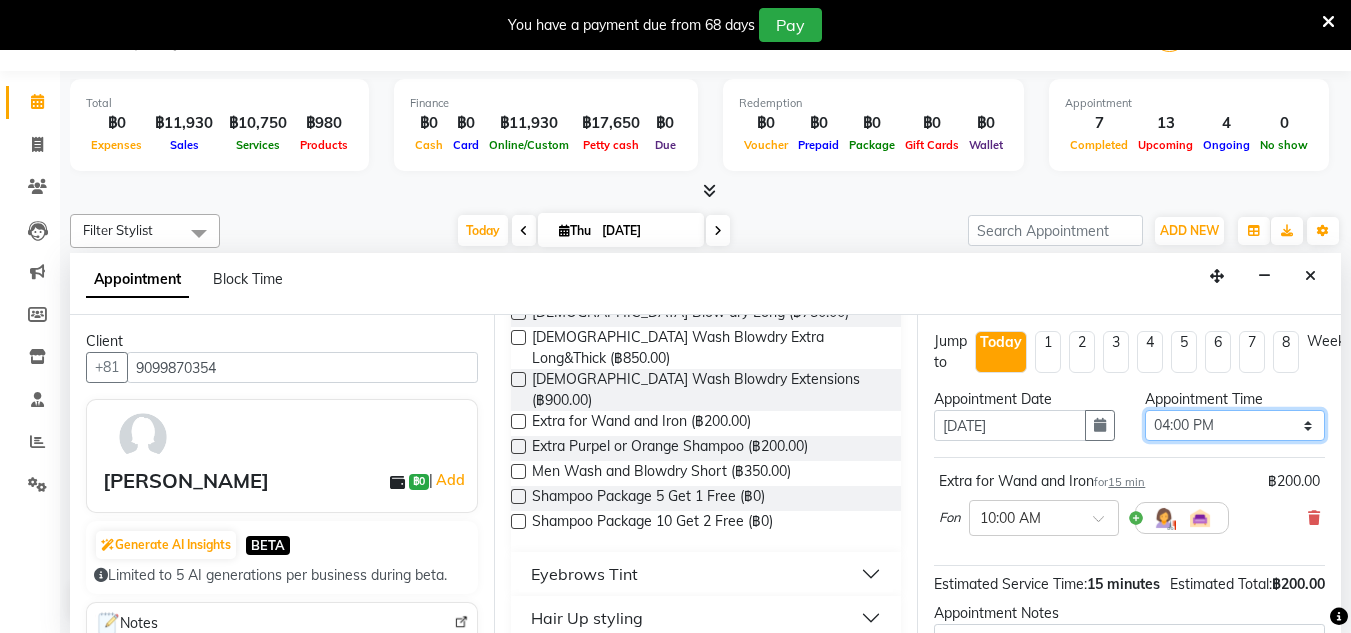 click on "Select 10:00 AM 10:05 AM 10:10 AM 10:15 AM 10:20 AM 10:25 AM 10:30 AM 10:35 AM 10:40 AM 10:45 AM 10:50 AM 10:55 AM 11:00 AM 11:05 AM 11:10 AM 11:15 AM 11:20 AM 11:25 AM 11:30 AM 11:35 AM 11:40 AM 11:45 AM 11:50 AM 11:55 AM 12:00 PM 12:05 PM 12:10 PM 12:15 PM 12:20 PM 12:25 PM 12:30 PM 12:35 PM 12:40 PM 12:45 PM 12:50 PM 12:55 PM 01:00 PM 01:05 PM 01:10 PM 01:15 PM 01:20 PM 01:25 PM 01:30 PM 01:35 PM 01:40 PM 01:45 PM 01:50 PM 01:55 PM 02:00 PM 02:05 PM 02:10 PM 02:15 PM 02:20 PM 02:25 PM 02:30 PM 02:35 PM 02:40 PM 02:45 PM 02:50 PM 02:55 PM 03:00 PM 03:05 PM 03:10 PM 03:15 PM 03:20 PM 03:25 PM 03:30 PM 03:35 PM 03:40 PM 03:45 PM 03:50 PM 03:55 PM 04:00 PM 04:05 PM 04:10 PM 04:15 PM 04:20 PM 04:25 PM 04:30 PM 04:35 PM 04:40 PM 04:45 PM 04:50 PM 04:55 PM 05:00 PM 05:05 PM 05:10 PM 05:15 PM 05:20 PM 05:25 PM 05:30 PM 05:35 PM 05:40 PM 05:45 PM 05:50 PM 05:55 PM 06:00 PM 06:05 PM 06:10 PM 06:15 PM 06:20 PM 06:25 PM 06:30 PM 06:35 PM 06:40 PM 06:45 PM 06:50 PM 06:55 PM 07:00 PM 07:05 PM 07:10 PM 07:15 PM 07:20 PM" at bounding box center [1235, 425] 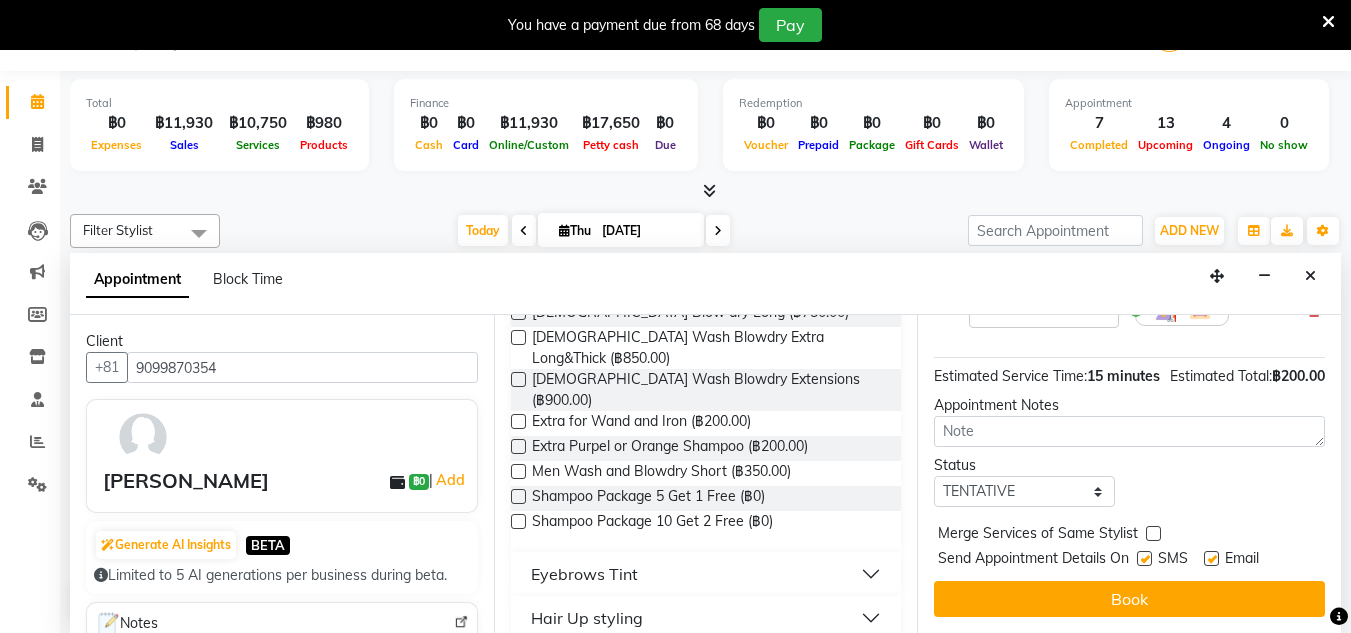 scroll, scrollTop: 222, scrollLeft: 0, axis: vertical 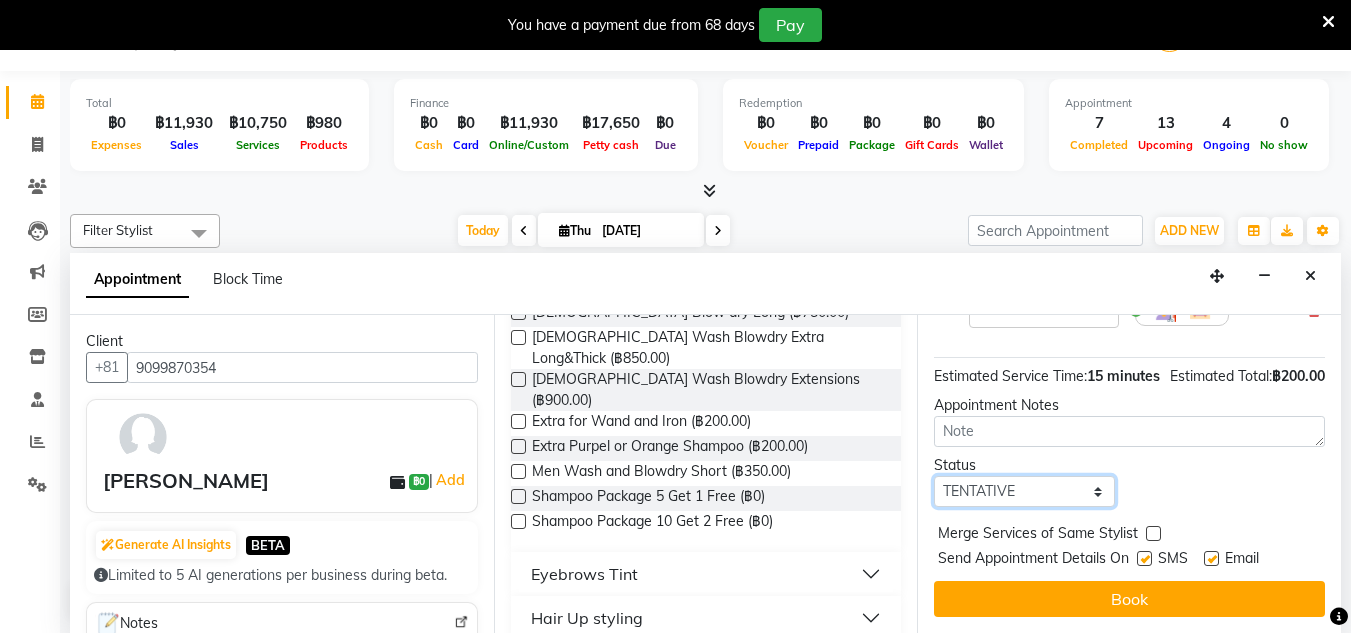 click on "Select TENTATIVE CONFIRM CHECK-IN UPCOMING" at bounding box center [1024, 491] 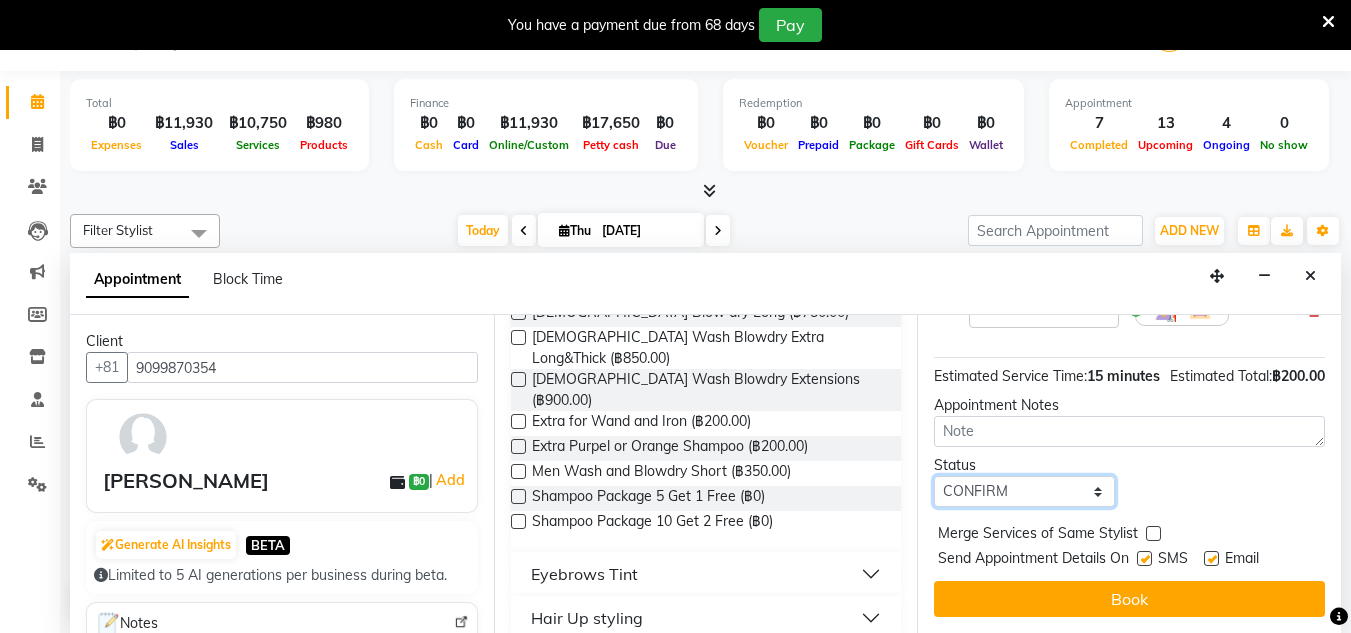 click on "Select TENTATIVE CONFIRM CHECK-IN UPCOMING" at bounding box center (1024, 491) 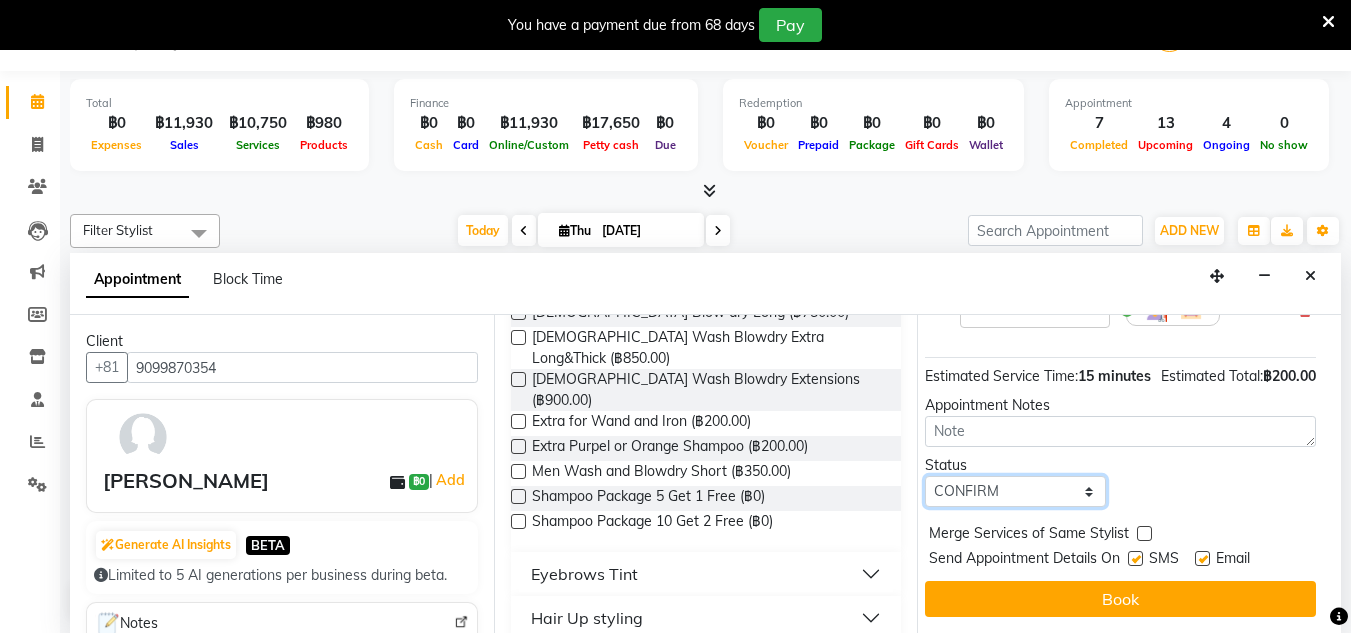 scroll, scrollTop: 244, scrollLeft: 10, axis: both 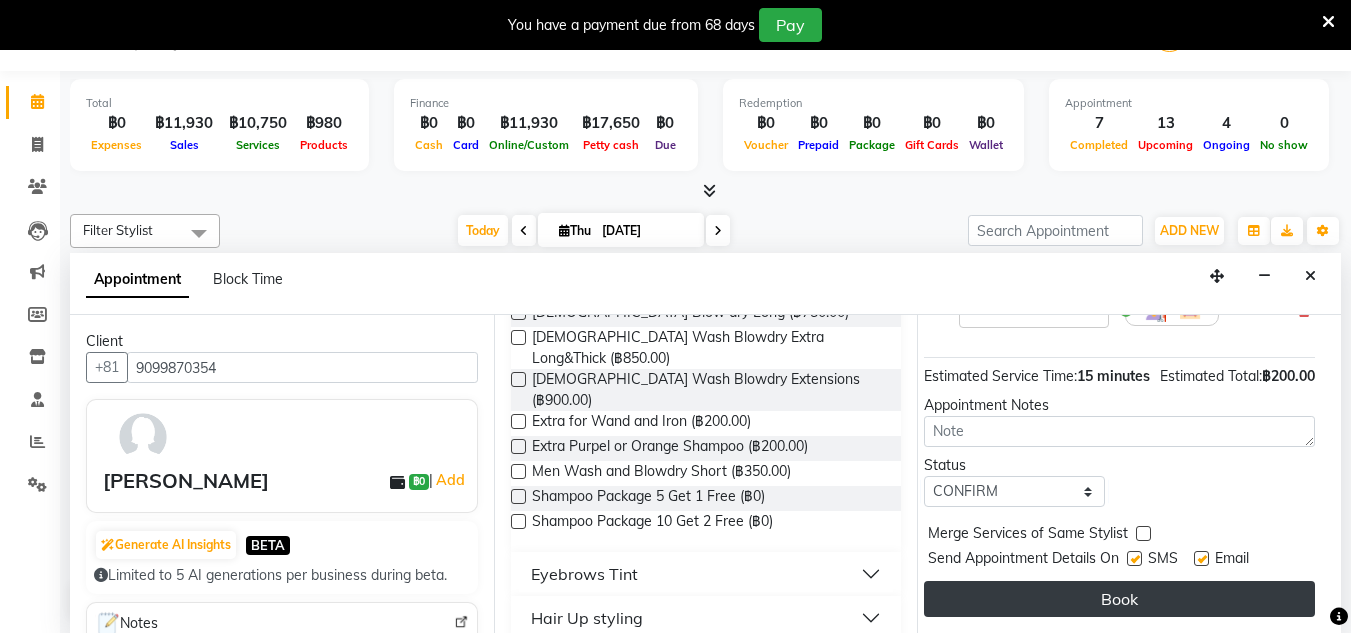click on "Book" at bounding box center [1119, 599] 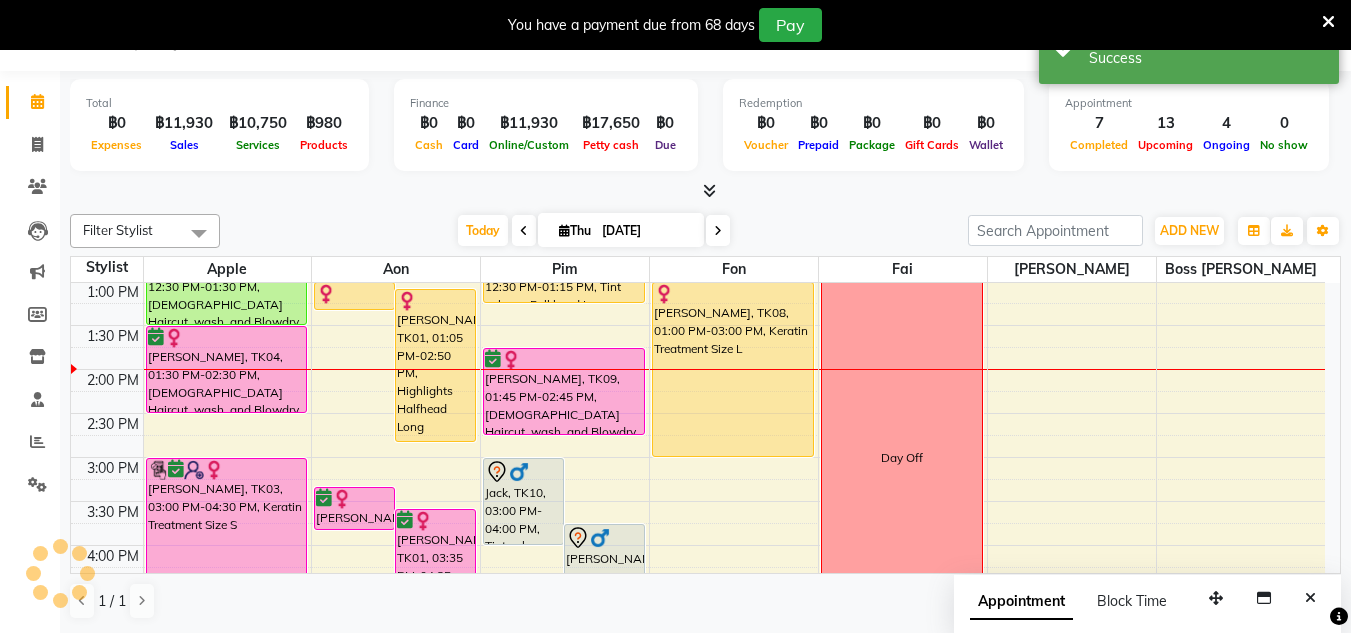scroll, scrollTop: 0, scrollLeft: 0, axis: both 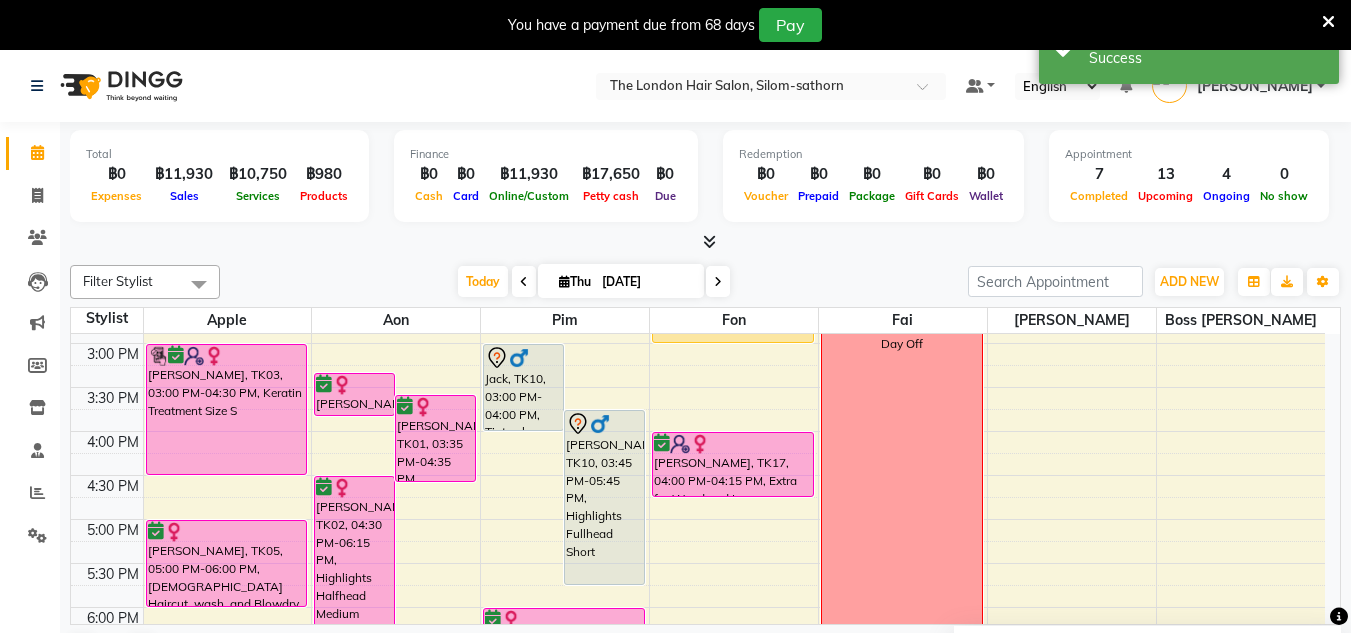 drag, startPoint x: 726, startPoint y: 454, endPoint x: 725, endPoint y: 515, distance: 61.008198 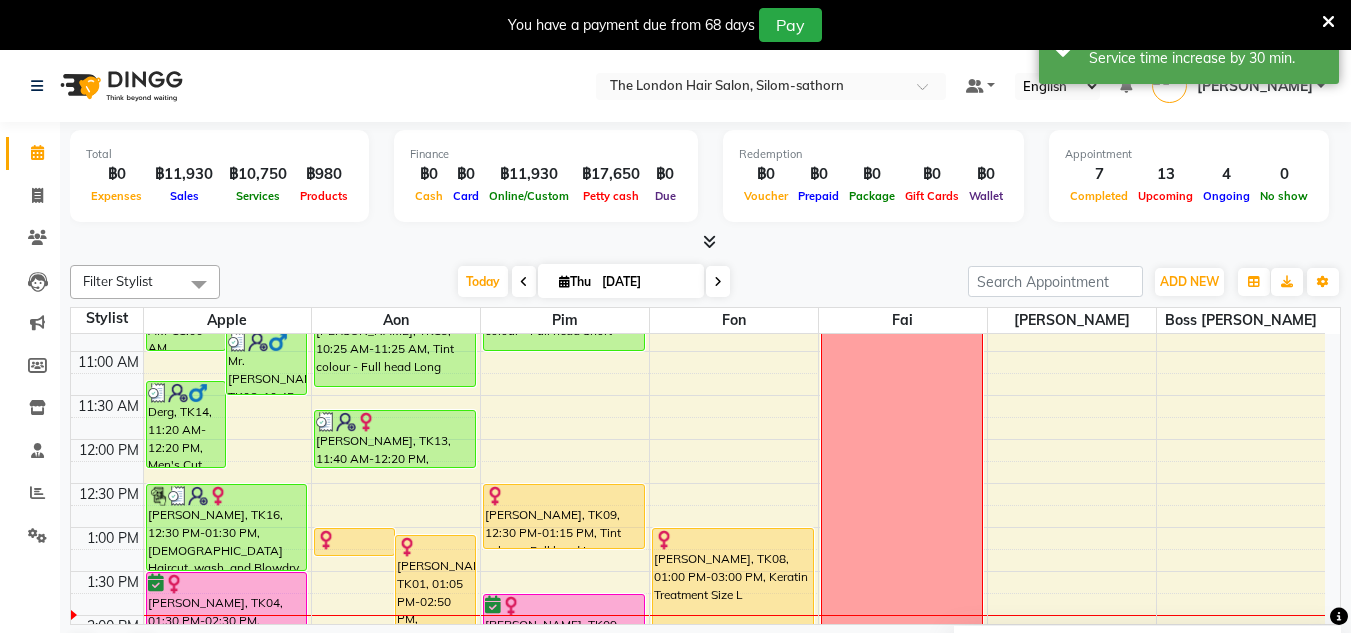 scroll, scrollTop: 157, scrollLeft: 0, axis: vertical 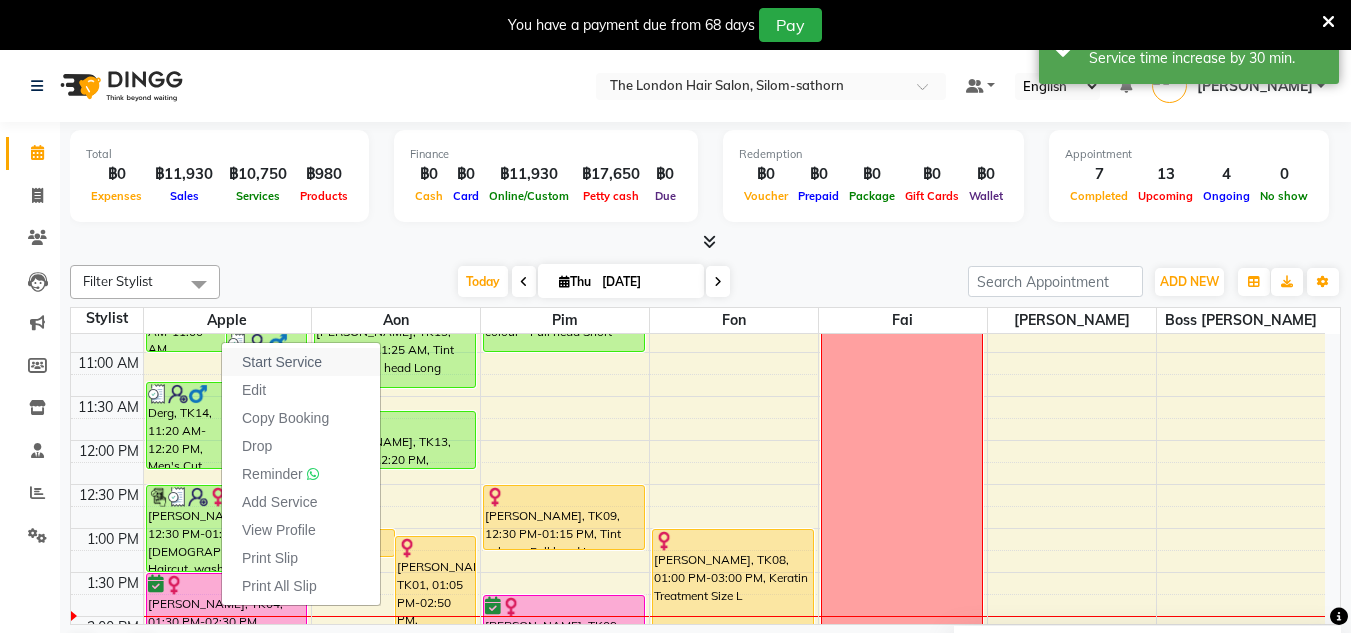click on "Start Service" at bounding box center (301, 362) 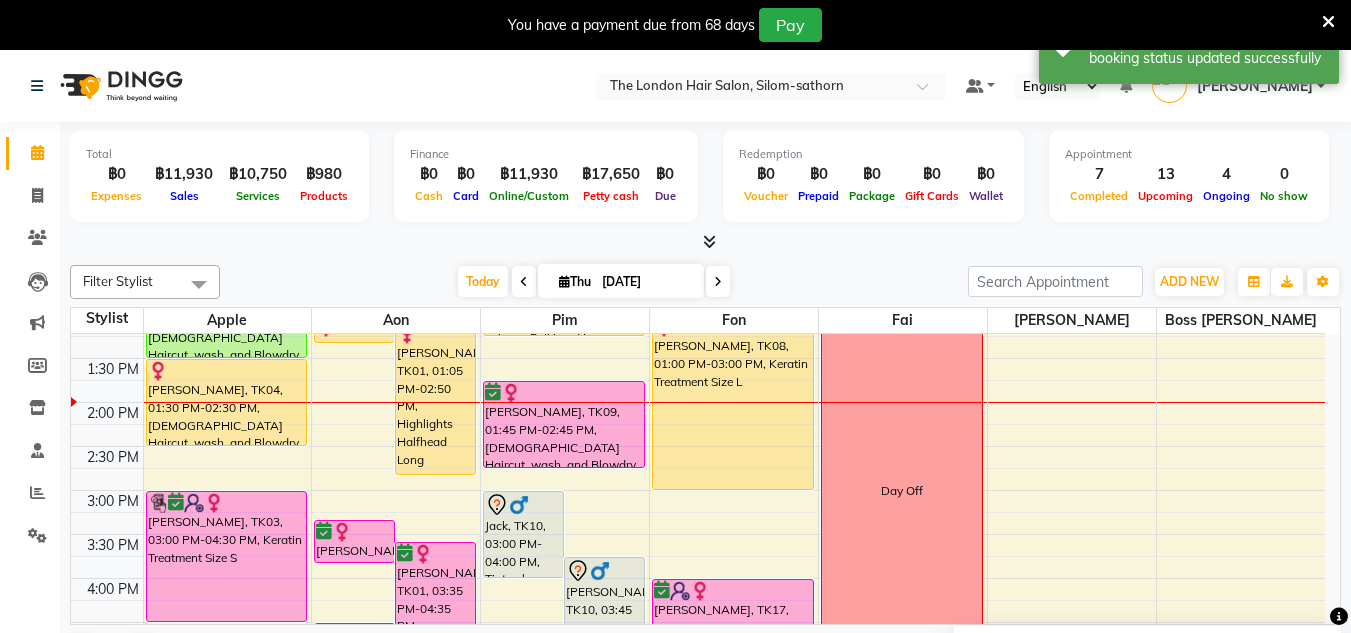 scroll, scrollTop: 388, scrollLeft: 0, axis: vertical 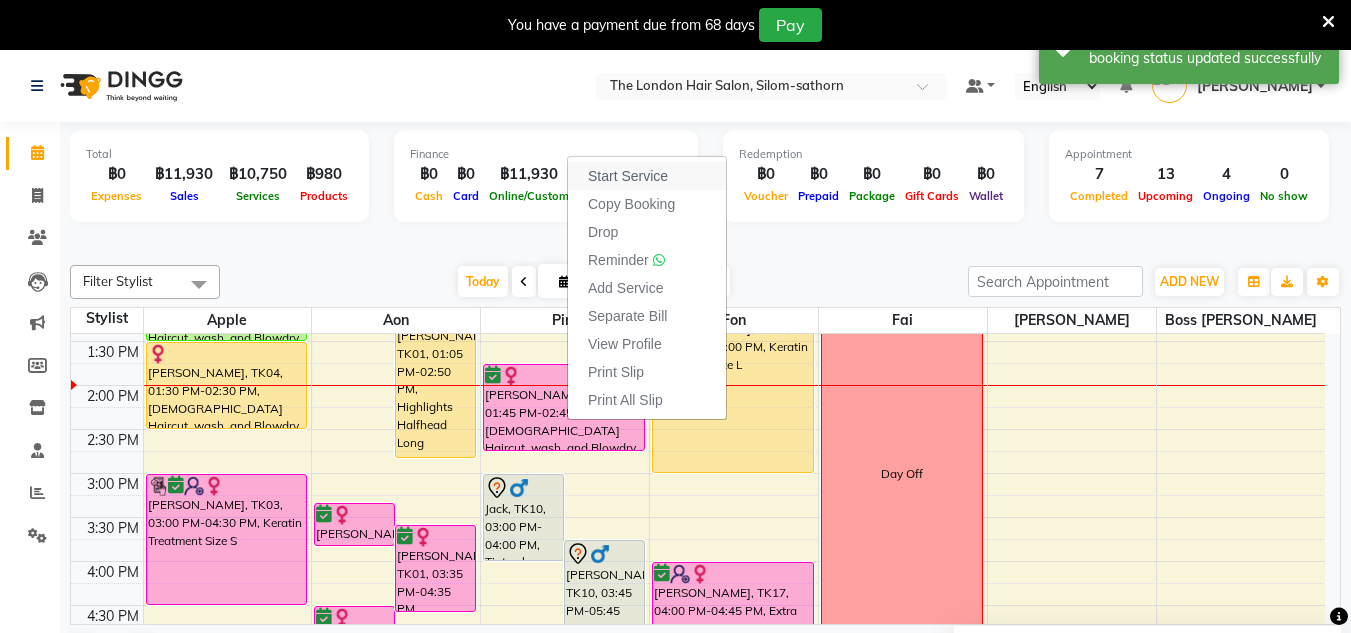 click on "Start Service" at bounding box center [628, 176] 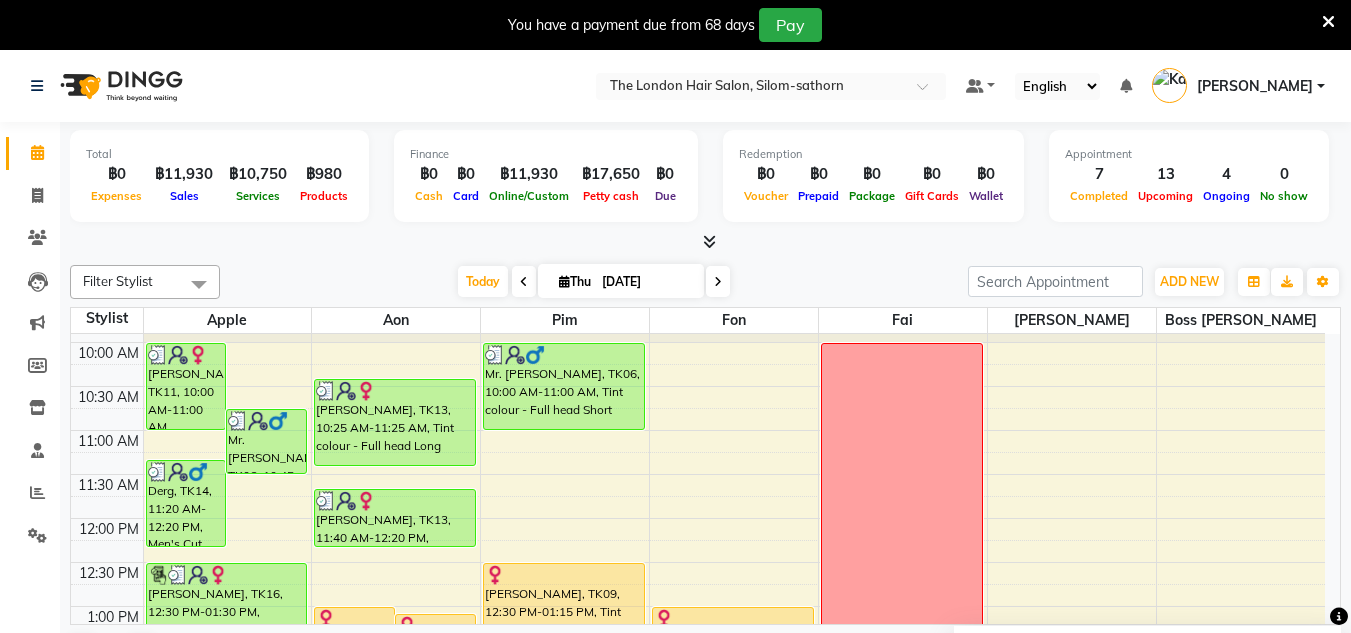scroll, scrollTop: 80, scrollLeft: 0, axis: vertical 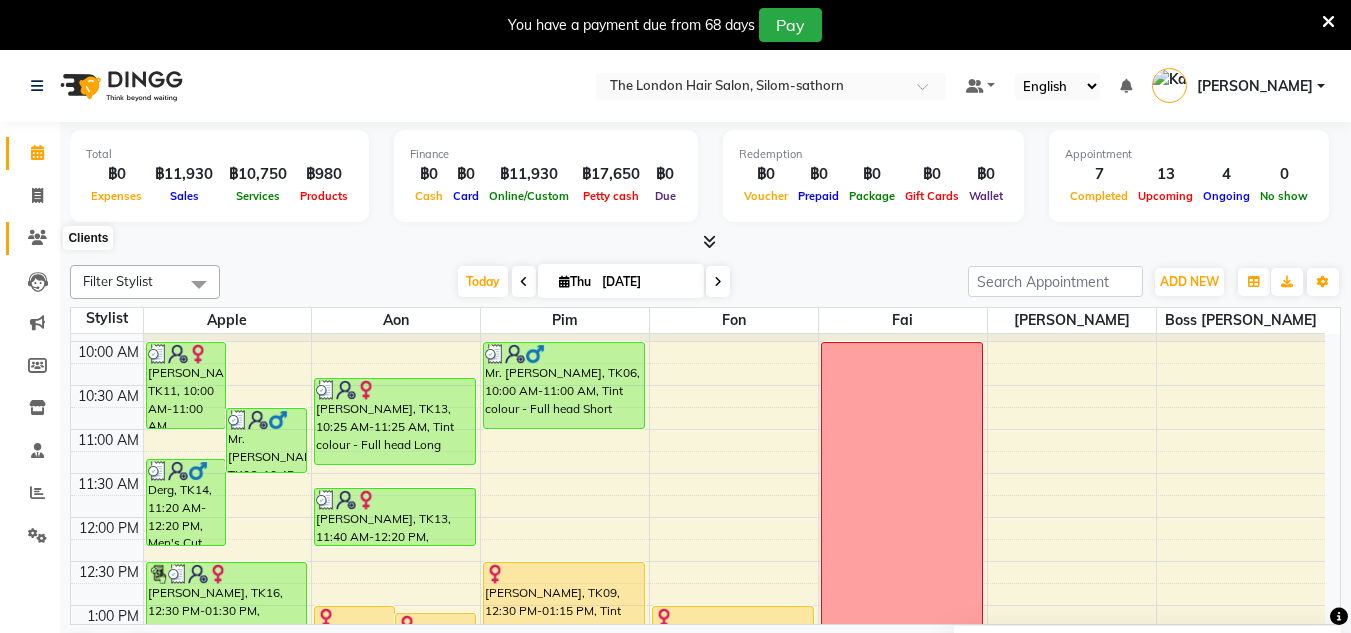click 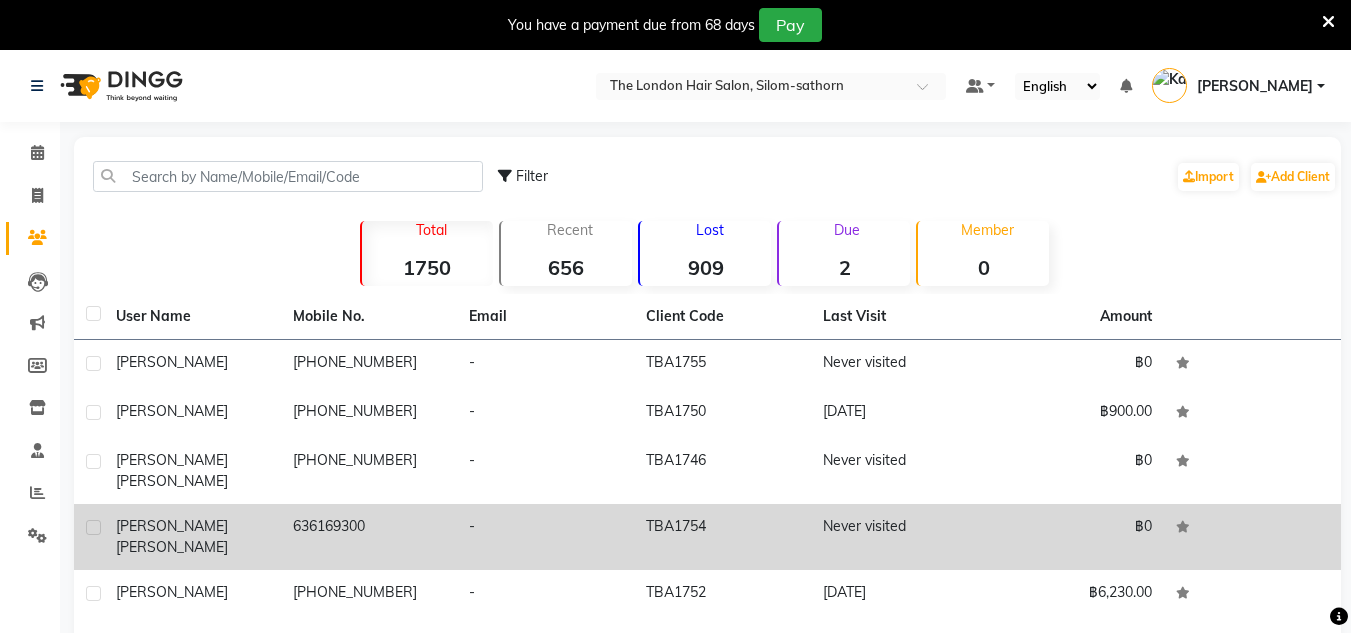 scroll, scrollTop: 283, scrollLeft: 0, axis: vertical 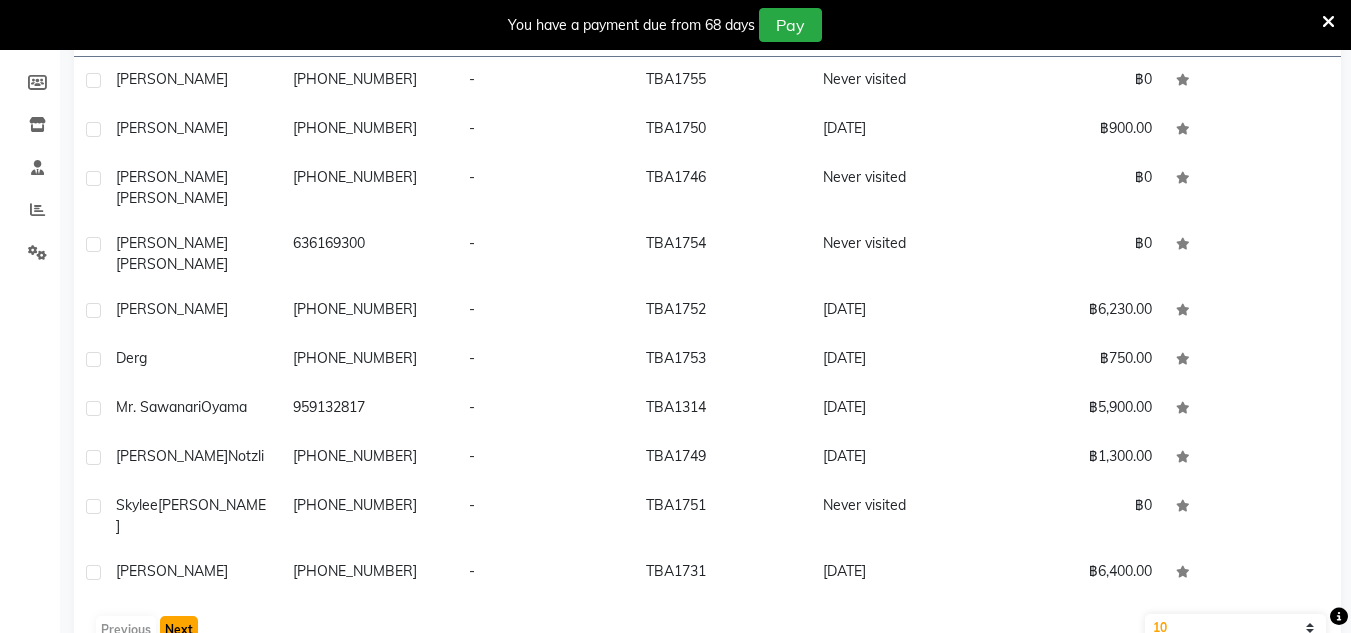 click on "Next" 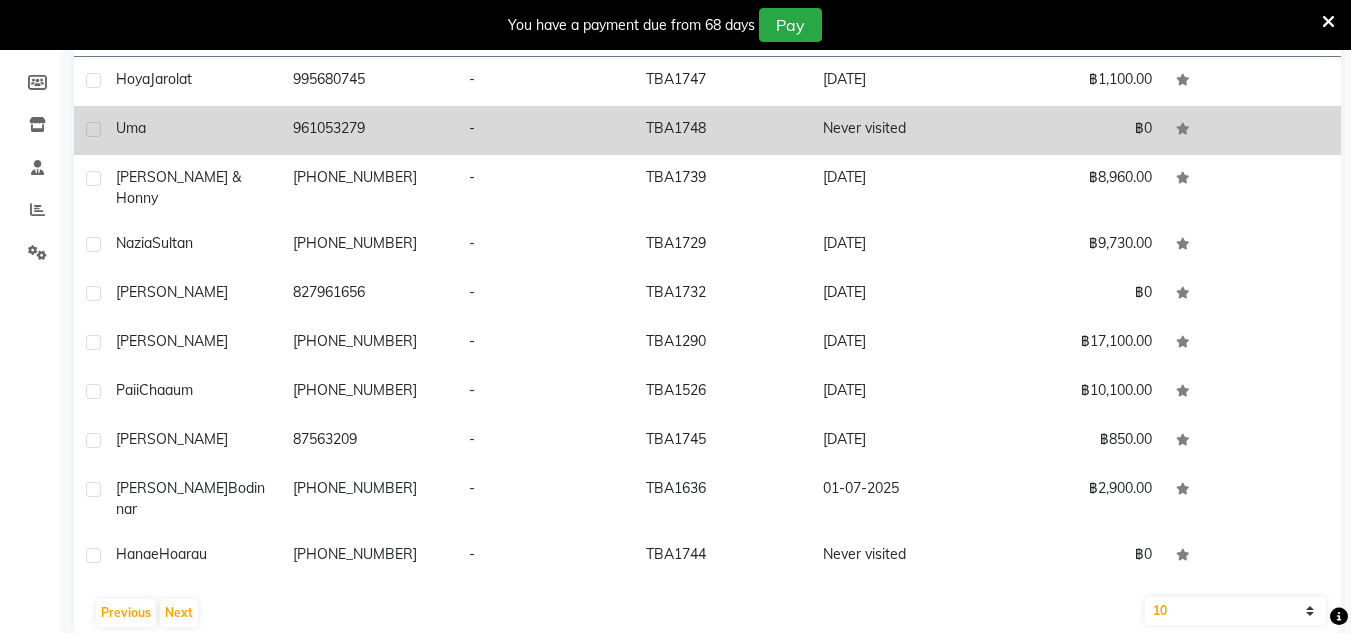 click on "961053279" 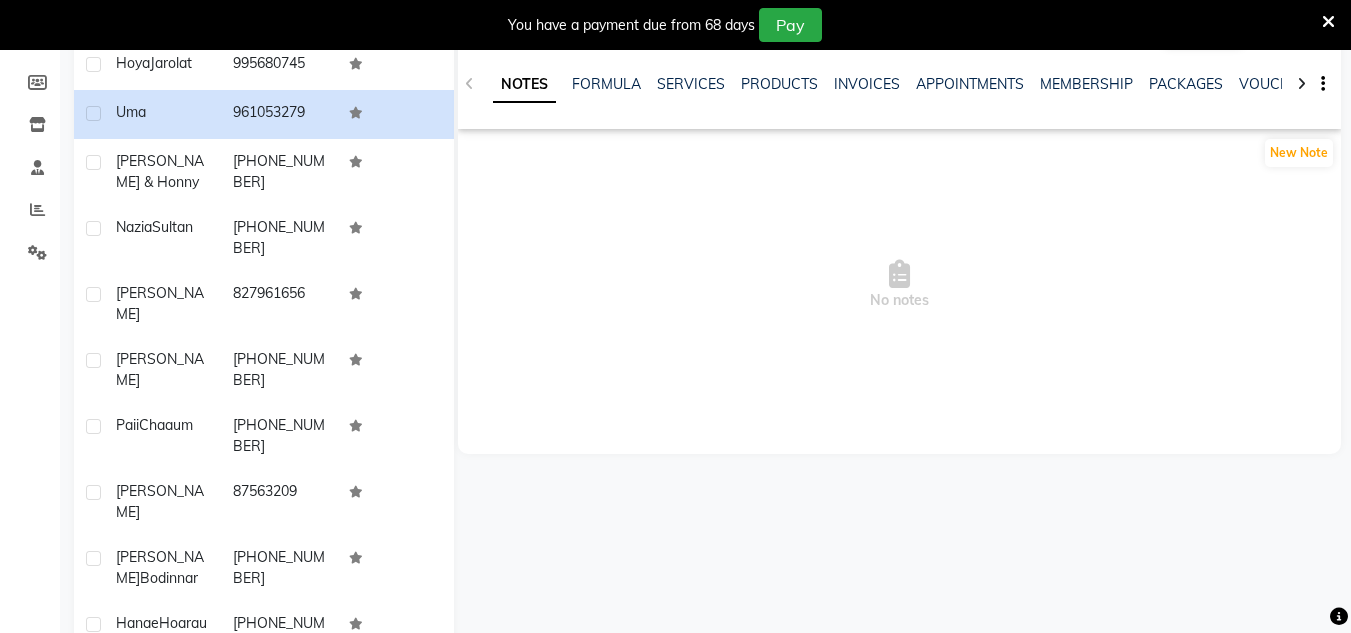 scroll, scrollTop: 0, scrollLeft: 0, axis: both 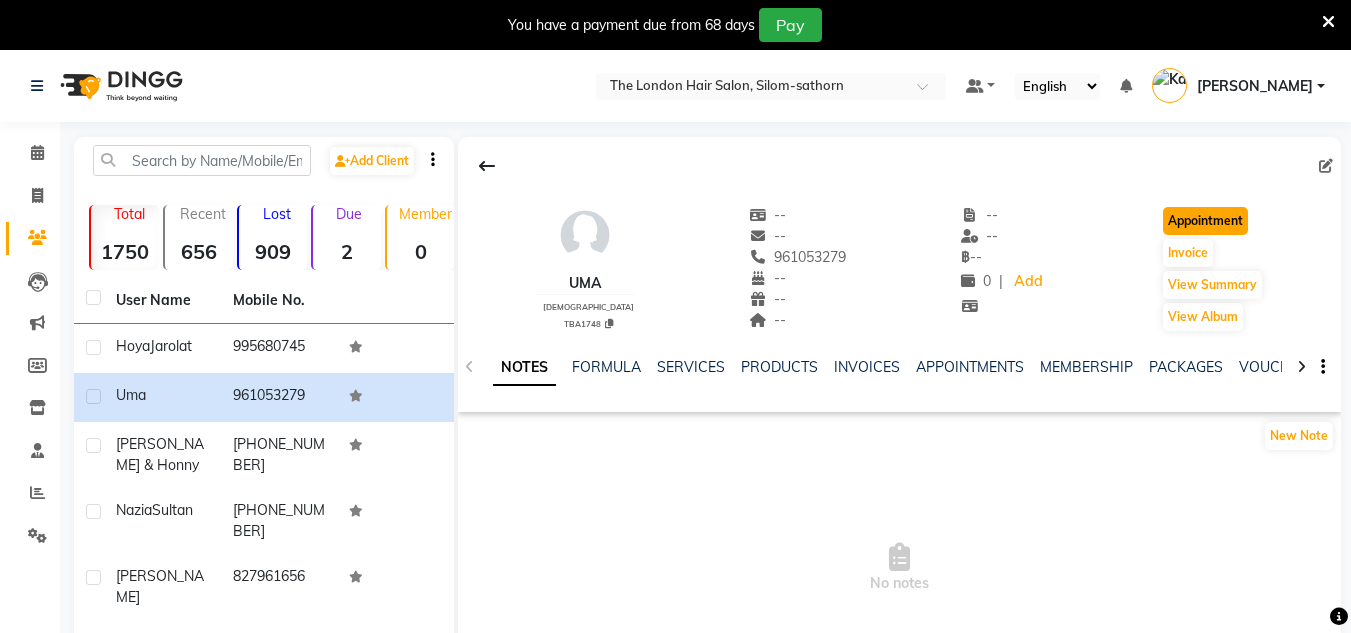 click on "Appointment" 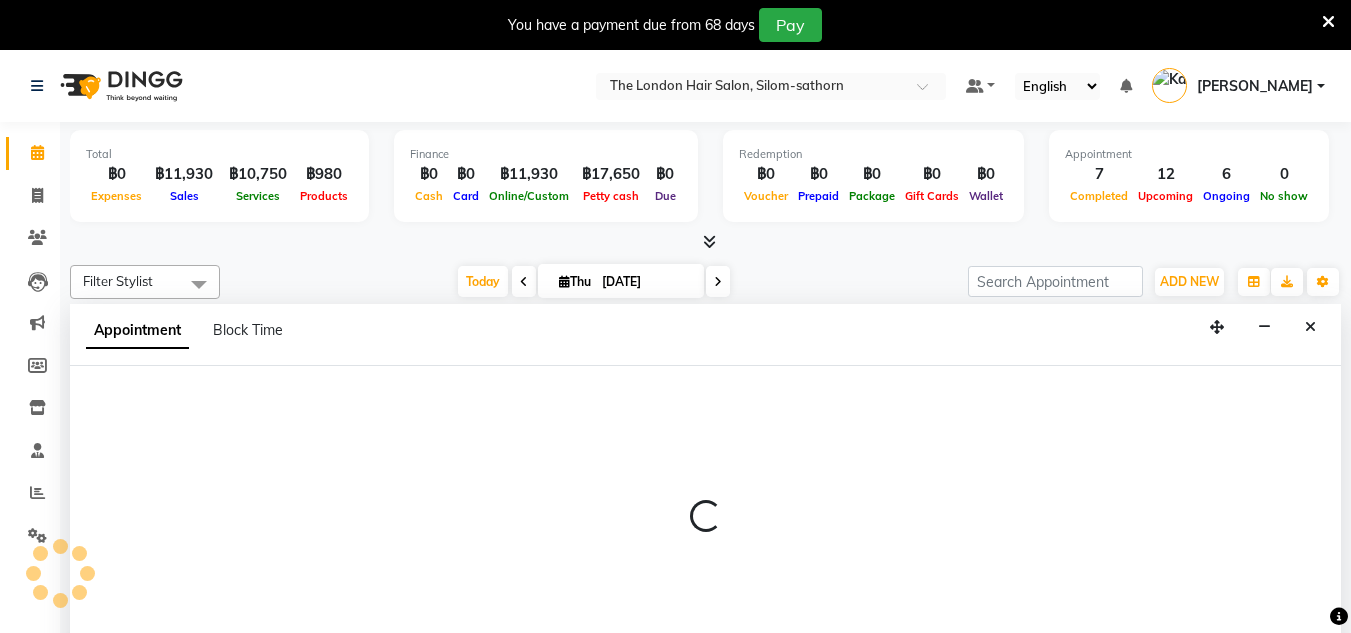 scroll, scrollTop: 0, scrollLeft: 0, axis: both 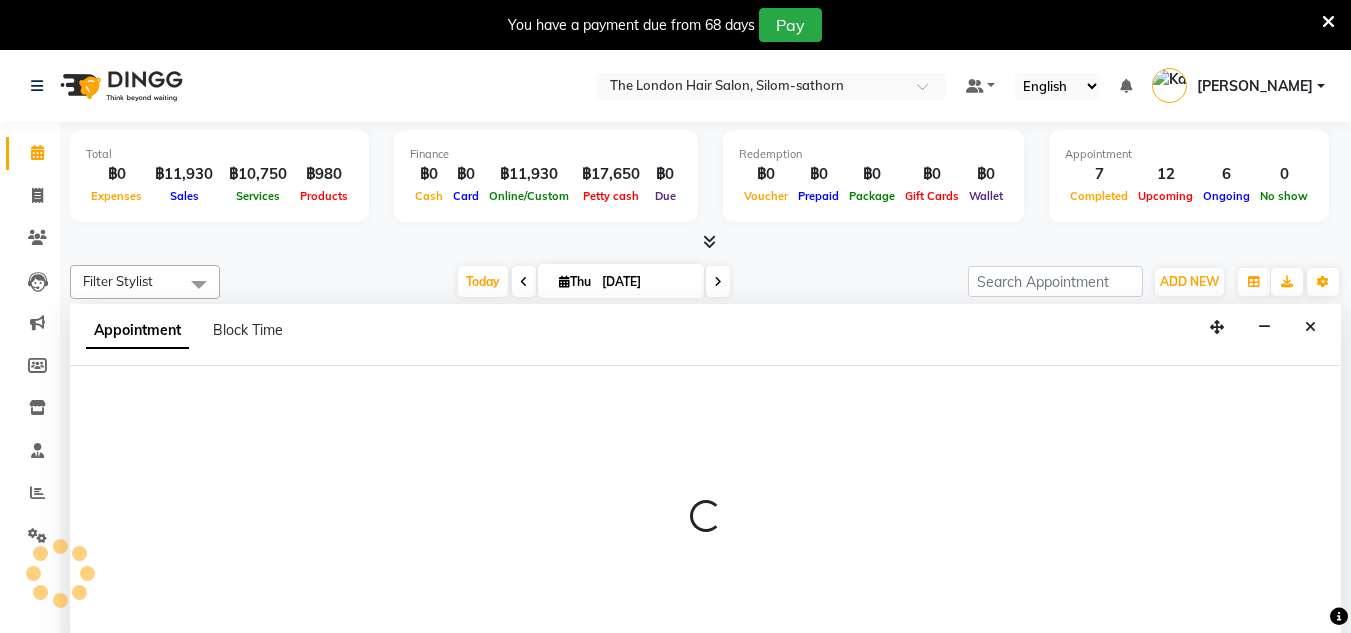 select on "tentative" 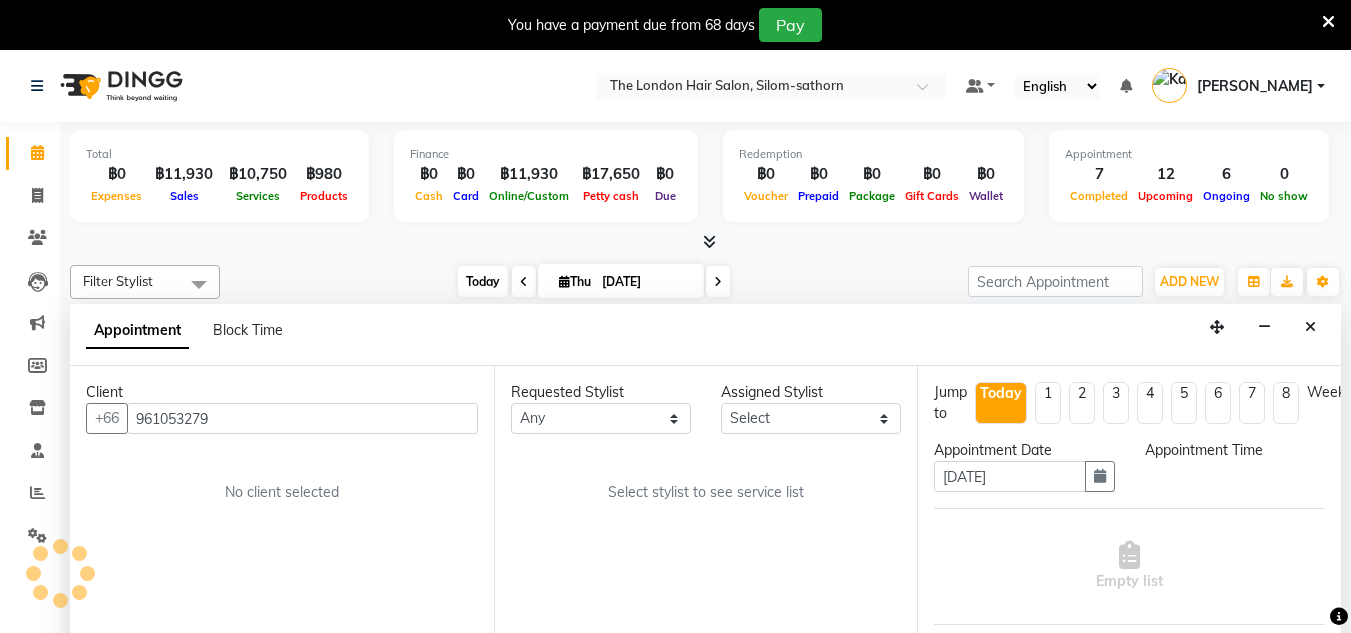 scroll, scrollTop: 51, scrollLeft: 0, axis: vertical 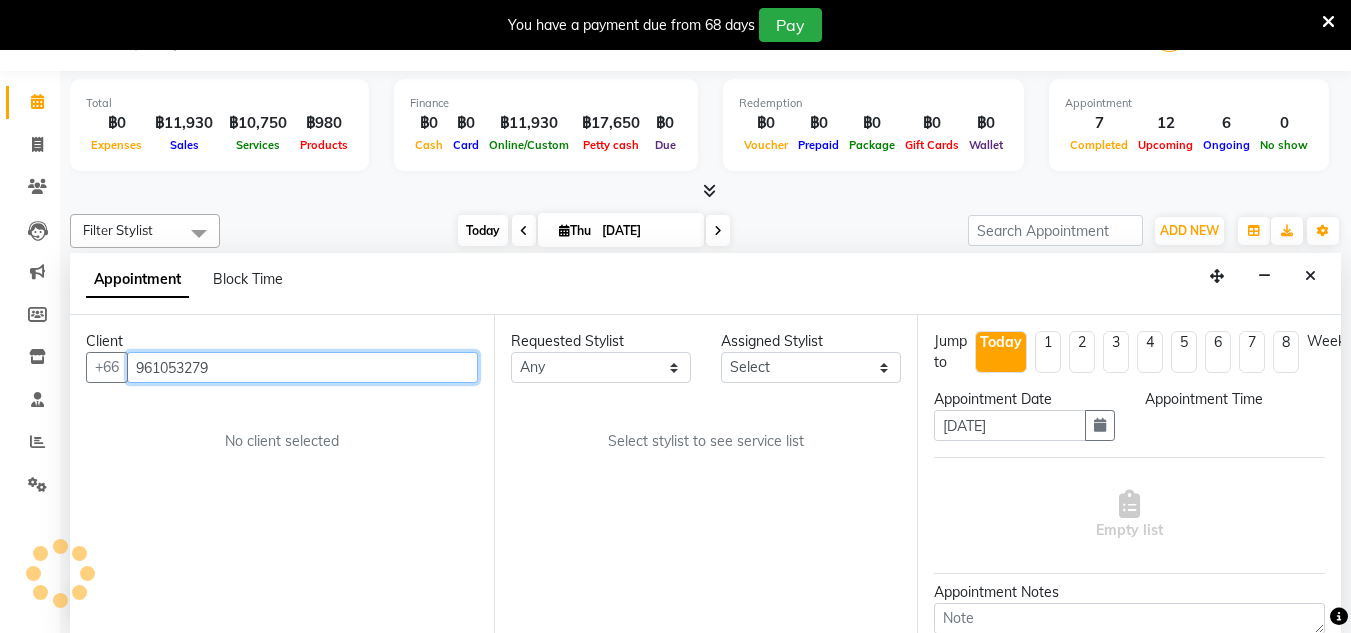 select on "600" 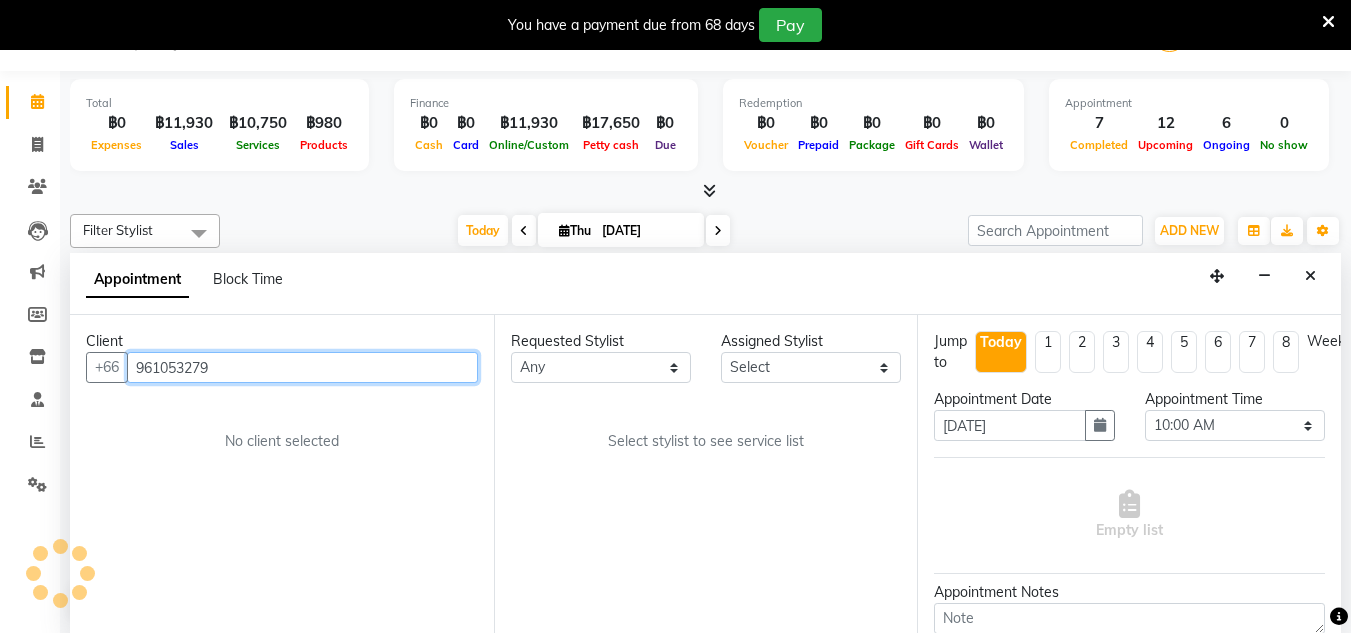scroll, scrollTop: 441, scrollLeft: 0, axis: vertical 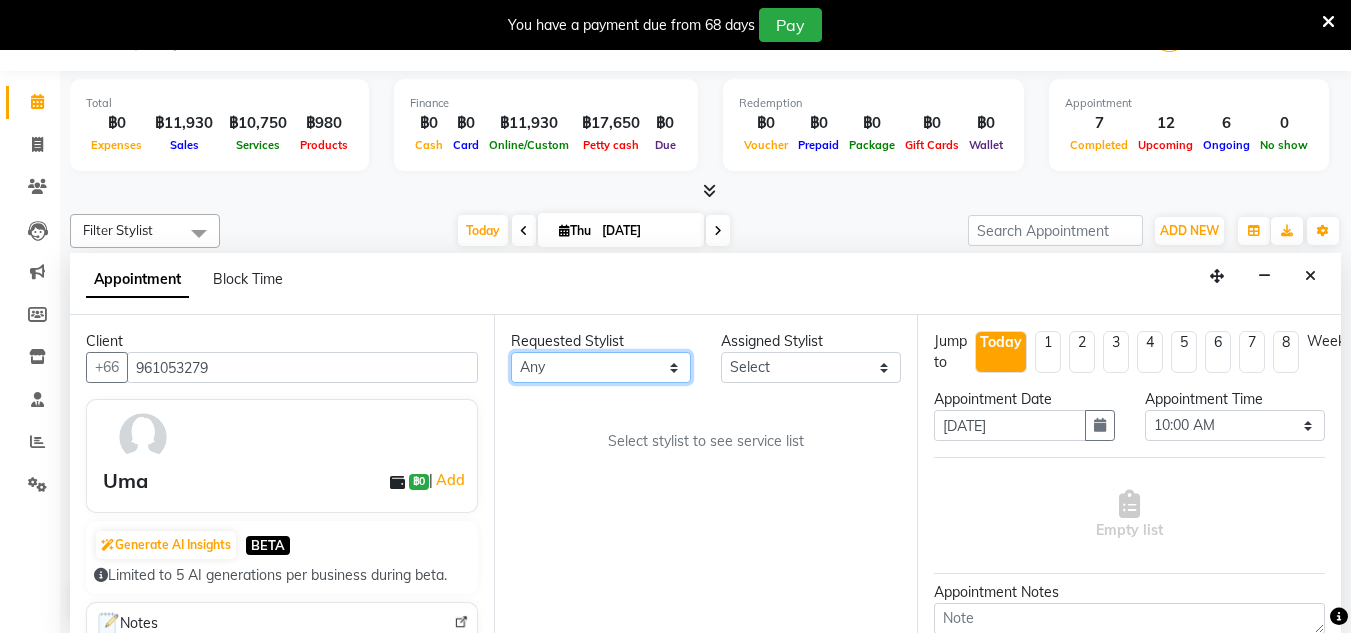 click on "Any Aon Apple   Boss [PERSON_NAME]  [PERSON_NAME]" at bounding box center [601, 367] 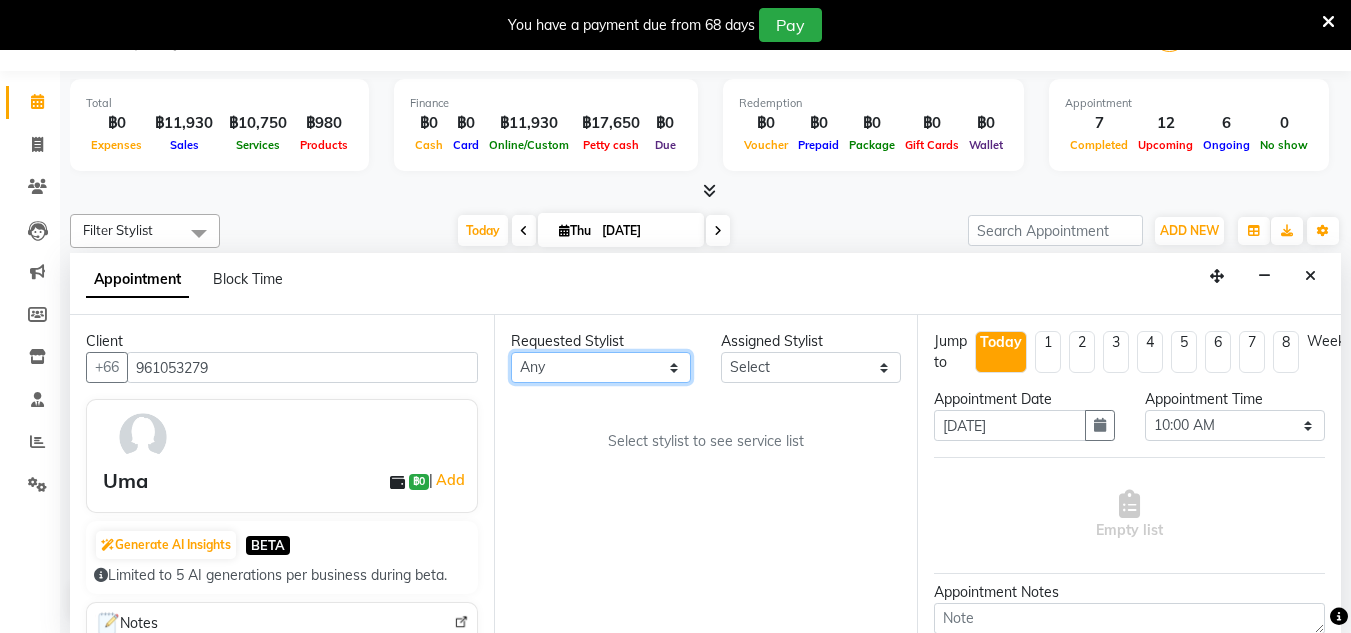 select on "65351" 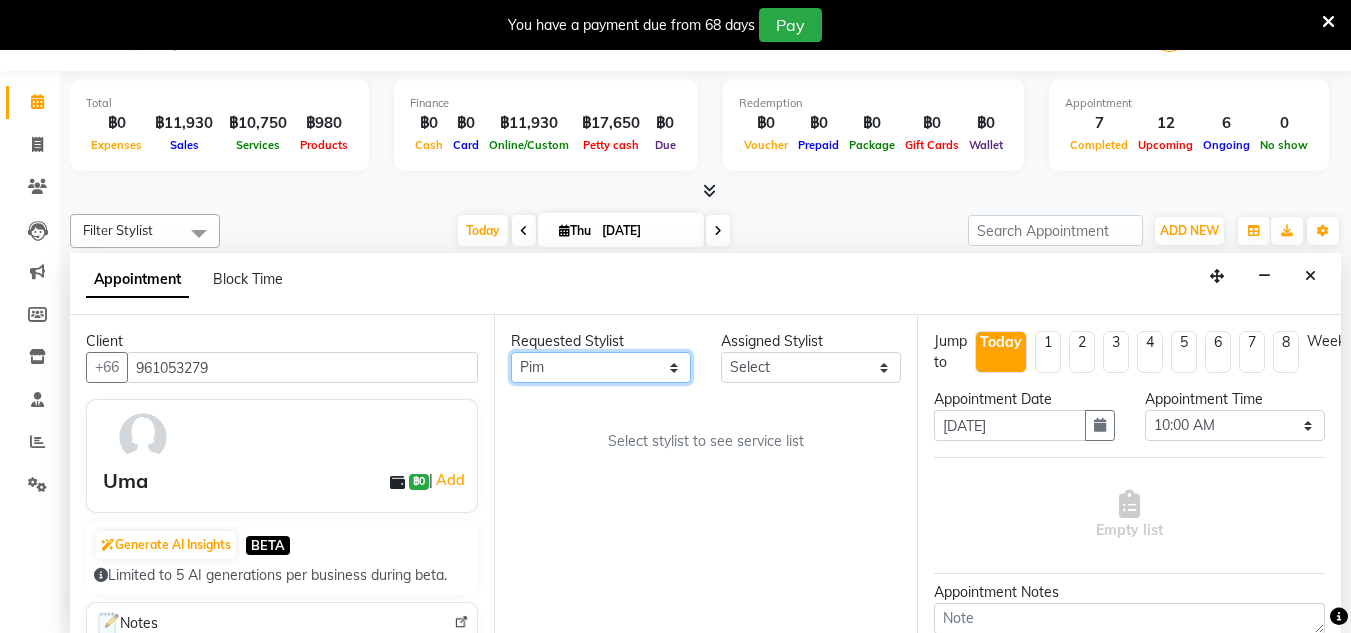 click on "Any Aon Apple   Boss [PERSON_NAME]  [PERSON_NAME]" at bounding box center (601, 367) 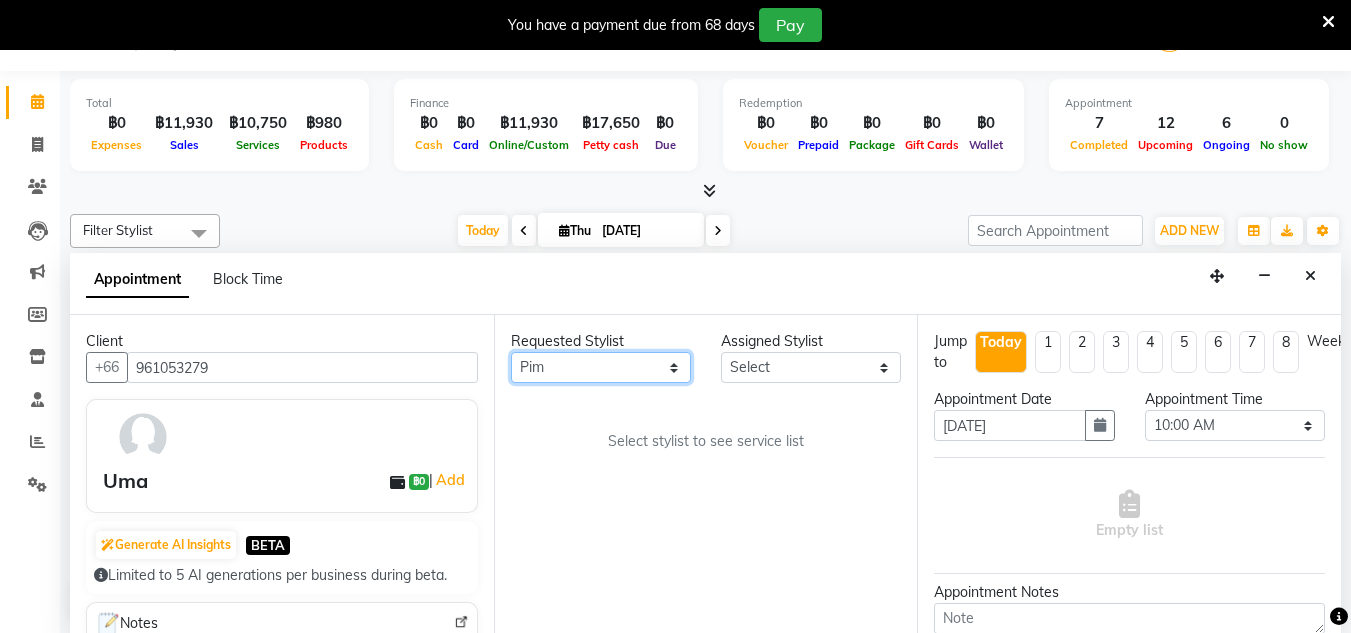 select on "65351" 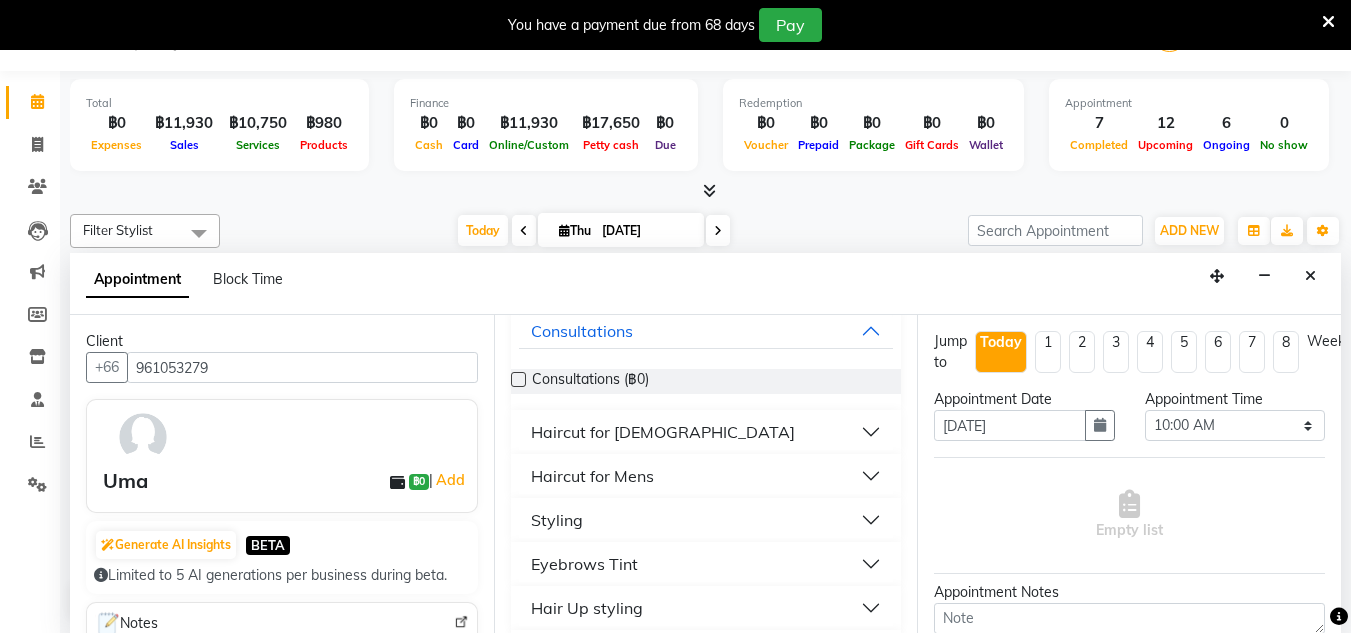scroll, scrollTop: 138, scrollLeft: 0, axis: vertical 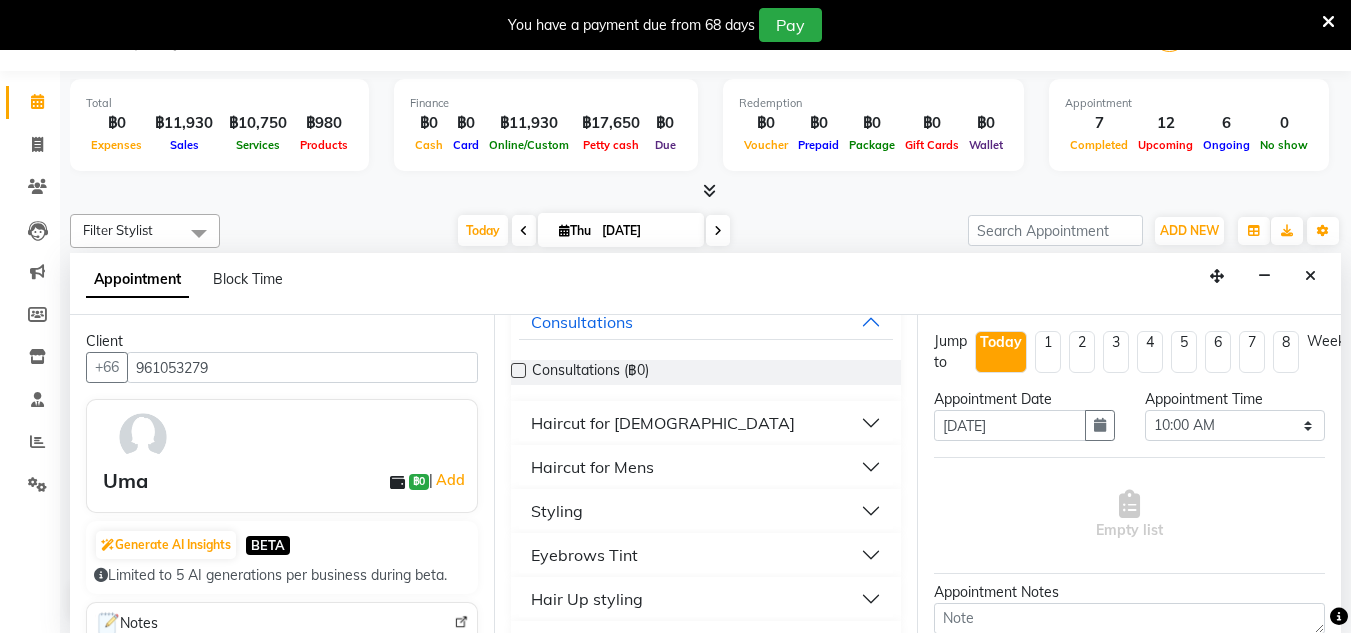 click on "Haircut for [DEMOGRAPHIC_DATA]" at bounding box center [663, 423] 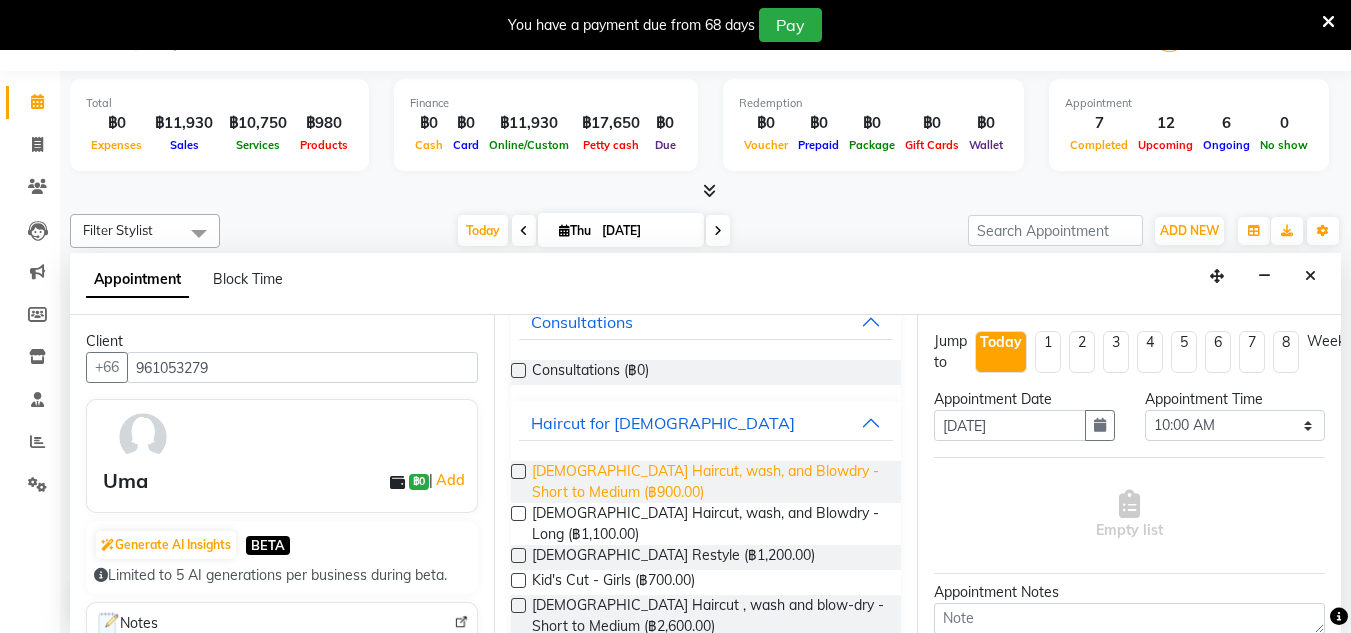 click on "[DEMOGRAPHIC_DATA] Haircut, wash, and Blowdry - Short to Medium (฿900.00)" at bounding box center (709, 482) 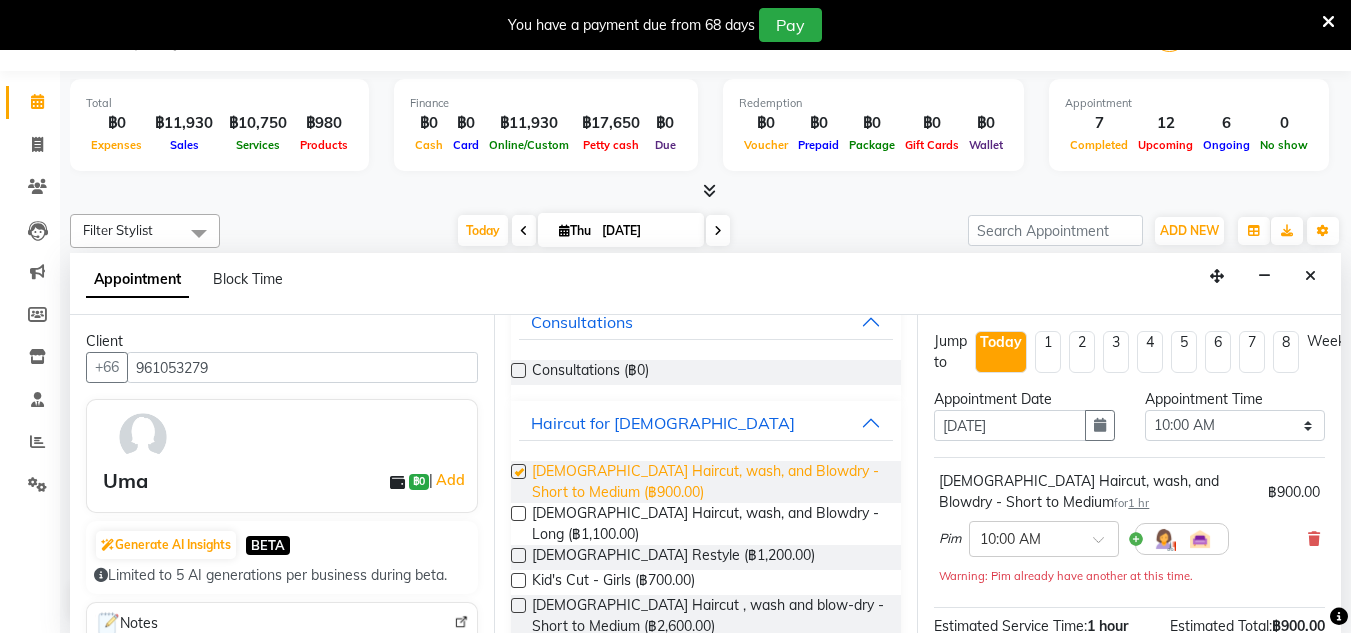 checkbox on "false" 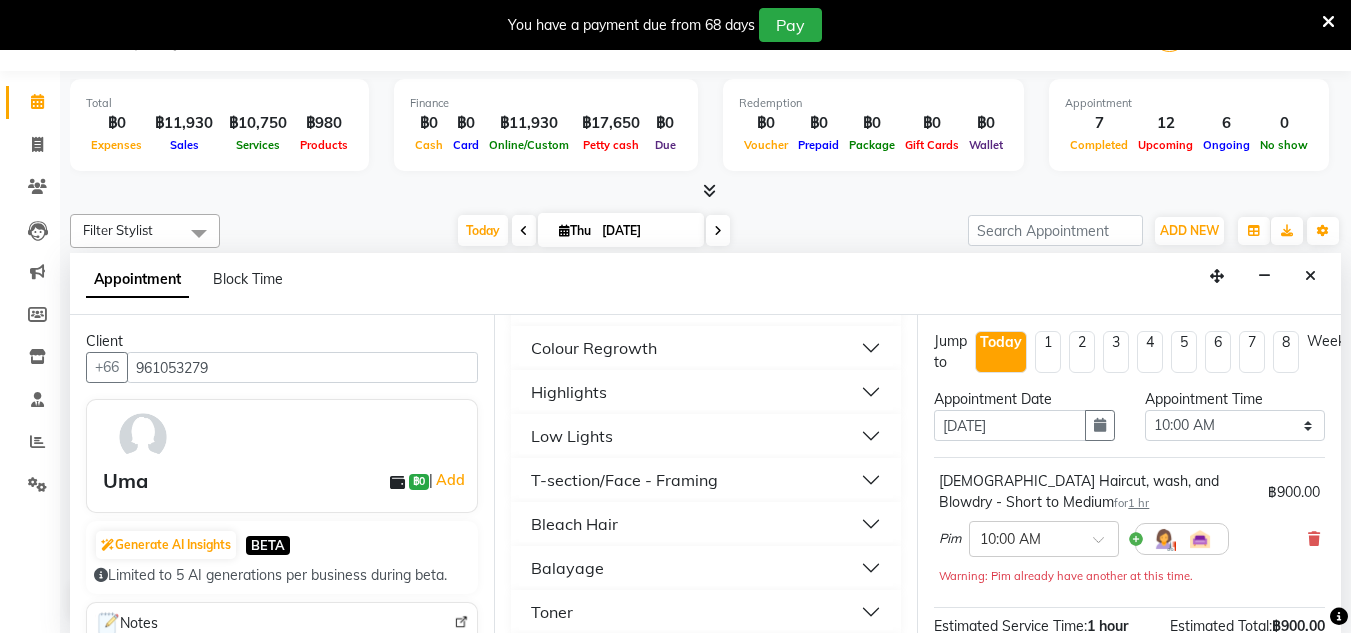 scroll, scrollTop: 778, scrollLeft: 0, axis: vertical 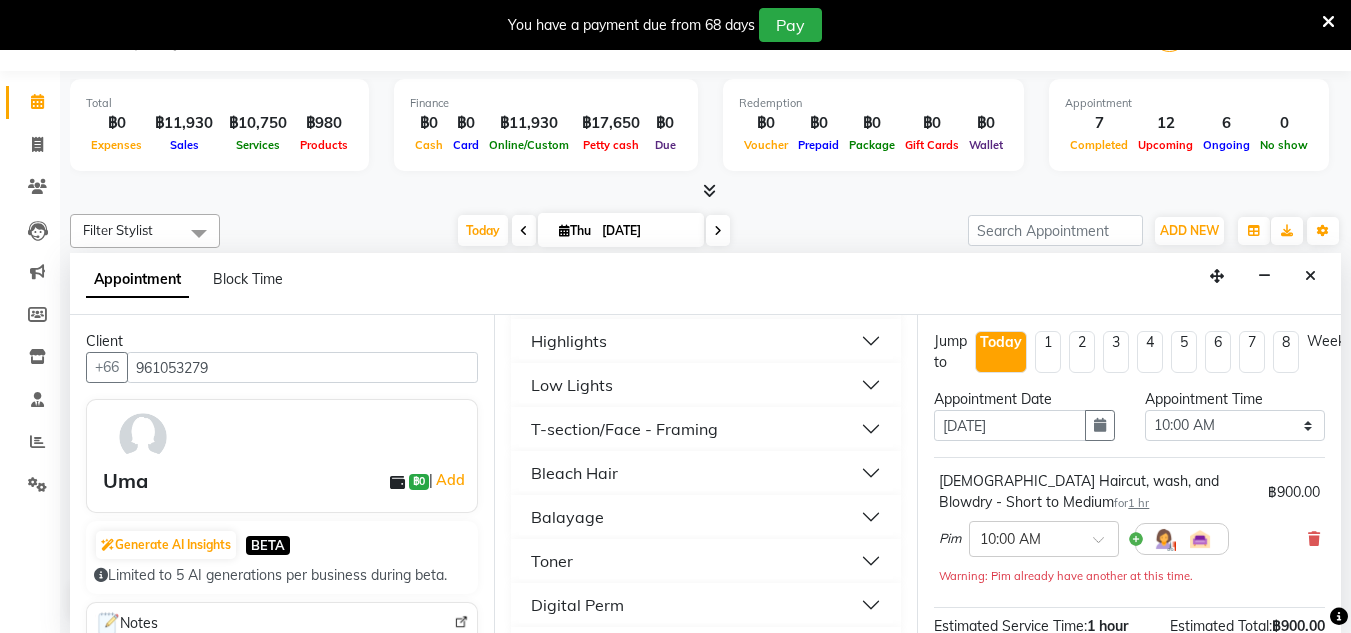 click on "Toner" at bounding box center [552, 561] 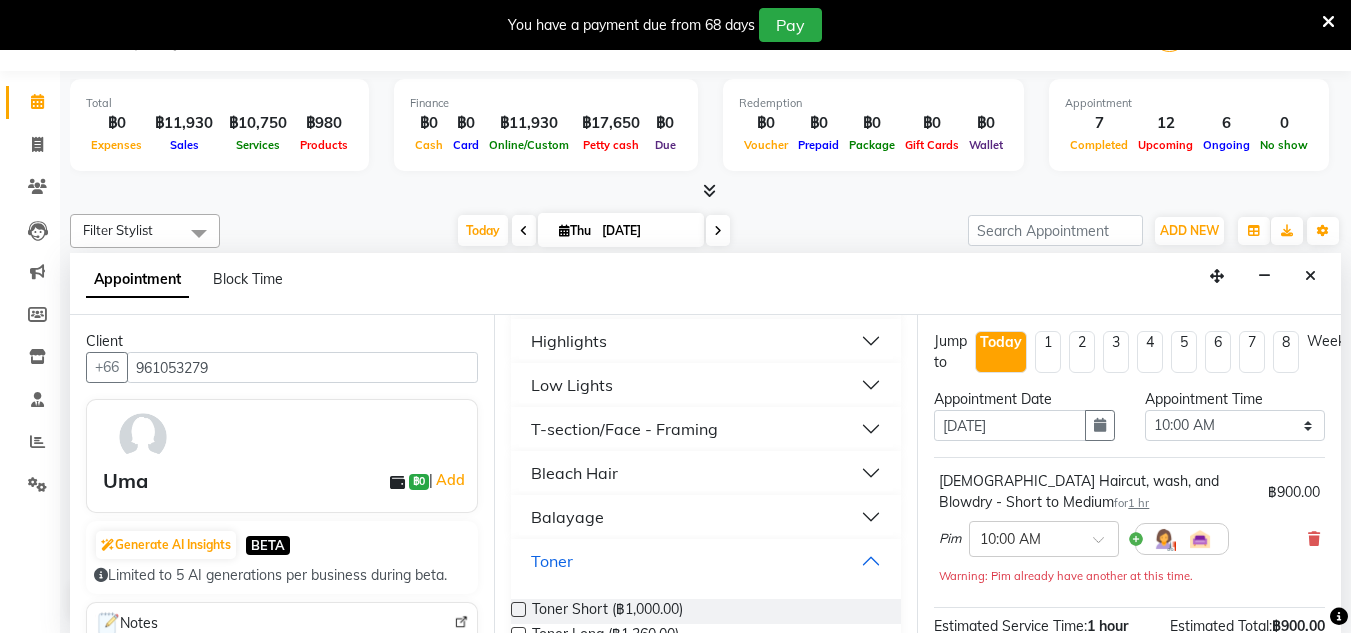scroll, scrollTop: 924, scrollLeft: 0, axis: vertical 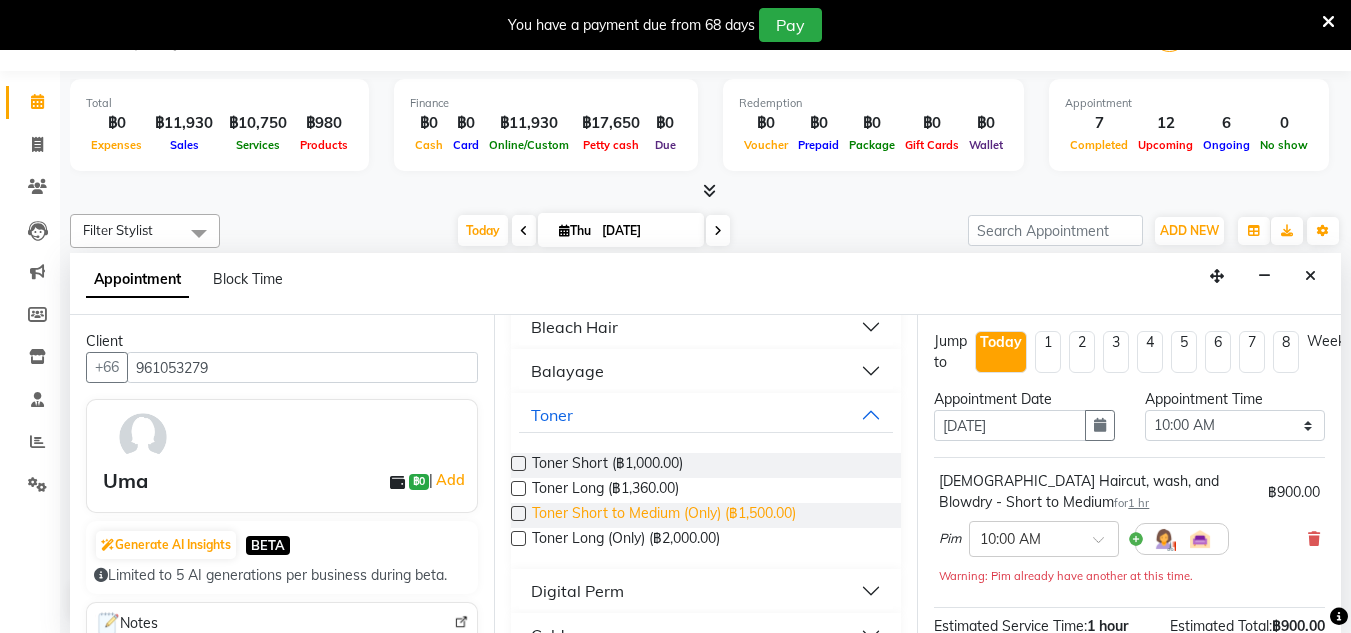 click on "Toner Short to Medium (Only) (฿1,500.00)" at bounding box center (664, 515) 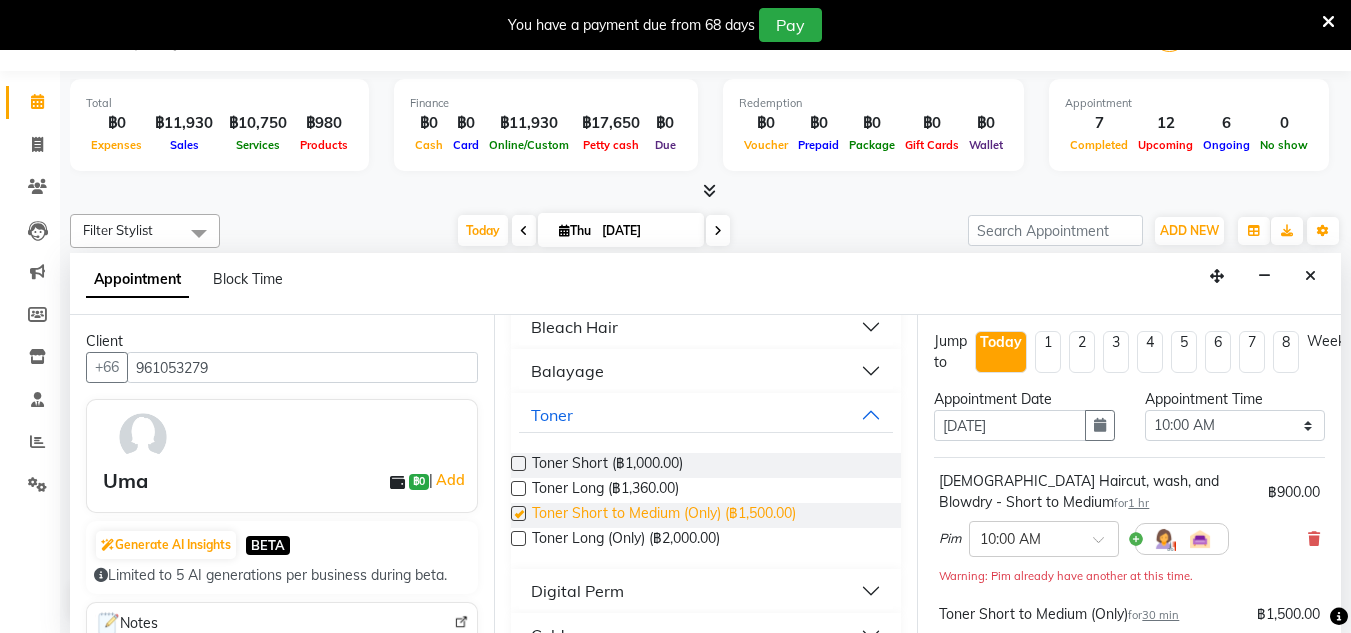 checkbox on "false" 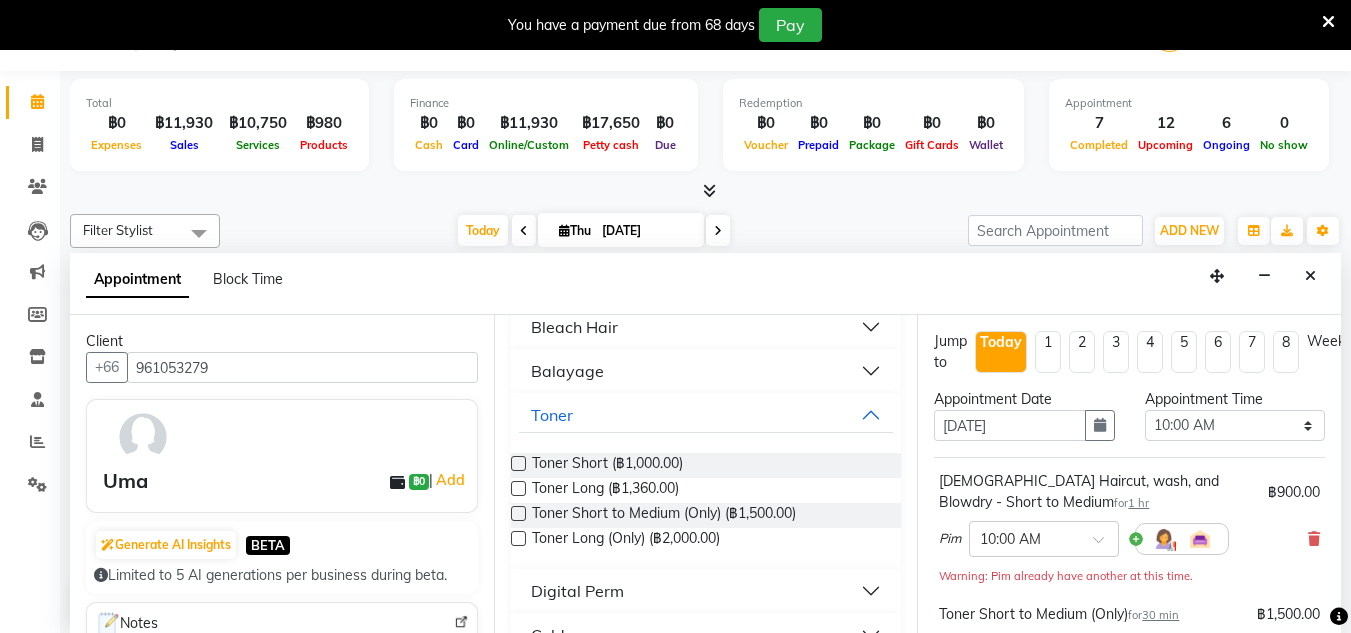 scroll, scrollTop: 0, scrollLeft: 0, axis: both 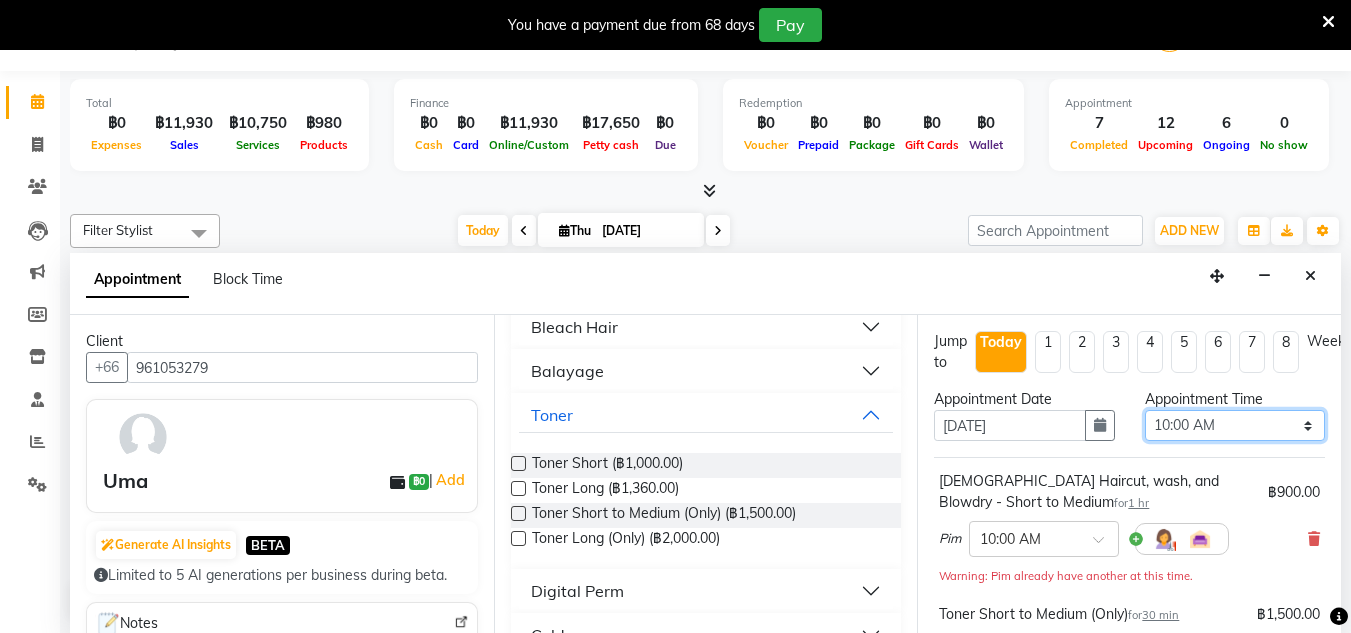 click on "Select 10:00 AM 10:05 AM 10:10 AM 10:15 AM 10:20 AM 10:25 AM 10:30 AM 10:35 AM 10:40 AM 10:45 AM 10:50 AM 10:55 AM 11:00 AM 11:05 AM 11:10 AM 11:15 AM 11:20 AM 11:25 AM 11:30 AM 11:35 AM 11:40 AM 11:45 AM 11:50 AM 11:55 AM 12:00 PM 12:05 PM 12:10 PM 12:15 PM 12:20 PM 12:25 PM 12:30 PM 12:35 PM 12:40 PM 12:45 PM 12:50 PM 12:55 PM 01:00 PM 01:05 PM 01:10 PM 01:15 PM 01:20 PM 01:25 PM 01:30 PM 01:35 PM 01:40 PM 01:45 PM 01:50 PM 01:55 PM 02:00 PM 02:05 PM 02:10 PM 02:15 PM 02:20 PM 02:25 PM 02:30 PM 02:35 PM 02:40 PM 02:45 PM 02:50 PM 02:55 PM 03:00 PM 03:05 PM 03:10 PM 03:15 PM 03:20 PM 03:25 PM 03:30 PM 03:35 PM 03:40 PM 03:45 PM 03:50 PM 03:55 PM 04:00 PM 04:05 PM 04:10 PM 04:15 PM 04:20 PM 04:25 PM 04:30 PM 04:35 PM 04:40 PM 04:45 PM 04:50 PM 04:55 PM 05:00 PM 05:05 PM 05:10 PM 05:15 PM 05:20 PM 05:25 PM 05:30 PM 05:35 PM 05:40 PM 05:45 PM 05:50 PM 05:55 PM 06:00 PM 06:05 PM 06:10 PM 06:15 PM 06:20 PM 06:25 PM 06:30 PM 06:35 PM 06:40 PM 06:45 PM 06:50 PM 06:55 PM 07:00 PM 07:05 PM 07:10 PM 07:15 PM 07:20 PM" at bounding box center [1235, 425] 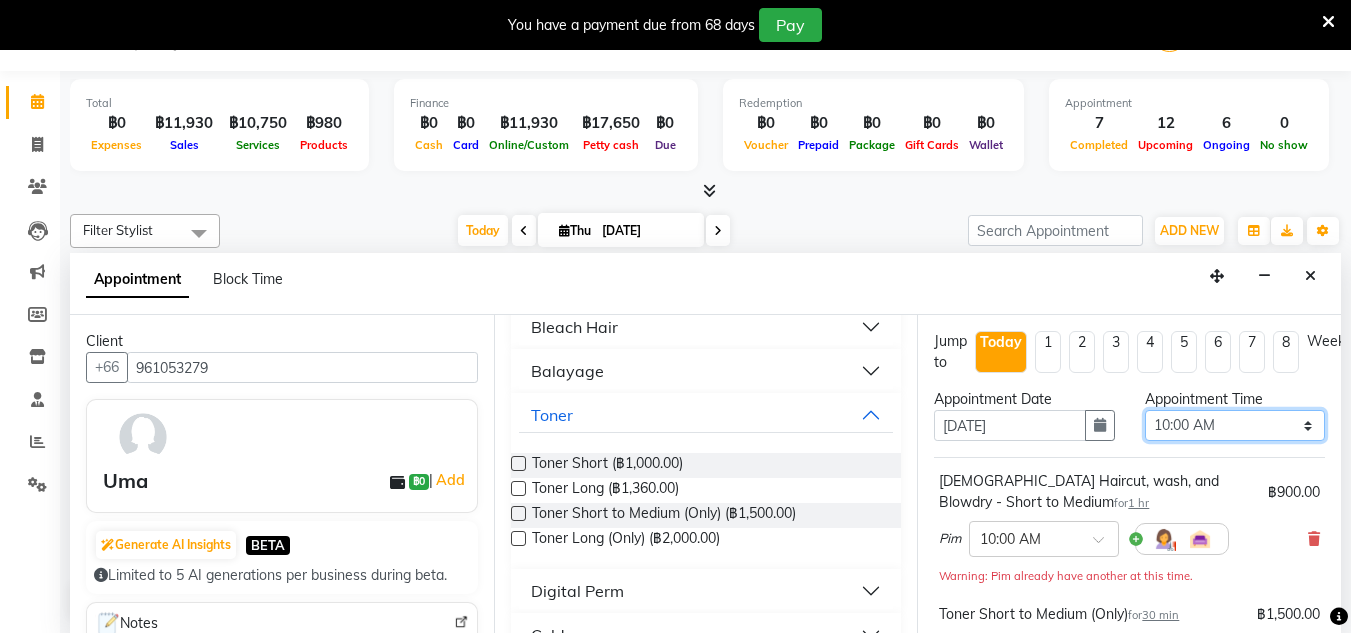 select on "720" 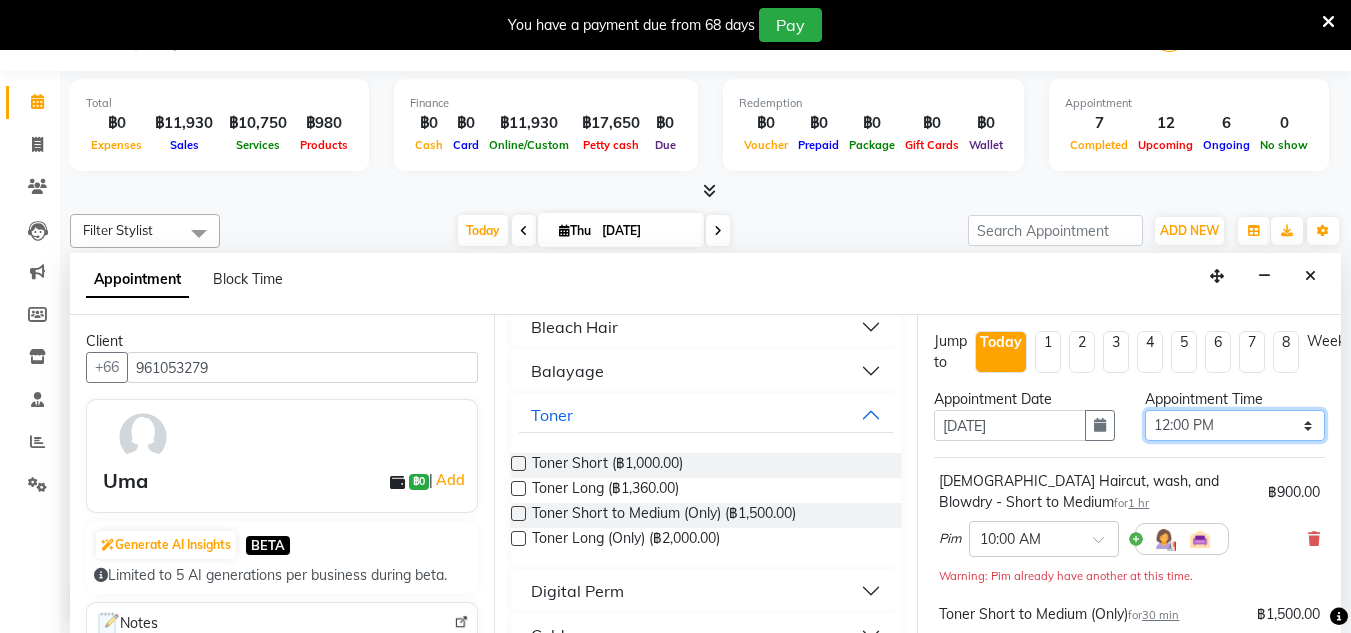 click on "Select 10:00 AM 10:05 AM 10:10 AM 10:15 AM 10:20 AM 10:25 AM 10:30 AM 10:35 AM 10:40 AM 10:45 AM 10:50 AM 10:55 AM 11:00 AM 11:05 AM 11:10 AM 11:15 AM 11:20 AM 11:25 AM 11:30 AM 11:35 AM 11:40 AM 11:45 AM 11:50 AM 11:55 AM 12:00 PM 12:05 PM 12:10 PM 12:15 PM 12:20 PM 12:25 PM 12:30 PM 12:35 PM 12:40 PM 12:45 PM 12:50 PM 12:55 PM 01:00 PM 01:05 PM 01:10 PM 01:15 PM 01:20 PM 01:25 PM 01:30 PM 01:35 PM 01:40 PM 01:45 PM 01:50 PM 01:55 PM 02:00 PM 02:05 PM 02:10 PM 02:15 PM 02:20 PM 02:25 PM 02:30 PM 02:35 PM 02:40 PM 02:45 PM 02:50 PM 02:55 PM 03:00 PM 03:05 PM 03:10 PM 03:15 PM 03:20 PM 03:25 PM 03:30 PM 03:35 PM 03:40 PM 03:45 PM 03:50 PM 03:55 PM 04:00 PM 04:05 PM 04:10 PM 04:15 PM 04:20 PM 04:25 PM 04:30 PM 04:35 PM 04:40 PM 04:45 PM 04:50 PM 04:55 PM 05:00 PM 05:05 PM 05:10 PM 05:15 PM 05:20 PM 05:25 PM 05:30 PM 05:35 PM 05:40 PM 05:45 PM 05:50 PM 05:55 PM 06:00 PM 06:05 PM 06:10 PM 06:15 PM 06:20 PM 06:25 PM 06:30 PM 06:35 PM 06:40 PM 06:45 PM 06:50 PM 06:55 PM 07:00 PM 07:05 PM 07:10 PM 07:15 PM 07:20 PM" at bounding box center (1235, 425) 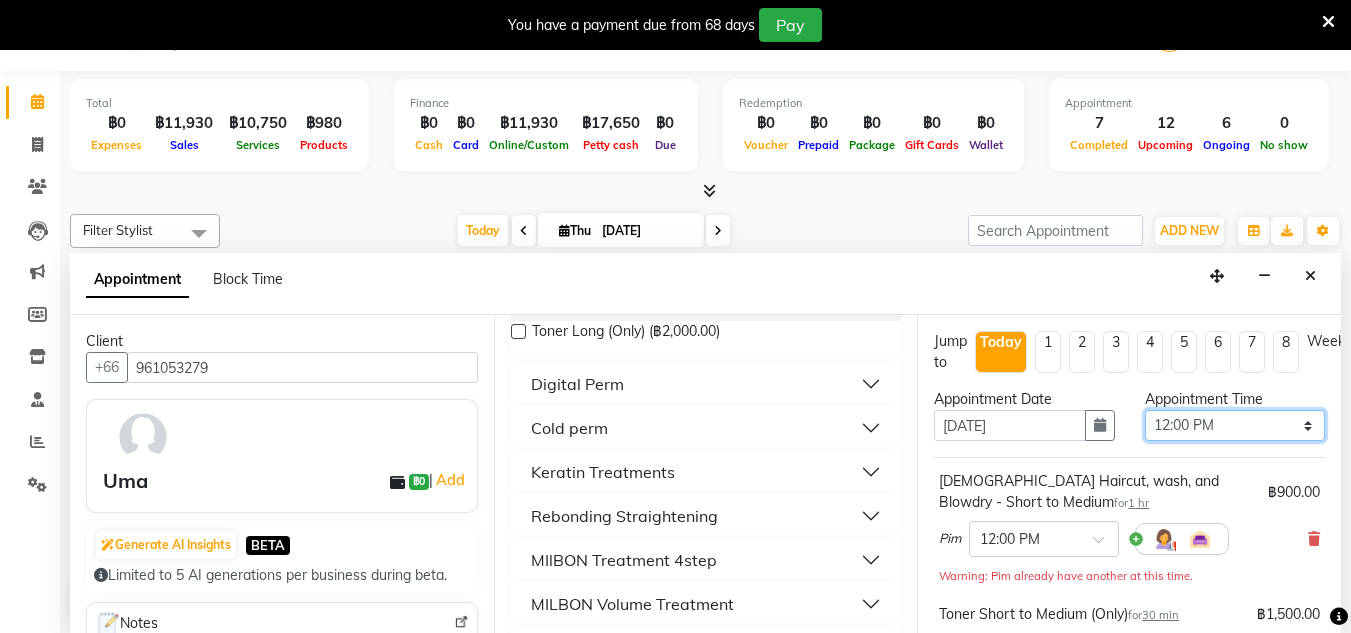 scroll, scrollTop: 1133, scrollLeft: 0, axis: vertical 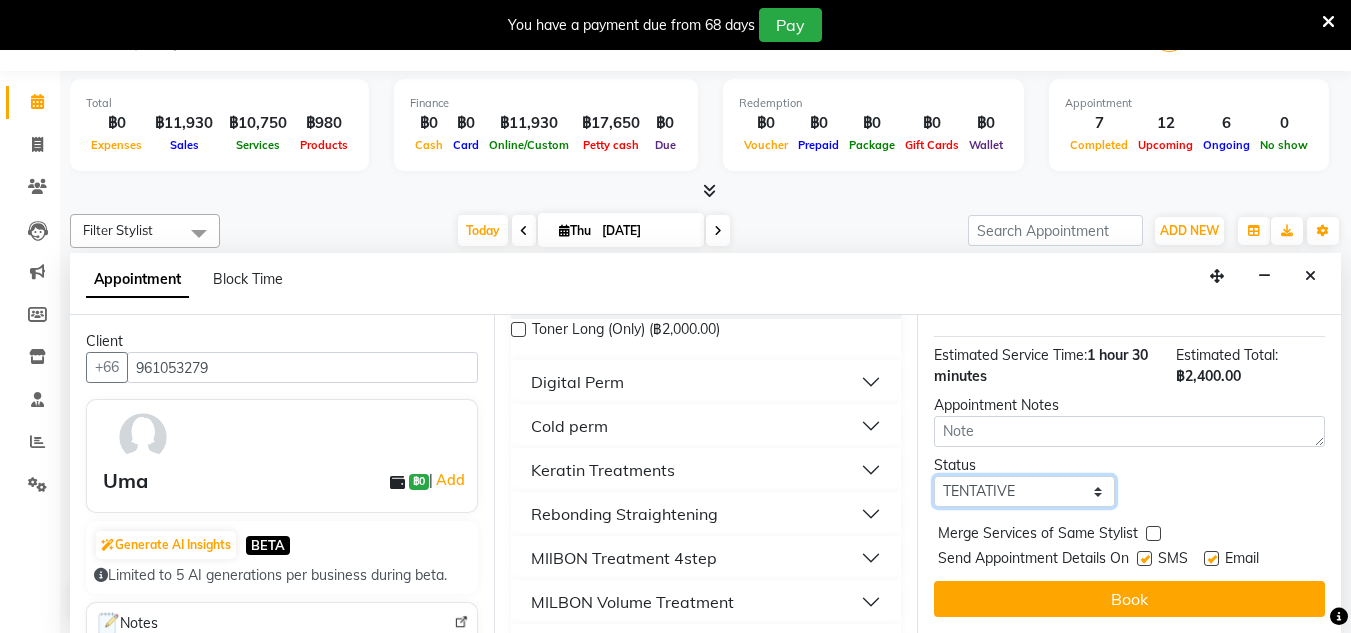 click on "Select TENTATIVE CONFIRM CHECK-IN UPCOMING" at bounding box center (1024, 491) 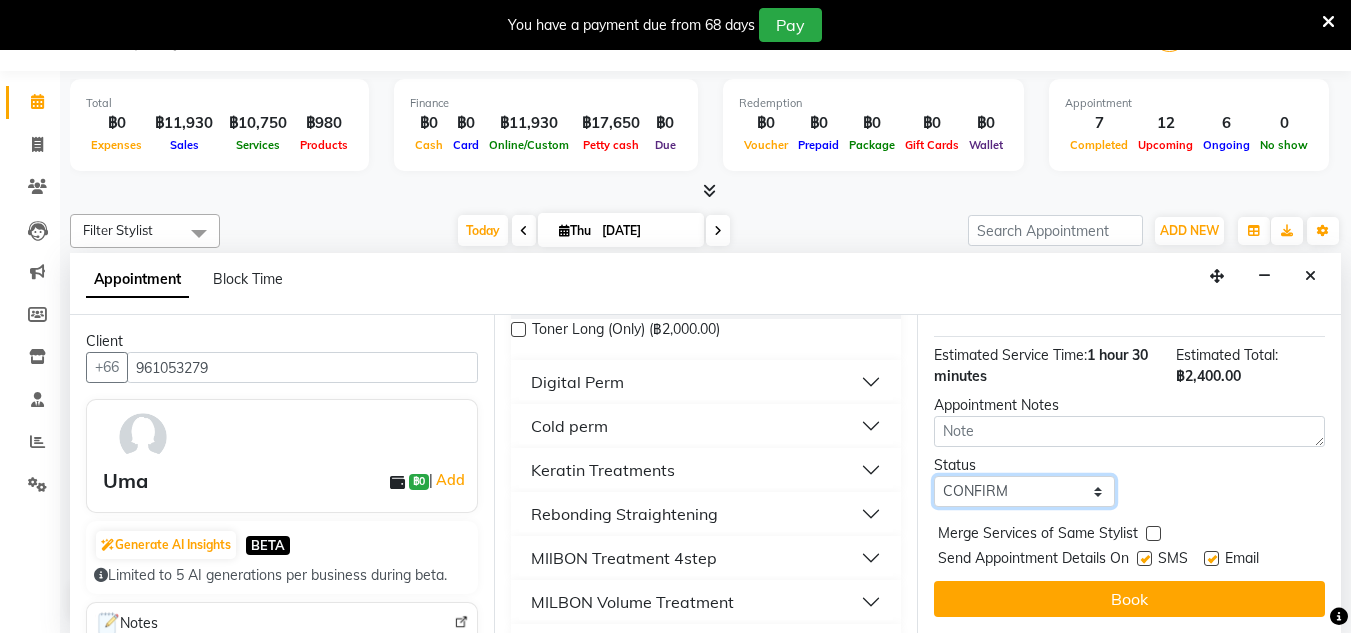 click on "Select TENTATIVE CONFIRM CHECK-IN UPCOMING" at bounding box center (1024, 491) 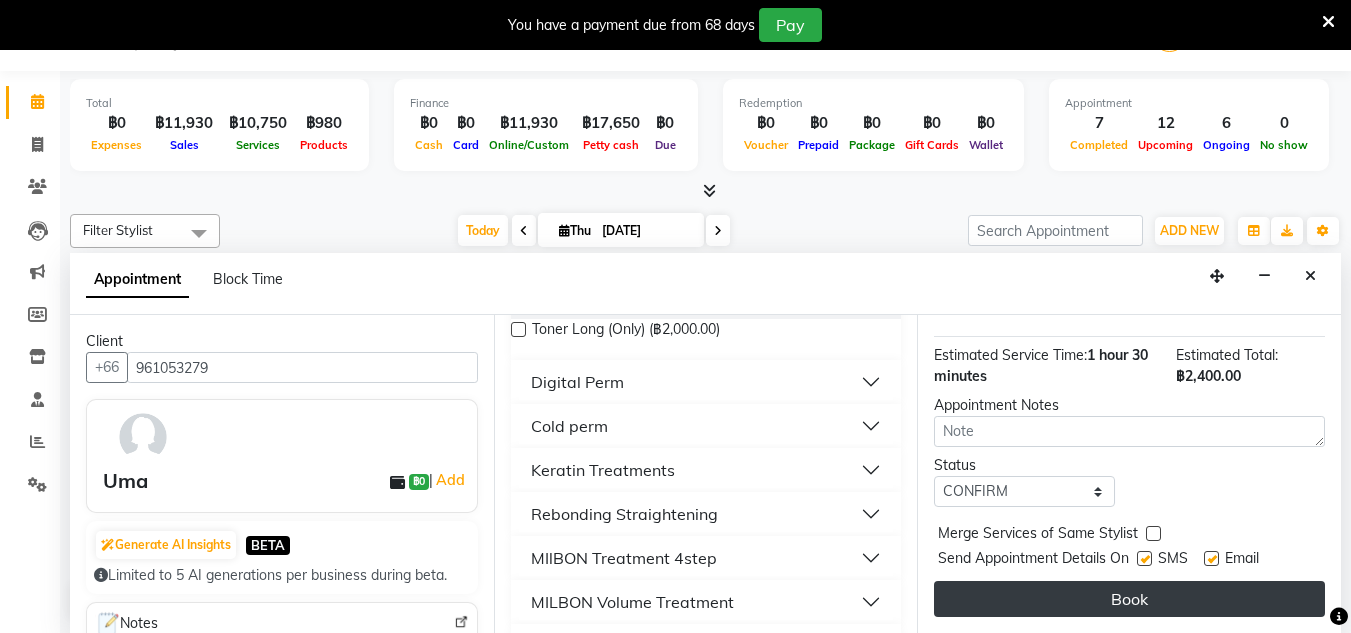 click on "Book" at bounding box center (1129, 599) 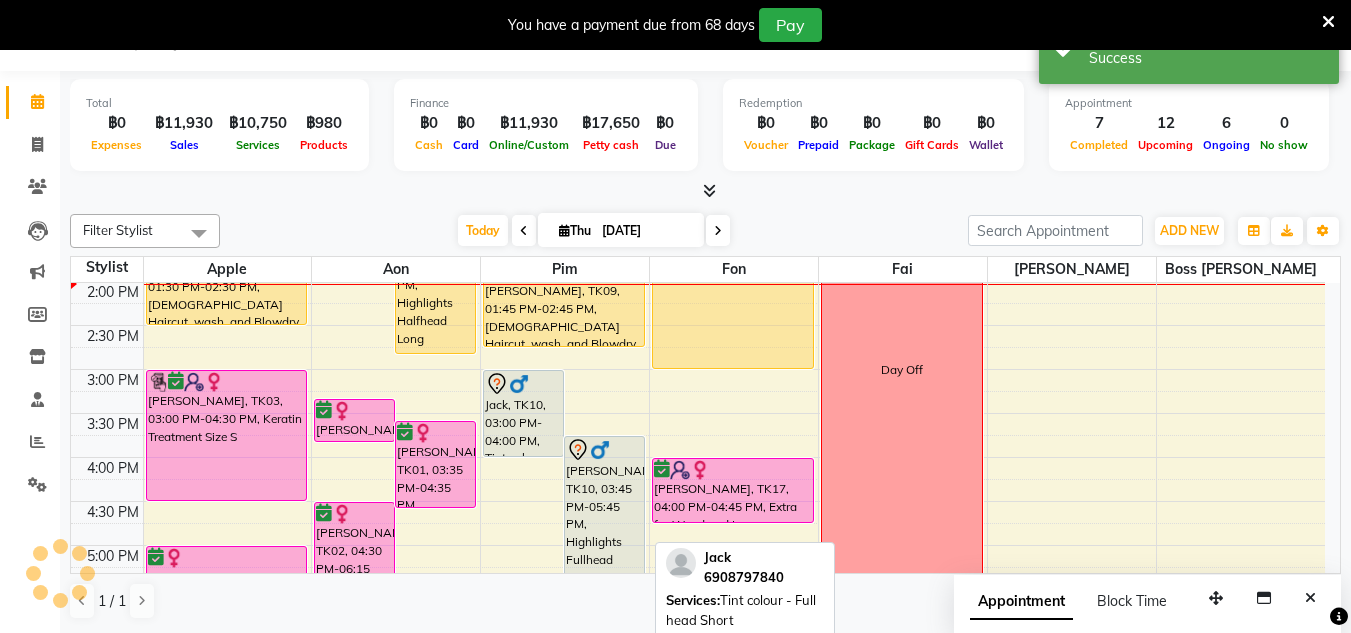 scroll, scrollTop: 0, scrollLeft: 0, axis: both 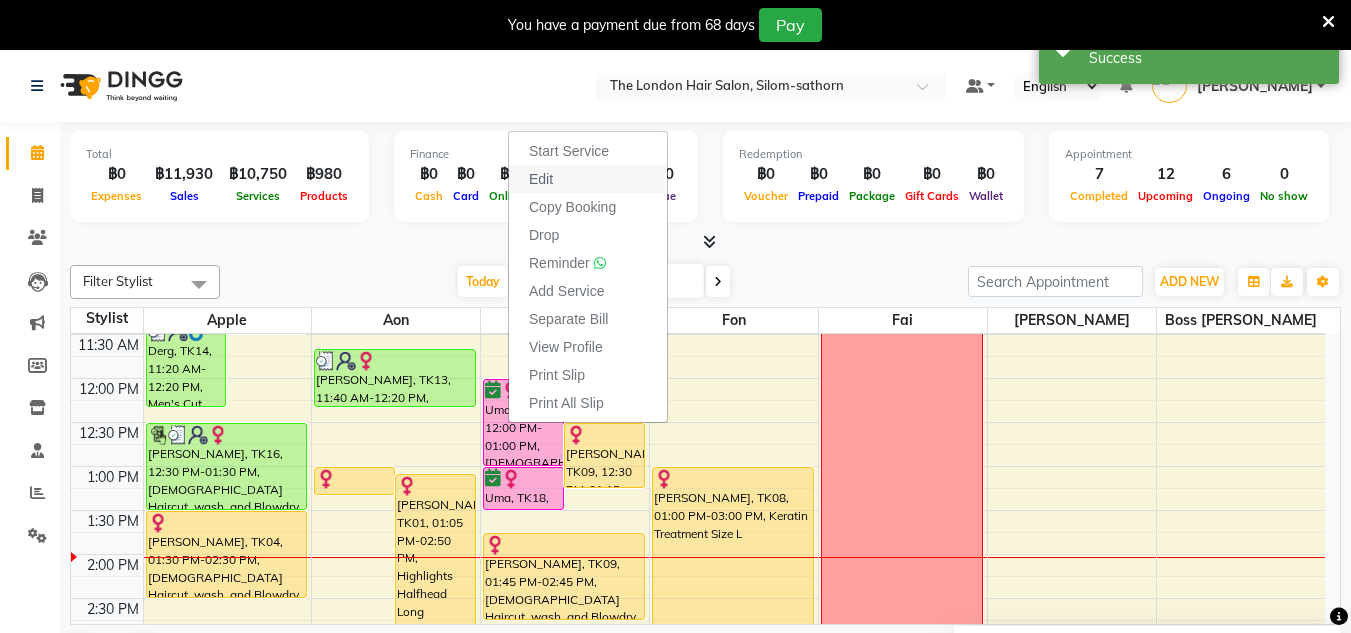 click on "Edit" at bounding box center (541, 179) 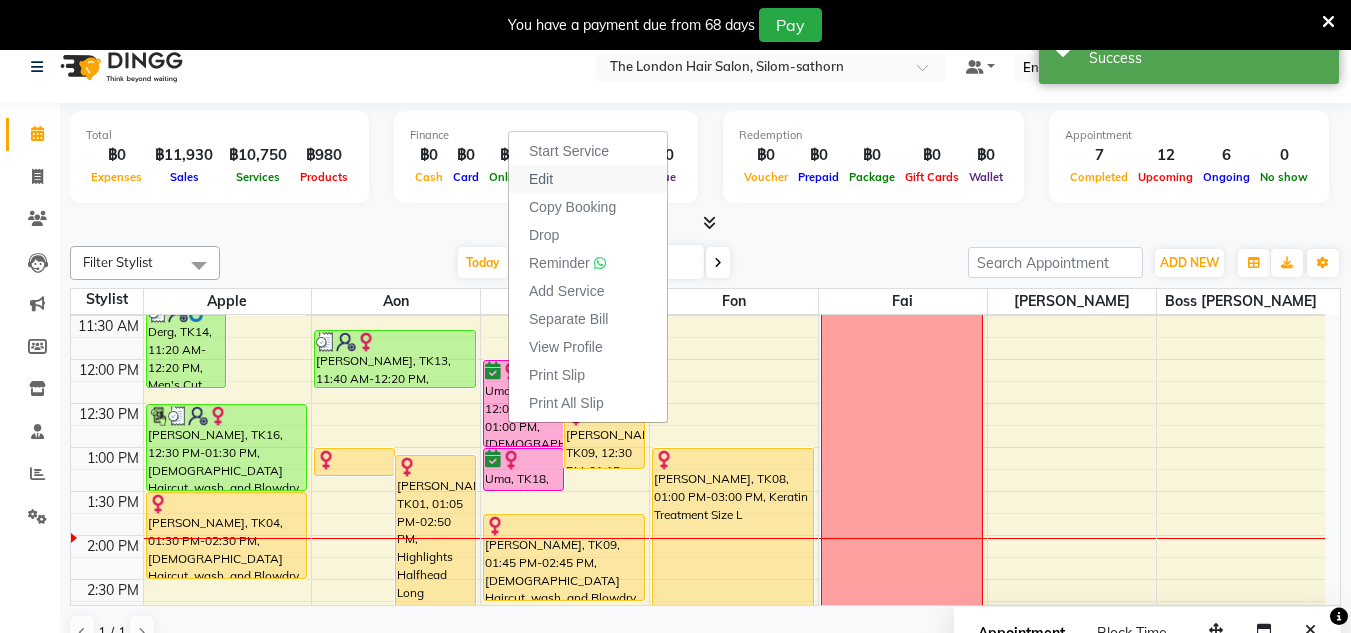 select on "tentative" 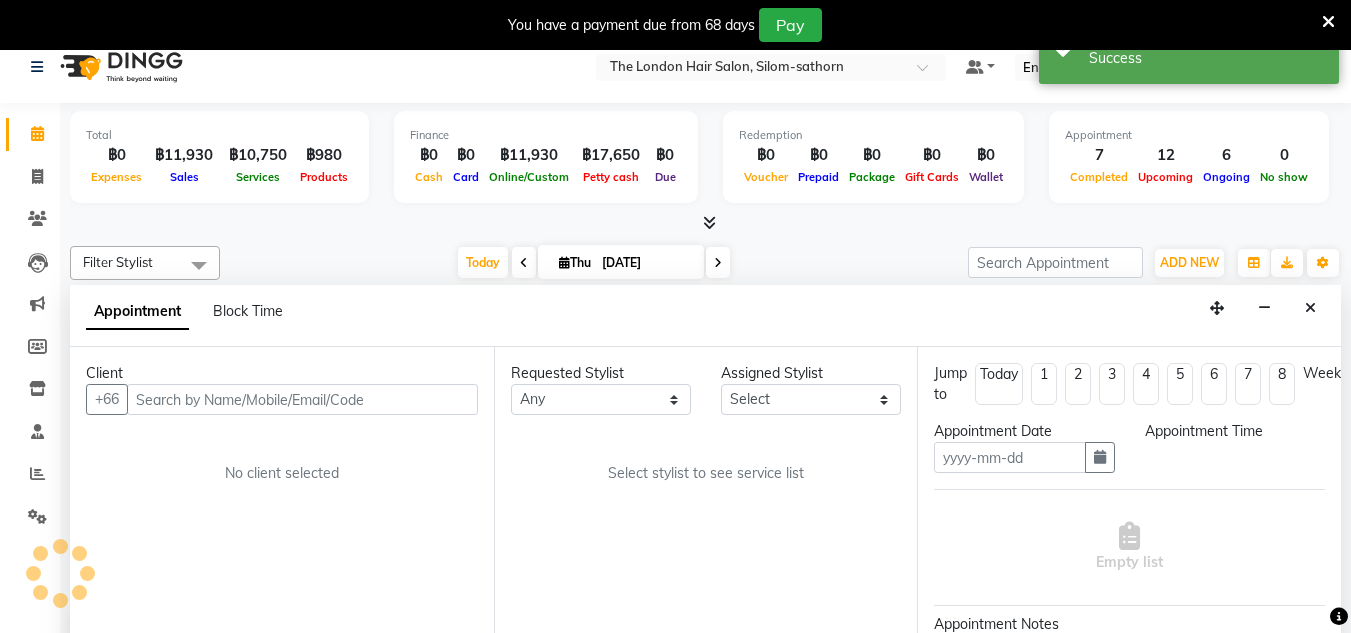 scroll, scrollTop: 51, scrollLeft: 0, axis: vertical 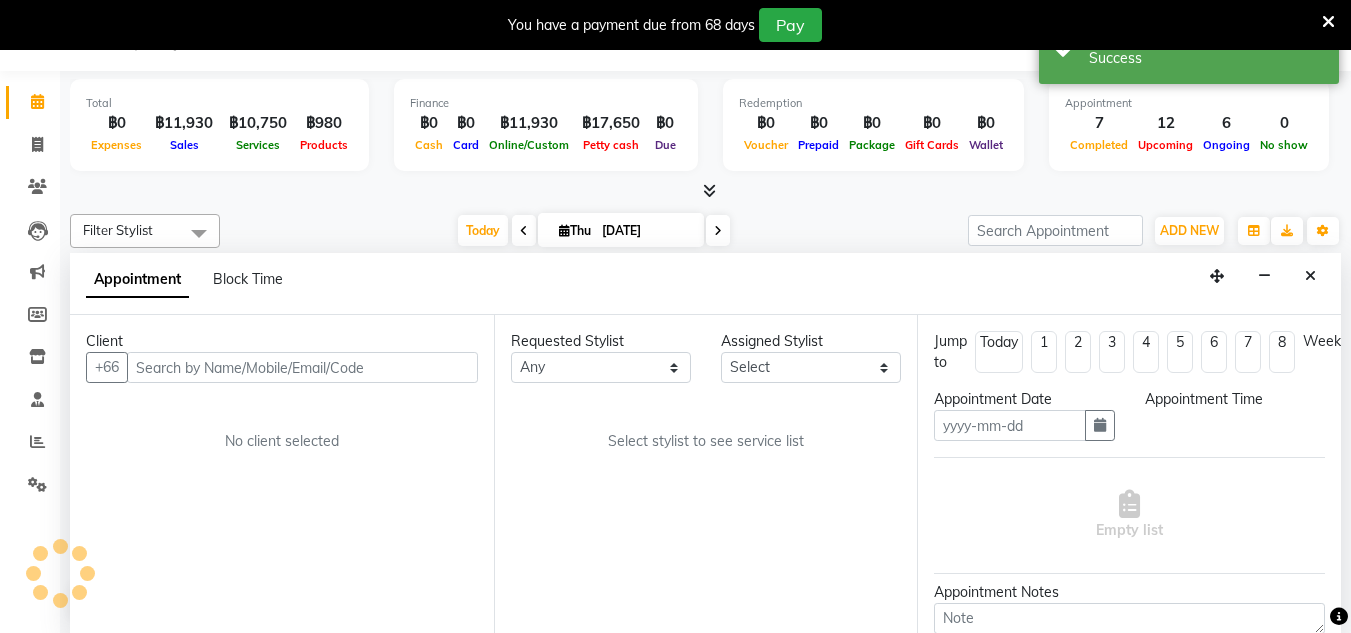 type on "[DATE]" 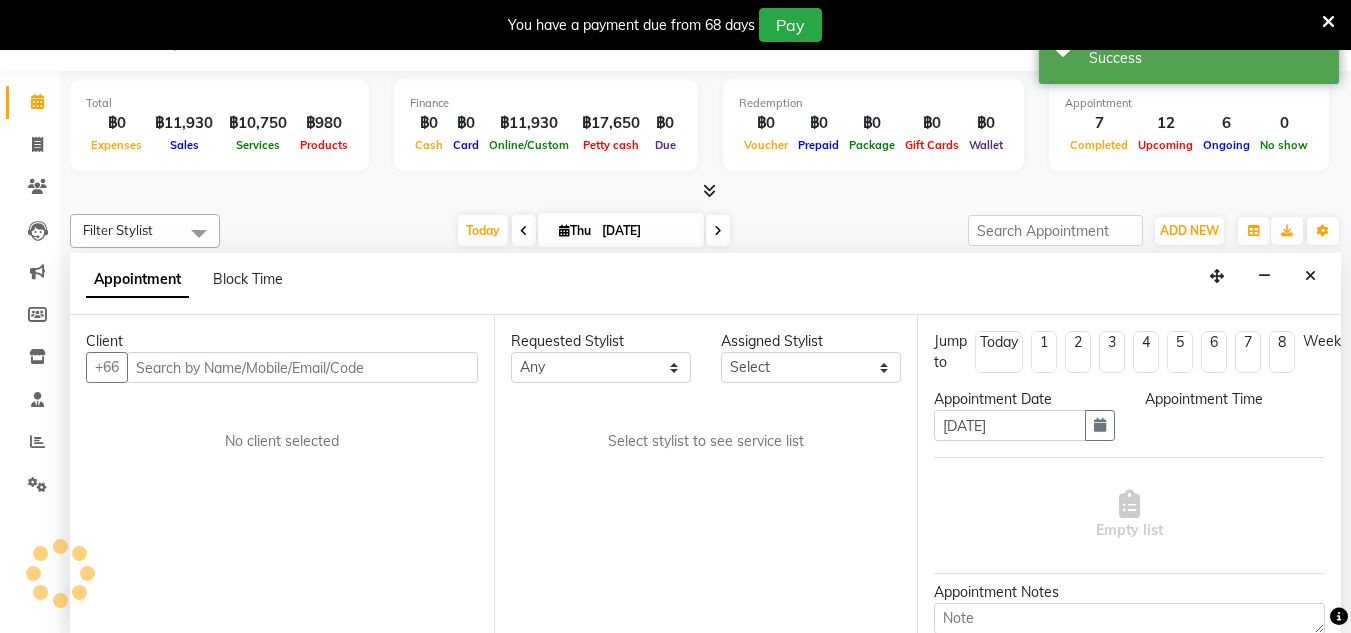 select on "confirm booking" 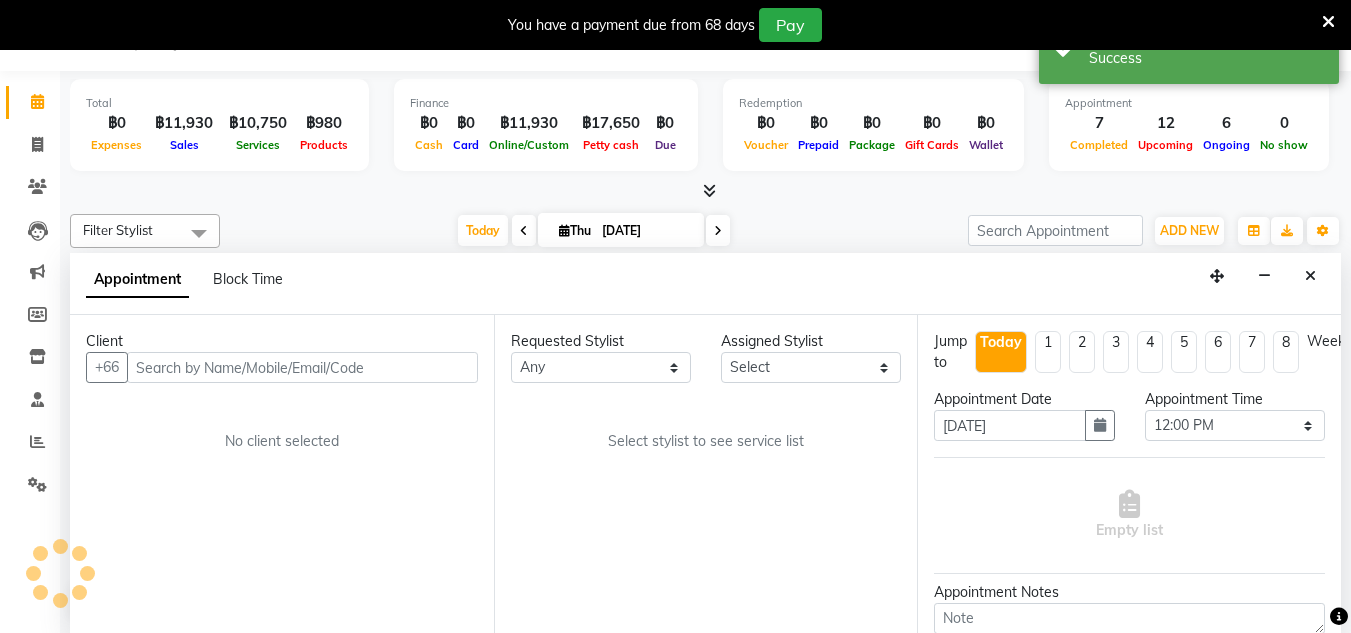 scroll, scrollTop: 0, scrollLeft: 0, axis: both 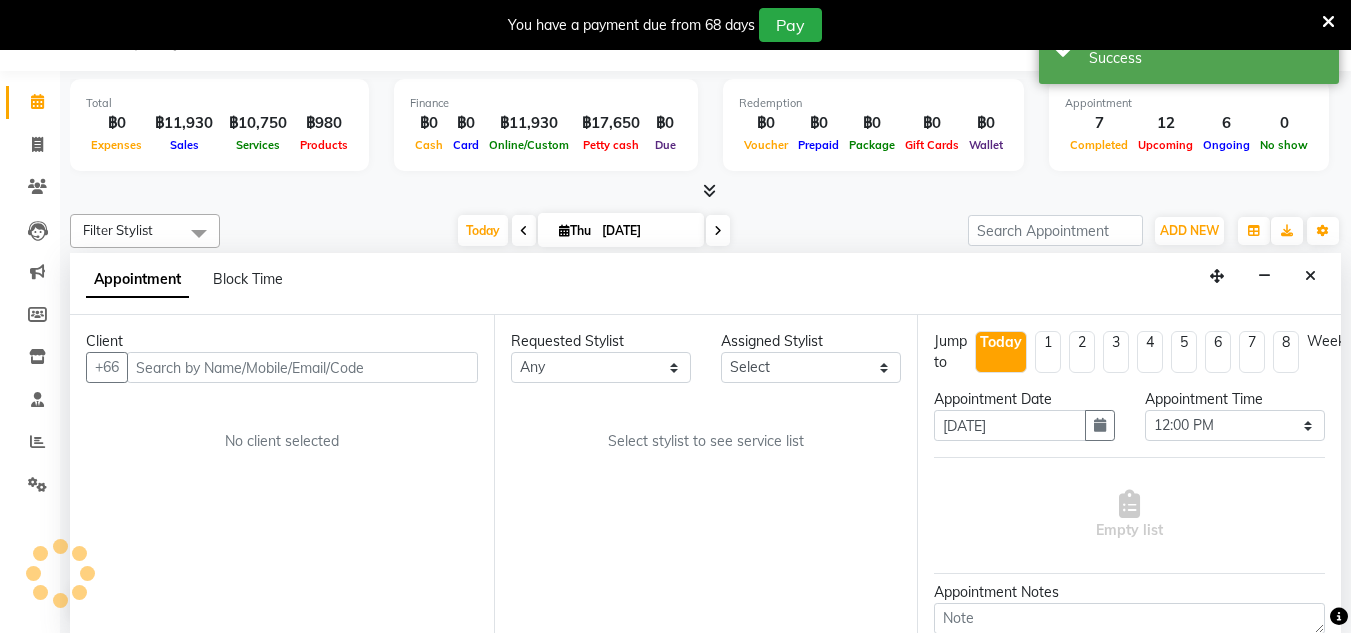 select on "65351" 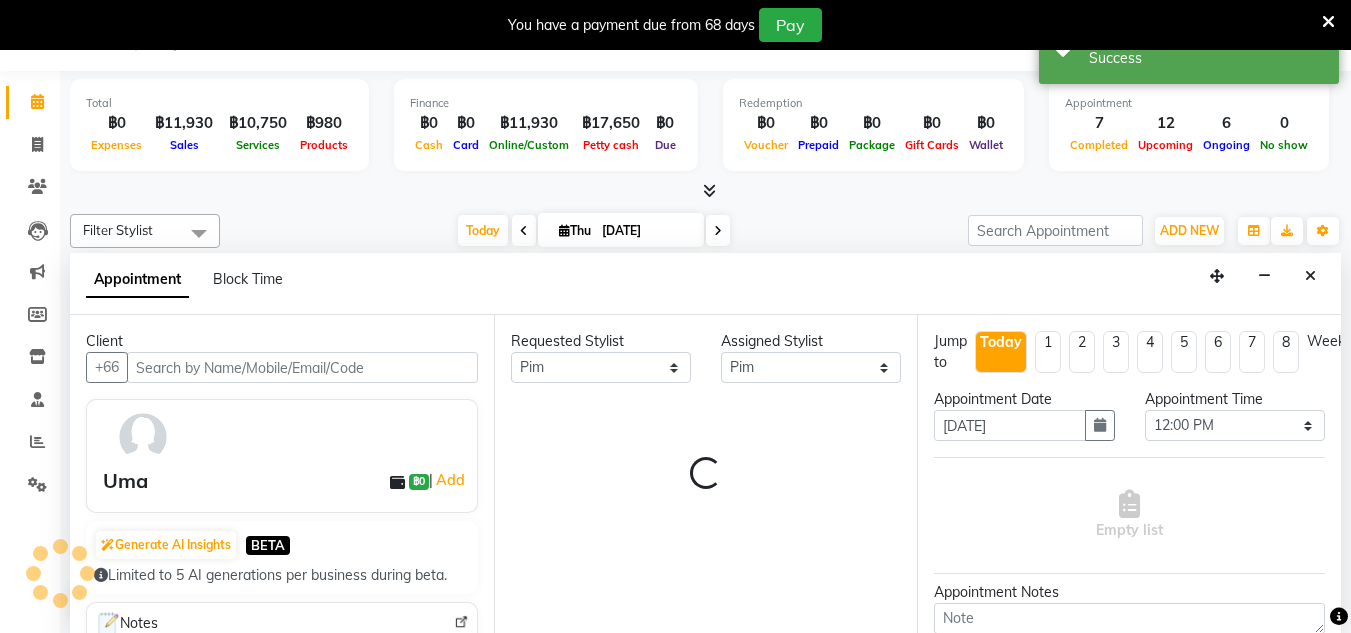 scroll, scrollTop: 441, scrollLeft: 0, axis: vertical 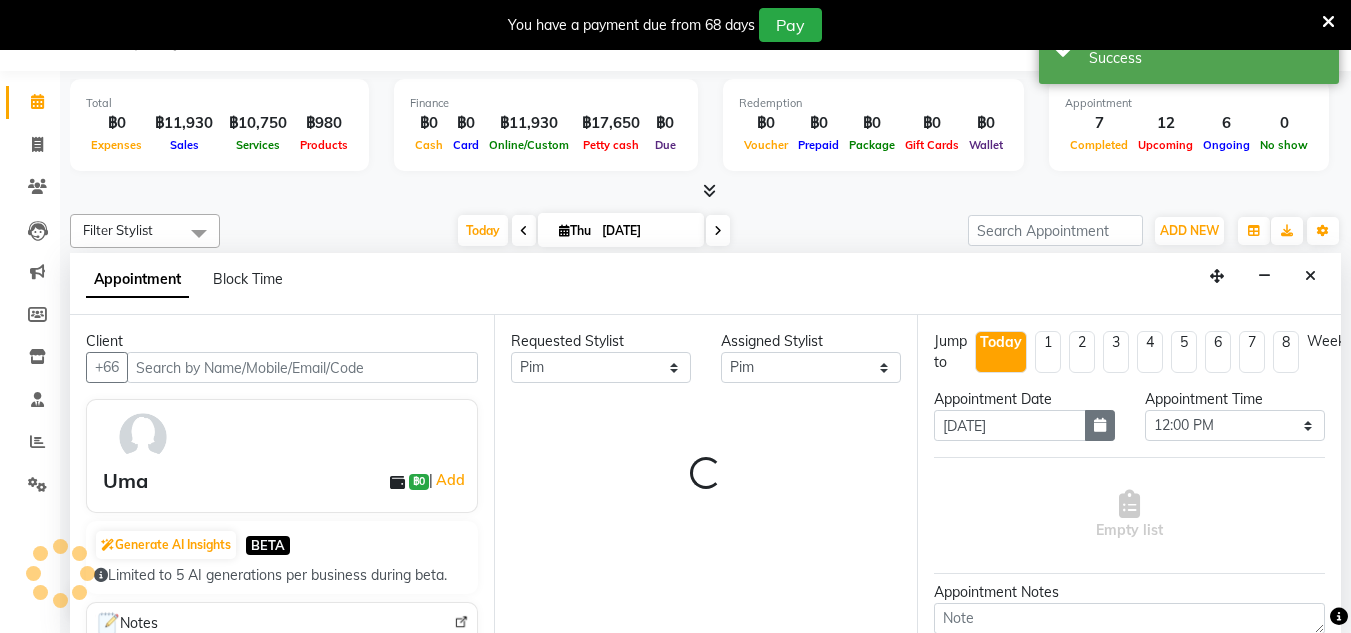 select on "3480" 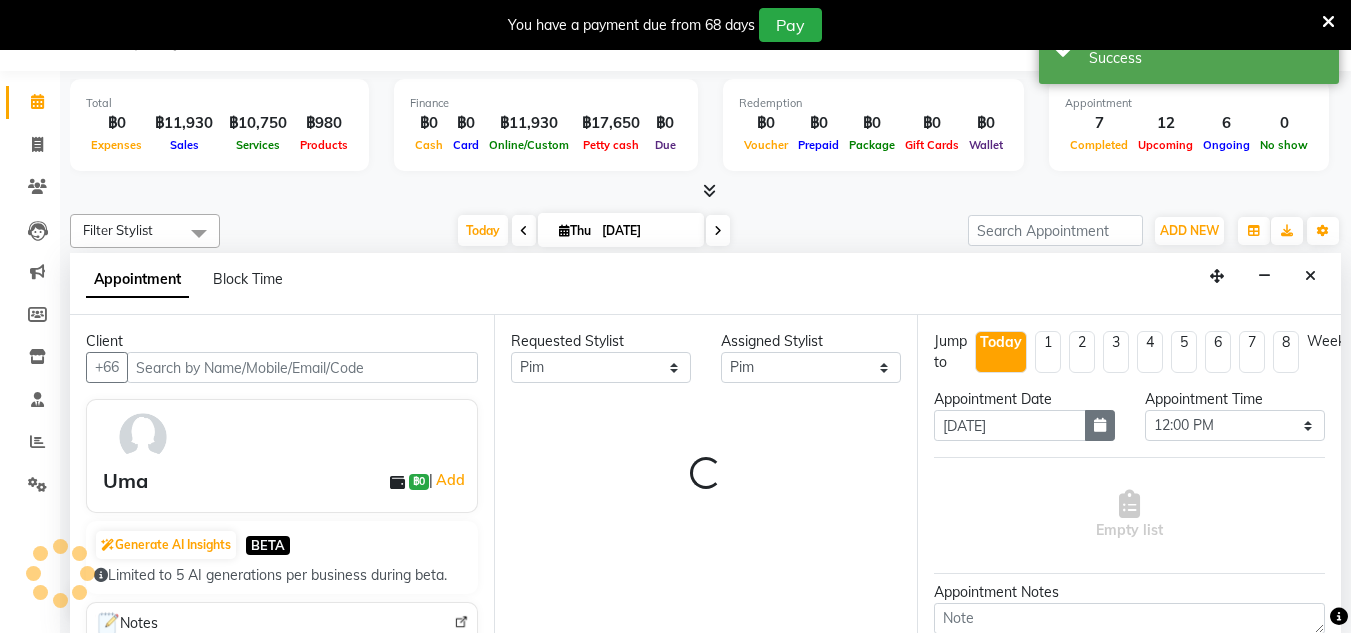 select on "3480" 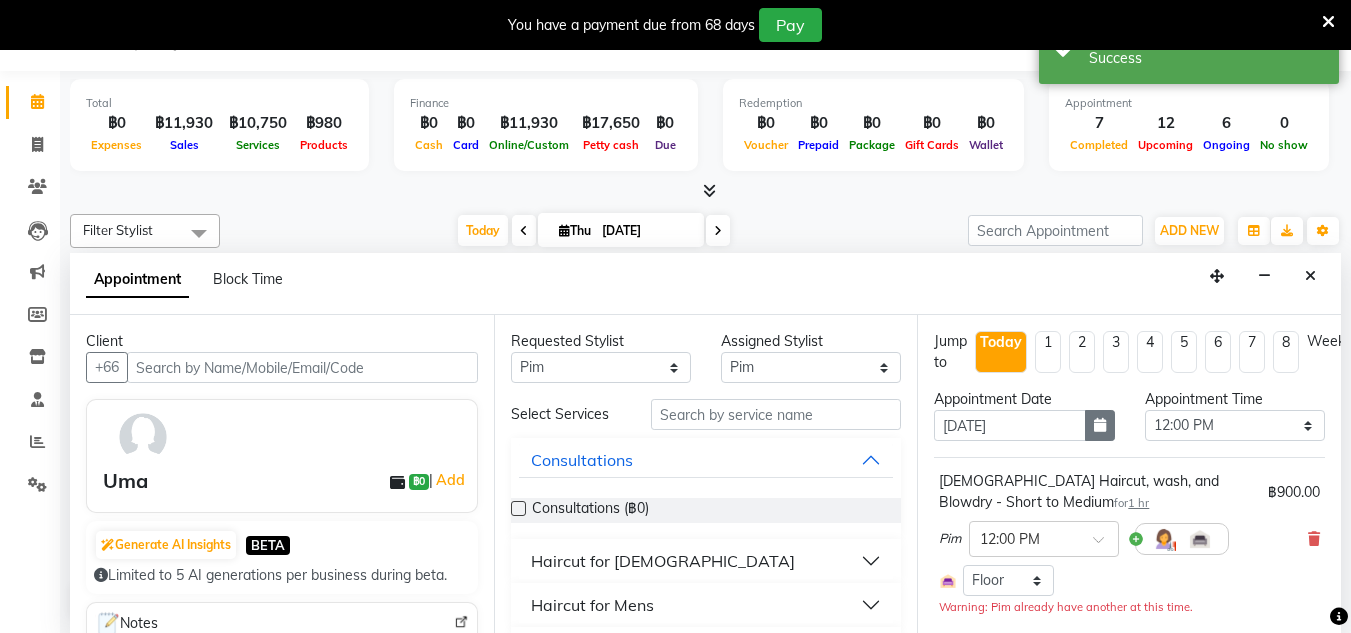 click at bounding box center (1100, 425) 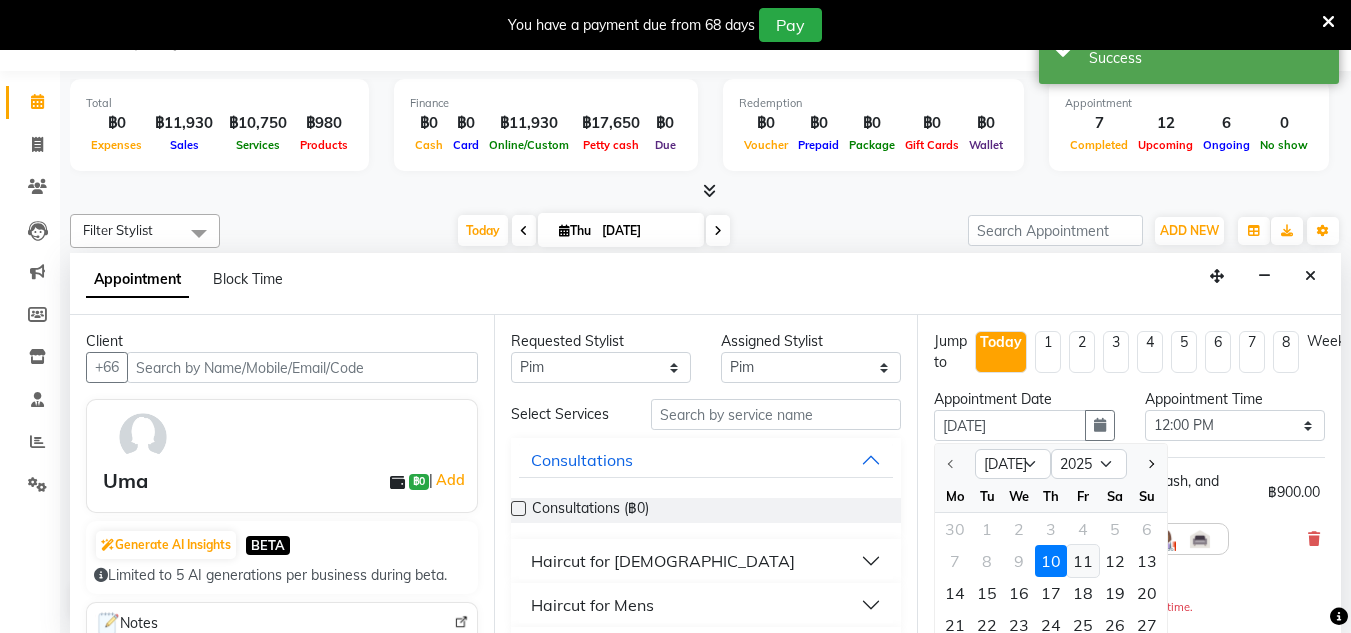 click on "11" at bounding box center [1083, 561] 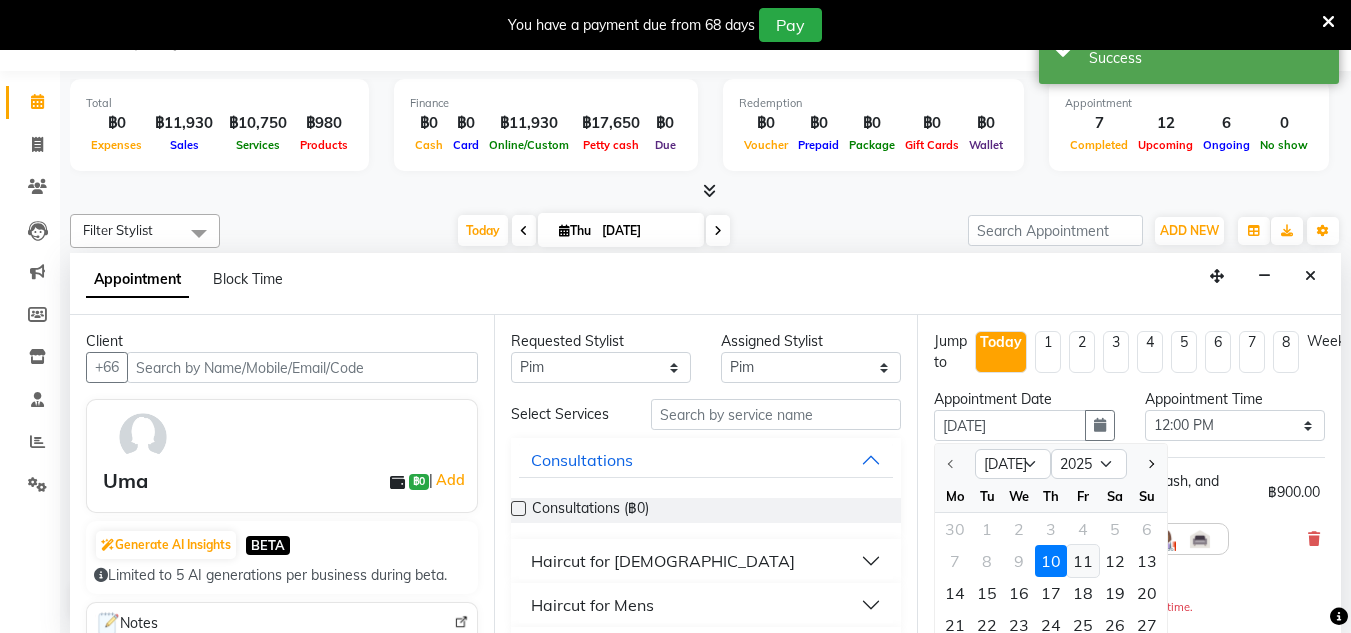 select on "720" 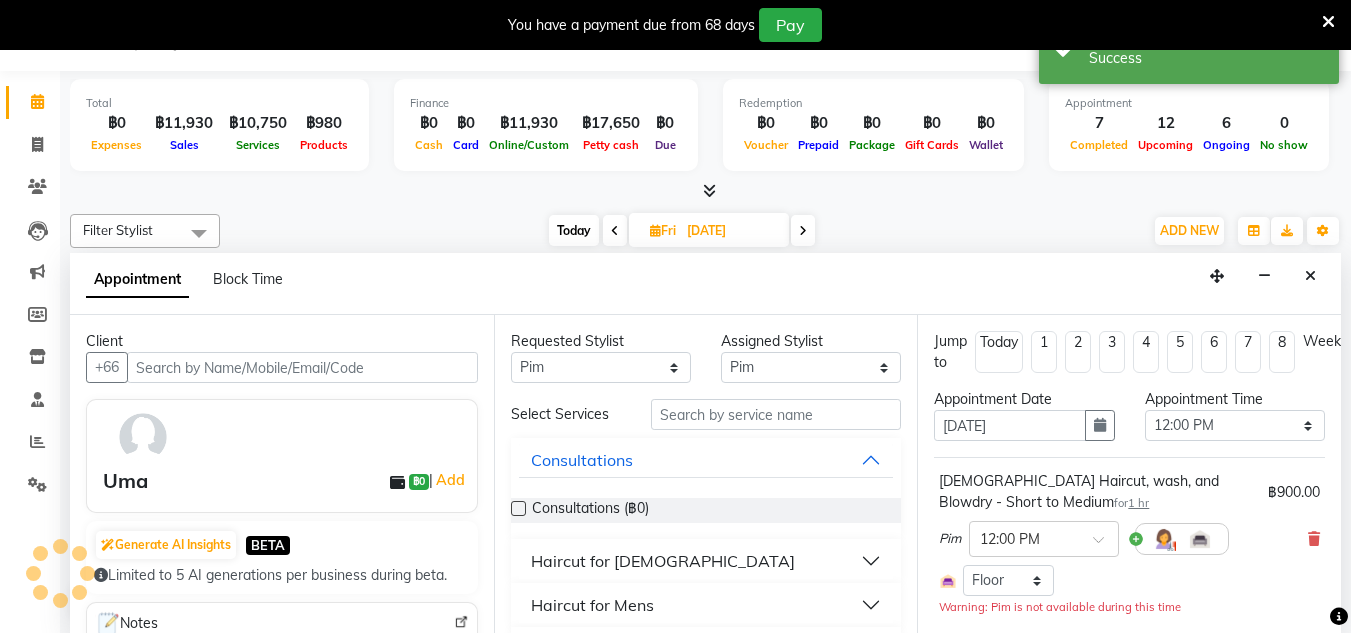 scroll, scrollTop: 441, scrollLeft: 0, axis: vertical 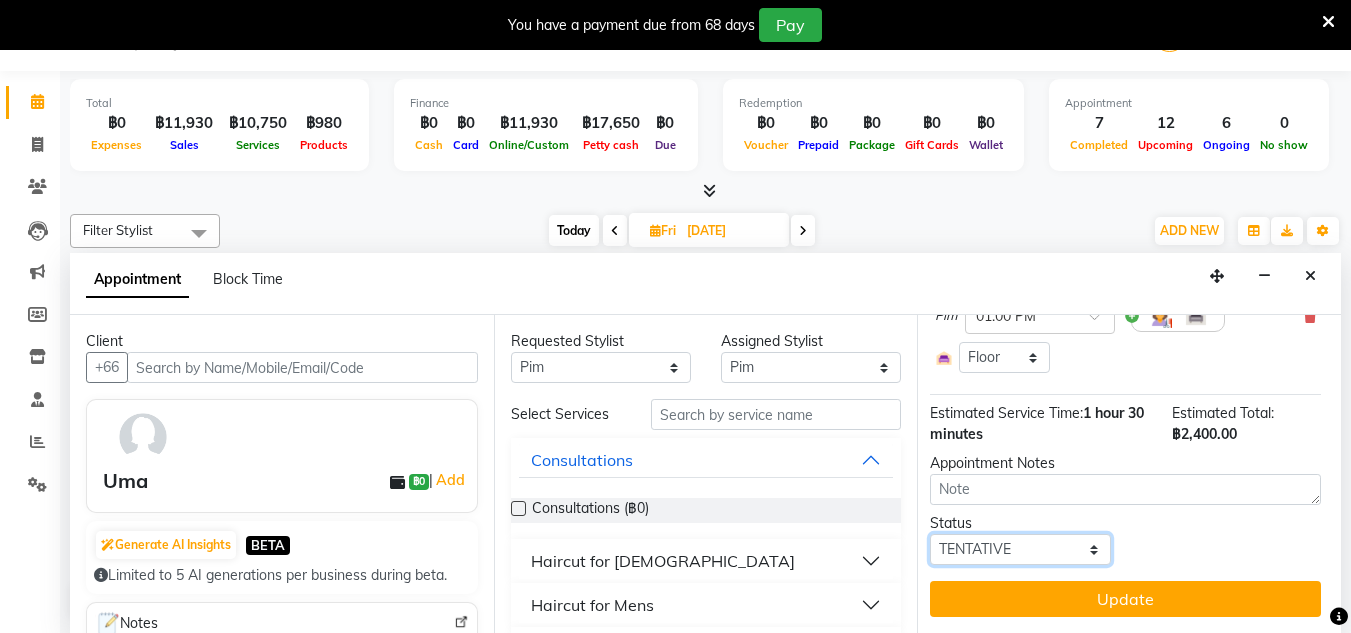 click on "Select TENTATIVE CONFIRM UPCOMING" at bounding box center (1020, 549) 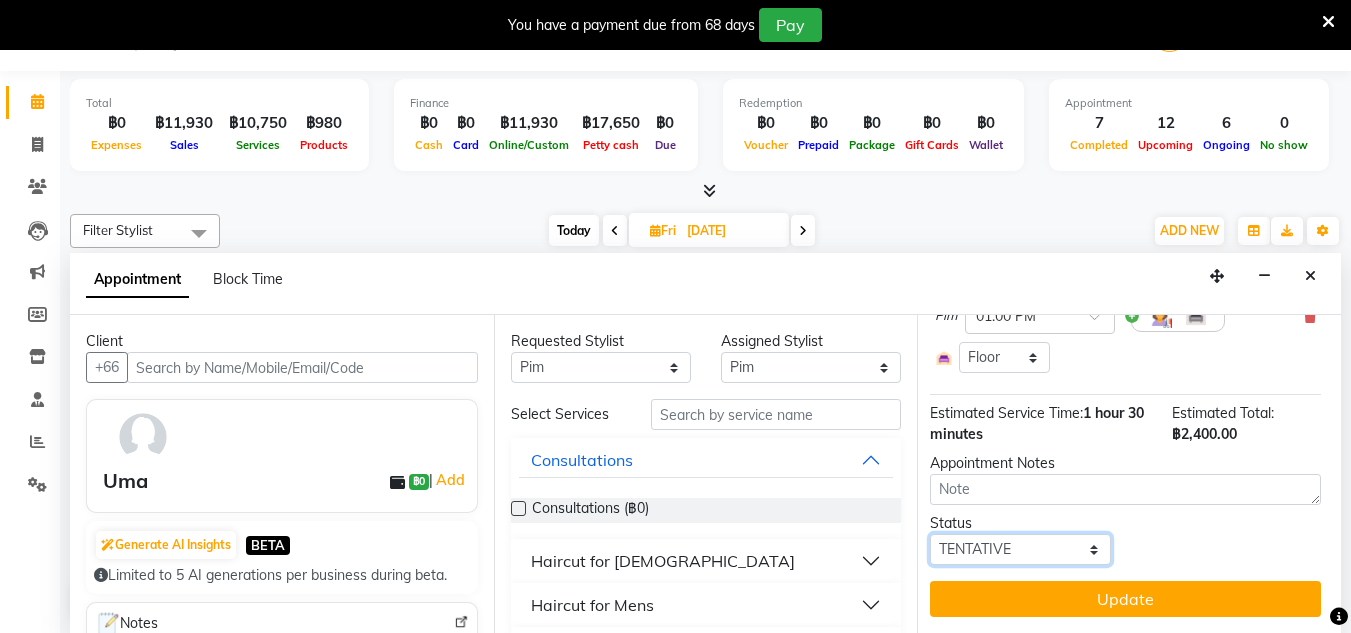 select on "confirm booking" 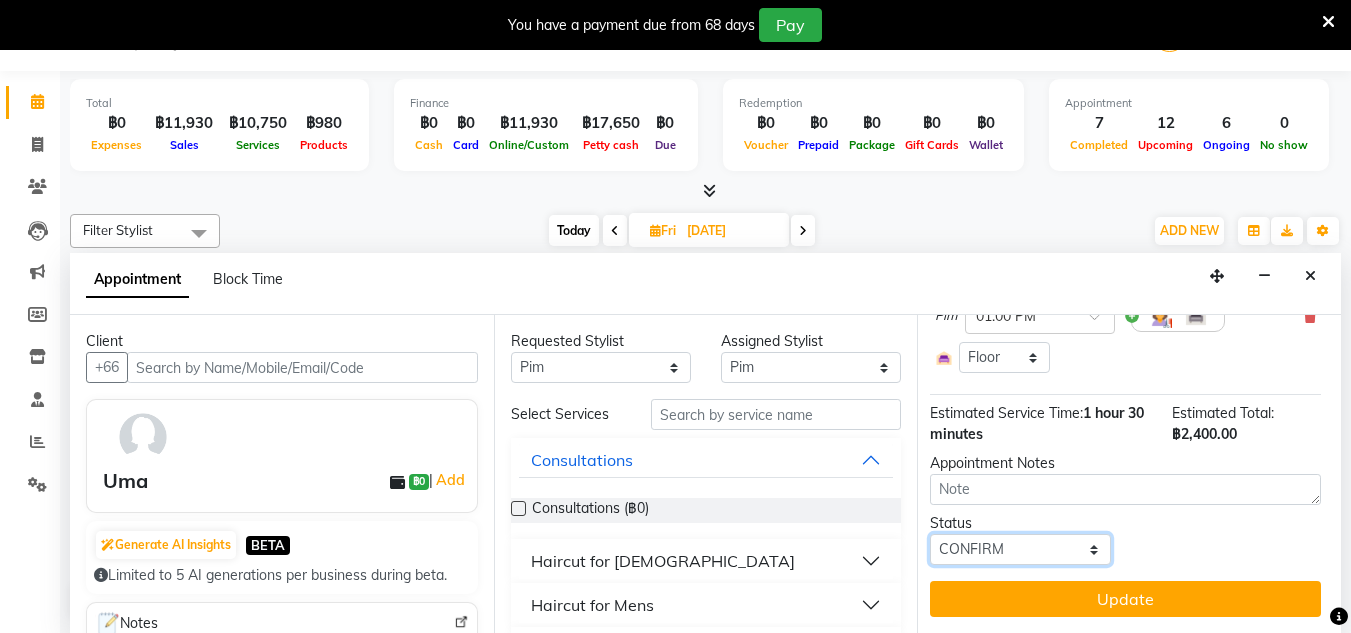 click on "Select TENTATIVE CONFIRM UPCOMING" at bounding box center (1020, 549) 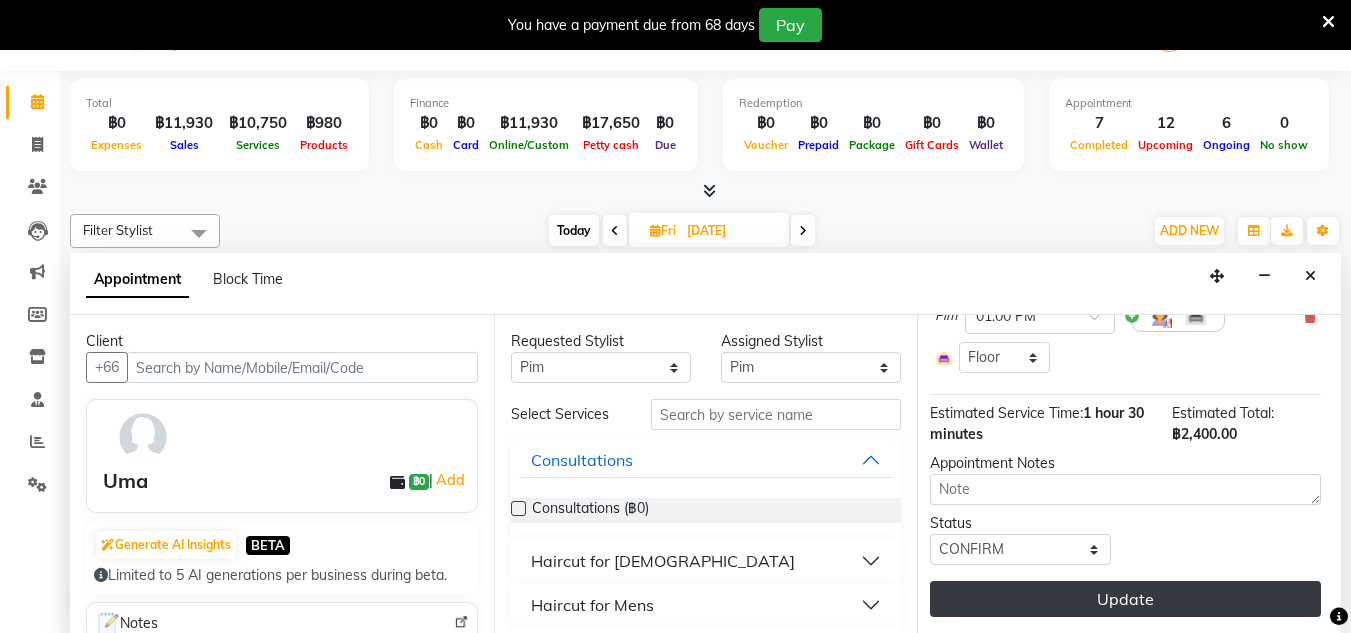click on "Update" at bounding box center [1125, 599] 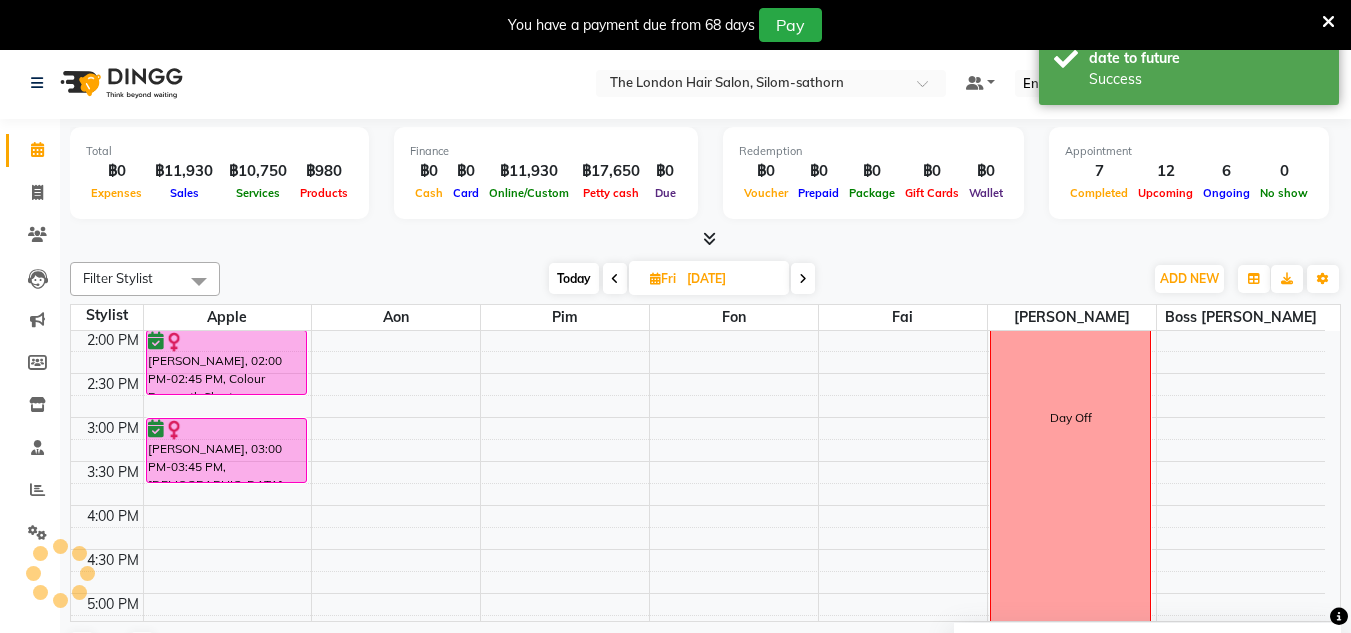 scroll, scrollTop: 0, scrollLeft: 0, axis: both 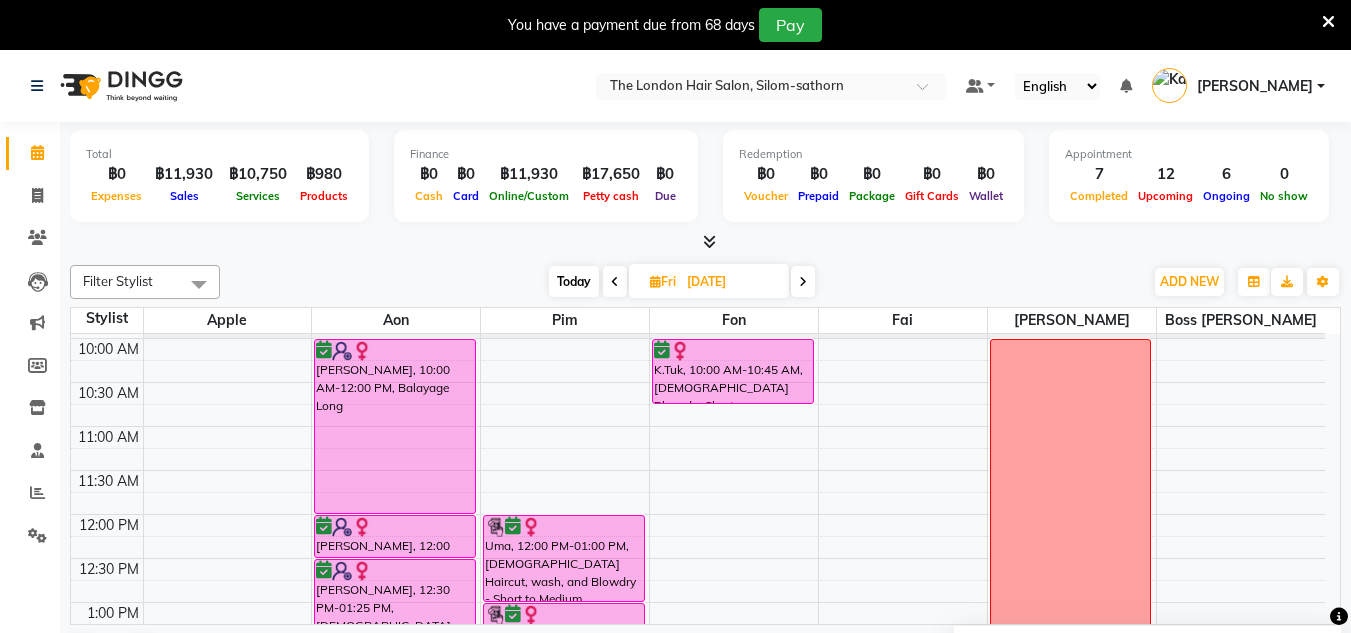 click on "Today" at bounding box center (574, 281) 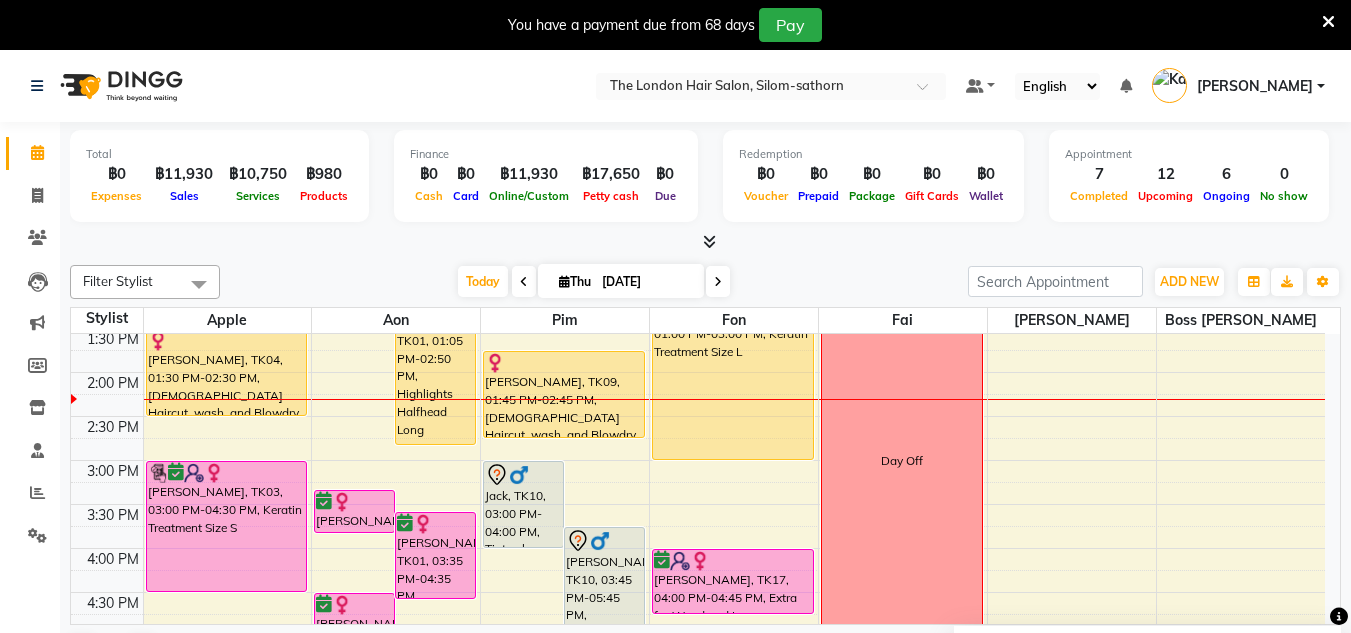 scroll, scrollTop: 402, scrollLeft: 0, axis: vertical 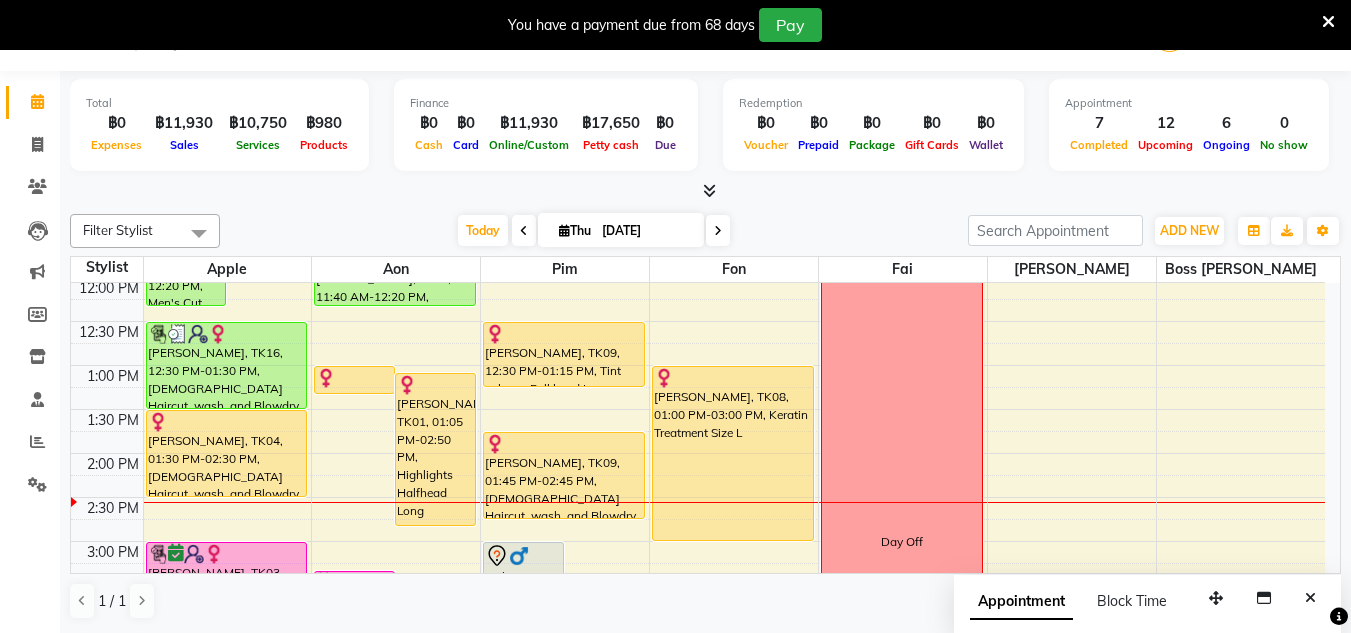 click at bounding box center (718, 231) 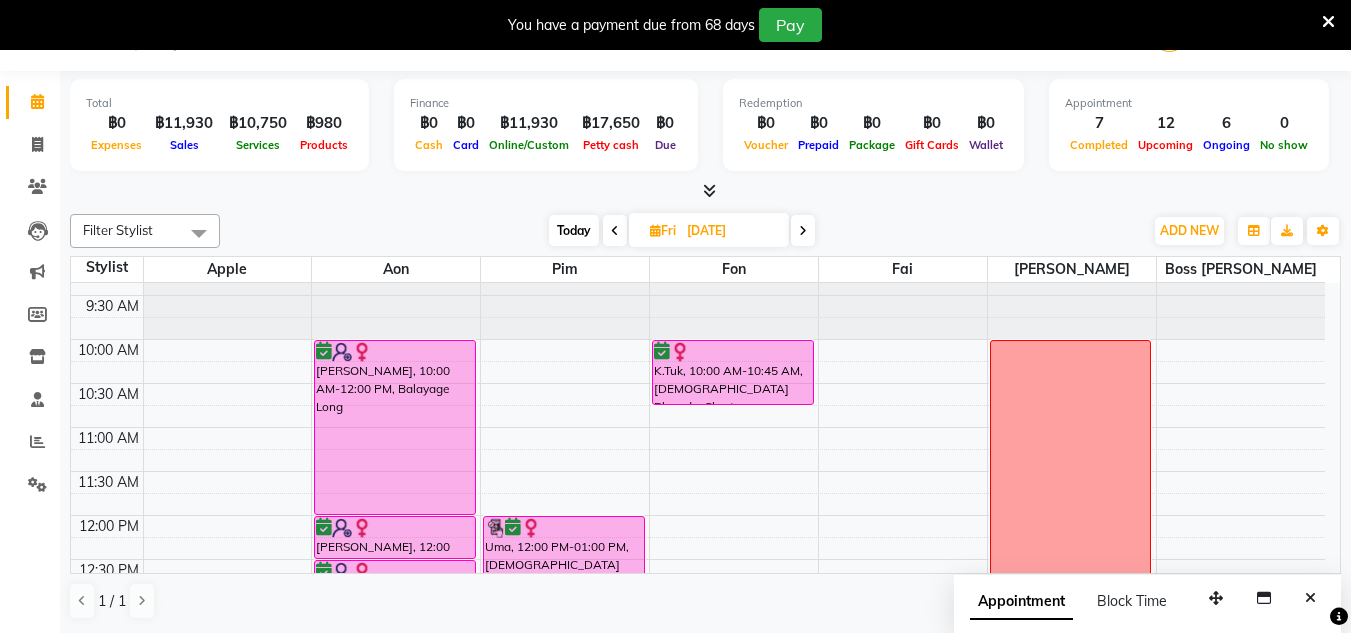 scroll, scrollTop: 0, scrollLeft: 0, axis: both 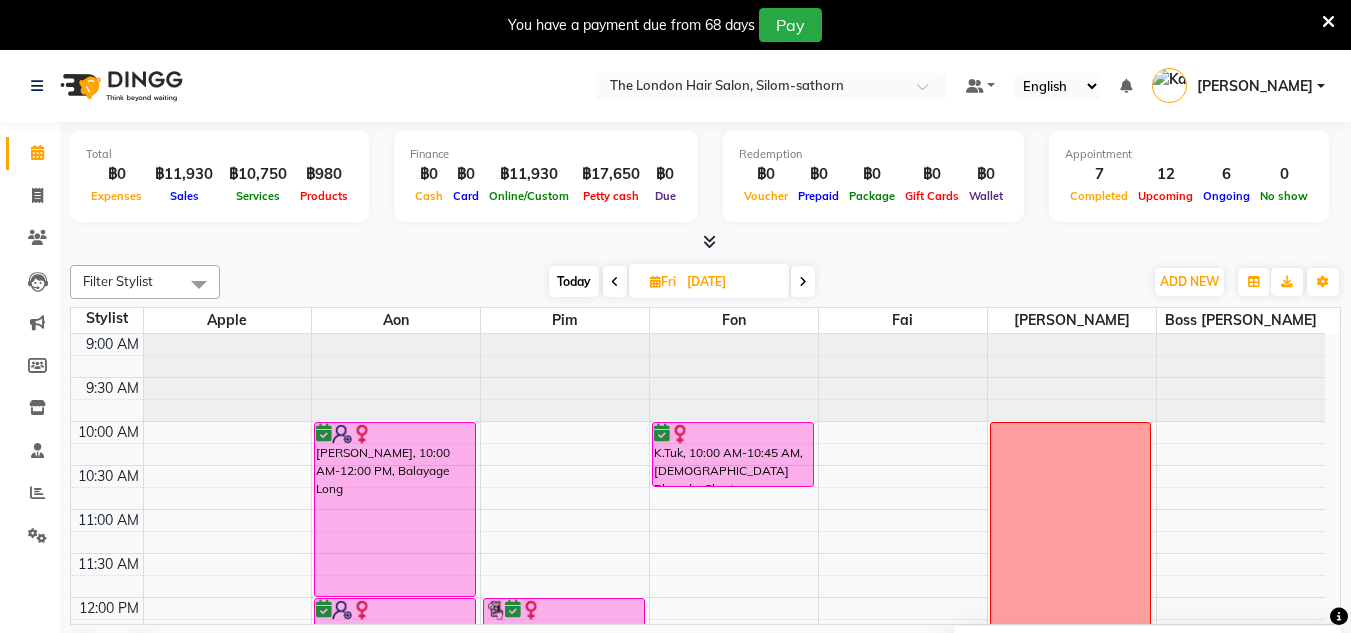 click on "Today" at bounding box center (574, 281) 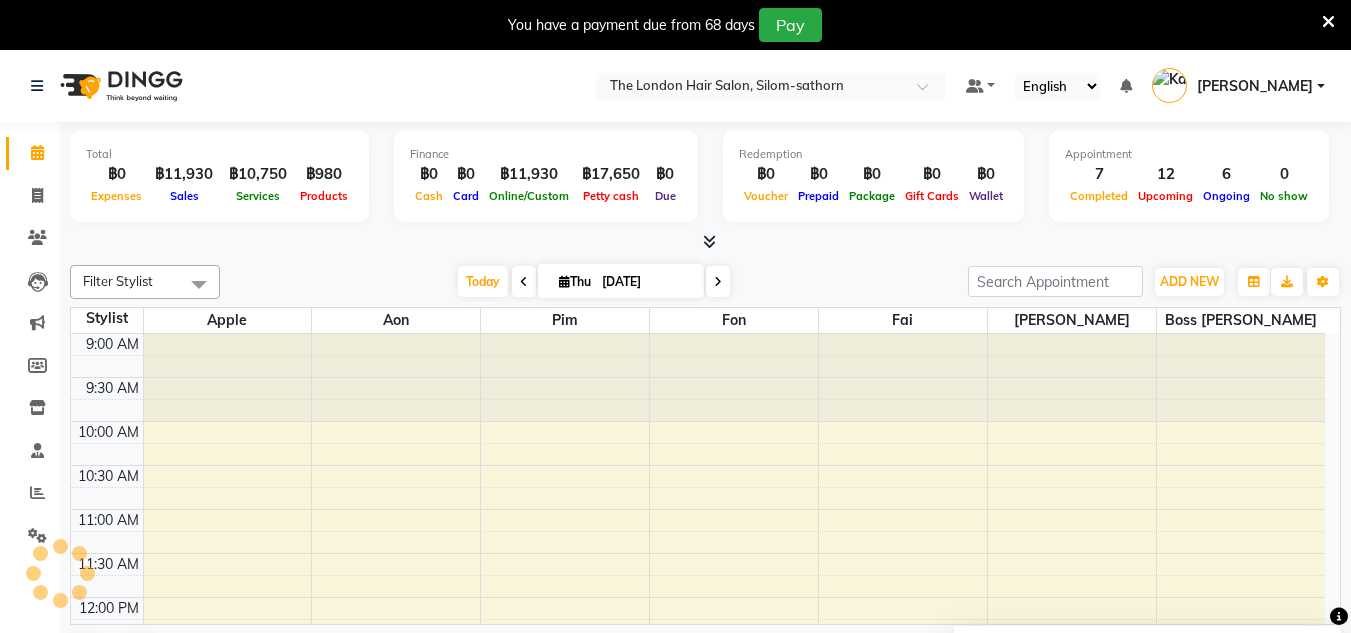 scroll, scrollTop: 441, scrollLeft: 0, axis: vertical 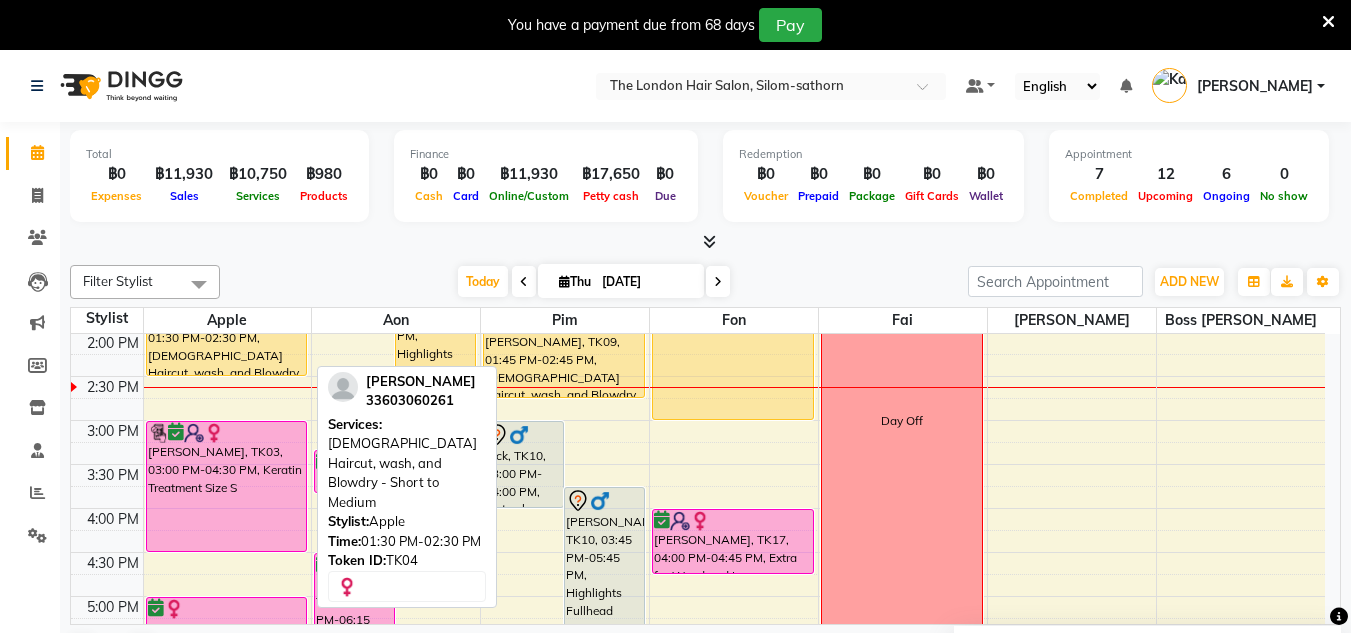 click on "[PERSON_NAME], TK04, 01:30 PM-02:30 PM, [DEMOGRAPHIC_DATA] Haircut, wash, and Blowdry - Short to Medium" at bounding box center (227, 332) 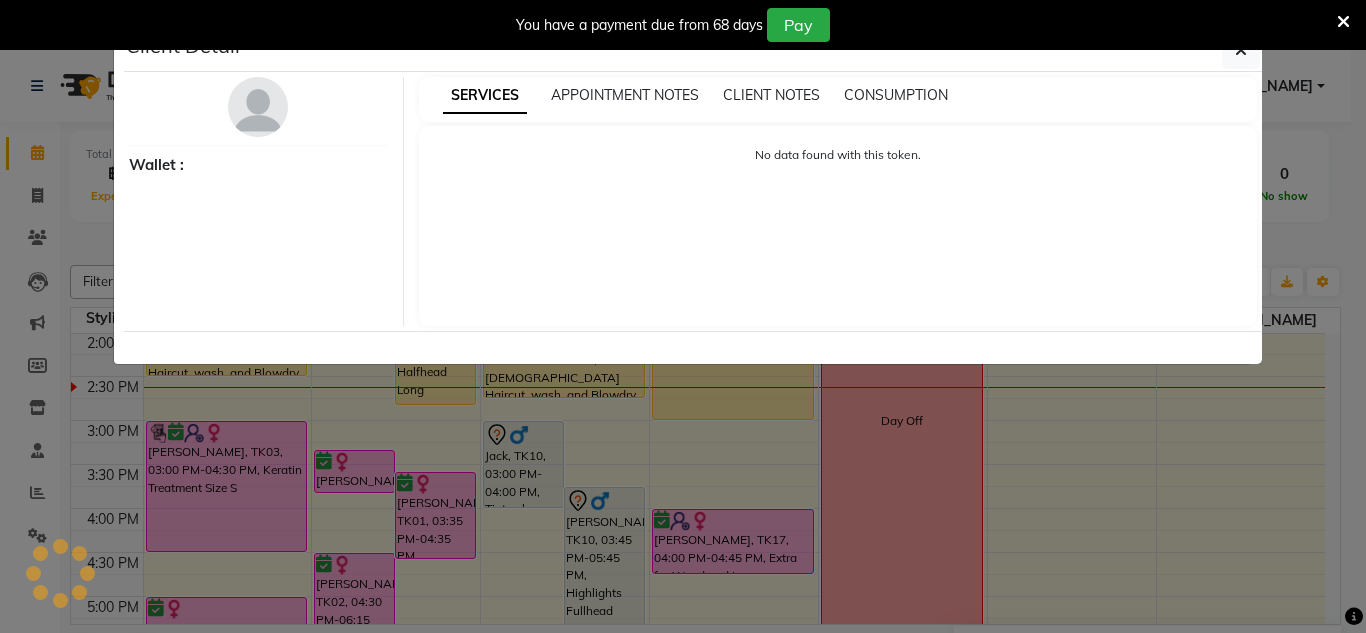 select on "1" 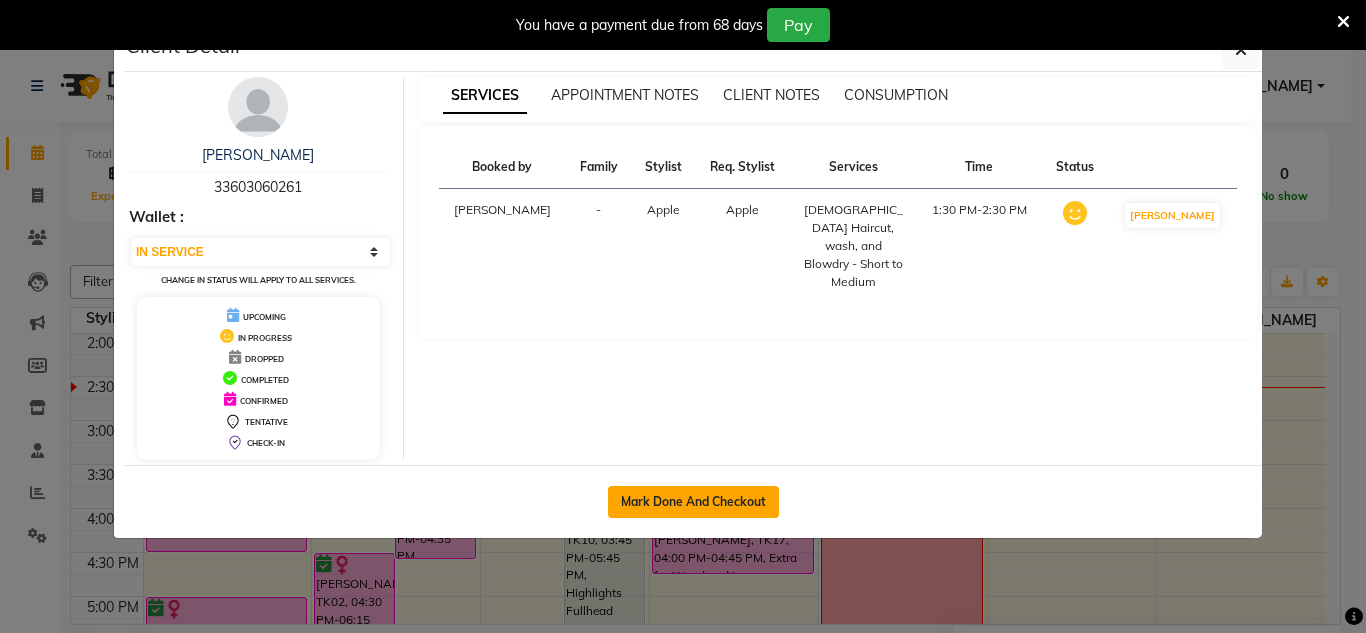 click on "Mark Done And Checkout" 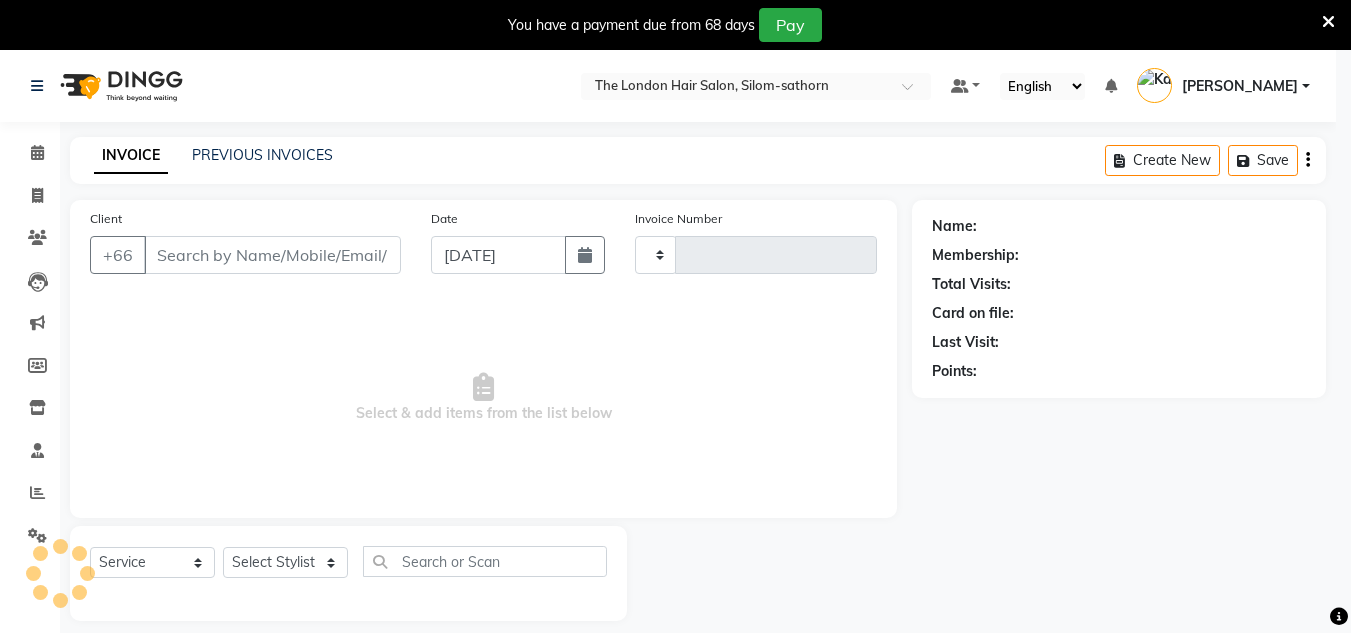 type on "0941" 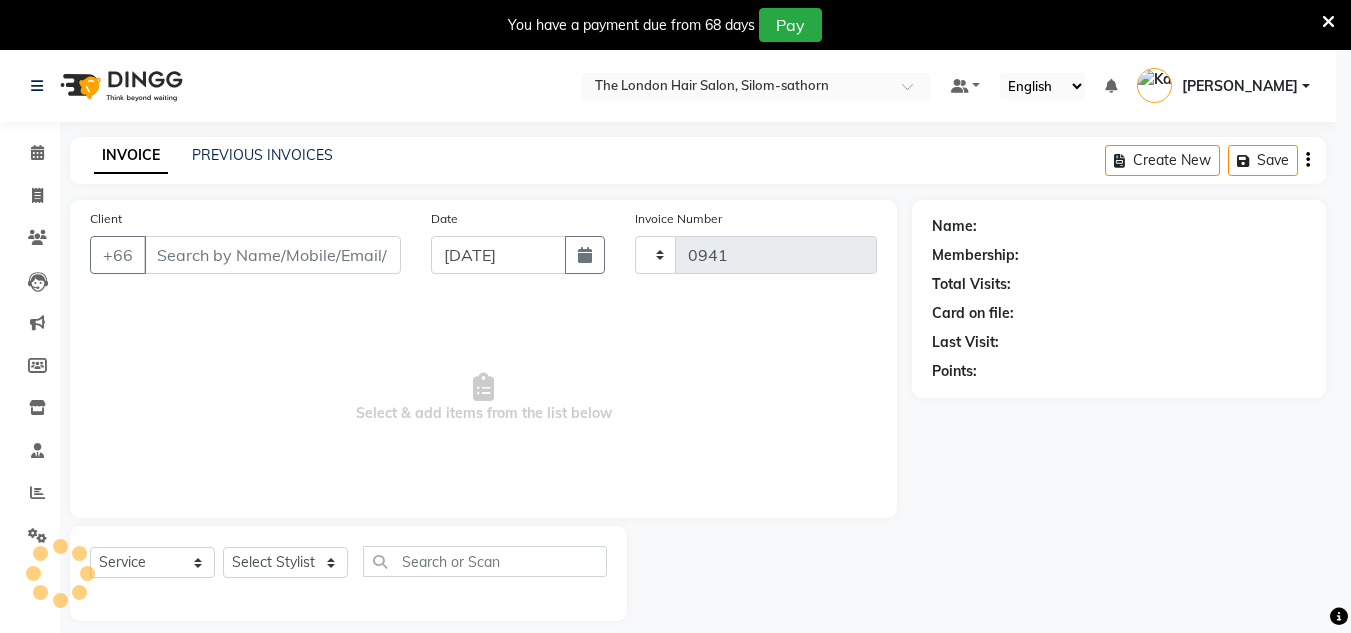 select on "6977" 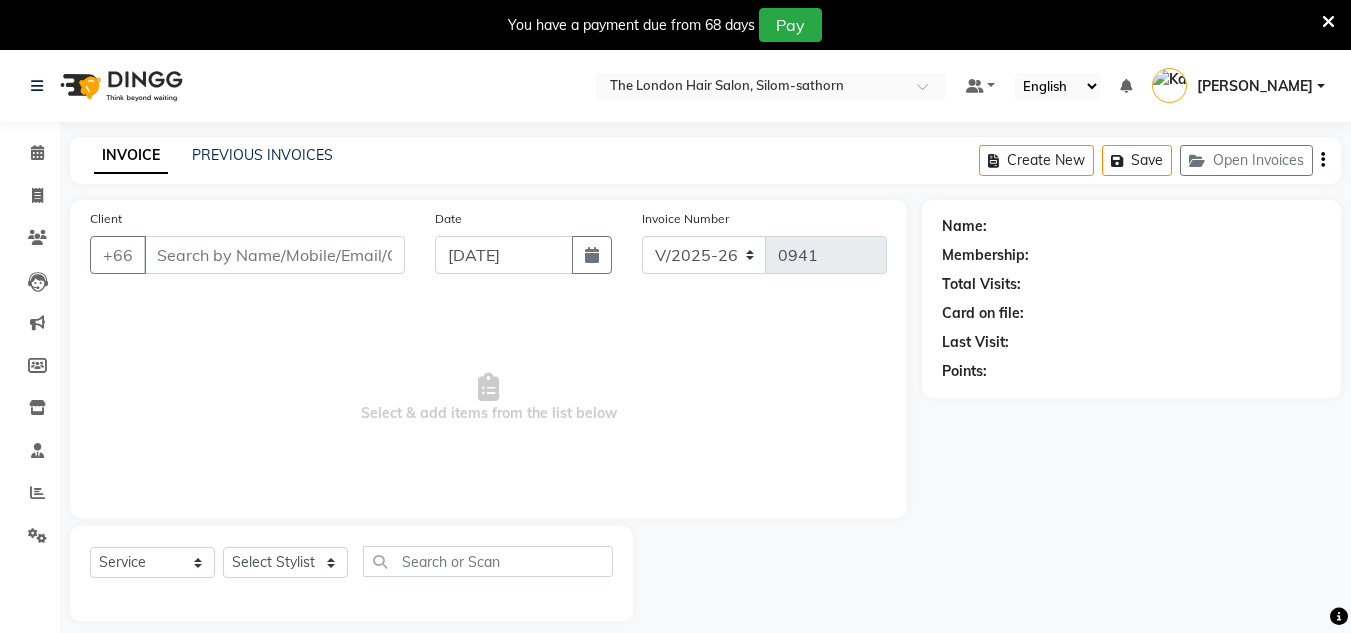 type on "33603060261" 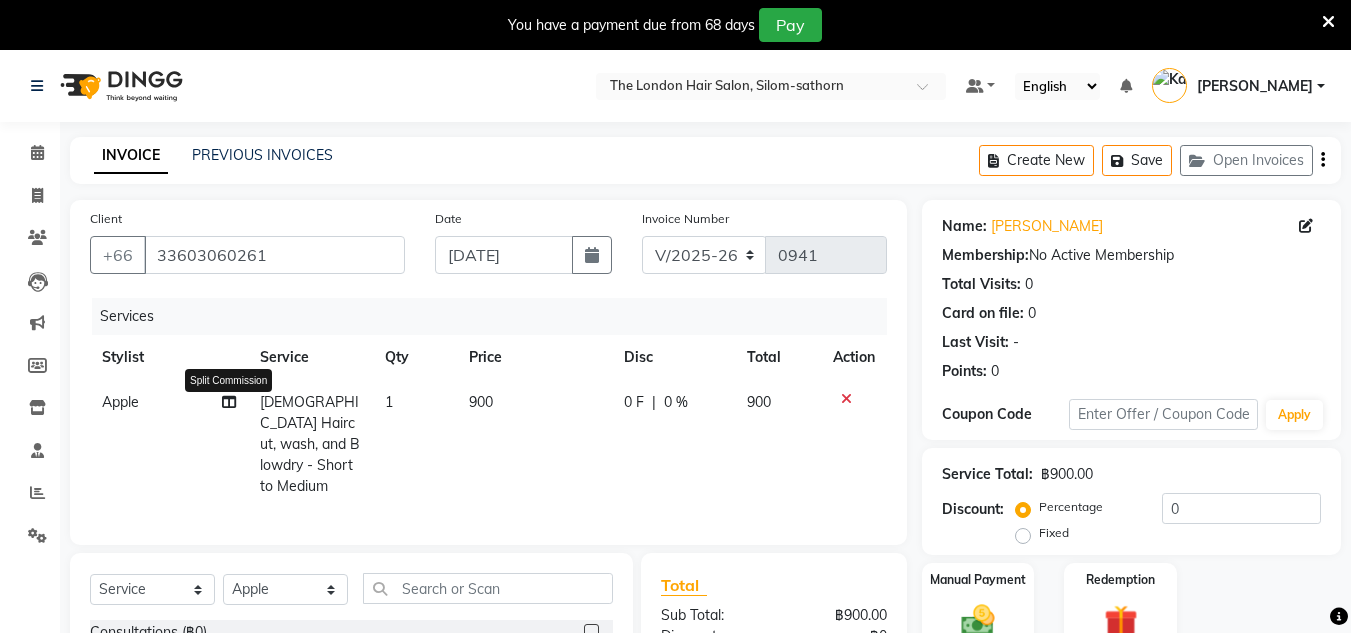 click 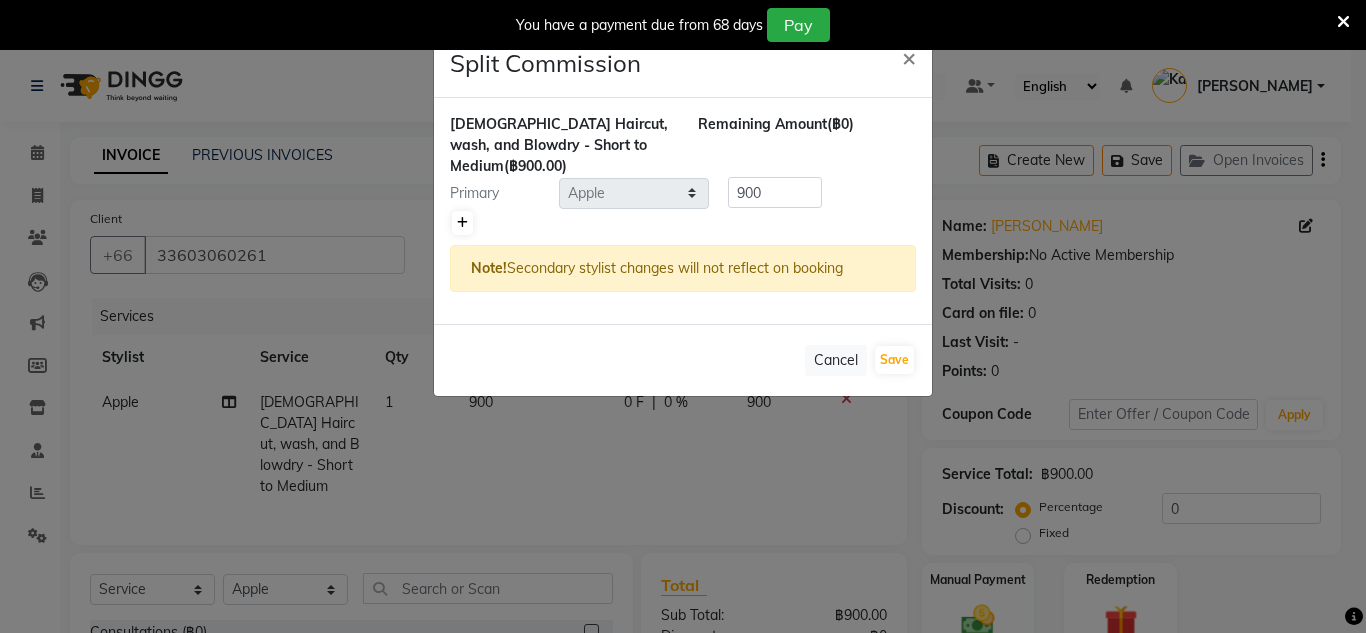 click 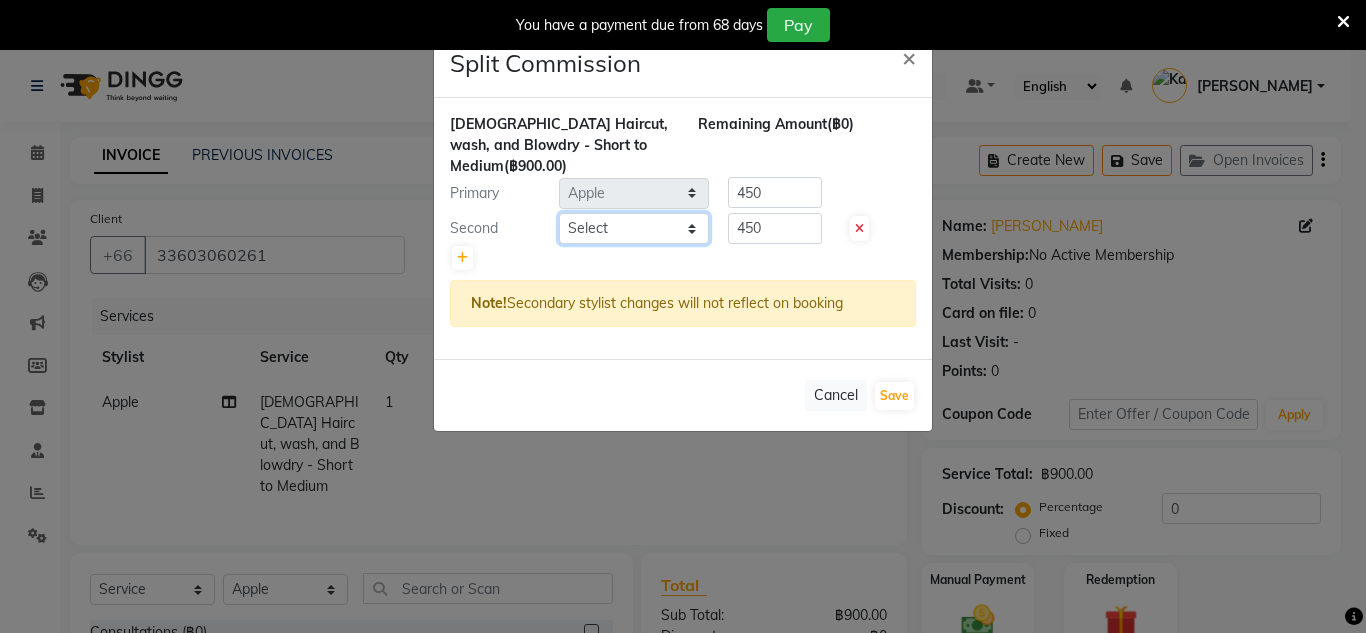 click on "Select  Aon   Apple     Boss [PERSON_NAME]    [PERSON_NAME]    Pim" 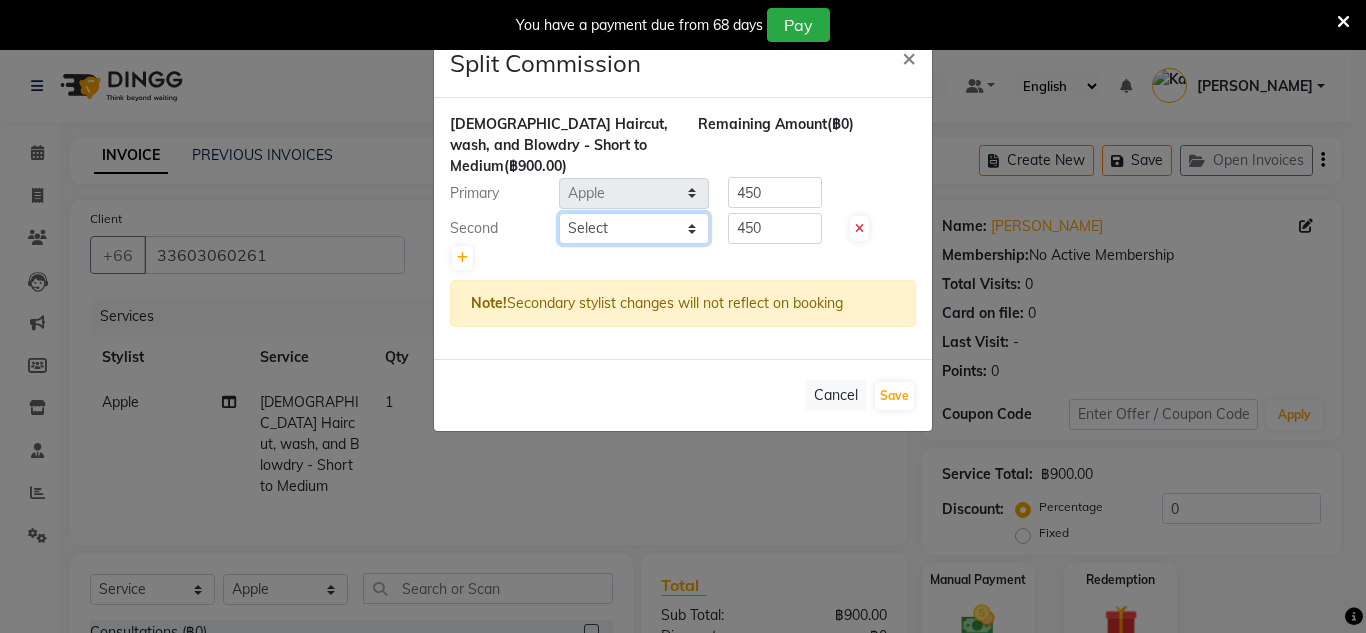 select on "65351" 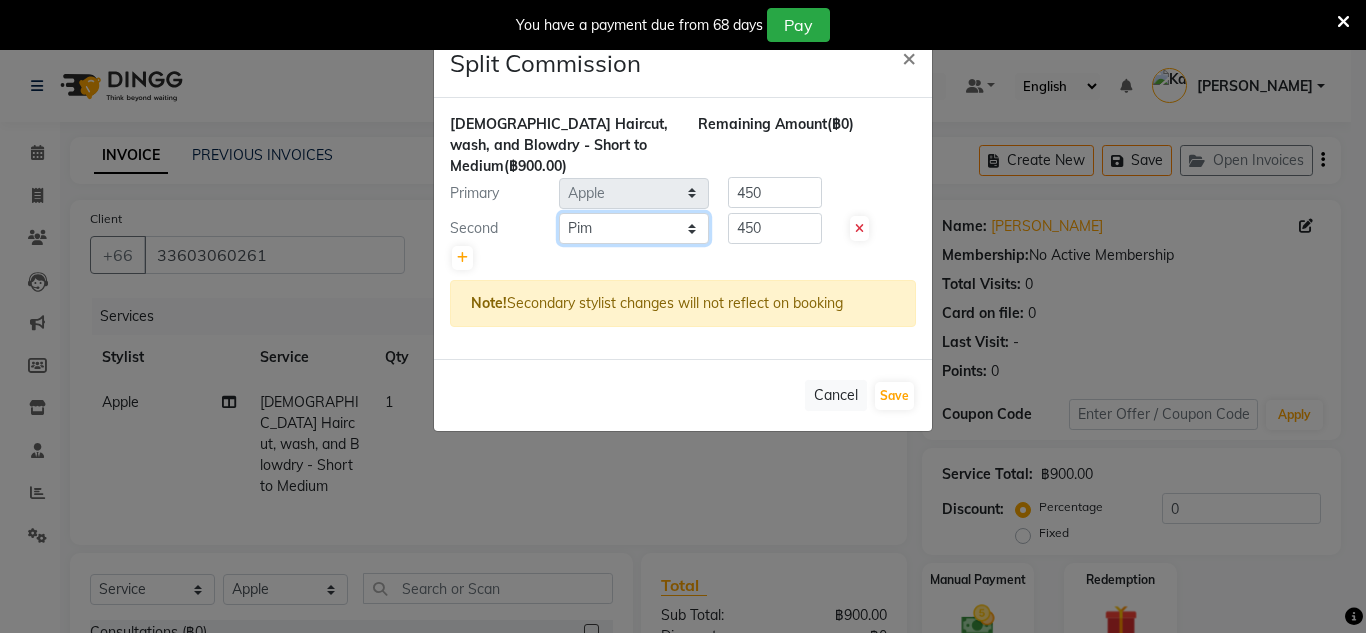 click on "Select  Aon   Apple     Boss [PERSON_NAME]    [PERSON_NAME]    Pim" 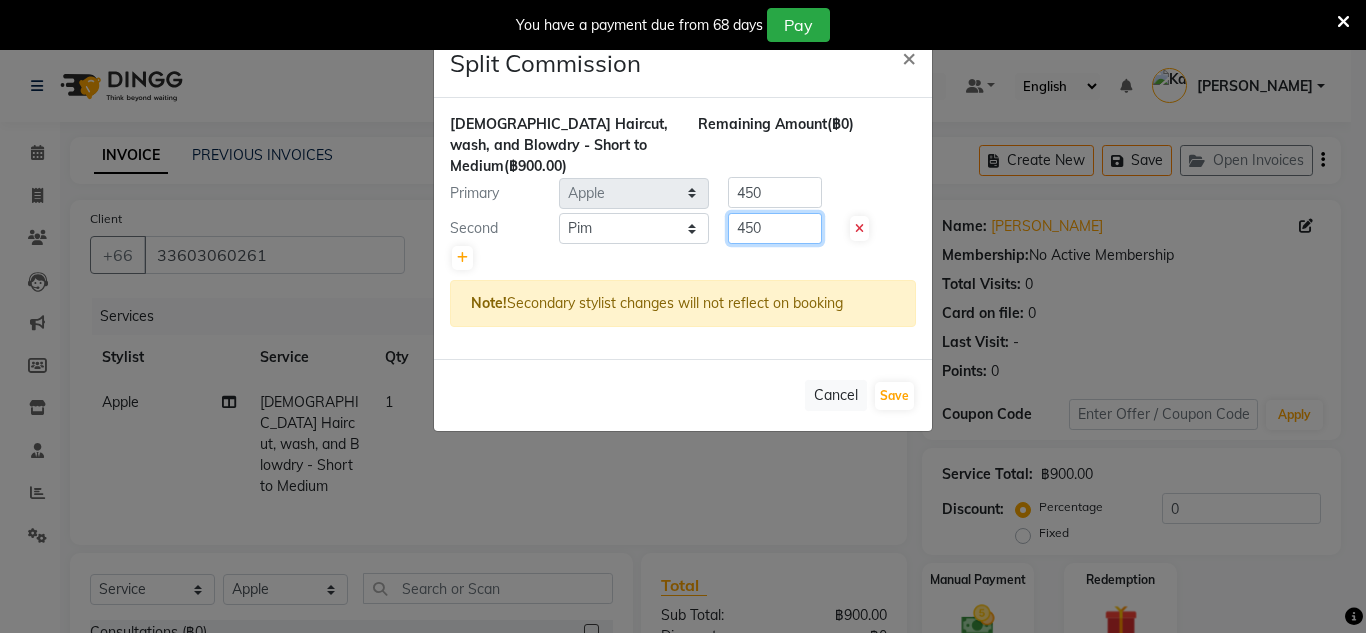 click on "450" 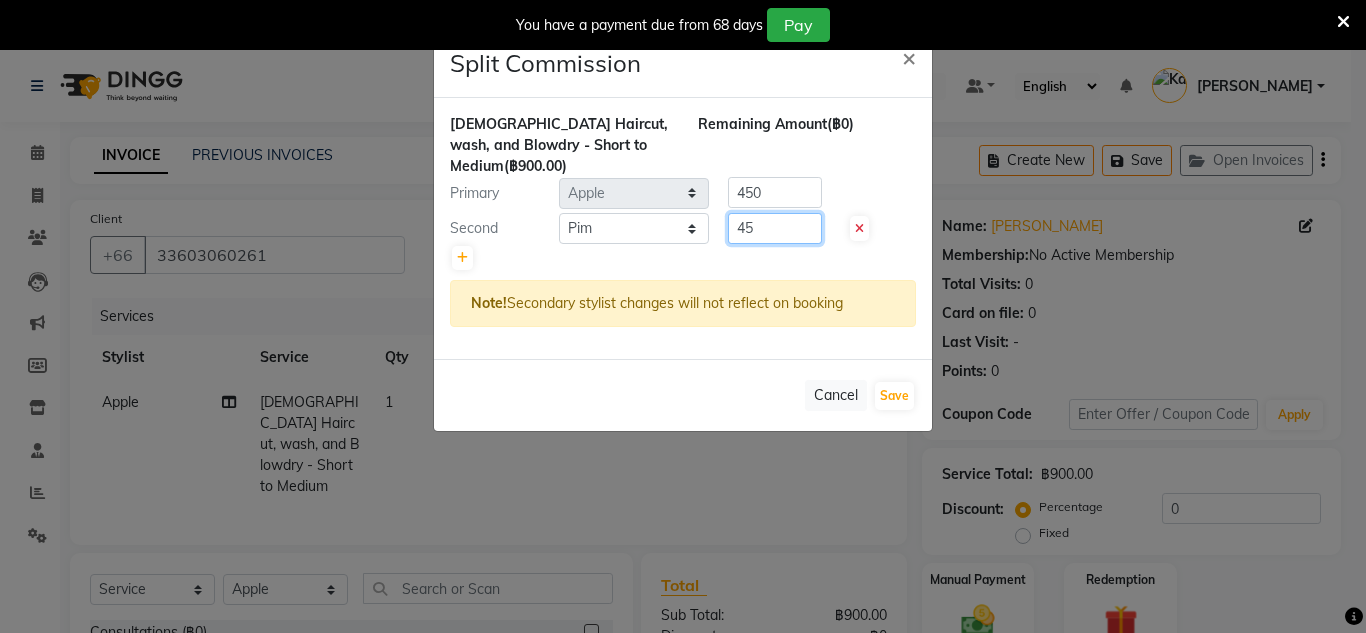 type on "4" 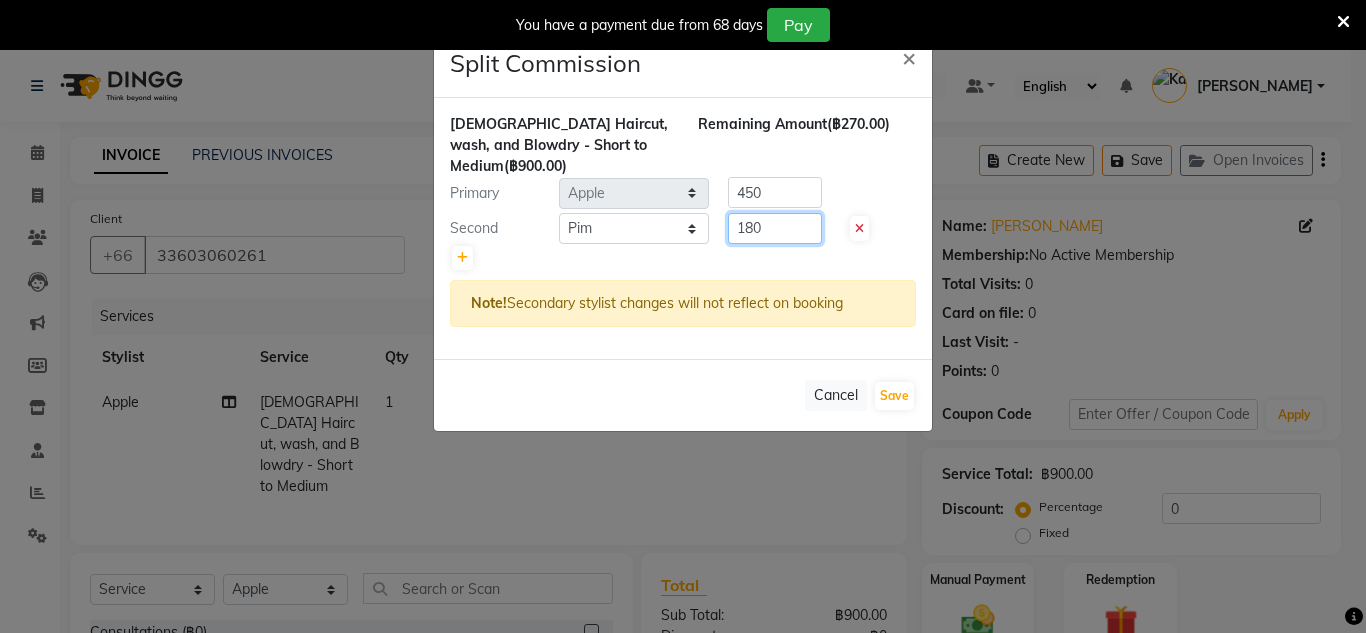 type on "180" 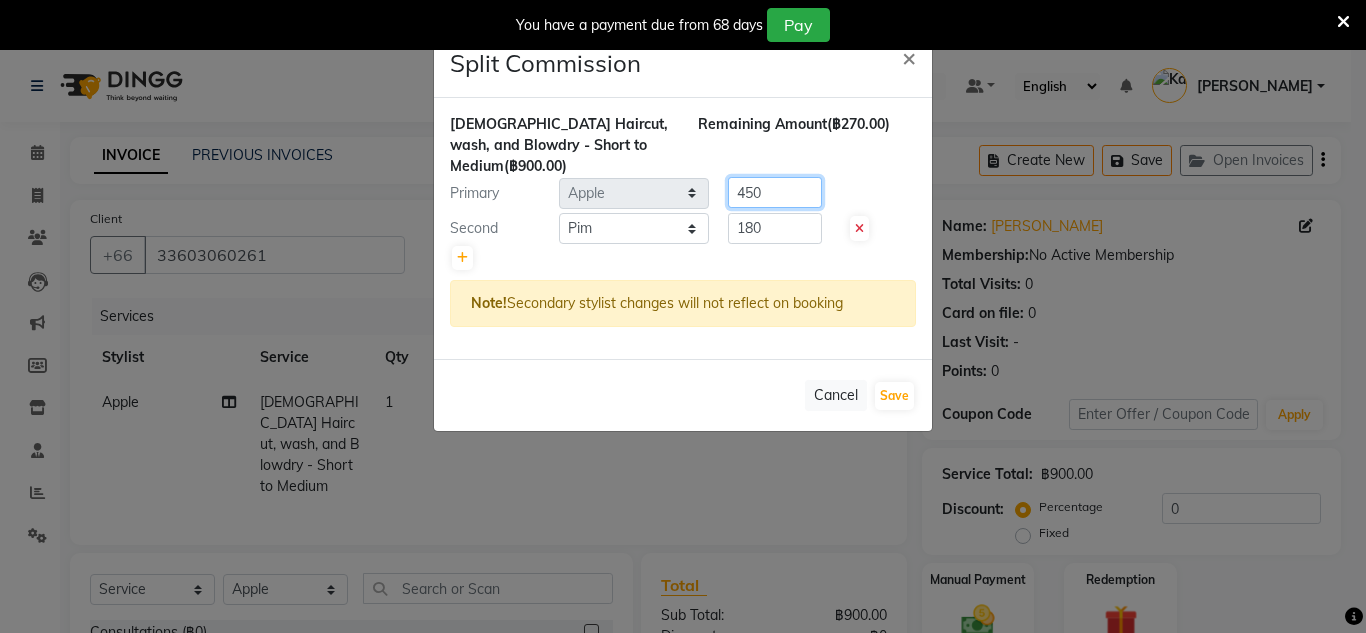 click on "450" 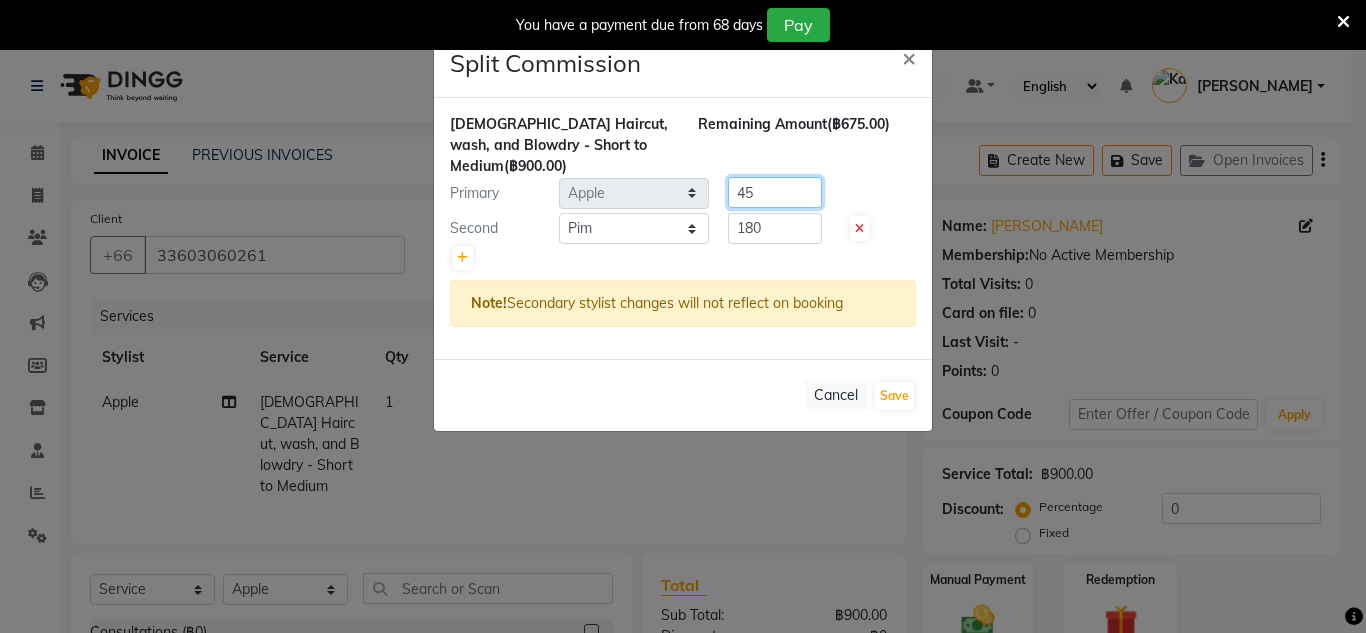 type on "4" 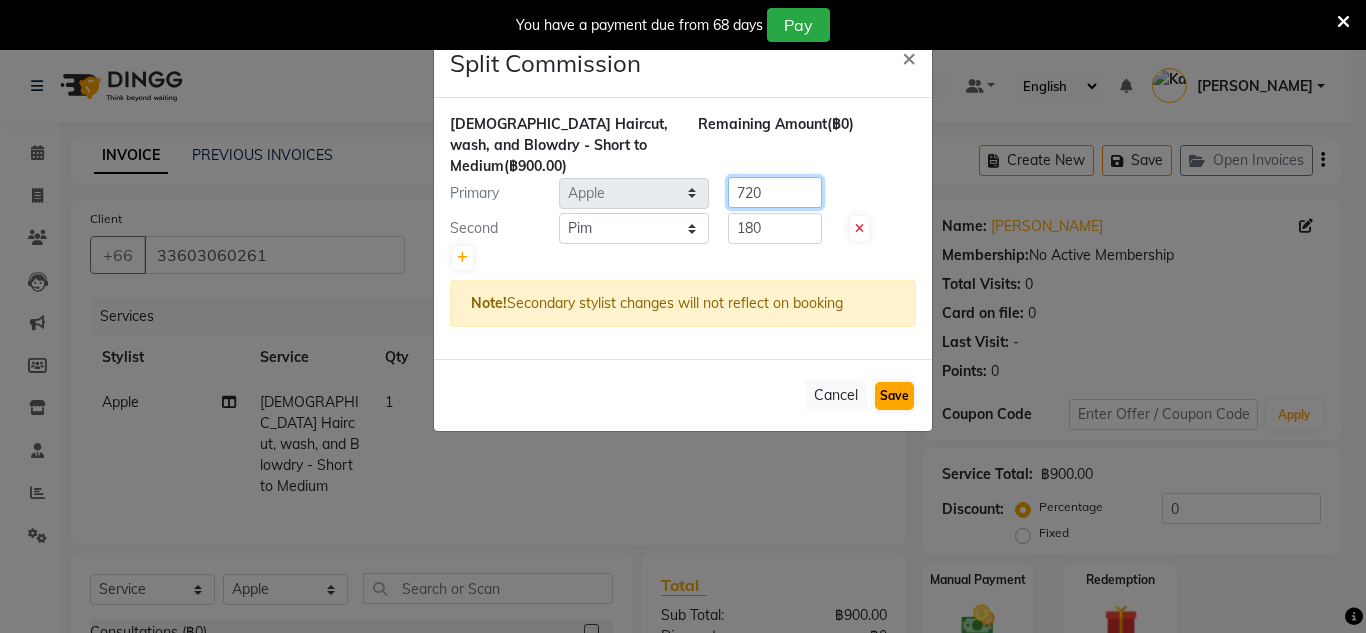 type on "720" 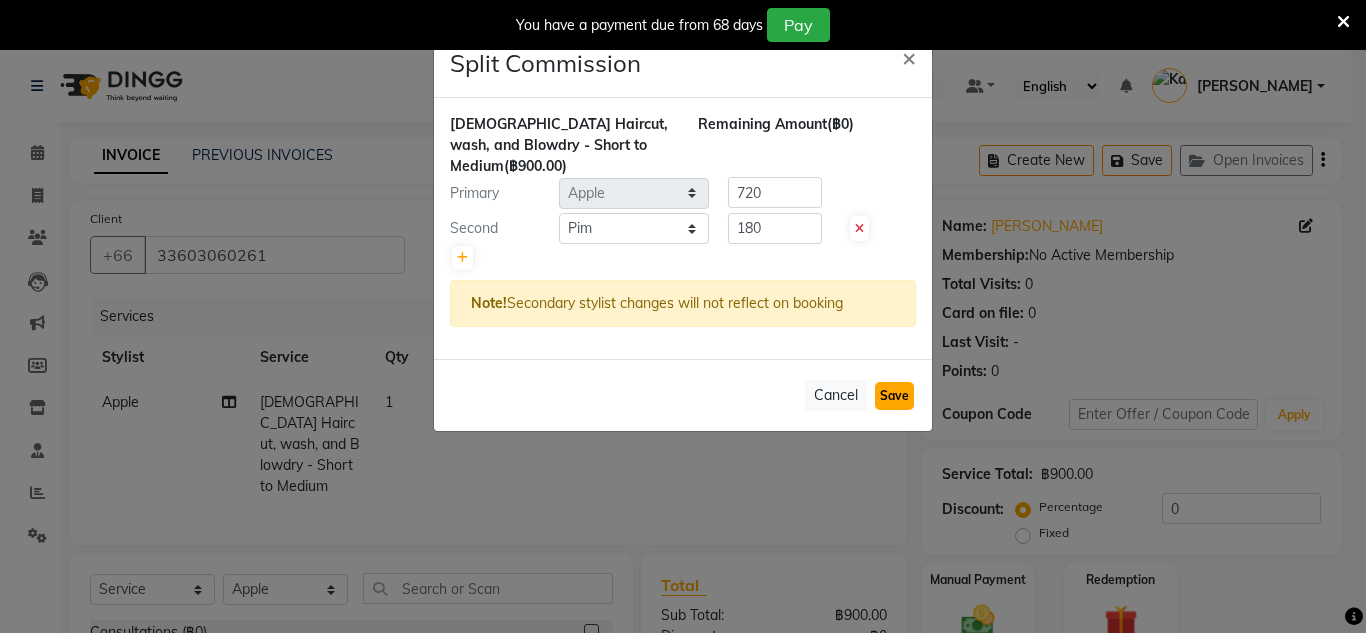 click on "Save" 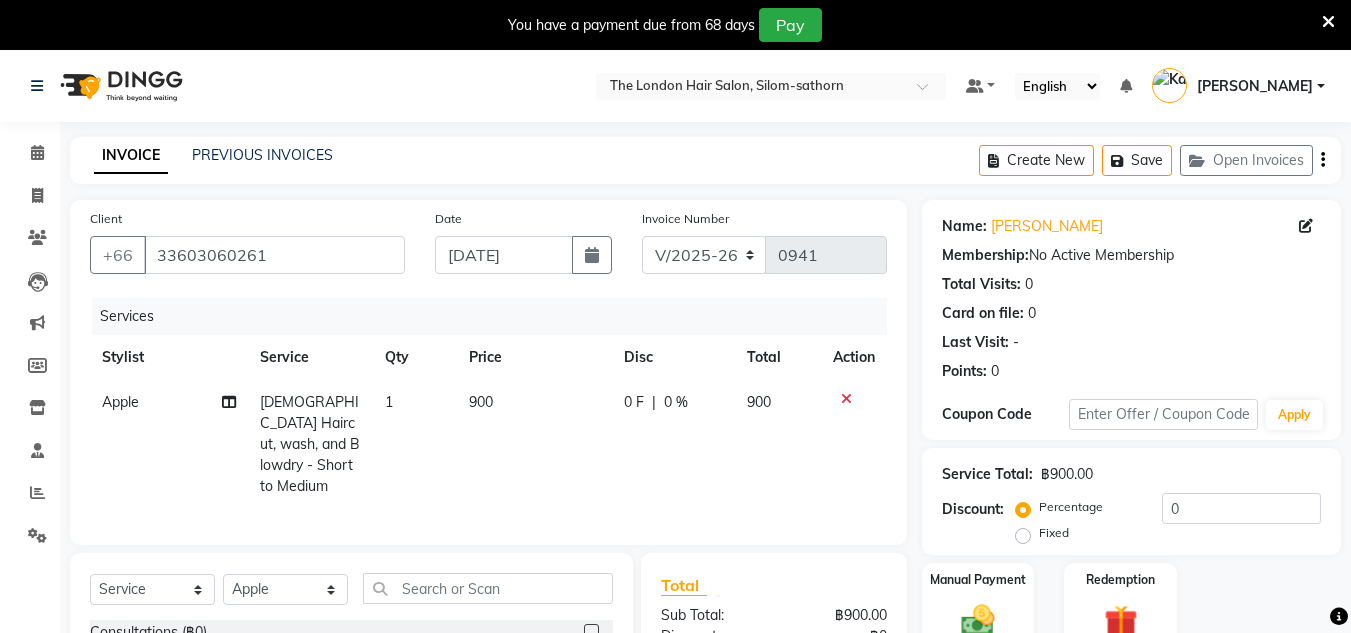 scroll, scrollTop: 188, scrollLeft: 0, axis: vertical 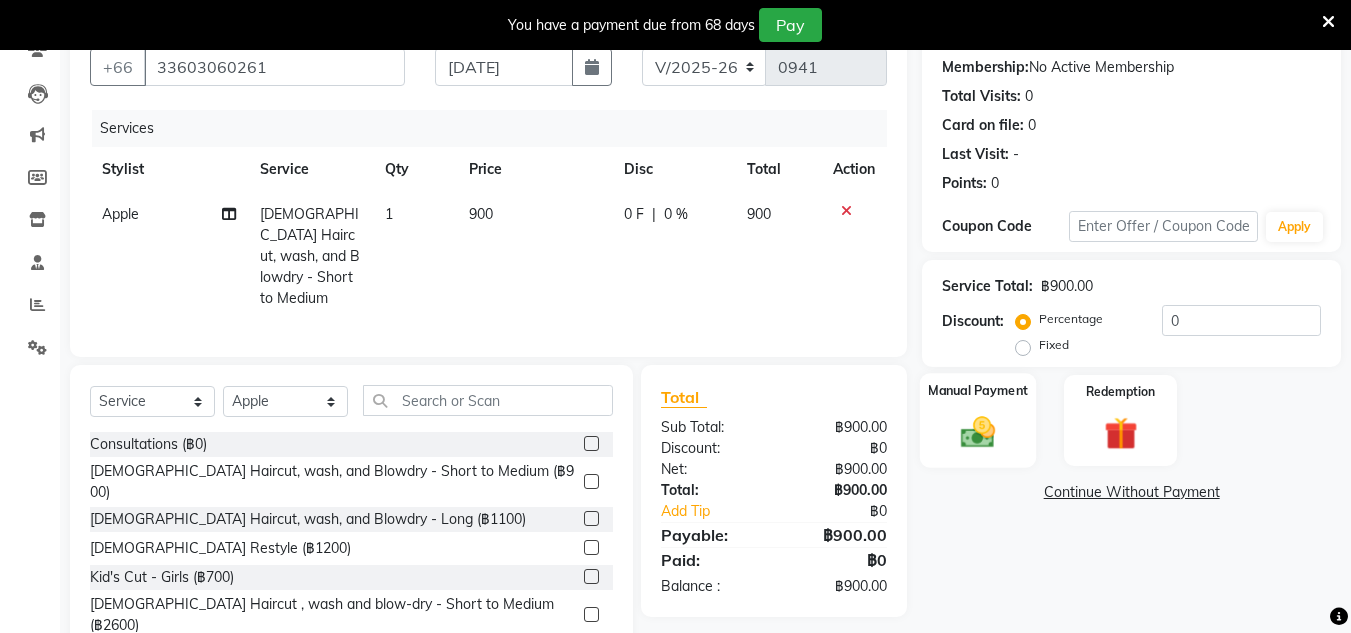 drag, startPoint x: 978, startPoint y: 430, endPoint x: 970, endPoint y: 422, distance: 11.313708 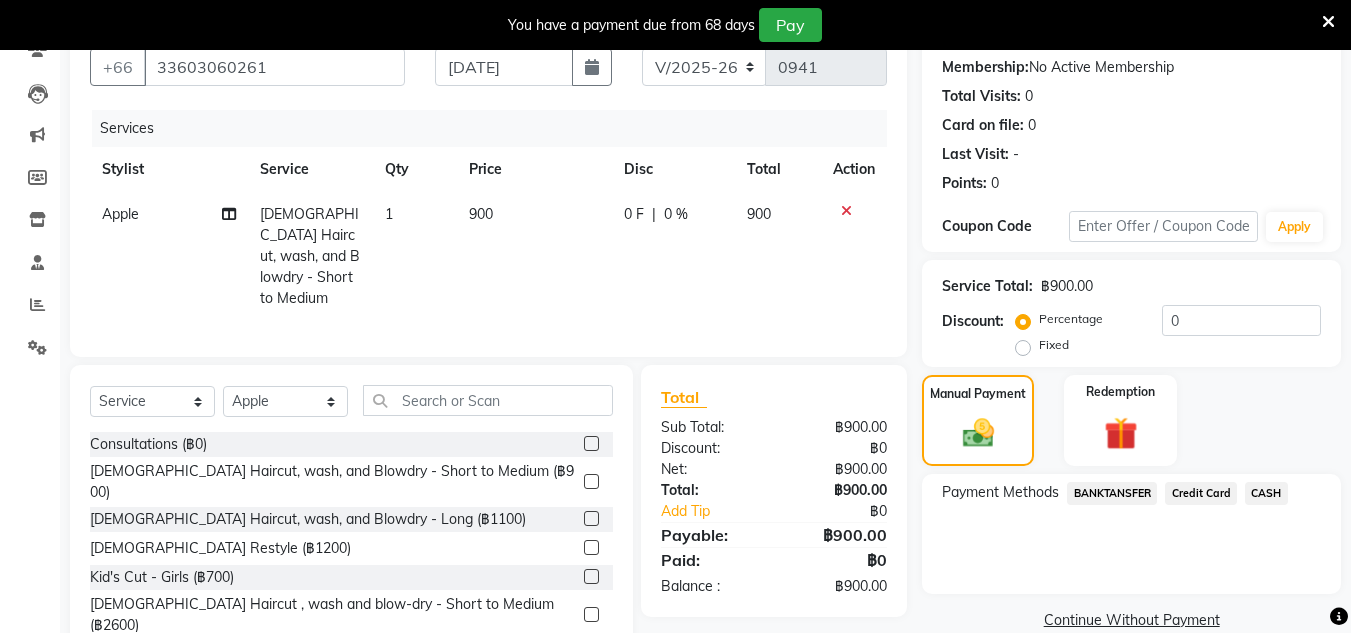 drag, startPoint x: 1206, startPoint y: 488, endPoint x: 1194, endPoint y: 494, distance: 13.416408 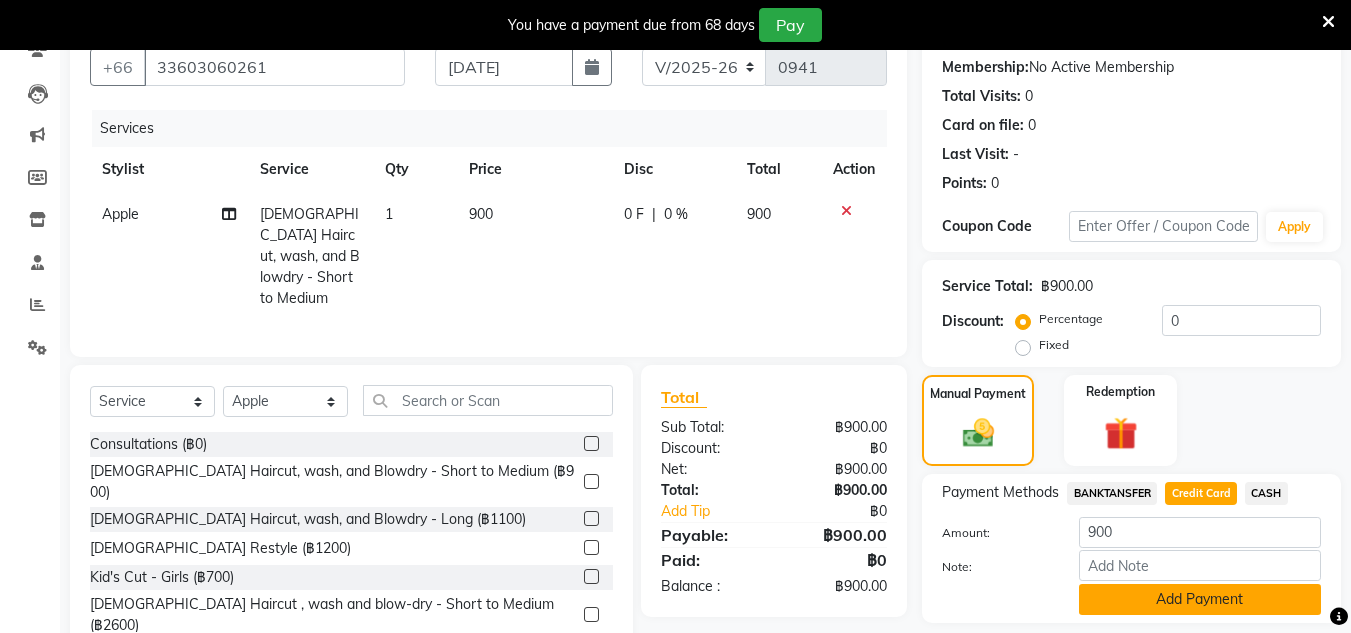 click on "Add Payment" 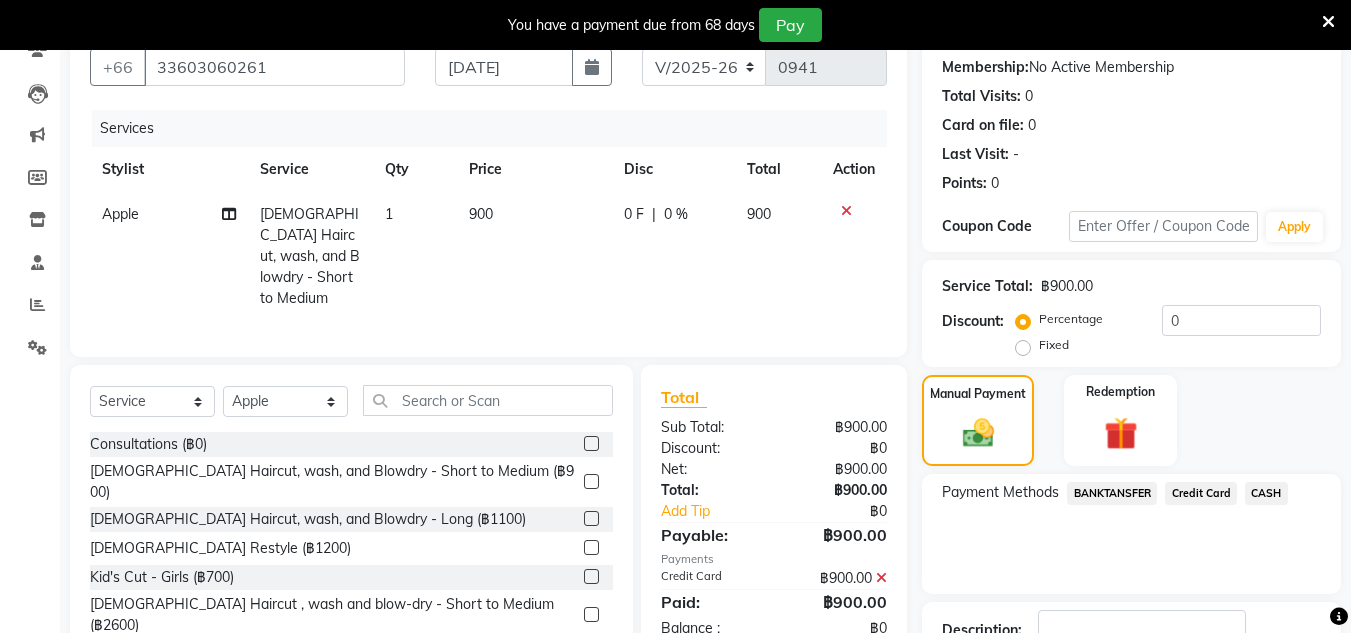 scroll, scrollTop: 333, scrollLeft: 0, axis: vertical 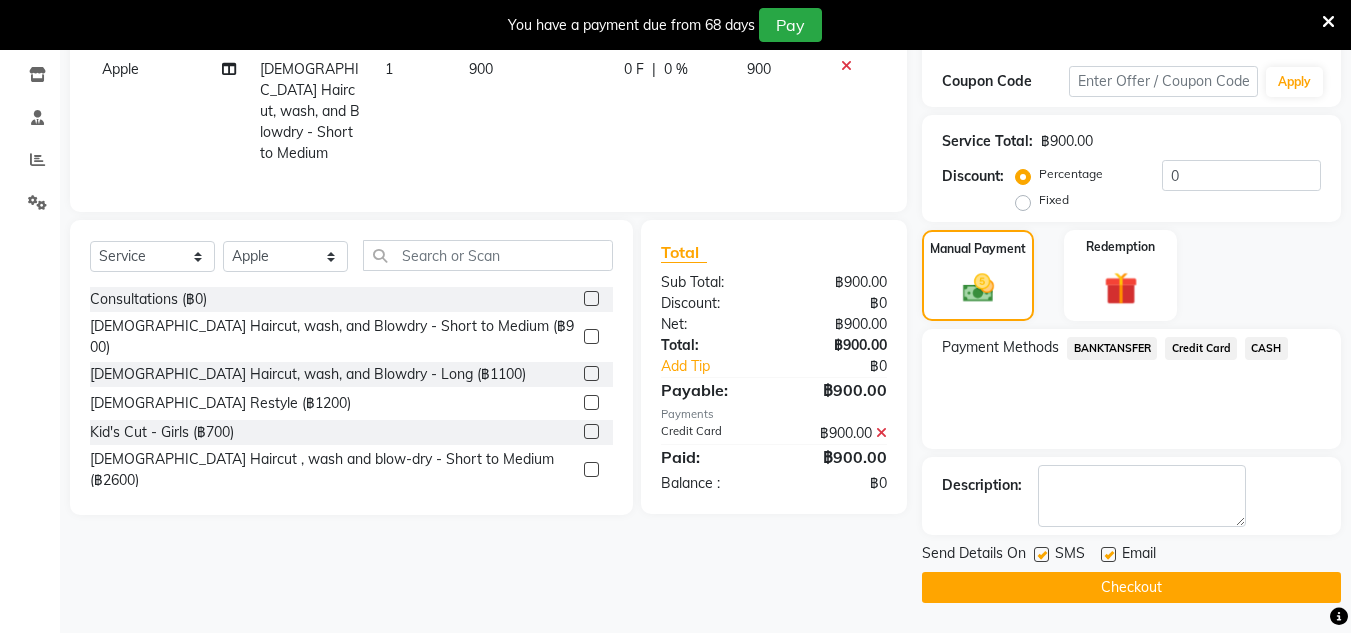 click on "Checkout" 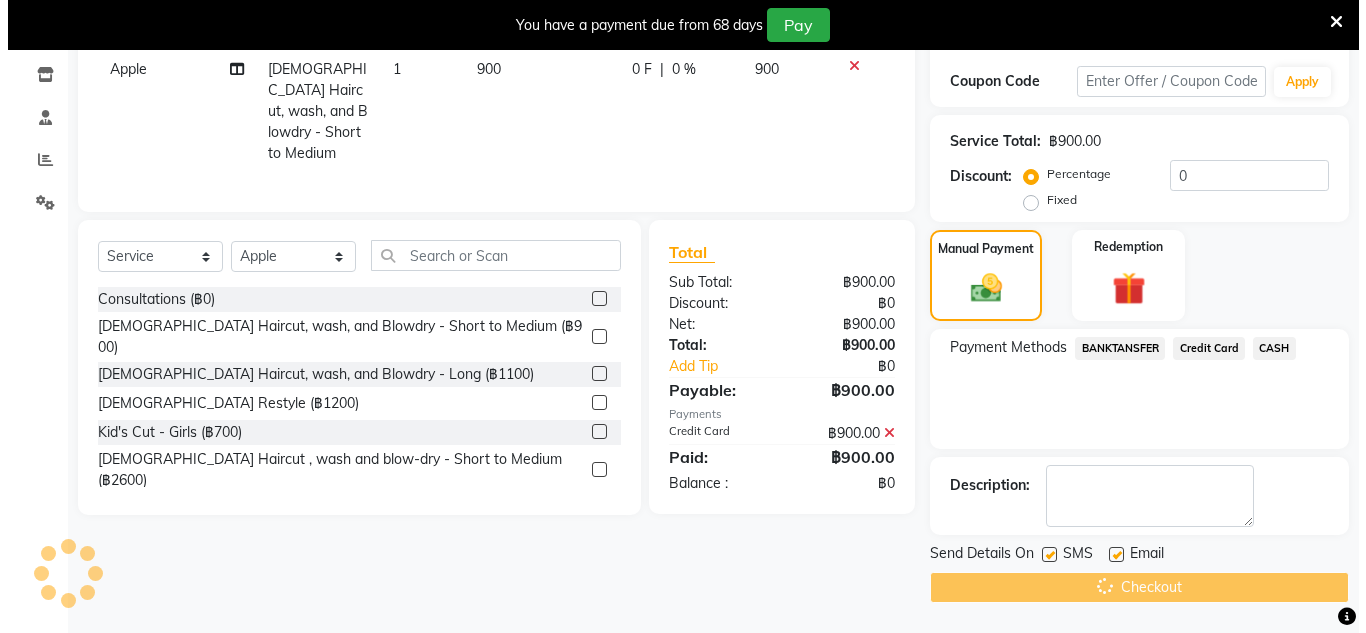 scroll, scrollTop: 50, scrollLeft: 0, axis: vertical 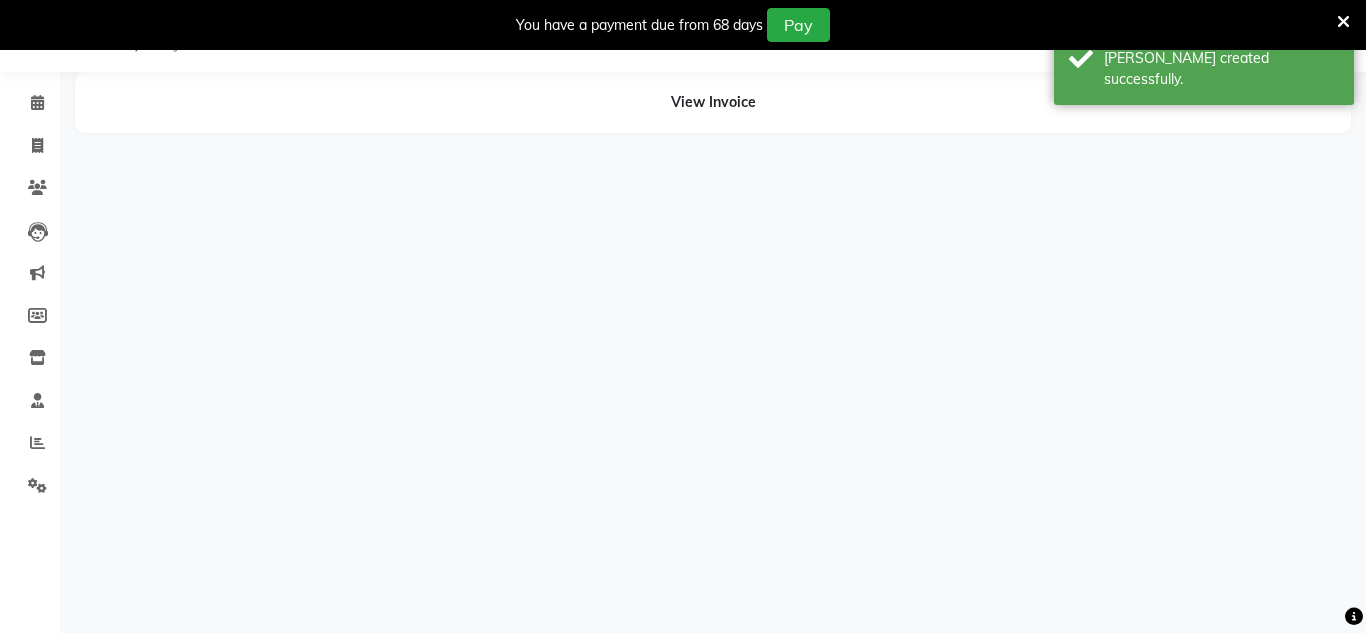 select on "56710" 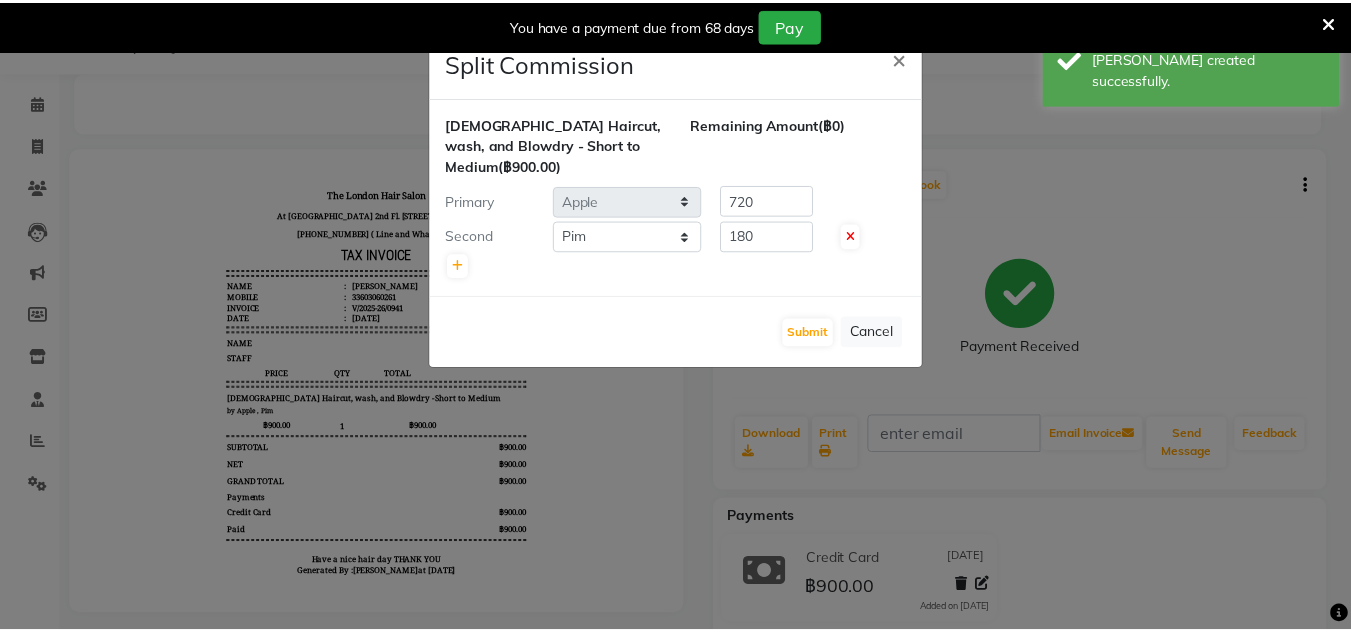 scroll, scrollTop: 0, scrollLeft: 0, axis: both 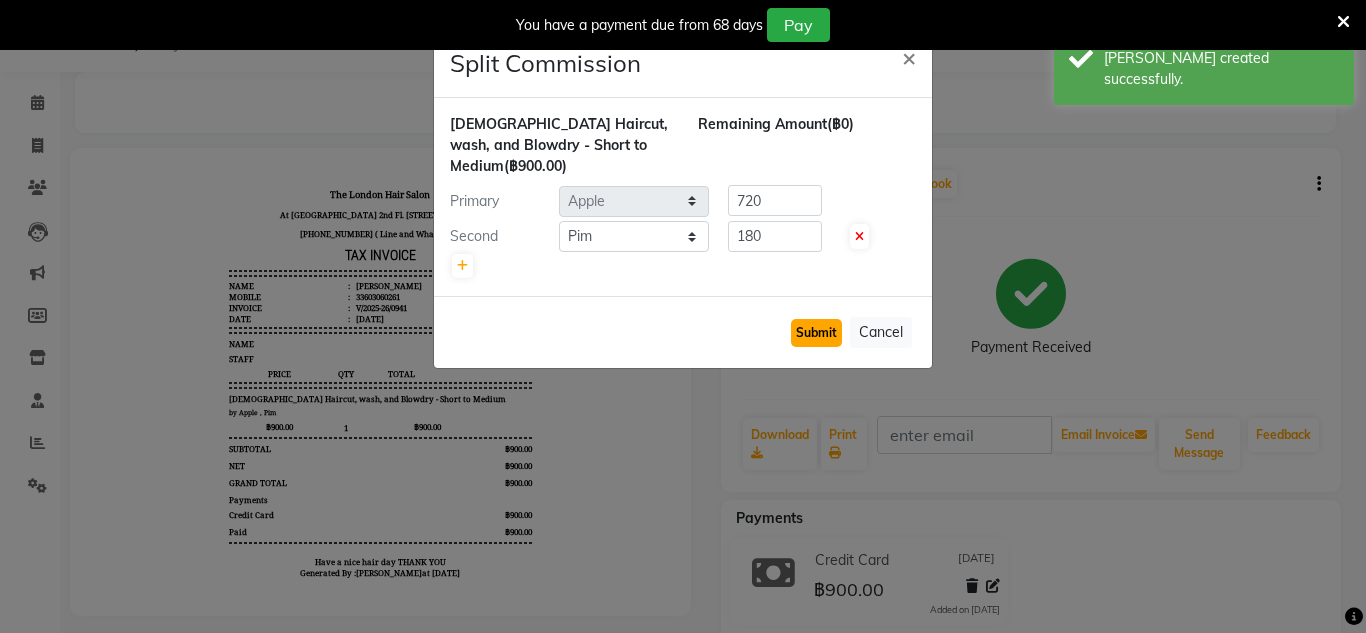 click on "Submit" 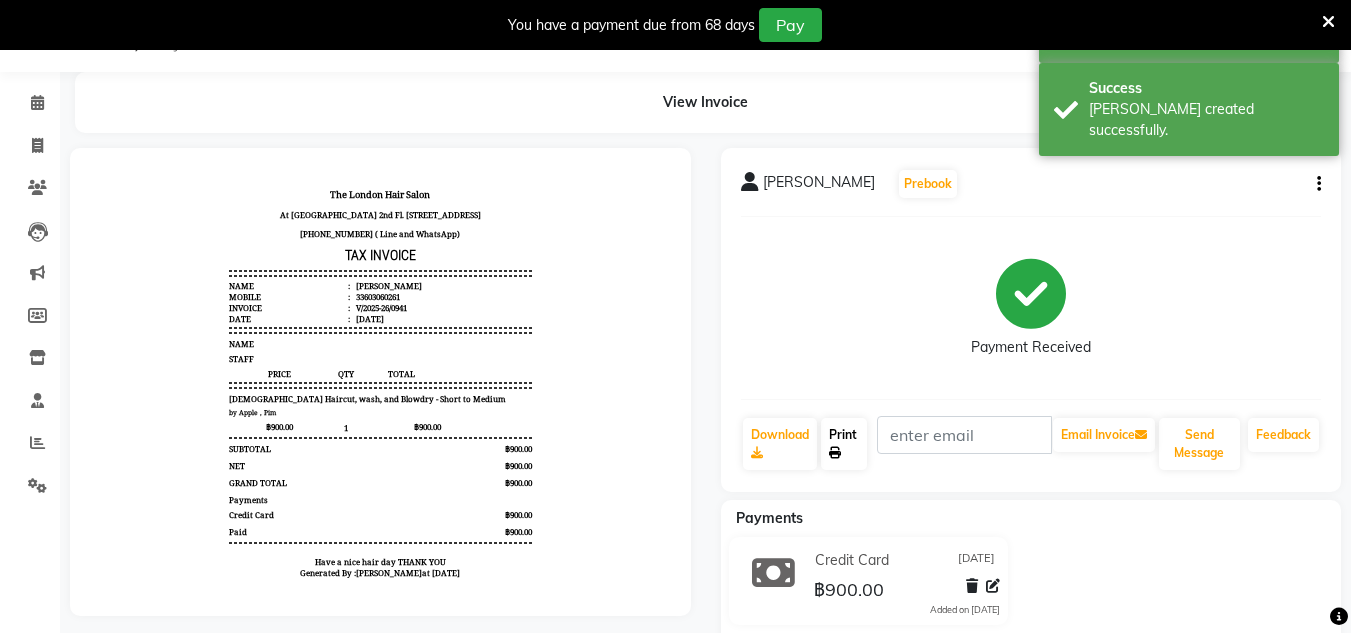 click on "Print" 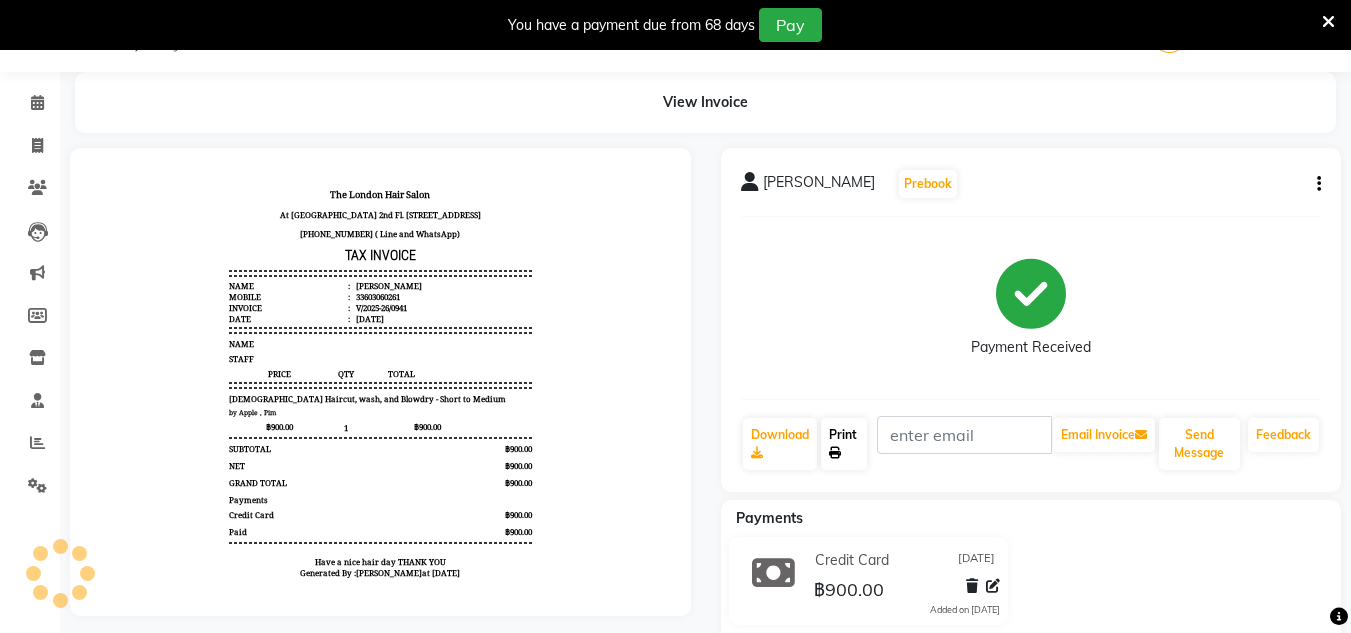 scroll, scrollTop: 96, scrollLeft: 0, axis: vertical 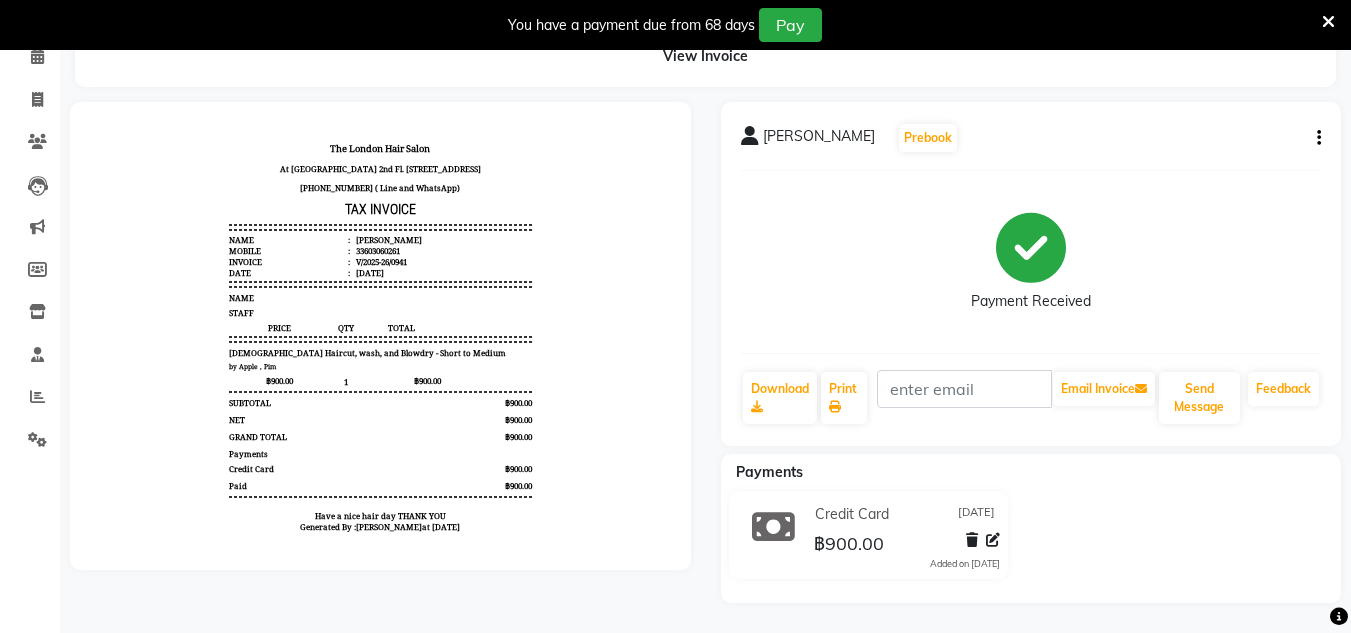click at bounding box center [1328, 22] 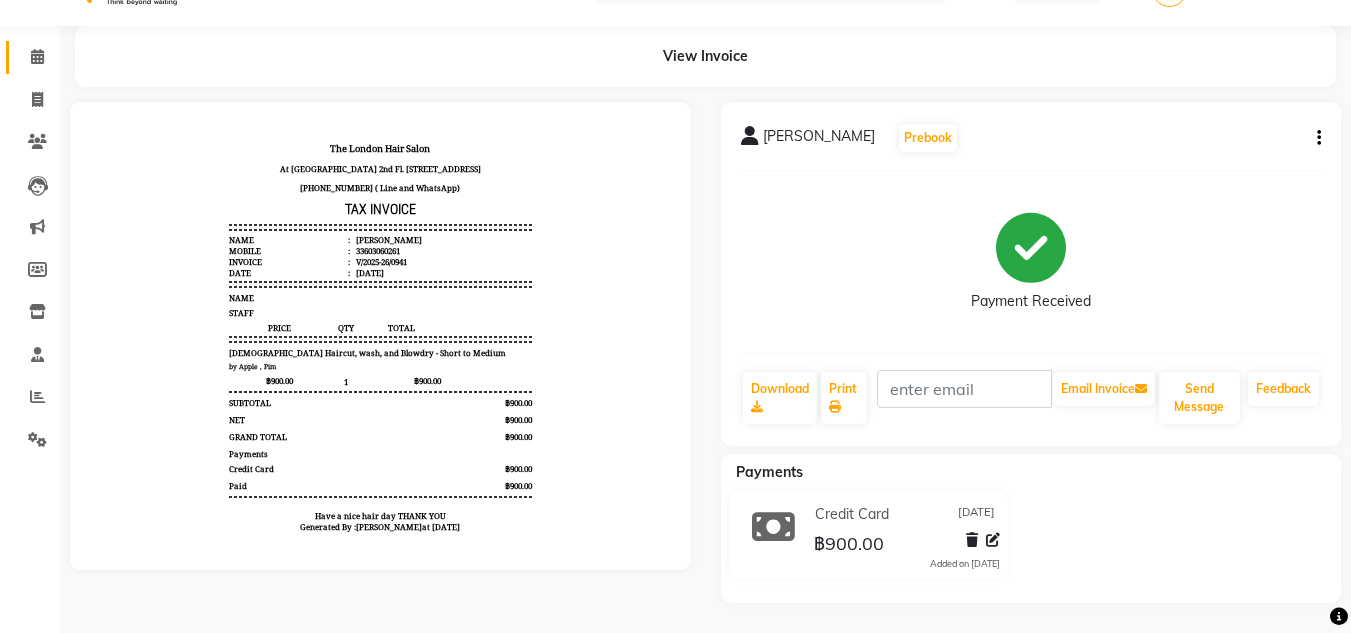 click 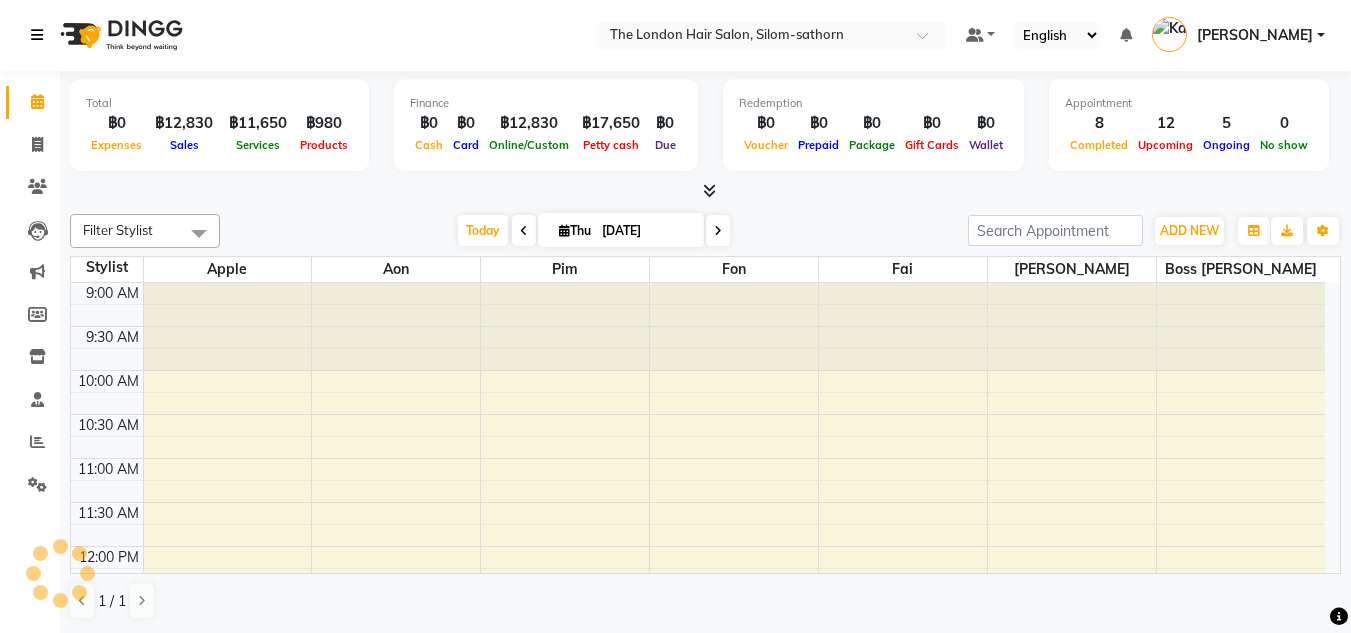 scroll, scrollTop: 0, scrollLeft: 0, axis: both 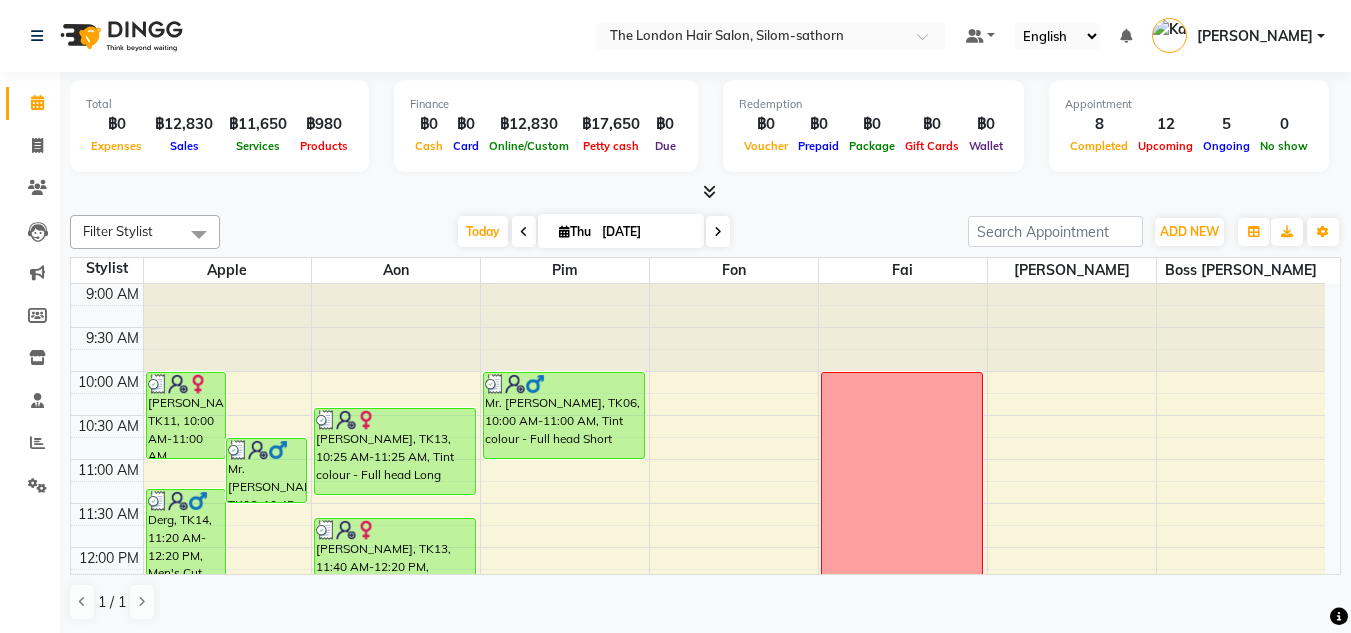 click on "Thu" at bounding box center [575, 231] 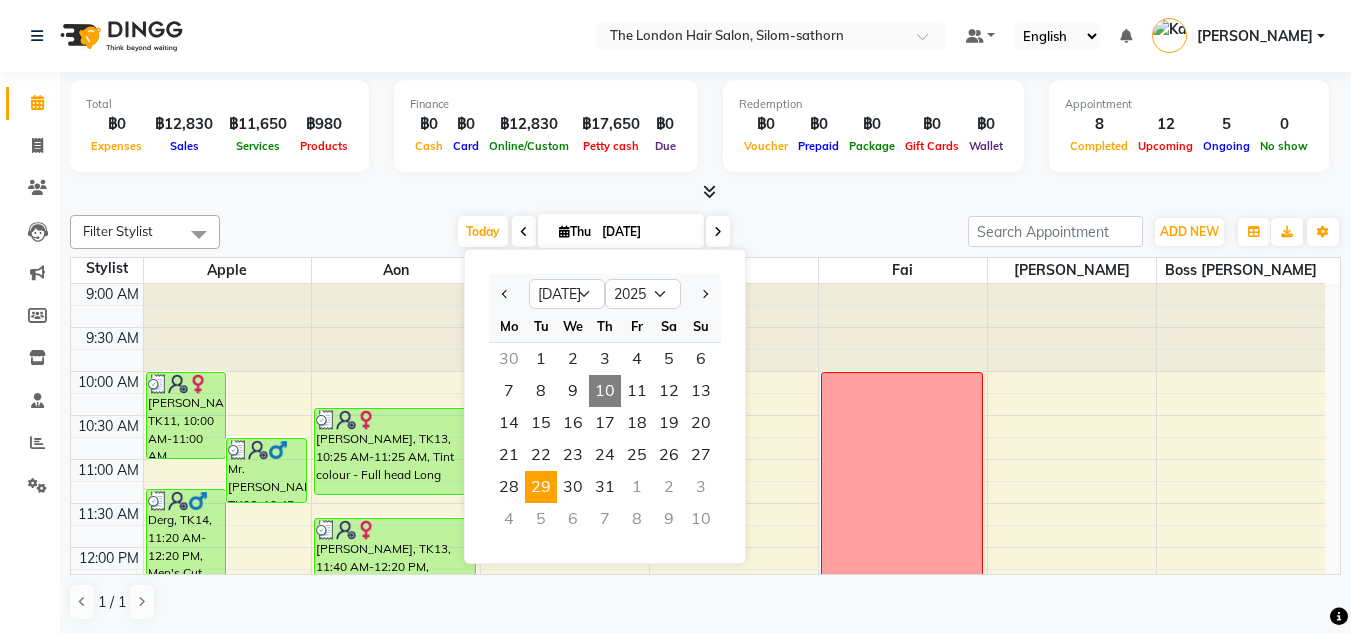 click on "29" at bounding box center (541, 487) 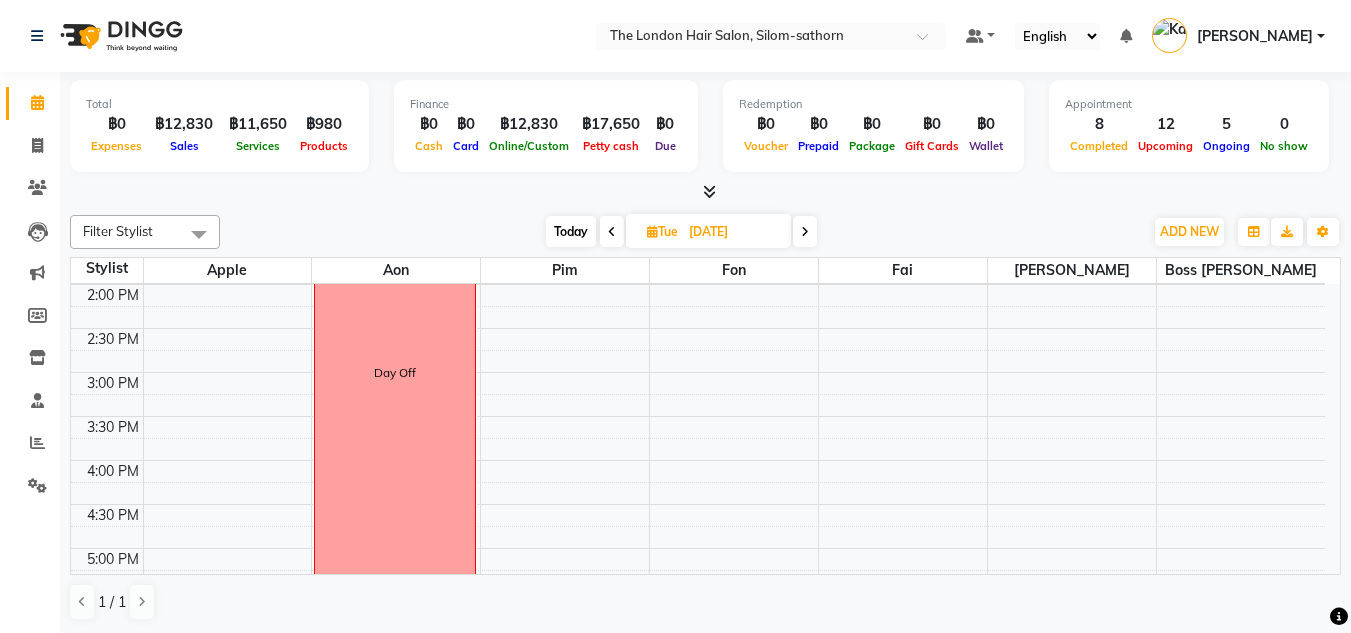 scroll, scrollTop: 765, scrollLeft: 0, axis: vertical 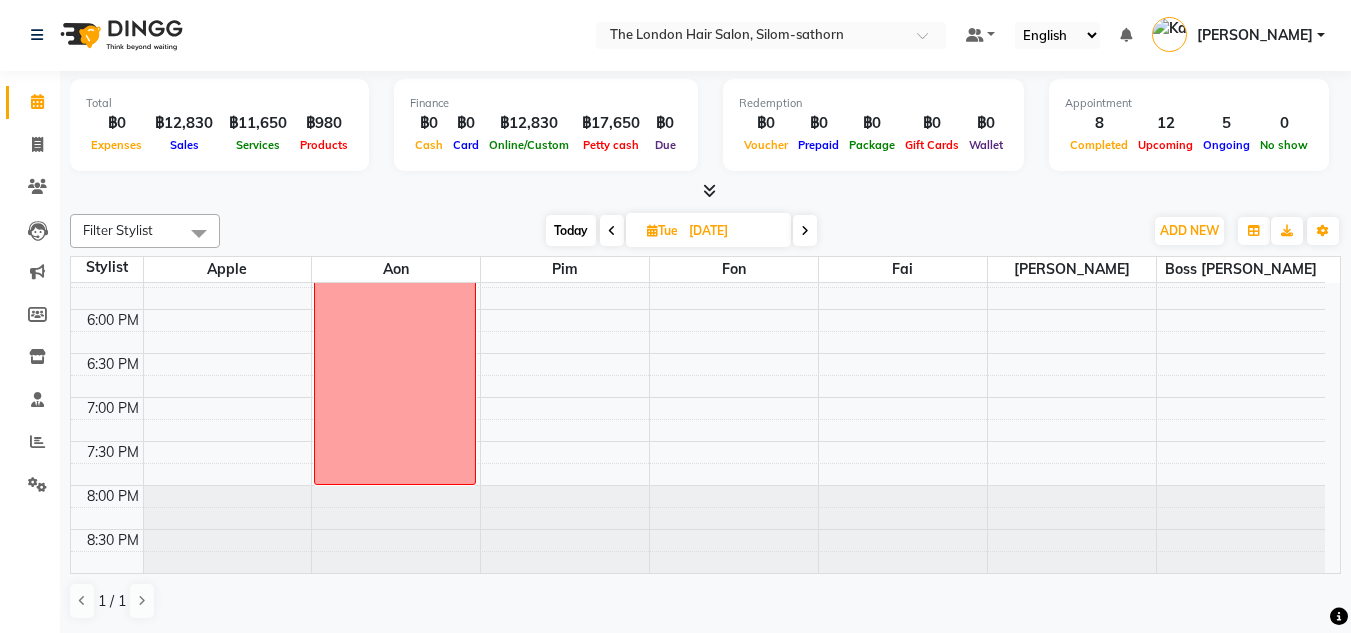 click on "Select Location × The London Hair Salon, Silom-sathorn  Default Panel My Panel English ENGLISH Español العربية मराठी हिंदी ગુજરાતી தமிழ் 中文 Notifications nothing to show Kate  Manage Profile Change Password Sign out  Version:3.15.4" 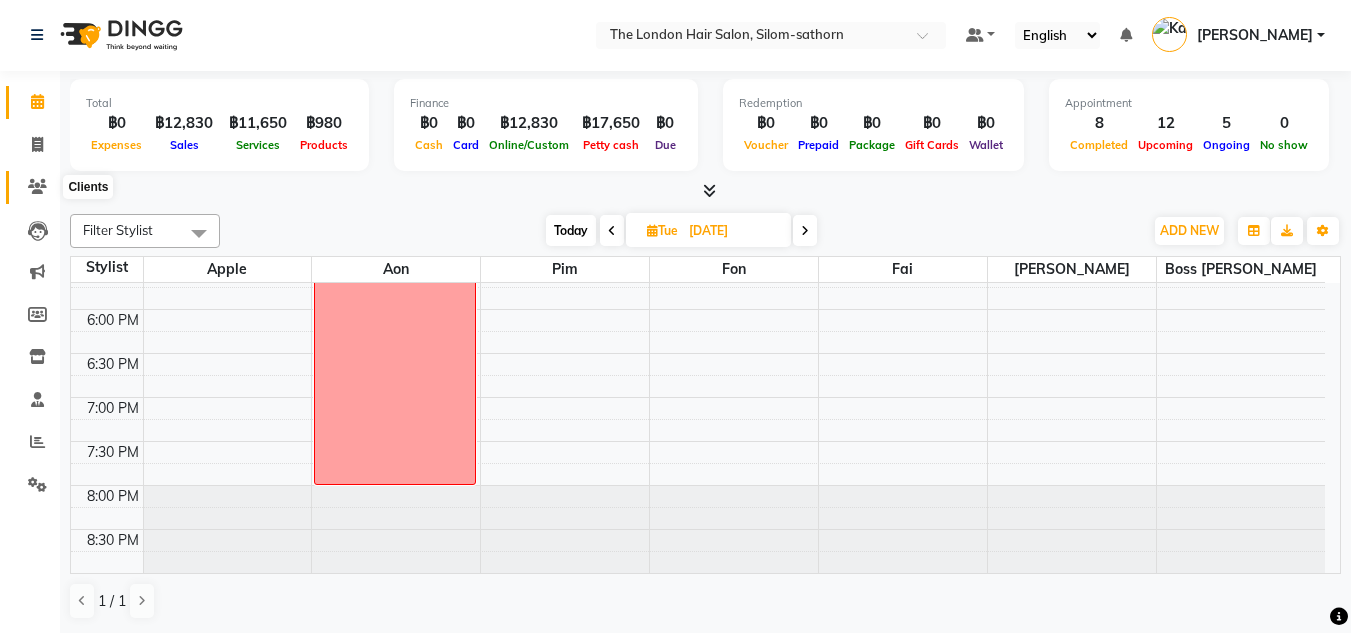 click 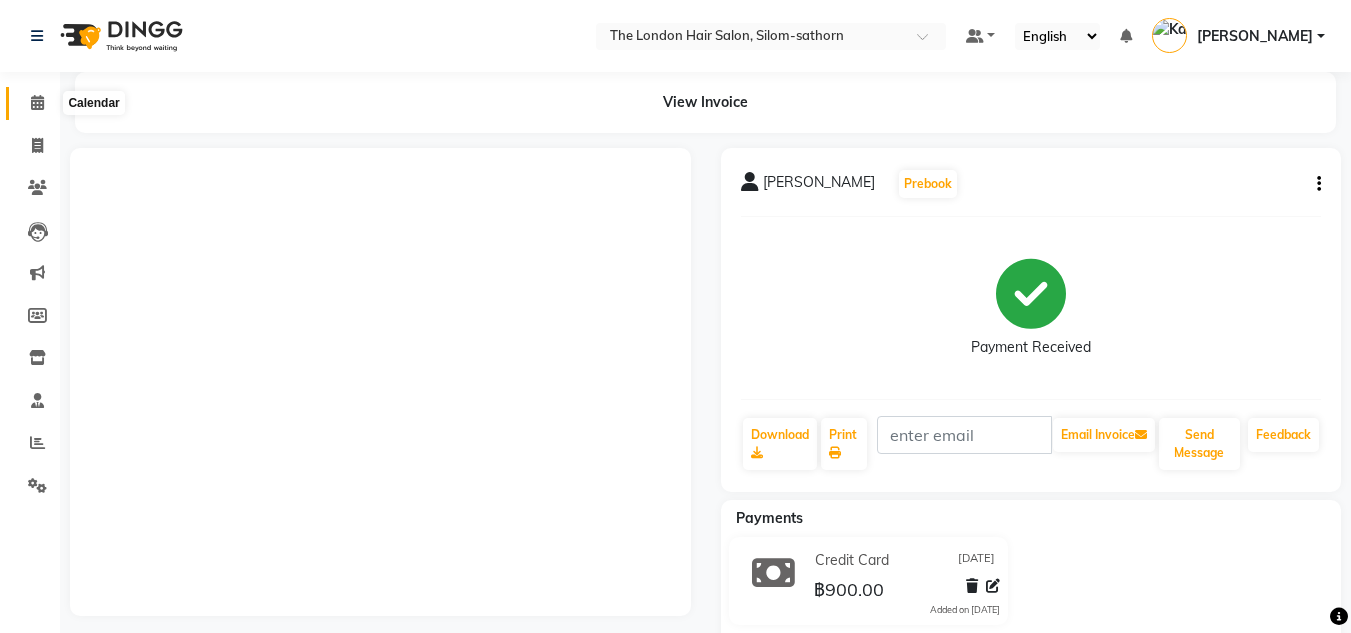 click 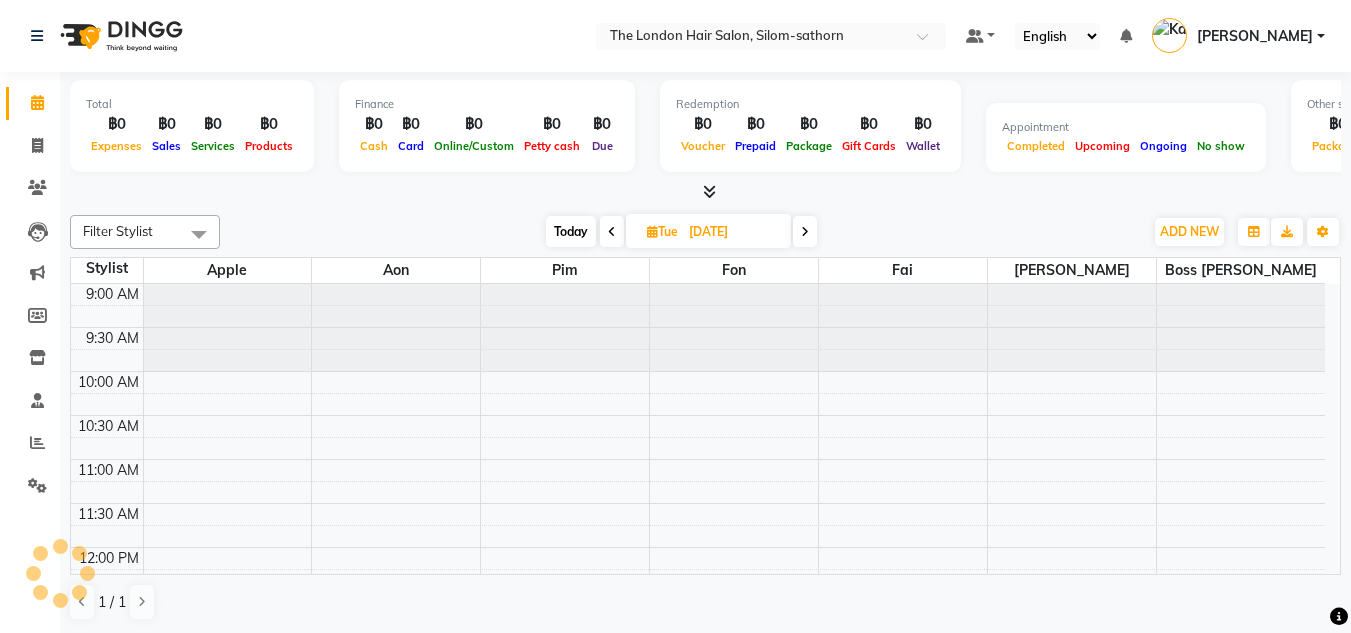 scroll, scrollTop: 0, scrollLeft: 0, axis: both 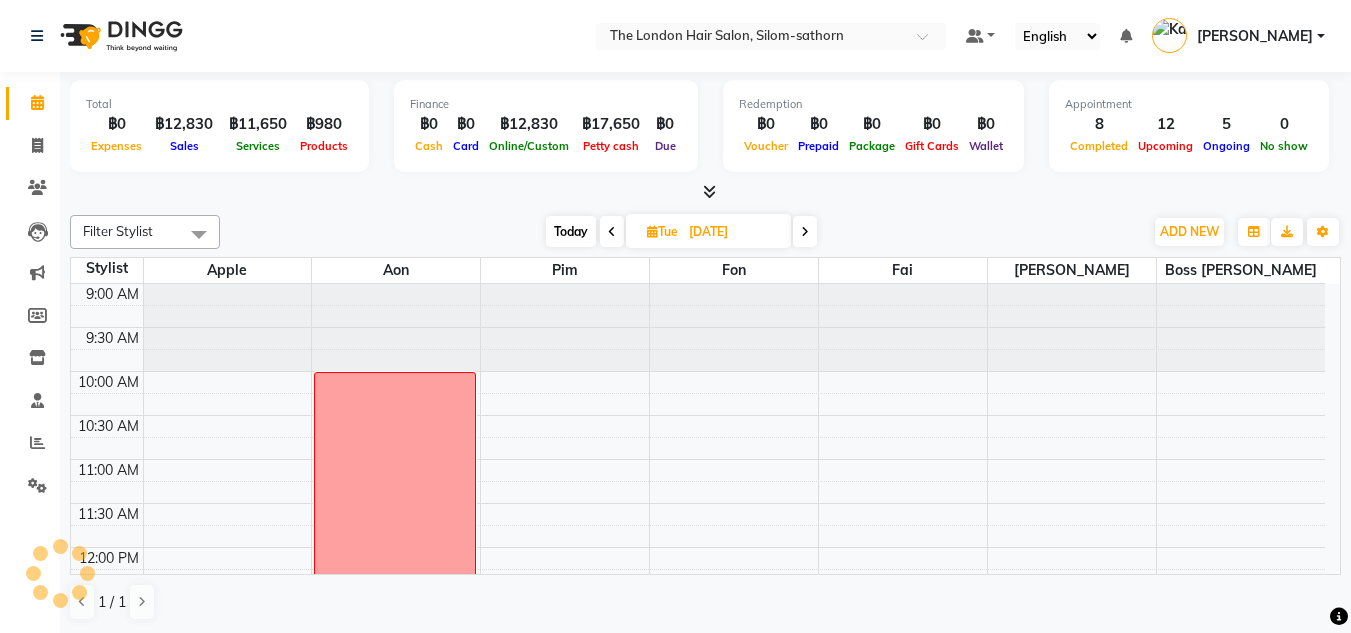 click at bounding box center (805, 232) 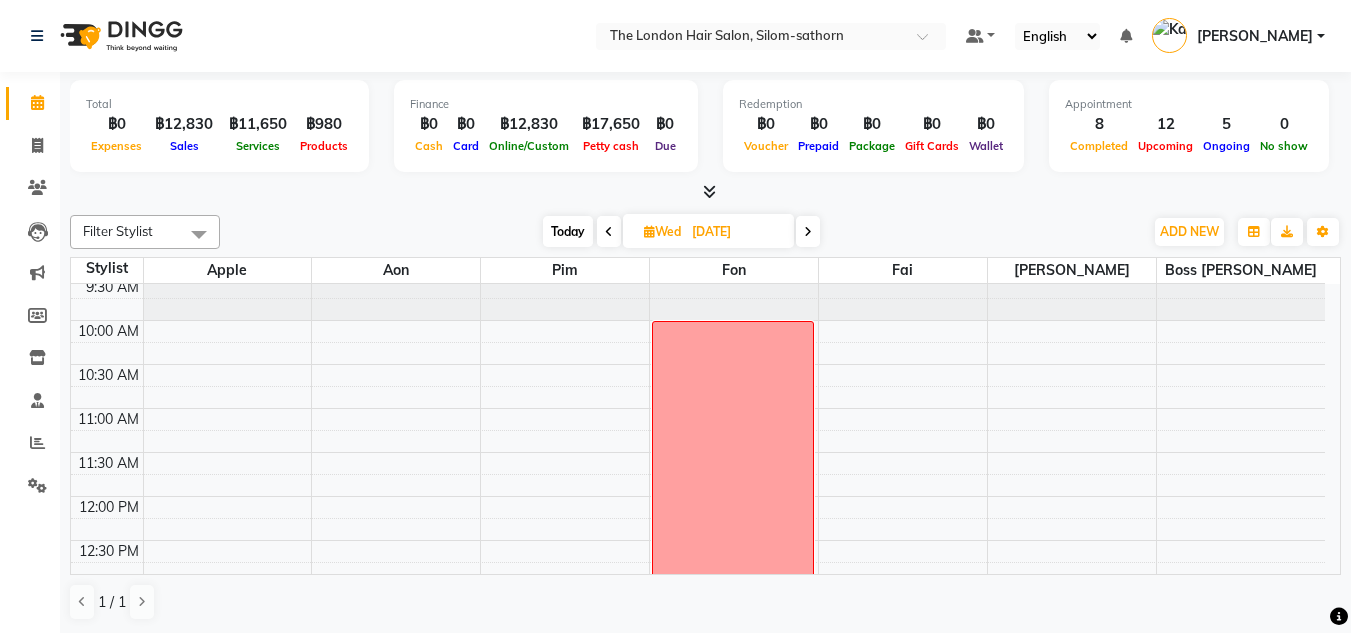 scroll, scrollTop: 43, scrollLeft: 0, axis: vertical 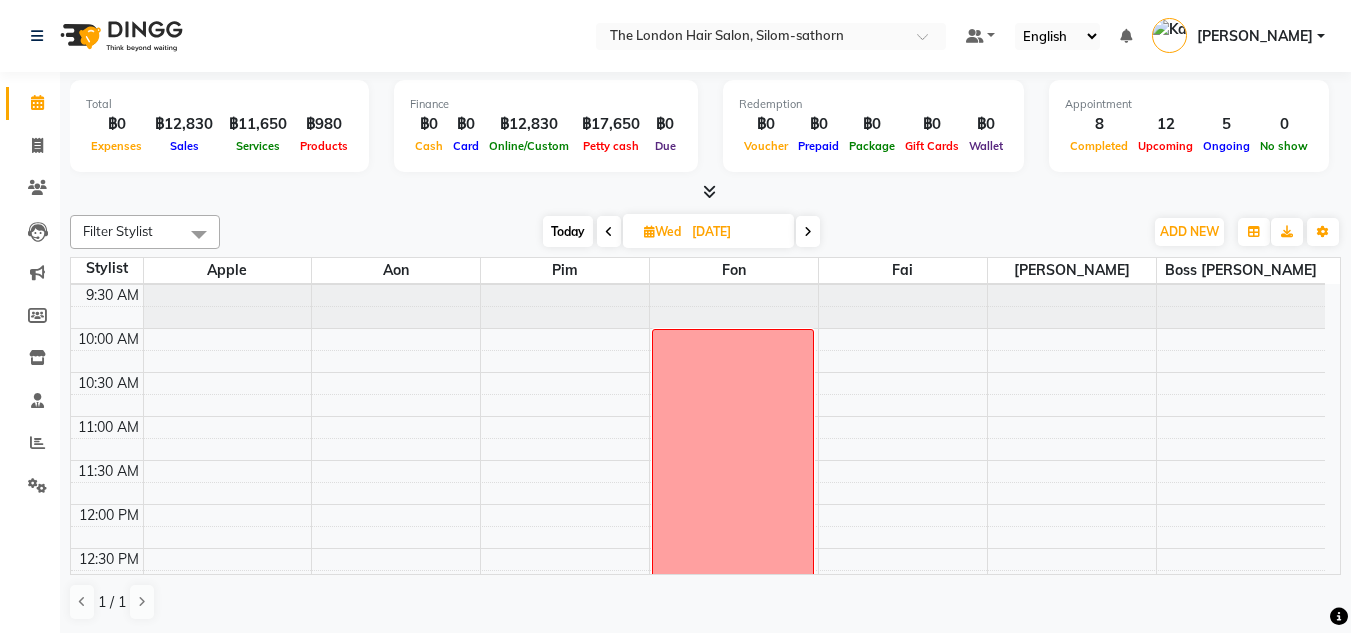 click at bounding box center [649, 231] 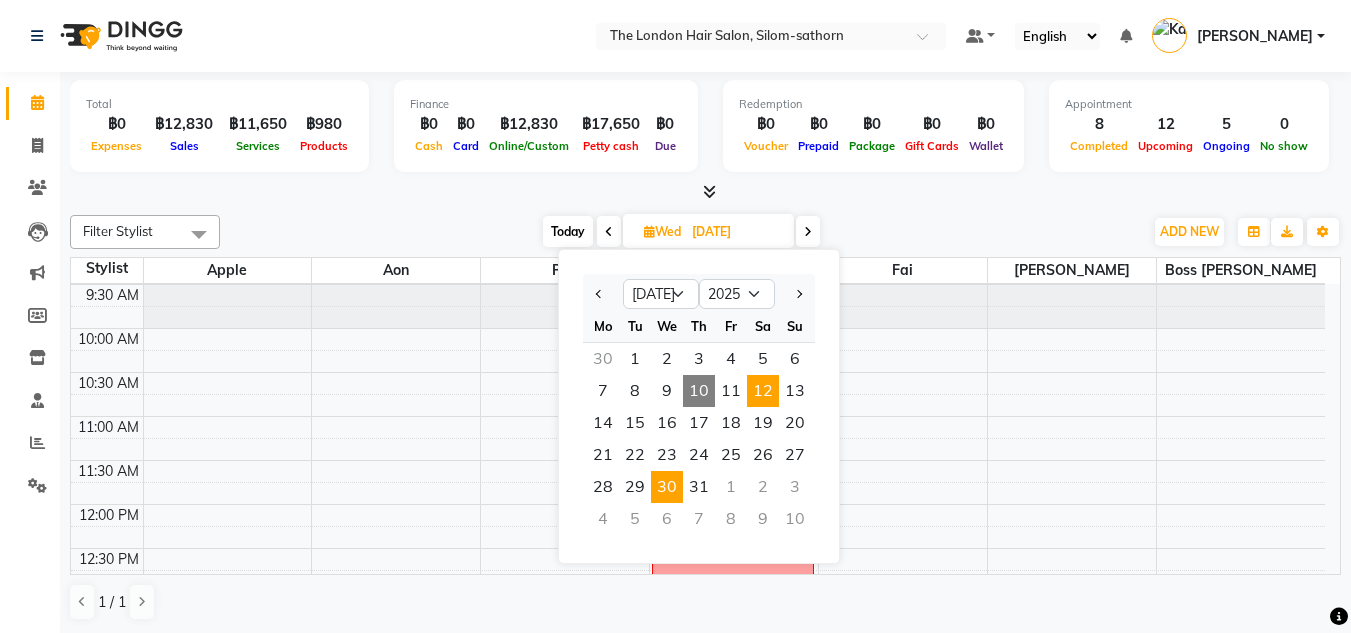 click on "12" at bounding box center (763, 391) 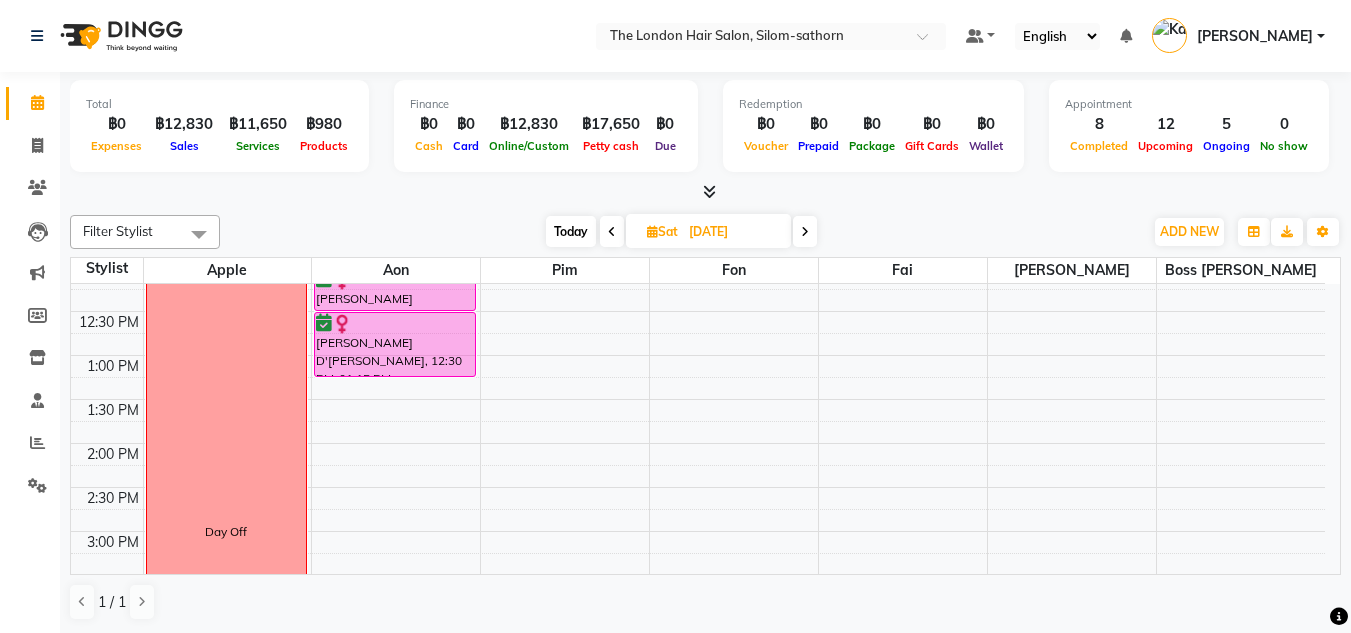 scroll, scrollTop: 281, scrollLeft: 0, axis: vertical 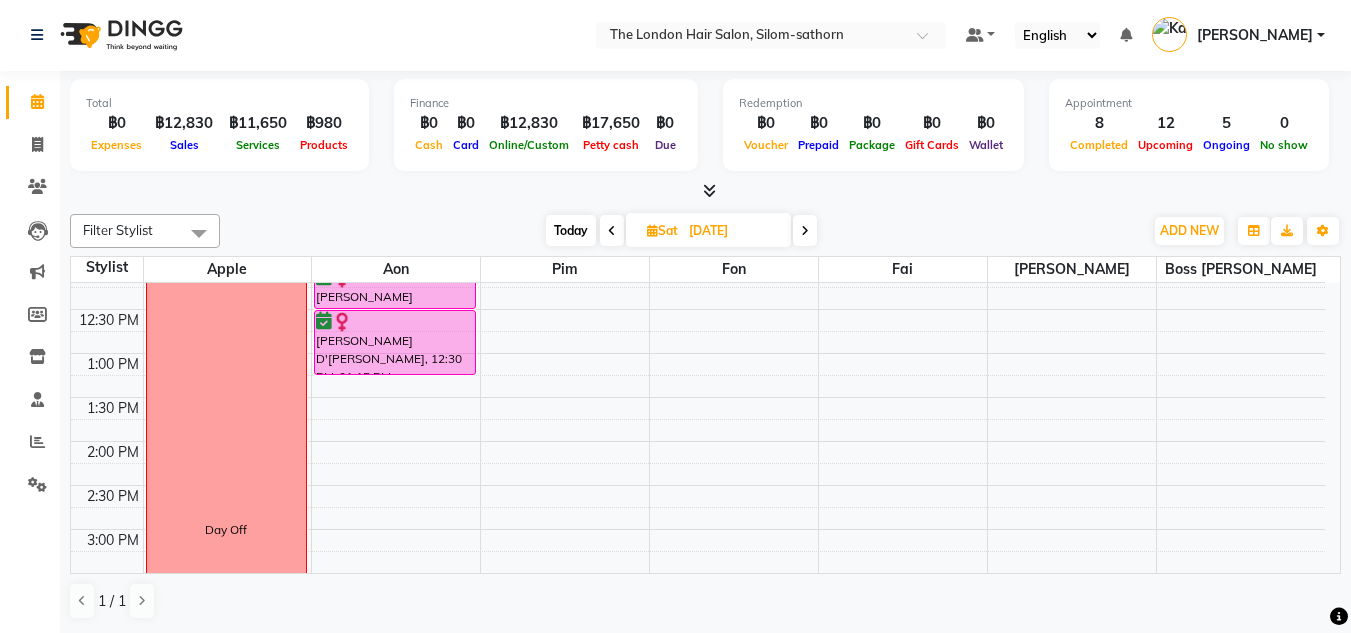 click on "Today" at bounding box center [571, 230] 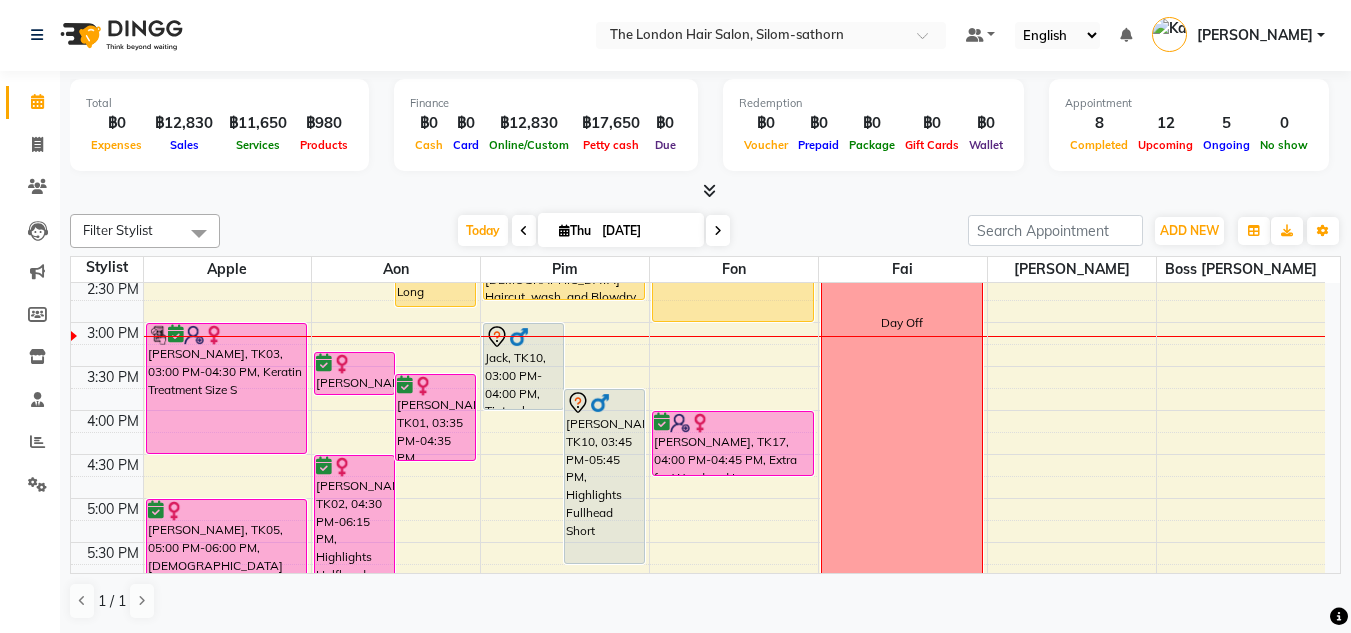 scroll, scrollTop: 484, scrollLeft: 0, axis: vertical 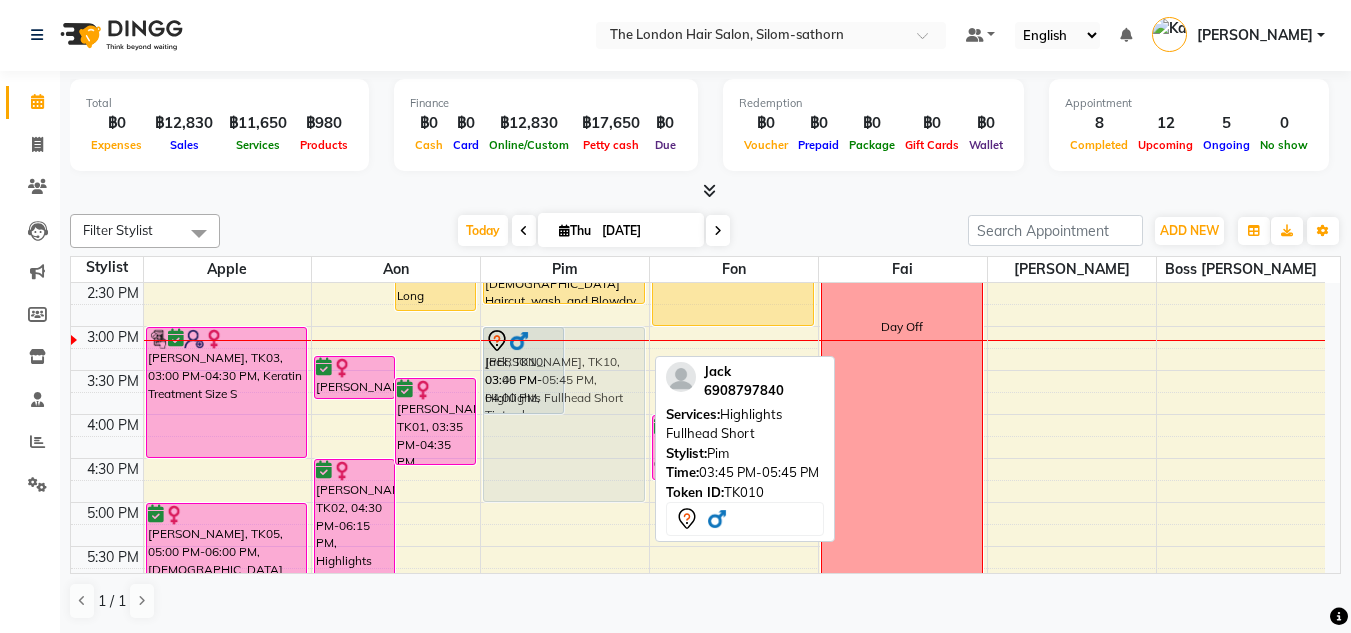 drag, startPoint x: 603, startPoint y: 442, endPoint x: 589, endPoint y: 384, distance: 59.665737 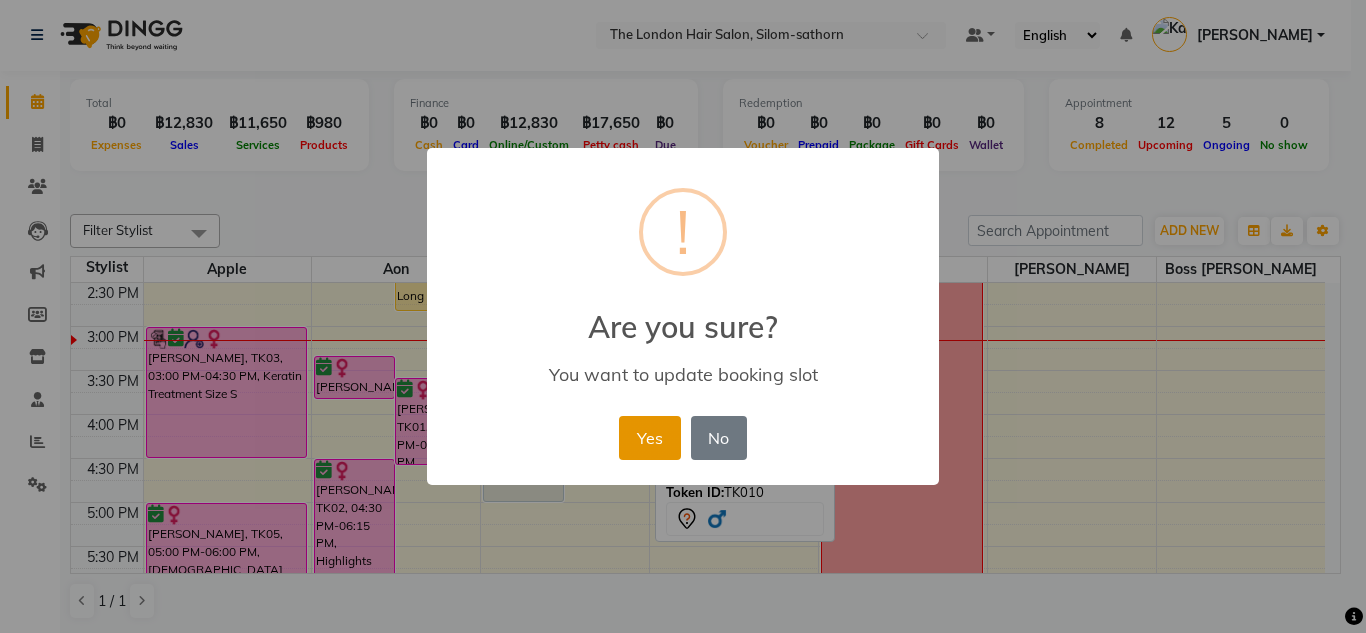 click on "Yes" at bounding box center (649, 438) 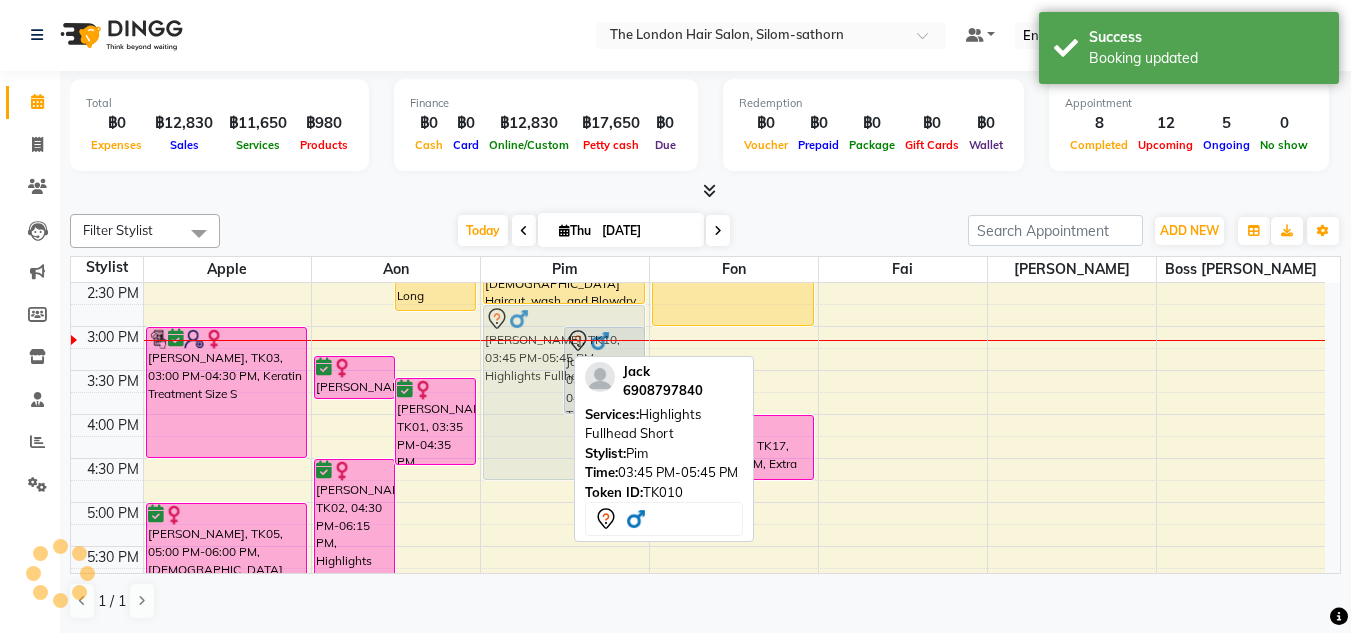 drag, startPoint x: 524, startPoint y: 399, endPoint x: 519, endPoint y: 375, distance: 24.5153 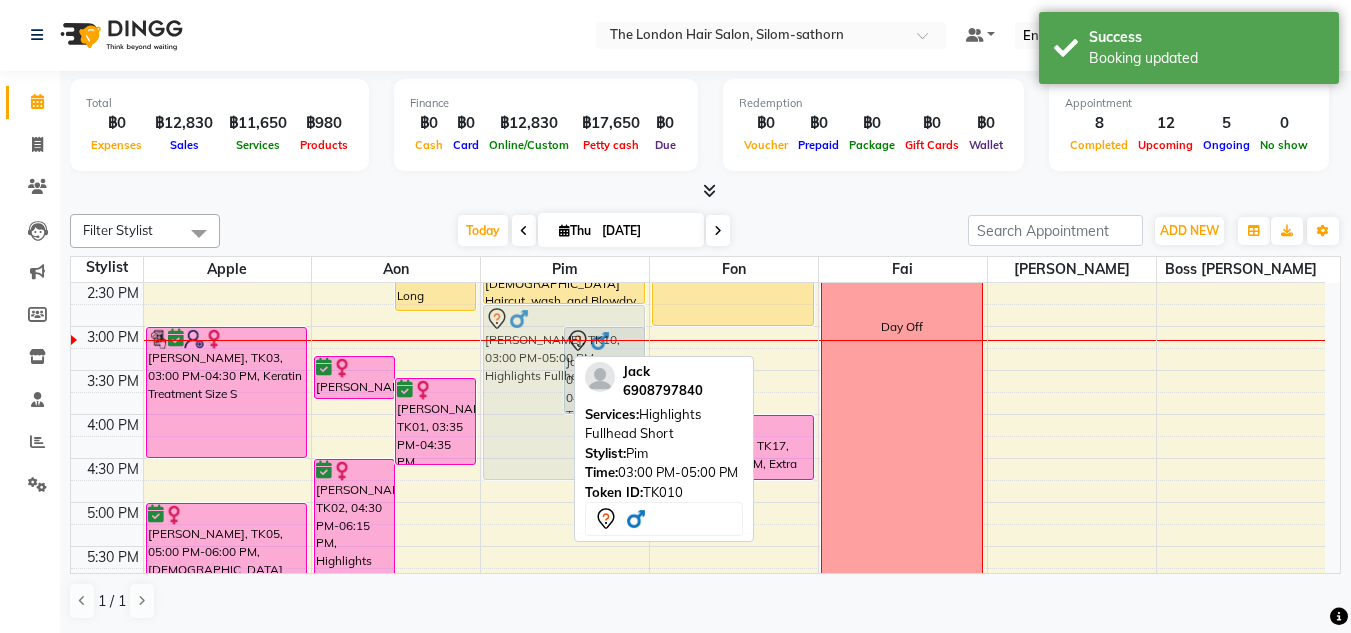 drag, startPoint x: 513, startPoint y: 393, endPoint x: 510, endPoint y: 381, distance: 12.369317 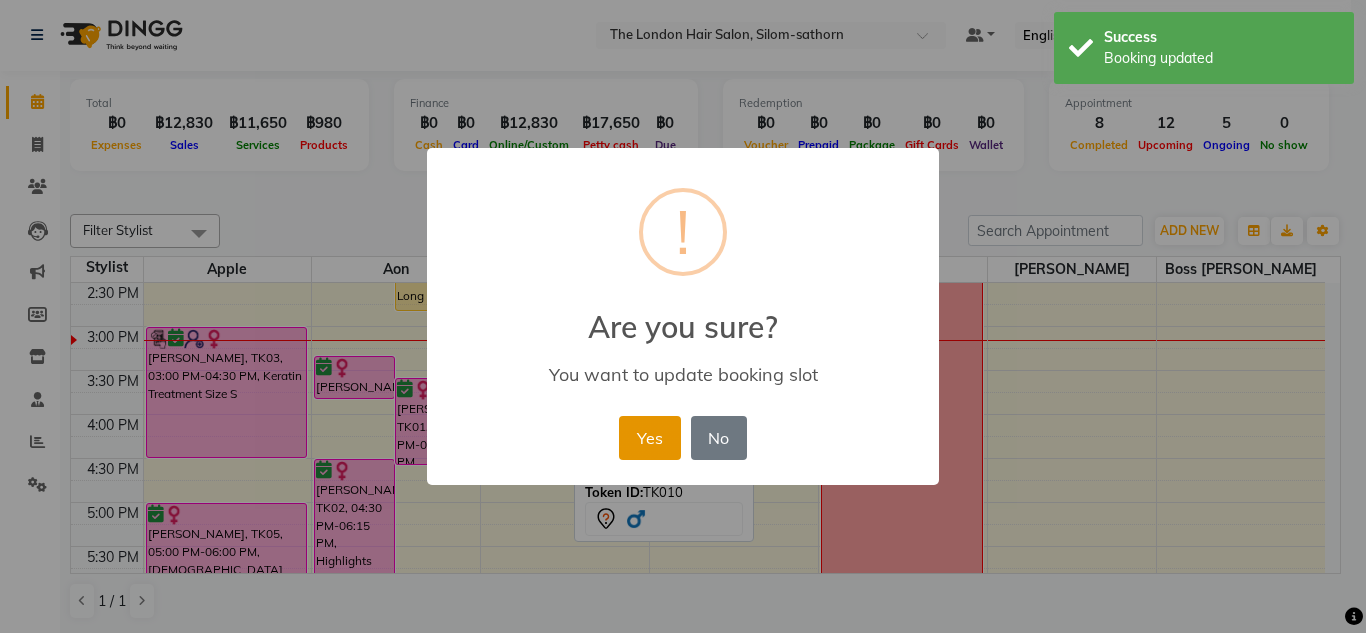 click on "Yes" at bounding box center [649, 438] 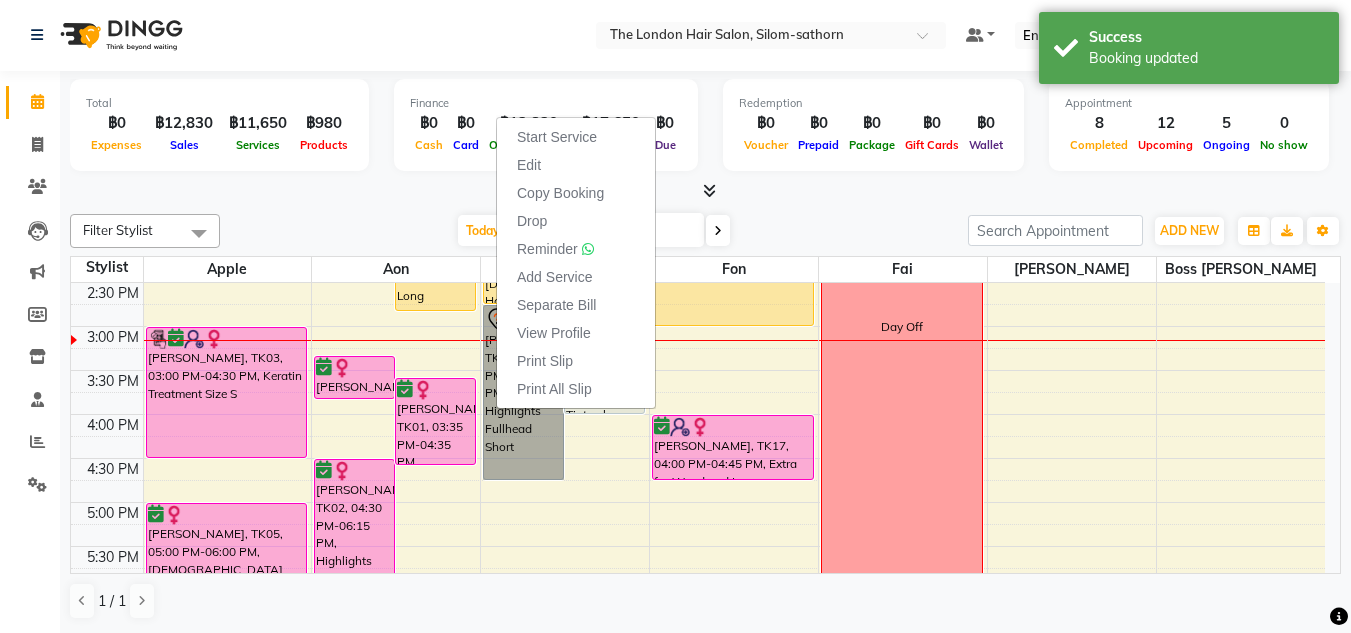 click on "9:00 AM 9:30 AM 10:00 AM 10:30 AM 11:00 AM 11:30 AM 12:00 PM 12:30 PM 1:00 PM 1:30 PM 2:00 PM 2:30 PM 3:00 PM 3:30 PM 4:00 PM 4:30 PM 5:00 PM 5:30 PM 6:00 PM 6:30 PM 7:00 PM 7:30 PM 8:00 PM 8:30 PM     Janine Notzli, TK11, 10:00 AM-11:00 AM, Ladies Haircut, wash, and Blowdry - Long     Mr. Sawanari Oyama, TK06, 10:45 AM-11:30 AM, Men's Cut Short & Medium     Derg, TK14, 11:20 AM-12:20 PM, Men's Cut Short & Medium     Ana, TK16, 12:30 PM-01:30 PM, Ladies Haircut, wash, and Blowdry - Short to Medium (฿900)     Dorine Henry, TK04, 01:30 PM-02:30 PM, Ladies Haircut, wash, and Blowdry - Short to Medium     Alison Bodinnar, TK03, 03:00 PM-04:30 PM, Keratin Treatment Size S      Alisa, TK05, 05:00 PM-06:00 PM, Ladies Haircut, wash, and Blowdry - Long     Katinka Forbord, TK01, 01:00 PM-01:20 PM, Consultations      Katinka Forbord, TK01, 01:05 PM-02:50 PM, Highlights Halfhead Long     Katinka Forbord, TK01, 03:20 PM-03:50 PM, Toner Long         Laura, TK02, 04:30 PM-06:15 PM, Highlights Halfhead Medium" at bounding box center [698, 326] 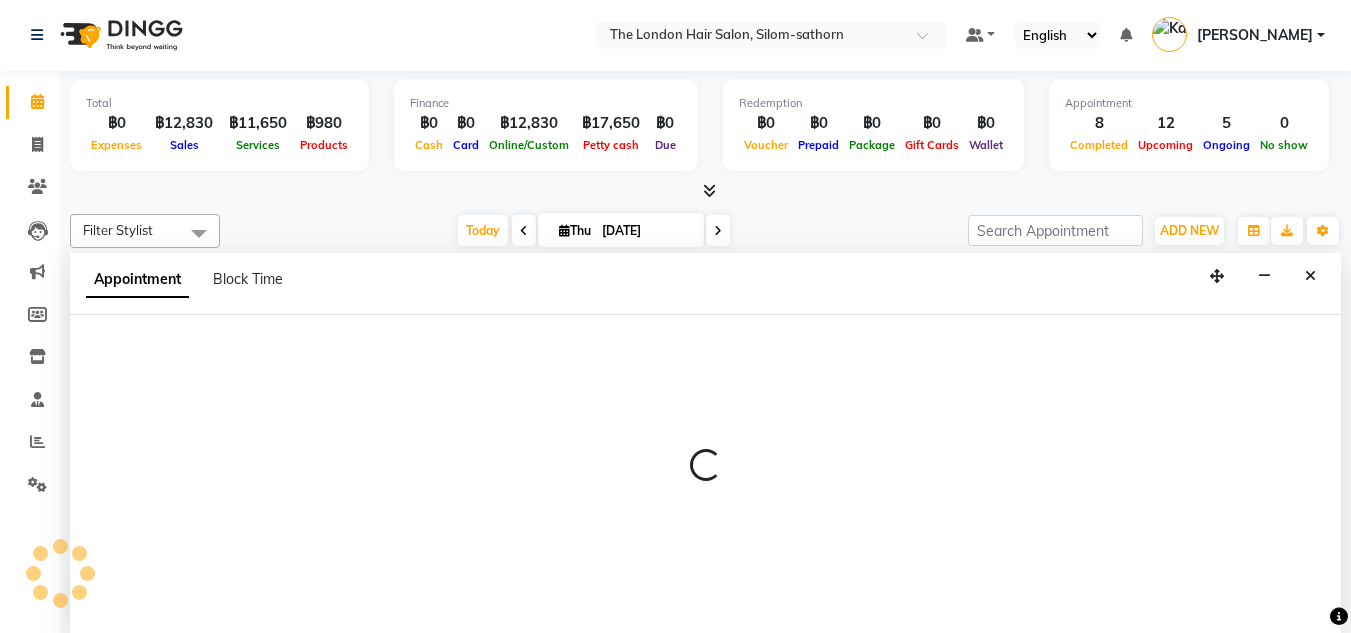 select on "65351" 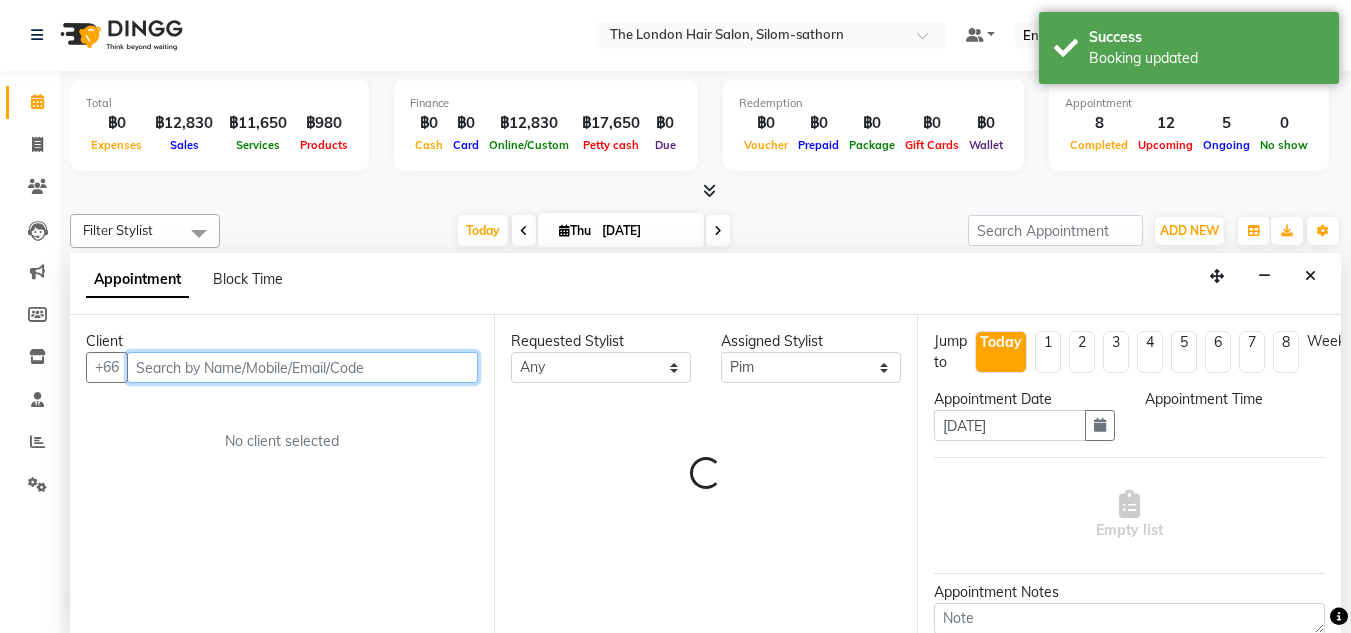 select on "1020" 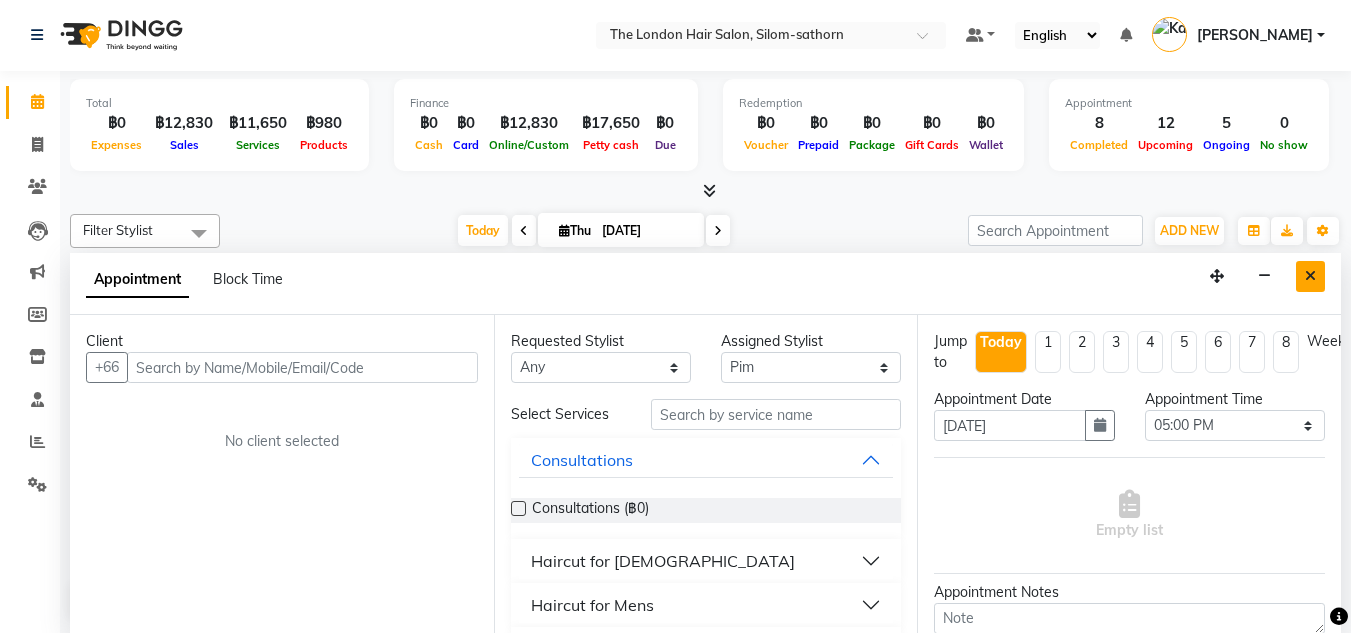 click at bounding box center [1310, 276] 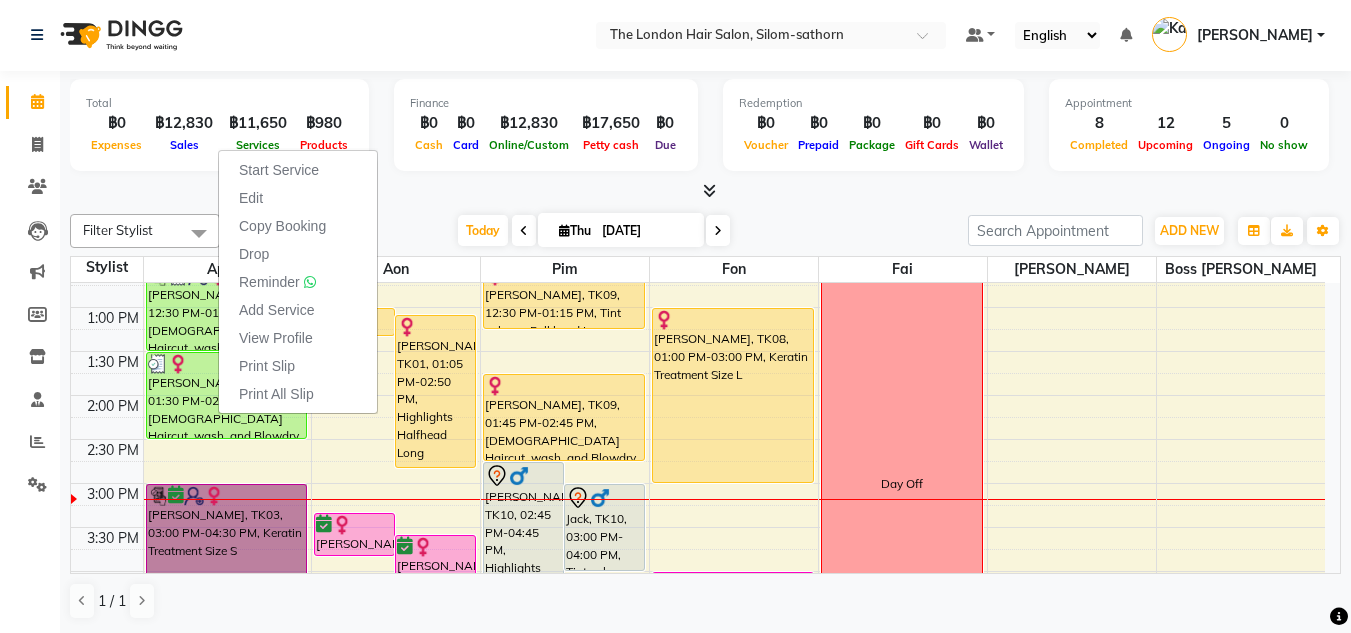 scroll, scrollTop: 316, scrollLeft: 0, axis: vertical 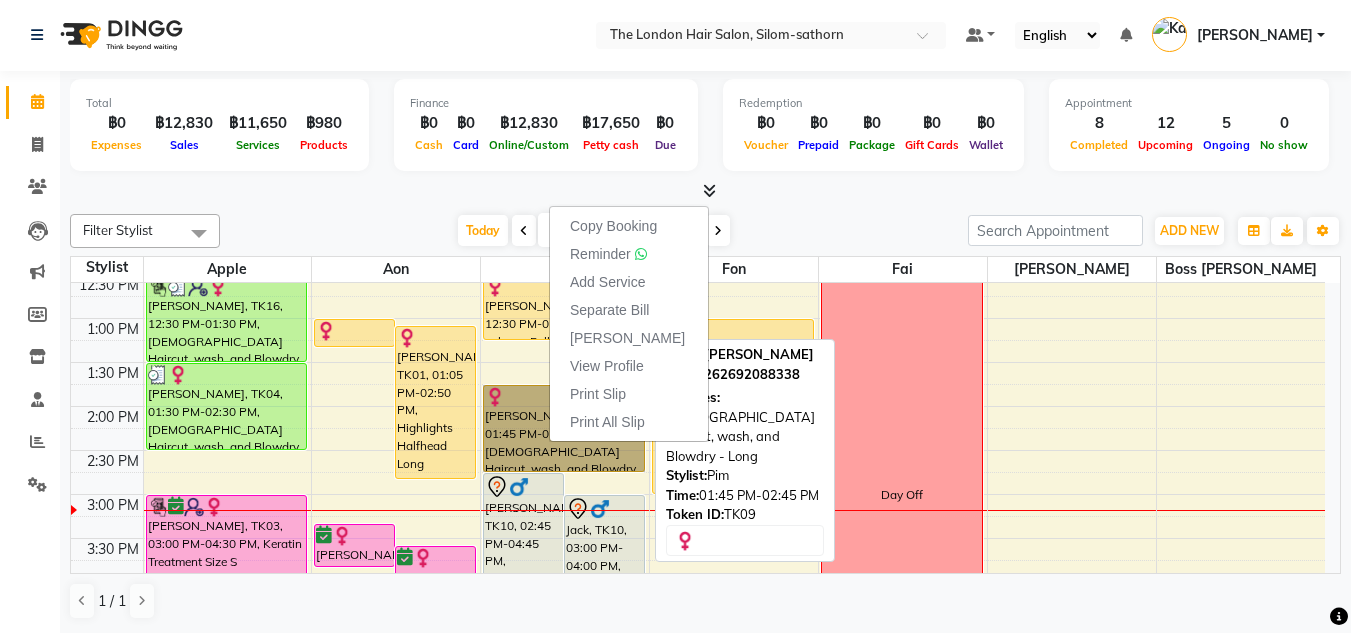 click on "Hanae Hoarau, TK09, 01:45 PM-02:45 PM, Ladies Haircut, wash, and Blowdry - Long" at bounding box center (564, 428) 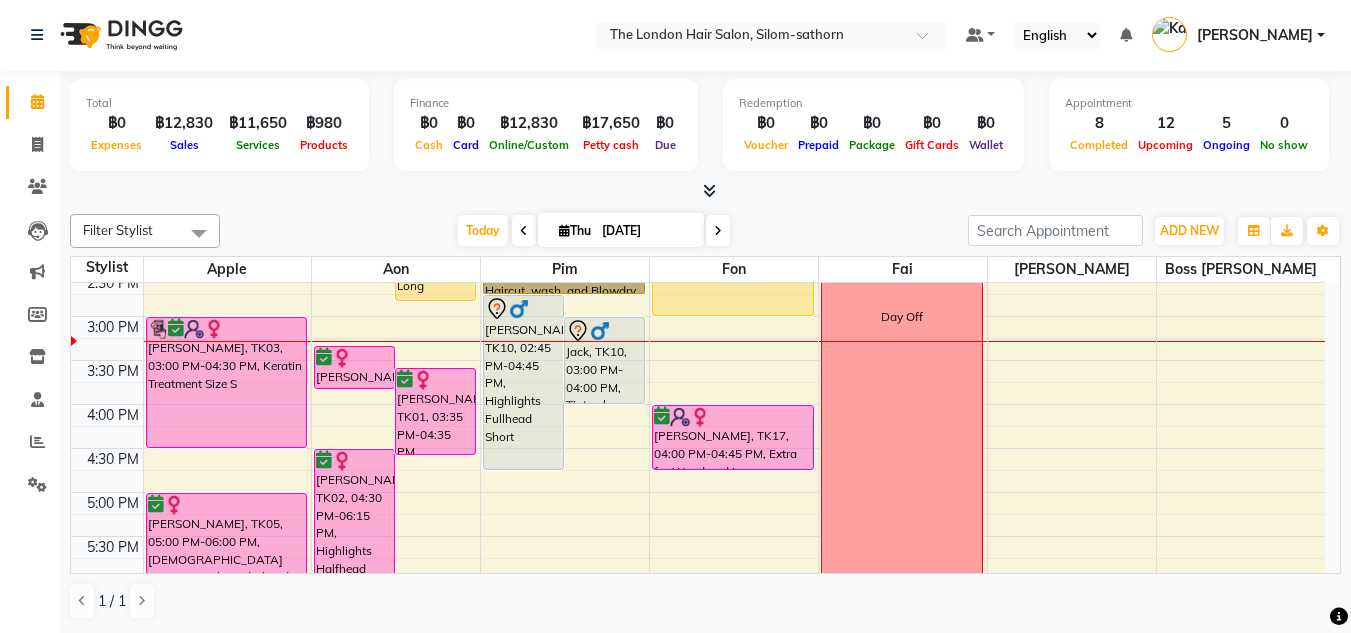 scroll, scrollTop: 506, scrollLeft: 0, axis: vertical 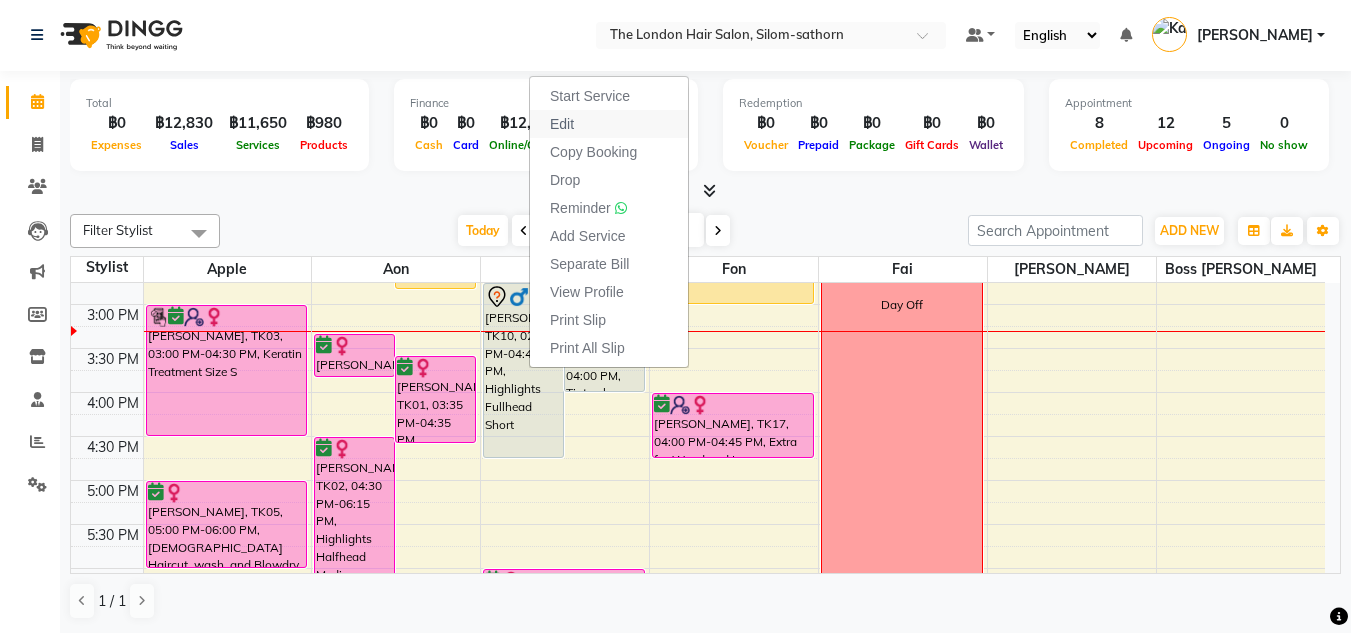 click on "Edit" at bounding box center (562, 124) 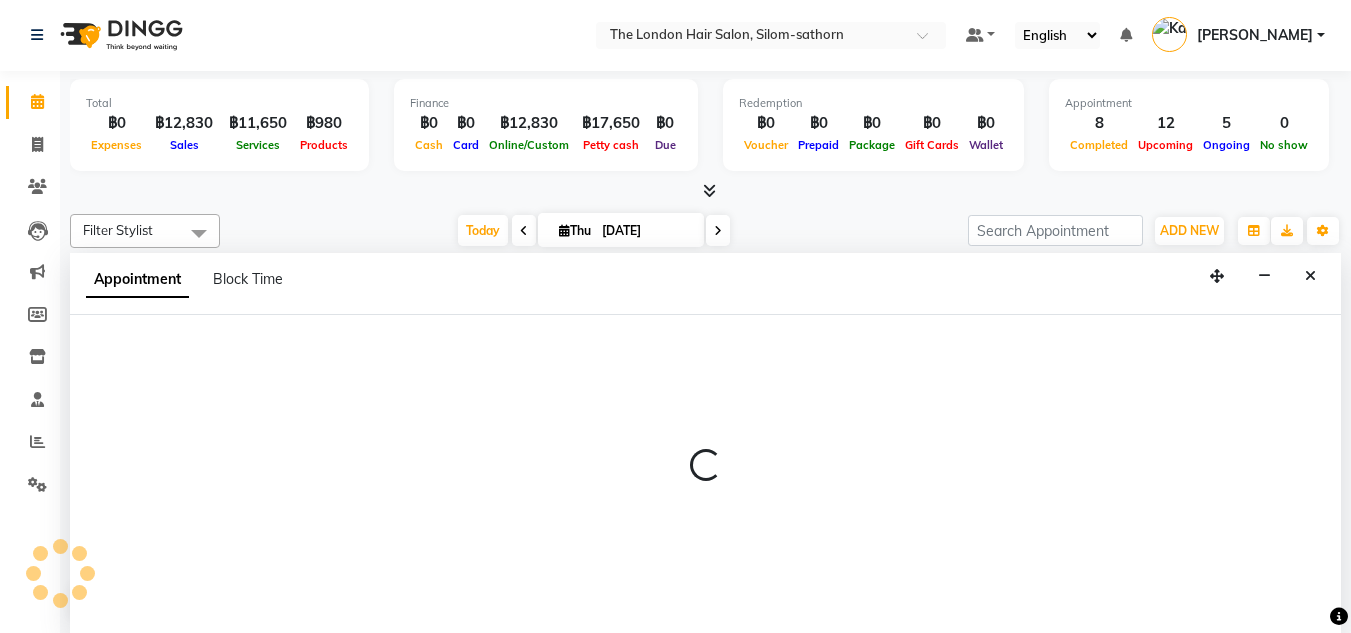 select on "tentative" 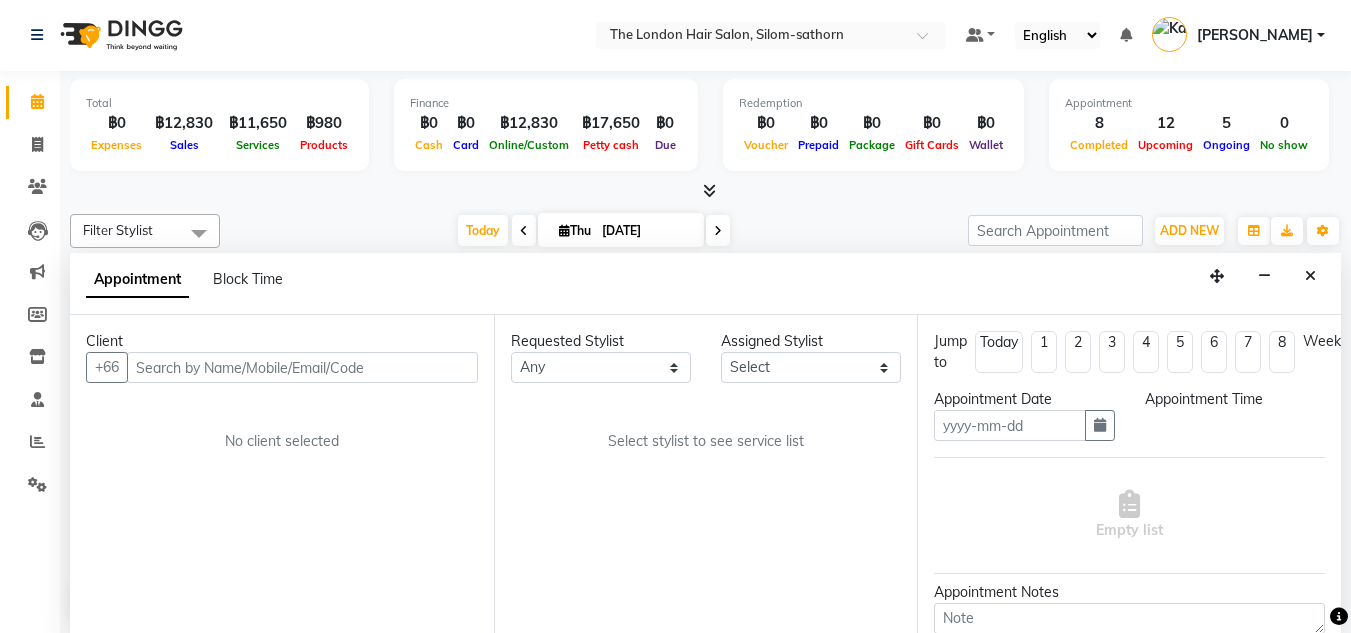 type on "[DATE]" 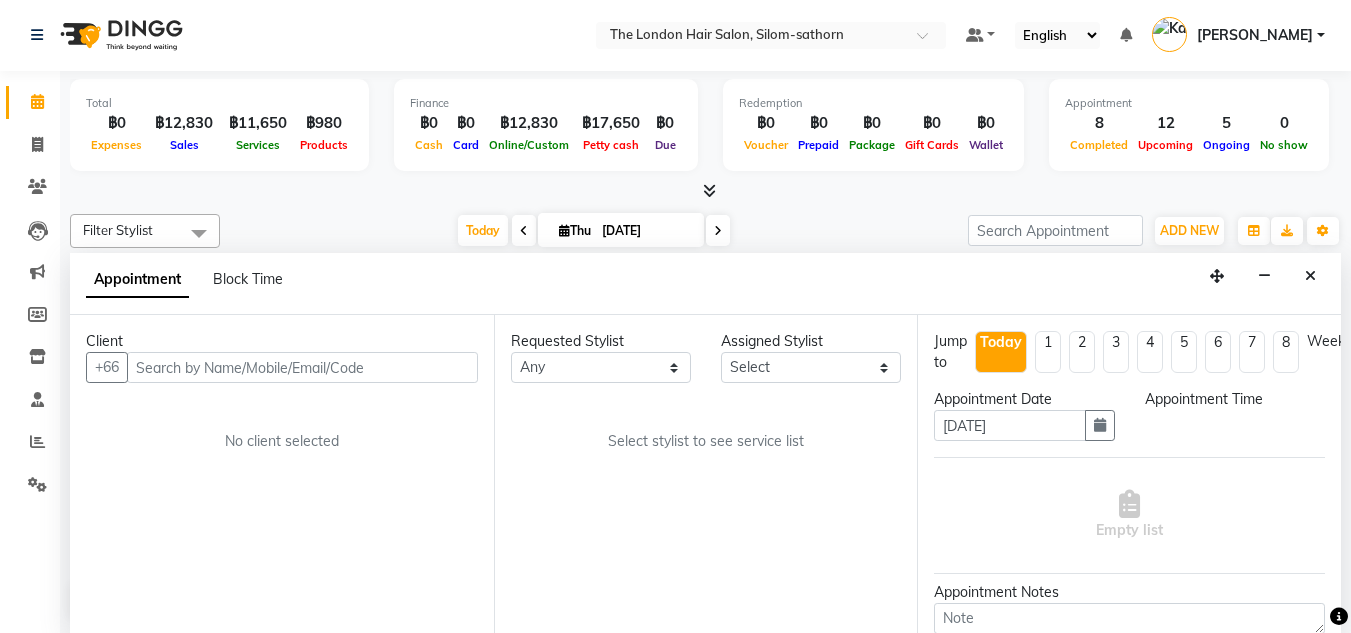 scroll, scrollTop: 0, scrollLeft: 0, axis: both 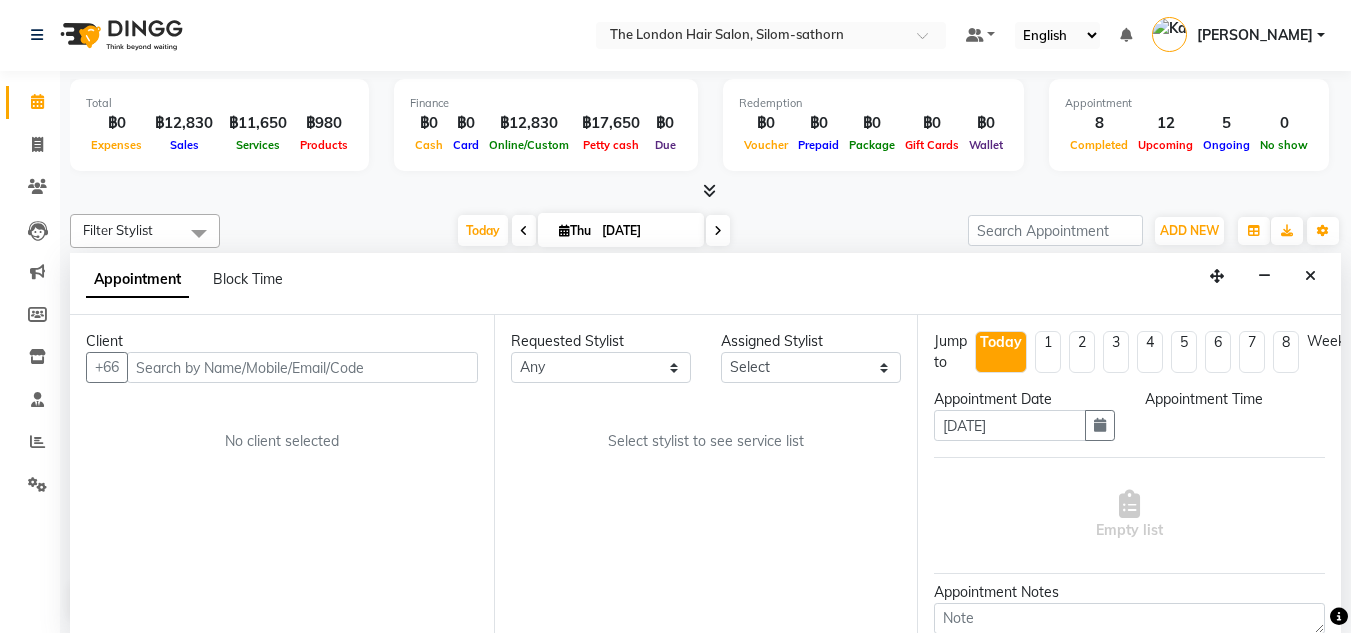 select on "885" 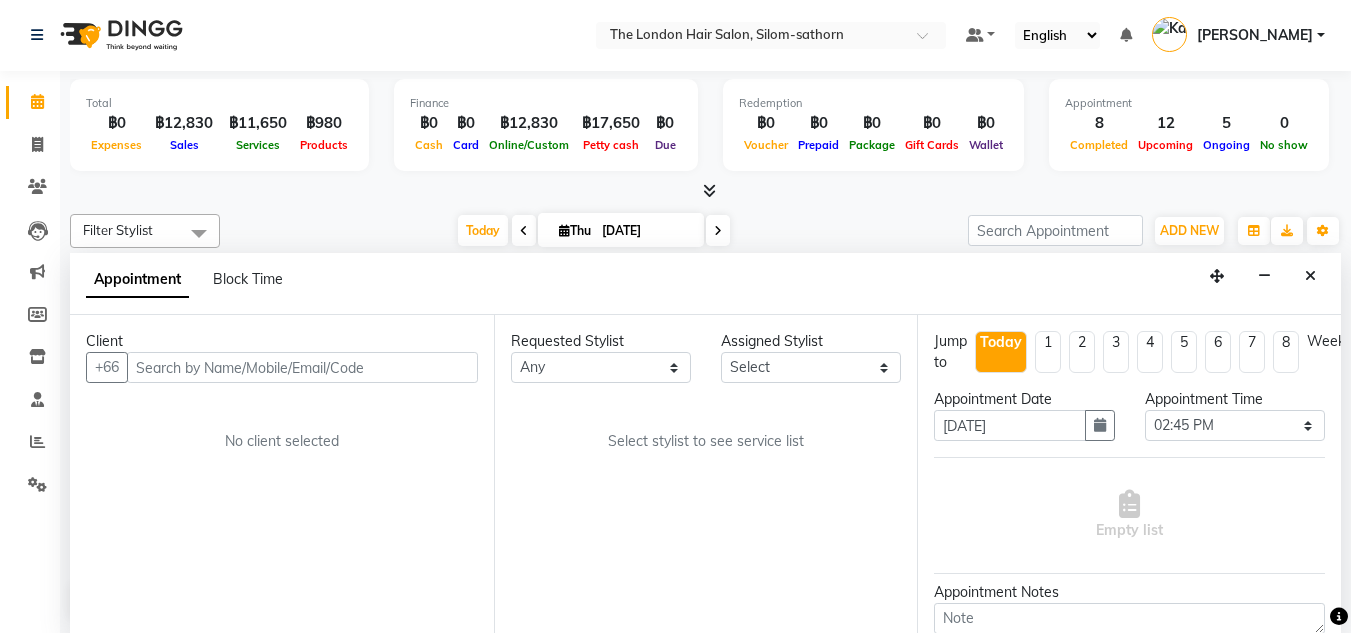 select on "65351" 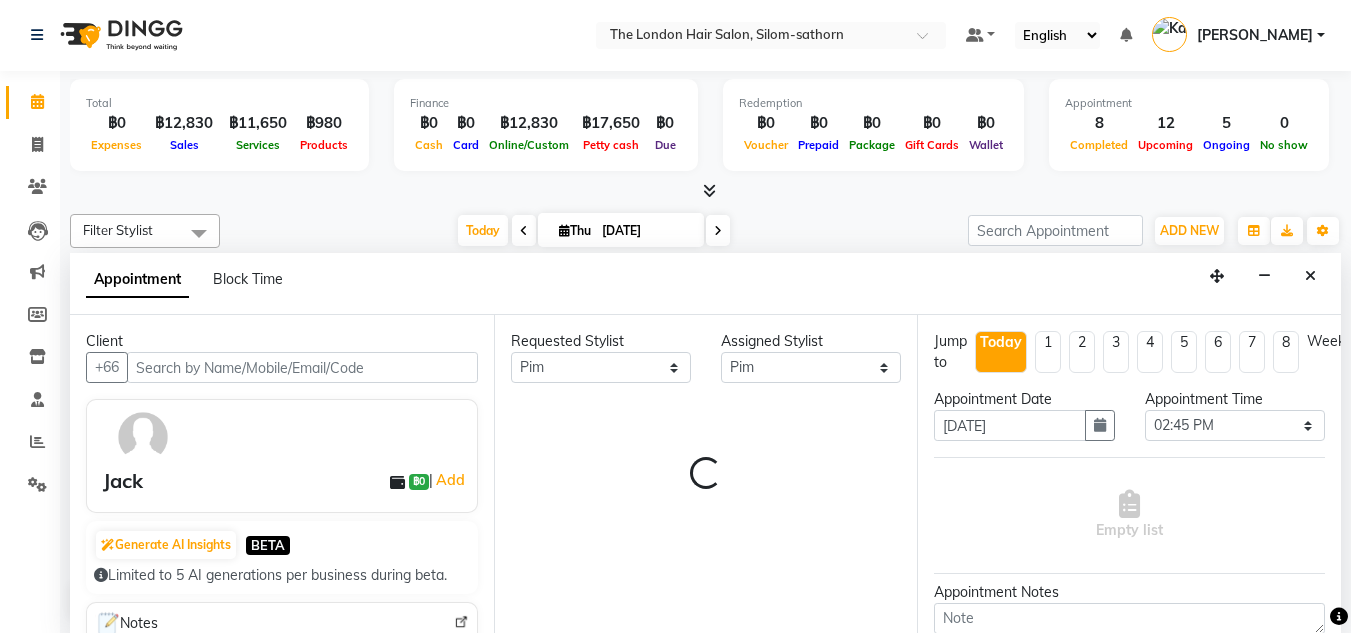 scroll, scrollTop: 529, scrollLeft: 0, axis: vertical 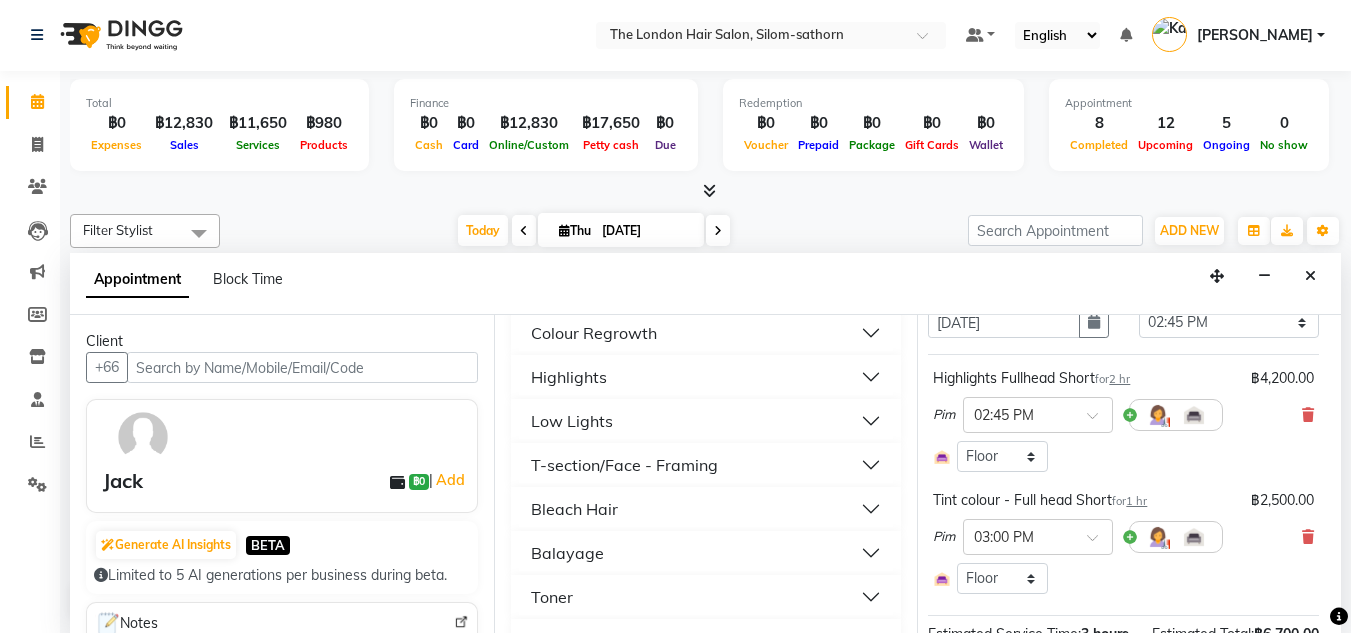 click on "Toner" at bounding box center [552, 597] 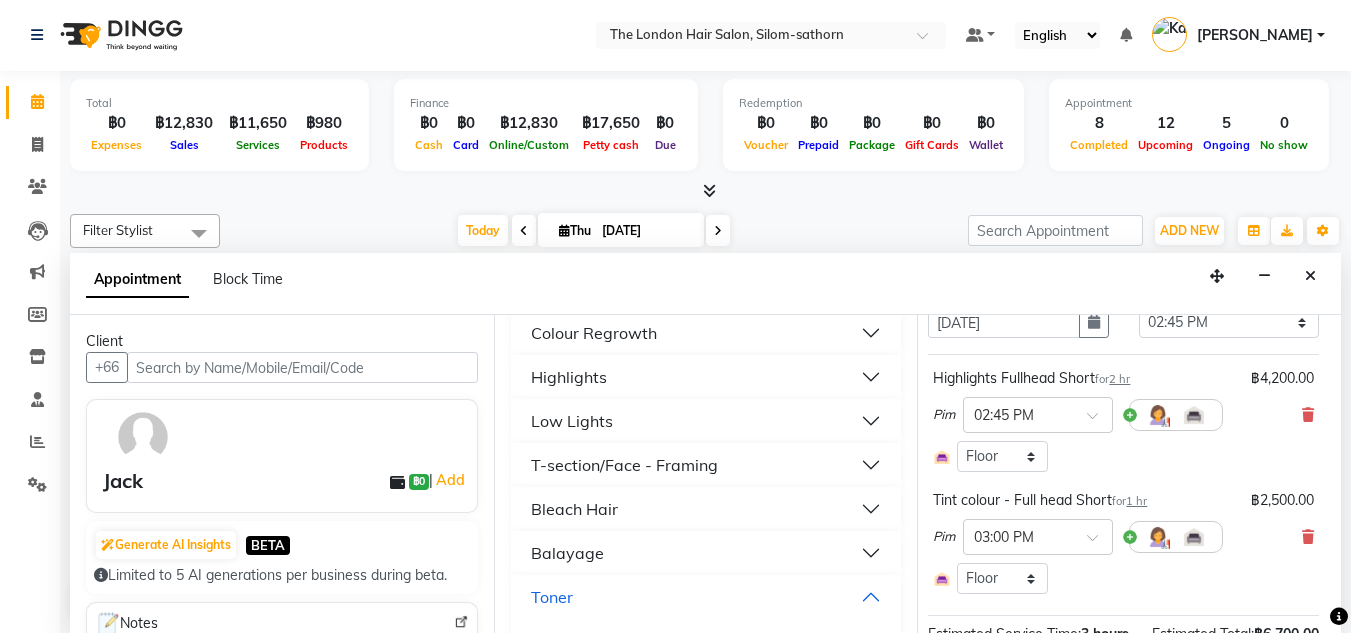 click on "Toner" at bounding box center [552, 597] 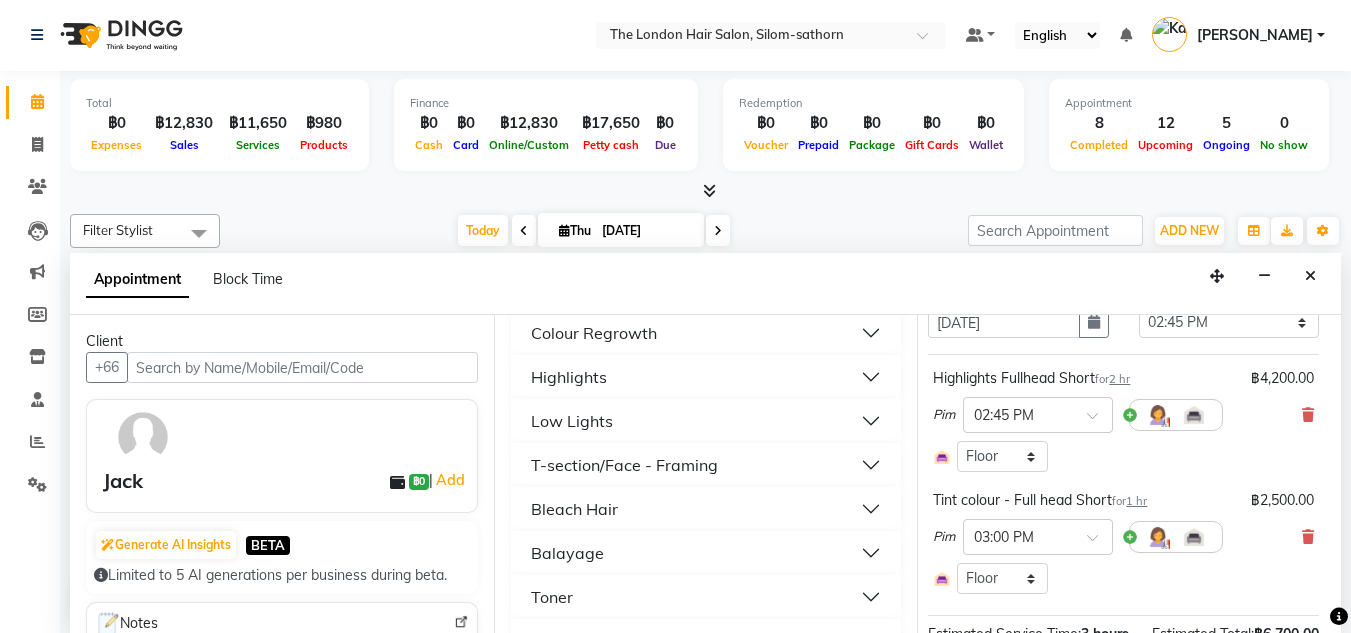 click on "Toner" at bounding box center (552, 597) 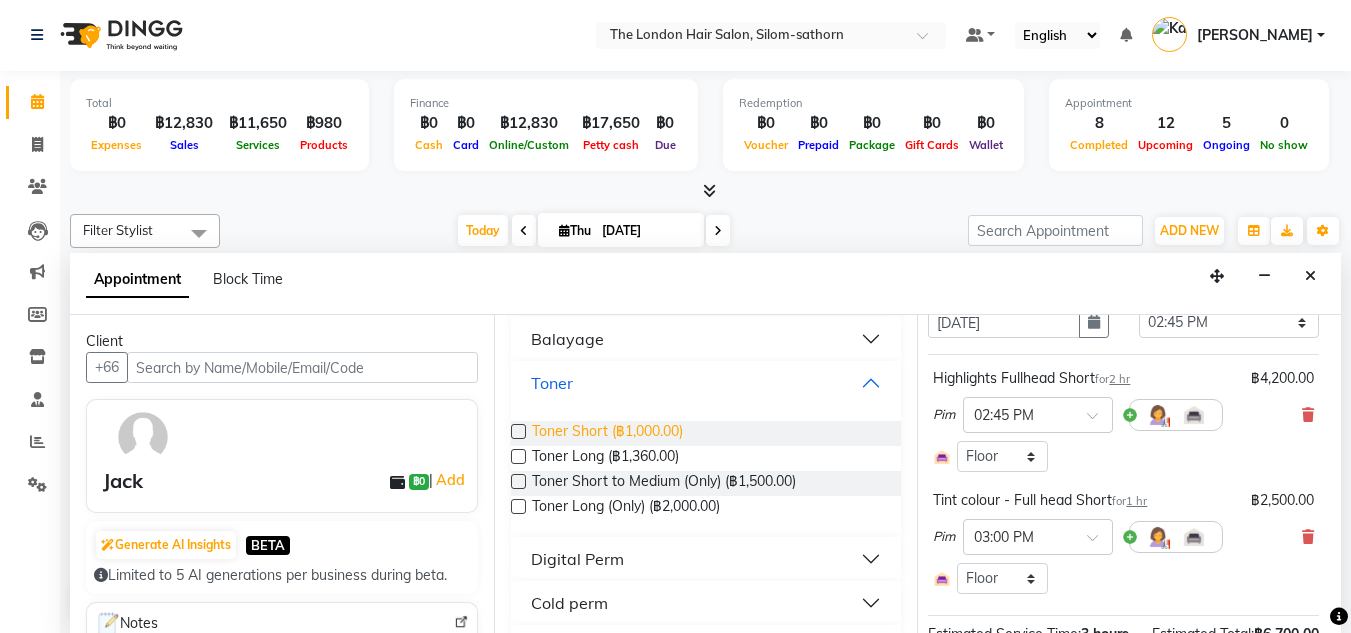 scroll, scrollTop: 707, scrollLeft: 0, axis: vertical 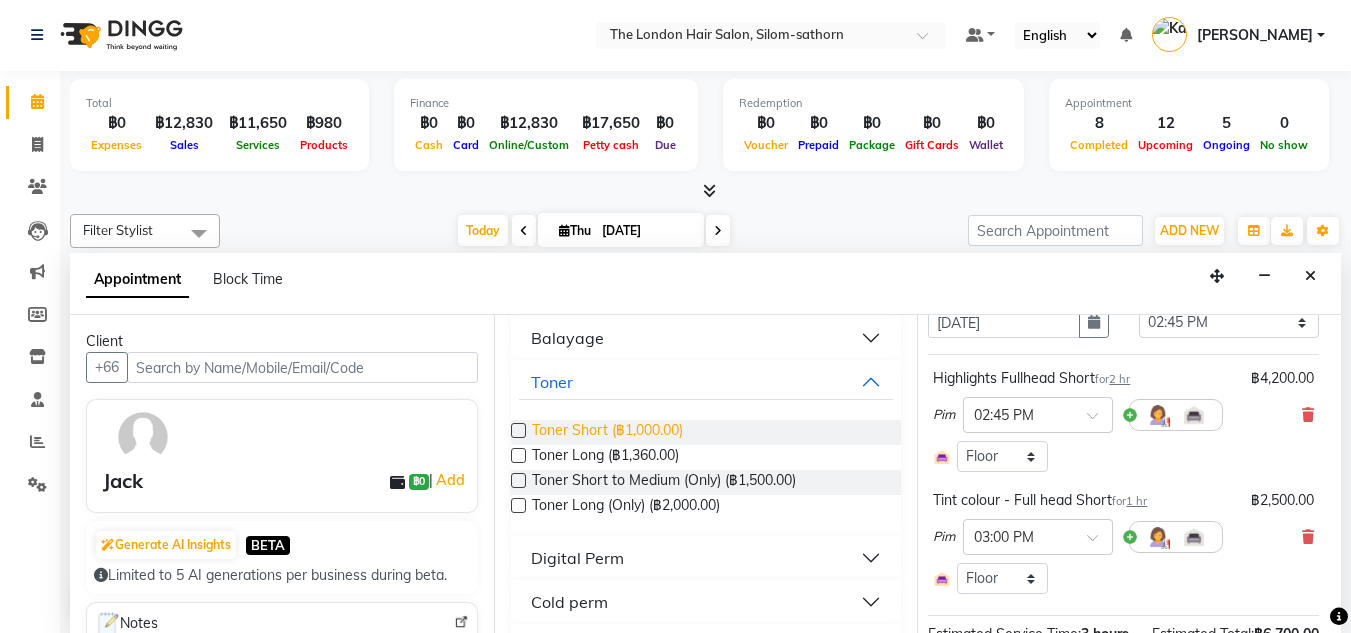 click on "Toner Short (฿1,000.00)" at bounding box center [607, 432] 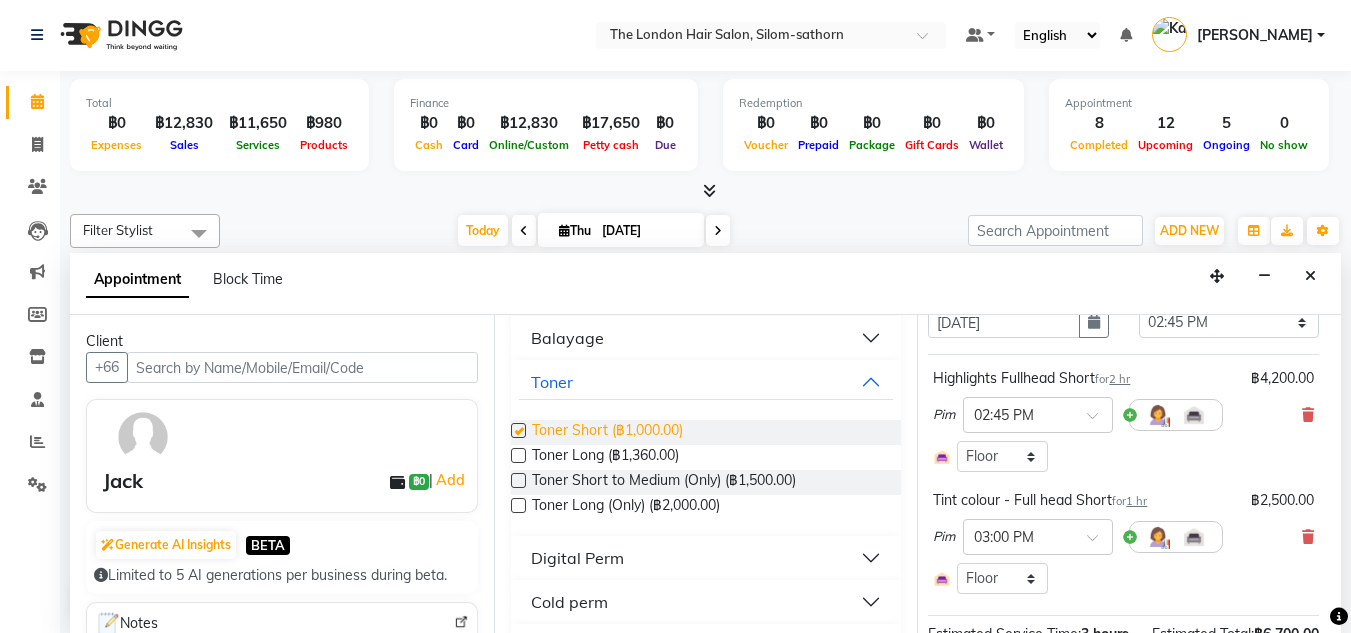 checkbox on "false" 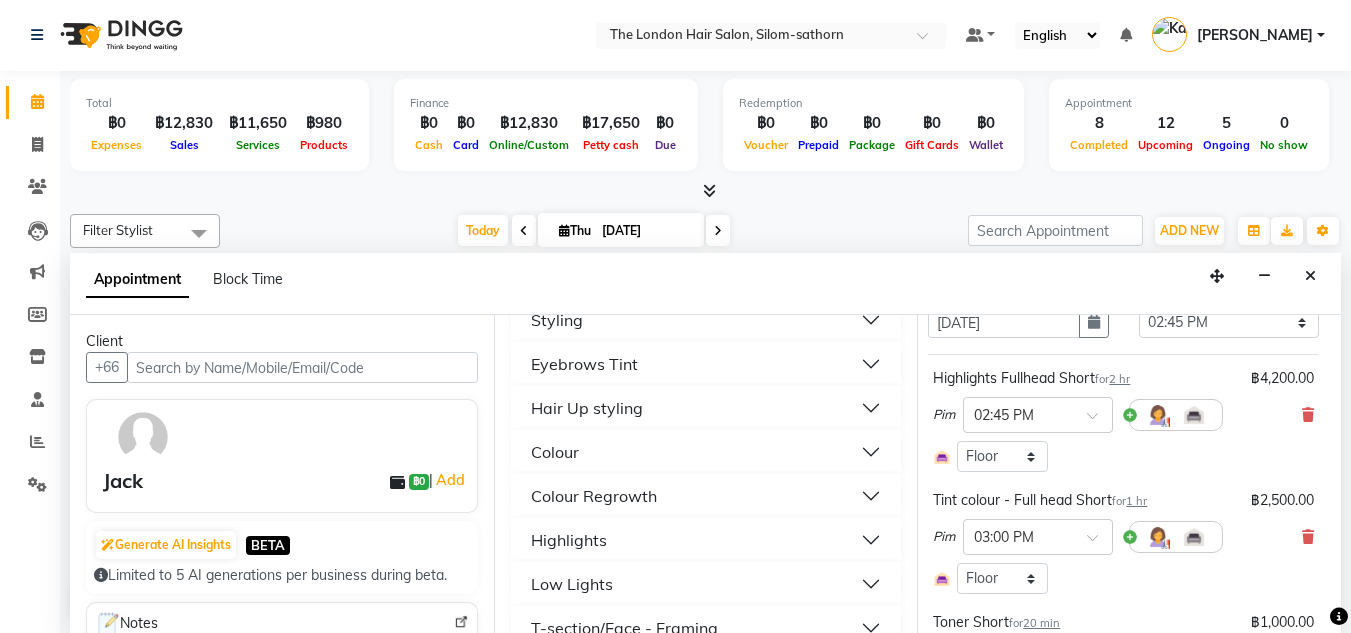 scroll, scrollTop: 328, scrollLeft: 0, axis: vertical 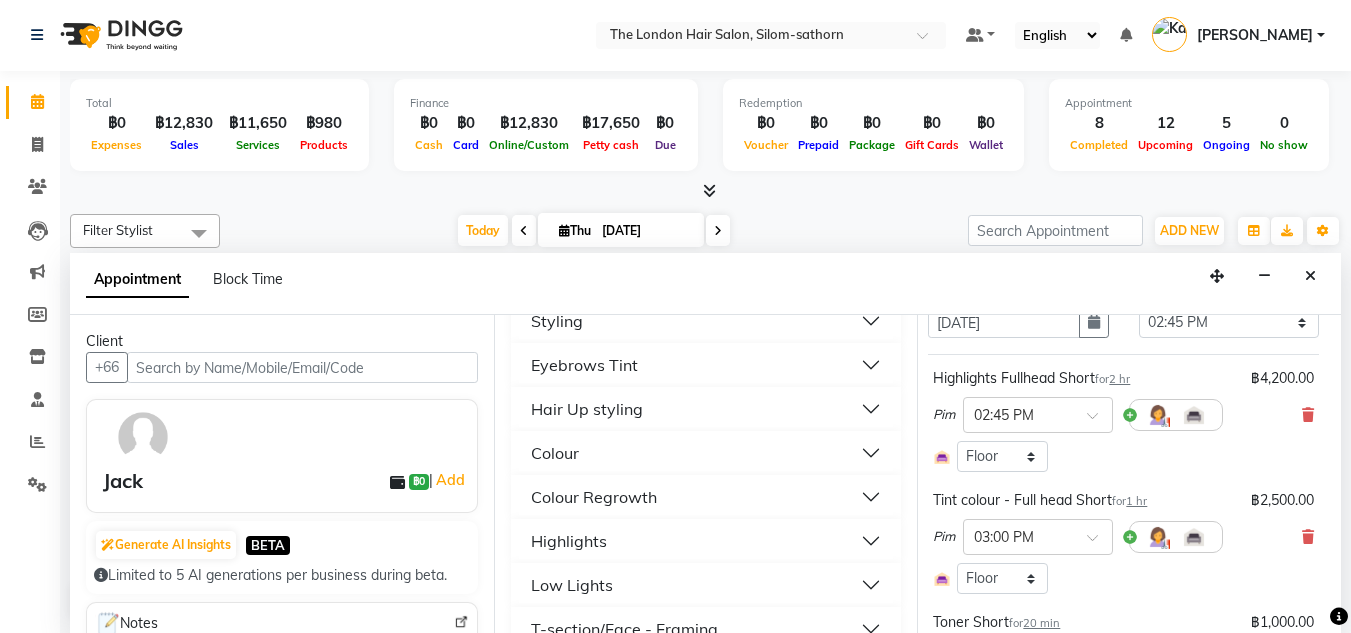 click on "Colour Regrowth" at bounding box center (594, 497) 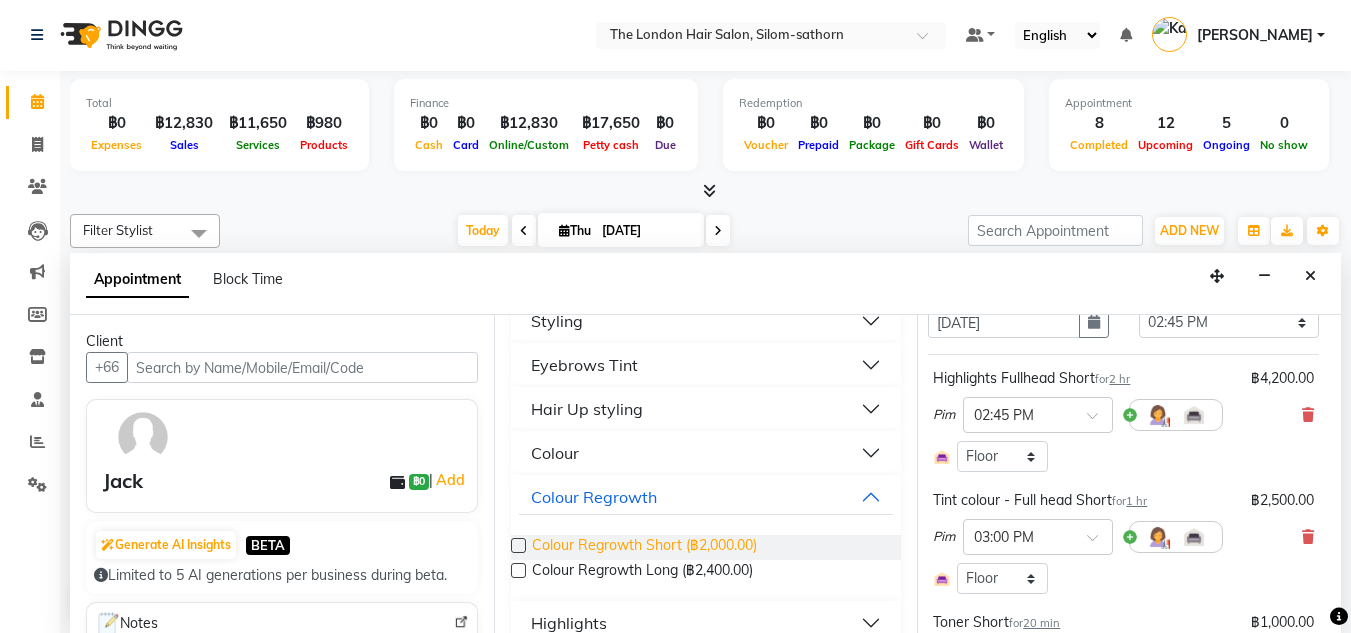 click on "Colour Regrowth Short (฿2,000.00)" at bounding box center [644, 547] 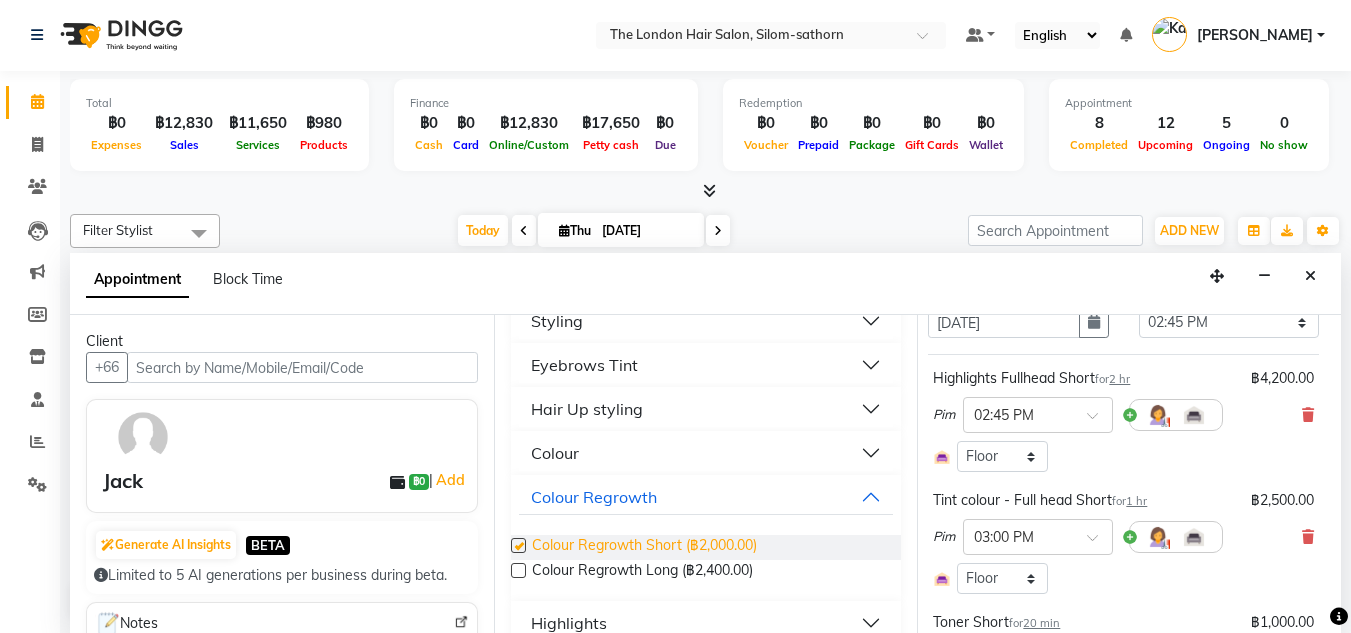 checkbox on "false" 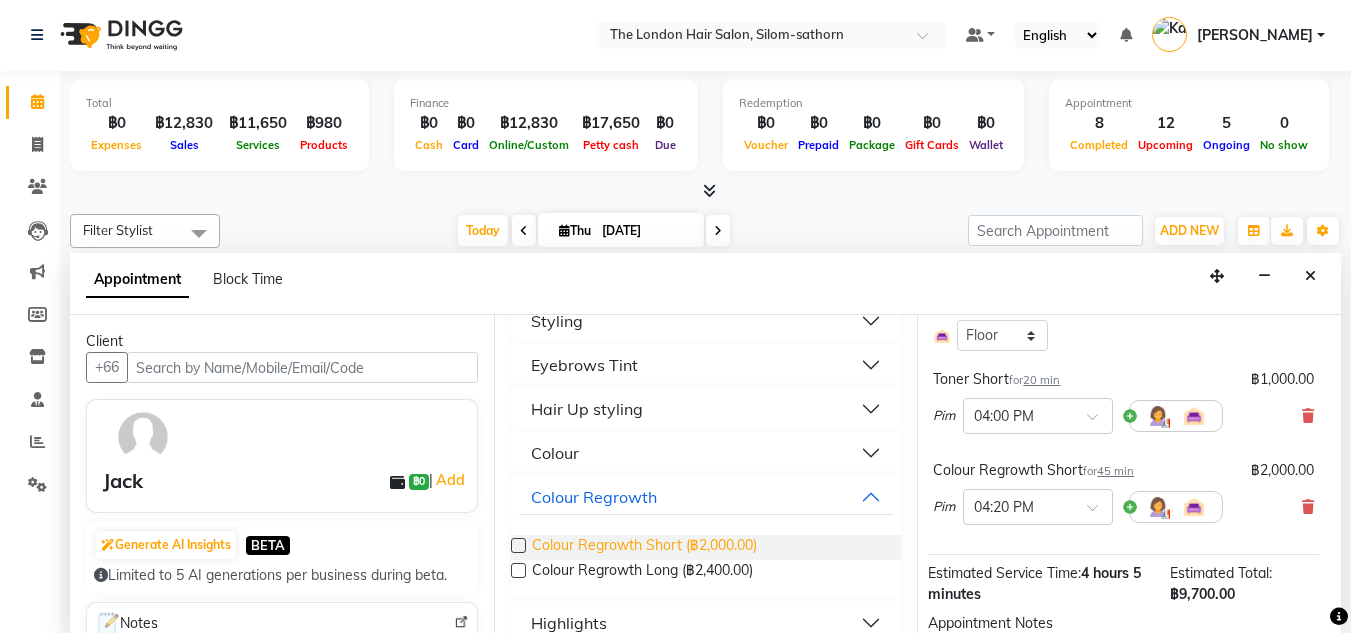 scroll, scrollTop: 347, scrollLeft: 6, axis: both 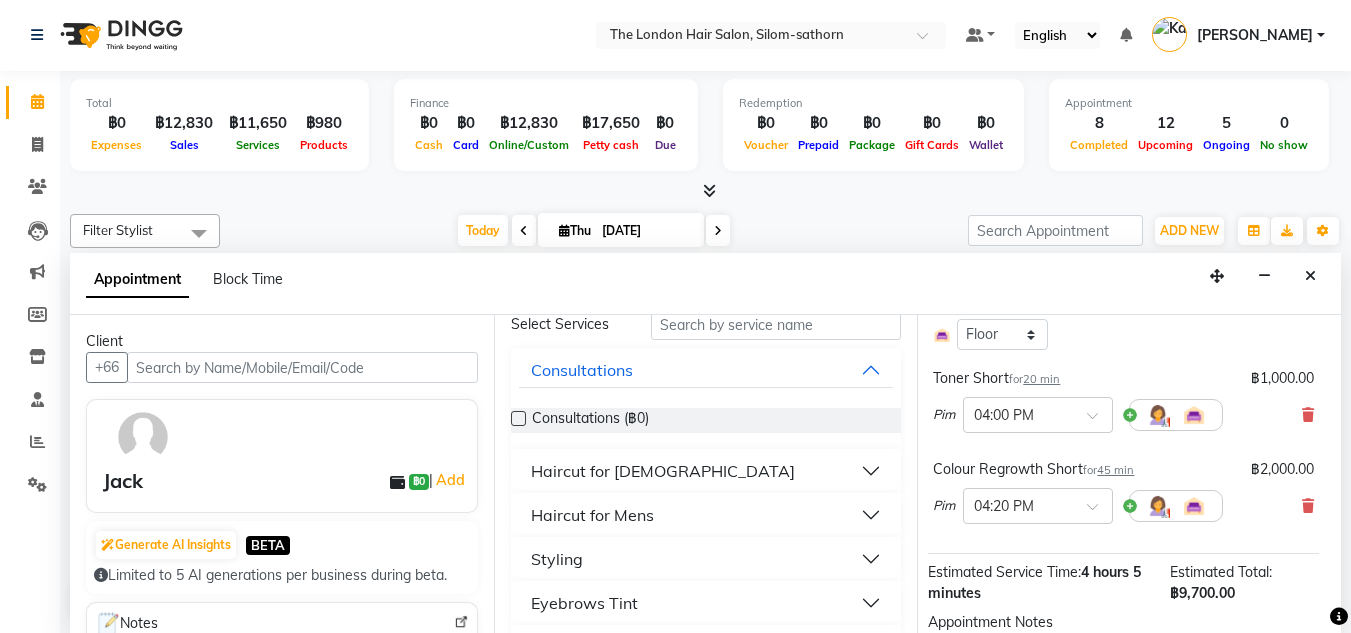 click on "Styling" at bounding box center (557, 559) 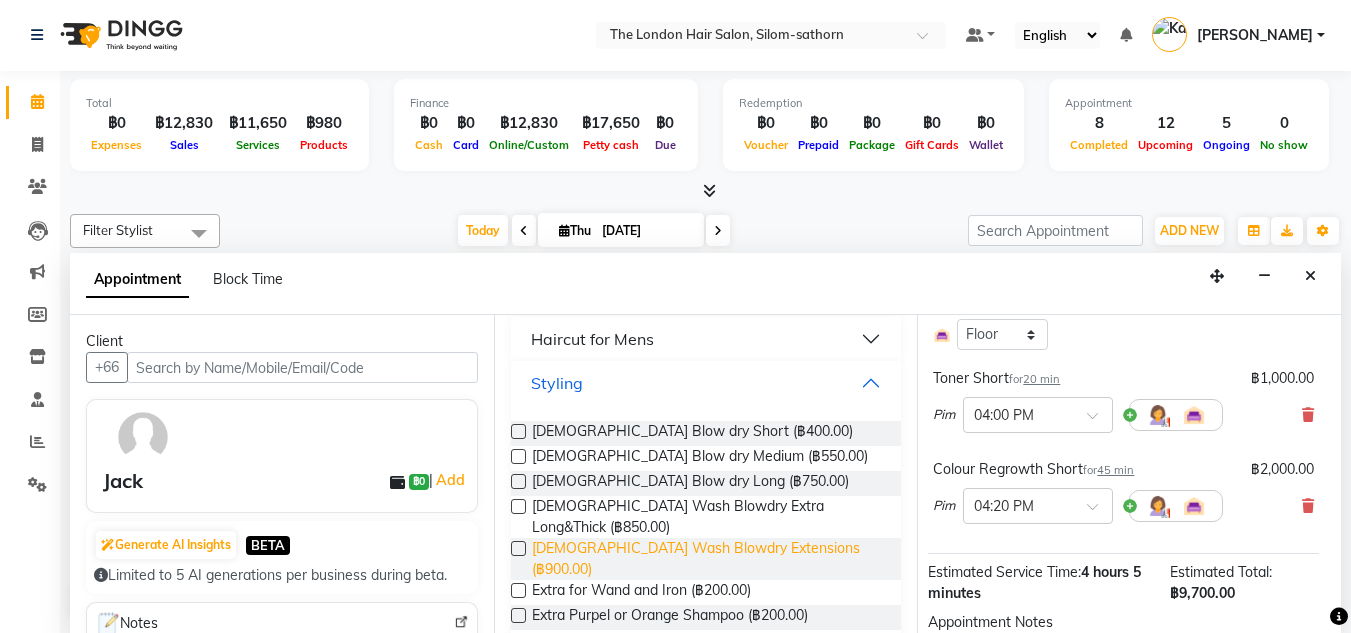 scroll, scrollTop: 350, scrollLeft: 0, axis: vertical 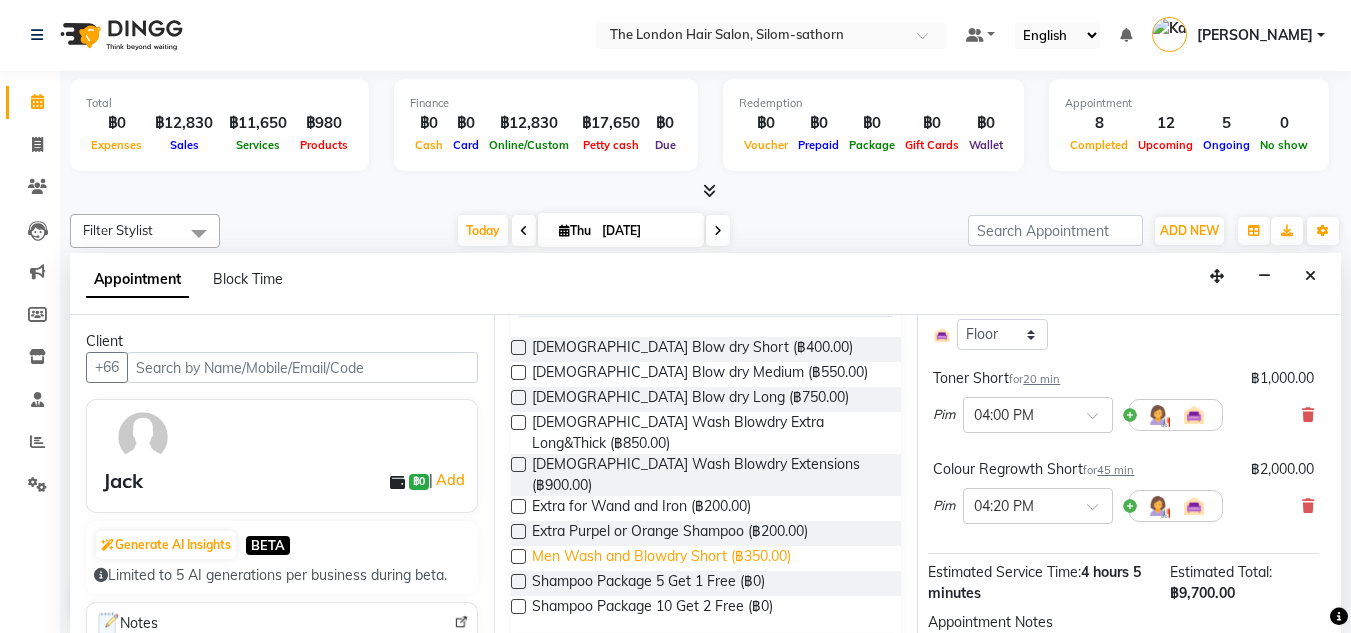 click on "Men Wash and Blowdry Short (฿350.00)" at bounding box center (661, 558) 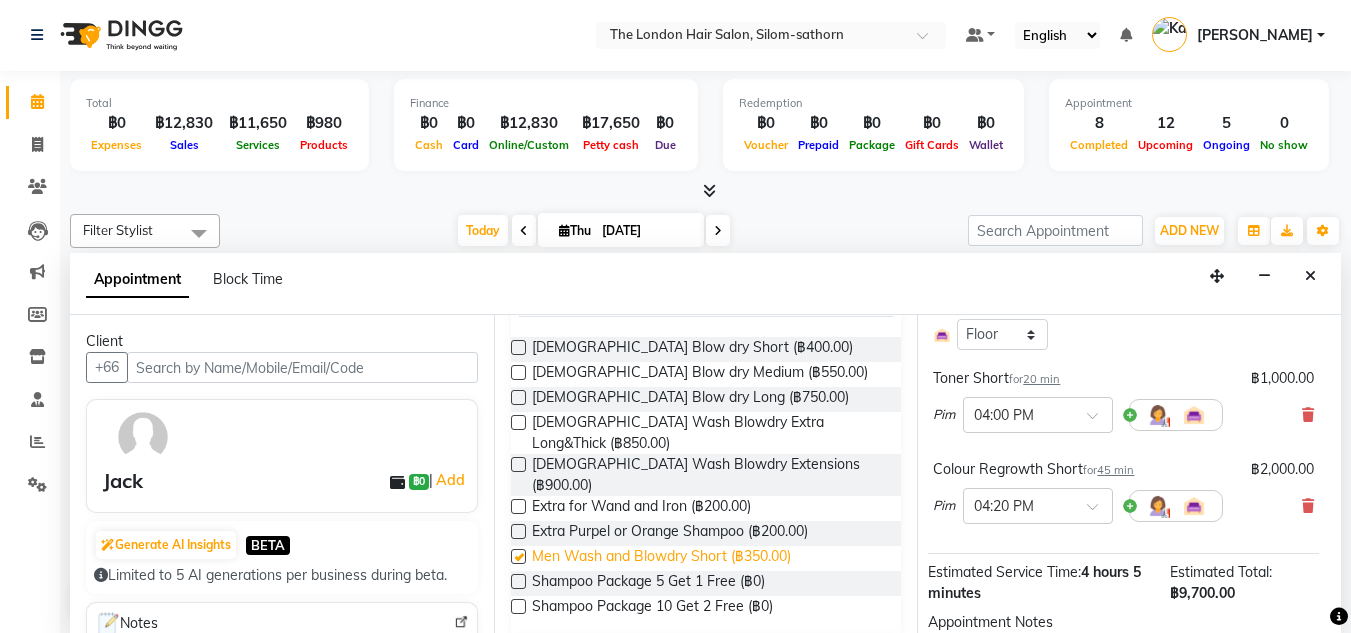 checkbox on "false" 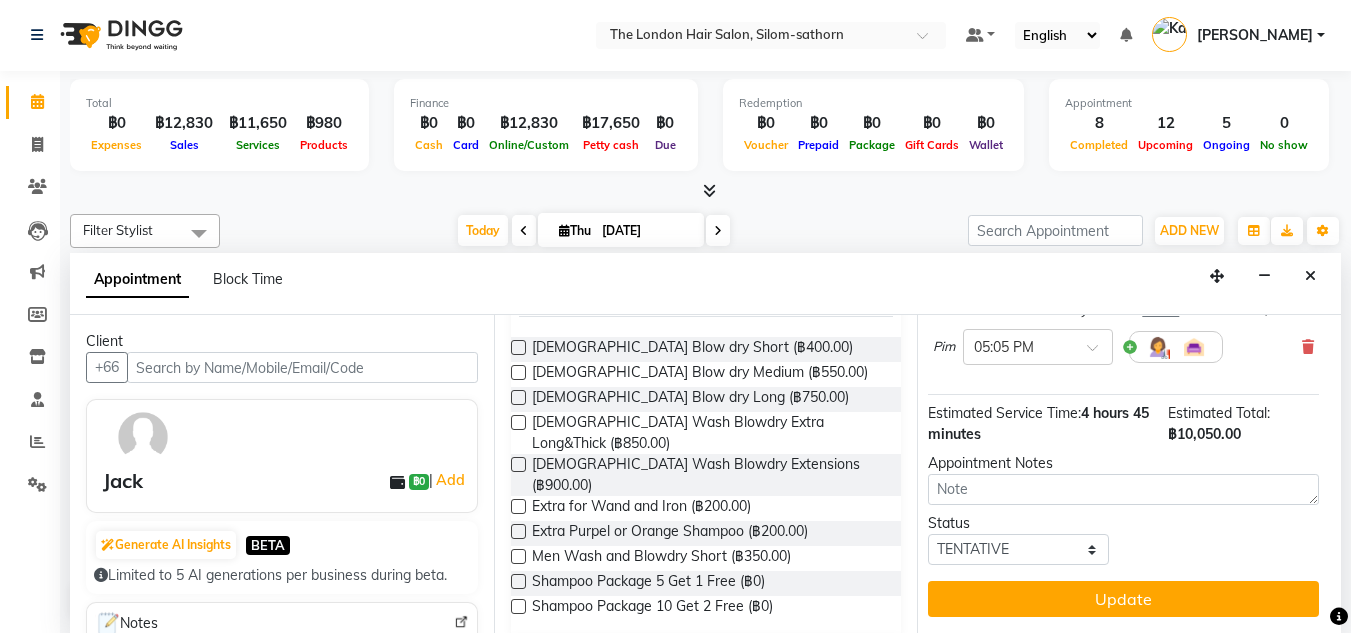 scroll, scrollTop: 612, scrollLeft: 6, axis: both 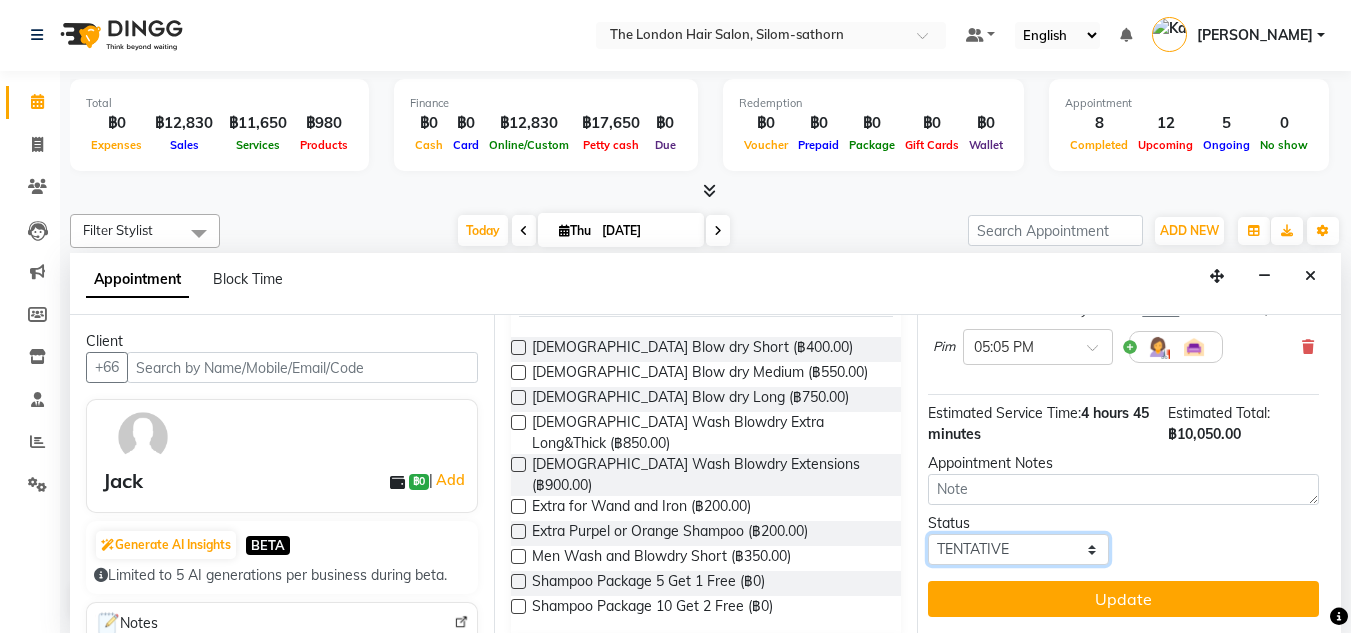 click on "Select TENTATIVE CONFIRM CHECK-IN UPCOMING" at bounding box center [1018, 549] 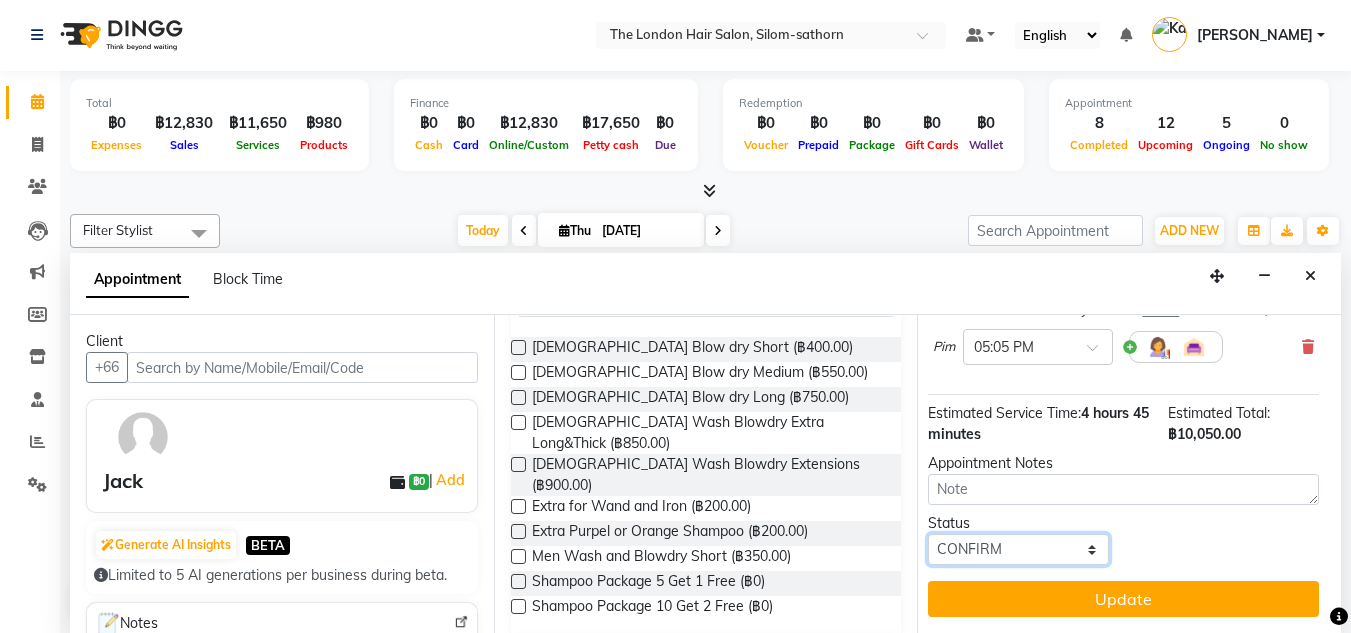 click on "Select TENTATIVE CONFIRM CHECK-IN UPCOMING" at bounding box center (1018, 549) 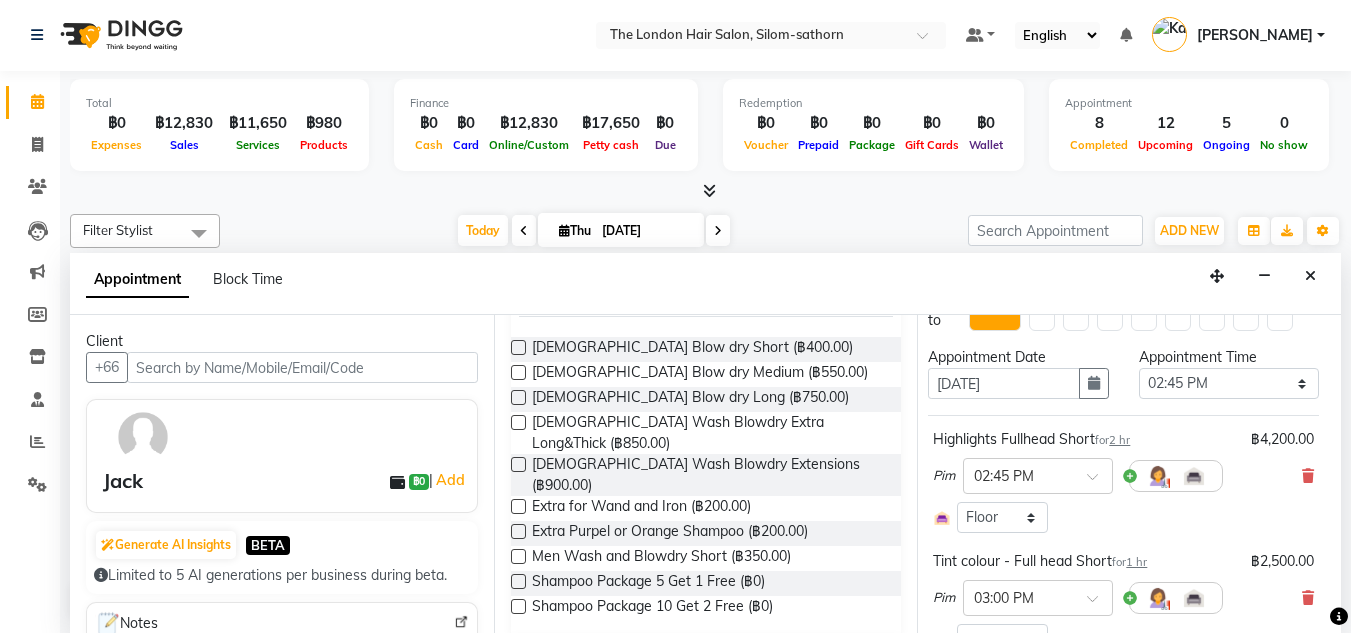 scroll, scrollTop: 42, scrollLeft: 6, axis: both 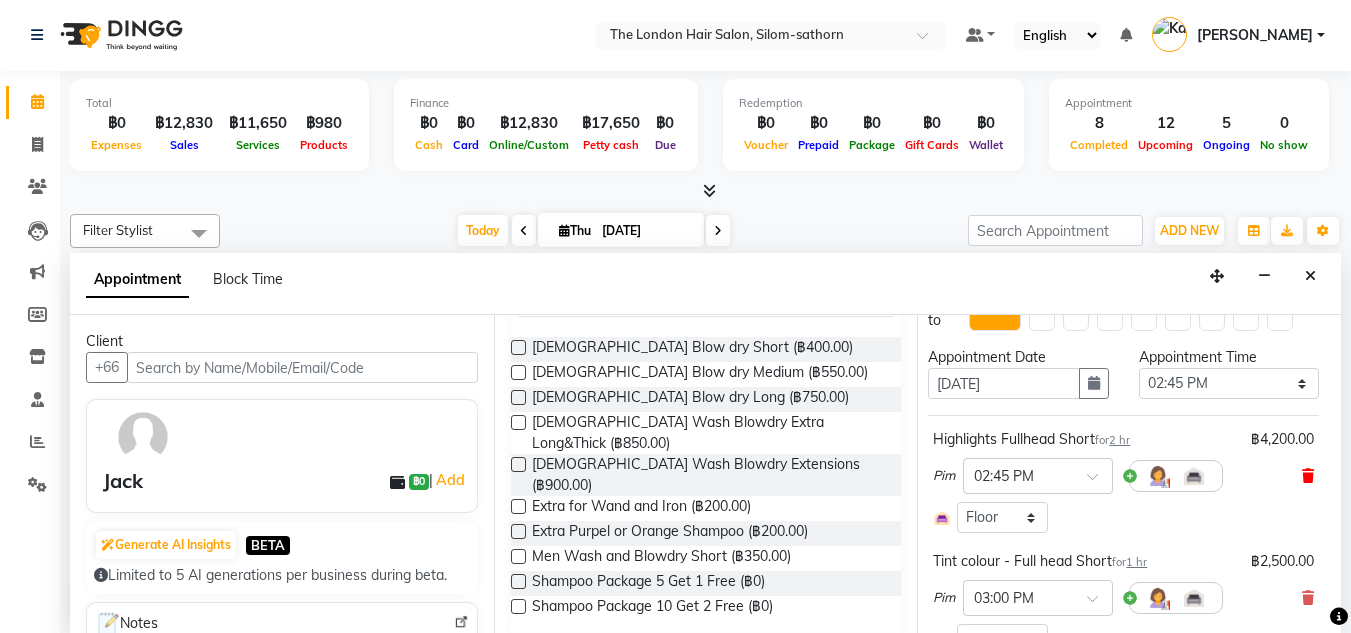click at bounding box center (1308, 476) 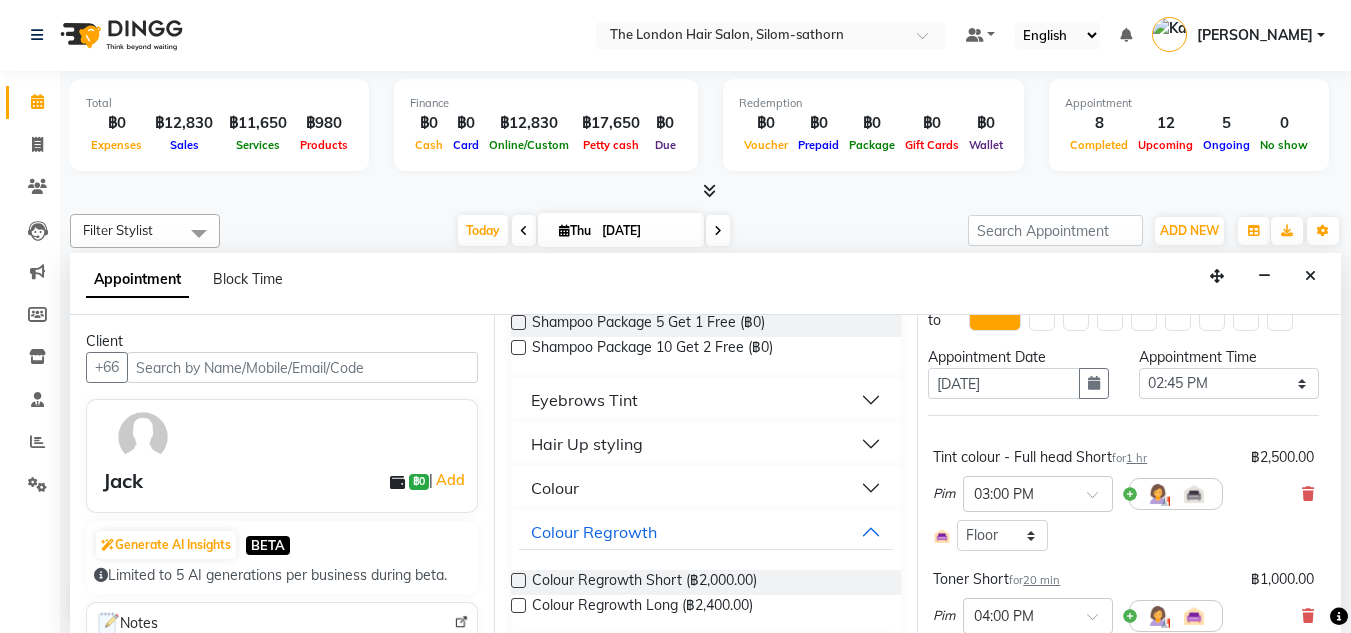 scroll, scrollTop: 796, scrollLeft: 0, axis: vertical 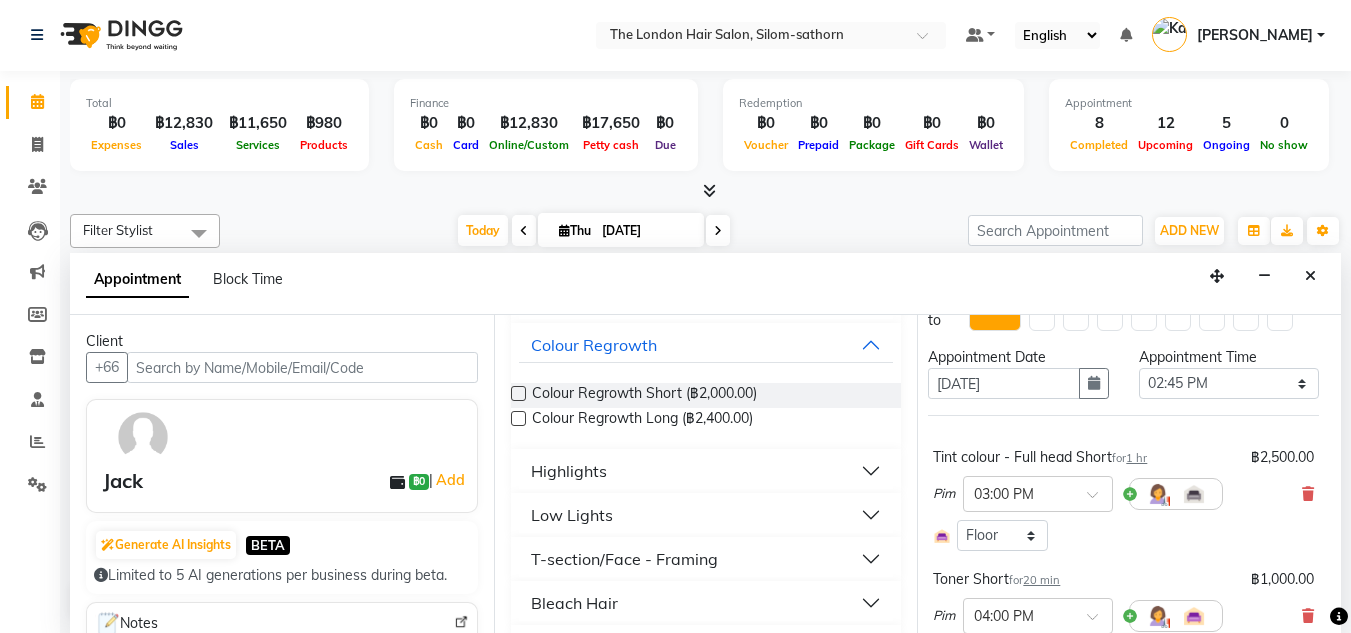 click on "Highlights" at bounding box center (569, 471) 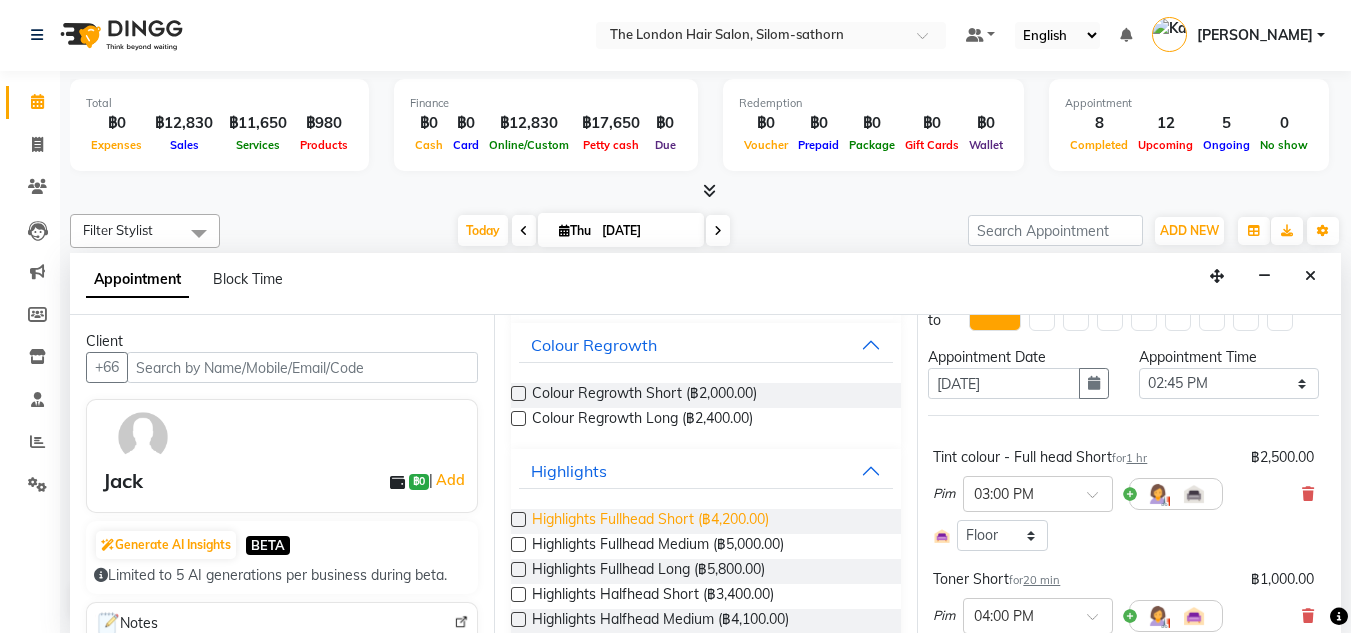 click on "Highlights Fullhead Short (฿4,200.00)" at bounding box center (650, 521) 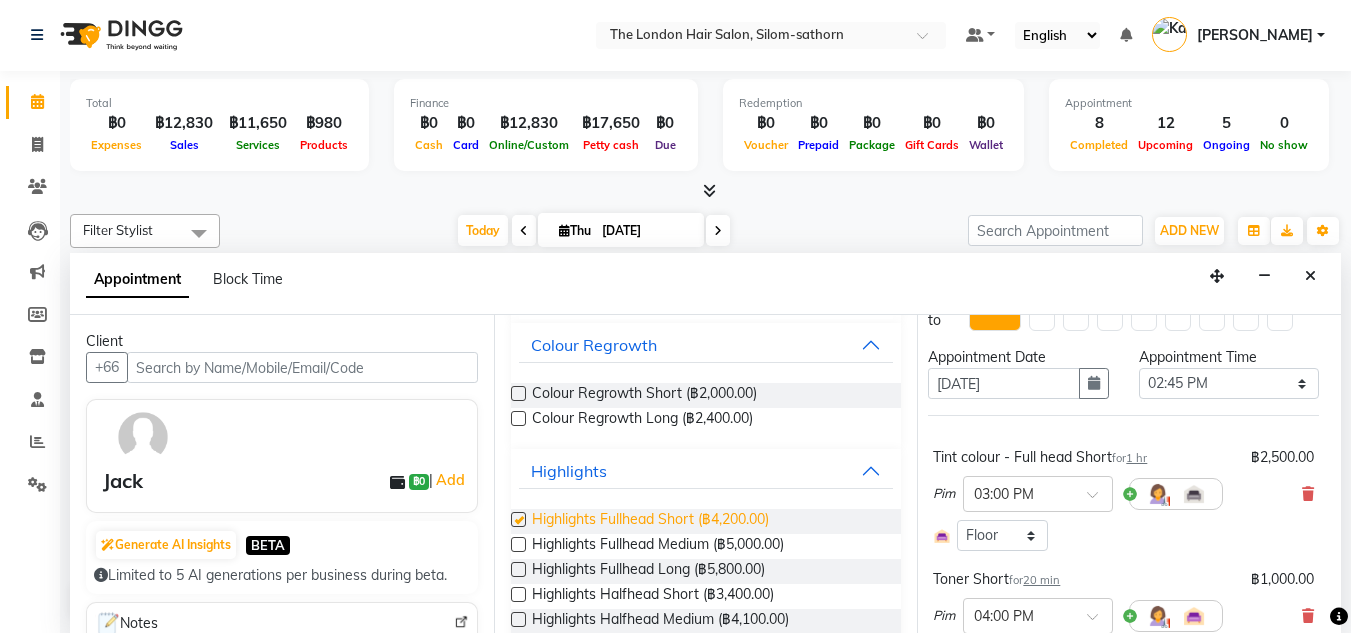 checkbox on "false" 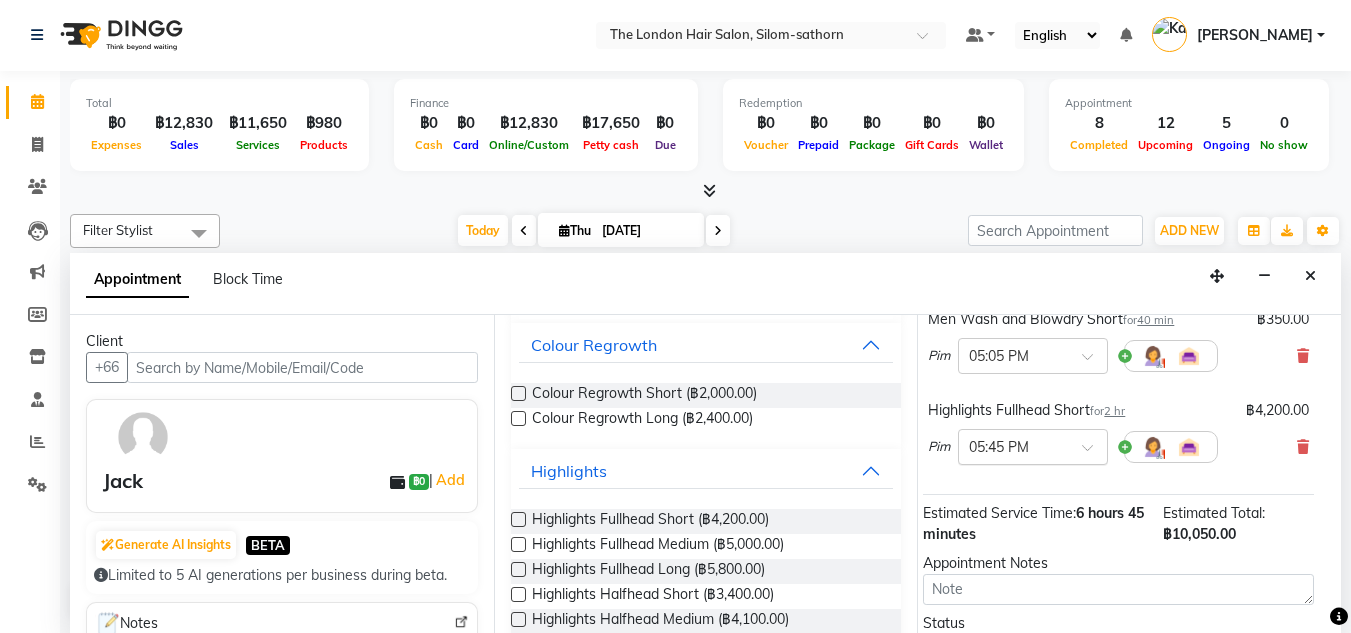 scroll, scrollTop: 599, scrollLeft: 27, axis: both 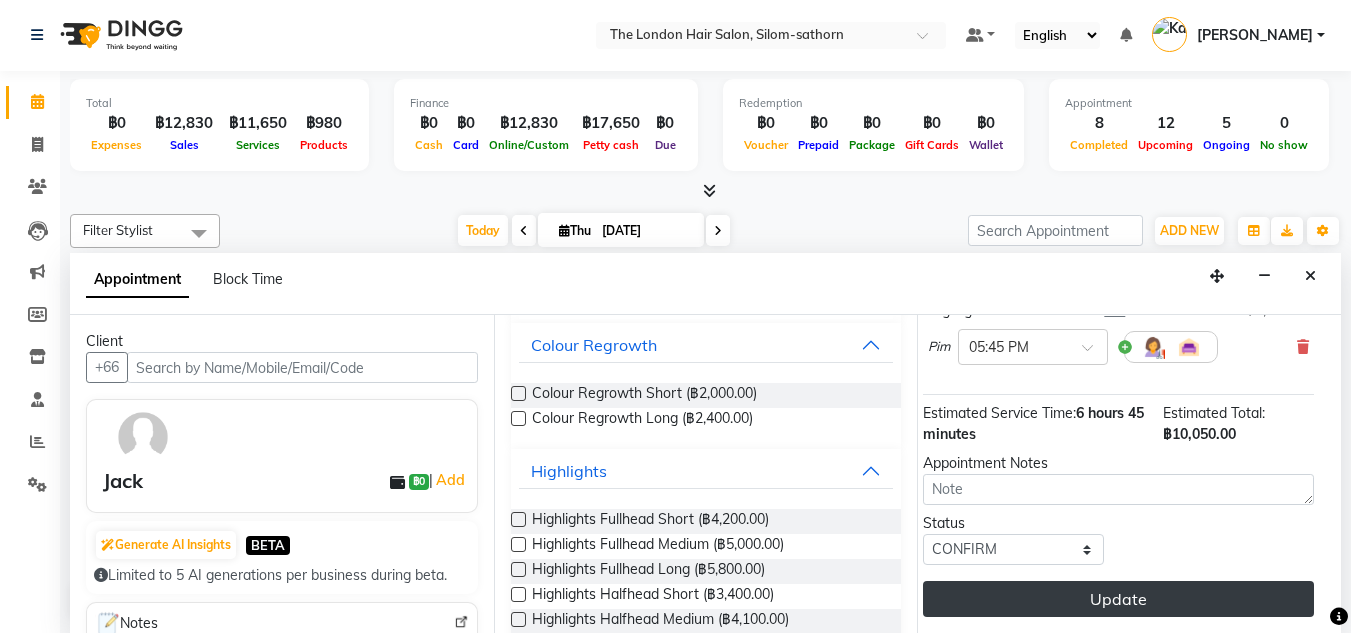 click on "Update" at bounding box center [1118, 599] 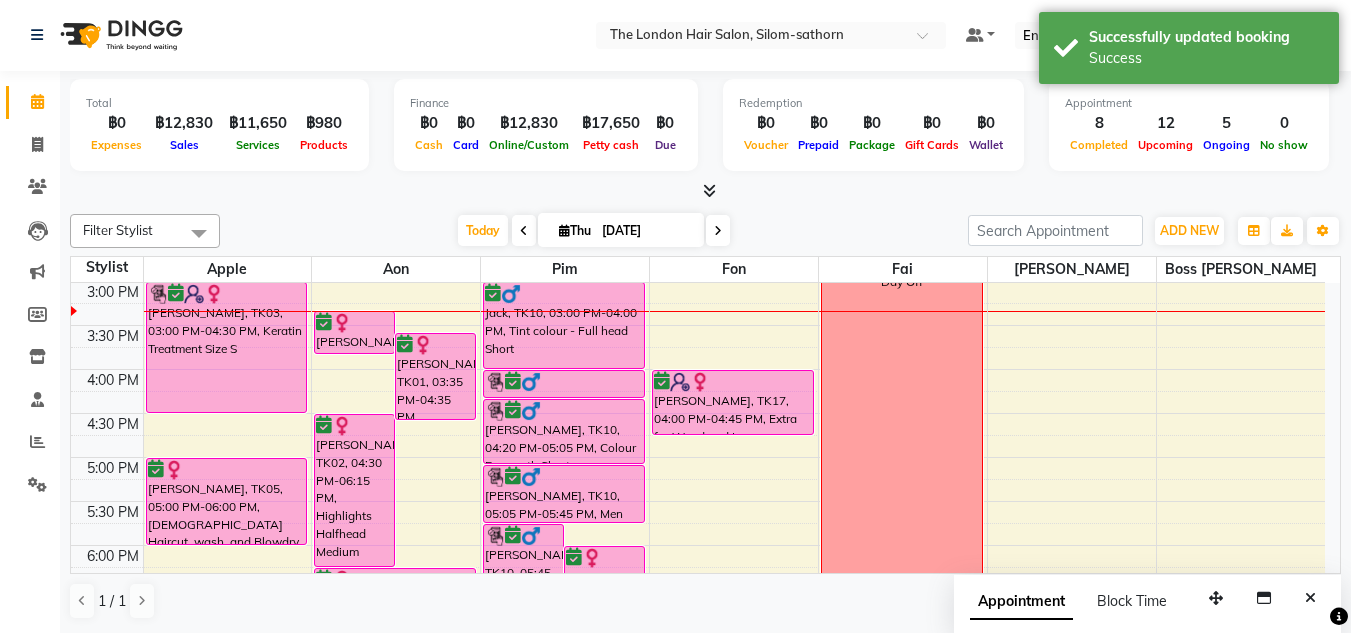scroll, scrollTop: 0, scrollLeft: 0, axis: both 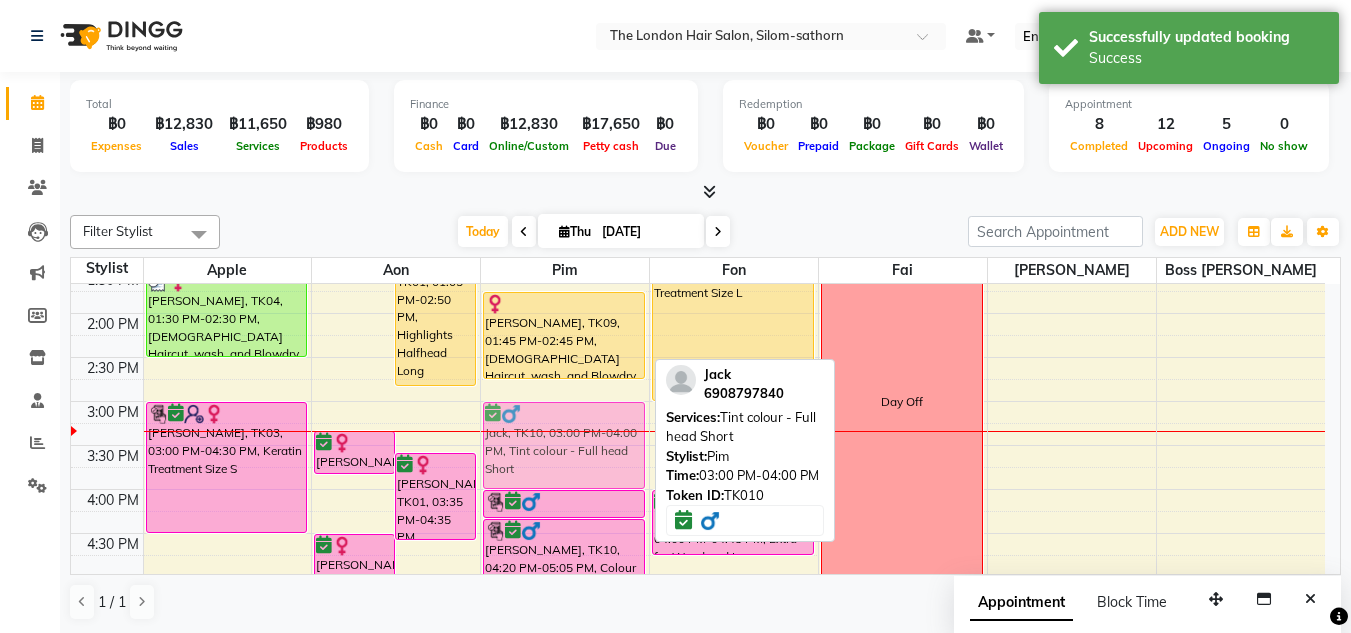 click on "Jack, TK10, 05:45 PM-07:45 PM, Highlights Fullhead Short     Paoga Piccione, TK07, 06:00 PM-06:45 PM, Remove Retip Reapply      Mr. Sawanari Oyama, TK06, 10:00 AM-11:00 AM, Tint colour - Full head Short     Hanae Hoarau, TK09, 12:30 PM-01:15 PM, Tint colour - Full head Long     Hanae Hoarau, TK09, 01:45 PM-02:45 PM, Ladies Haircut, wash, and Blowdry - Long     Jack, TK10, 03:00 PM-04:00 PM, Tint colour - Full head Short     Jack, TK10, 04:00 PM-04:20 PM, Toner Short     Jack, TK10, 04:20 PM-05:05 PM, Colour Regrowth Short     Jack, TK10, 05:05 PM-05:45 PM, Men Wash and Blowdry Short     Jack, TK10, 03:00 PM-04:00 PM, Tint colour - Full head Short" at bounding box center (565, 401) 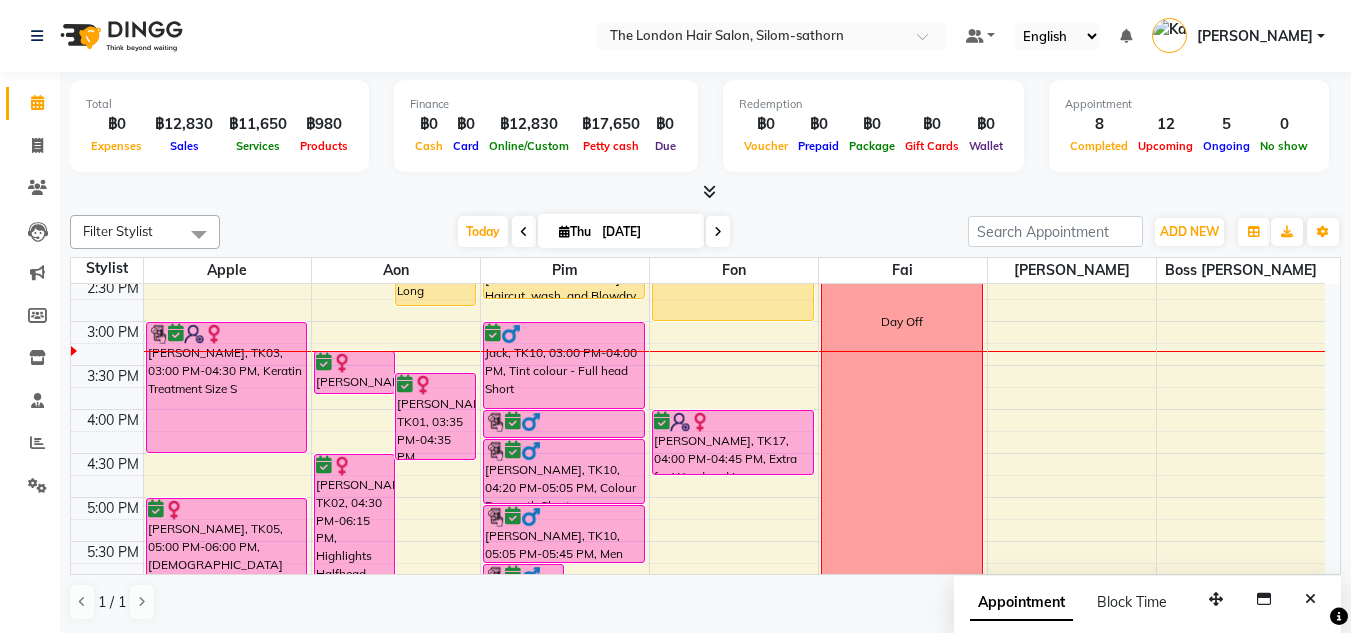 scroll, scrollTop: 491, scrollLeft: 0, axis: vertical 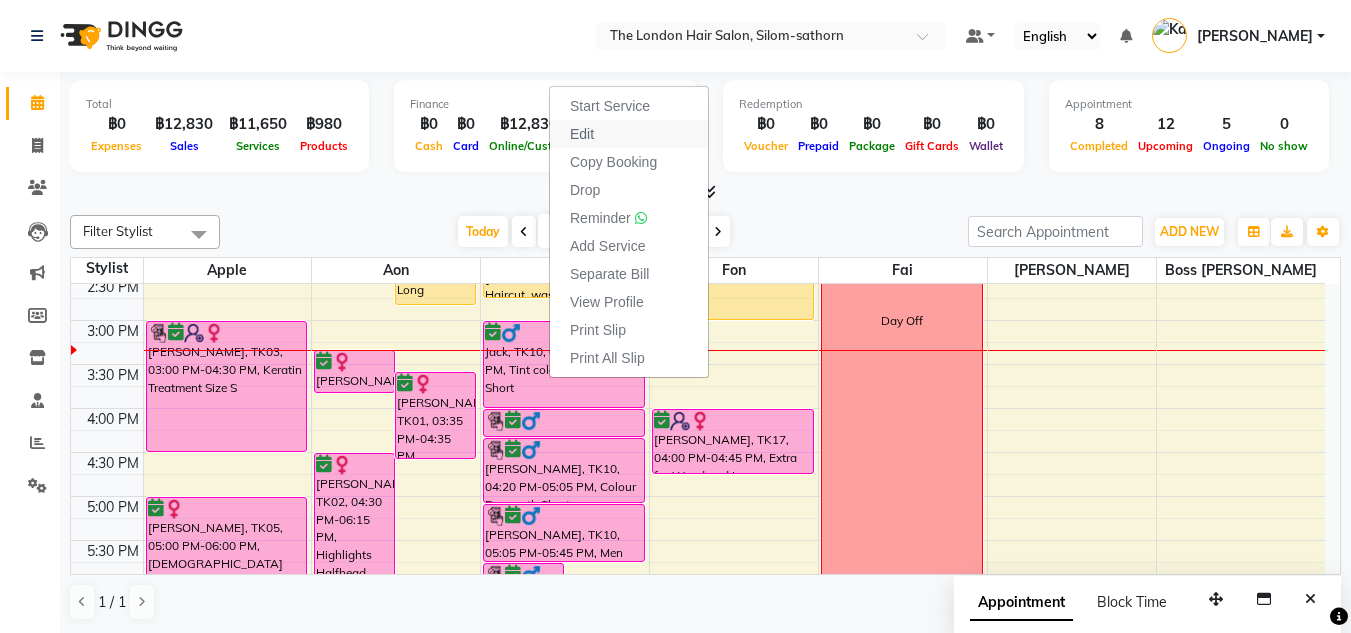 click on "Edit" at bounding box center [582, 134] 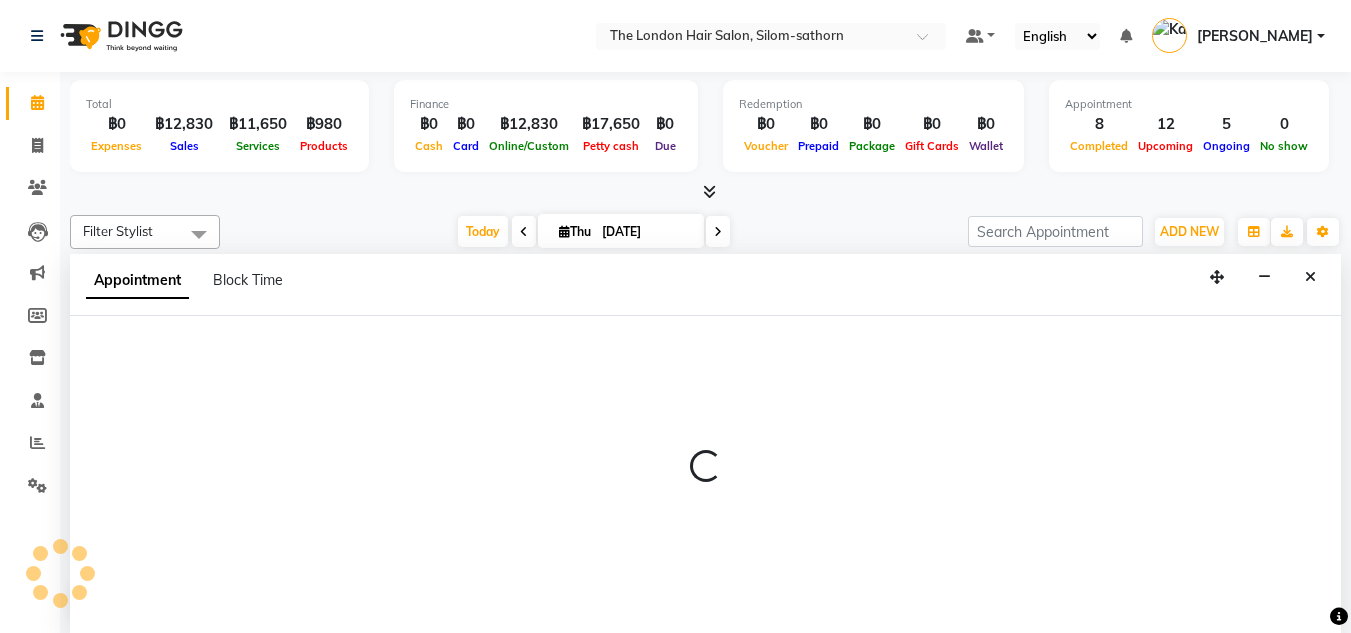 select on "tentative" 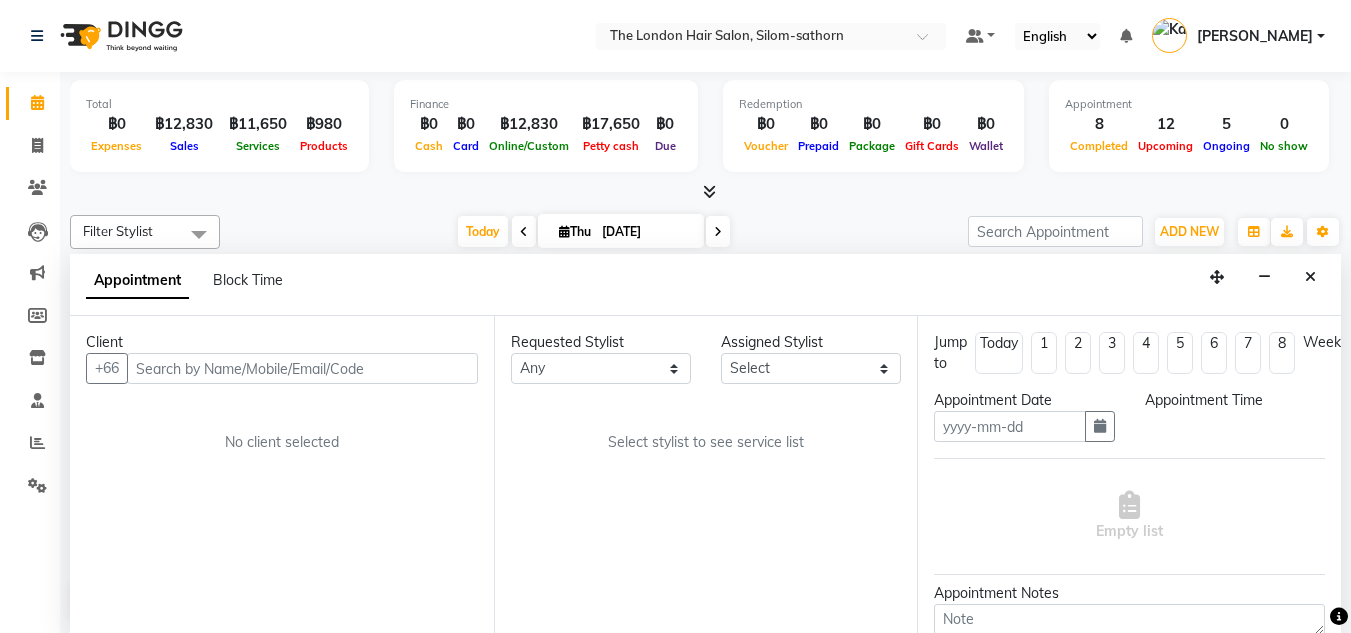 scroll, scrollTop: 1, scrollLeft: 0, axis: vertical 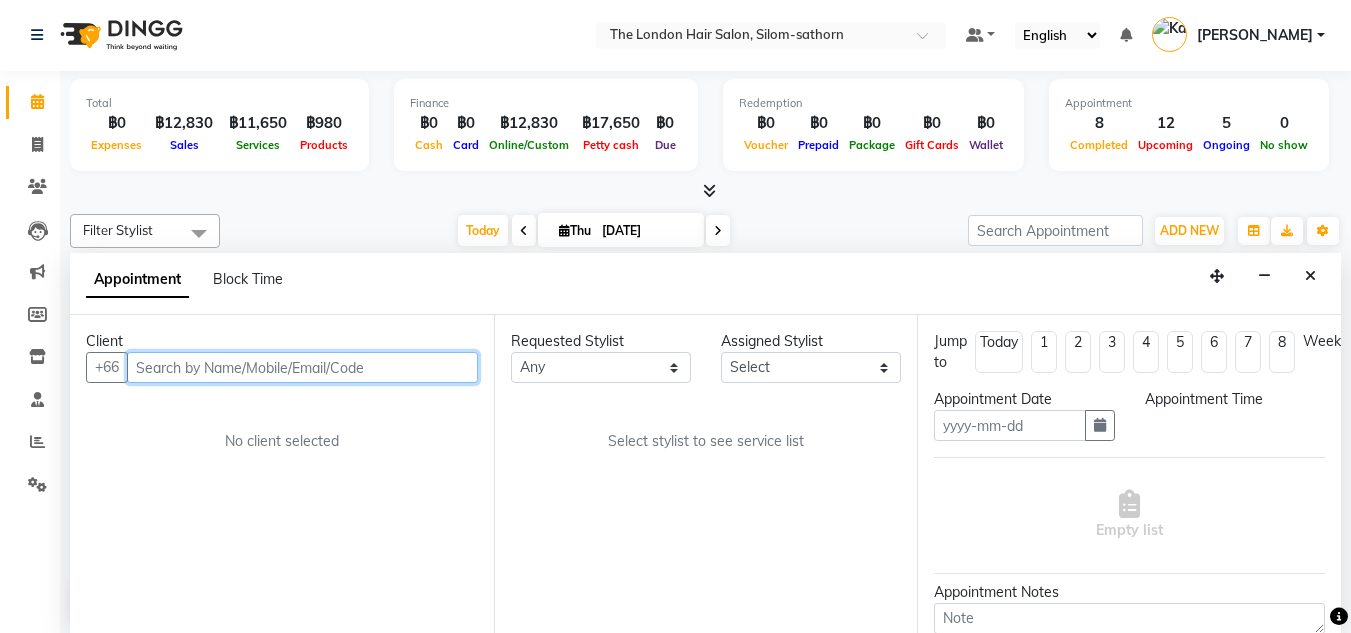 type on "[DATE]" 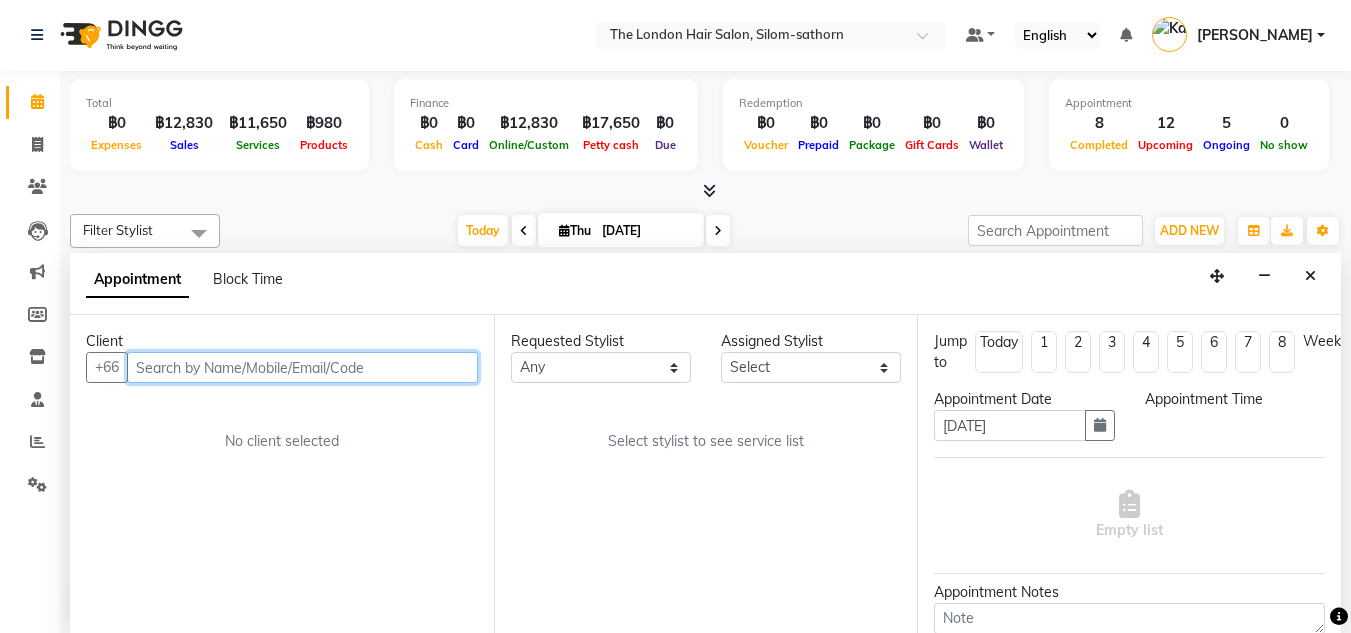scroll, scrollTop: 0, scrollLeft: 0, axis: both 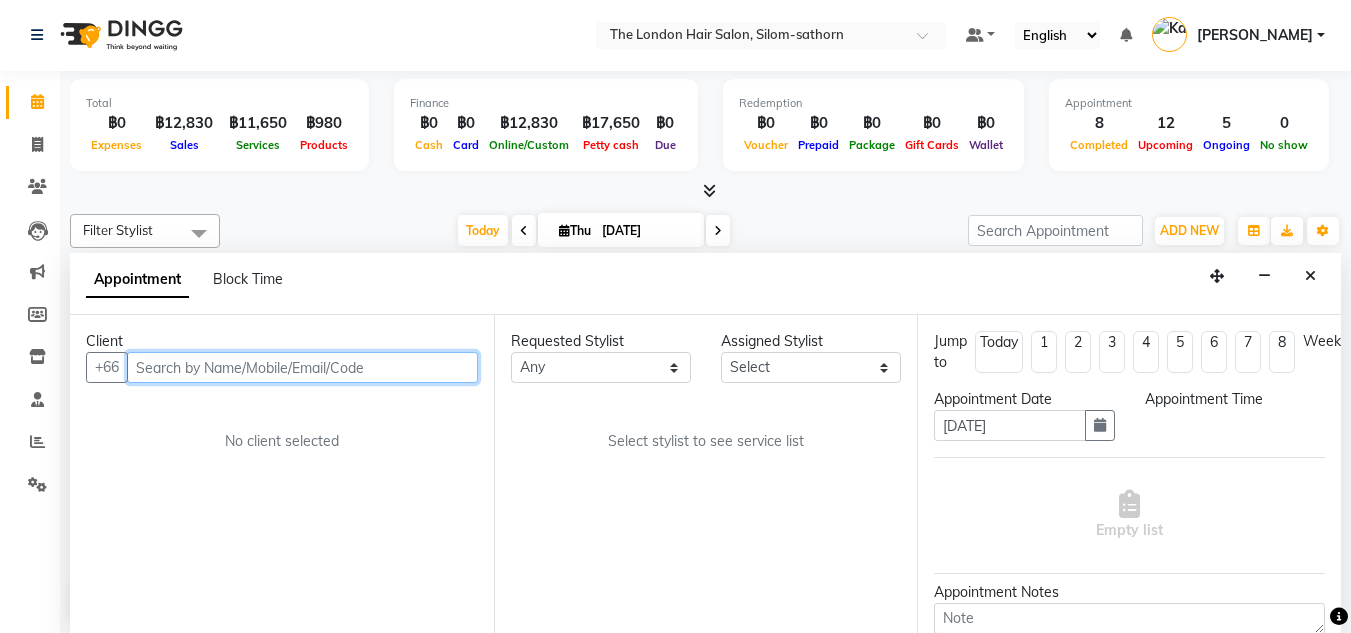 select on "confirm booking" 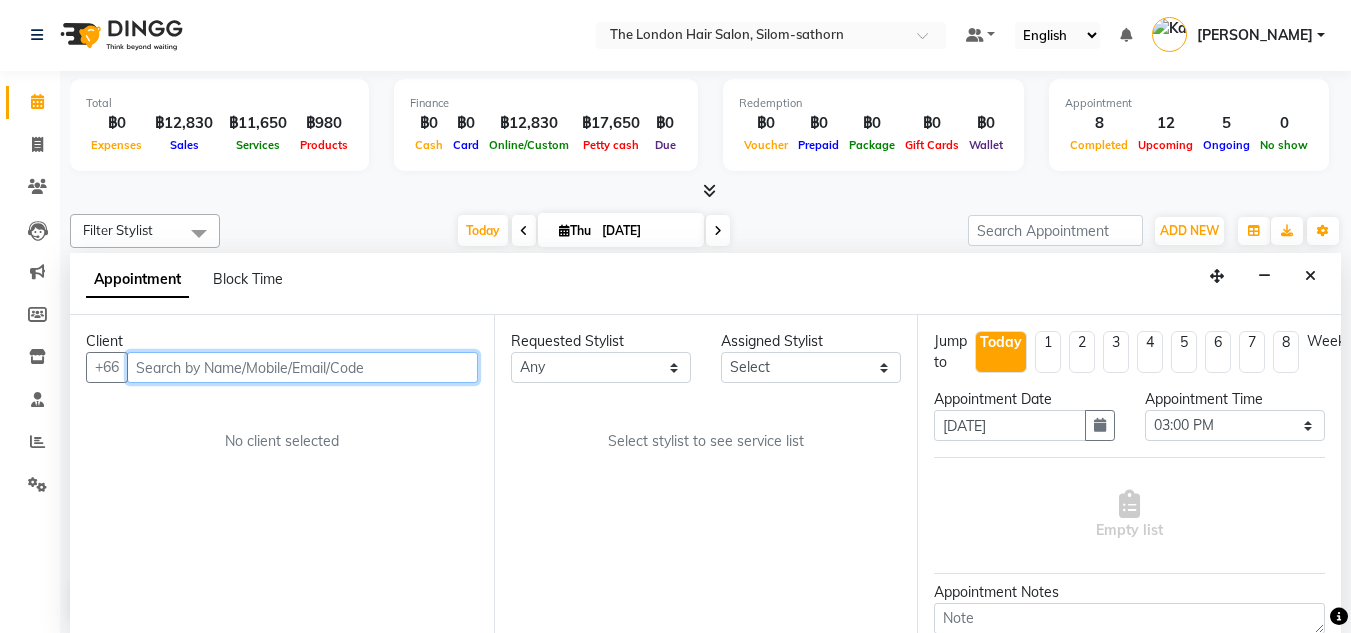 select on "65351" 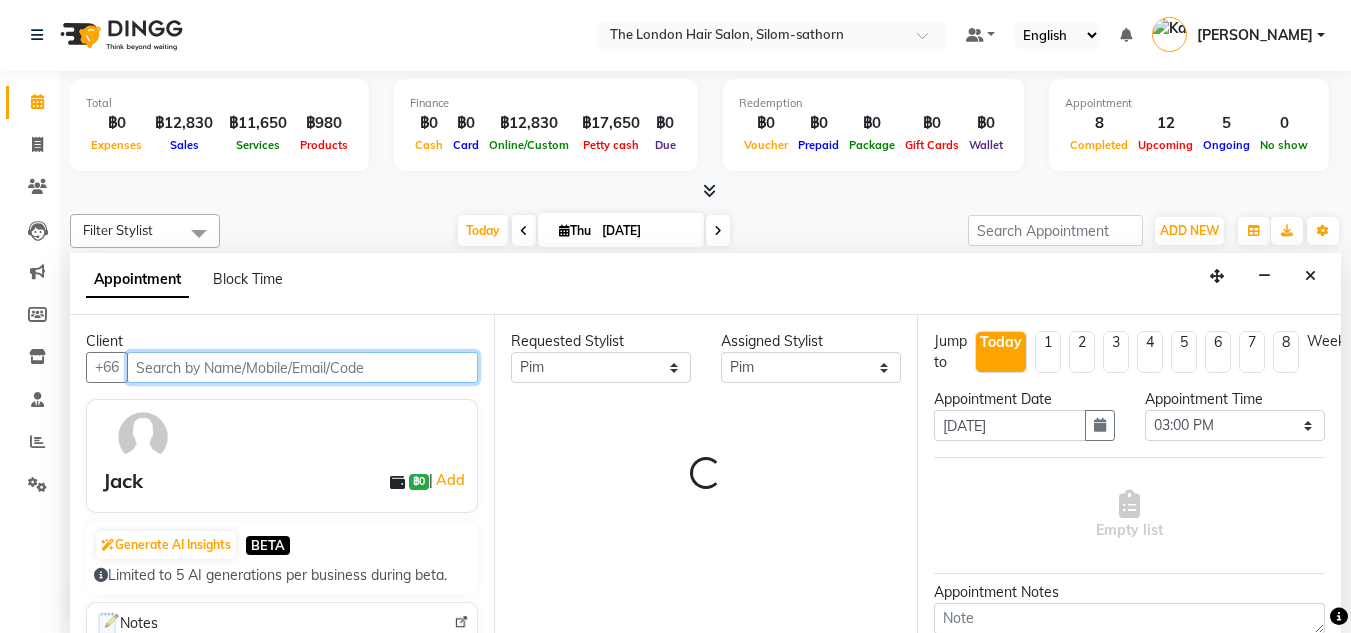 select on "3480" 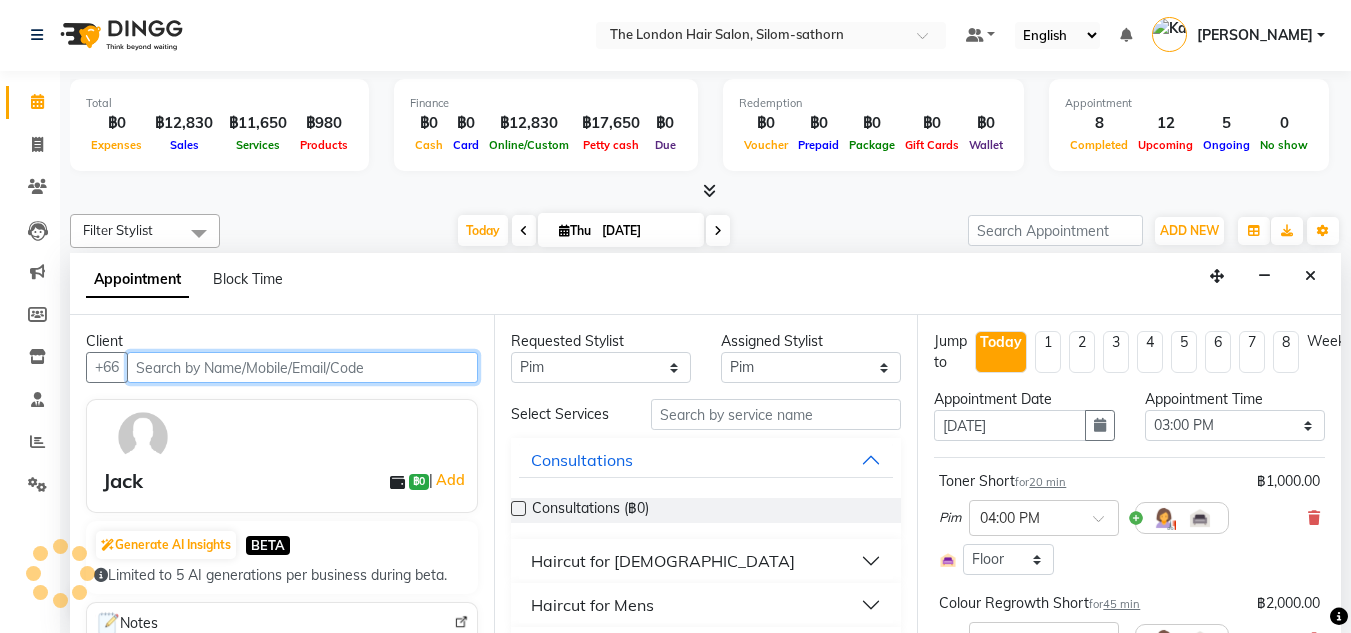 select on "3480" 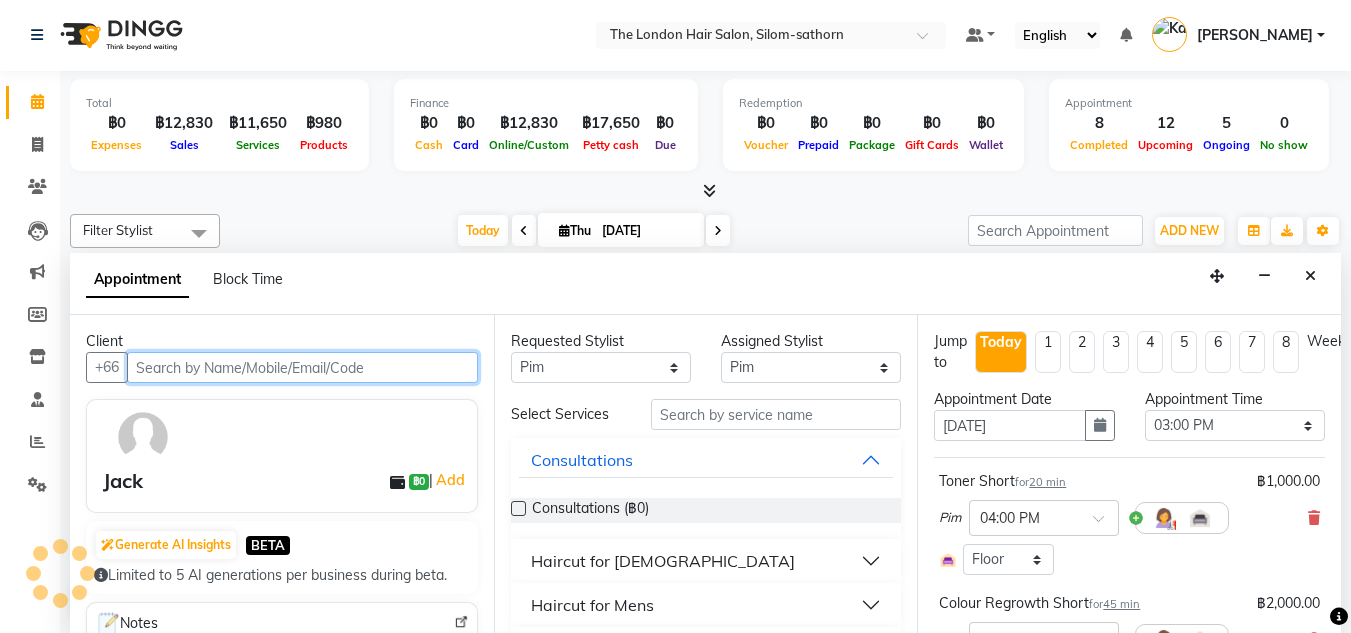 scroll, scrollTop: 529, scrollLeft: 0, axis: vertical 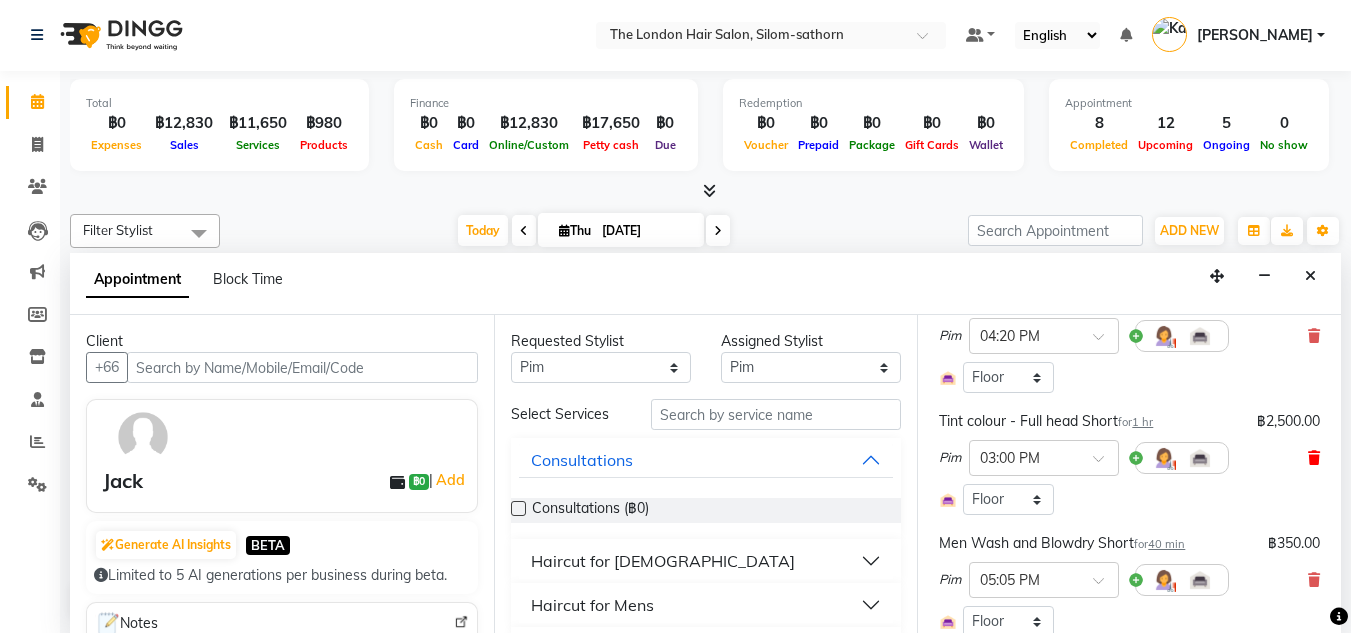click at bounding box center [1314, 458] 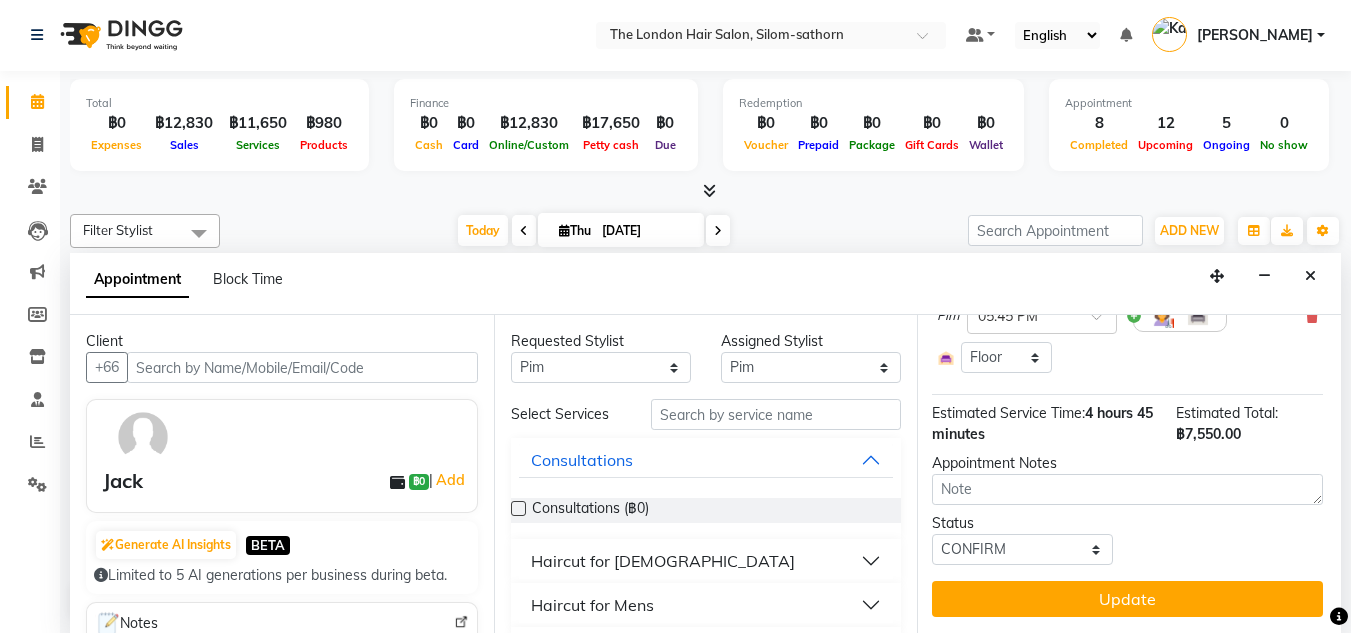 scroll, scrollTop: 601, scrollLeft: 1, axis: both 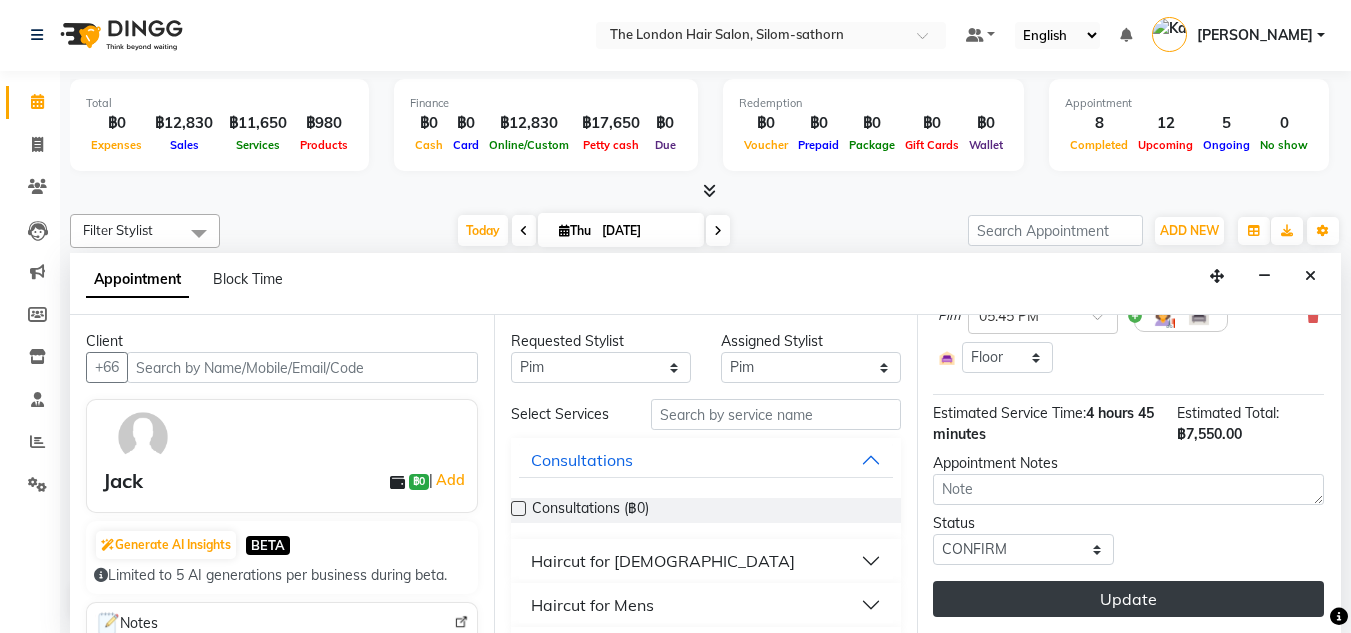 drag, startPoint x: 1014, startPoint y: 572, endPoint x: 974, endPoint y: 579, distance: 40.60788 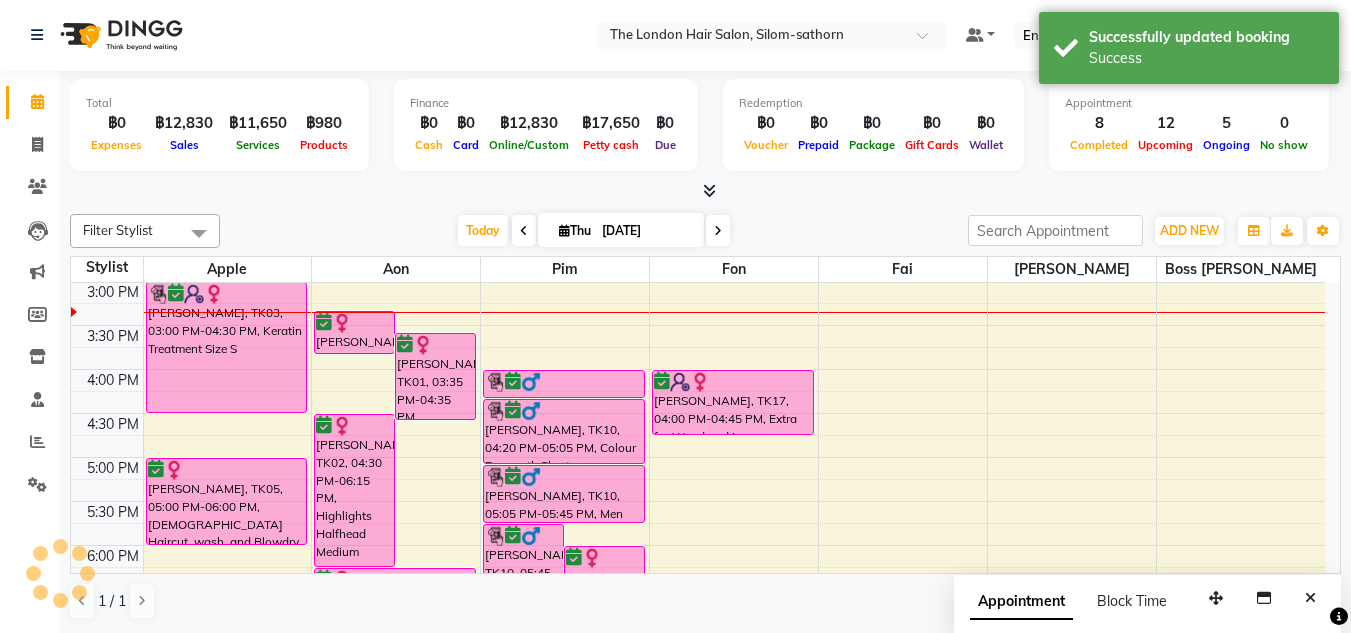 scroll, scrollTop: 0, scrollLeft: 0, axis: both 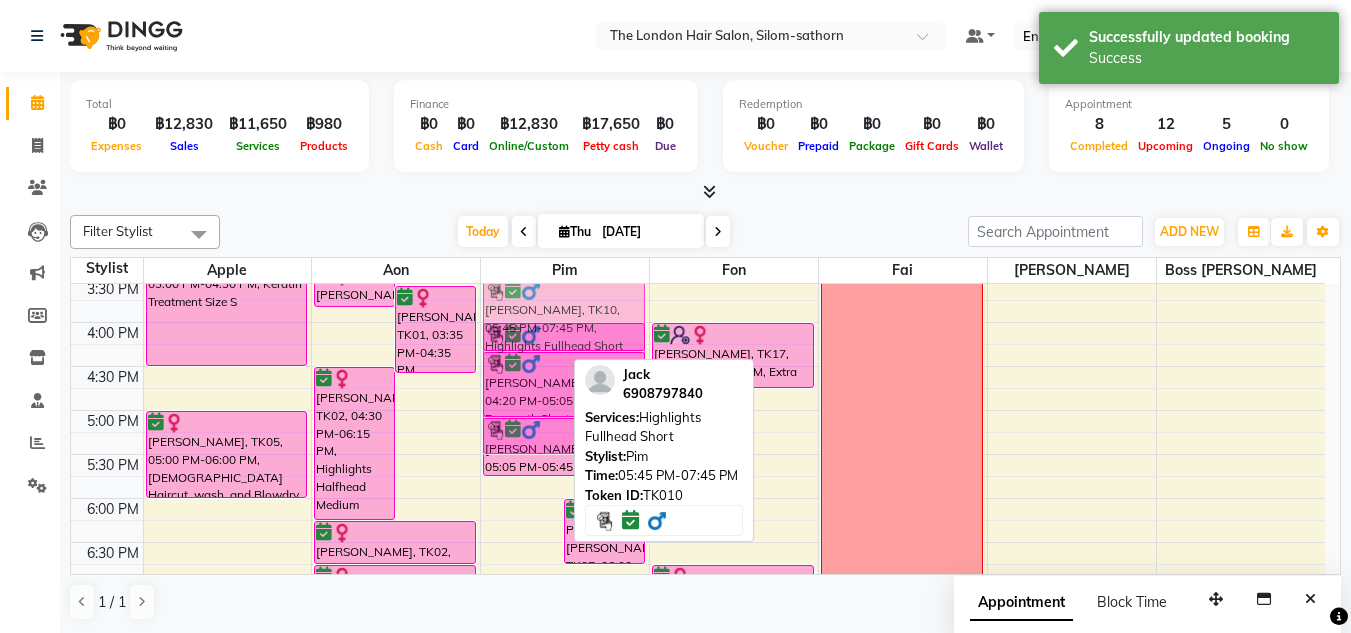 drag, startPoint x: 517, startPoint y: 494, endPoint x: 555, endPoint y: 315, distance: 182.98907 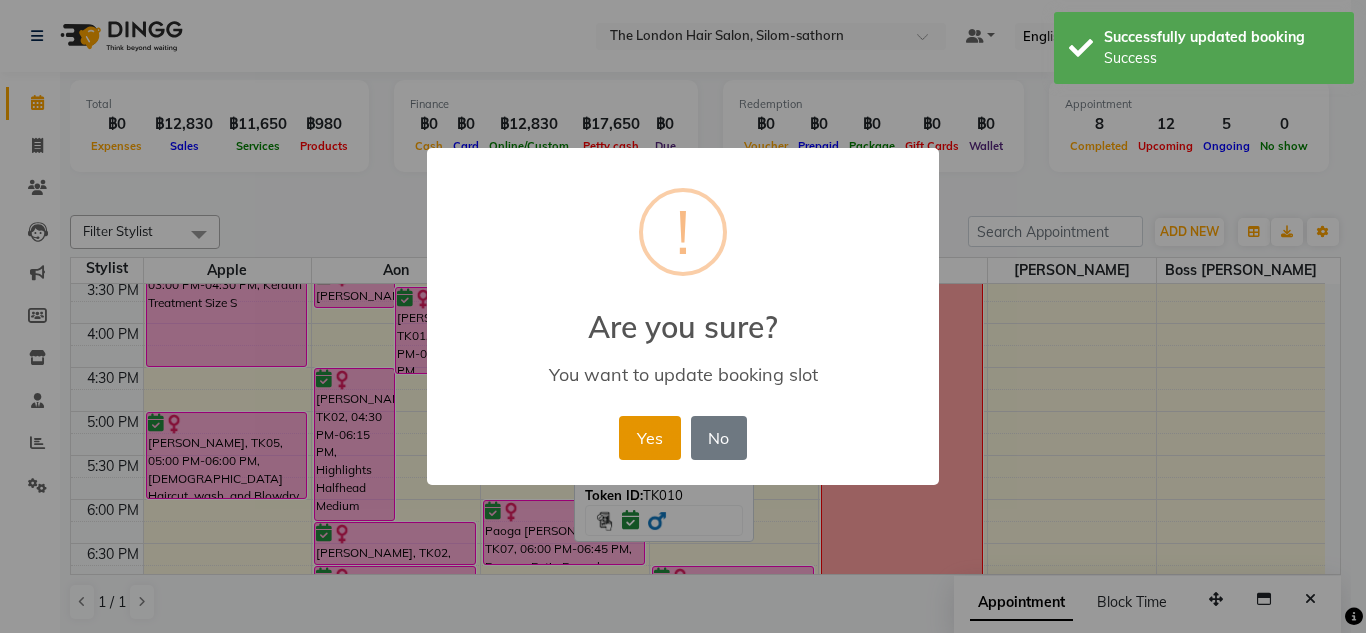 click on "Yes" at bounding box center (649, 438) 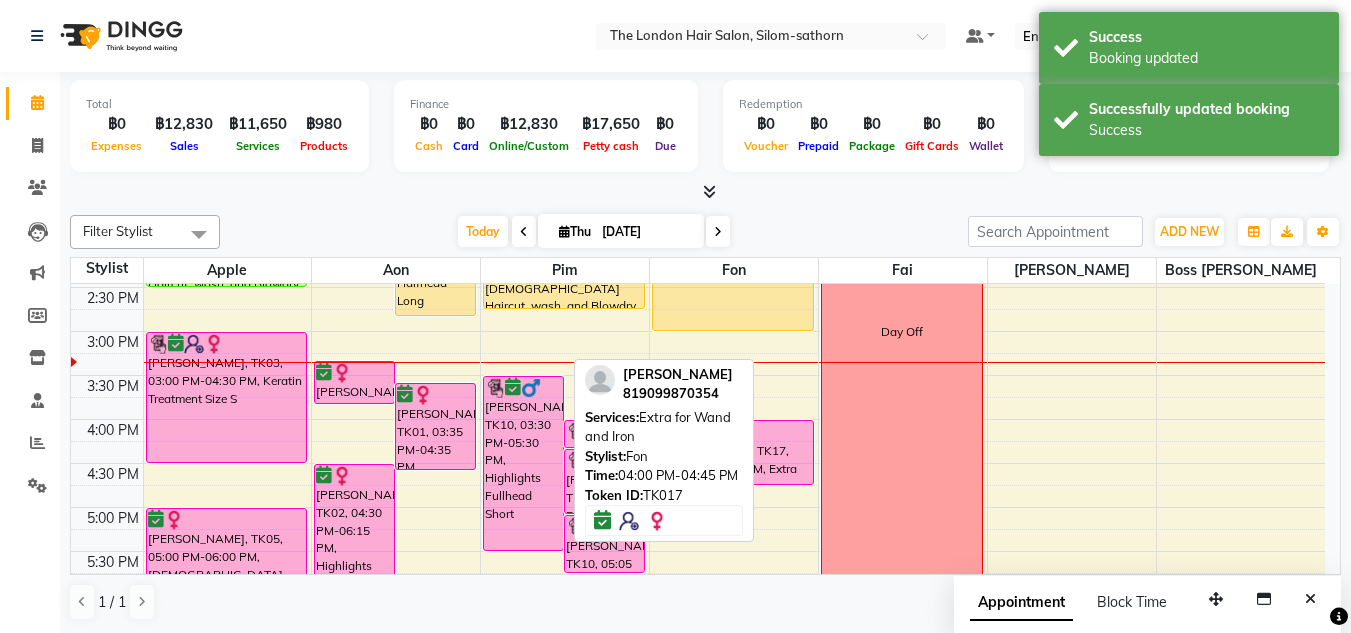scroll, scrollTop: 456, scrollLeft: 0, axis: vertical 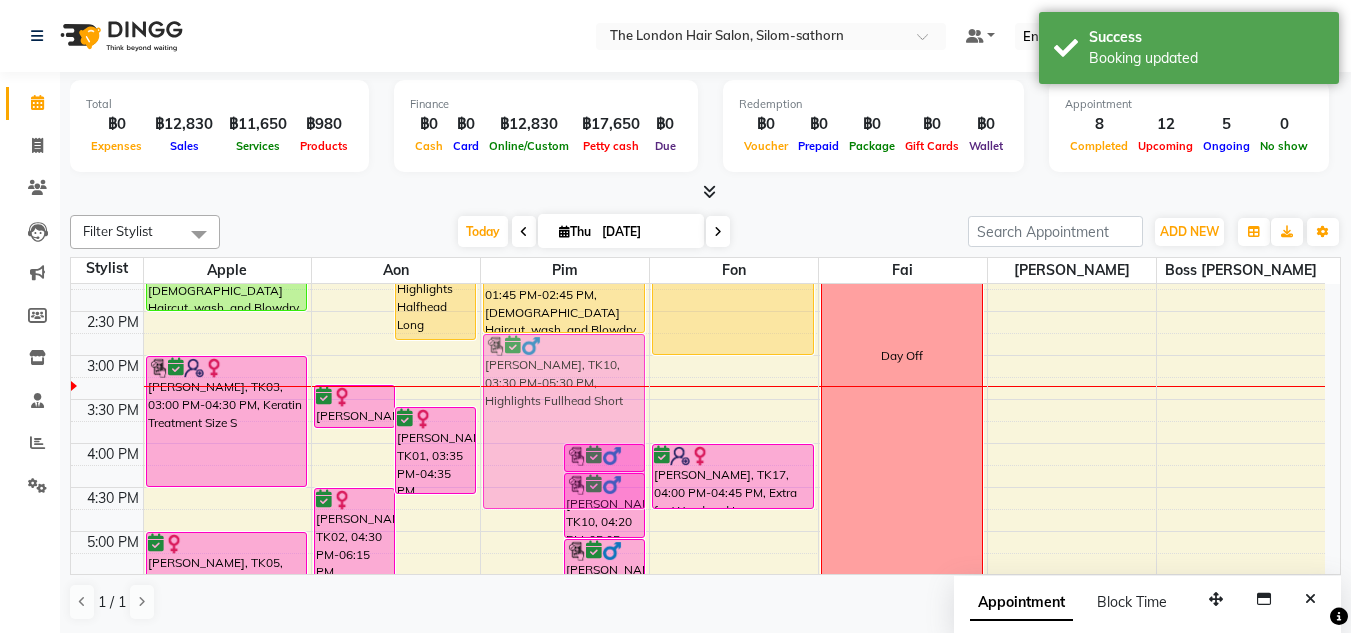 drag, startPoint x: 521, startPoint y: 430, endPoint x: 529, endPoint y: 370, distance: 60.530983 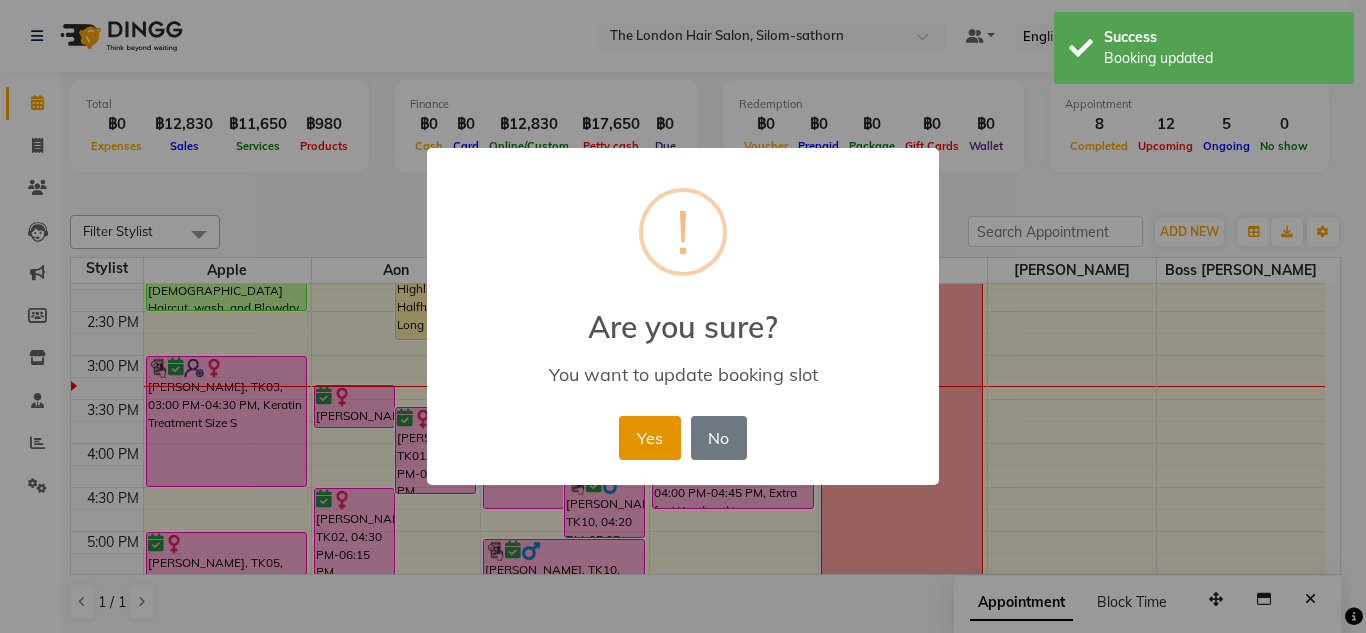 click on "Yes" at bounding box center (649, 438) 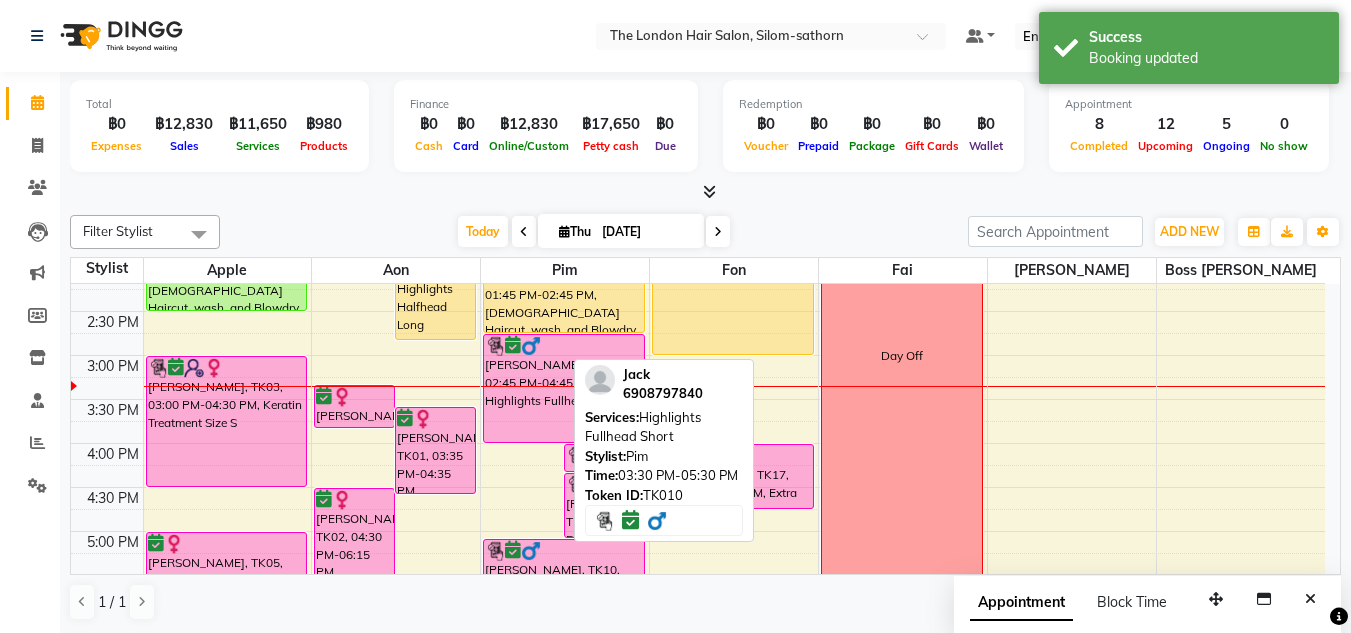 drag, startPoint x: 514, startPoint y: 506, endPoint x: 516, endPoint y: 442, distance: 64.03124 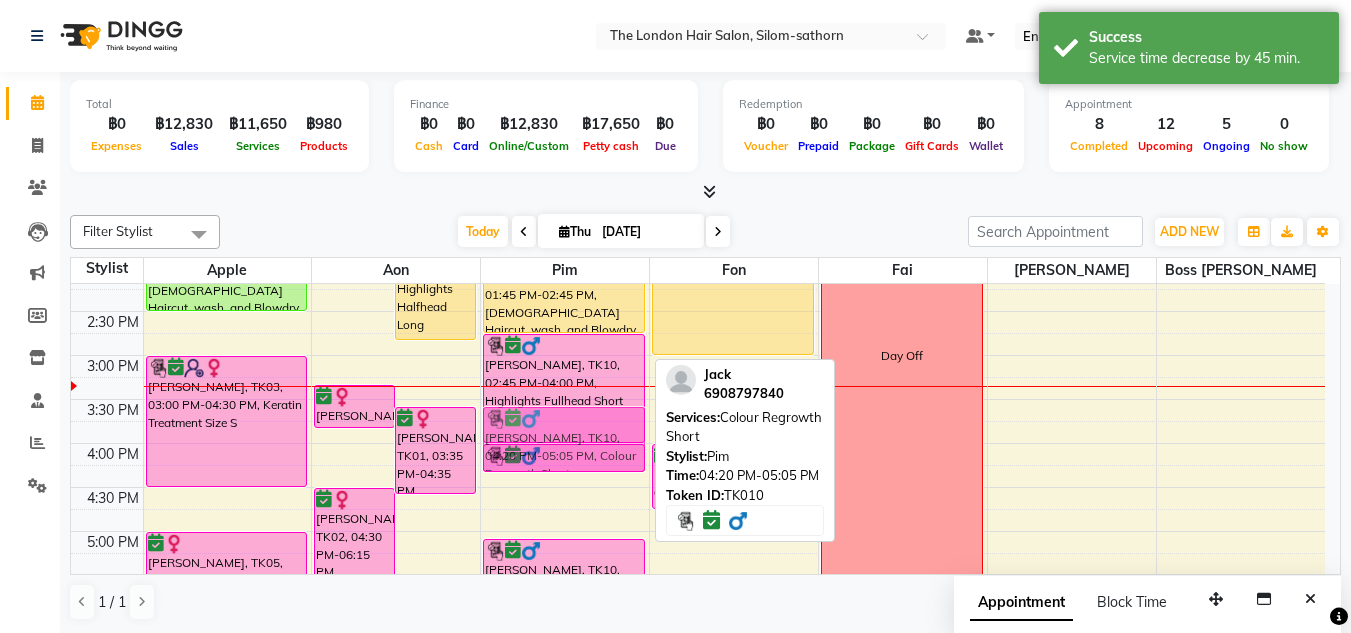 drag, startPoint x: 582, startPoint y: 506, endPoint x: 578, endPoint y: 450, distance: 56.142673 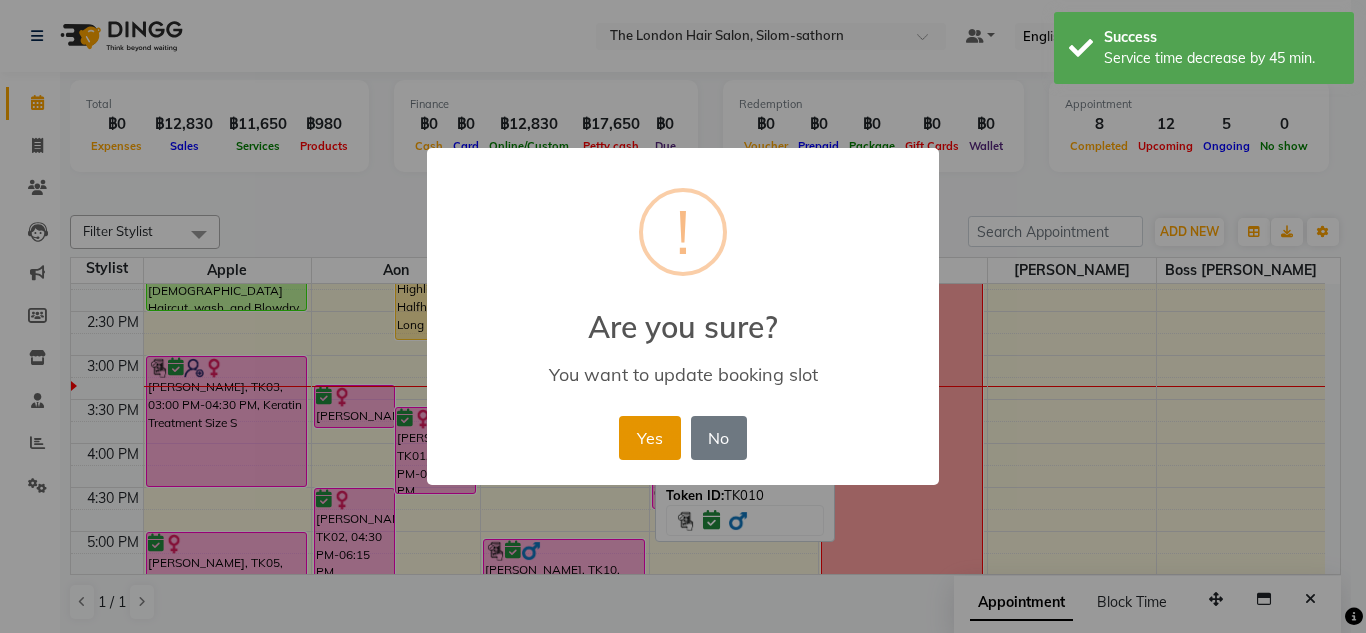 click on "Yes" at bounding box center (649, 438) 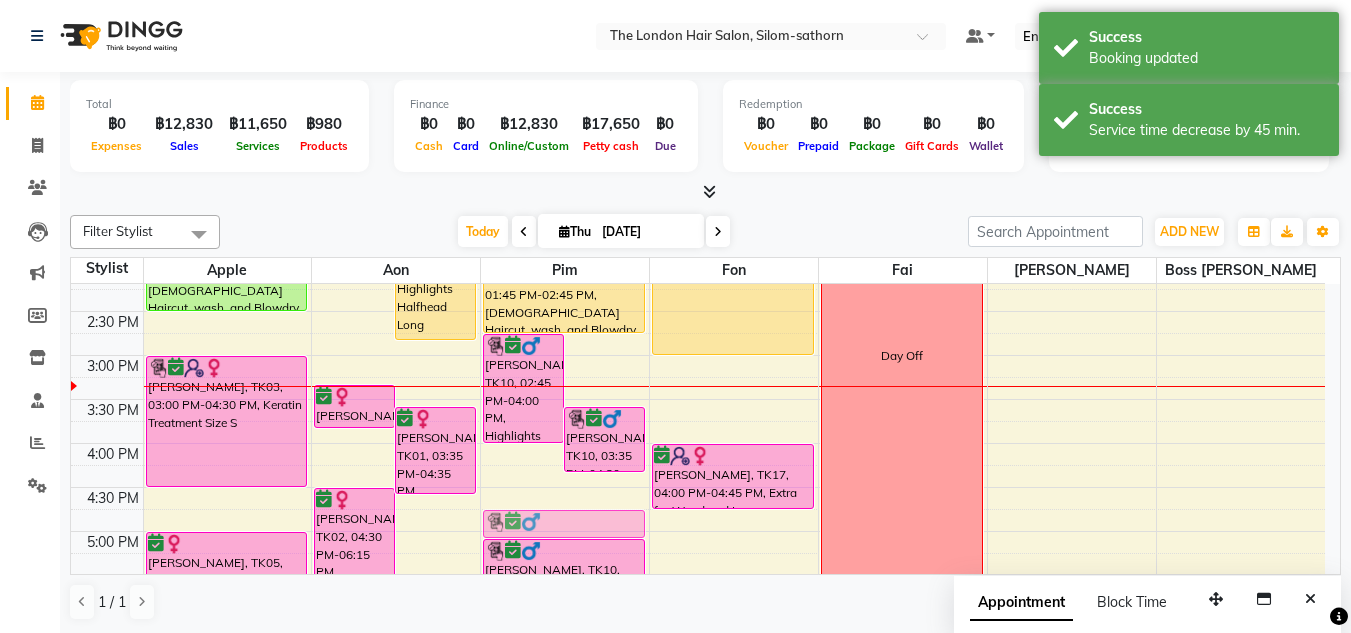 drag, startPoint x: 526, startPoint y: 456, endPoint x: 526, endPoint y: 518, distance: 62 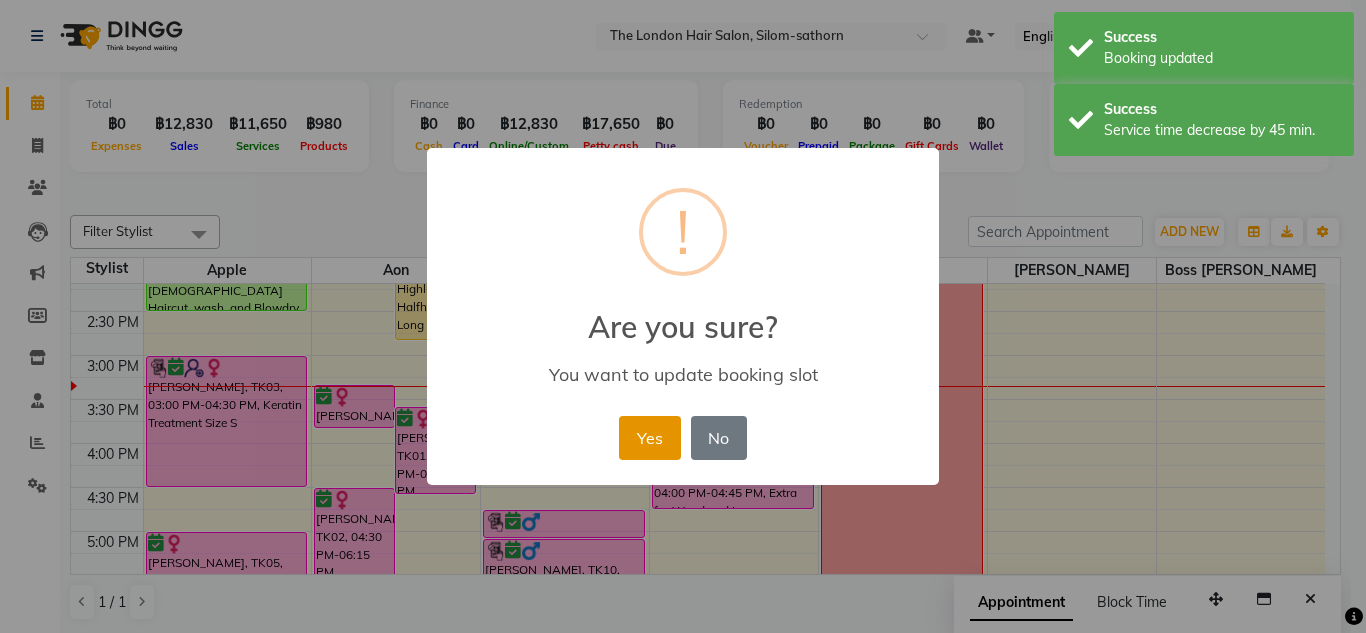 click on "Yes" at bounding box center (649, 438) 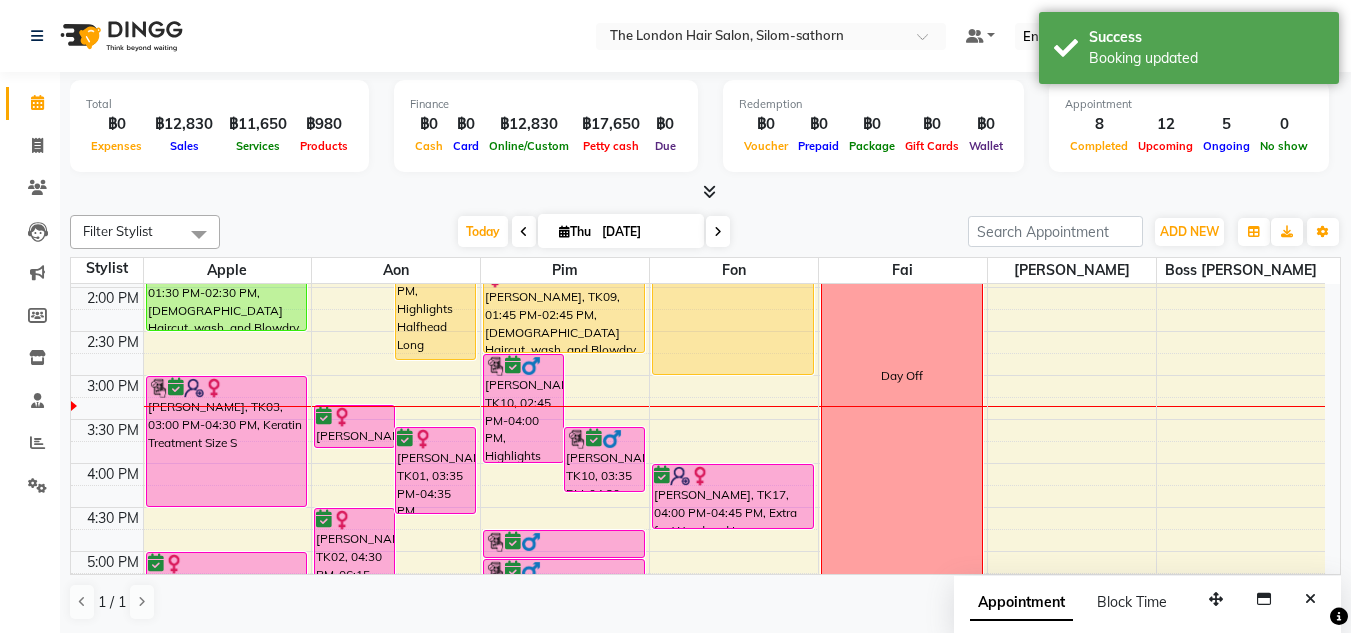scroll, scrollTop: 426, scrollLeft: 0, axis: vertical 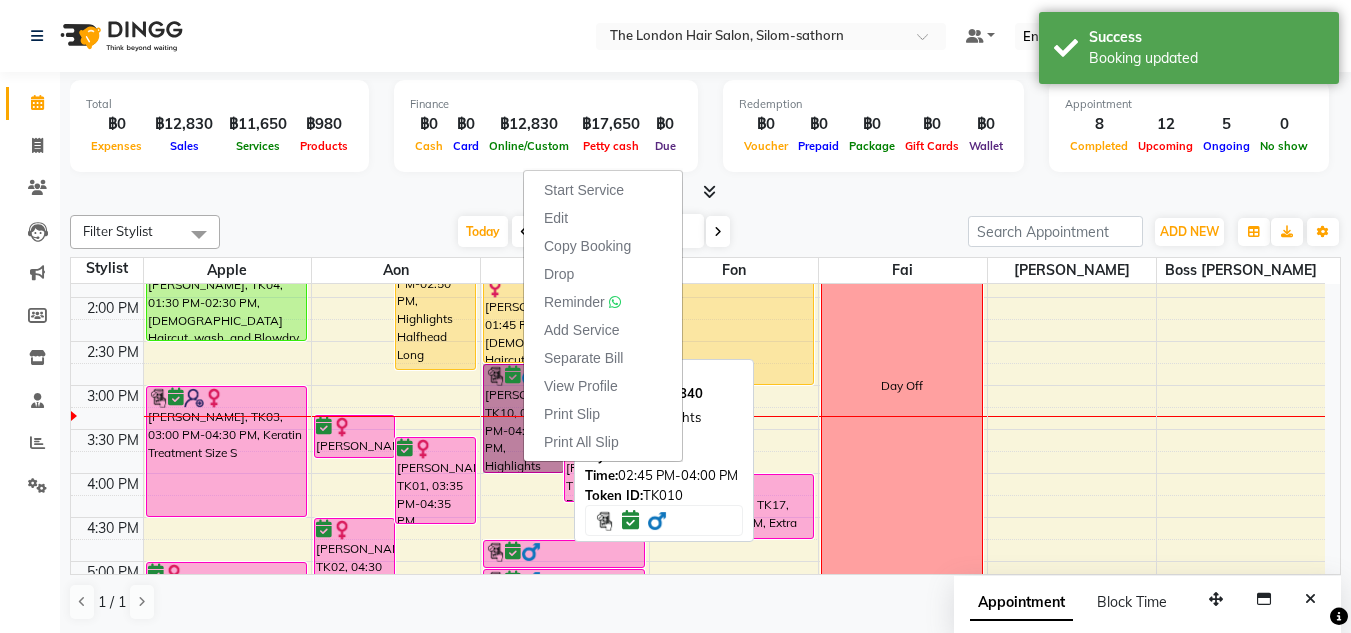 click on "[PERSON_NAME], TK10, 02:45 PM-04:00 PM, Highlights Fullhead Short" at bounding box center (523, 418) 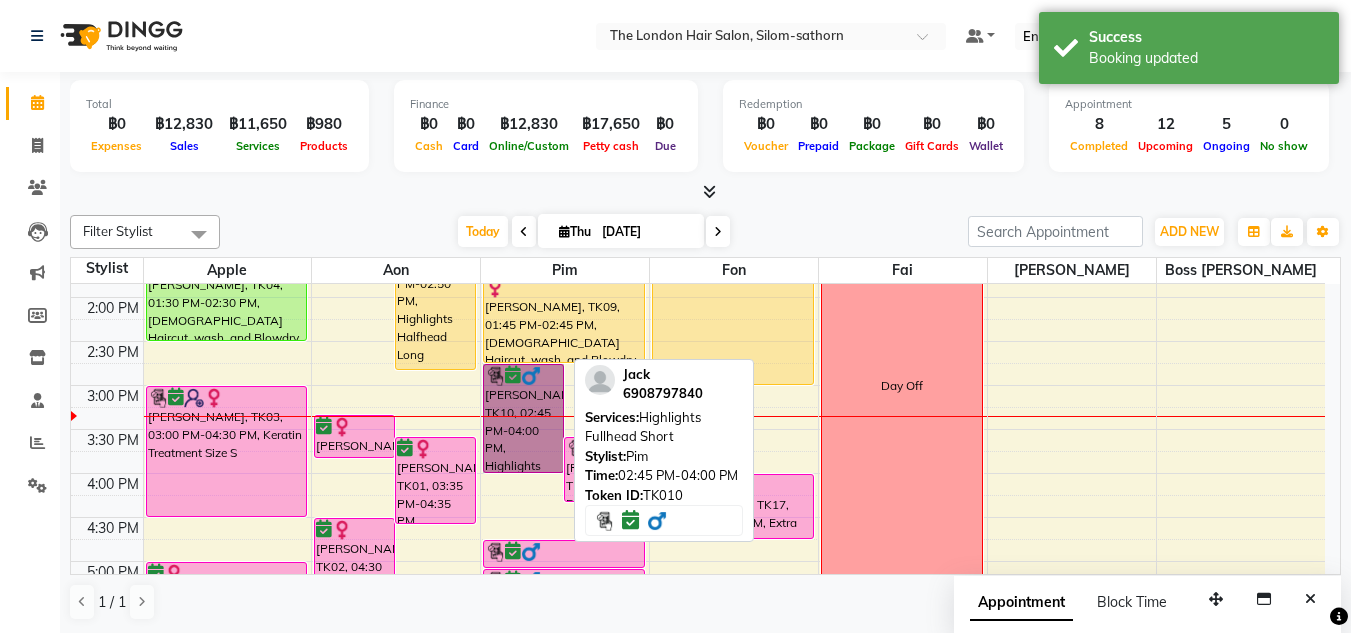click on "[PERSON_NAME], TK10, 02:45 PM-04:00 PM, Highlights Fullhead Short" at bounding box center [523, 418] 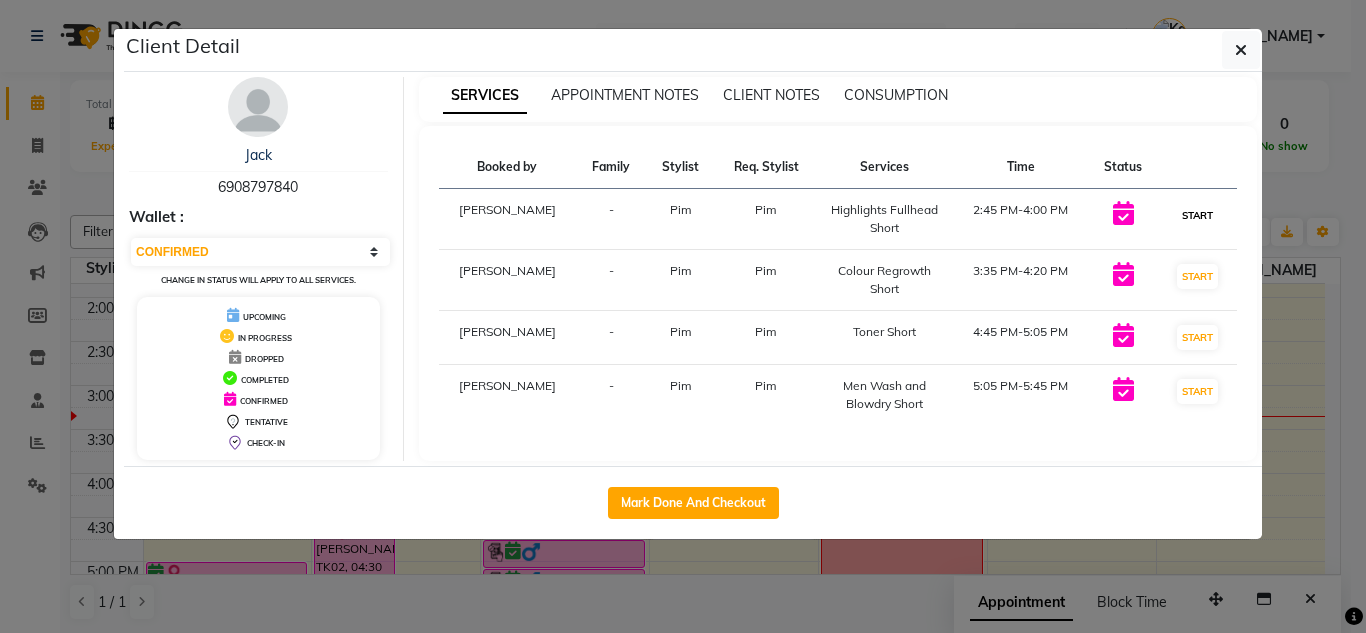 click on "START" at bounding box center (1197, 215) 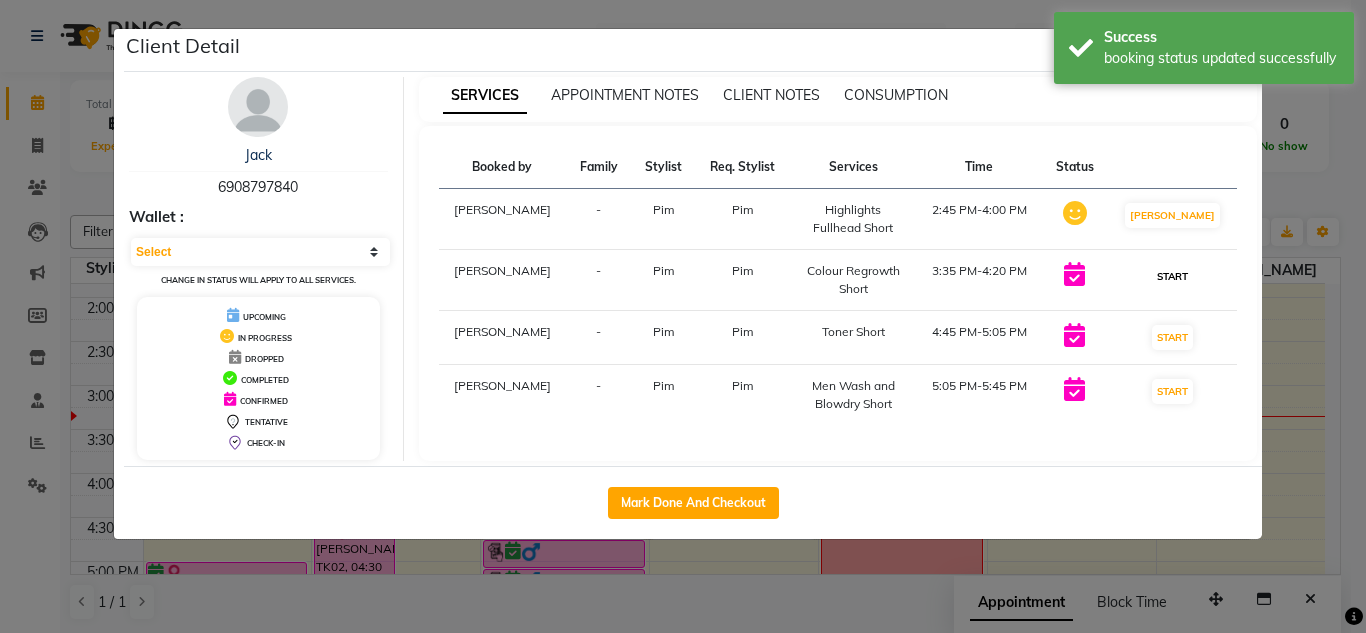 click on "START" at bounding box center [1172, 276] 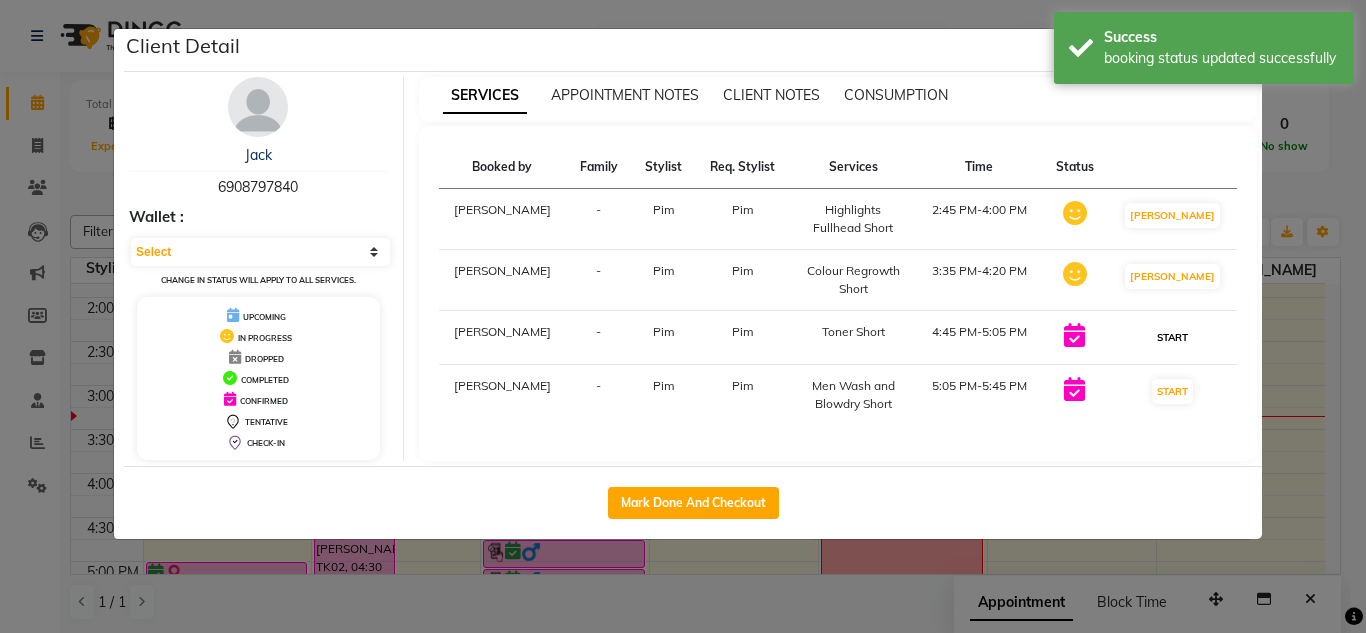 click on "START" at bounding box center (1172, 337) 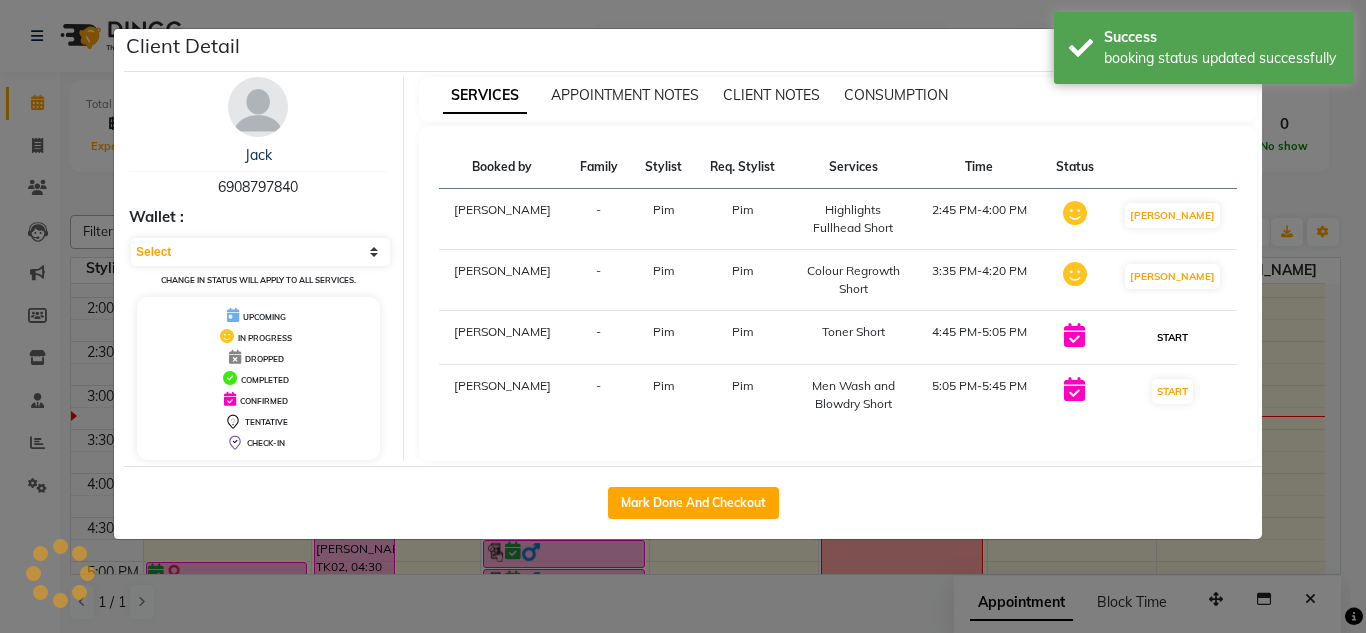 click on "START" at bounding box center [1172, 337] 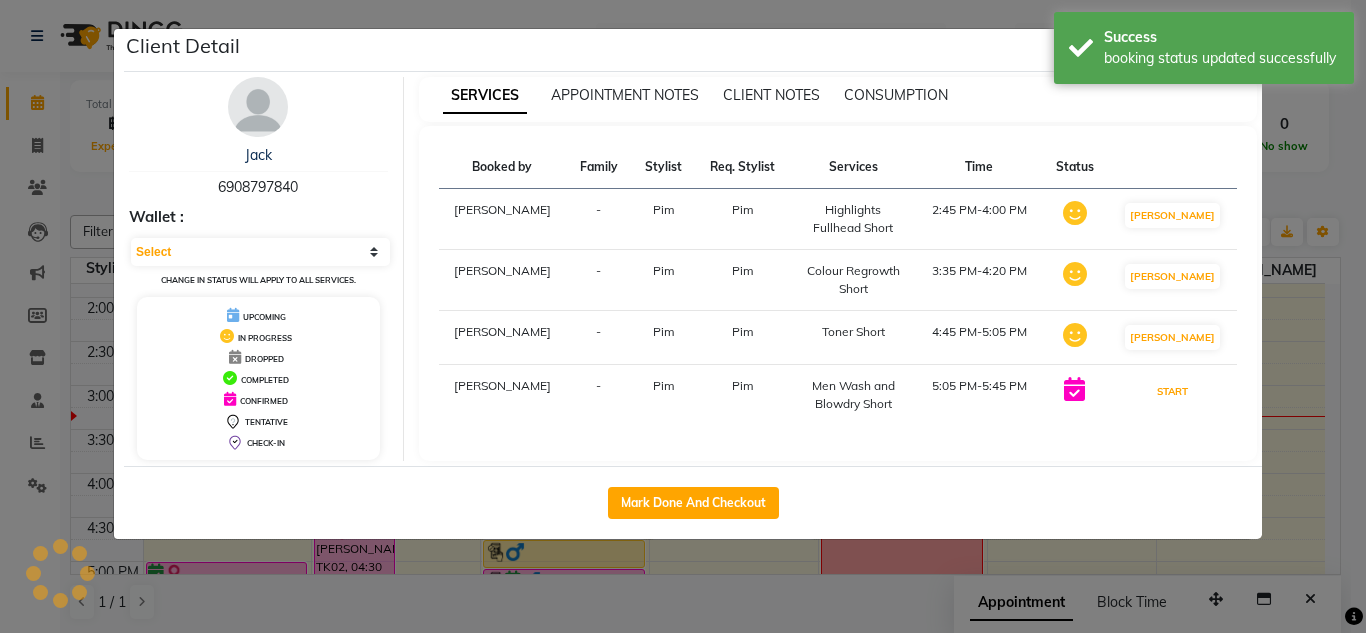 click on "START" at bounding box center [1172, 391] 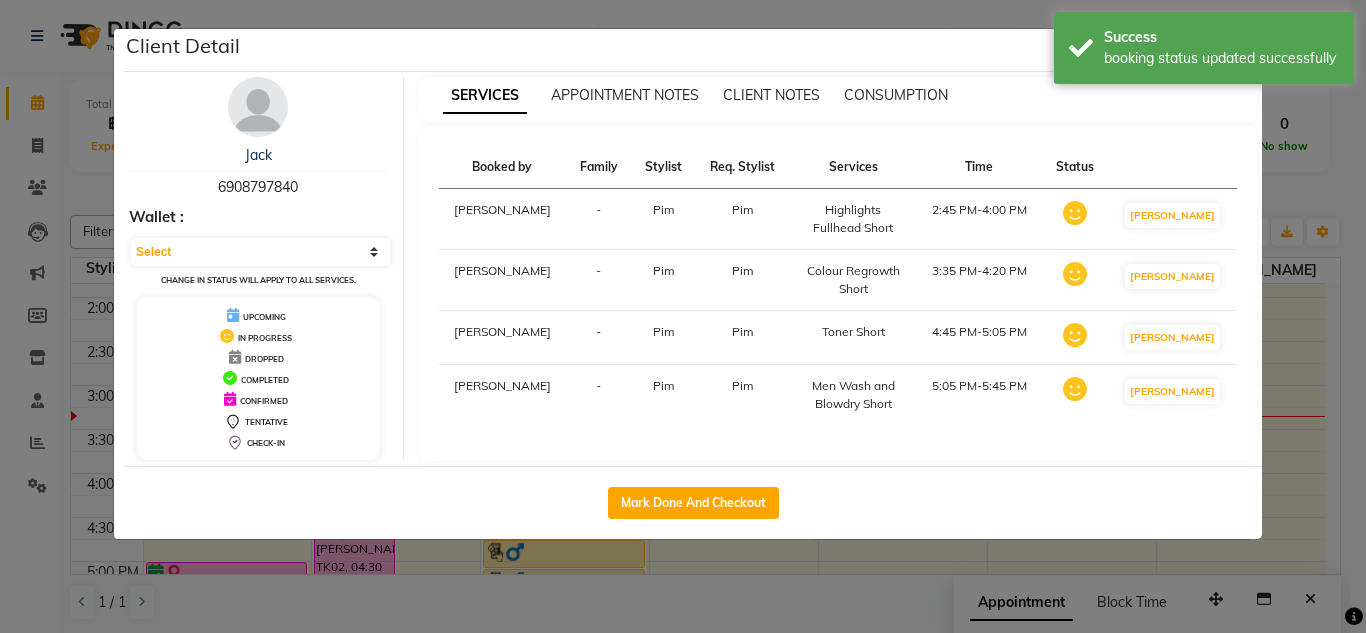 select on "1" 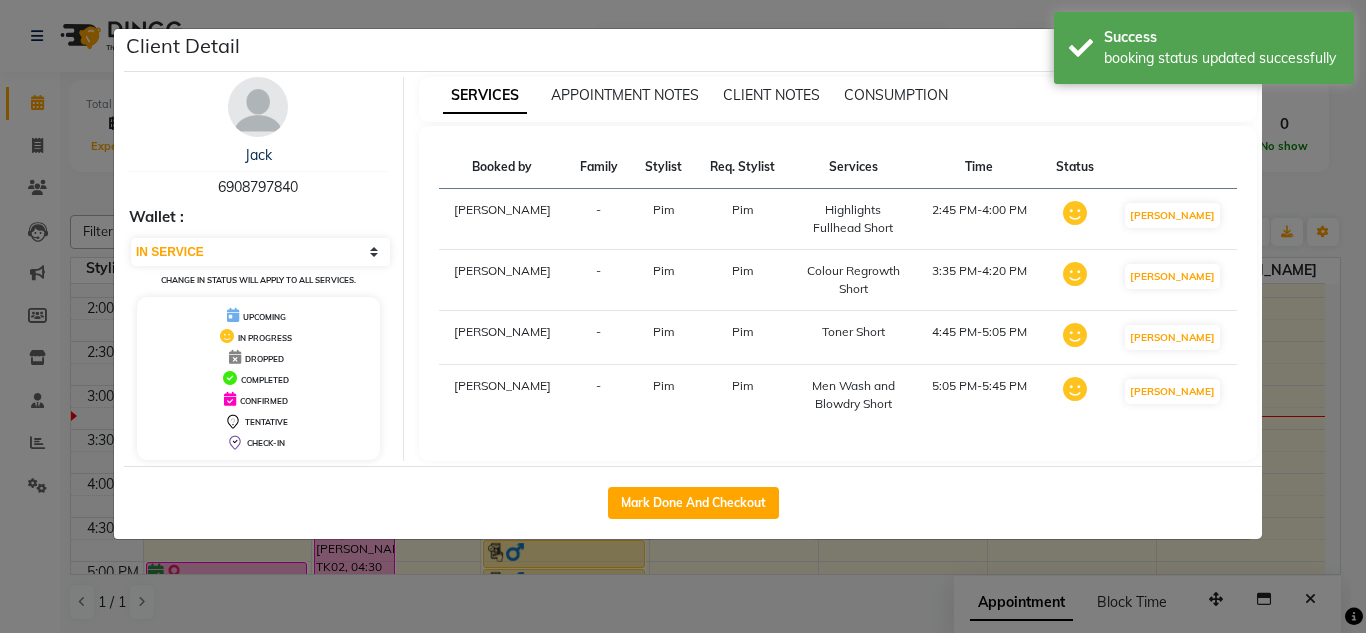 click on "Client Detail  Jack    6908797840 Wallet : Select IN SERVICE CONFIRMED TENTATIVE CHECK IN MARK DONE DROPPED UPCOMING Change in status will apply to all services. UPCOMING IN PROGRESS DROPPED COMPLETED CONFIRMED TENTATIVE CHECK-IN SERVICES APPOINTMENT NOTES CLIENT NOTES CONSUMPTION Booked by Family Stylist Req. Stylist Services Time Status  Kate   - Pim Pim  Highlights Fullhead Short   2:45 PM-4:00 PM   MARK DONE   Kate   - Pim Pim  Colour Regrowth Short   3:35 PM-4:20 PM   MARK DONE   Kate   - Pim Pim  Toner Short   4:45 PM-5:05 PM   MARK DONE   Kate   - Pim Pim  Men Wash and Blowdry Short   5:05 PM-5:45 PM   MARK DONE   Mark Done And Checkout" 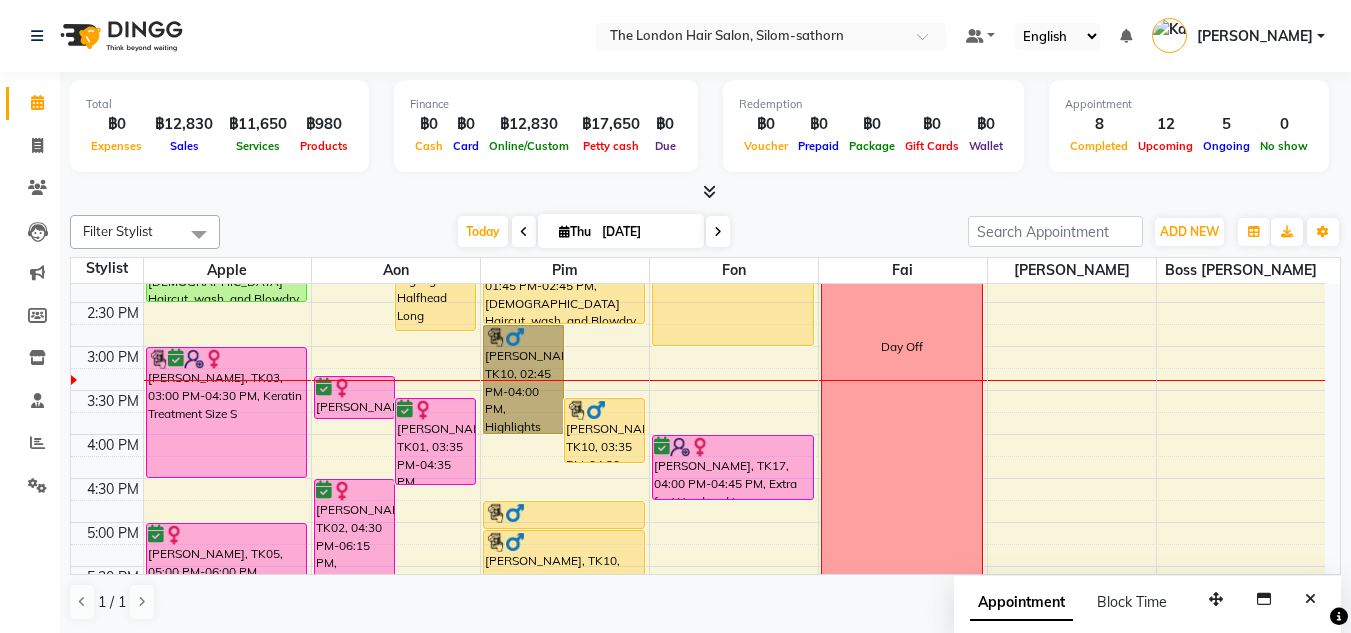scroll, scrollTop: 466, scrollLeft: 0, axis: vertical 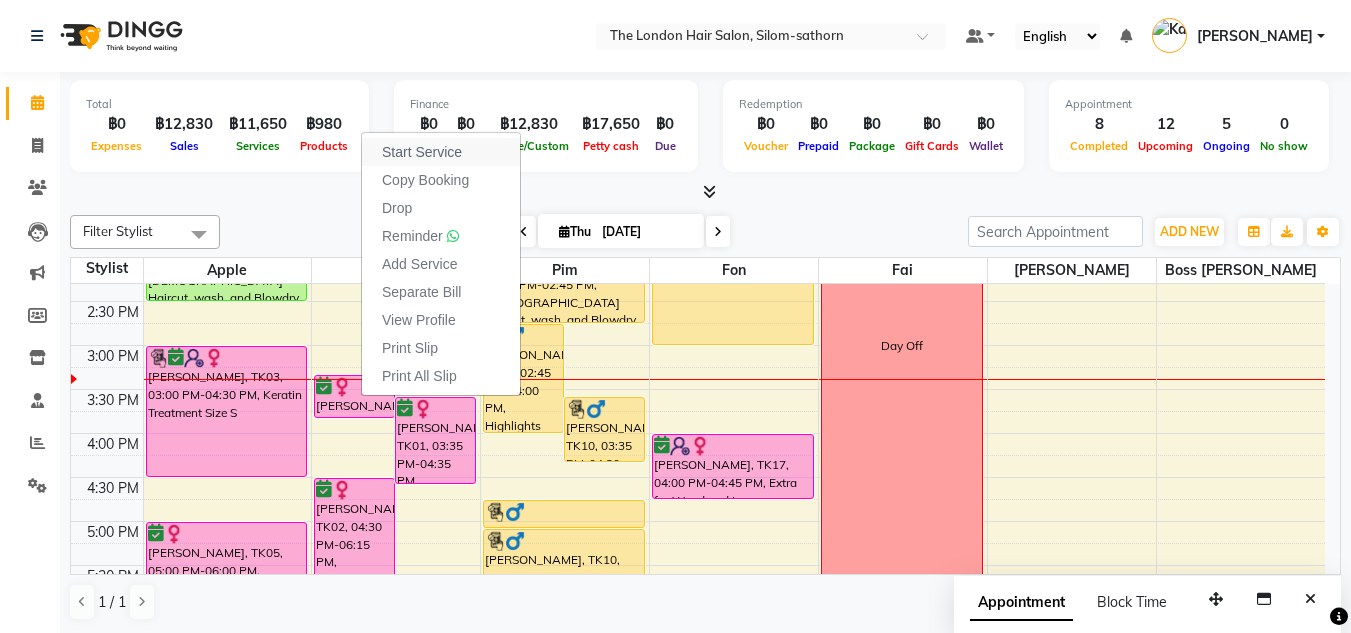 click on "Start Service" at bounding box center [422, 152] 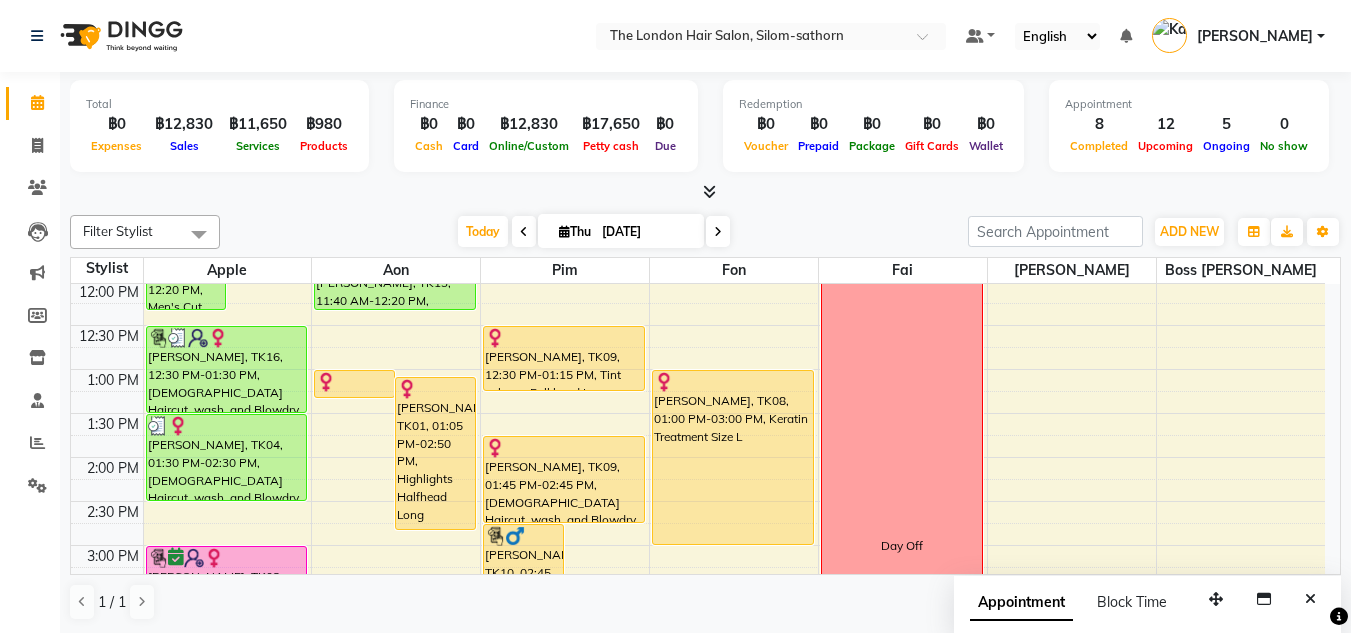 scroll, scrollTop: 266, scrollLeft: 0, axis: vertical 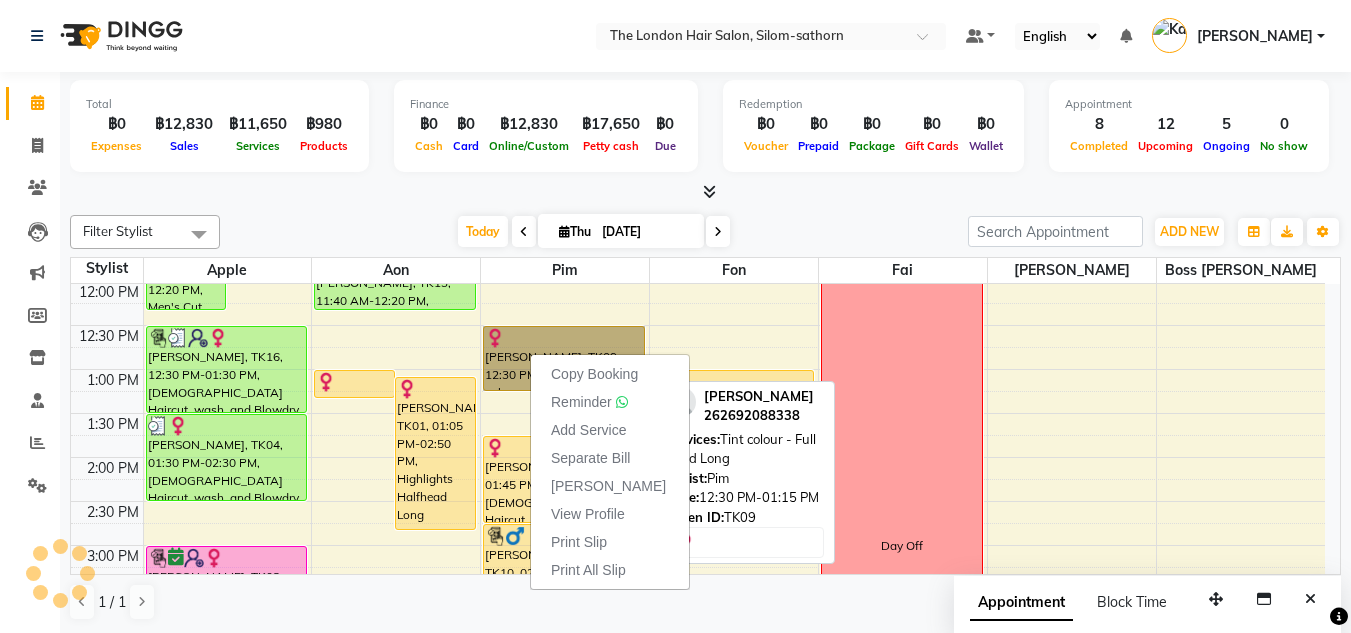 click on "Hanae Hoarau, TK09, 12:30 PM-01:15 PM, Tint colour - Full head Long" at bounding box center [564, 358] 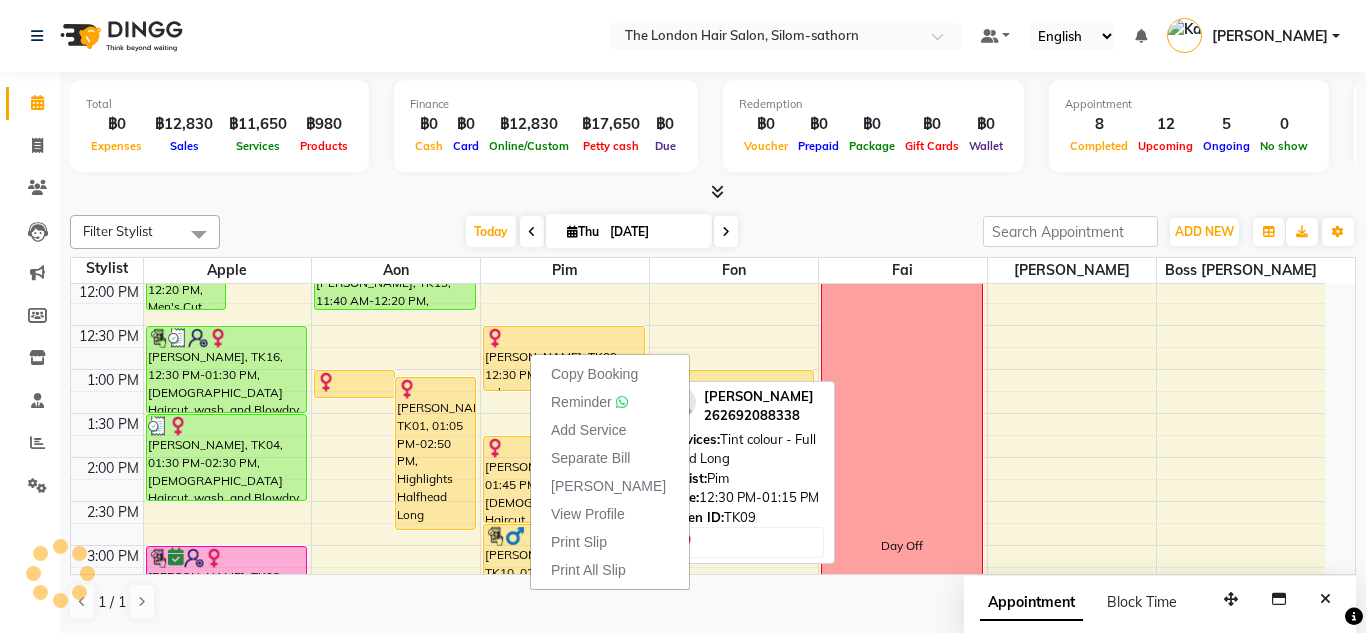 select on "1" 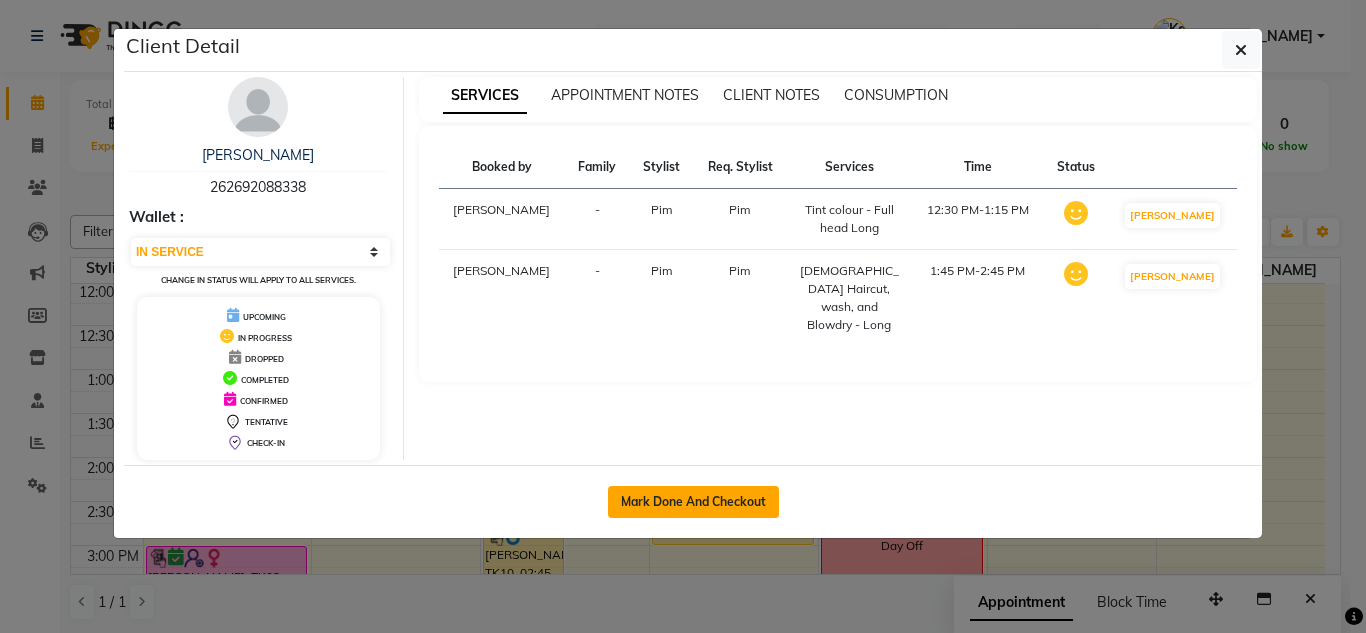 click on "Mark Done And Checkout" 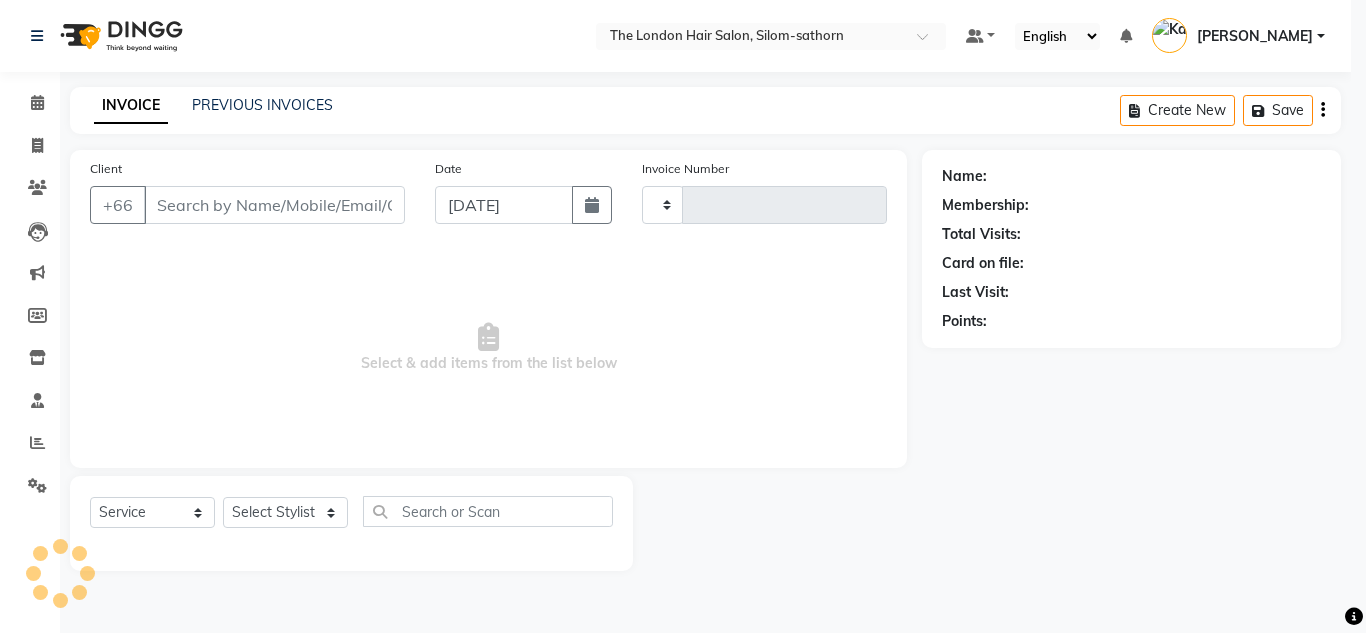type on "0942" 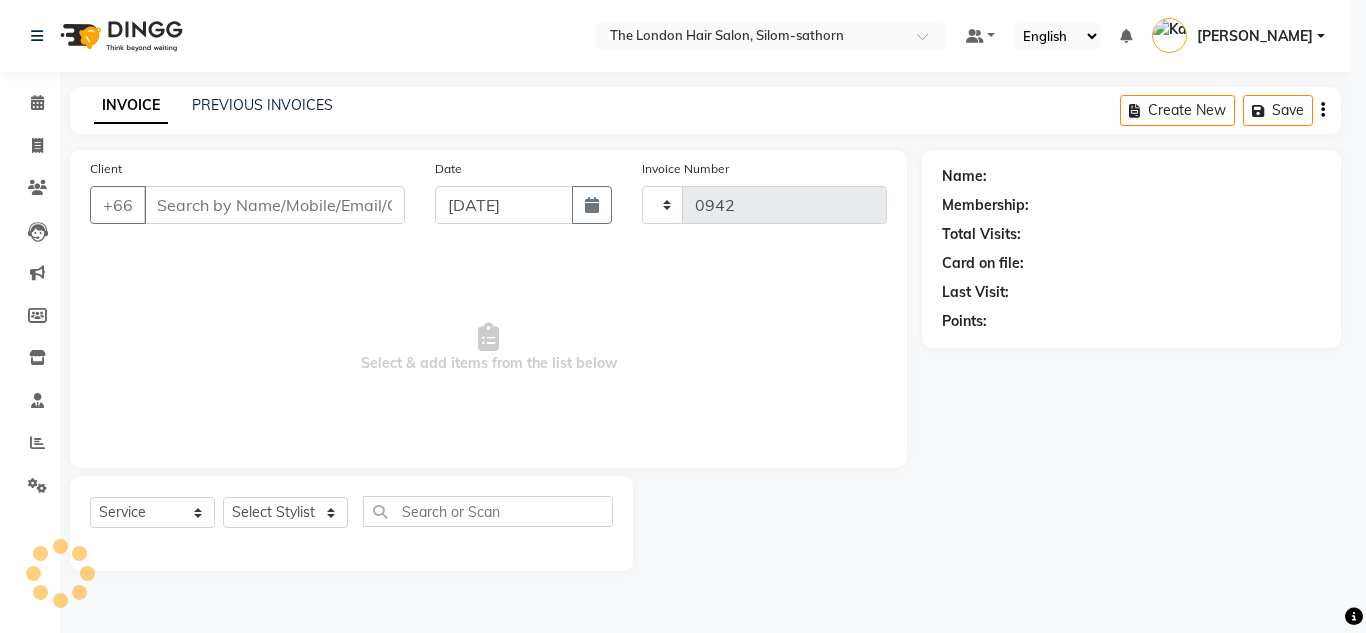 select on "6977" 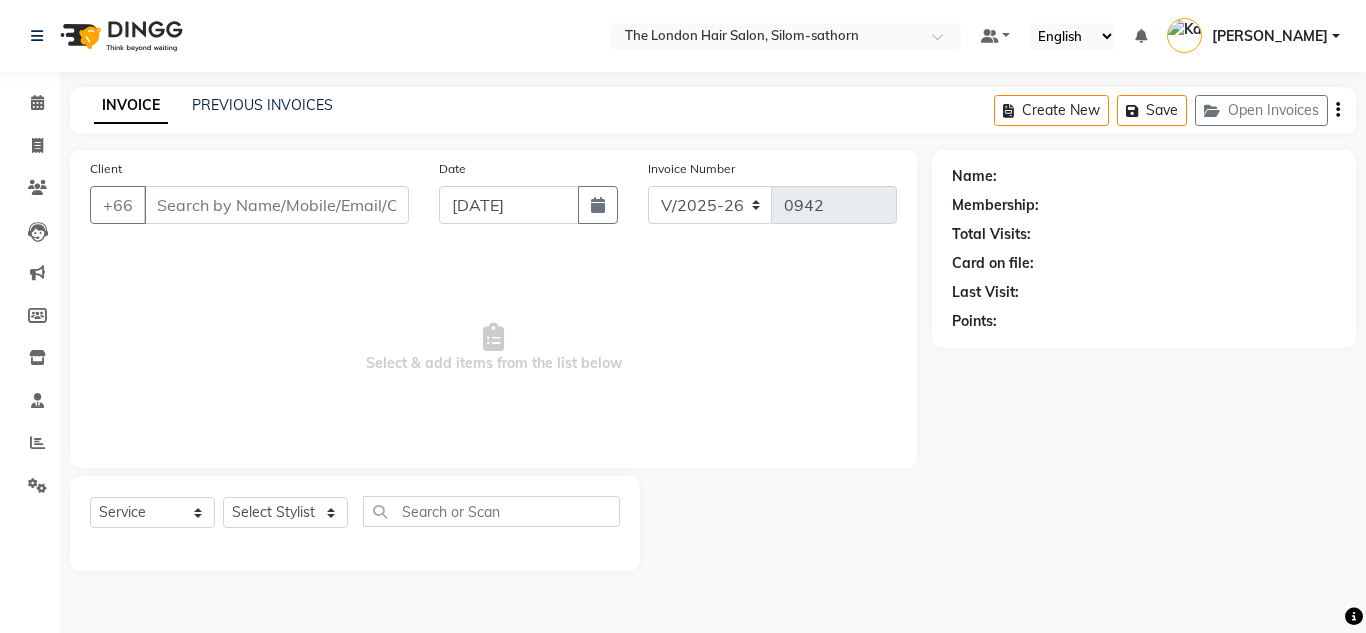 type on "262692088338" 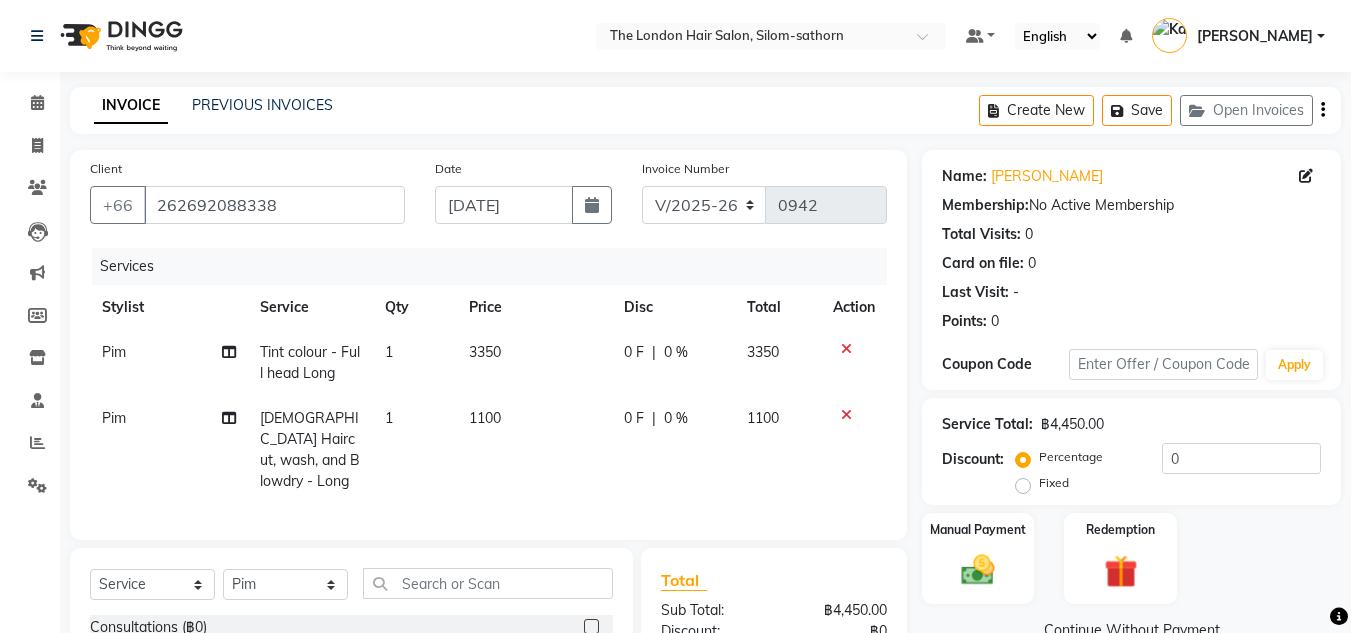 click on "[DEMOGRAPHIC_DATA] Haircut, wash, and Blowdry - Long" 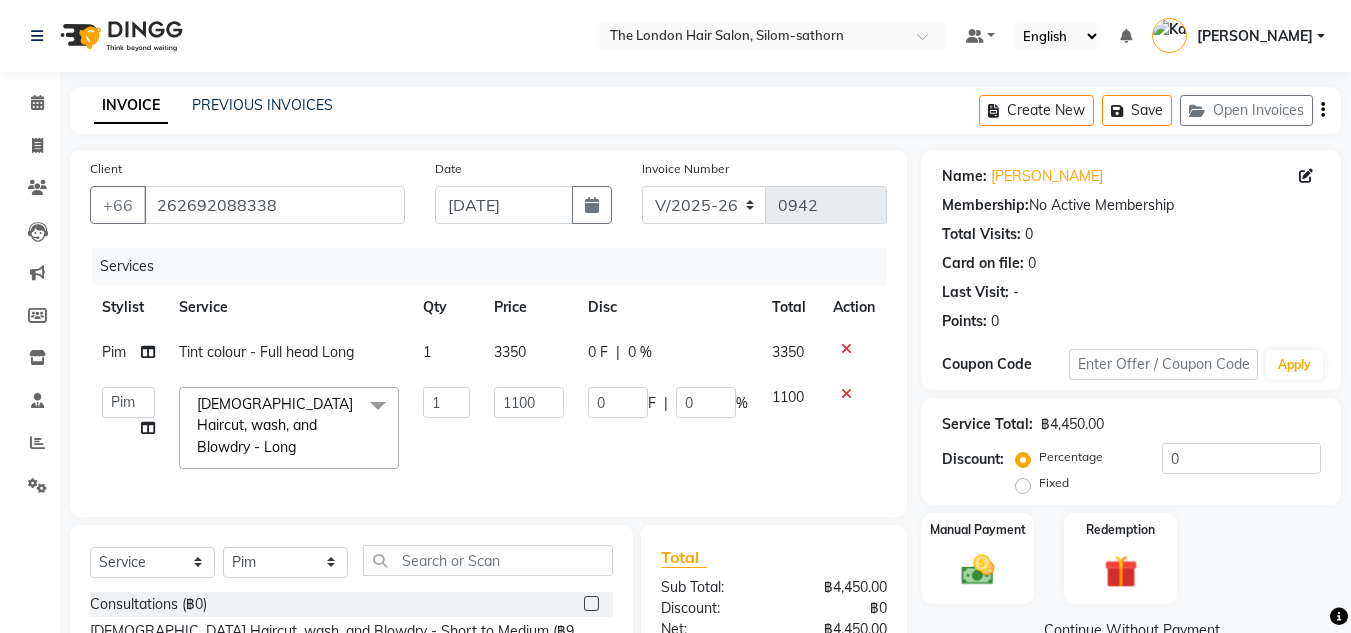 click on "[DEMOGRAPHIC_DATA] Haircut, wash, and Blowdry - Long" 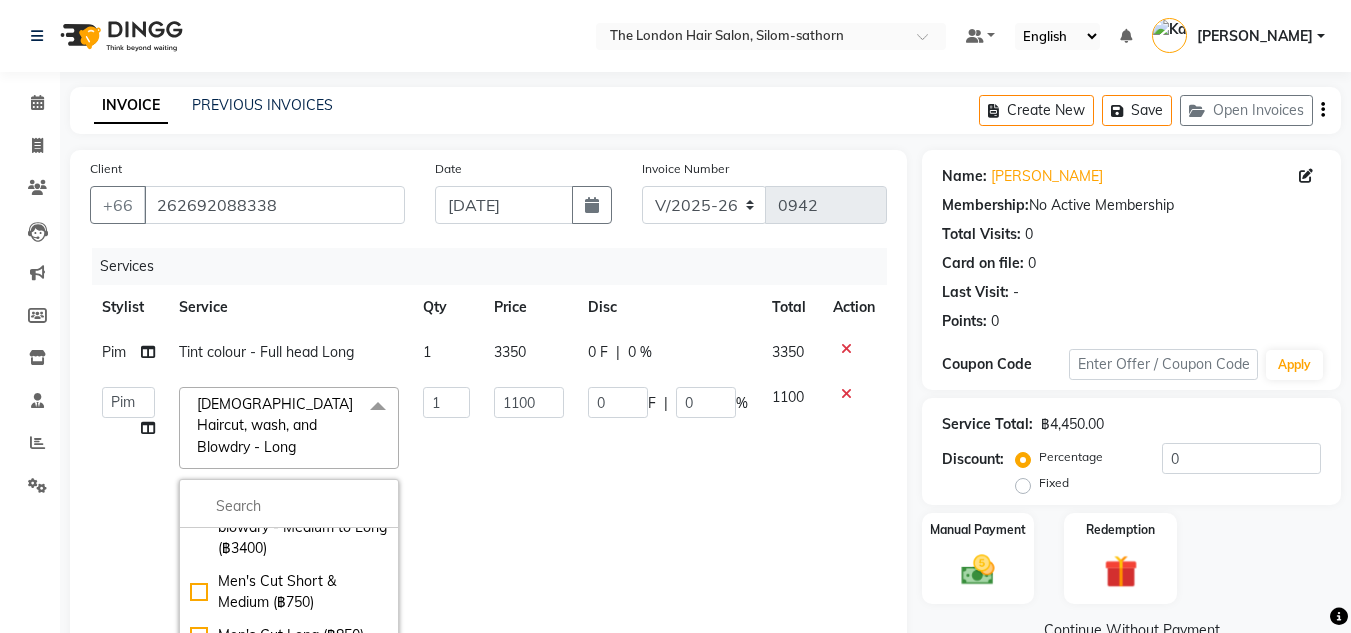 click on "Kid's cut - Boys (฿550)" 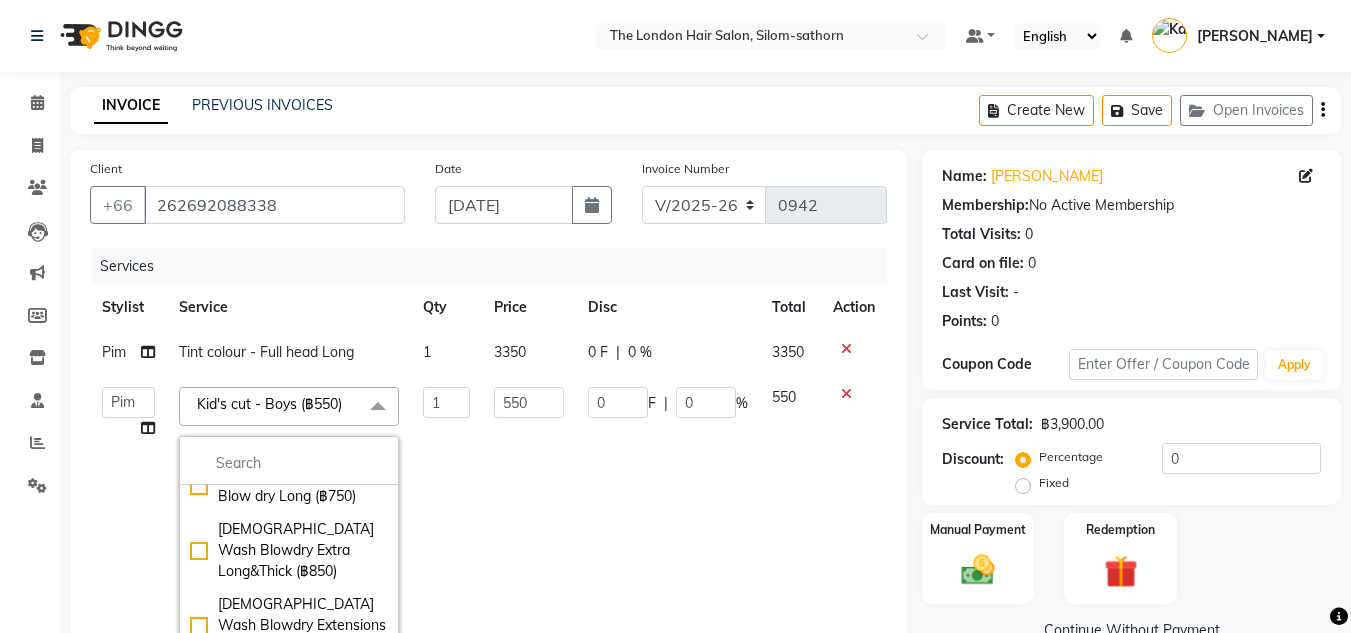 scroll, scrollTop: 769, scrollLeft: 0, axis: vertical 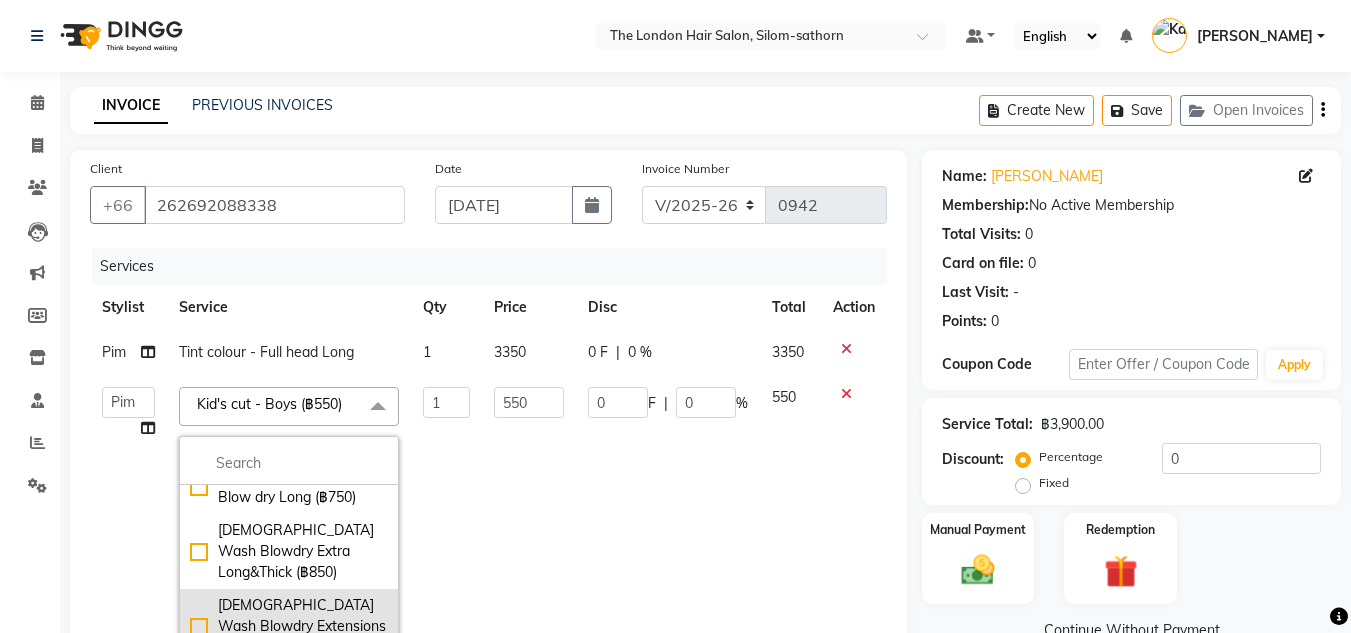 click on "Ladies Wash Blowdry Extensions  (฿900)" 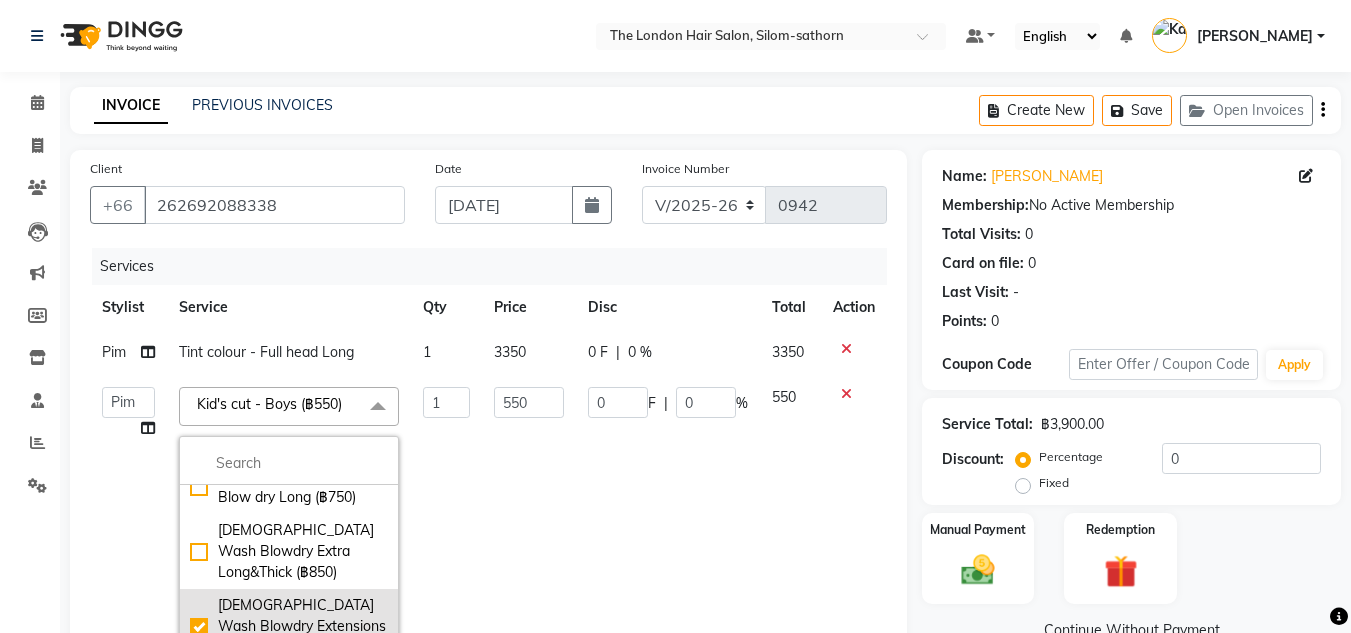 checkbox on "false" 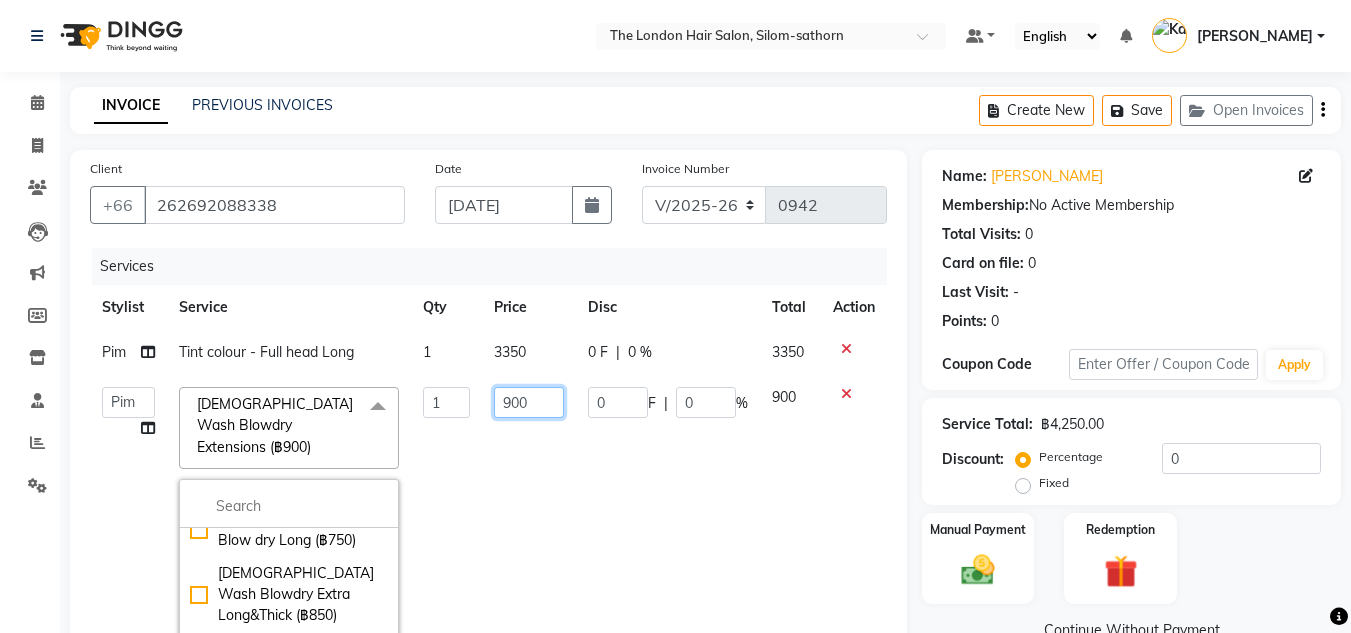 click on "900" 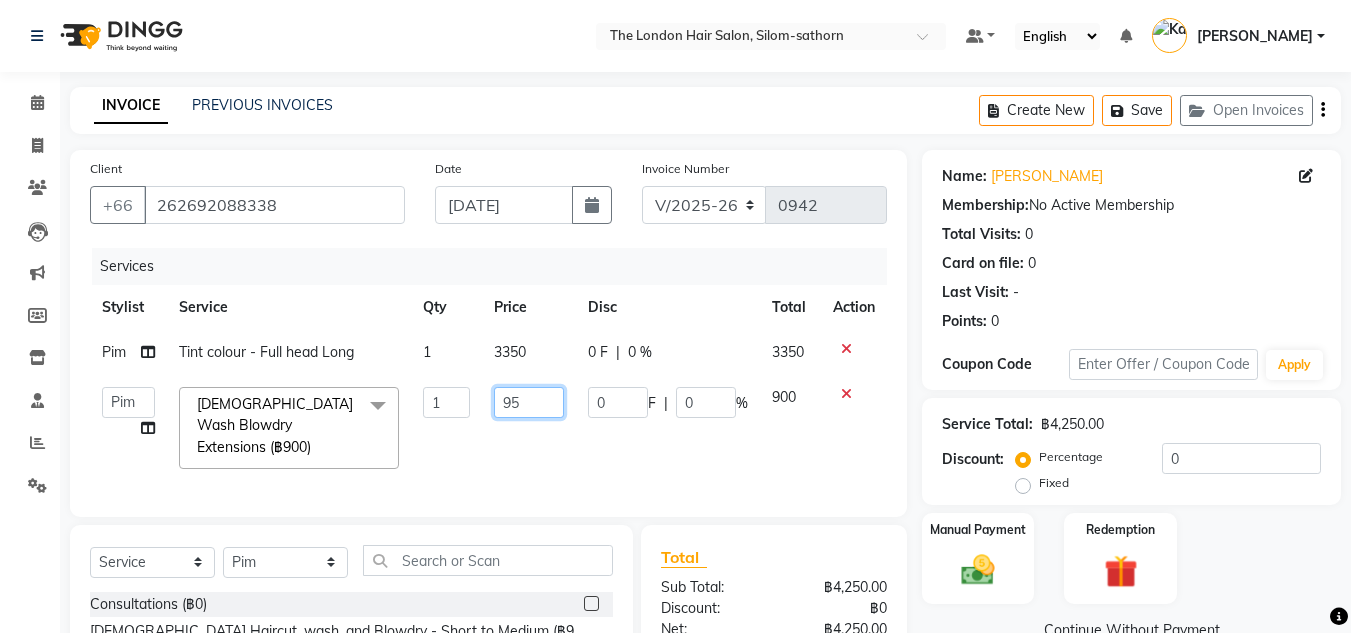 type on "950" 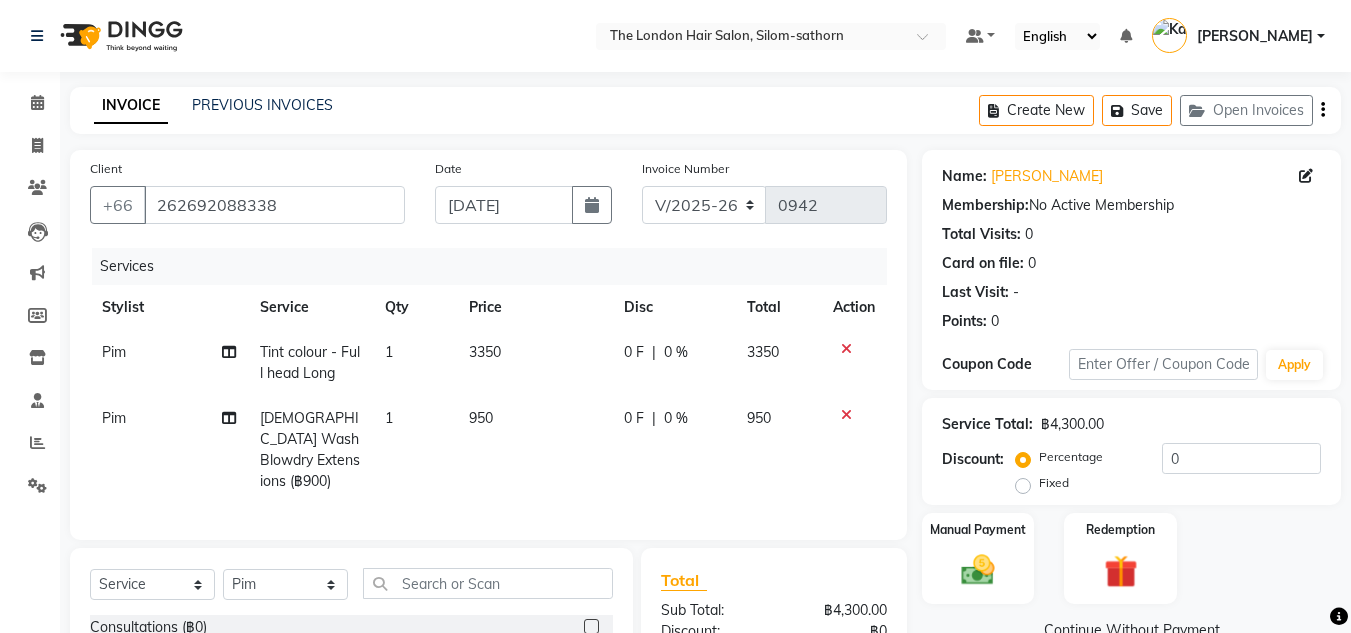 click on "Ladies Wash Blowdry Extensions  (฿900)" 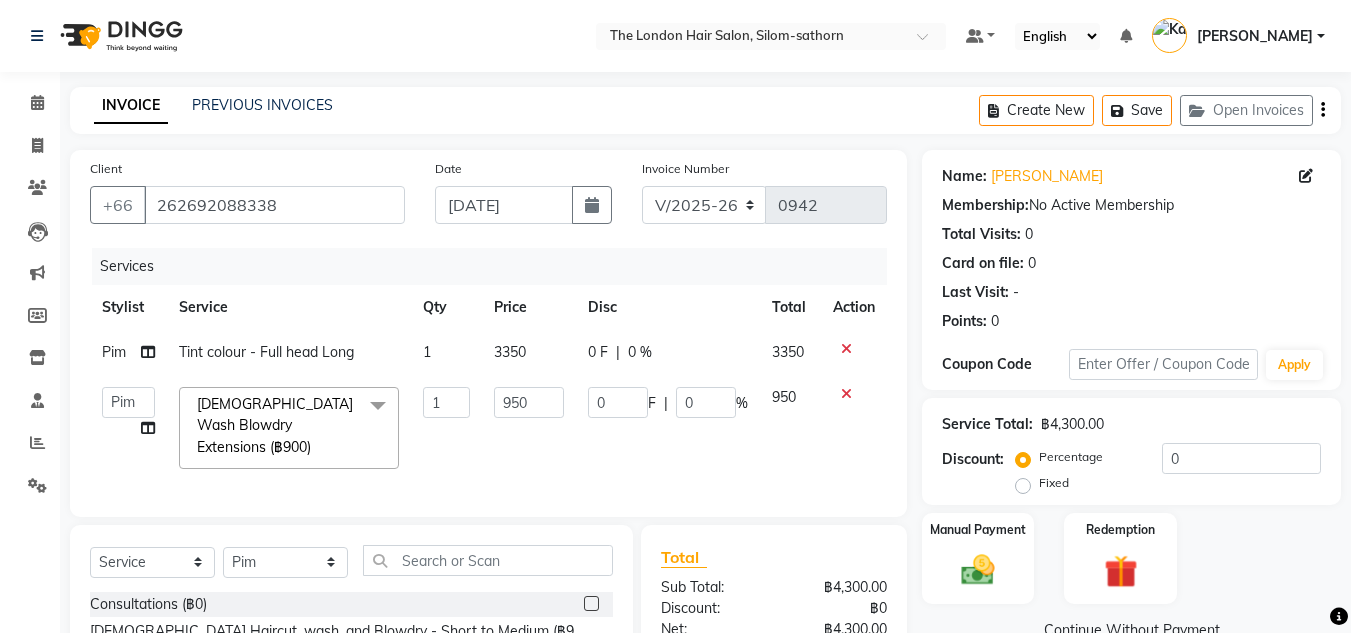 click on "Ladies Wash Blowdry Extensions  (฿900)  x" 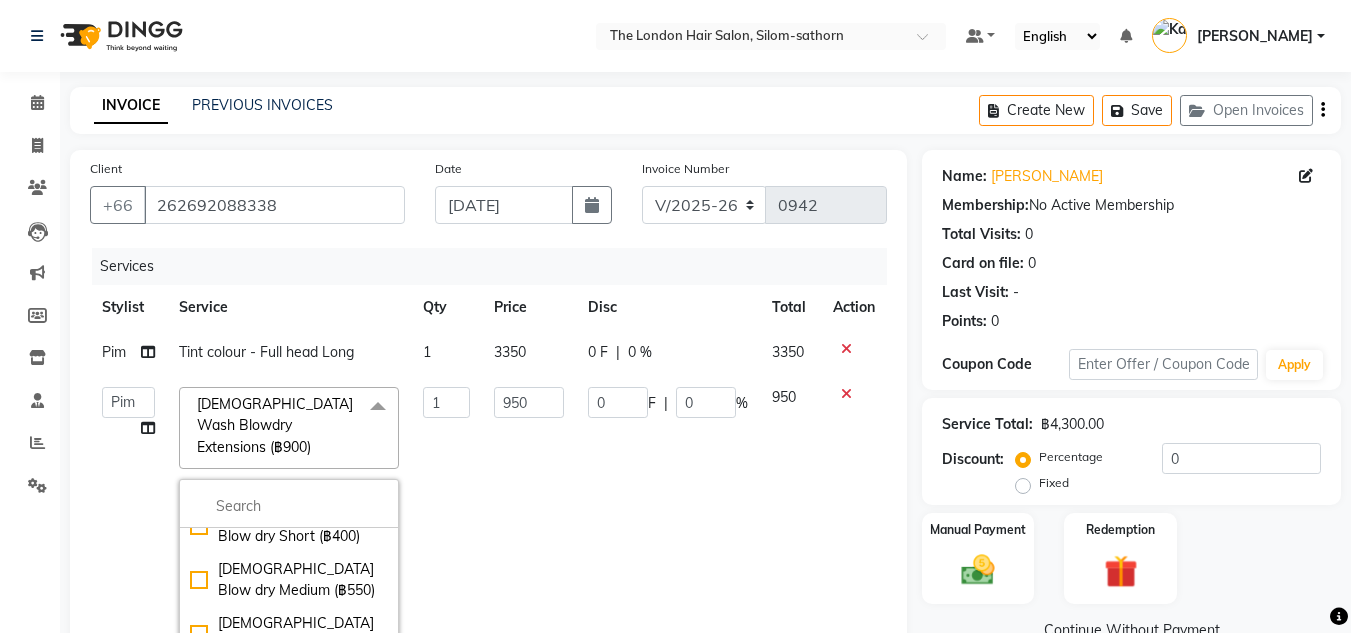 scroll, scrollTop: 666, scrollLeft: 0, axis: vertical 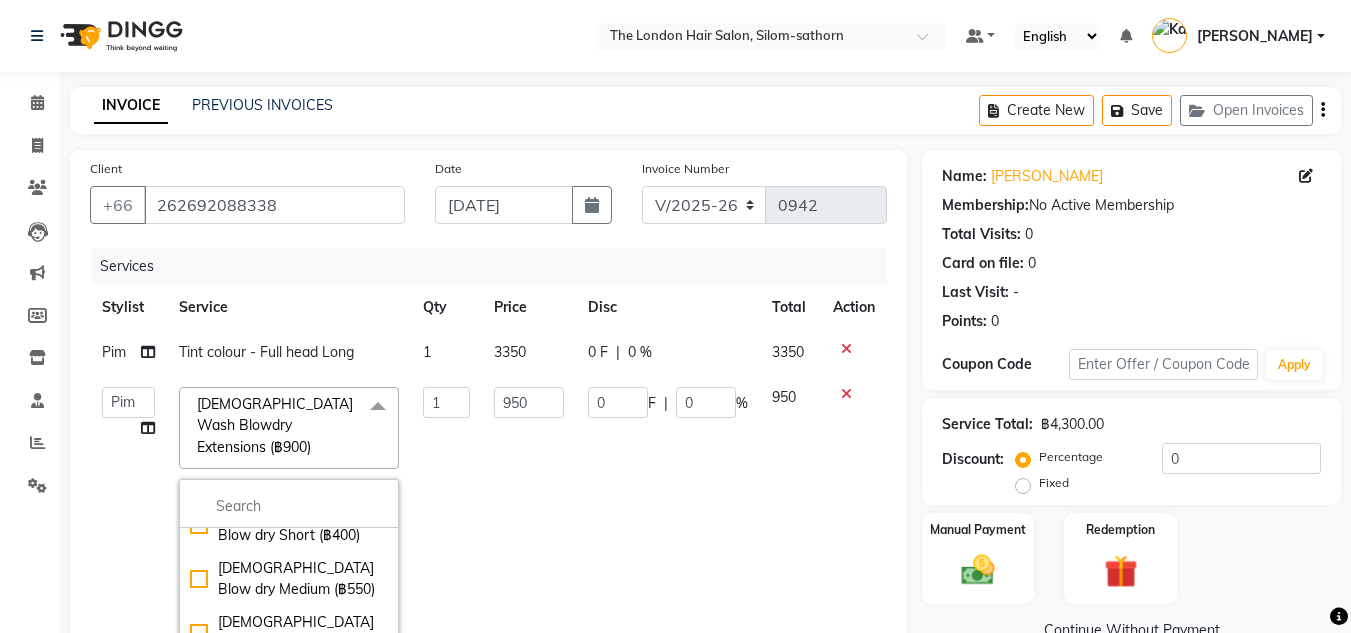 click on "Ladies Wash Blowdry Extra Long&Thick  (฿850)" 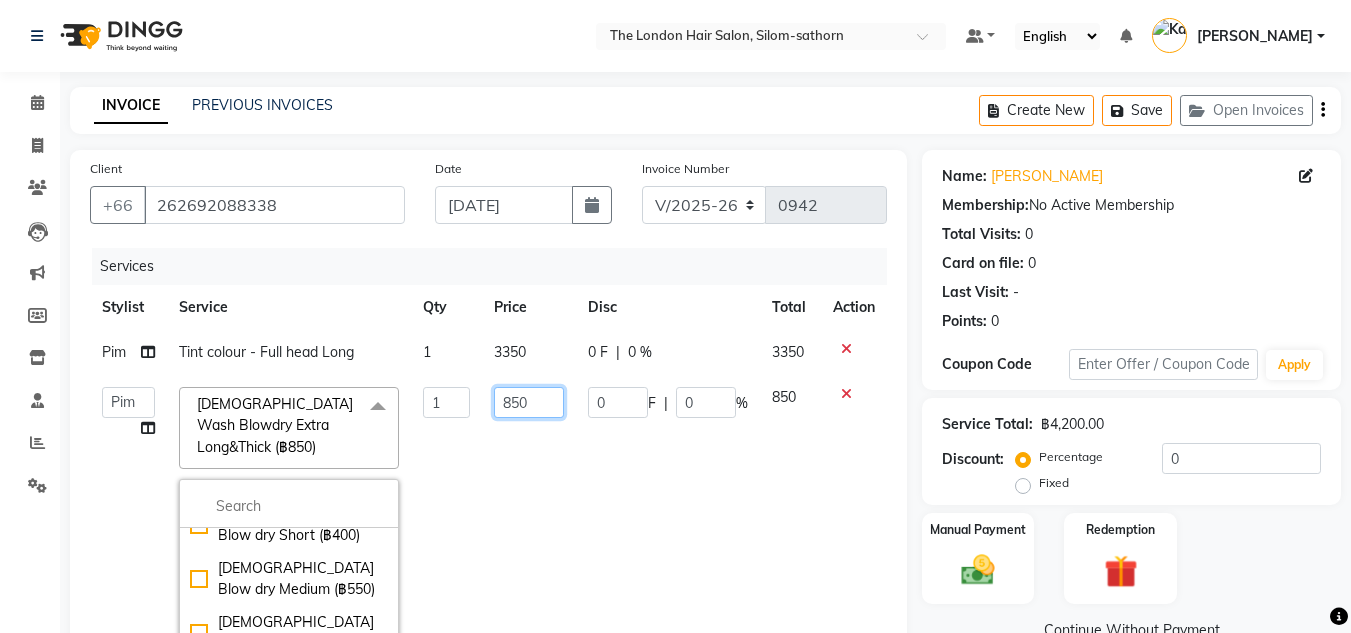 click on "850" 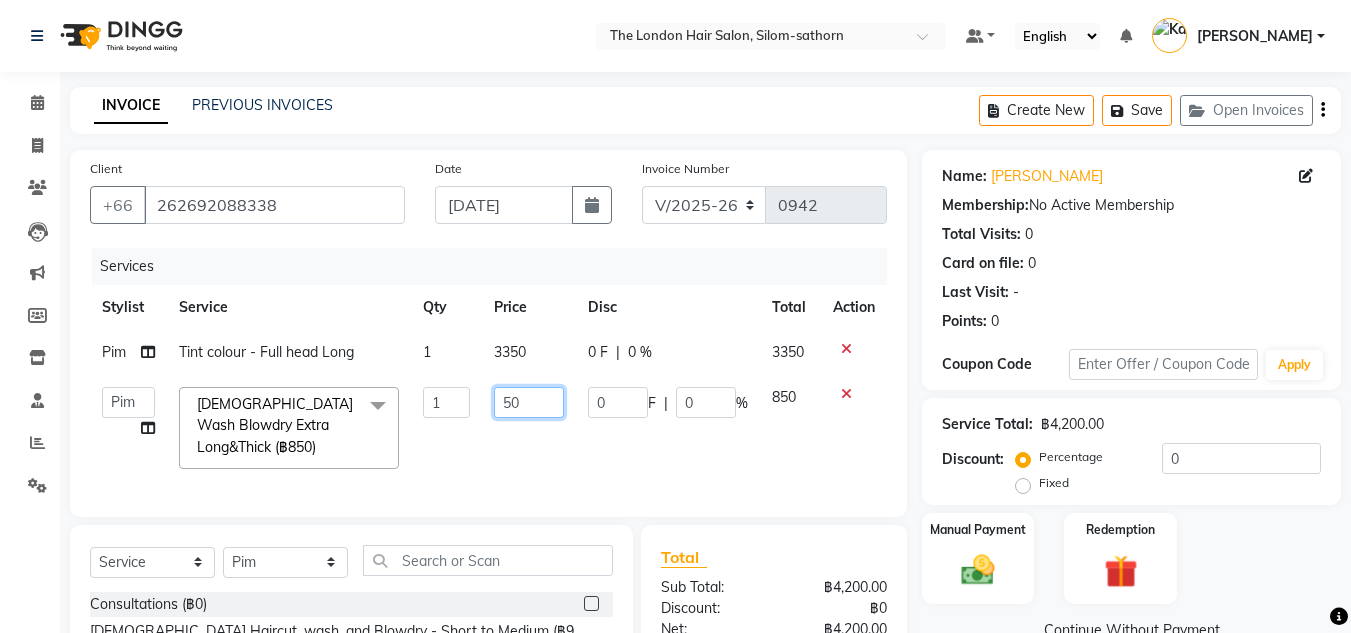 type on "950" 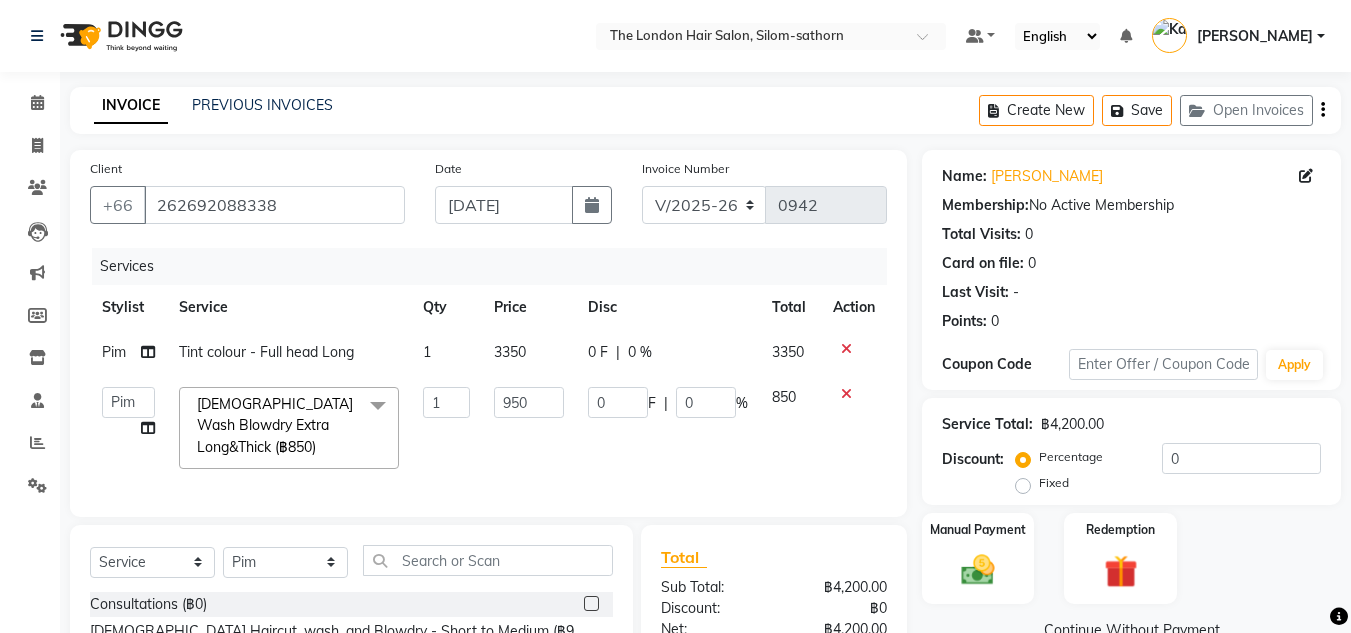click on "Pim Tint colour - Full head Long 1 3350 0 F | 0 % 3350" 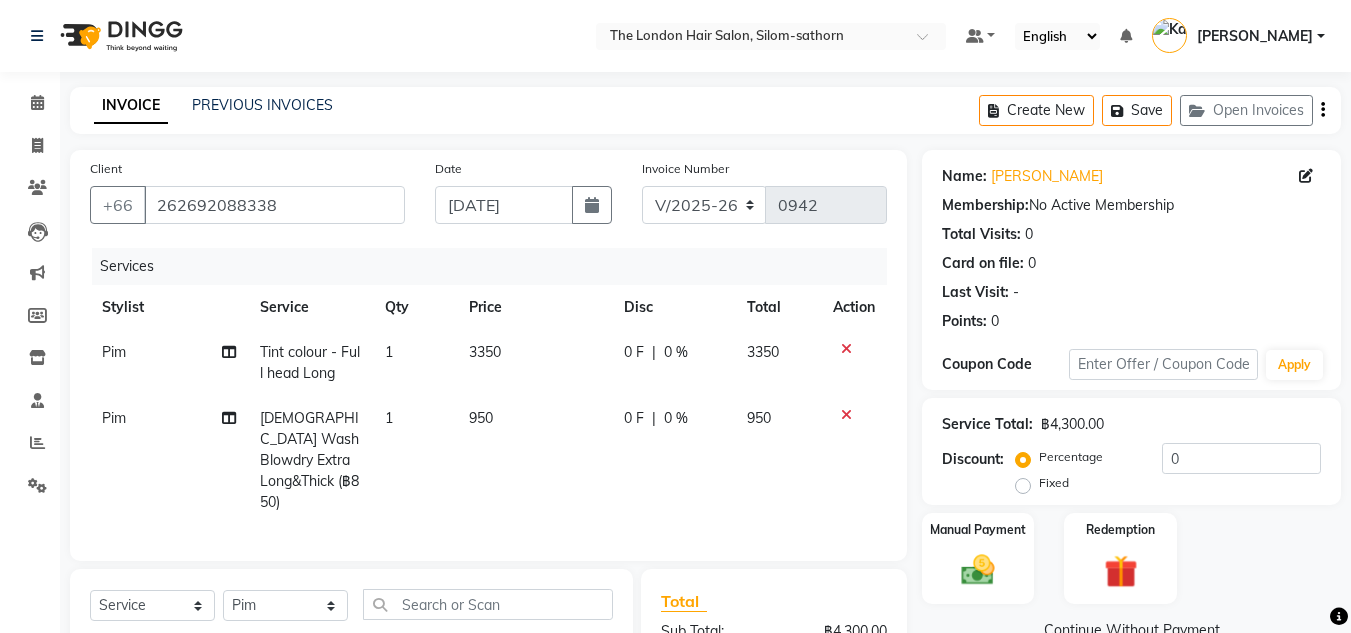 click on "3350" 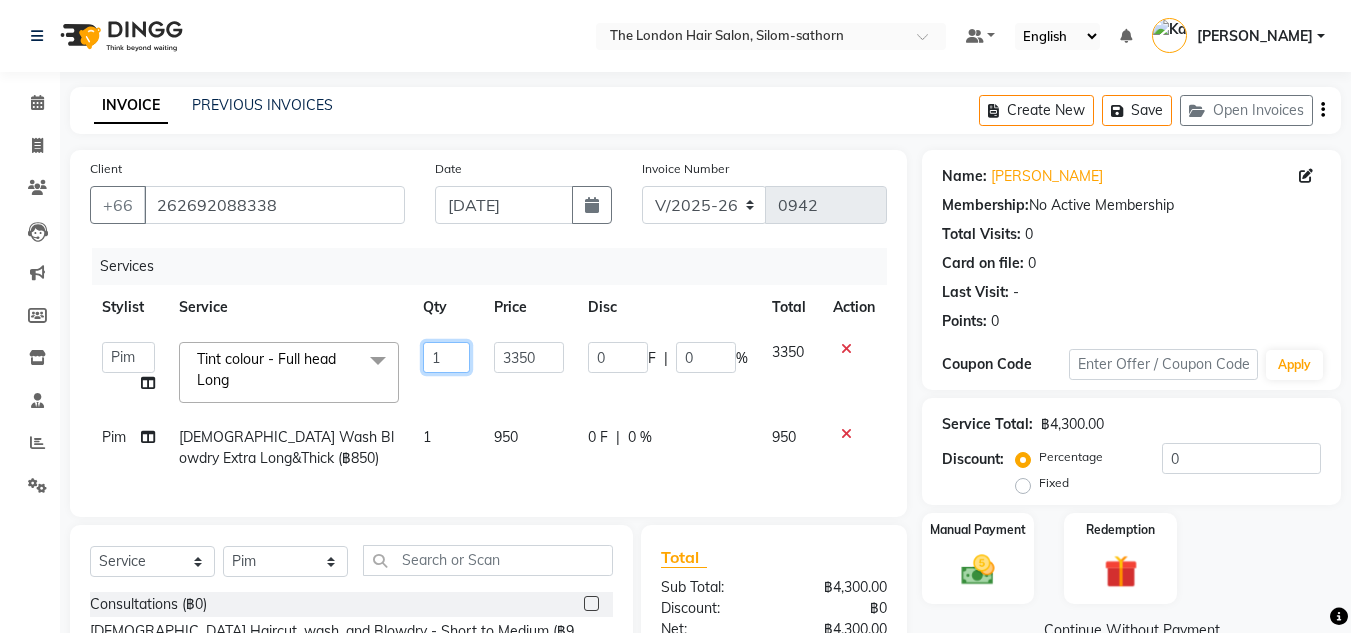 click on "1" 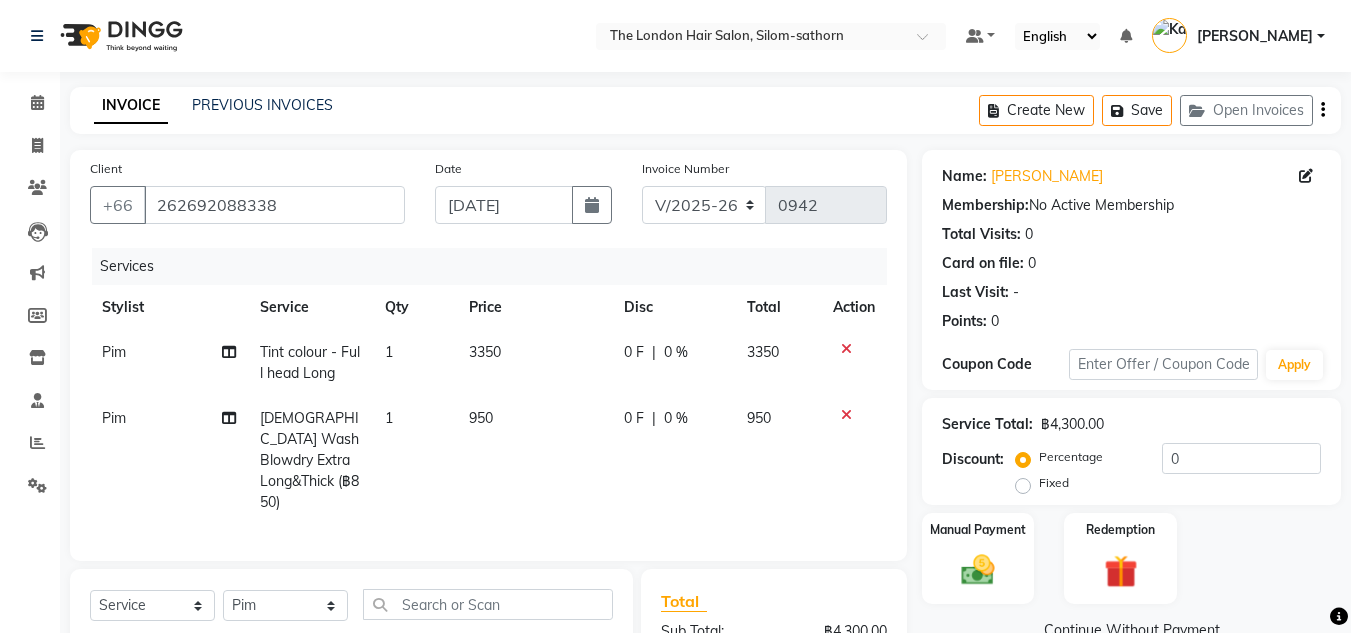 click on "3350" 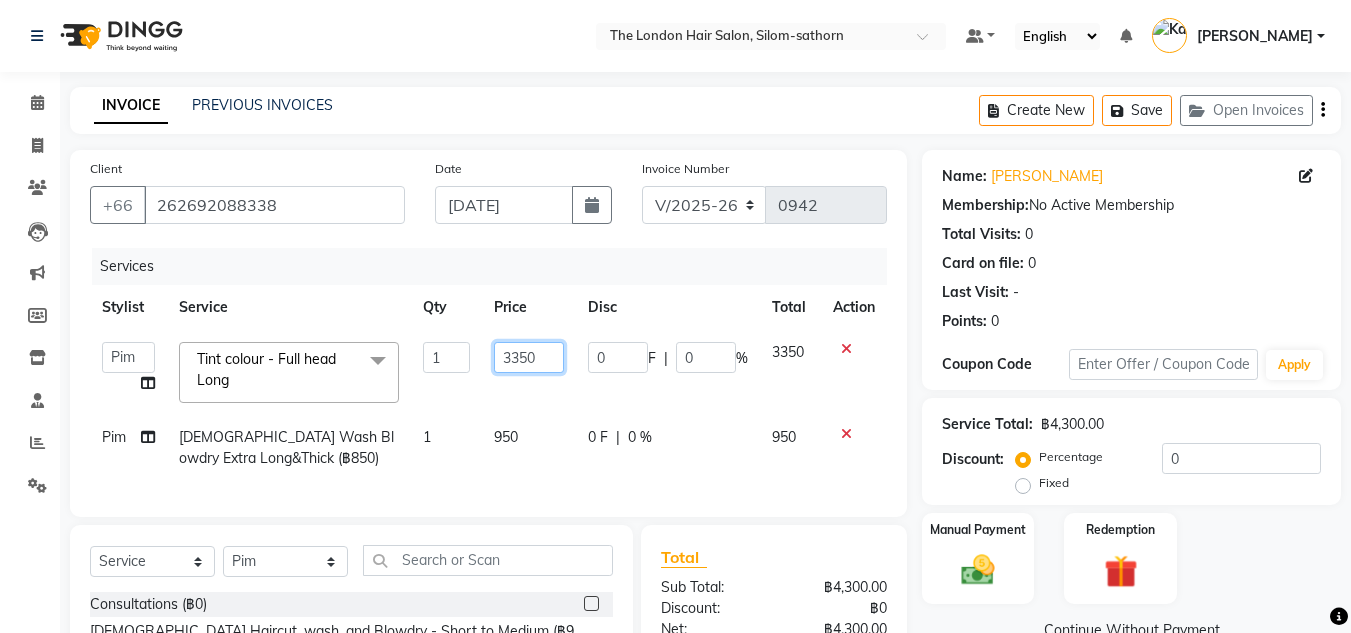 click on "3350" 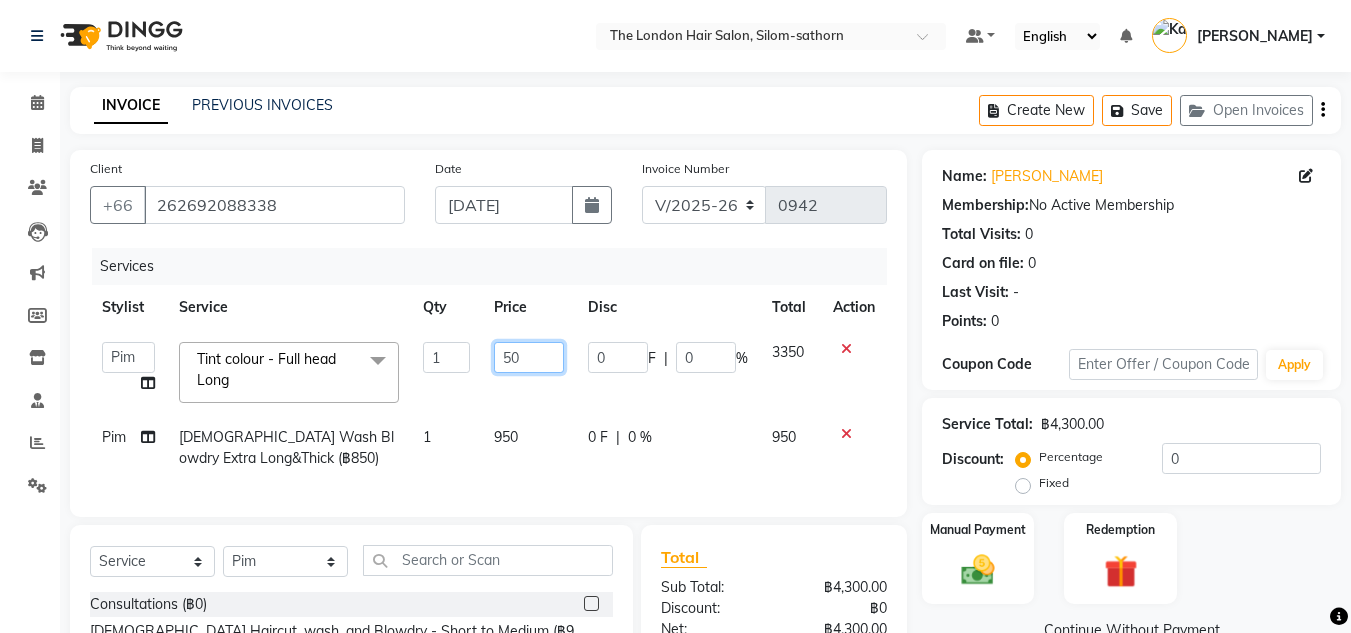 type on "5" 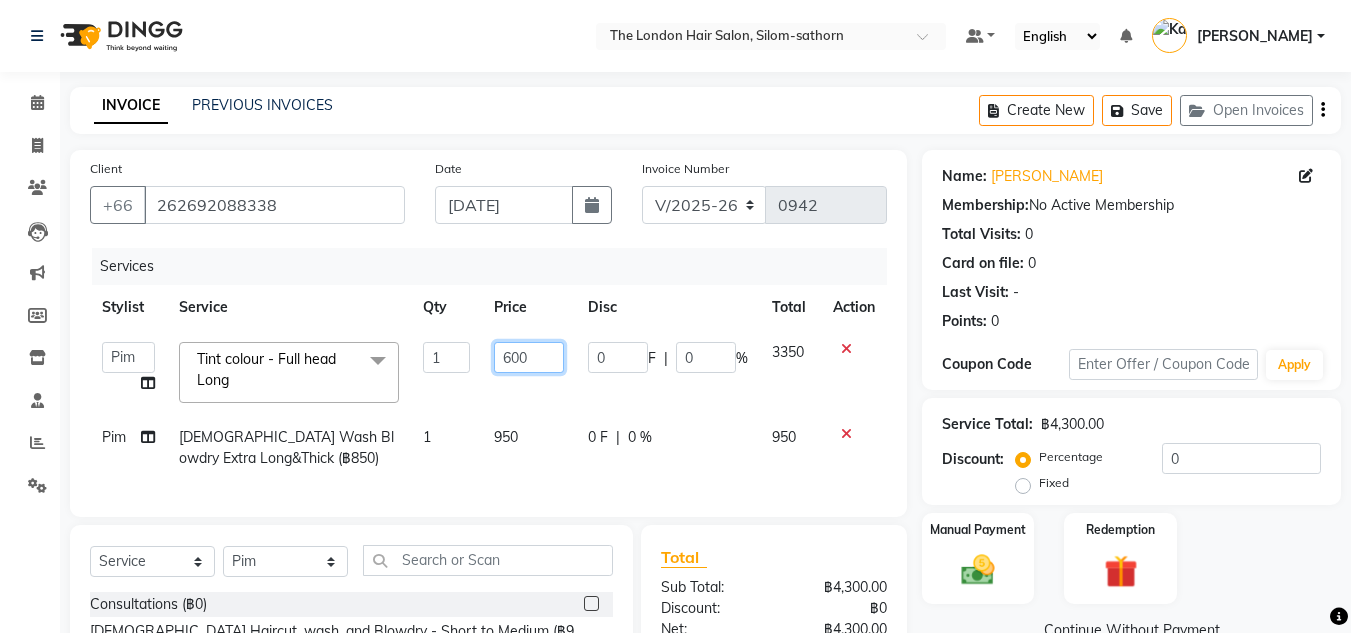 type on "6000" 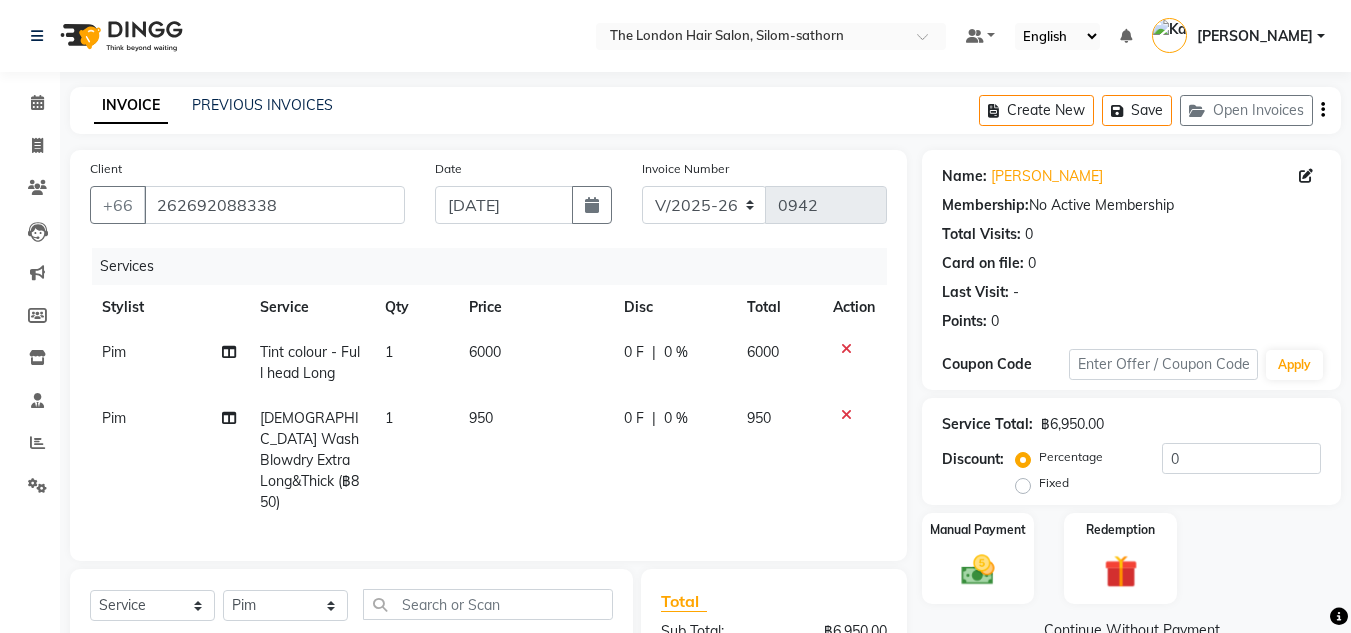 click on "Pim Tint colour - Full head Long 1 6000 0 F | 0 % 6000 Pim Ladies Wash Blowdry Extra Long&Thick  (฿850) 1 950 0 F | 0 % 950" 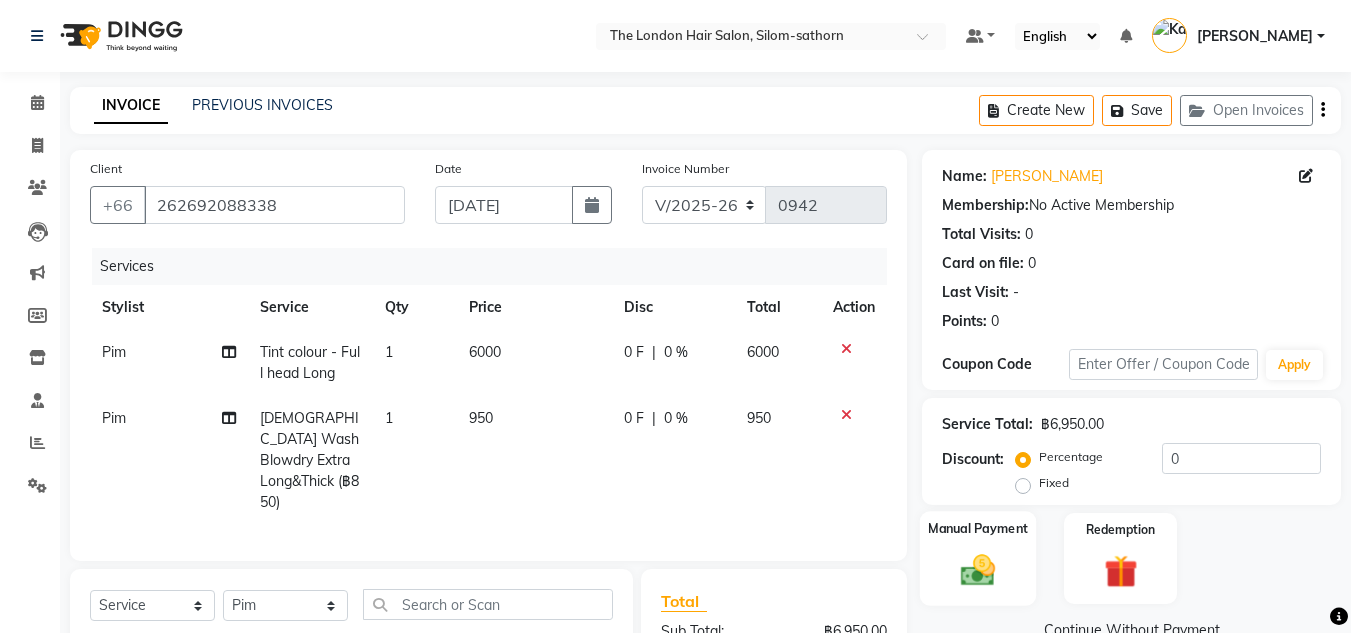 click 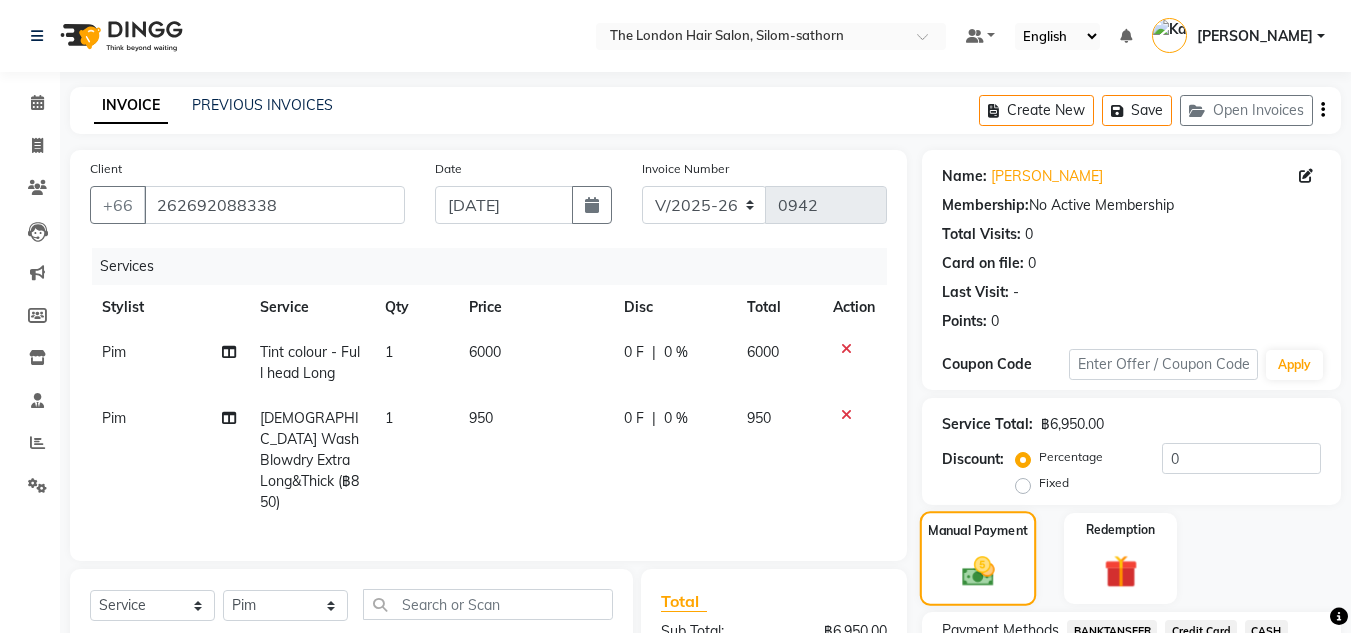 scroll, scrollTop: 239, scrollLeft: 0, axis: vertical 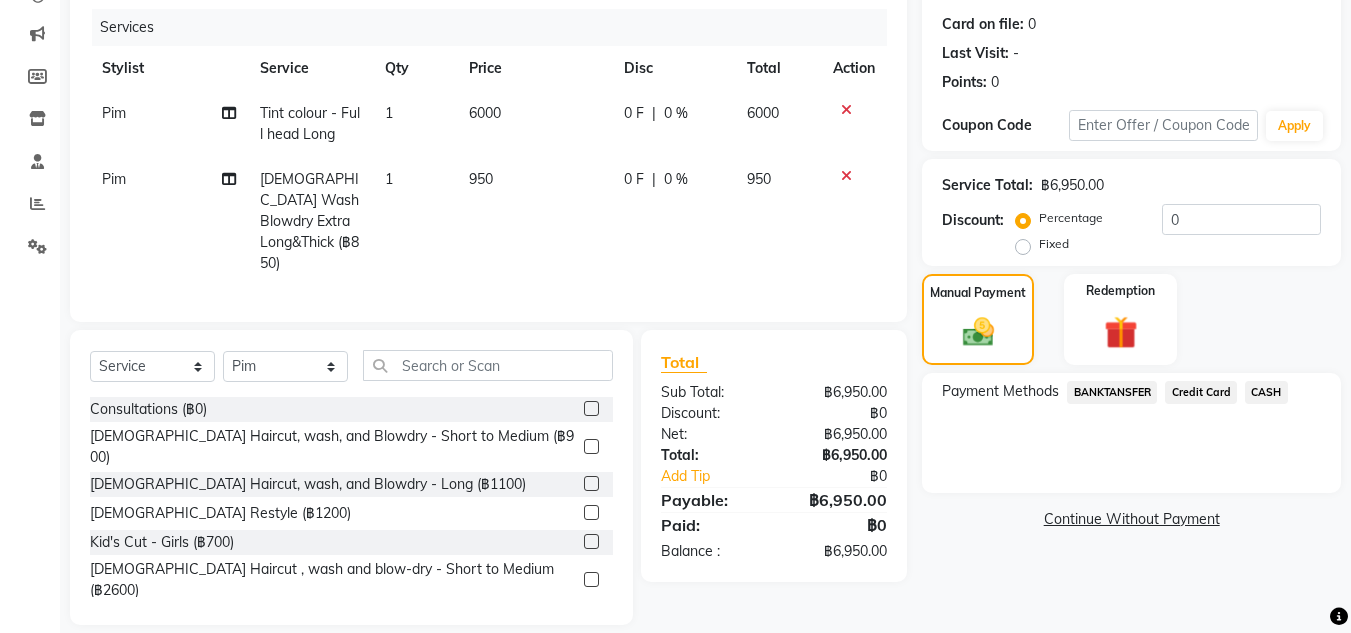 click on "Credit Card" 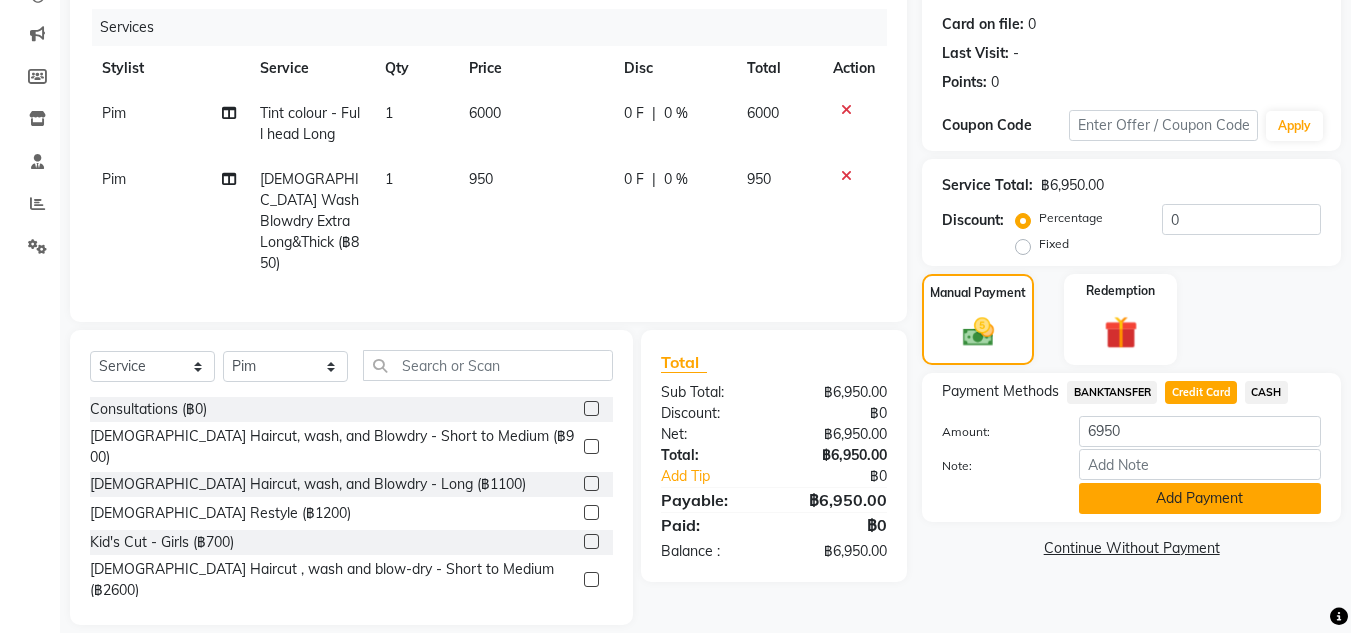 click on "Add Payment" 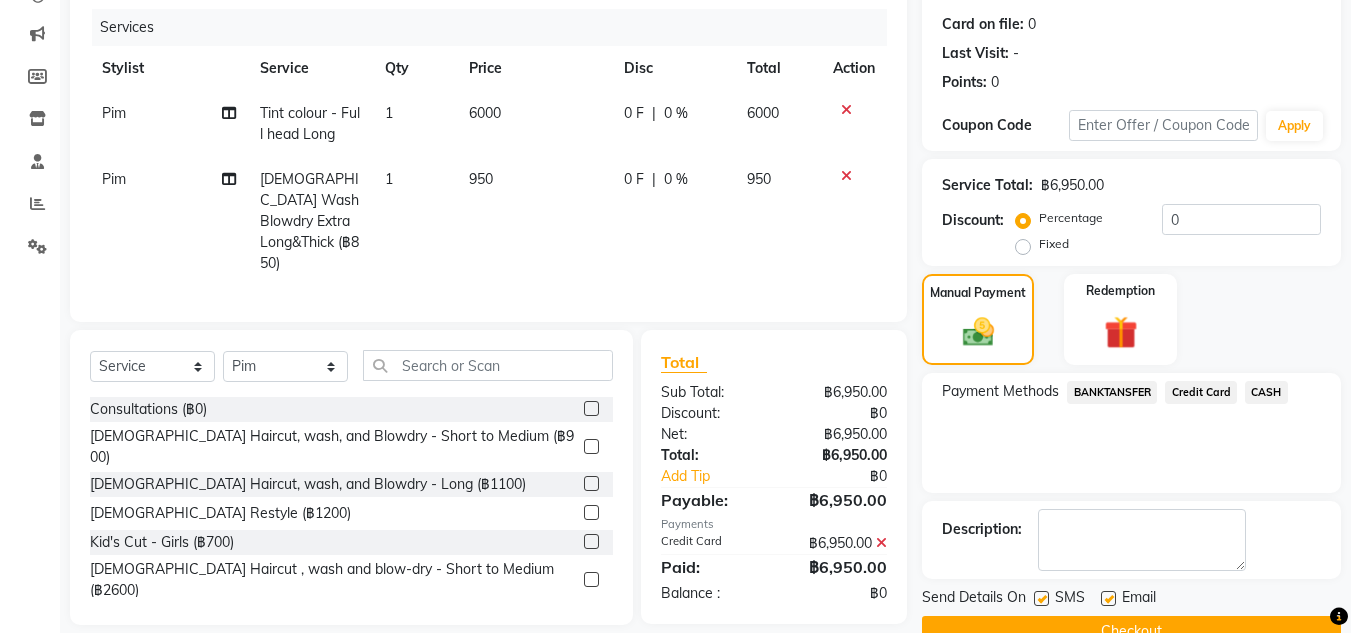 scroll, scrollTop: 283, scrollLeft: 0, axis: vertical 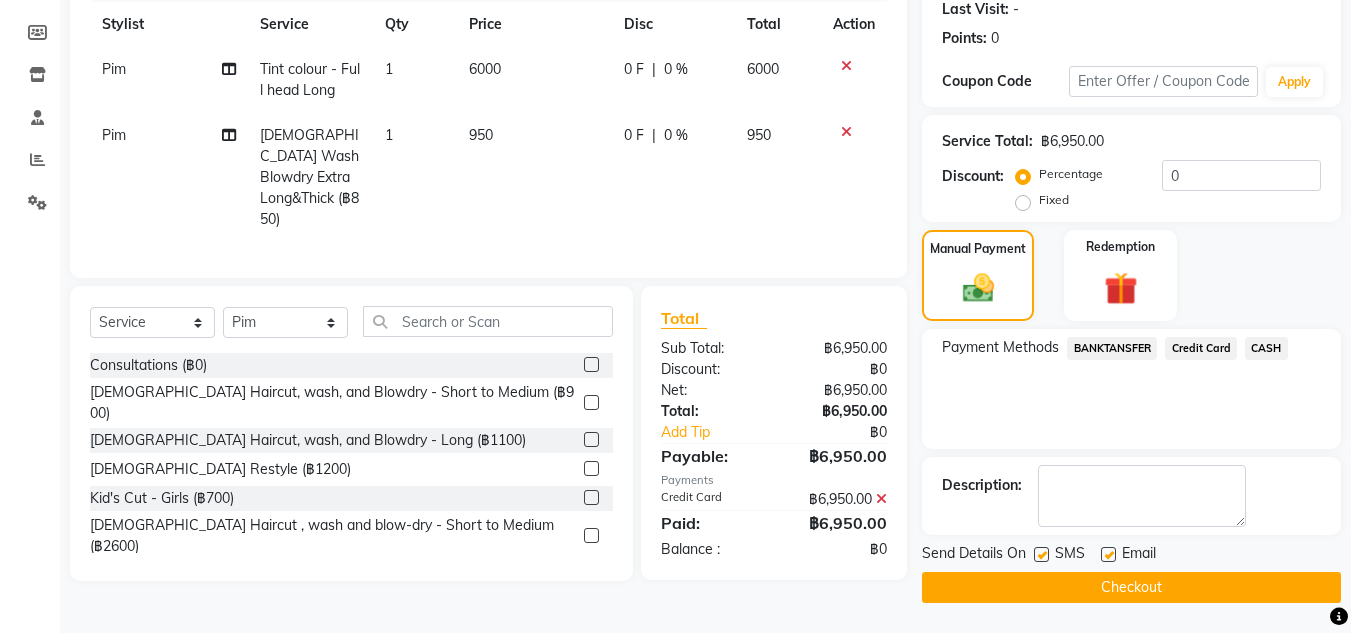 click on "Checkout" 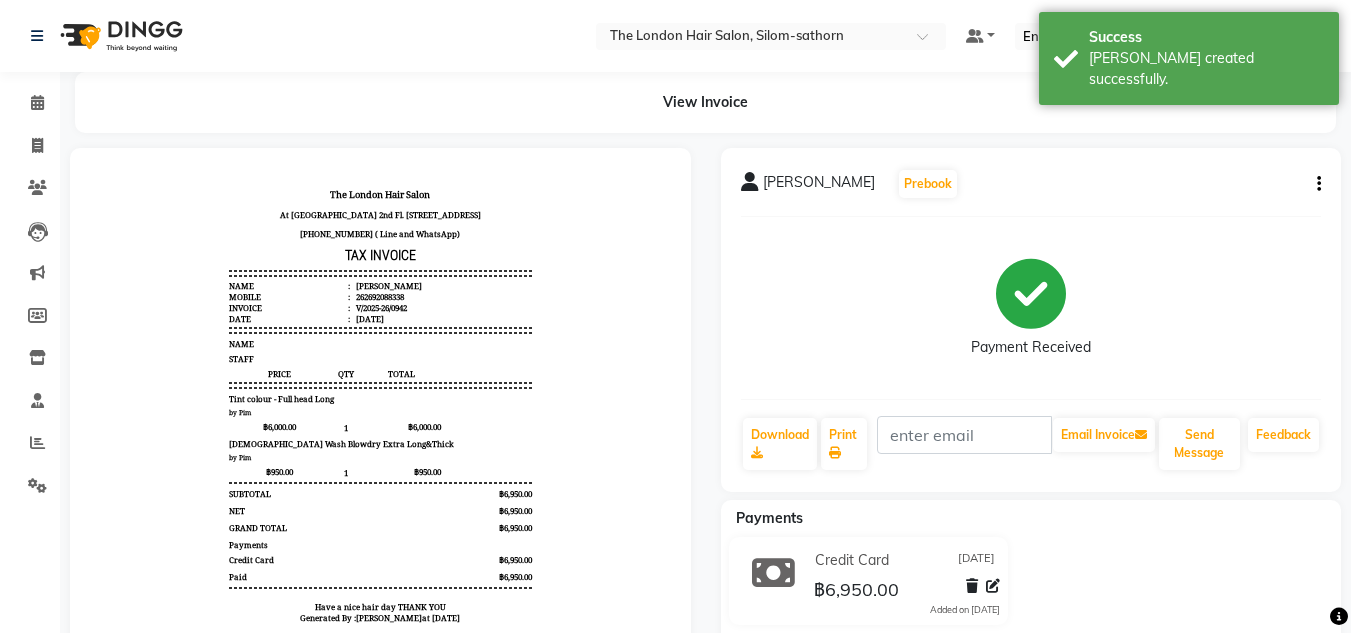 scroll, scrollTop: 0, scrollLeft: 0, axis: both 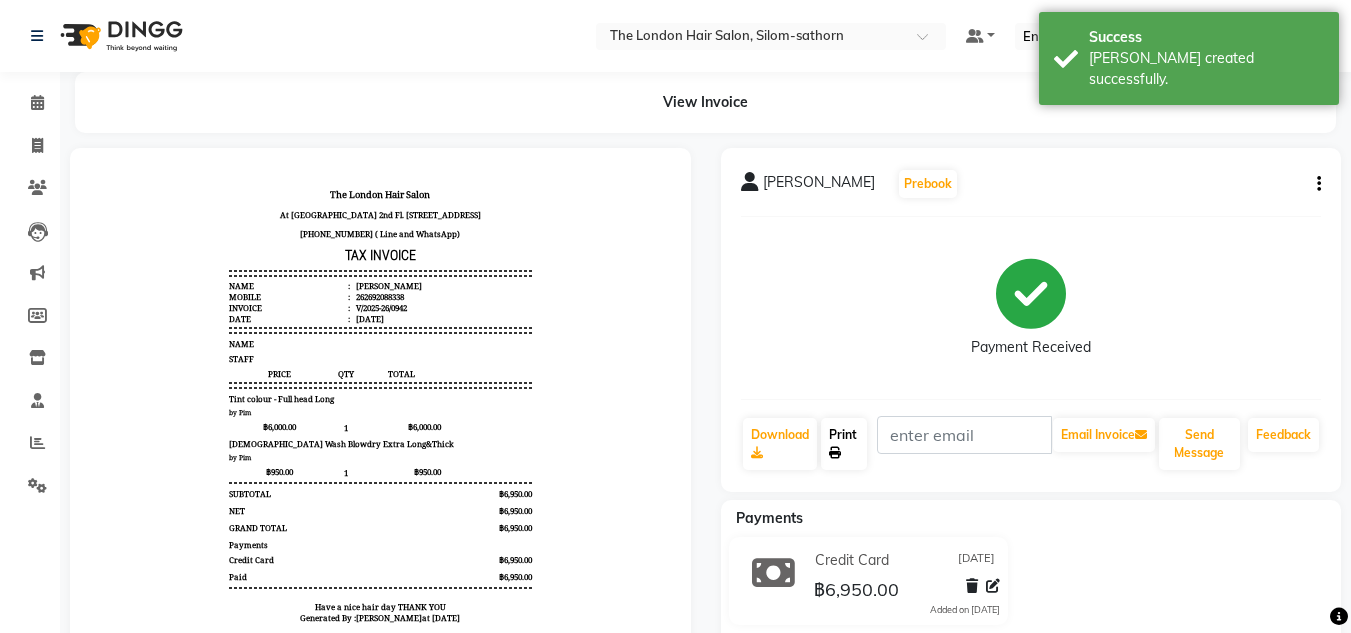 click 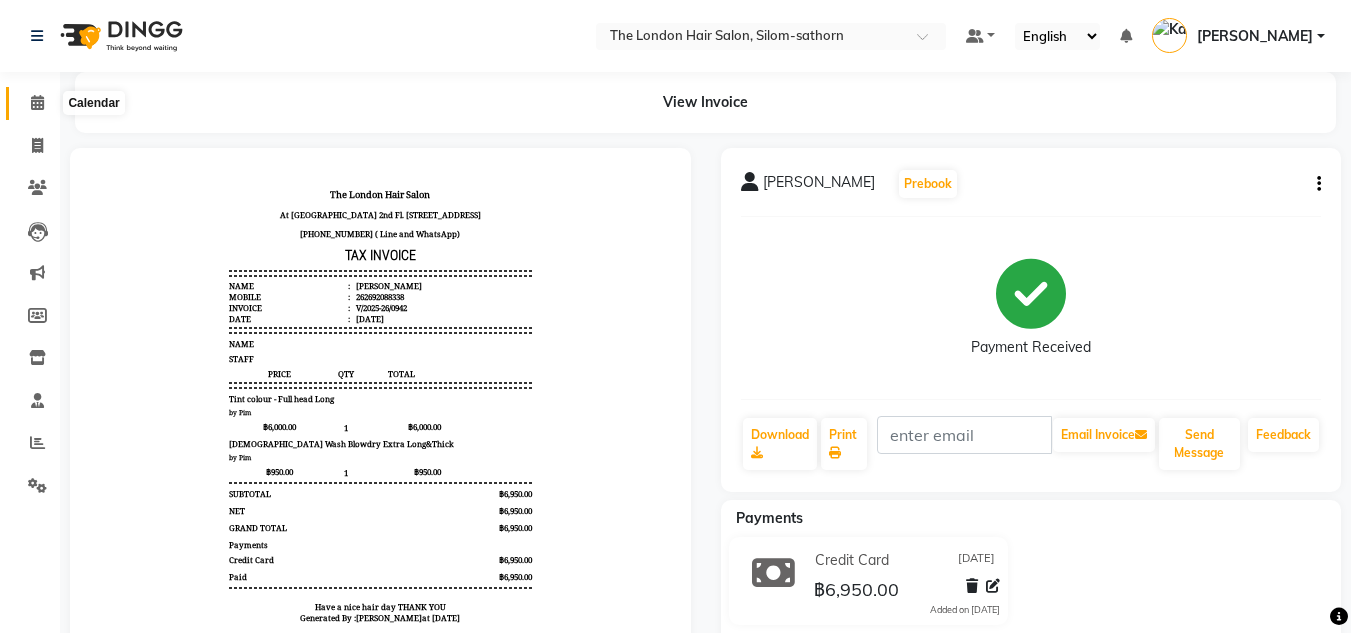click 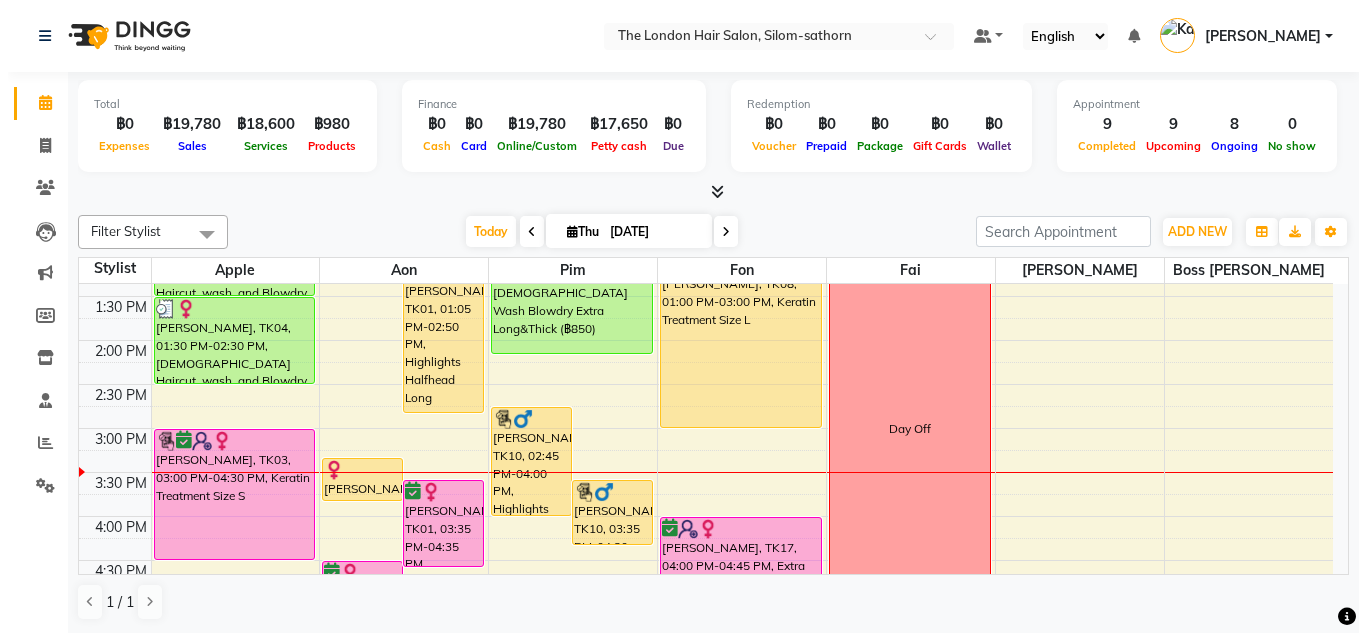 scroll, scrollTop: 446, scrollLeft: 0, axis: vertical 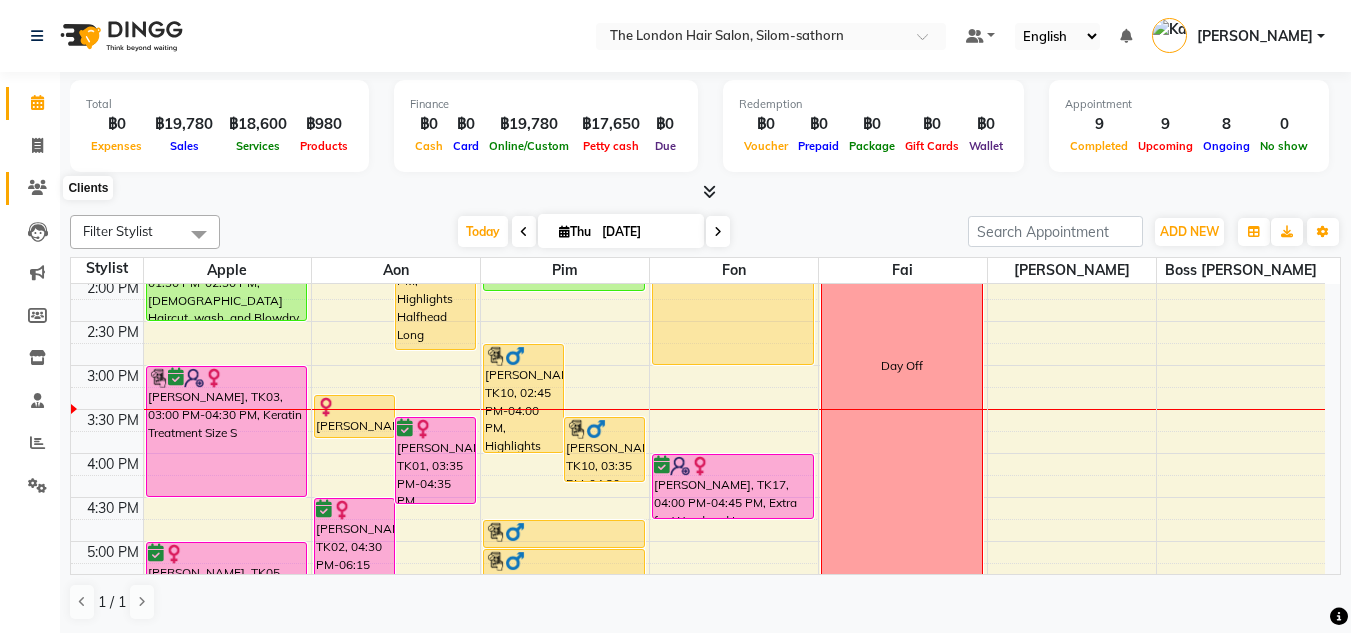 click 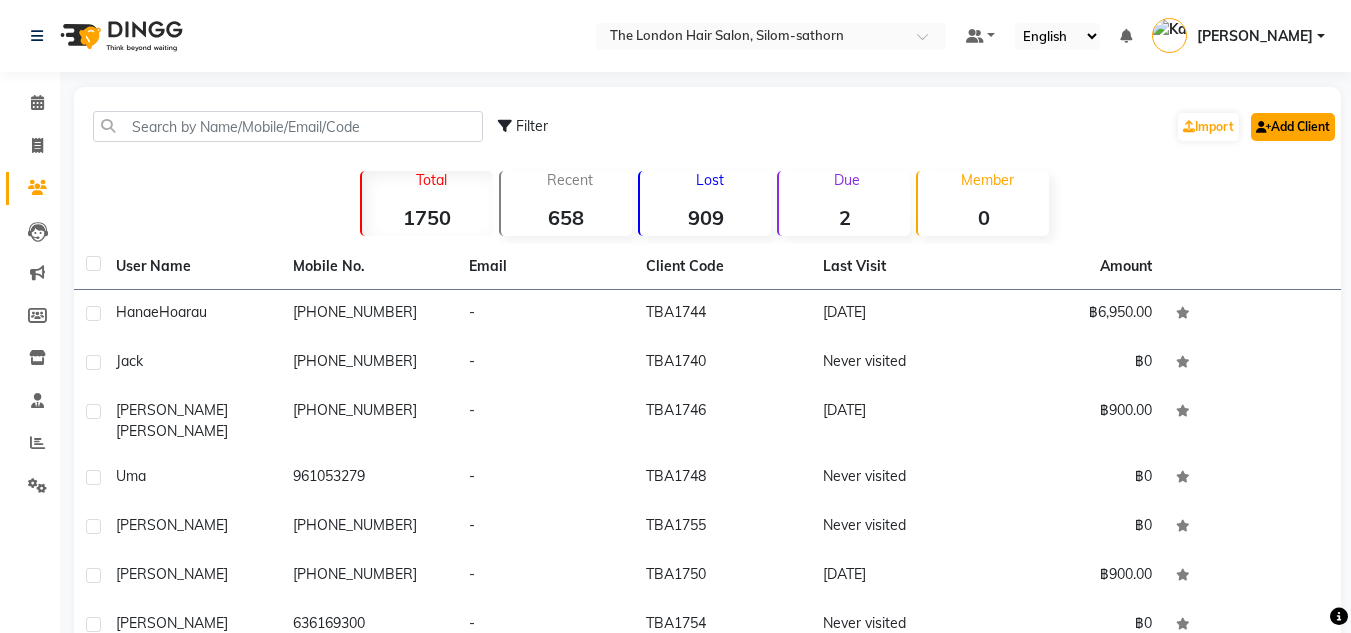 click on "Add Client" 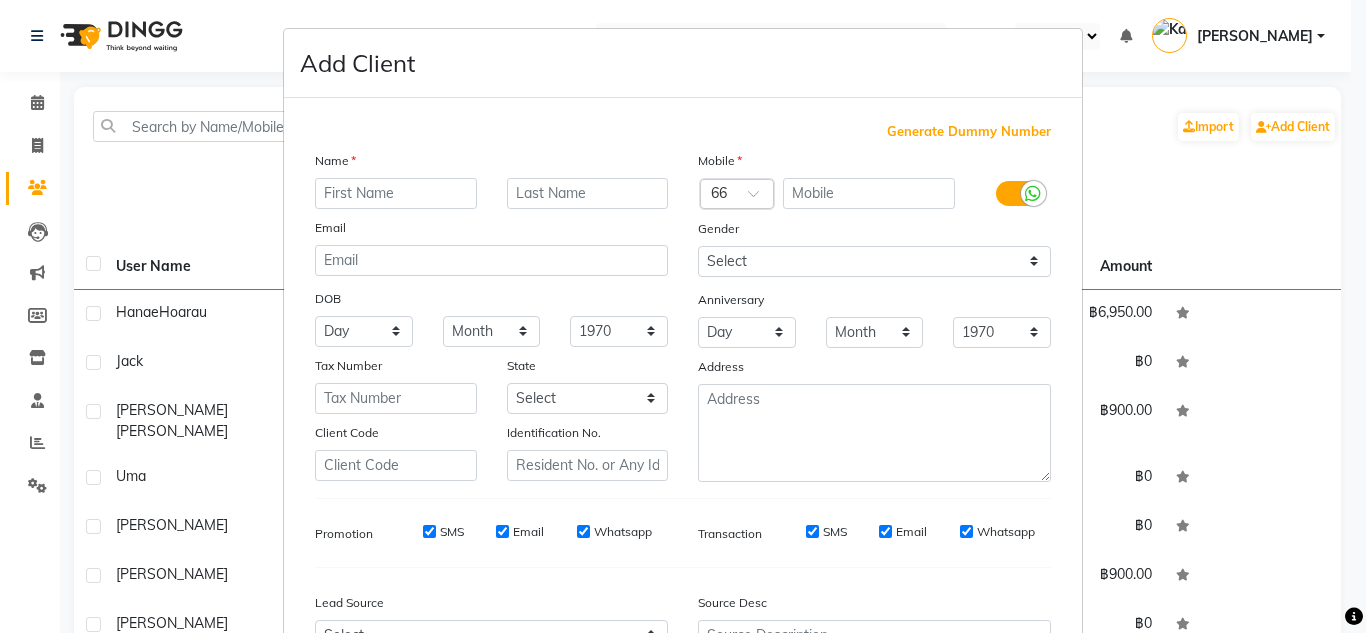 click at bounding box center (396, 193) 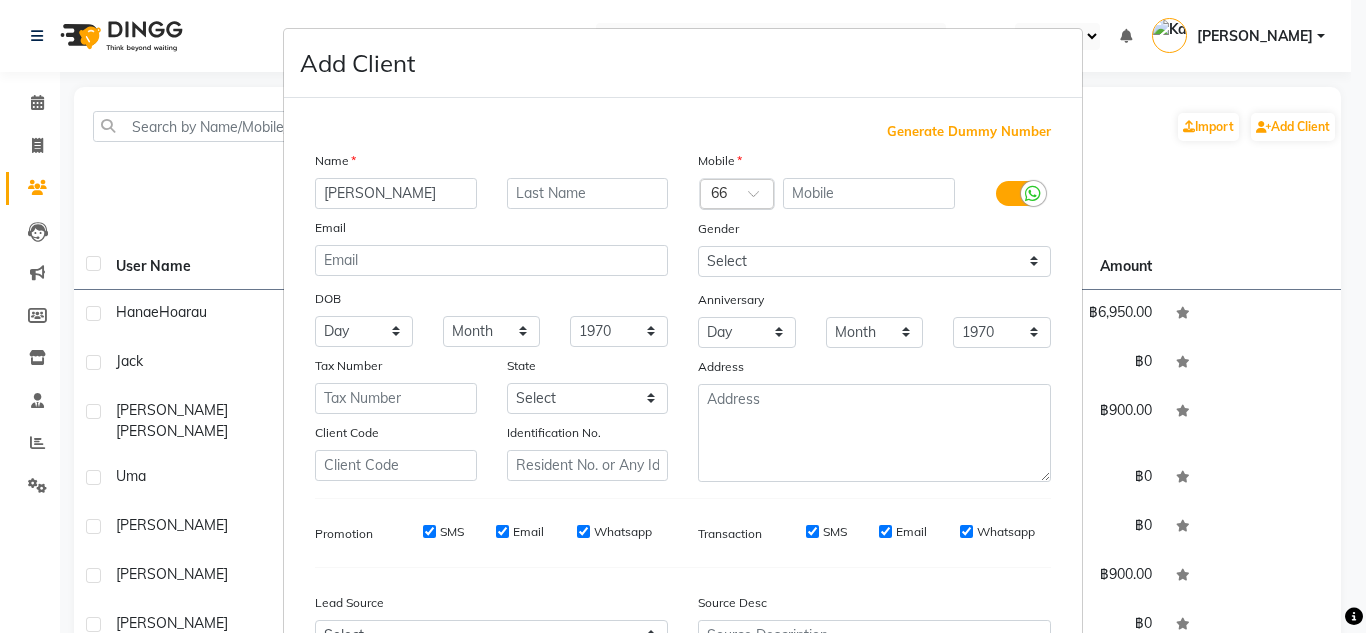 type on "[PERSON_NAME]" 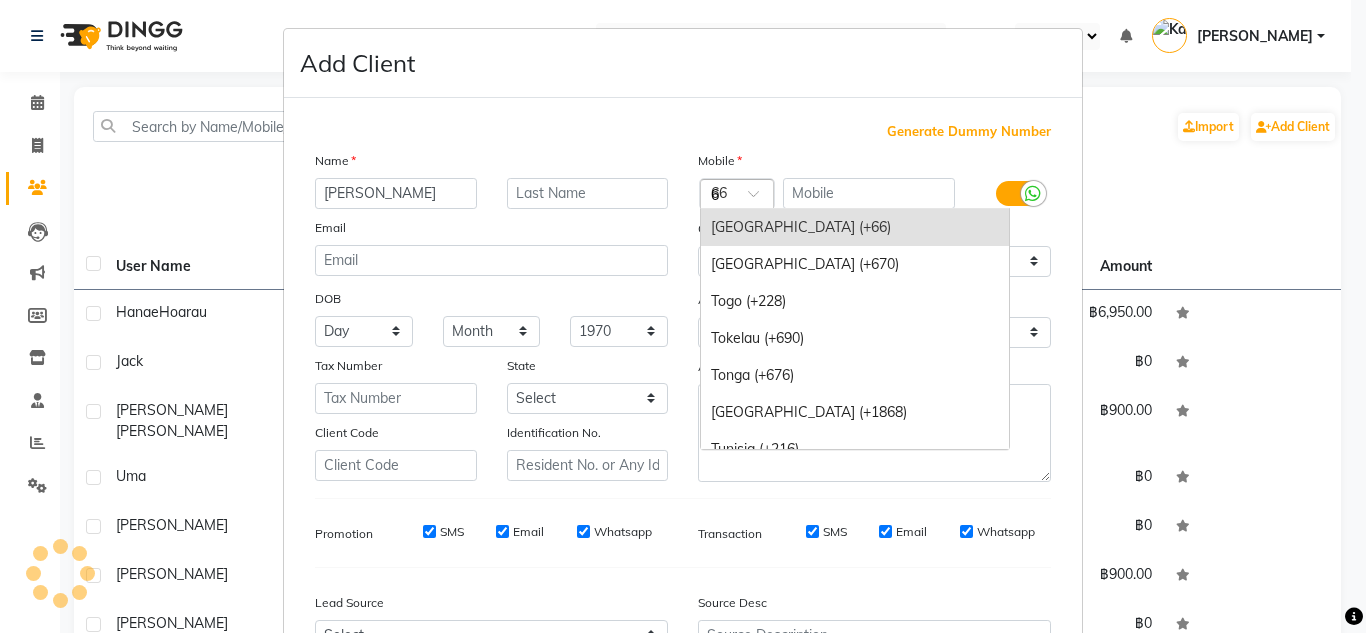 scroll, scrollTop: 2720, scrollLeft: 0, axis: vertical 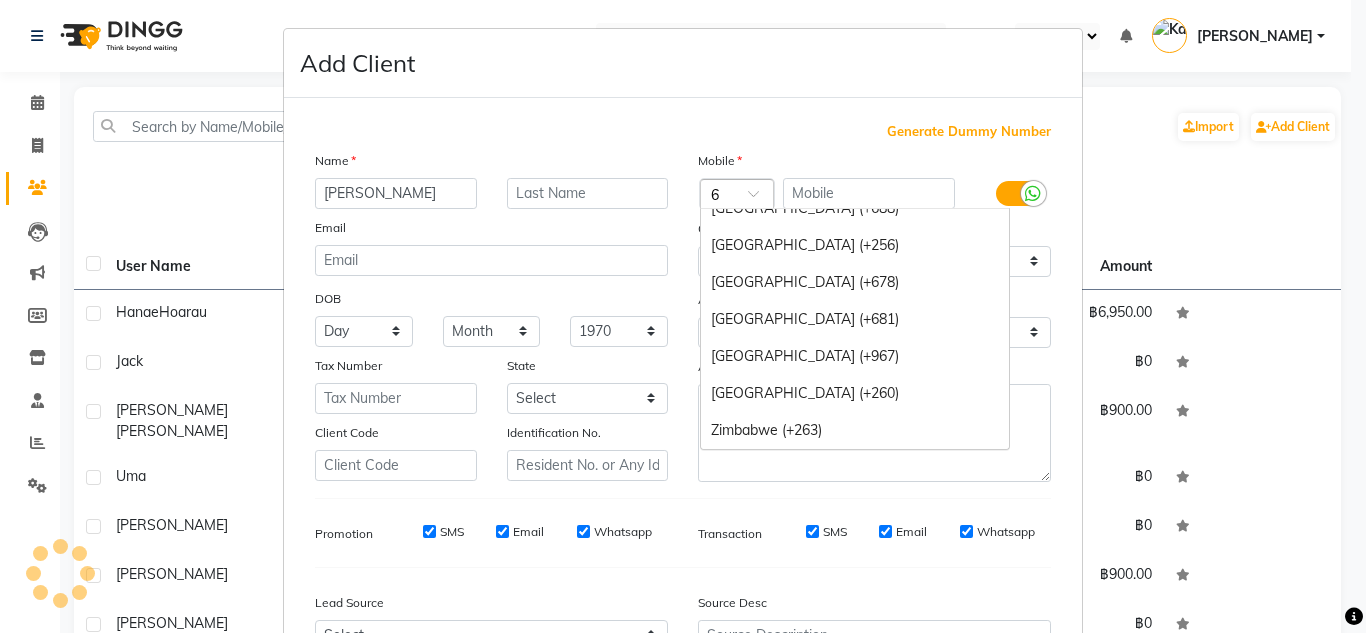 type on "65" 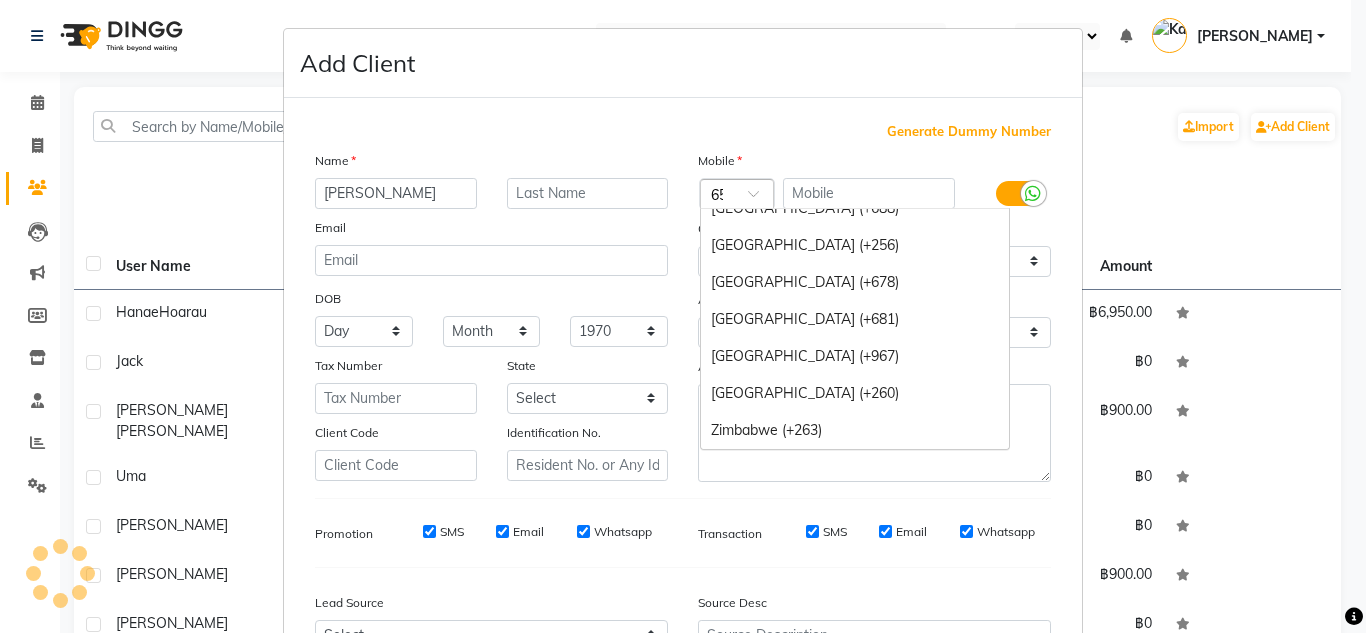 scroll, scrollTop: 0, scrollLeft: 5, axis: horizontal 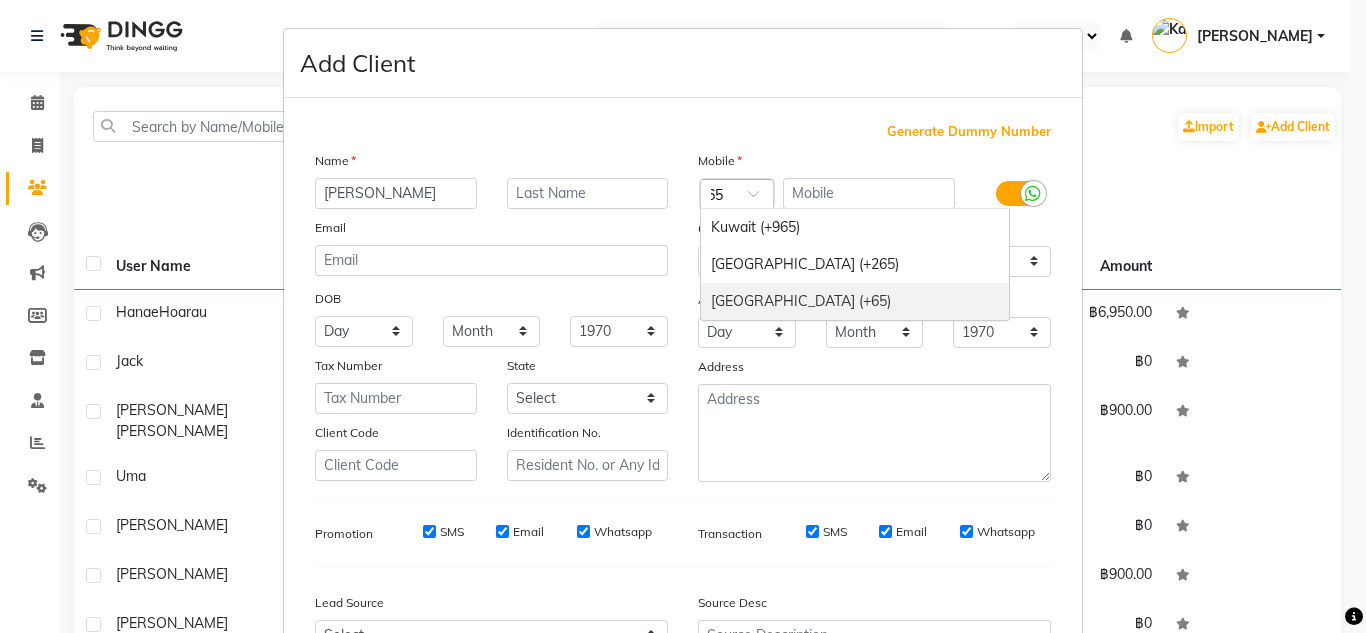 click on "Singapore (+65)" at bounding box center (855, 301) 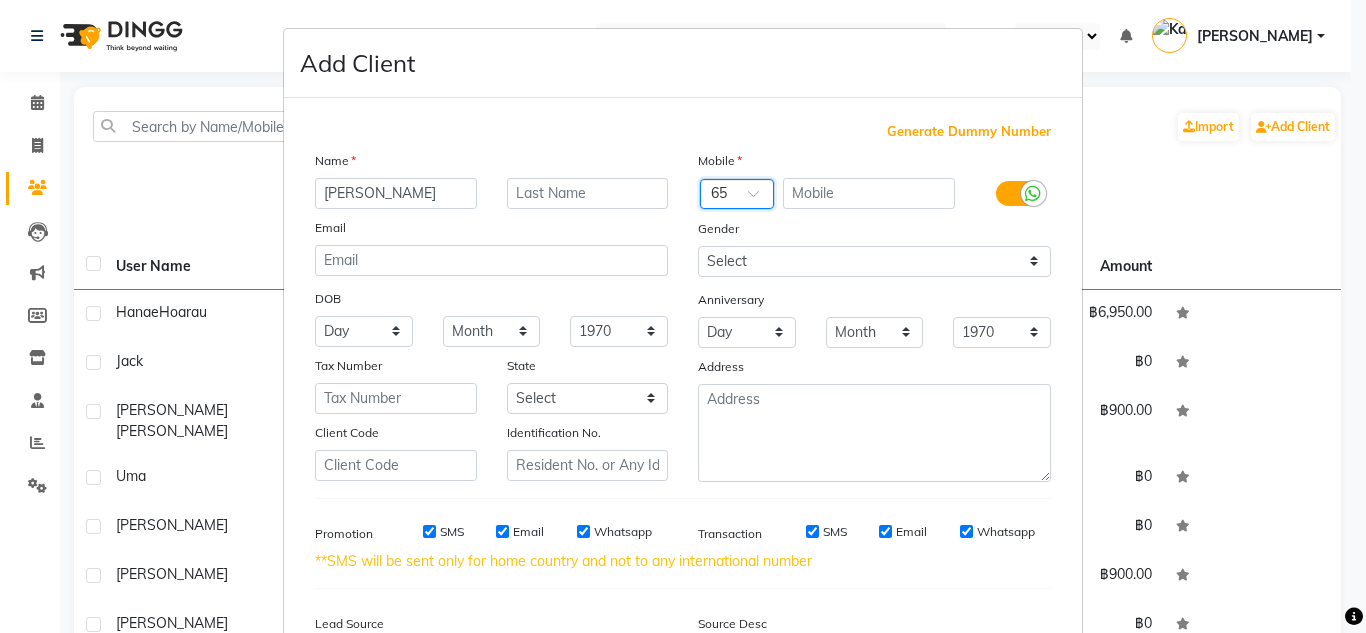 scroll, scrollTop: 0, scrollLeft: 0, axis: both 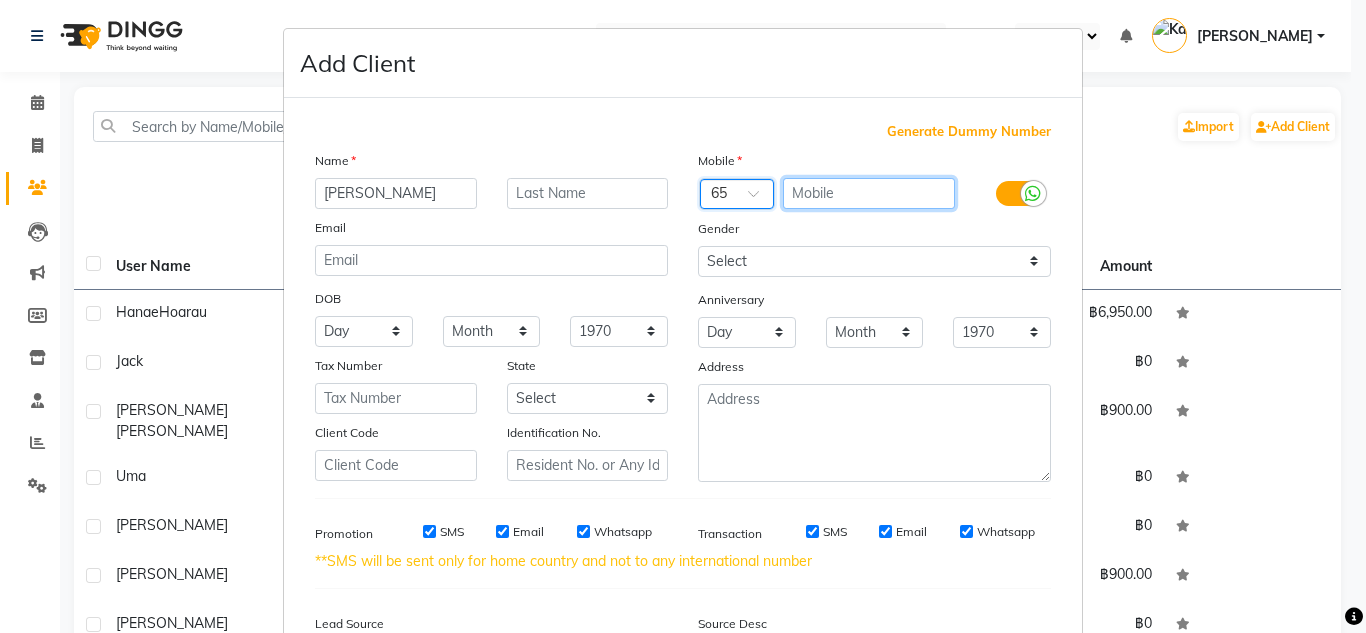 click at bounding box center [869, 193] 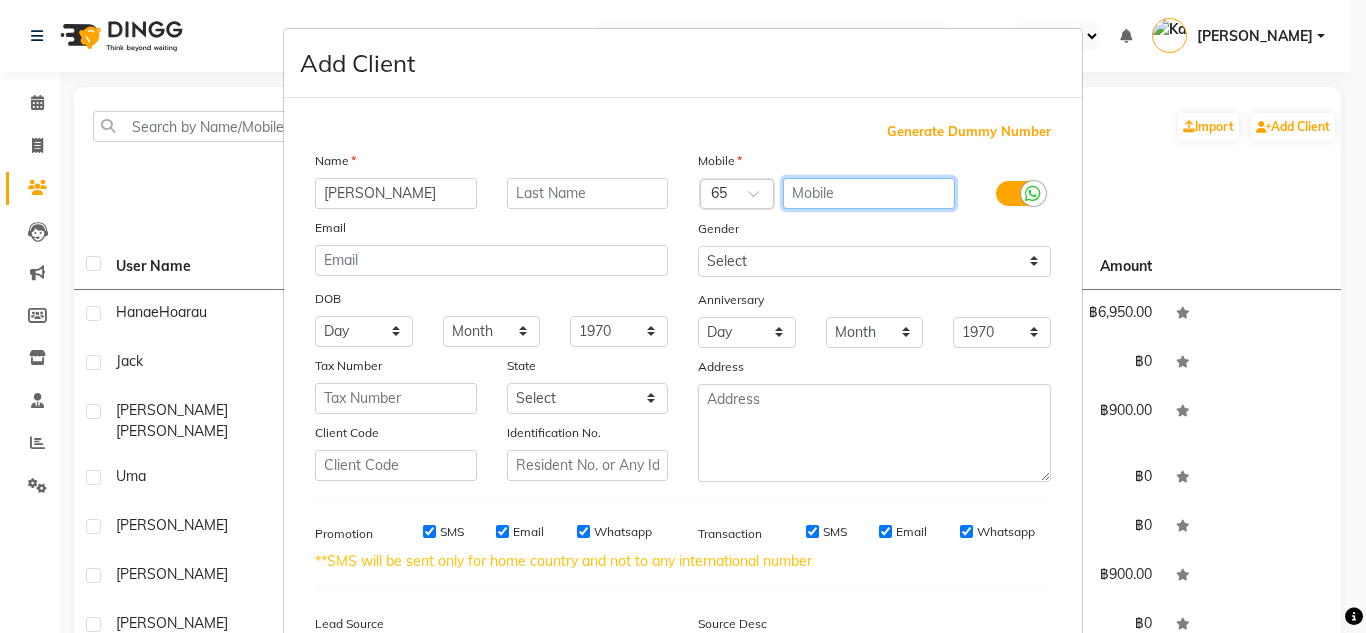 click at bounding box center [869, 193] 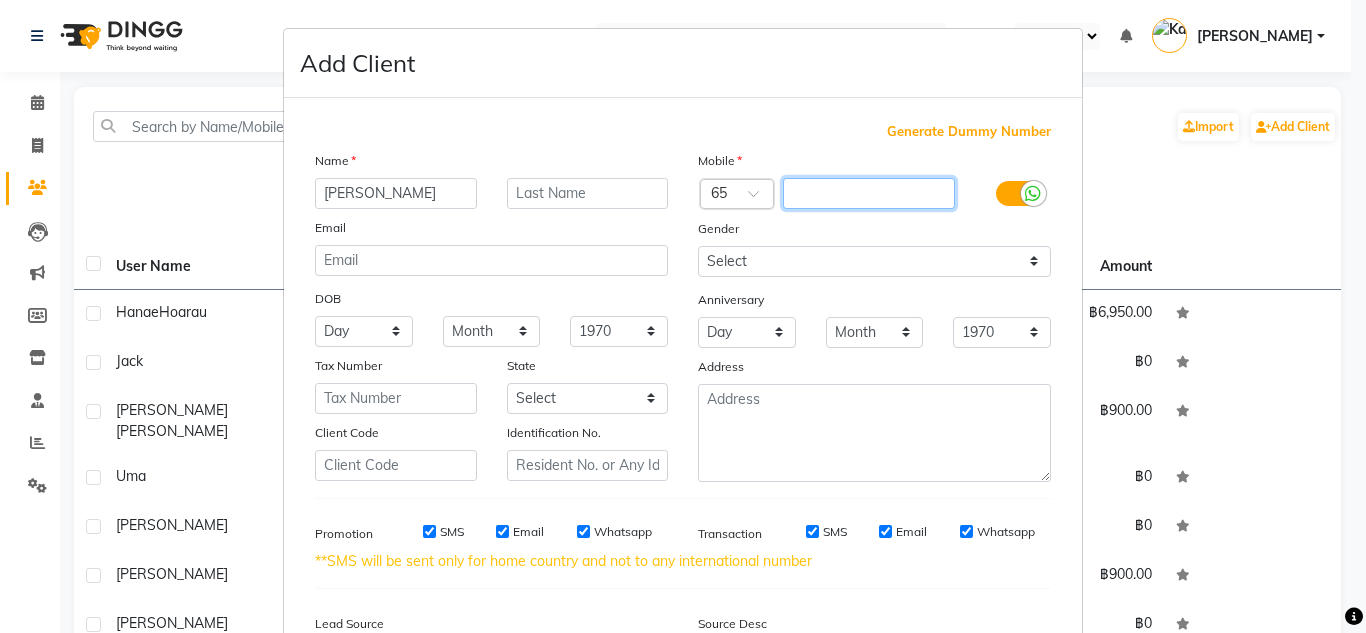 click at bounding box center (869, 193) 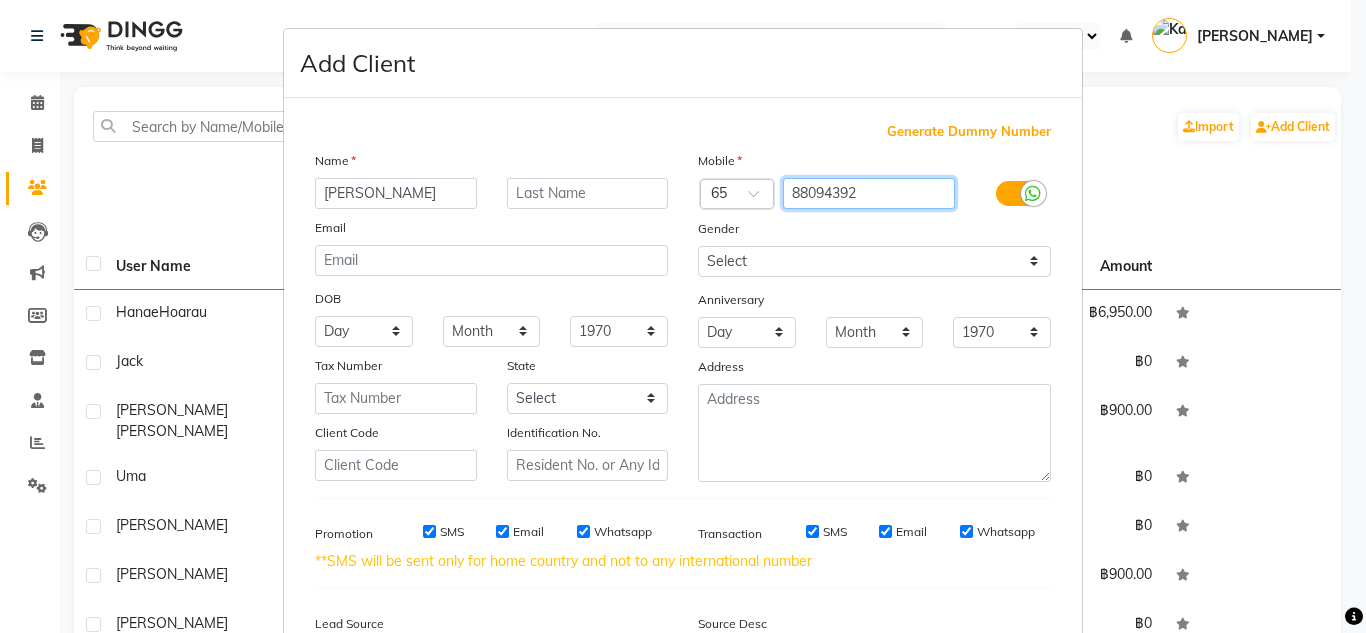 type on "88094392" 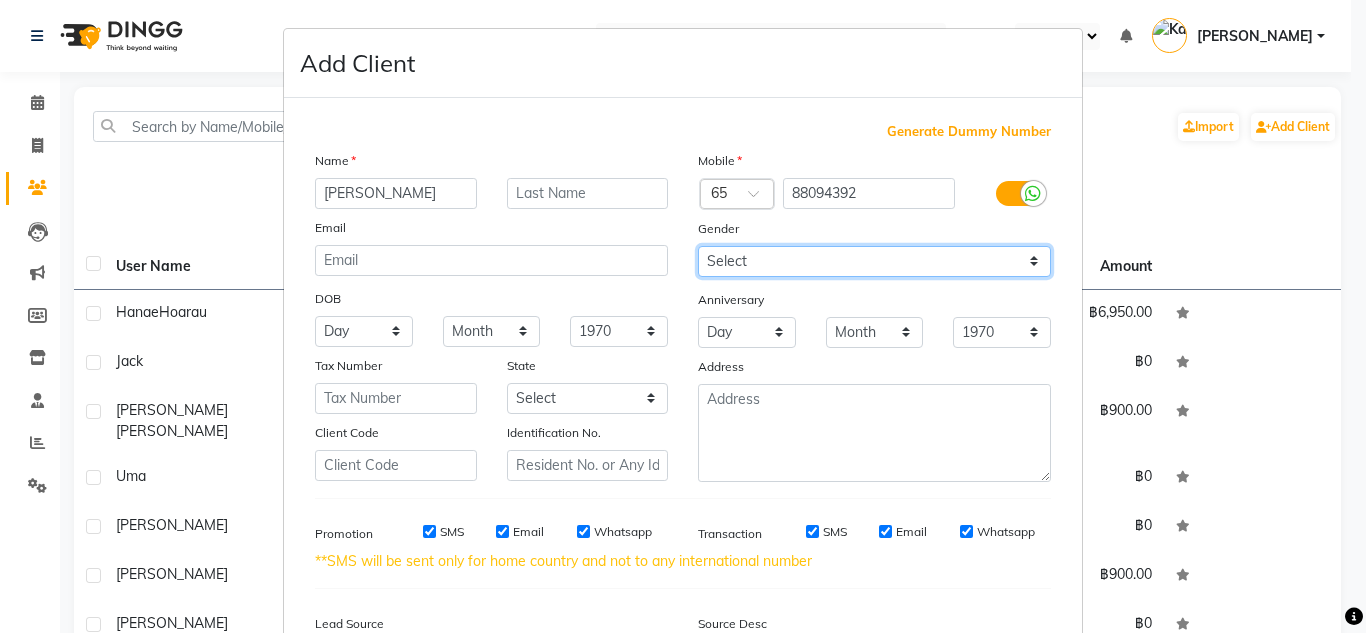 click on "Select Male Female Other Prefer Not To Say" at bounding box center (874, 261) 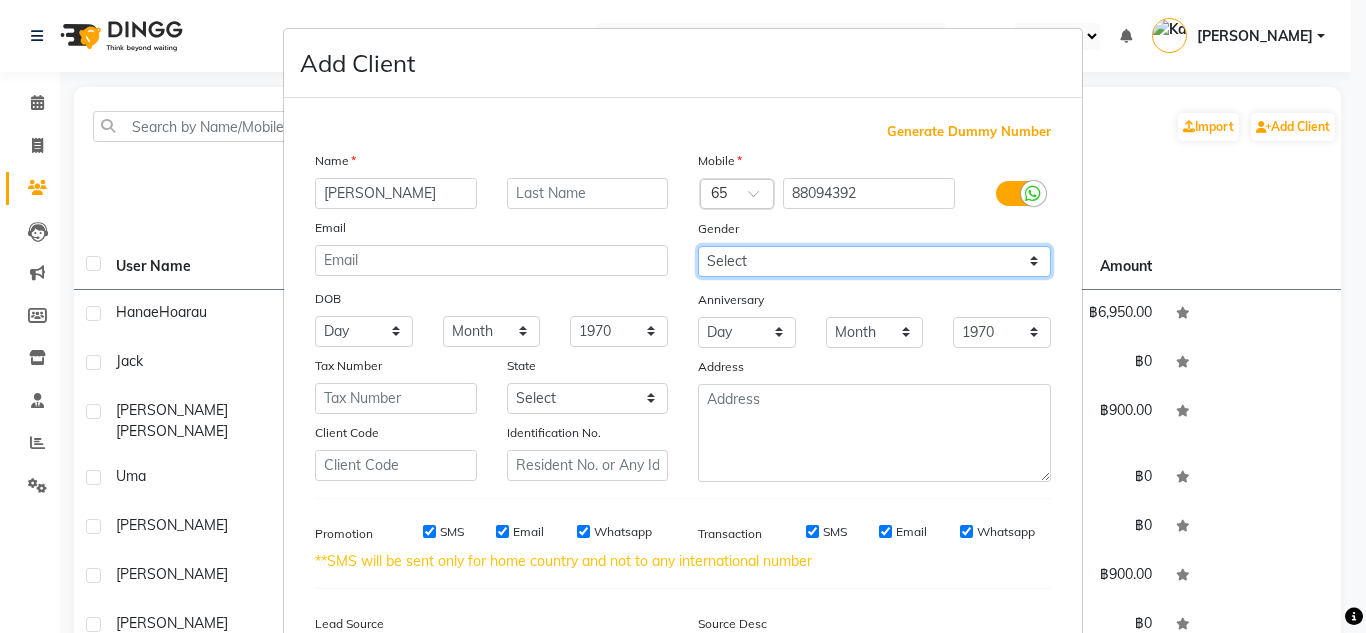 select on "[DEMOGRAPHIC_DATA]" 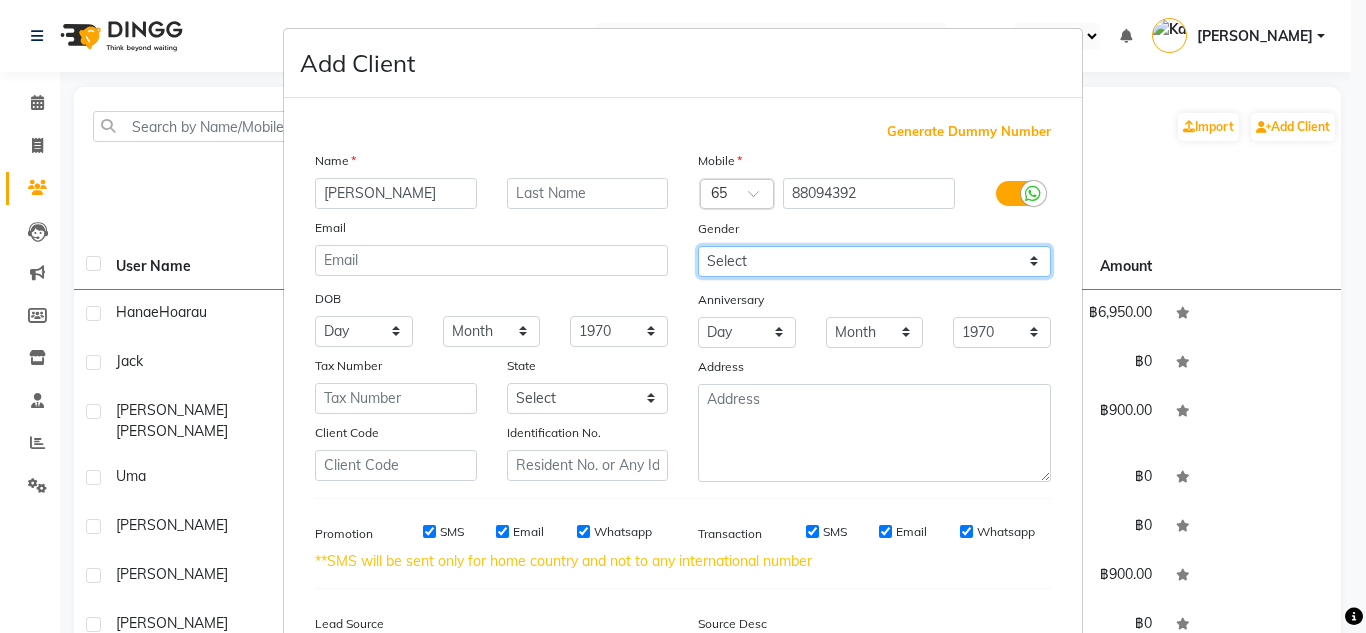 click on "Select Male Female Other Prefer Not To Say" at bounding box center [874, 261] 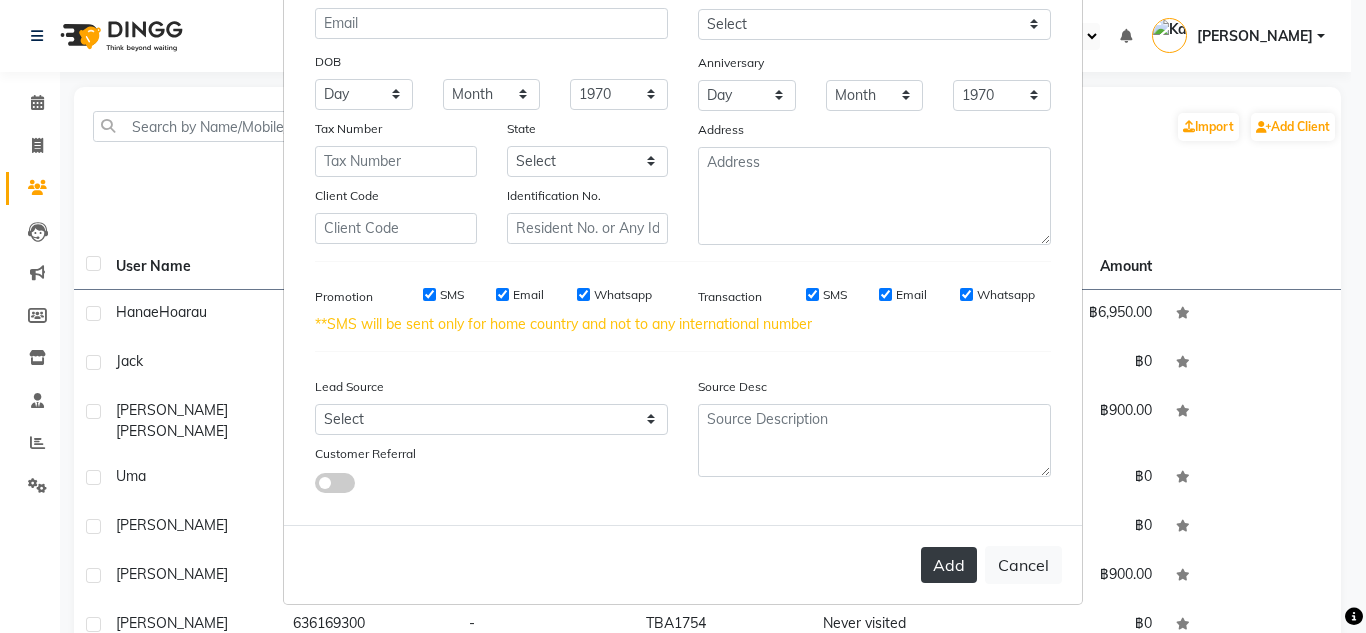 click on "Add" at bounding box center [949, 565] 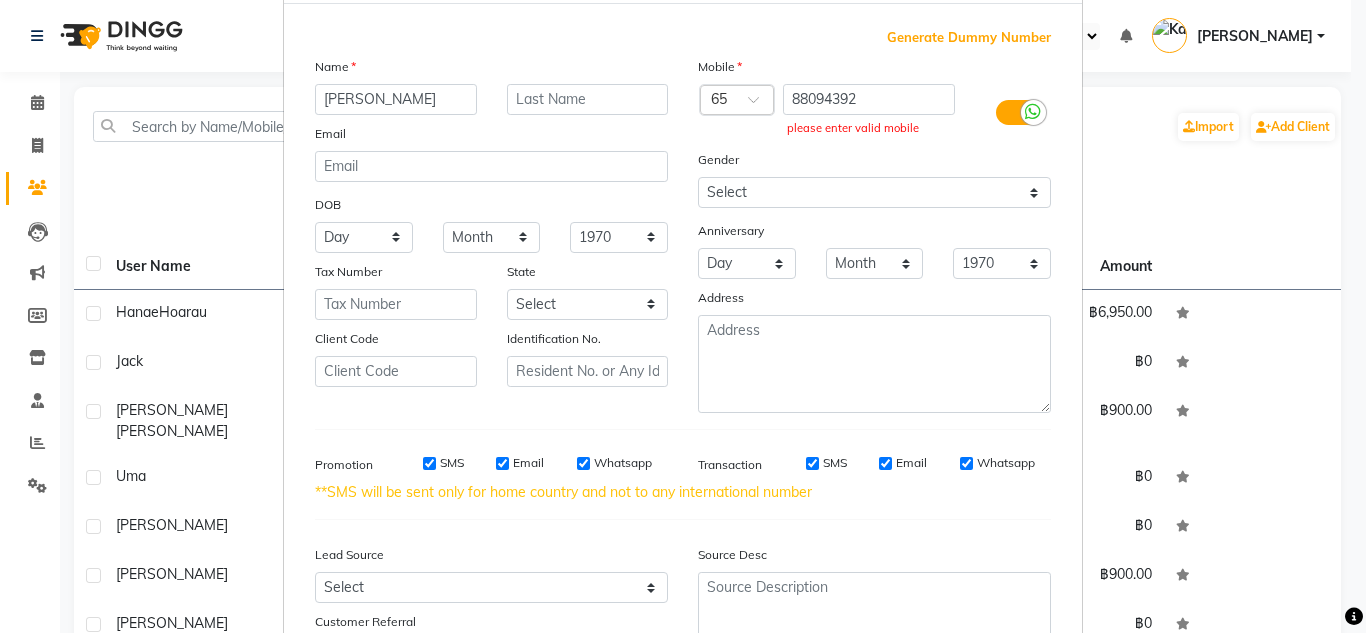 scroll, scrollTop: 44, scrollLeft: 0, axis: vertical 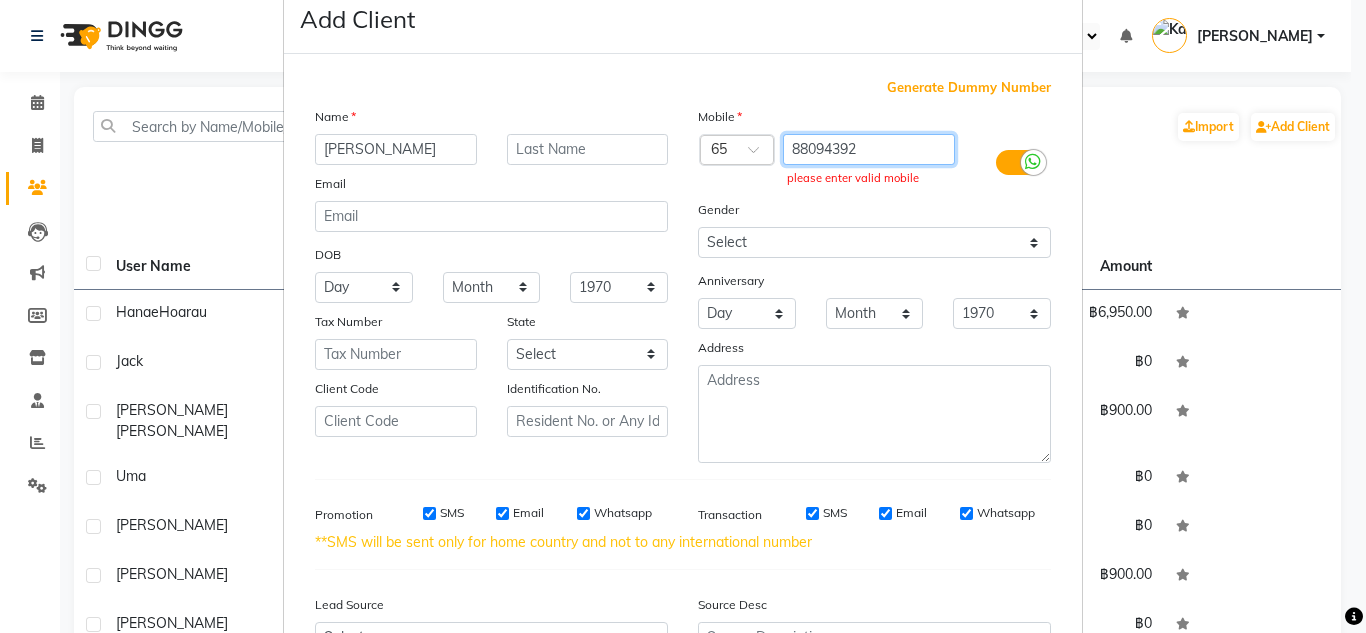 click on "88094392" at bounding box center [869, 149] 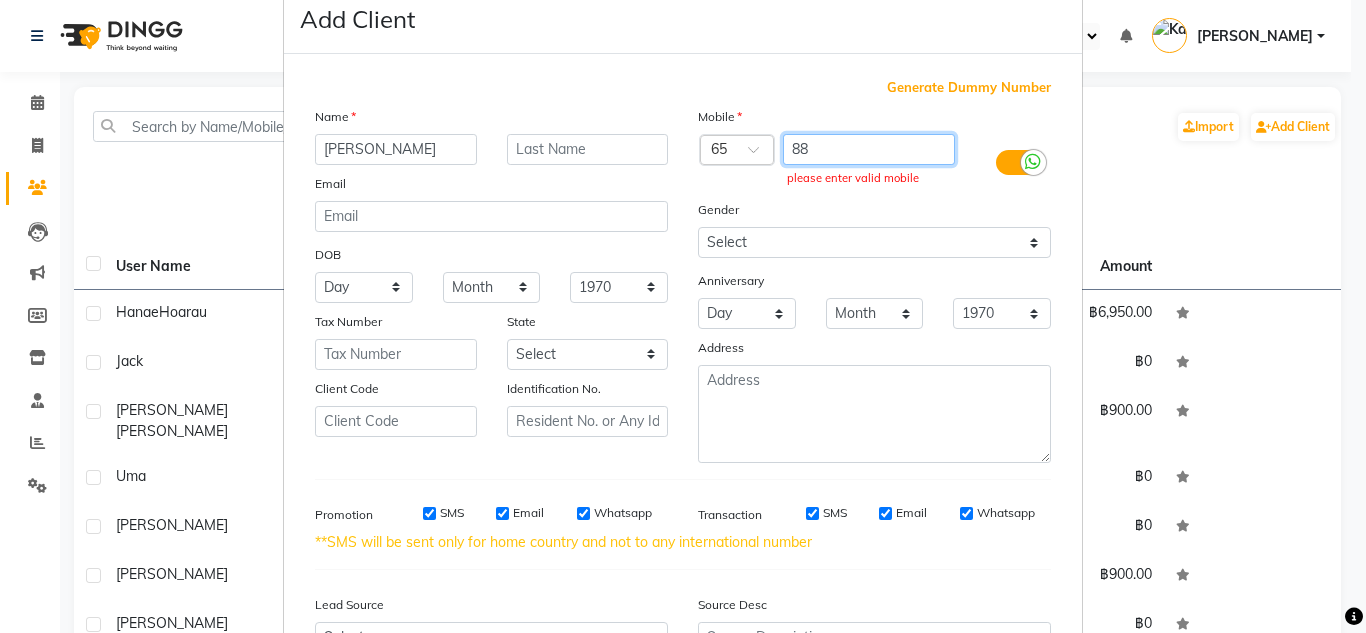 type on "8" 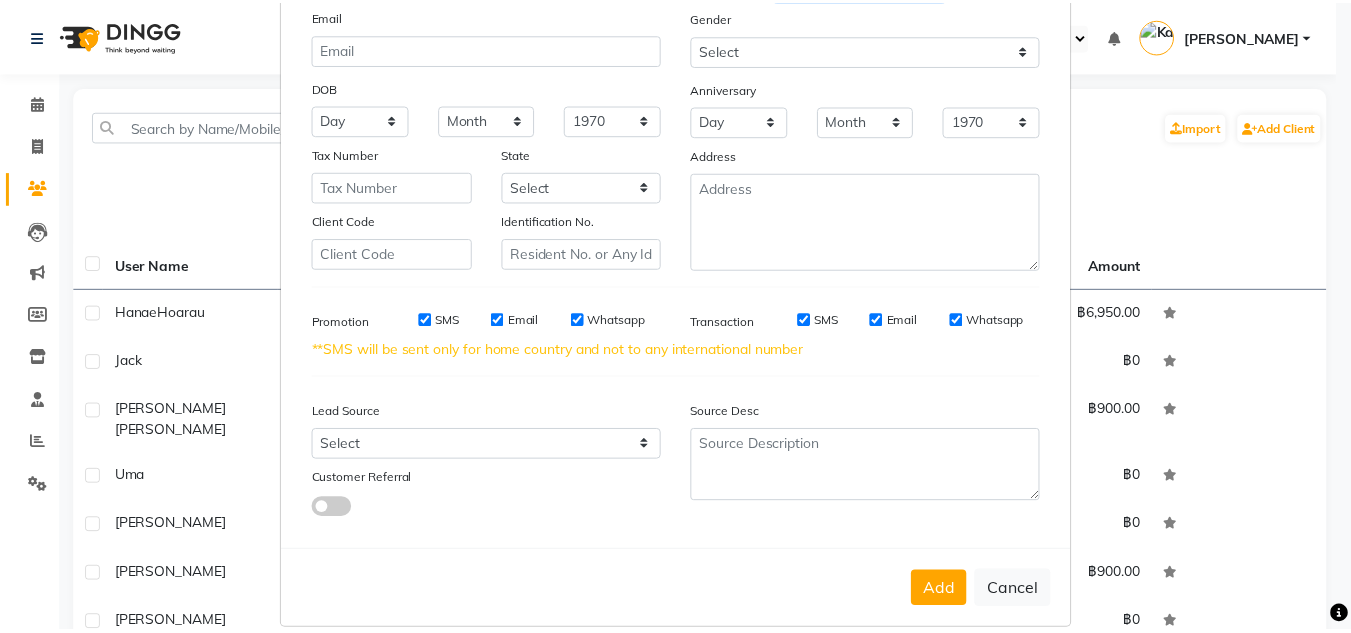 scroll, scrollTop: 237, scrollLeft: 0, axis: vertical 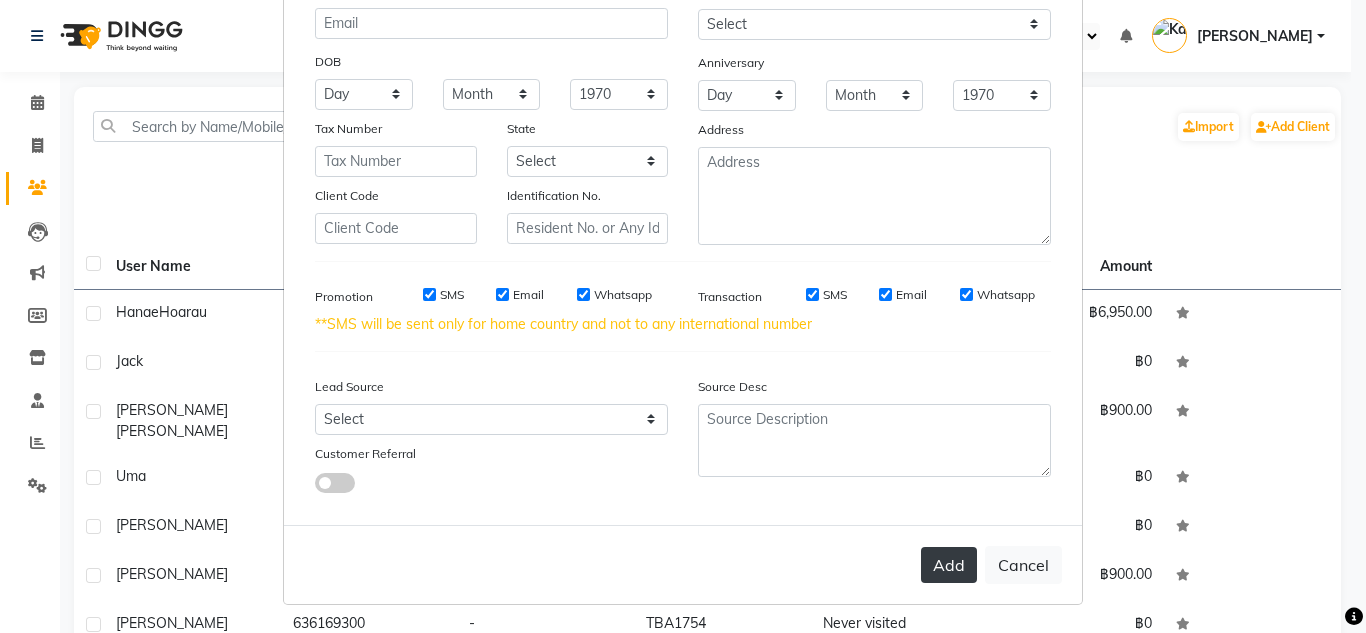 type on "88094392" 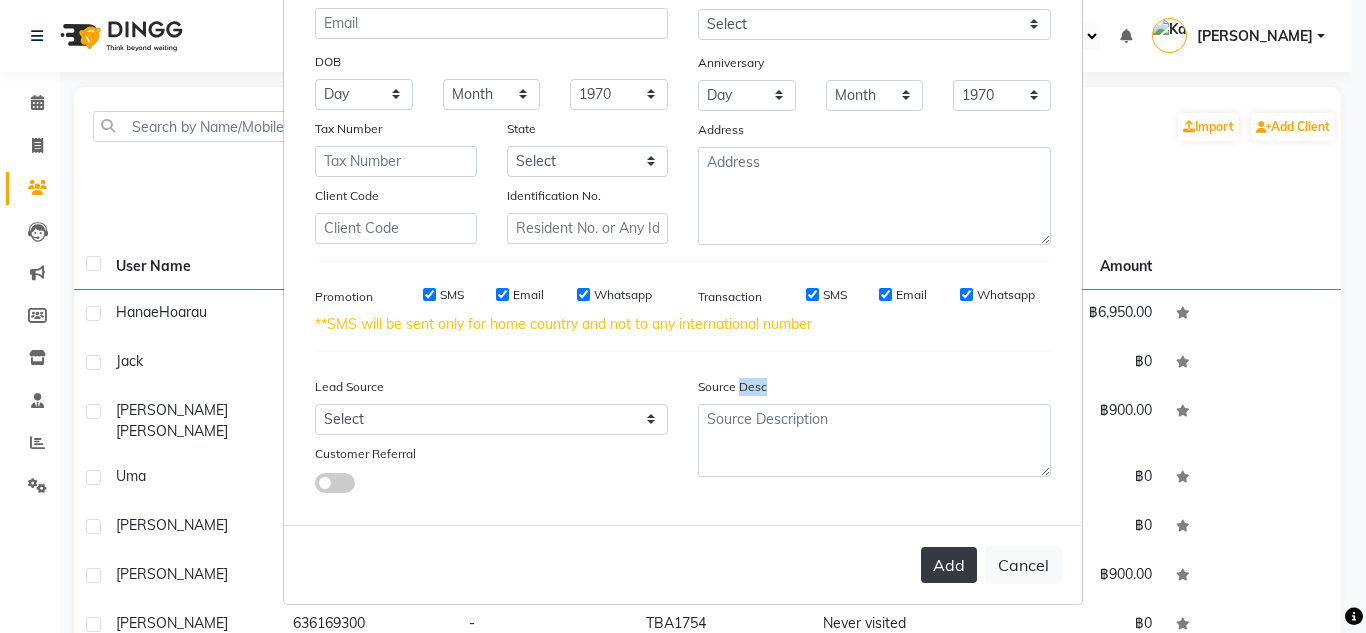 click on "Add   Cancel" at bounding box center [683, 564] 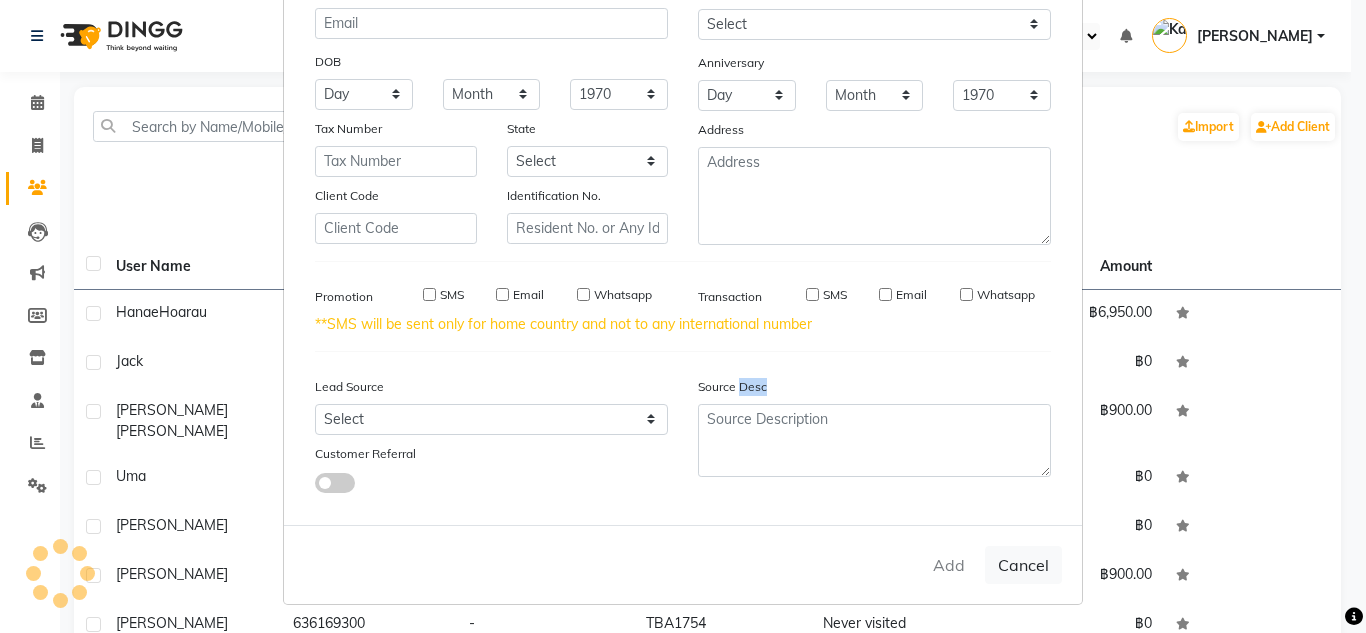type 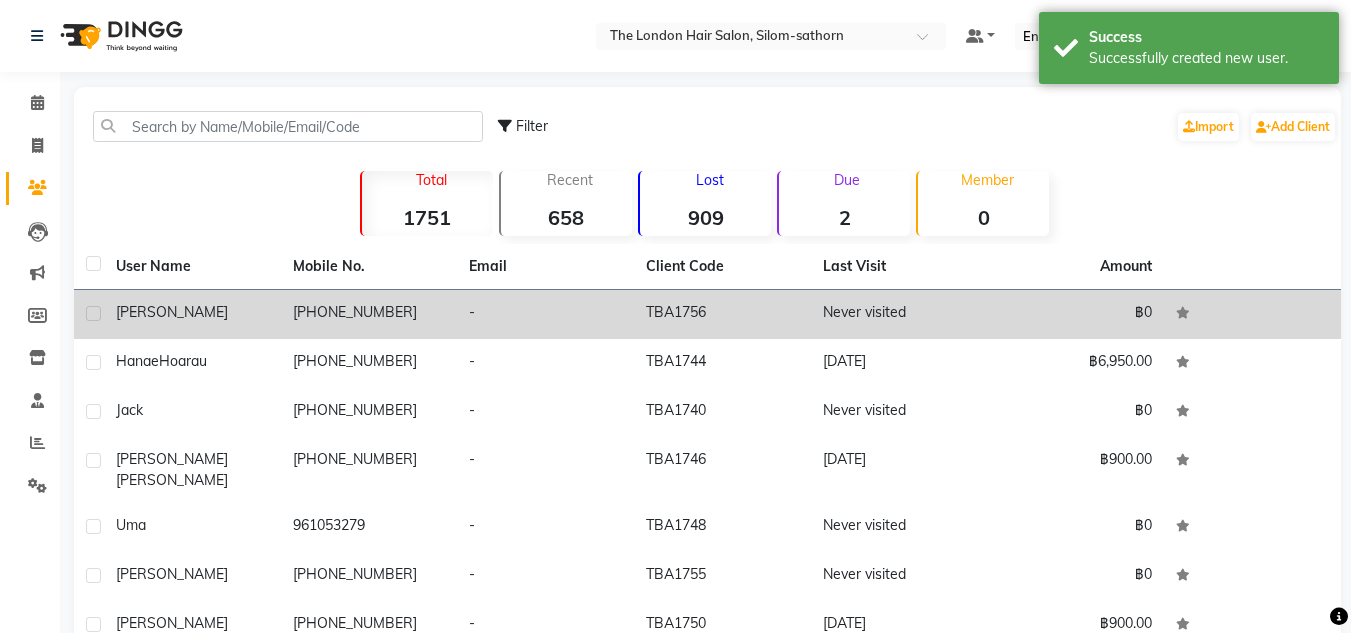 click on "[PHONE_NUMBER]" 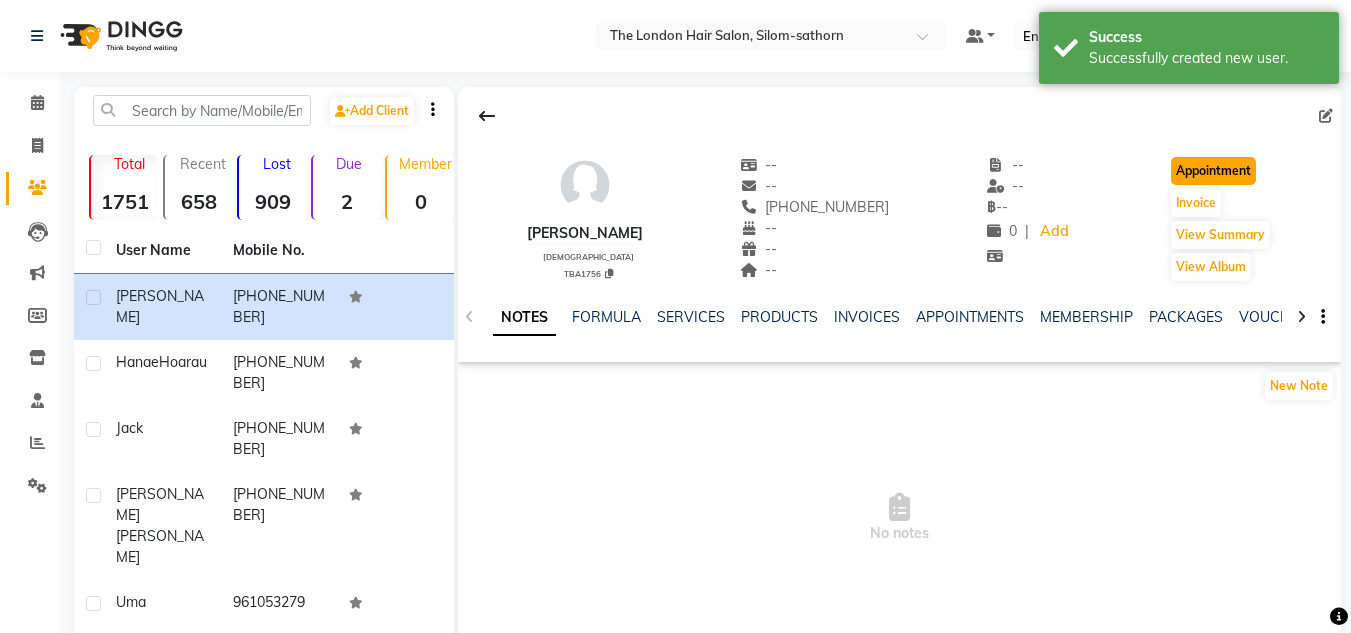 click on "Appointment" 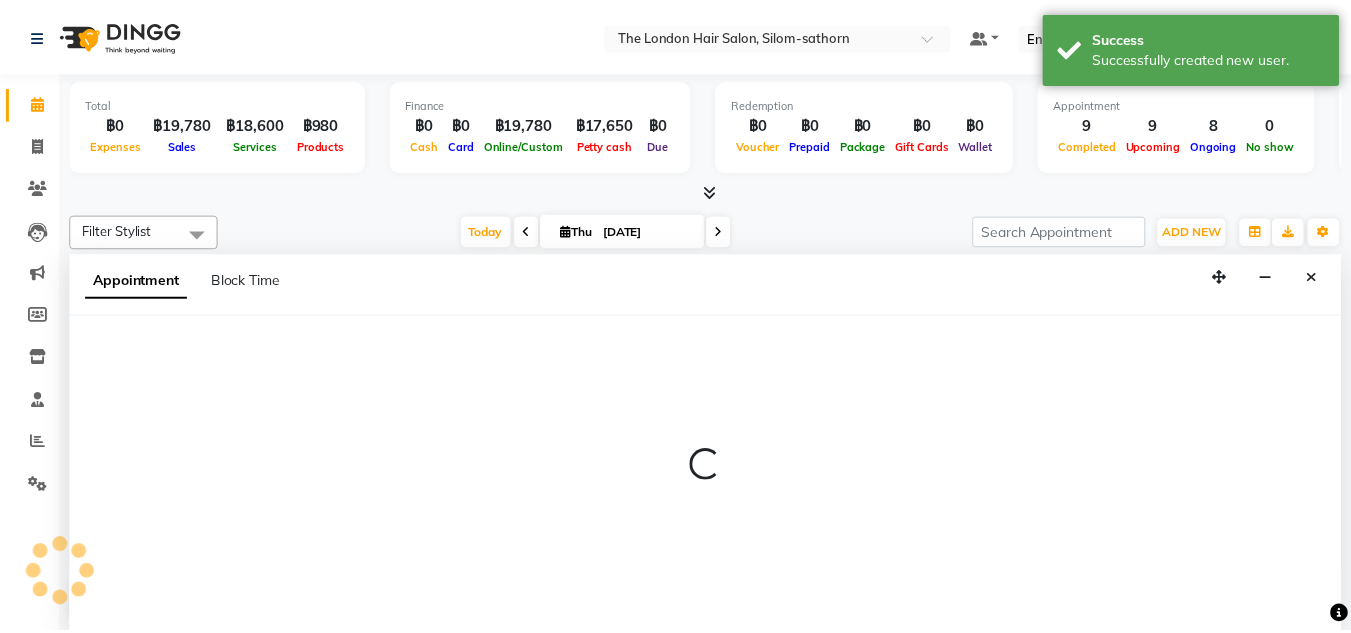 scroll, scrollTop: 0, scrollLeft: 0, axis: both 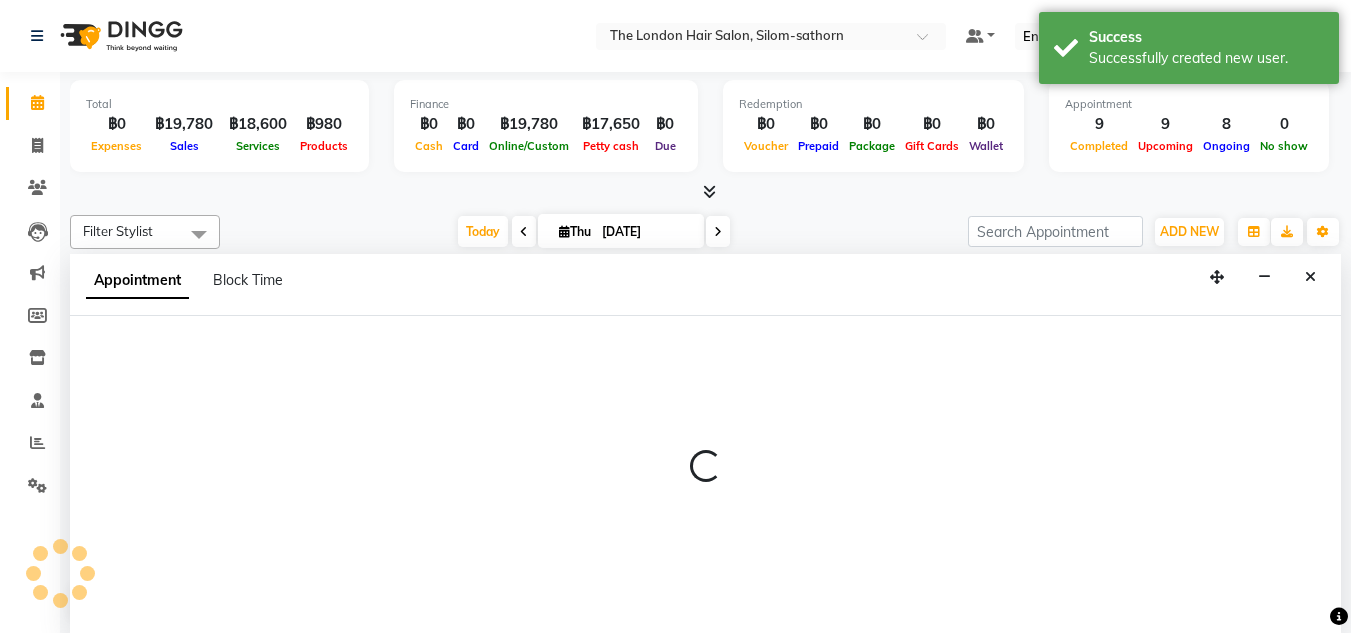 select on "tentative" 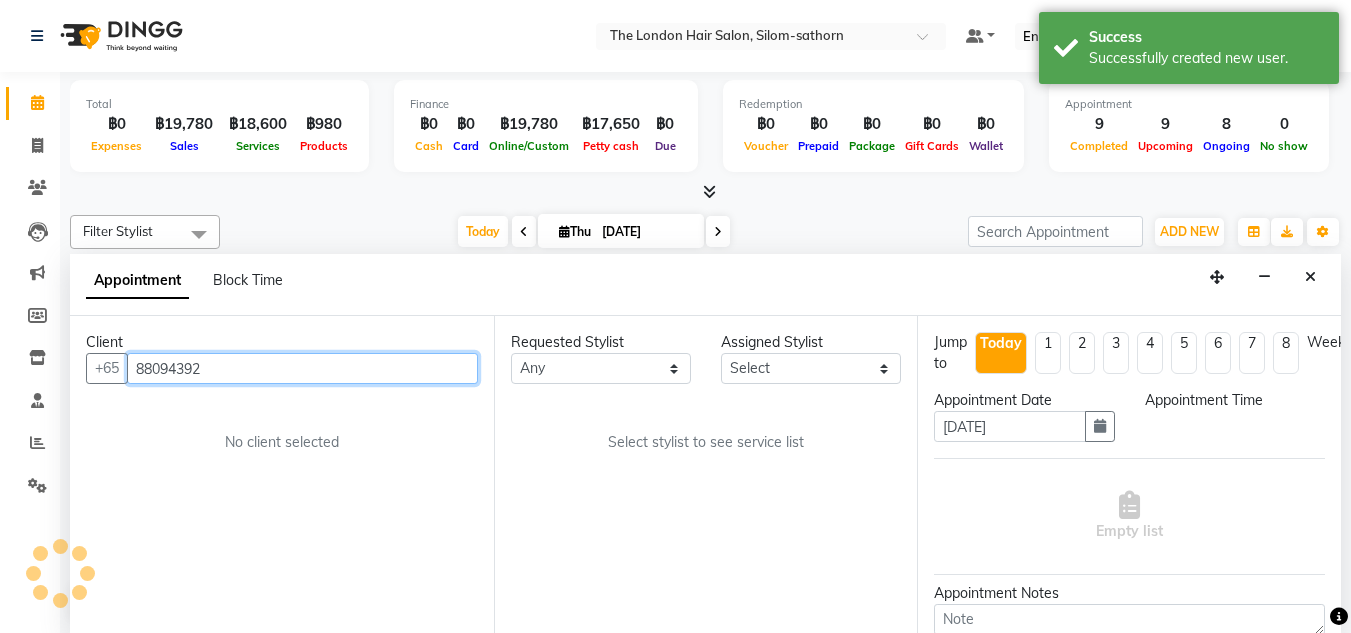 scroll, scrollTop: 1, scrollLeft: 0, axis: vertical 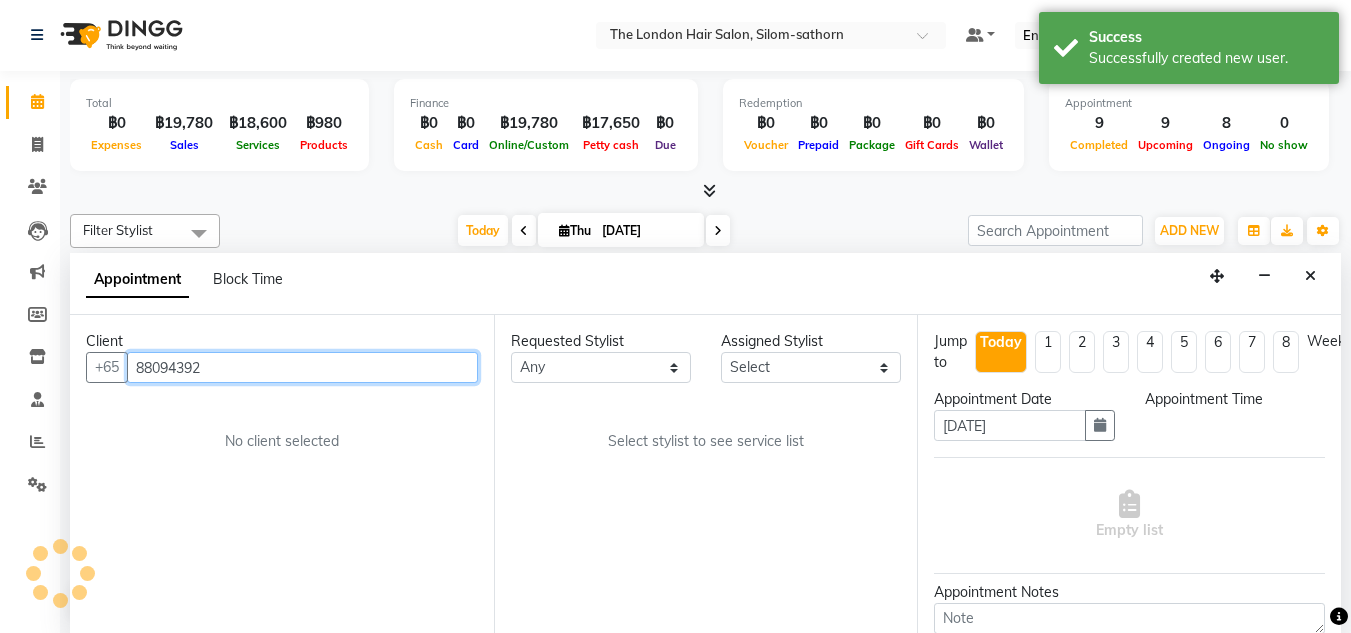 select on "600" 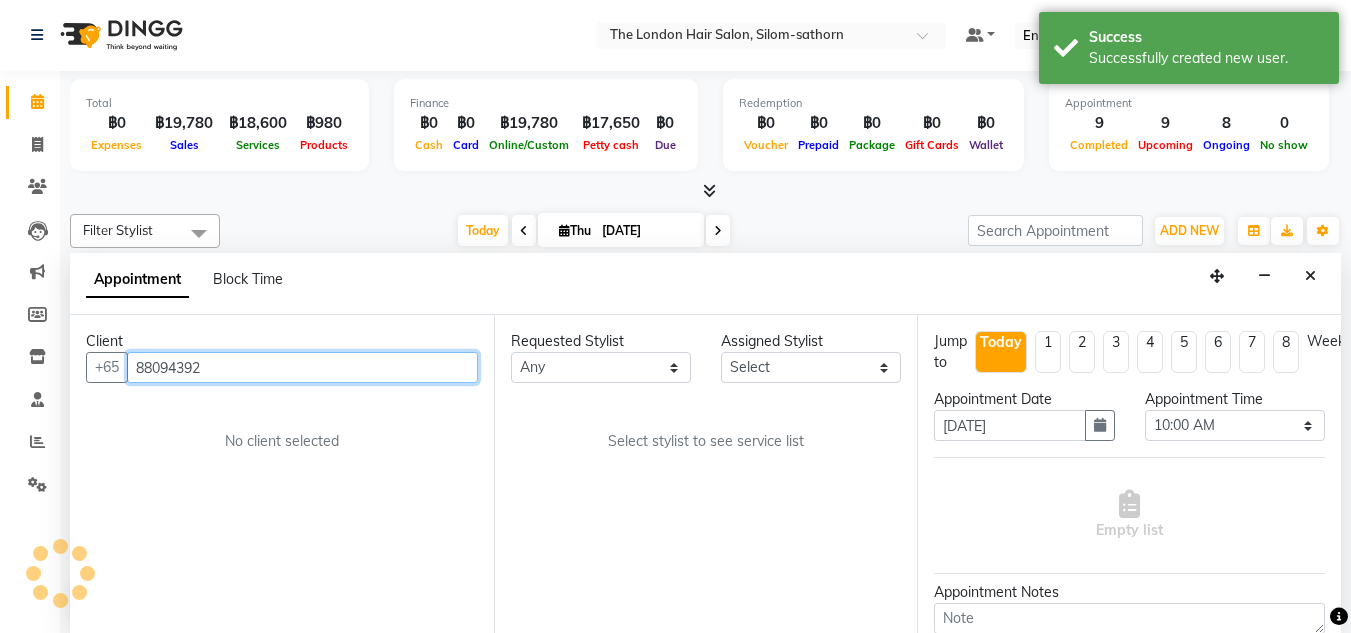 scroll, scrollTop: 529, scrollLeft: 0, axis: vertical 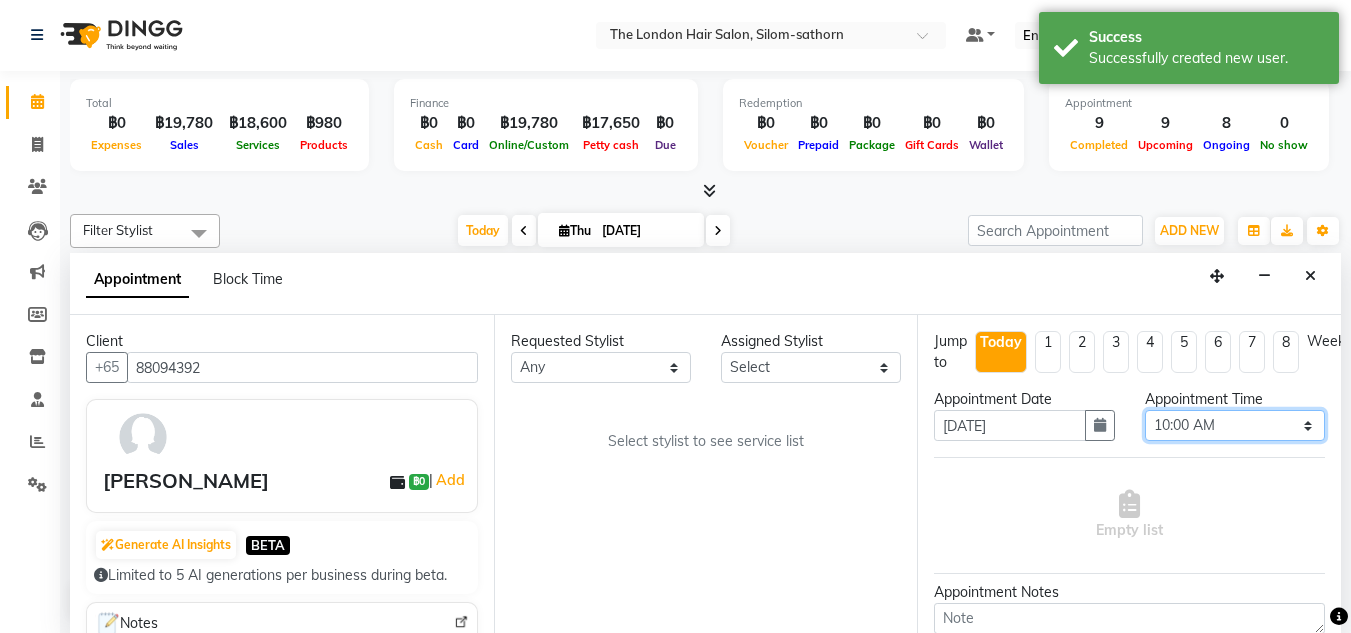 click on "Select 10:00 AM 10:05 AM 10:10 AM 10:15 AM 10:20 AM 10:25 AM 10:30 AM 10:35 AM 10:40 AM 10:45 AM 10:50 AM 10:55 AM 11:00 AM 11:05 AM 11:10 AM 11:15 AM 11:20 AM 11:25 AM 11:30 AM 11:35 AM 11:40 AM 11:45 AM 11:50 AM 11:55 AM 12:00 PM 12:05 PM 12:10 PM 12:15 PM 12:20 PM 12:25 PM 12:30 PM 12:35 PM 12:40 PM 12:45 PM 12:50 PM 12:55 PM 01:00 PM 01:05 PM 01:10 PM 01:15 PM 01:20 PM 01:25 PM 01:30 PM 01:35 PM 01:40 PM 01:45 PM 01:50 PM 01:55 PM 02:00 PM 02:05 PM 02:10 PM 02:15 PM 02:20 PM 02:25 PM 02:30 PM 02:35 PM 02:40 PM 02:45 PM 02:50 PM 02:55 PM 03:00 PM 03:05 PM 03:10 PM 03:15 PM 03:20 PM 03:25 PM 03:30 PM 03:35 PM 03:40 PM 03:45 PM 03:50 PM 03:55 PM 04:00 PM 04:05 PM 04:10 PM 04:15 PM 04:20 PM 04:25 PM 04:30 PM 04:35 PM 04:40 PM 04:45 PM 04:50 PM 04:55 PM 05:00 PM 05:05 PM 05:10 PM 05:15 PM 05:20 PM 05:25 PM 05:30 PM 05:35 PM 05:40 PM 05:45 PM 05:50 PM 05:55 PM 06:00 PM 06:05 PM 06:10 PM 06:15 PM 06:20 PM 06:25 PM 06:30 PM 06:35 PM 06:40 PM 06:45 PM 06:50 PM 06:55 PM 07:00 PM 07:05 PM 07:10 PM 07:15 PM 07:20 PM" at bounding box center [1235, 425] 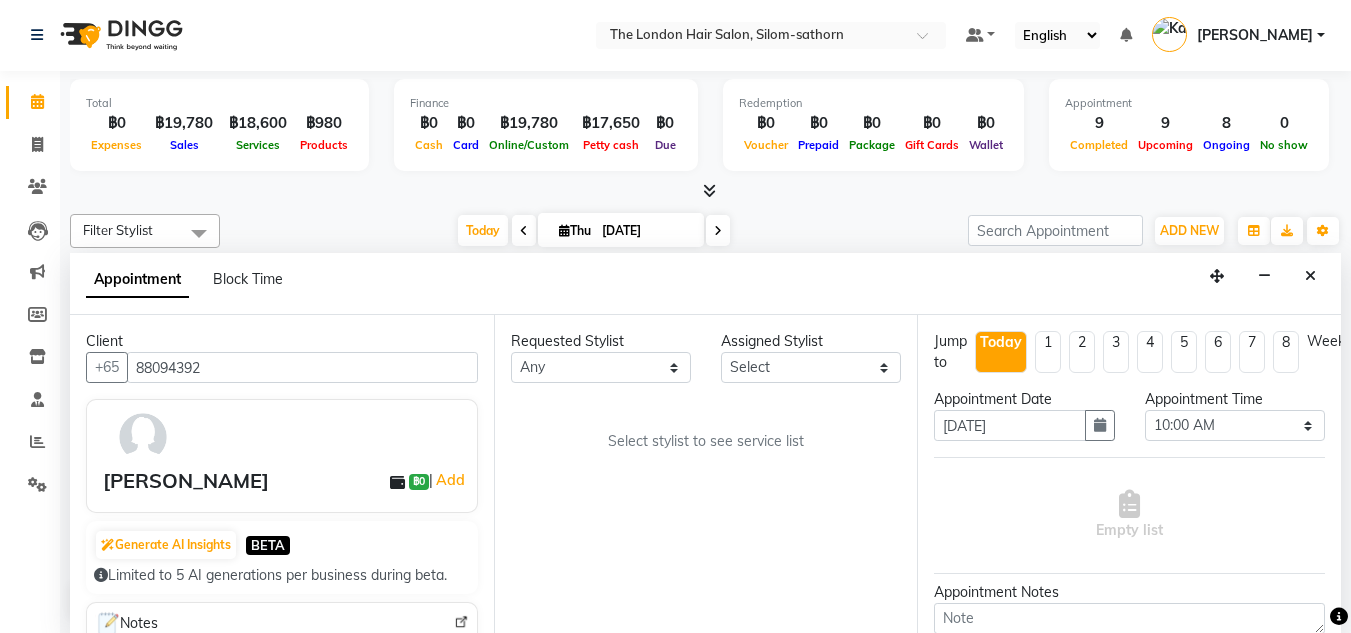 click on "Select Location × The London Hair Salon, Silom-sathorn  Default Panel My Panel English ENGLISH Español العربية मराठी हिंदी ગુજરાતી தமிழ் 中文 Notifications nothing to show Kate  Manage Profile Change Password Sign out  Version:3.15.3" 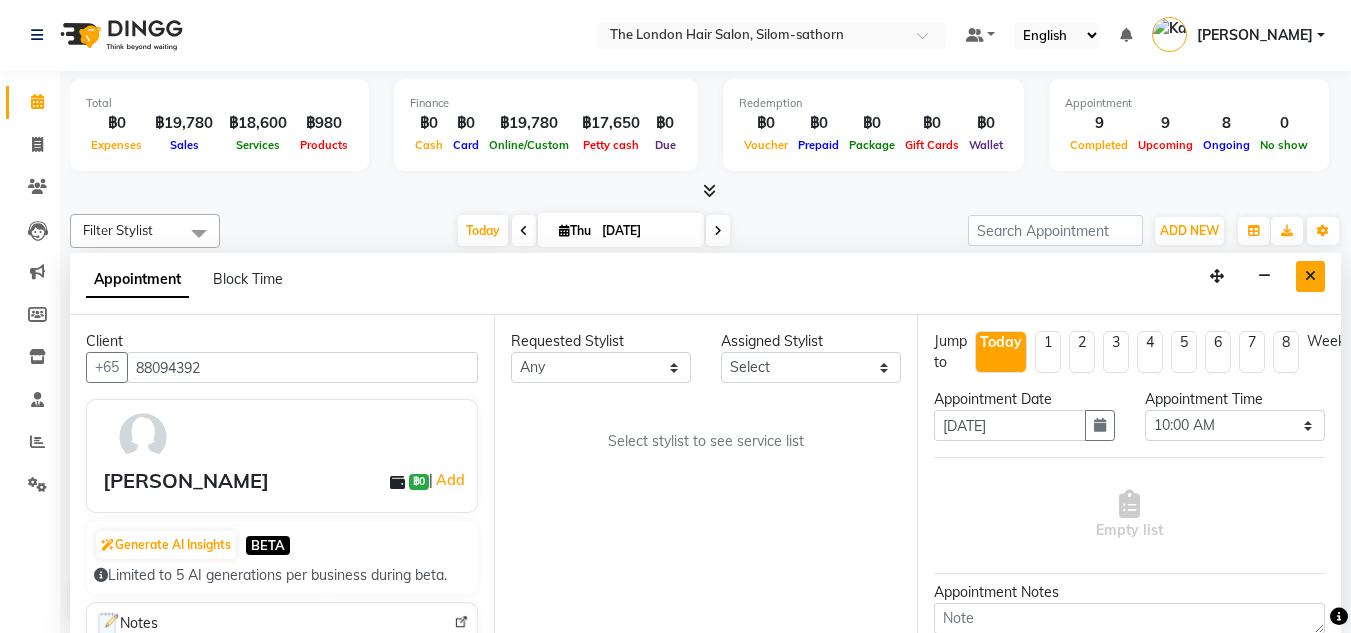 click at bounding box center (1310, 276) 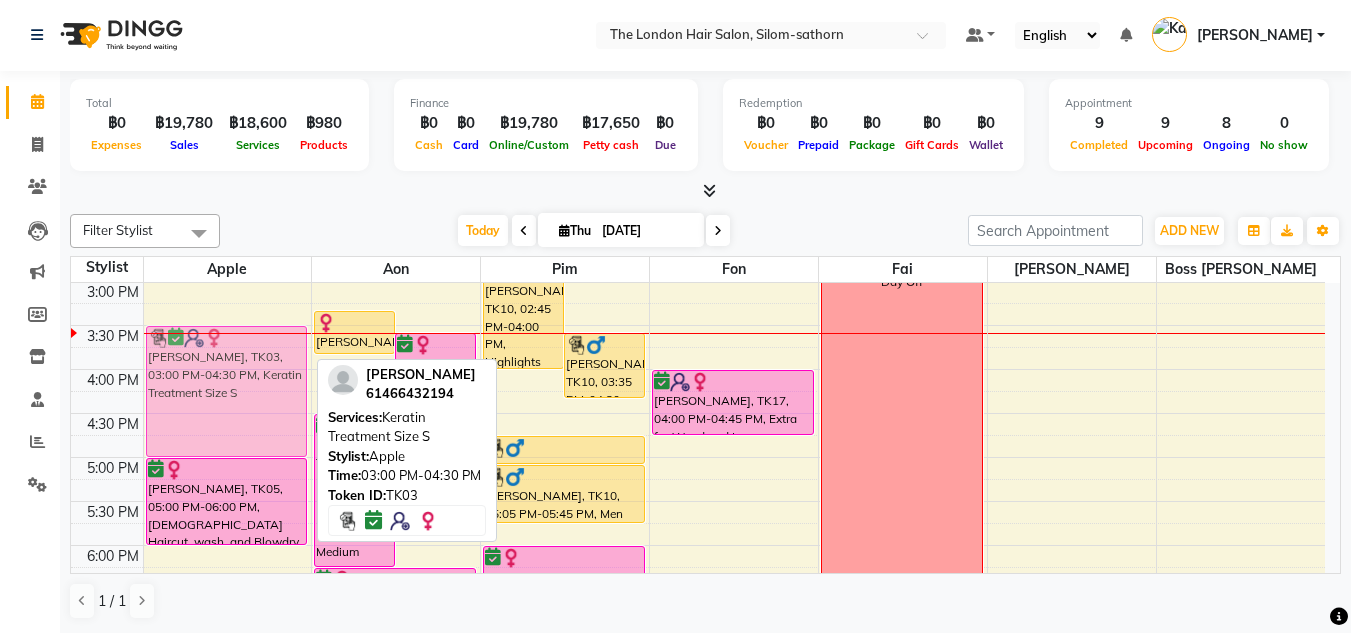 drag, startPoint x: 217, startPoint y: 341, endPoint x: 221, endPoint y: 377, distance: 36.221542 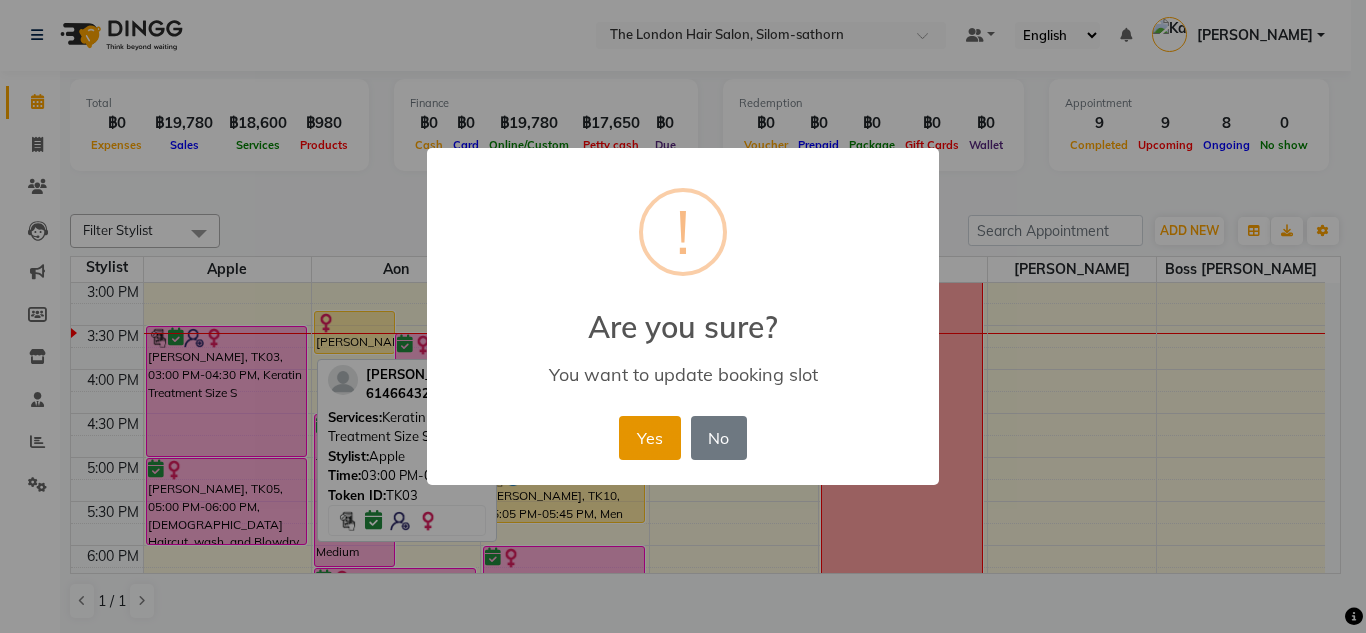 click on "Yes" at bounding box center [649, 438] 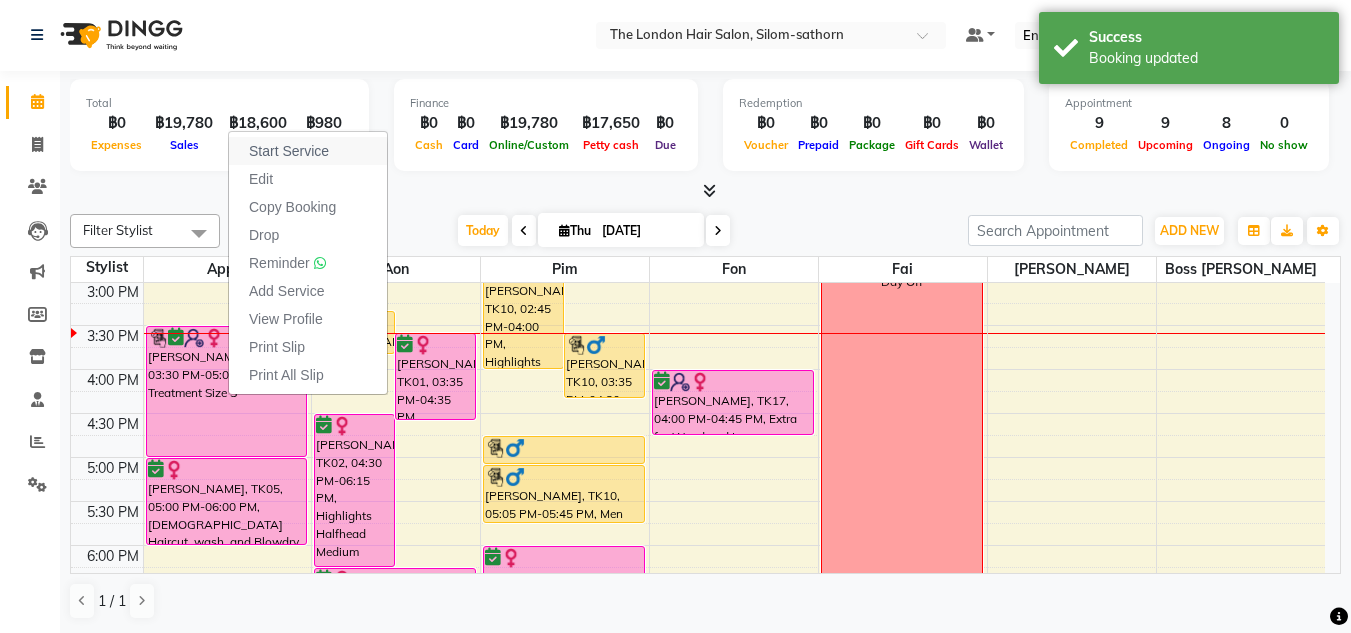 click on "Start Service" at bounding box center (289, 151) 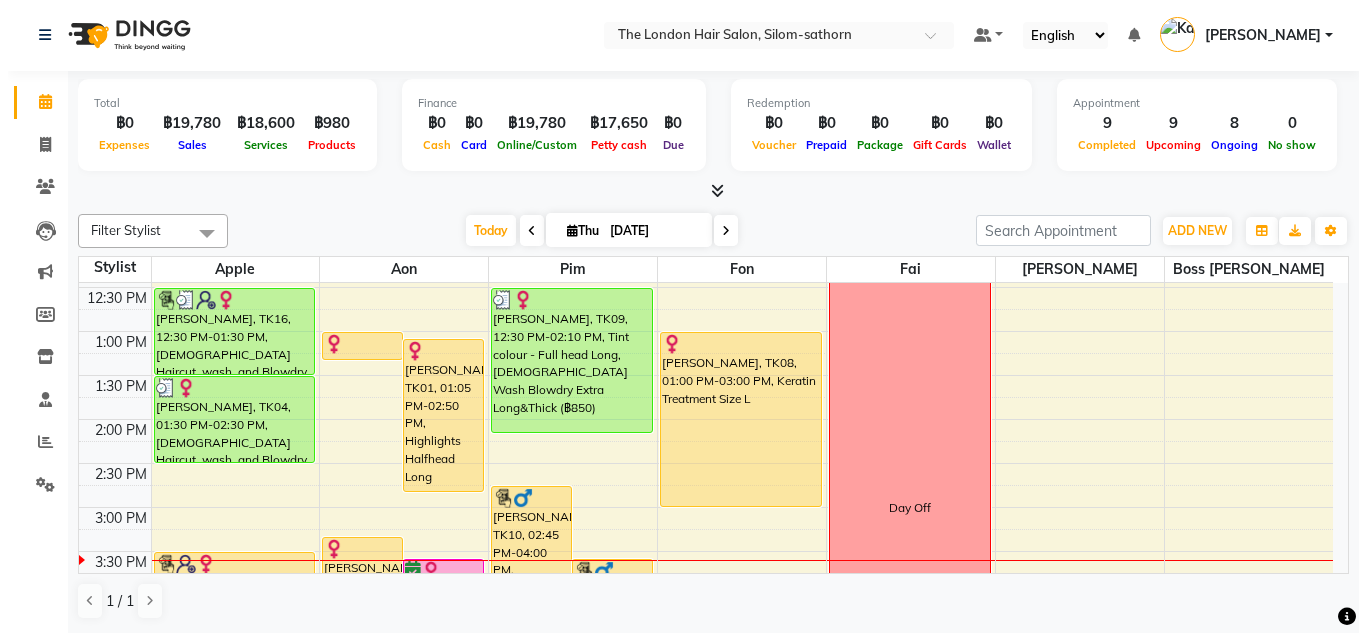 scroll, scrollTop: 302, scrollLeft: 0, axis: vertical 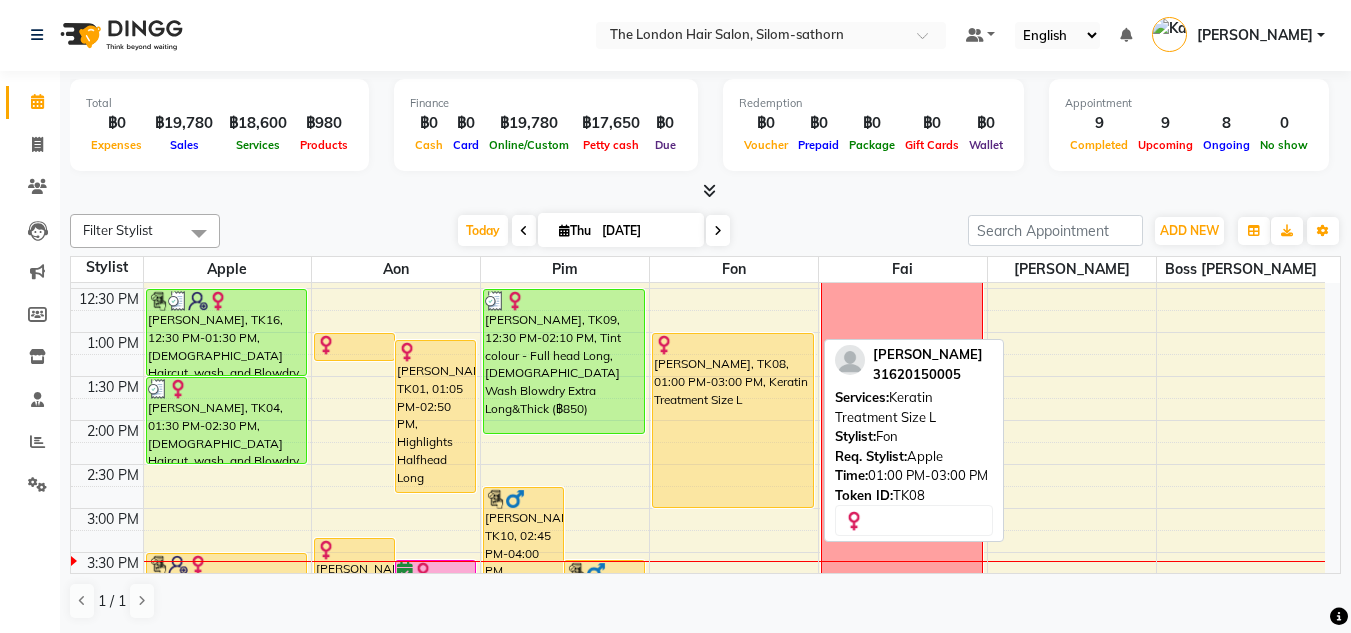 click on "[PERSON_NAME], TK08, 01:00 PM-03:00 PM, Keratin Treatment Size L" at bounding box center (733, 420) 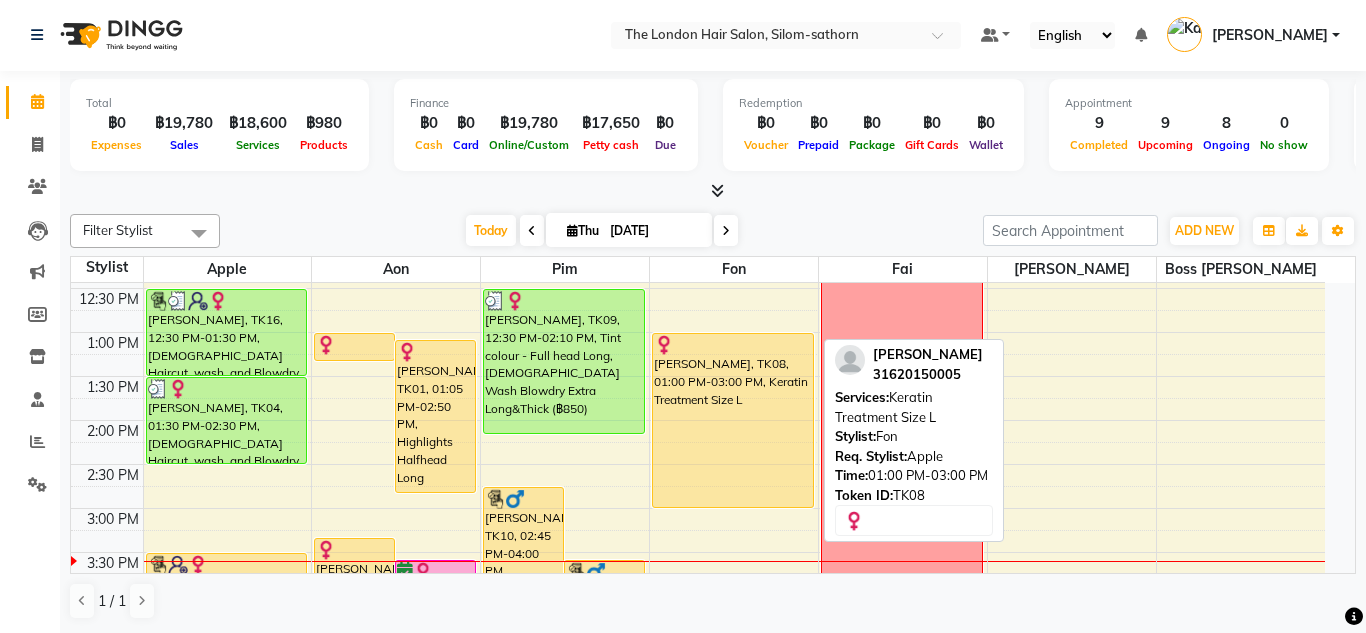 select on "1" 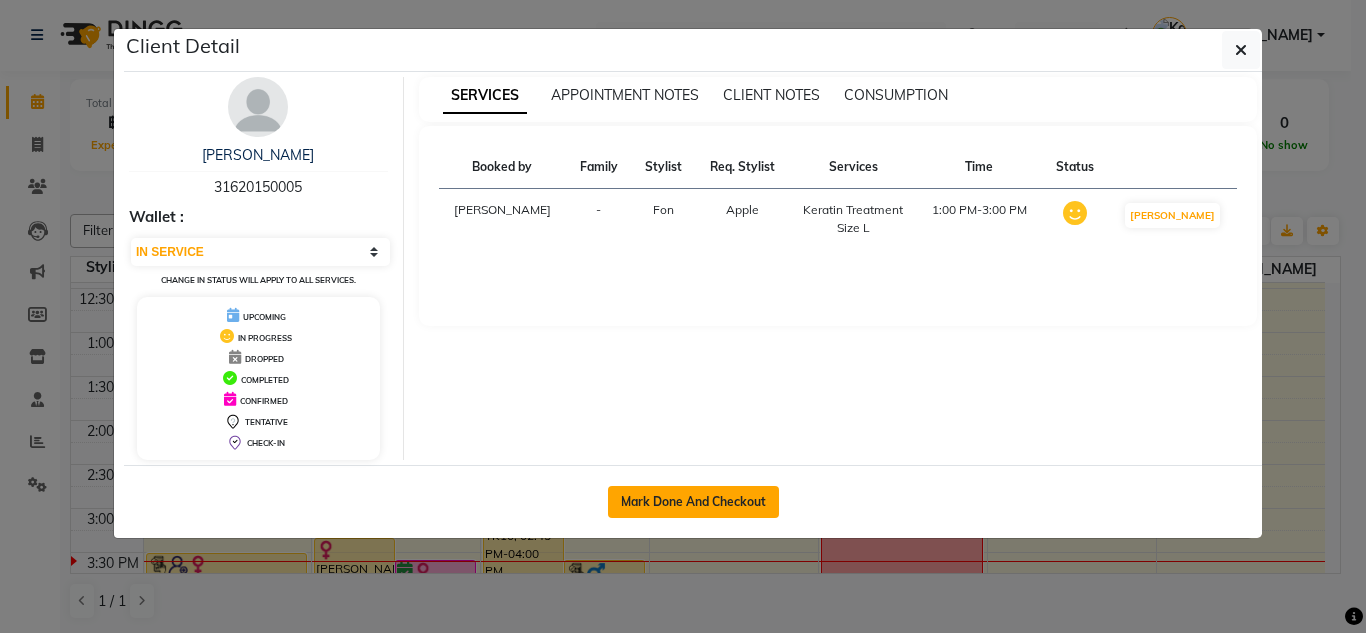 click on "Mark Done And Checkout" 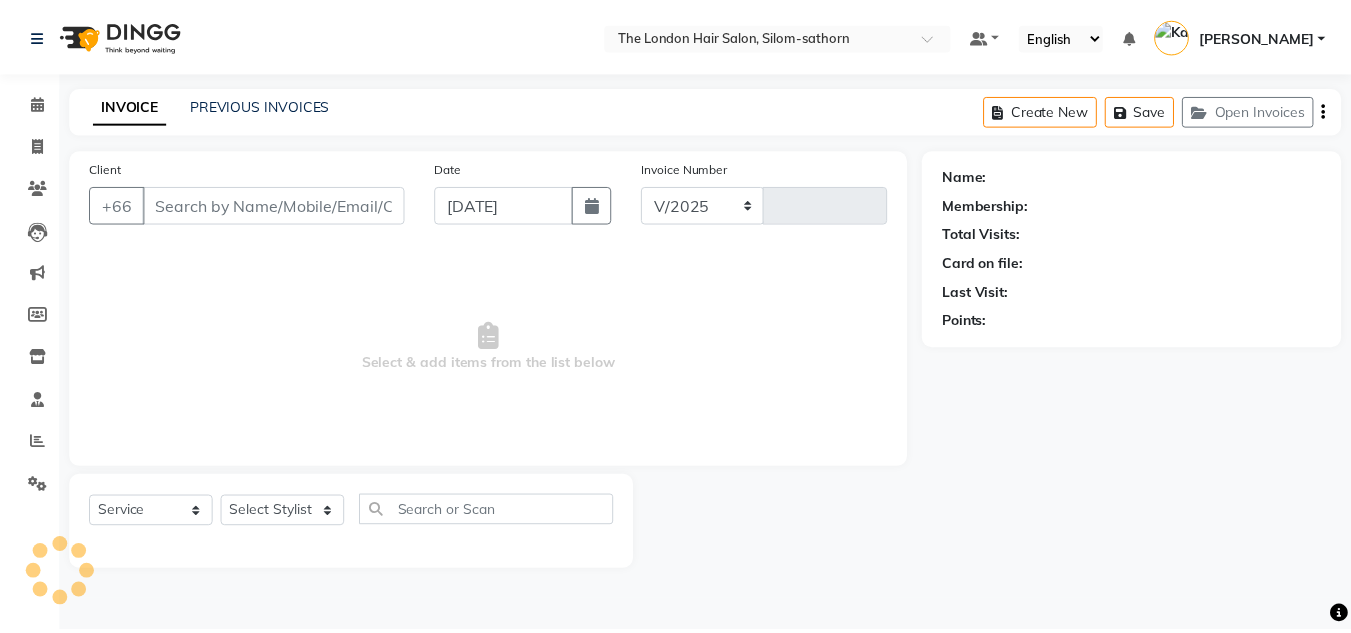 scroll, scrollTop: 0, scrollLeft: 0, axis: both 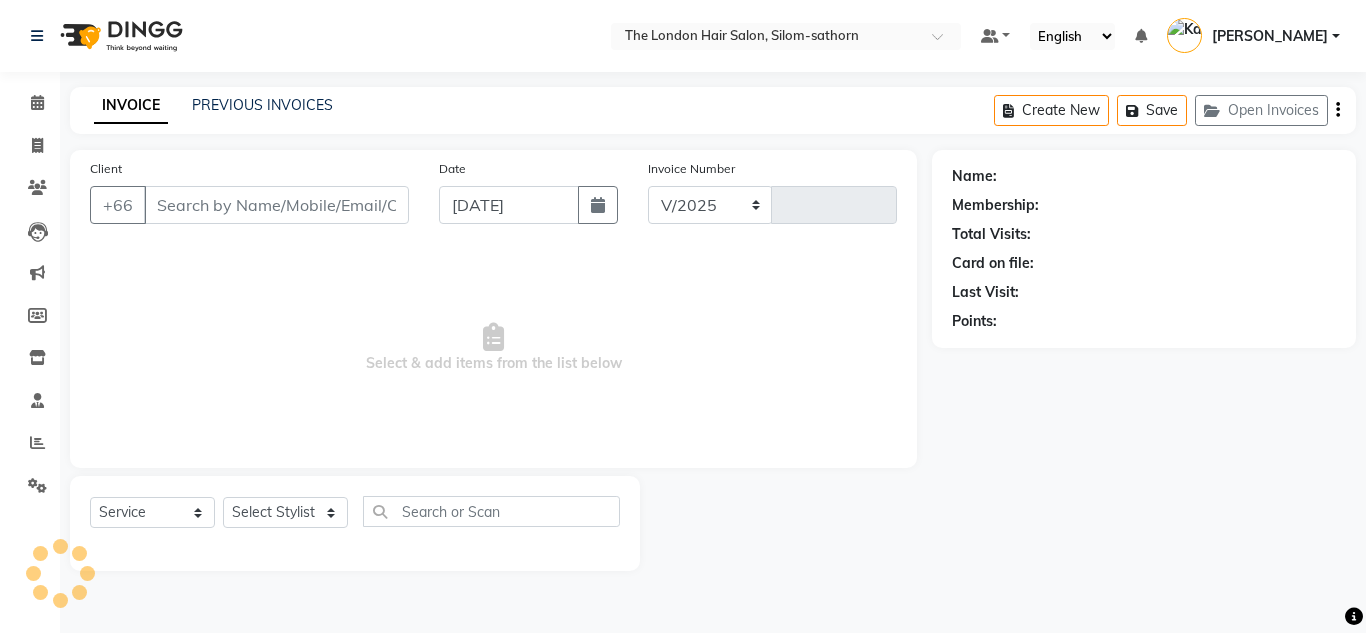 select on "6977" 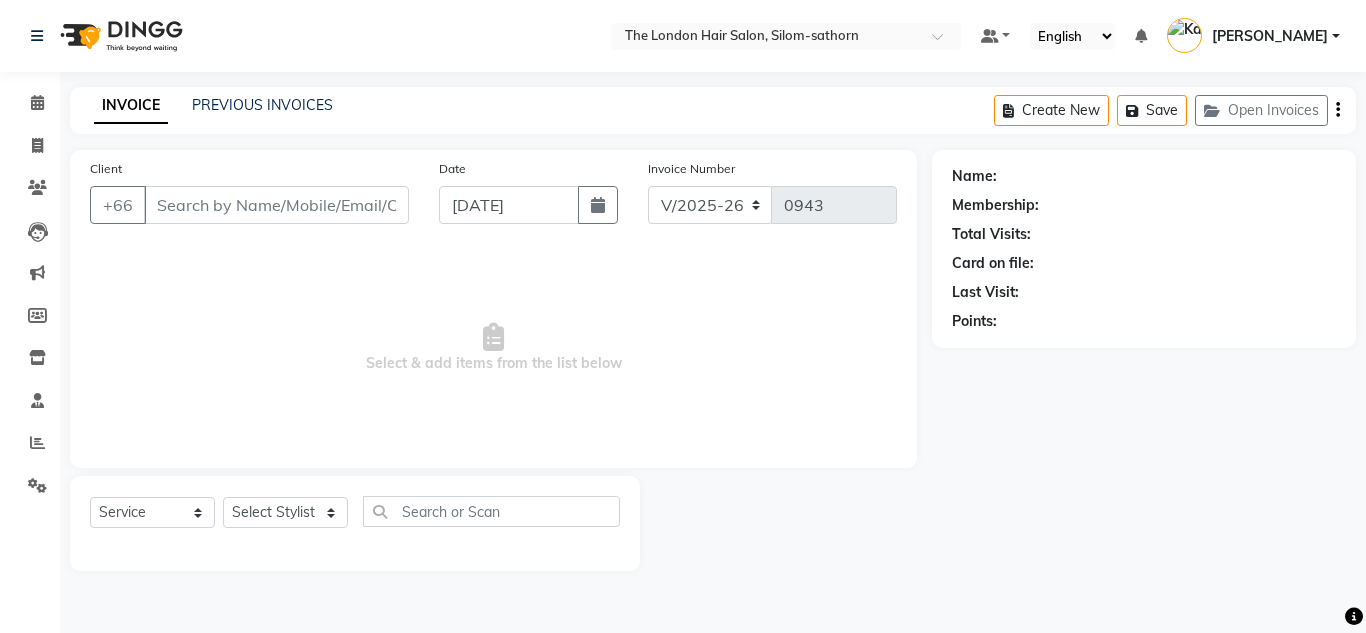 type on "31620150005" 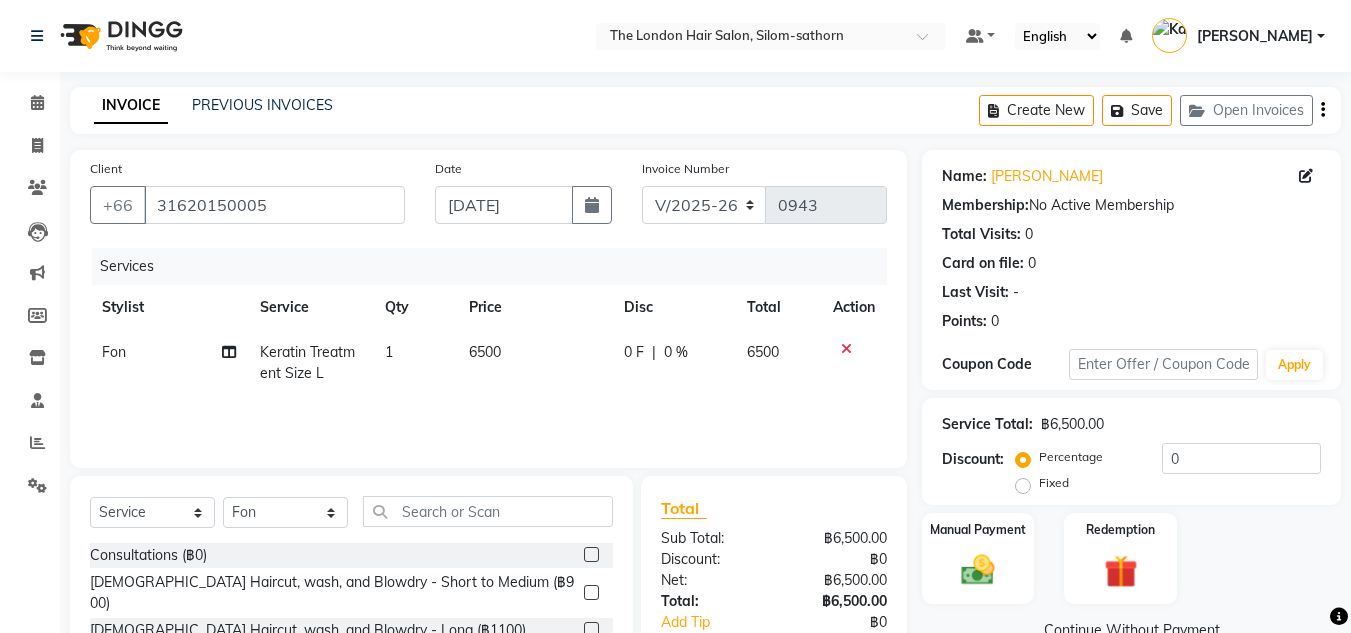 click on "6500" 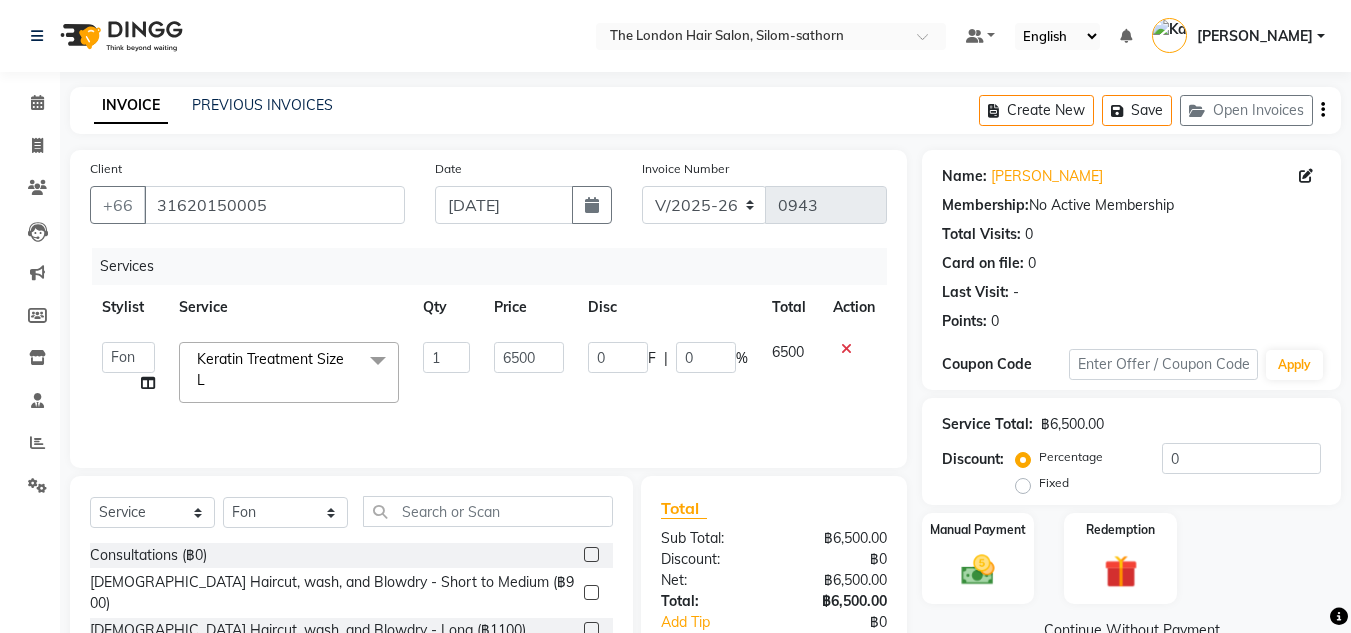 click on "6500" 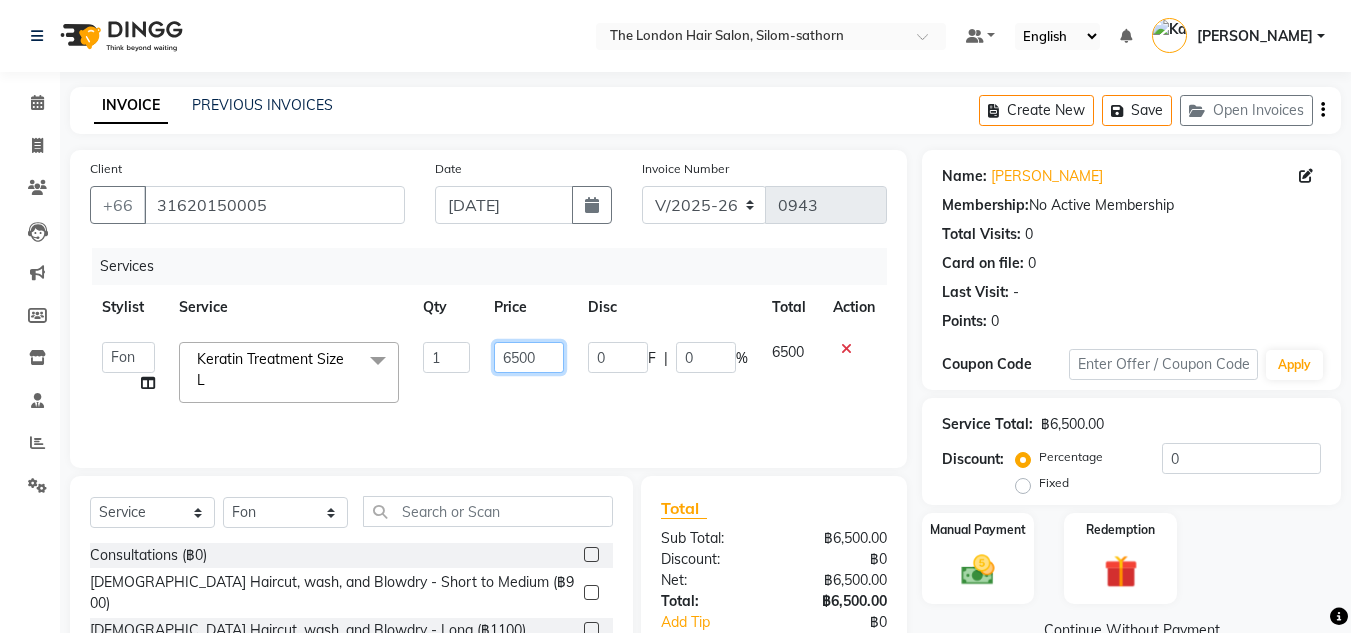 click on "6500" 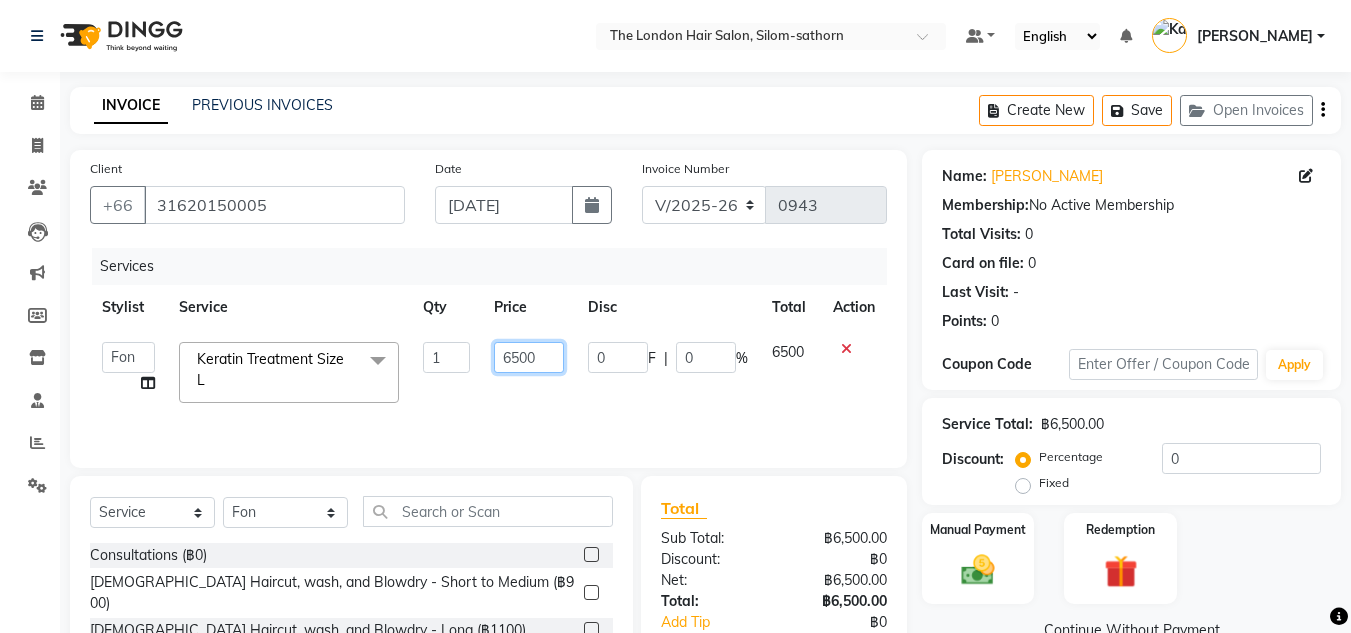 click on "6500" 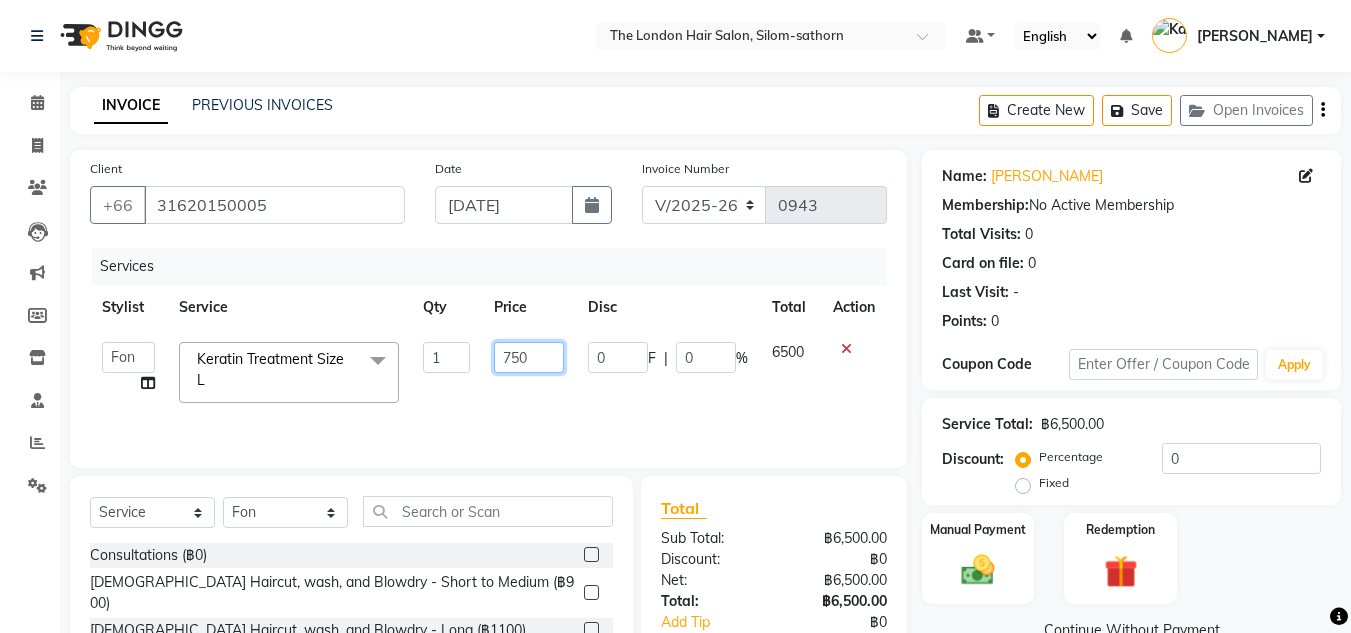 type on "7500" 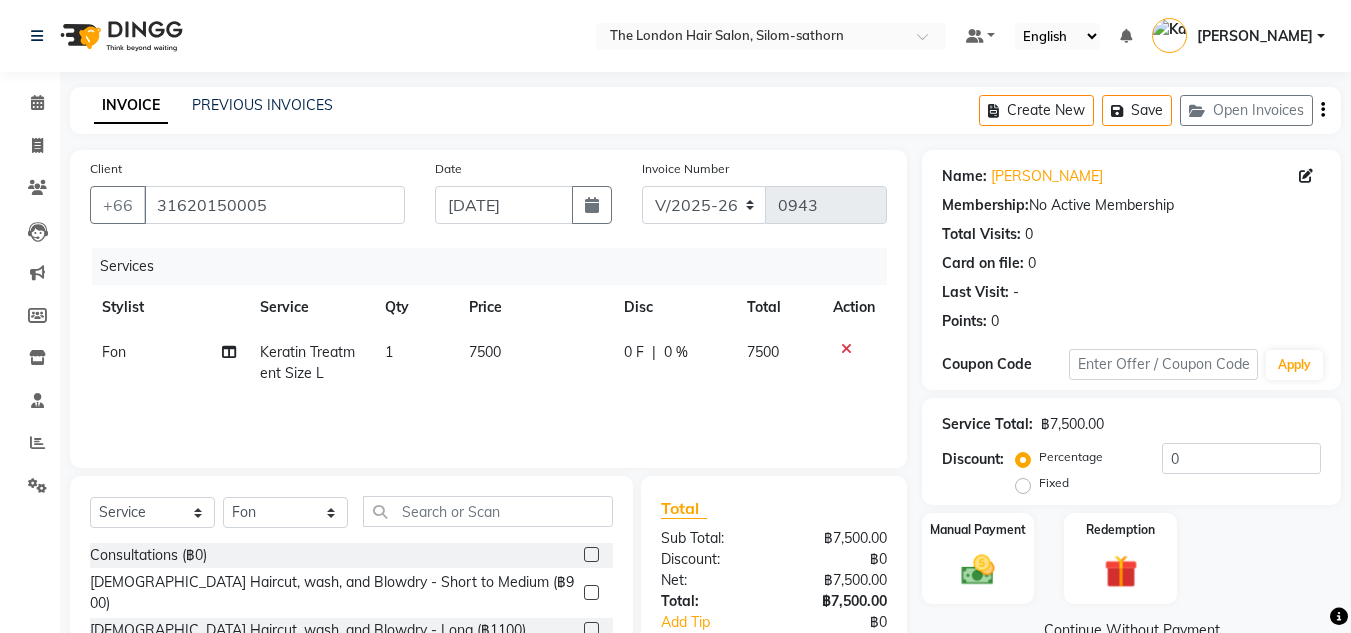 click on "Services Stylist Service Qty Price Disc Total Action Fon Keratin Treatment Size L  1 7500 0 F | 0 % 7500" 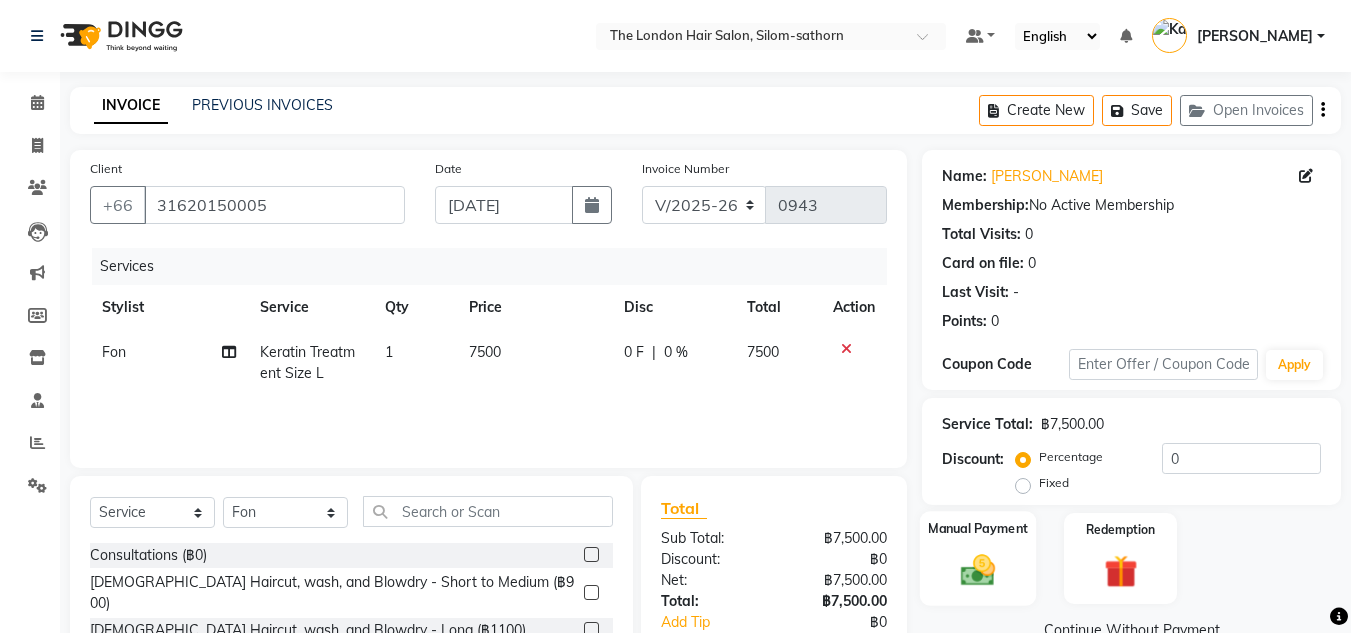 click 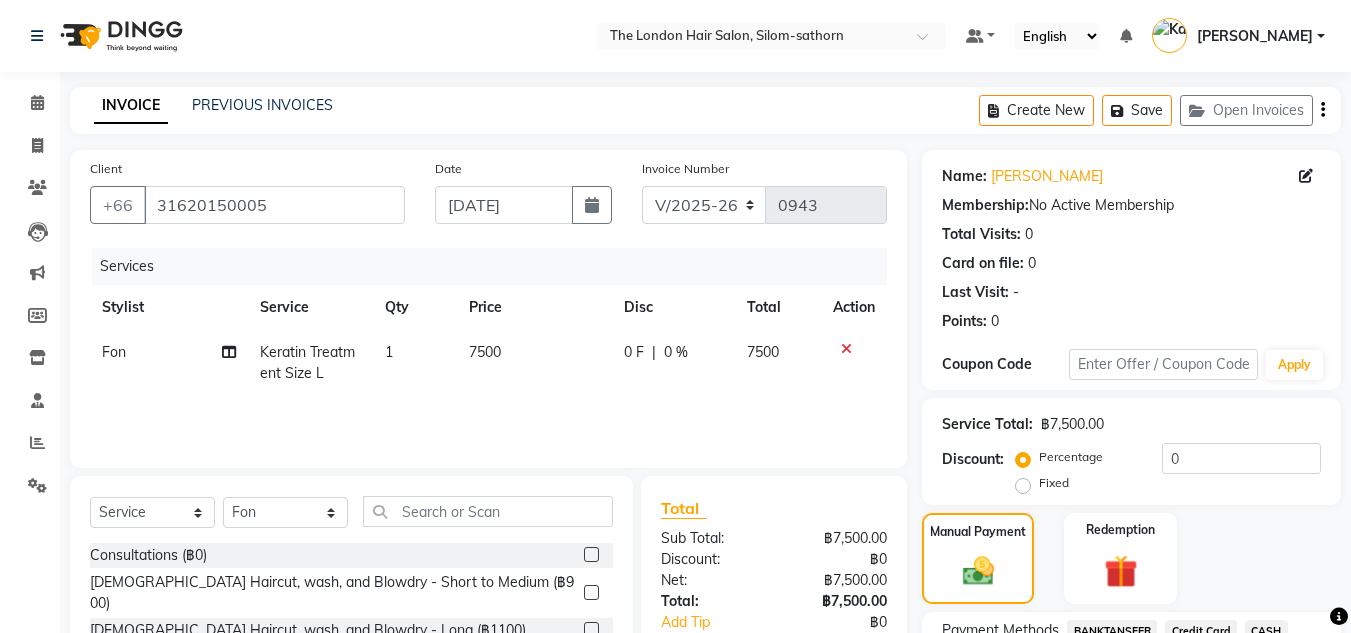 scroll, scrollTop: 170, scrollLeft: 0, axis: vertical 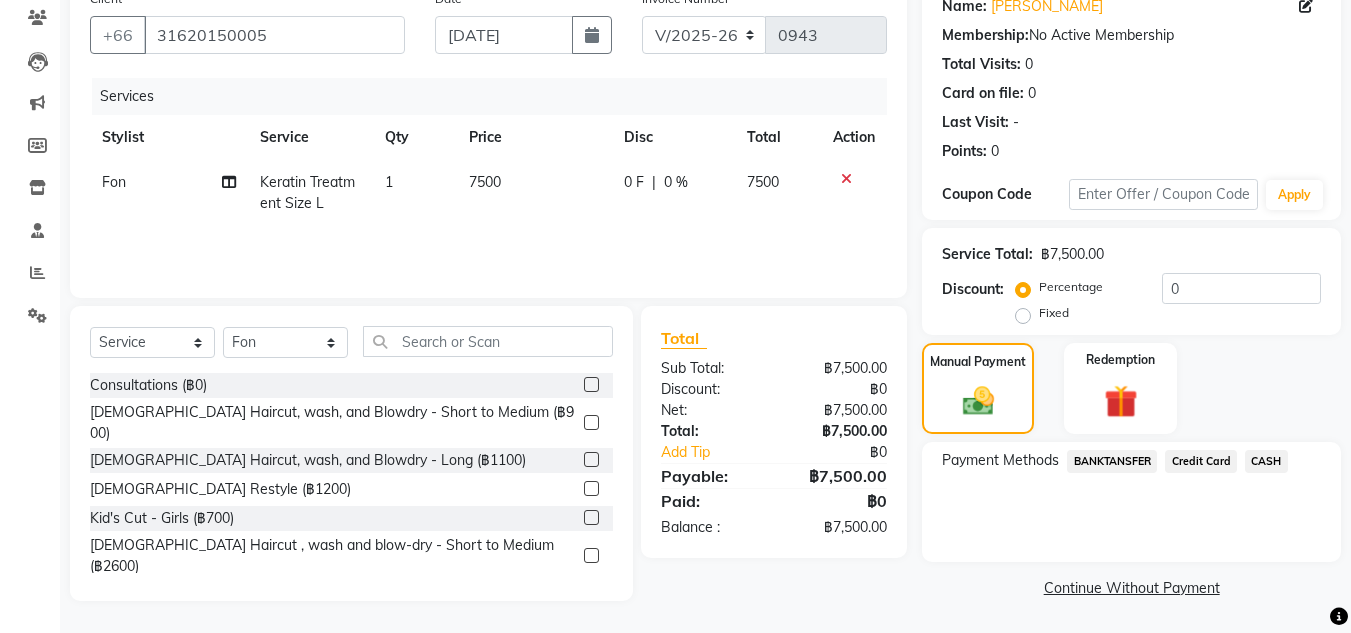 click on "CASH" 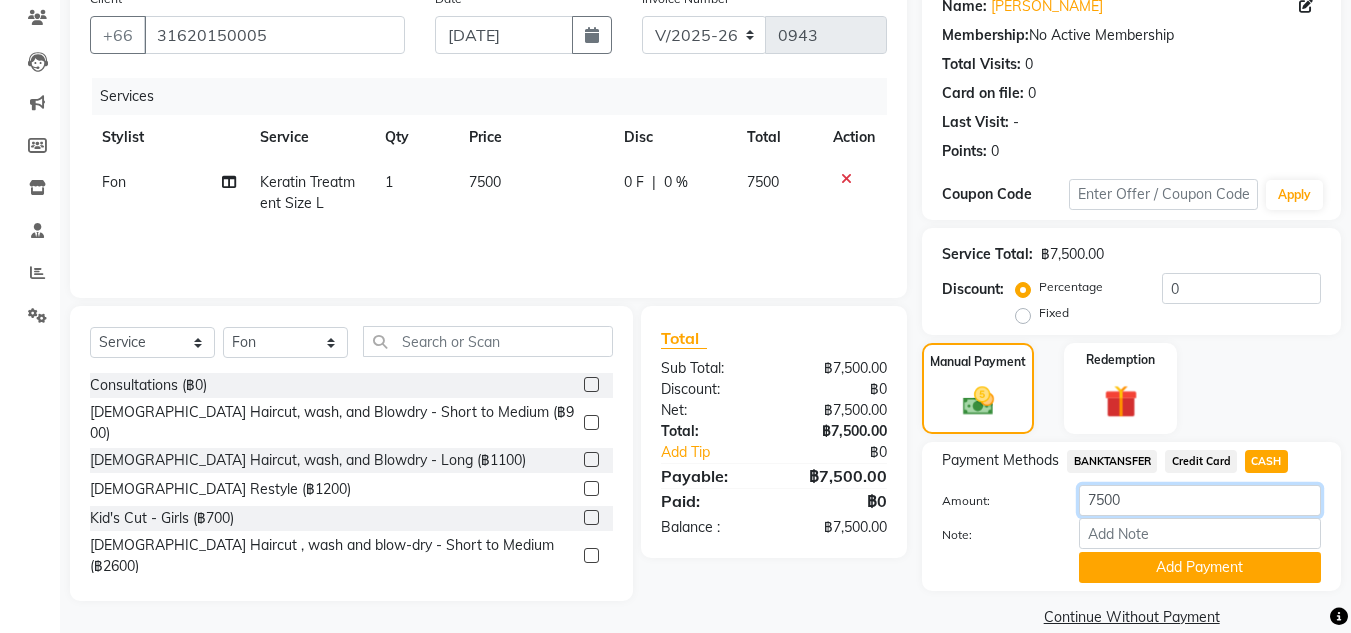 click on "7500" 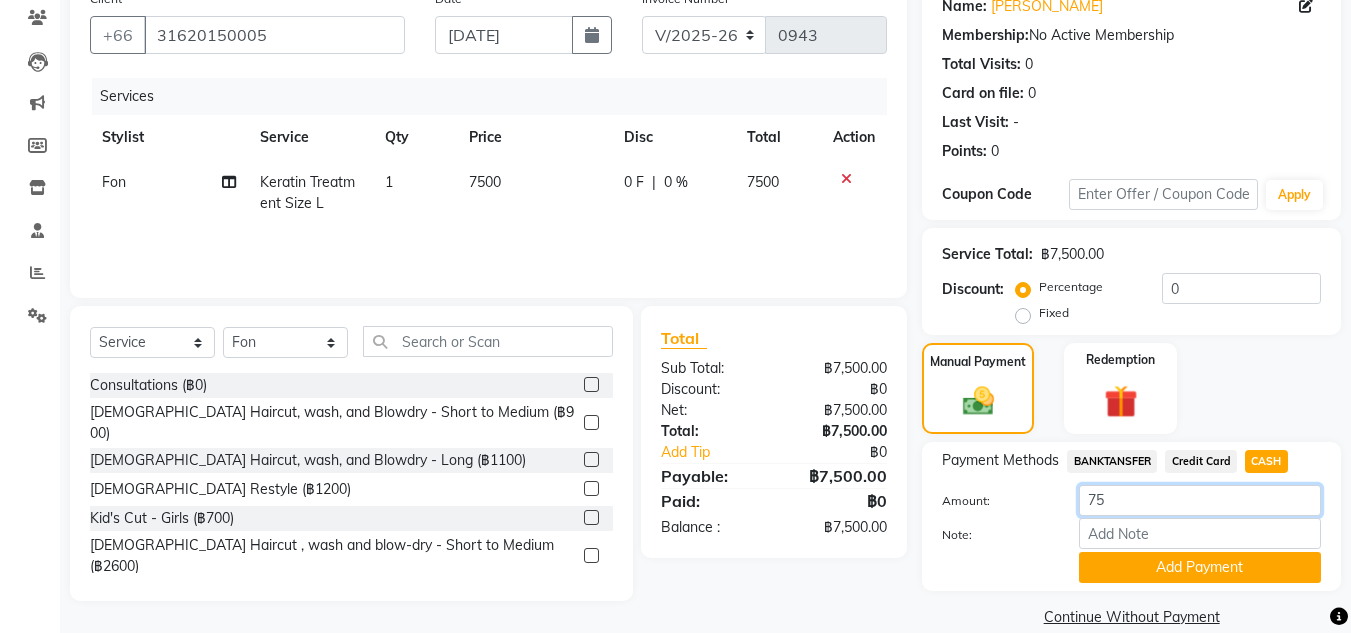 type on "7" 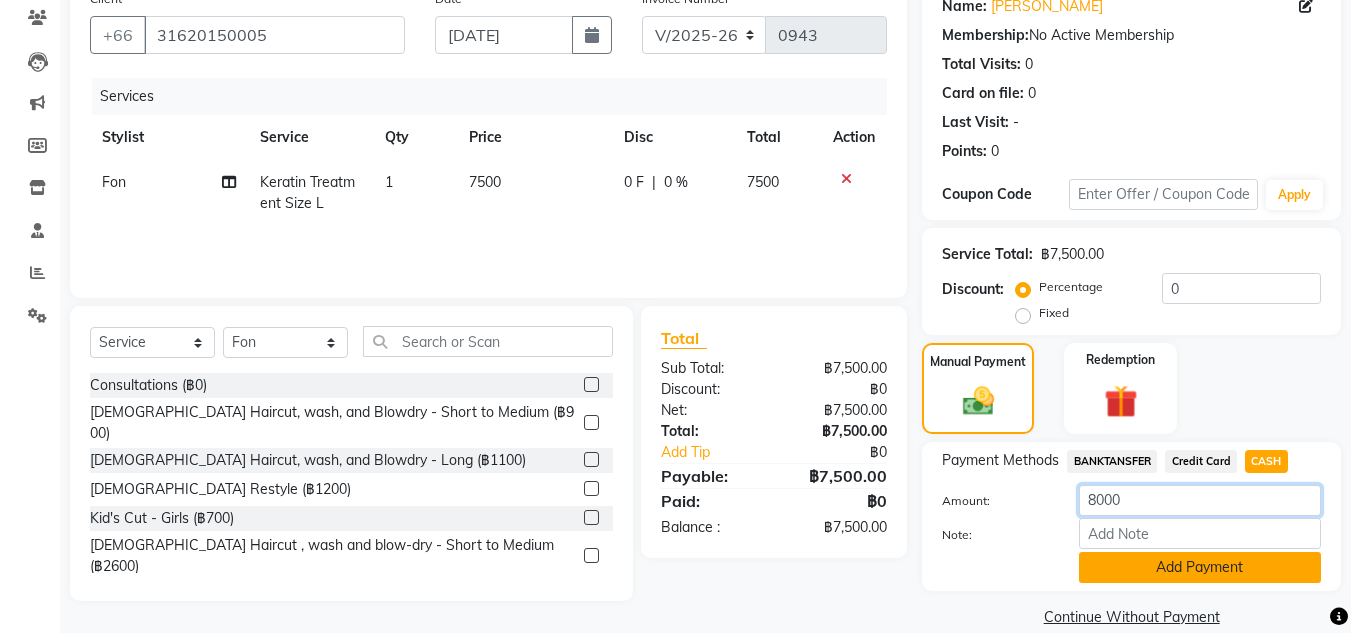 type on "8000" 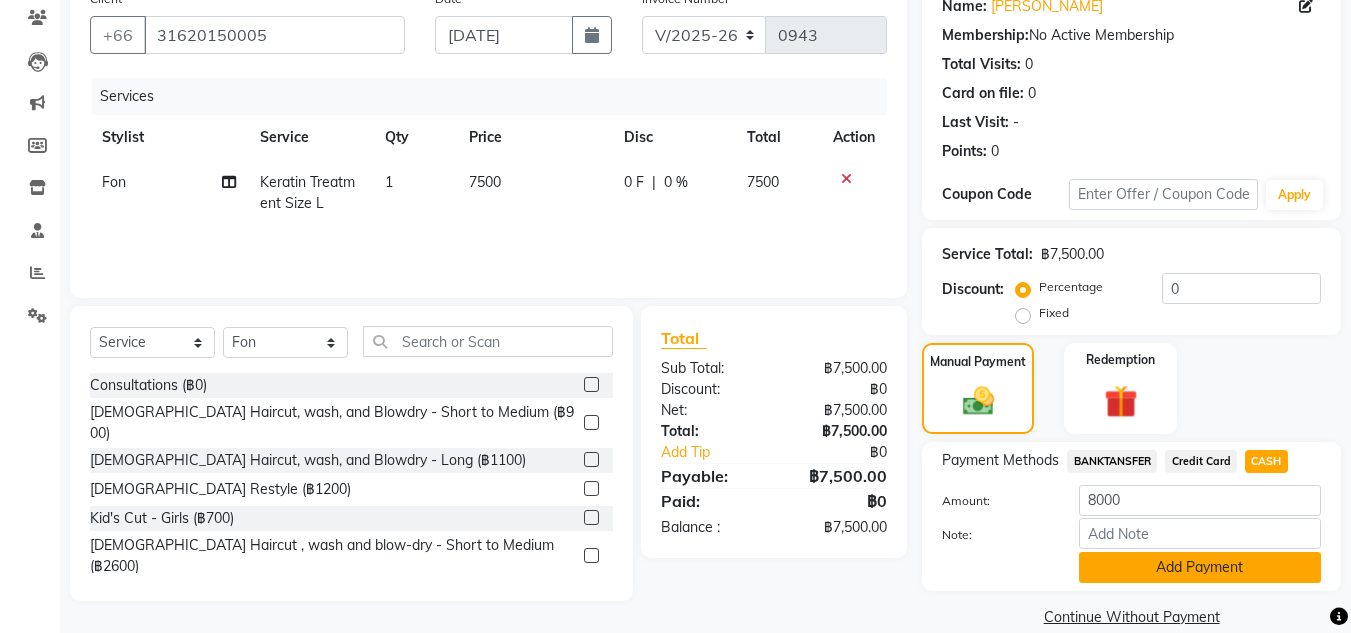 click on "Add Payment" 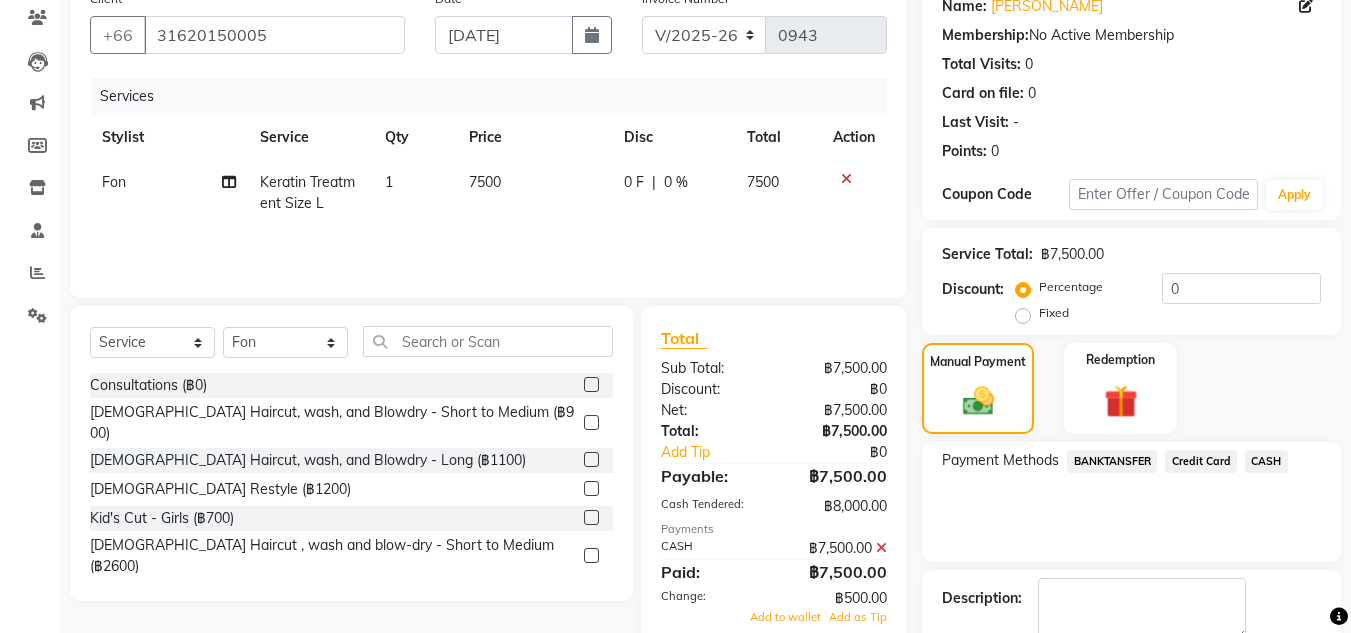 scroll, scrollTop: 283, scrollLeft: 0, axis: vertical 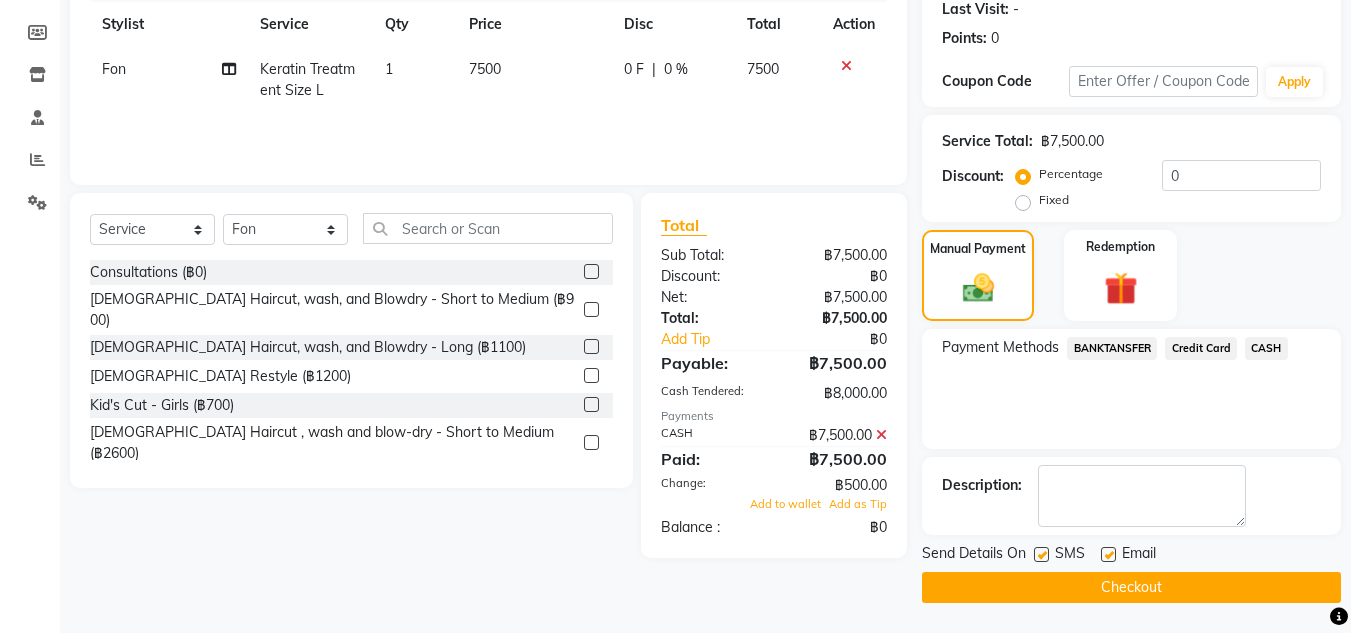 click on "Checkout" 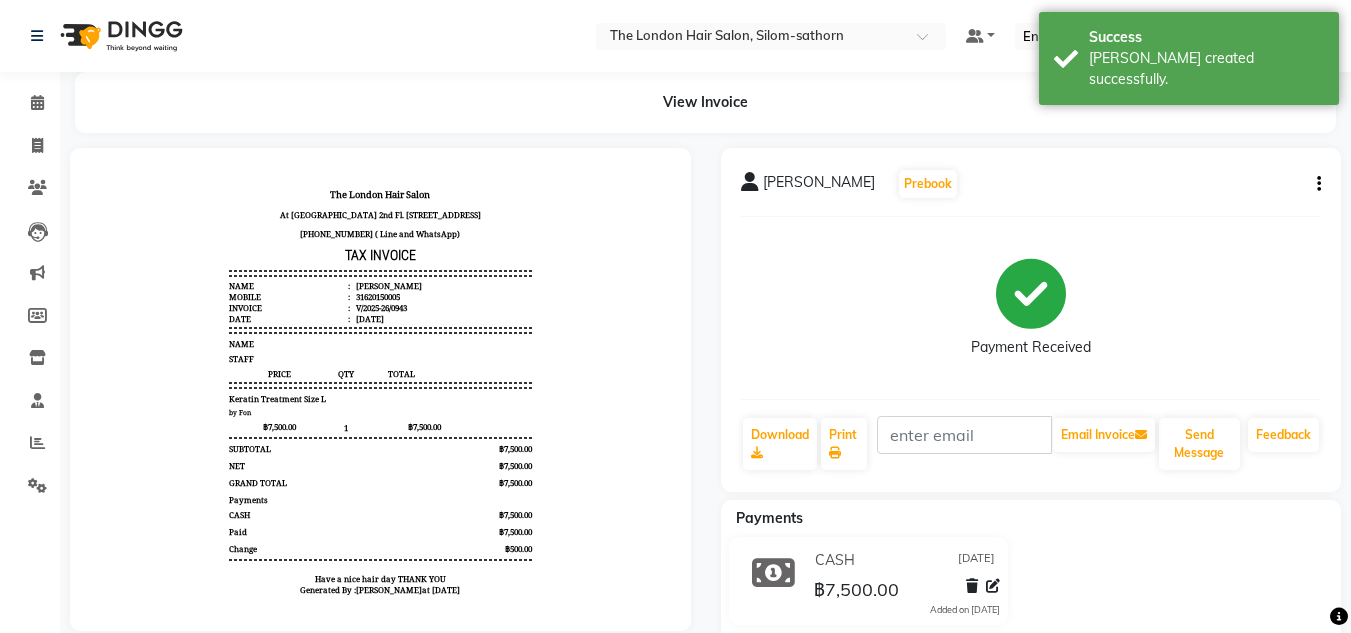 scroll, scrollTop: 0, scrollLeft: 0, axis: both 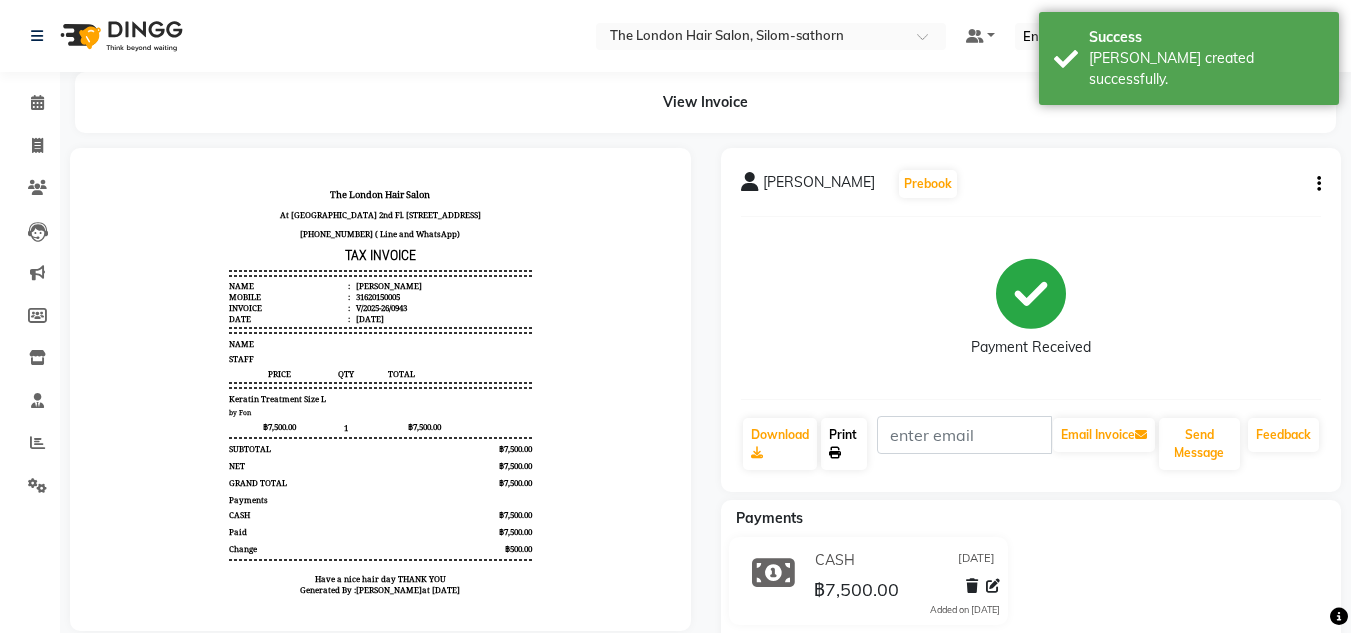 click on "Print" 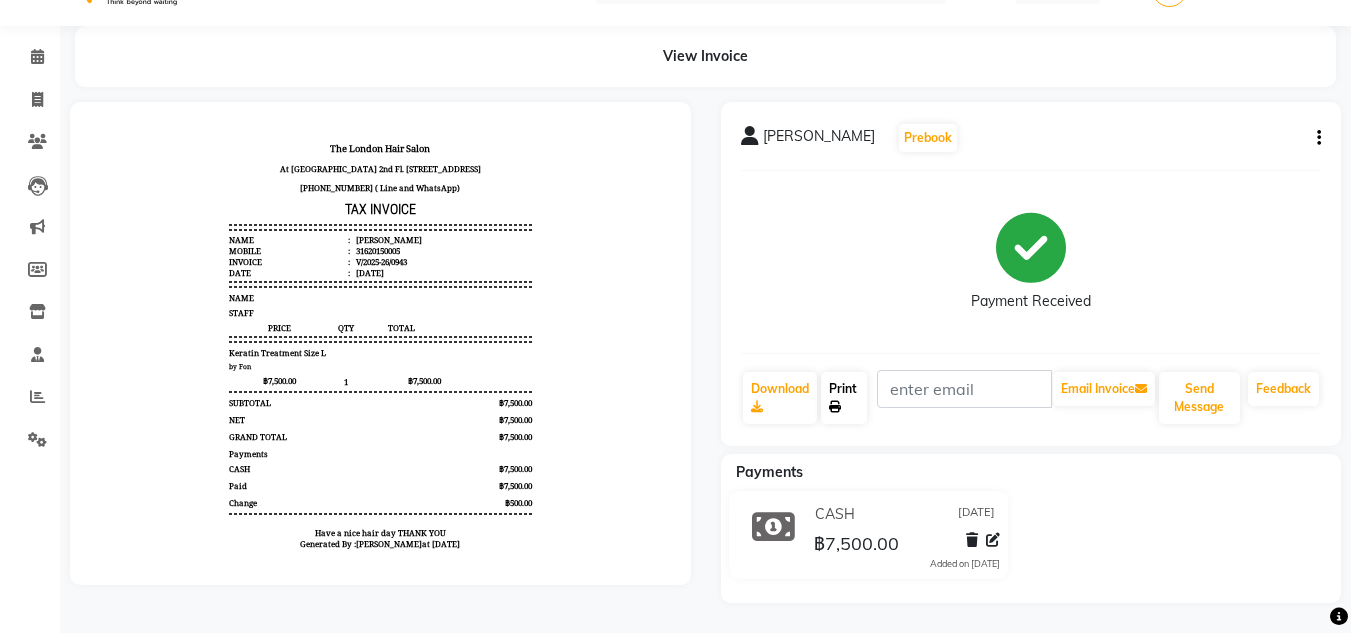 scroll, scrollTop: 0, scrollLeft: 0, axis: both 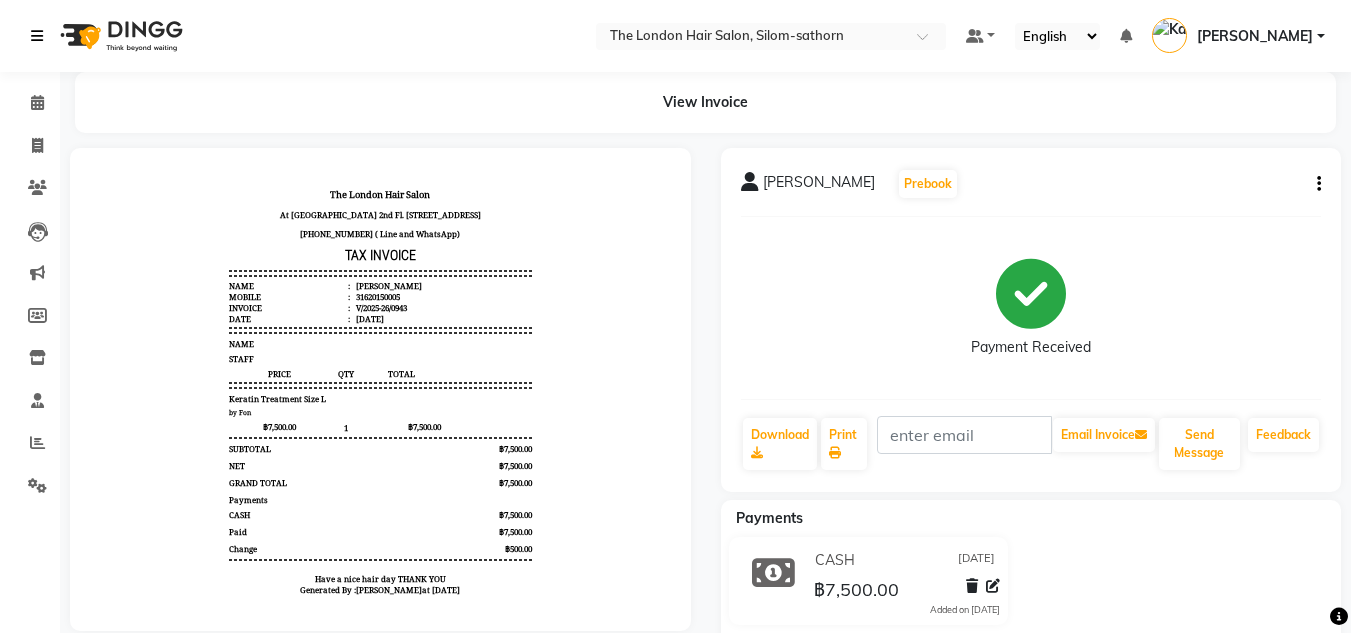 click at bounding box center [37, 36] 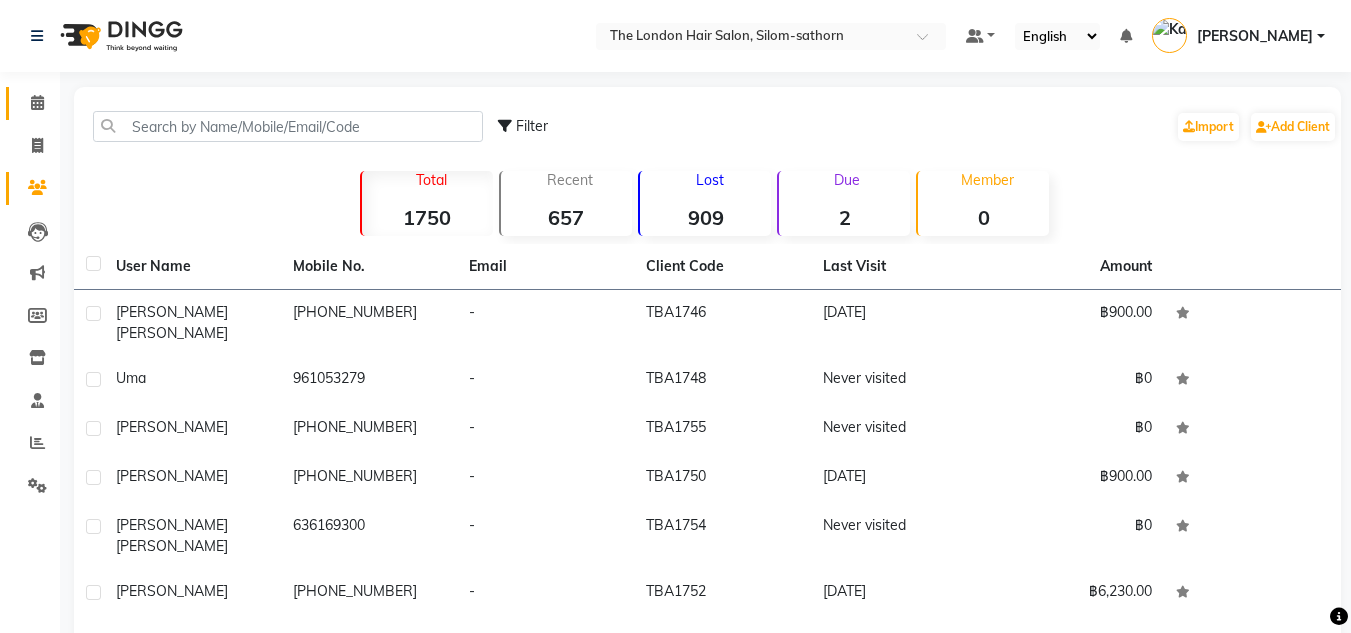 scroll, scrollTop: 1, scrollLeft: 0, axis: vertical 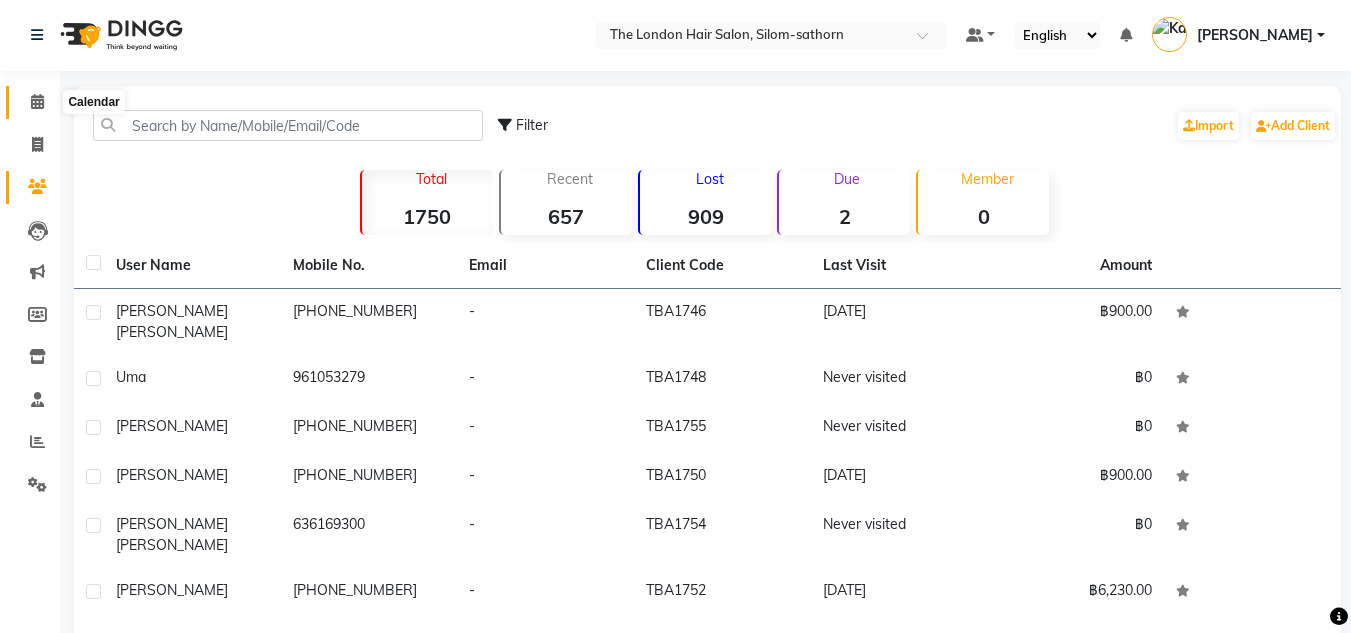 click 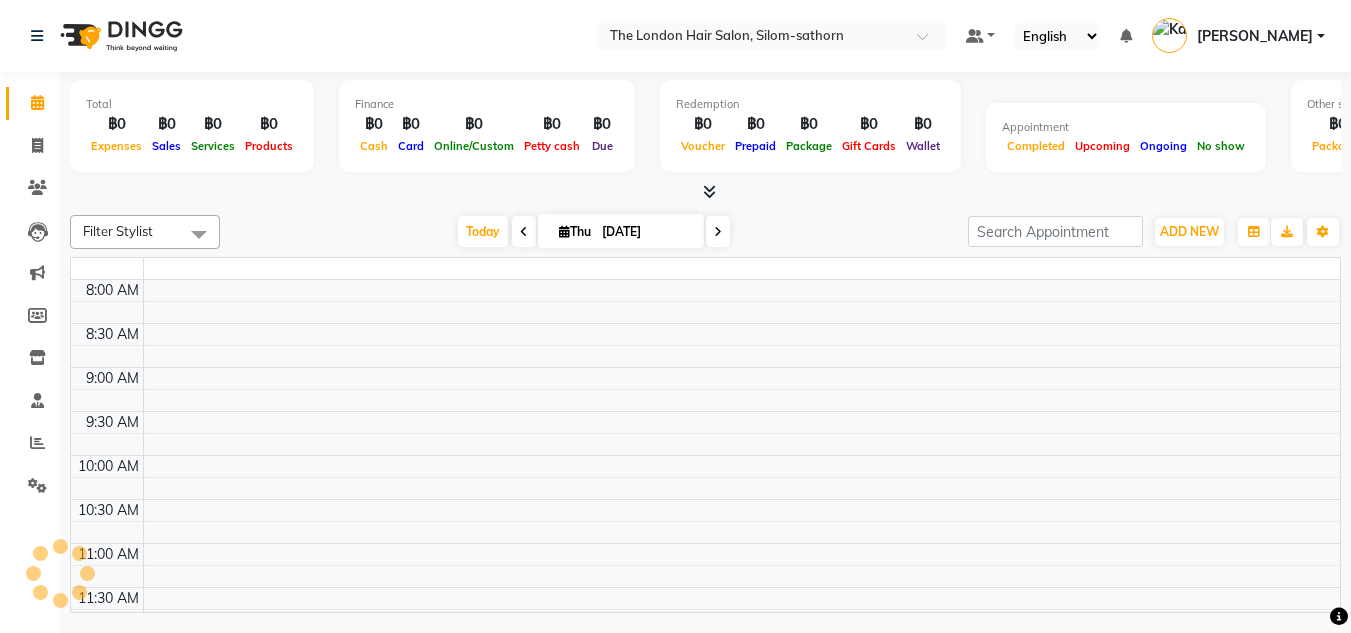 scroll, scrollTop: 0, scrollLeft: 0, axis: both 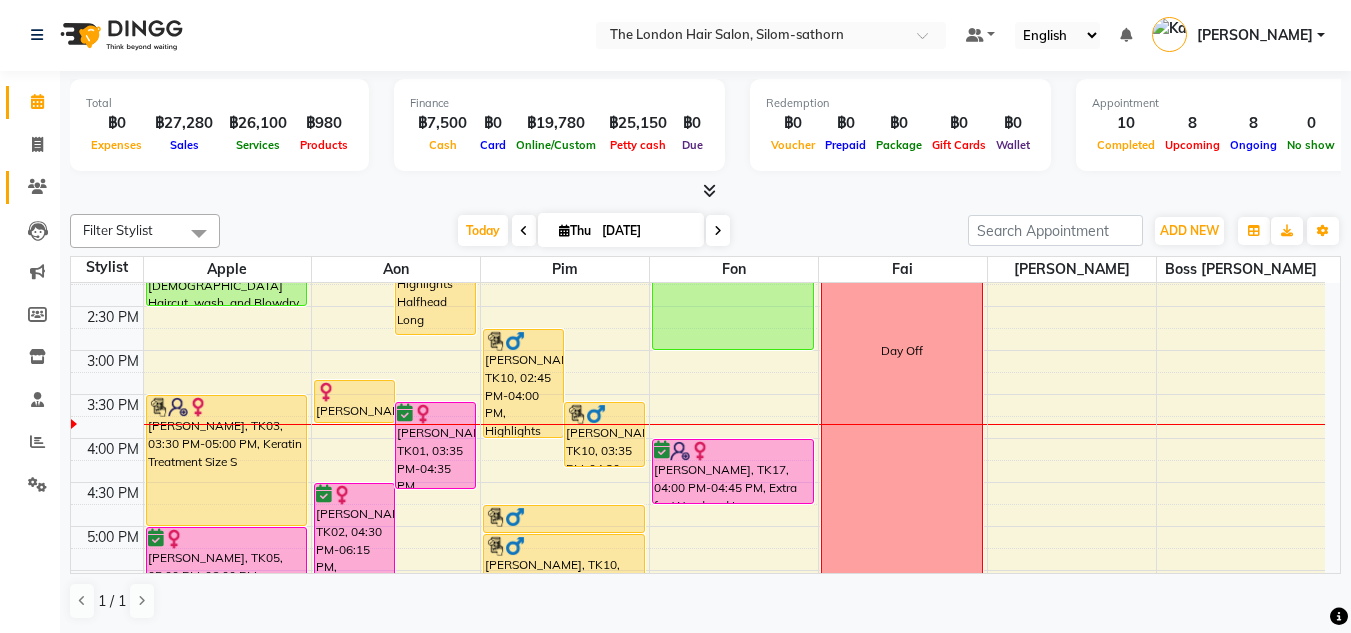 drag, startPoint x: 38, startPoint y: 191, endPoint x: 19, endPoint y: 199, distance: 20.615528 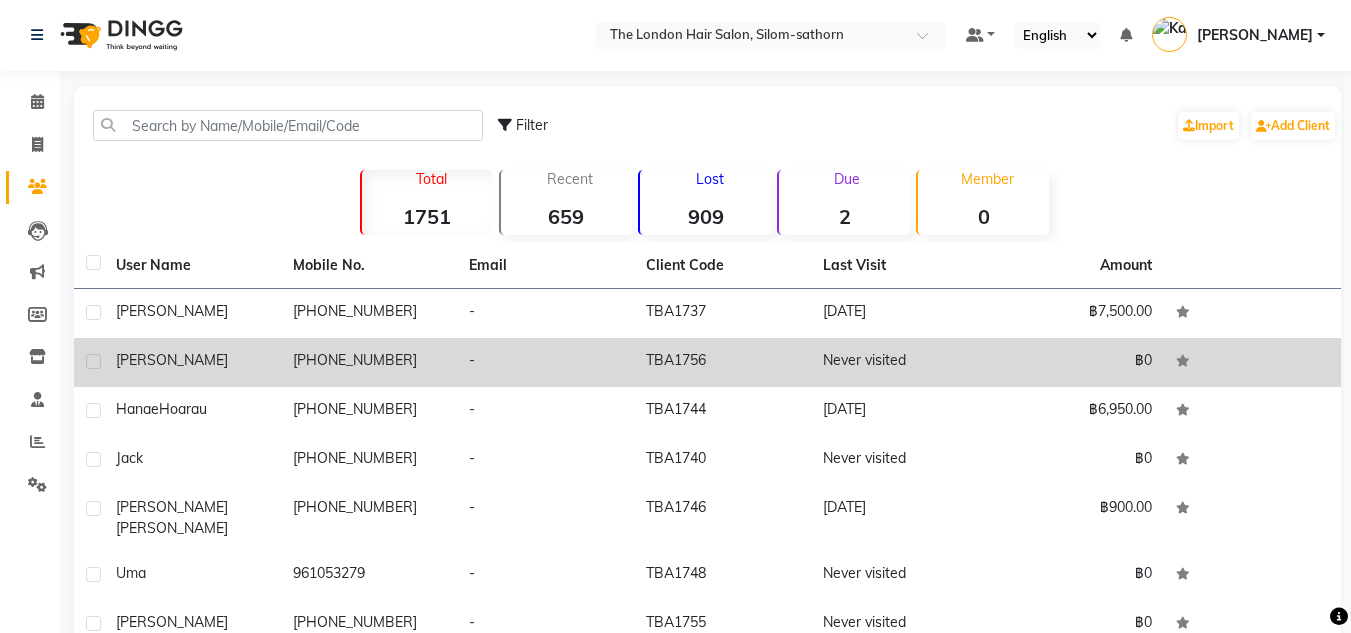 click on "[PERSON_NAME]" 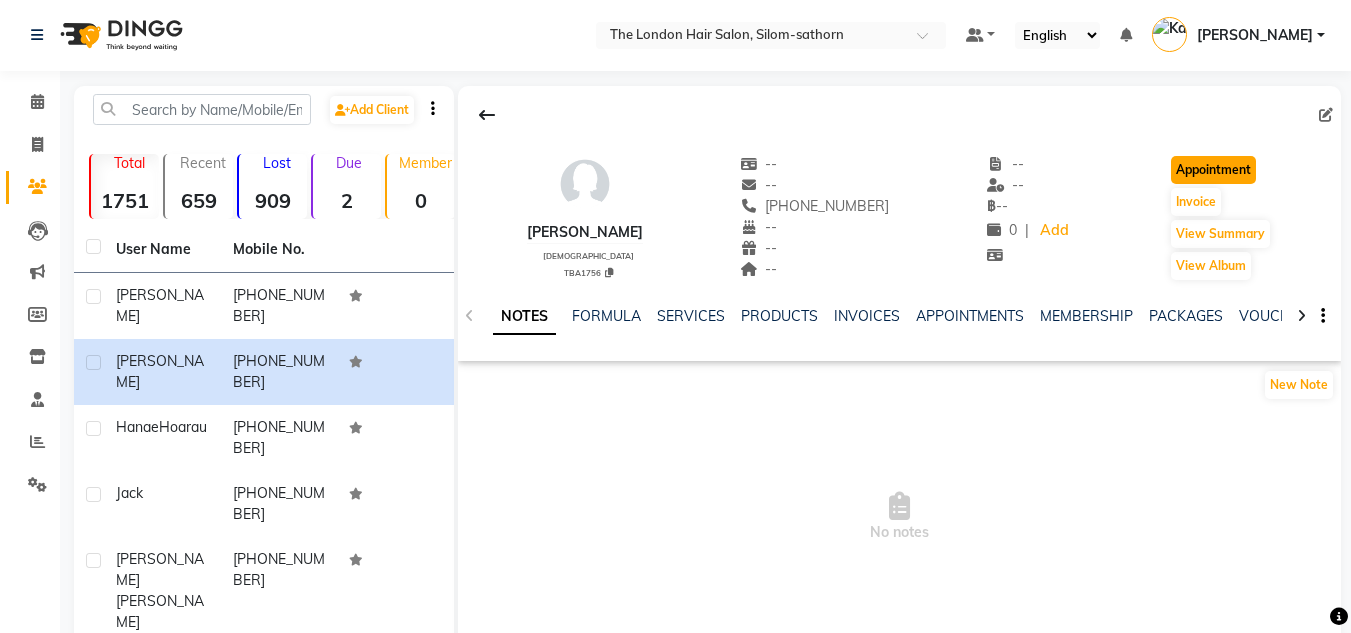 click on "Appointment" 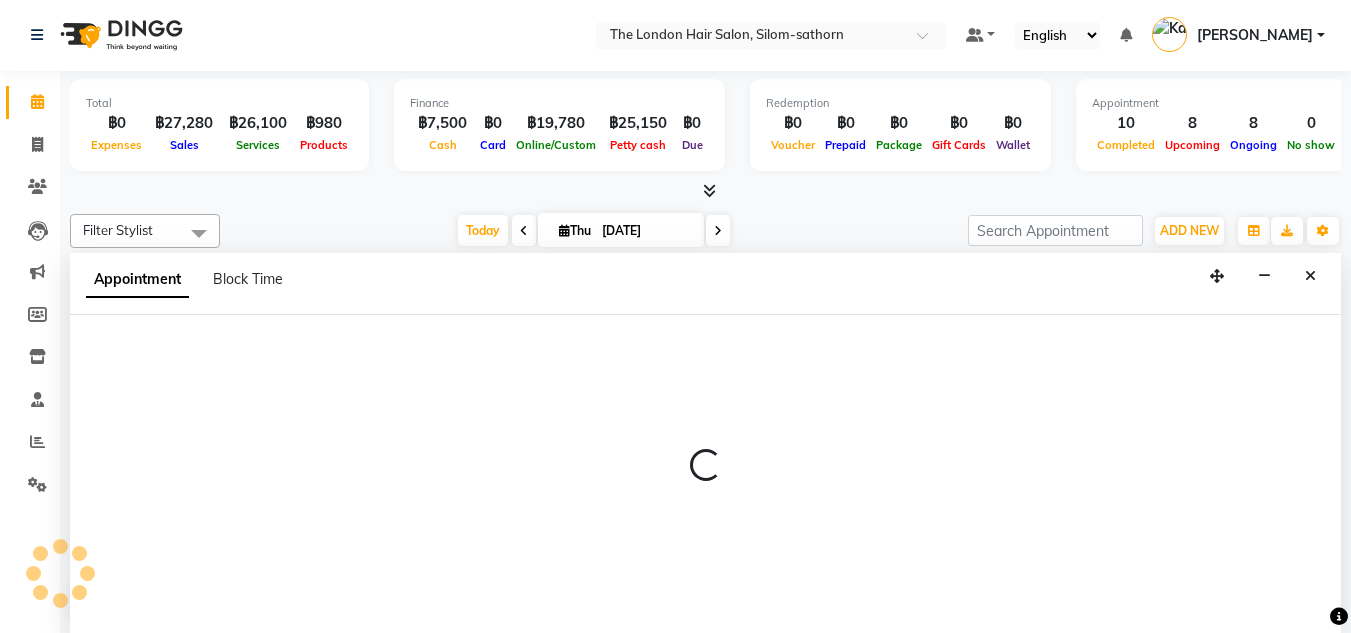 scroll, scrollTop: 0, scrollLeft: 0, axis: both 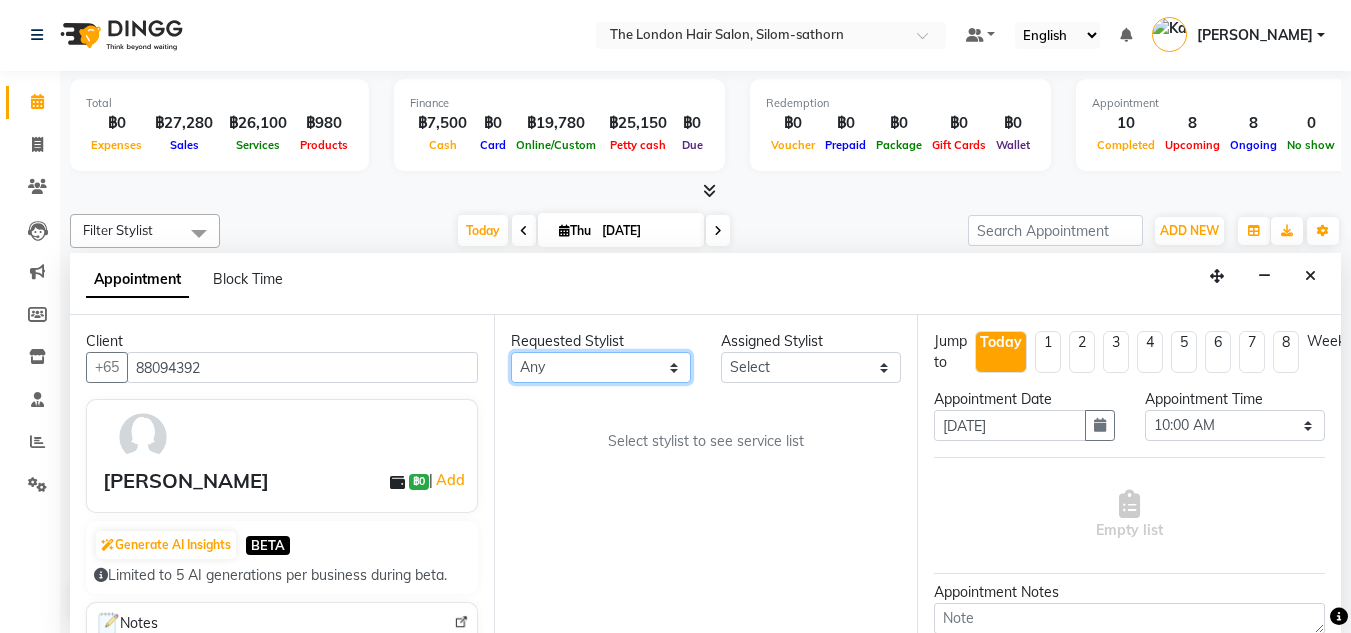 drag, startPoint x: 540, startPoint y: 362, endPoint x: 522, endPoint y: 370, distance: 19.697716 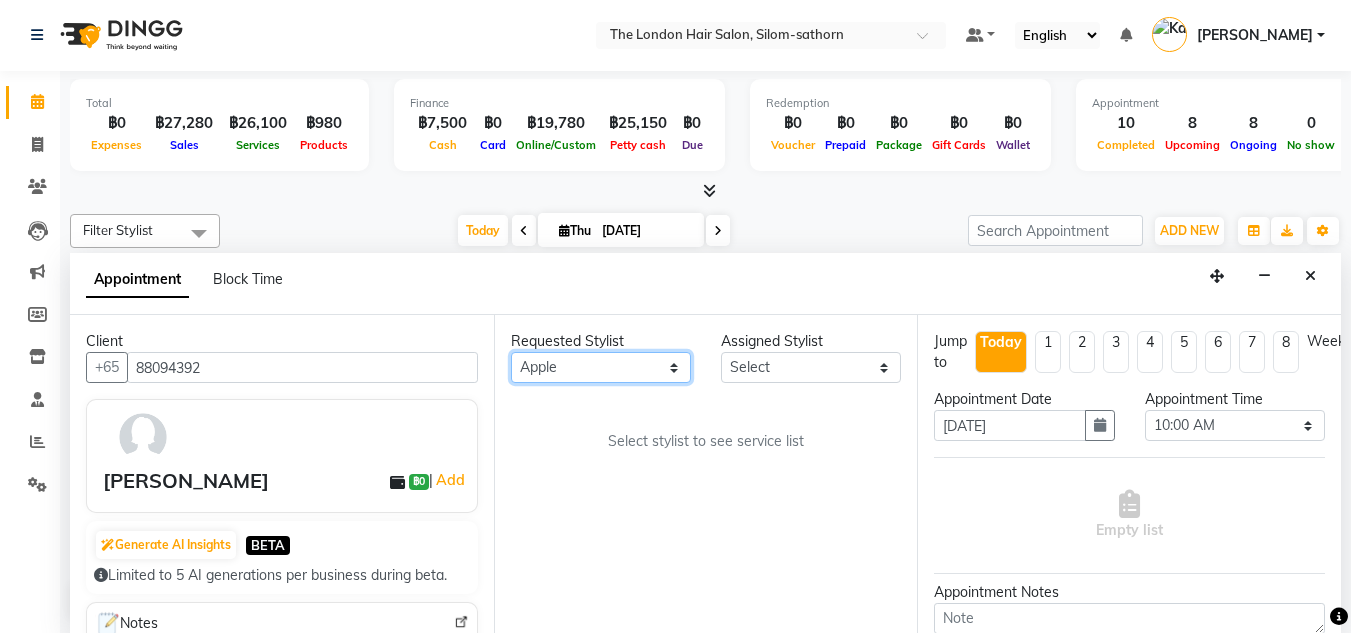 click on "Any Aon Apple   Boss [PERSON_NAME]  [PERSON_NAME]" at bounding box center [601, 367] 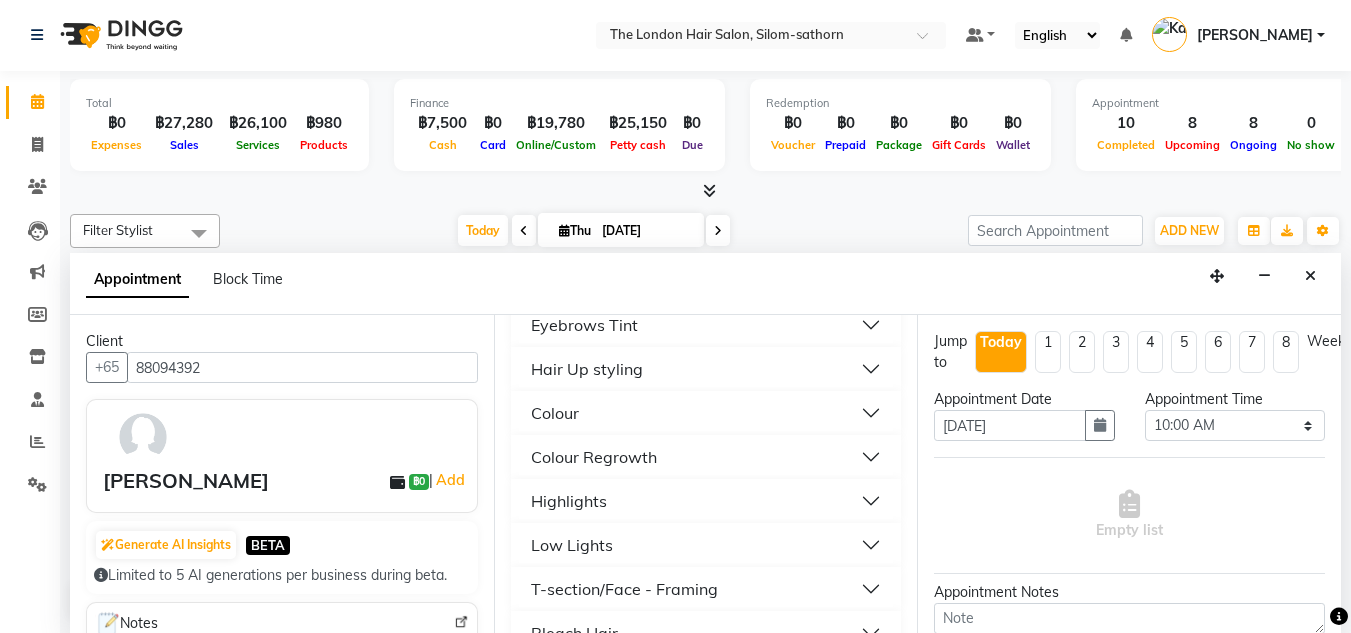 scroll, scrollTop: 357, scrollLeft: 0, axis: vertical 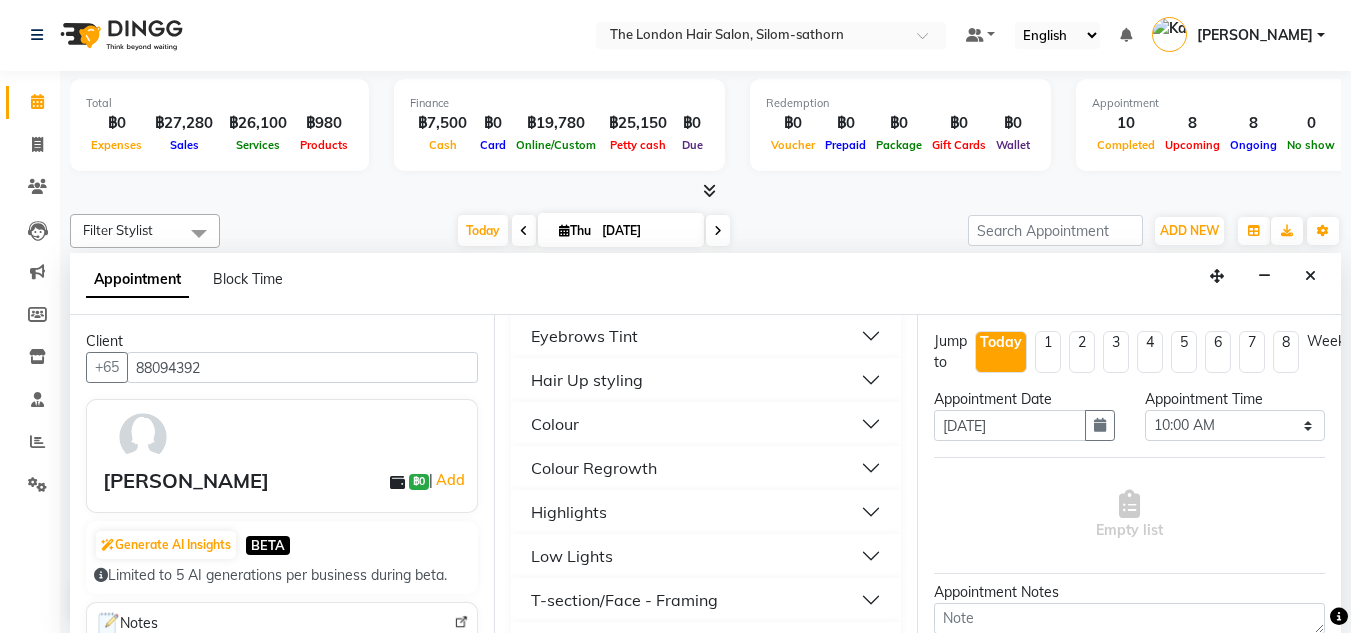 click on "Colour" at bounding box center [555, 424] 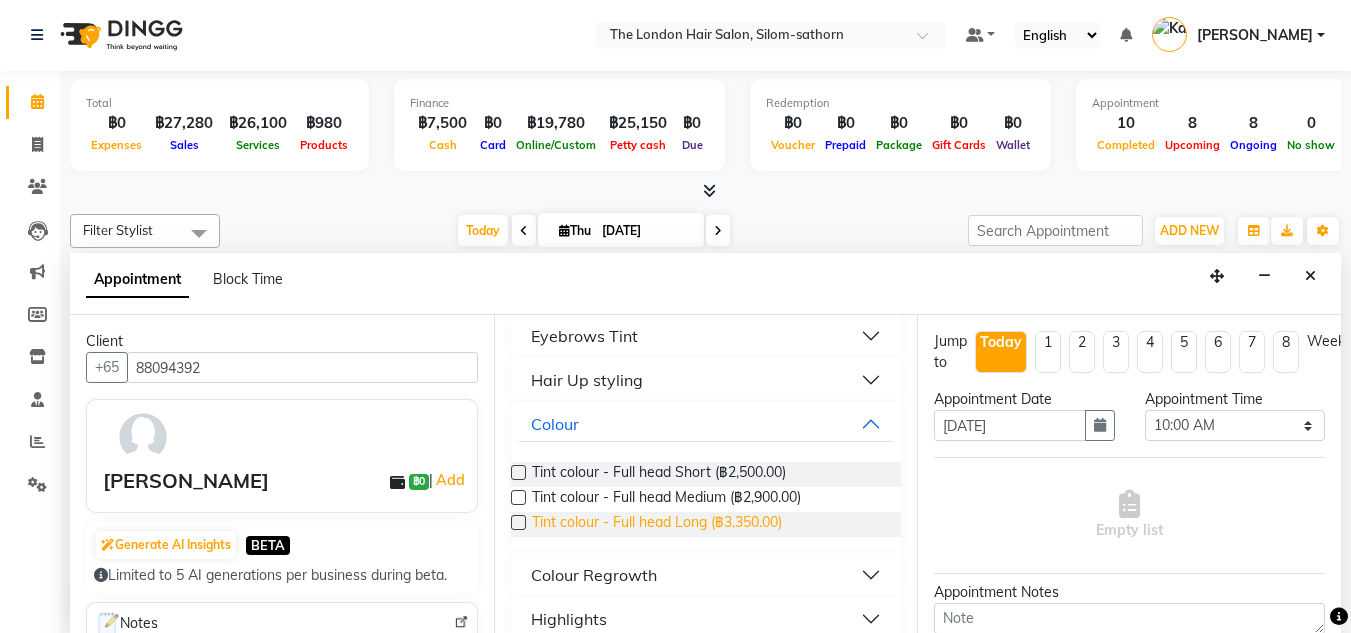 click on "Tint colour - Full head Long (฿3,350.00)" at bounding box center [657, 524] 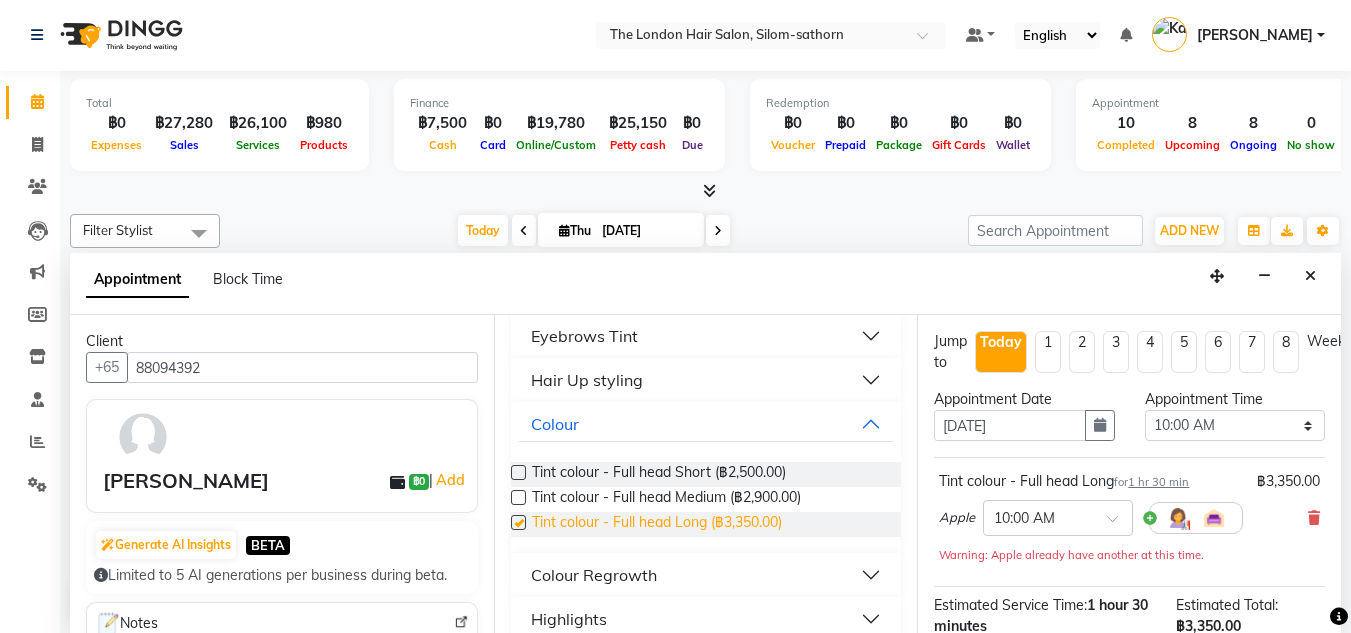 checkbox on "false" 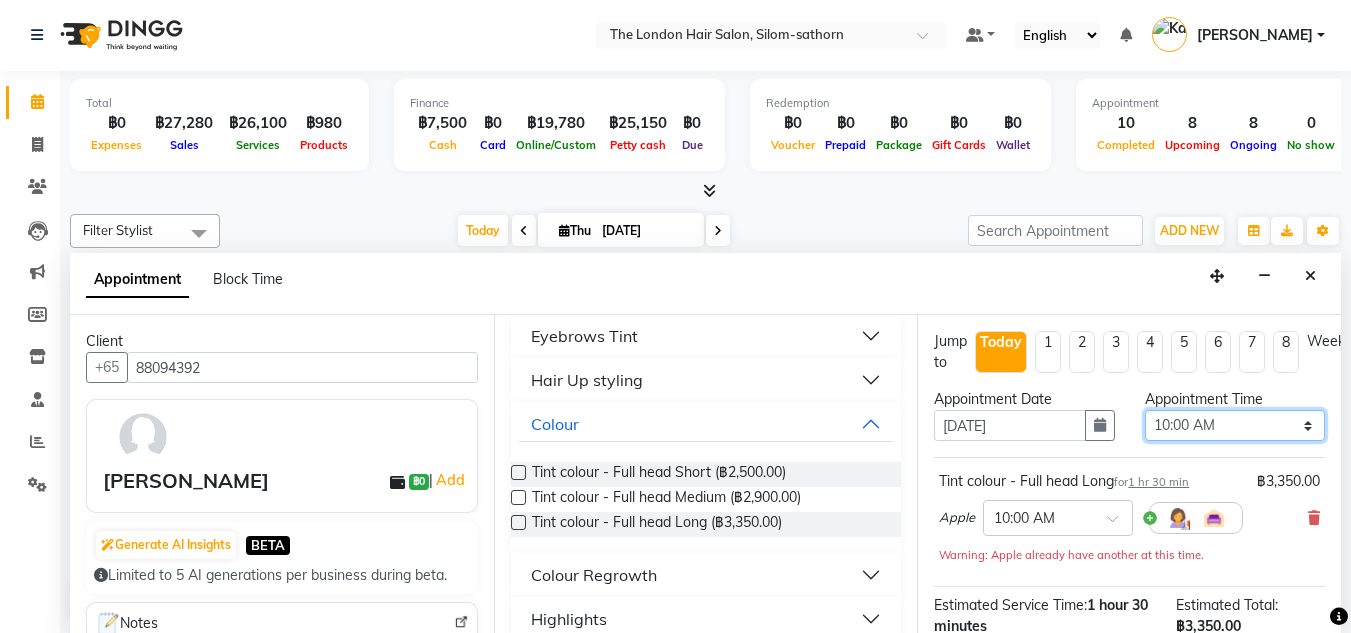 click on "Select 10:00 AM 10:05 AM 10:10 AM 10:15 AM 10:20 AM 10:25 AM 10:30 AM 10:35 AM 10:40 AM 10:45 AM 10:50 AM 10:55 AM 11:00 AM 11:05 AM 11:10 AM 11:15 AM 11:20 AM 11:25 AM 11:30 AM 11:35 AM 11:40 AM 11:45 AM 11:50 AM 11:55 AM 12:00 PM 12:05 PM 12:10 PM 12:15 PM 12:20 PM 12:25 PM 12:30 PM 12:35 PM 12:40 PM 12:45 PM 12:50 PM 12:55 PM 01:00 PM 01:05 PM 01:10 PM 01:15 PM 01:20 PM 01:25 PM 01:30 PM 01:35 PM 01:40 PM 01:45 PM 01:50 PM 01:55 PM 02:00 PM 02:05 PM 02:10 PM 02:15 PM 02:20 PM 02:25 PM 02:30 PM 02:35 PM 02:40 PM 02:45 PM 02:50 PM 02:55 PM 03:00 PM 03:05 PM 03:10 PM 03:15 PM 03:20 PM 03:25 PM 03:30 PM 03:35 PM 03:40 PM 03:45 PM 03:50 PM 03:55 PM 04:00 PM 04:05 PM 04:10 PM 04:15 PM 04:20 PM 04:25 PM 04:30 PM 04:35 PM 04:40 PM 04:45 PM 04:50 PM 04:55 PM 05:00 PM 05:05 PM 05:10 PM 05:15 PM 05:20 PM 05:25 PM 05:30 PM 05:35 PM 05:40 PM 05:45 PM 05:50 PM 05:55 PM 06:00 PM 06:05 PM 06:10 PM 06:15 PM 06:20 PM 06:25 PM 06:30 PM 06:35 PM 06:40 PM 06:45 PM 06:50 PM 06:55 PM 07:00 PM 07:05 PM 07:10 PM 07:15 PM 07:20 PM" at bounding box center (1235, 425) 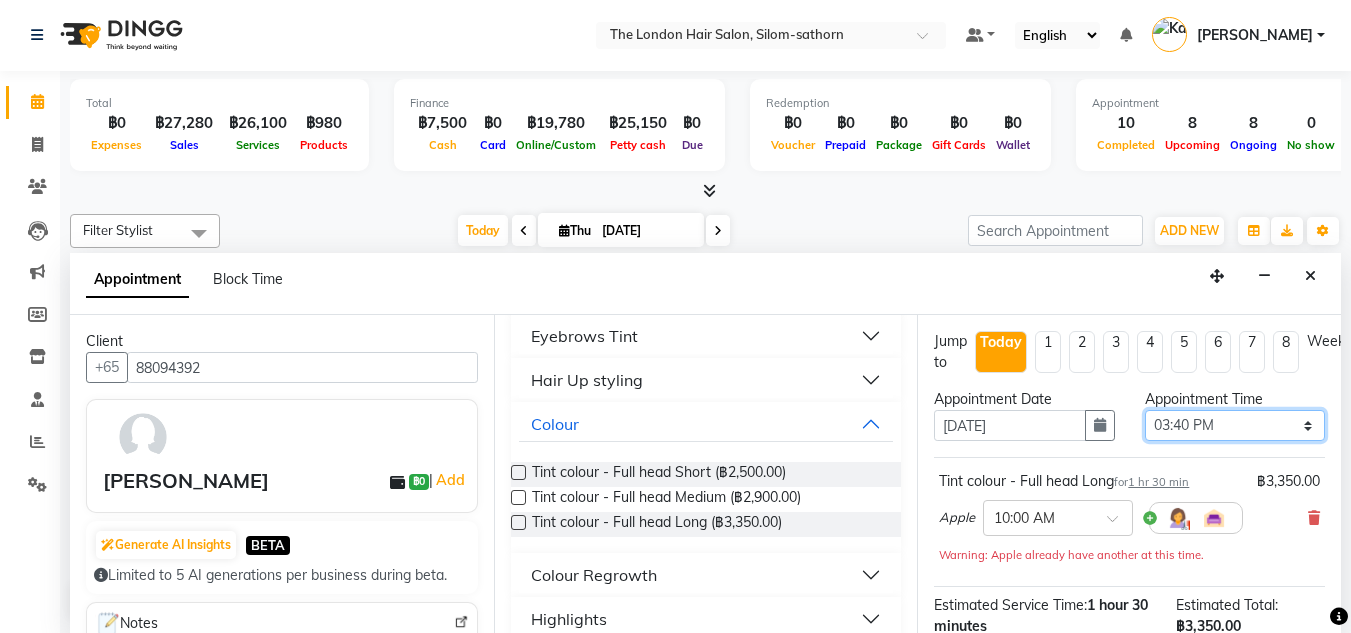 click on "Select 10:00 AM 10:05 AM 10:10 AM 10:15 AM 10:20 AM 10:25 AM 10:30 AM 10:35 AM 10:40 AM 10:45 AM 10:50 AM 10:55 AM 11:00 AM 11:05 AM 11:10 AM 11:15 AM 11:20 AM 11:25 AM 11:30 AM 11:35 AM 11:40 AM 11:45 AM 11:50 AM 11:55 AM 12:00 PM 12:05 PM 12:10 PM 12:15 PM 12:20 PM 12:25 PM 12:30 PM 12:35 PM 12:40 PM 12:45 PM 12:50 PM 12:55 PM 01:00 PM 01:05 PM 01:10 PM 01:15 PM 01:20 PM 01:25 PM 01:30 PM 01:35 PM 01:40 PM 01:45 PM 01:50 PM 01:55 PM 02:00 PM 02:05 PM 02:10 PM 02:15 PM 02:20 PM 02:25 PM 02:30 PM 02:35 PM 02:40 PM 02:45 PM 02:50 PM 02:55 PM 03:00 PM 03:05 PM 03:10 PM 03:15 PM 03:20 PM 03:25 PM 03:30 PM 03:35 PM 03:40 PM 03:45 PM 03:50 PM 03:55 PM 04:00 PM 04:05 PM 04:10 PM 04:15 PM 04:20 PM 04:25 PM 04:30 PM 04:35 PM 04:40 PM 04:45 PM 04:50 PM 04:55 PM 05:00 PM 05:05 PM 05:10 PM 05:15 PM 05:20 PM 05:25 PM 05:30 PM 05:35 PM 05:40 PM 05:45 PM 05:50 PM 05:55 PM 06:00 PM 06:05 PM 06:10 PM 06:15 PM 06:20 PM 06:25 PM 06:30 PM 06:35 PM 06:40 PM 06:45 PM 06:50 PM 06:55 PM 07:00 PM 07:05 PM 07:10 PM 07:15 PM 07:20 PM" at bounding box center [1235, 425] 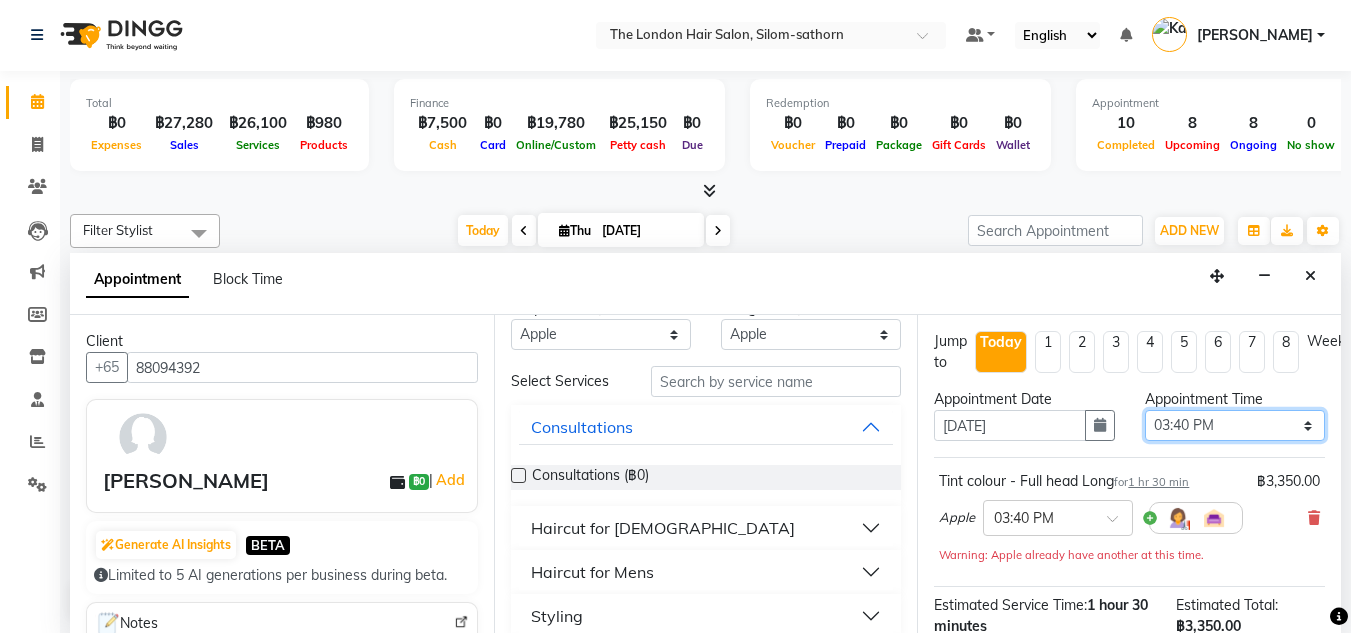 scroll, scrollTop: 0, scrollLeft: 0, axis: both 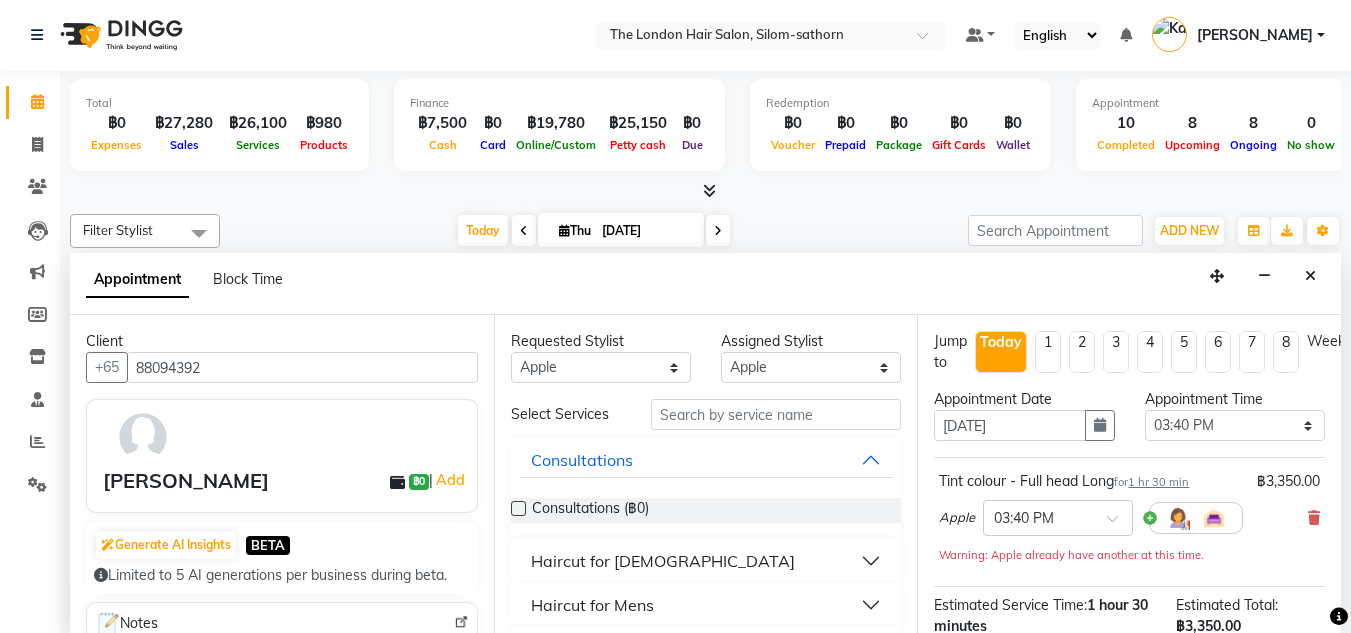 click on "Haircut for [DEMOGRAPHIC_DATA]" at bounding box center [663, 561] 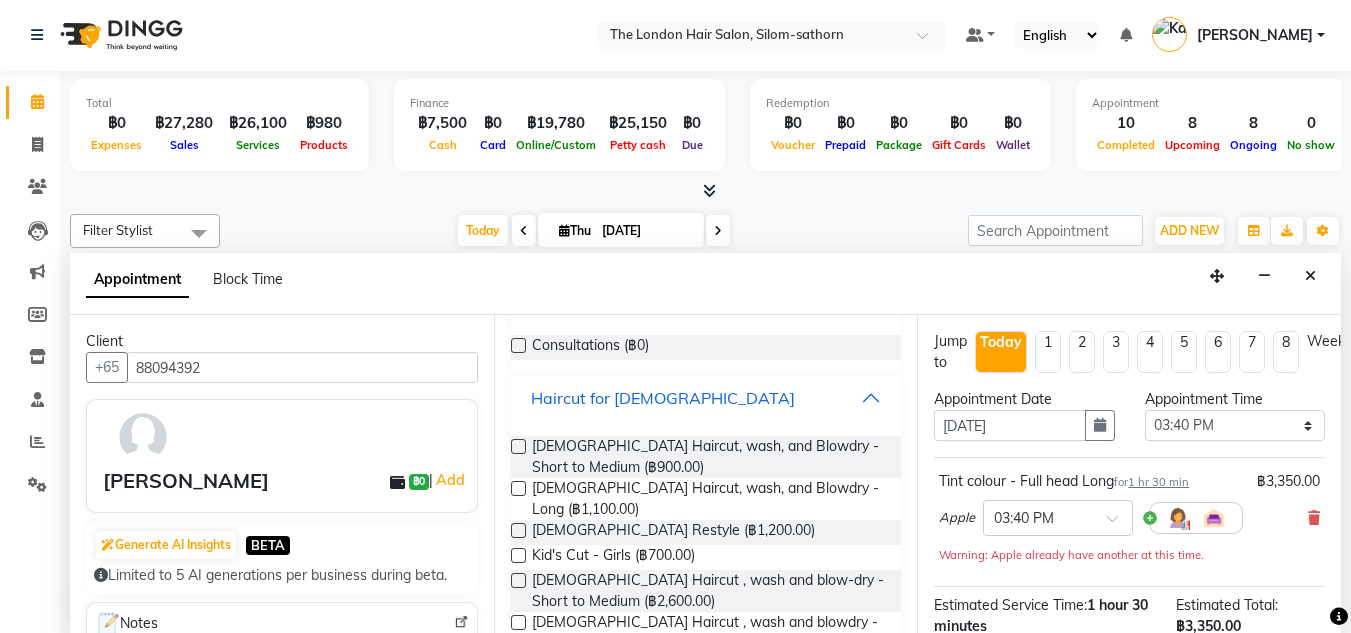 scroll, scrollTop: 164, scrollLeft: 0, axis: vertical 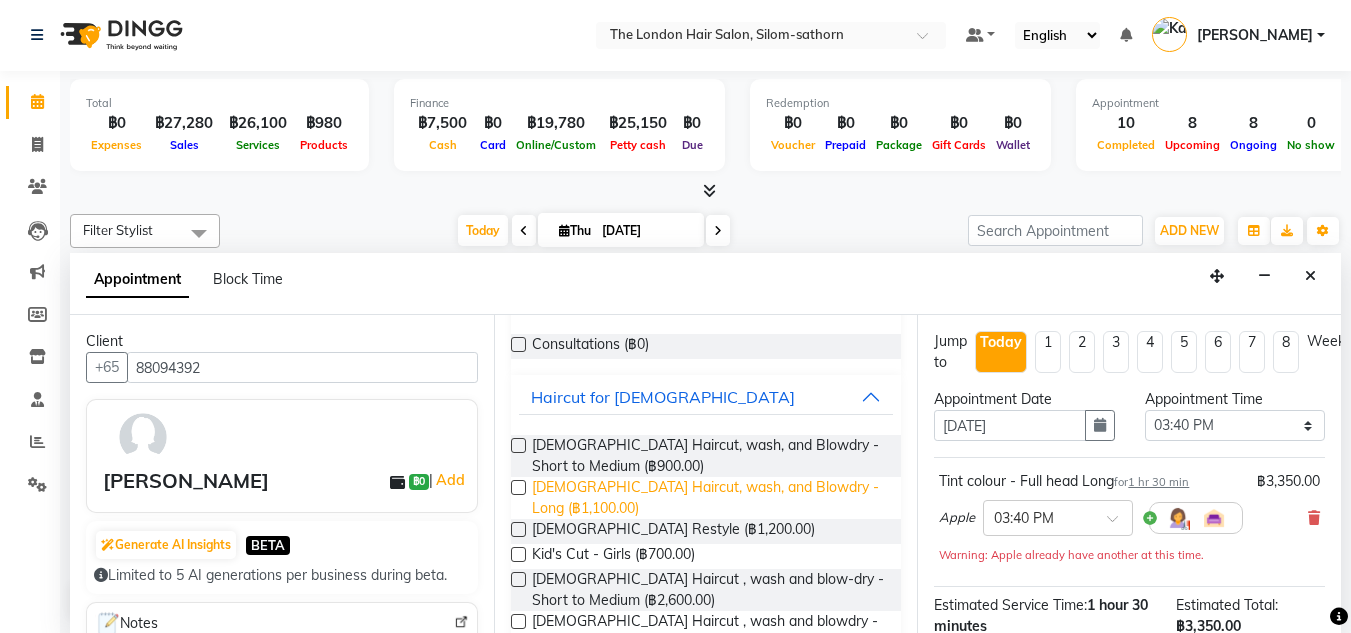 click on "[DEMOGRAPHIC_DATA] Haircut, wash, and Blowdry - Long (฿1,100.00)" at bounding box center [709, 498] 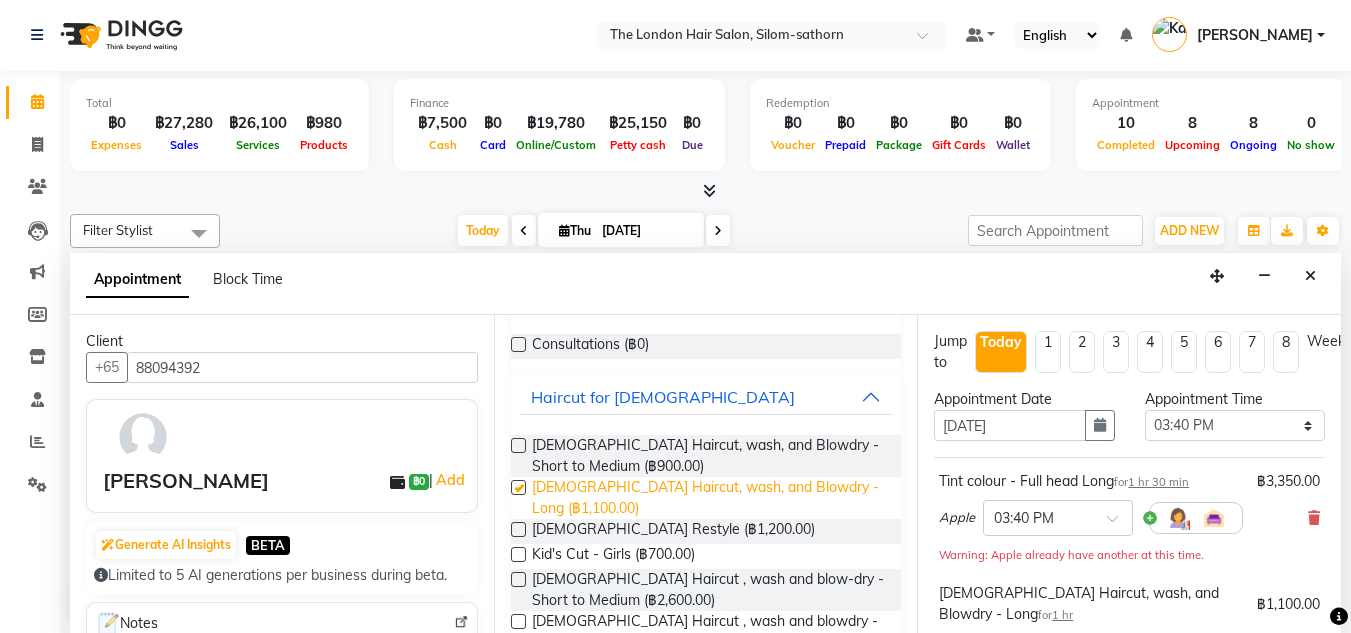 checkbox on "false" 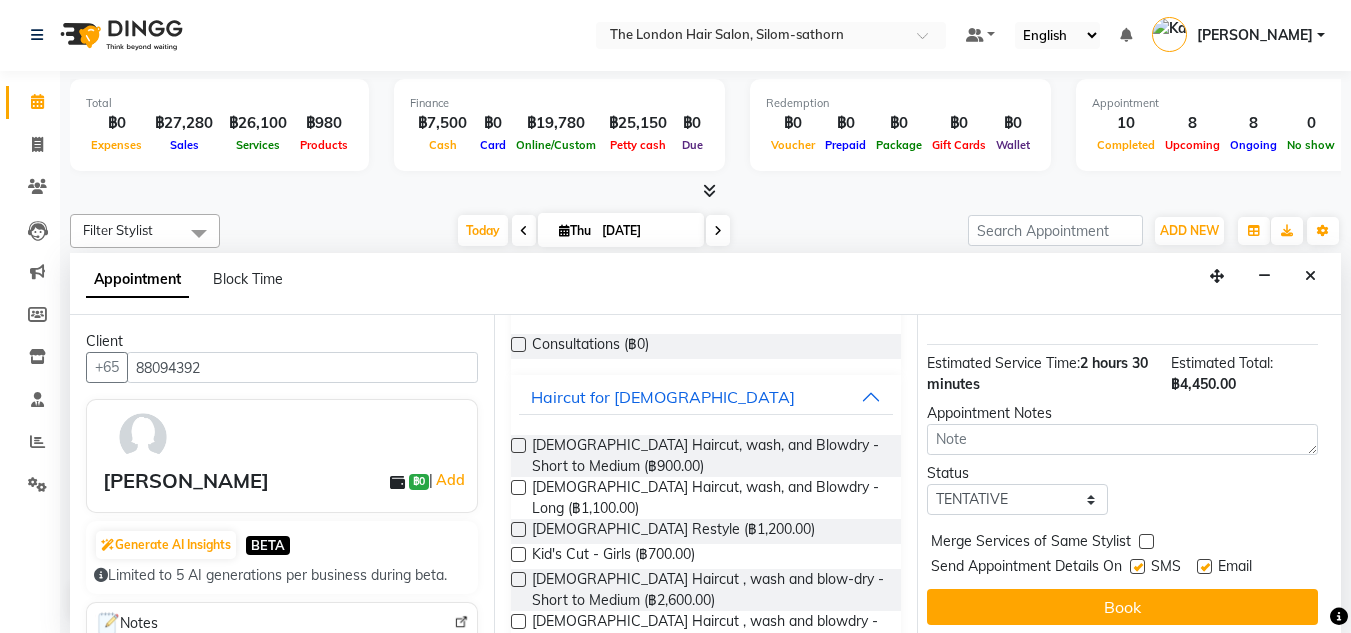 scroll, scrollTop: 377, scrollLeft: 7, axis: both 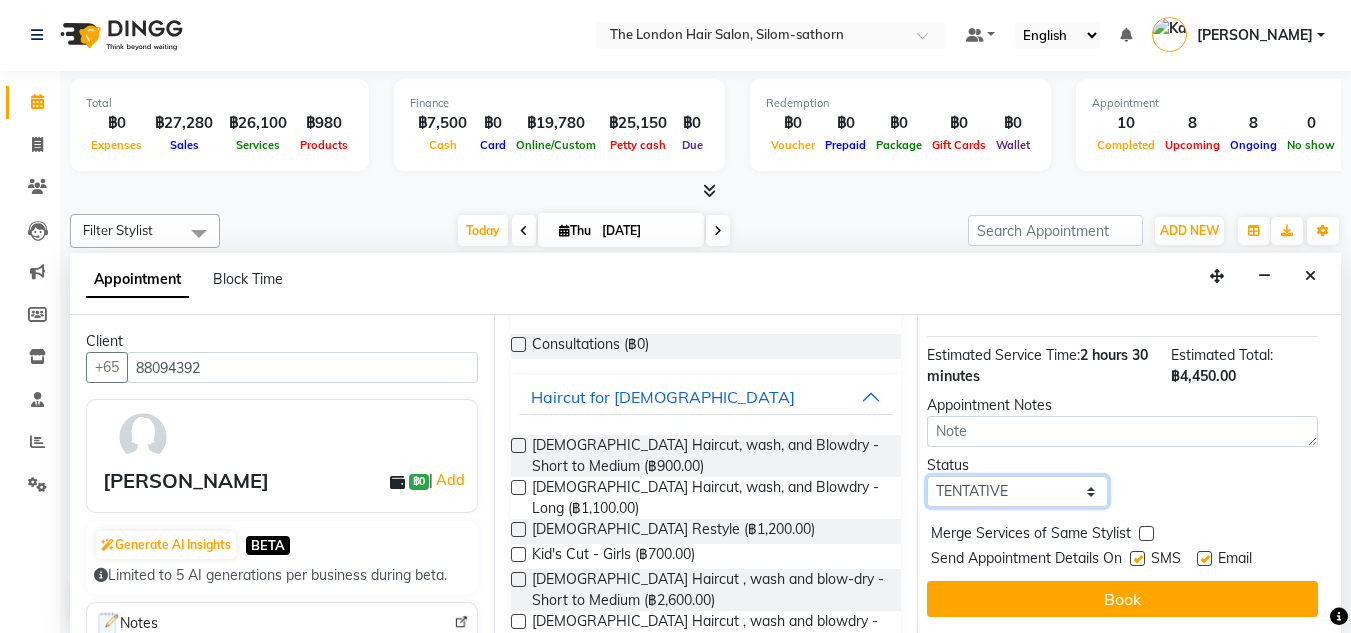 click on "Select TENTATIVE CONFIRM CHECK-IN UPCOMING" at bounding box center (1017, 491) 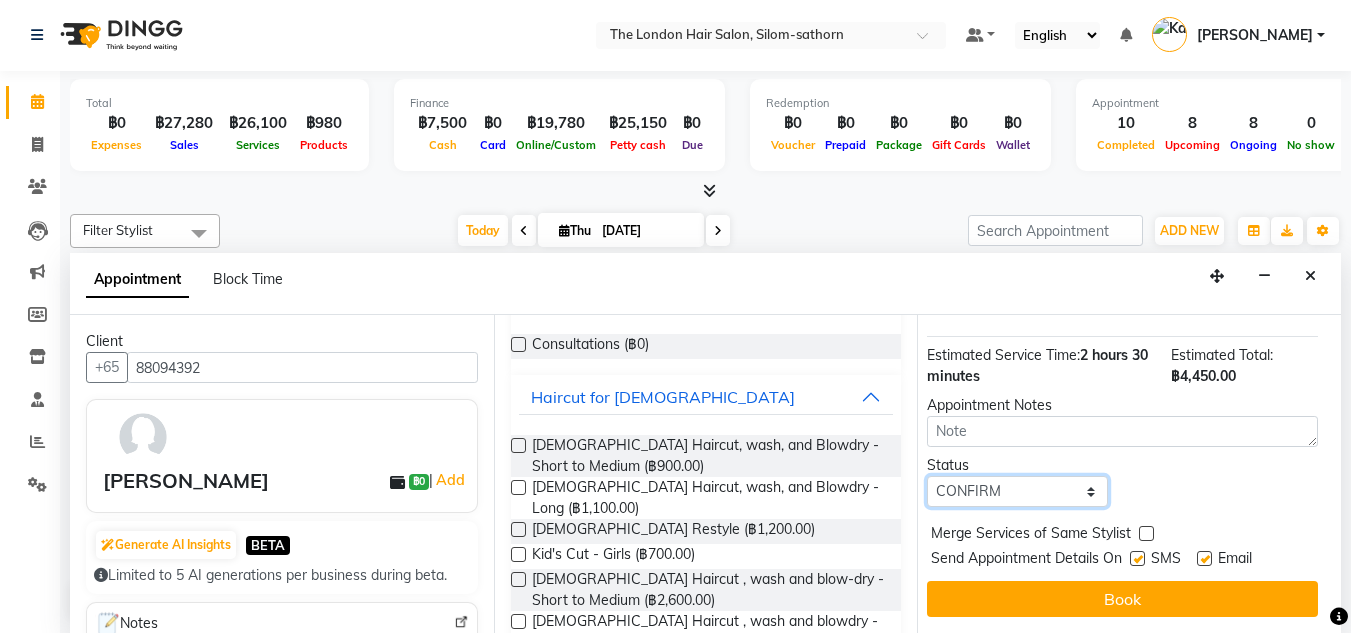 click on "Select TENTATIVE CONFIRM CHECK-IN UPCOMING" at bounding box center [1017, 491] 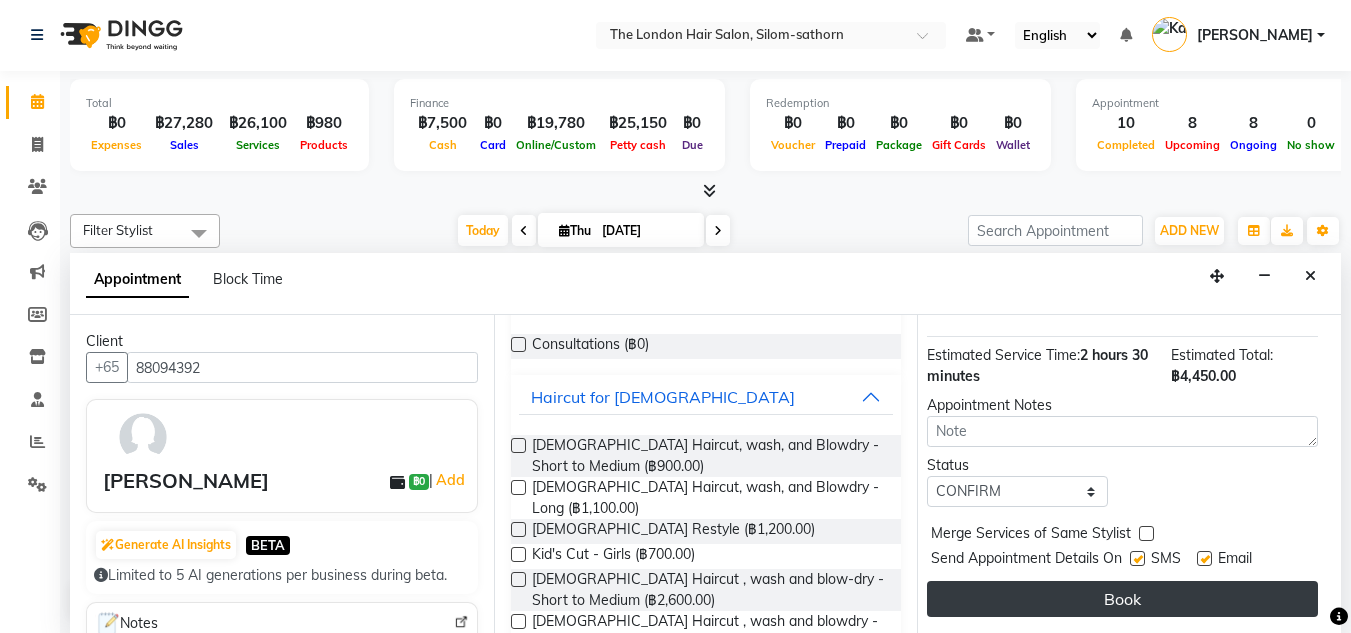 click on "Book" at bounding box center [1122, 599] 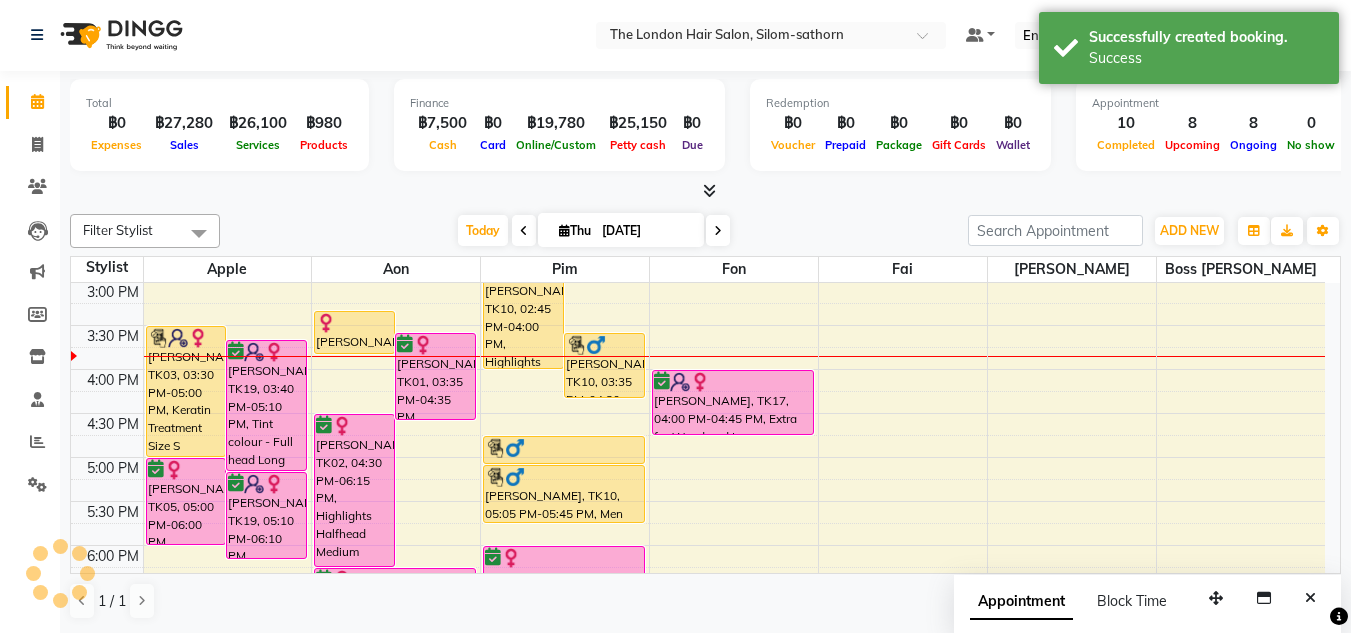 scroll, scrollTop: 0, scrollLeft: 0, axis: both 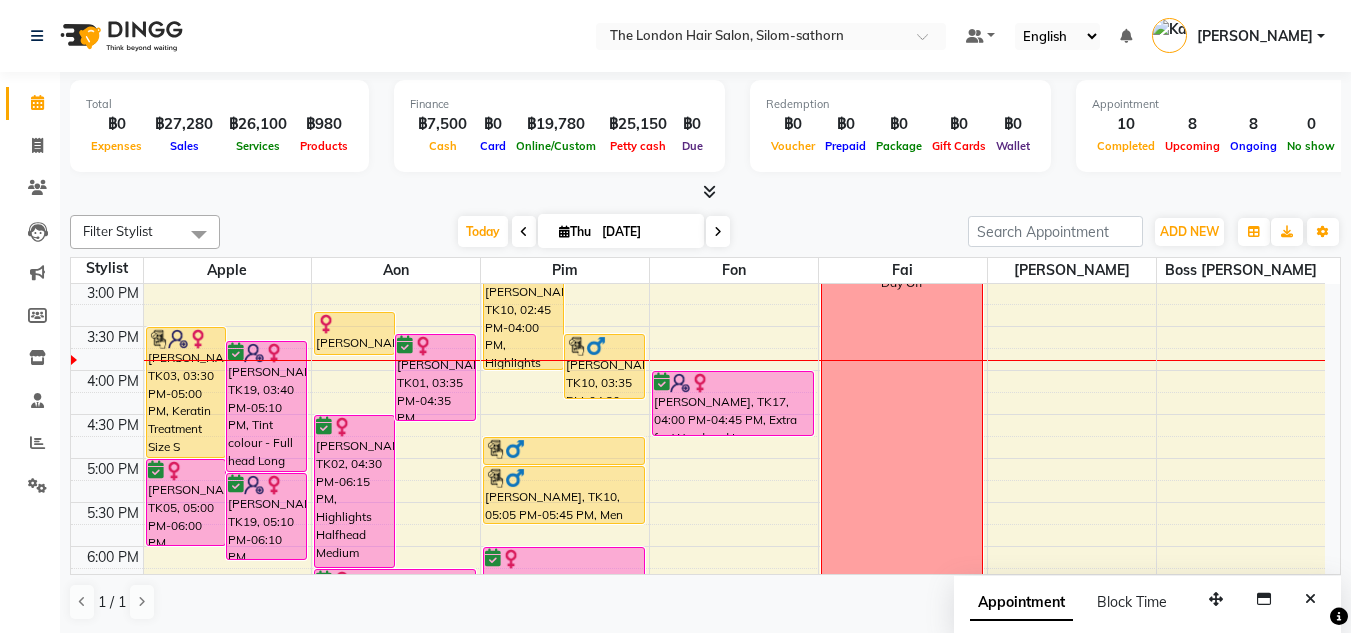 click at bounding box center [718, 232] 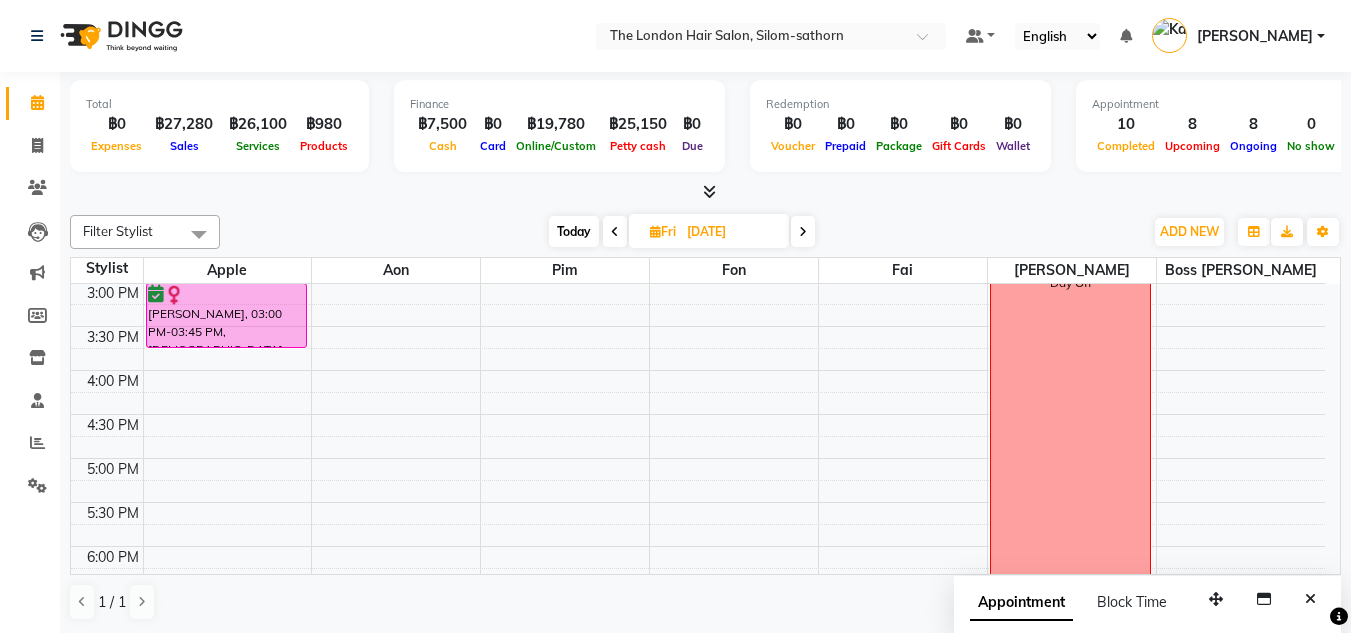 scroll, scrollTop: 0, scrollLeft: 0, axis: both 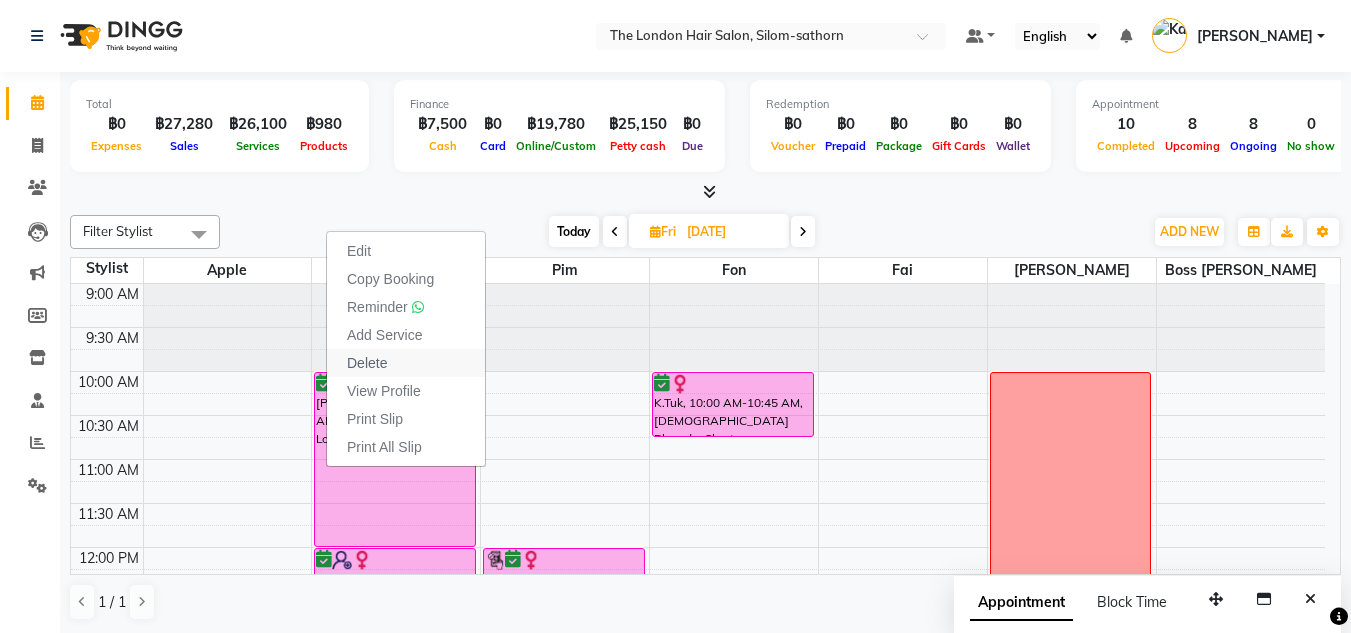 click on "Delete" at bounding box center (367, 363) 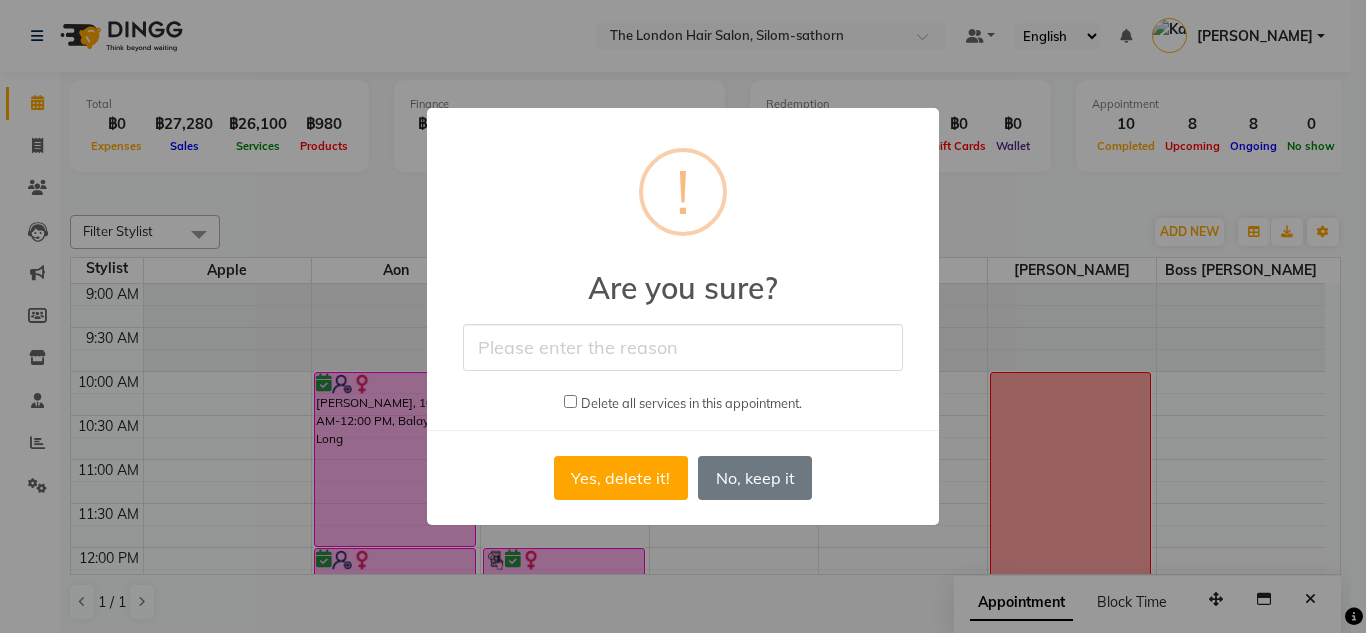 click at bounding box center [570, 401] 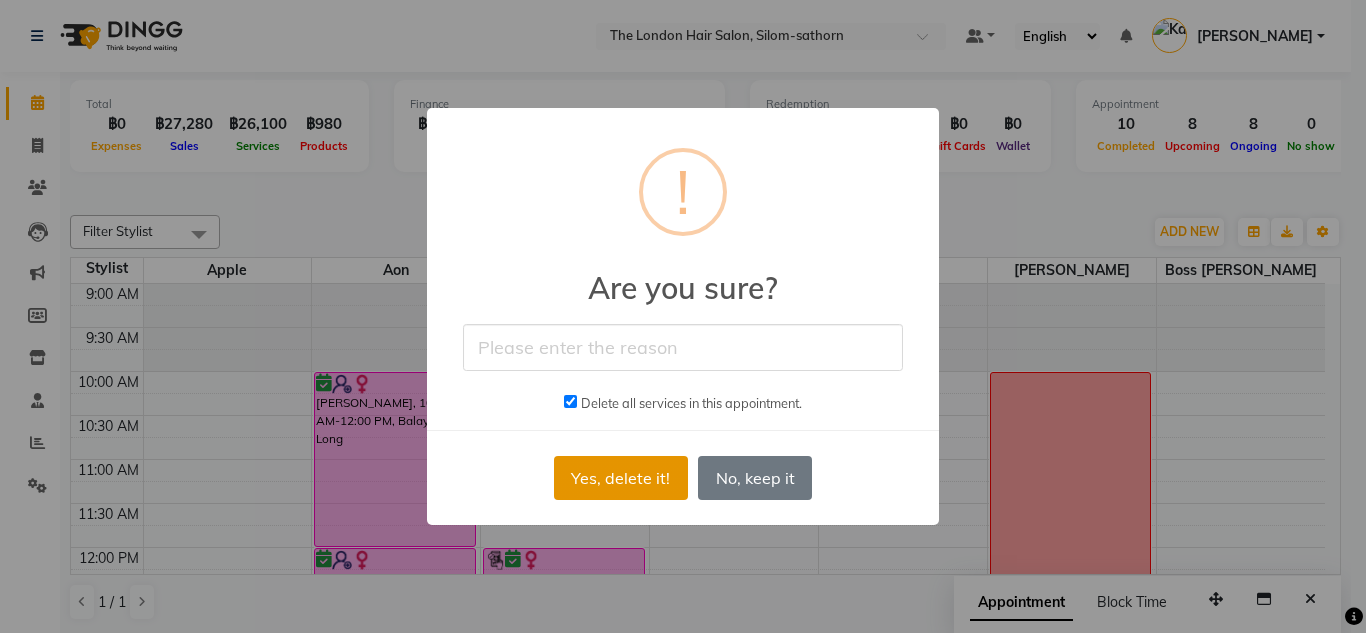 click on "Yes, delete it!" at bounding box center (621, 478) 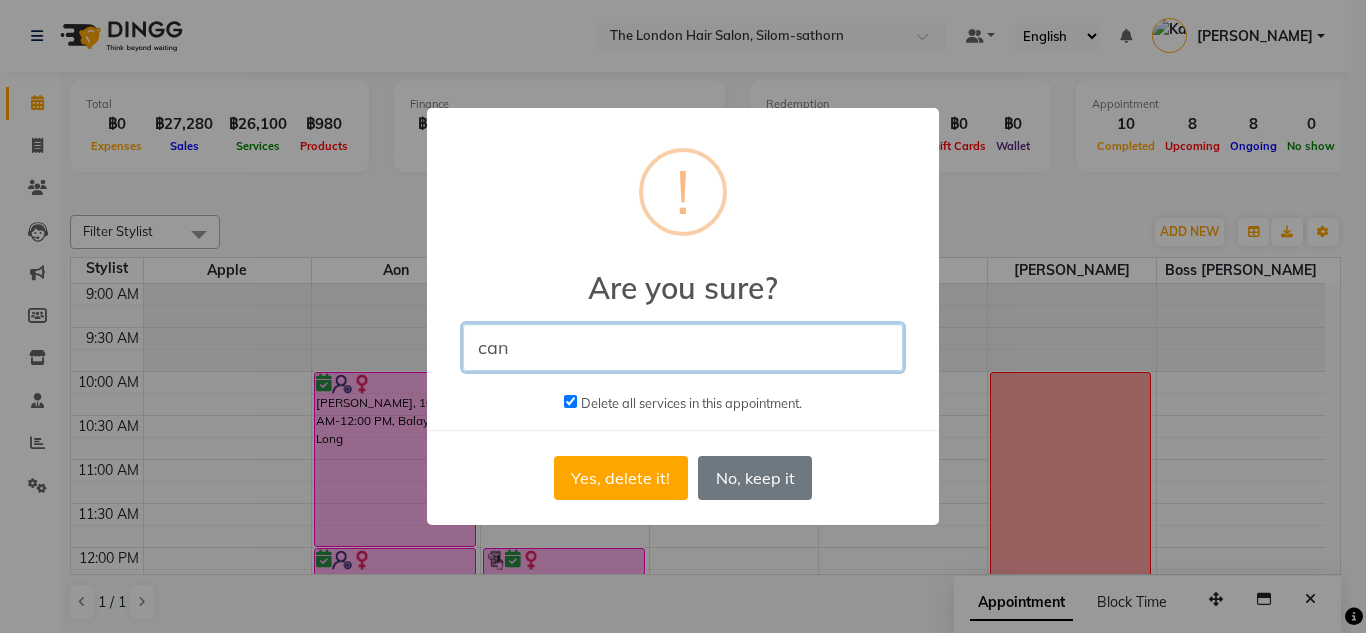 type on "cancelled" 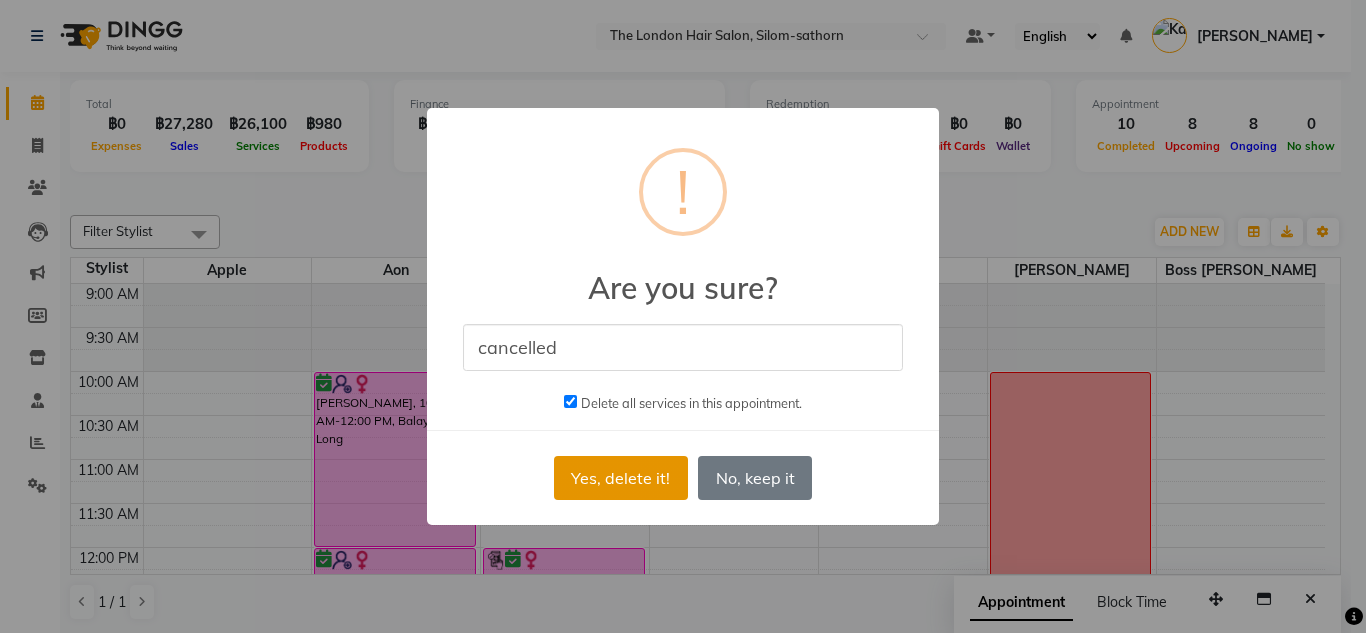 click on "Yes, delete it!" at bounding box center (621, 478) 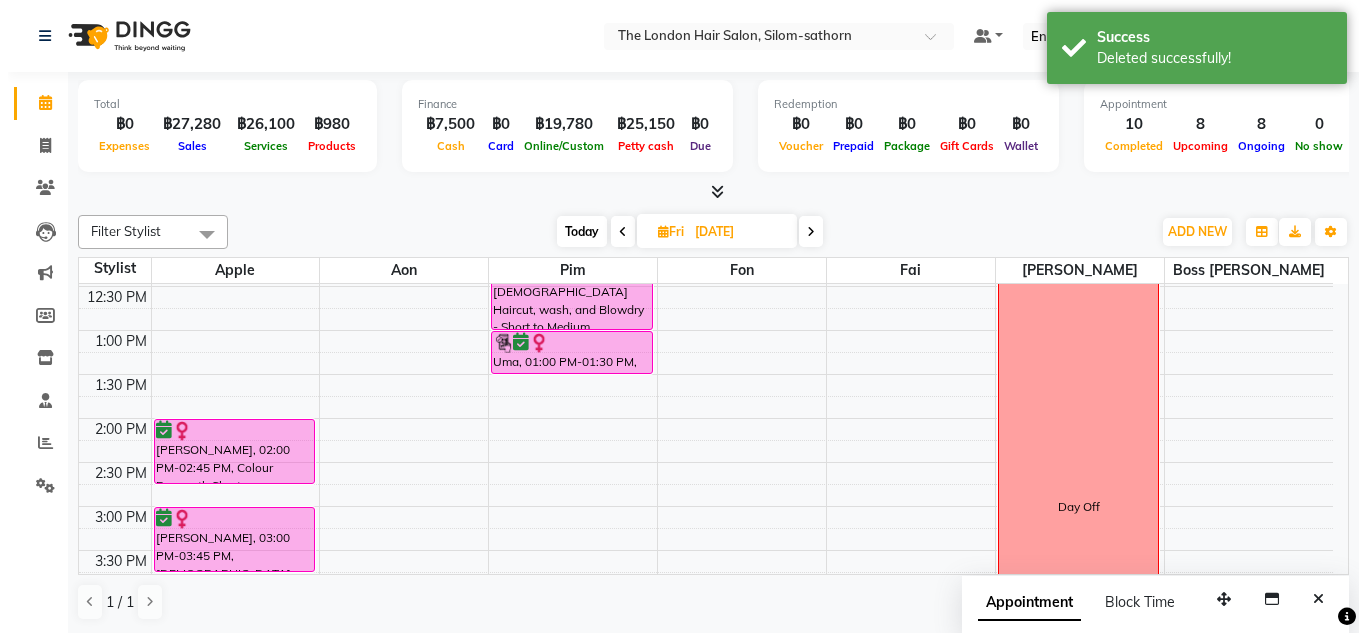 scroll, scrollTop: 306, scrollLeft: 0, axis: vertical 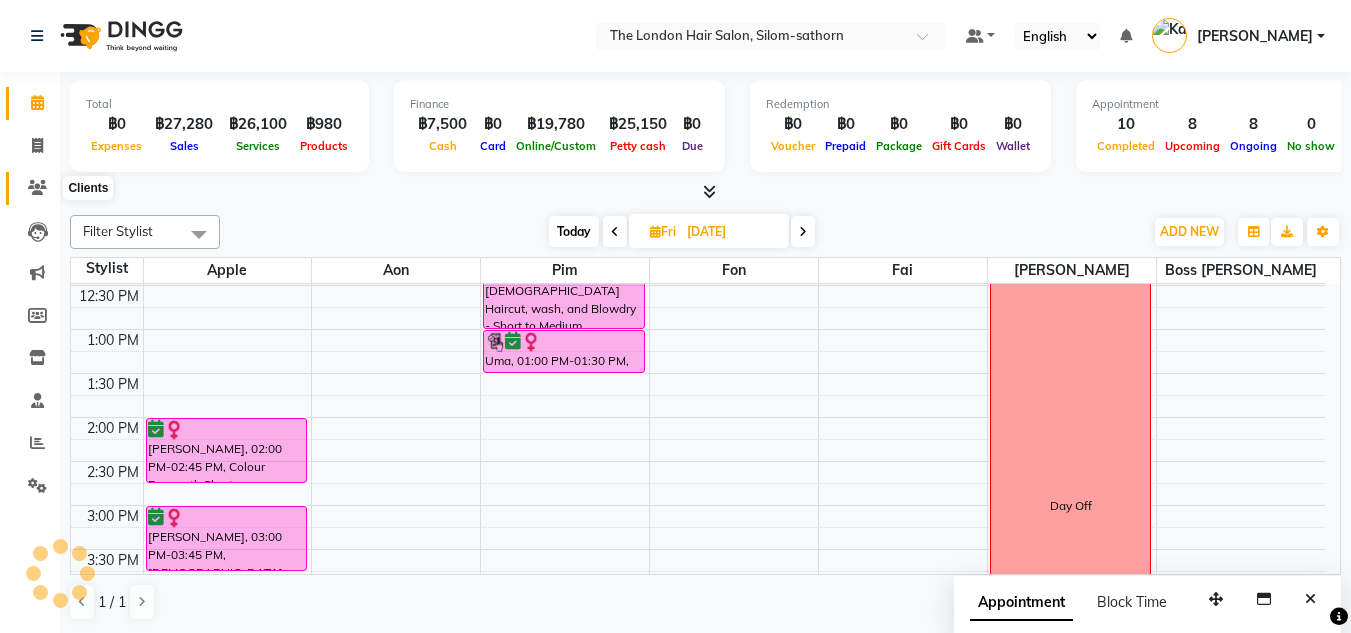 click 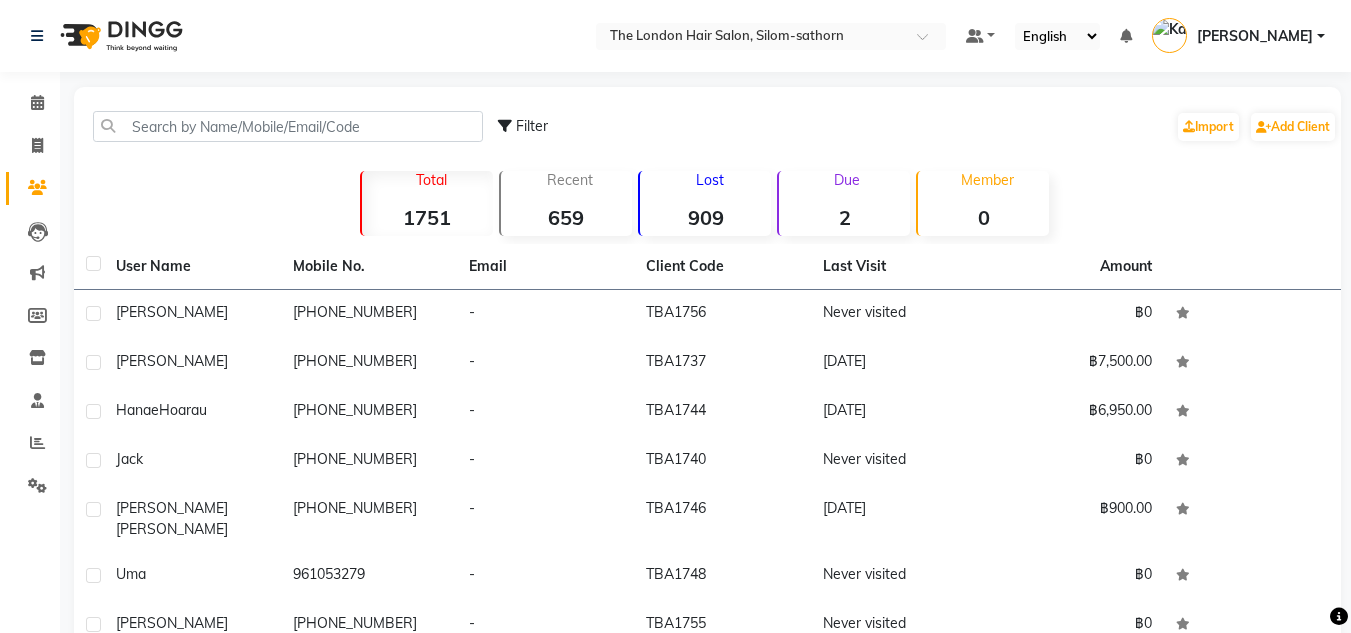drag, startPoint x: 1286, startPoint y: 116, endPoint x: 923, endPoint y: 116, distance: 363 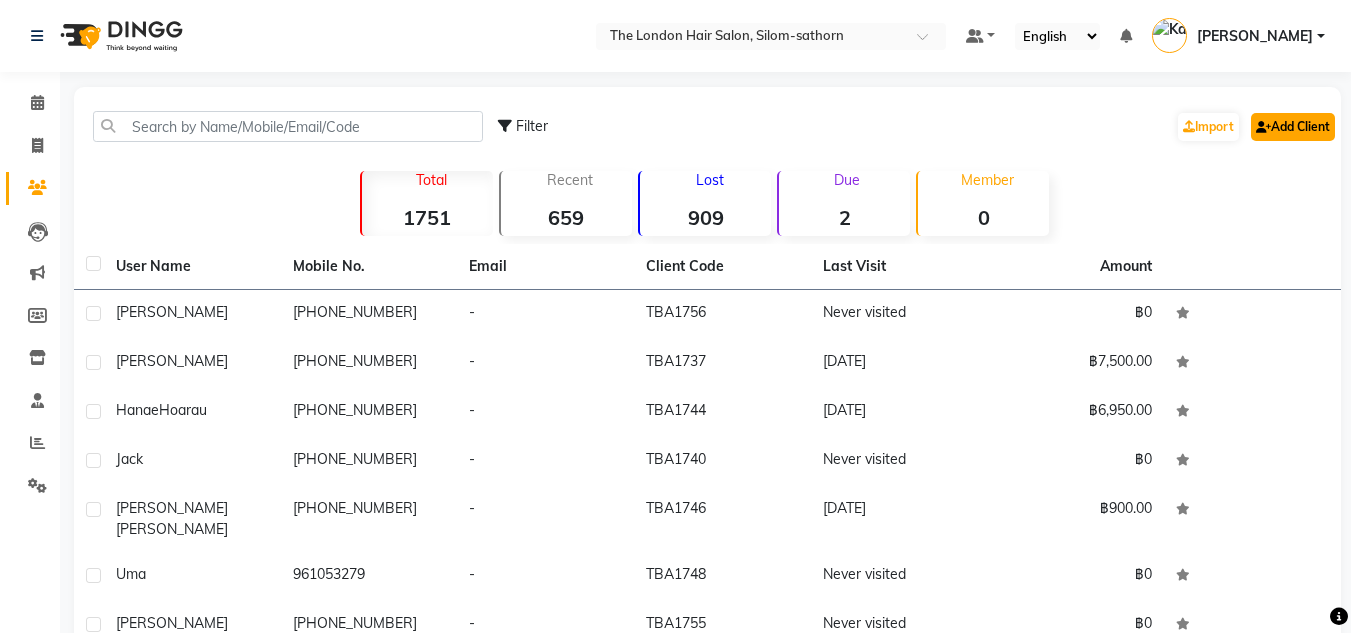 drag, startPoint x: 923, startPoint y: 116, endPoint x: 1280, endPoint y: 130, distance: 357.2744 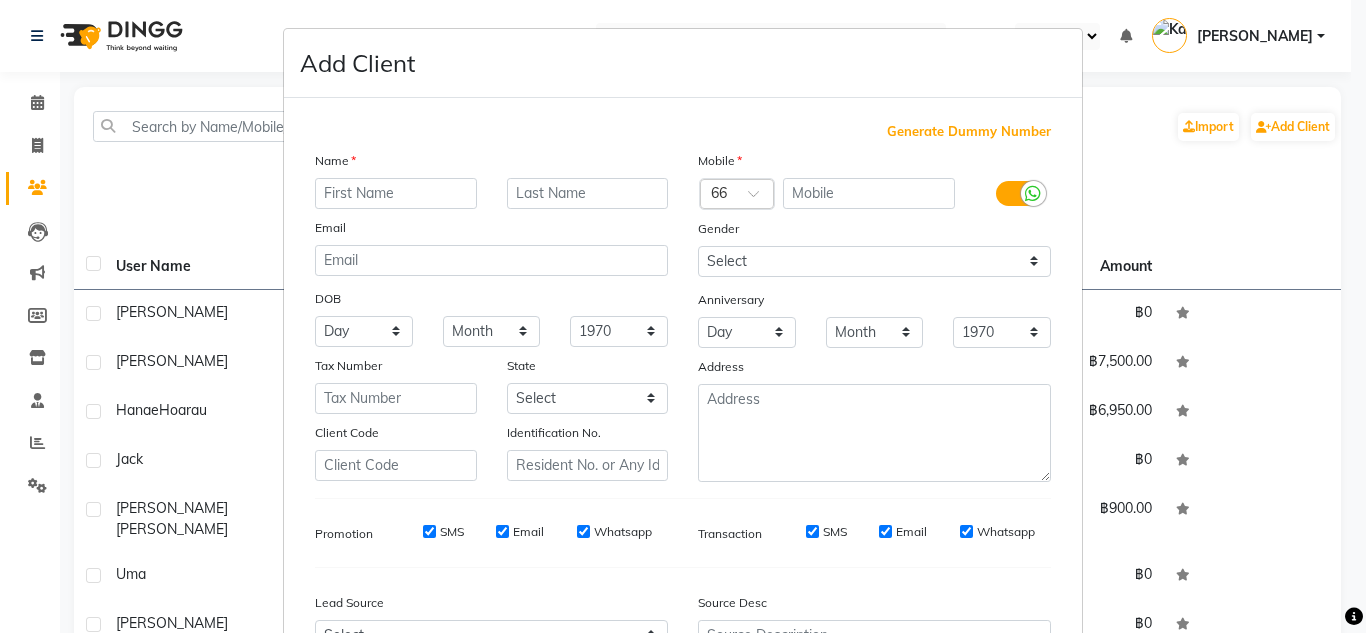 click on "Name Email DOB Day 01 02 03 04 05 06 07 08 09 10 11 12 13 14 15 16 17 18 19 20 21 22 23 24 25 26 27 28 29 30 31 Month January February March April May June July August September October November [DATE] 1941 1942 1943 1944 1945 1946 1947 1948 1949 1950 1951 1952 1953 1954 1955 1956 1957 1958 1959 1960 1961 1962 1963 1964 1965 1966 1967 1968 1969 1970 1971 1972 1973 1974 1975 1976 1977 1978 1979 1980 1981 1982 1983 1984 1985 1986 1987 1988 1989 1990 1991 1992 1993 1994 1995 1996 1997 1998 1999 2000 2001 2002 2003 2004 2005 2006 2007 2008 2009 2010 2011 2012 2013 2014 2015 2016 2017 2018 2019 2020 2021 2022 2023 2024 Tax Number State Select Amnat Charoen Ang Thong [GEOGRAPHIC_DATA] [GEOGRAPHIC_DATA] [GEOGRAPHIC_DATA] [GEOGRAPHIC_DATA] [GEOGRAPHIC_DATA] [GEOGRAPHIC_DATA][PERSON_NAME][GEOGRAPHIC_DATA][PERSON_NAME][GEOGRAPHIC_DATA] Chumphon Kalasin [GEOGRAPHIC_DATA] [GEOGRAPHIC_DATA] [GEOGRAPHIC_DATA] Krabi Krung Thep Lampang Lamphun Loei Lop [PERSON_NAME] Son Maha Sarakham Mukdahan Nakhon Nayok [GEOGRAPHIC_DATA] [GEOGRAPHIC_DATA] [GEOGRAPHIC_DATA]" at bounding box center [491, 316] 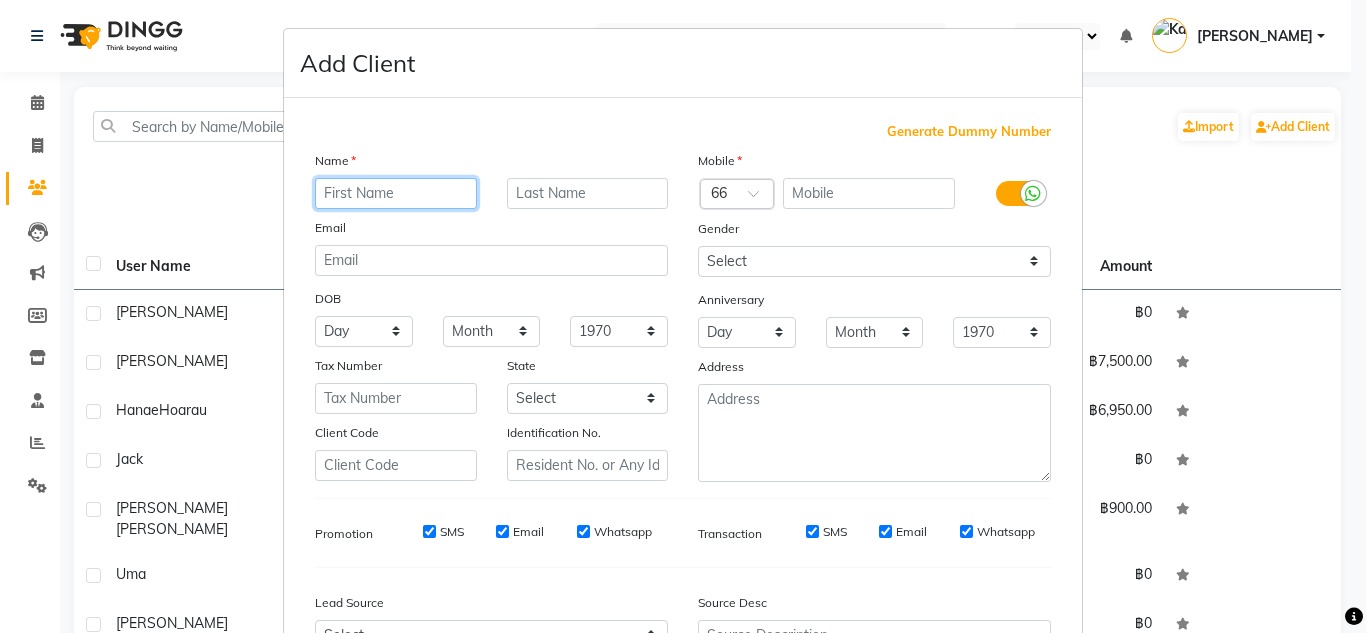 click at bounding box center [396, 193] 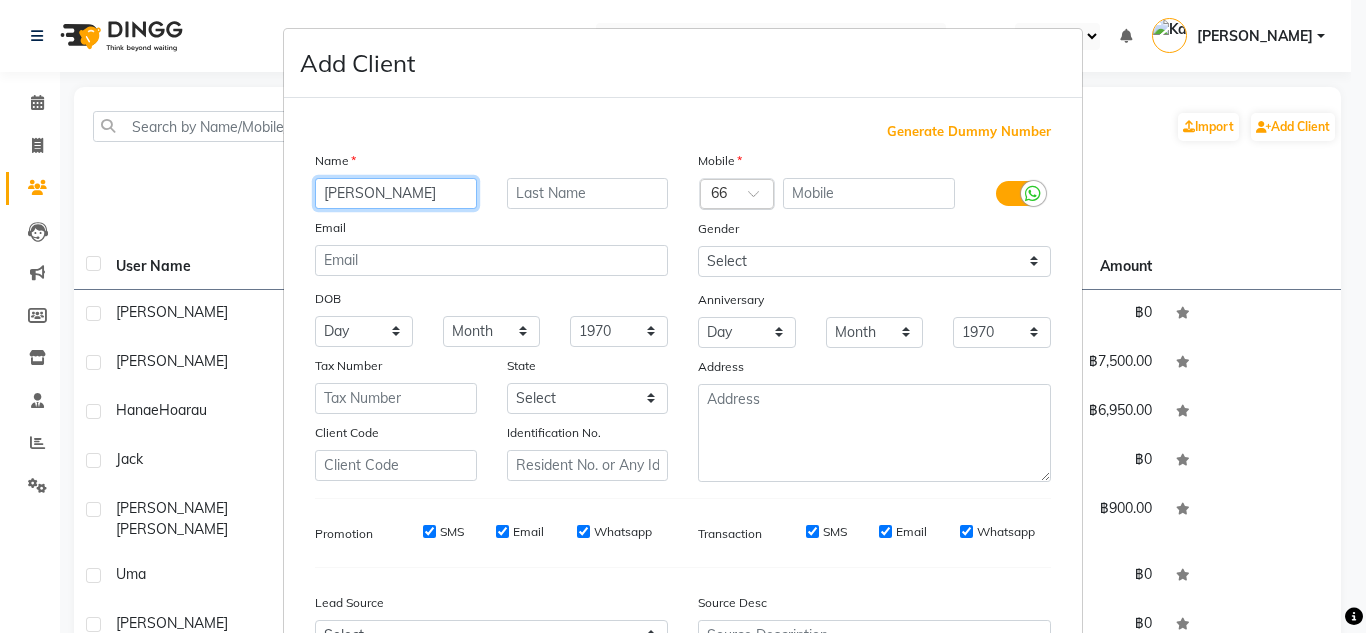 type on "[PERSON_NAME]" 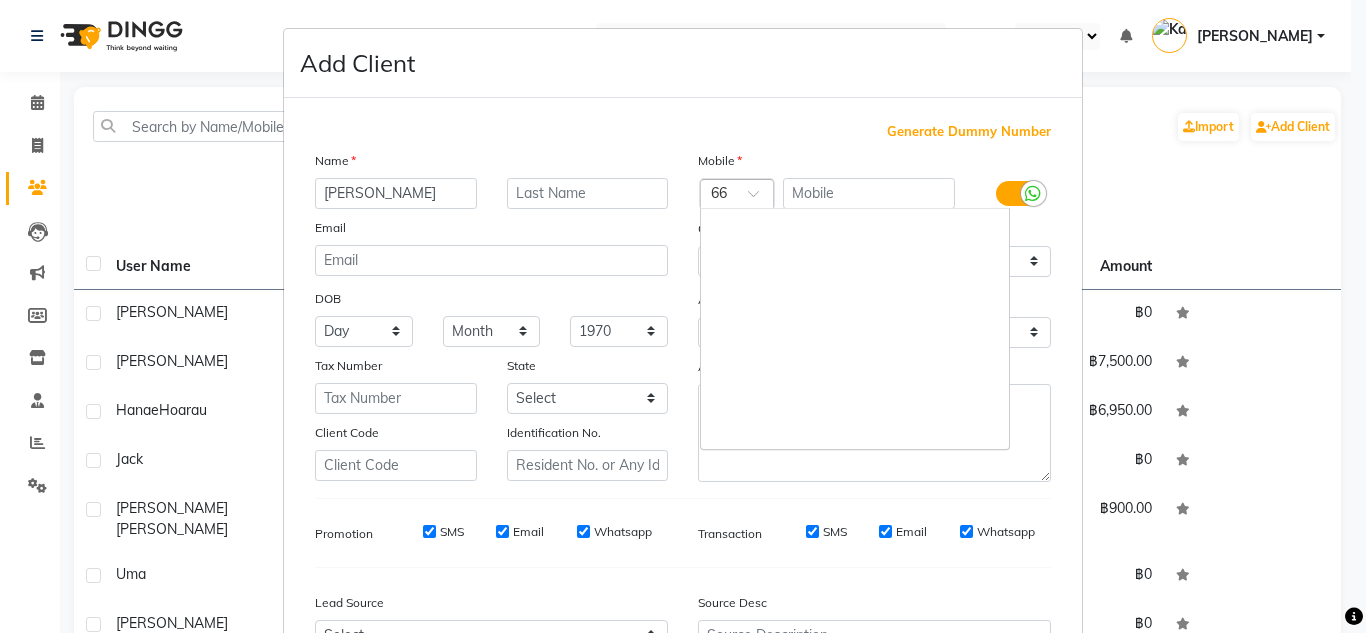 click at bounding box center (717, 195) 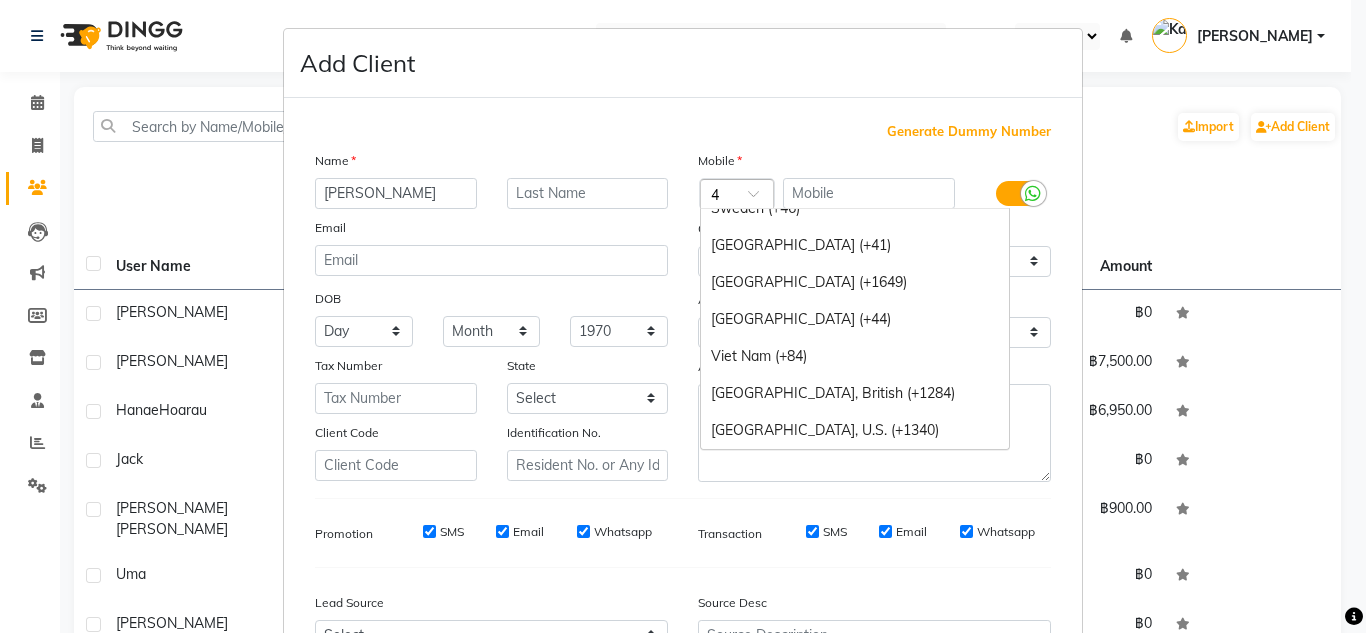 scroll, scrollTop: 1684, scrollLeft: 0, axis: vertical 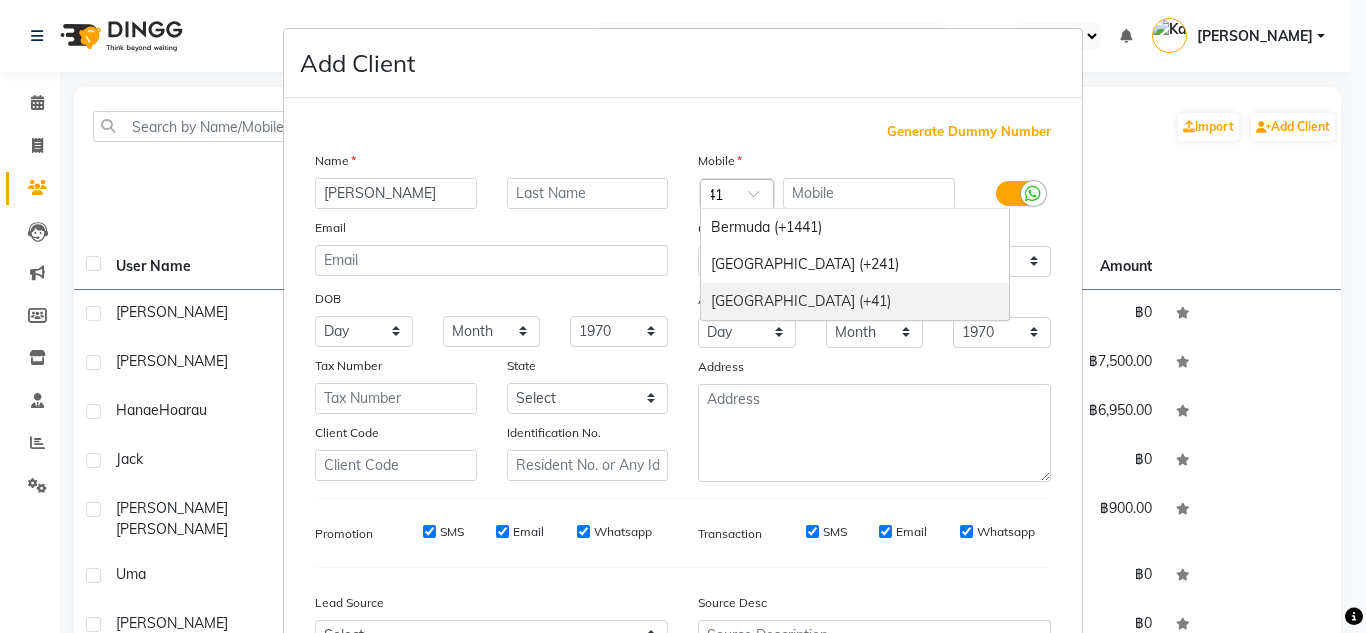 click on "[GEOGRAPHIC_DATA] (+41)" at bounding box center [855, 301] 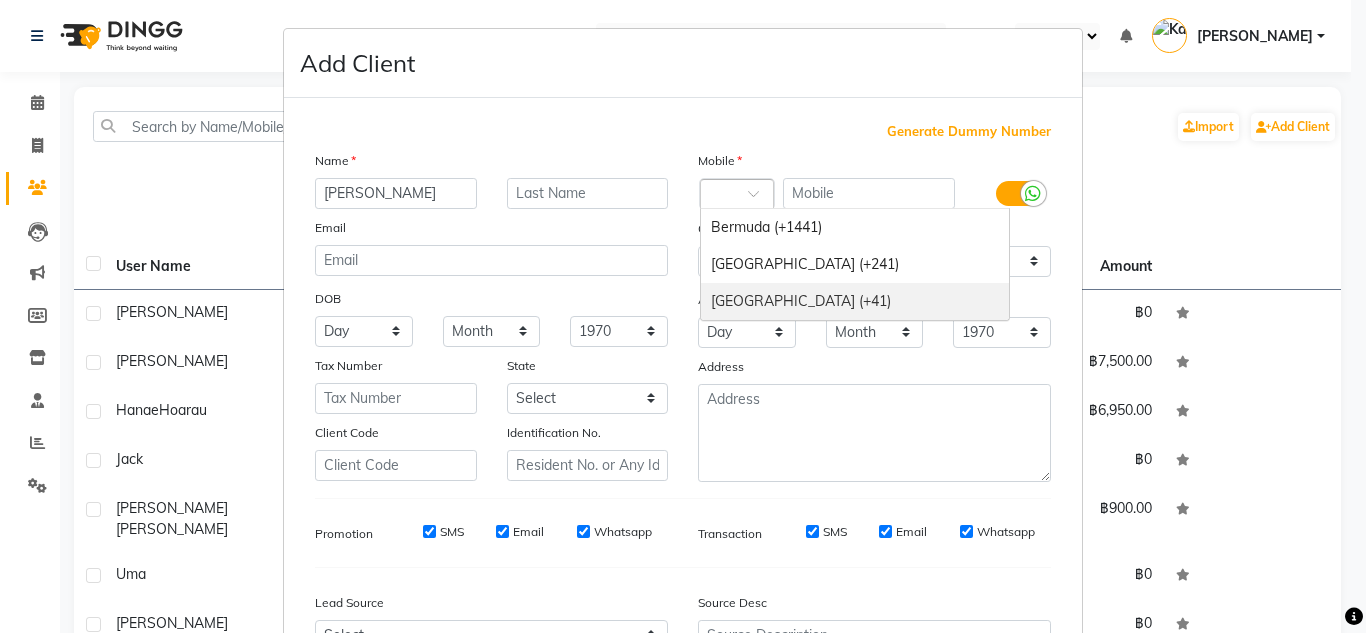 scroll, scrollTop: 0, scrollLeft: 0, axis: both 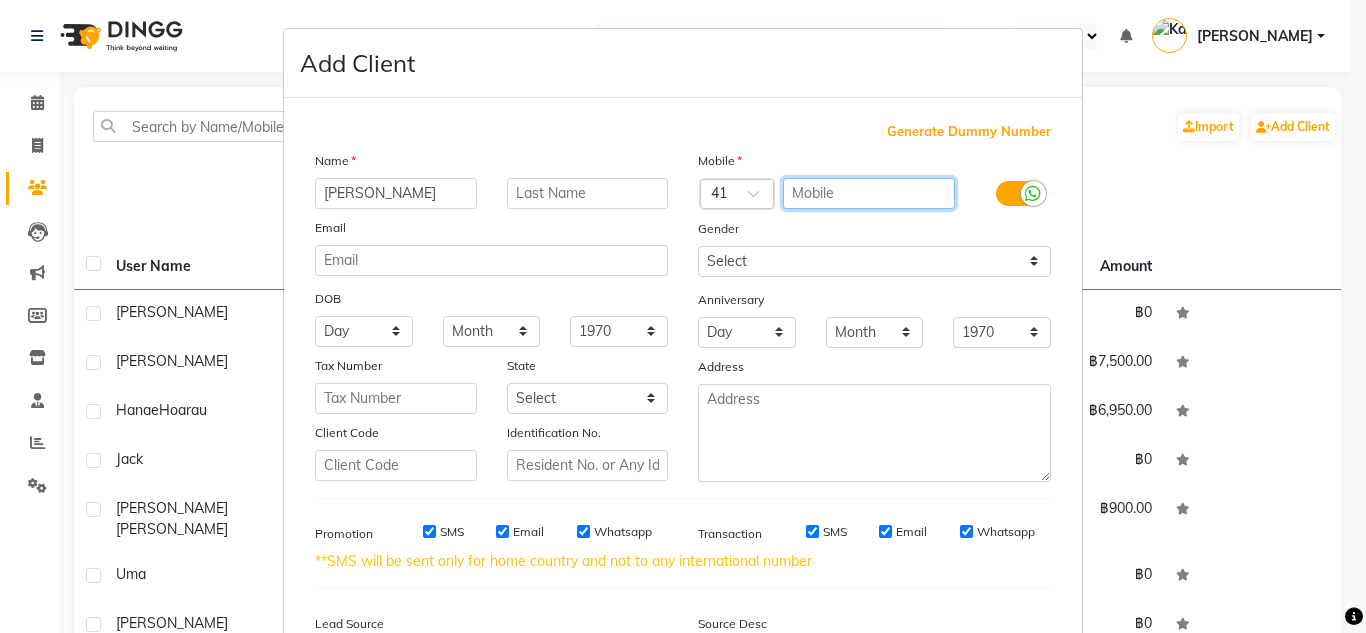 click at bounding box center (869, 193) 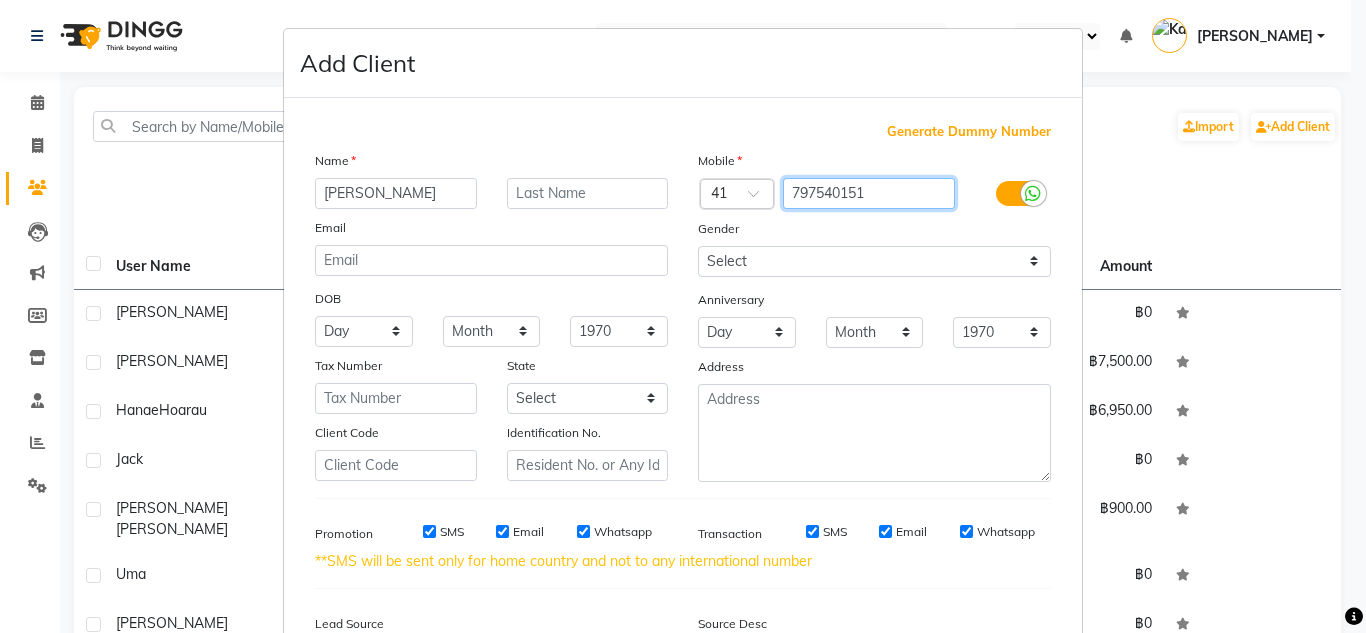 type on "797540151" 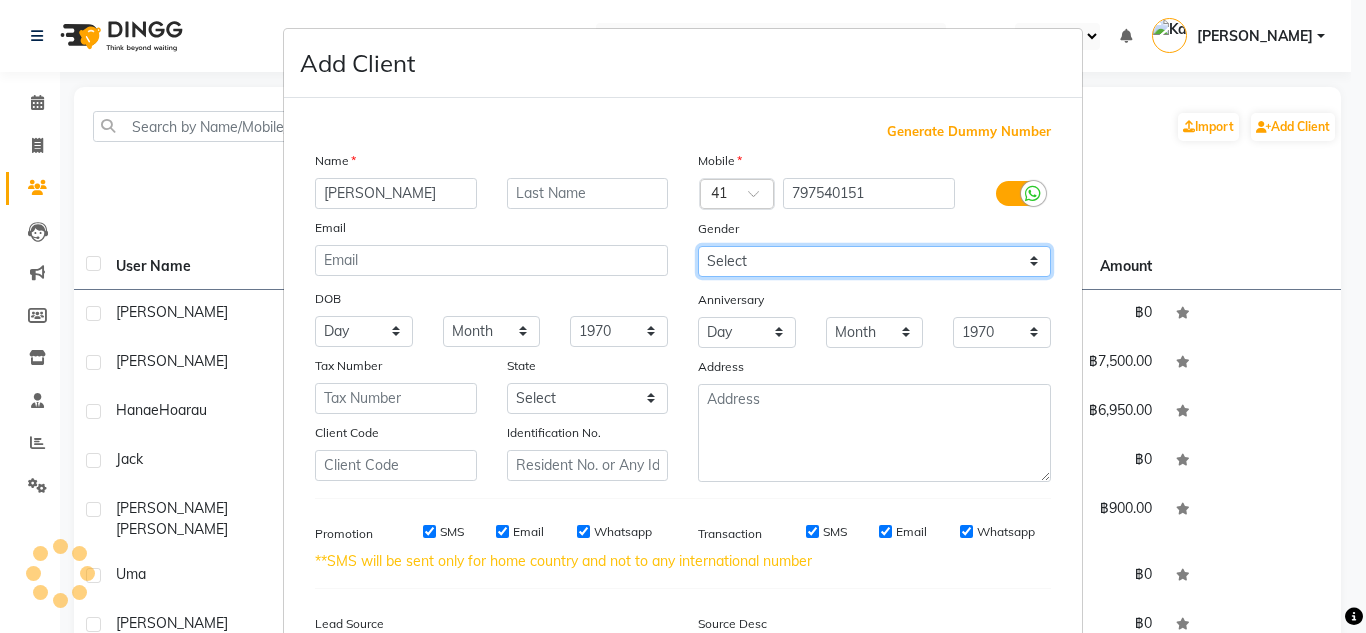 click on "Select [DEMOGRAPHIC_DATA] [DEMOGRAPHIC_DATA] Other Prefer Not To Say" at bounding box center (874, 261) 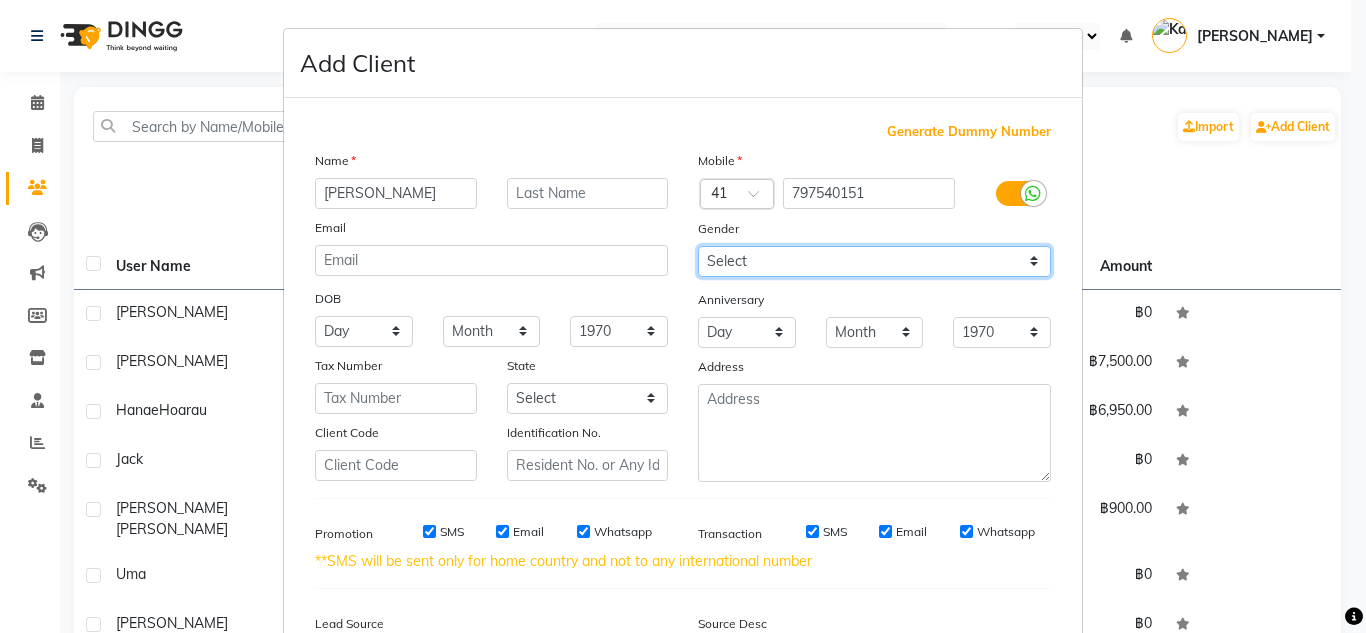 select on "[DEMOGRAPHIC_DATA]" 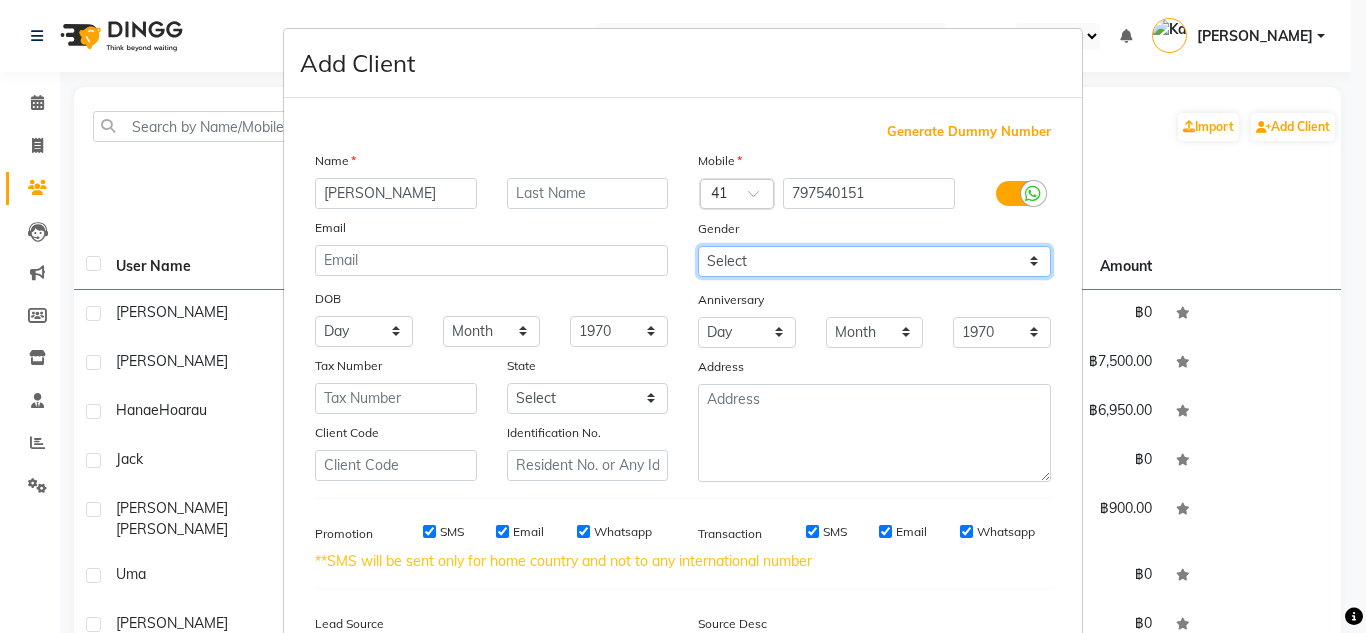 click on "Select [DEMOGRAPHIC_DATA] [DEMOGRAPHIC_DATA] Other Prefer Not To Say" at bounding box center [874, 261] 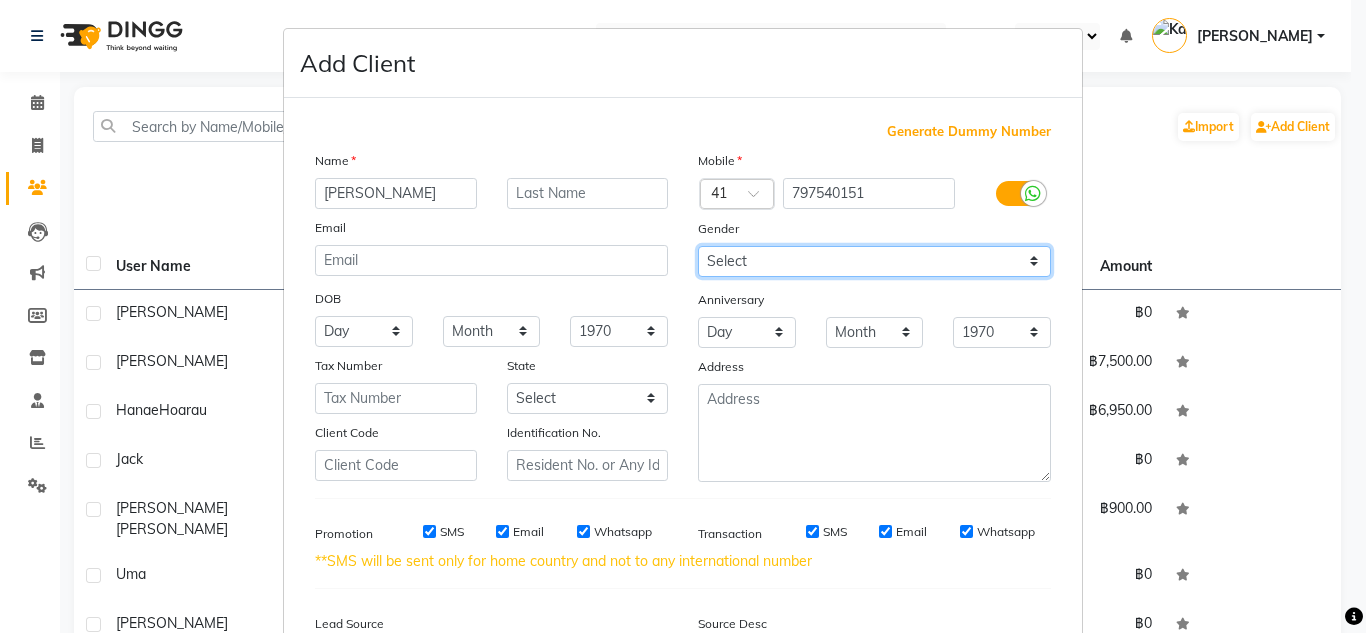 scroll, scrollTop: 237, scrollLeft: 0, axis: vertical 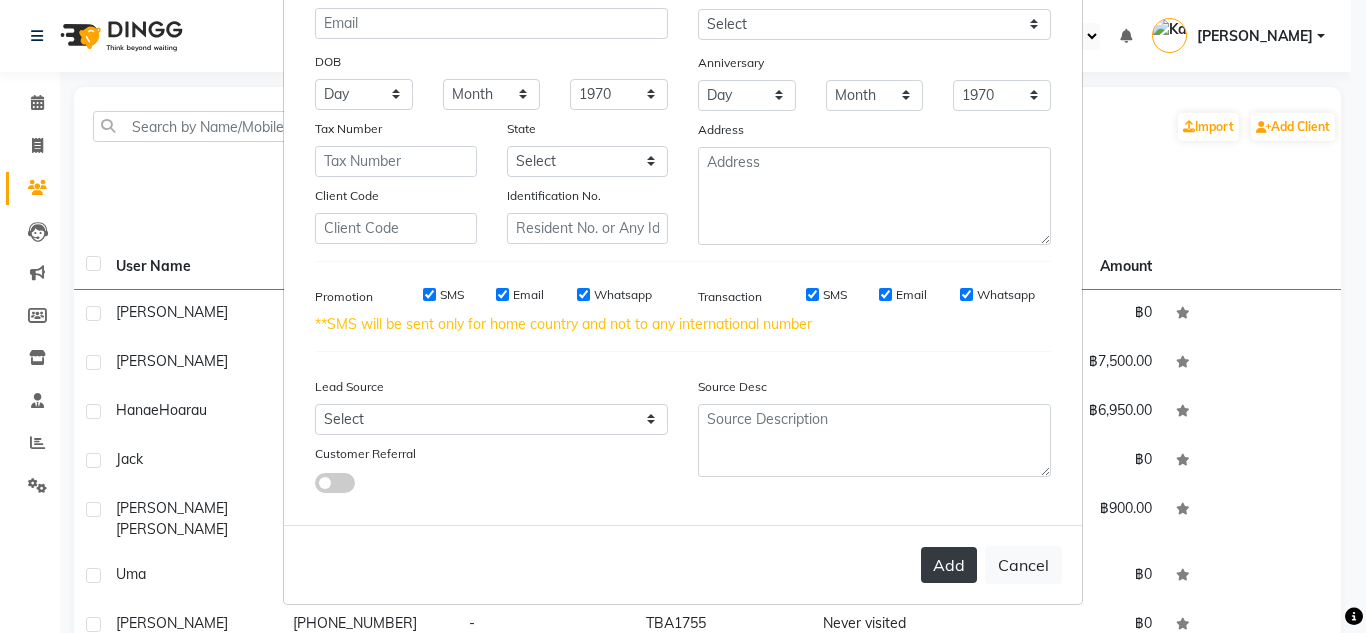 click on "Add" at bounding box center (949, 565) 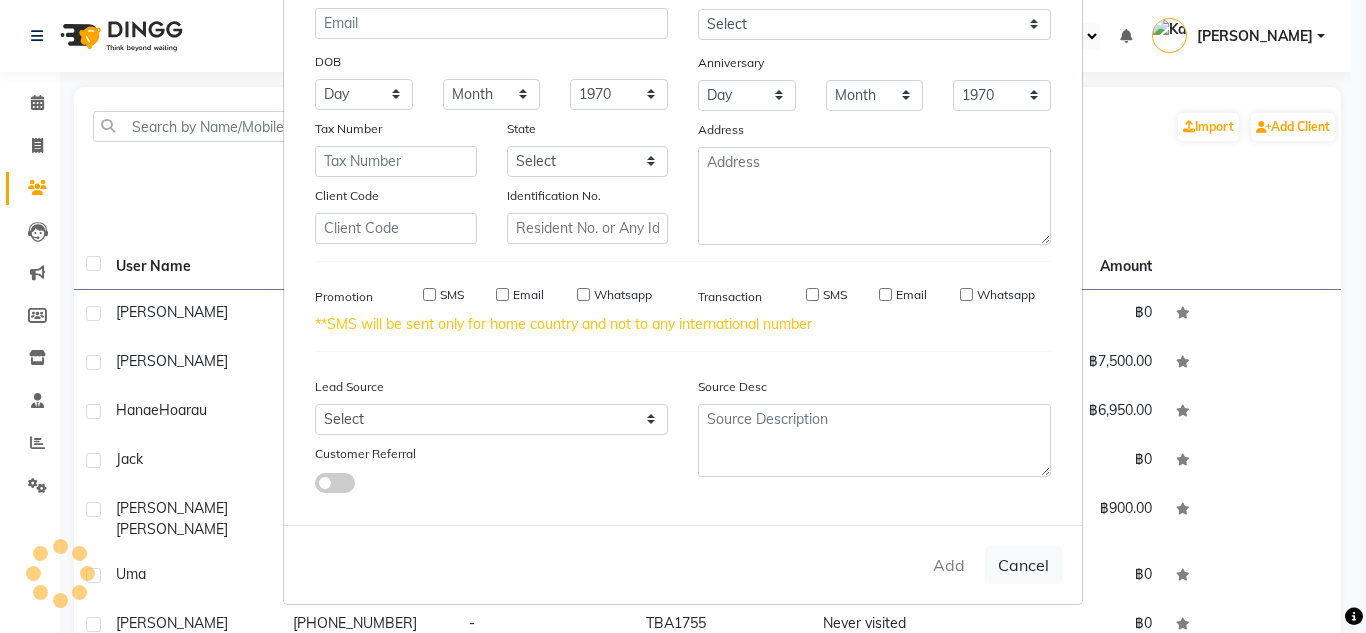 type 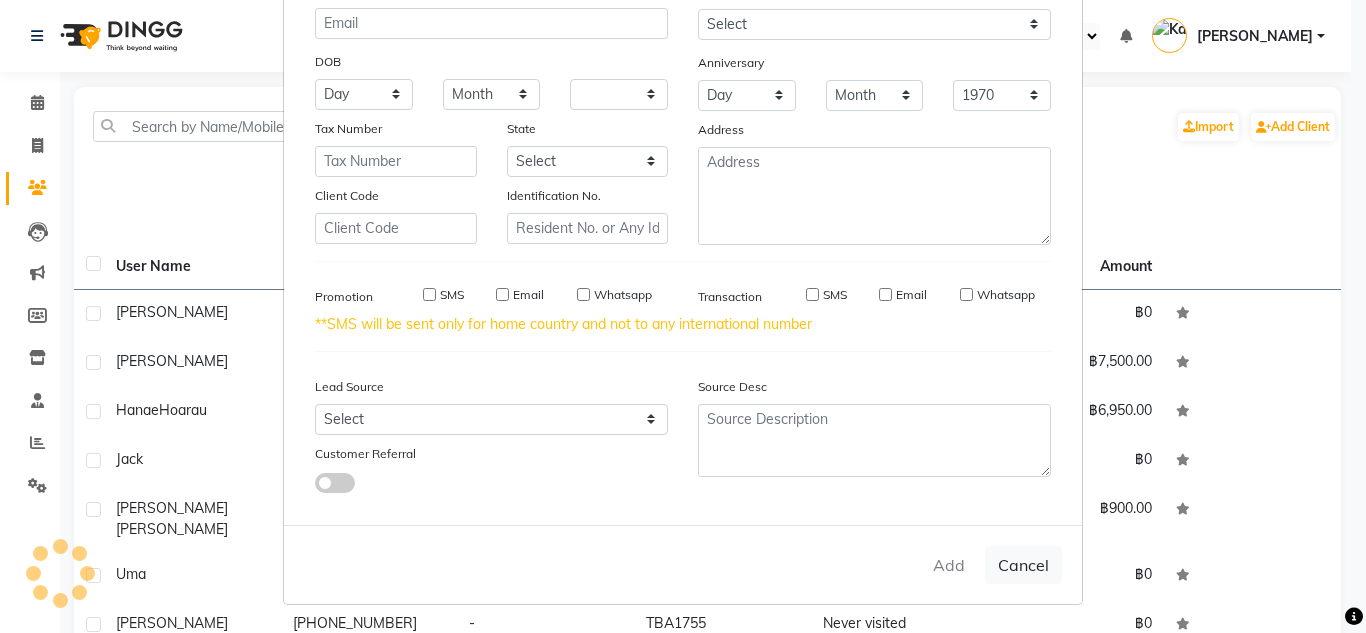 select 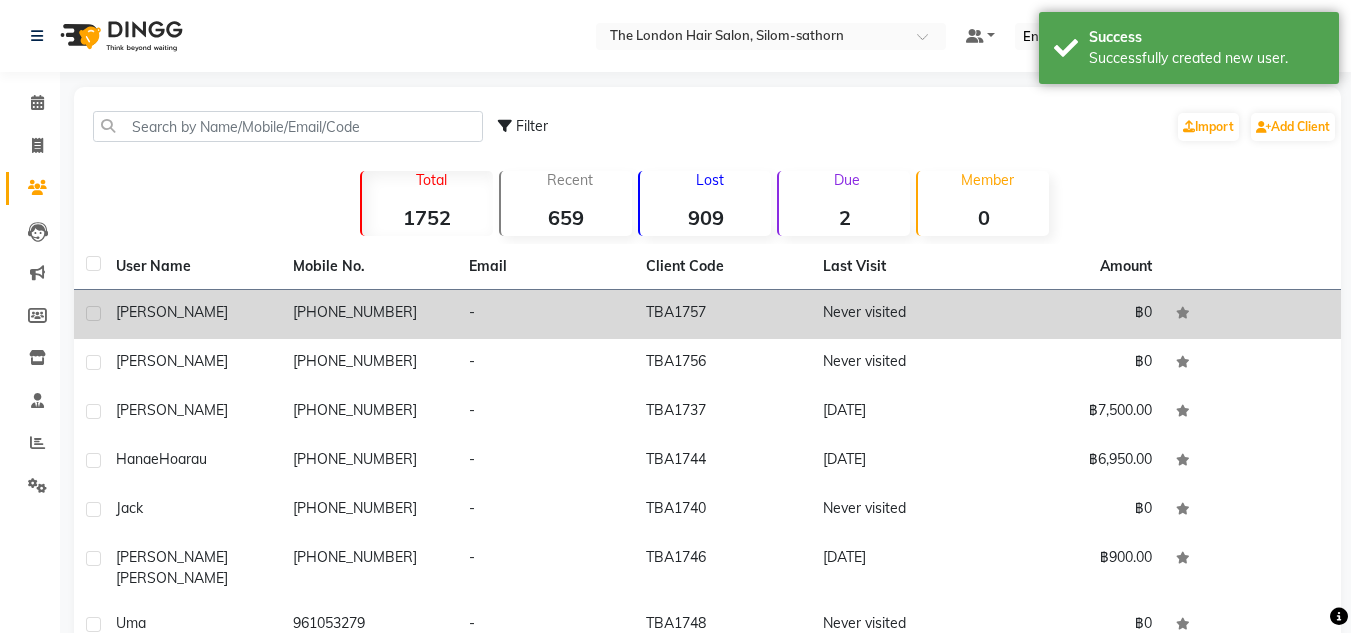 click on "-" 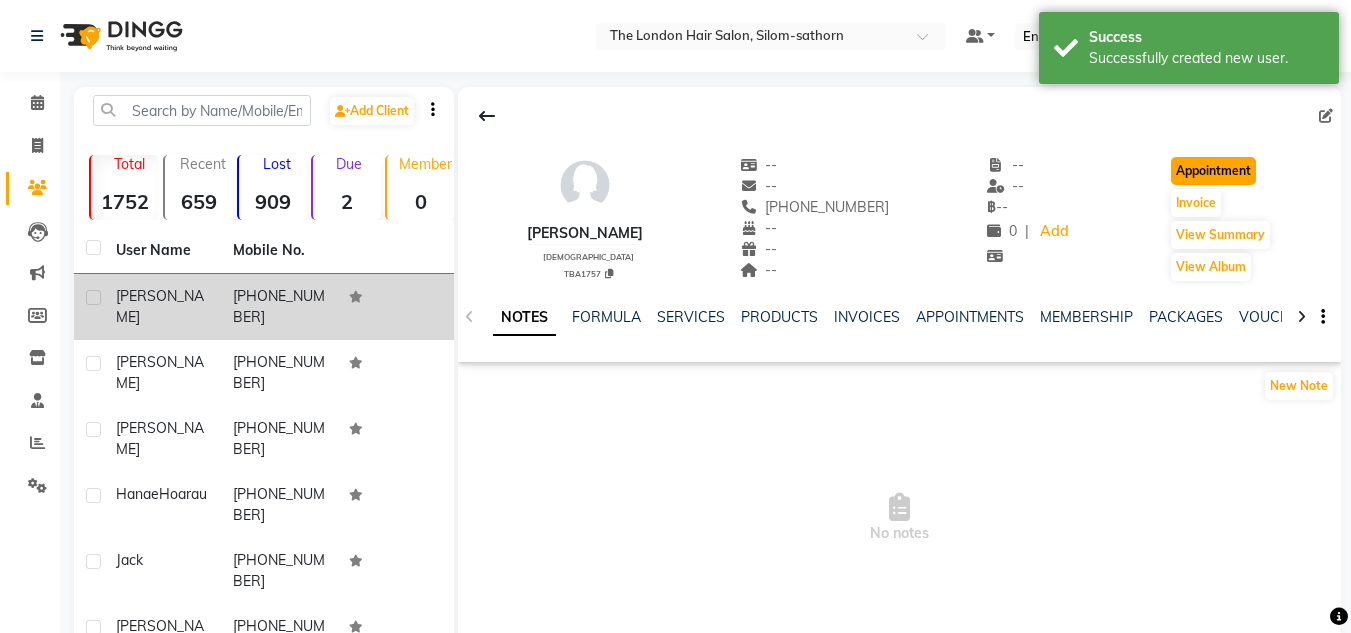 click on "Appointment" 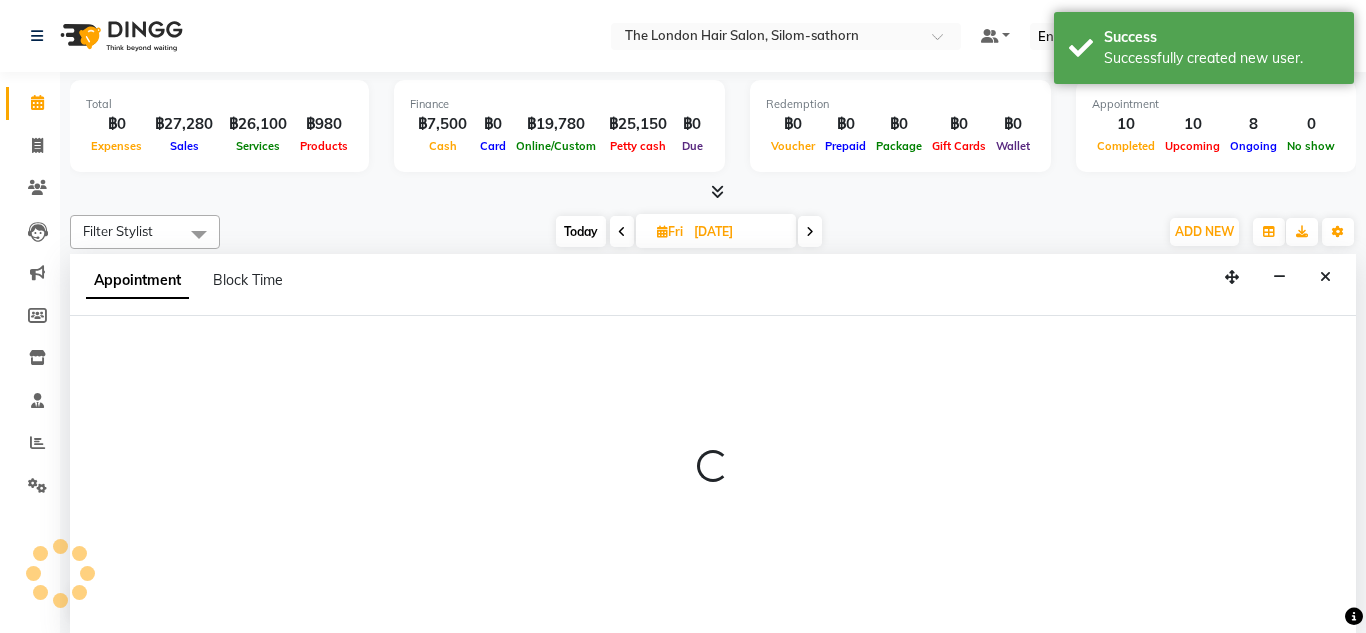 type on "[DATE]" 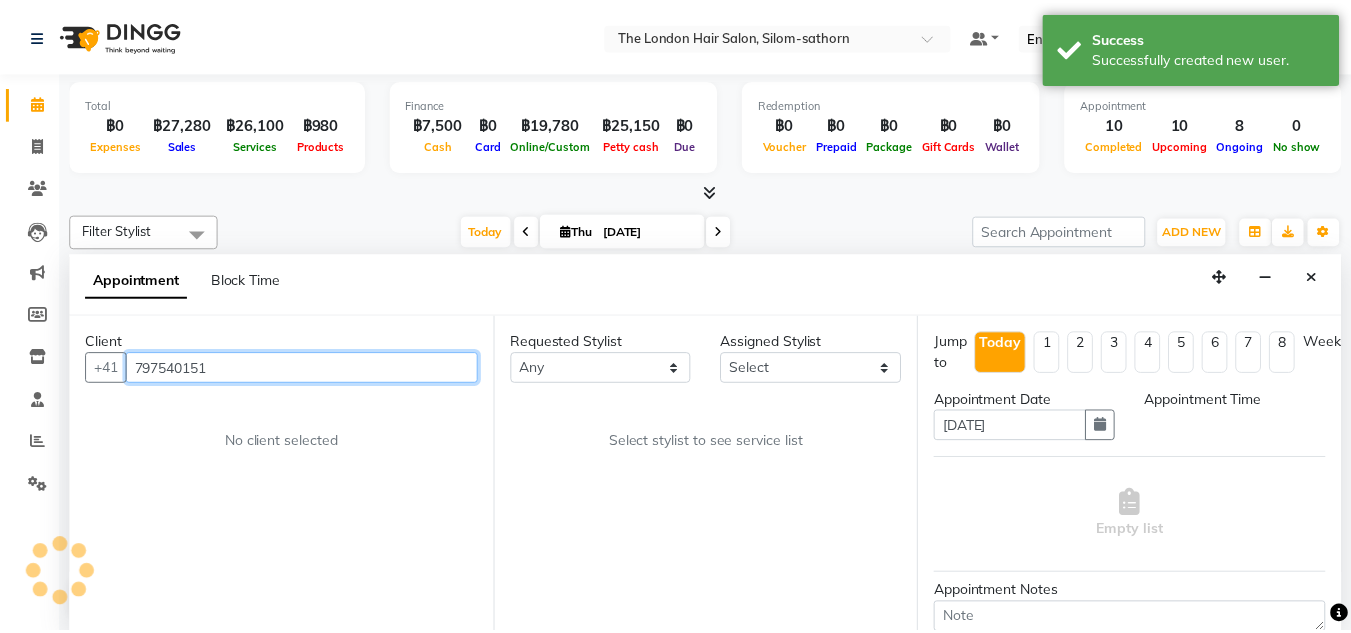 scroll, scrollTop: 1, scrollLeft: 0, axis: vertical 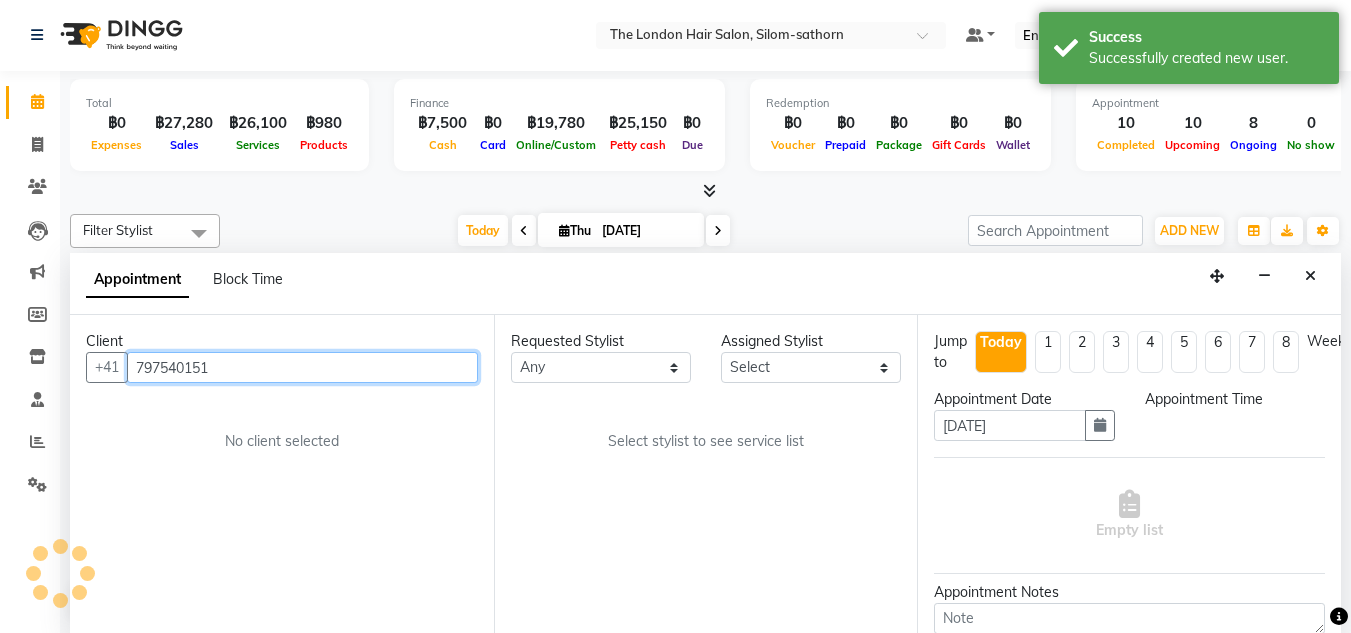 select on "600" 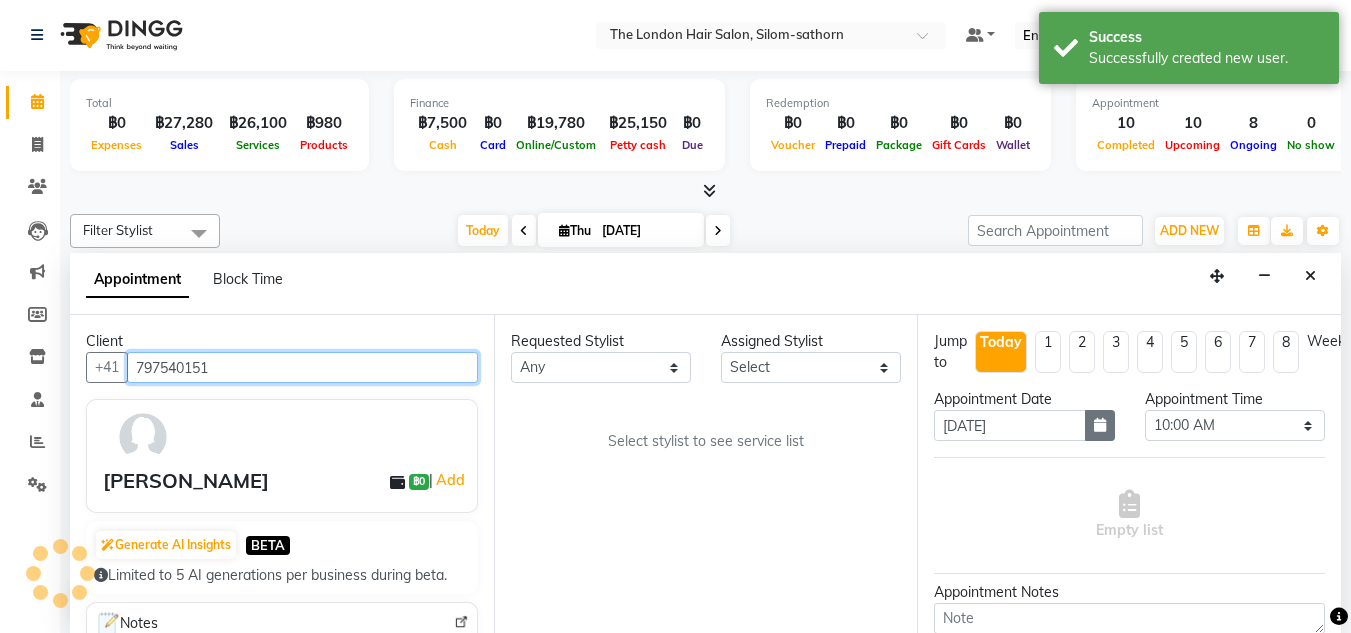 scroll, scrollTop: 529, scrollLeft: 0, axis: vertical 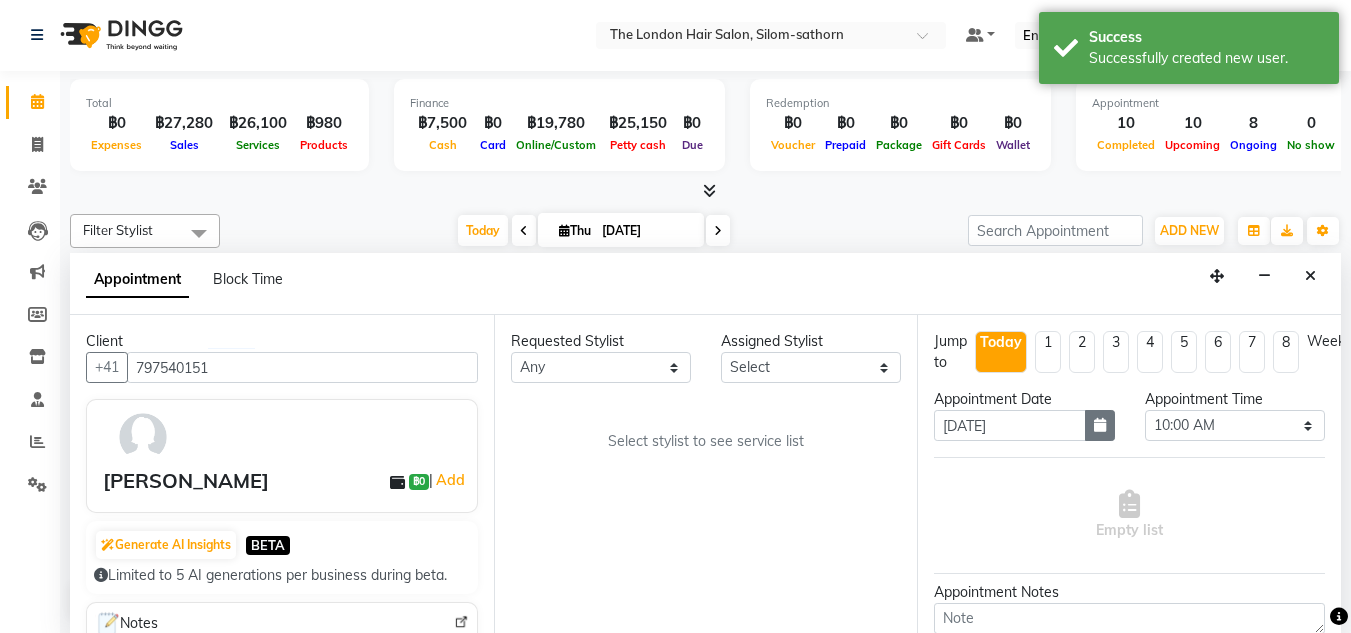 click at bounding box center (1100, 425) 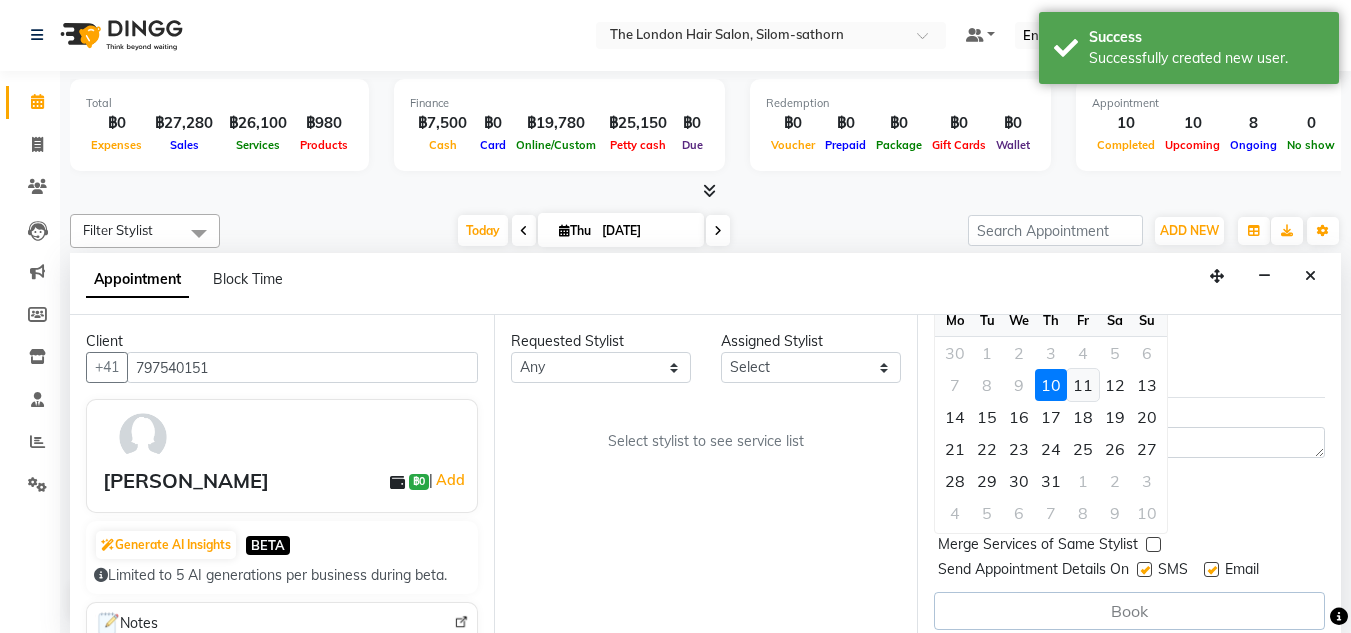scroll, scrollTop: 177, scrollLeft: 0, axis: vertical 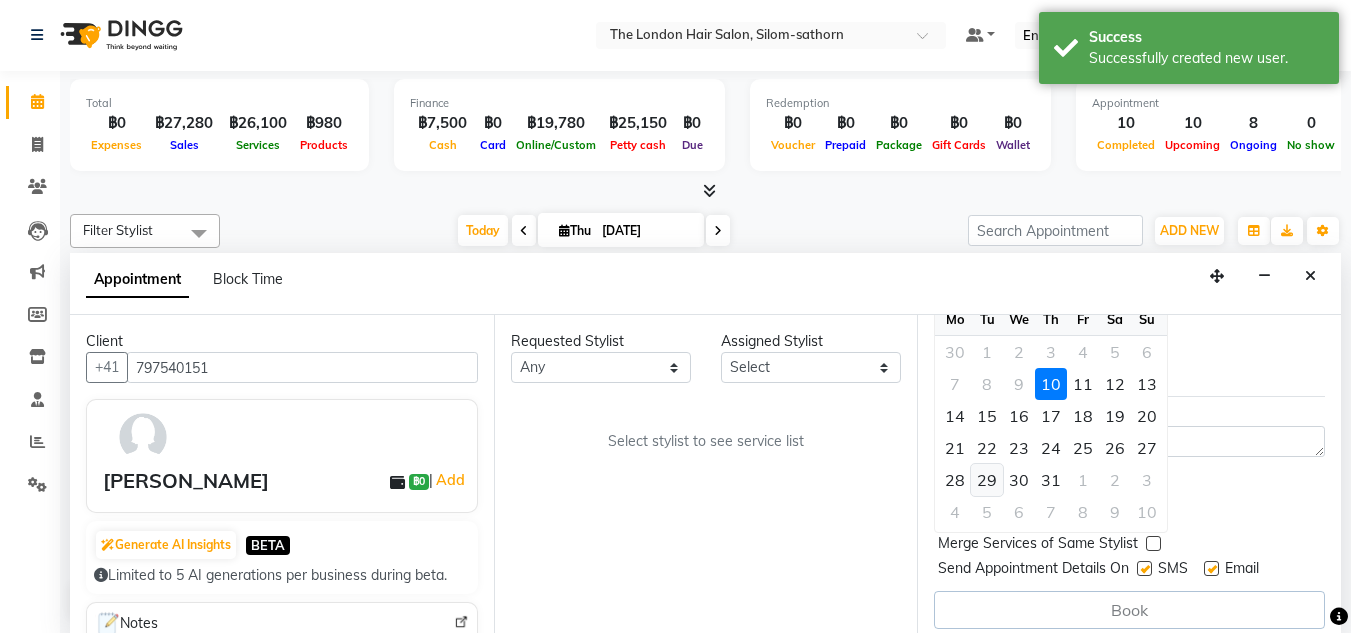 click on "29" at bounding box center [987, 480] 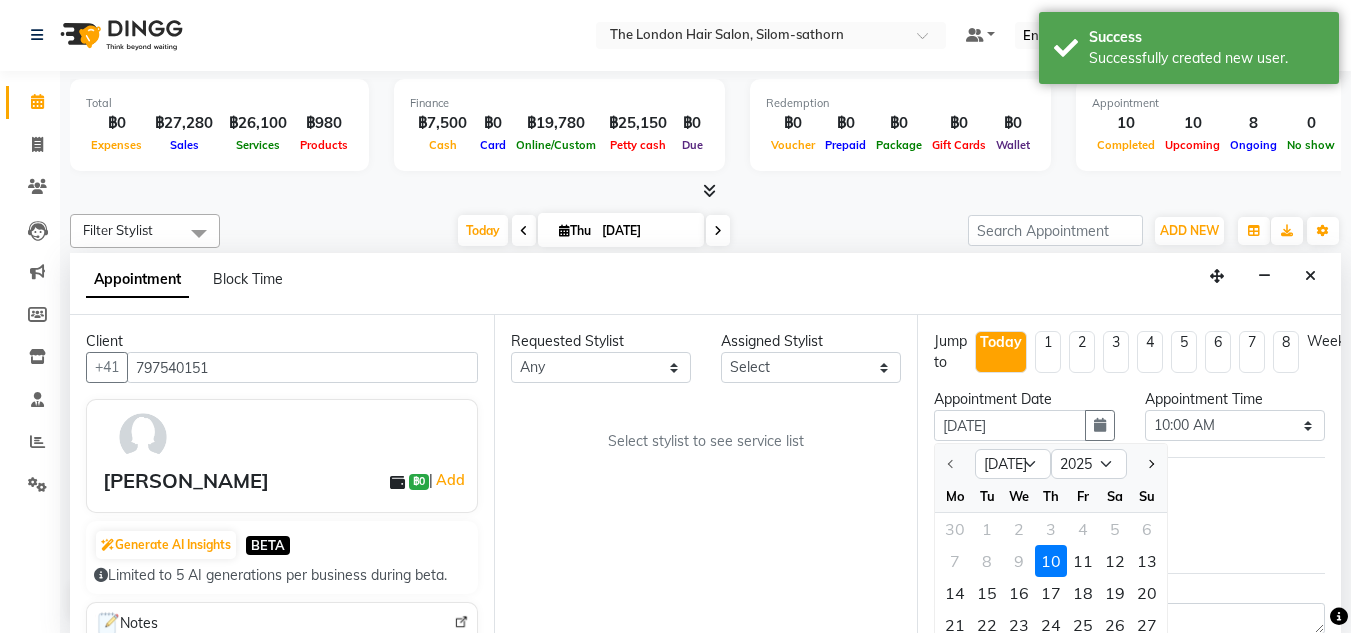 select on "600" 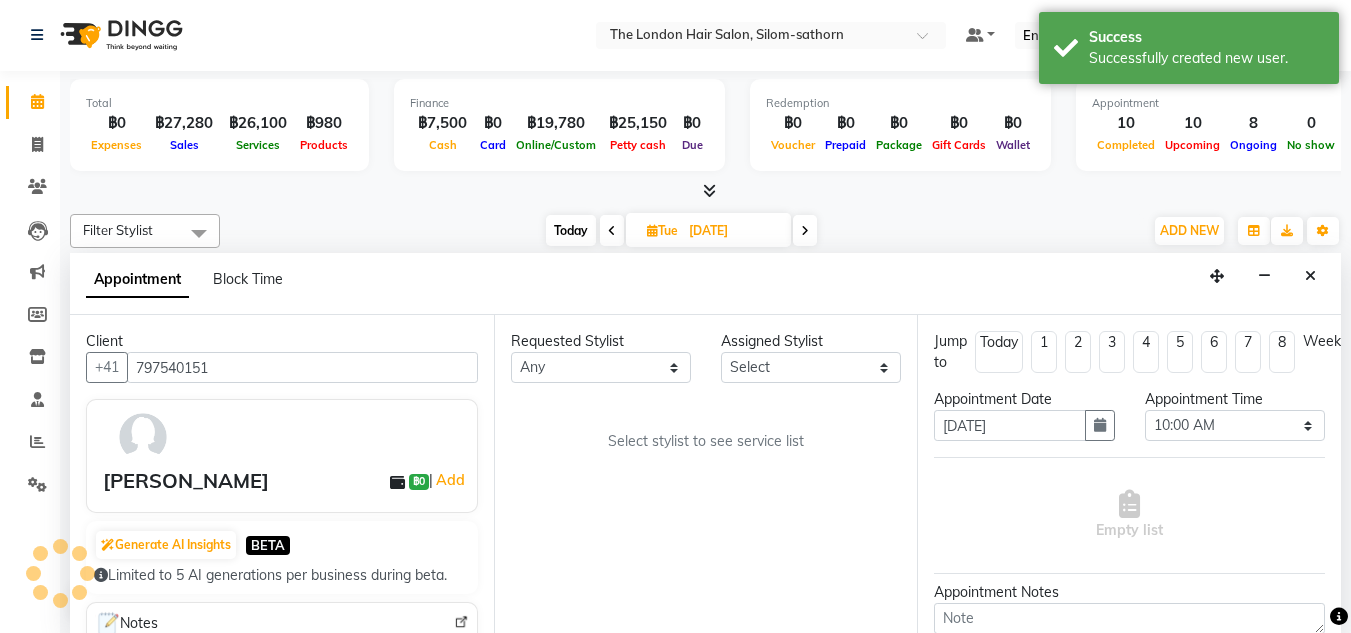 scroll, scrollTop: 529, scrollLeft: 0, axis: vertical 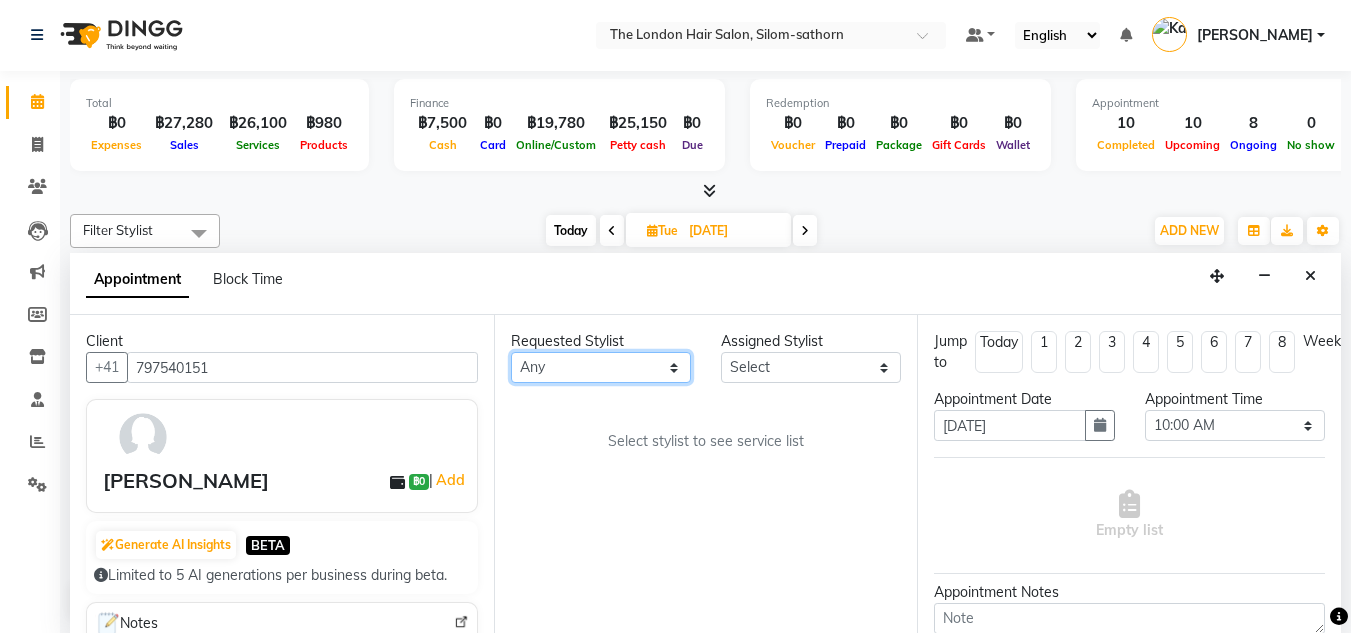 click on "Any Aon Apple   Boss [PERSON_NAME]  [PERSON_NAME]" at bounding box center (601, 367) 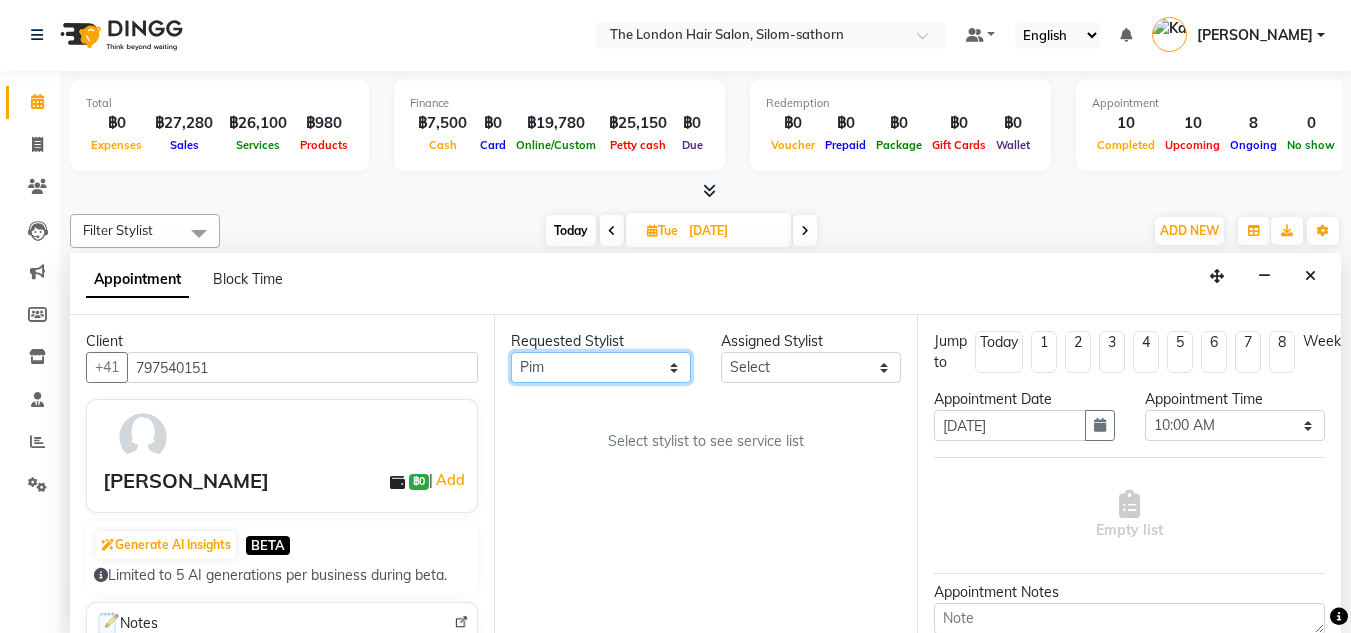 click on "Any Aon Apple   Boss [PERSON_NAME]  [PERSON_NAME]" at bounding box center [601, 367] 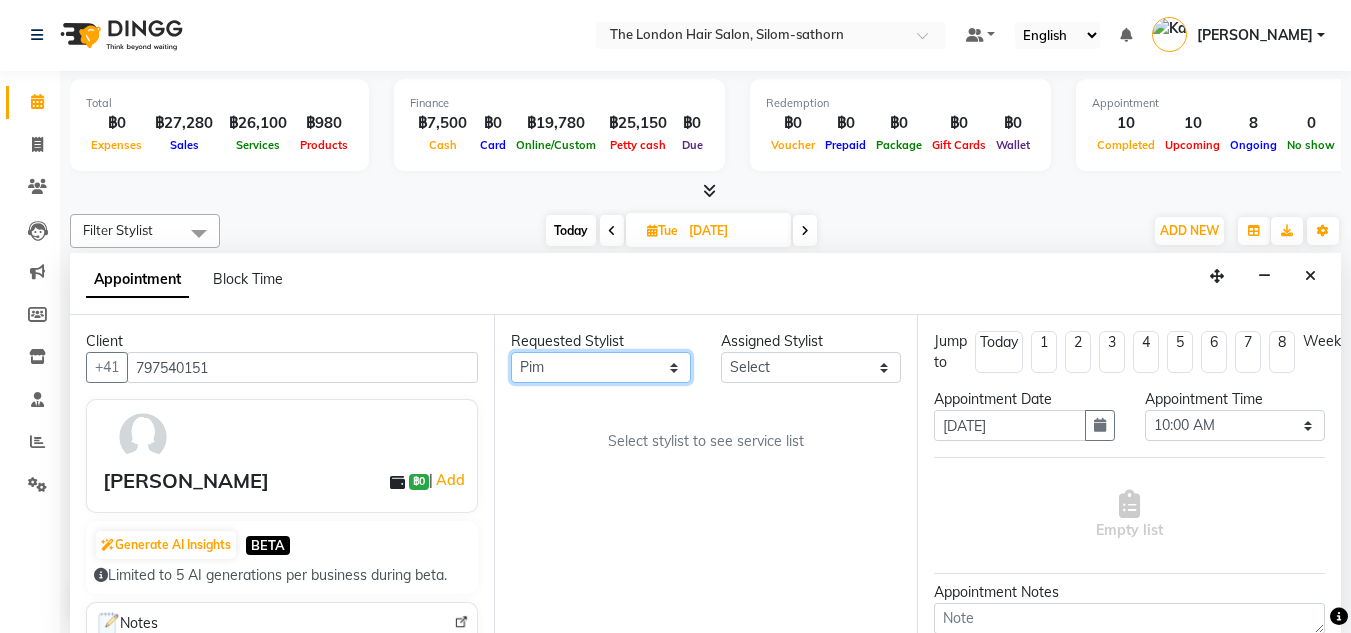 select on "65351" 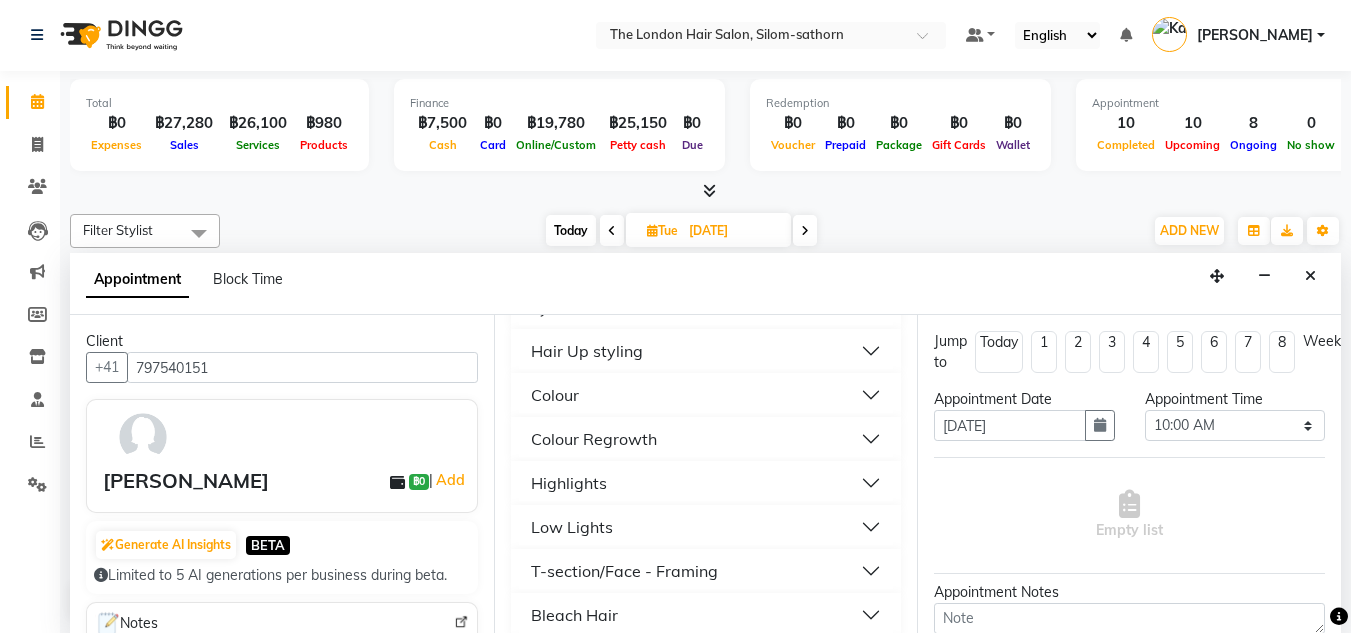 scroll, scrollTop: 440, scrollLeft: 0, axis: vertical 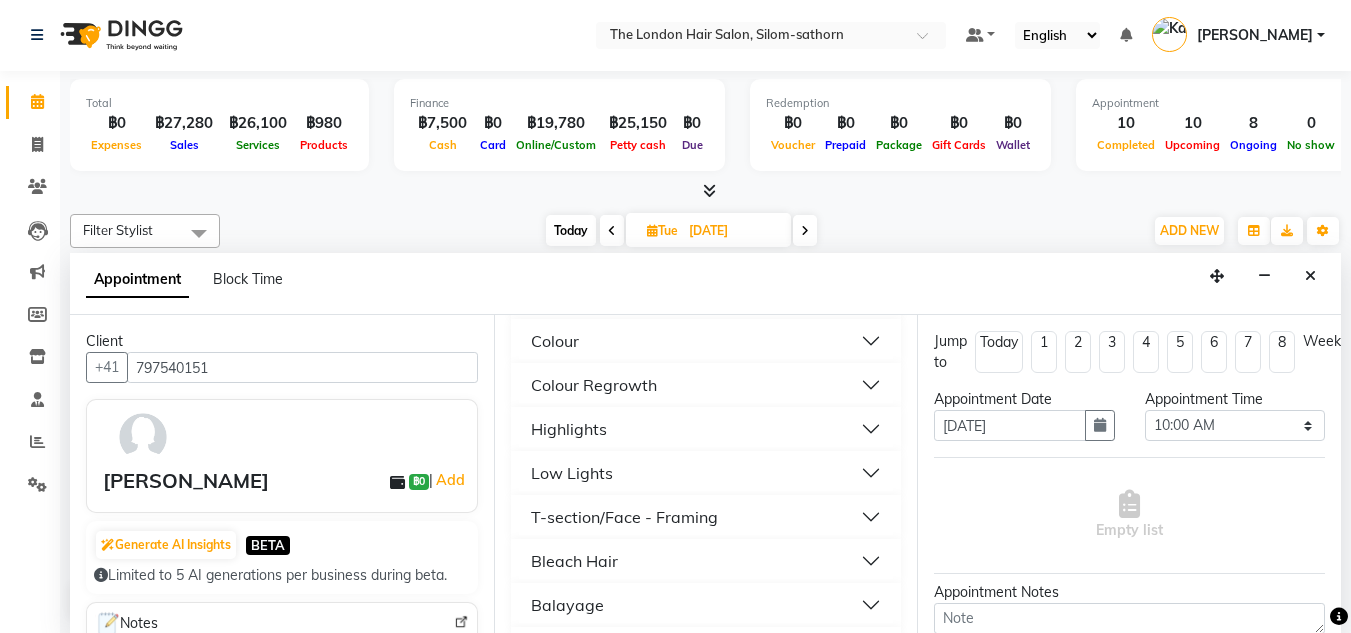 click on "Highlights" at bounding box center [569, 429] 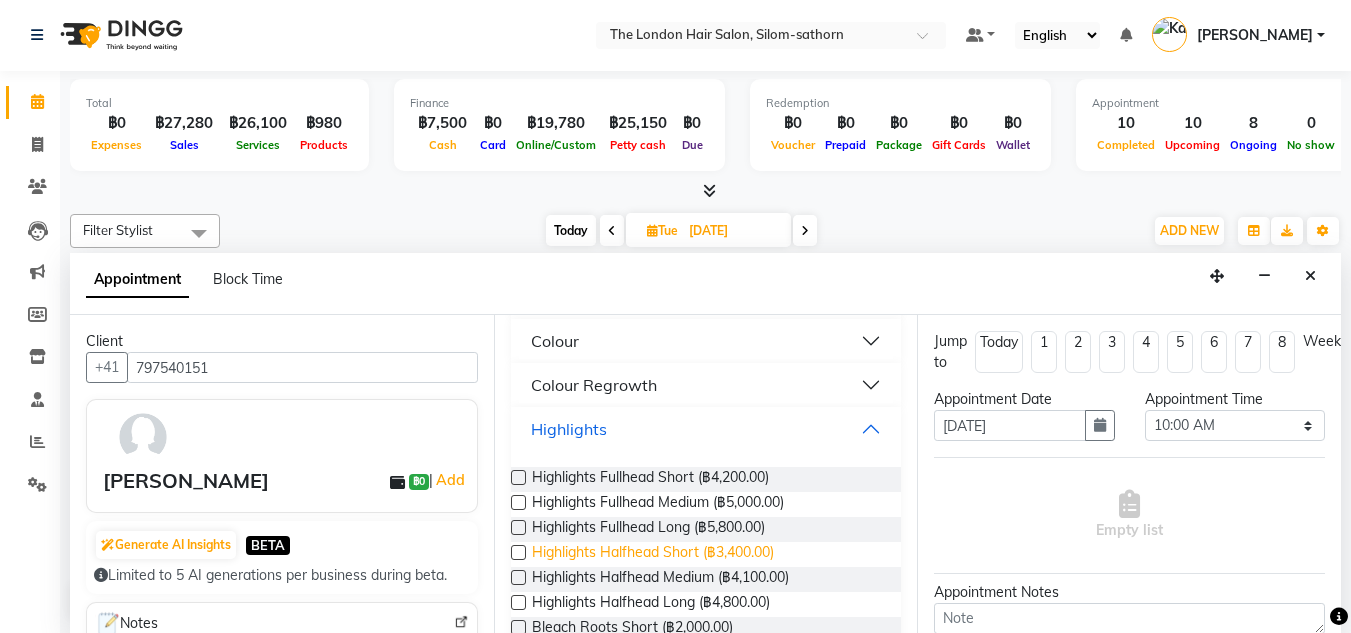 scroll, scrollTop: 503, scrollLeft: 0, axis: vertical 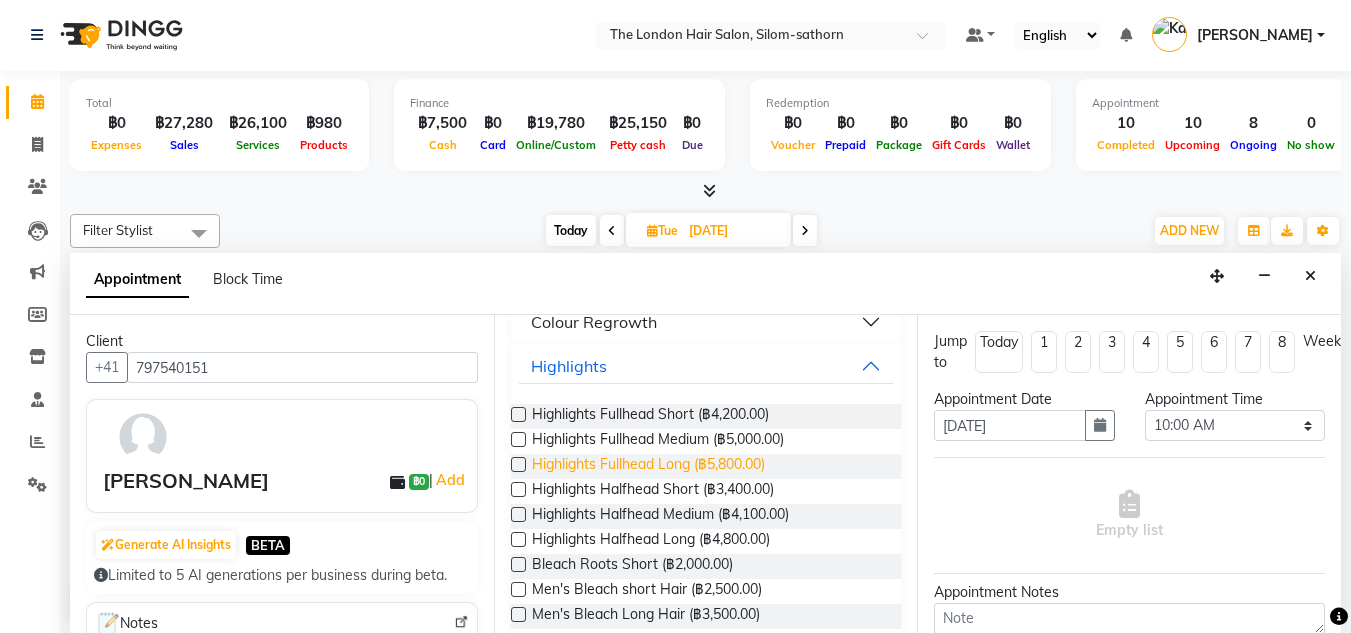 click on "Highlights Fullhead Long (฿5,800.00)" at bounding box center [648, 466] 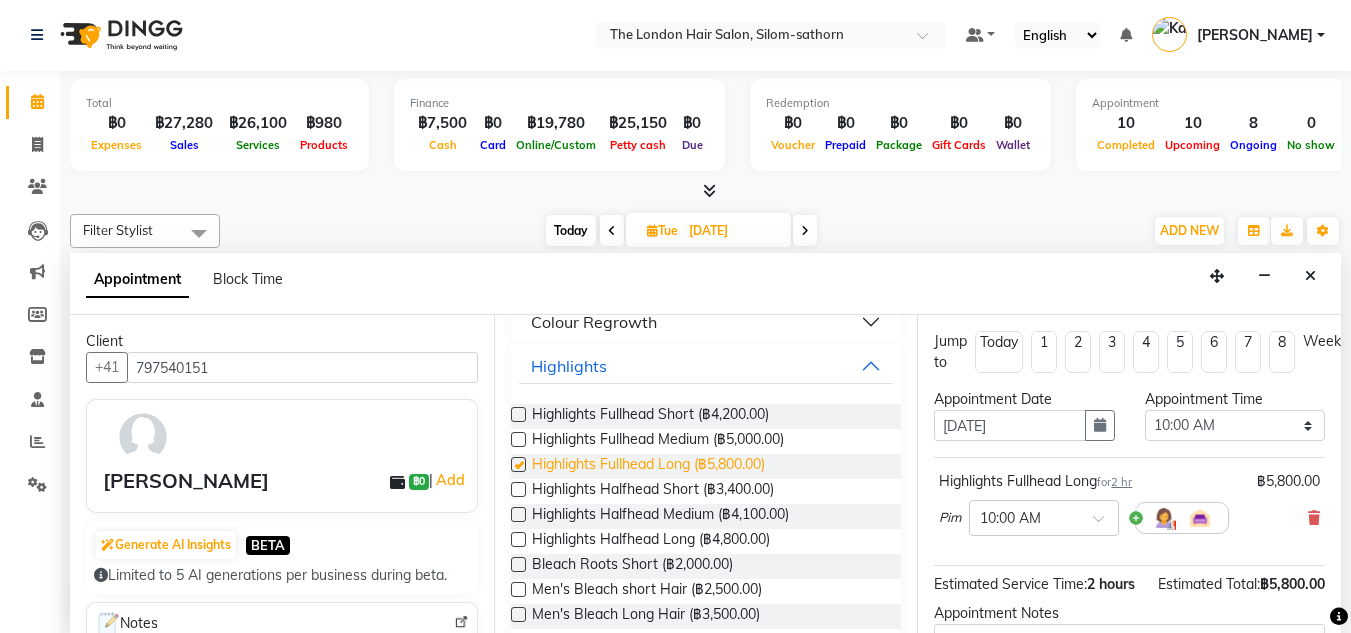 checkbox on "false" 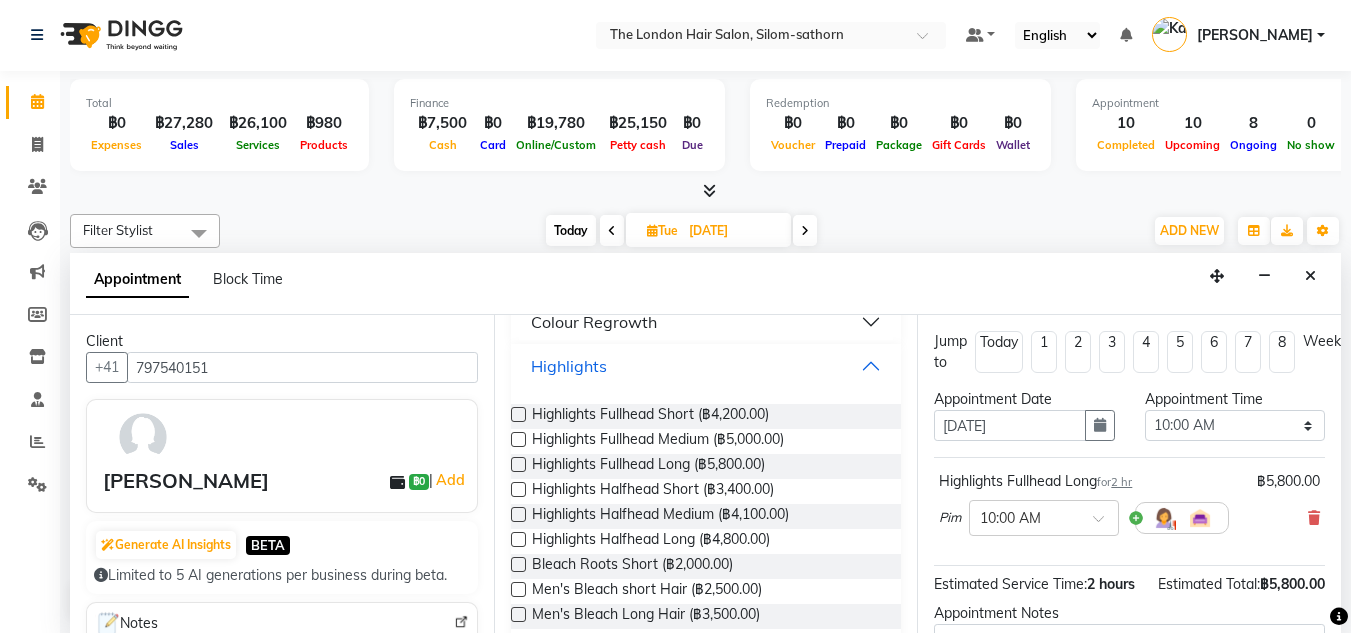 click on "Highlights" at bounding box center (706, 366) 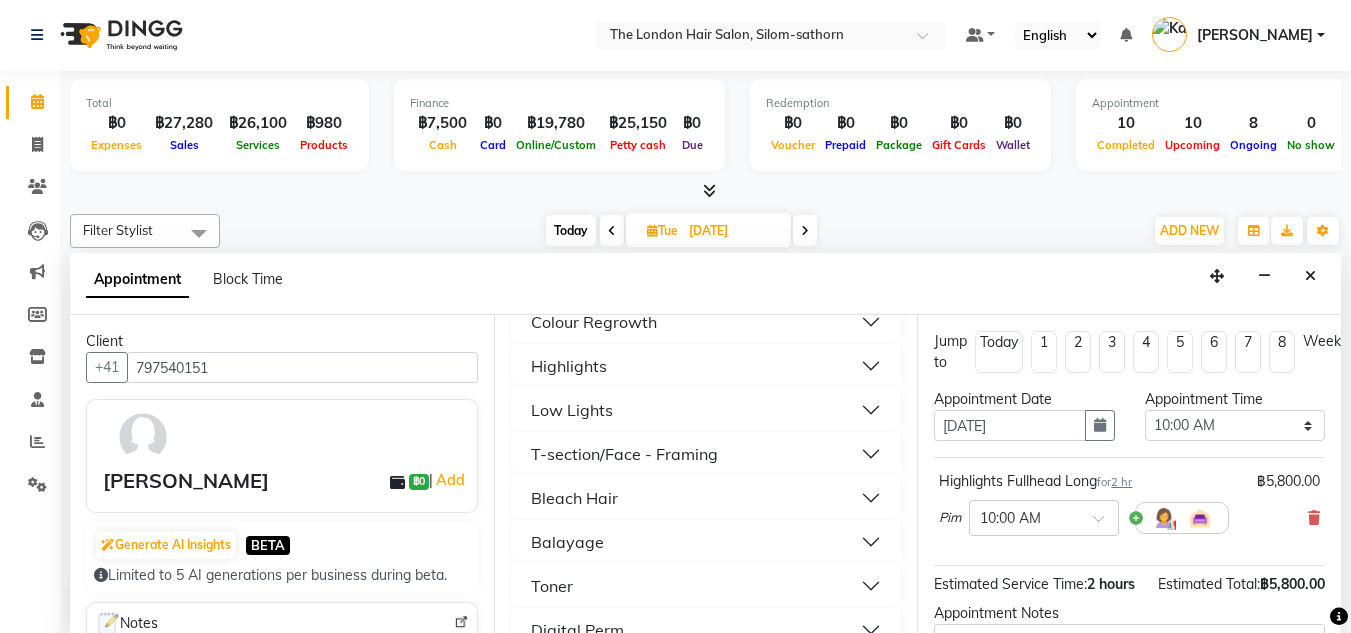 click on "Toner" at bounding box center [552, 586] 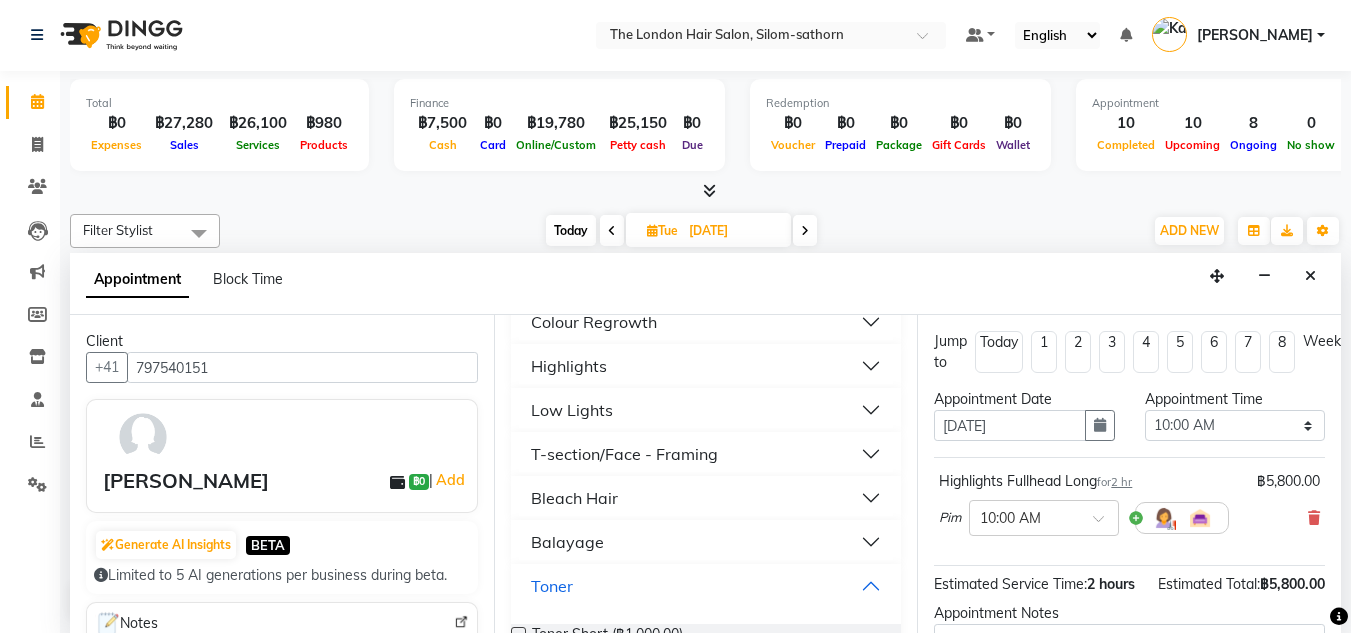 scroll, scrollTop: 650, scrollLeft: 0, axis: vertical 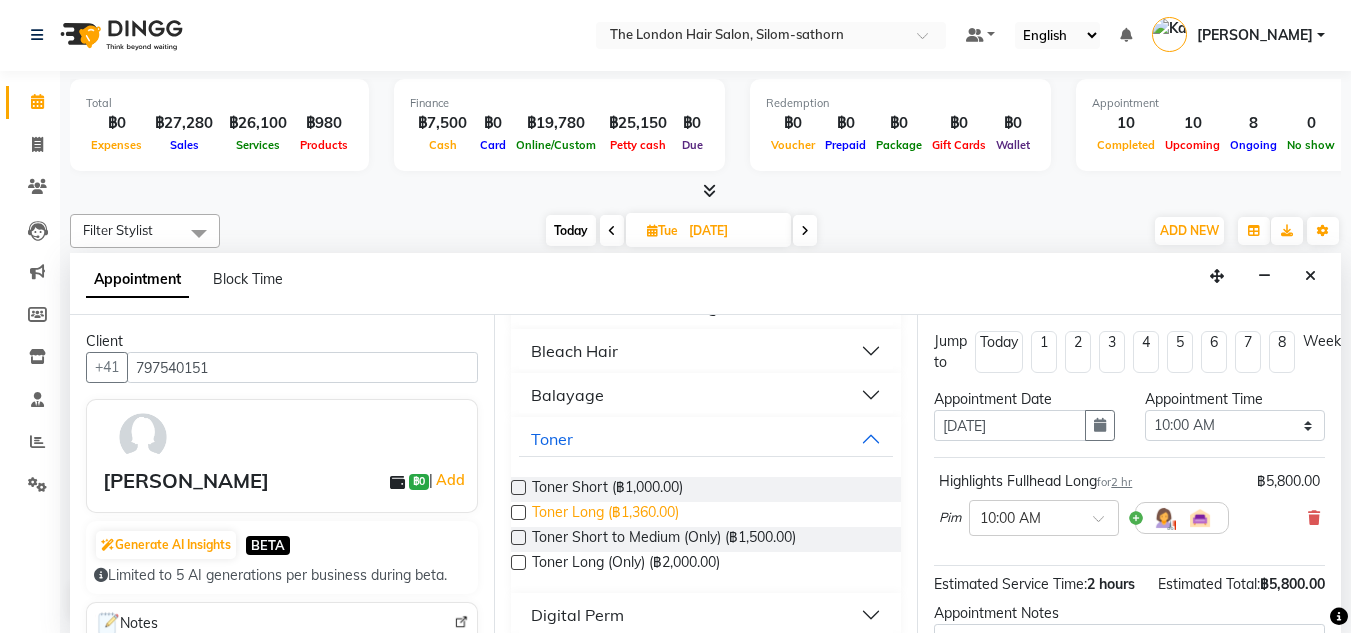 click on "Toner Long (฿1,360.00)" at bounding box center (605, 514) 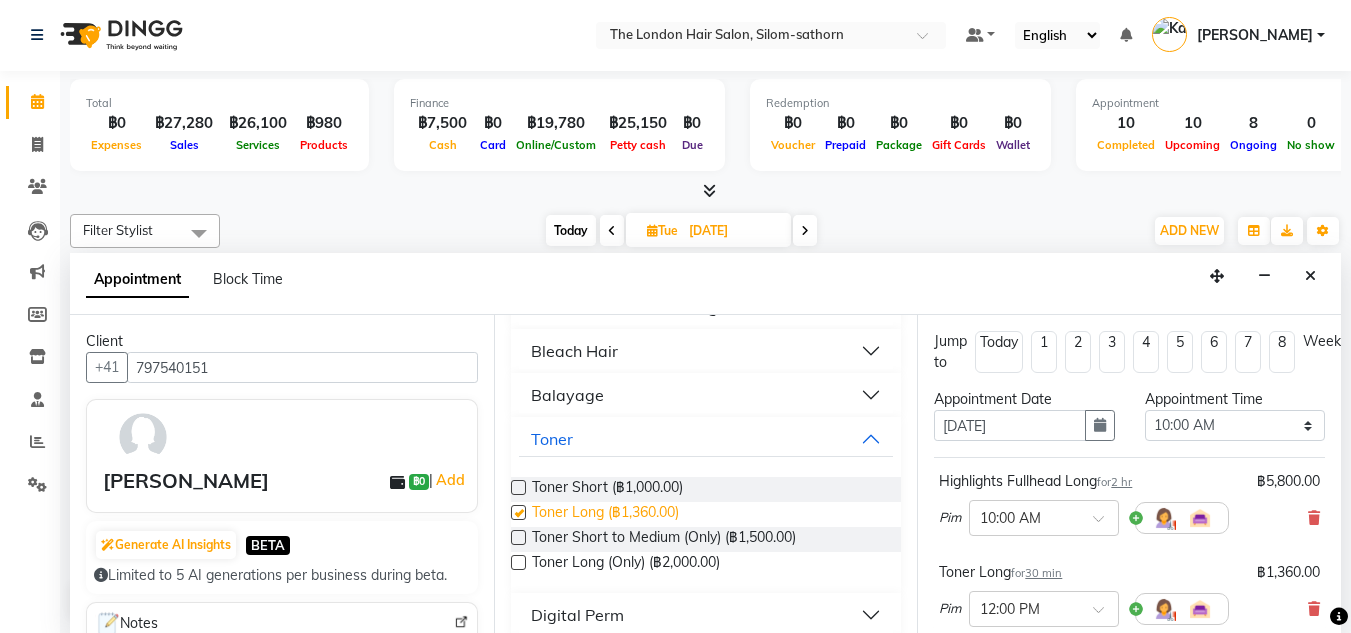 checkbox on "false" 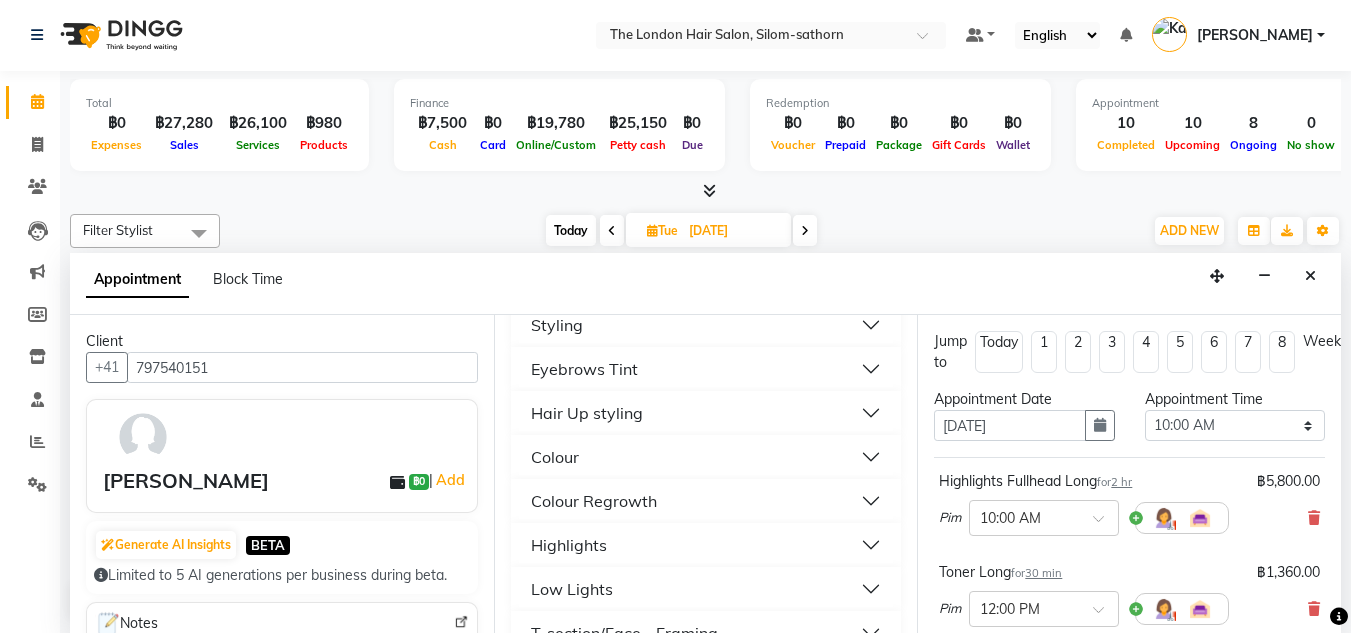 scroll, scrollTop: 323, scrollLeft: 0, axis: vertical 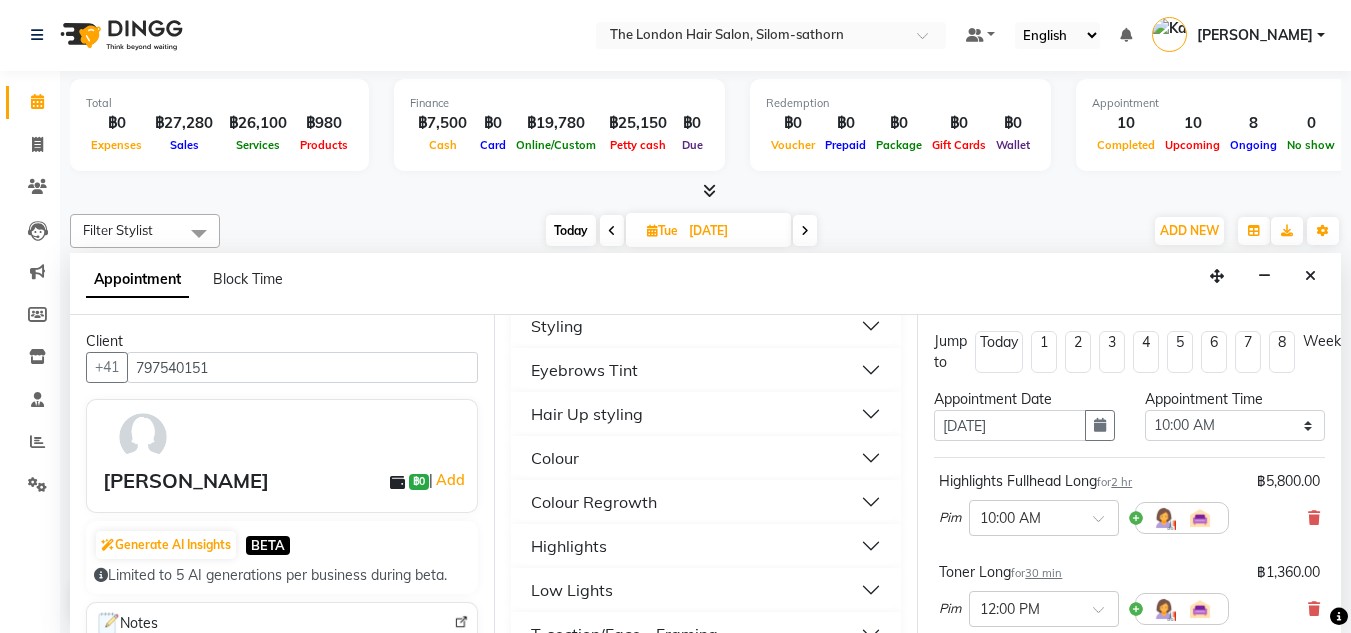 click on "Styling" at bounding box center [557, 326] 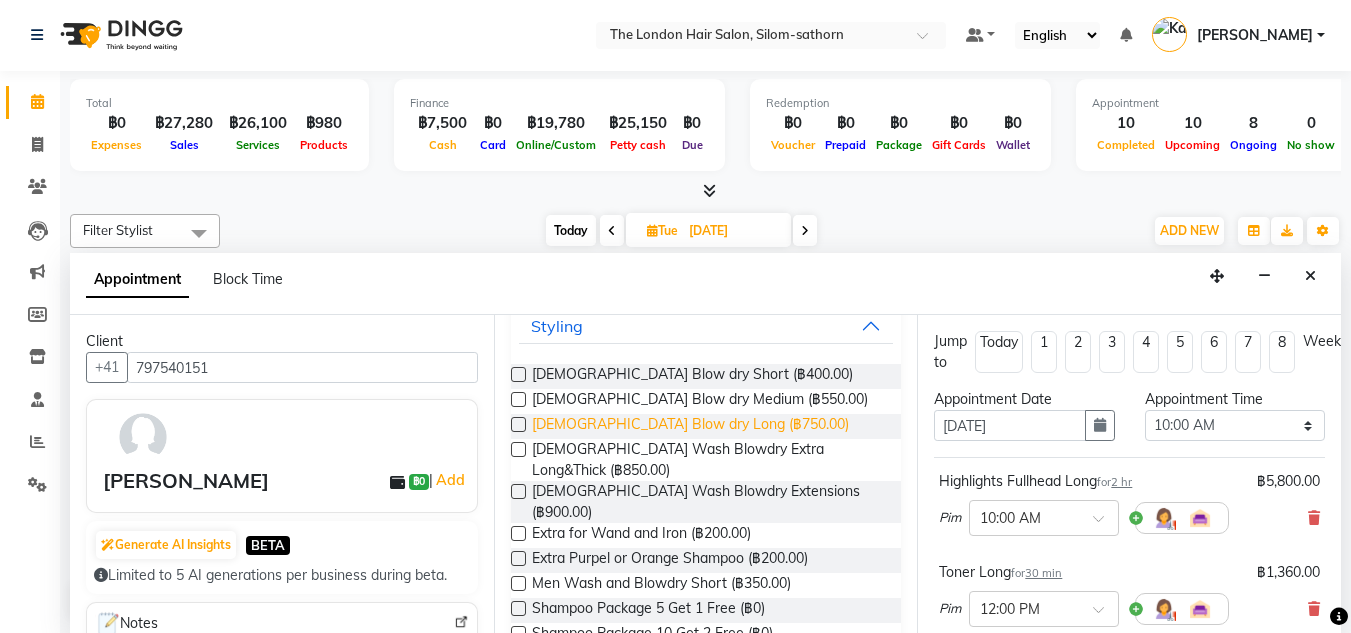 click on "[DEMOGRAPHIC_DATA] Blow dry Long (฿750.00)" at bounding box center (690, 426) 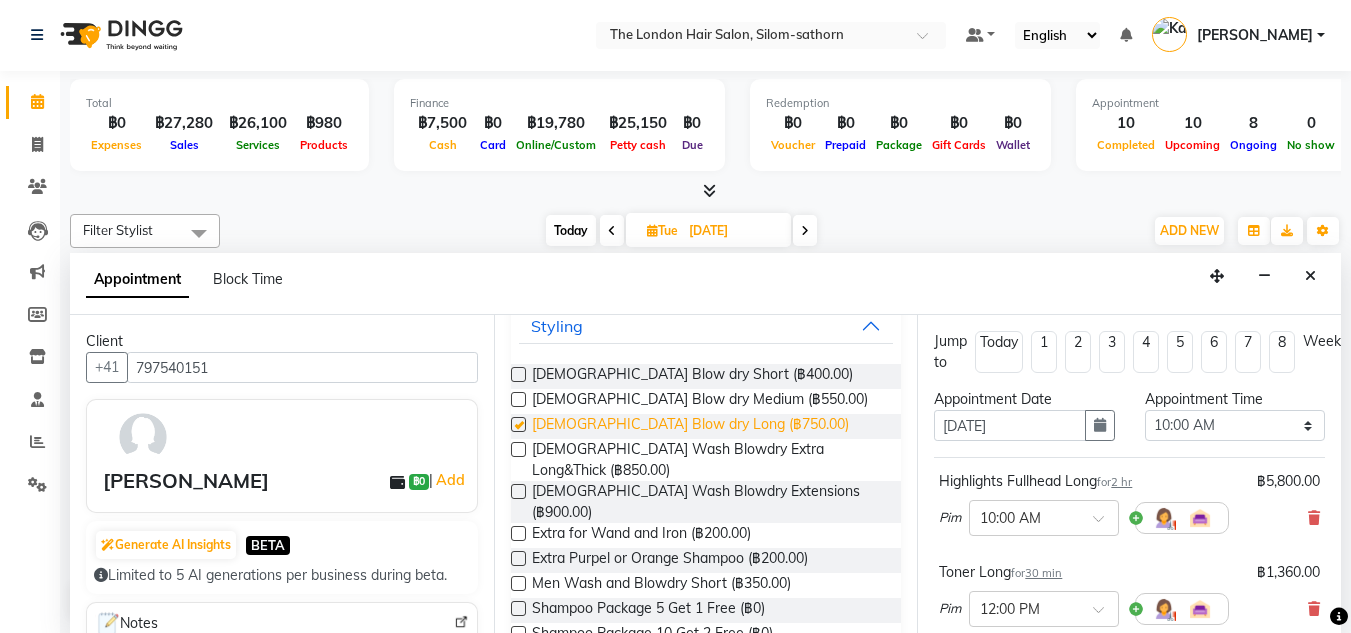 checkbox on "false" 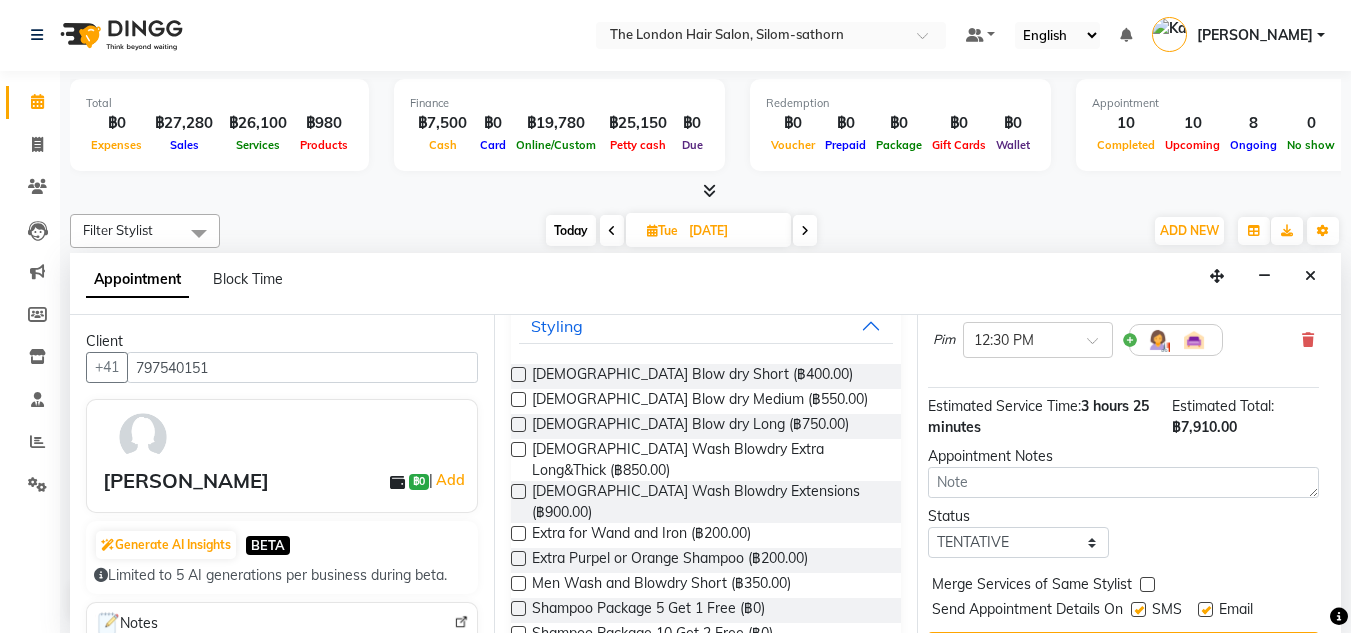 scroll, scrollTop: 361, scrollLeft: 6, axis: both 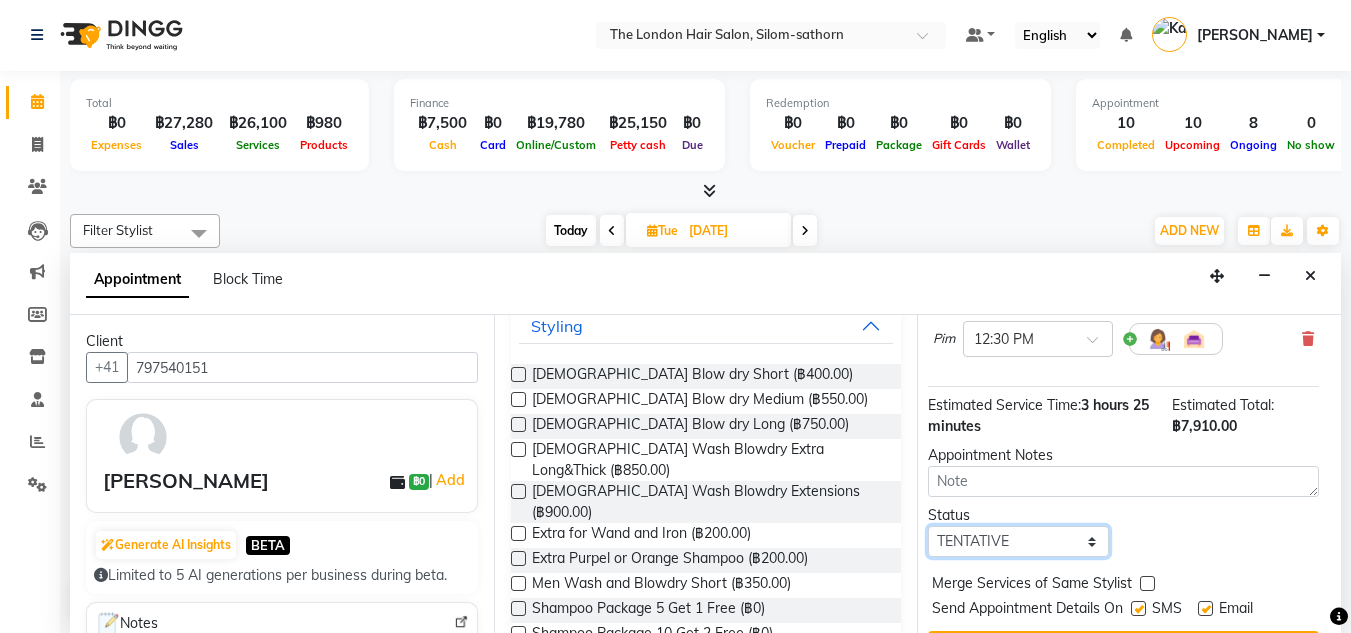 click on "Select TENTATIVE CONFIRM UPCOMING" at bounding box center (1018, 541) 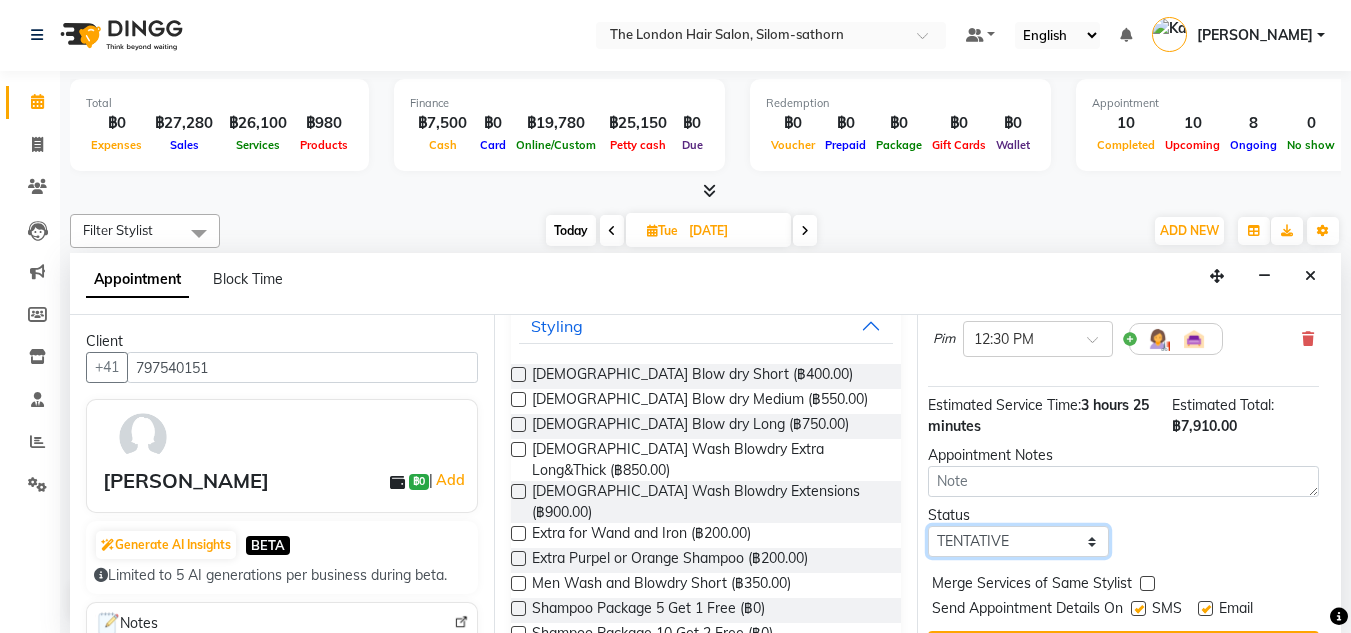select on "confirm booking" 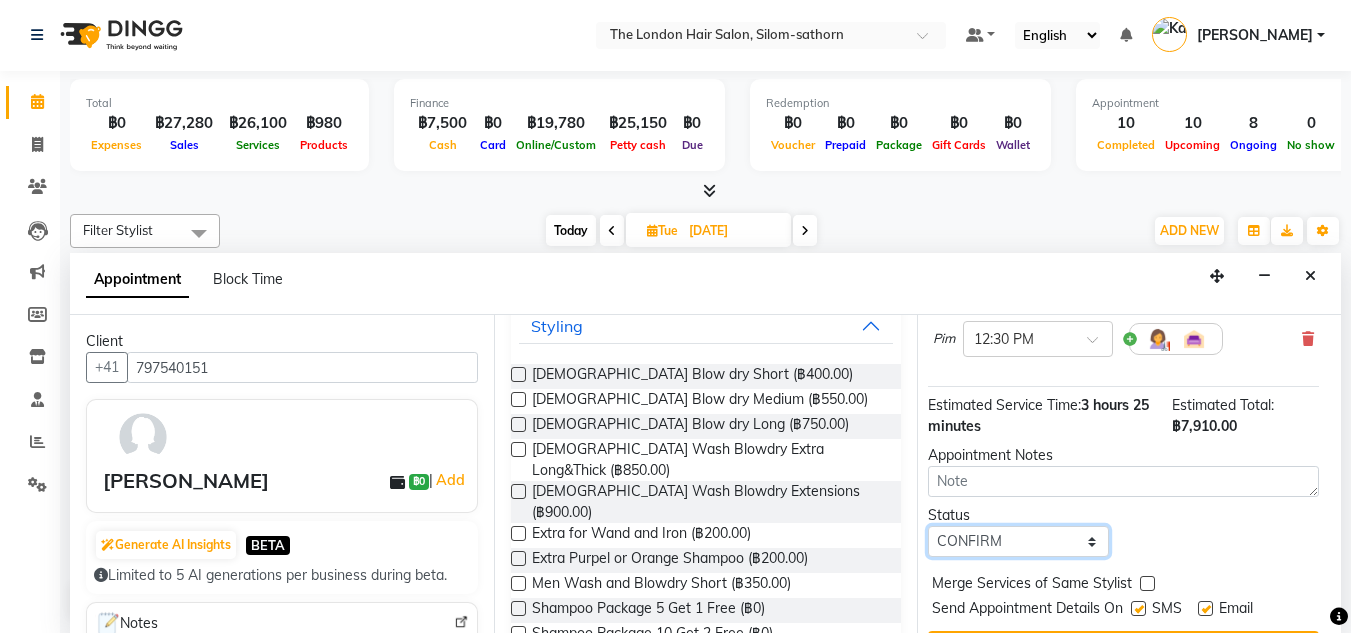 click on "Select TENTATIVE CONFIRM UPCOMING" at bounding box center [1018, 541] 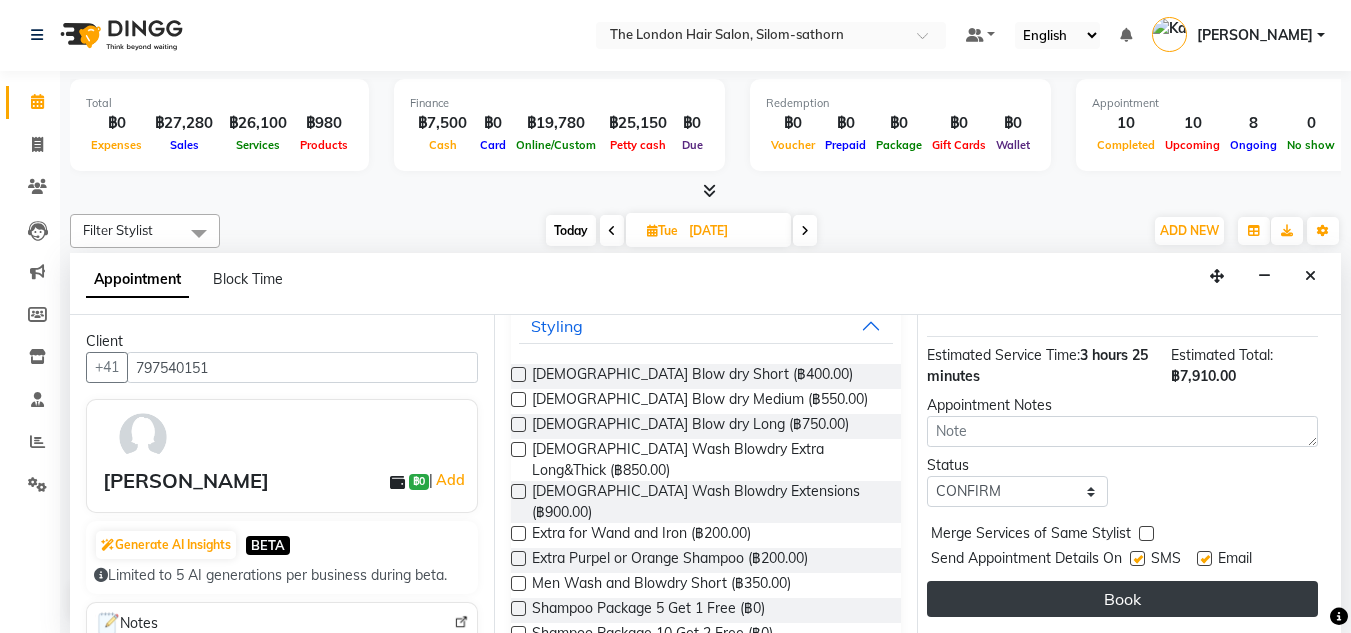 click on "Book" at bounding box center [1122, 599] 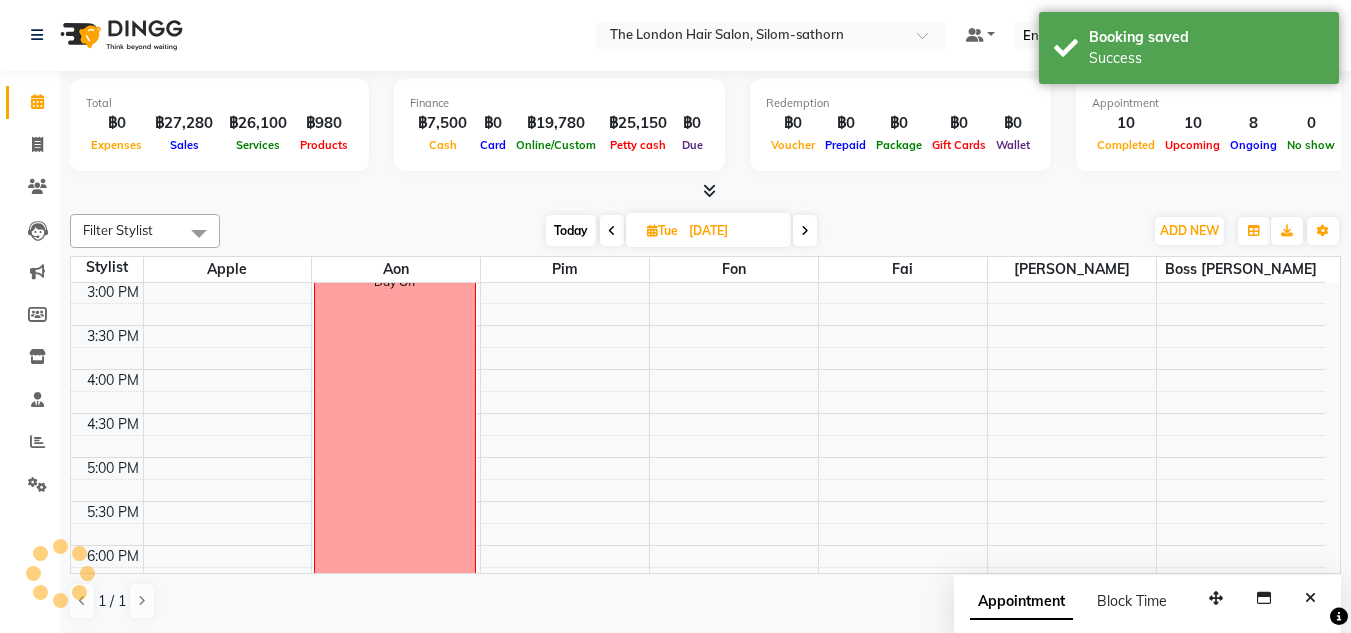 scroll, scrollTop: 0, scrollLeft: 0, axis: both 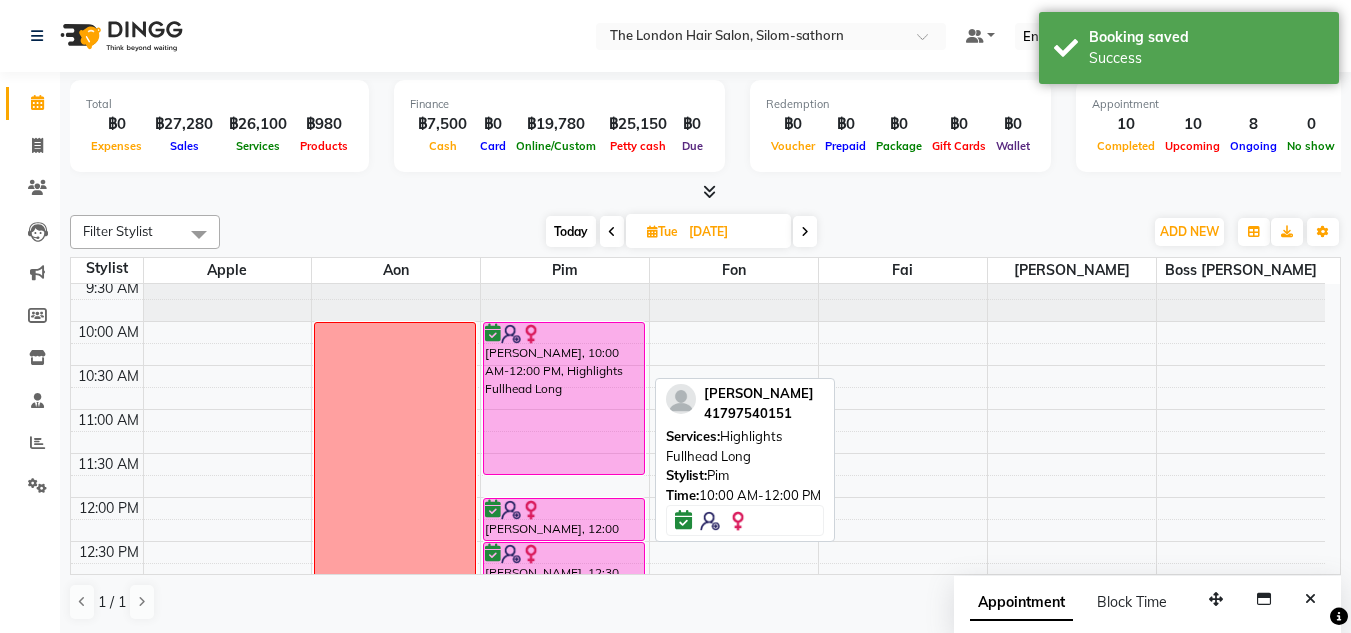 drag, startPoint x: 557, startPoint y: 491, endPoint x: 560, endPoint y: 474, distance: 17.262676 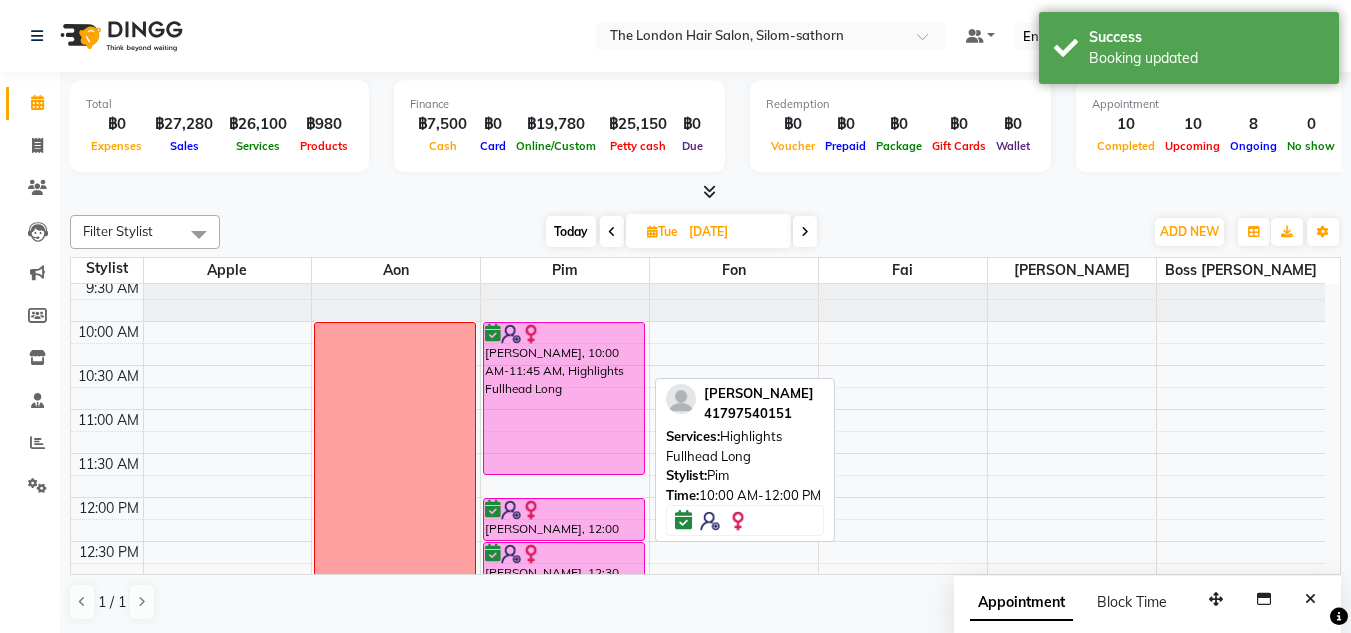 click on "9:00 AM 9:30 AM 10:00 AM 10:30 AM 11:00 AM 11:30 AM 12:00 PM 12:30 PM 1:00 PM 1:30 PM 2:00 PM 2:30 PM 3:00 PM 3:30 PM 4:00 PM 4:30 PM 5:00 PM 5:30 PM 6:00 PM 6:30 PM 7:00 PM 7:30 PM 8:00 PM 8:30 PM  Day Off       [PERSON_NAME], 10:00 AM-11:45 AM, Highlights Fullhead [PERSON_NAME], 12:00 PM-12:30 PM, Toner [PERSON_NAME], 12:30 PM-01:25 PM, [DEMOGRAPHIC_DATA] Blow dry Long" at bounding box center [698, 761] 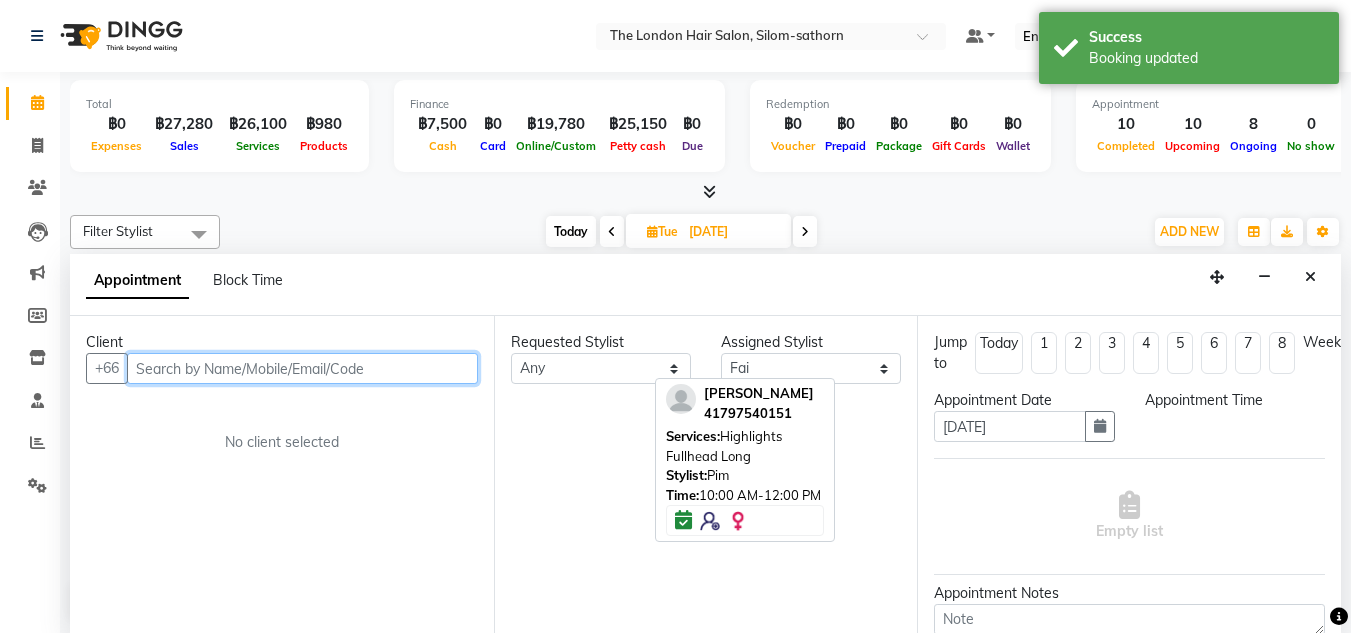 select on "660" 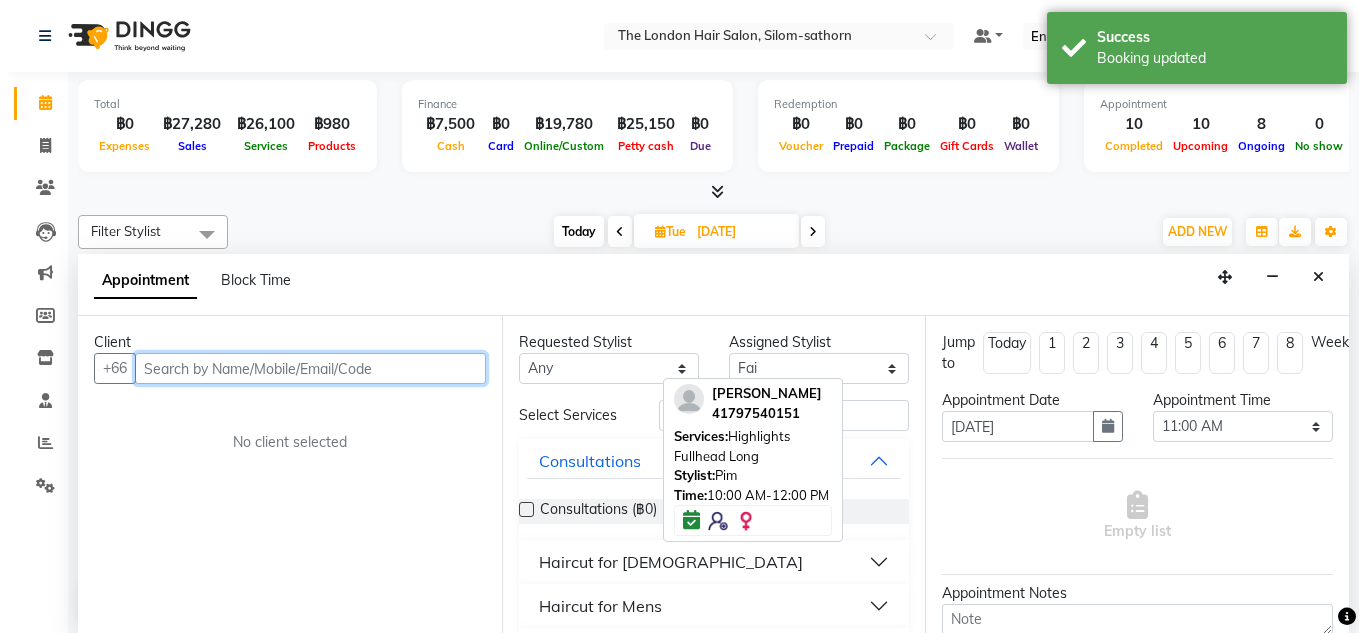 scroll, scrollTop: 1, scrollLeft: 0, axis: vertical 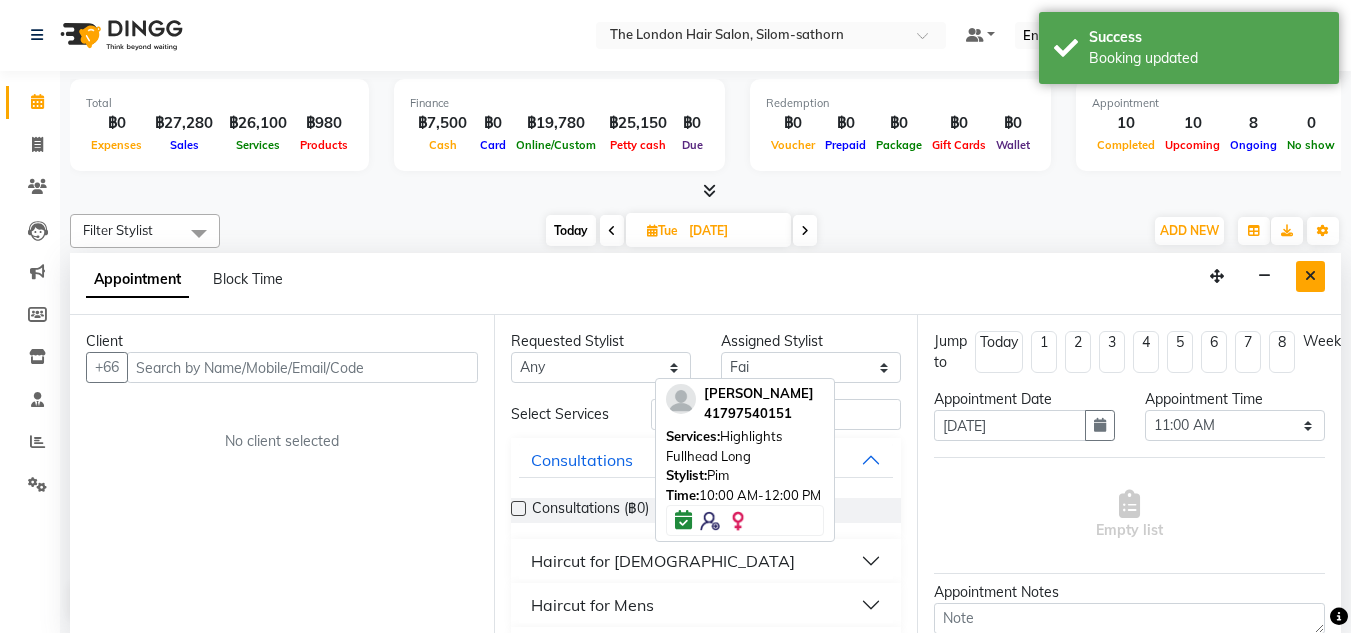 click at bounding box center (1310, 276) 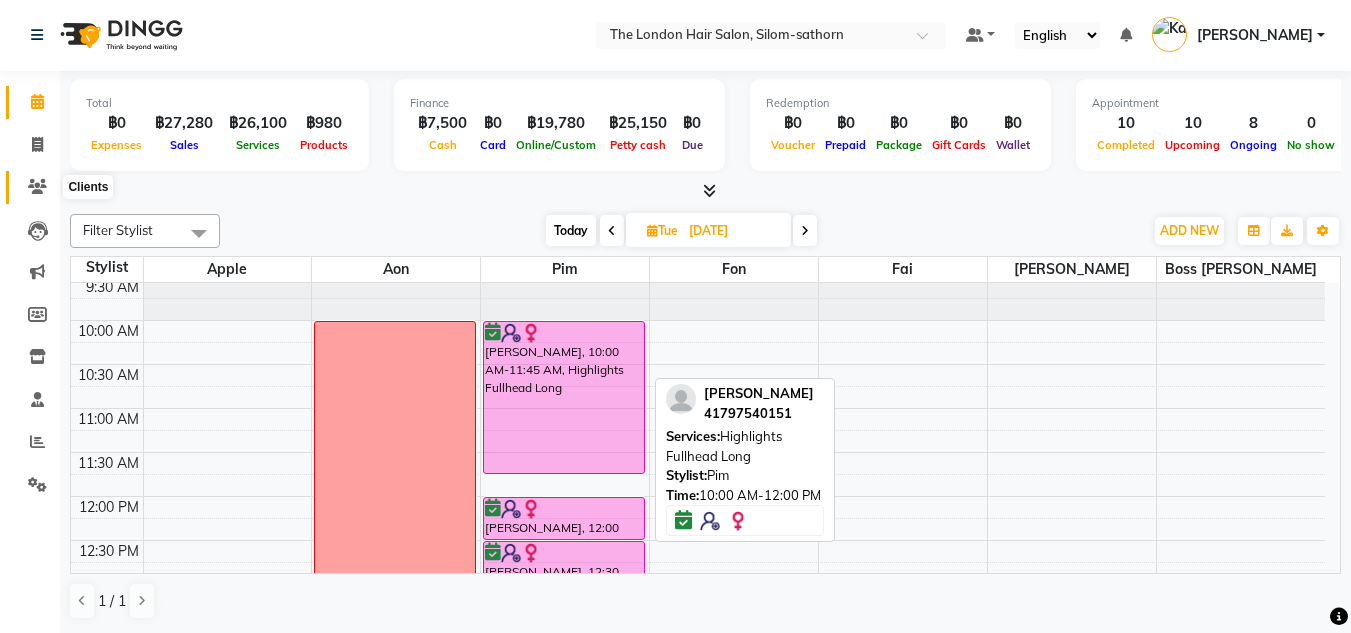 click 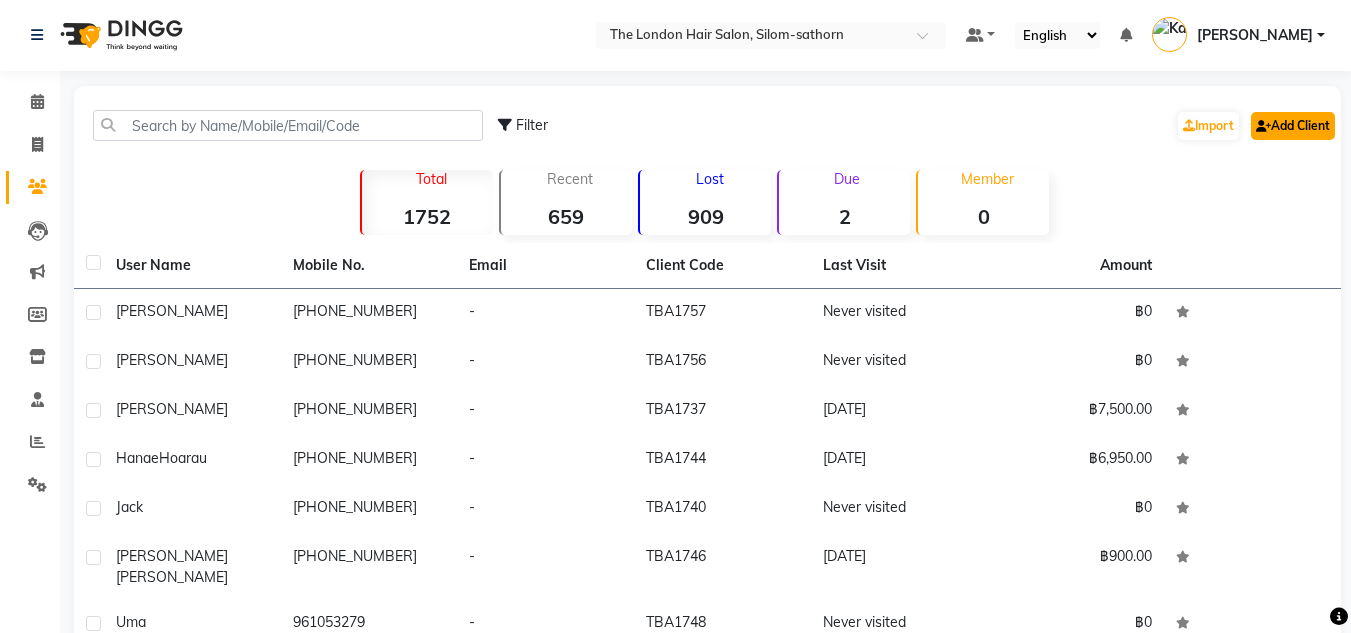 click on "Add Client" 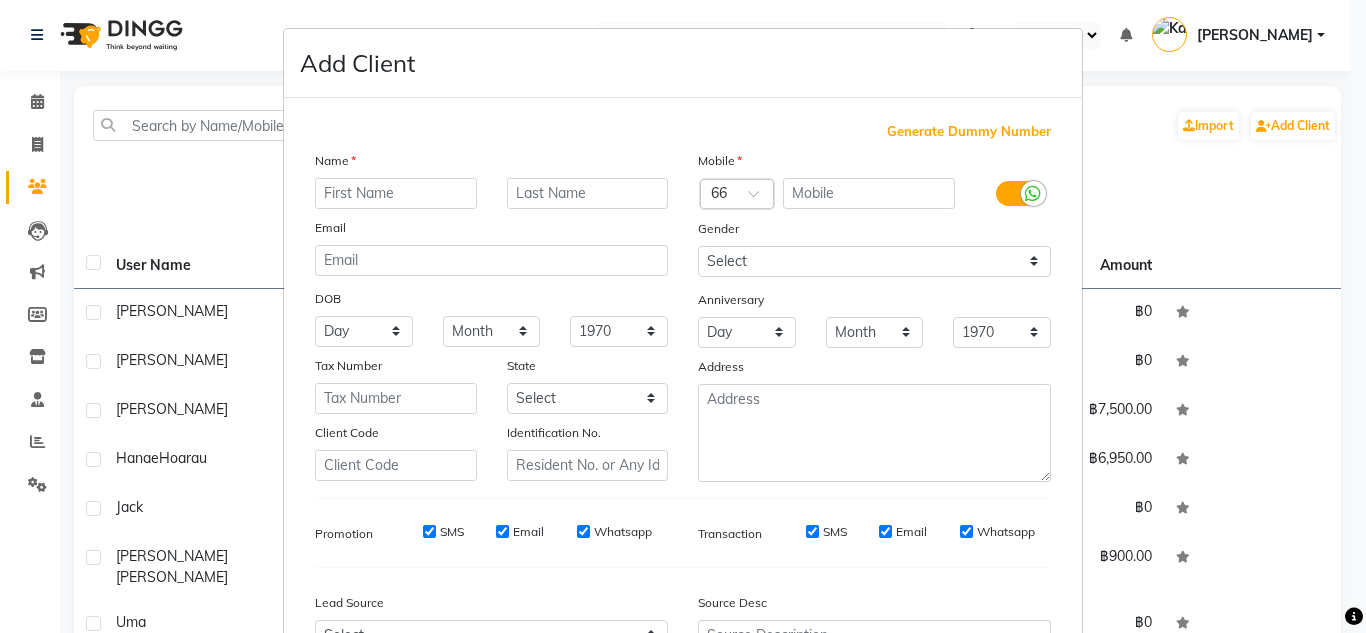 click at bounding box center (396, 193) 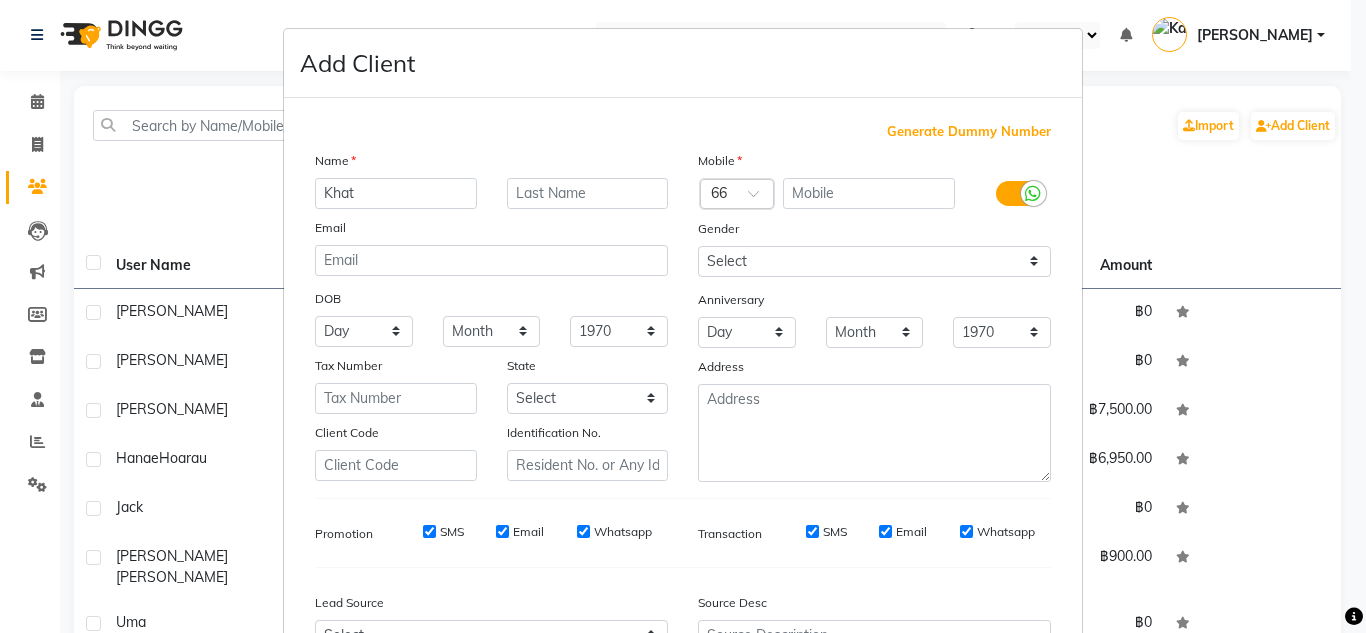 type on "Khat" 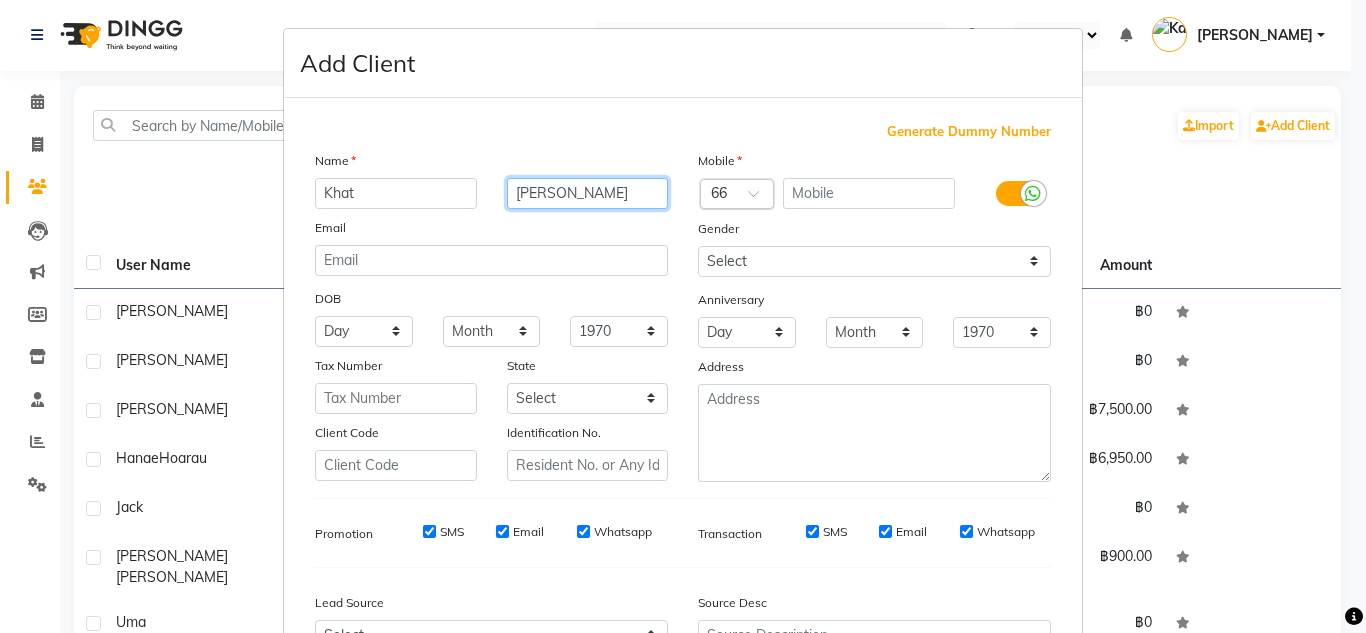 type on "[PERSON_NAME]" 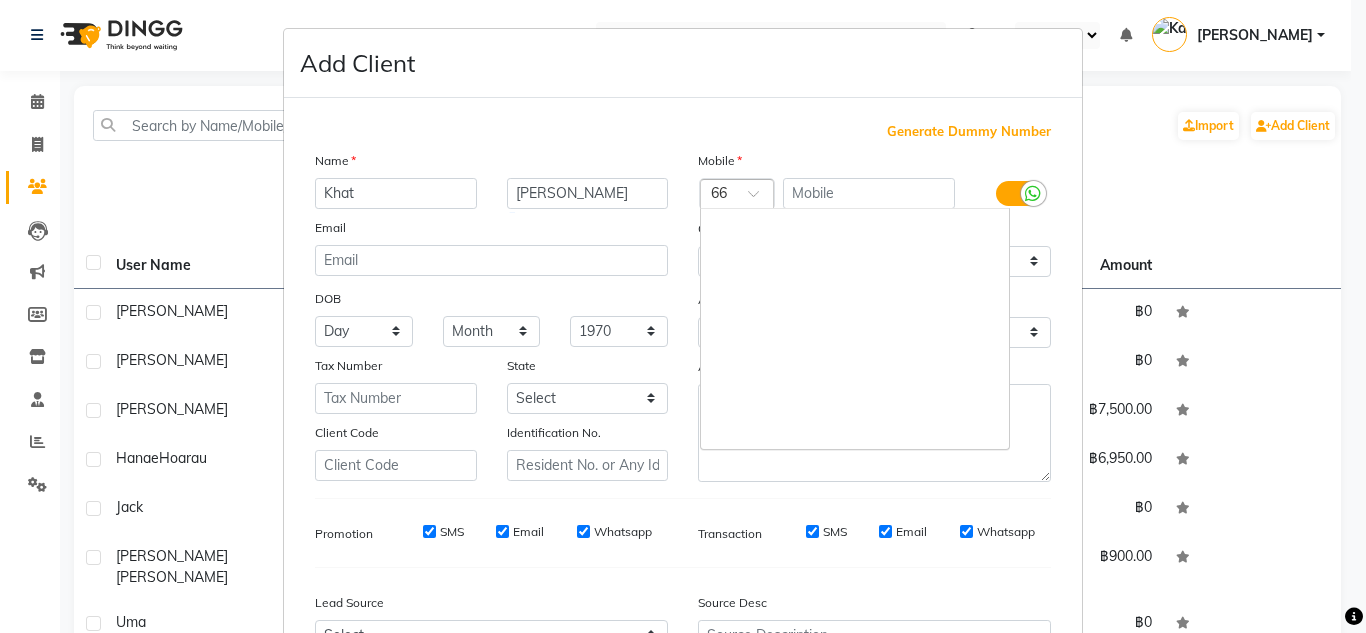click at bounding box center (717, 195) 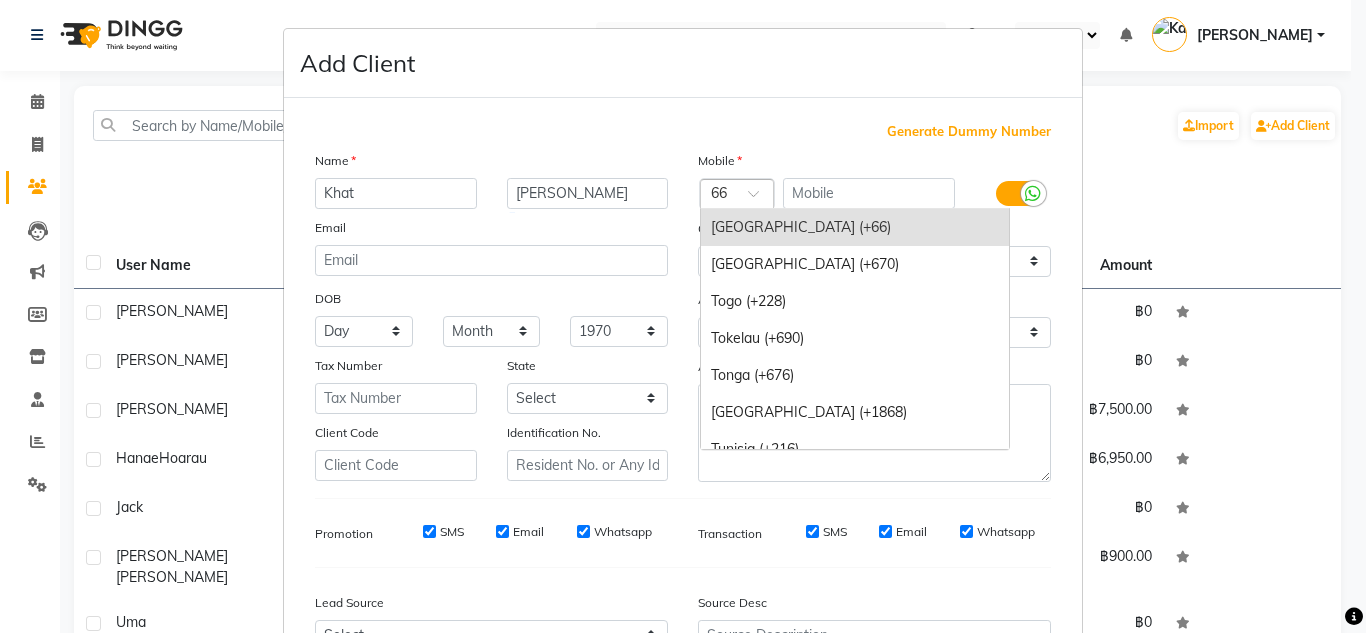 type on "1" 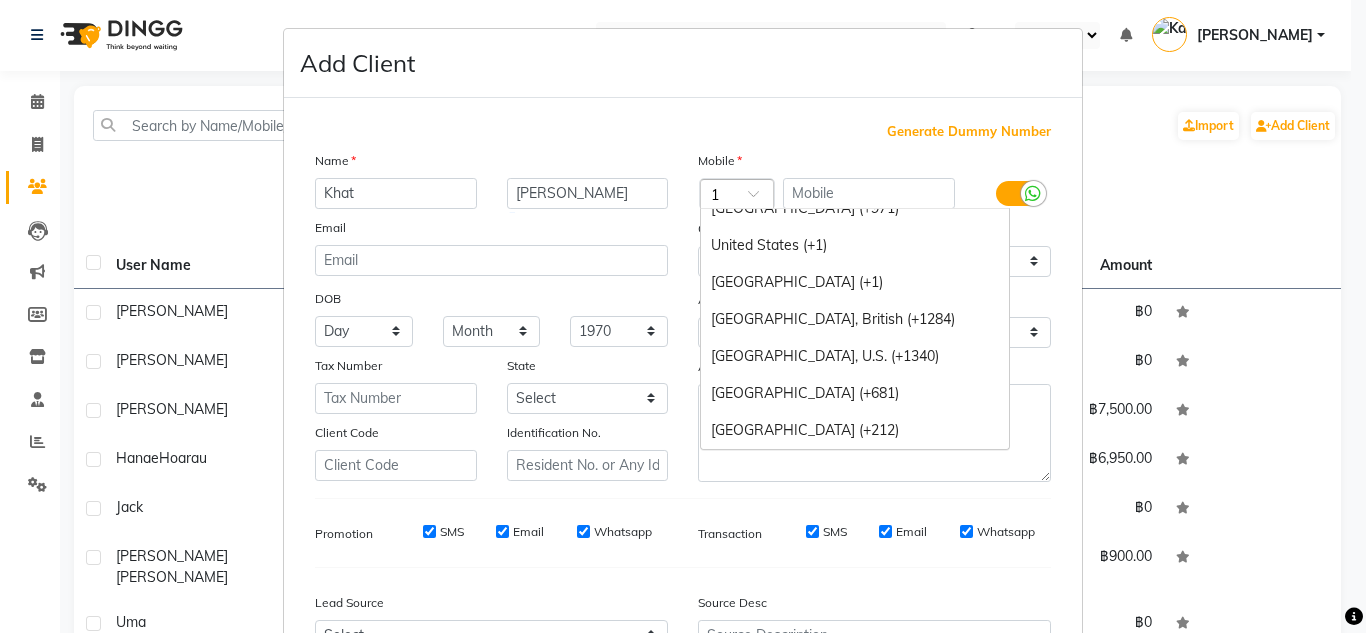 scroll, scrollTop: 1721, scrollLeft: 0, axis: vertical 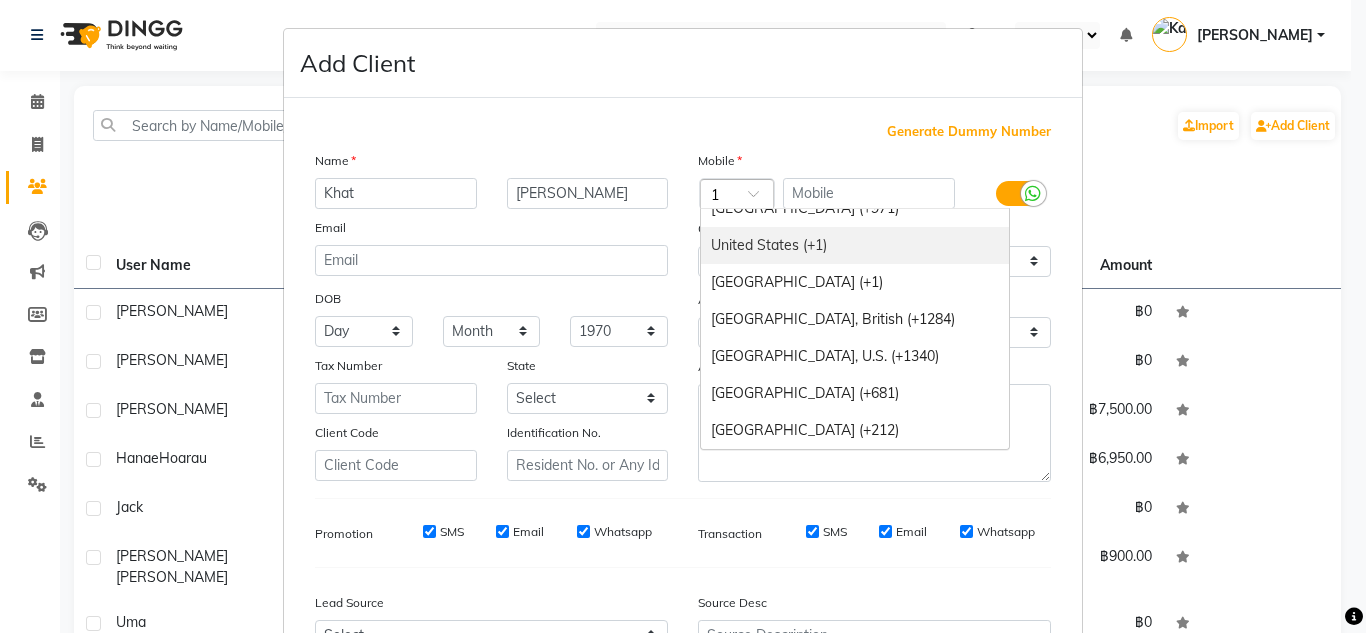 click on "United States (+1)" at bounding box center (855, 245) 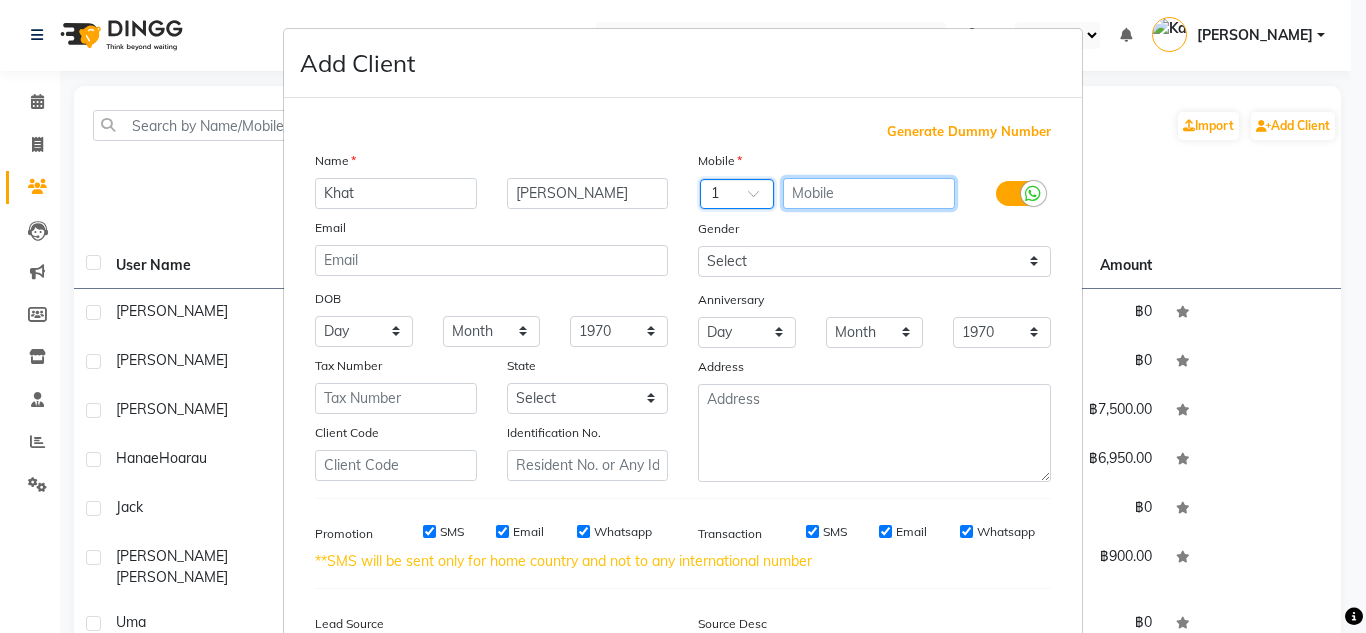 click at bounding box center (869, 193) 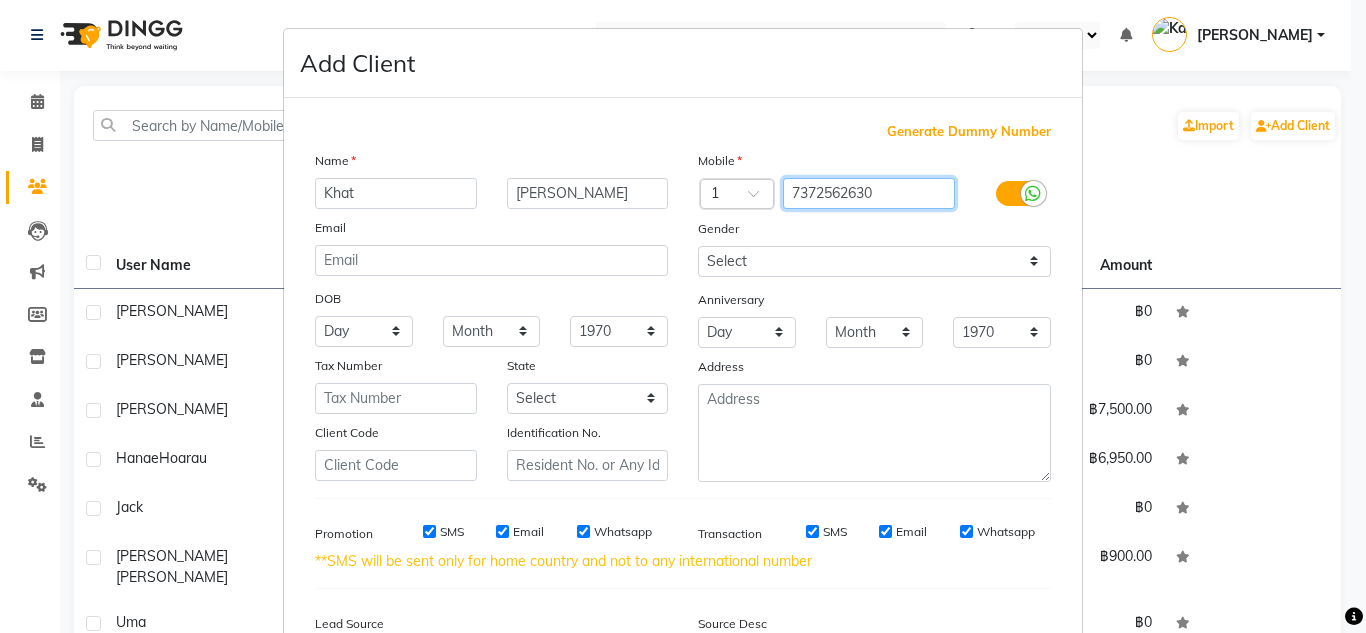 type on "7372562630" 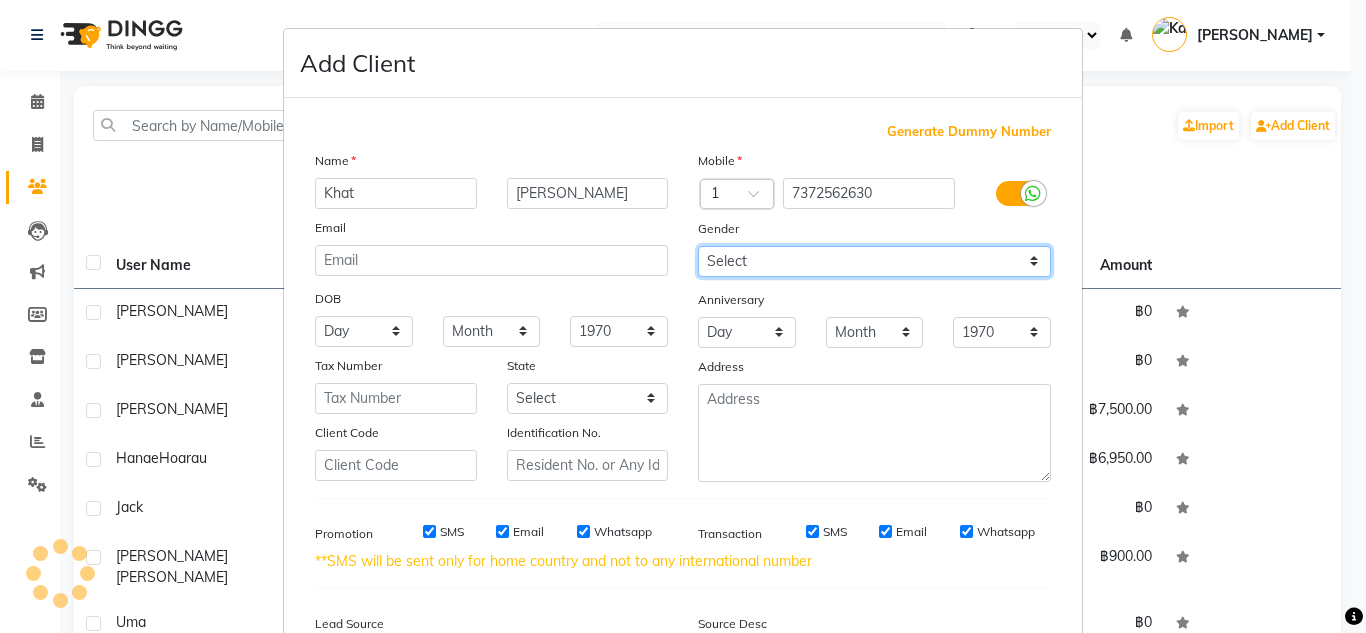 click on "Select [DEMOGRAPHIC_DATA] [DEMOGRAPHIC_DATA] Other Prefer Not To Say" at bounding box center (874, 261) 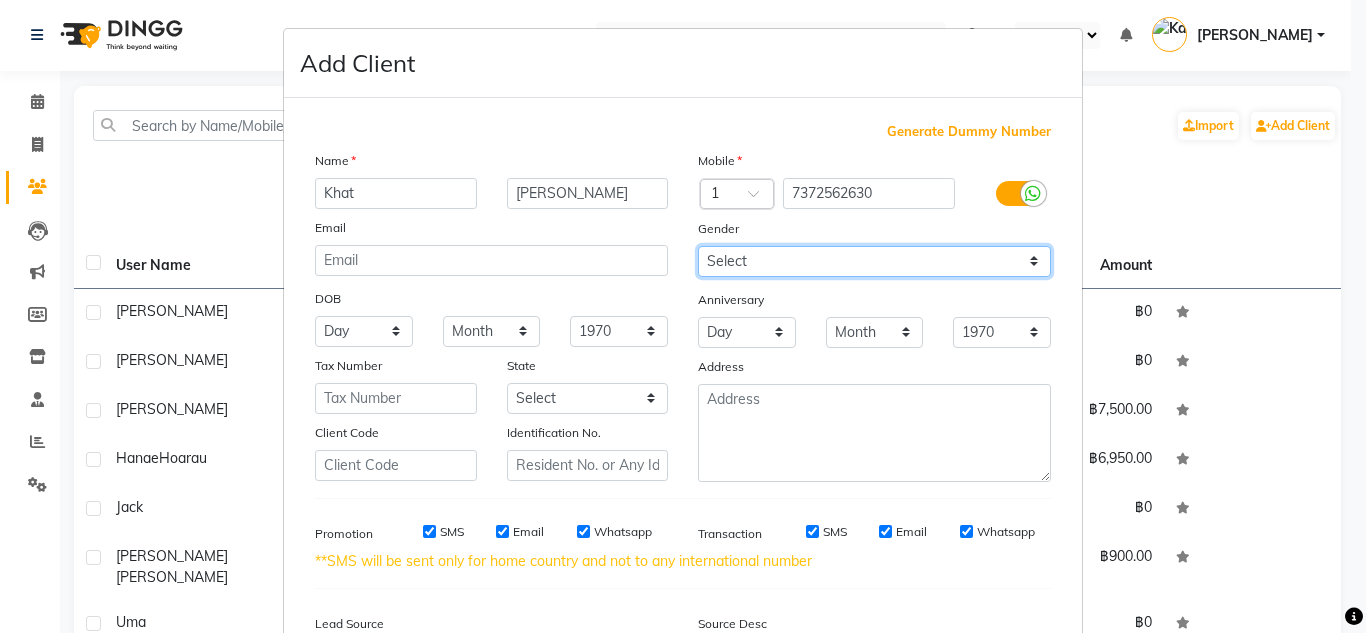 select on "[DEMOGRAPHIC_DATA]" 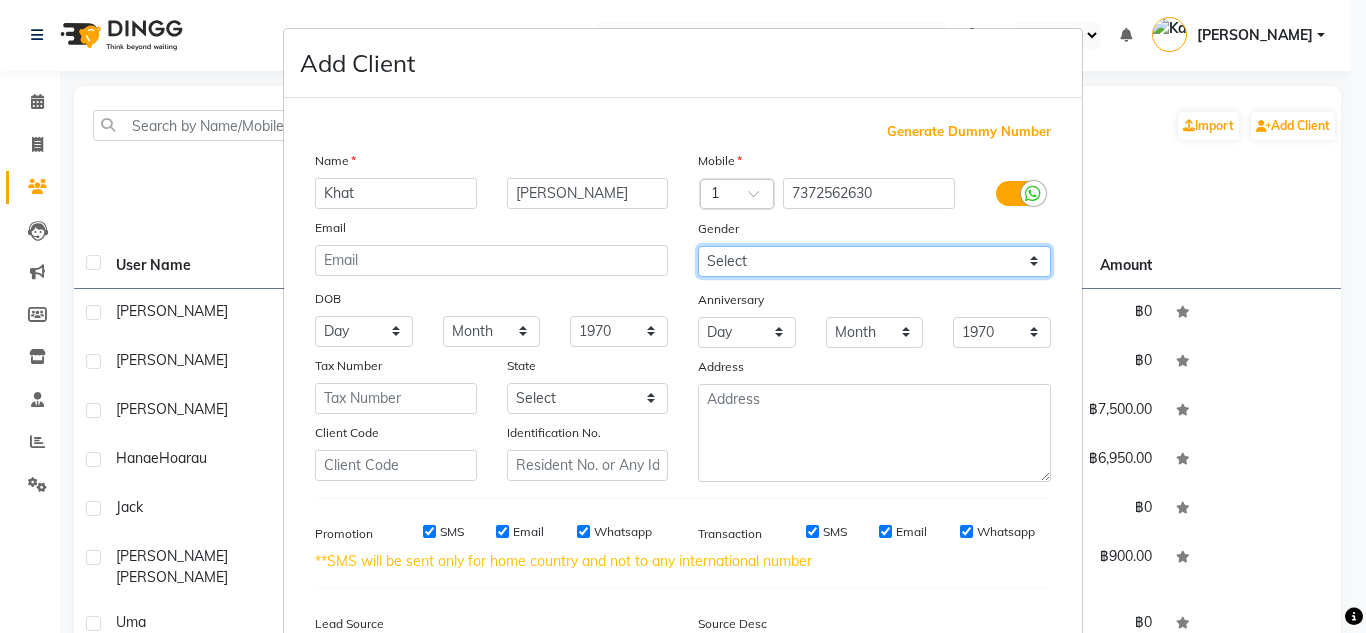 click on "Select [DEMOGRAPHIC_DATA] [DEMOGRAPHIC_DATA] Other Prefer Not To Say" at bounding box center [874, 261] 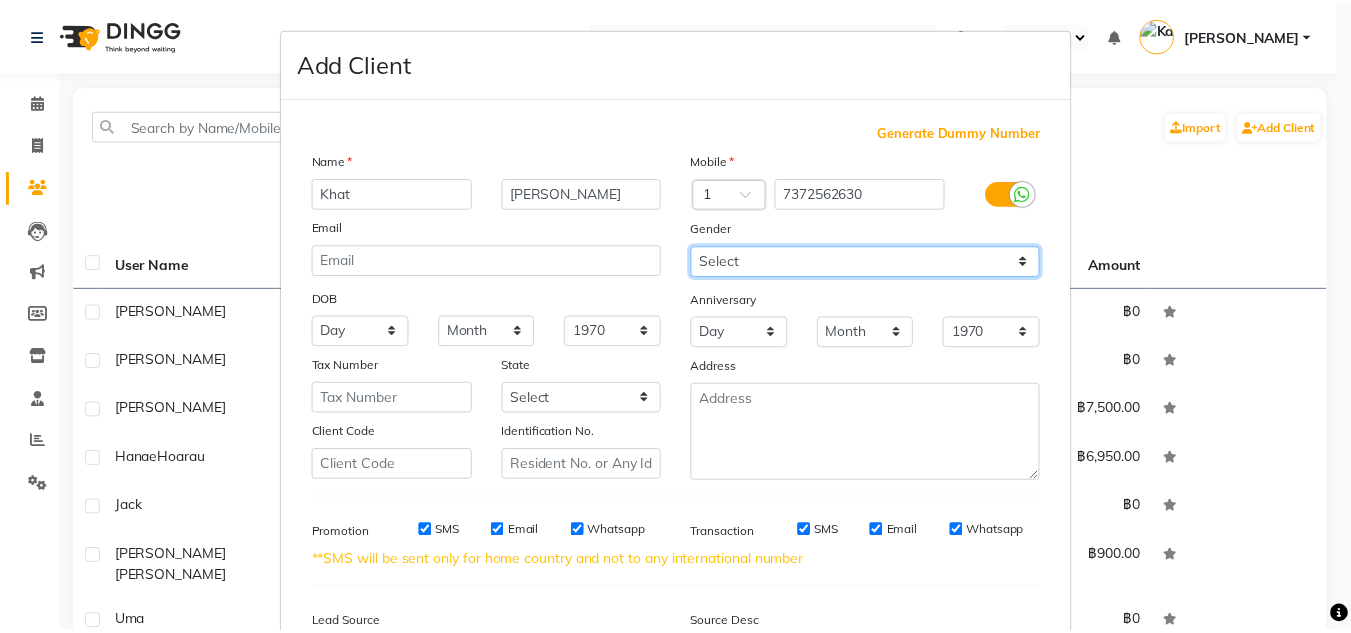 scroll, scrollTop: 237, scrollLeft: 0, axis: vertical 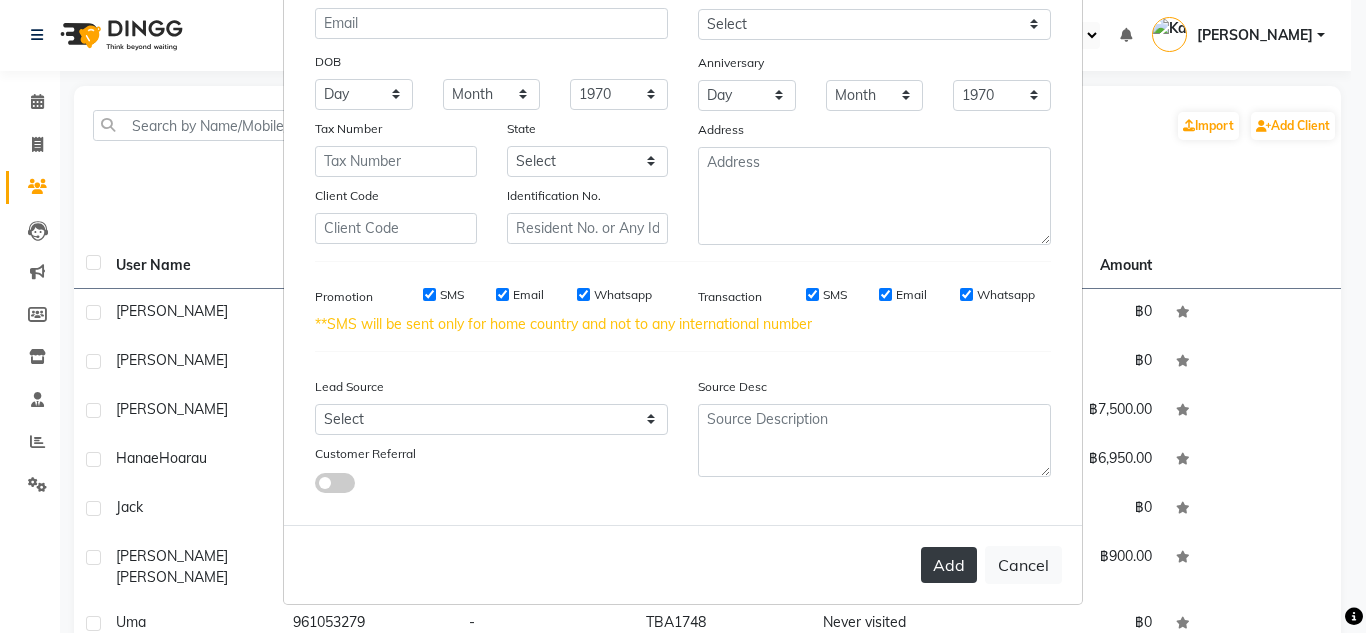 click on "Add" at bounding box center (949, 565) 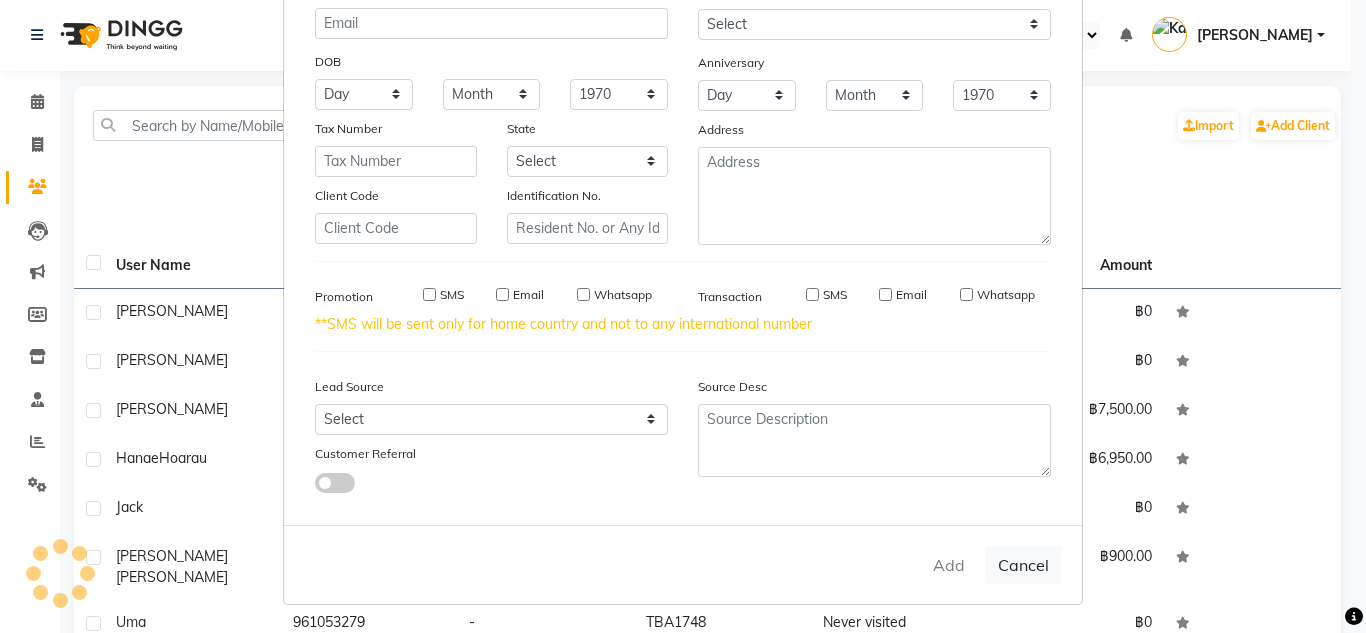 type 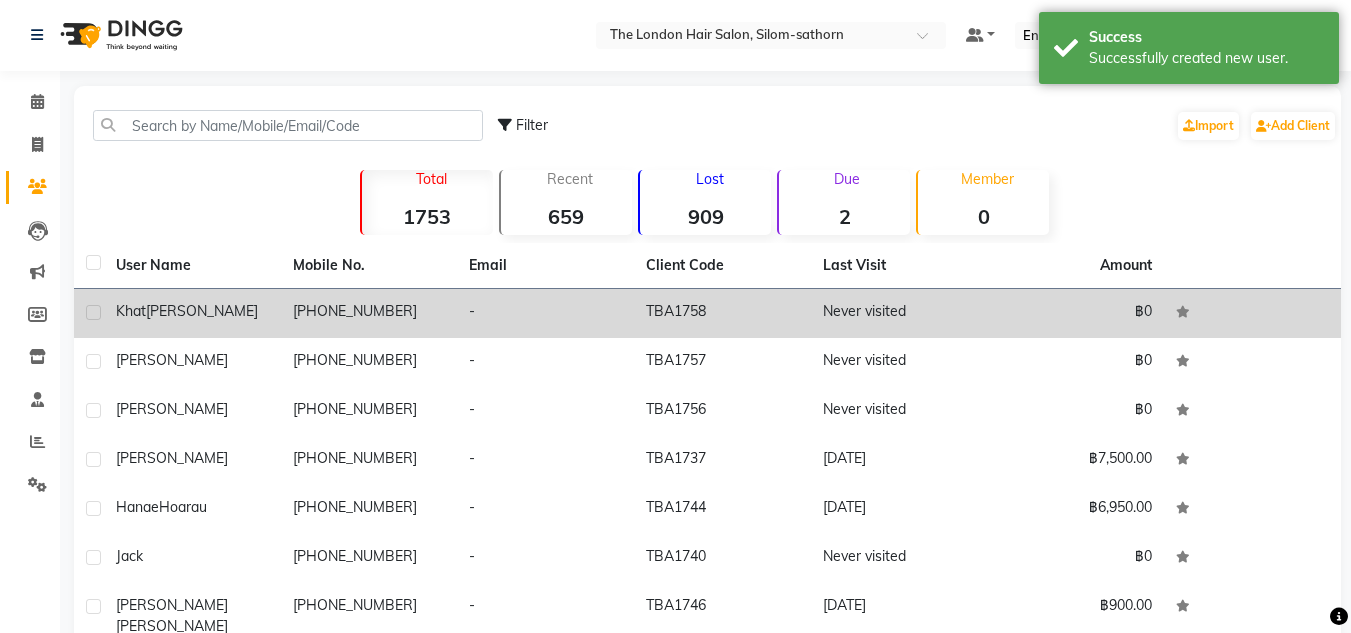 click on "[PHONE_NUMBER]" 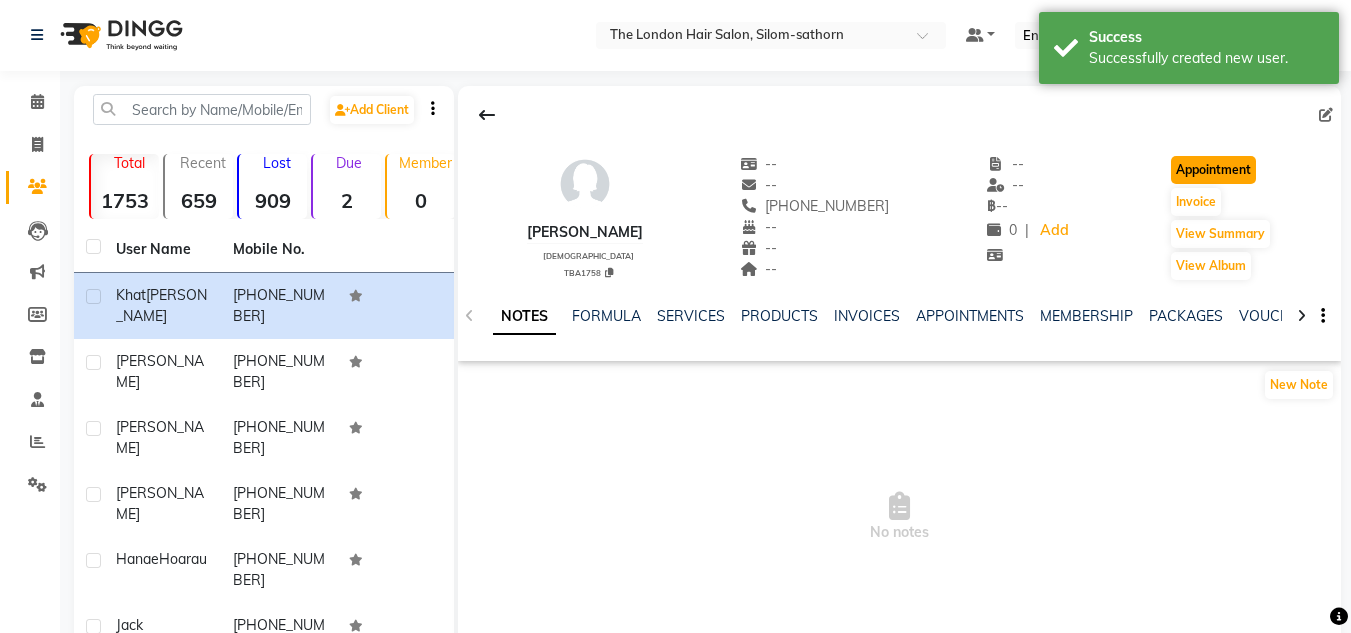 click on "Appointment" 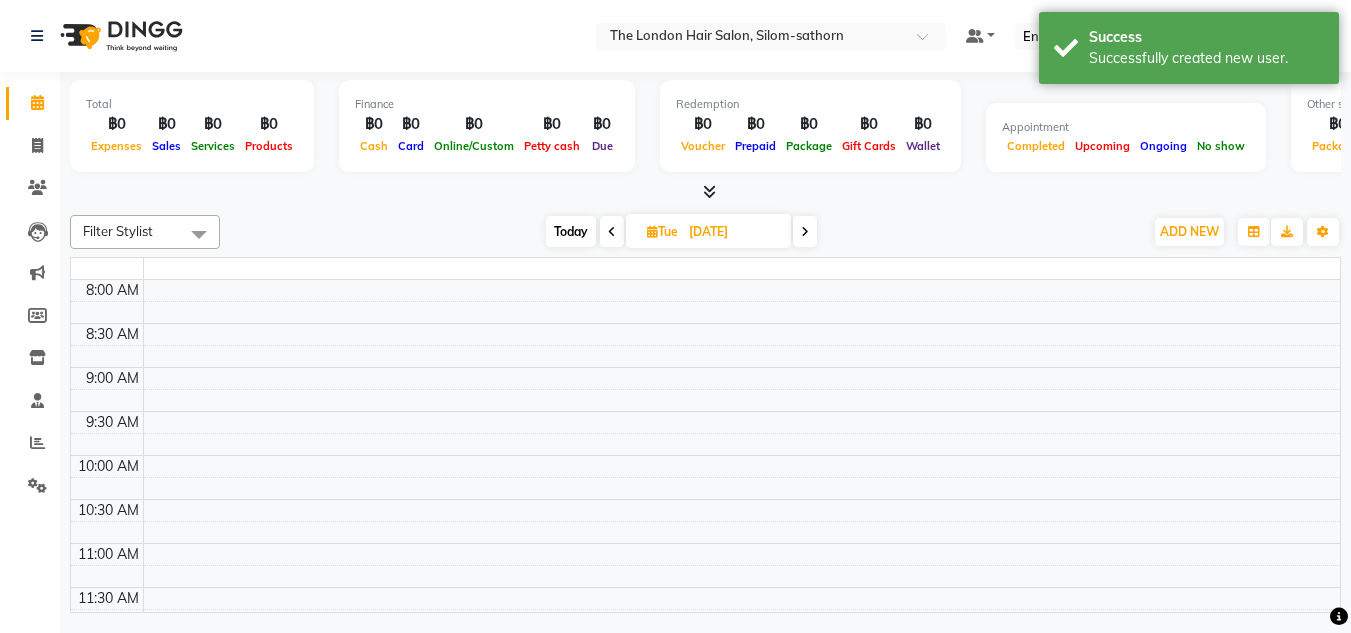 scroll, scrollTop: 0, scrollLeft: 0, axis: both 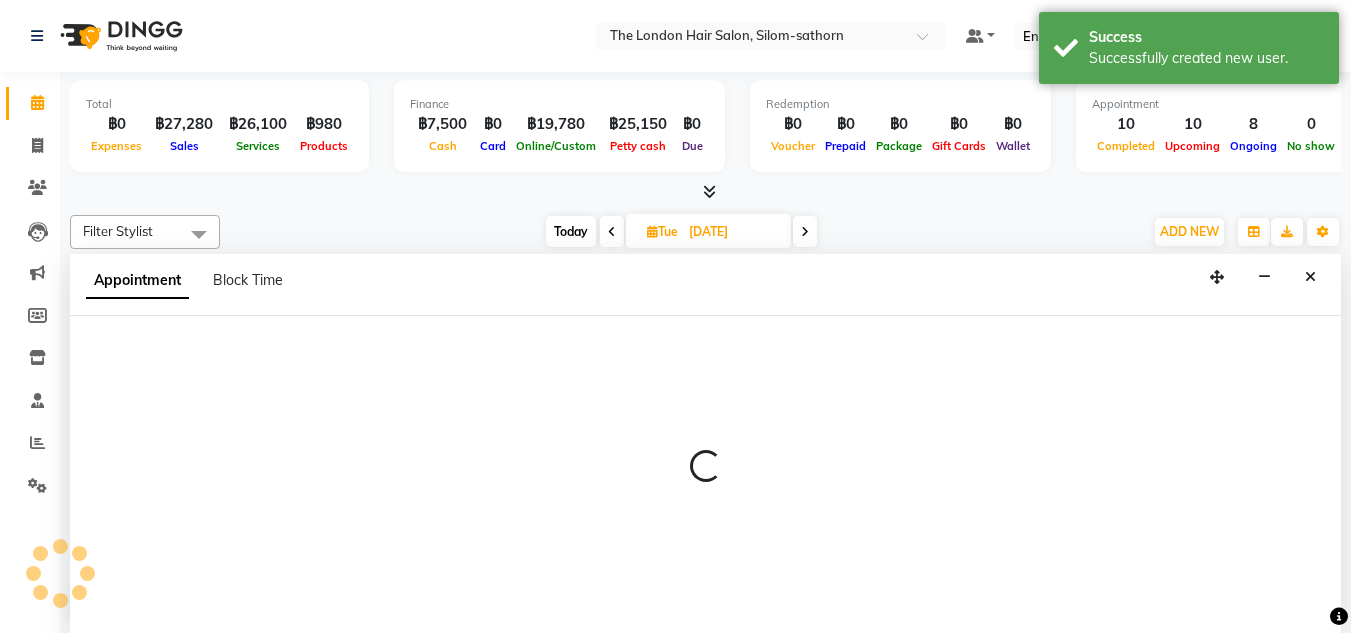 type on "[DATE]" 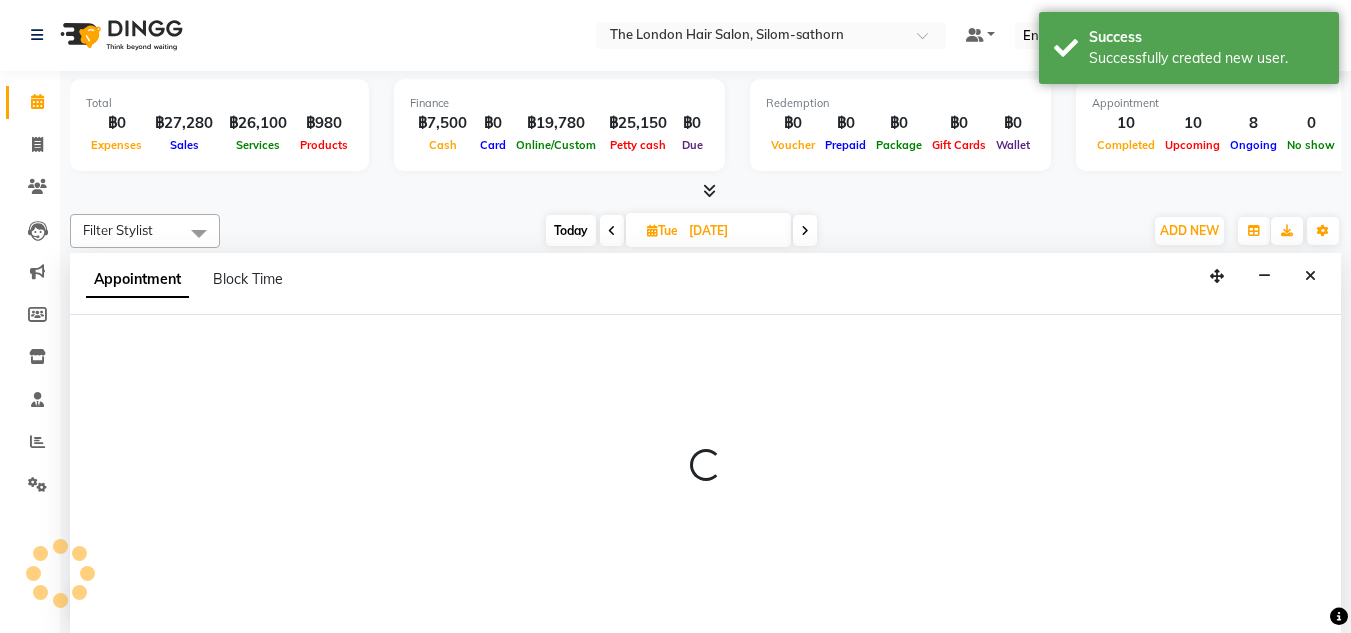 select on "600" 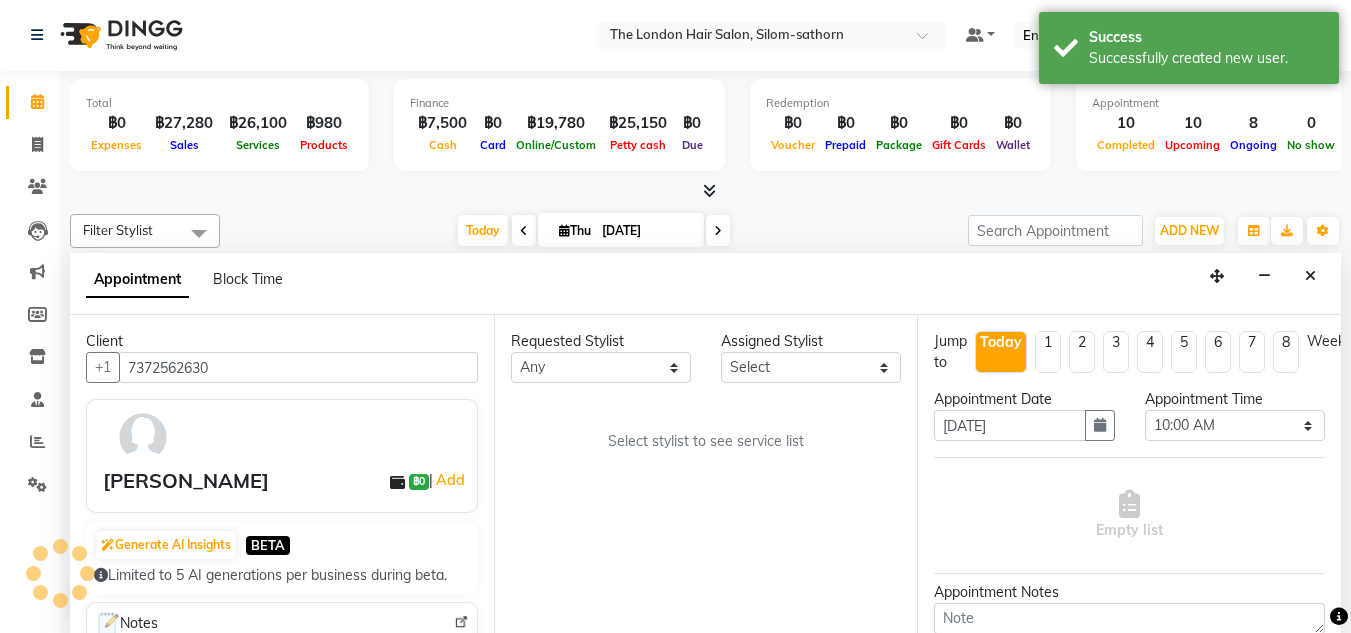 scroll, scrollTop: 529, scrollLeft: 0, axis: vertical 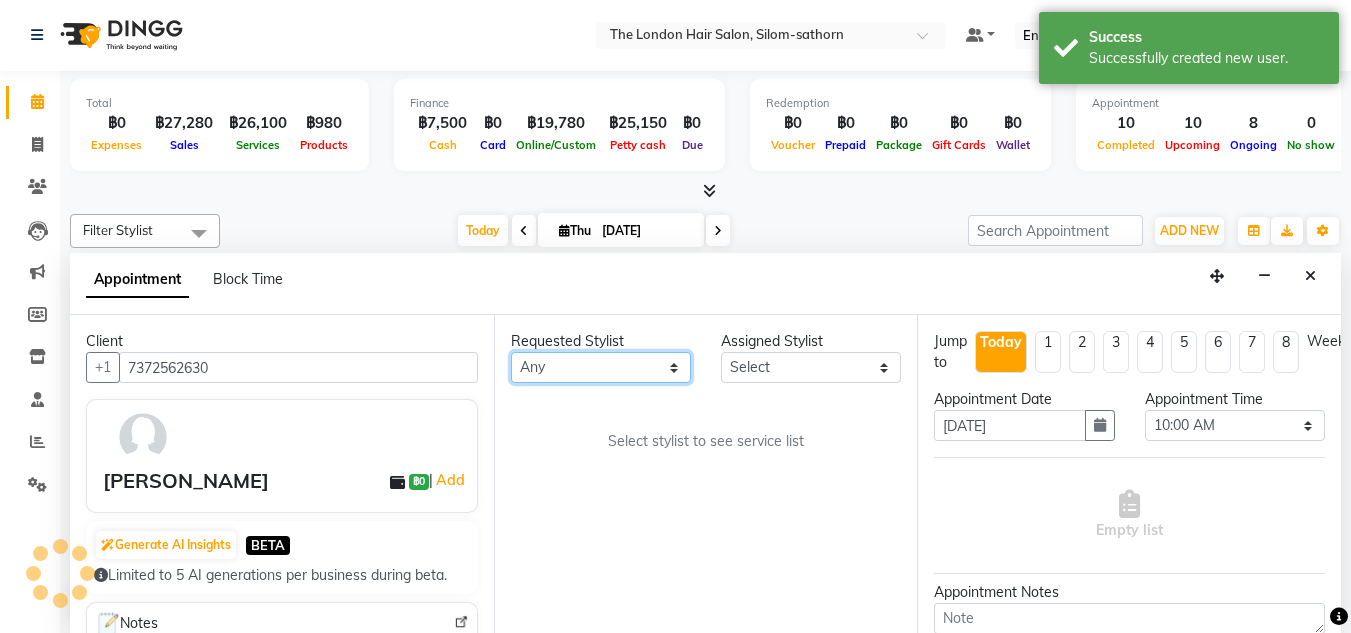 click on "Any Aon Apple   Boss [PERSON_NAME]  [PERSON_NAME]" at bounding box center [601, 367] 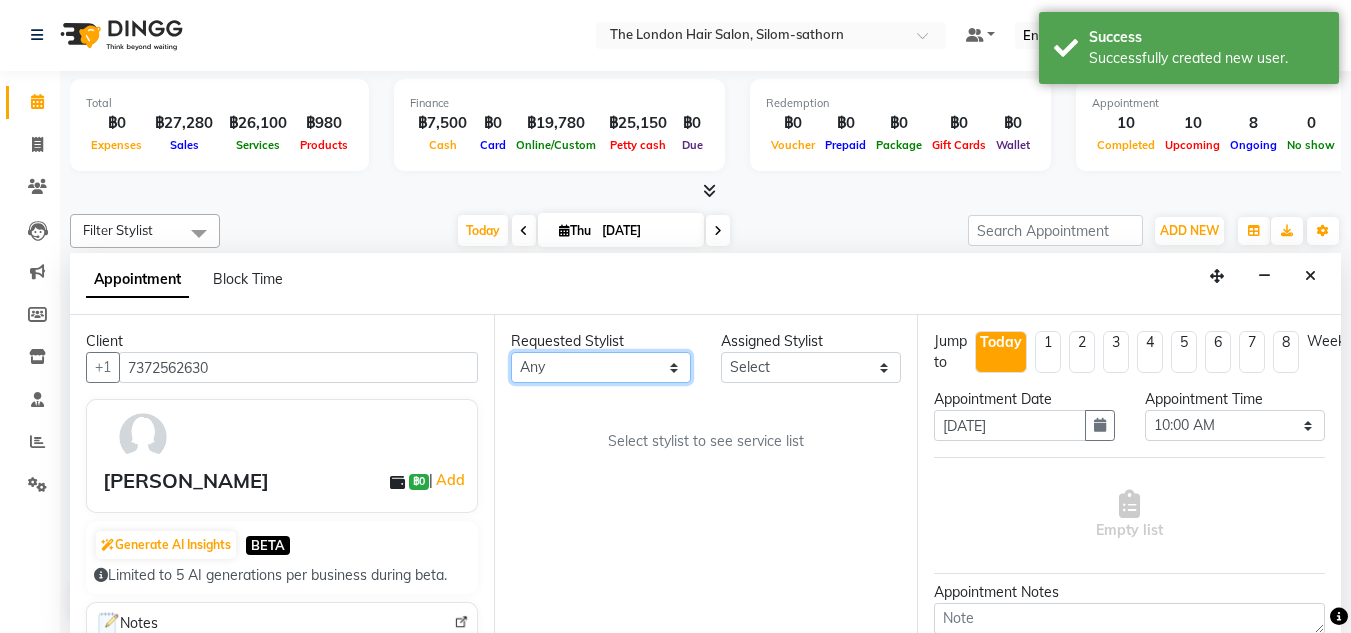 select on "56709" 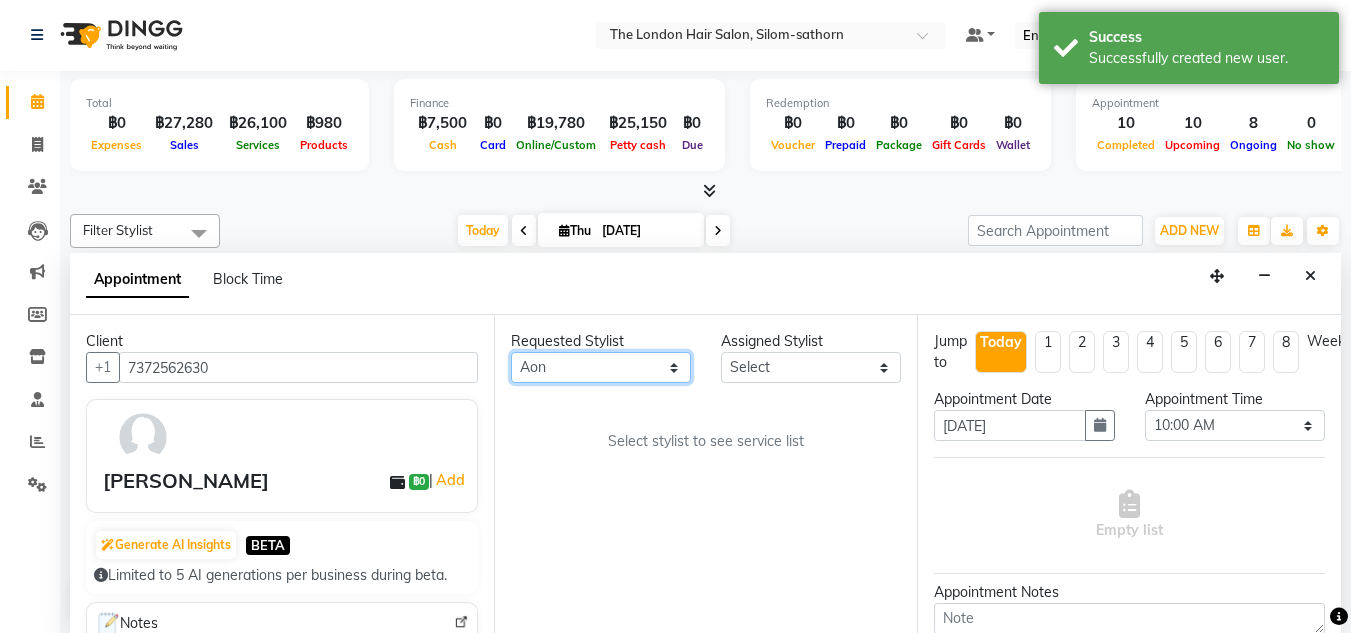 click on "Any Aon Apple   Boss [PERSON_NAME]  [PERSON_NAME]" at bounding box center (601, 367) 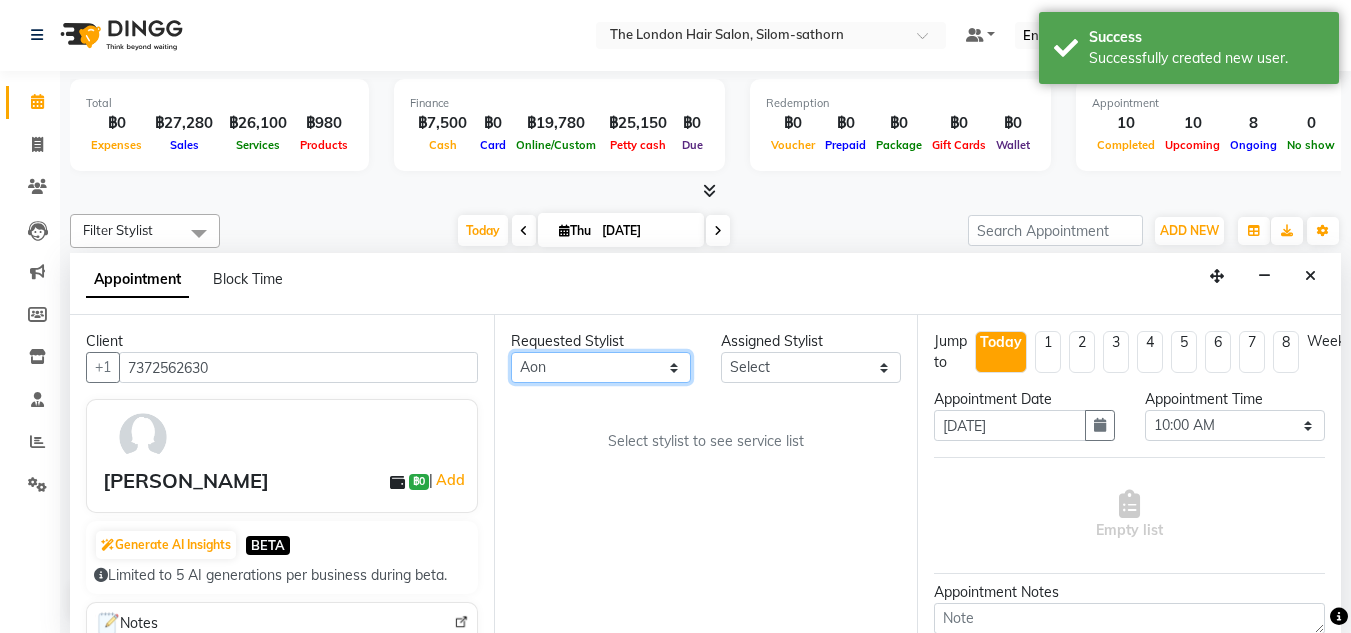 select on "56709" 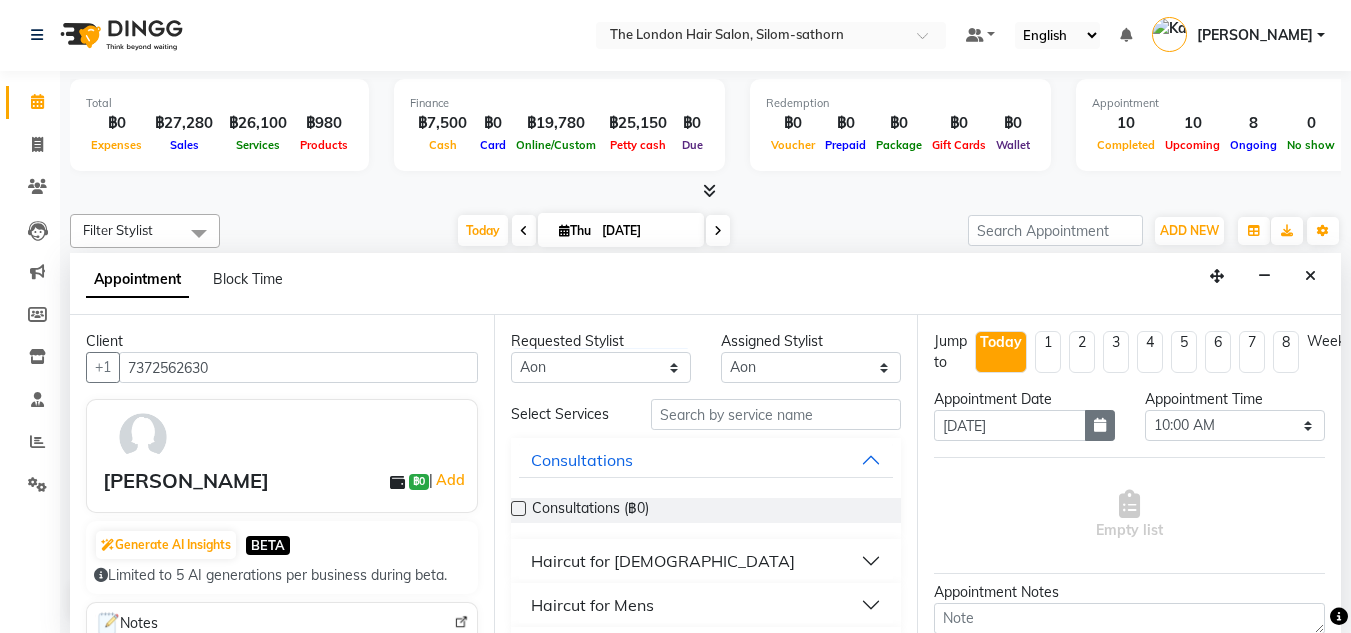 click at bounding box center (1100, 425) 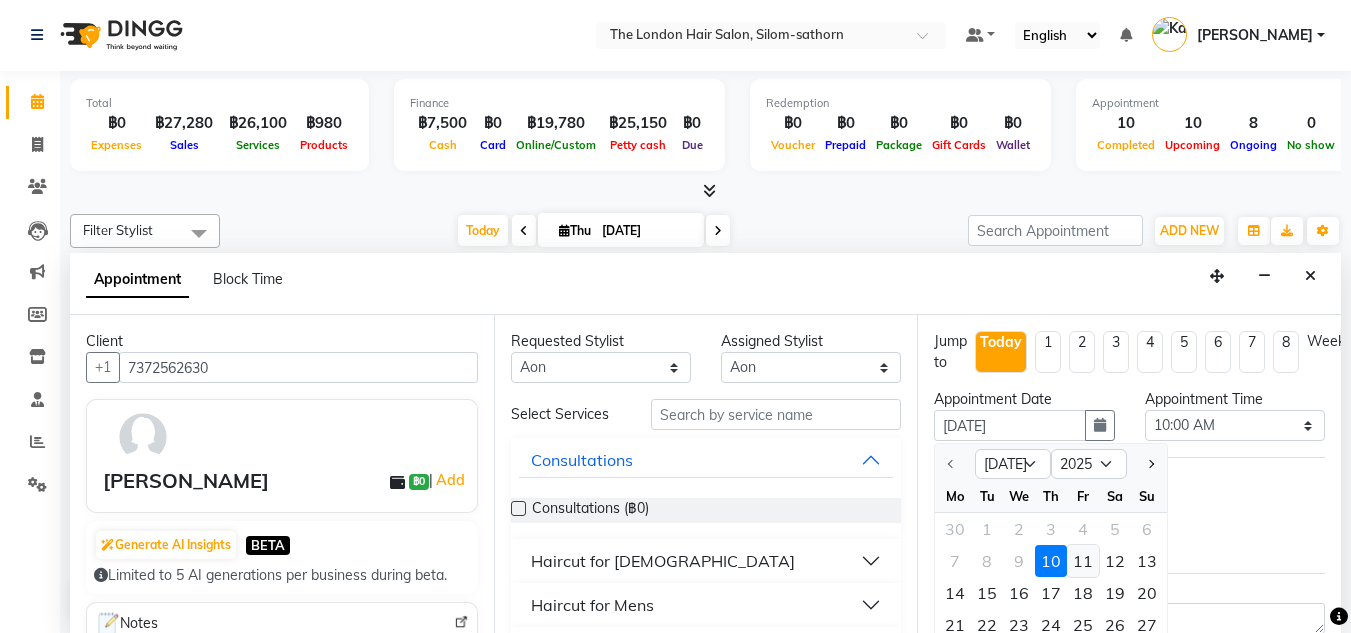 click on "11" at bounding box center [1083, 561] 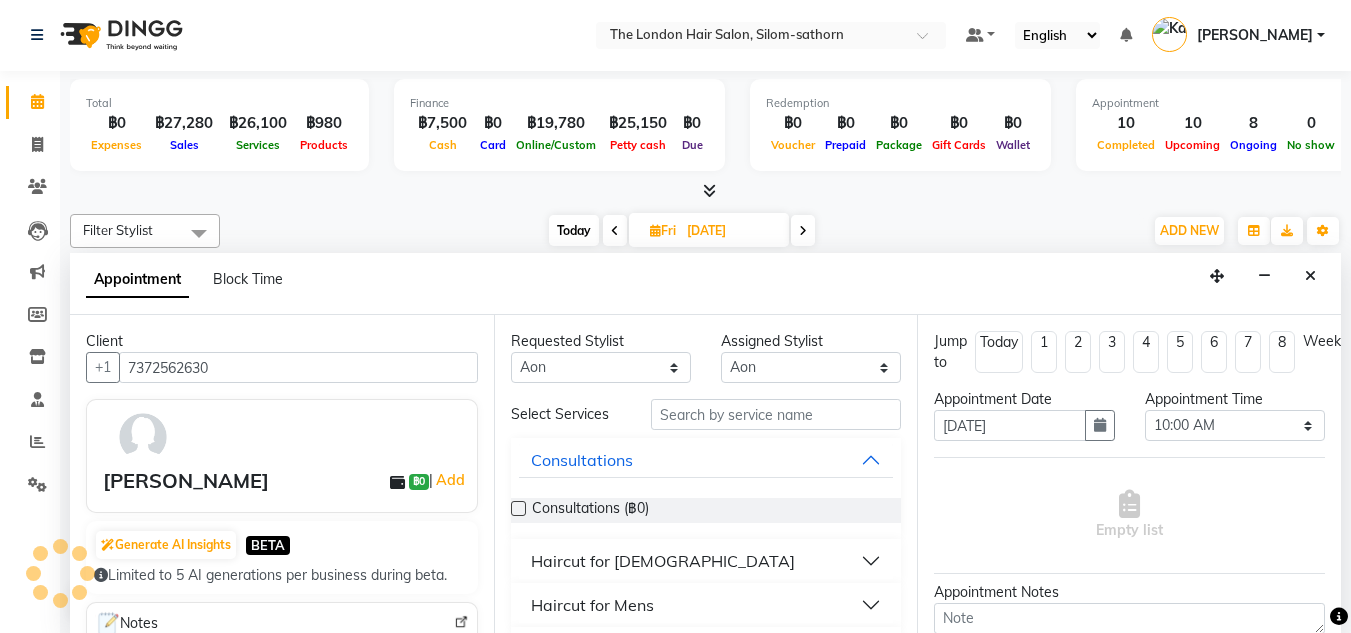 scroll, scrollTop: 529, scrollLeft: 0, axis: vertical 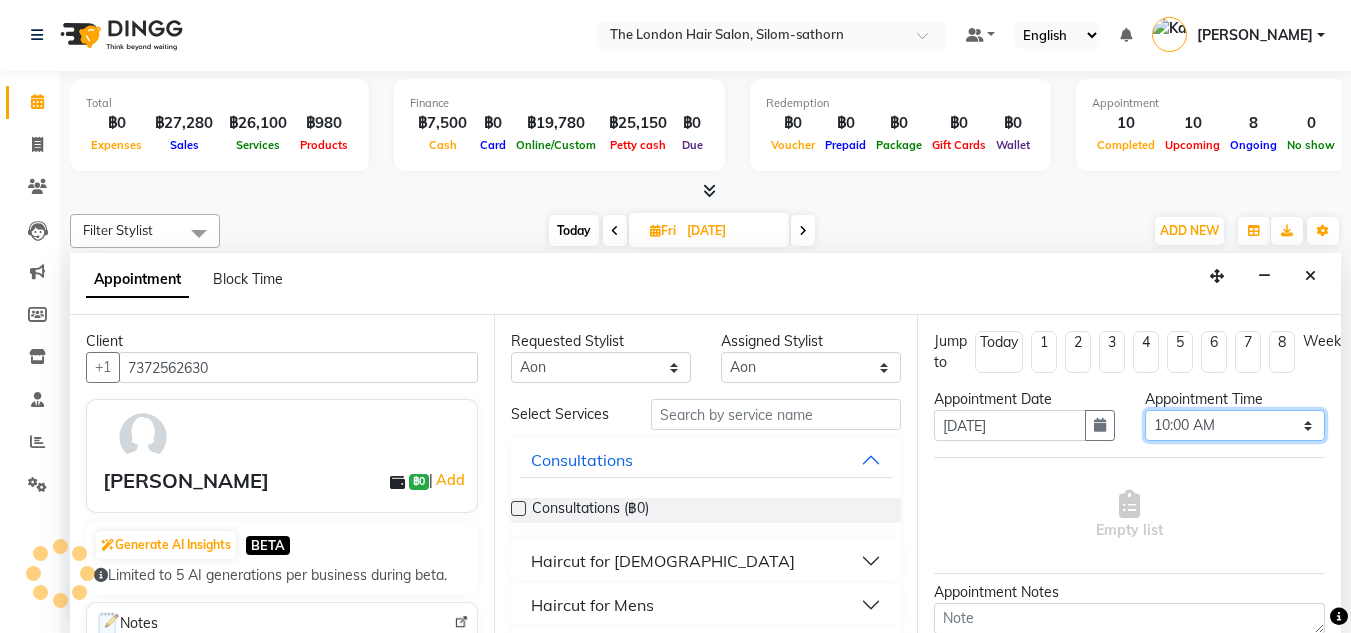 click on "Select 10:00 AM 10:05 AM 10:10 AM 10:15 AM 10:20 AM 10:25 AM 10:30 AM 10:35 AM 10:40 AM 10:45 AM 10:50 AM 10:55 AM 11:00 AM 11:05 AM 11:10 AM 11:15 AM 11:20 AM 11:25 AM 11:30 AM 11:35 AM 11:40 AM 11:45 AM 11:50 AM 11:55 AM 12:00 PM 12:05 PM 12:10 PM 12:15 PM 12:20 PM 12:25 PM 12:30 PM 12:35 PM 12:40 PM 12:45 PM 12:50 PM 12:55 PM 01:00 PM 01:05 PM 01:10 PM 01:15 PM 01:20 PM 01:25 PM 01:30 PM 01:35 PM 01:40 PM 01:45 PM 01:50 PM 01:55 PM 02:00 PM 02:05 PM 02:10 PM 02:15 PM 02:20 PM 02:25 PM 02:30 PM 02:35 PM 02:40 PM 02:45 PM 02:50 PM 02:55 PM 03:00 PM 03:05 PM 03:10 PM 03:15 PM 03:20 PM 03:25 PM 03:30 PM 03:35 PM 03:40 PM 03:45 PM 03:50 PM 03:55 PM 04:00 PM 04:05 PM 04:10 PM 04:15 PM 04:20 PM 04:25 PM 04:30 PM 04:35 PM 04:40 PM 04:45 PM 04:50 PM 04:55 PM 05:00 PM 05:05 PM 05:10 PM 05:15 PM 05:20 PM 05:25 PM 05:30 PM 05:35 PM 05:40 PM 05:45 PM 05:50 PM 05:55 PM 06:00 PM 06:05 PM 06:10 PM 06:15 PM 06:20 PM 06:25 PM 06:30 PM 06:35 PM 06:40 PM 06:45 PM 06:50 PM 06:55 PM 07:00 PM 07:05 PM 07:10 PM 07:15 PM 07:20 PM" at bounding box center [1235, 425] 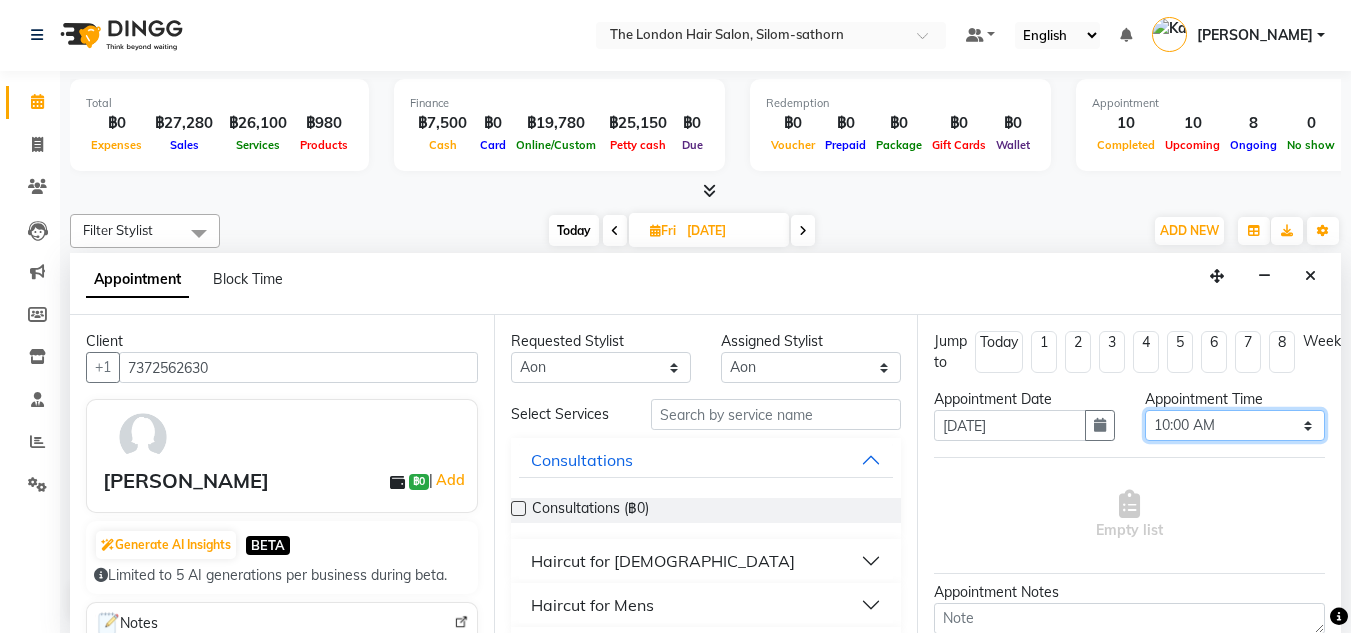 select on "840" 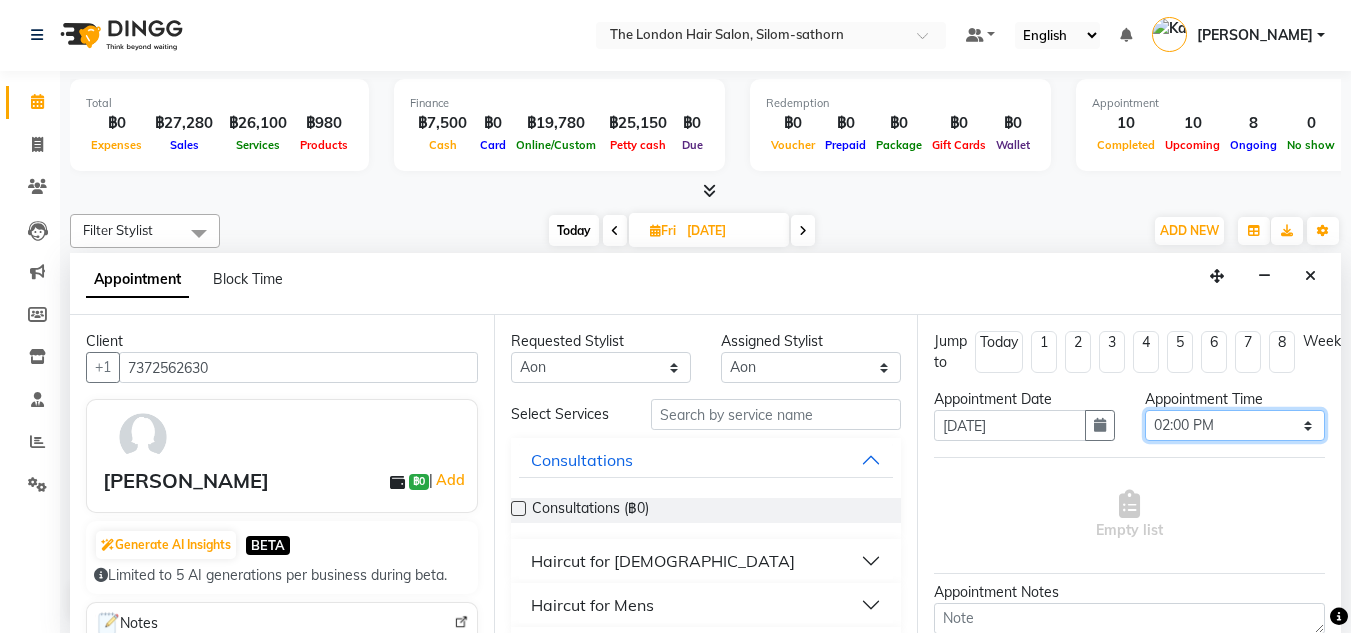 click on "Select 10:00 AM 10:05 AM 10:10 AM 10:15 AM 10:20 AM 10:25 AM 10:30 AM 10:35 AM 10:40 AM 10:45 AM 10:50 AM 10:55 AM 11:00 AM 11:05 AM 11:10 AM 11:15 AM 11:20 AM 11:25 AM 11:30 AM 11:35 AM 11:40 AM 11:45 AM 11:50 AM 11:55 AM 12:00 PM 12:05 PM 12:10 PM 12:15 PM 12:20 PM 12:25 PM 12:30 PM 12:35 PM 12:40 PM 12:45 PM 12:50 PM 12:55 PM 01:00 PM 01:05 PM 01:10 PM 01:15 PM 01:20 PM 01:25 PM 01:30 PM 01:35 PM 01:40 PM 01:45 PM 01:50 PM 01:55 PM 02:00 PM 02:05 PM 02:10 PM 02:15 PM 02:20 PM 02:25 PM 02:30 PM 02:35 PM 02:40 PM 02:45 PM 02:50 PM 02:55 PM 03:00 PM 03:05 PM 03:10 PM 03:15 PM 03:20 PM 03:25 PM 03:30 PM 03:35 PM 03:40 PM 03:45 PM 03:50 PM 03:55 PM 04:00 PM 04:05 PM 04:10 PM 04:15 PM 04:20 PM 04:25 PM 04:30 PM 04:35 PM 04:40 PM 04:45 PM 04:50 PM 04:55 PM 05:00 PM 05:05 PM 05:10 PM 05:15 PM 05:20 PM 05:25 PM 05:30 PM 05:35 PM 05:40 PM 05:45 PM 05:50 PM 05:55 PM 06:00 PM 06:05 PM 06:10 PM 06:15 PM 06:20 PM 06:25 PM 06:30 PM 06:35 PM 06:40 PM 06:45 PM 06:50 PM 06:55 PM 07:00 PM 07:05 PM 07:10 PM 07:15 PM 07:20 PM" at bounding box center (1235, 425) 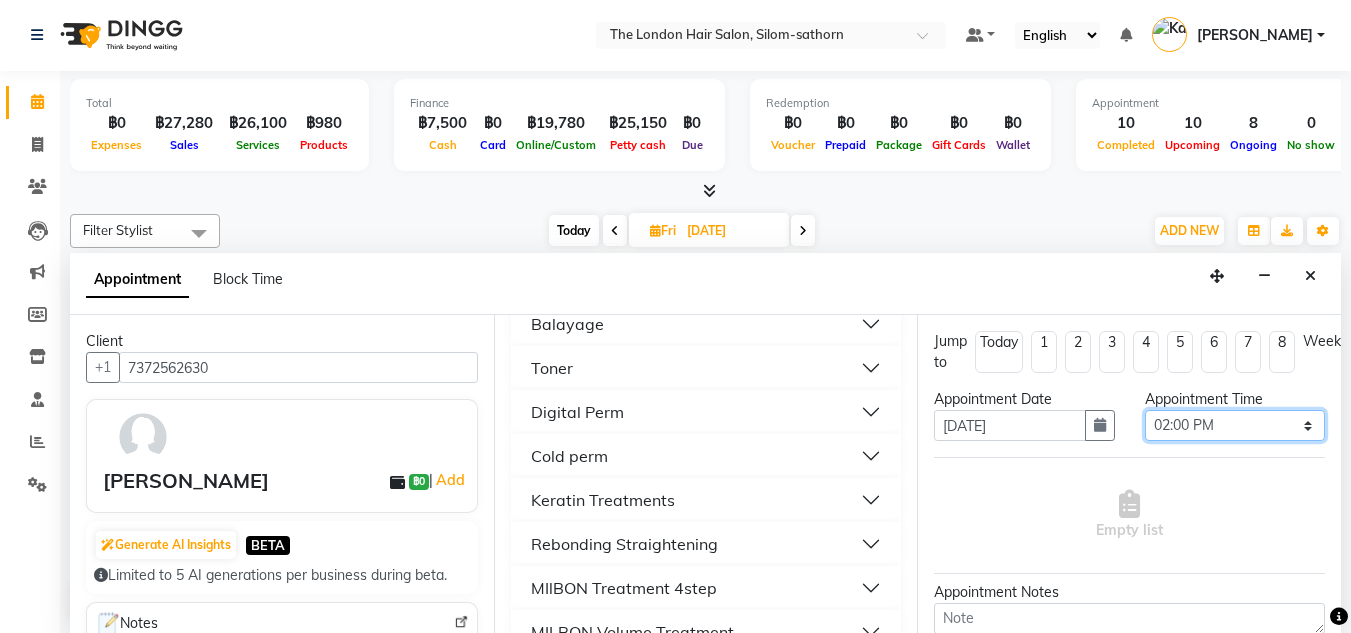 scroll, scrollTop: 721, scrollLeft: 0, axis: vertical 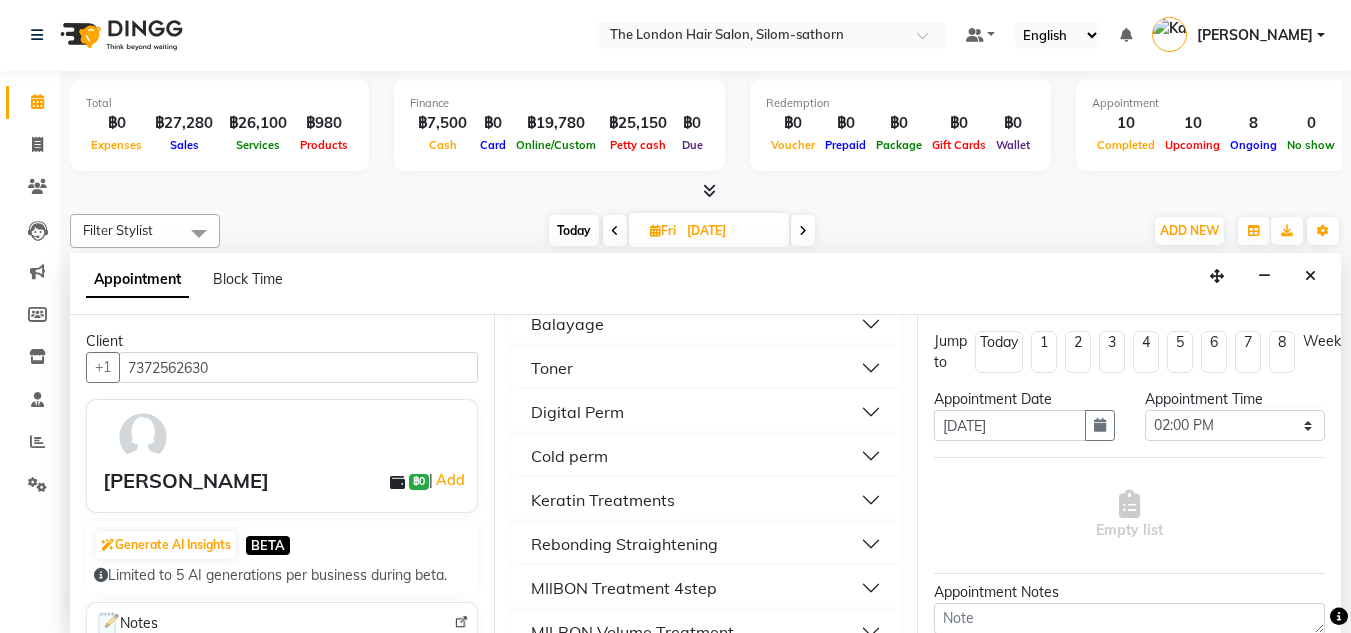 click on "Balayage" at bounding box center (567, 324) 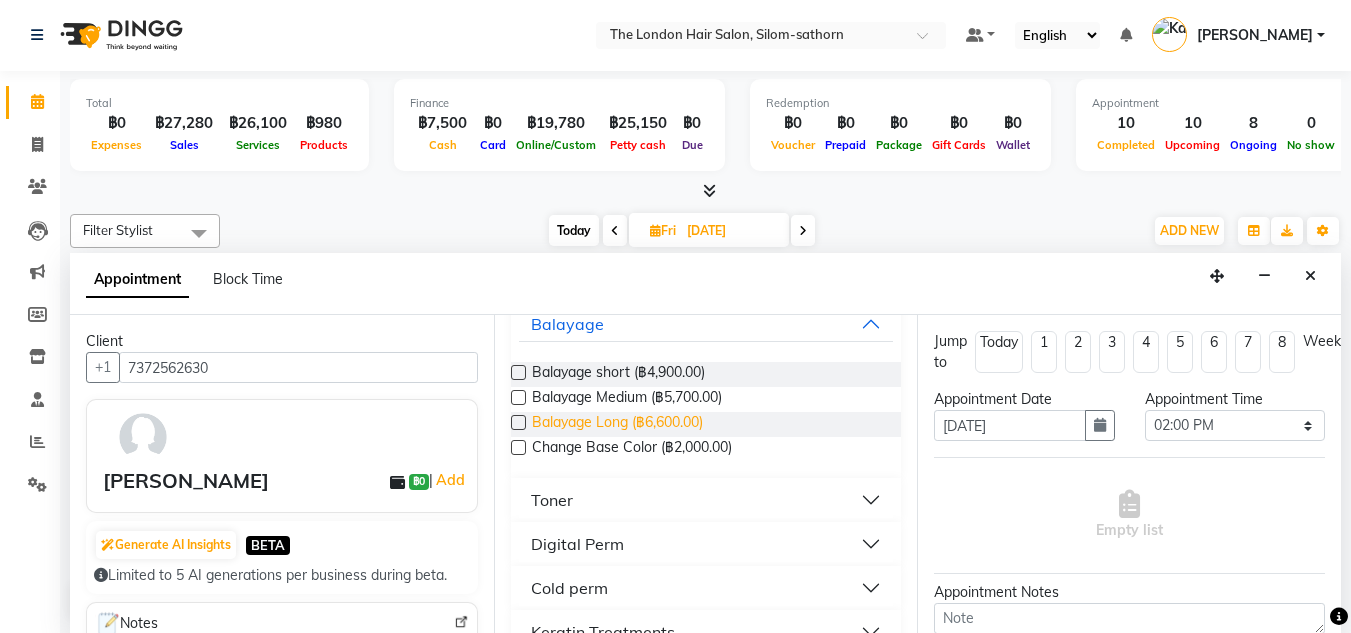 click on "Balayage Long (฿6,600.00)" at bounding box center [617, 424] 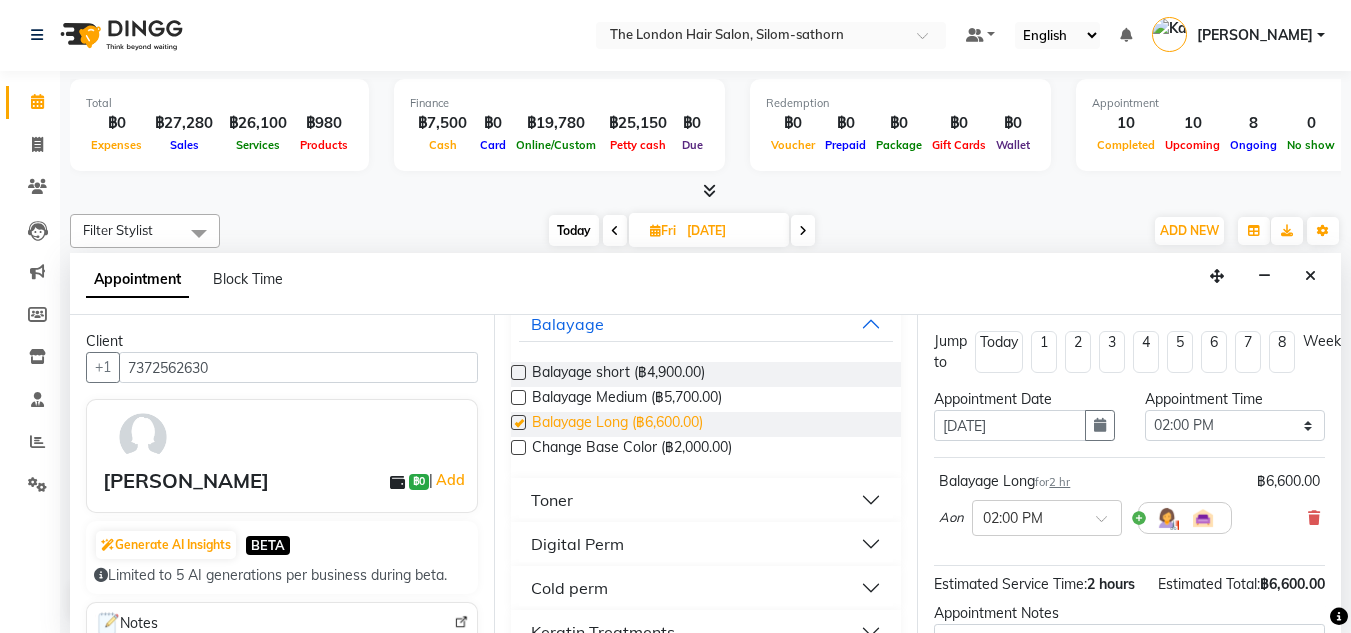 checkbox on "false" 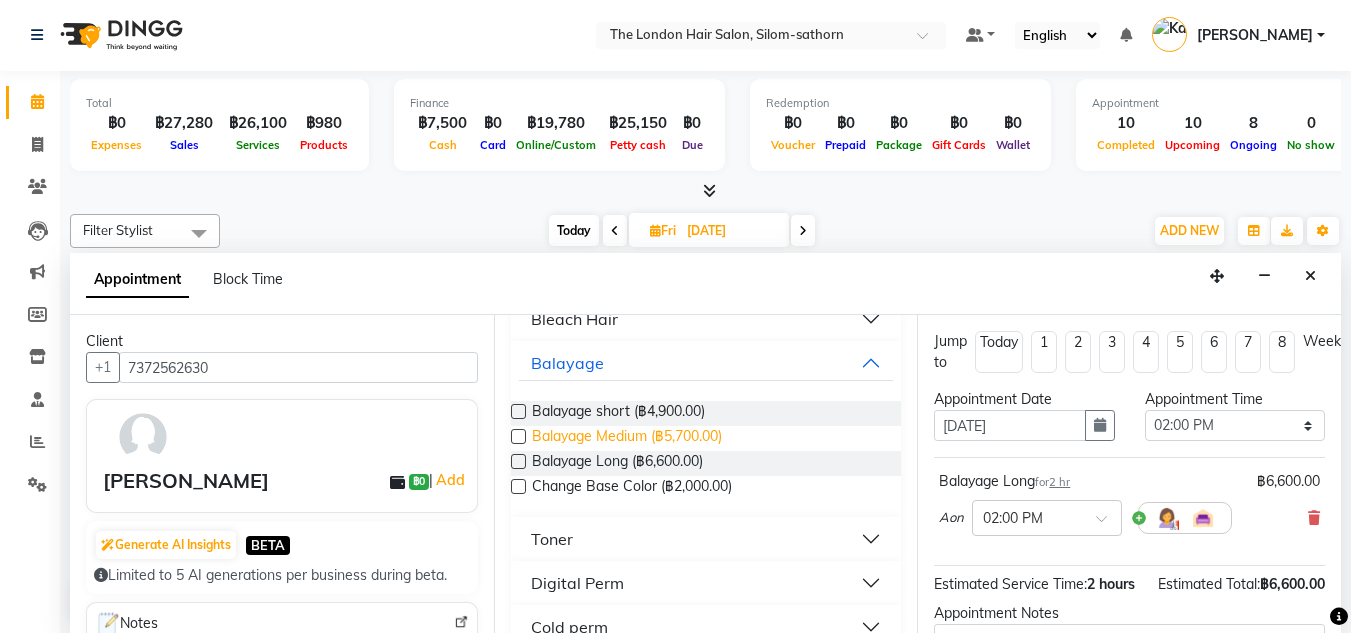 scroll, scrollTop: 960, scrollLeft: 0, axis: vertical 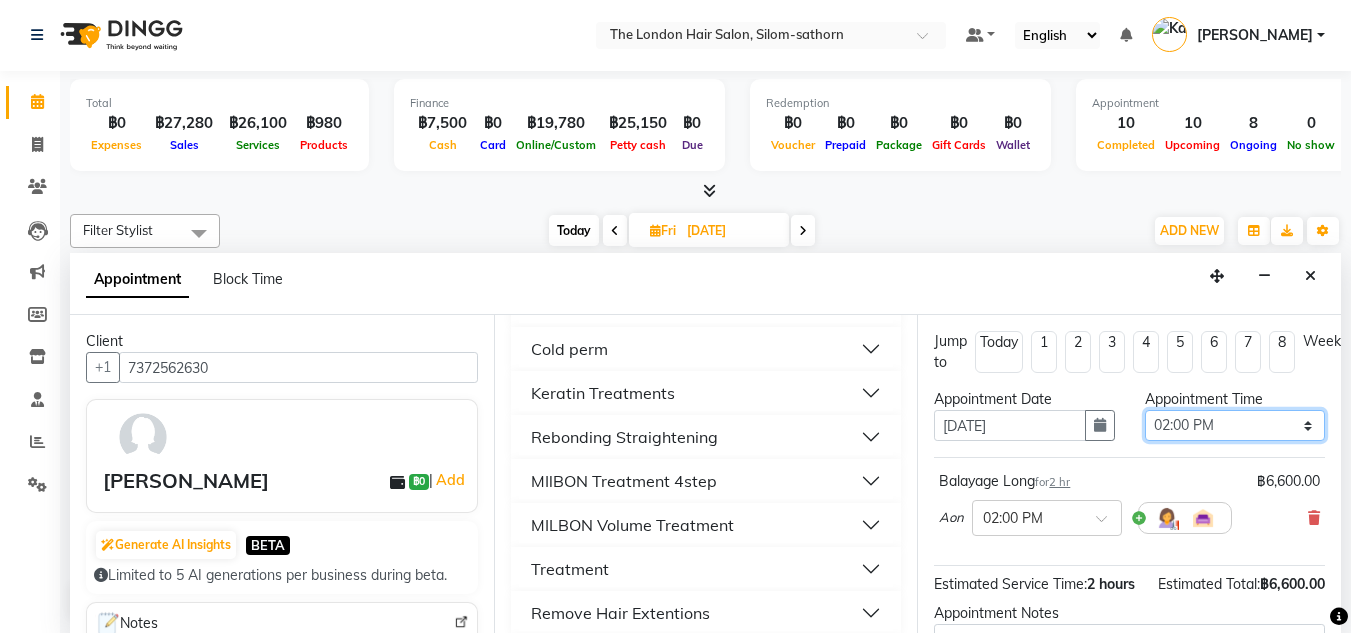 click on "Select 10:00 AM 10:05 AM 10:10 AM 10:15 AM 10:20 AM 10:25 AM 10:30 AM 10:35 AM 10:40 AM 10:45 AM 10:50 AM 10:55 AM 11:00 AM 11:05 AM 11:10 AM 11:15 AM 11:20 AM 11:25 AM 11:30 AM 11:35 AM 11:40 AM 11:45 AM 11:50 AM 11:55 AM 12:00 PM 12:05 PM 12:10 PM 12:15 PM 12:20 PM 12:25 PM 12:30 PM 12:35 PM 12:40 PM 12:45 PM 12:50 PM 12:55 PM 01:00 PM 01:05 PM 01:10 PM 01:15 PM 01:20 PM 01:25 PM 01:30 PM 01:35 PM 01:40 PM 01:45 PM 01:50 PM 01:55 PM 02:00 PM 02:05 PM 02:10 PM 02:15 PM 02:20 PM 02:25 PM 02:30 PM 02:35 PM 02:40 PM 02:45 PM 02:50 PM 02:55 PM 03:00 PM 03:05 PM 03:10 PM 03:15 PM 03:20 PM 03:25 PM 03:30 PM 03:35 PM 03:40 PM 03:45 PM 03:50 PM 03:55 PM 04:00 PM 04:05 PM 04:10 PM 04:15 PM 04:20 PM 04:25 PM 04:30 PM 04:35 PM 04:40 PM 04:45 PM 04:50 PM 04:55 PM 05:00 PM 05:05 PM 05:10 PM 05:15 PM 05:20 PM 05:25 PM 05:30 PM 05:35 PM 05:40 PM 05:45 PM 05:50 PM 05:55 PM 06:00 PM 06:05 PM 06:10 PM 06:15 PM 06:20 PM 06:25 PM 06:30 PM 06:35 PM 06:40 PM 06:45 PM 06:50 PM 06:55 PM 07:00 PM 07:05 PM 07:10 PM 07:15 PM 07:20 PM" at bounding box center [1235, 425] 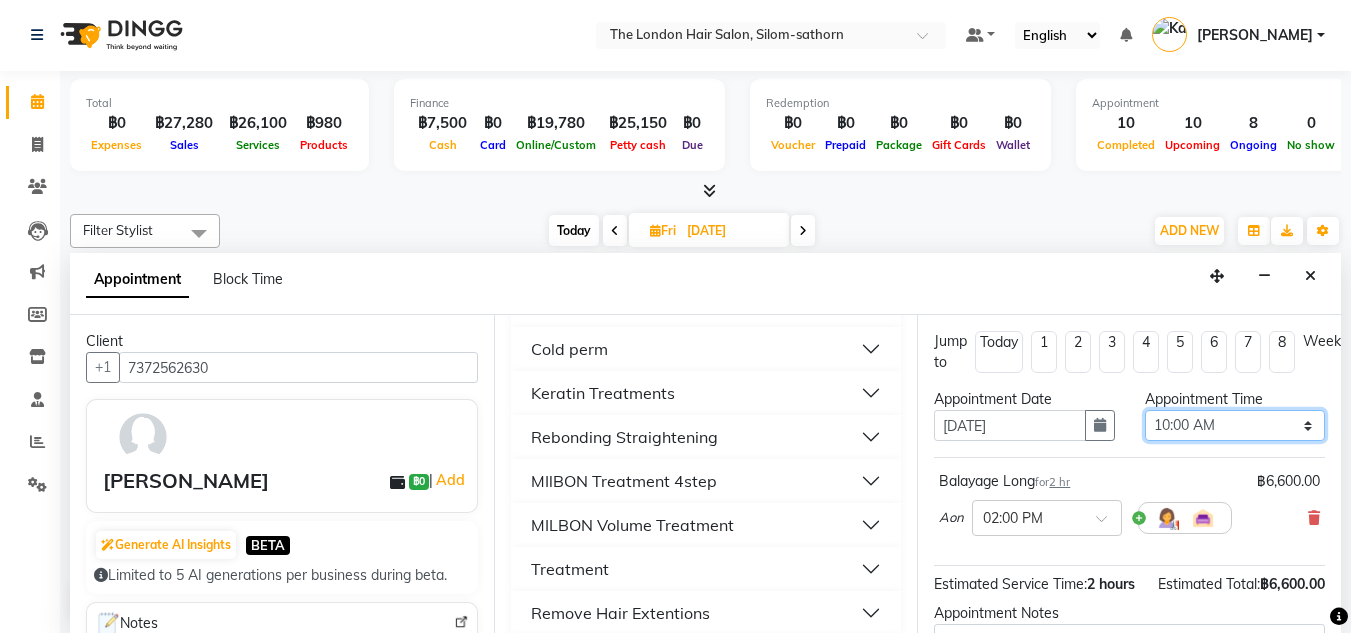click on "Select 10:00 AM 10:05 AM 10:10 AM 10:15 AM 10:20 AM 10:25 AM 10:30 AM 10:35 AM 10:40 AM 10:45 AM 10:50 AM 10:55 AM 11:00 AM 11:05 AM 11:10 AM 11:15 AM 11:20 AM 11:25 AM 11:30 AM 11:35 AM 11:40 AM 11:45 AM 11:50 AM 11:55 AM 12:00 PM 12:05 PM 12:10 PM 12:15 PM 12:20 PM 12:25 PM 12:30 PM 12:35 PM 12:40 PM 12:45 PM 12:50 PM 12:55 PM 01:00 PM 01:05 PM 01:10 PM 01:15 PM 01:20 PM 01:25 PM 01:30 PM 01:35 PM 01:40 PM 01:45 PM 01:50 PM 01:55 PM 02:00 PM 02:05 PM 02:10 PM 02:15 PM 02:20 PM 02:25 PM 02:30 PM 02:35 PM 02:40 PM 02:45 PM 02:50 PM 02:55 PM 03:00 PM 03:05 PM 03:10 PM 03:15 PM 03:20 PM 03:25 PM 03:30 PM 03:35 PM 03:40 PM 03:45 PM 03:50 PM 03:55 PM 04:00 PM 04:05 PM 04:10 PM 04:15 PM 04:20 PM 04:25 PM 04:30 PM 04:35 PM 04:40 PM 04:45 PM 04:50 PM 04:55 PM 05:00 PM 05:05 PM 05:10 PM 05:15 PM 05:20 PM 05:25 PM 05:30 PM 05:35 PM 05:40 PM 05:45 PM 05:50 PM 05:55 PM 06:00 PM 06:05 PM 06:10 PM 06:15 PM 06:20 PM 06:25 PM 06:30 PM 06:35 PM 06:40 PM 06:45 PM 06:50 PM 06:55 PM 07:00 PM 07:05 PM 07:10 PM 07:15 PM 07:20 PM" at bounding box center (1235, 425) 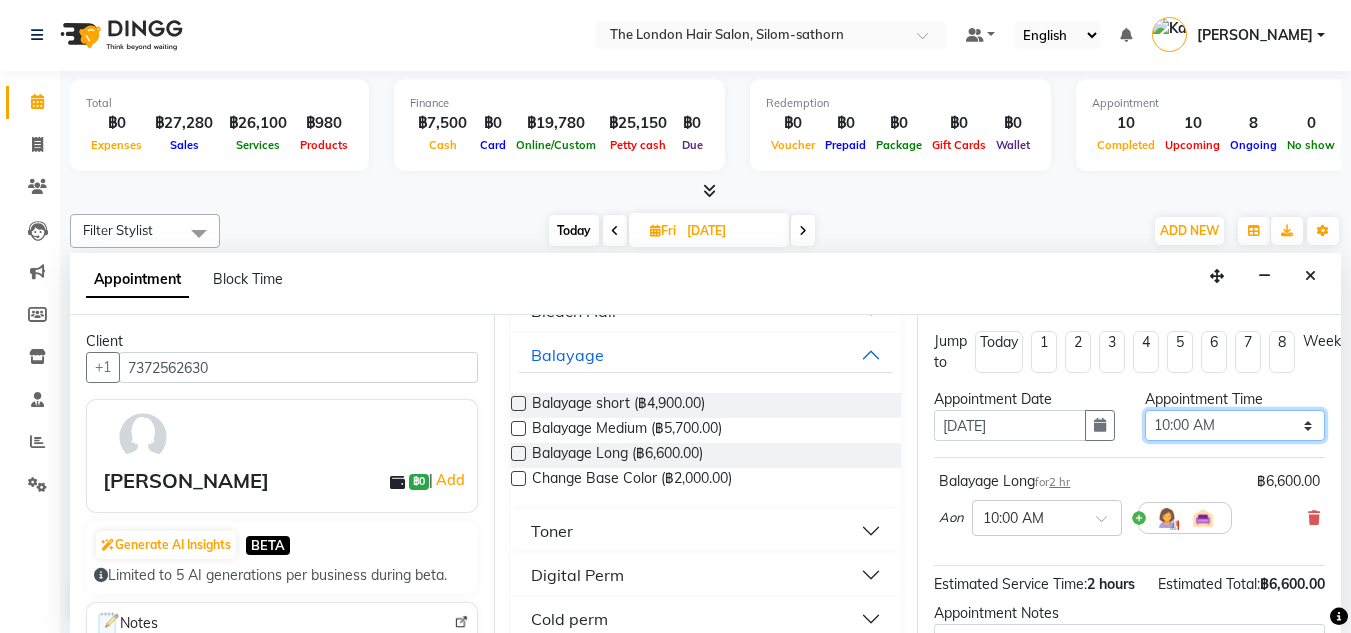 scroll, scrollTop: 687, scrollLeft: 0, axis: vertical 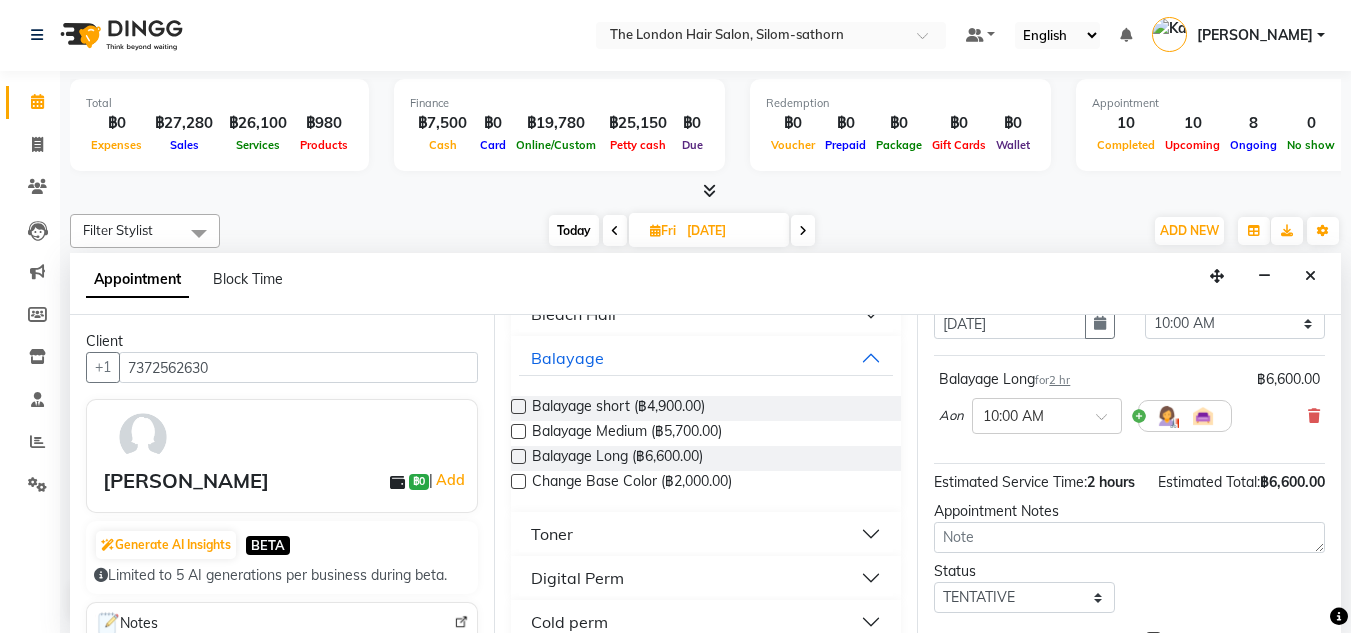 click on "Toner" at bounding box center (552, 534) 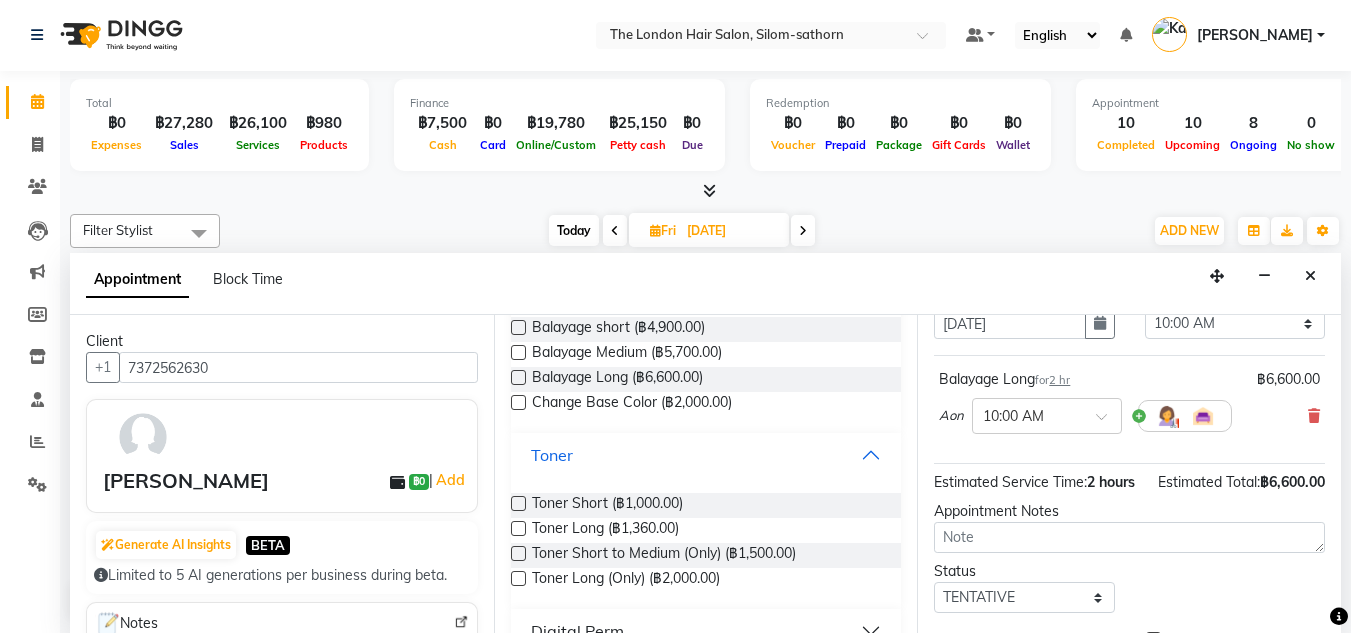 scroll, scrollTop: 767, scrollLeft: 0, axis: vertical 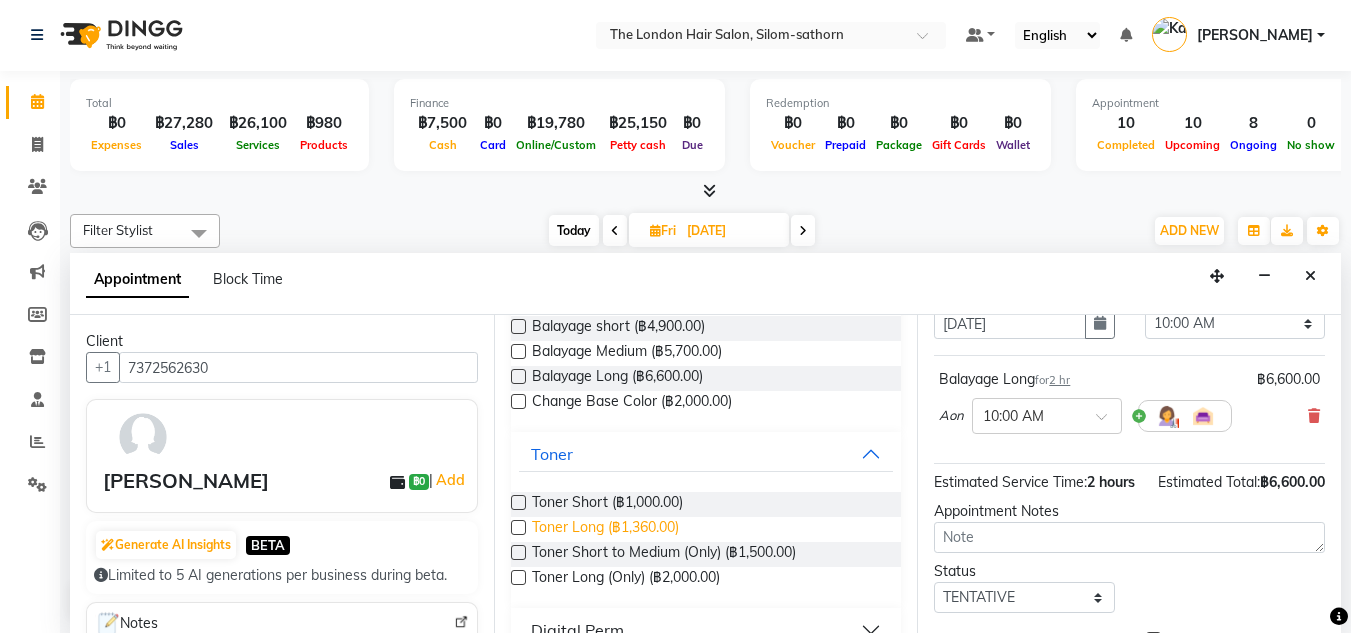 click on "Toner Long (฿1,360.00)" at bounding box center [605, 529] 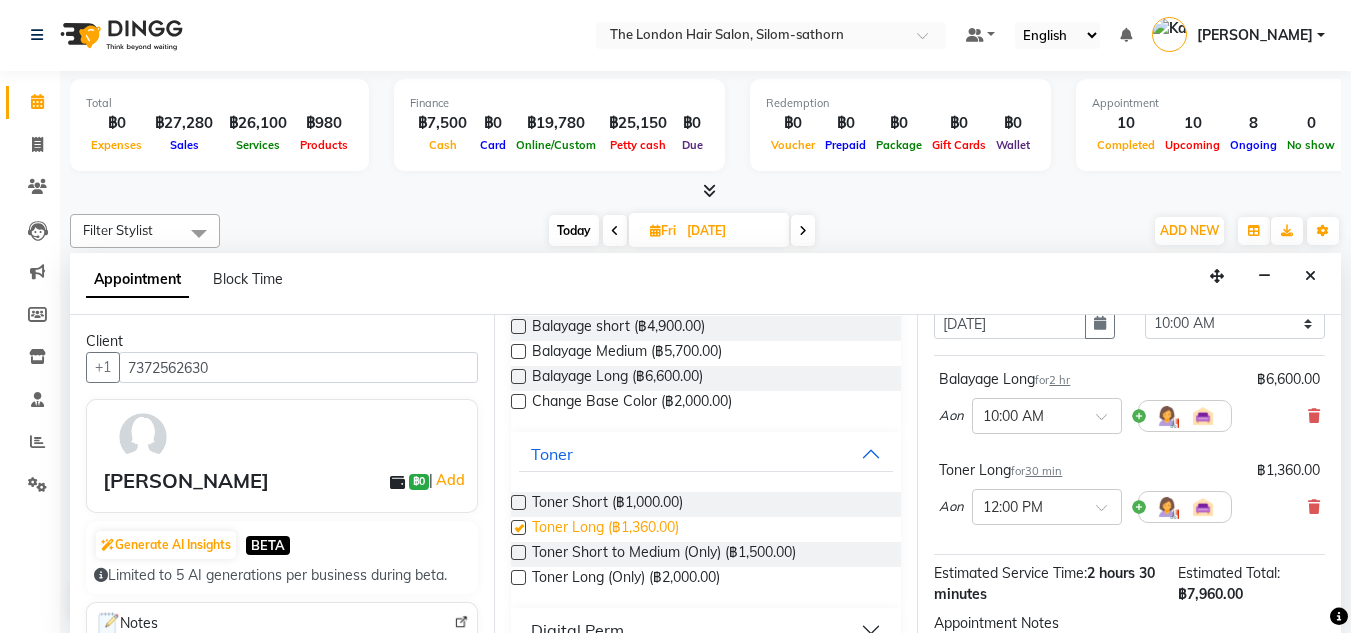 checkbox on "false" 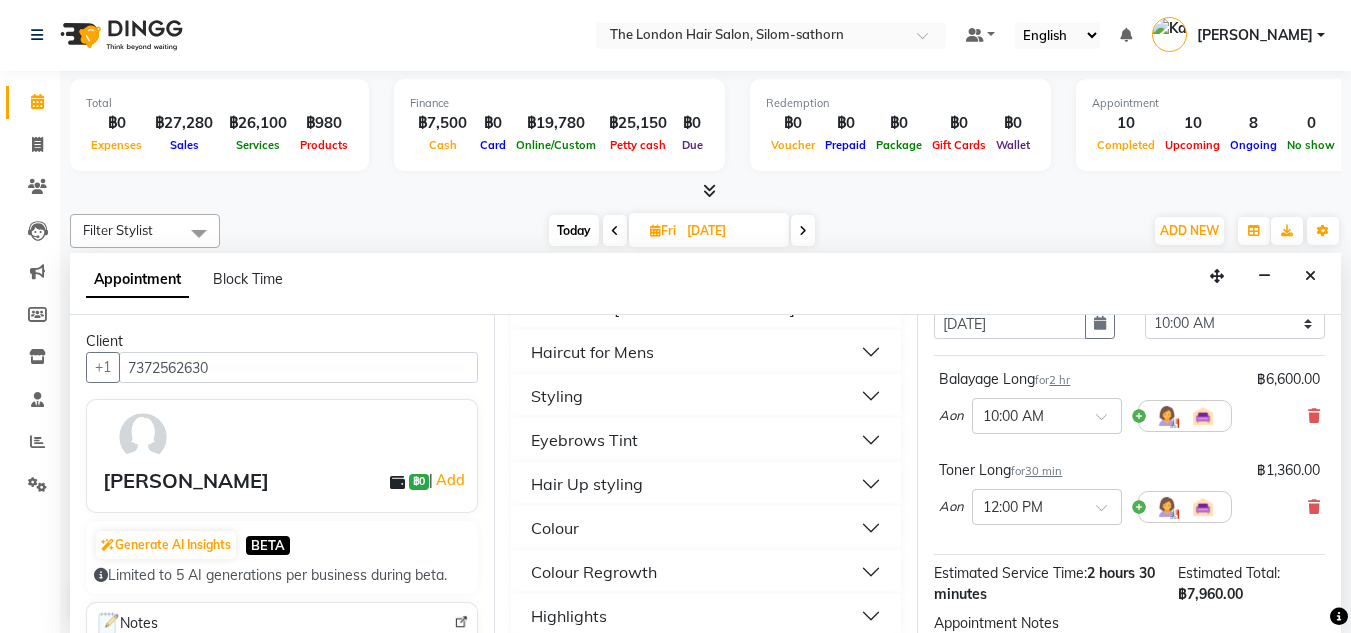 scroll, scrollTop: 213, scrollLeft: 0, axis: vertical 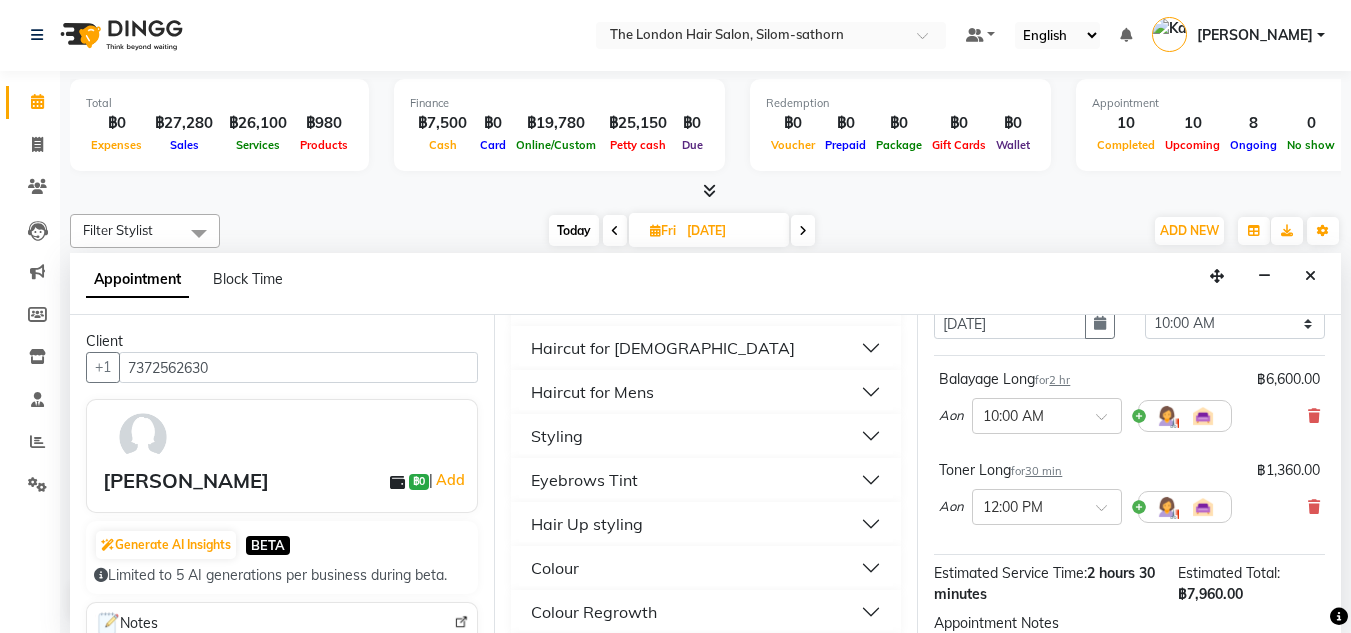 click on "Styling" at bounding box center (557, 436) 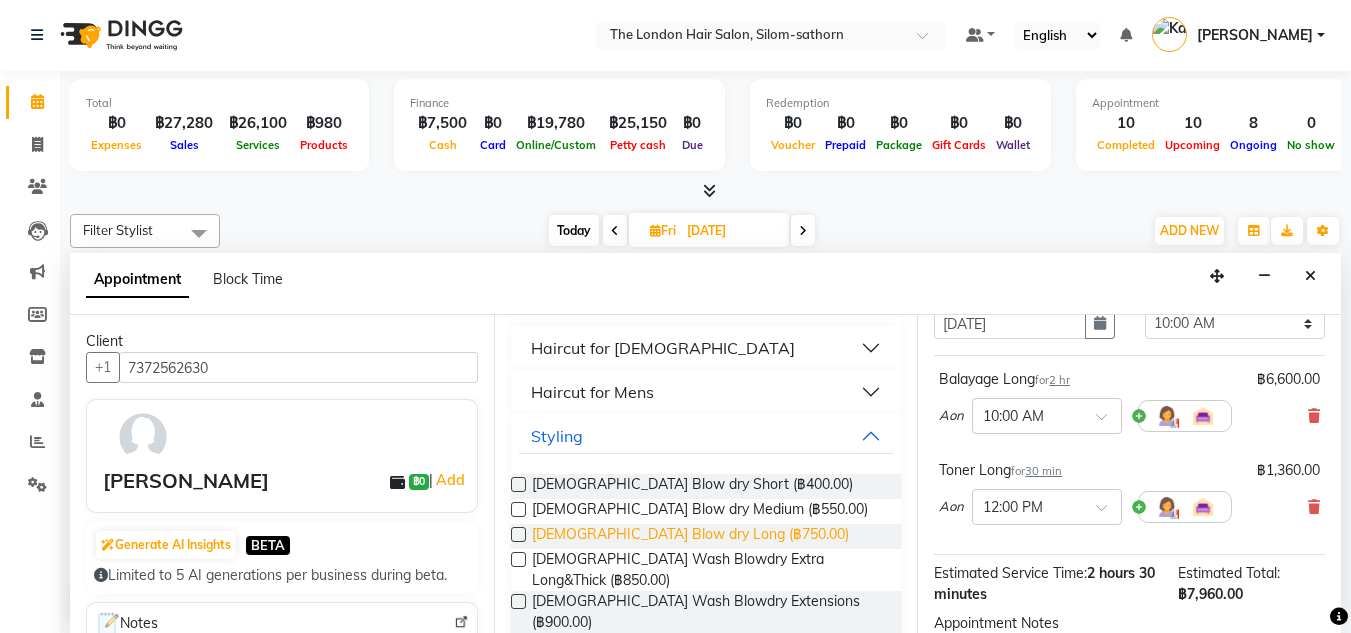 click on "[DEMOGRAPHIC_DATA] Blow dry Long (฿750.00)" at bounding box center (690, 536) 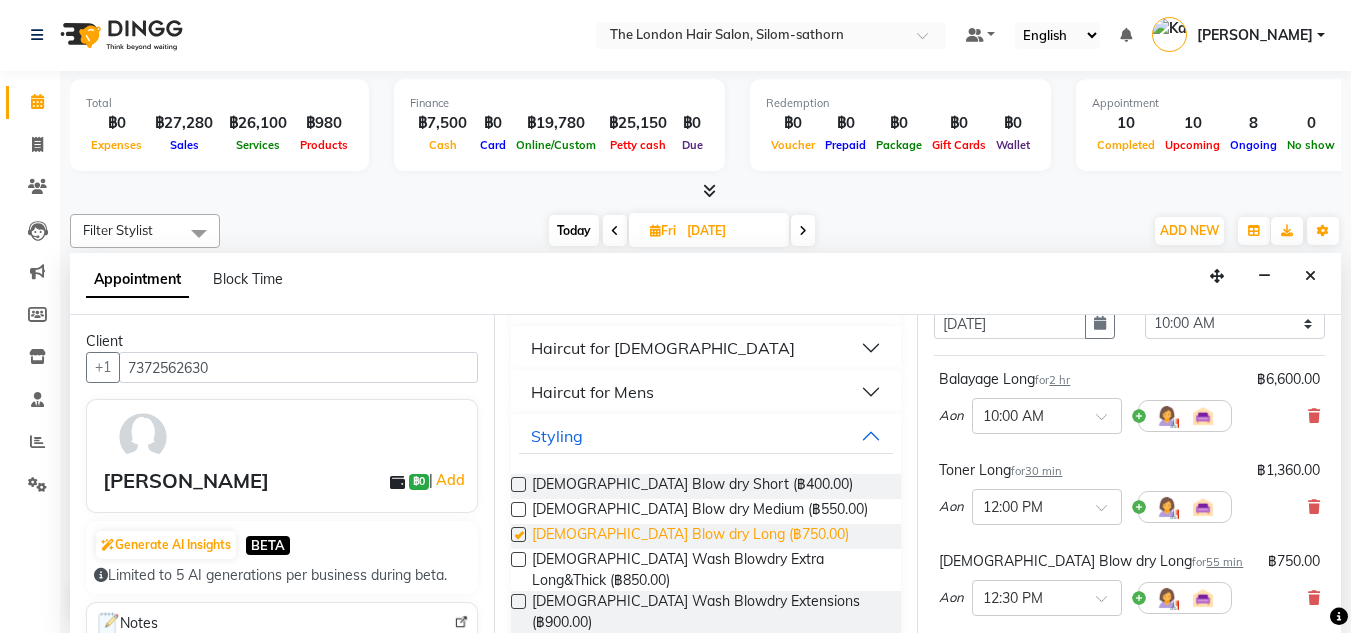 checkbox on "false" 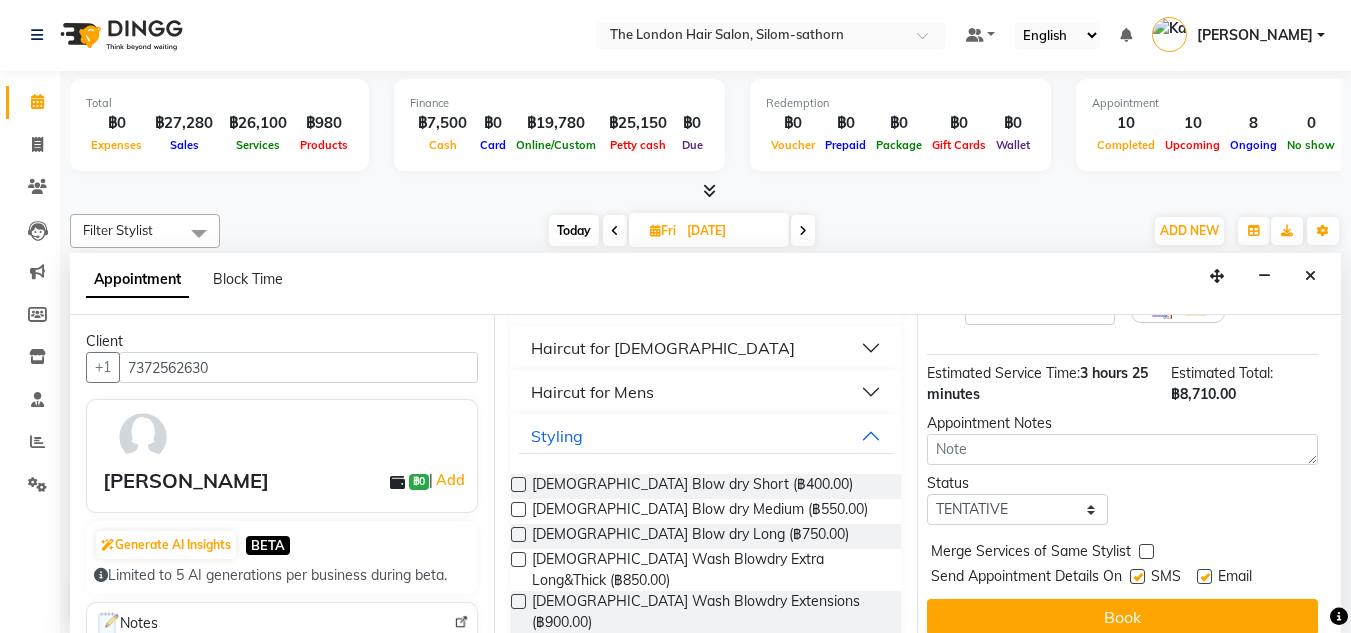 scroll, scrollTop: 426, scrollLeft: 8, axis: both 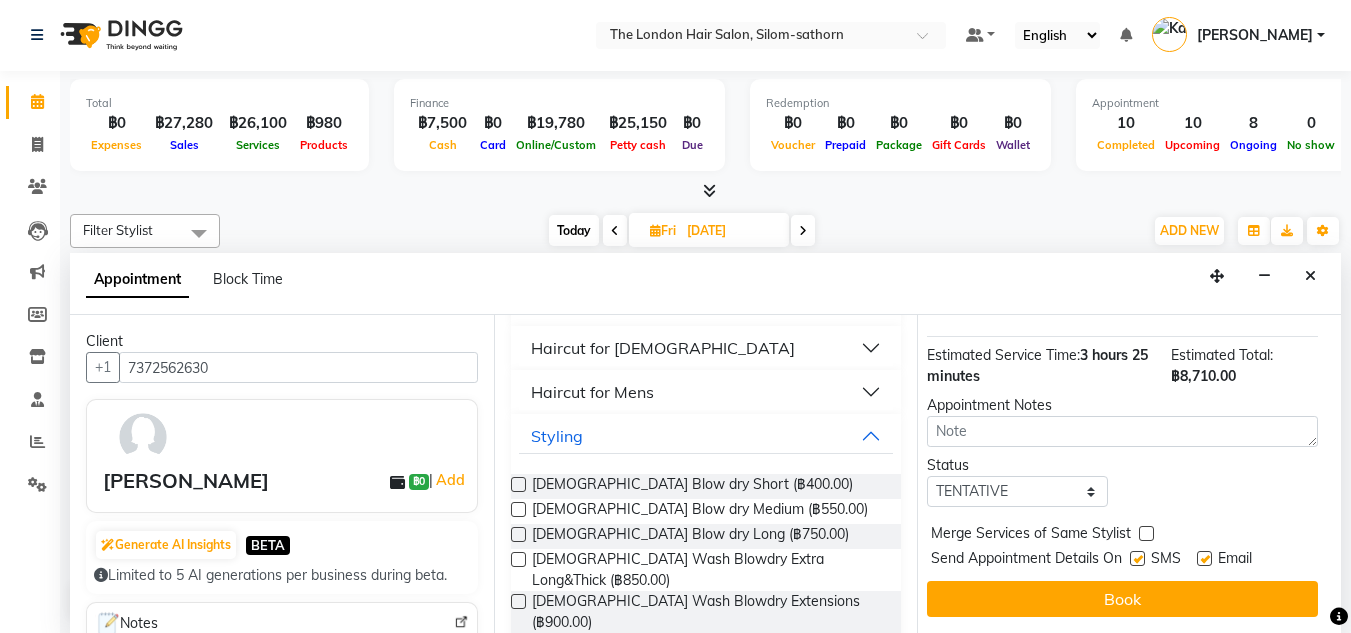 drag, startPoint x: 960, startPoint y: 479, endPoint x: 933, endPoint y: 551, distance: 76.896034 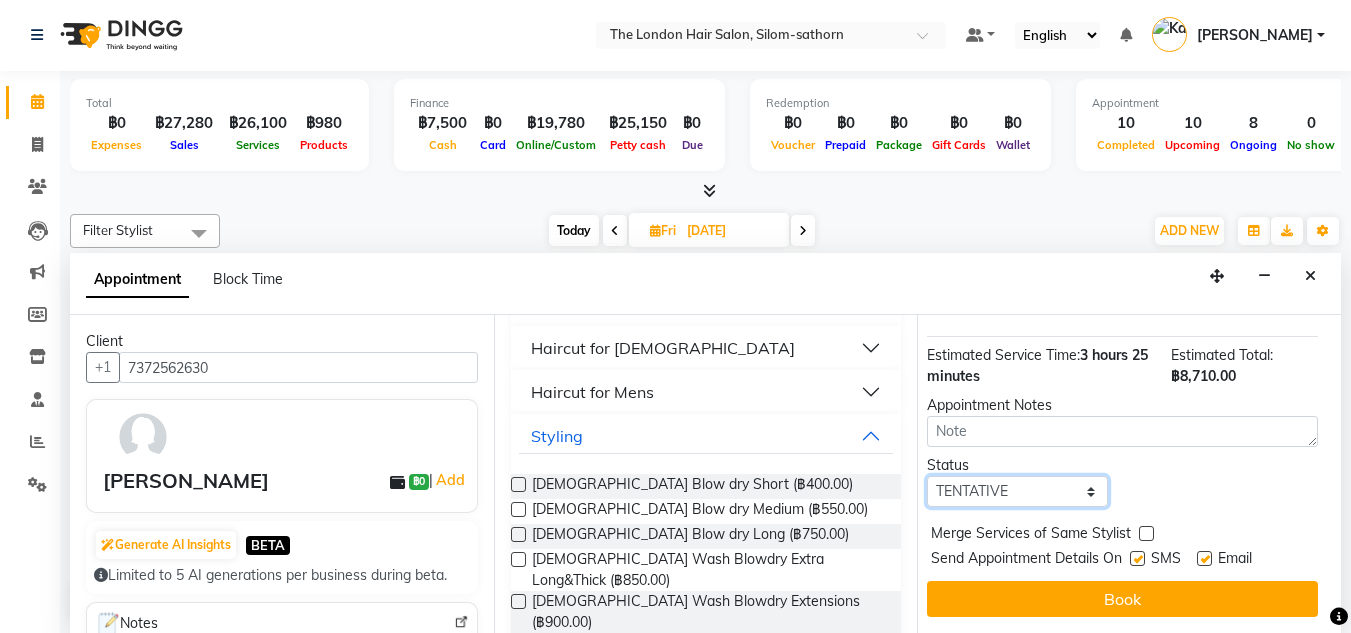 click on "Select TENTATIVE CONFIRM UPCOMING" at bounding box center (1017, 491) 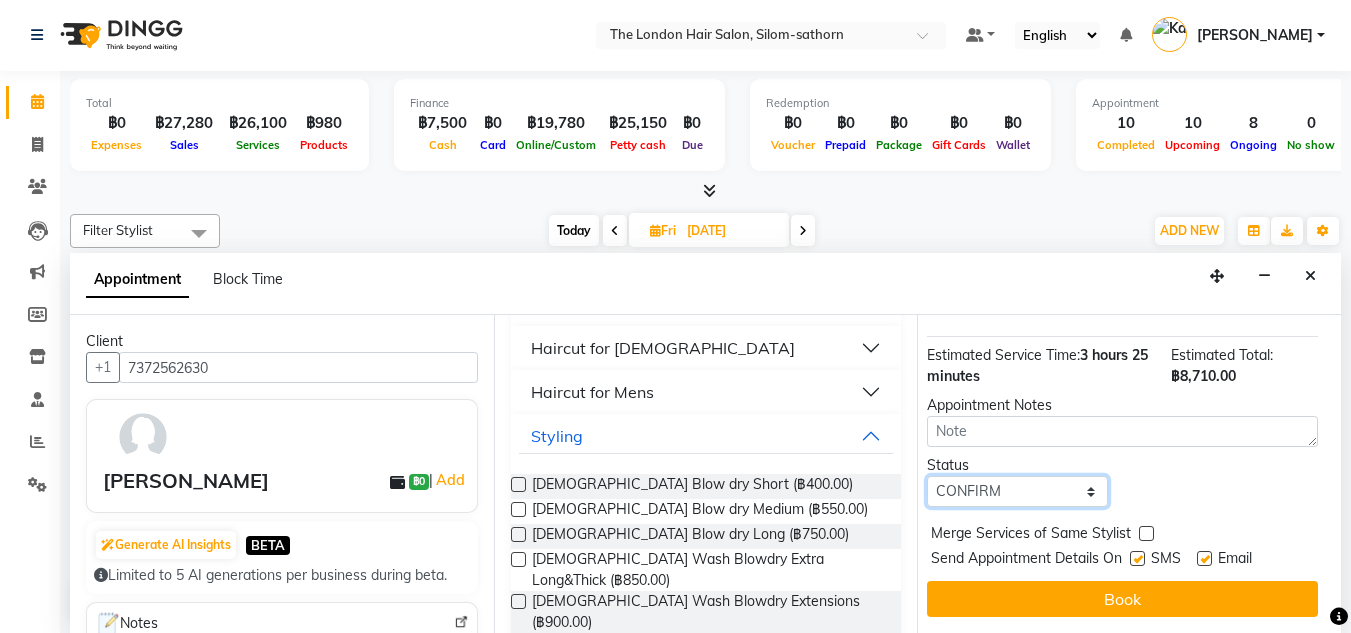click on "Select TENTATIVE CONFIRM UPCOMING" at bounding box center [1017, 491] 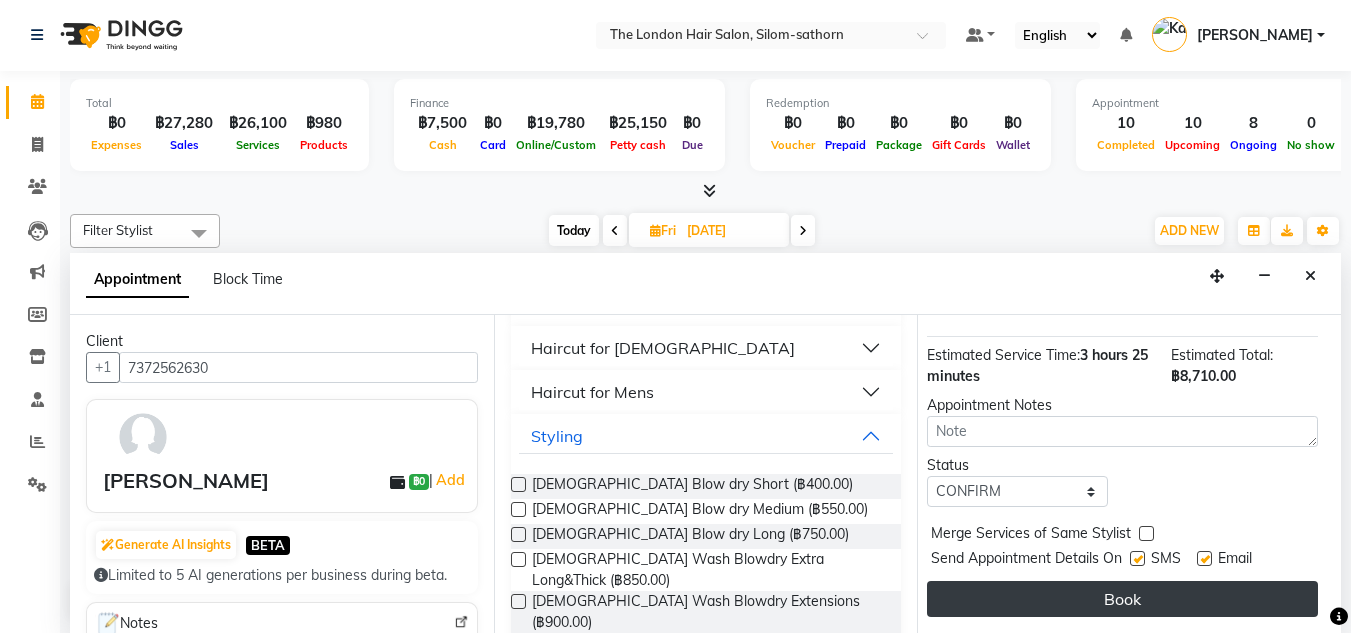 click on "Book" at bounding box center (1122, 599) 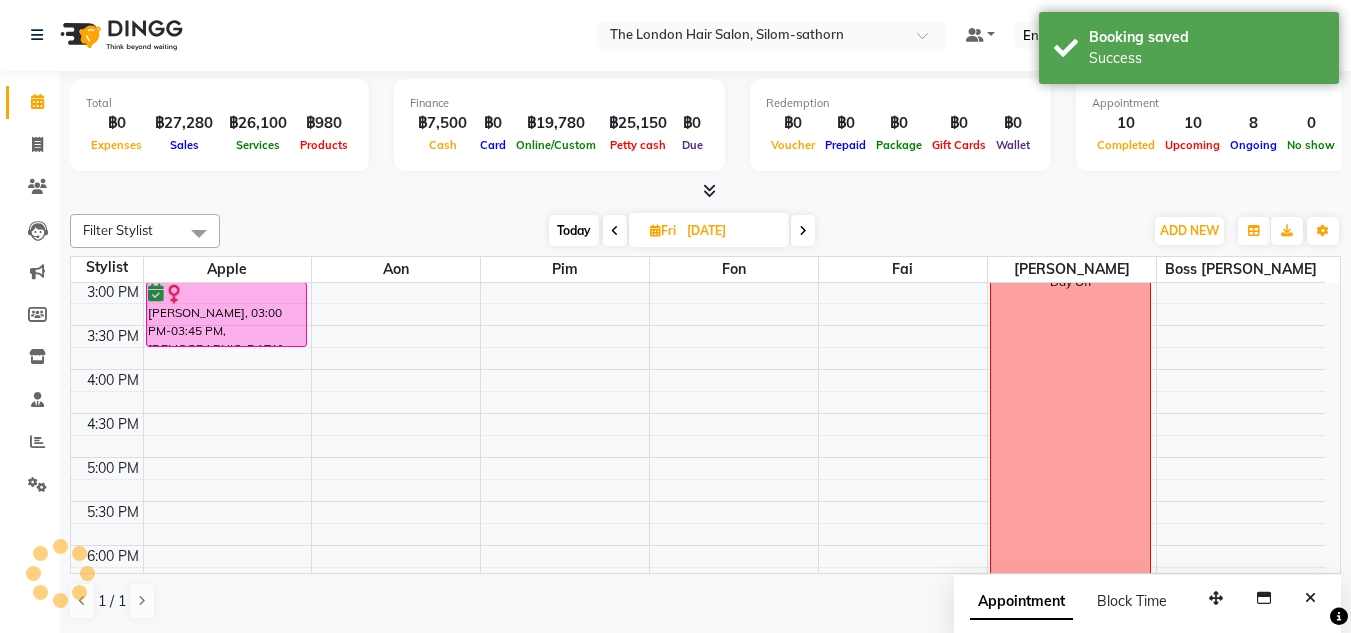 scroll, scrollTop: 0, scrollLeft: 0, axis: both 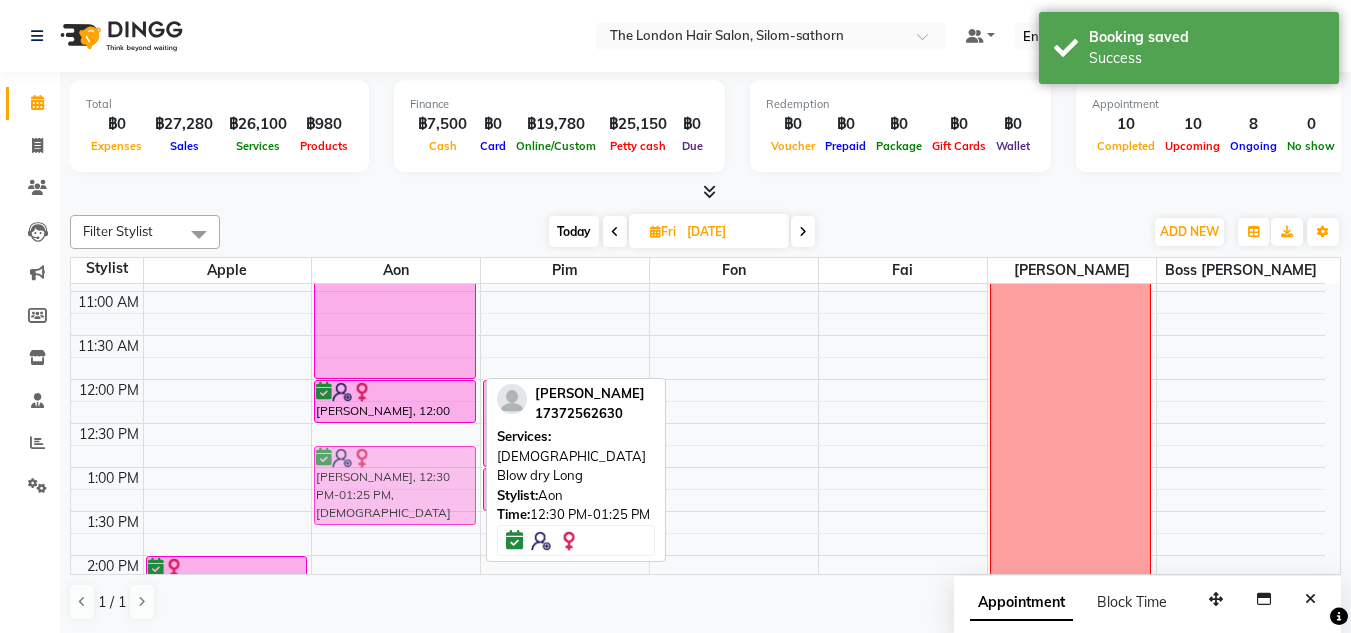 drag, startPoint x: 379, startPoint y: 465, endPoint x: 379, endPoint y: 490, distance: 25 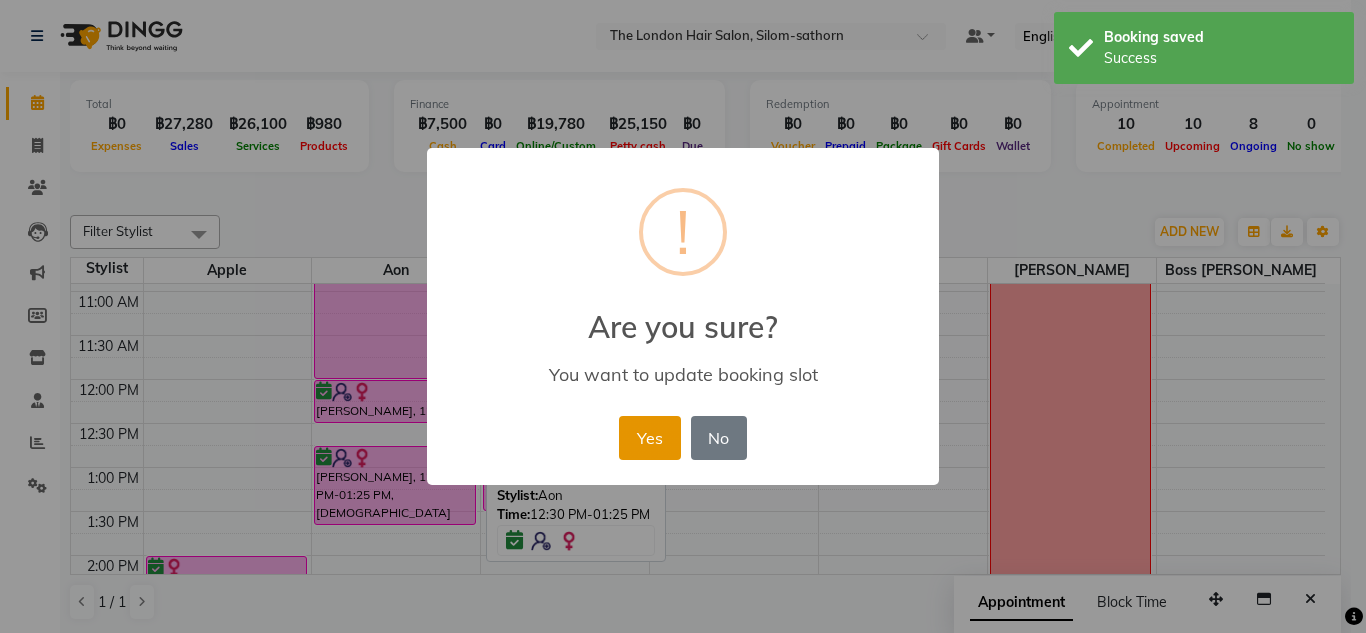 click on "Yes" at bounding box center [649, 438] 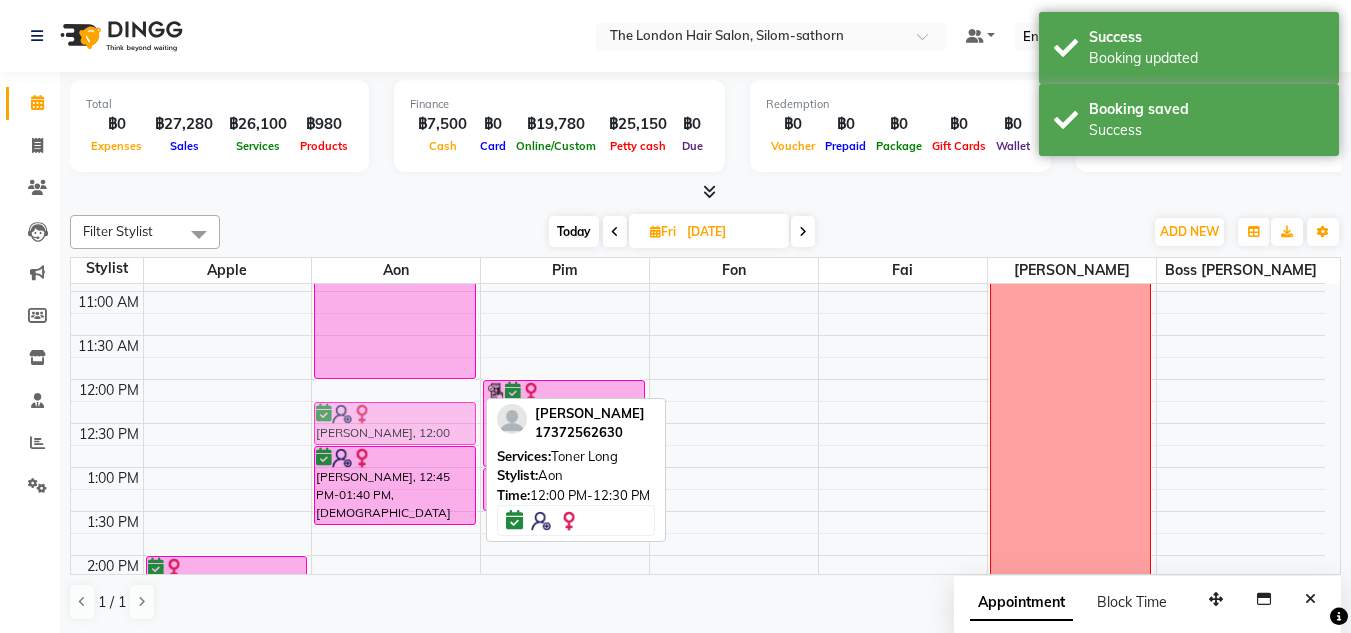 drag, startPoint x: 388, startPoint y: 411, endPoint x: 390, endPoint y: 425, distance: 14.142136 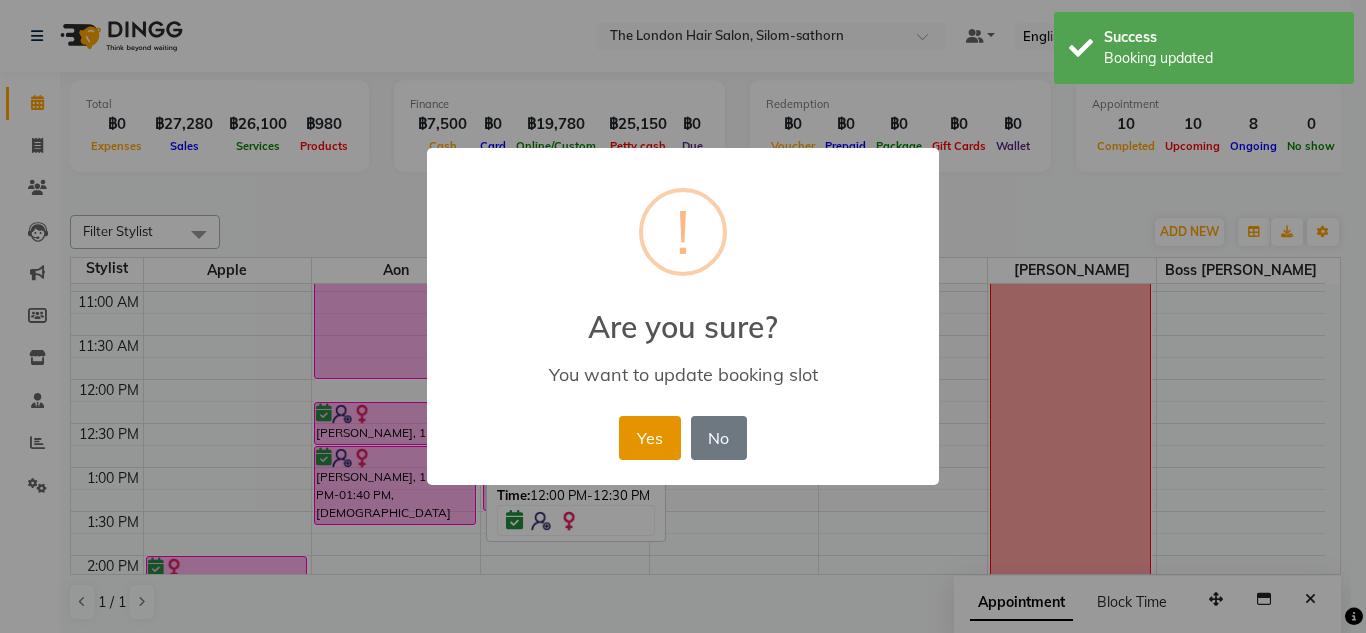 click on "Yes" at bounding box center [649, 438] 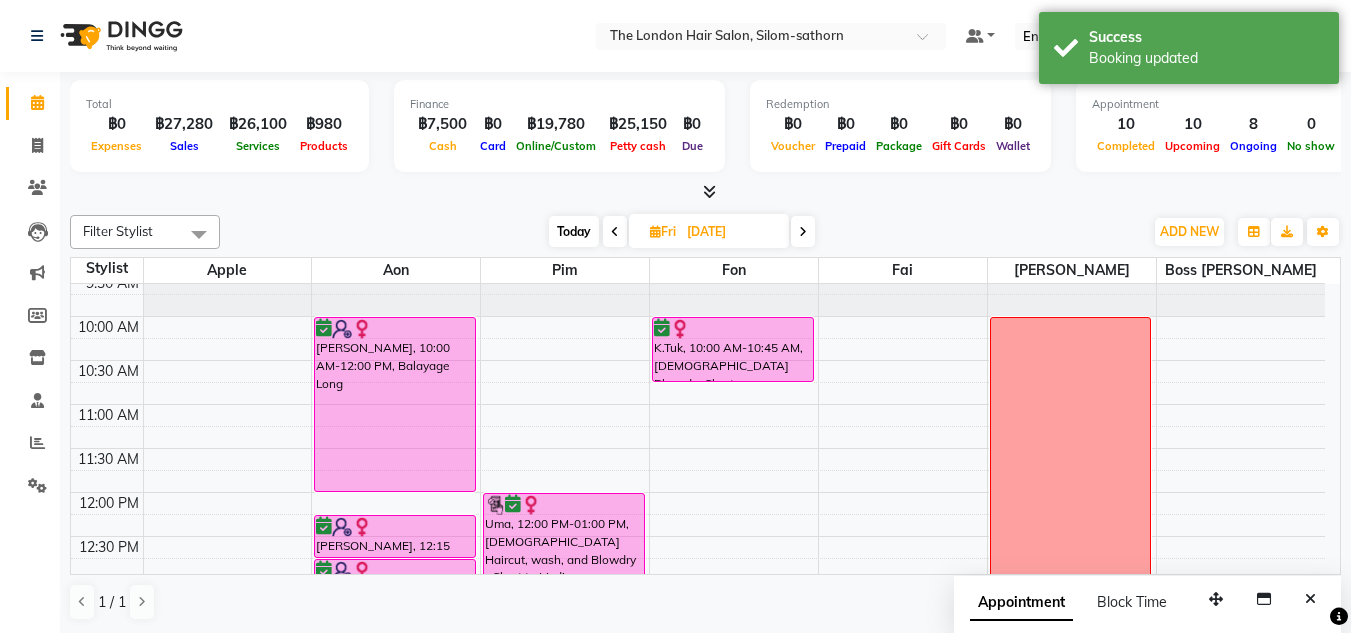 scroll, scrollTop: 56, scrollLeft: 0, axis: vertical 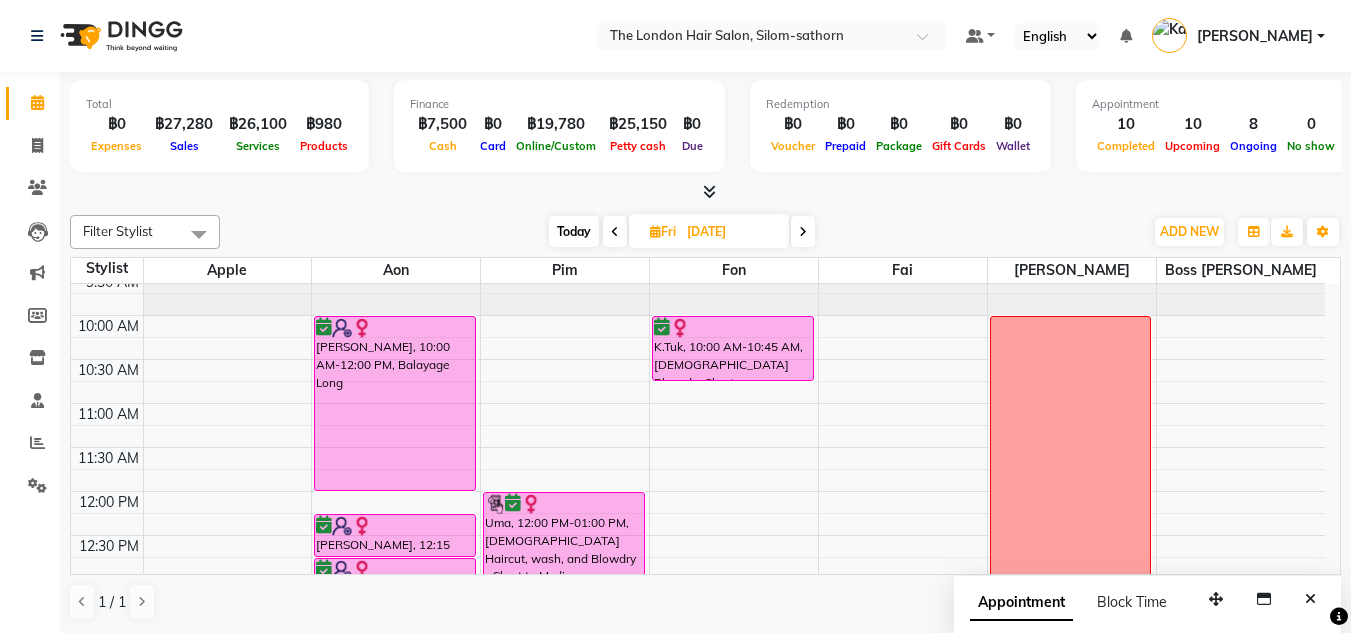 click on "Today" at bounding box center (574, 231) 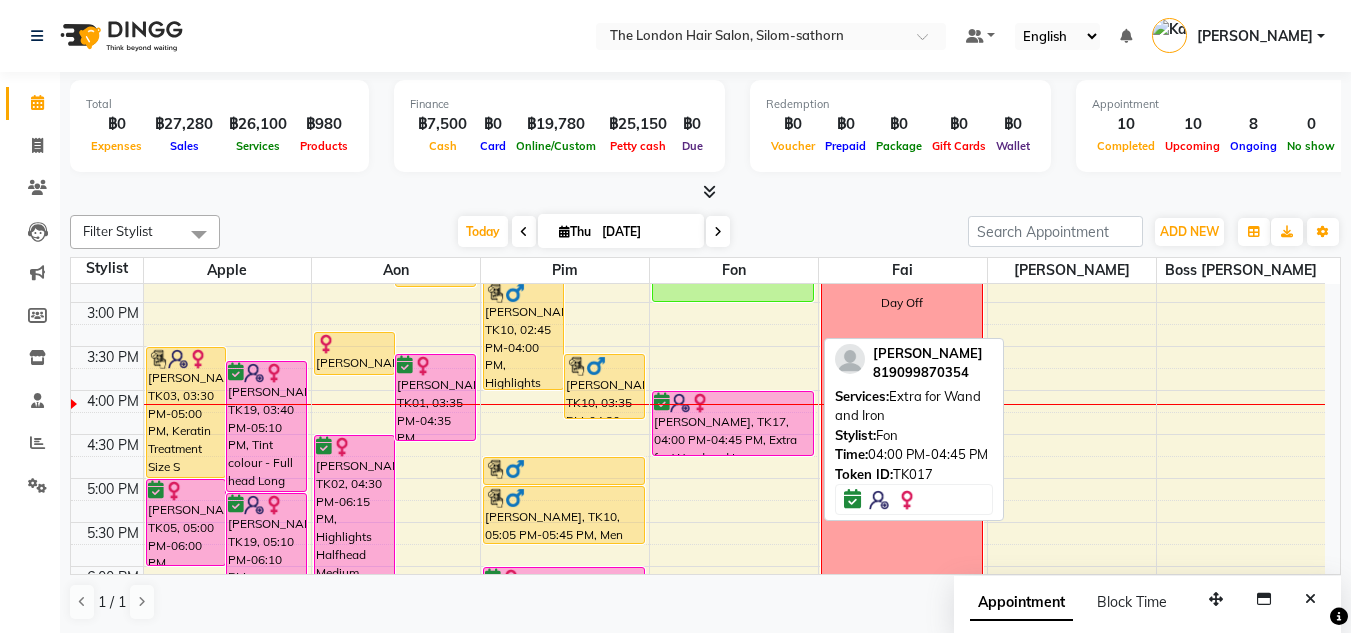 scroll, scrollTop: 508, scrollLeft: 0, axis: vertical 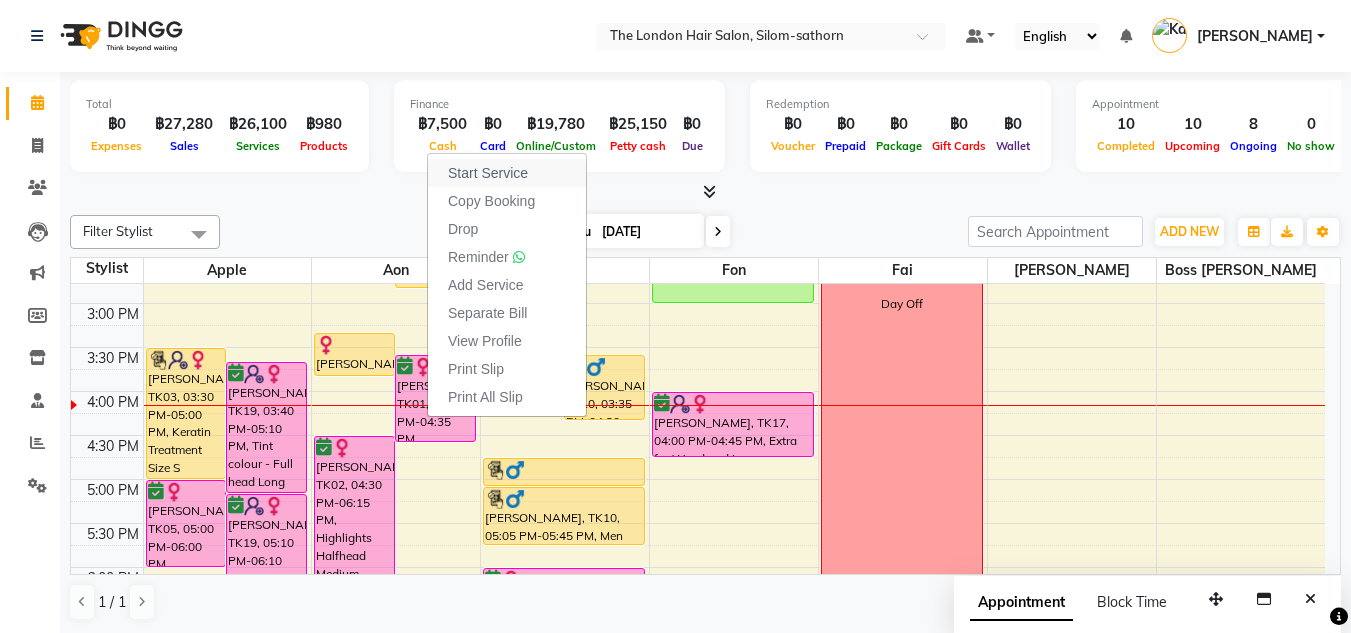 click on "Start Service" at bounding box center [488, 173] 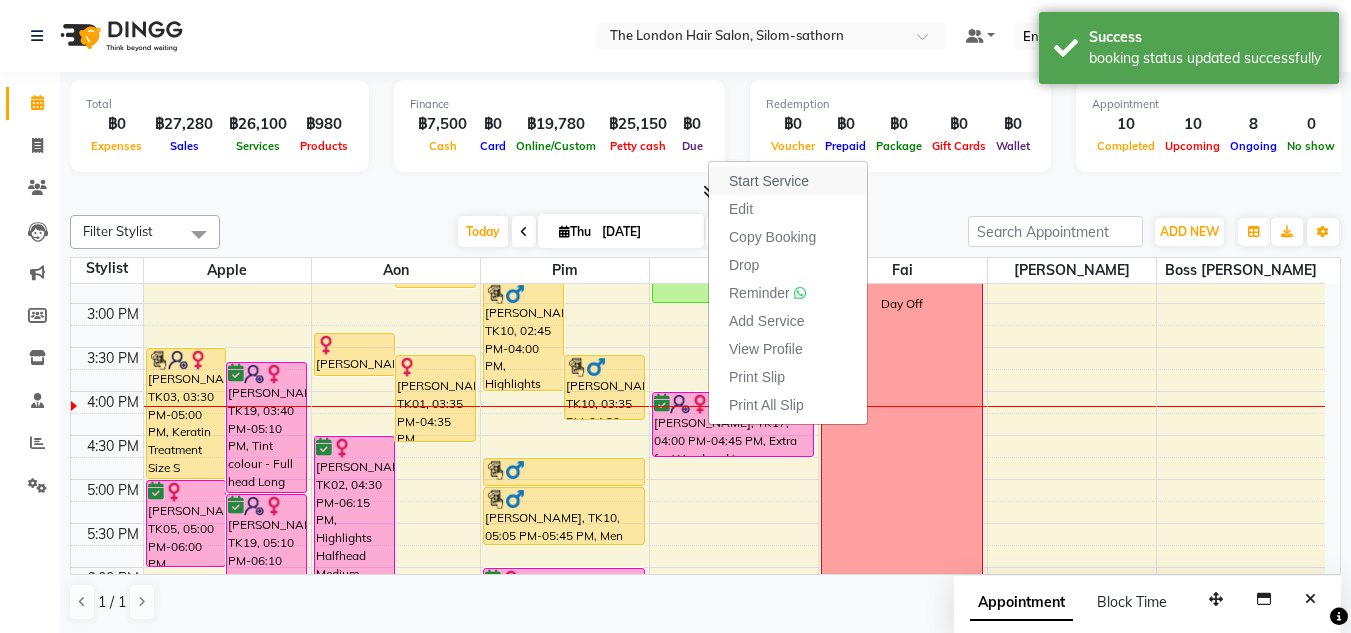 click on "Start Service" at bounding box center (769, 181) 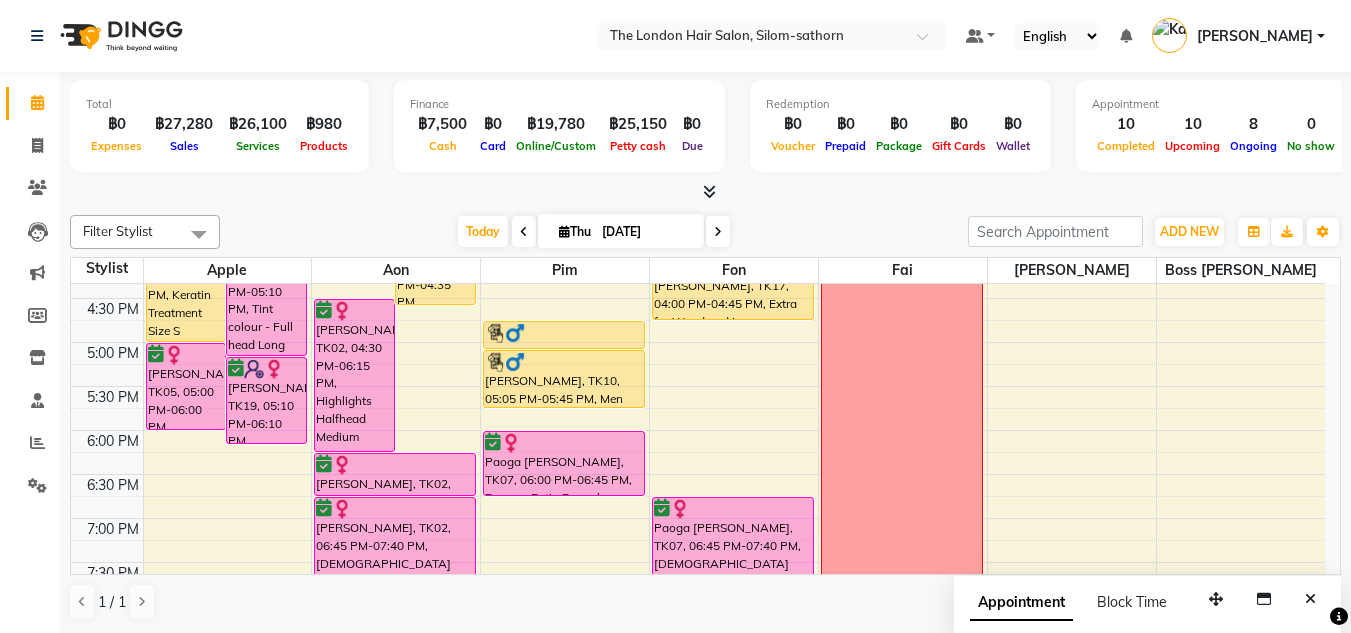 scroll, scrollTop: 712, scrollLeft: 0, axis: vertical 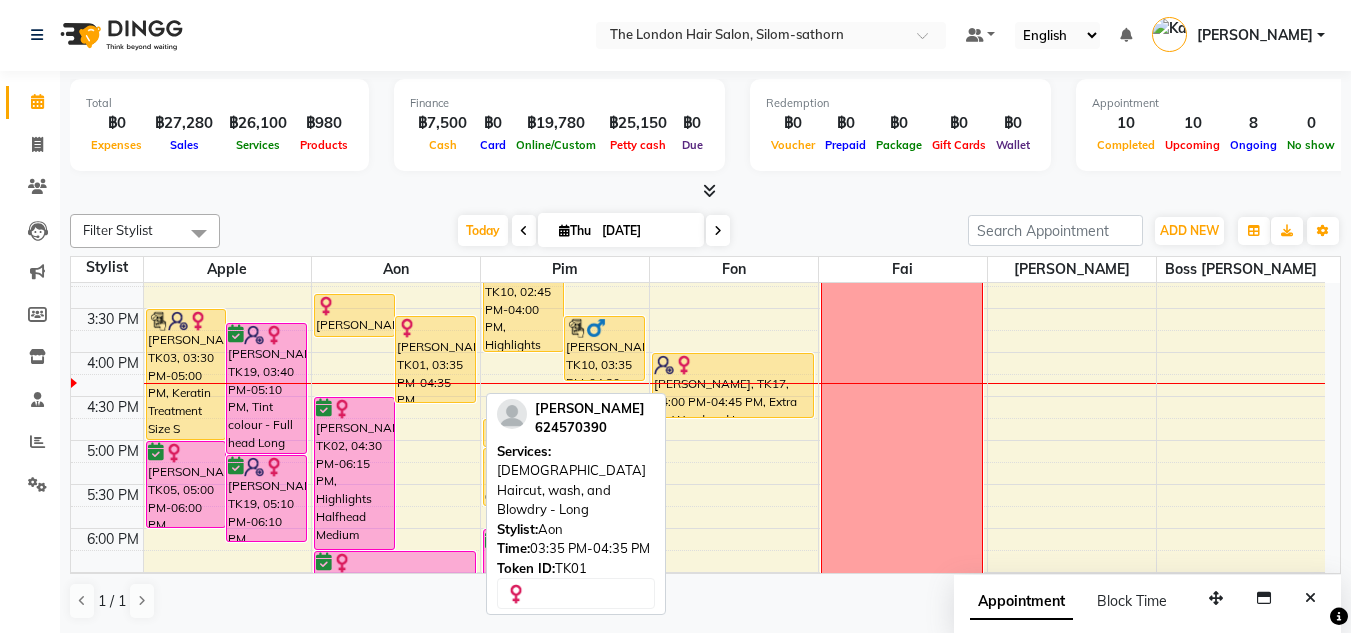 click on "[PERSON_NAME], TK01, 03:35 PM-04:35 PM, [DEMOGRAPHIC_DATA] Haircut, wash, and Blowdry - Long" at bounding box center (435, 359) 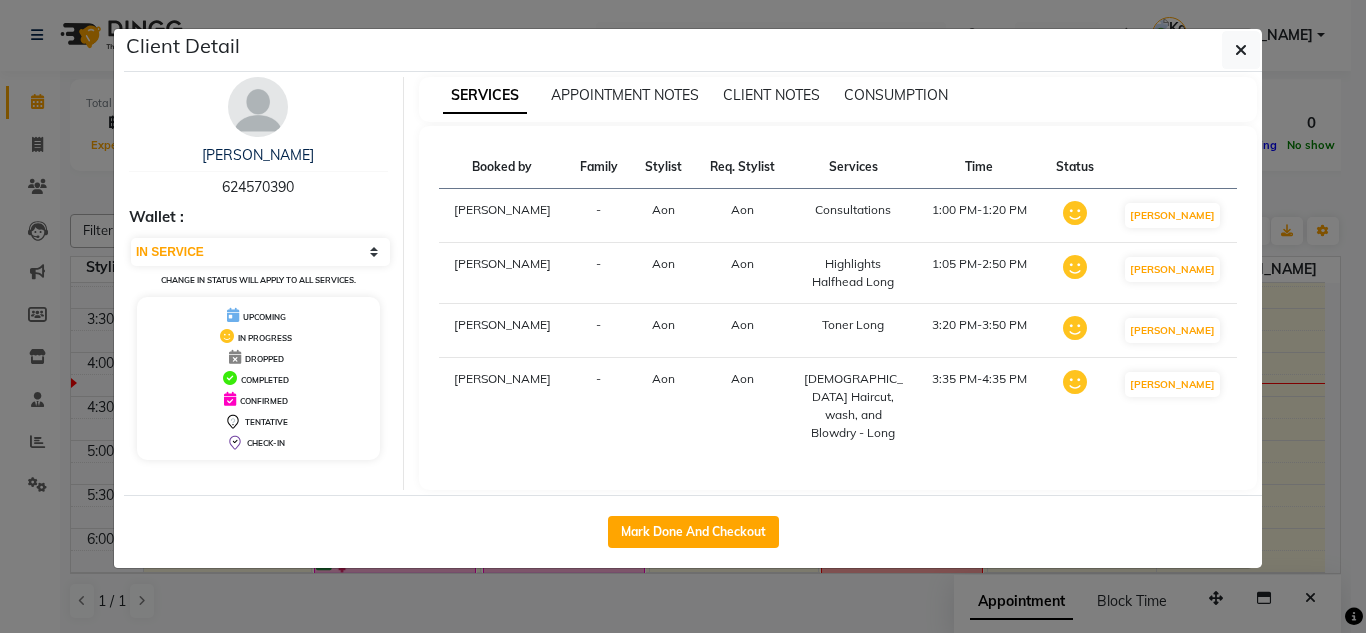 drag, startPoint x: 1246, startPoint y: 43, endPoint x: 792, endPoint y: 45, distance: 454.0044 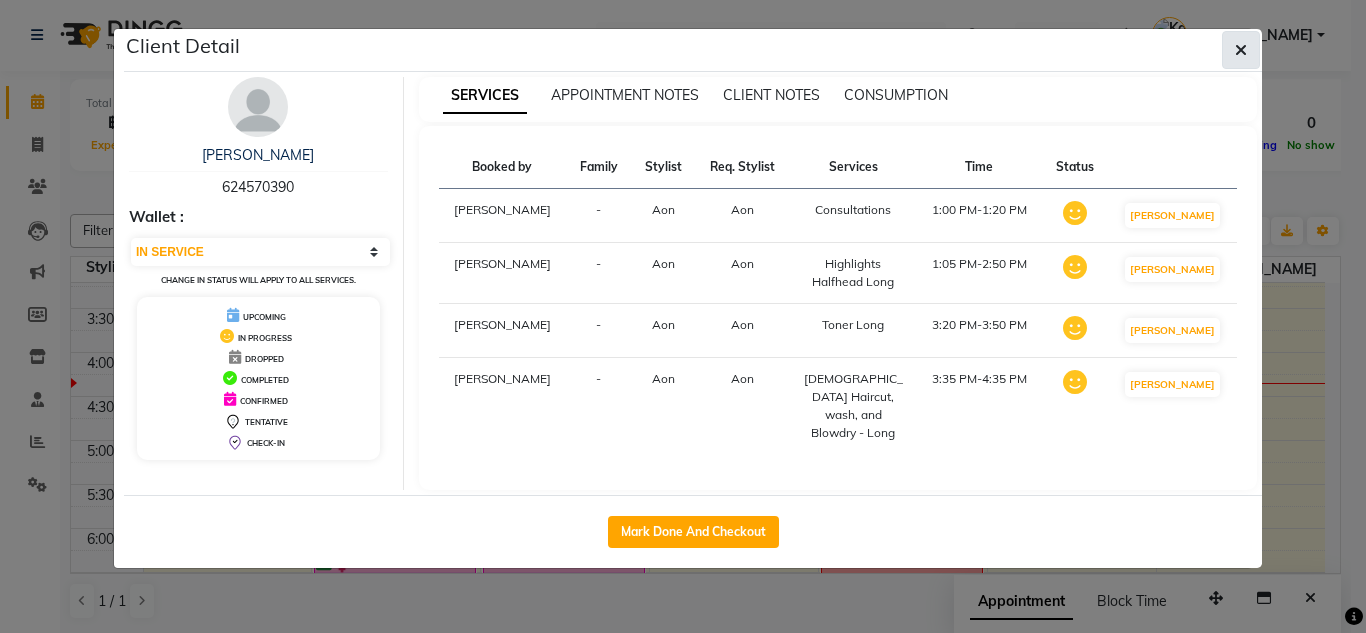 click 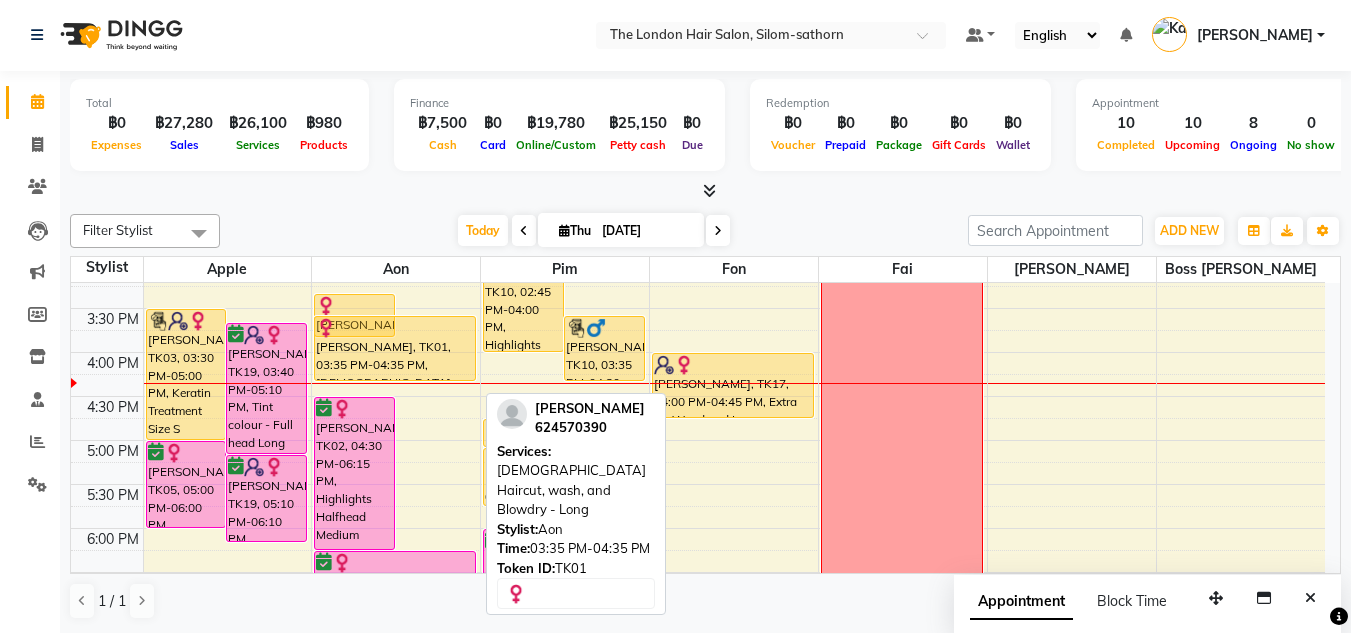 drag, startPoint x: 422, startPoint y: 397, endPoint x: 421, endPoint y: 385, distance: 12.0415945 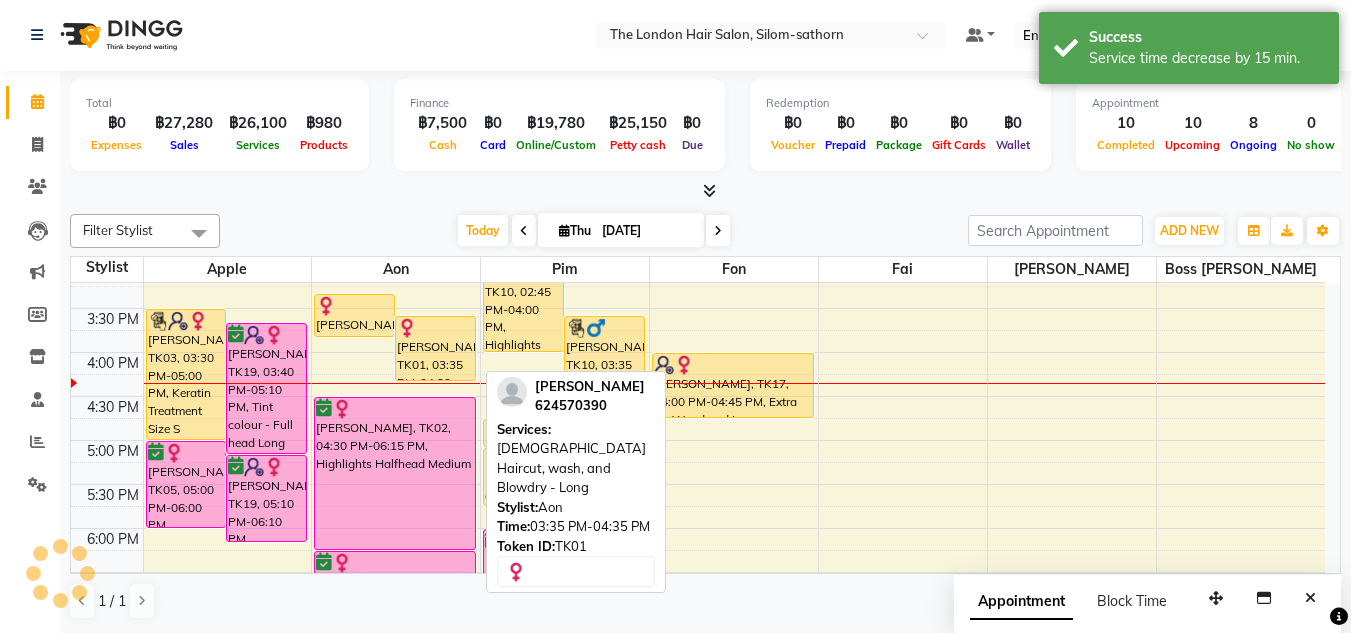 click on "[PERSON_NAME], TK01, 03:35 PM-04:20 PM, [DEMOGRAPHIC_DATA] Haircut, wash, and Blowdry - Long" at bounding box center (435, 348) 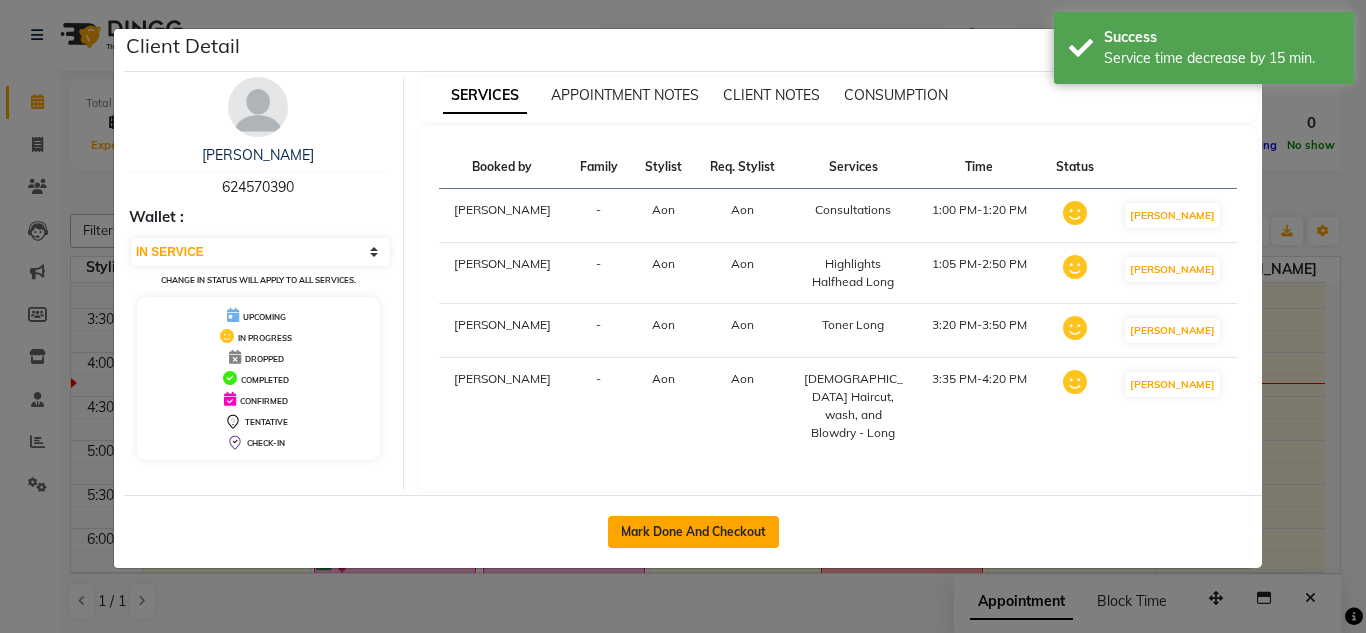 drag, startPoint x: 663, startPoint y: 518, endPoint x: 646, endPoint y: 519, distance: 17.029387 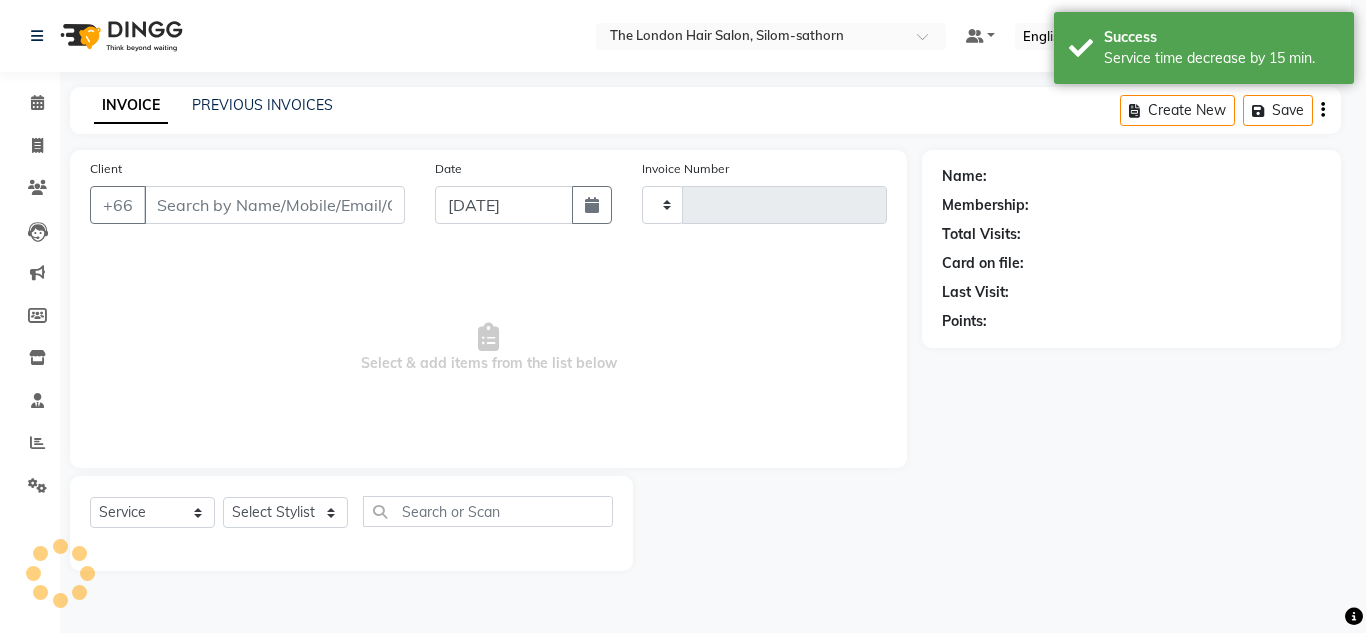 type on "0944" 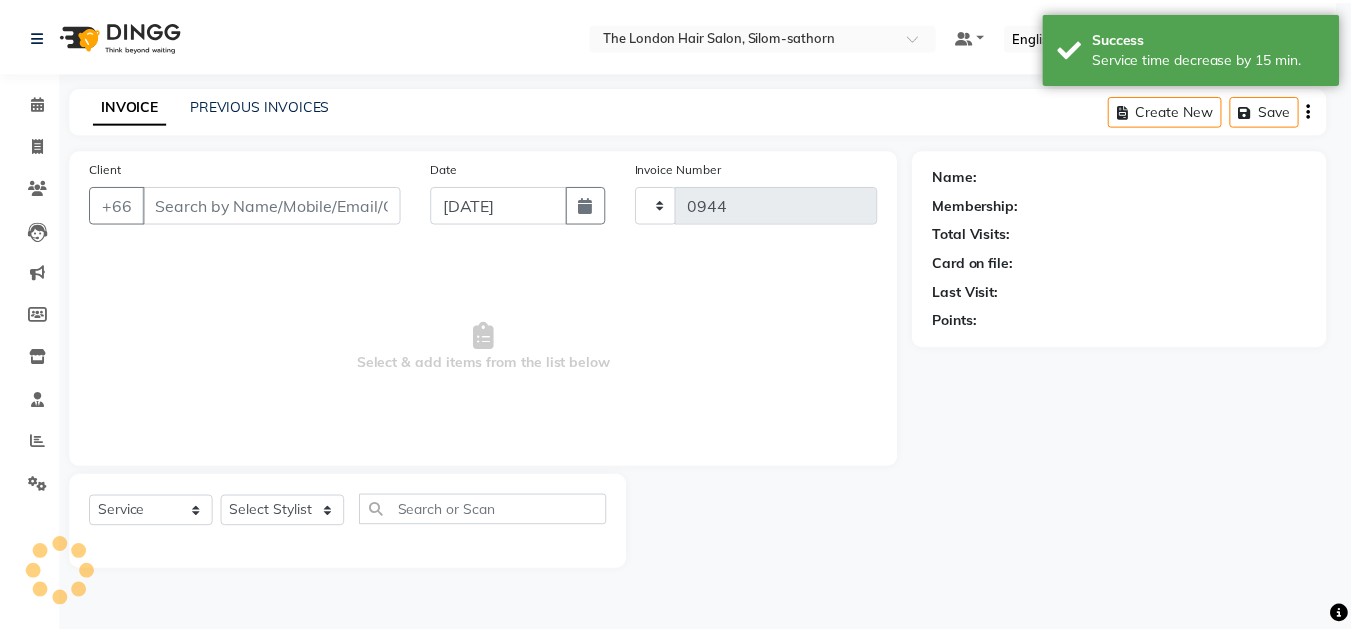 scroll, scrollTop: 0, scrollLeft: 0, axis: both 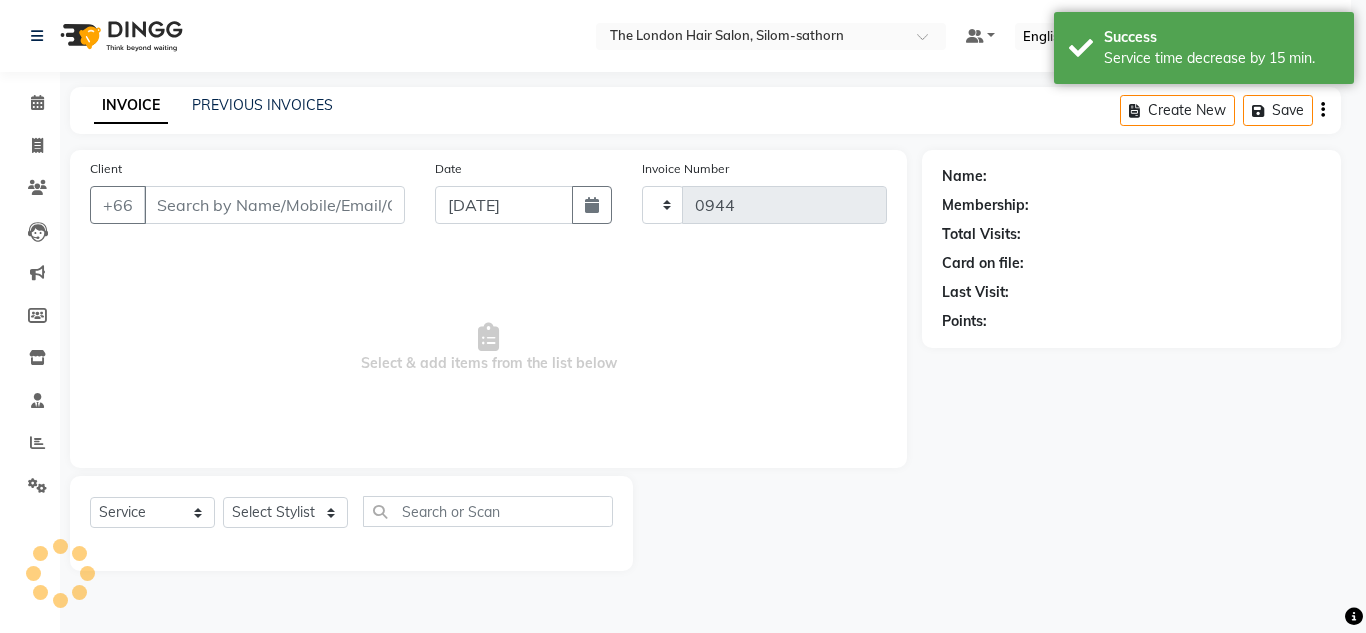select on "6977" 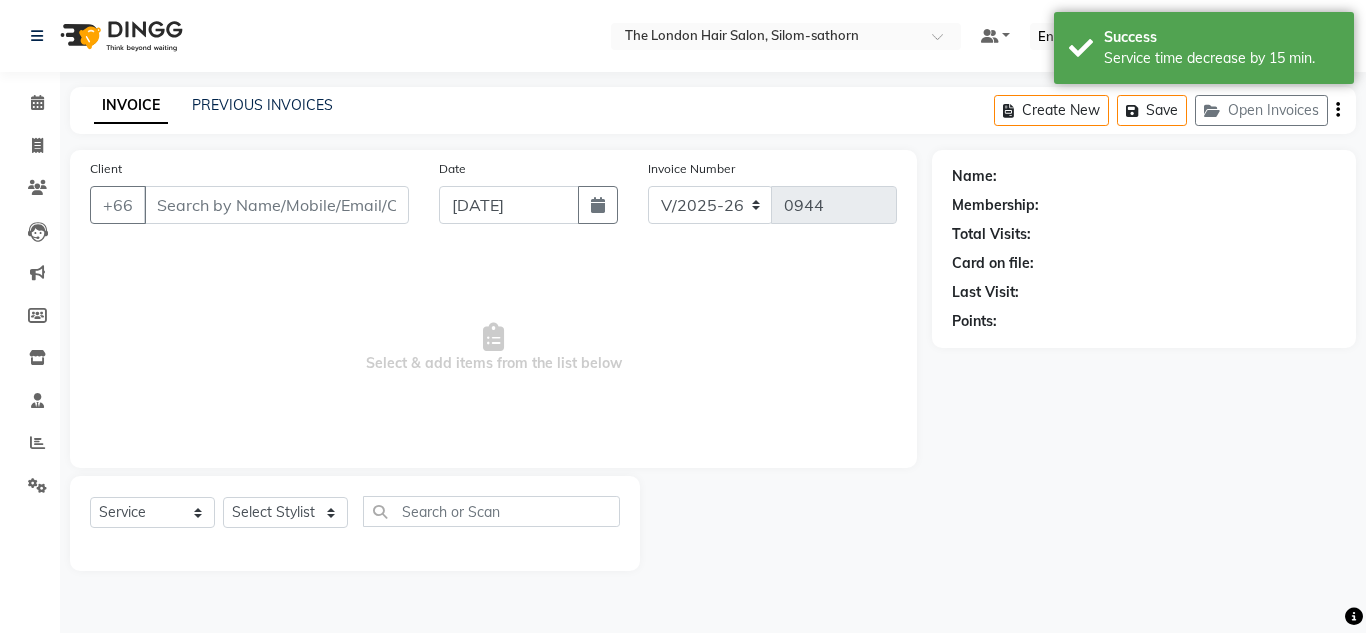 type on "624570390" 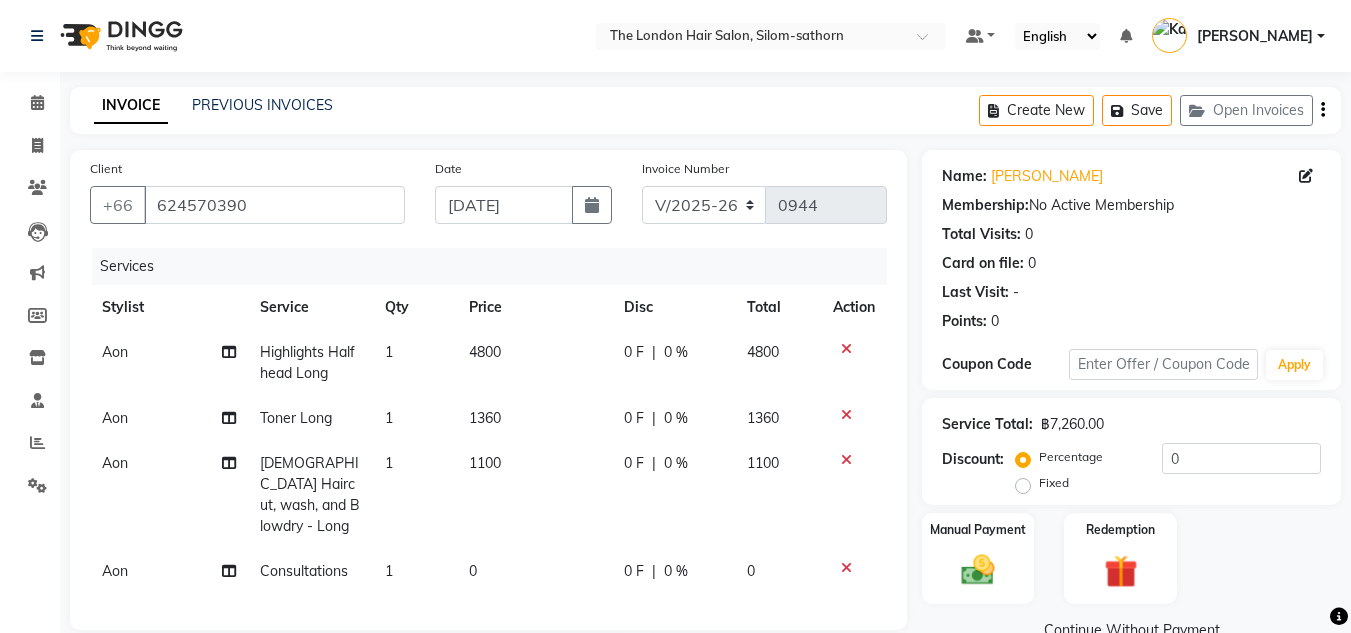 click 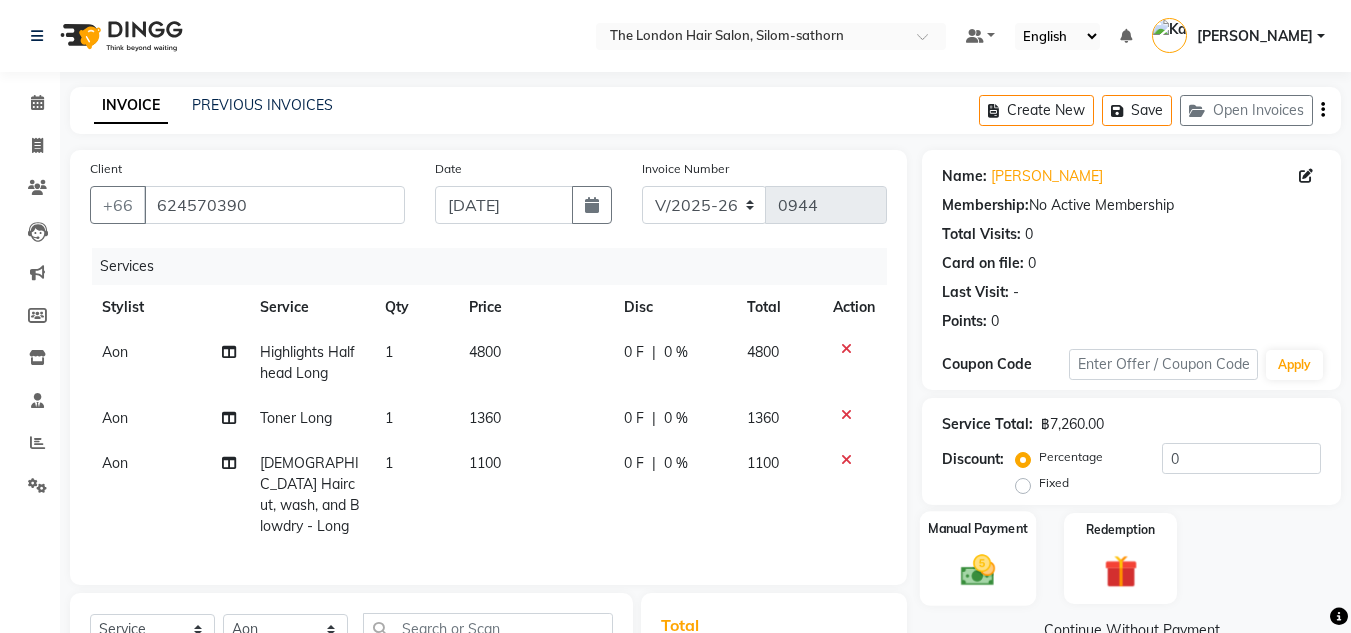 drag, startPoint x: 984, startPoint y: 570, endPoint x: 945, endPoint y: 568, distance: 39.051247 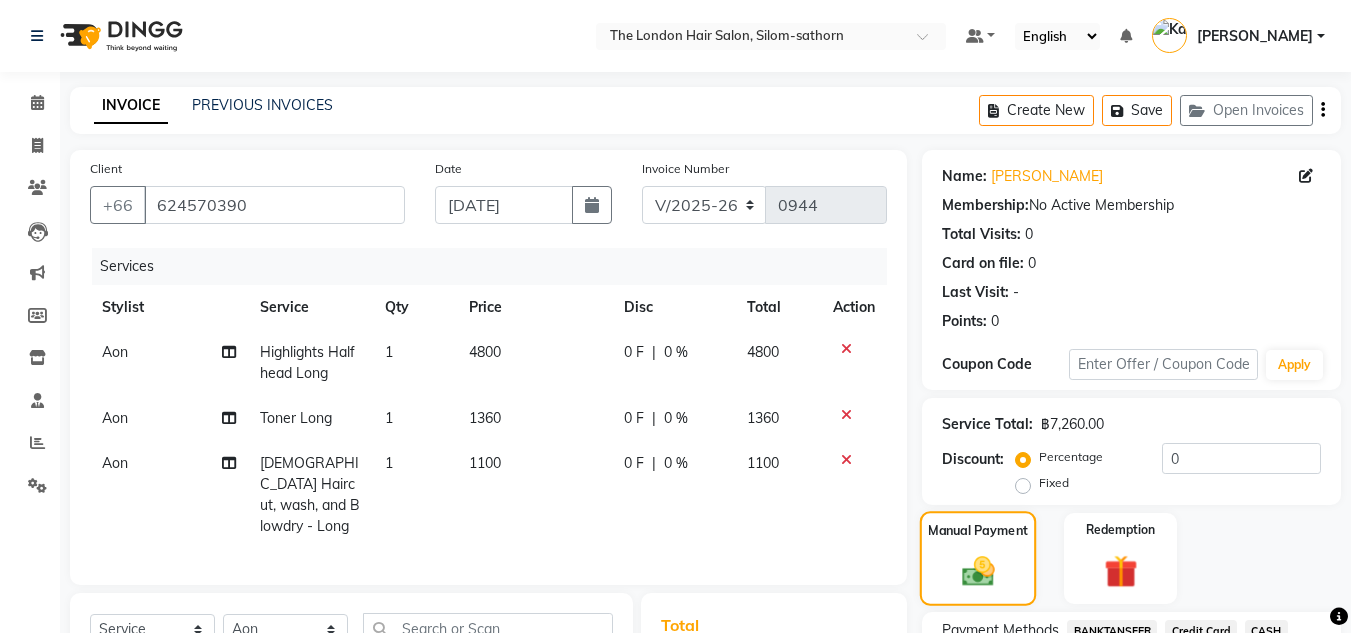 click on "Manual Payment" 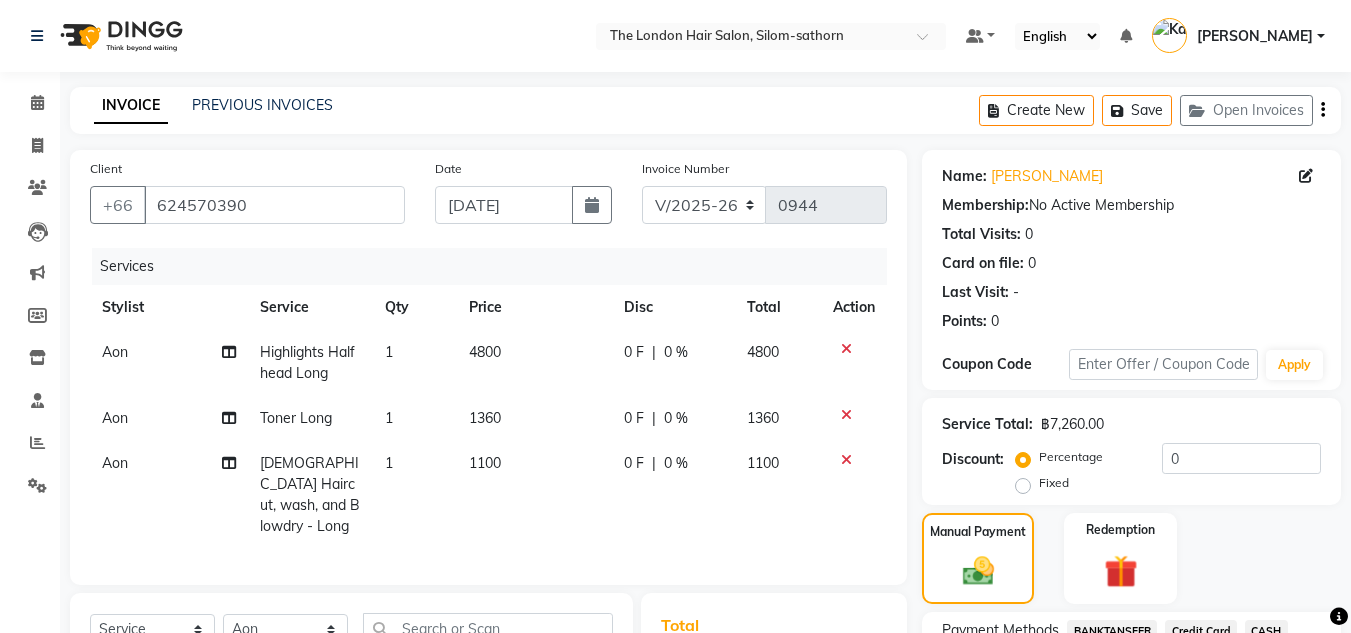 scroll, scrollTop: 213, scrollLeft: 0, axis: vertical 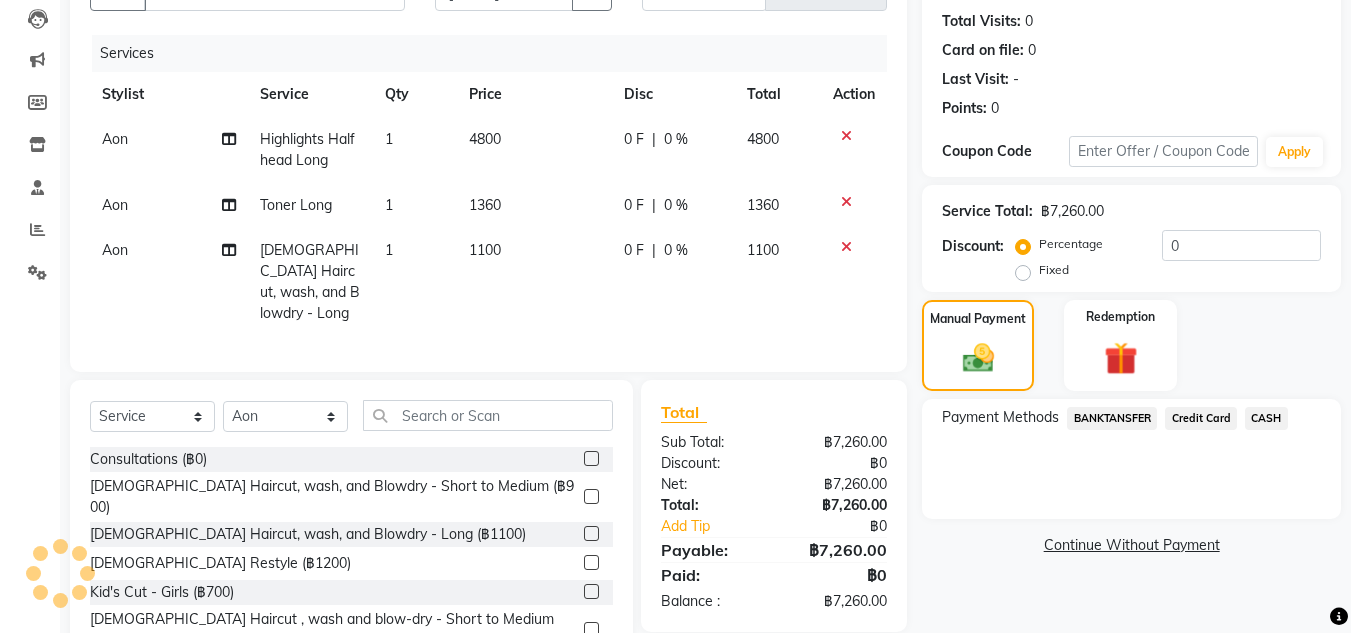 click on "CASH" 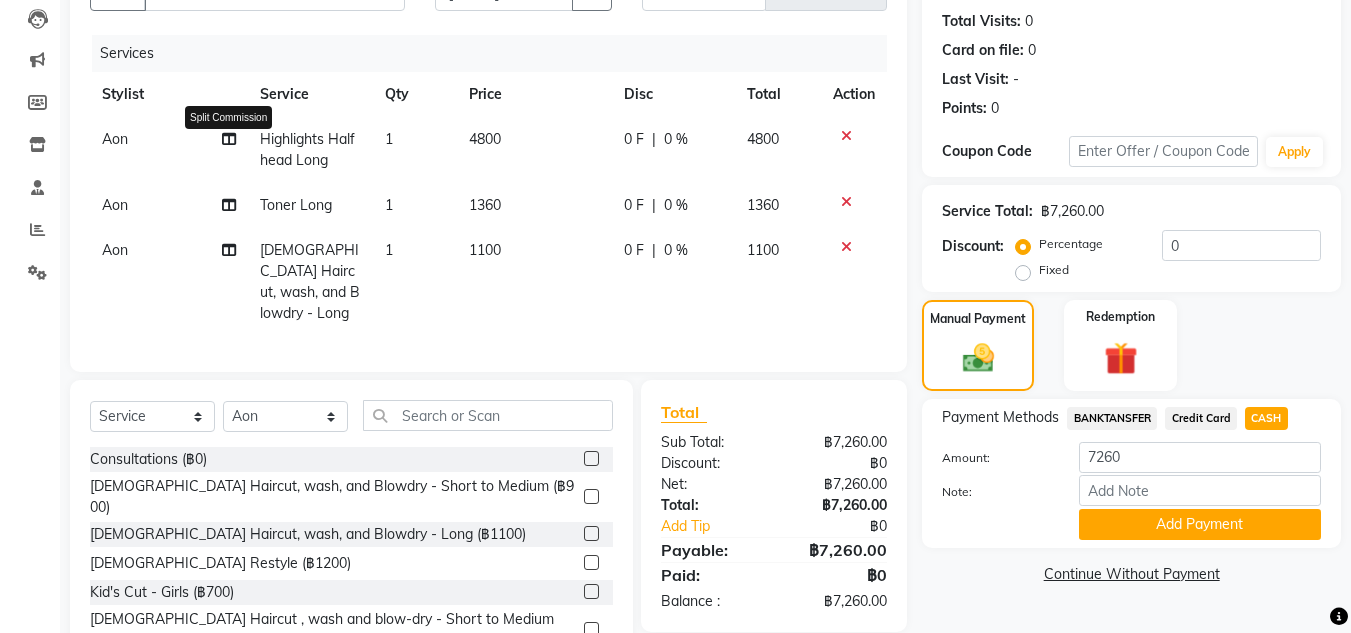 click 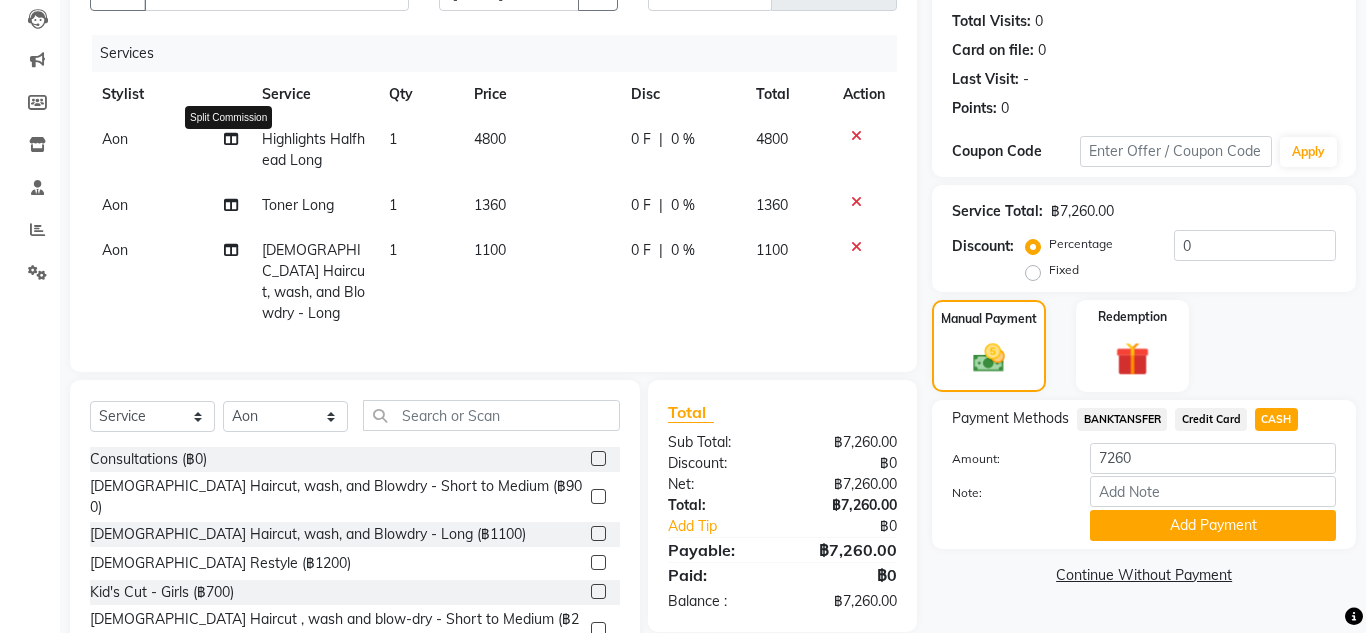 select on "56709" 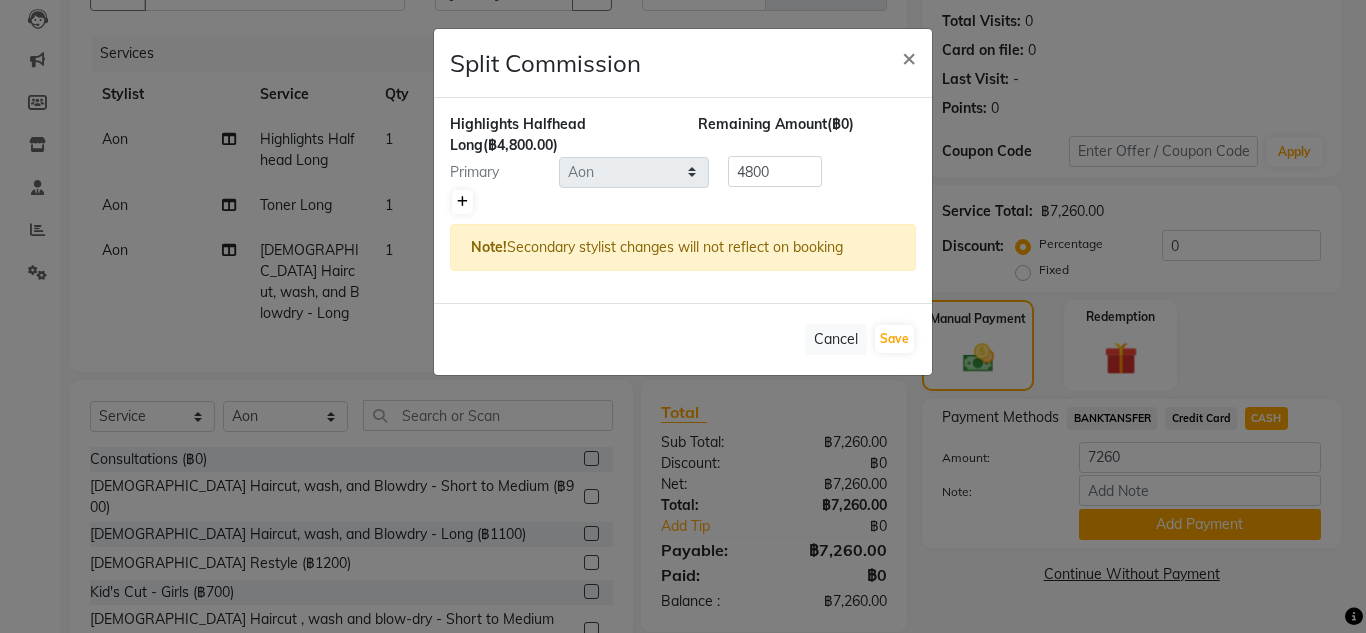 click 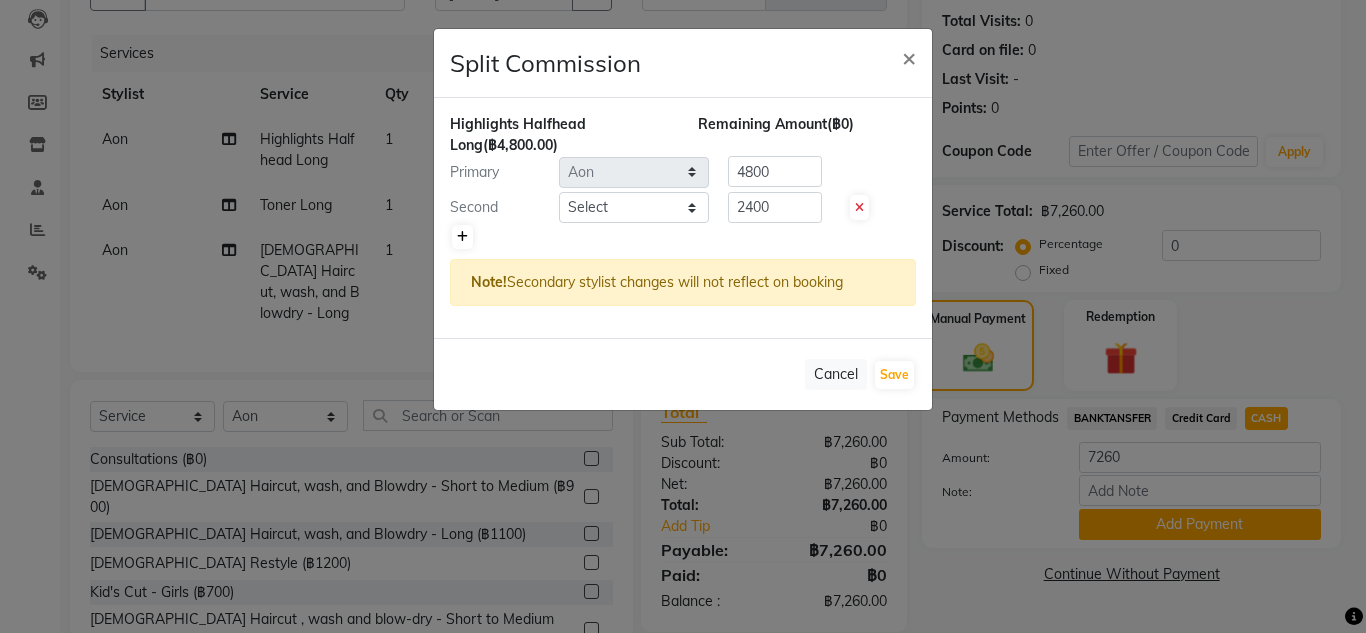 type on "2400" 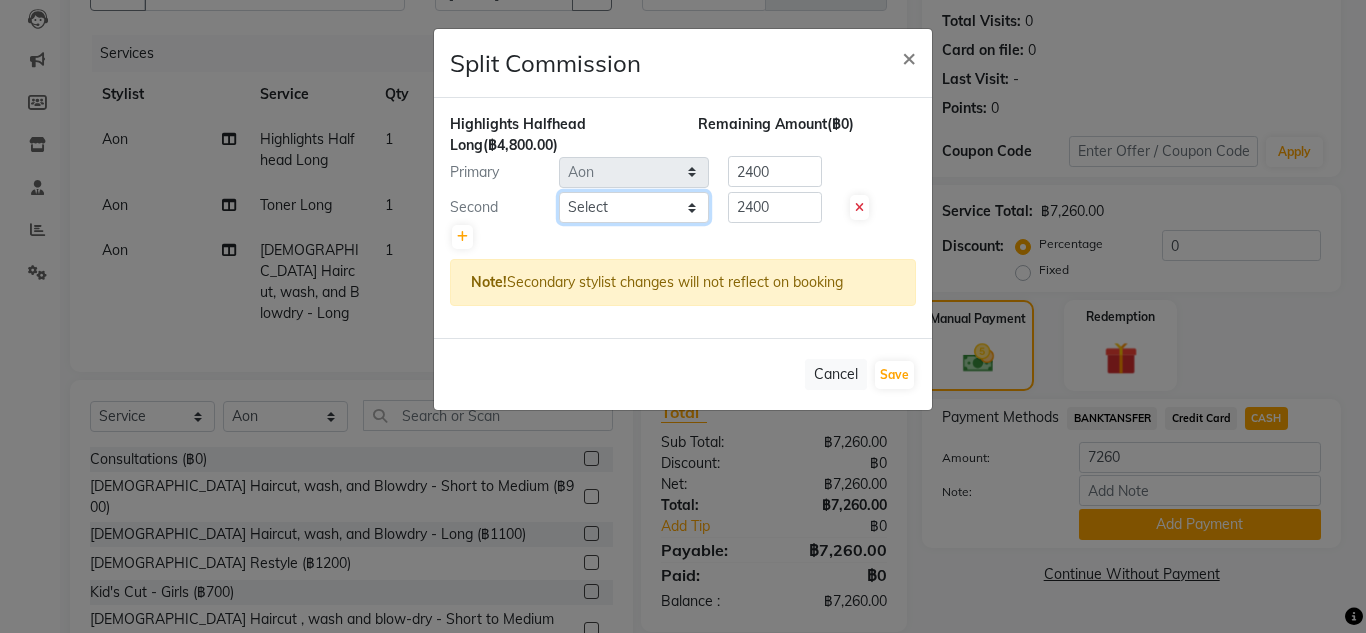 drag, startPoint x: 594, startPoint y: 208, endPoint x: 571, endPoint y: 212, distance: 23.345236 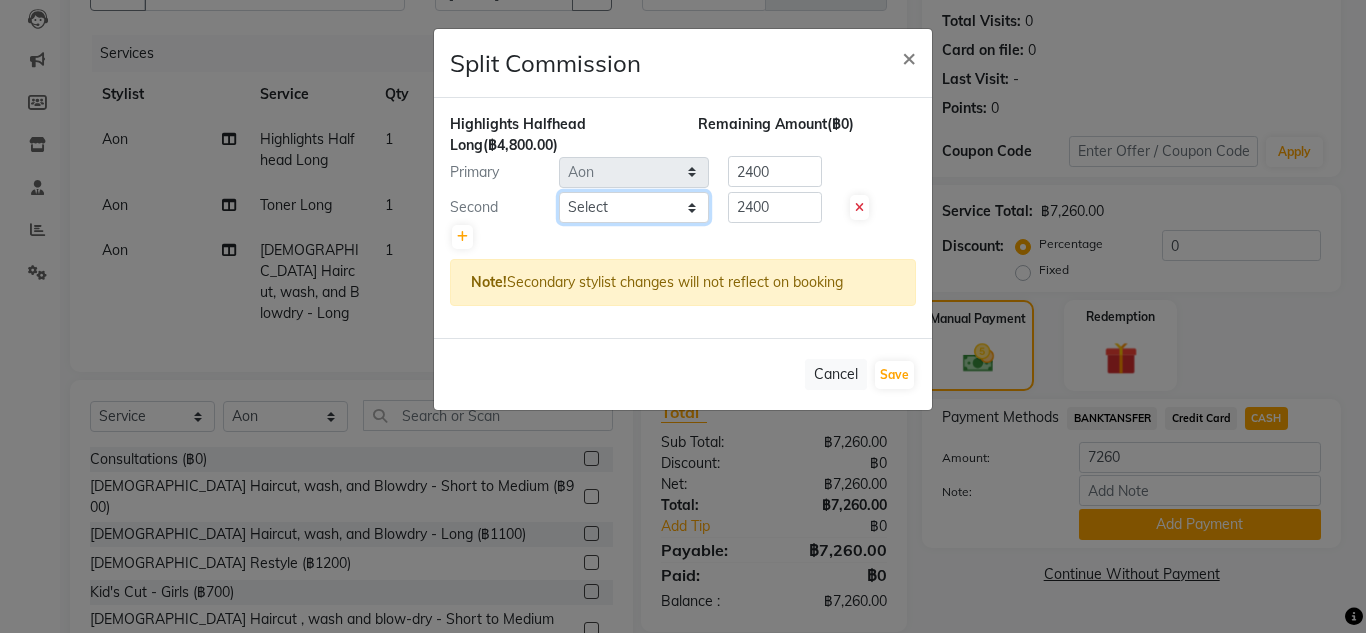 click on "Select  Aon   Apple     Boss Luke   Fai    Fon   Kate    Pim" 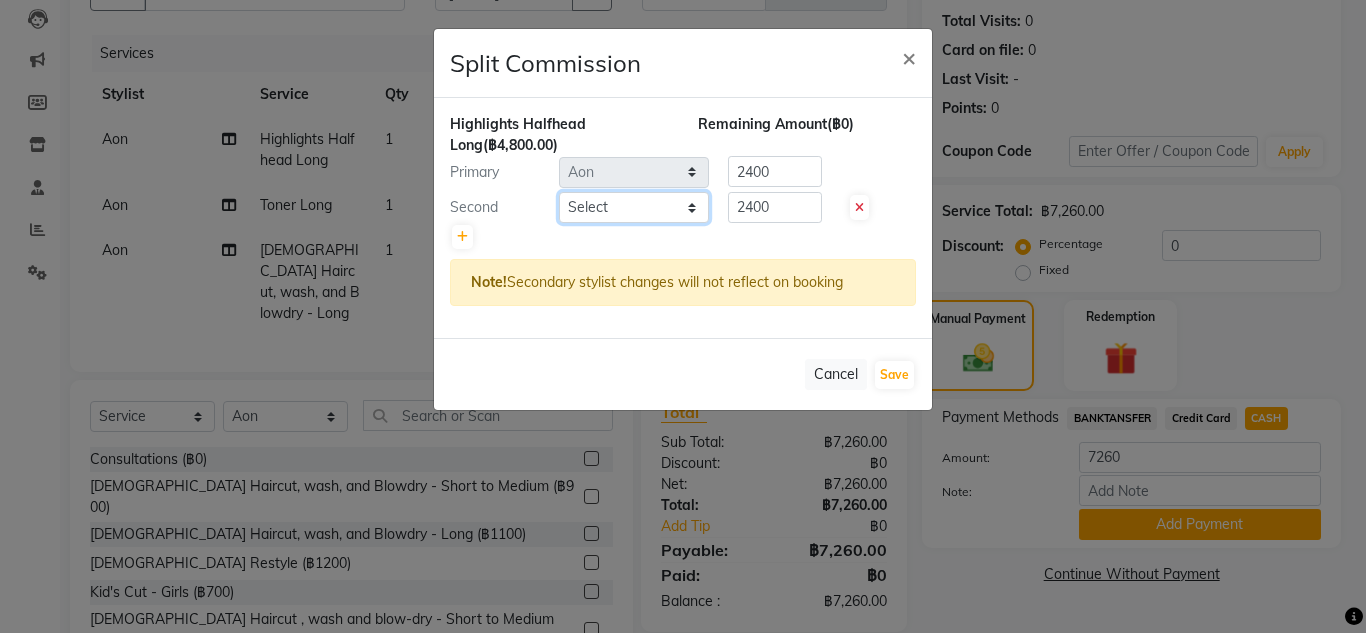 select on "56711" 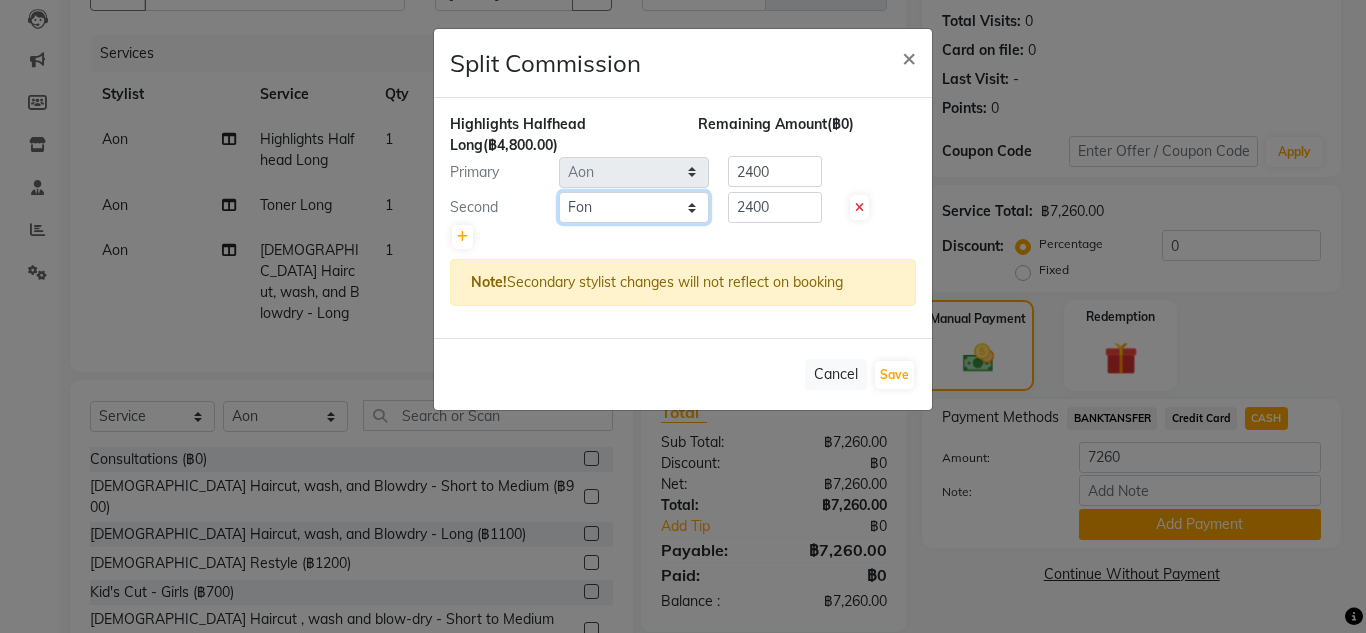 click on "Select  Aon   Apple     Boss Luke   Fai    Fon   Kate    Pim" 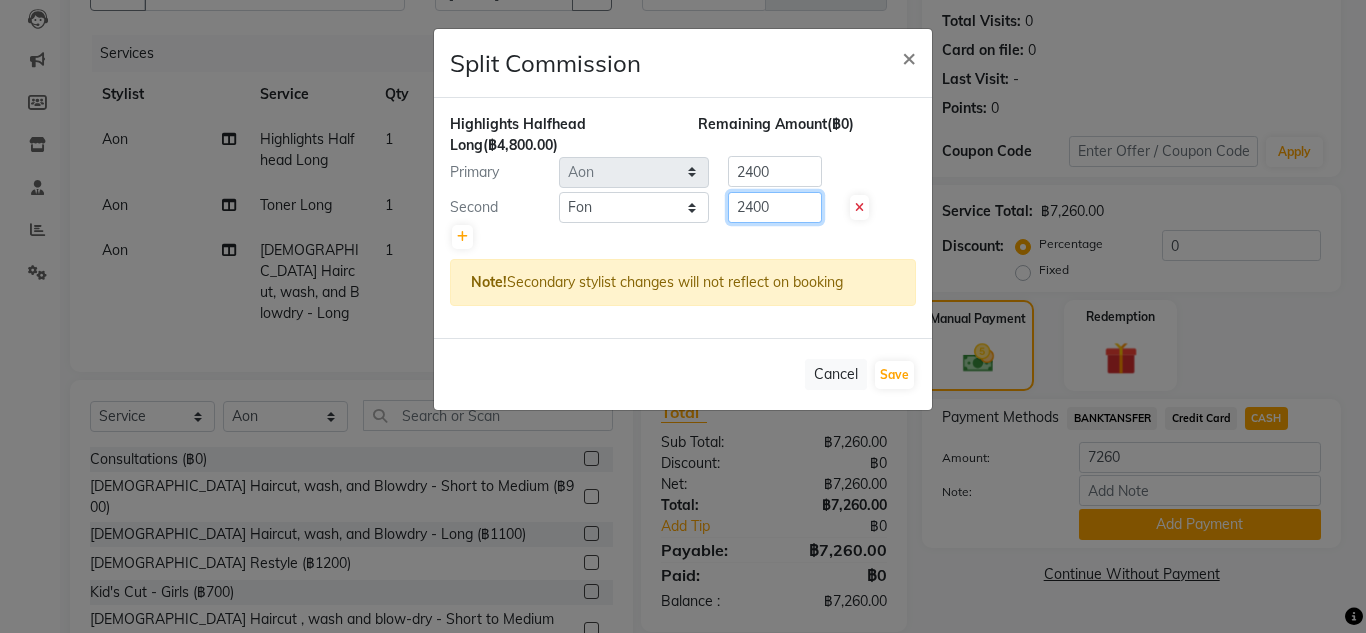click on "2400" 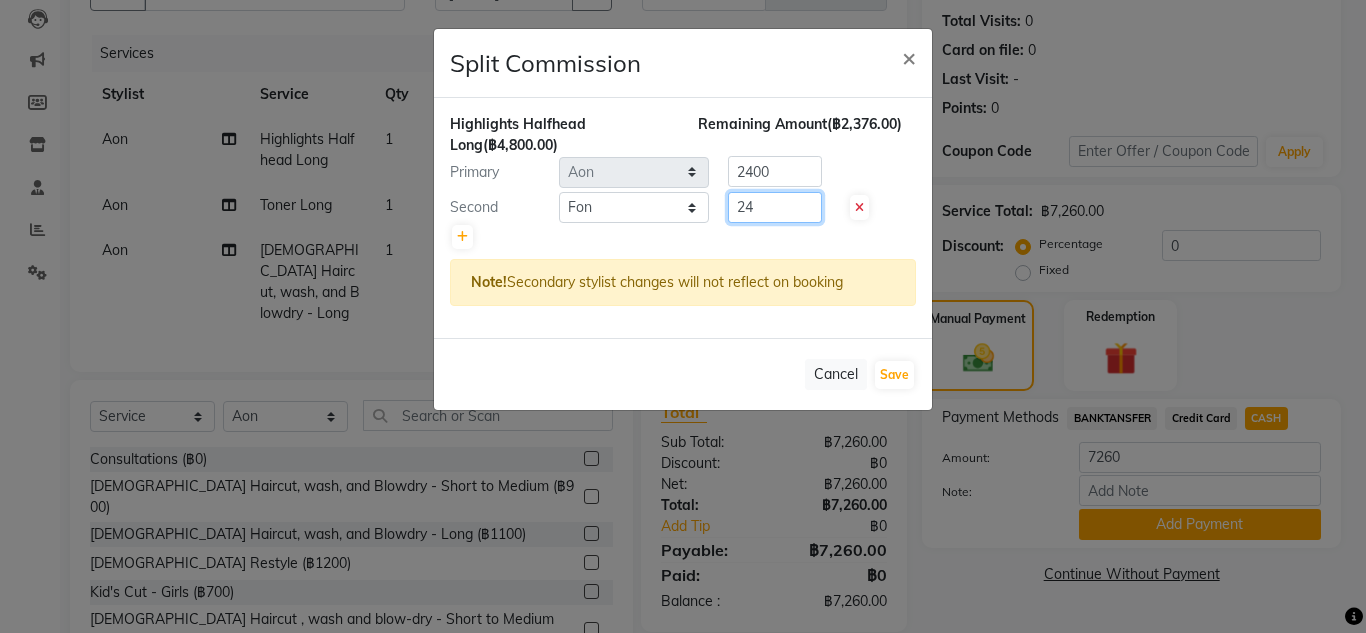 type on "2" 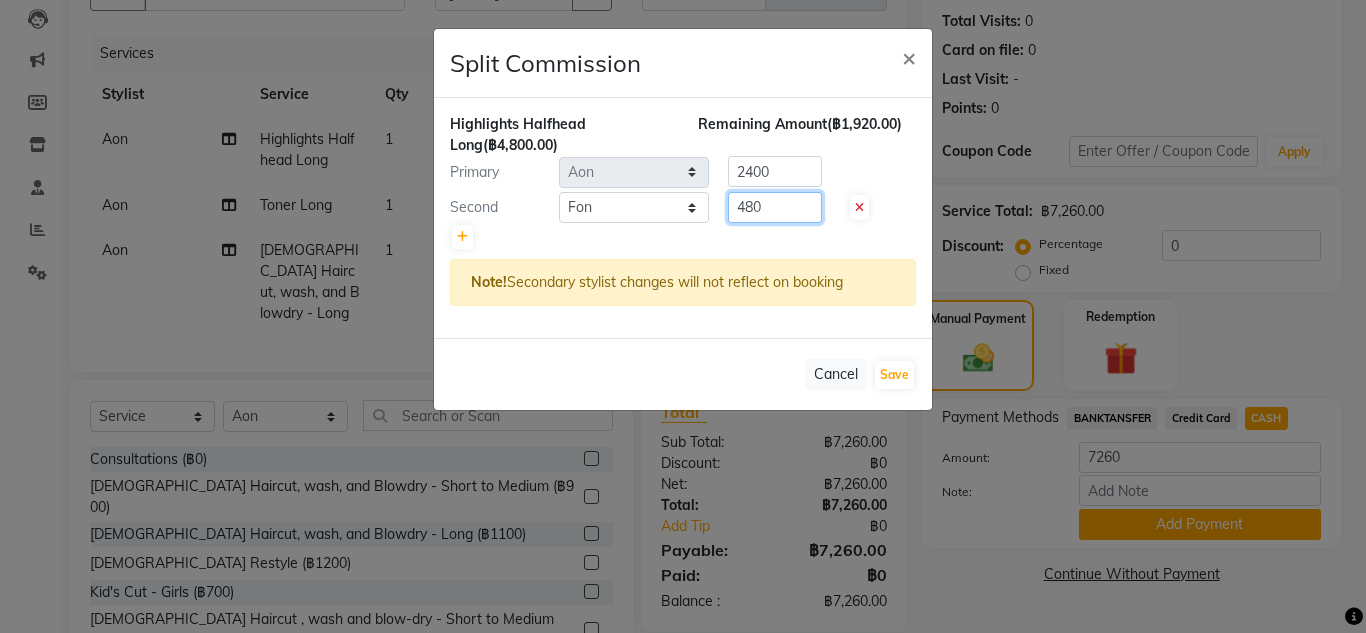 type on "480" 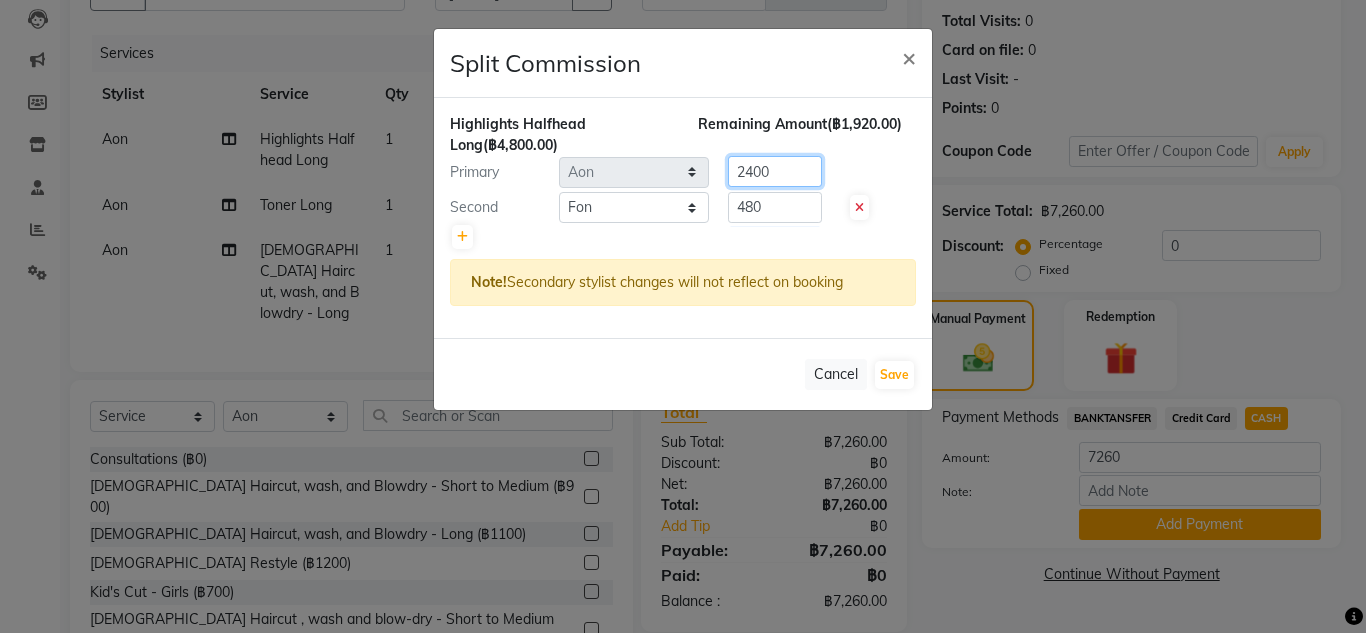 click on "2400" 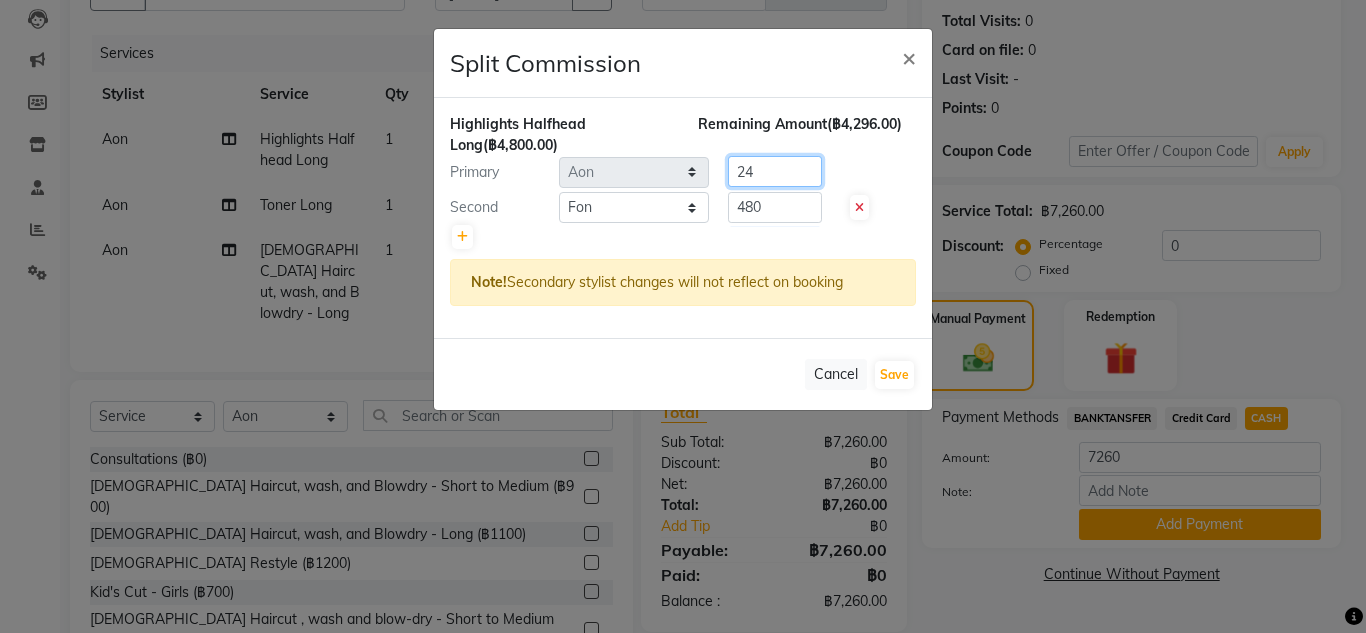 type on "2" 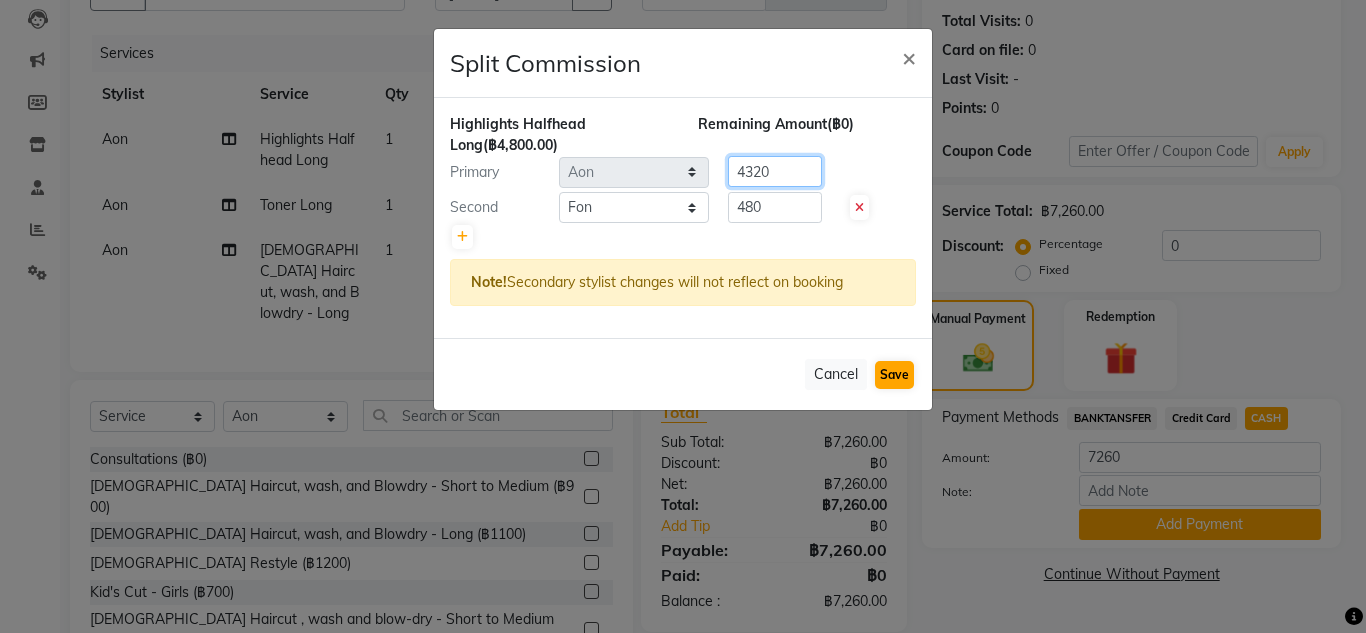 type on "4320" 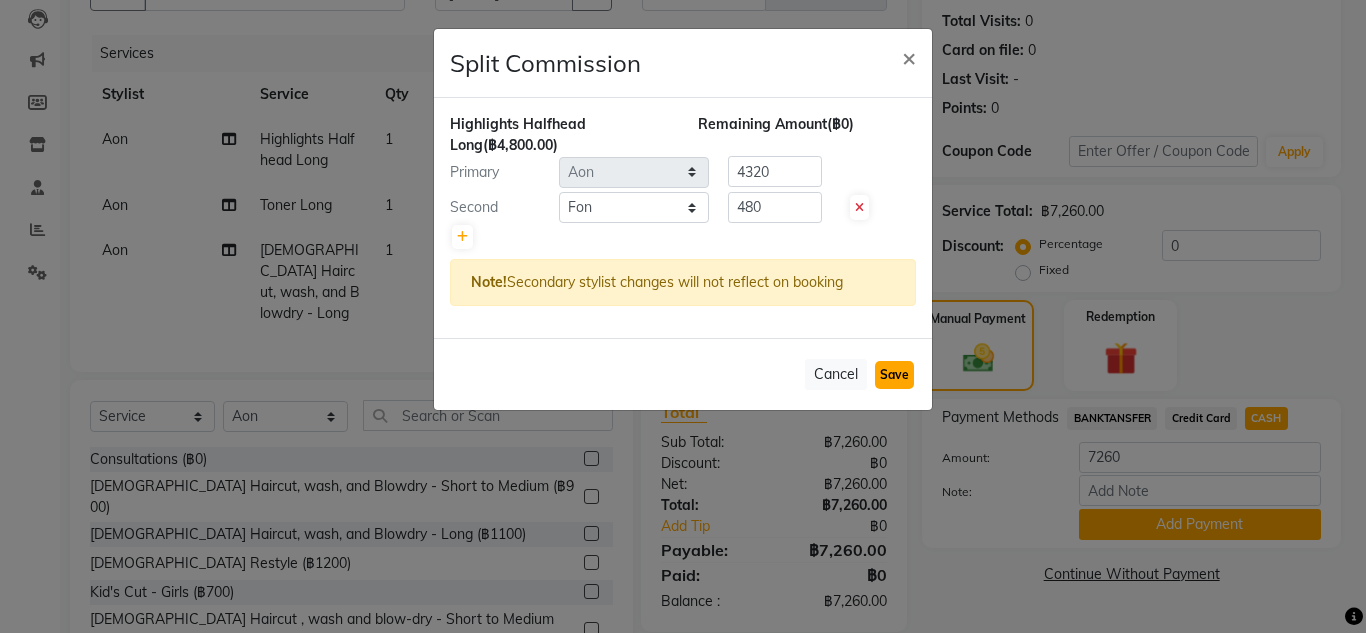 click on "Save" 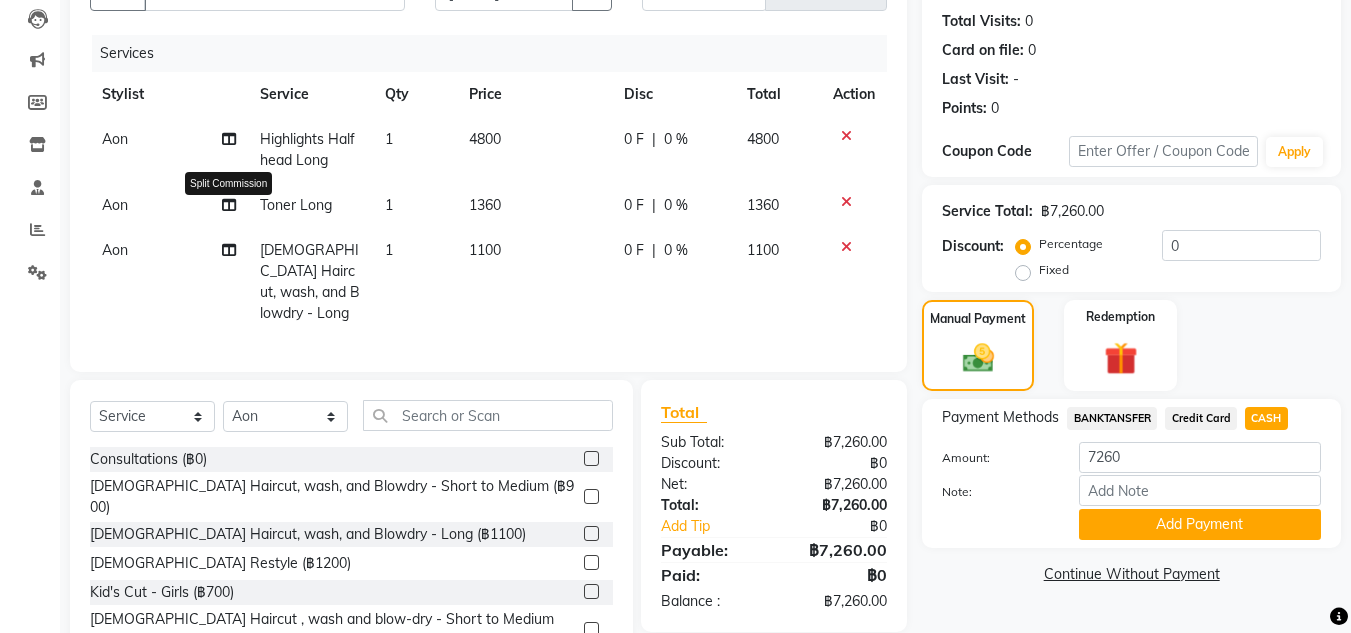 click 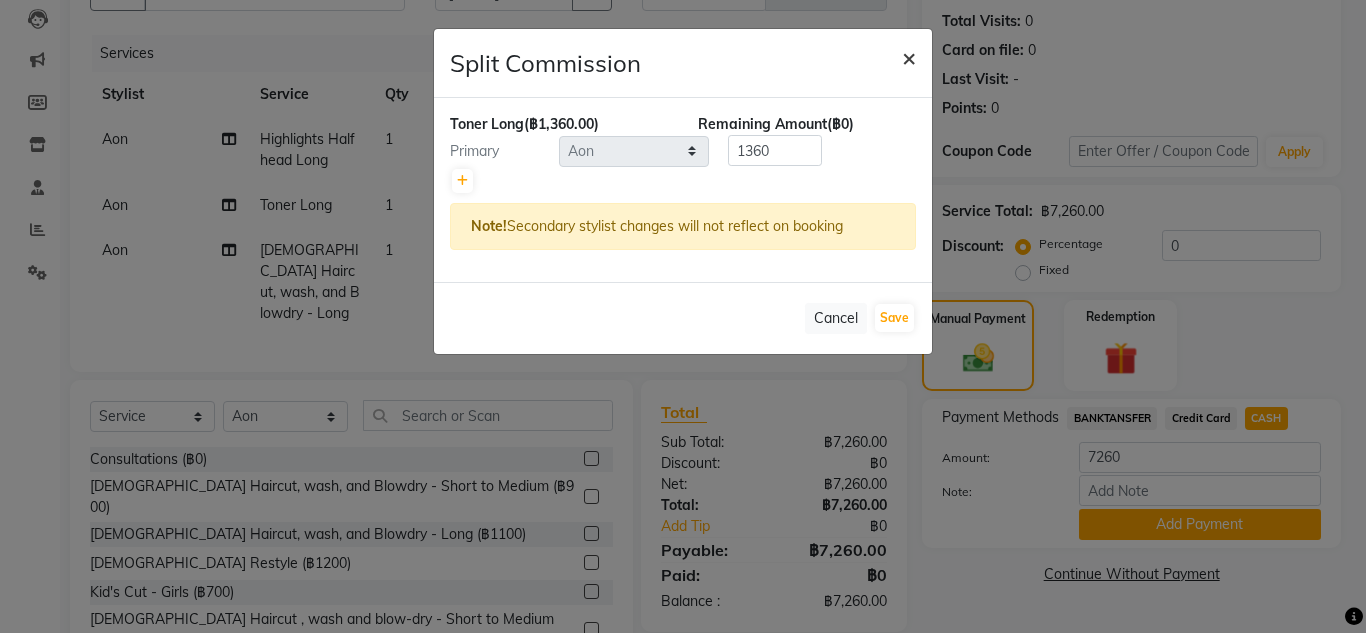 click on "×" 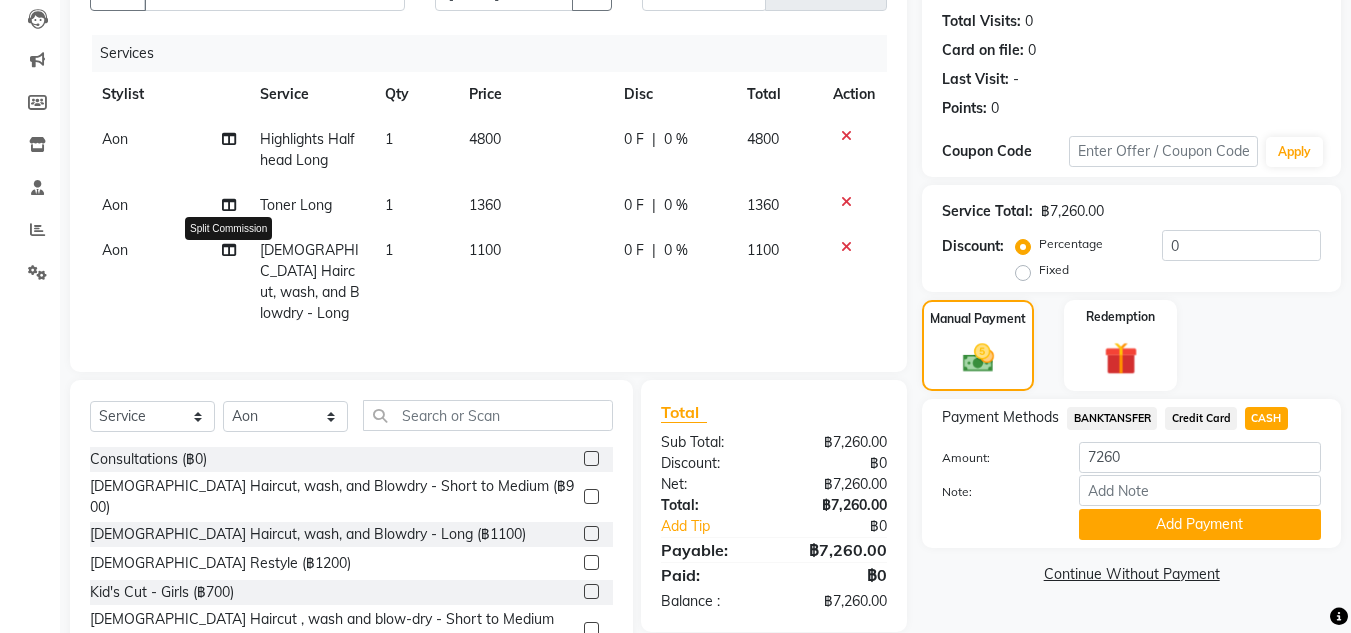 click 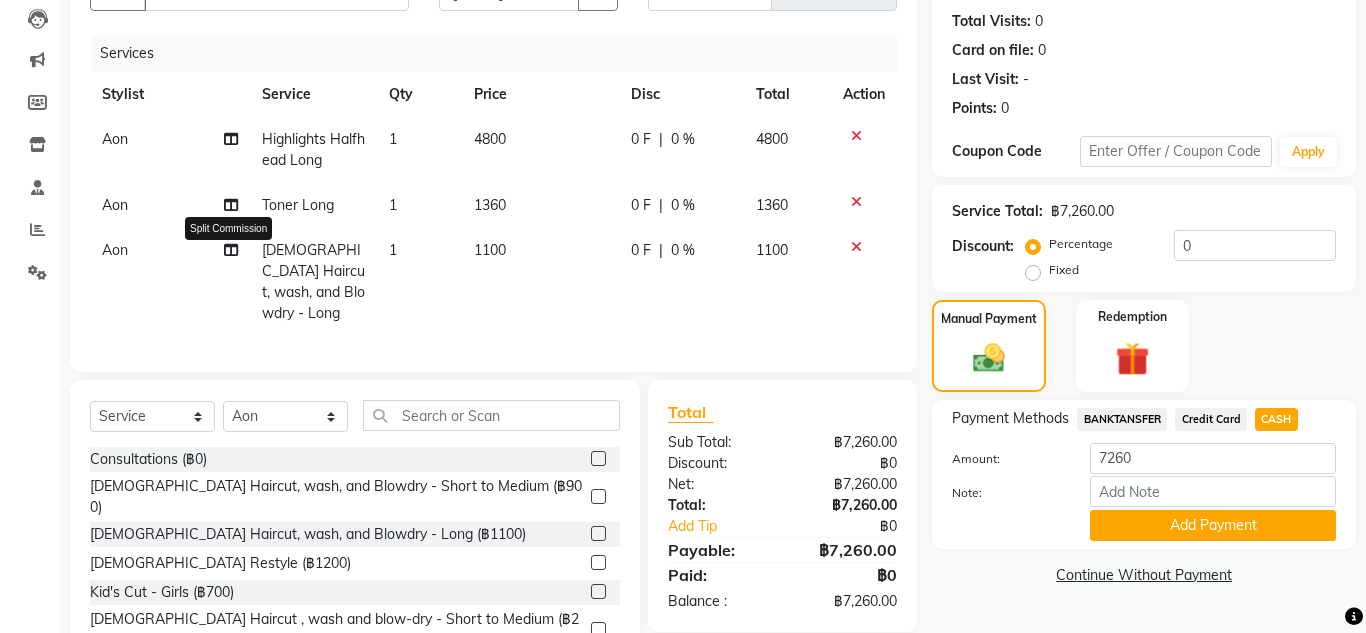 select on "56709" 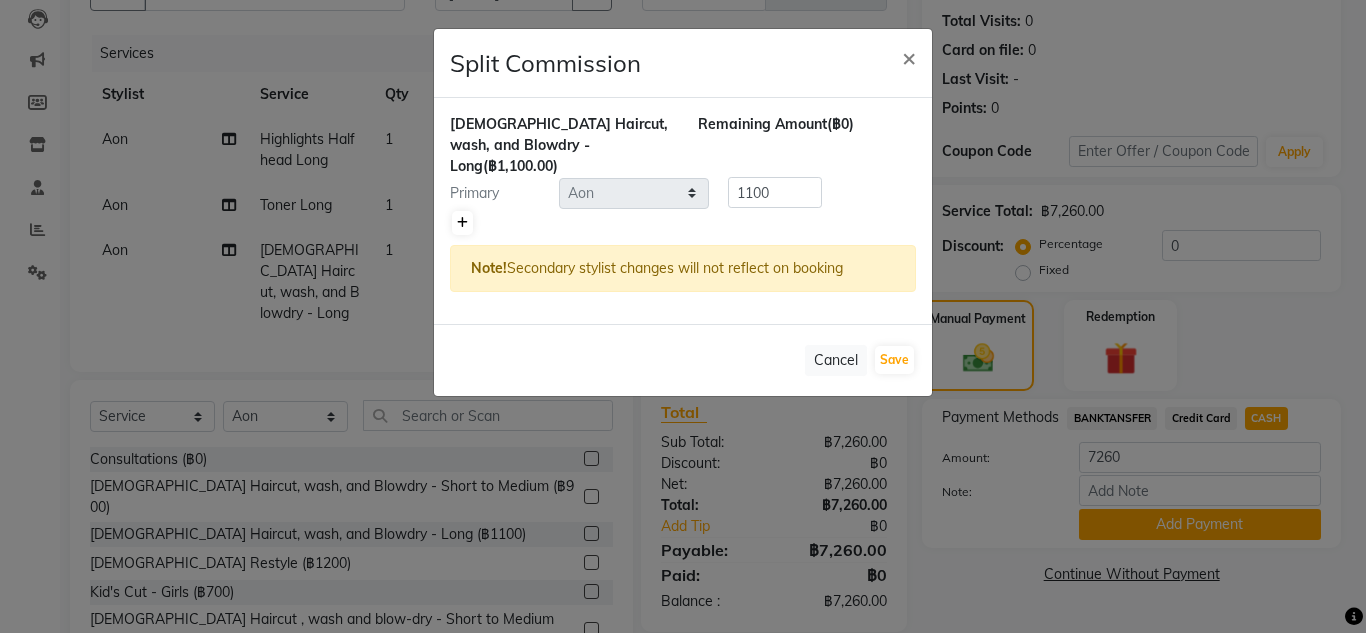 click 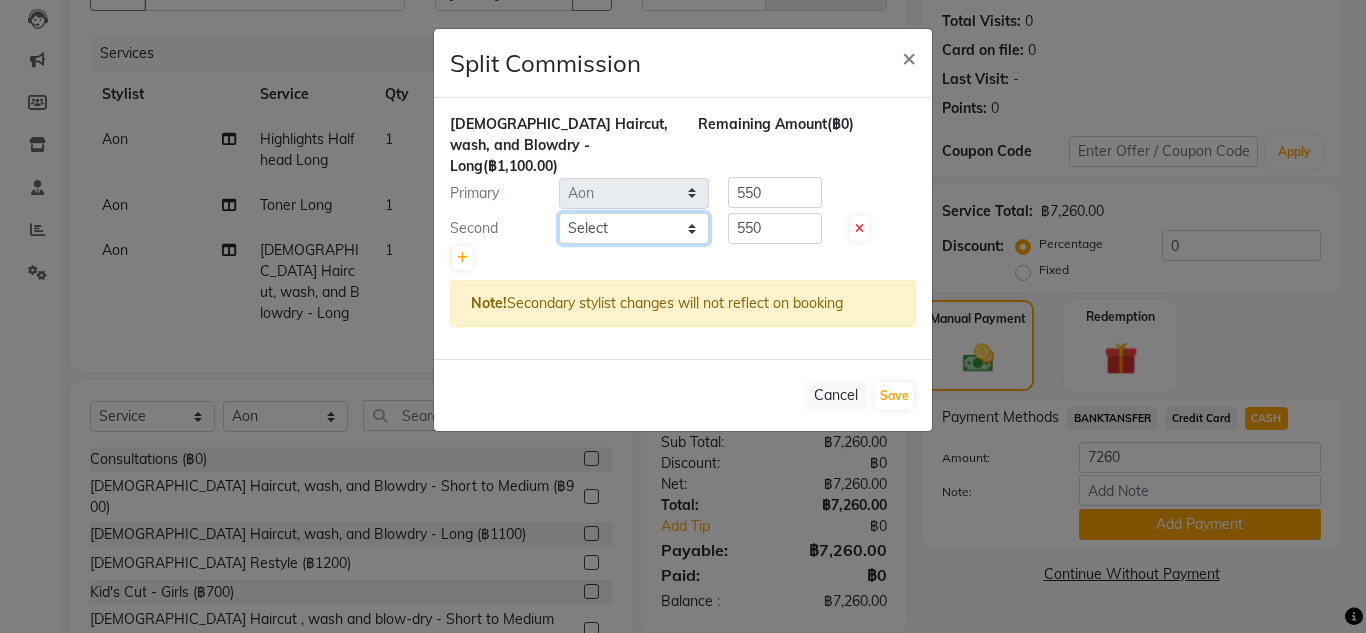 click on "Select  Aon   Apple     Boss Luke   Fai    Fon   Kate    Pim" 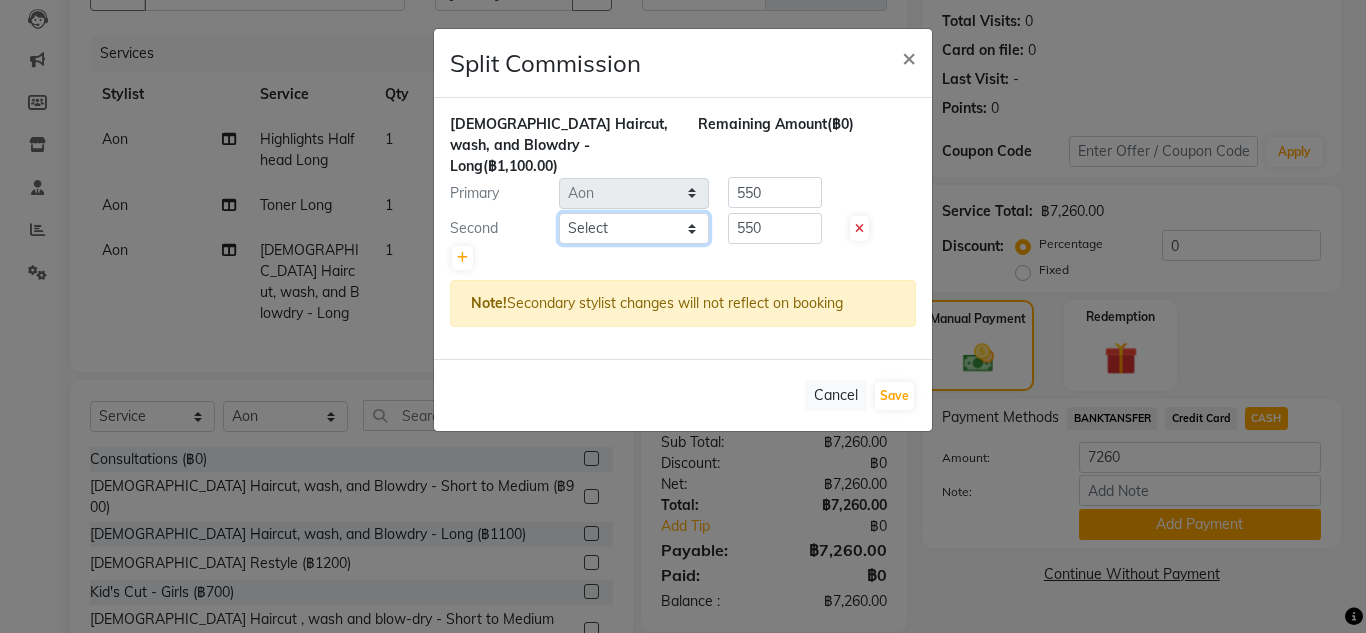 select on "56711" 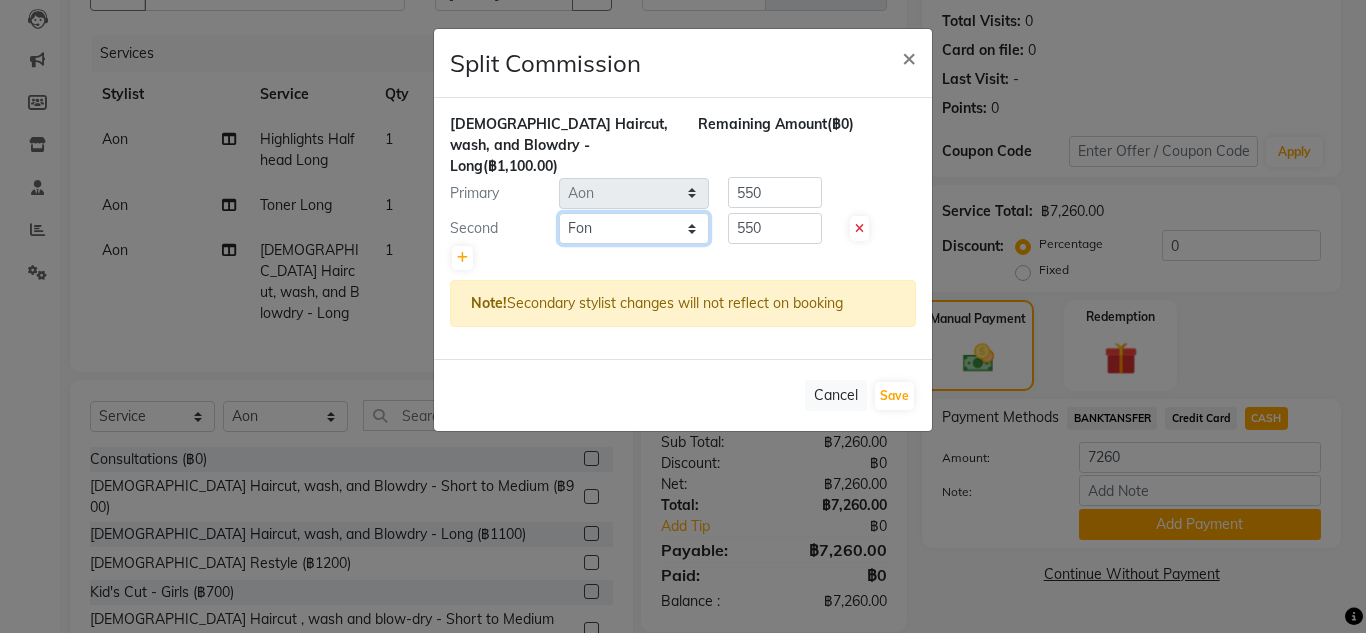 click on "Select  Aon   Apple     Boss Luke   Fai    Fon   Kate    Pim" 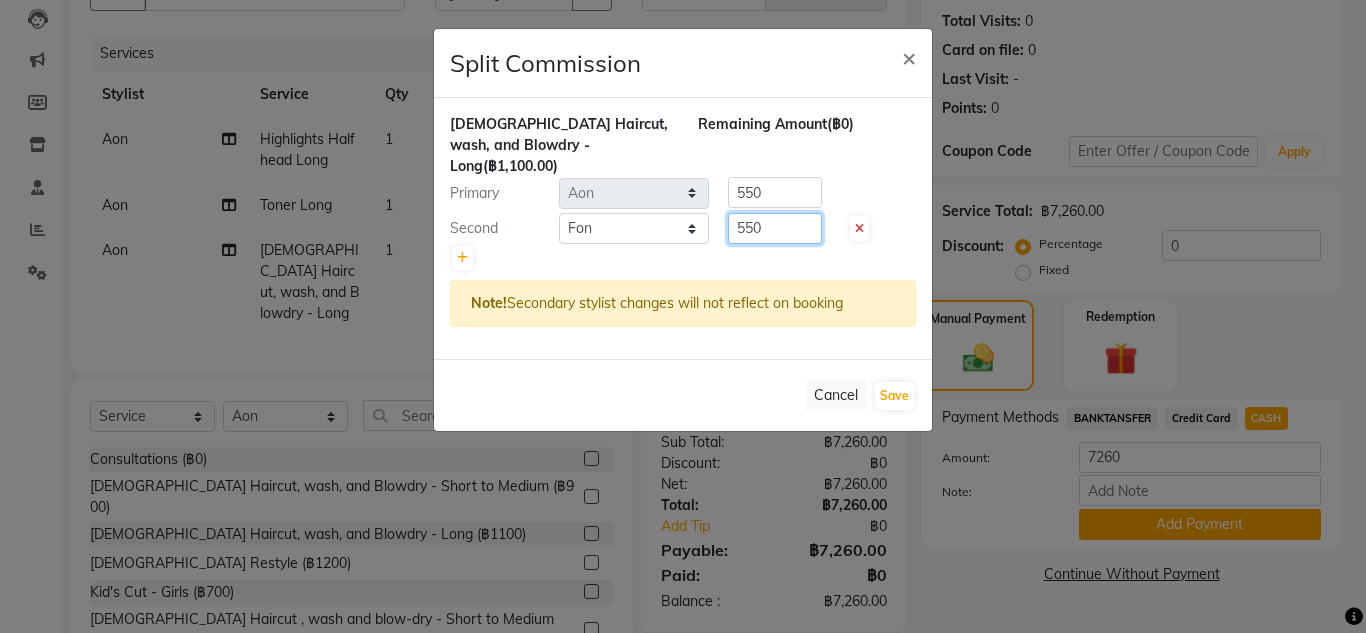click on "550" 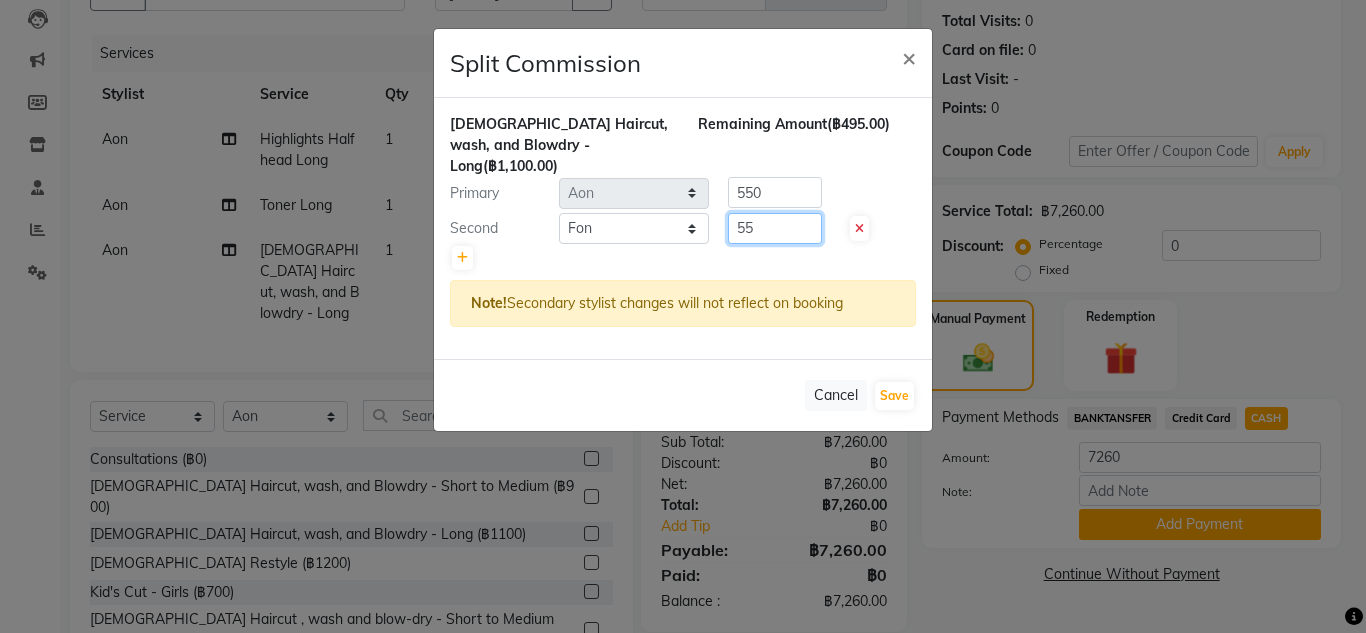 type on "5" 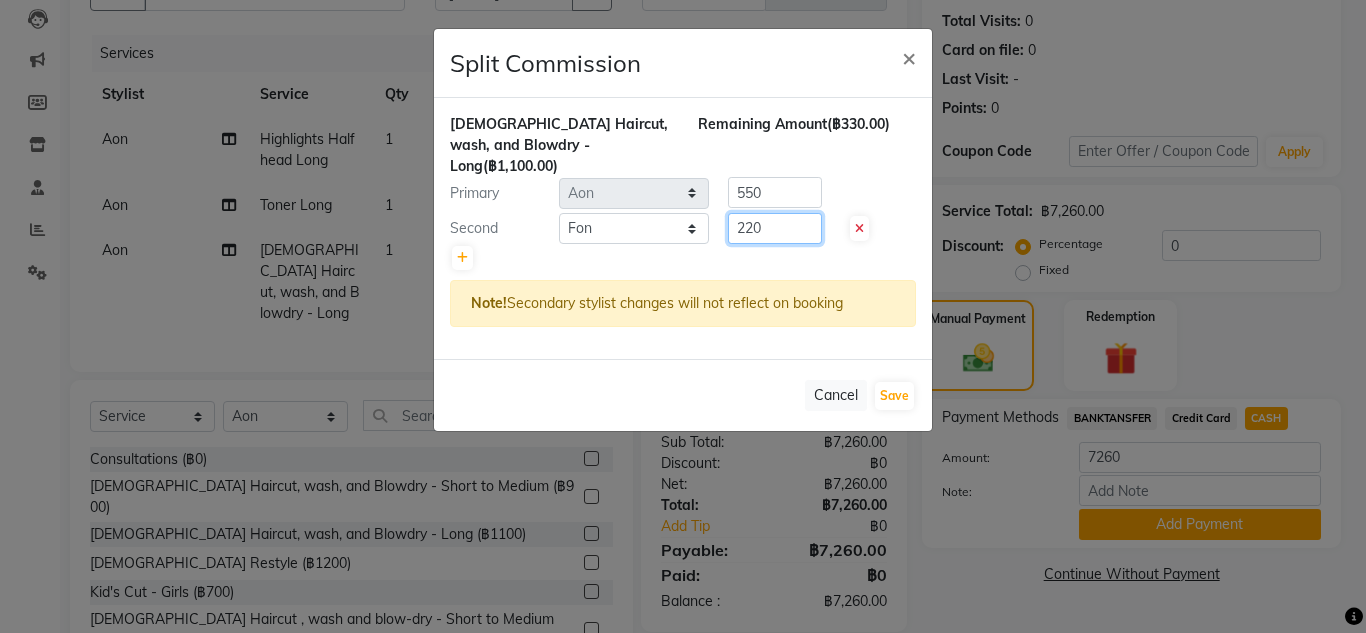 type on "220" 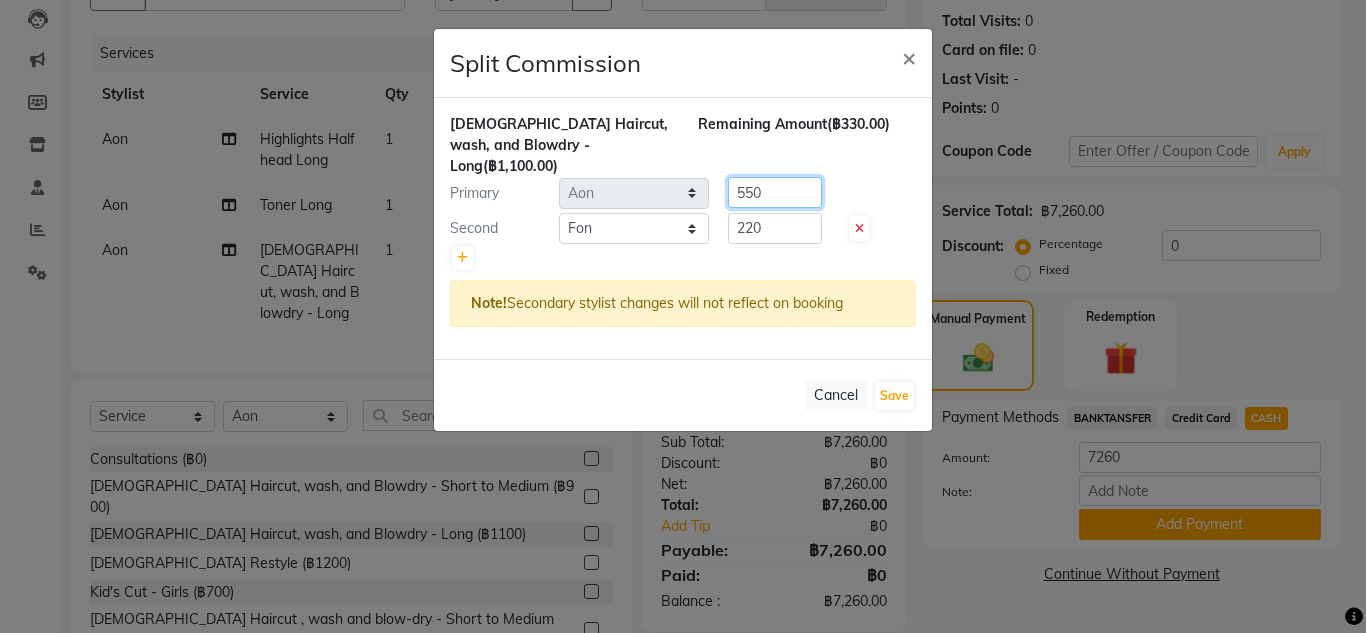 click on "550" 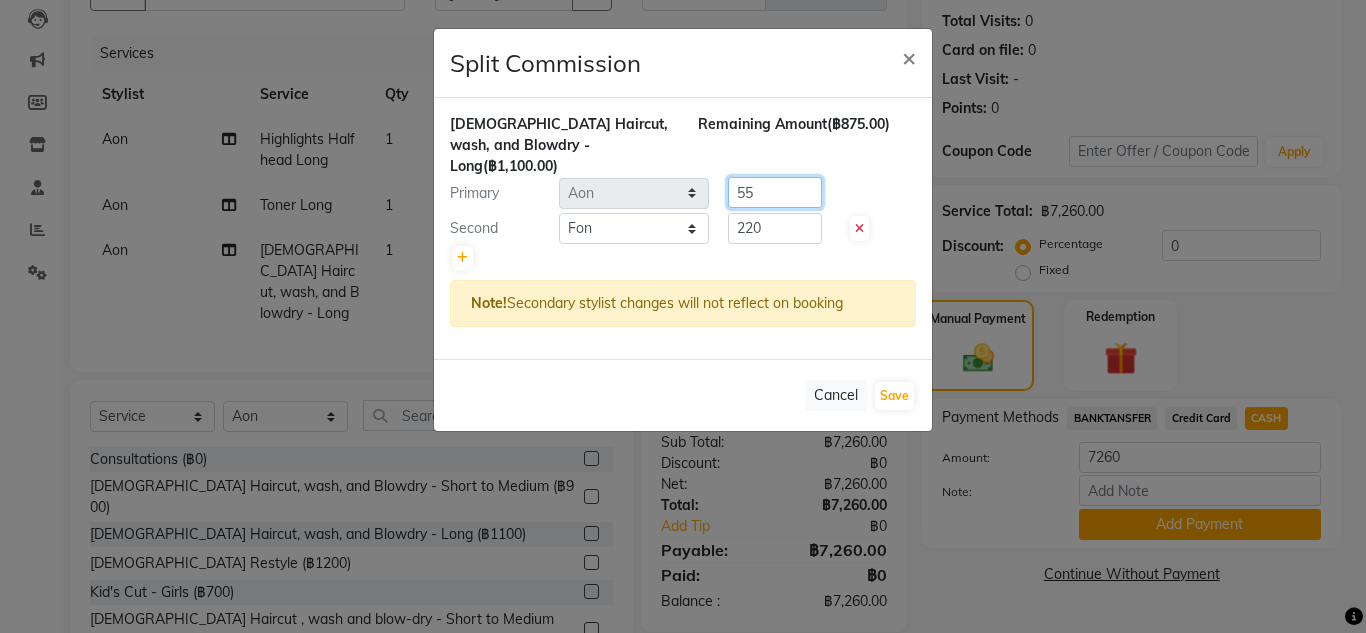 type on "5" 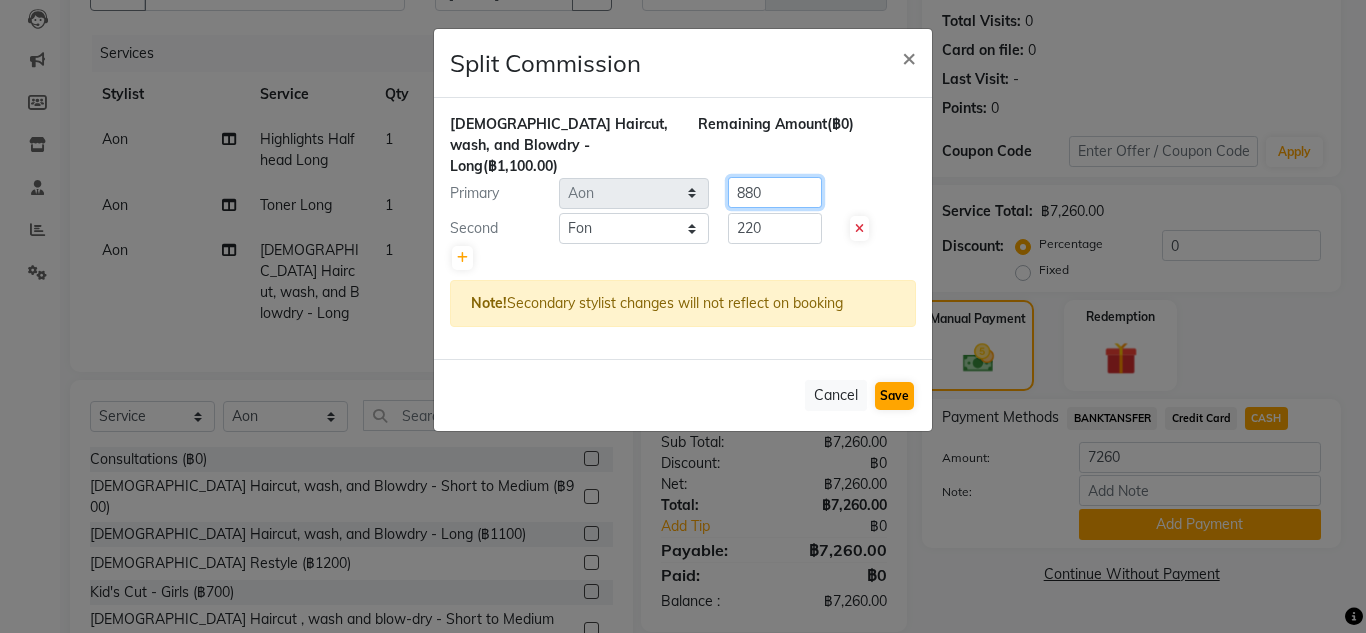 type on "880" 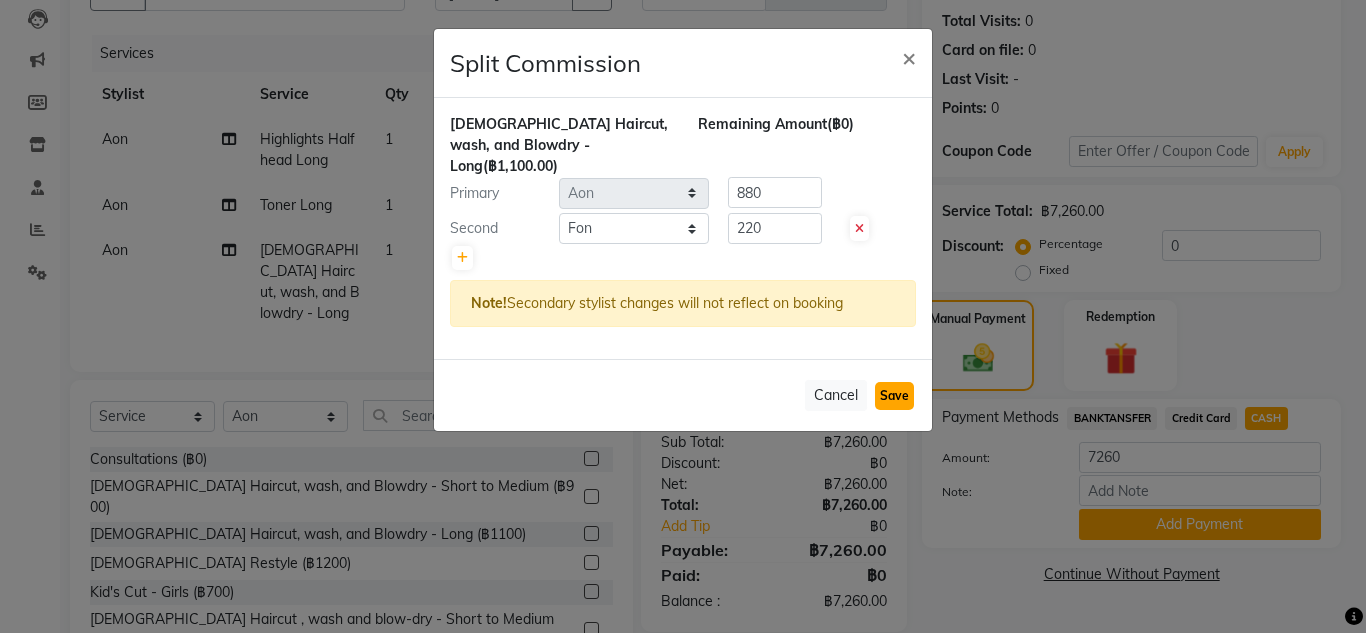 click on "Save" 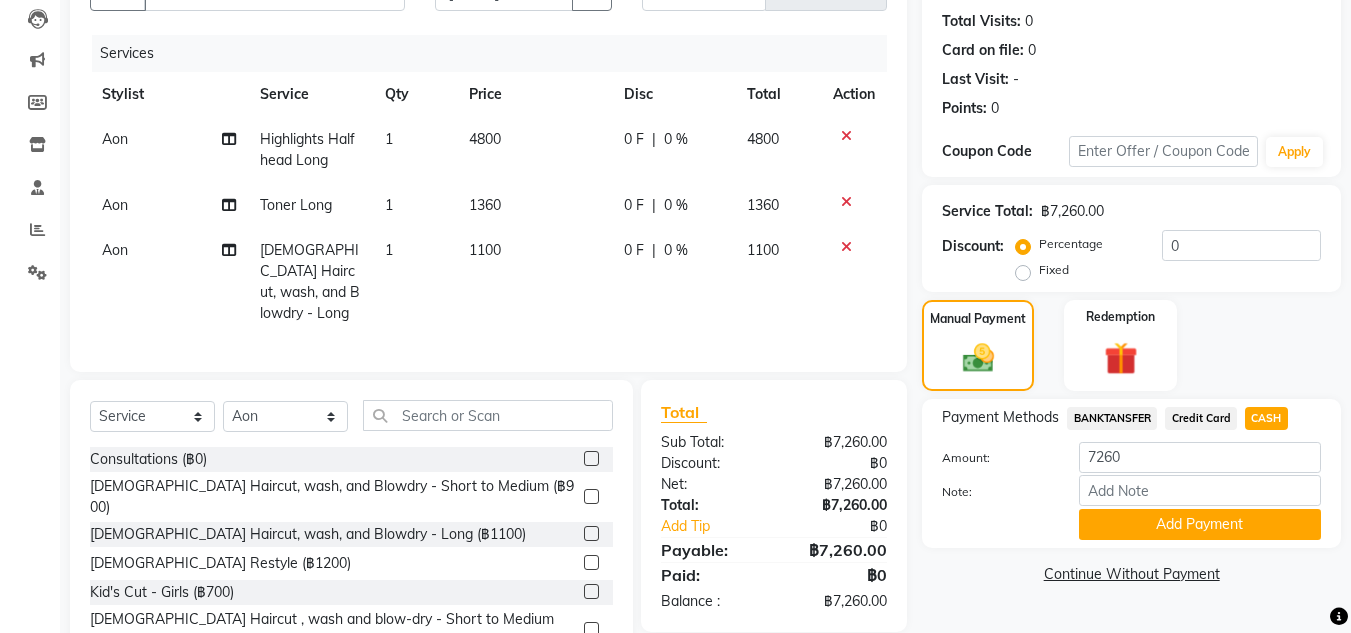 click 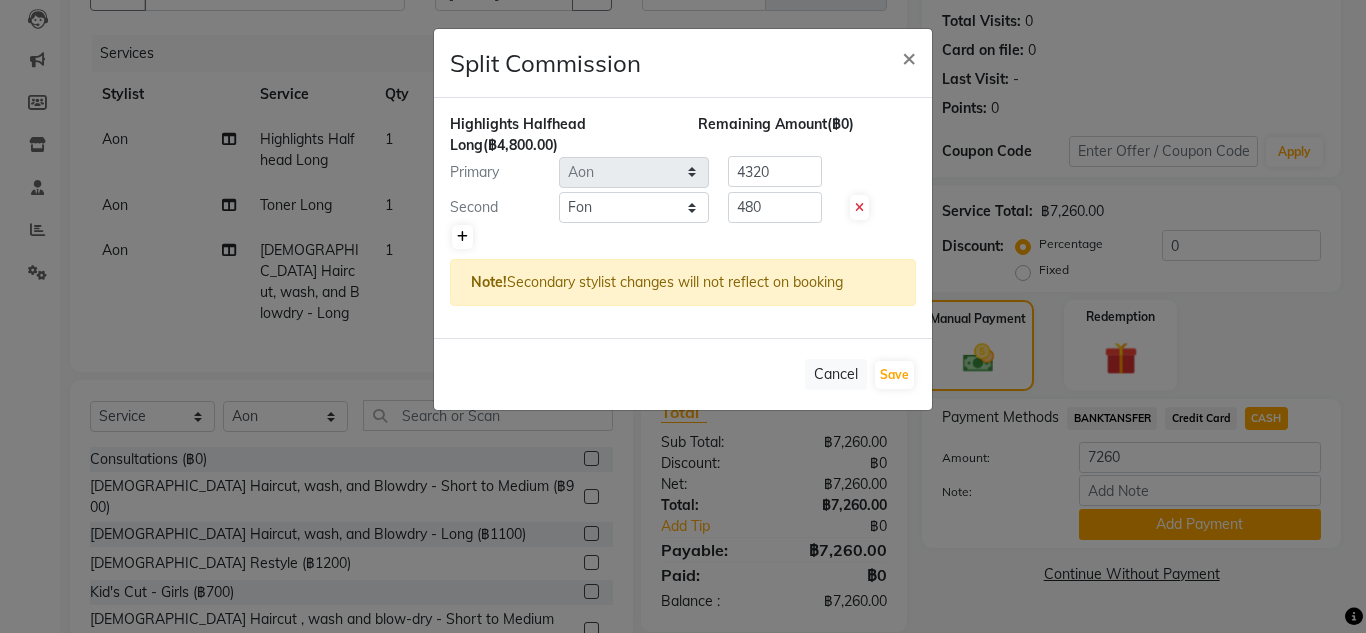 click 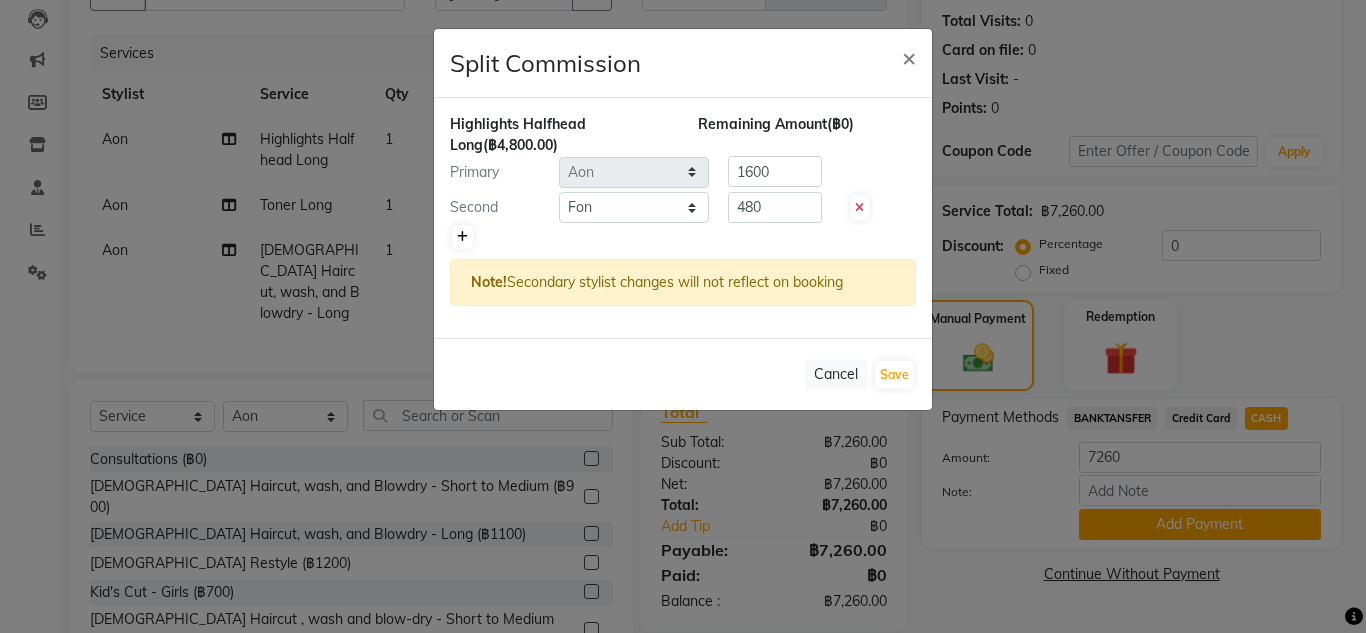 type on "1600" 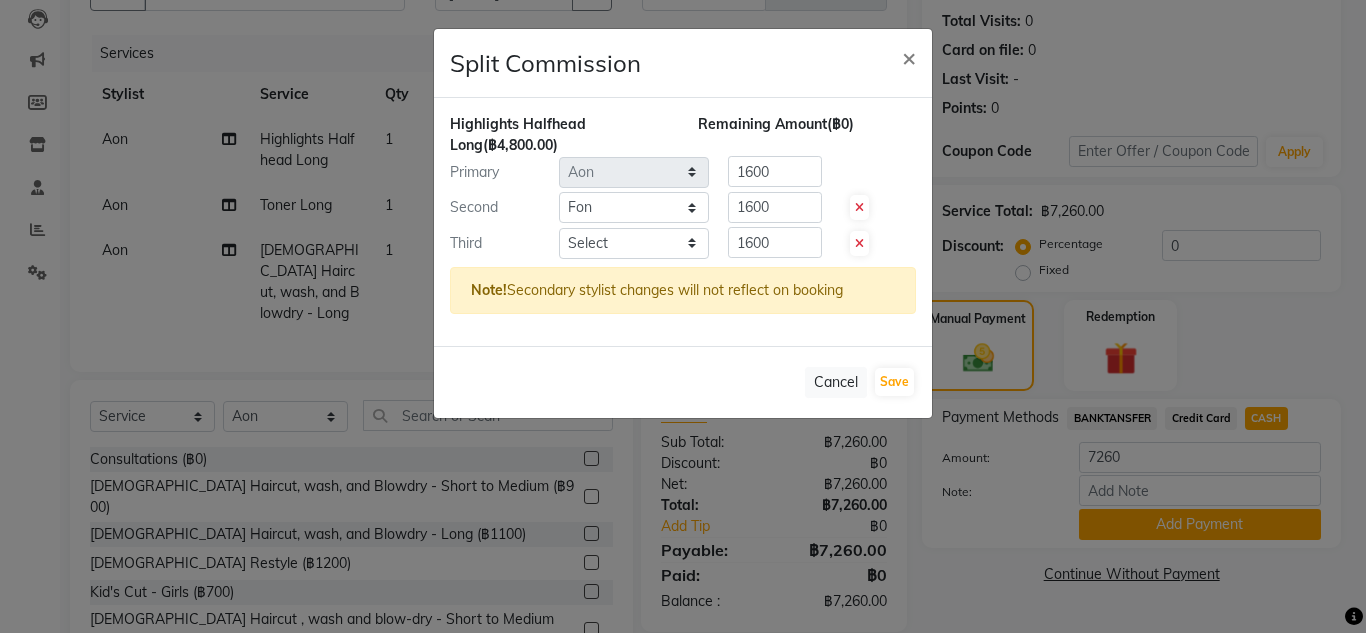 click 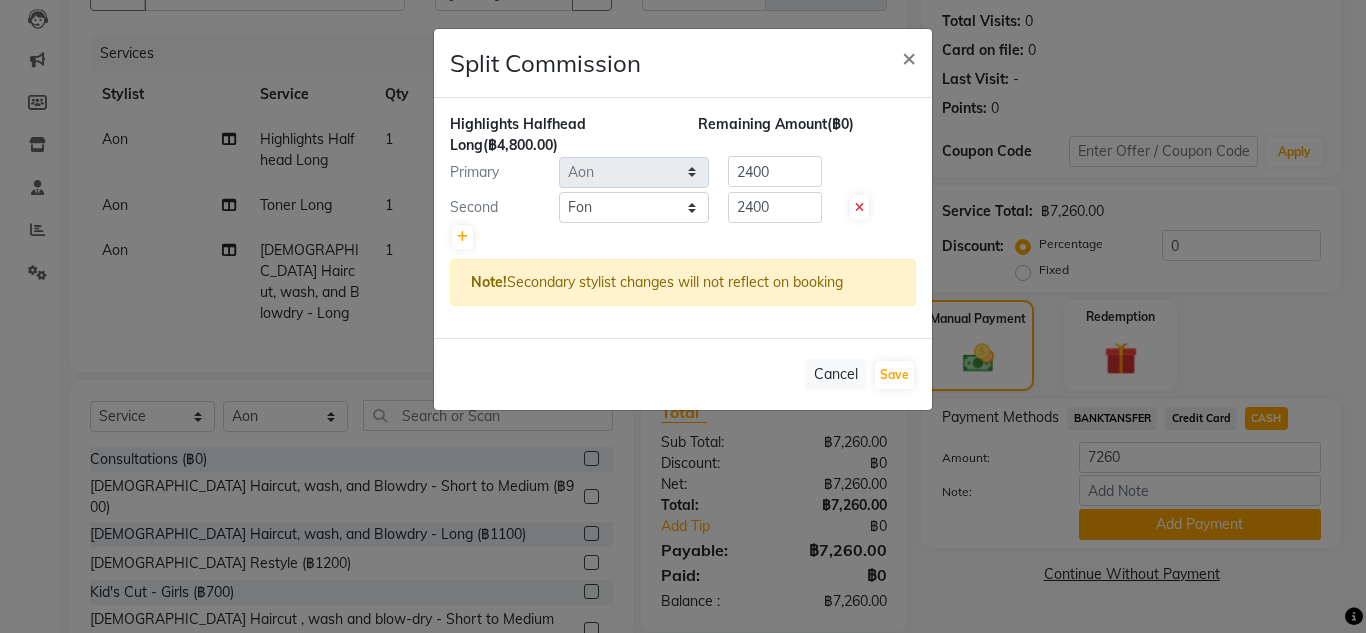 click 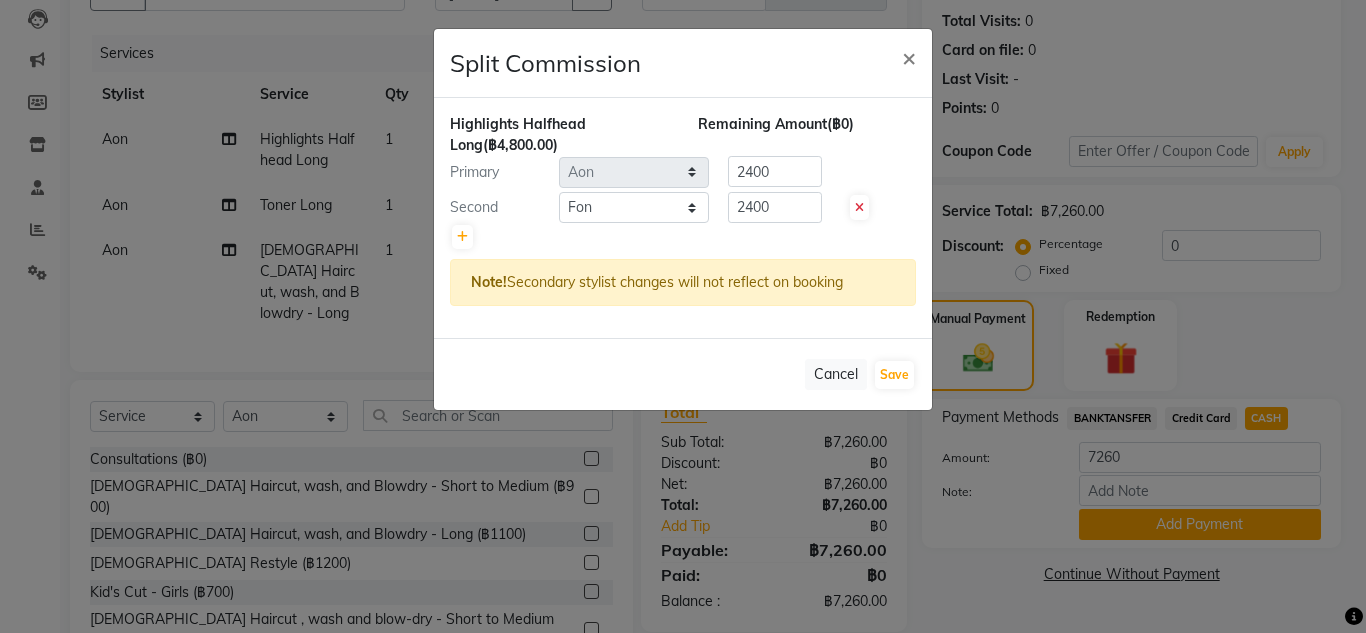 type on "4800" 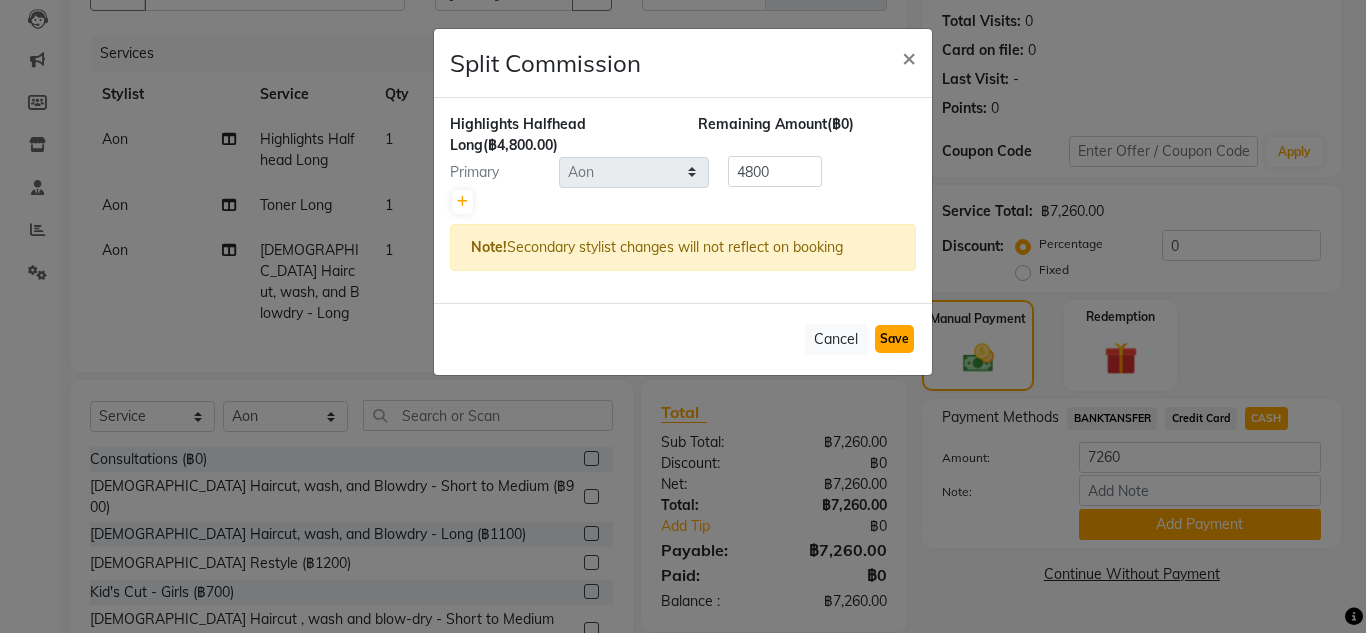 click on "Save" 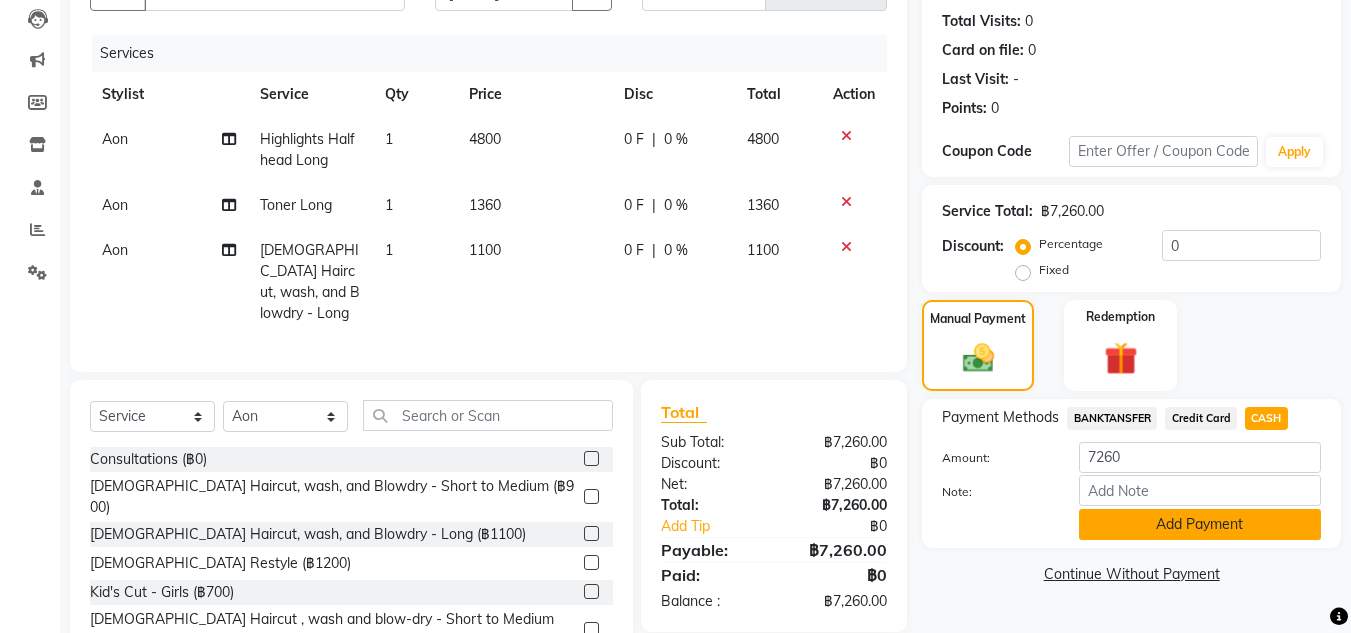 click on "Add Payment" 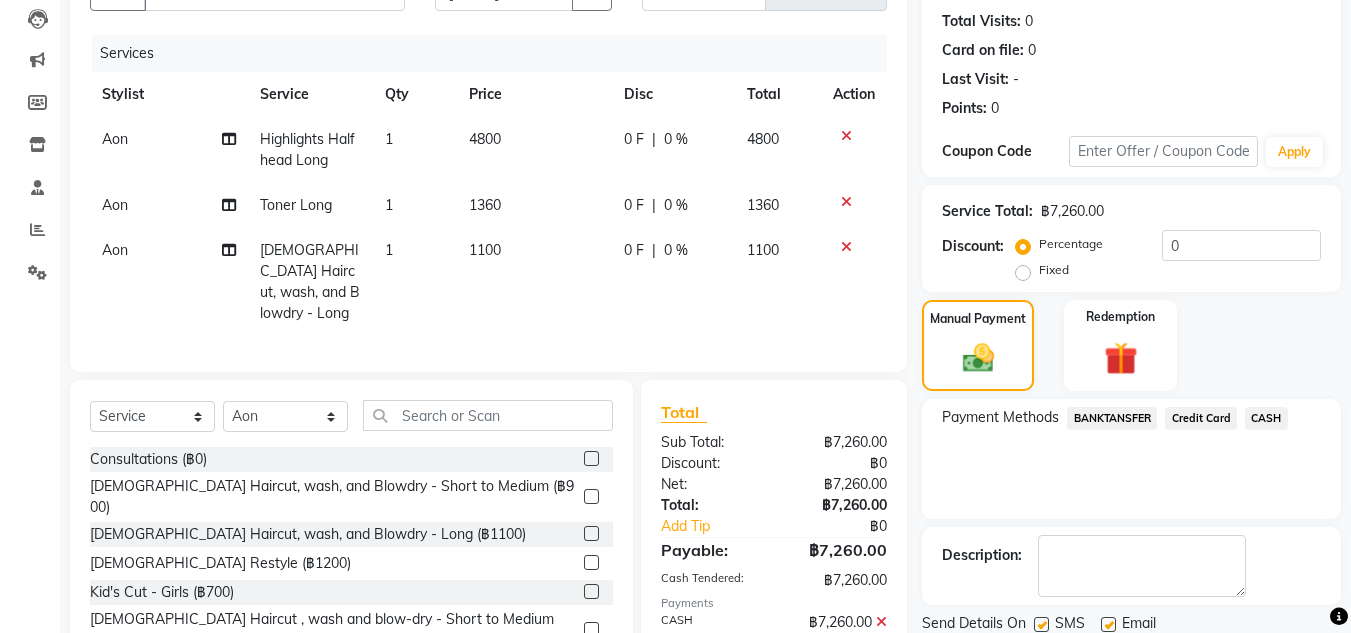 scroll, scrollTop: 307, scrollLeft: 0, axis: vertical 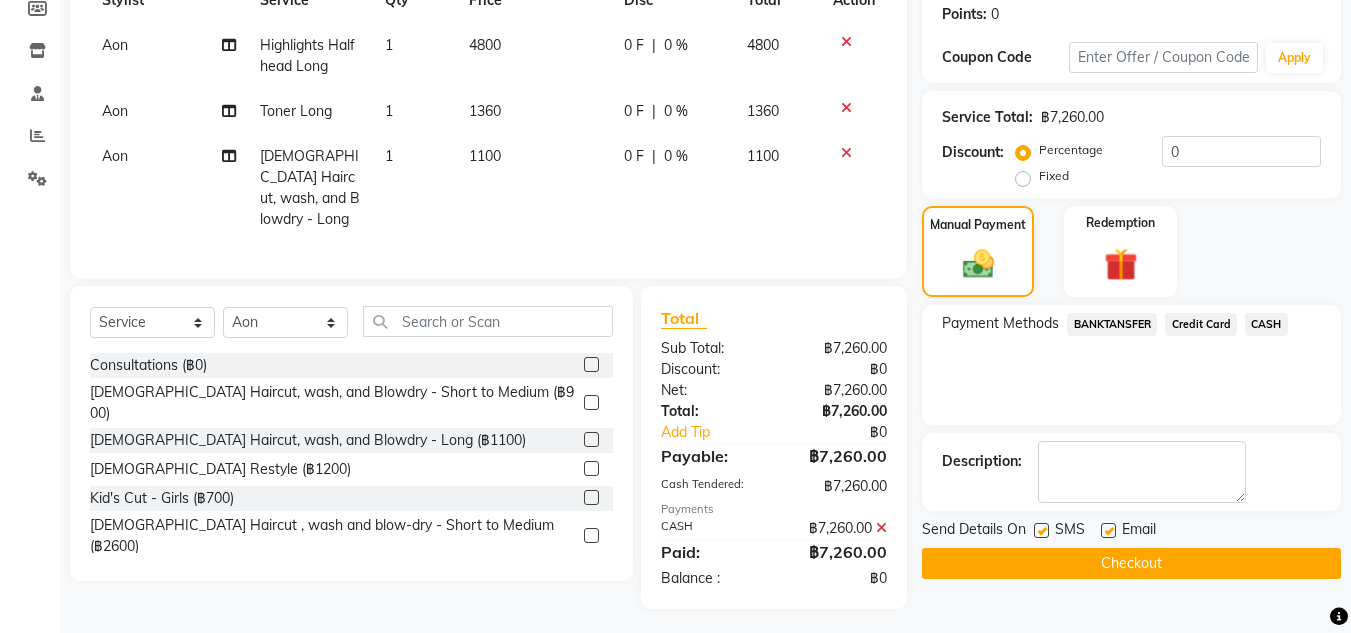 click on "Checkout" 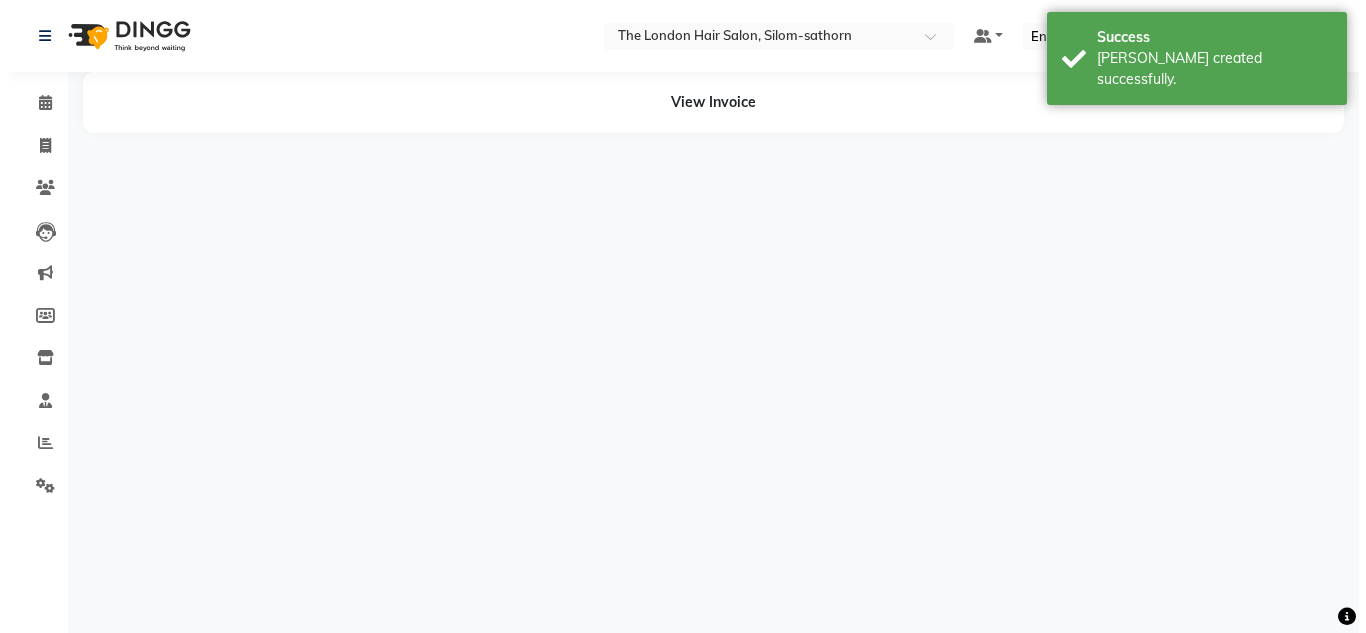 scroll, scrollTop: 0, scrollLeft: 0, axis: both 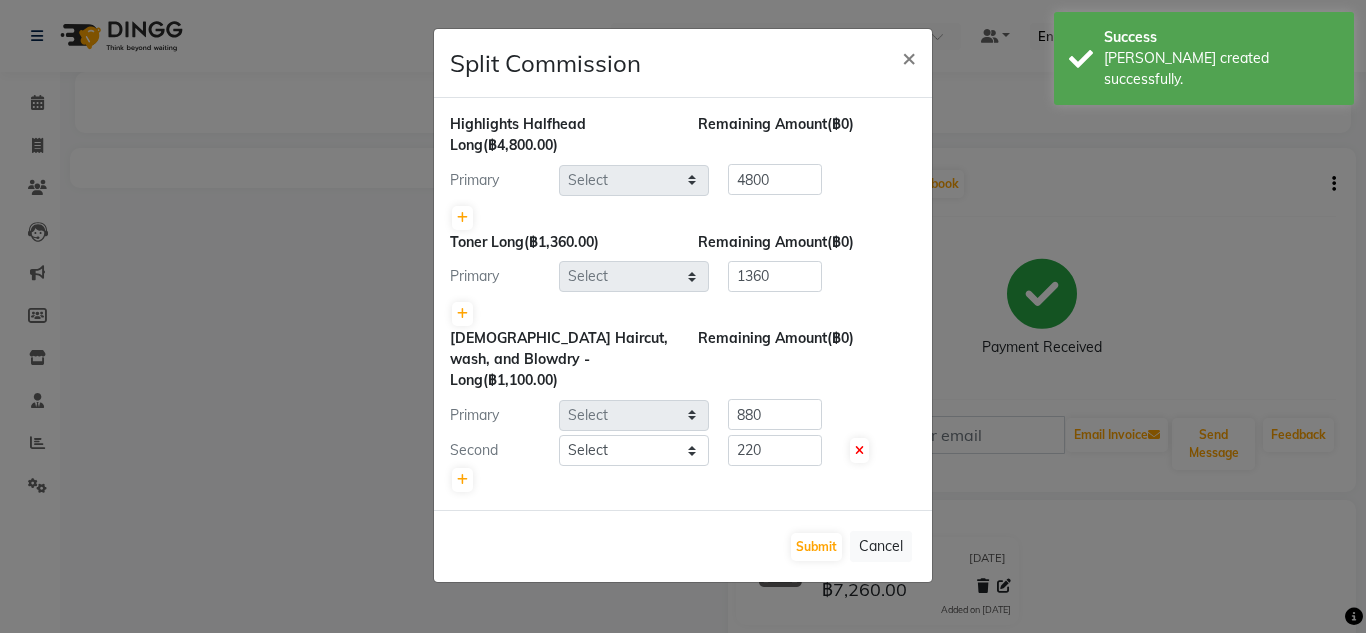 select on "56709" 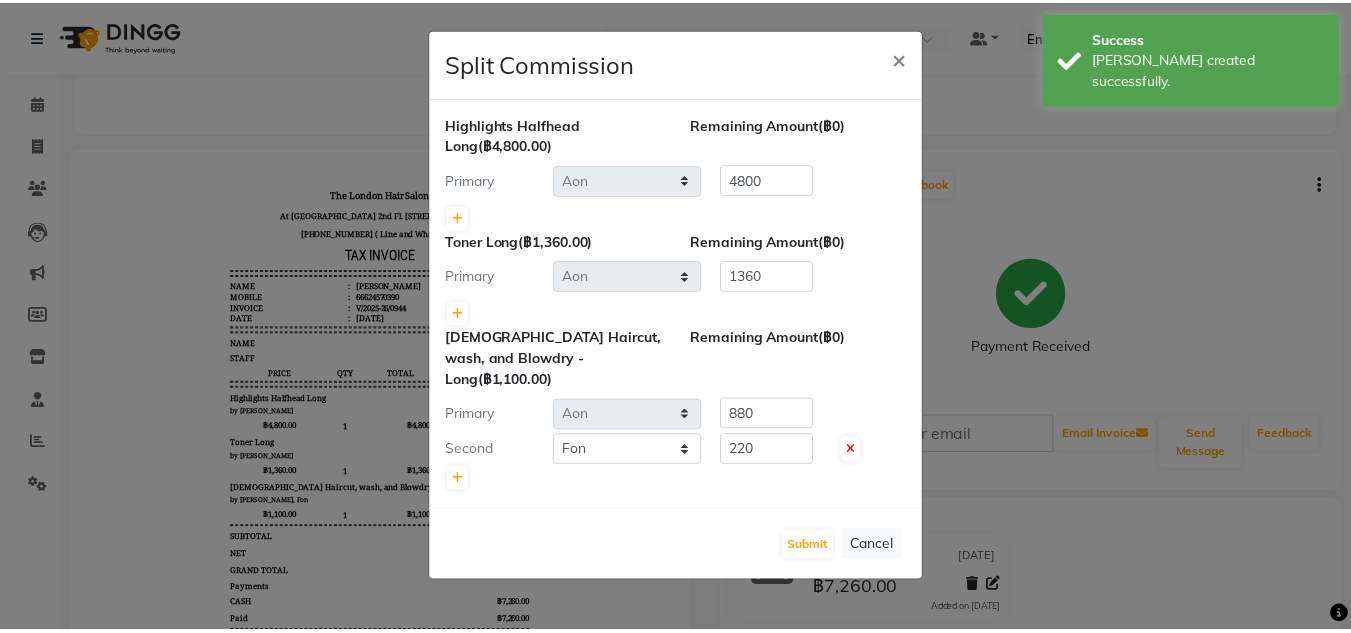 scroll, scrollTop: 0, scrollLeft: 0, axis: both 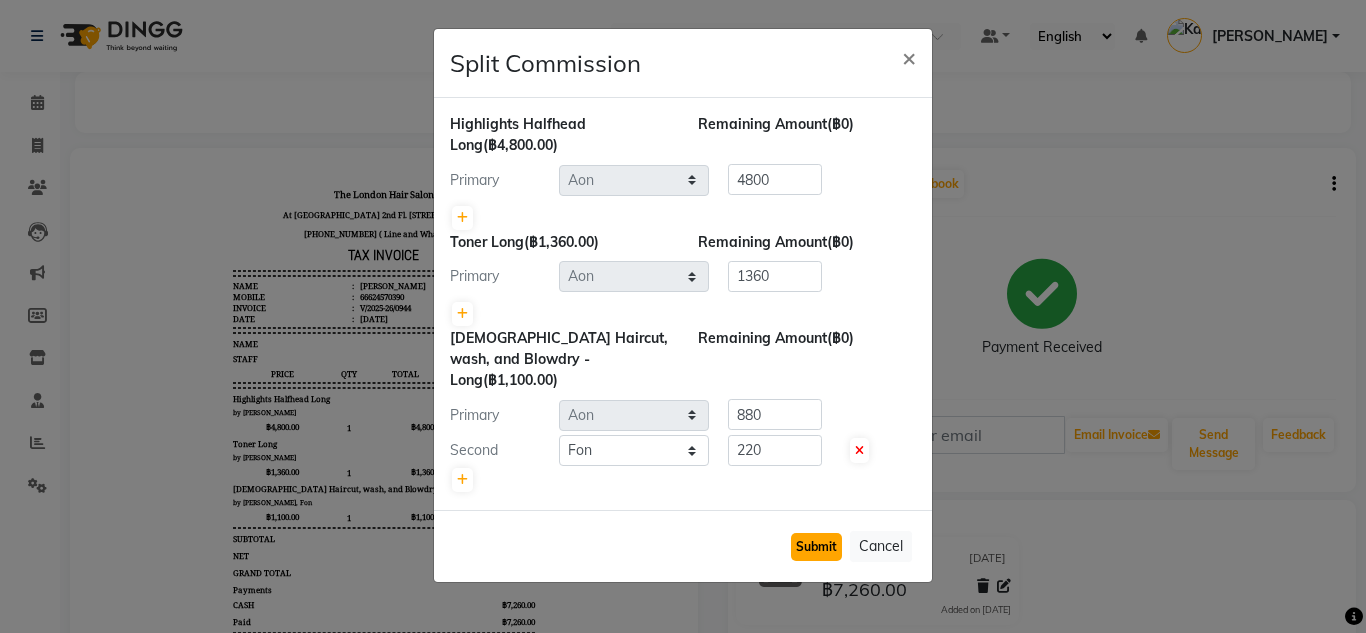 click on "Submit" 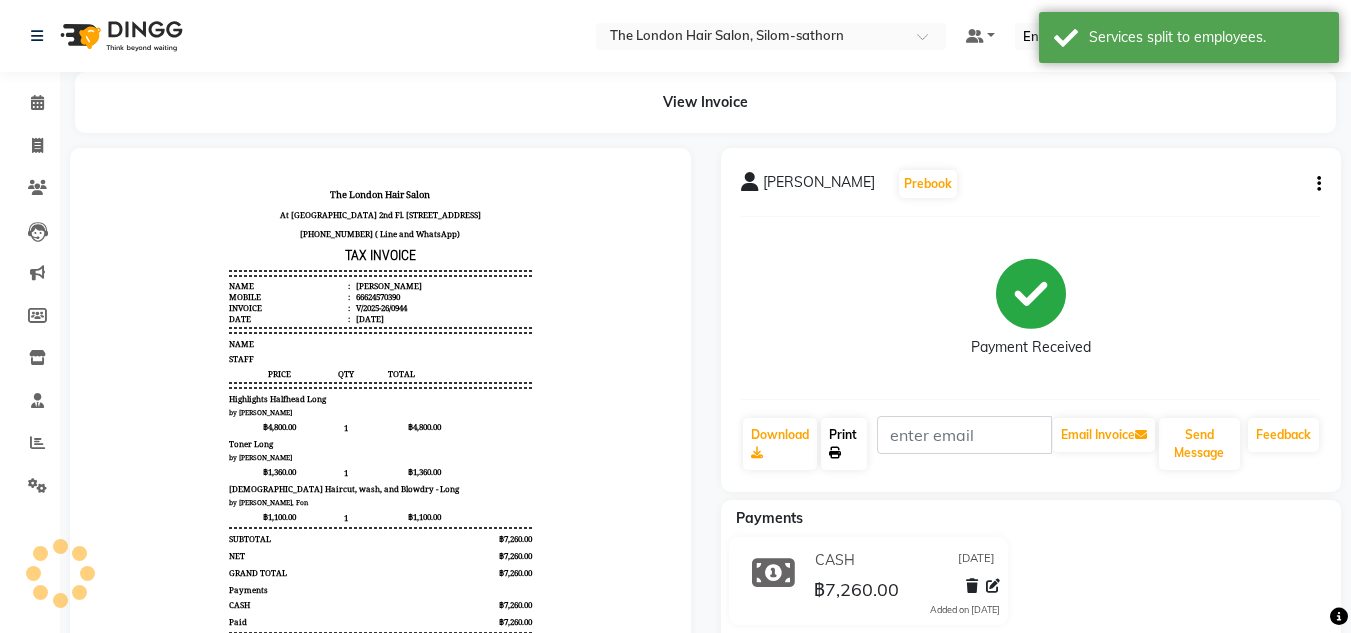 click 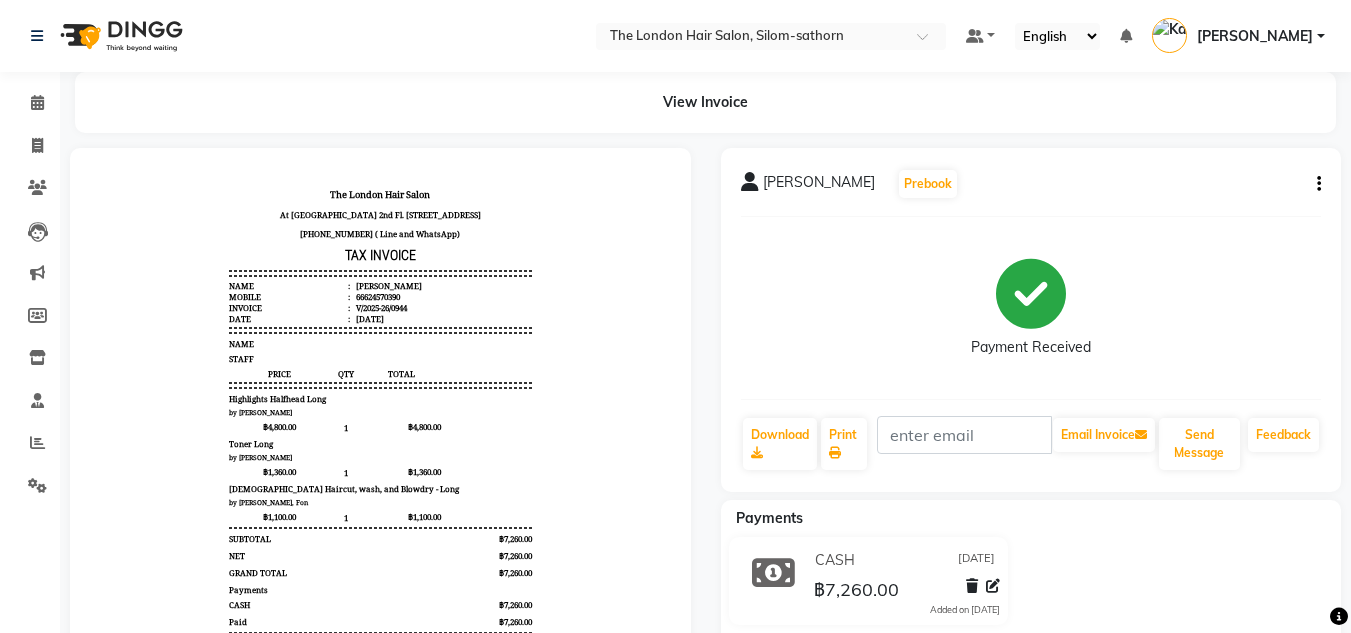 click 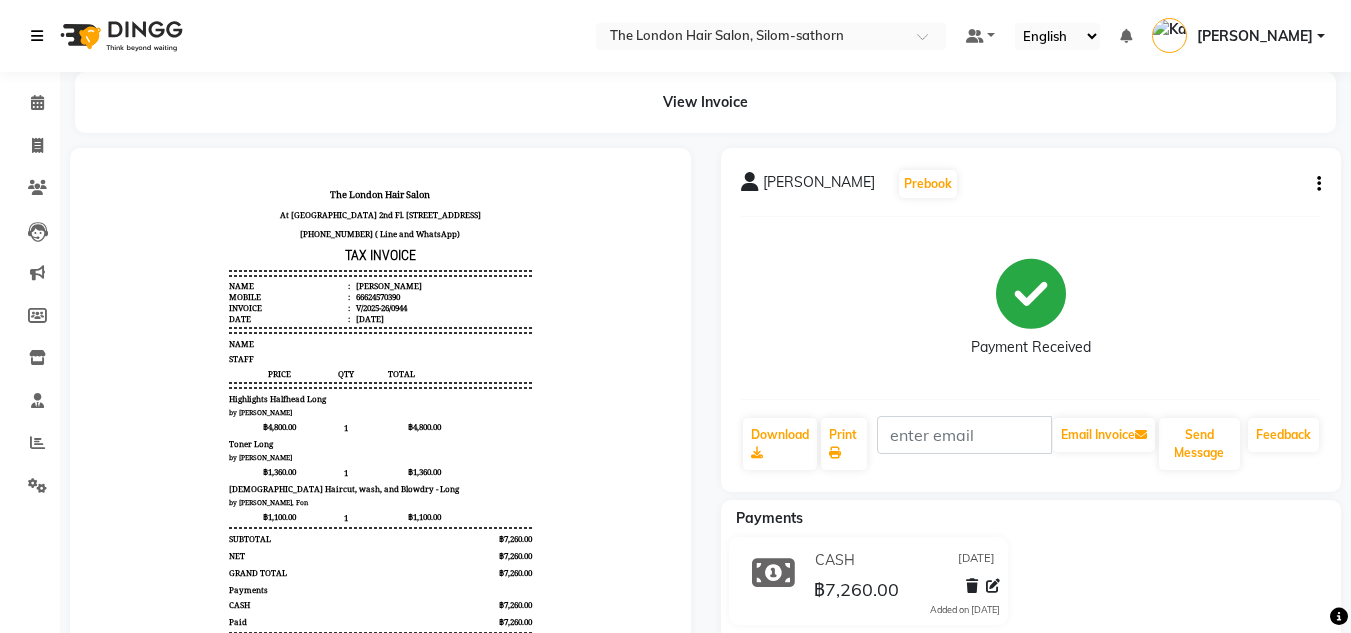 click at bounding box center [37, 36] 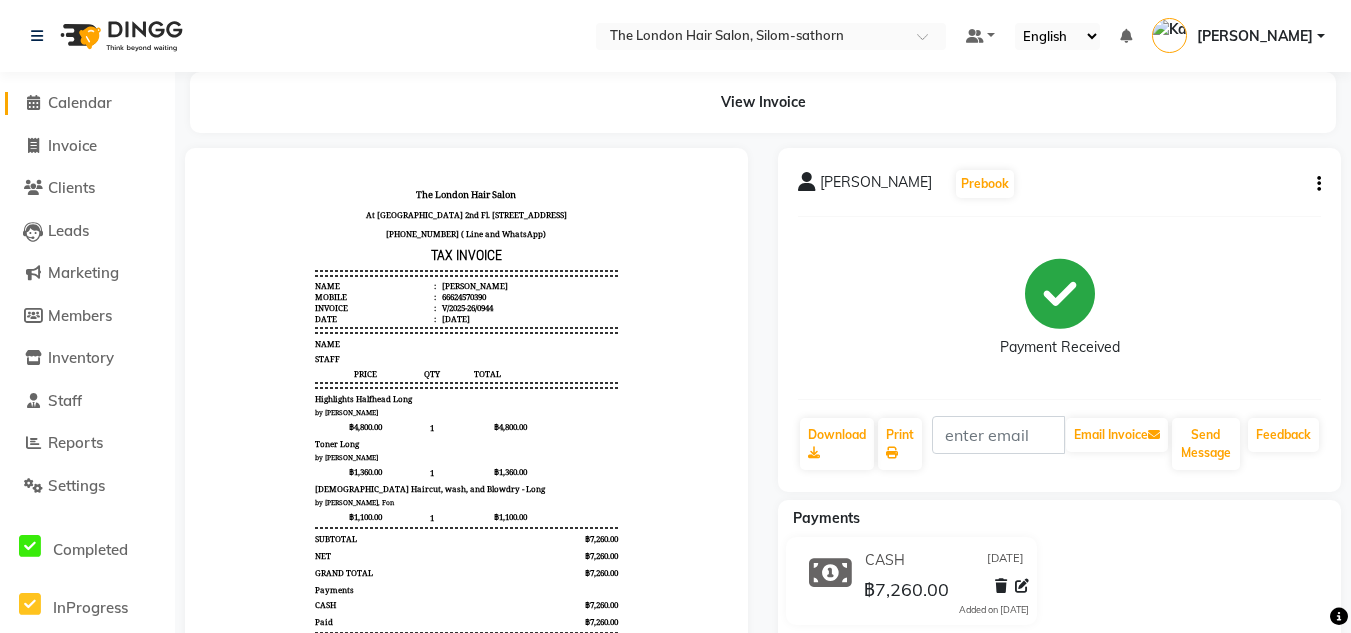 click on "Calendar" 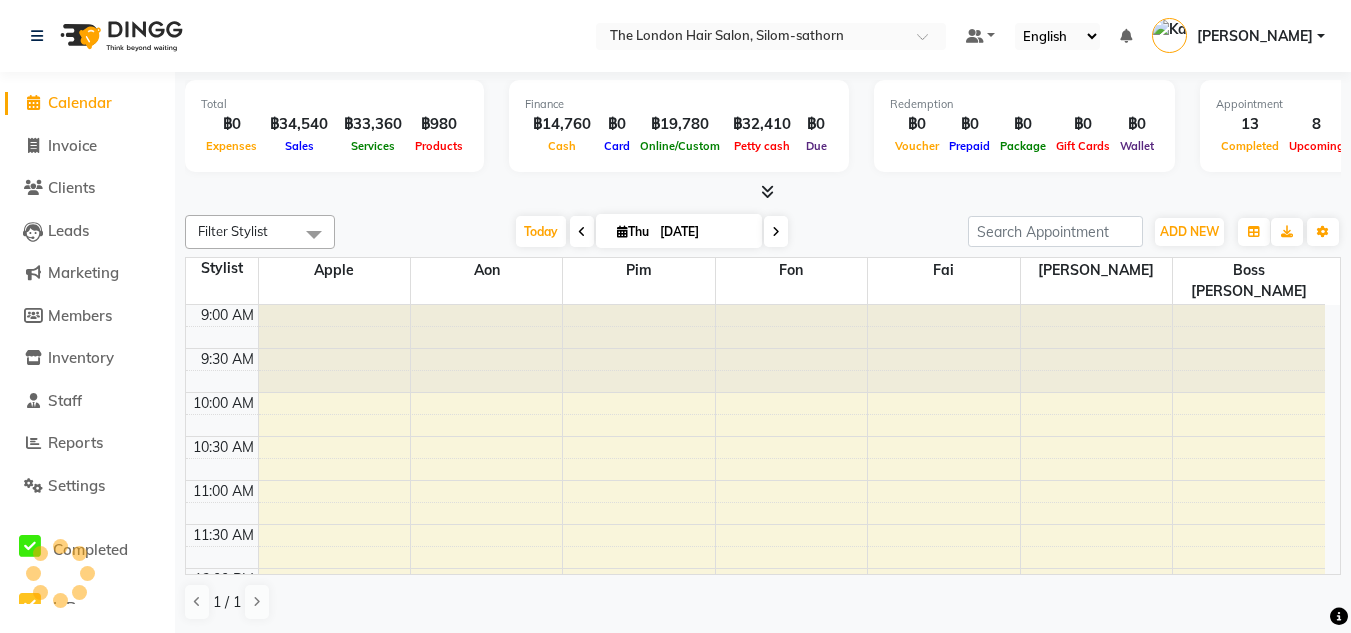 scroll, scrollTop: 0, scrollLeft: 0, axis: both 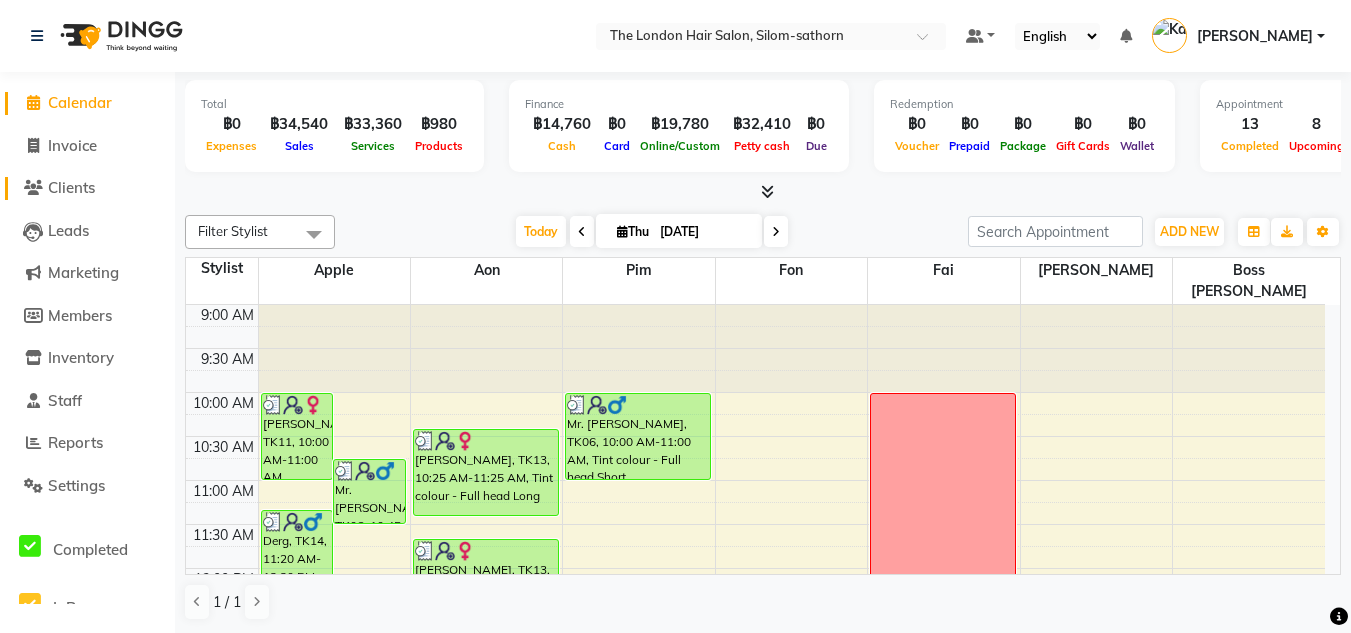click on "Clients" 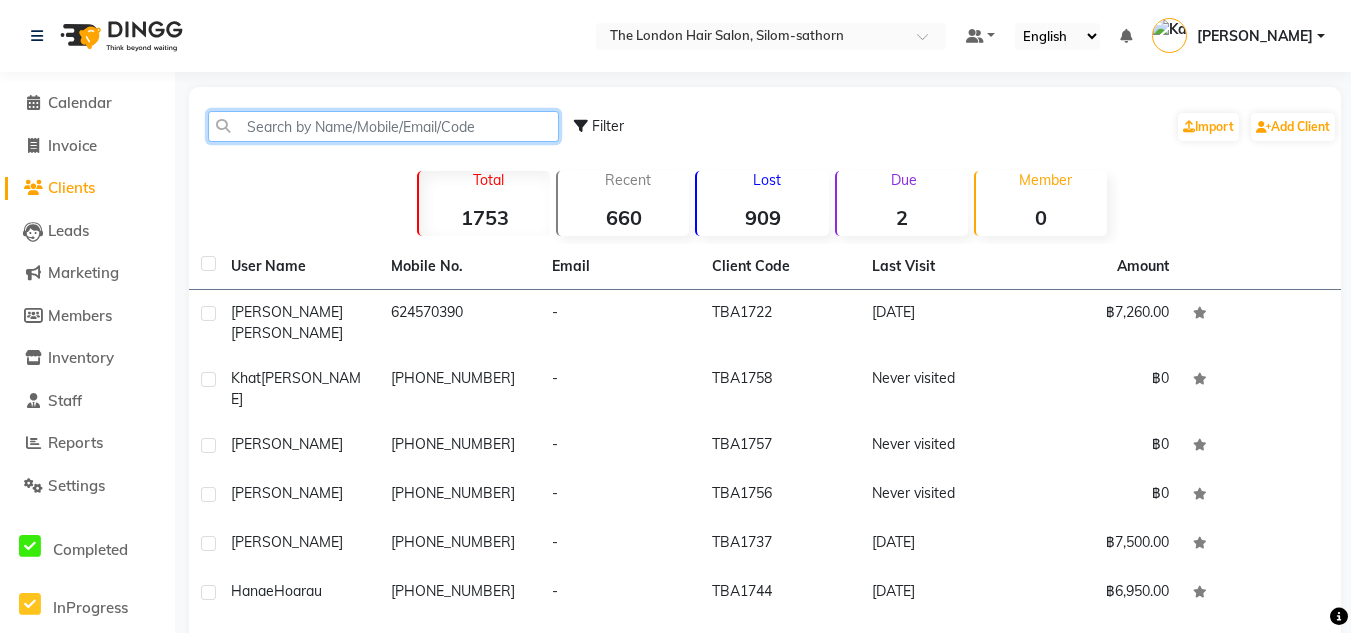 click 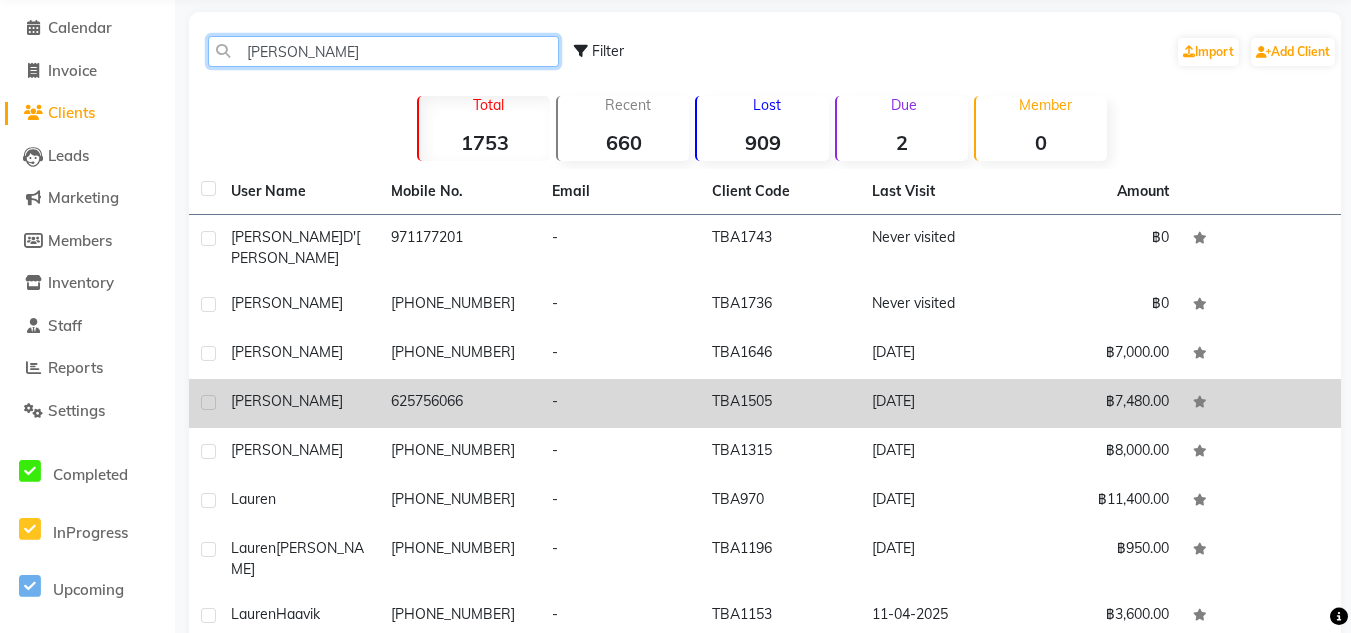 scroll, scrollTop: 233, scrollLeft: 0, axis: vertical 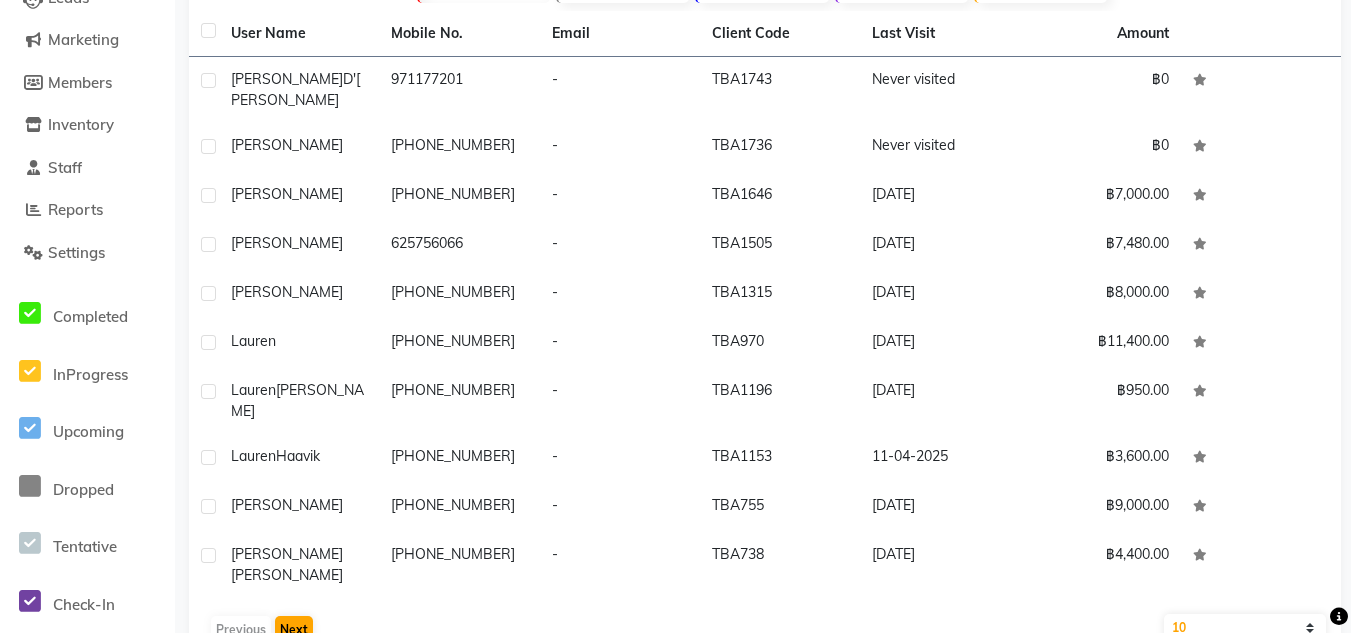 type on "lau" 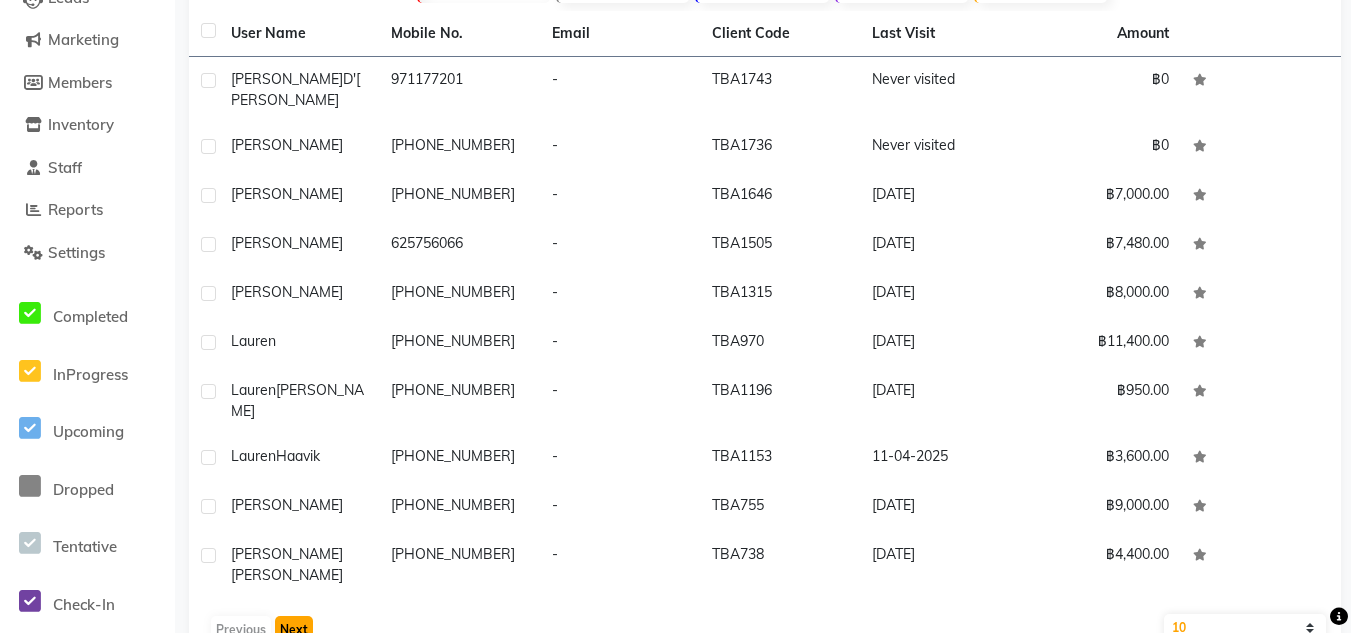 click on "Next" 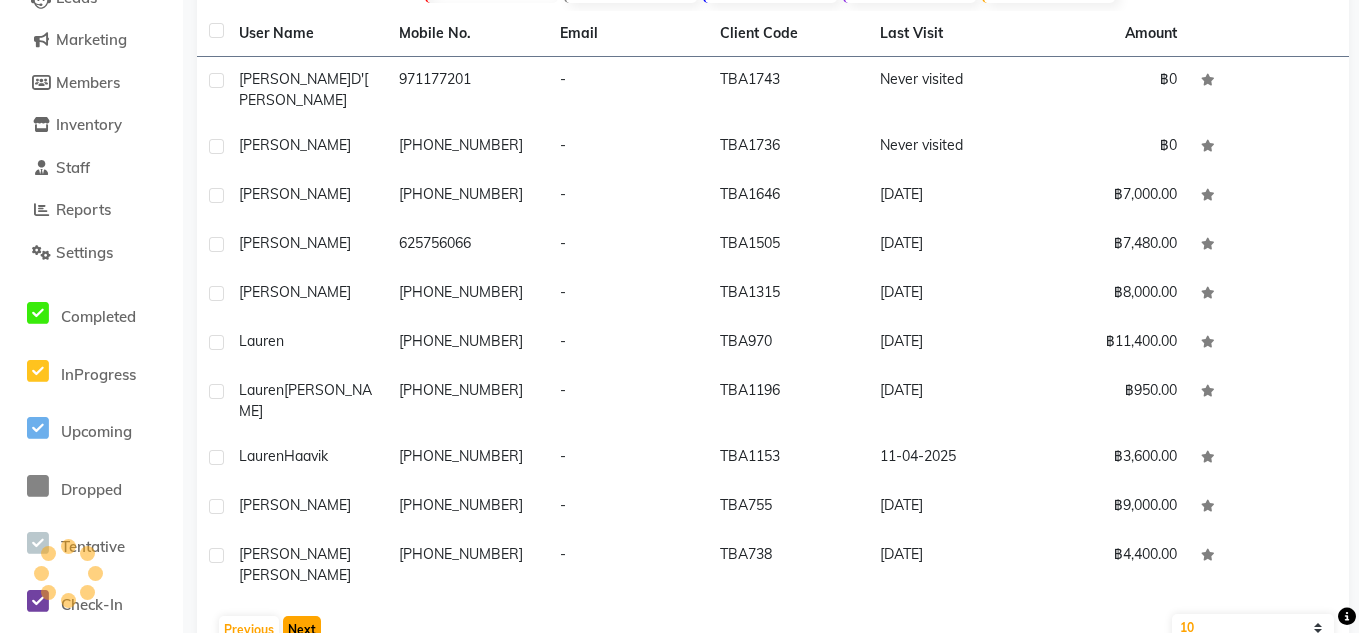 scroll, scrollTop: 184, scrollLeft: 0, axis: vertical 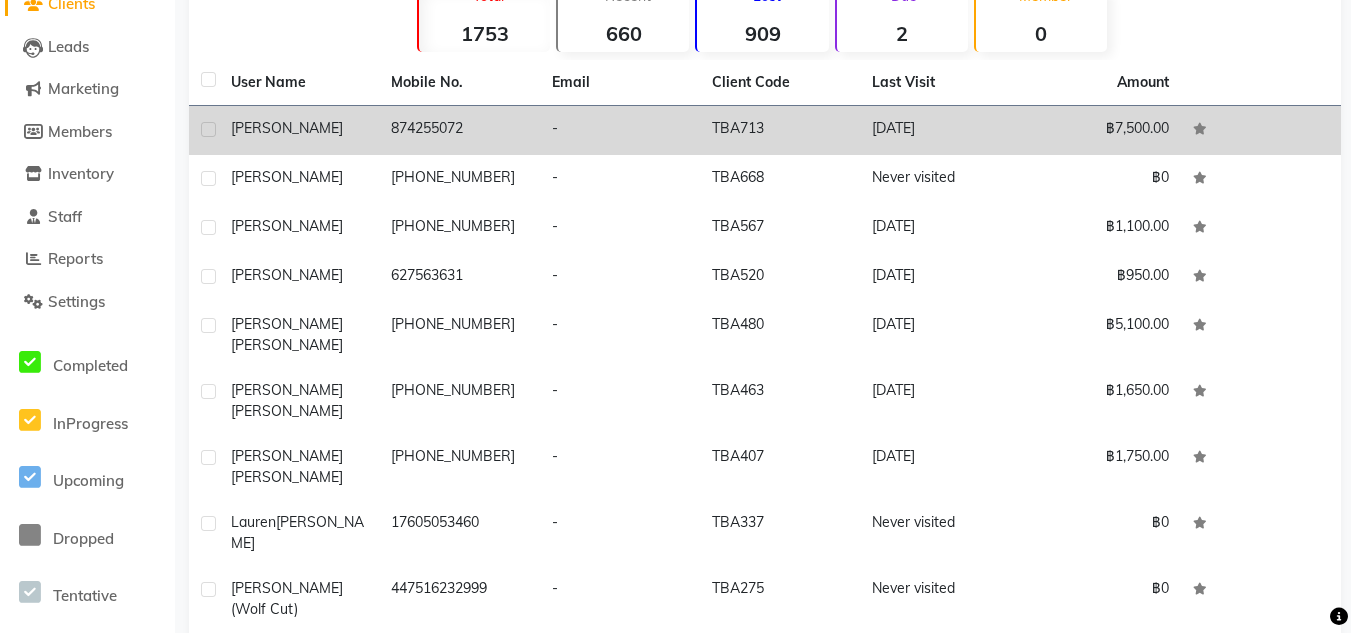 click on "874255072" 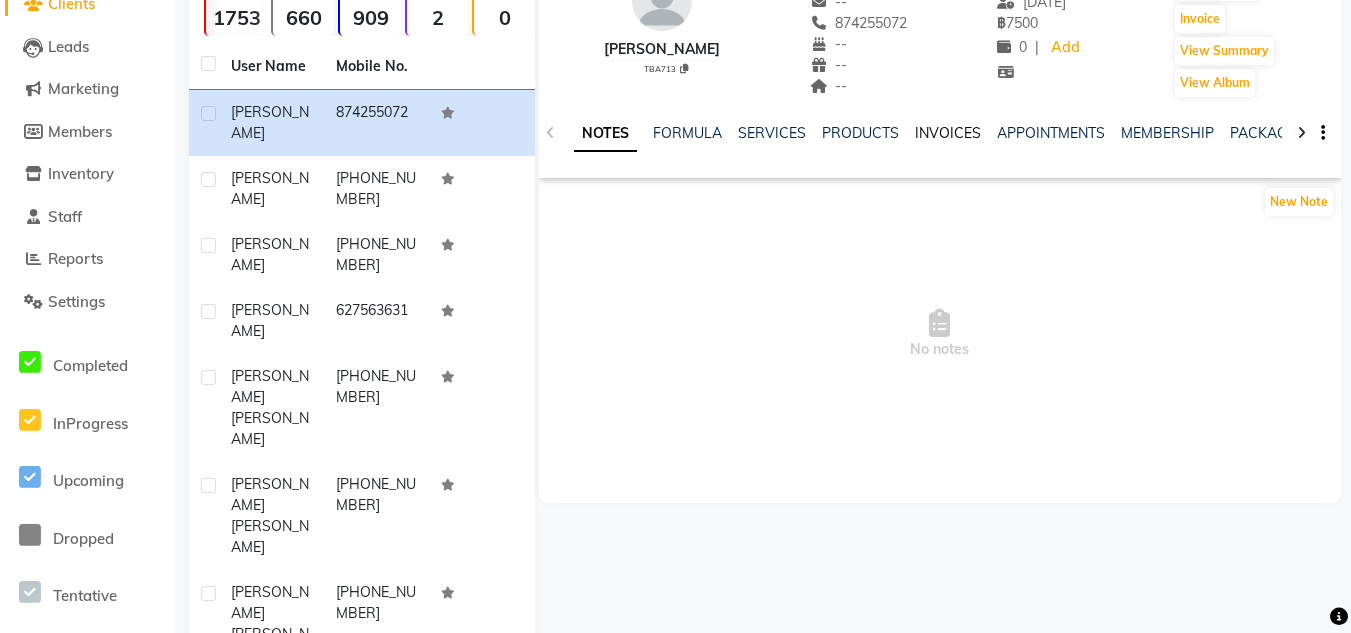 click on "INVOICES" 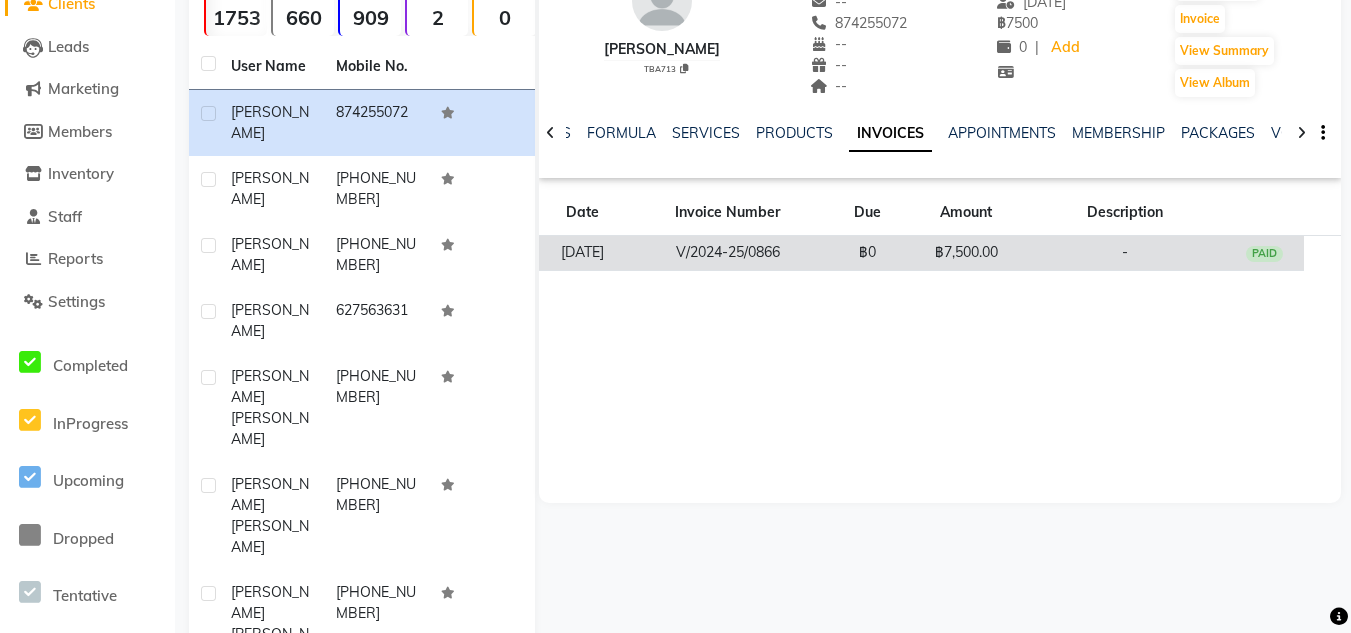 click on "V/2024-25/0866" 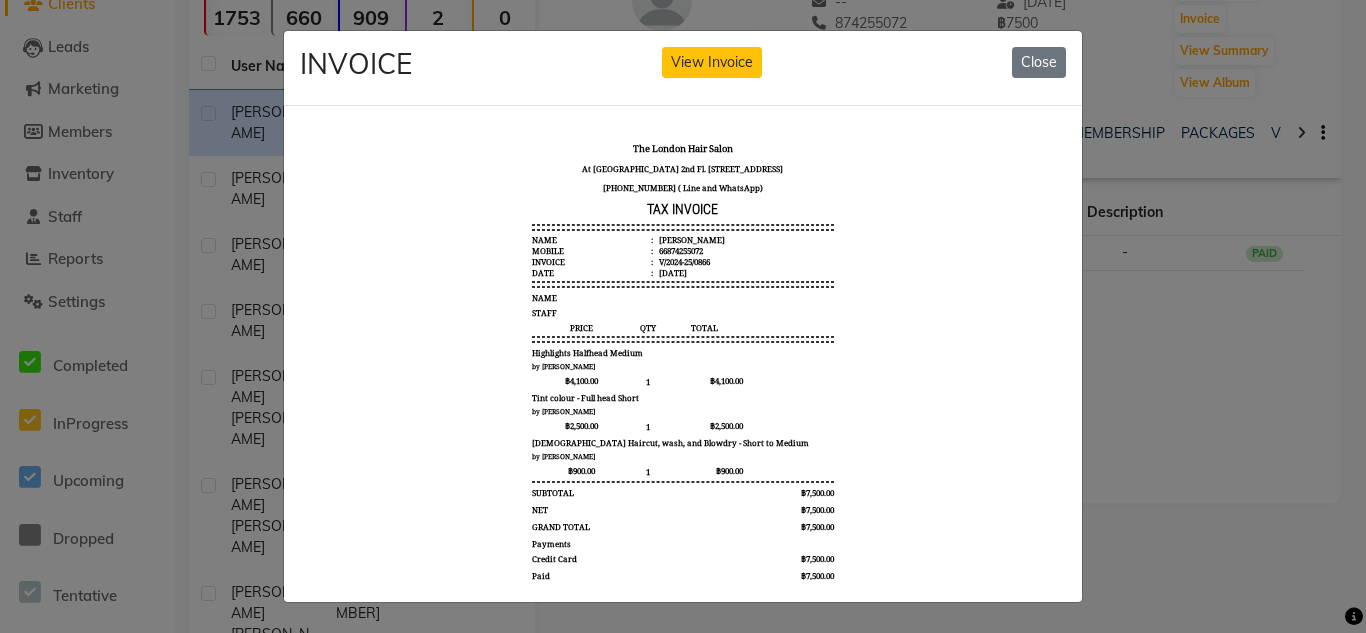 scroll, scrollTop: 66, scrollLeft: 0, axis: vertical 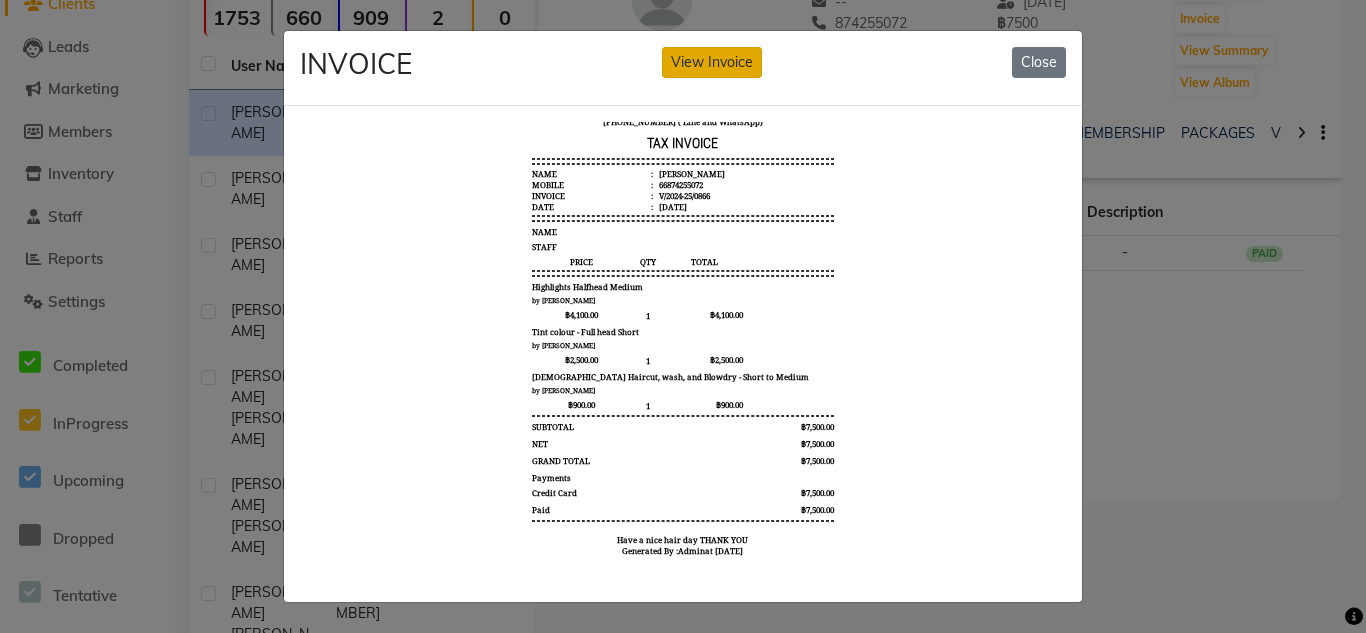click on "View Invoice" 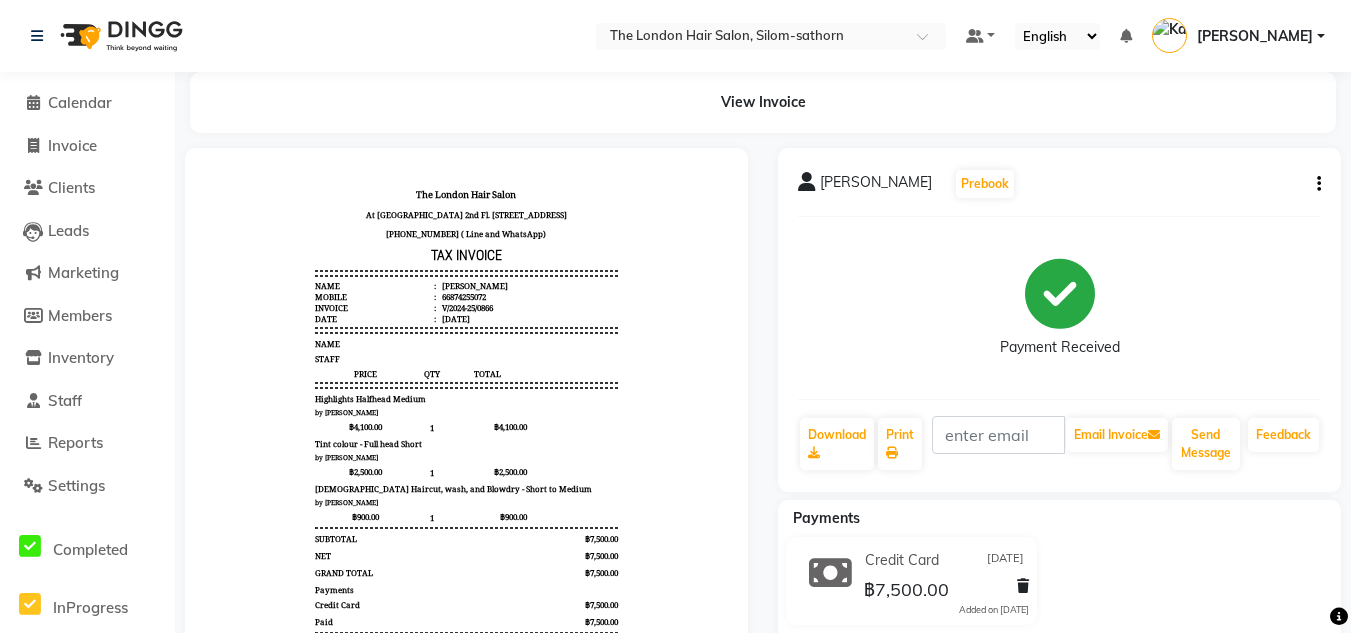 scroll, scrollTop: 114, scrollLeft: 0, axis: vertical 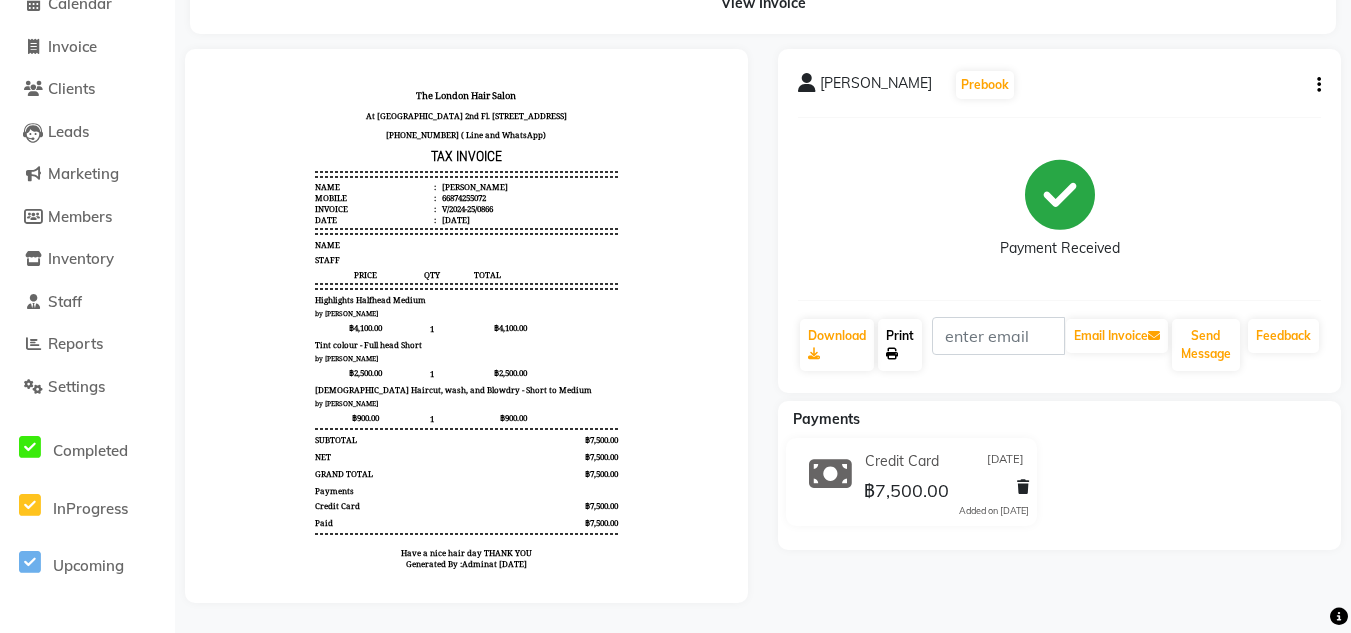 click on "Print" 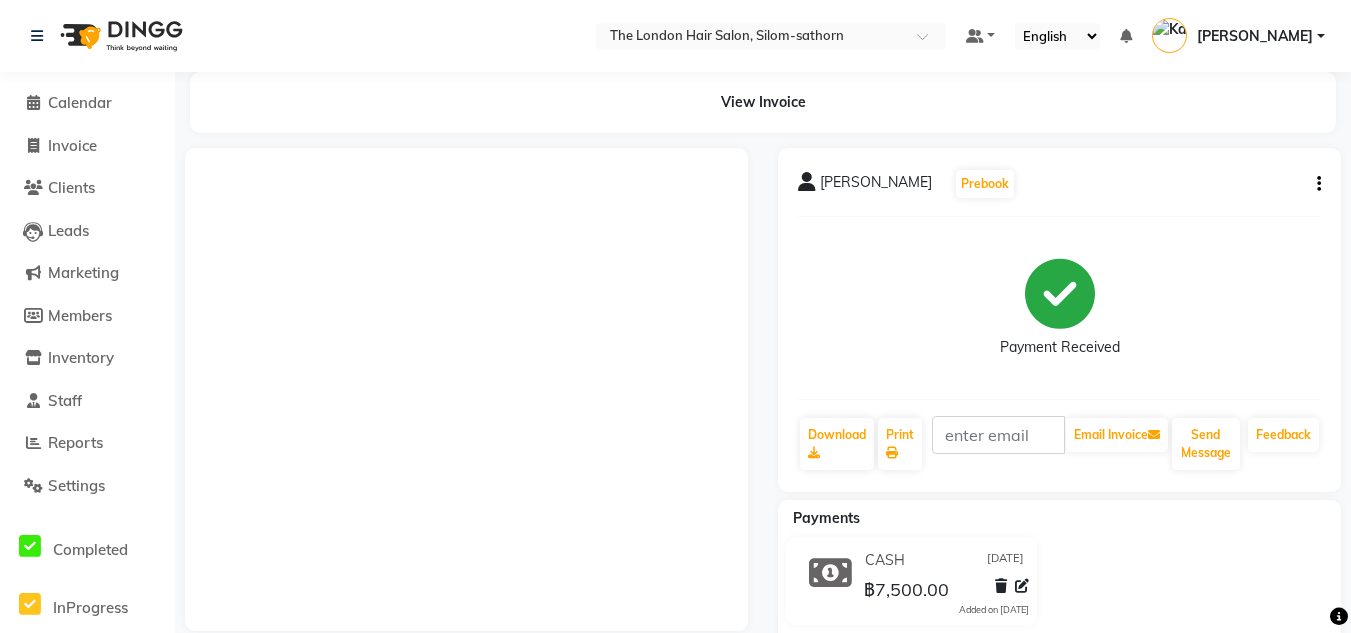 scroll, scrollTop: 0, scrollLeft: 0, axis: both 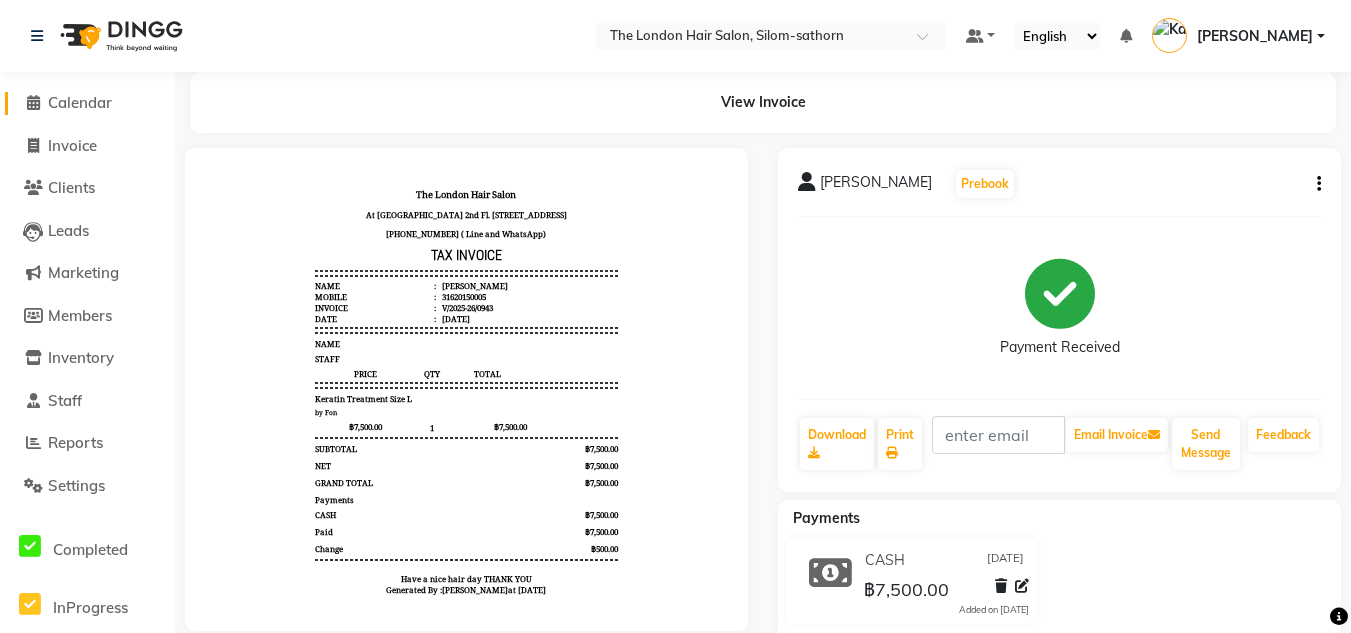 click on "Calendar" 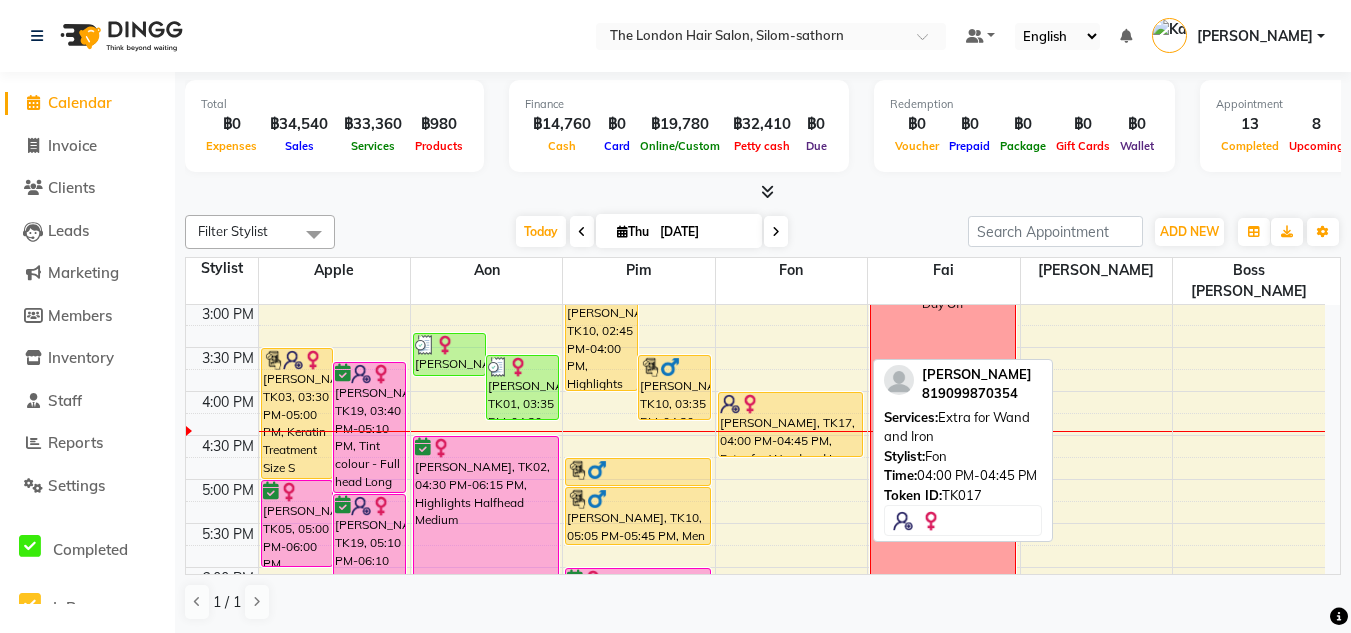 scroll, scrollTop: 530, scrollLeft: 0, axis: vertical 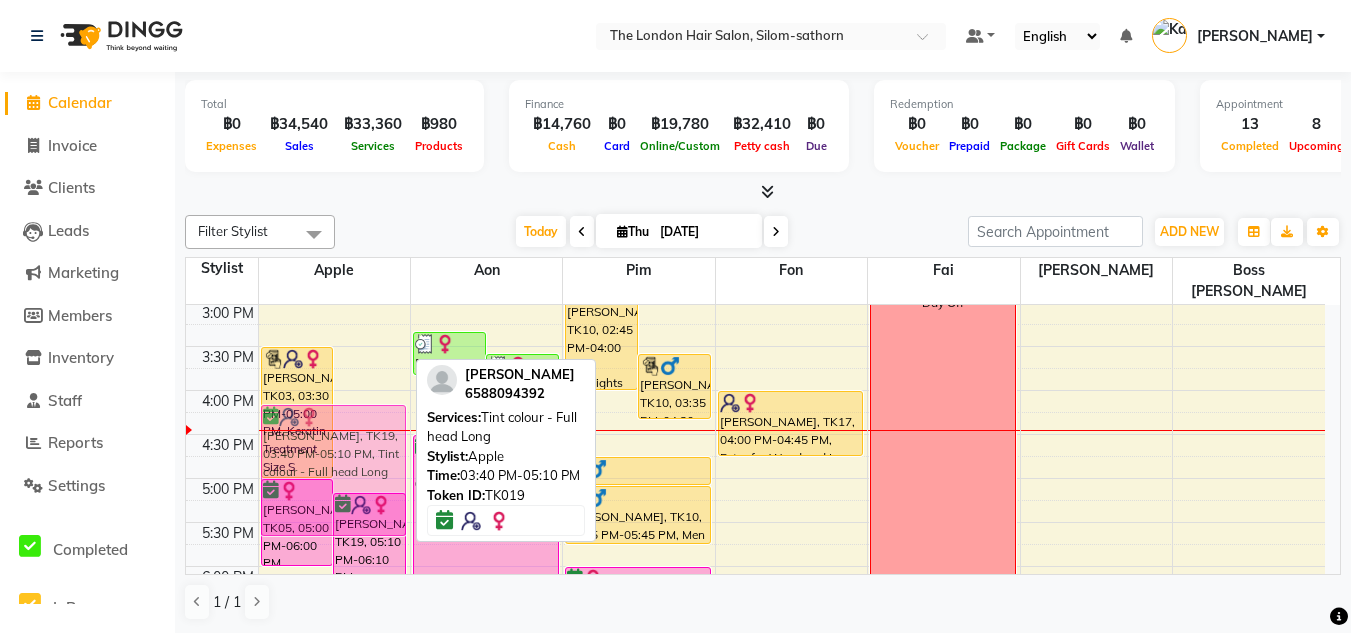 drag, startPoint x: 351, startPoint y: 398, endPoint x: 357, endPoint y: 436, distance: 38.470768 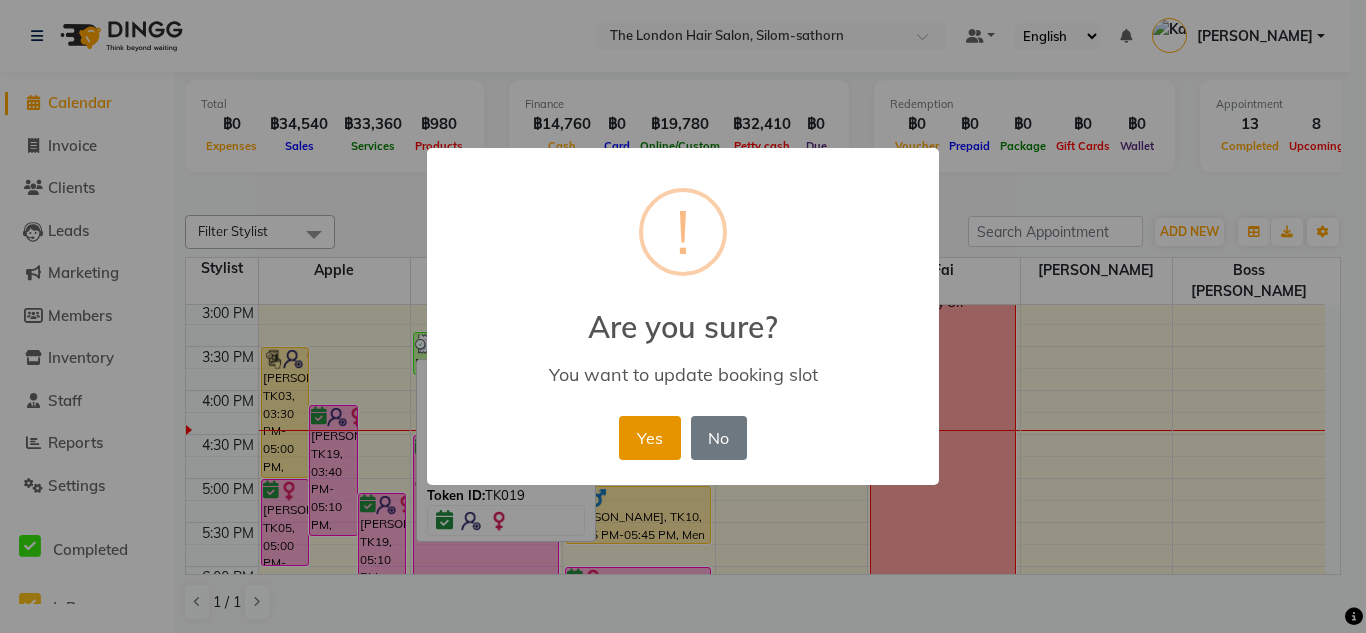 click on "Yes" at bounding box center [649, 438] 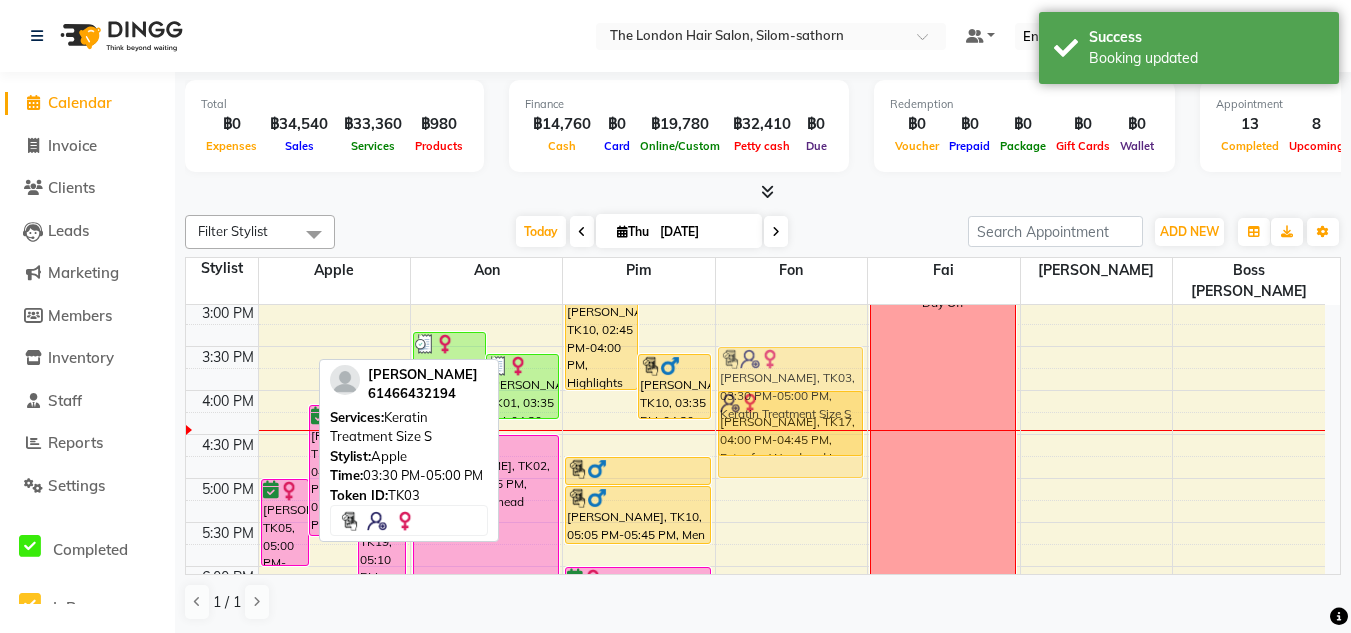 drag, startPoint x: 274, startPoint y: 360, endPoint x: 779, endPoint y: 359, distance: 505.00098 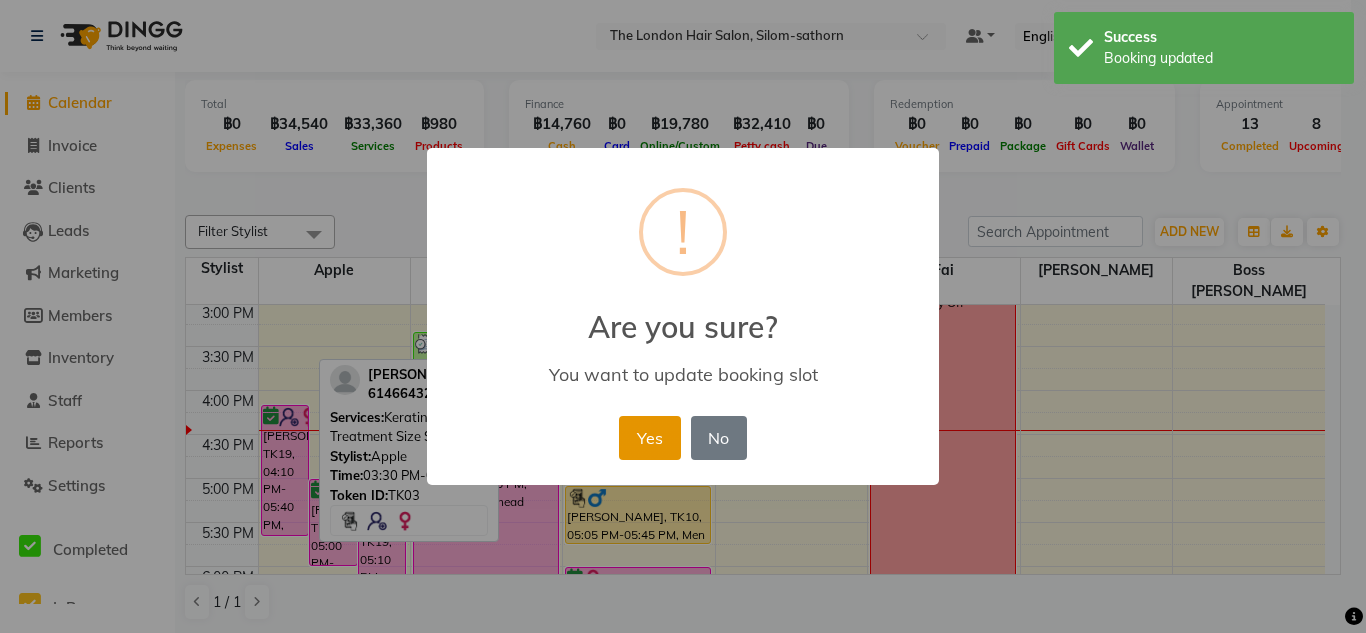 click on "Yes" at bounding box center (649, 438) 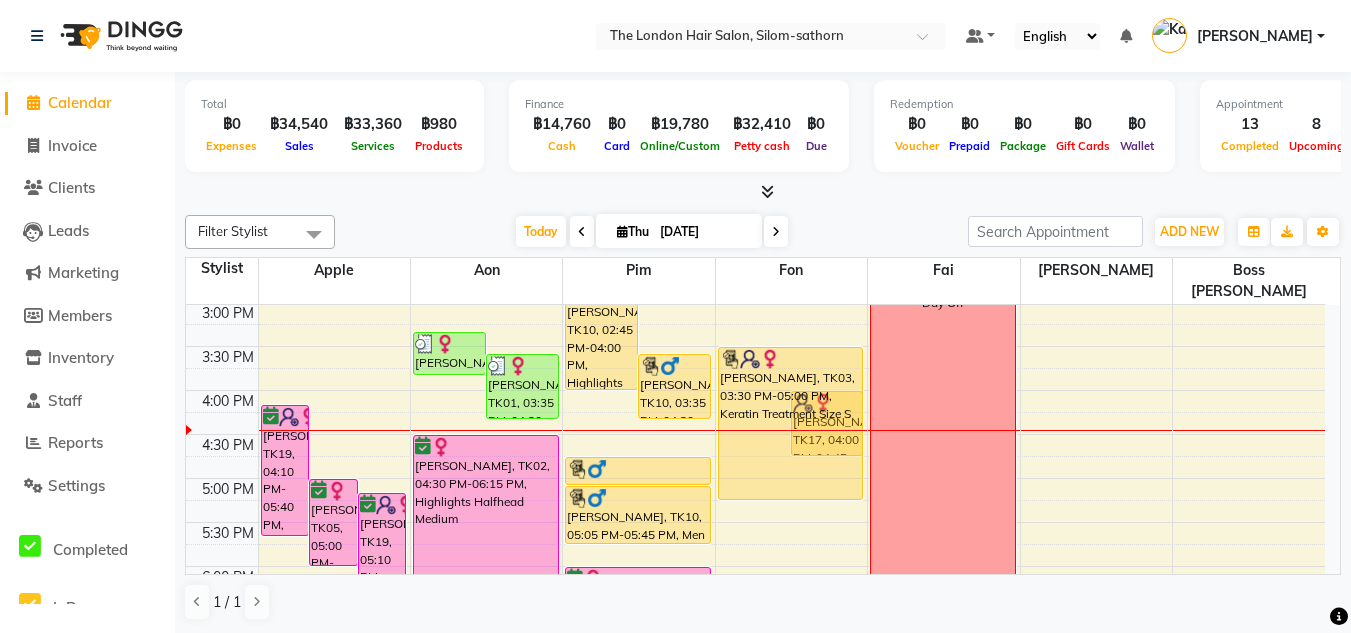 click on "[PERSON_NAME], TK03, 03:30 PM-05:00 PM, Keratin Treatment Size S      [PERSON_NAME], TK17, 04:00 PM-04:45 PM, Extra for Wand and Iron     [PERSON_NAME], TK08, 01:00 PM-03:00 PM, Keratin Treatment Size L      Paoga [PERSON_NAME], TK07, 06:45 PM-07:40 PM, [DEMOGRAPHIC_DATA] Blow dry [PERSON_NAME], TK03, 03:30 PM-05:00 PM, Keratin Treatment Size S" at bounding box center (791, 302) 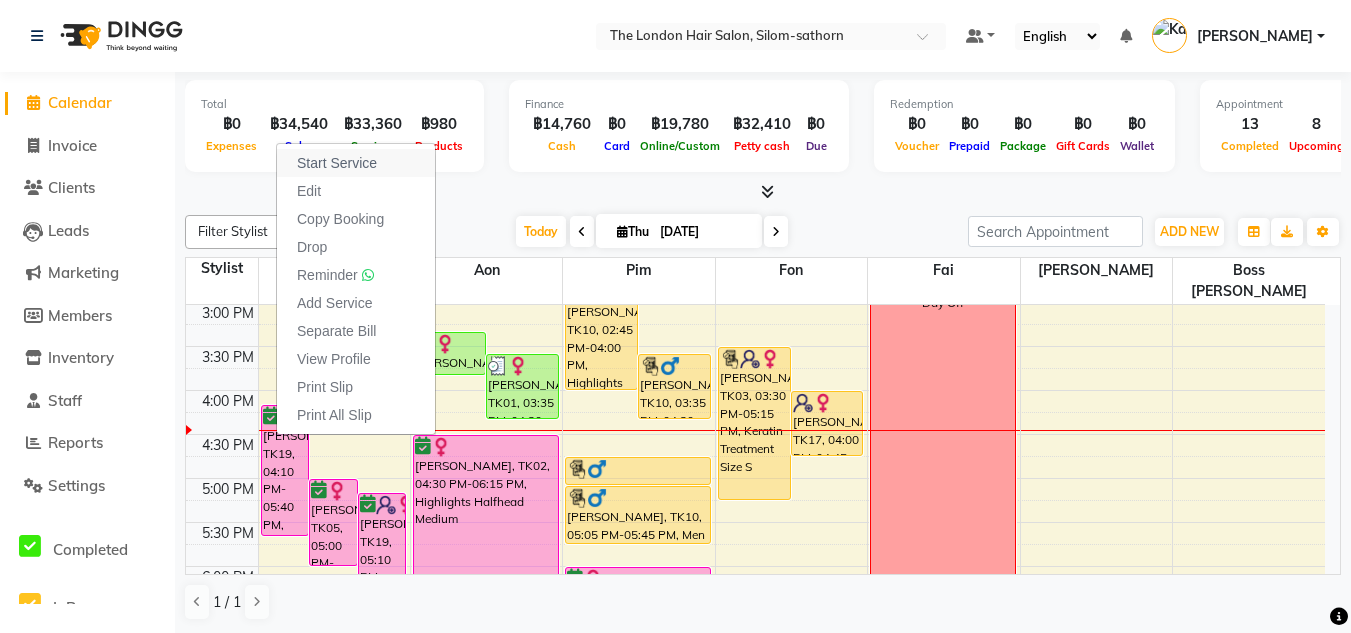 click on "Start Service" at bounding box center [356, 163] 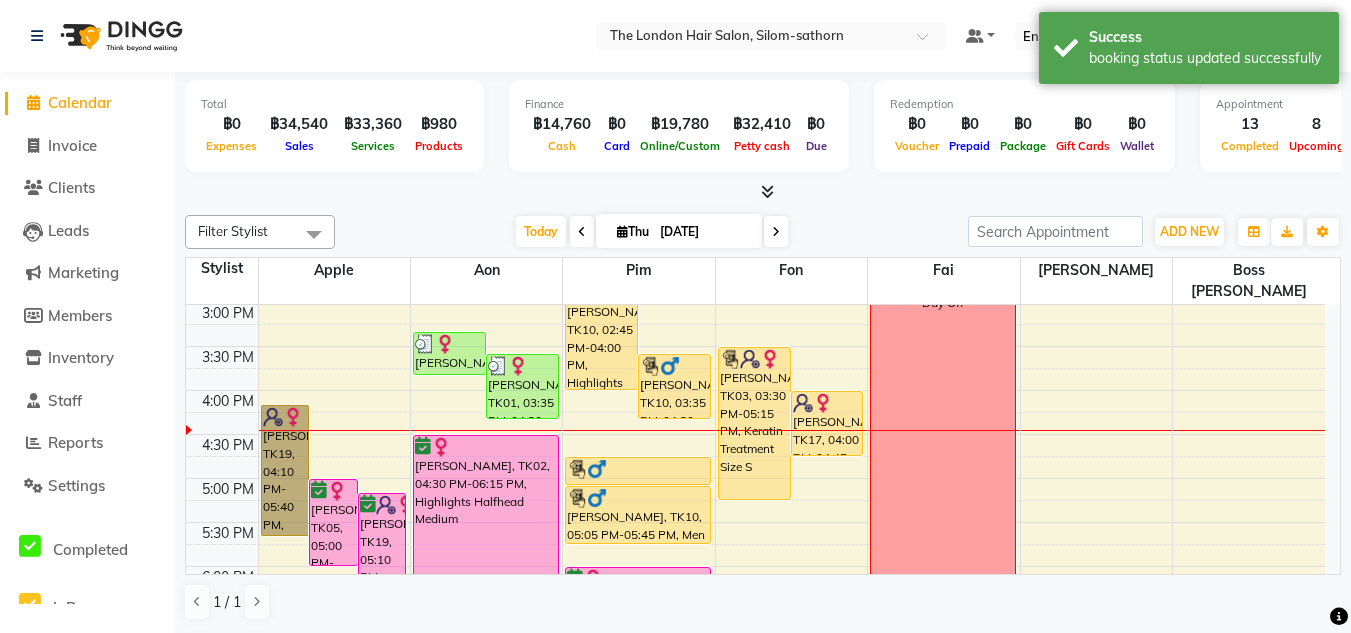 drag, startPoint x: 272, startPoint y: 423, endPoint x: 270, endPoint y: 370, distance: 53.037724 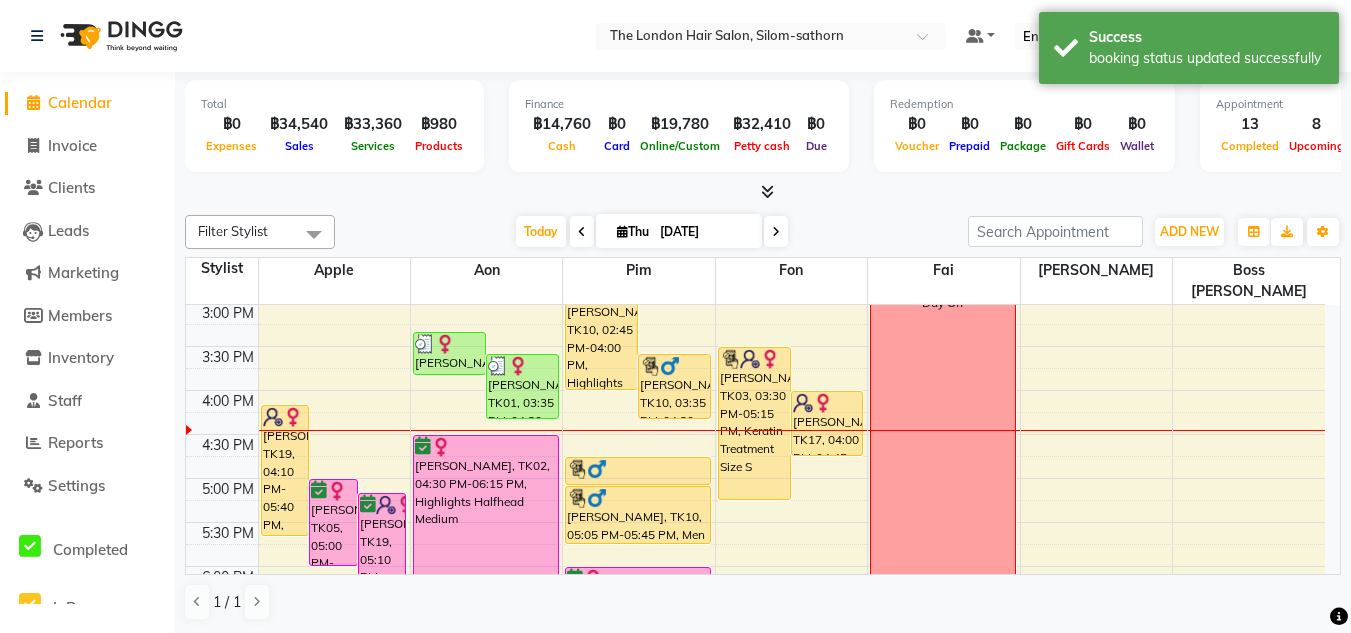 drag, startPoint x: 270, startPoint y: 370, endPoint x: 208, endPoint y: 184, distance: 196.06122 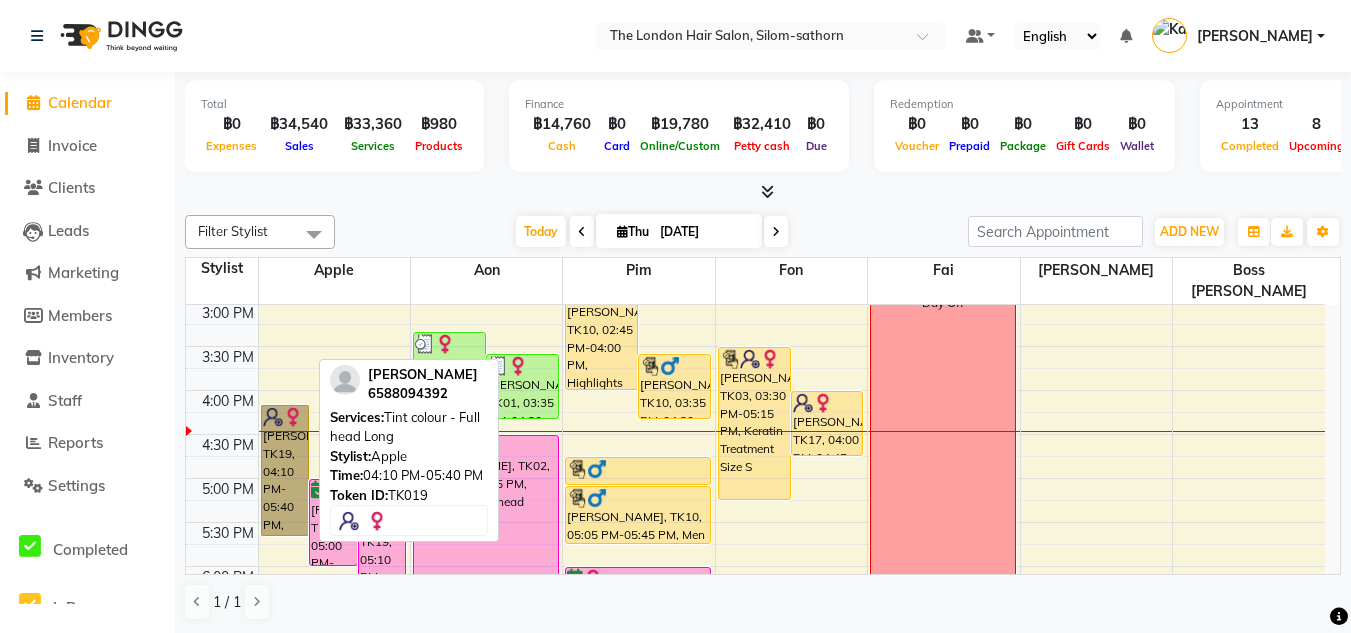drag, startPoint x: 267, startPoint y: 435, endPoint x: 272, endPoint y: 385, distance: 50.24938 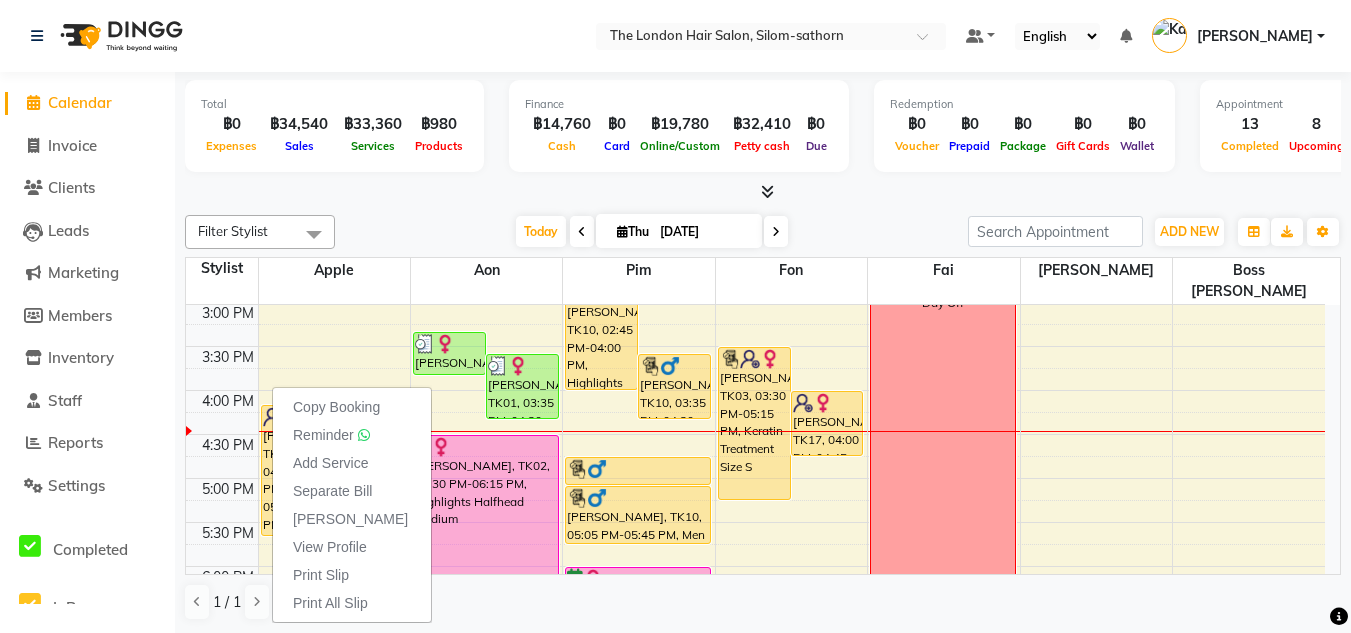 click on "Marketing" 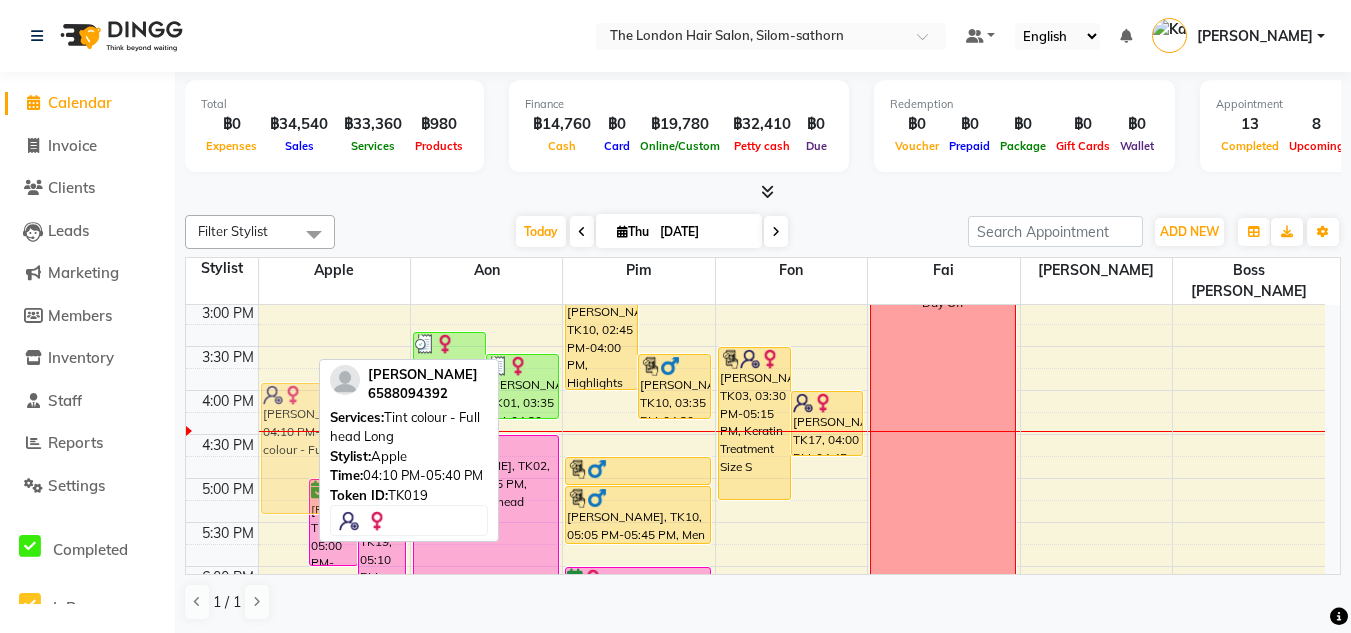 drag, startPoint x: 282, startPoint y: 461, endPoint x: 286, endPoint y: 432, distance: 29.274563 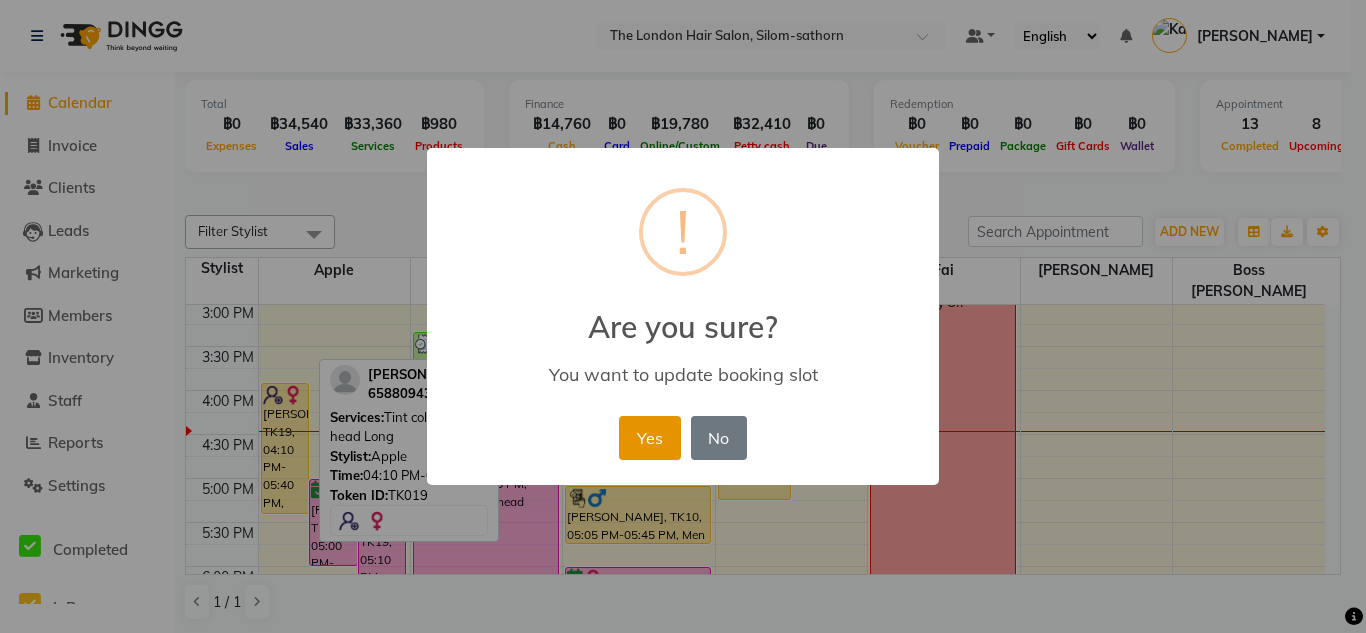 click on "Yes" at bounding box center [649, 438] 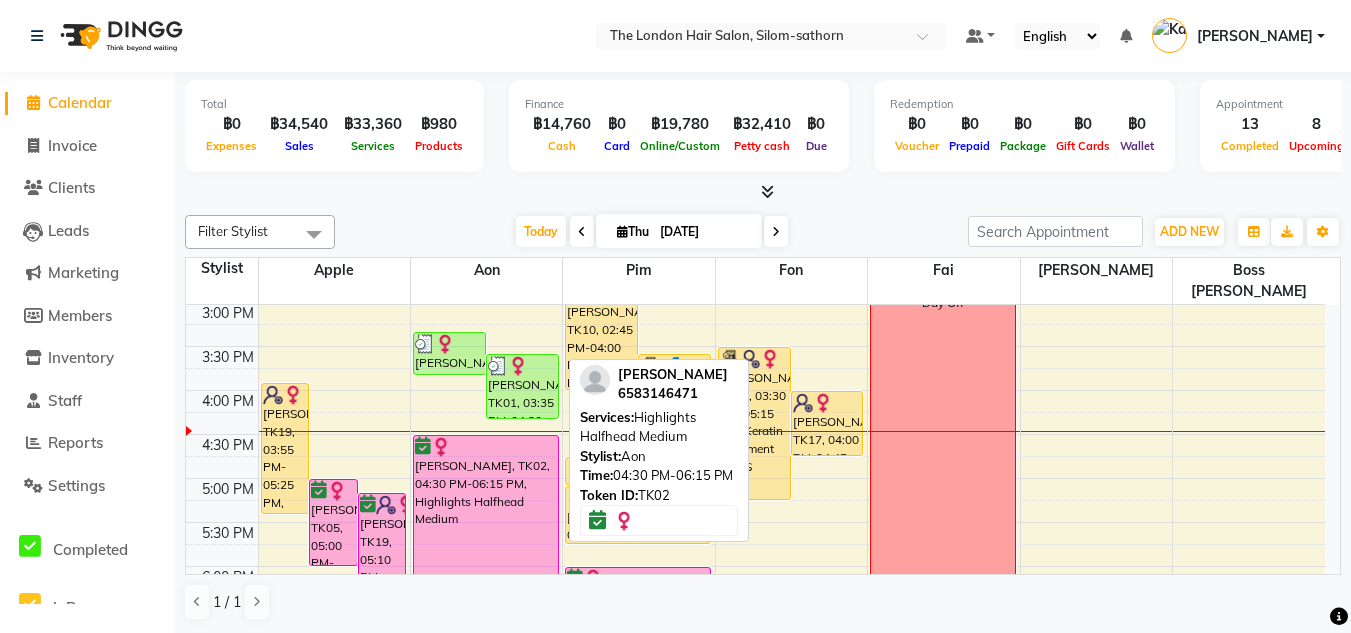 click on "[PERSON_NAME], TK02, 04:30 PM-06:15 PM, Highlights Halfhead Medium" at bounding box center (486, 511) 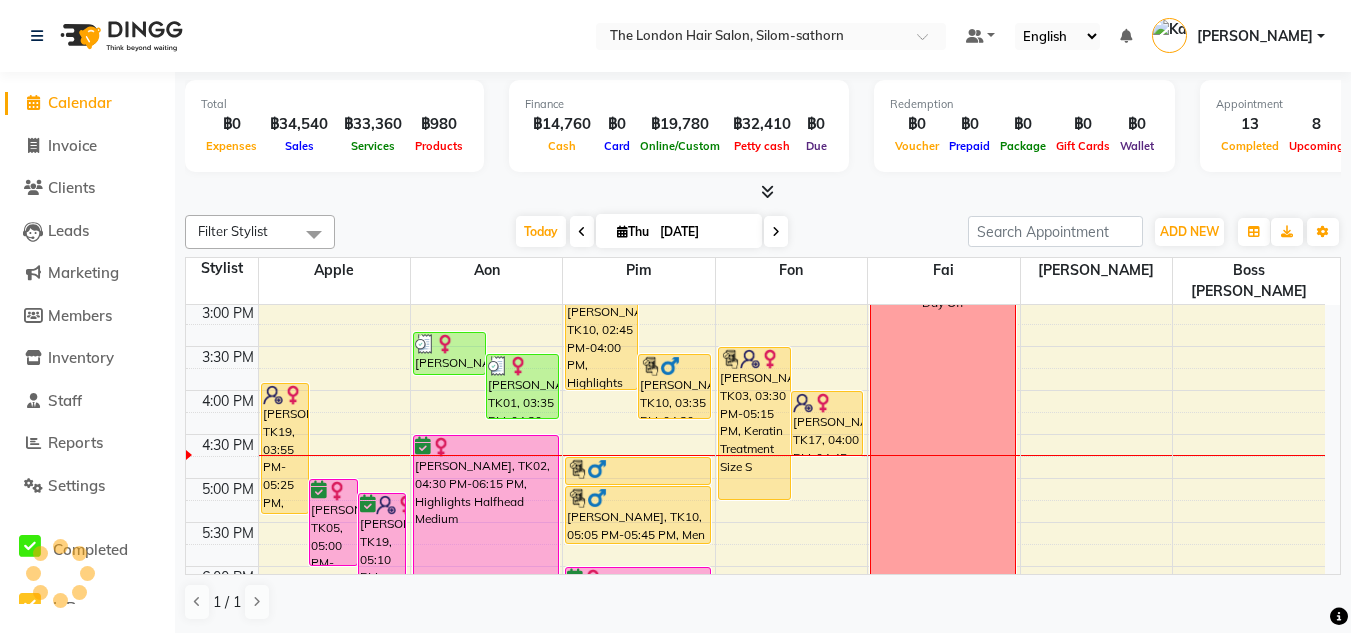scroll, scrollTop: 1, scrollLeft: 0, axis: vertical 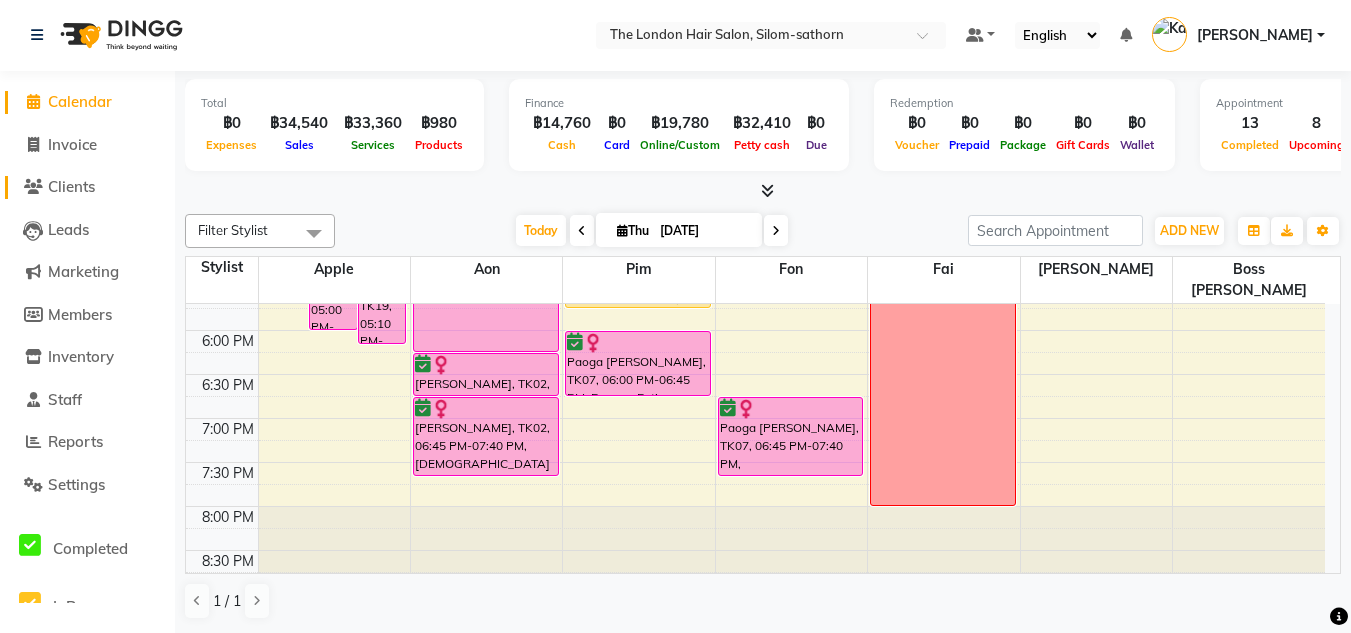 click on "Clients" 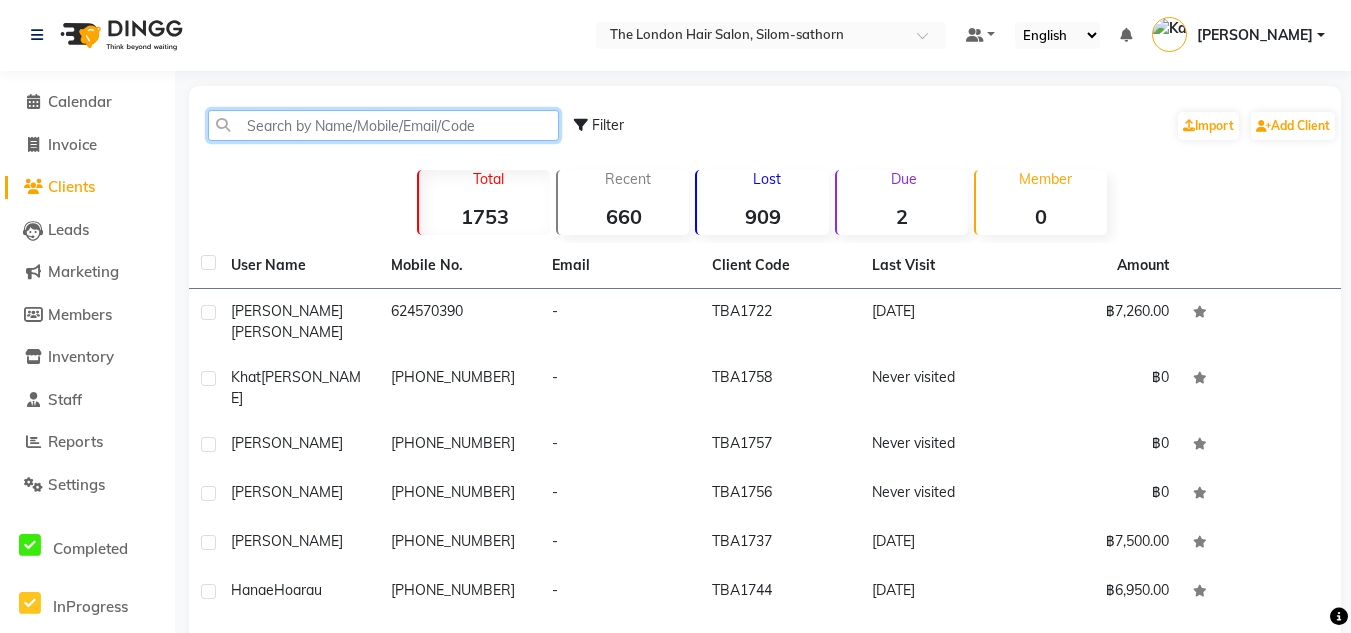 click 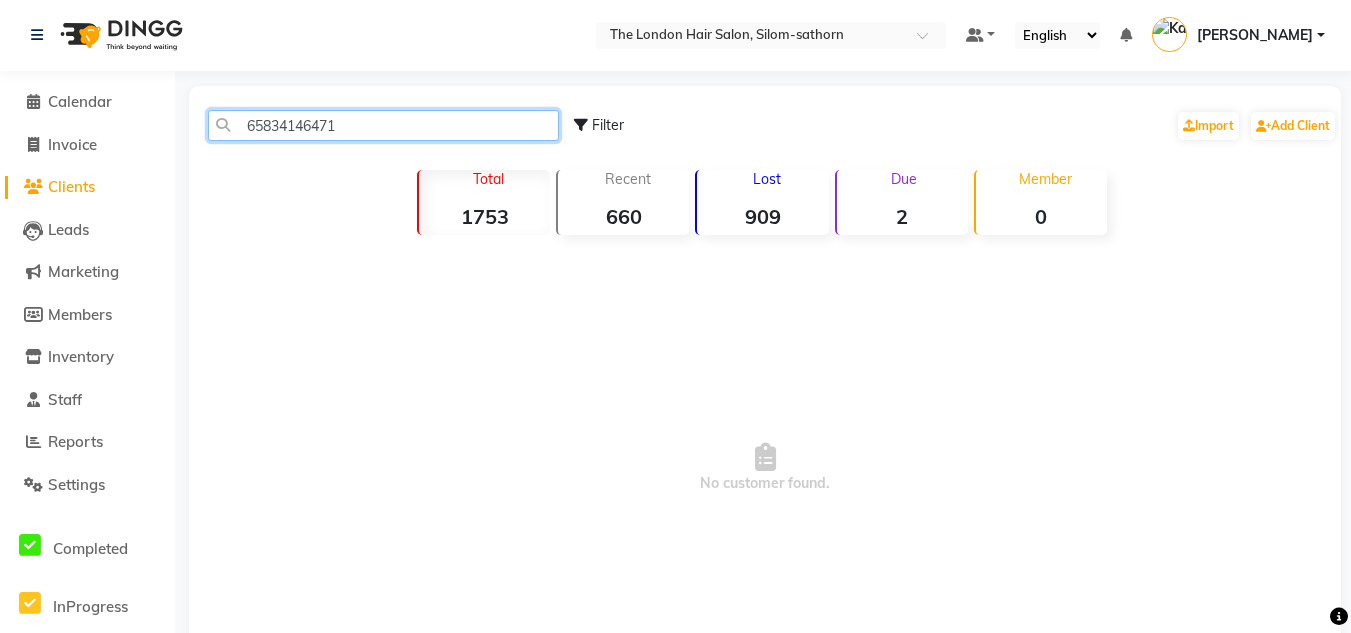 click on "65834146471" 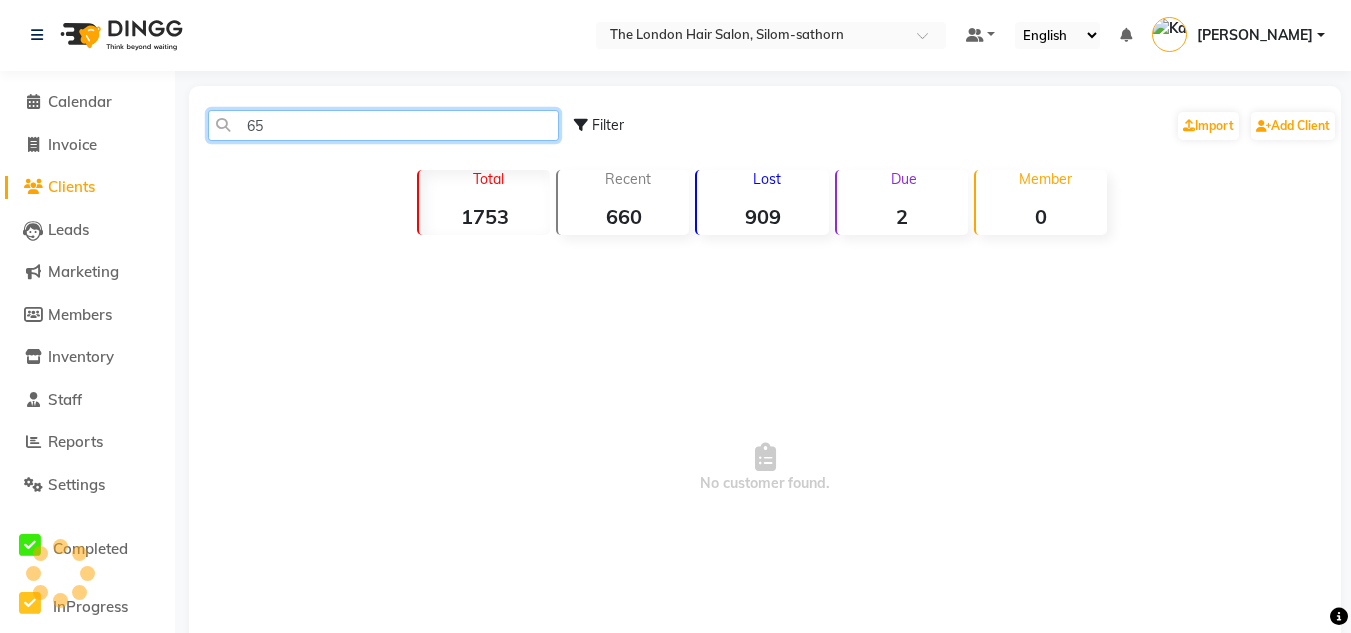 type on "6" 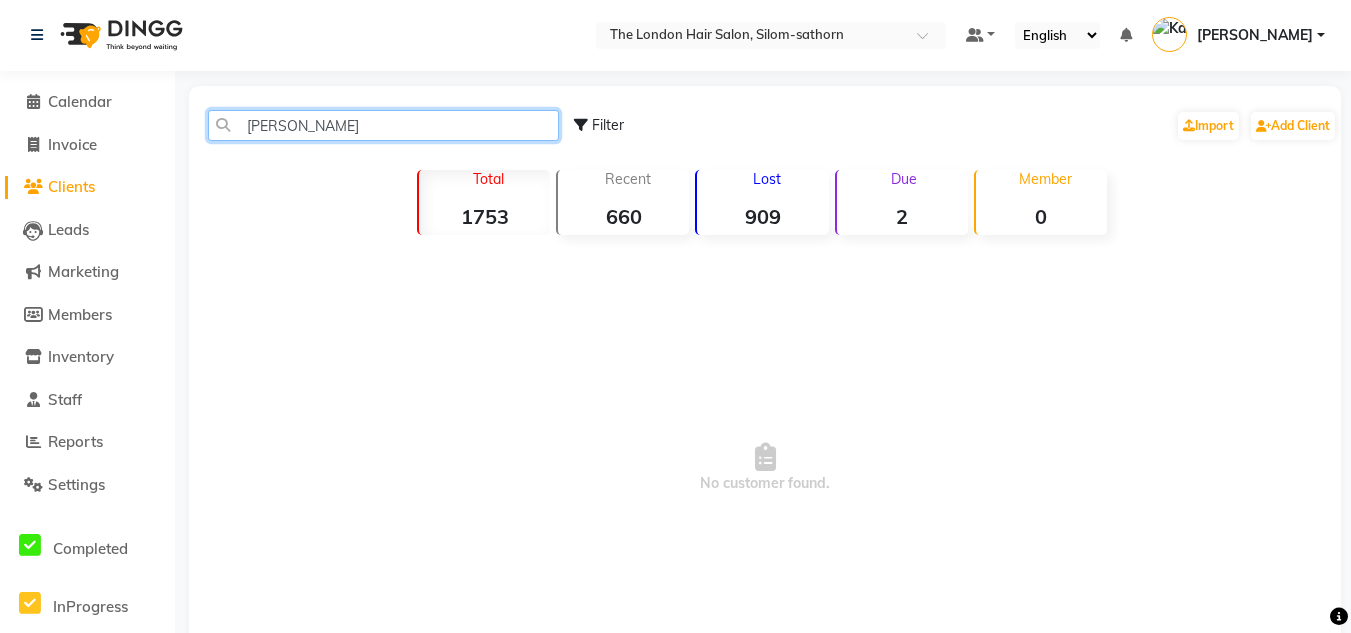 click on "[PERSON_NAME]" 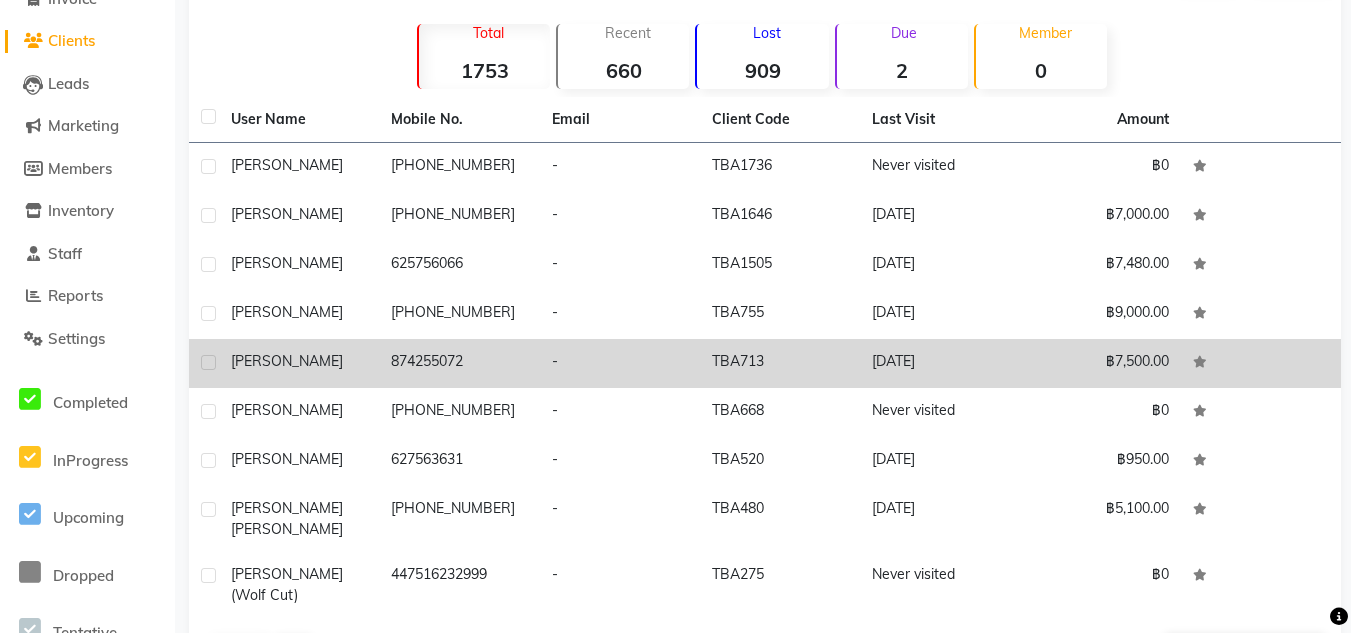 scroll, scrollTop: 184, scrollLeft: 0, axis: vertical 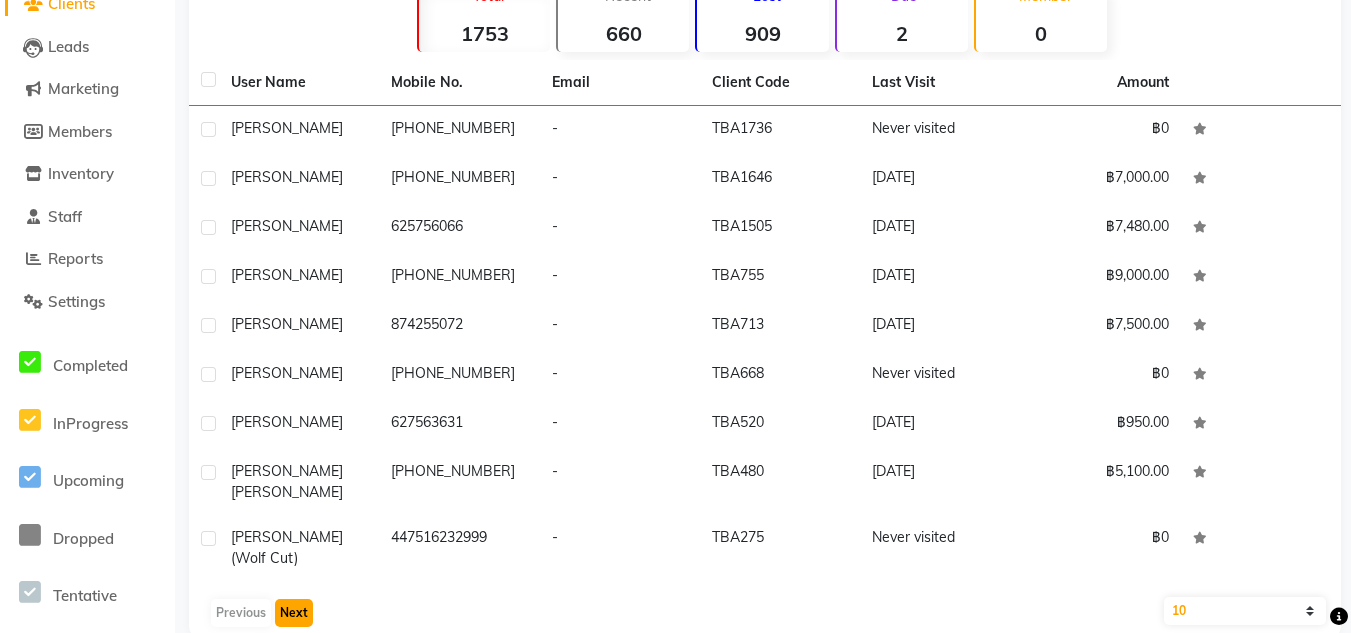 click on "Next" 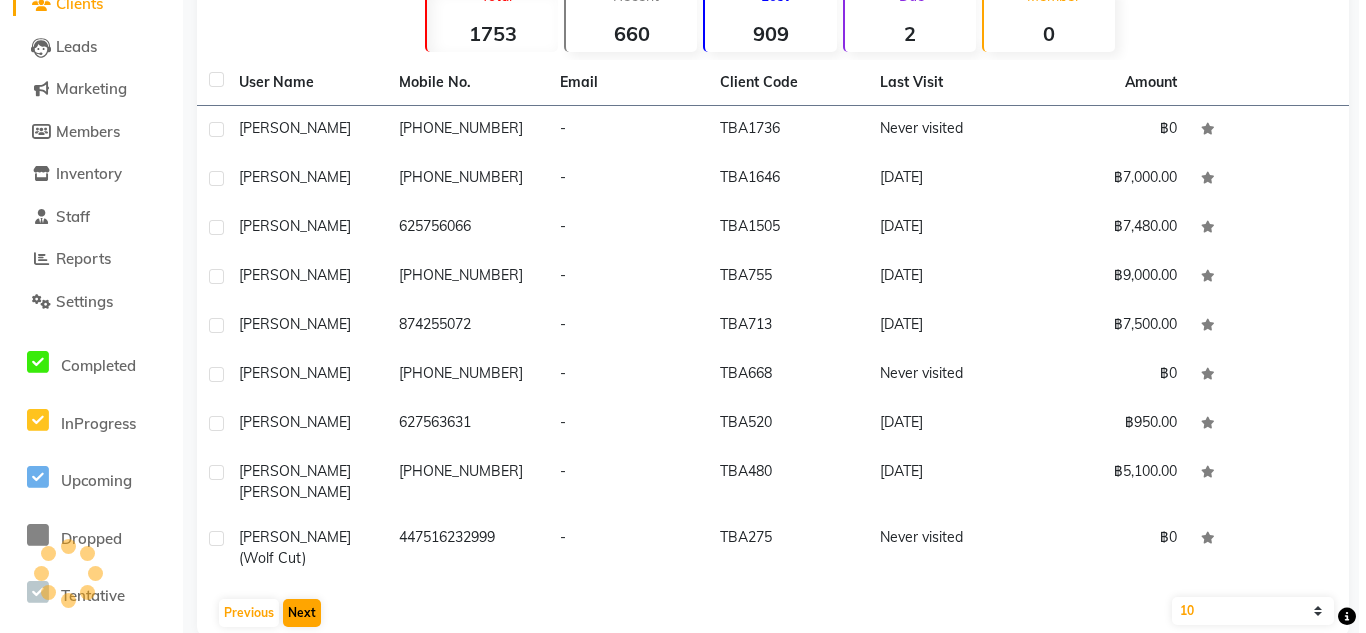 scroll, scrollTop: 131, scrollLeft: 0, axis: vertical 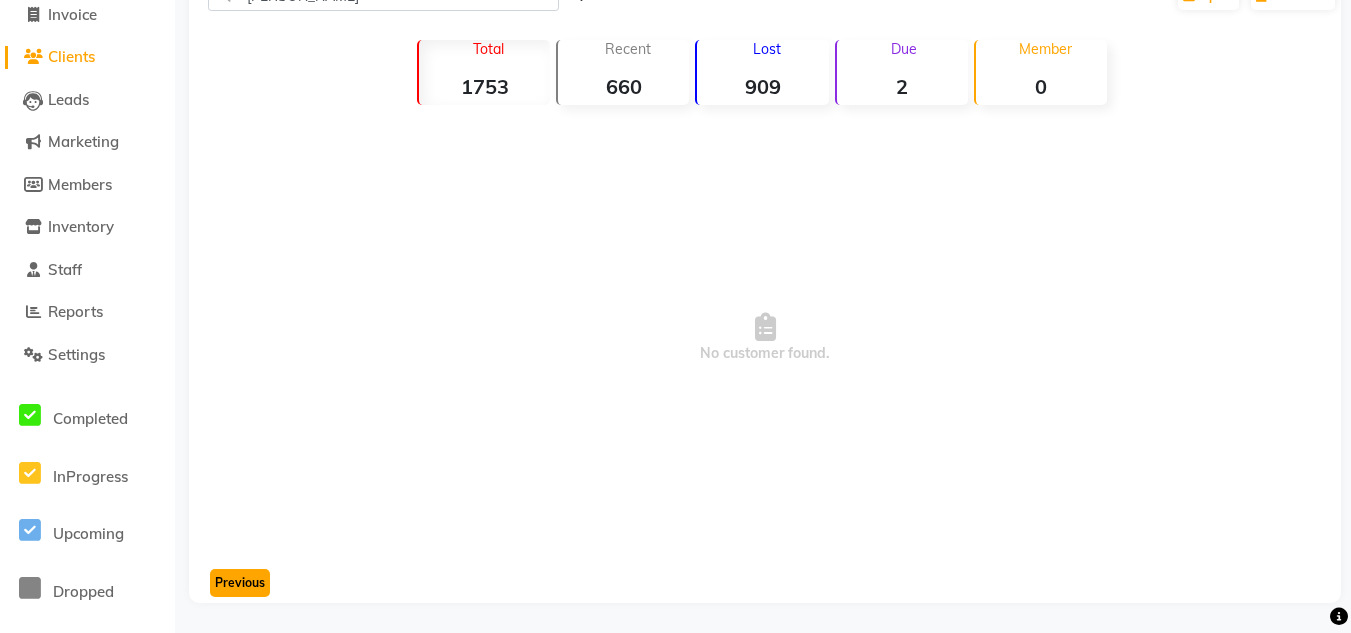 click on "Previous" 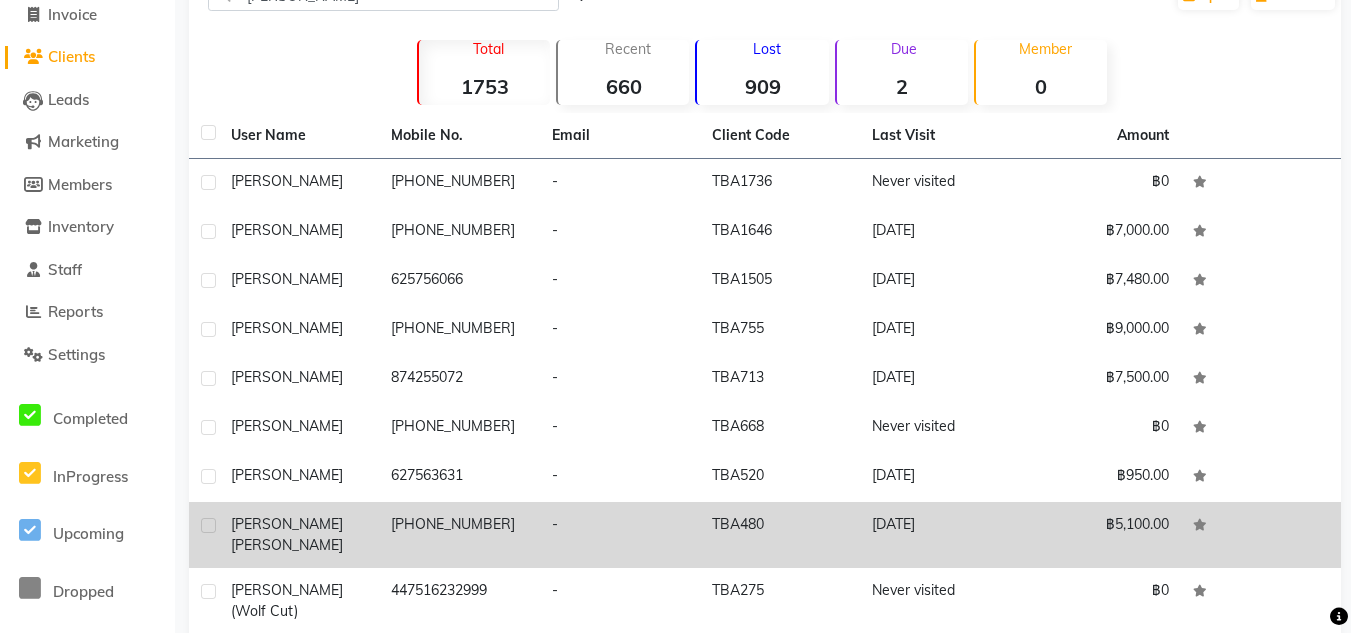 click on "[PHONE_NUMBER]" 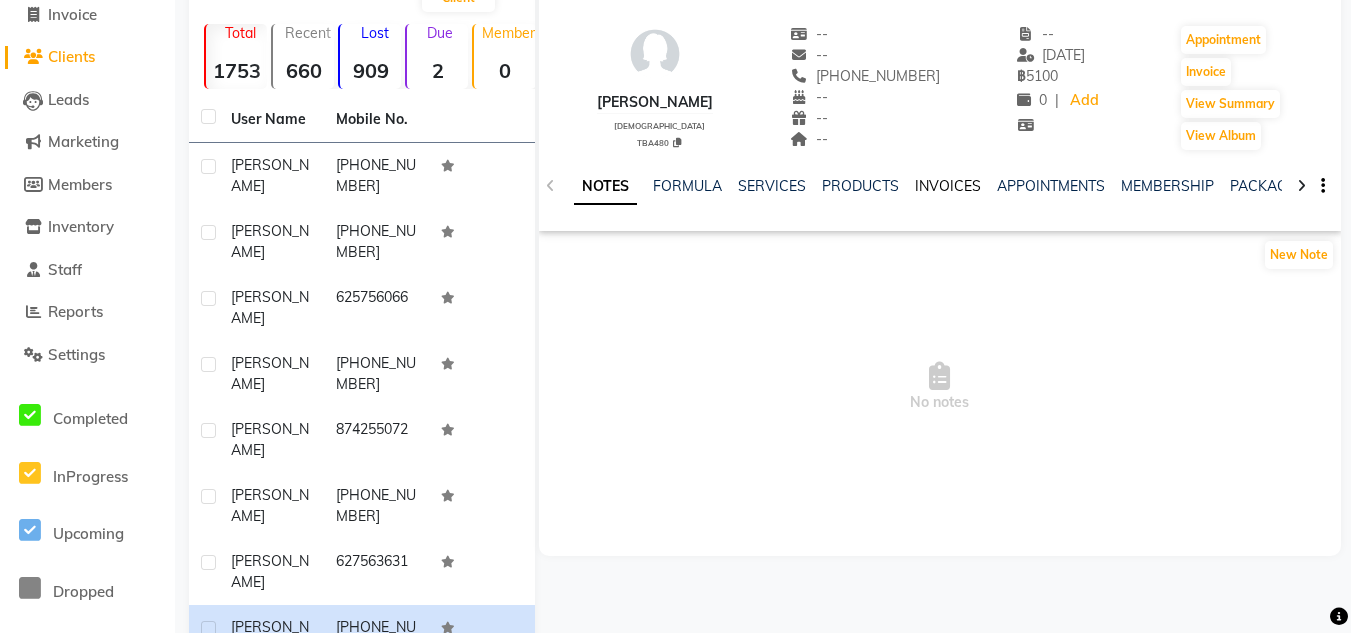click on "INVOICES" 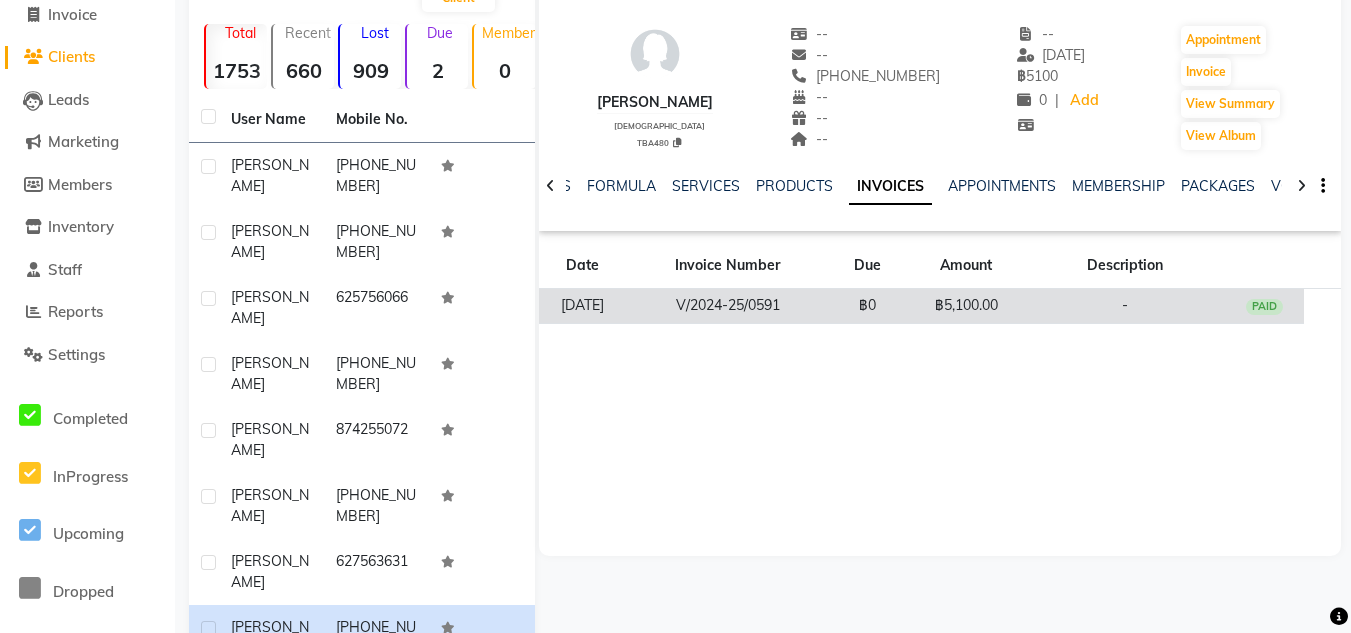 click on "V/2024-25/0591" 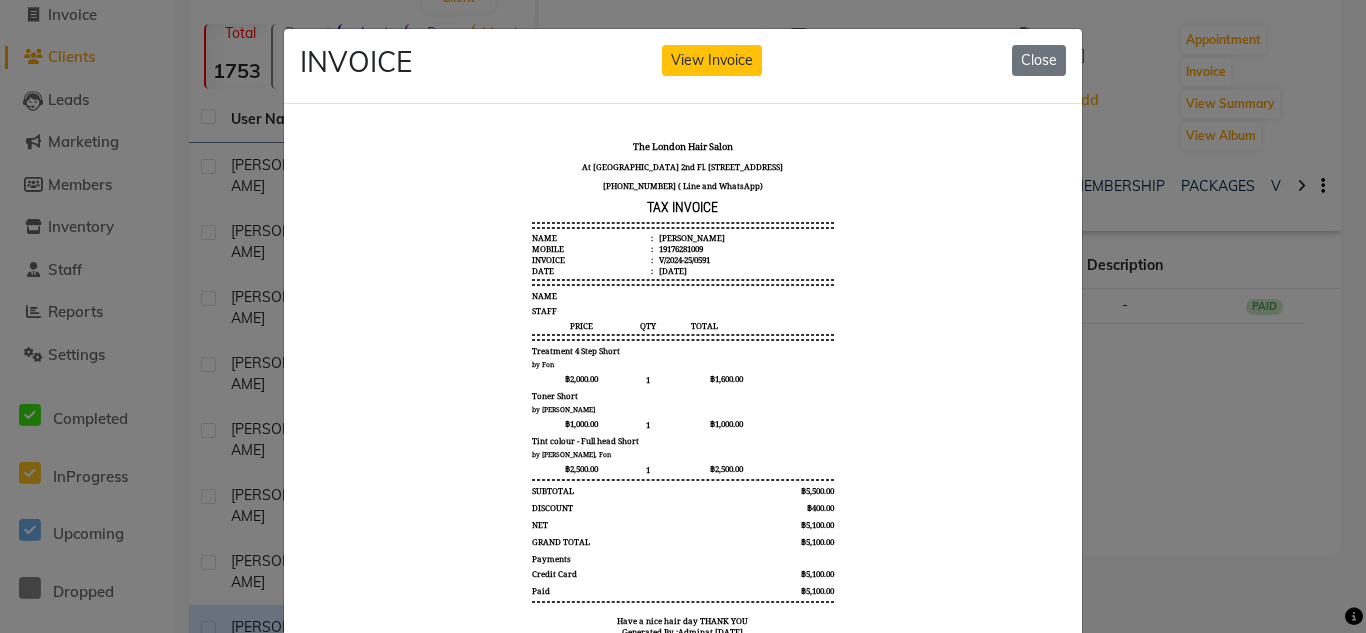scroll, scrollTop: 0, scrollLeft: 0, axis: both 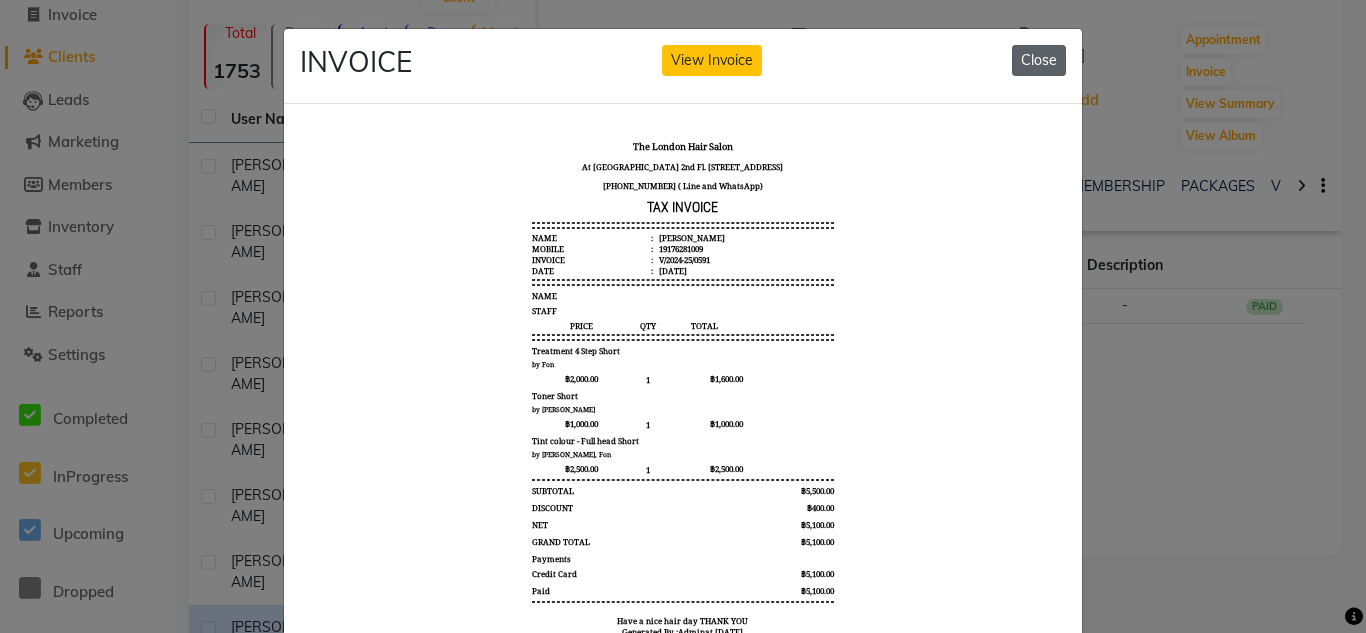 click on "Close" 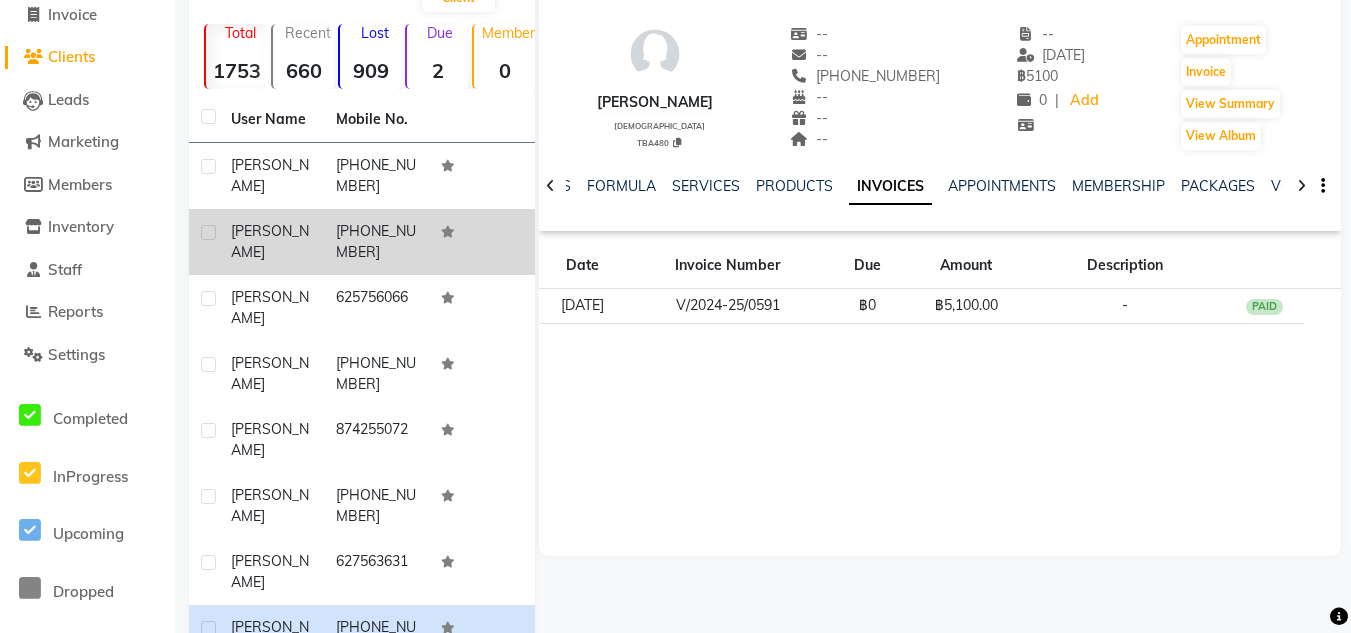 click on "[PHONE_NUMBER]" 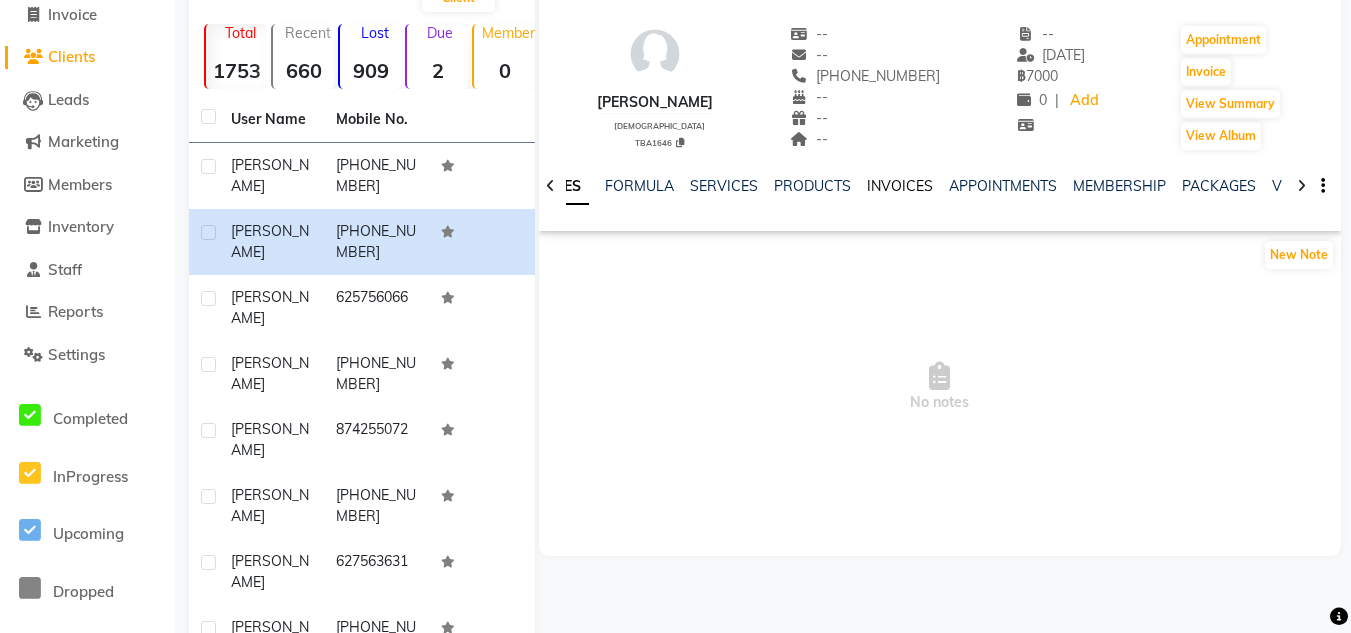 click on "INVOICES" 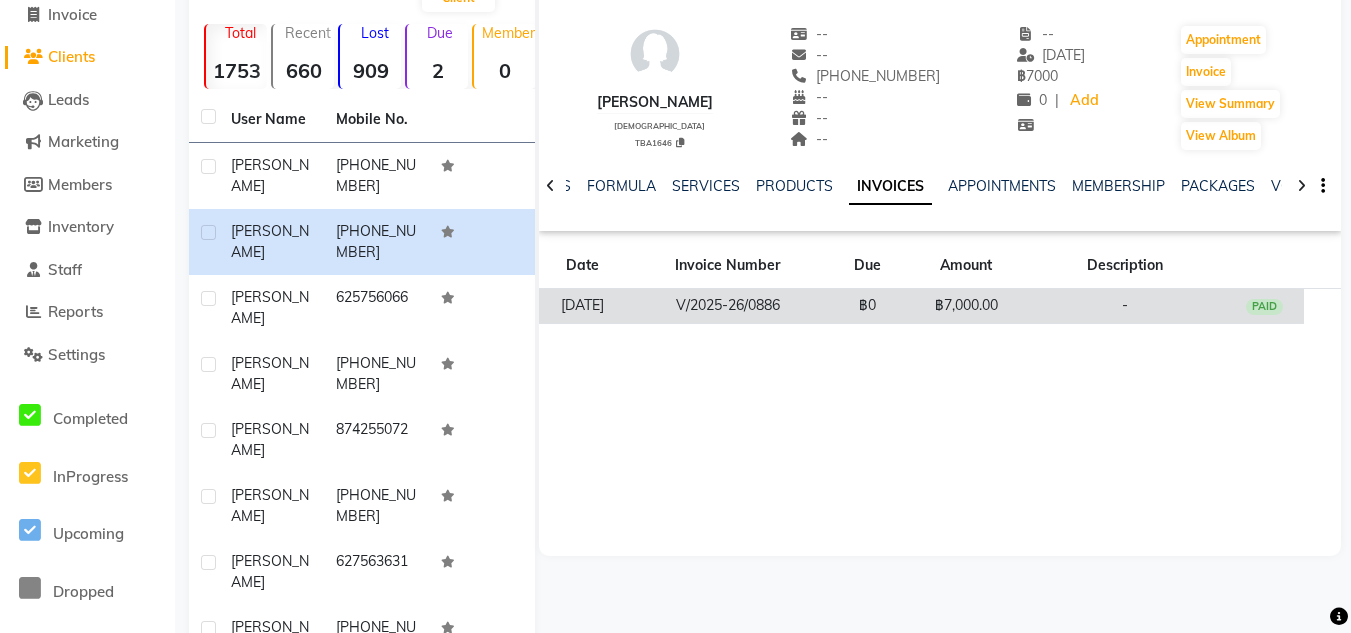 click on "V/2025-26/0886" 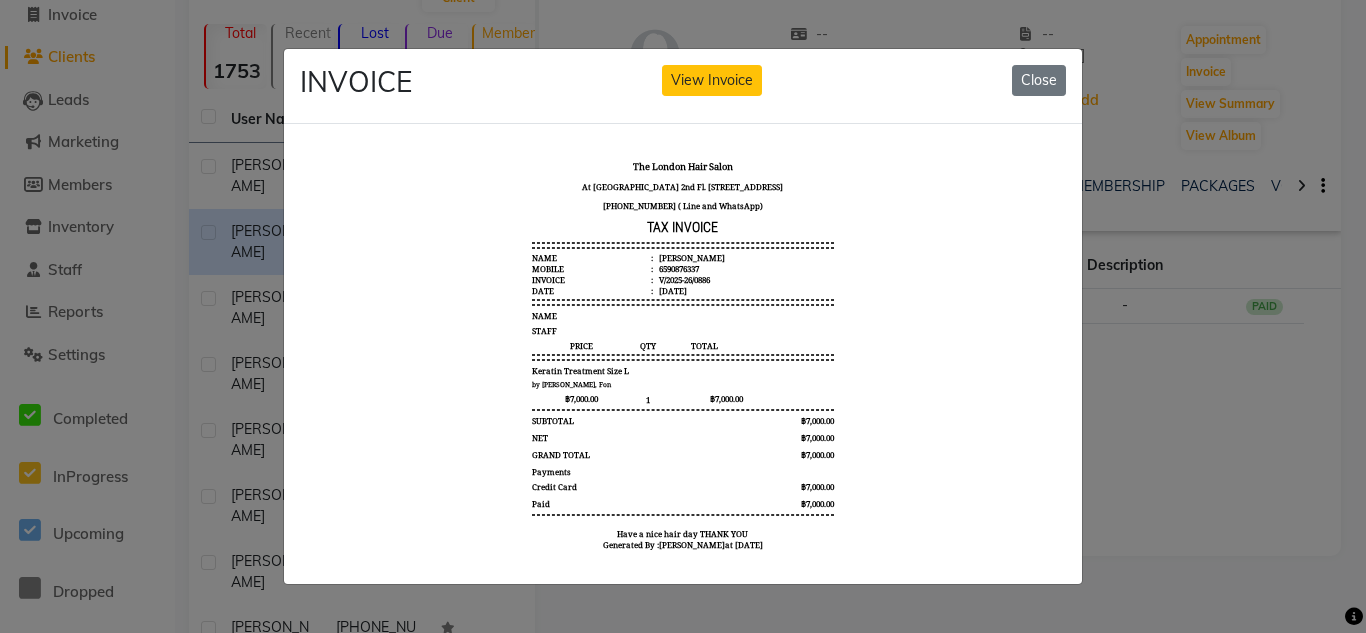 scroll, scrollTop: 0, scrollLeft: 0, axis: both 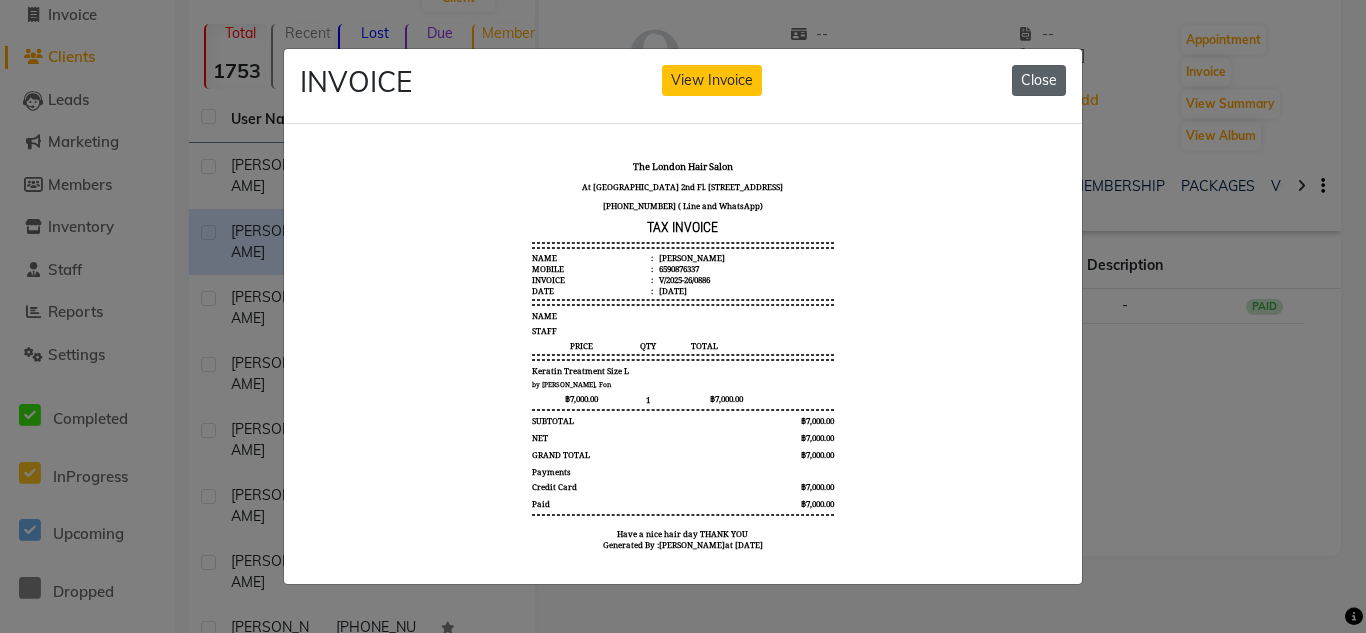 click on "Close" 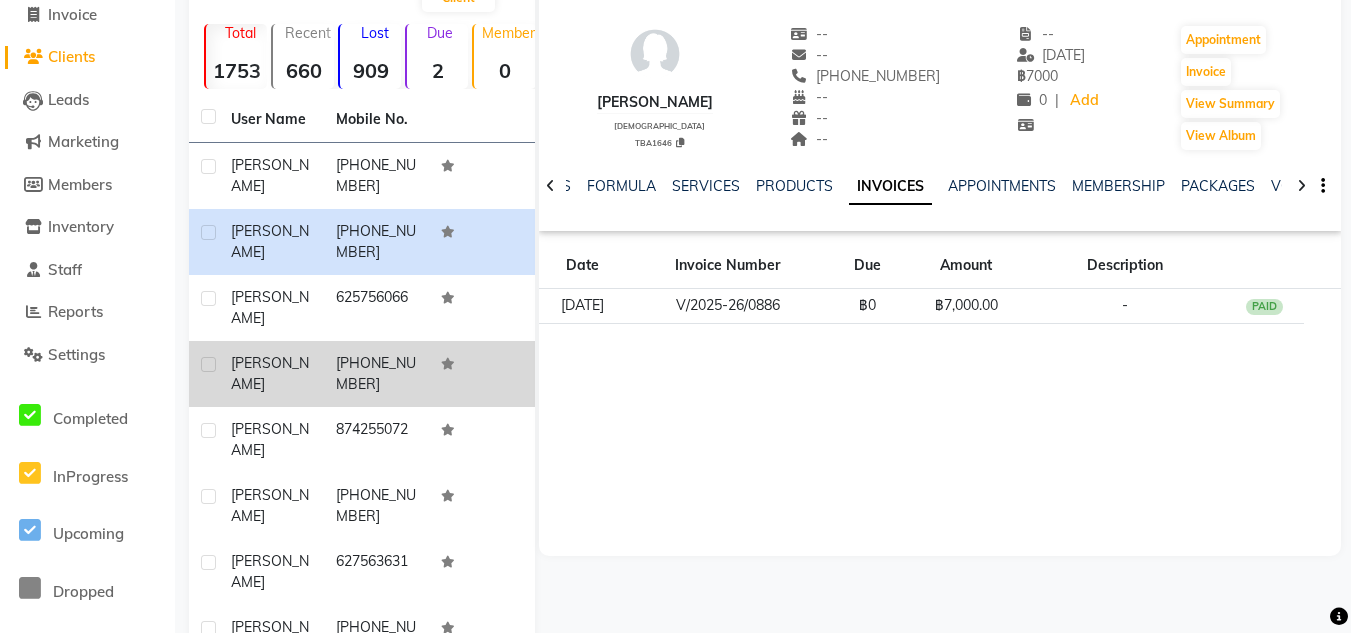click on "[PHONE_NUMBER]" 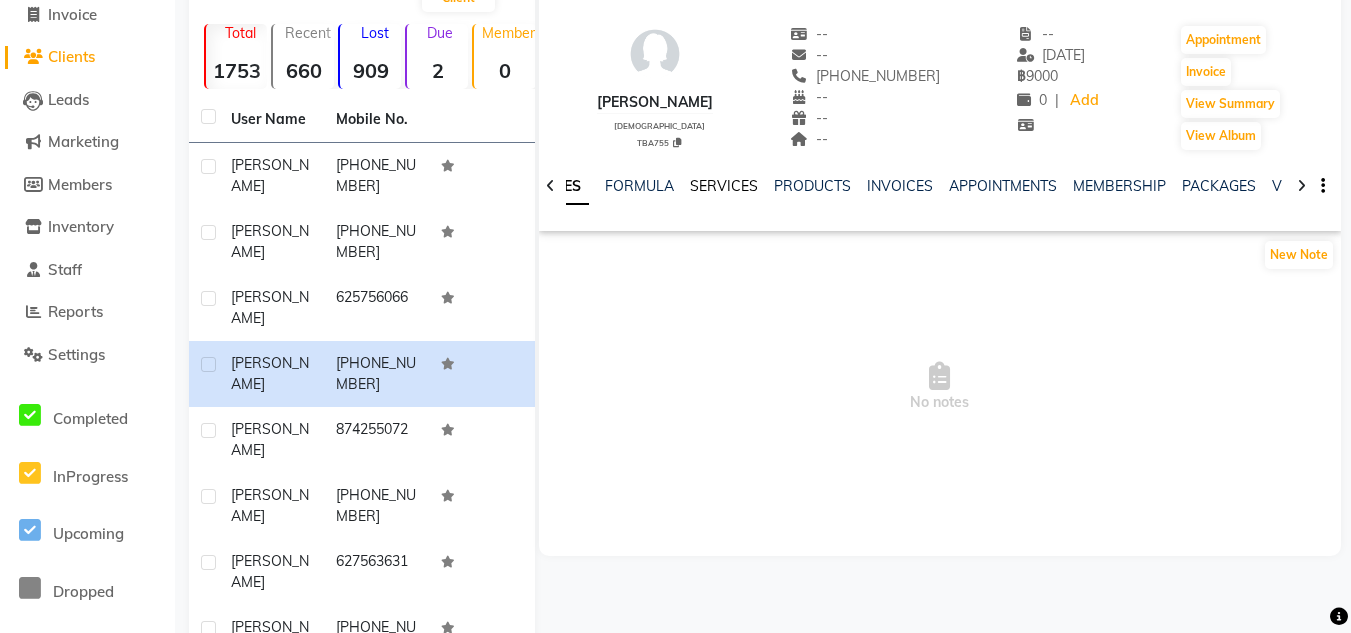 click on "SERVICES" 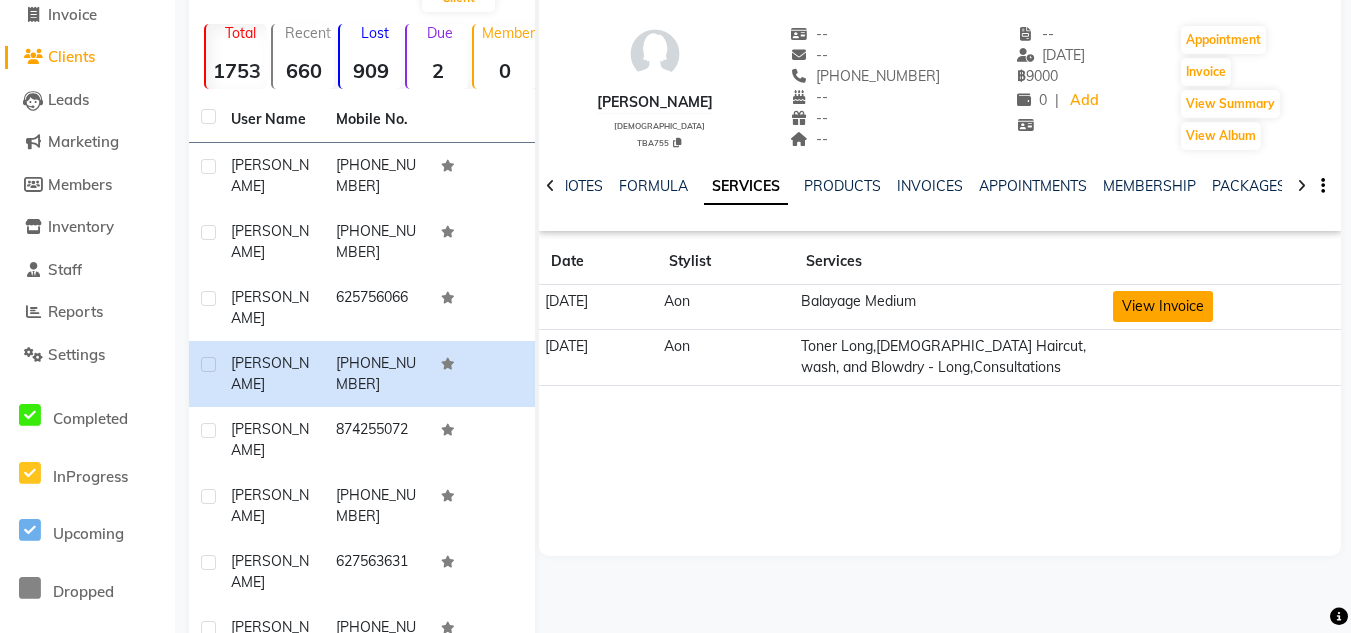 click on "View Invoice" 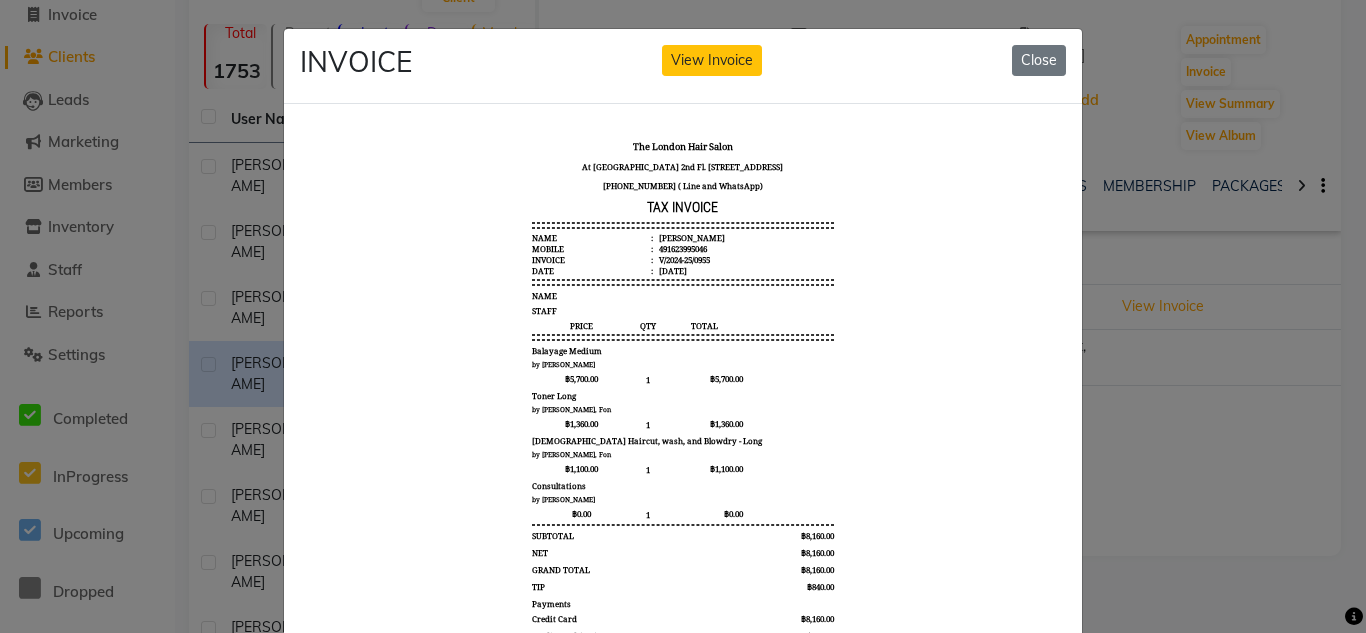 scroll, scrollTop: 16, scrollLeft: 0, axis: vertical 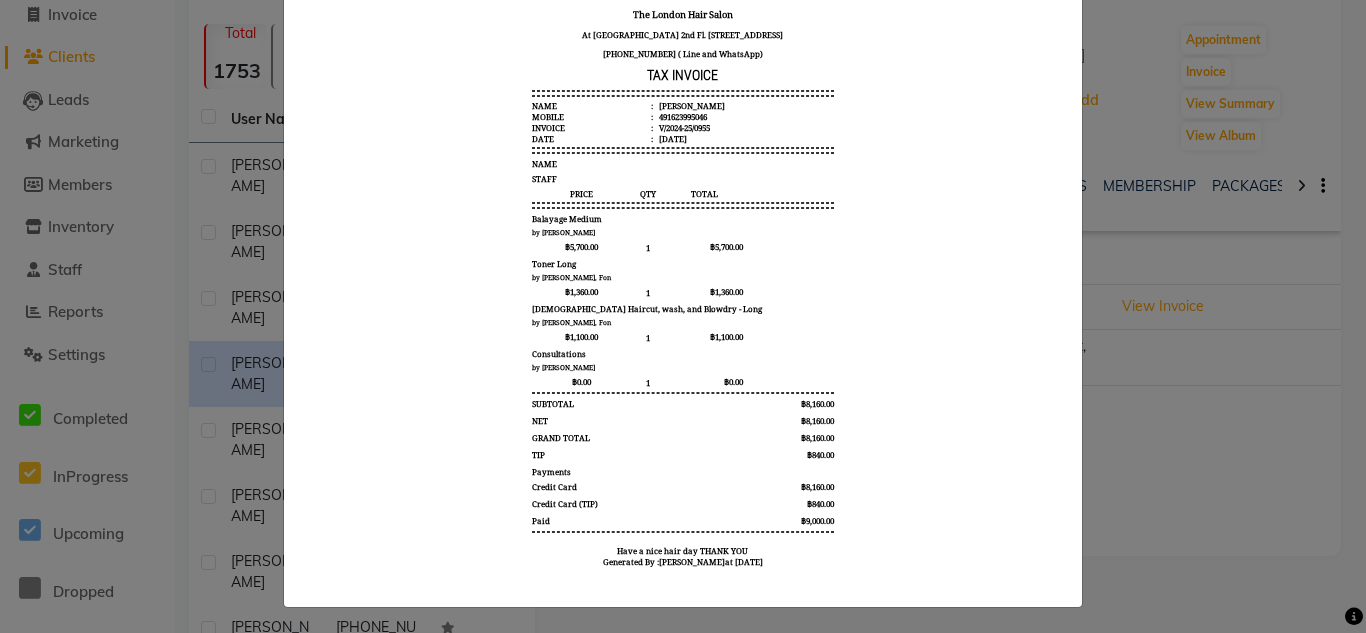 click on "INVOICE View Invoice Close" 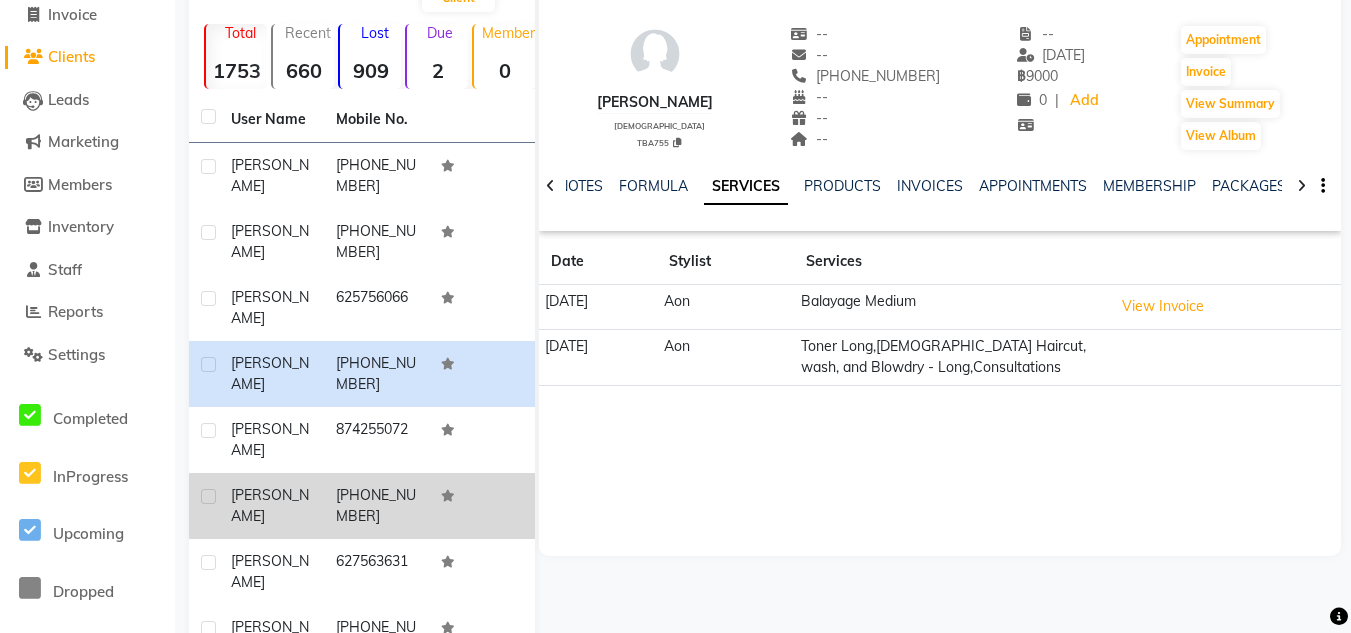 click on "[PHONE_NUMBER]" 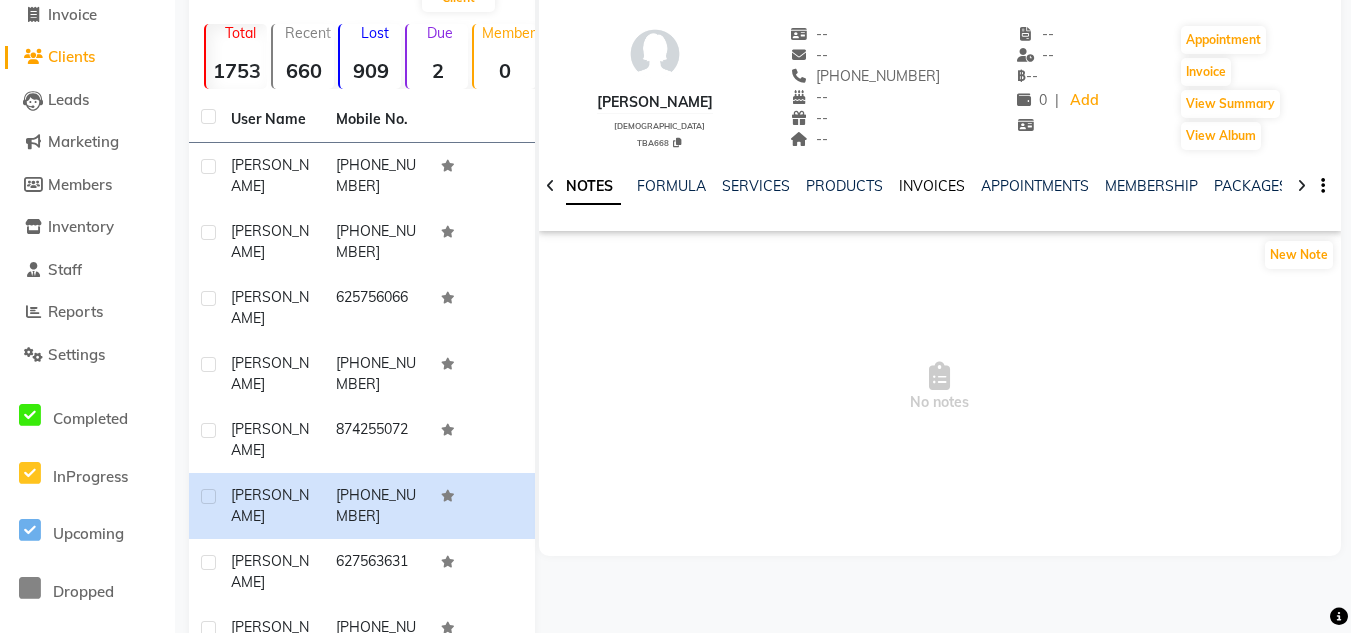 click on "INVOICES" 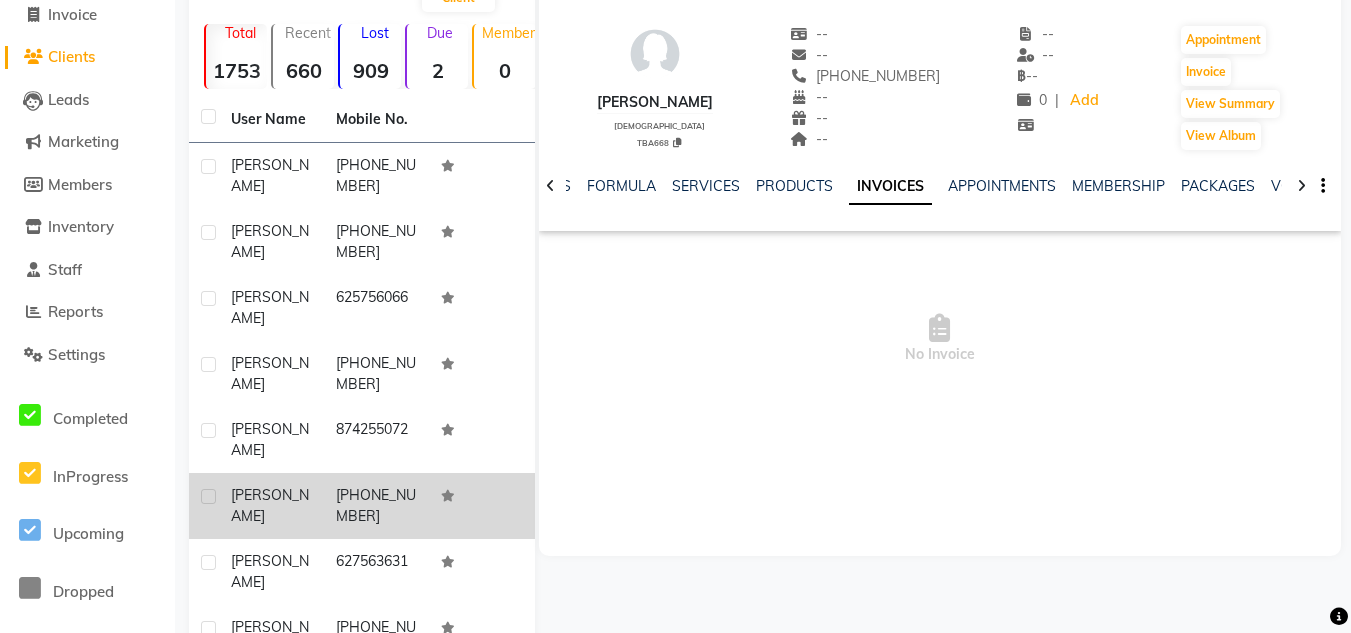 click on "[PHONE_NUMBER]" 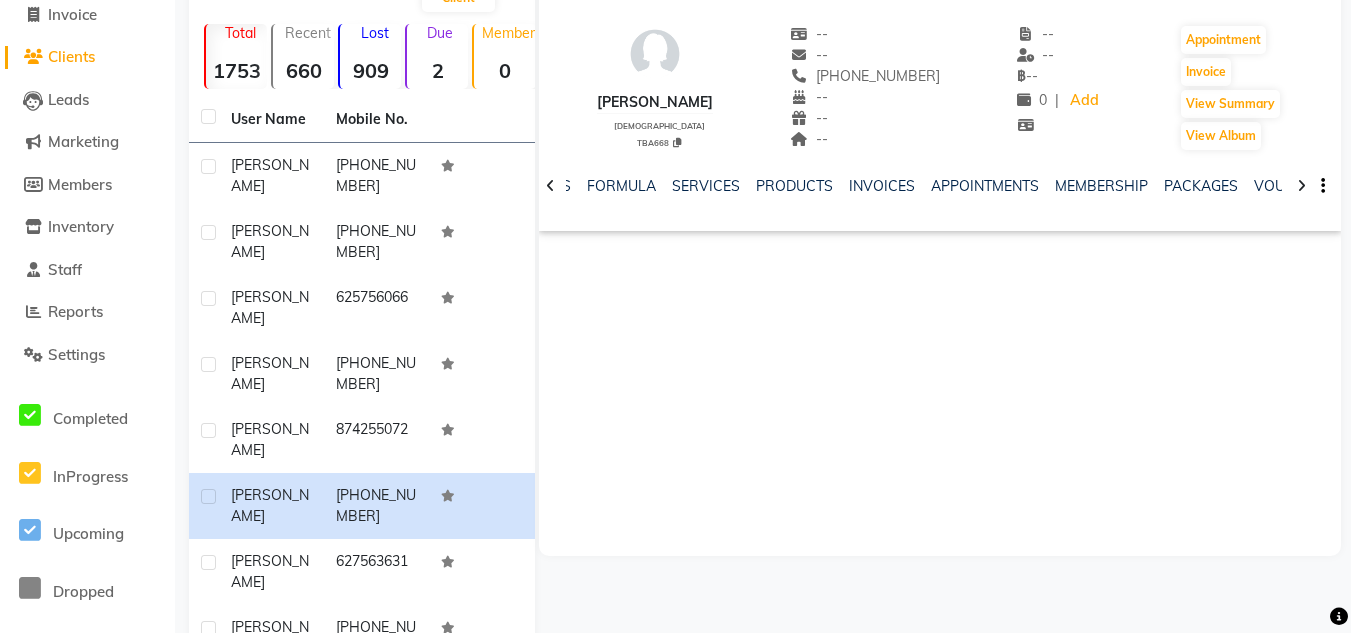 click on "INVOICES" 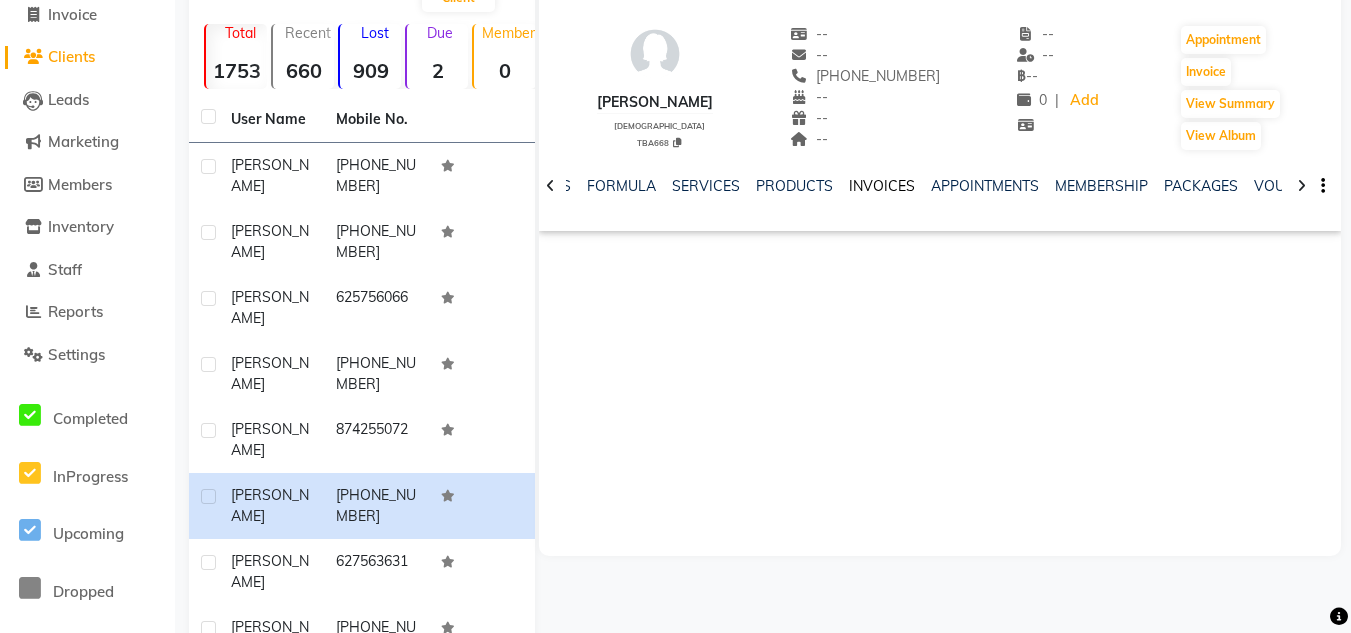 click on "INVOICES" 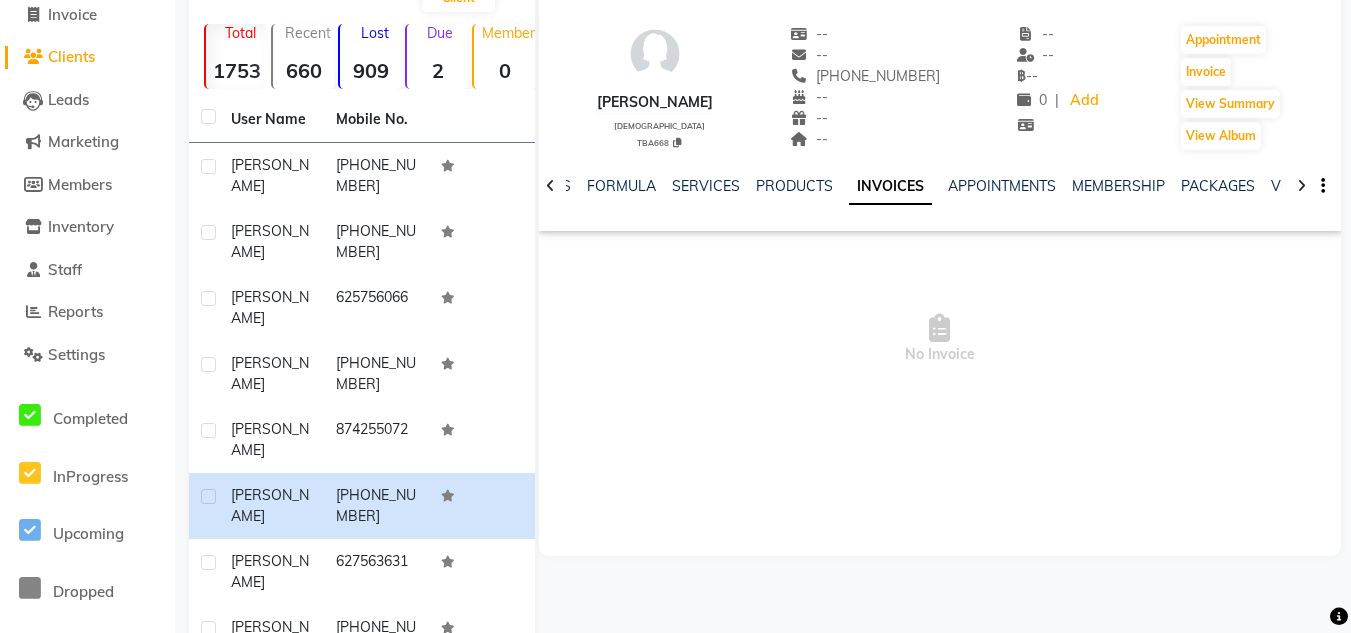 scroll, scrollTop: 0, scrollLeft: 0, axis: both 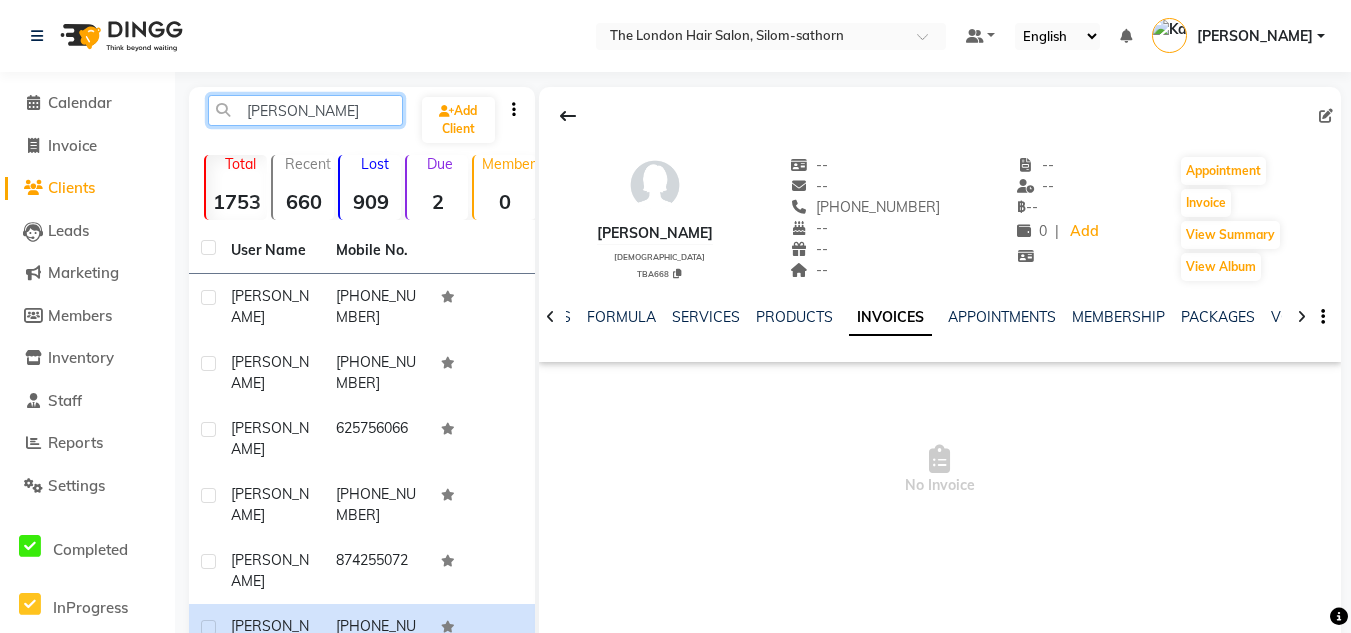 click on "[PERSON_NAME]" 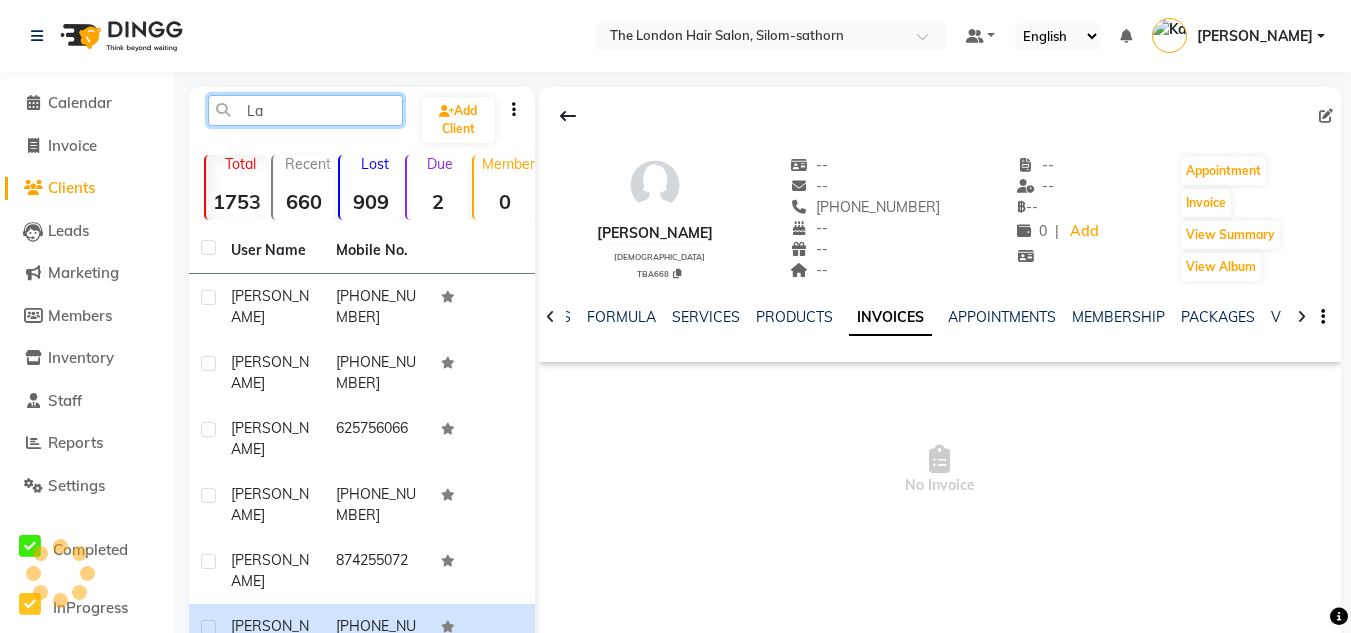 type on "L" 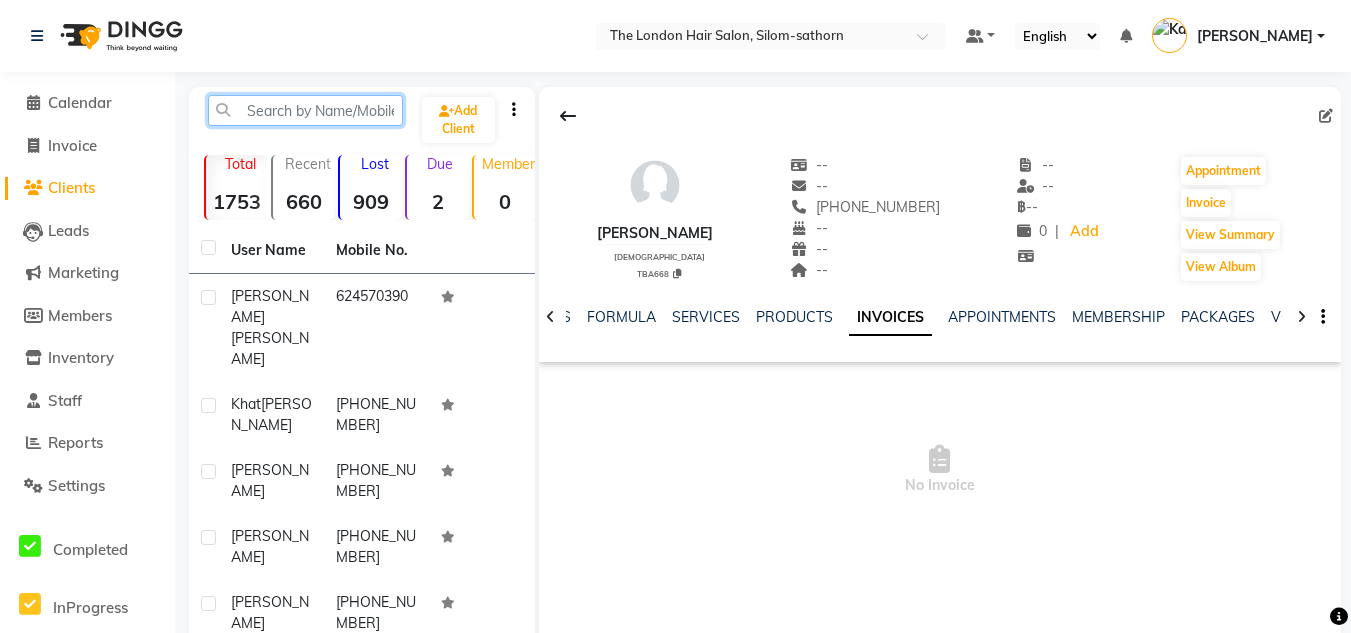 type 